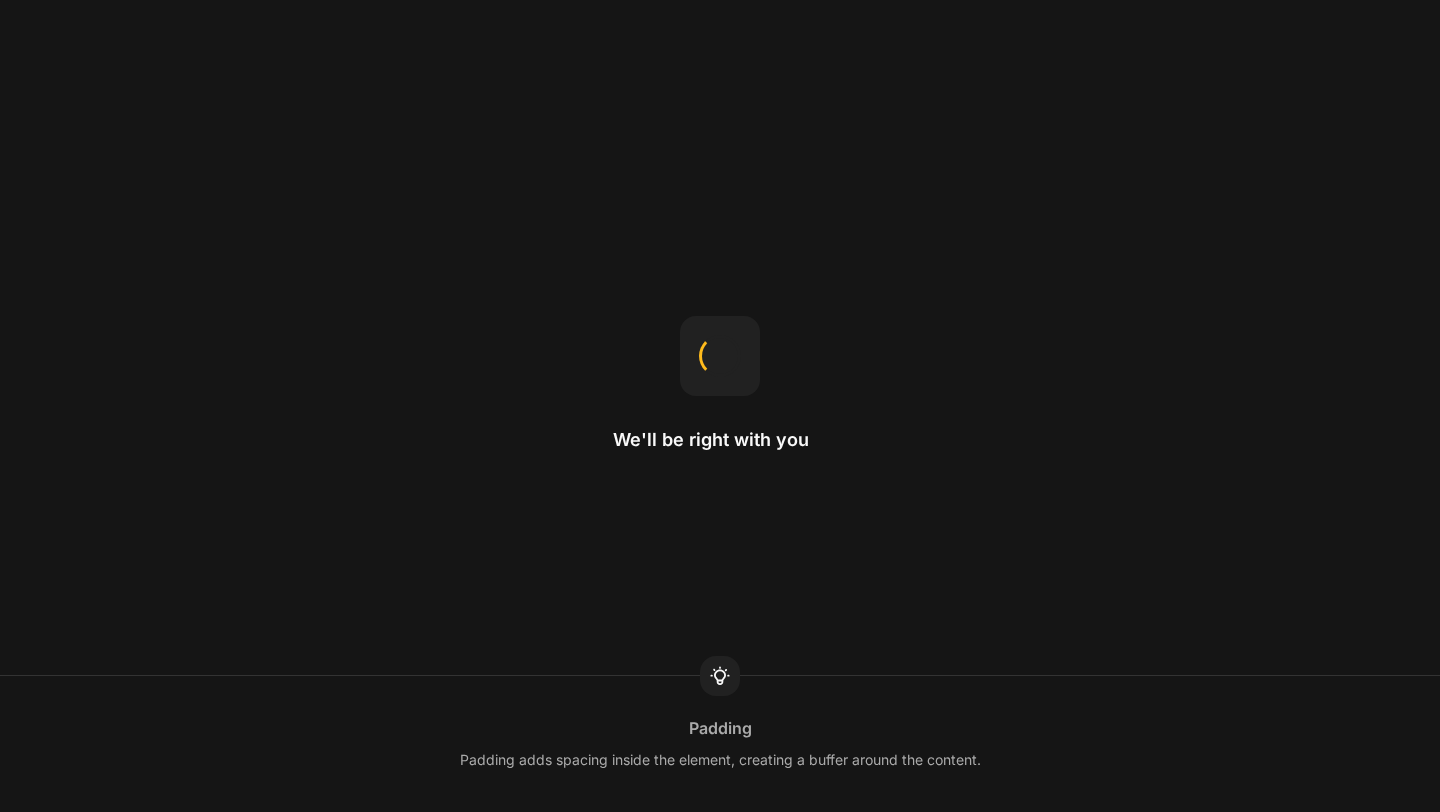 scroll, scrollTop: 0, scrollLeft: 0, axis: both 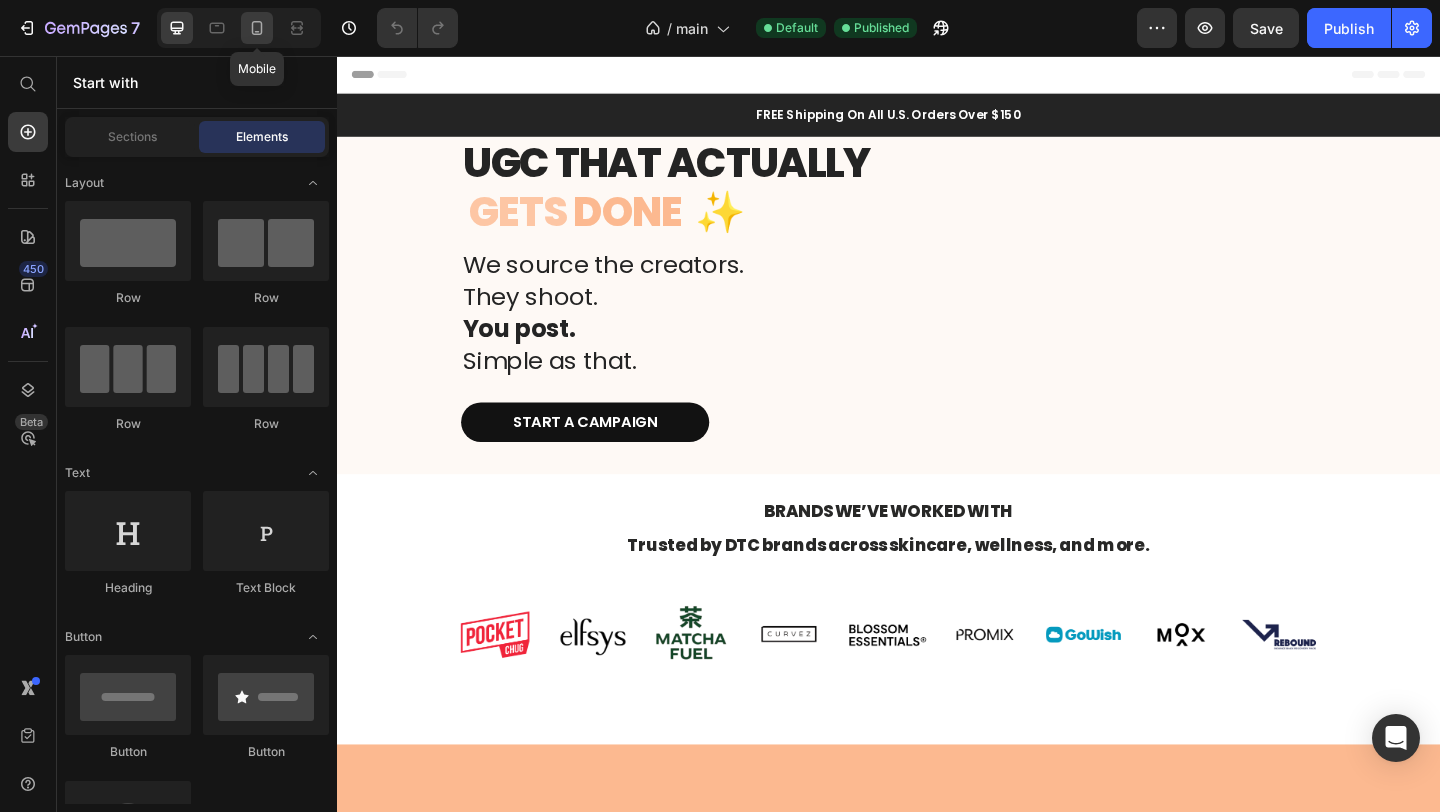 click 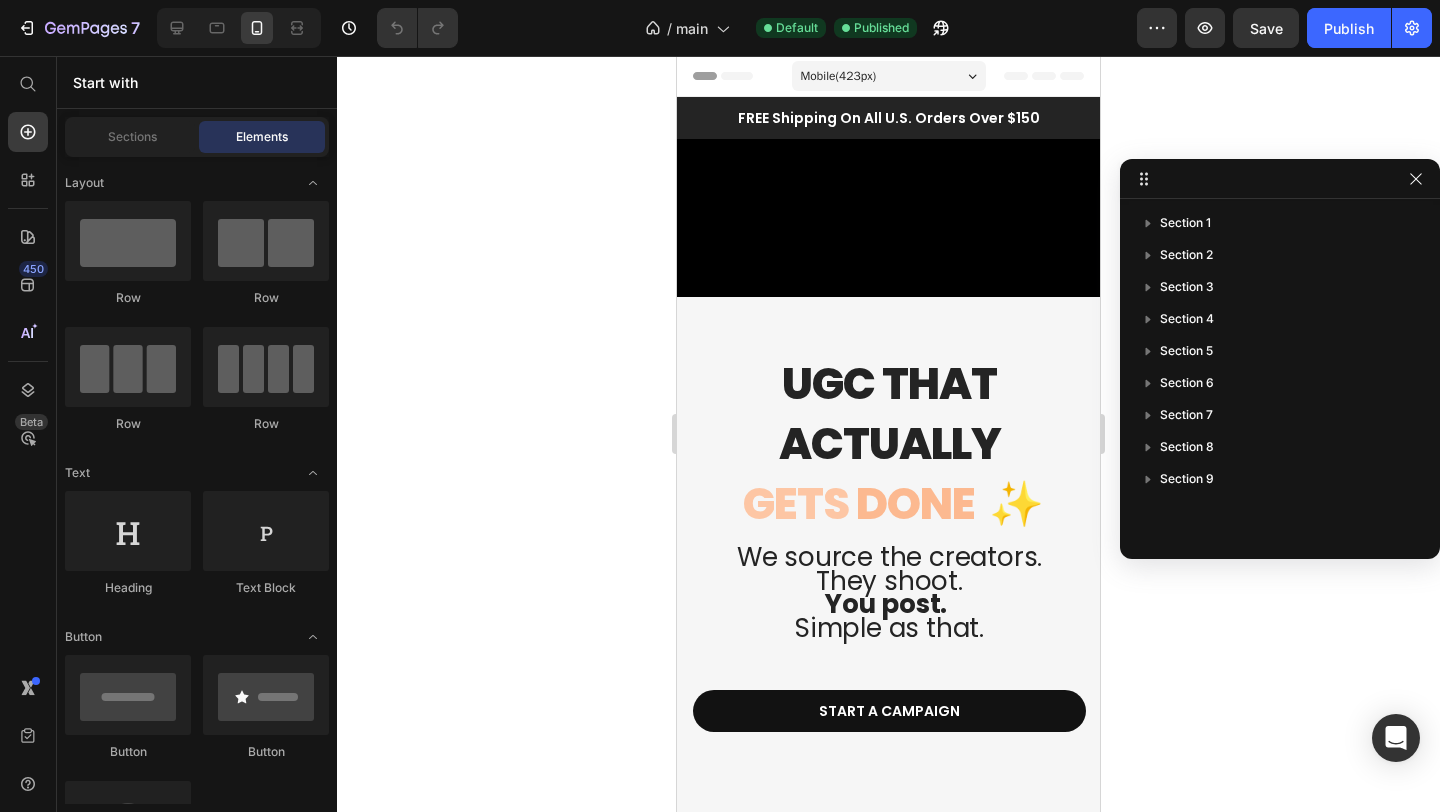 click on "Mobile  ( 423 px)" at bounding box center (889, 76) 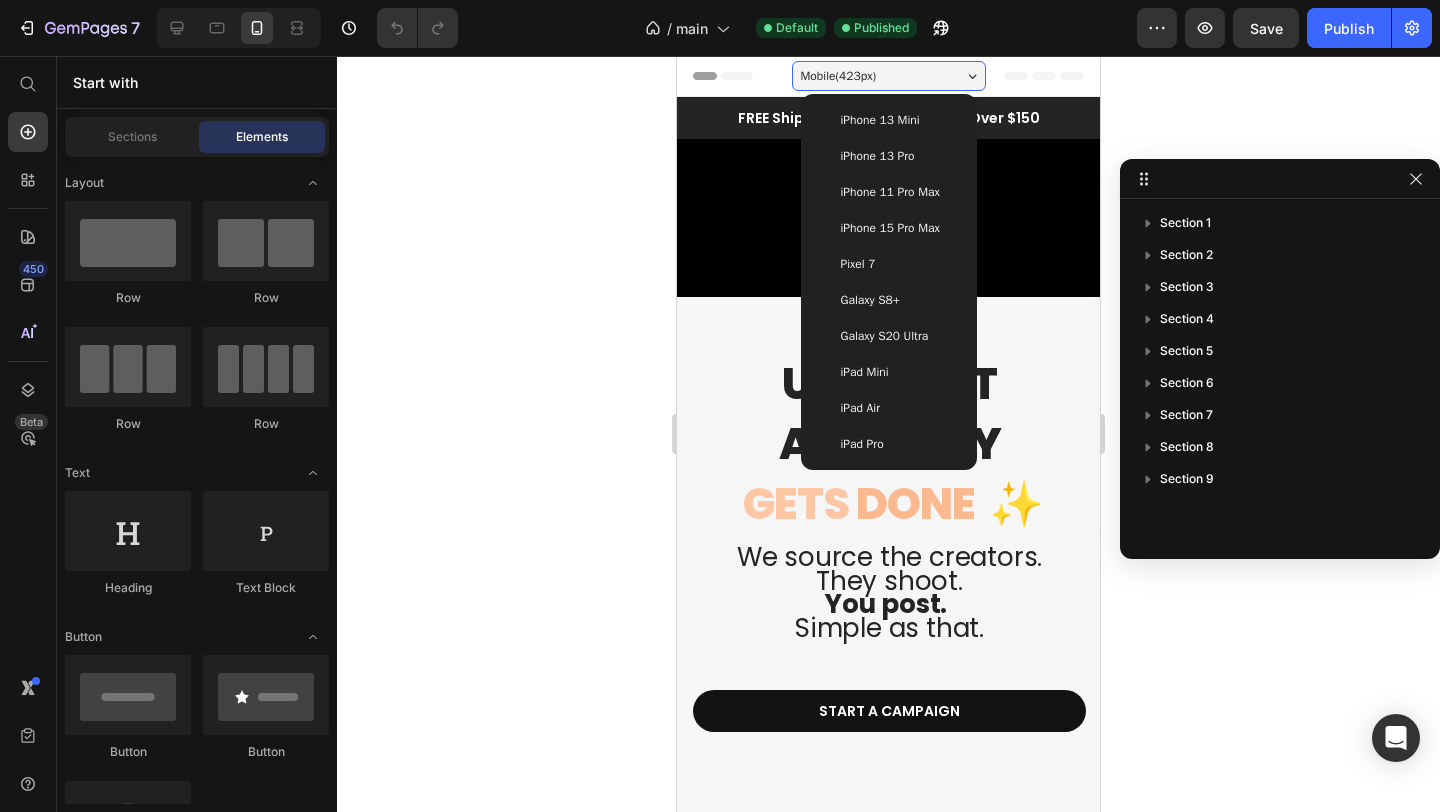 click on "iPhone 15 Pro Max" at bounding box center [890, 228] 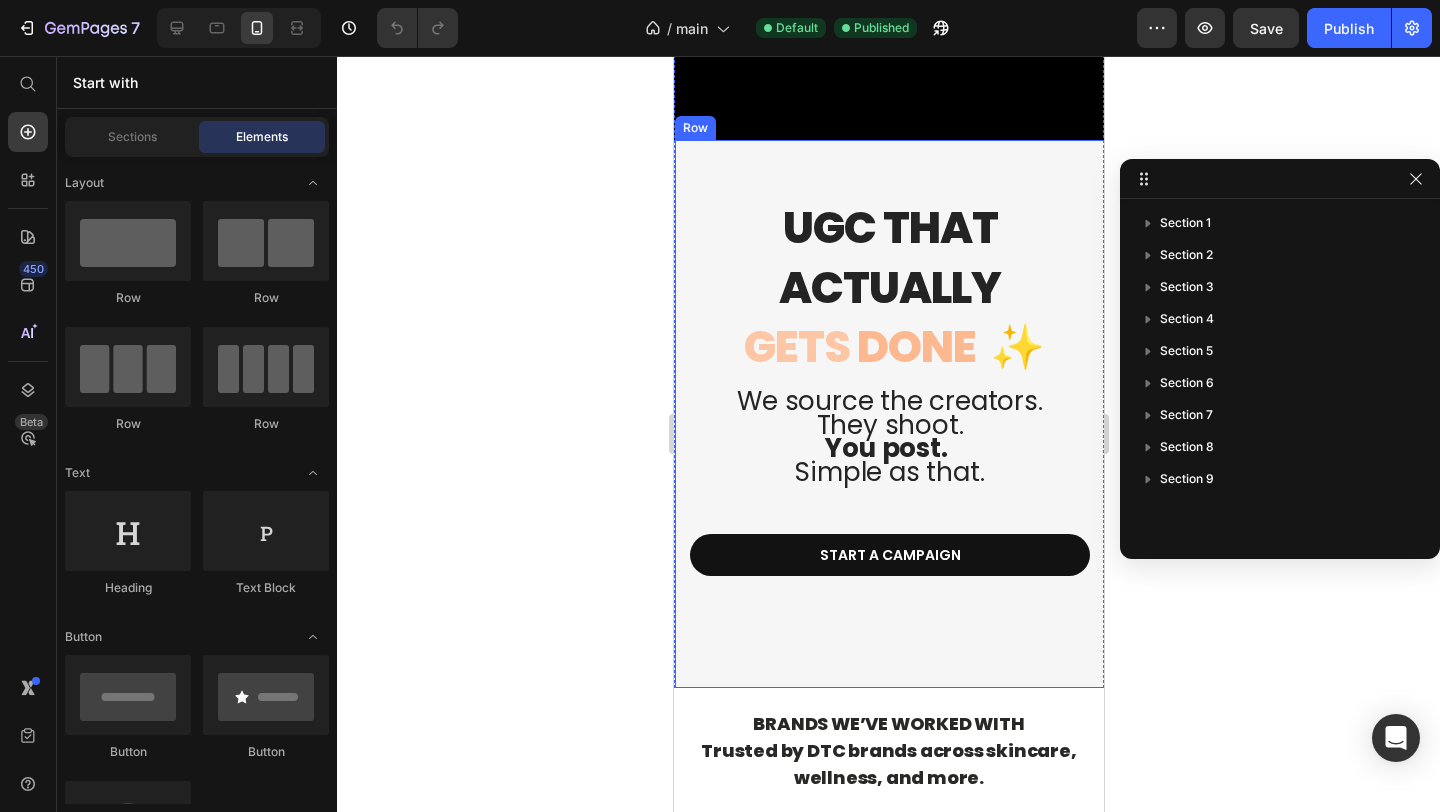 scroll, scrollTop: 173, scrollLeft: 0, axis: vertical 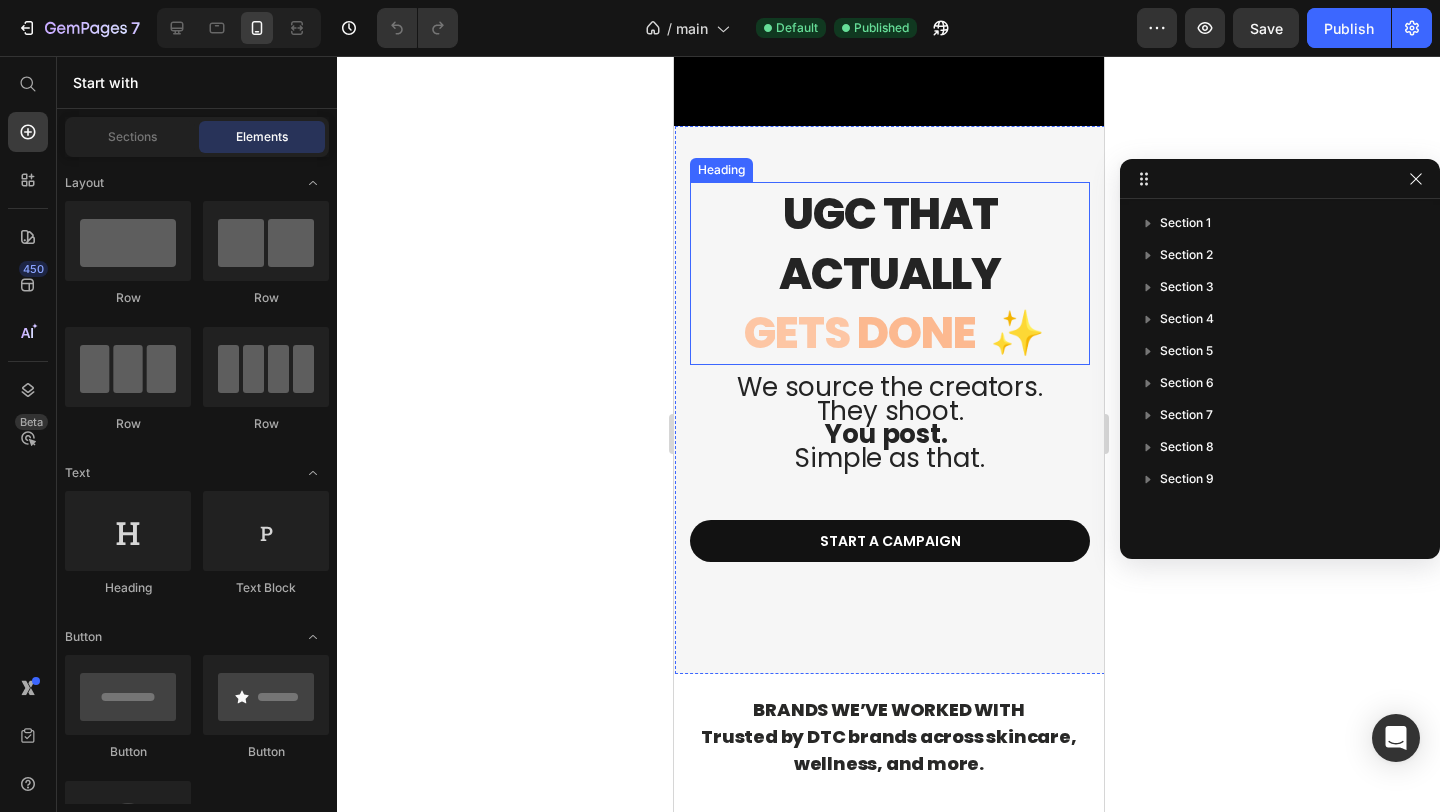 click on "UGC that actually" at bounding box center (889, 243) 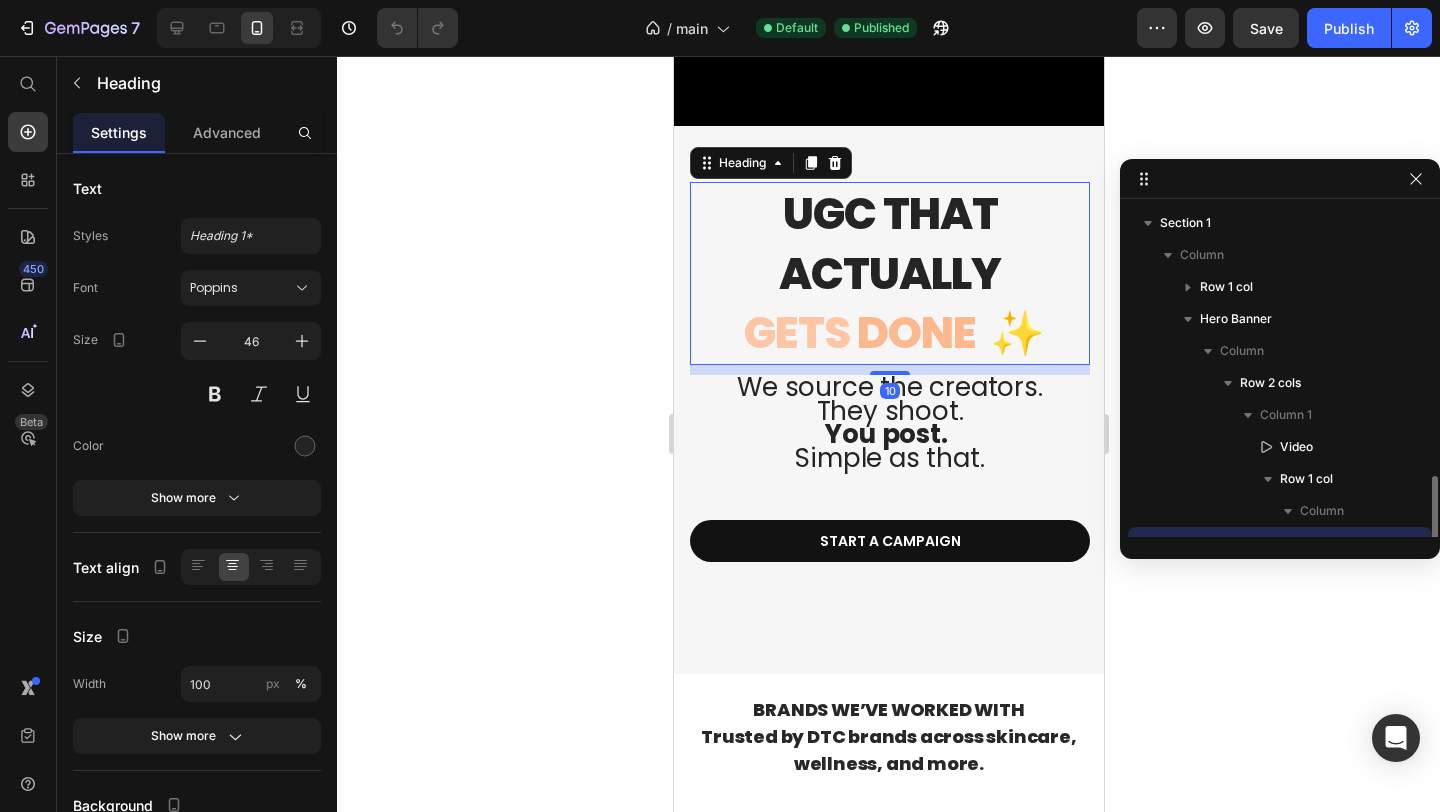 scroll, scrollTop: 186, scrollLeft: 0, axis: vertical 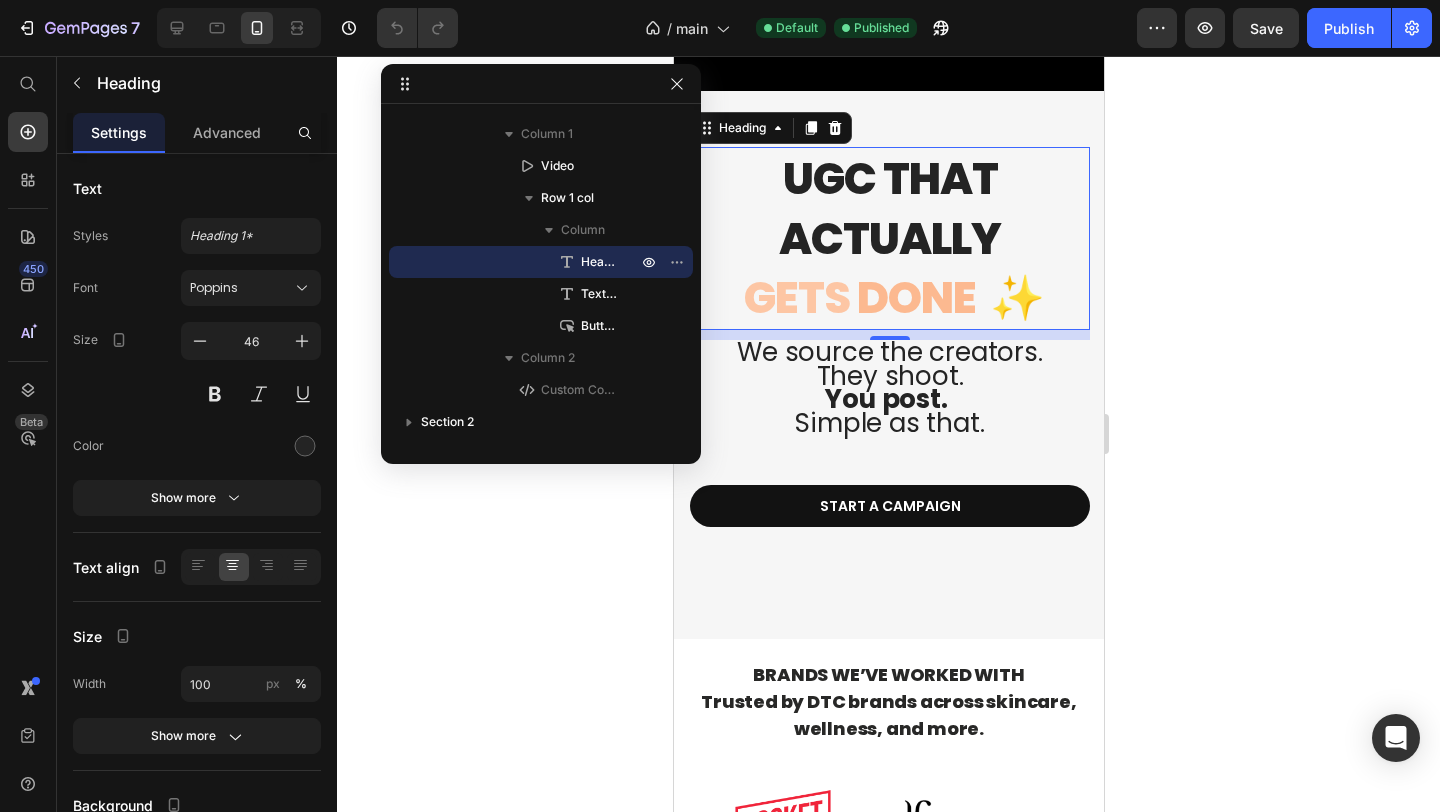 drag, startPoint x: 1314, startPoint y: 177, endPoint x: 568, endPoint y: 79, distance: 752.4095 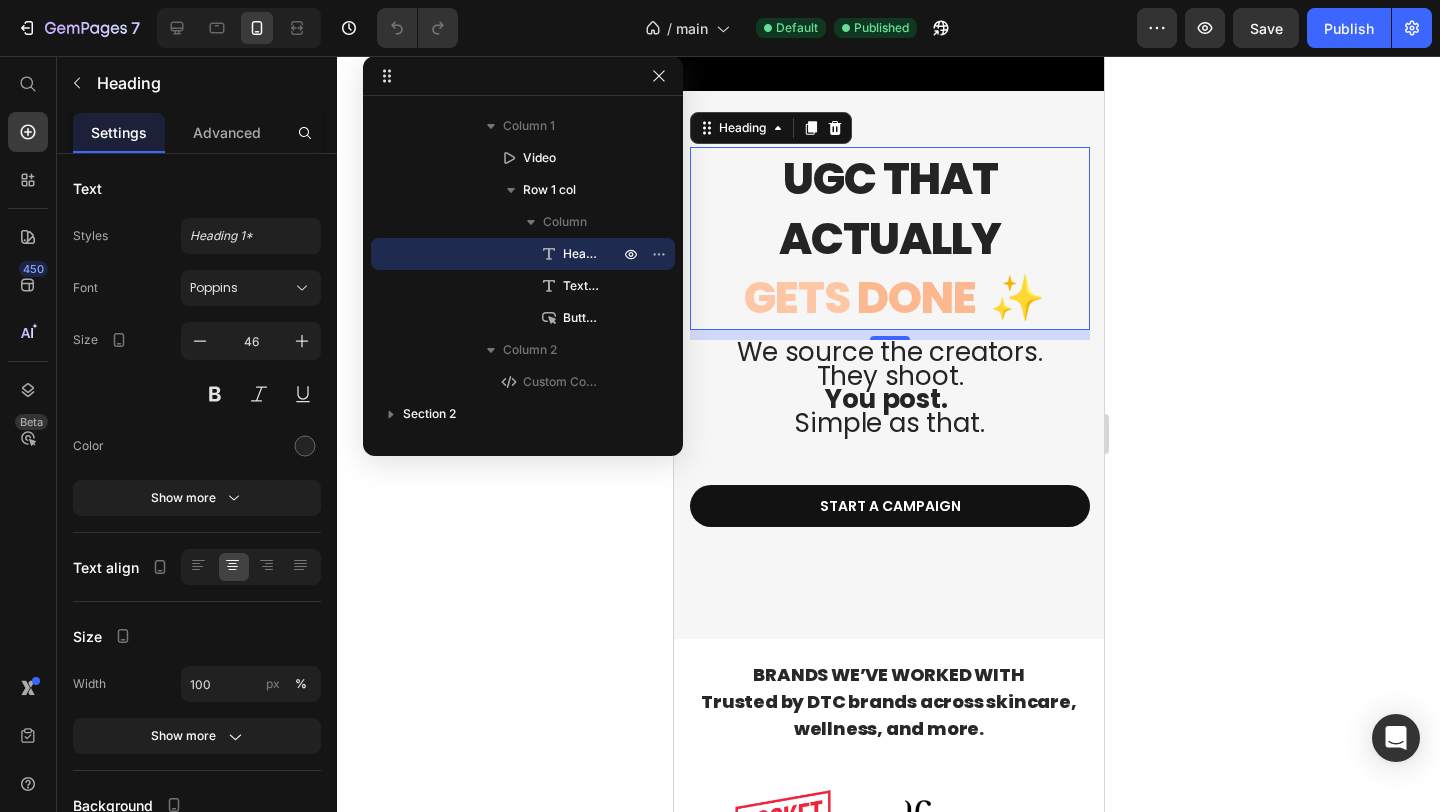 drag, startPoint x: 578, startPoint y: 83, endPoint x: 567, endPoint y: 78, distance: 12.083046 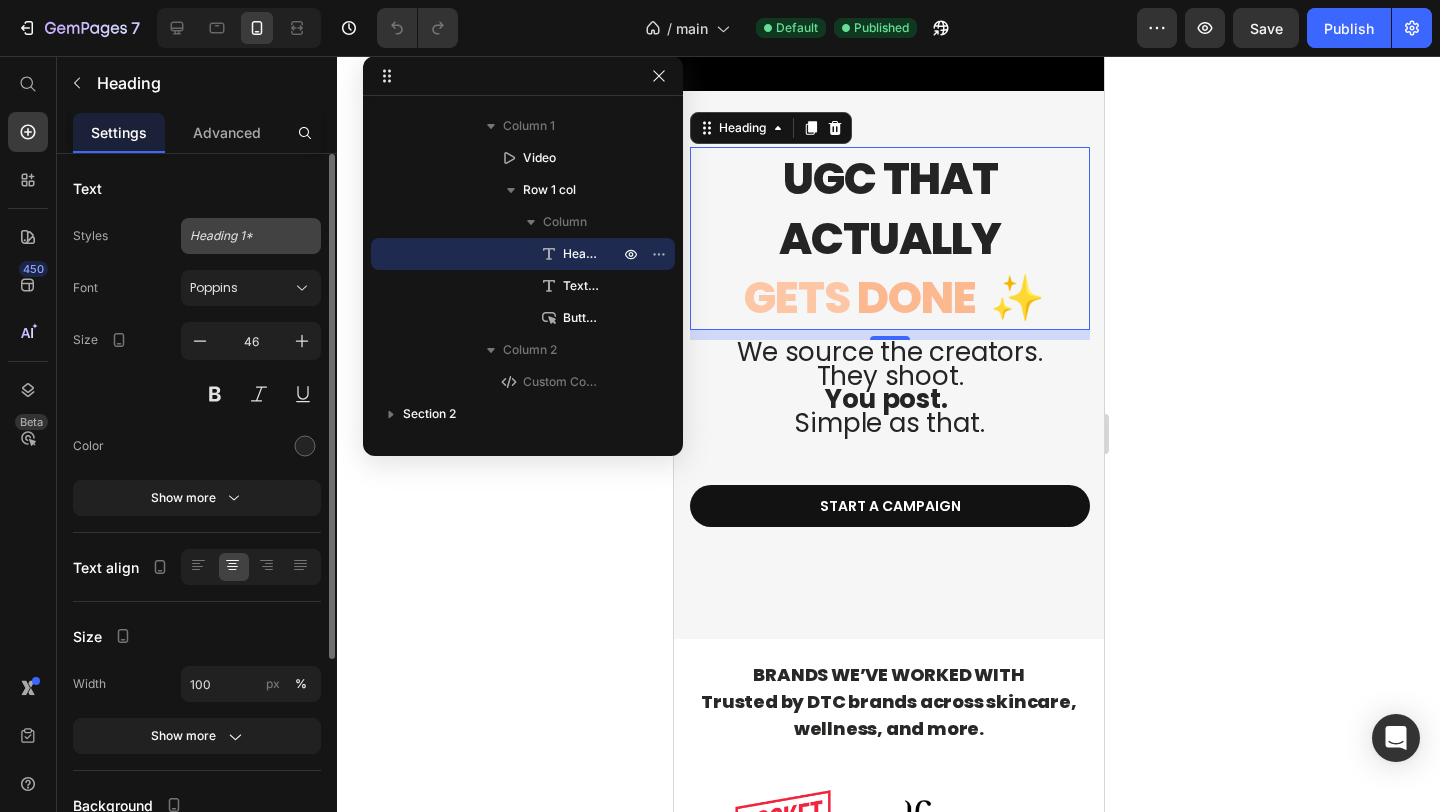 click on "Heading 1*" at bounding box center (239, 236) 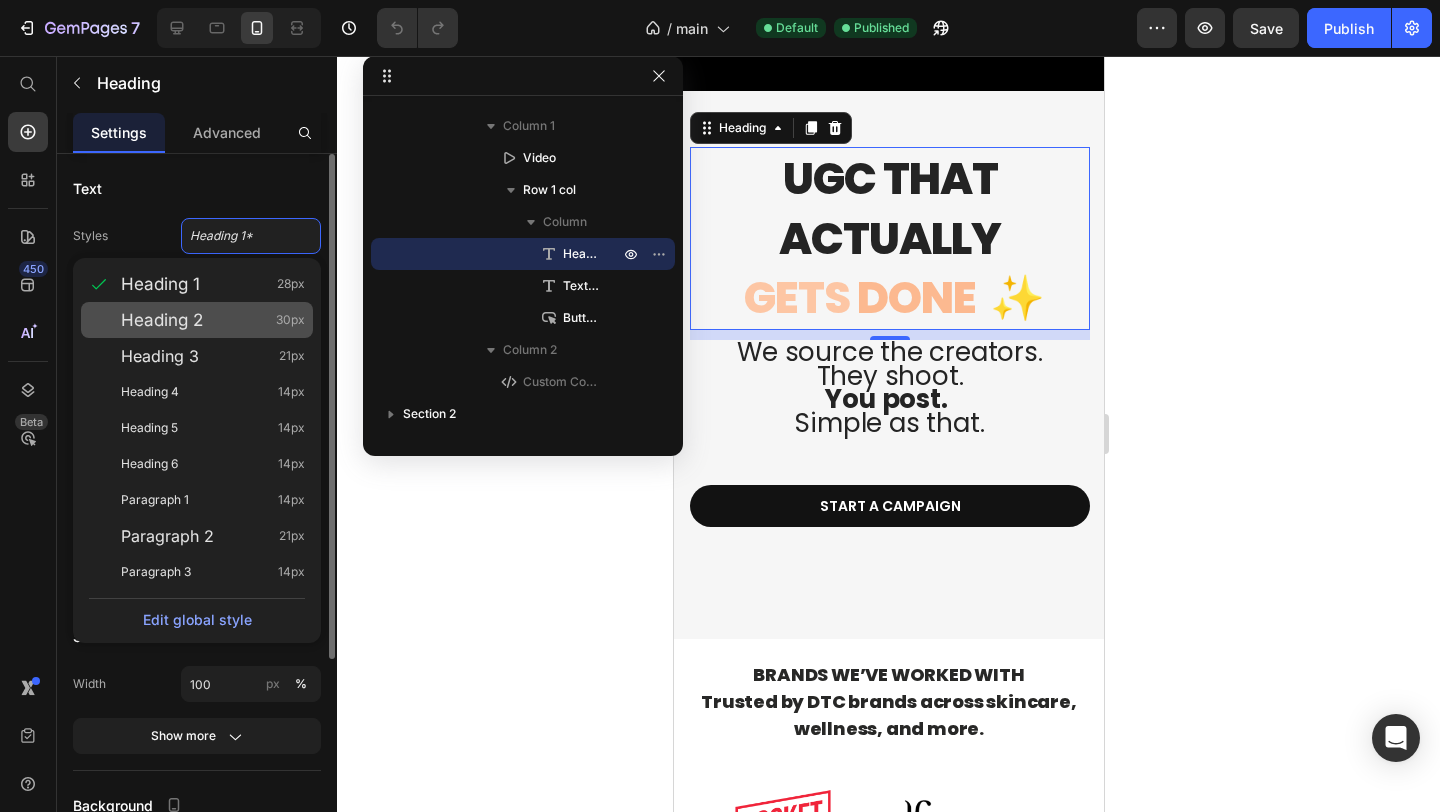 click on "Heading 2 30px" at bounding box center [213, 320] 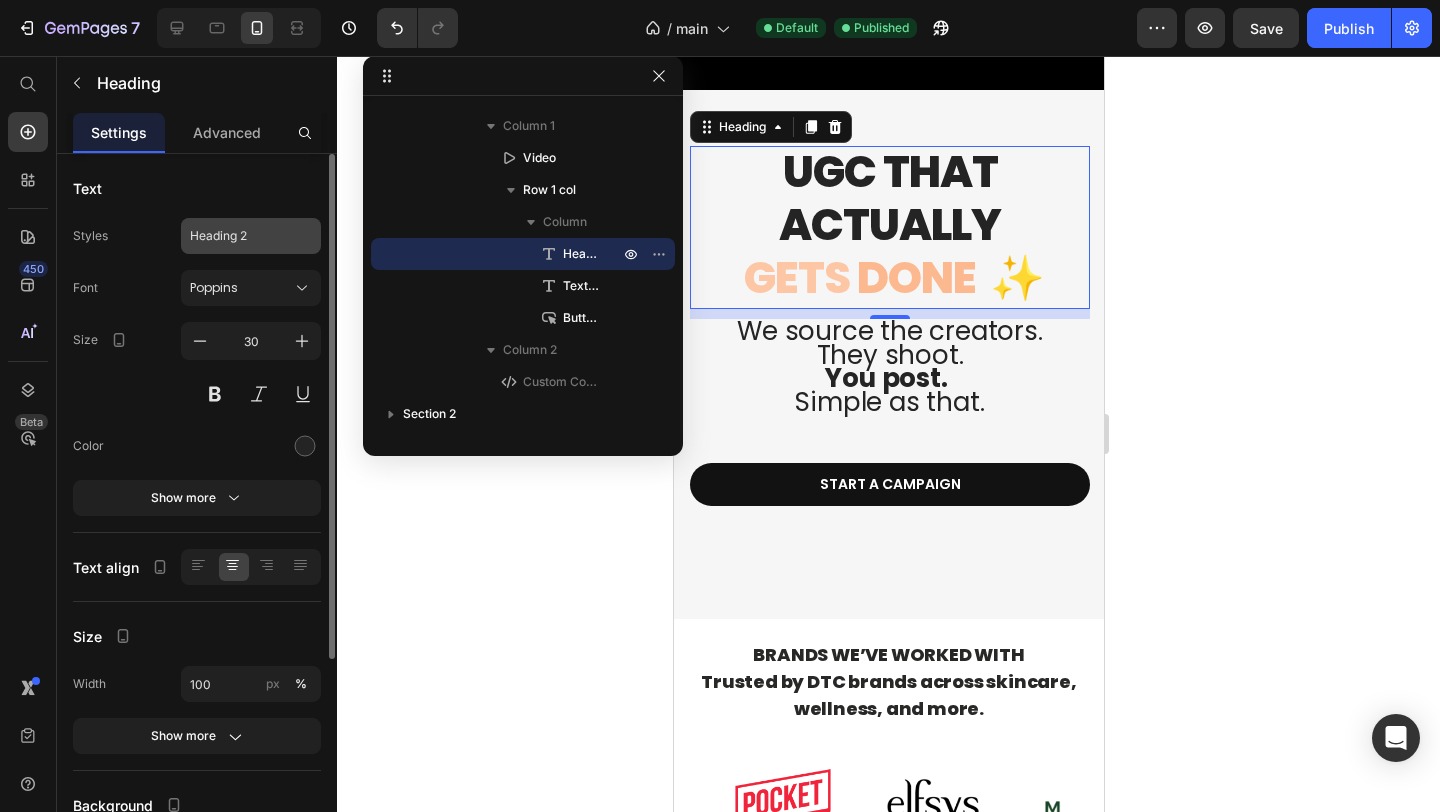 click on "Heading 2" at bounding box center [239, 236] 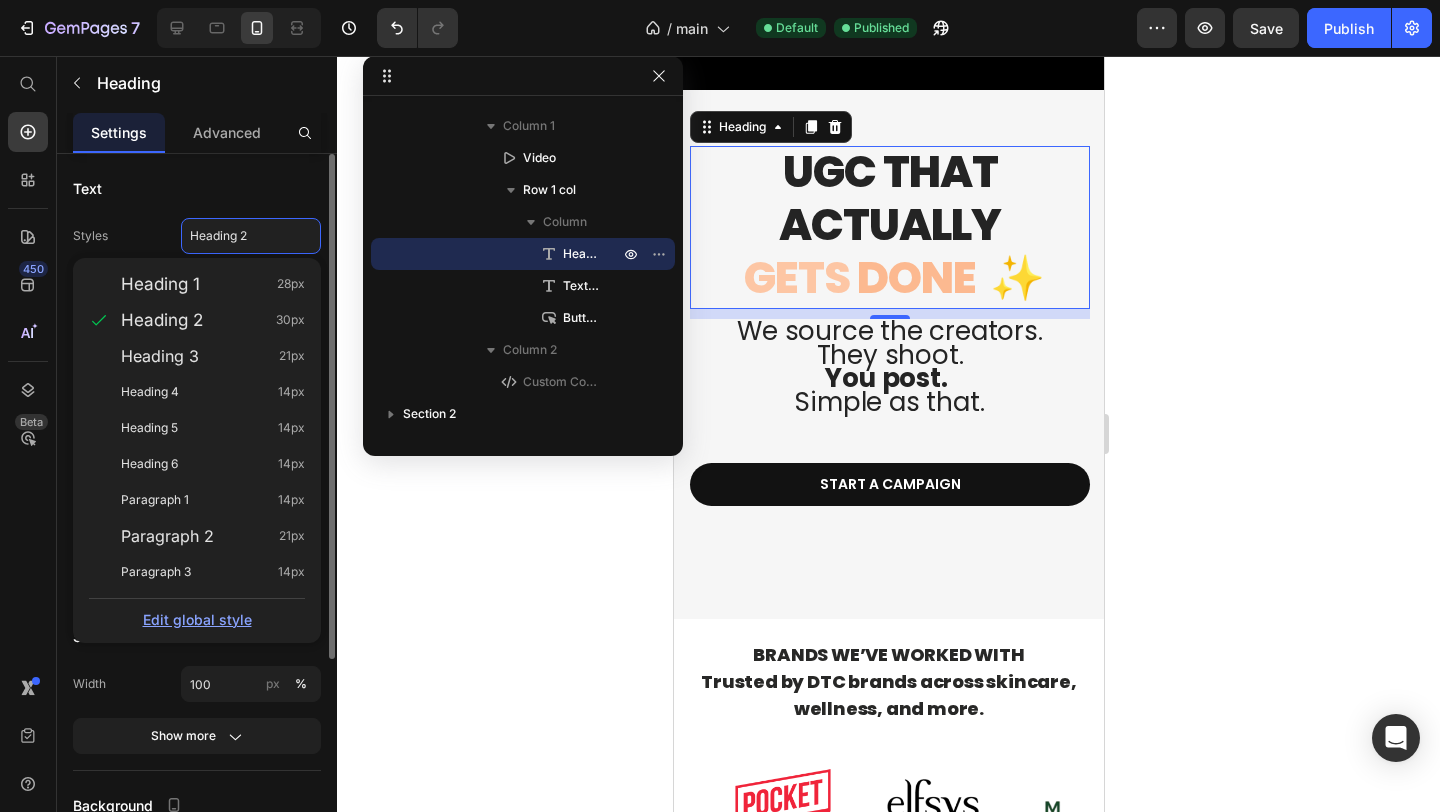 click on "Edit global style" at bounding box center (197, 619) 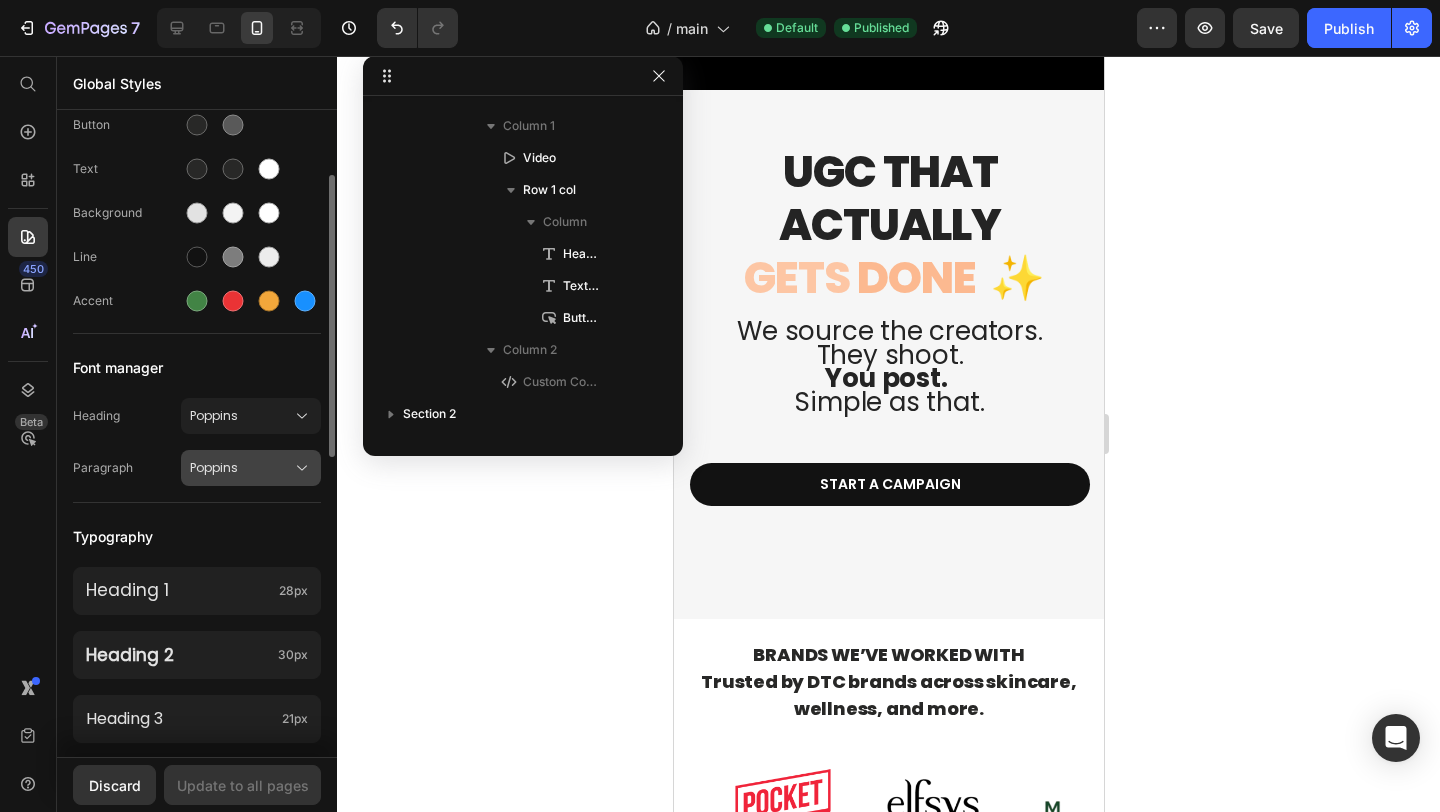 scroll, scrollTop: 117, scrollLeft: 0, axis: vertical 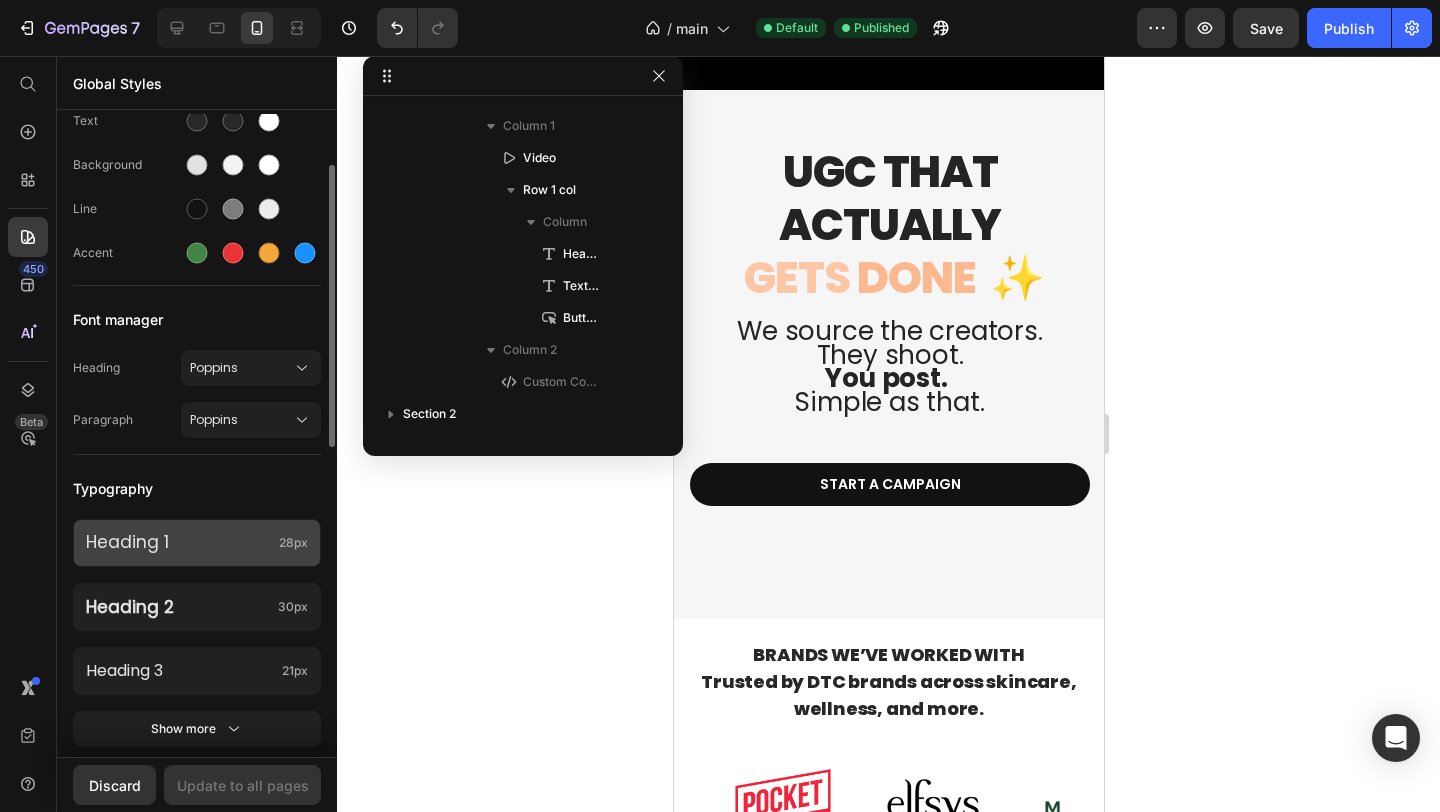 click on "Heading 1" at bounding box center [178, 543] 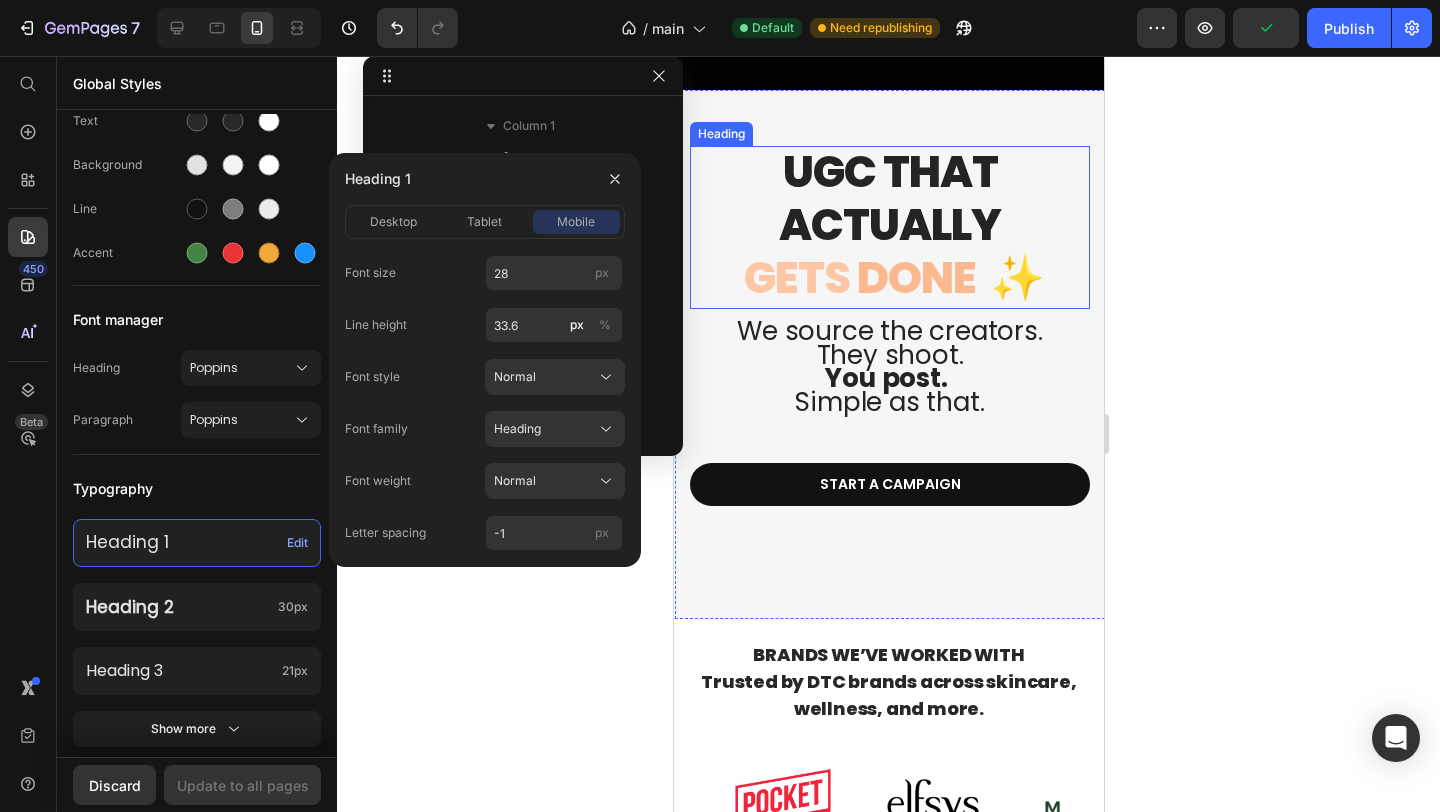 click on "UGC that actually" at bounding box center [889, 198] 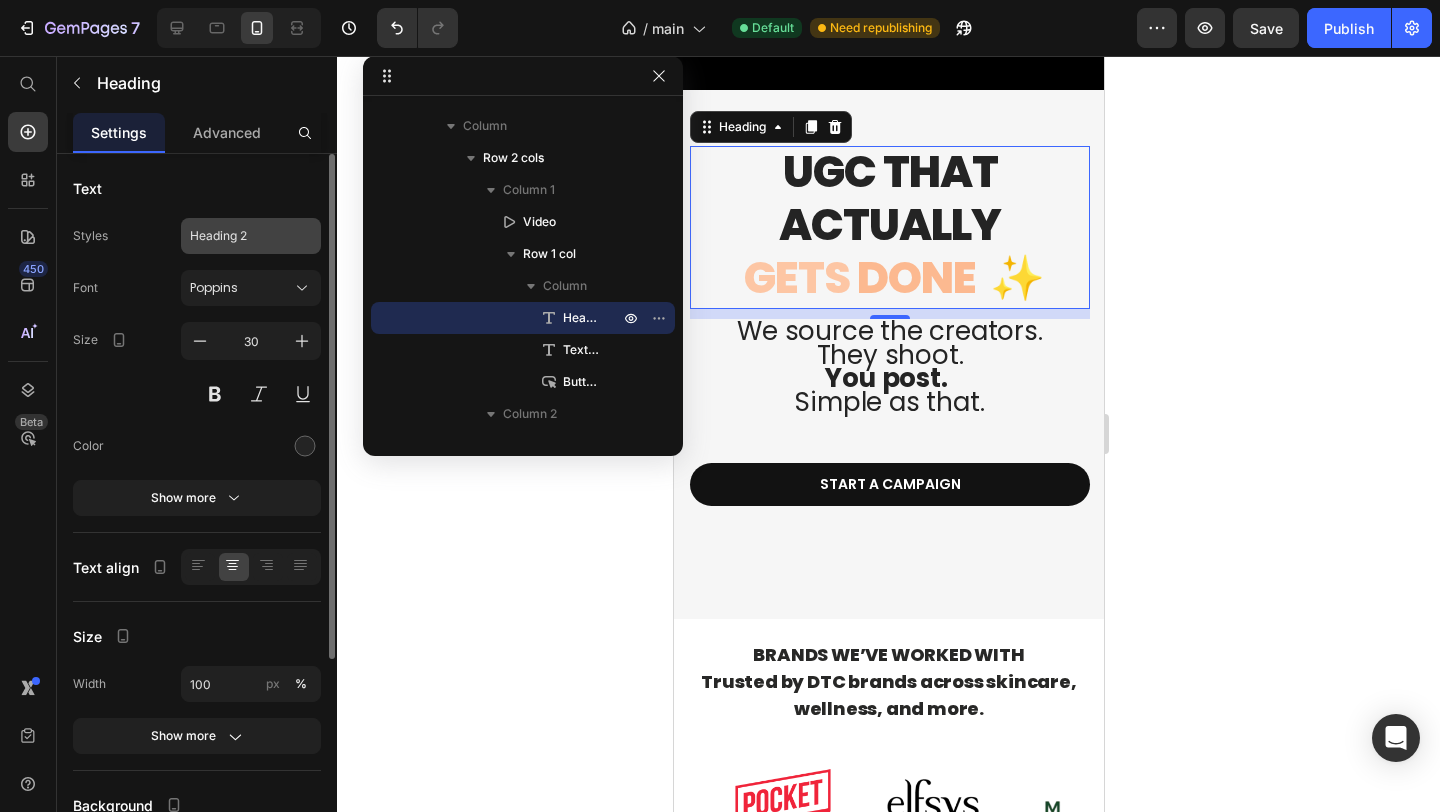 click on "Heading 2" at bounding box center [239, 236] 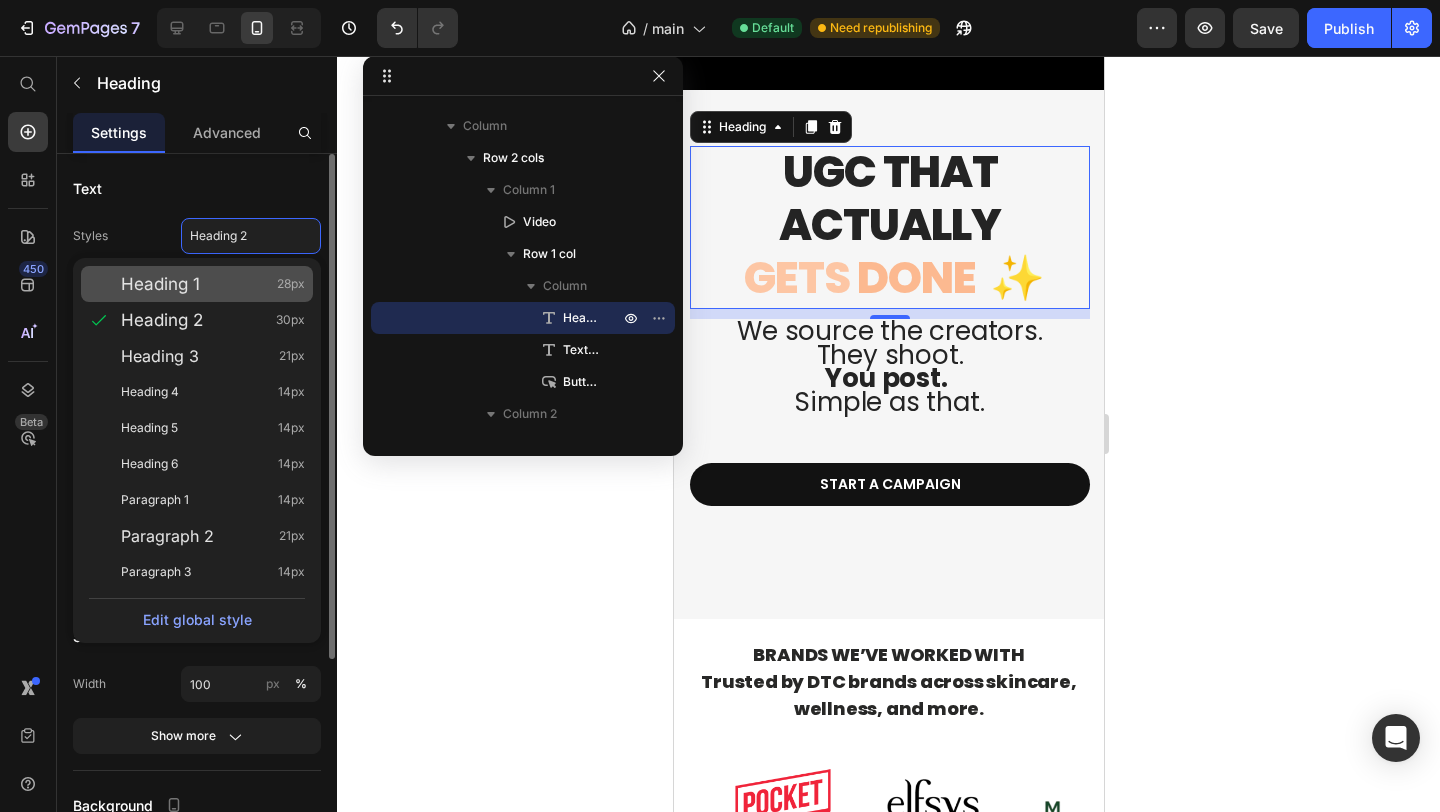 click on "Heading 1 28px" at bounding box center (213, 284) 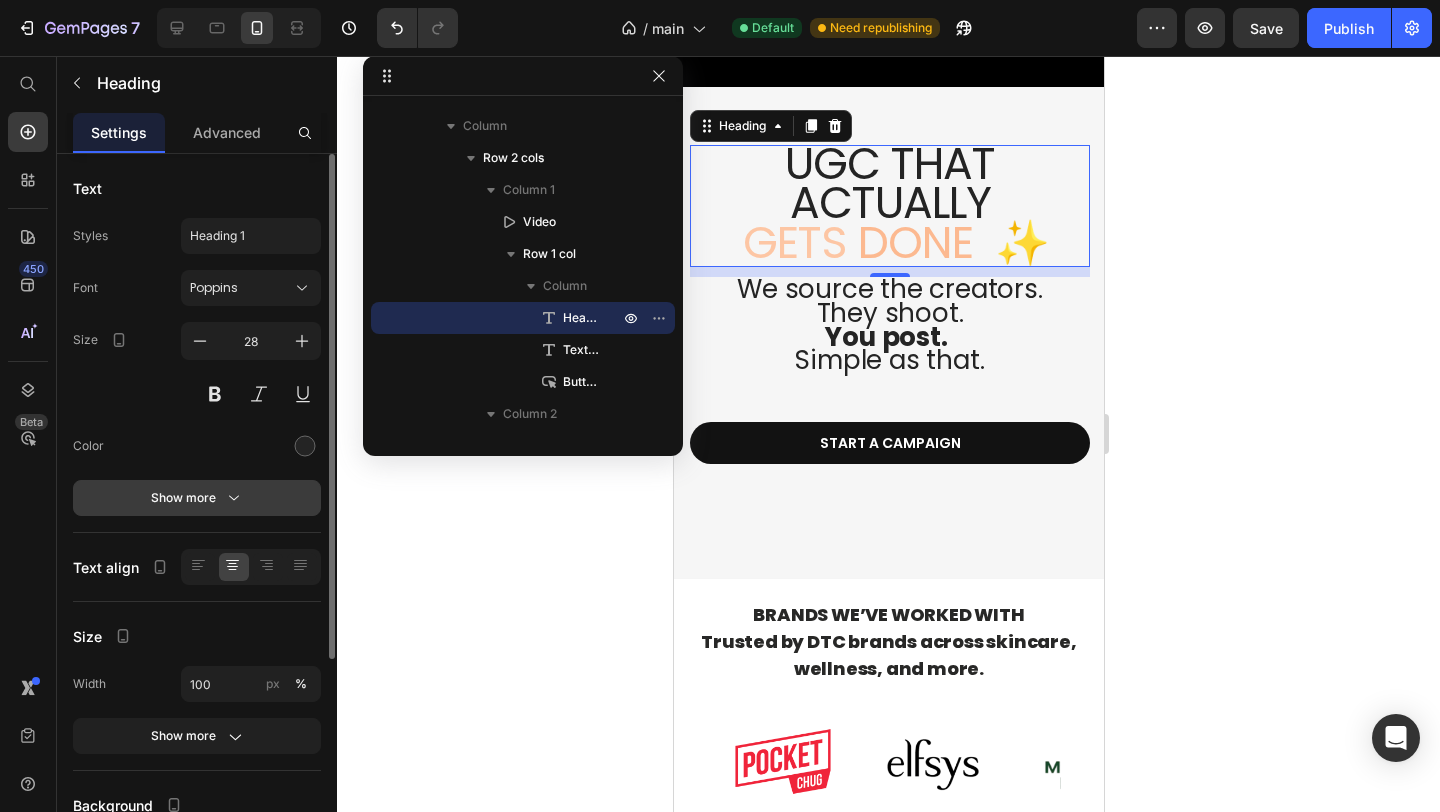 click 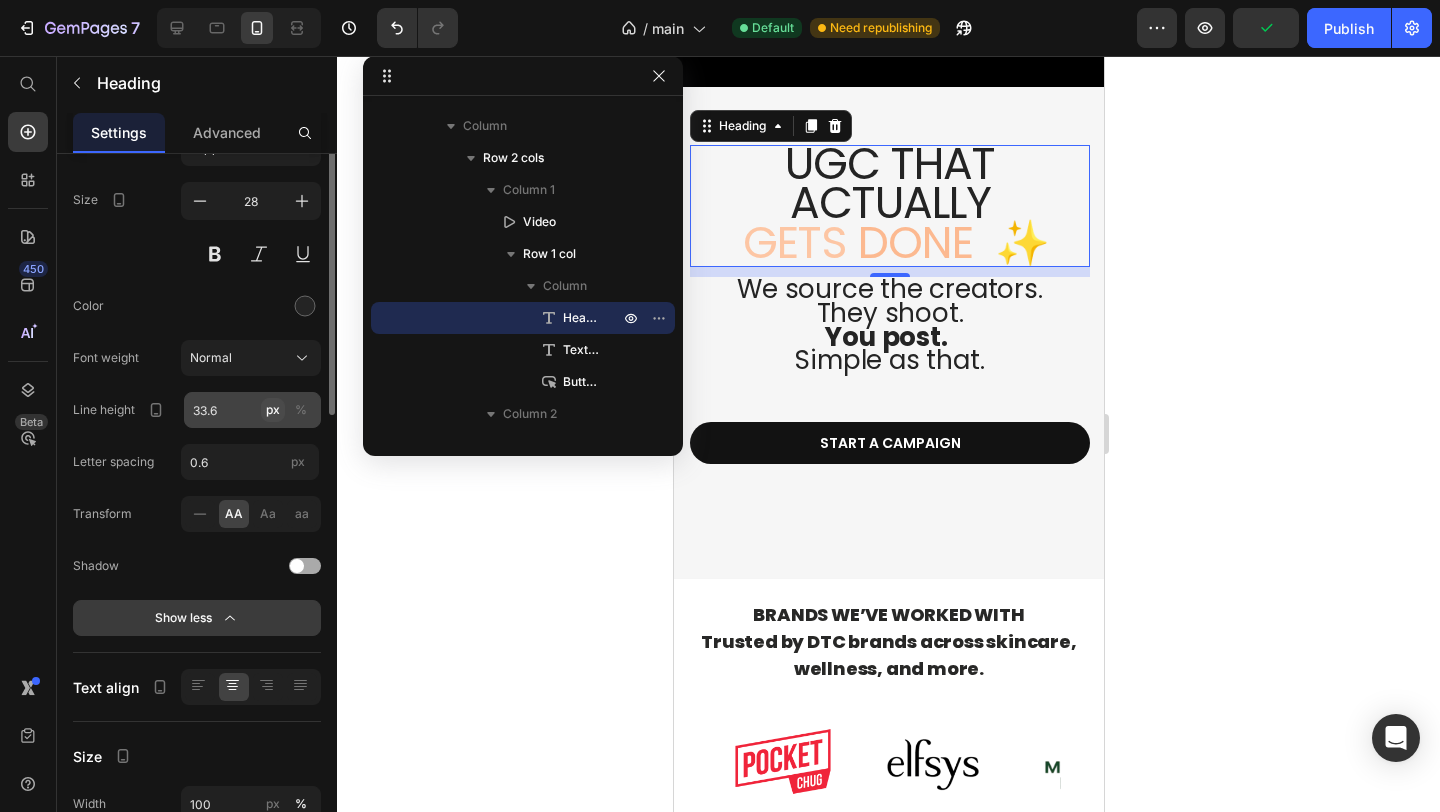 scroll, scrollTop: 0, scrollLeft: 0, axis: both 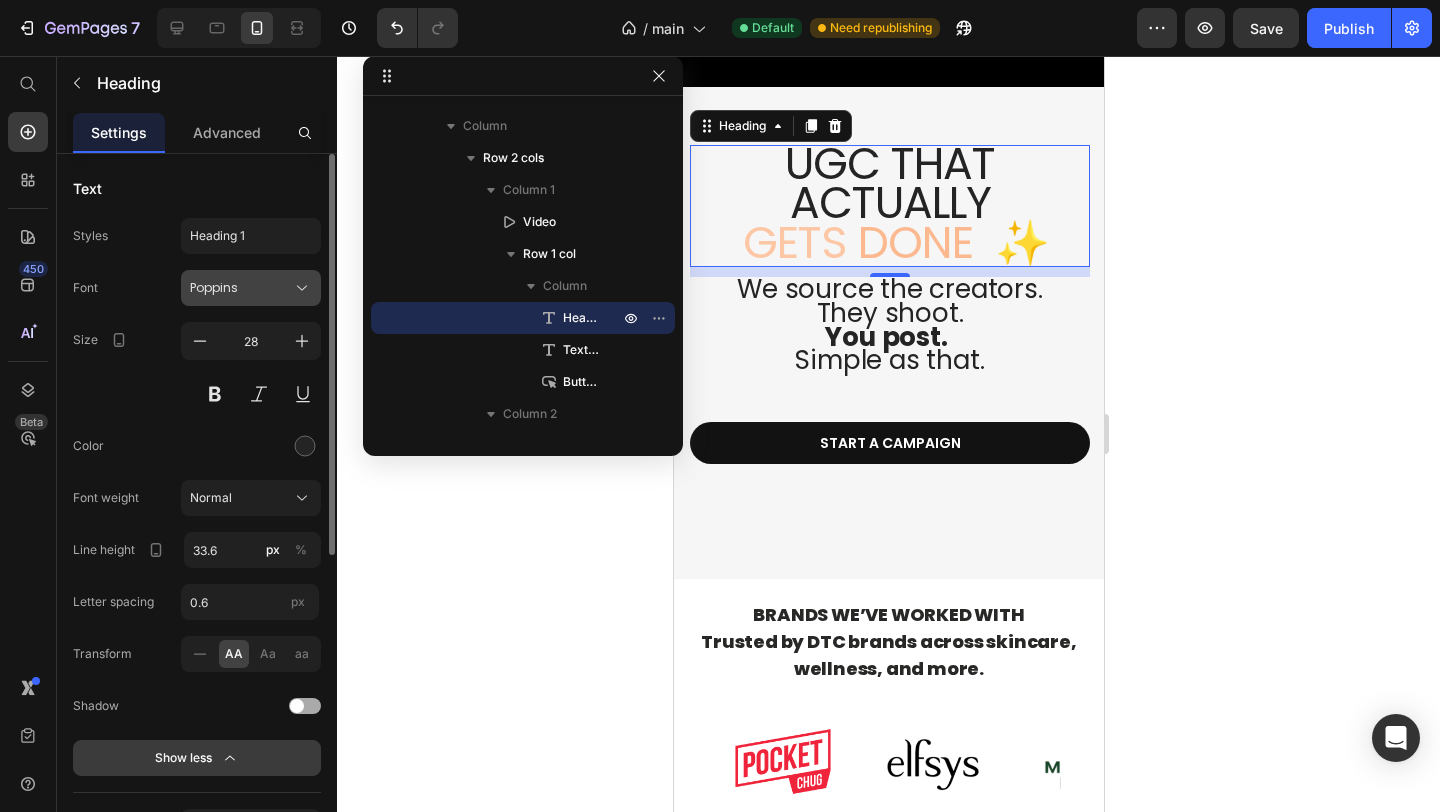 click on "Poppins" at bounding box center (241, 288) 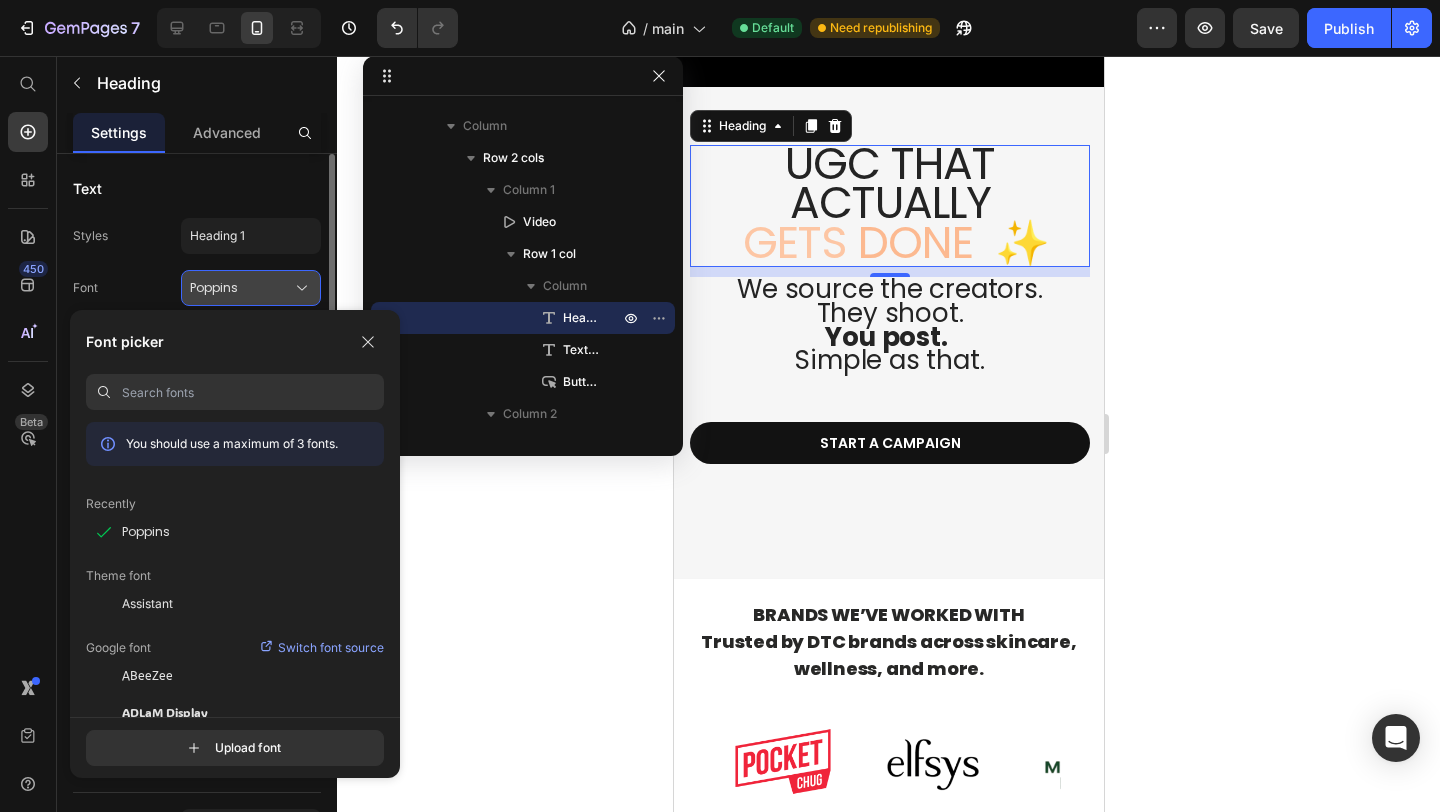 click on "Poppins" at bounding box center (241, 288) 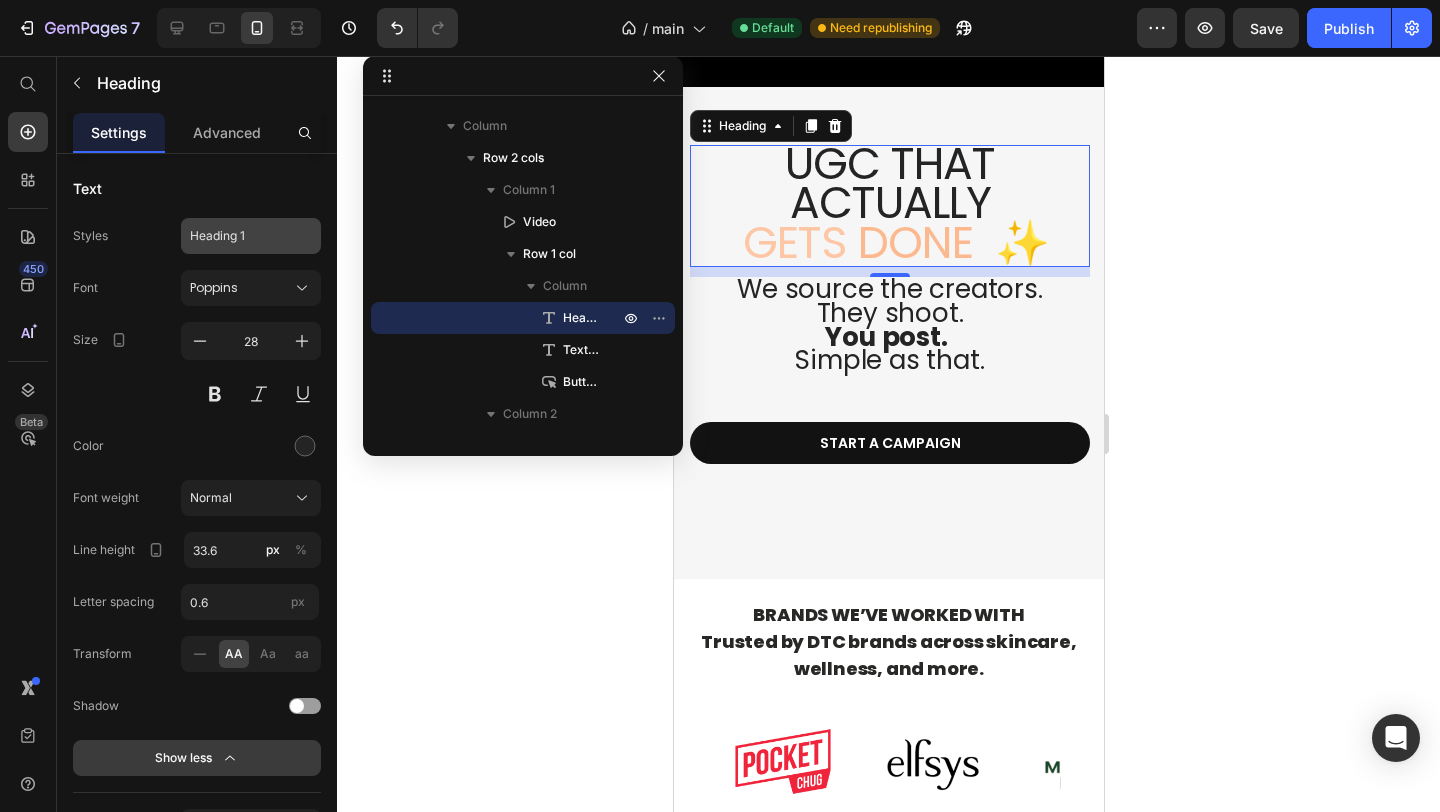click on "Heading 1" at bounding box center (239, 236) 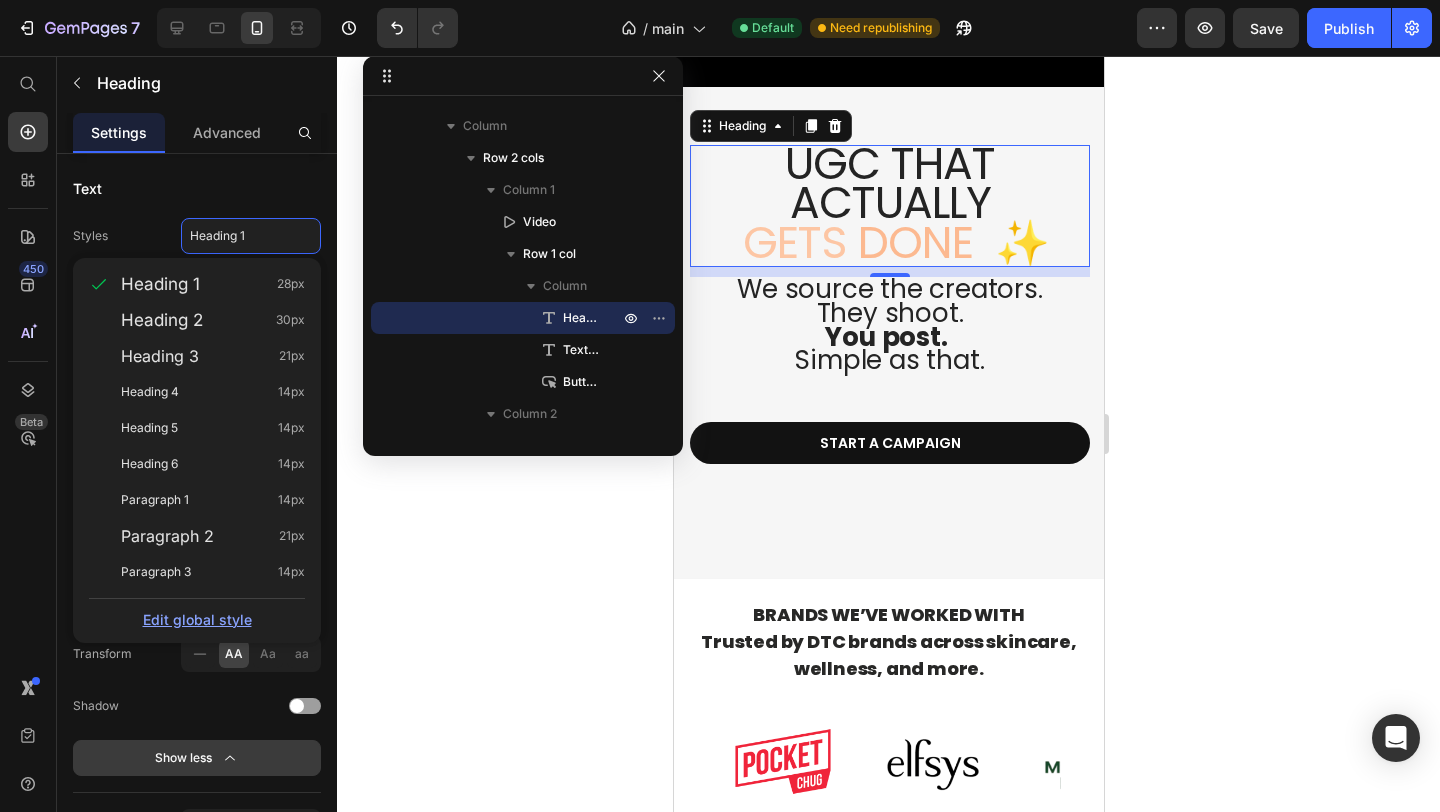 click on "Edit global style" at bounding box center (197, 619) 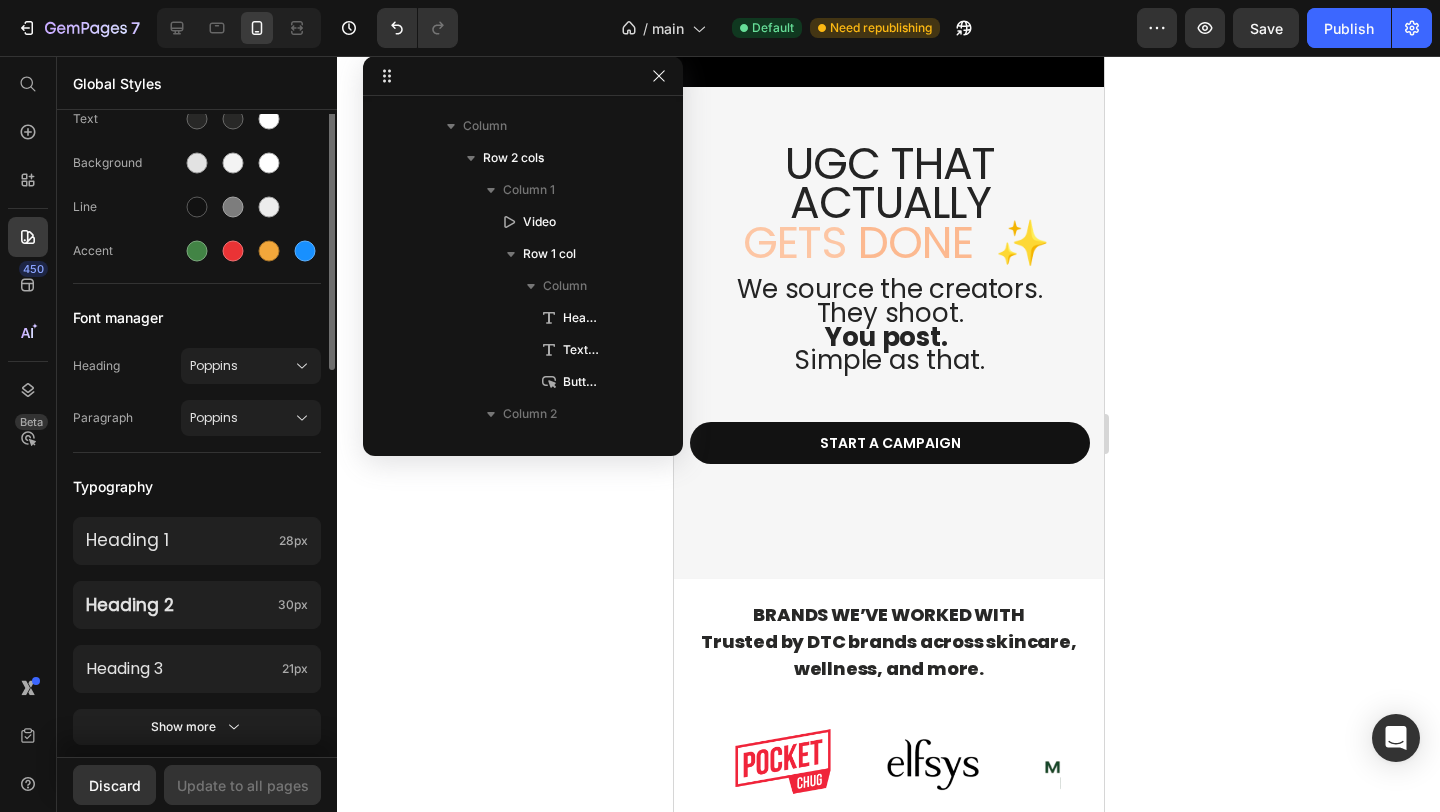 scroll, scrollTop: 148, scrollLeft: 0, axis: vertical 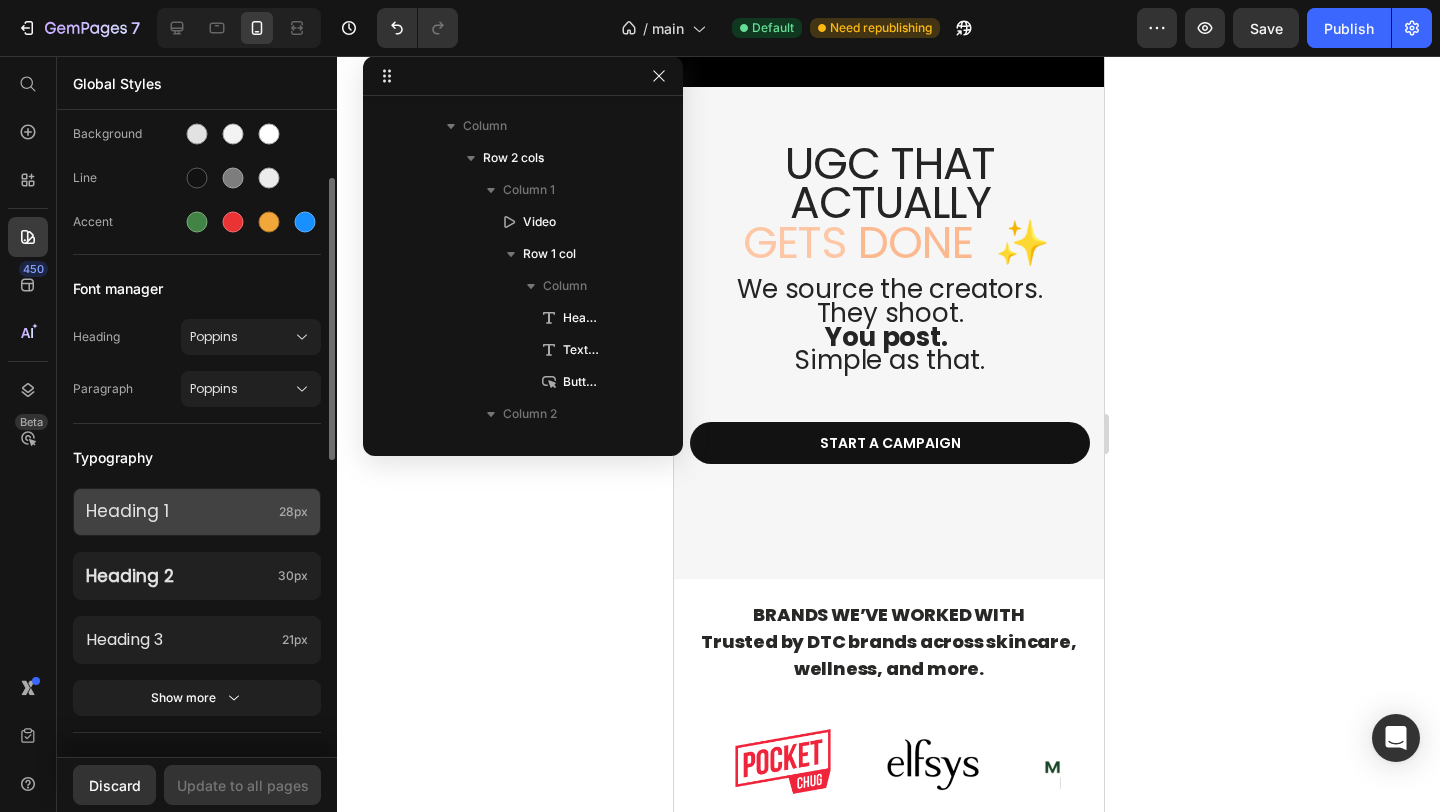click on "Heading 1" at bounding box center [178, 512] 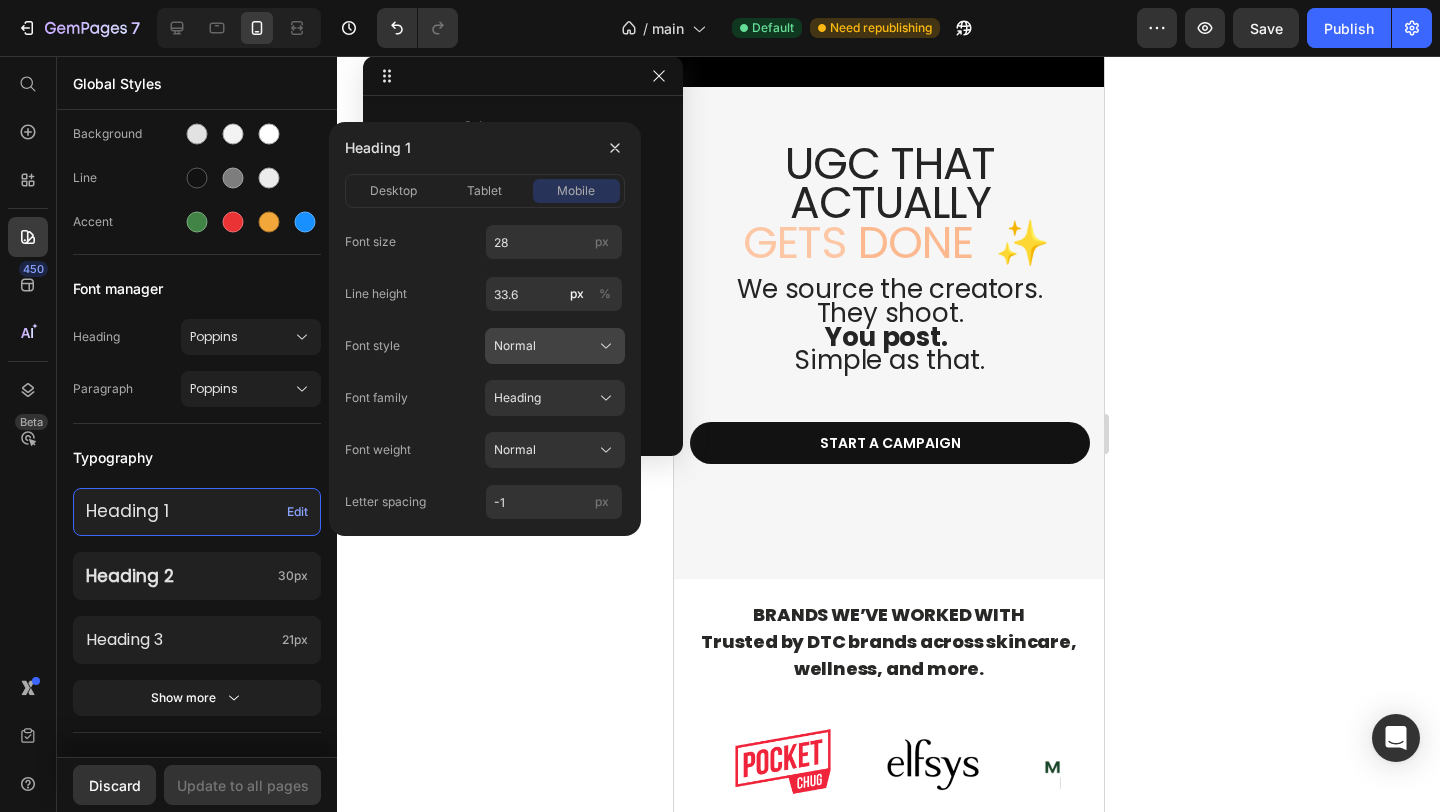 click on "Normal" 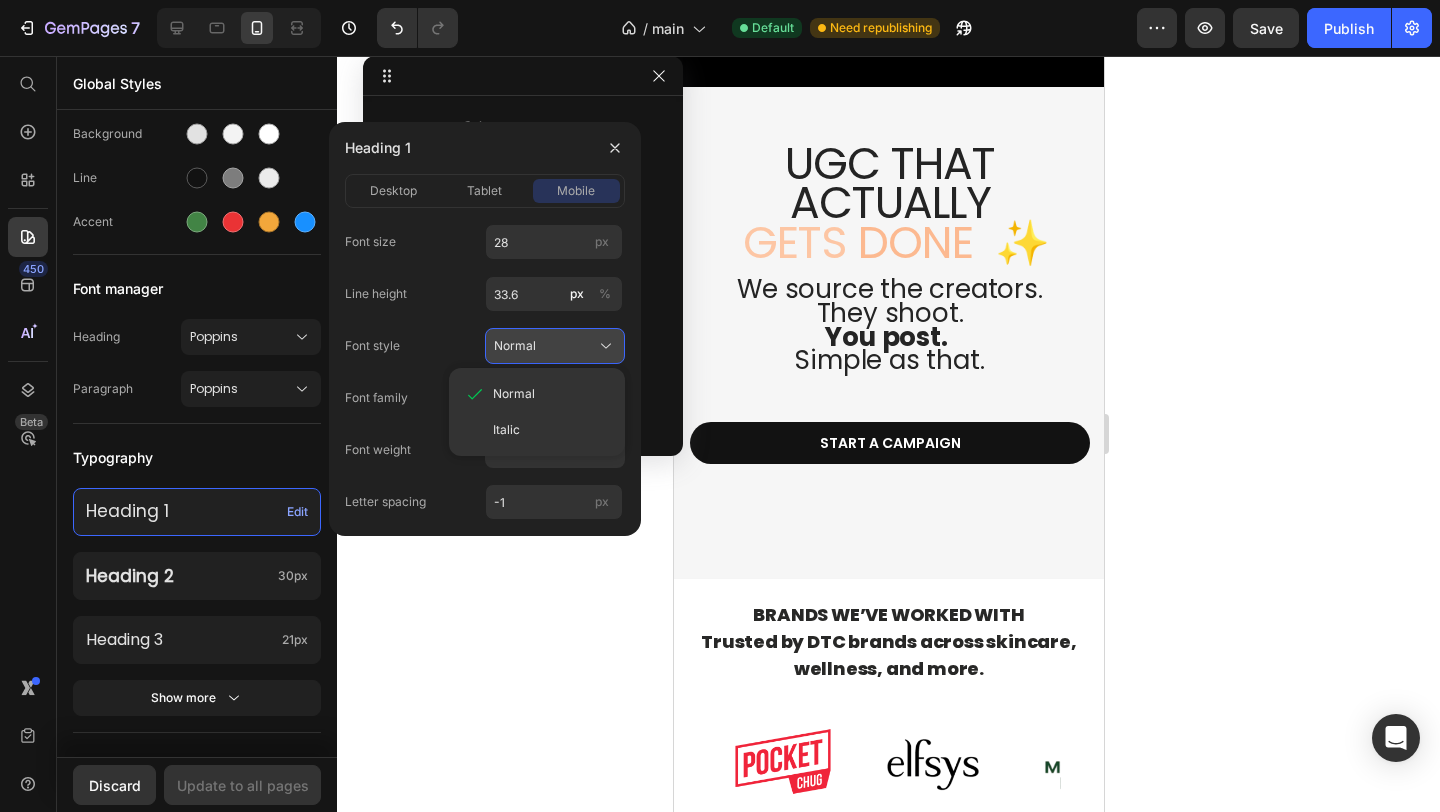 click on "Normal" 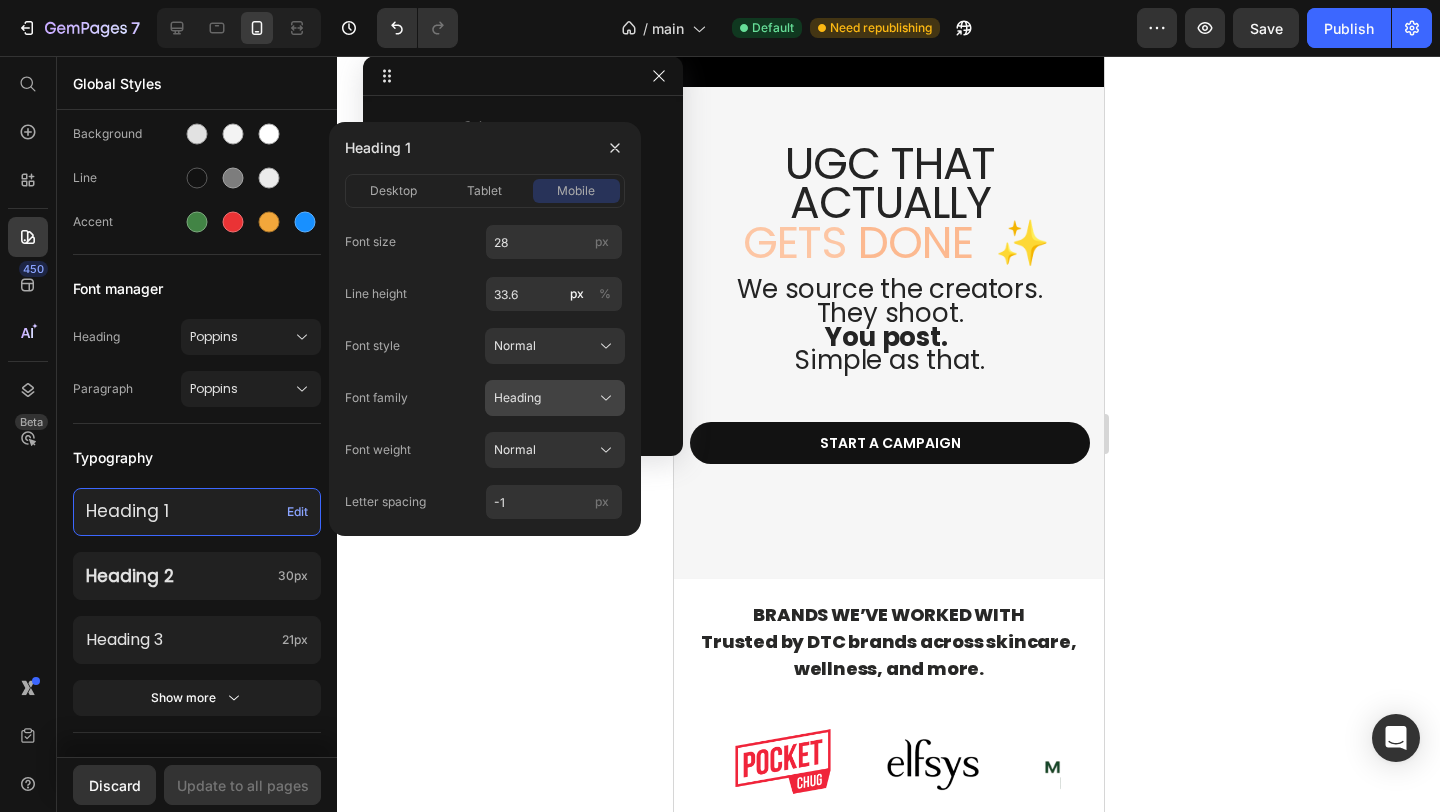 click on "Heading" at bounding box center (555, 398) 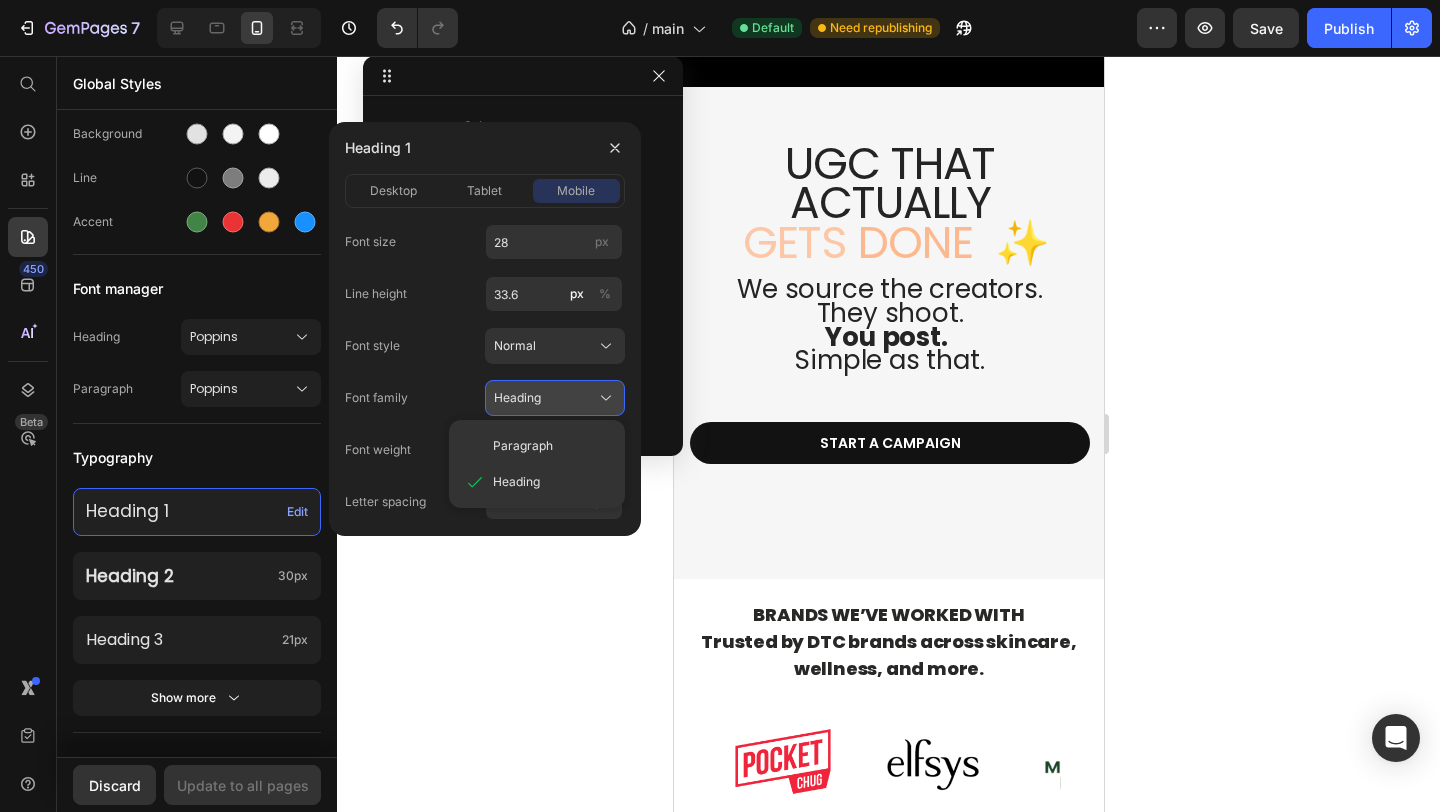 click on "Heading" 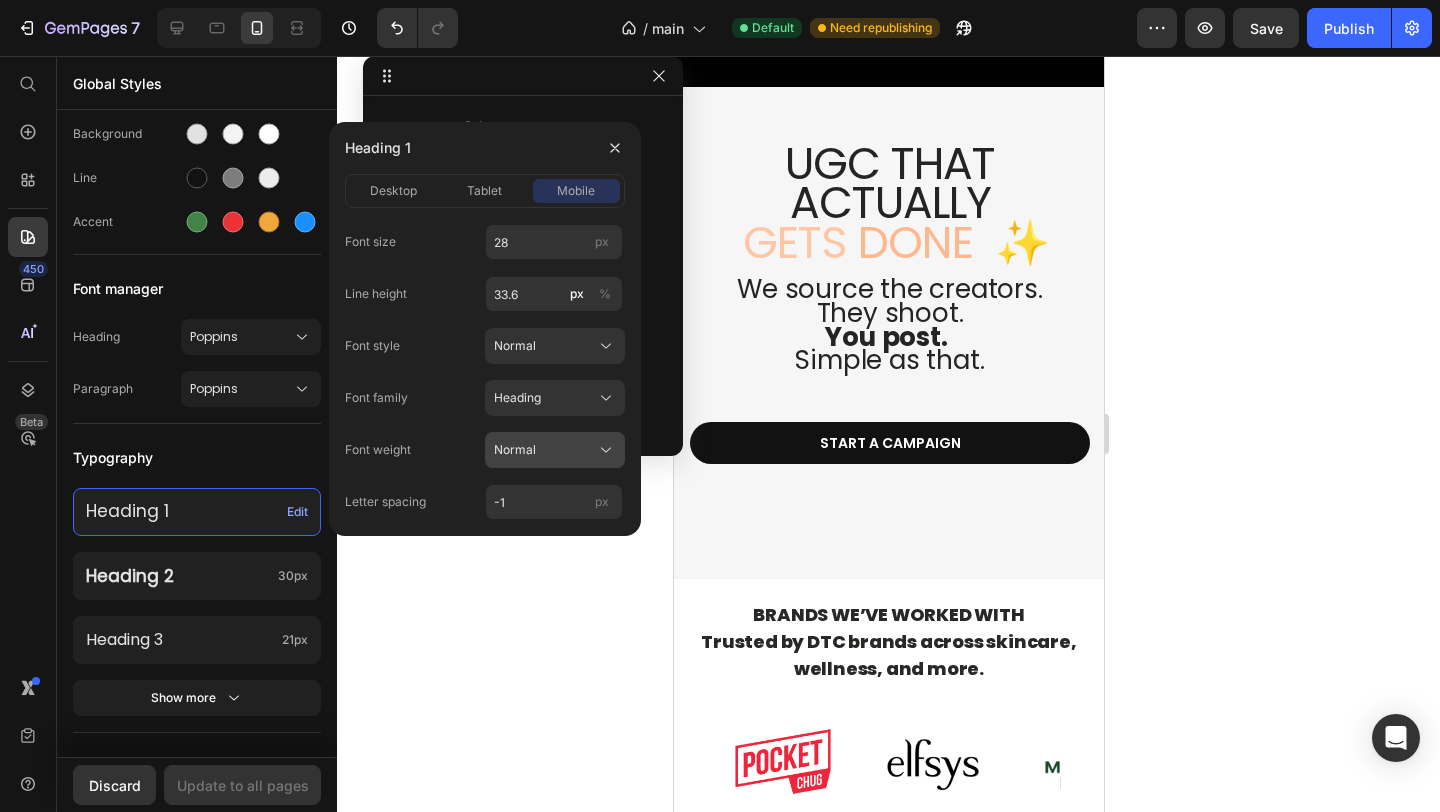 click on "Normal" at bounding box center (555, 450) 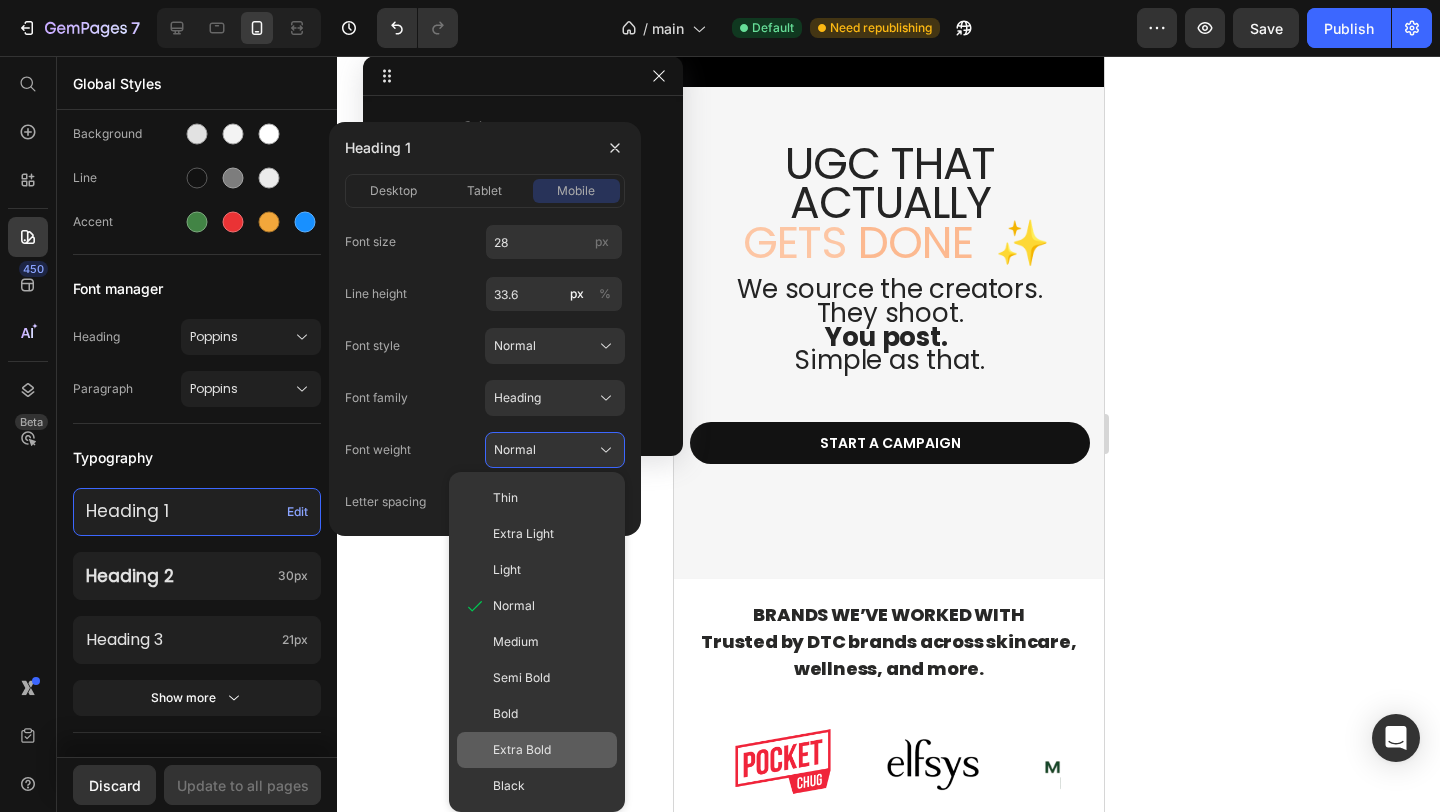 click on "Extra Bold" at bounding box center [522, 750] 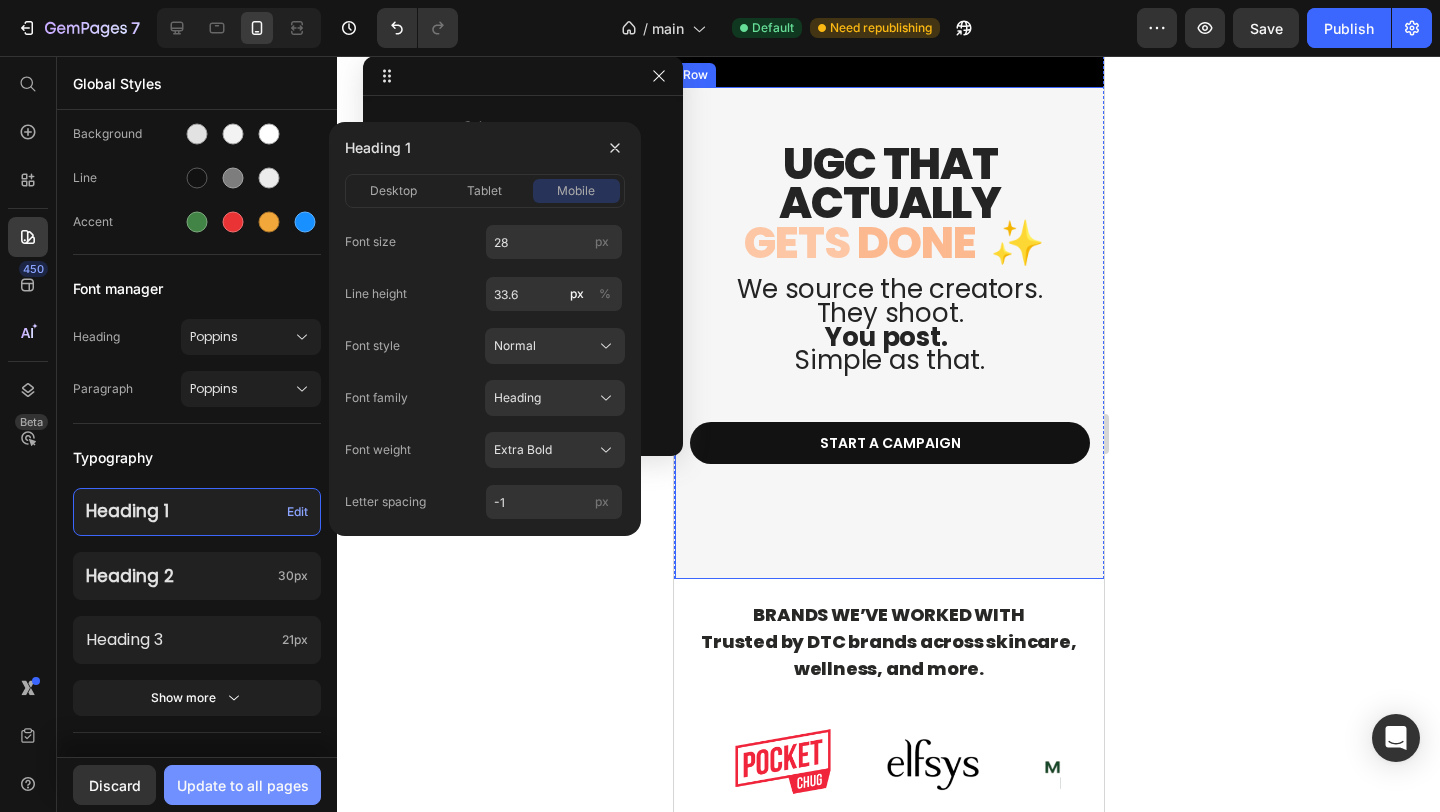 click on "Update to all pages" at bounding box center (243, 785) 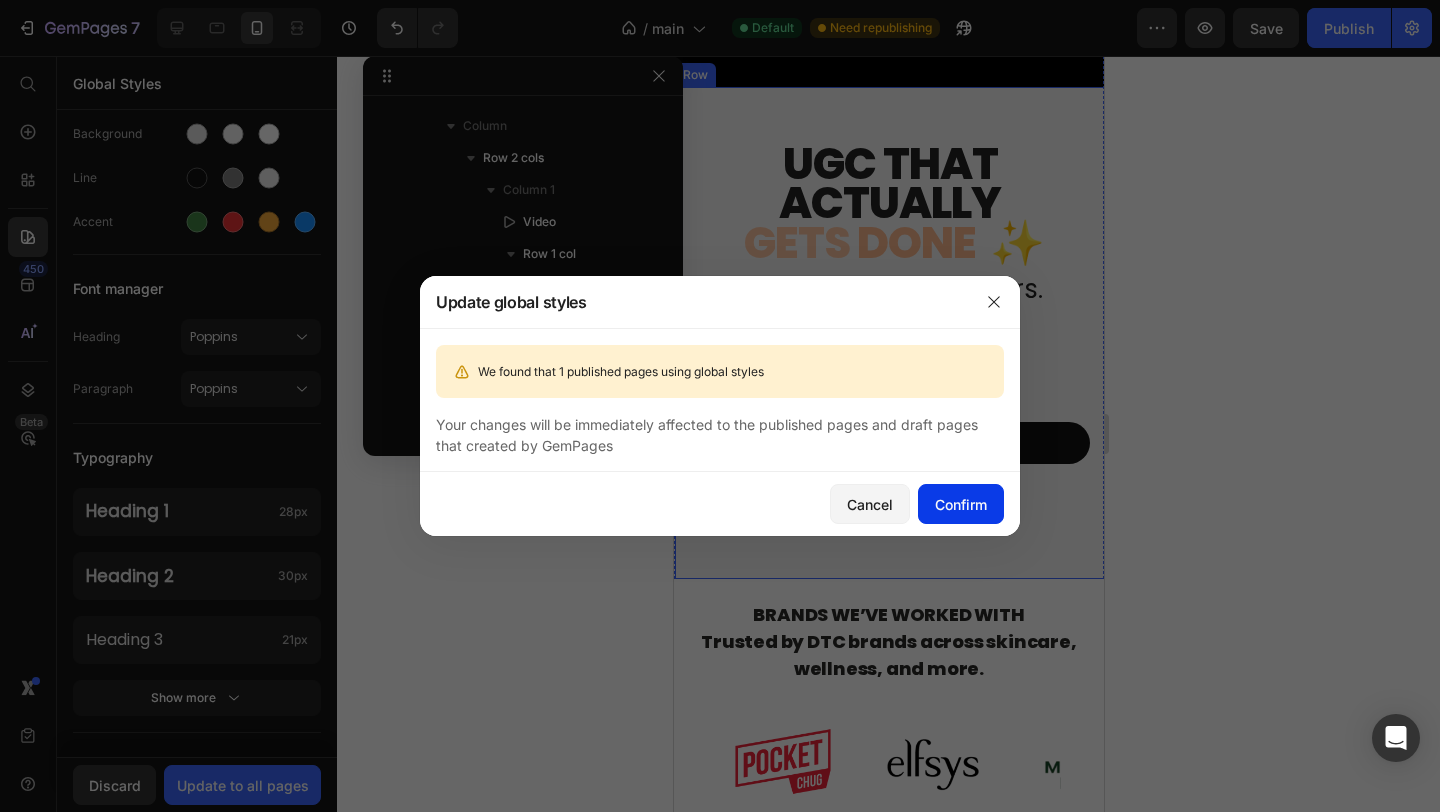 click on "Confirm" at bounding box center [961, 504] 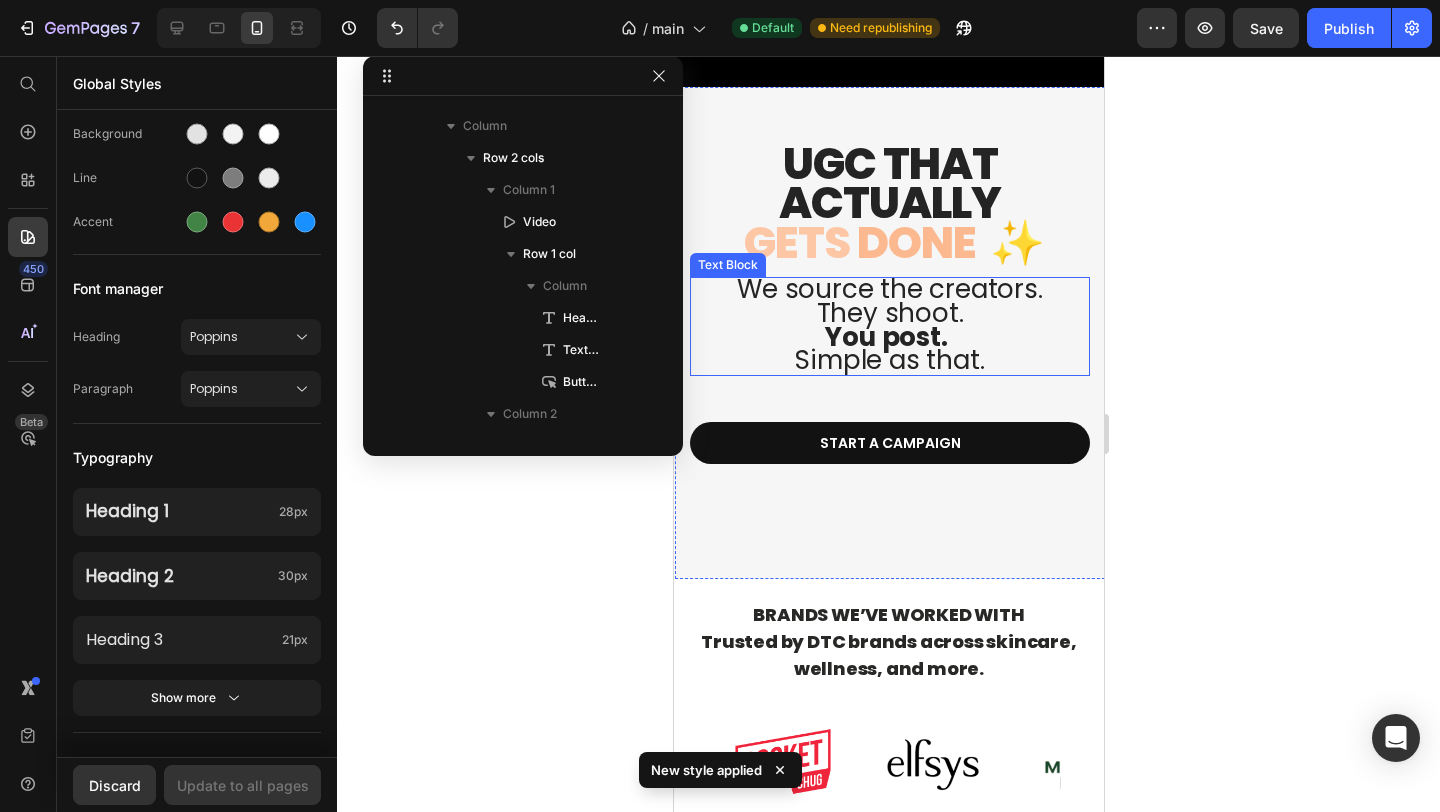 click on "They shoot." at bounding box center [889, 313] 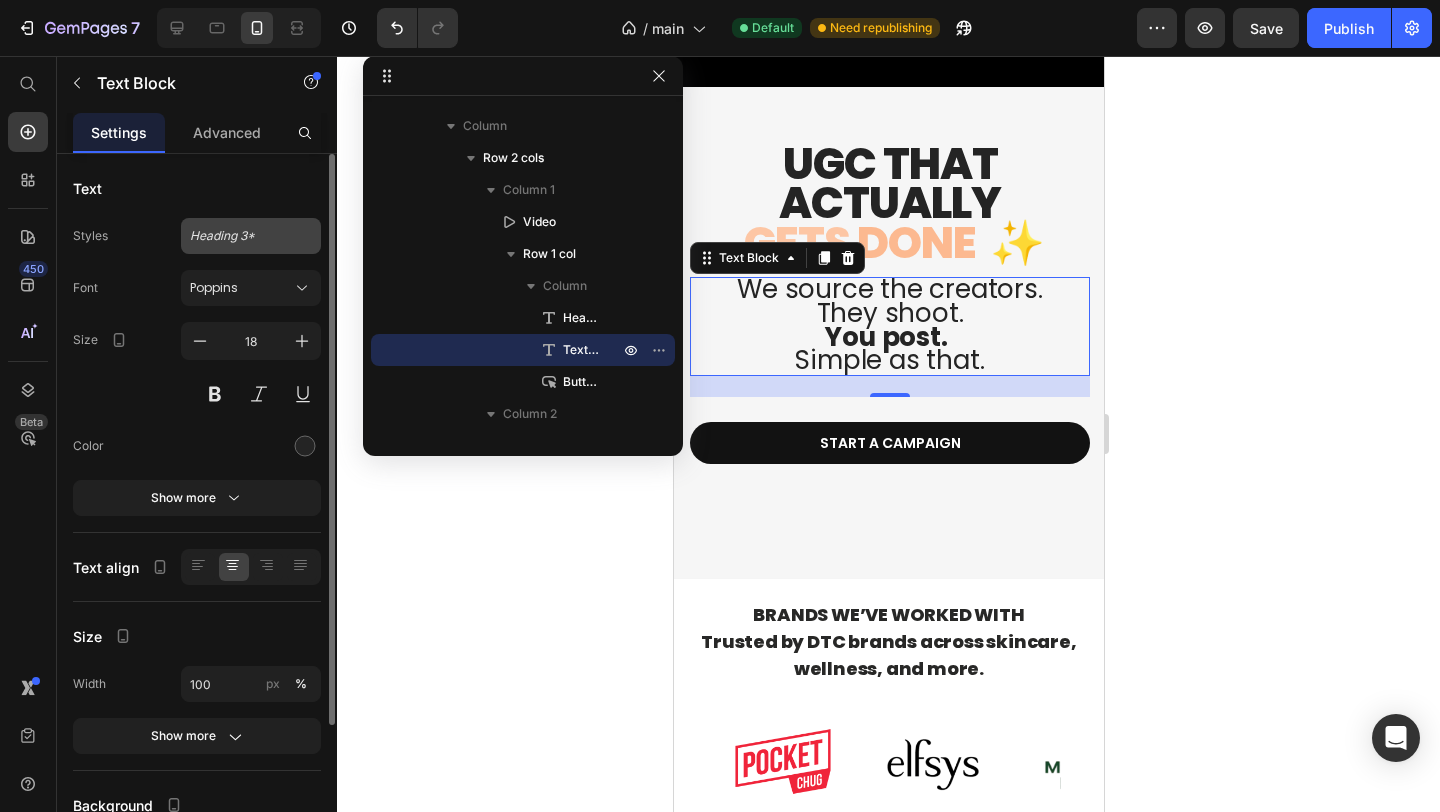 click on "Heading 3*" 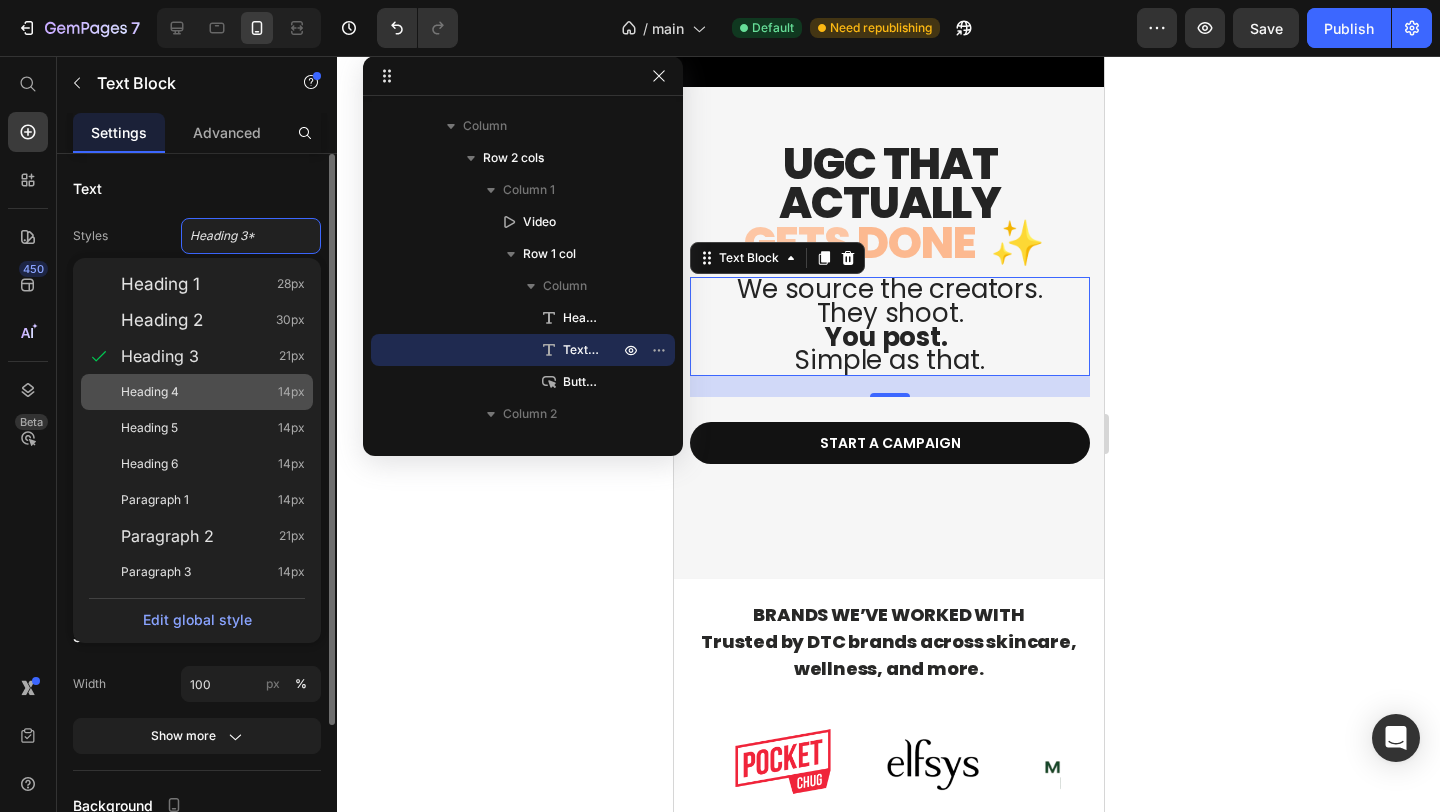 click on "Heading 4 14px" at bounding box center (213, 392) 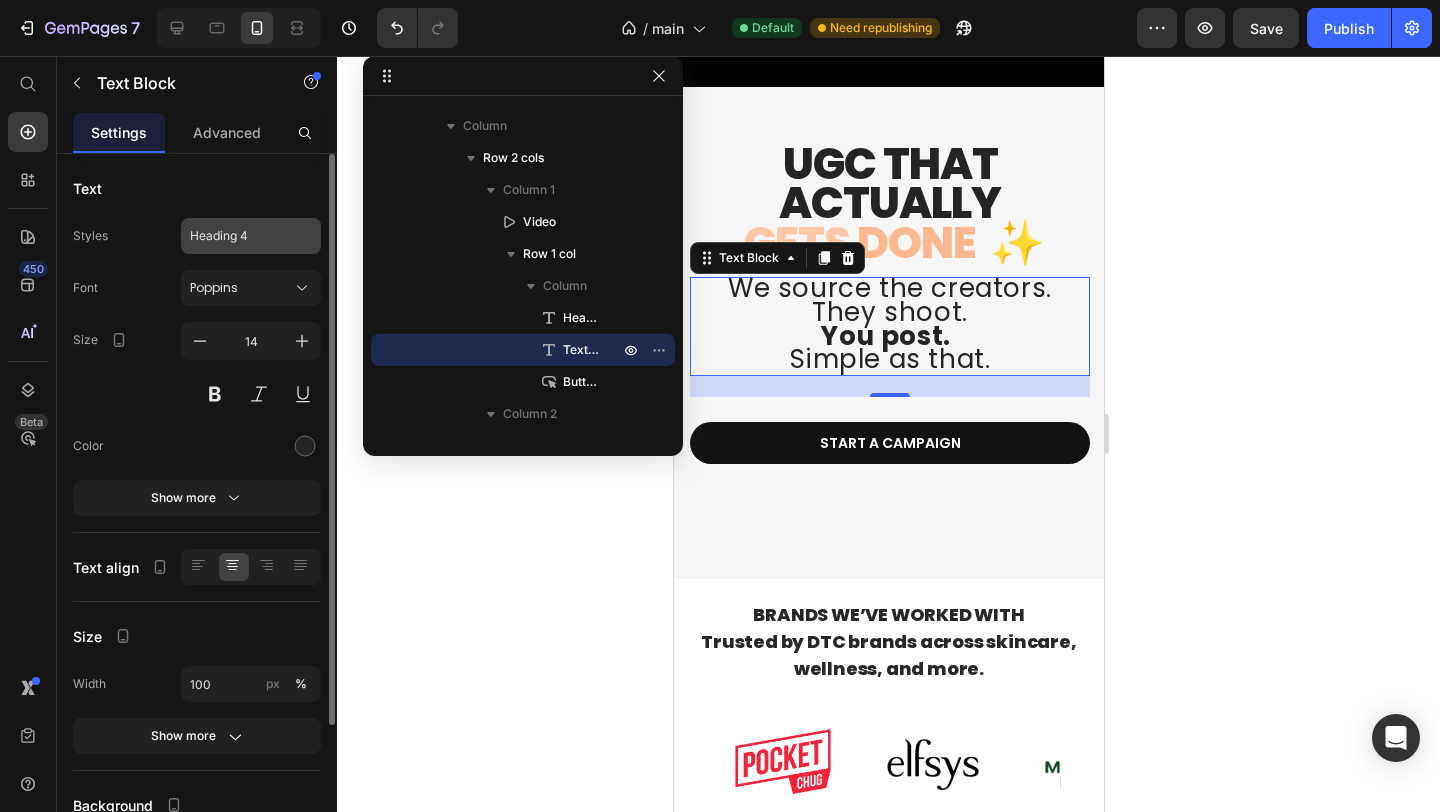 click on "Heading 4" at bounding box center [239, 236] 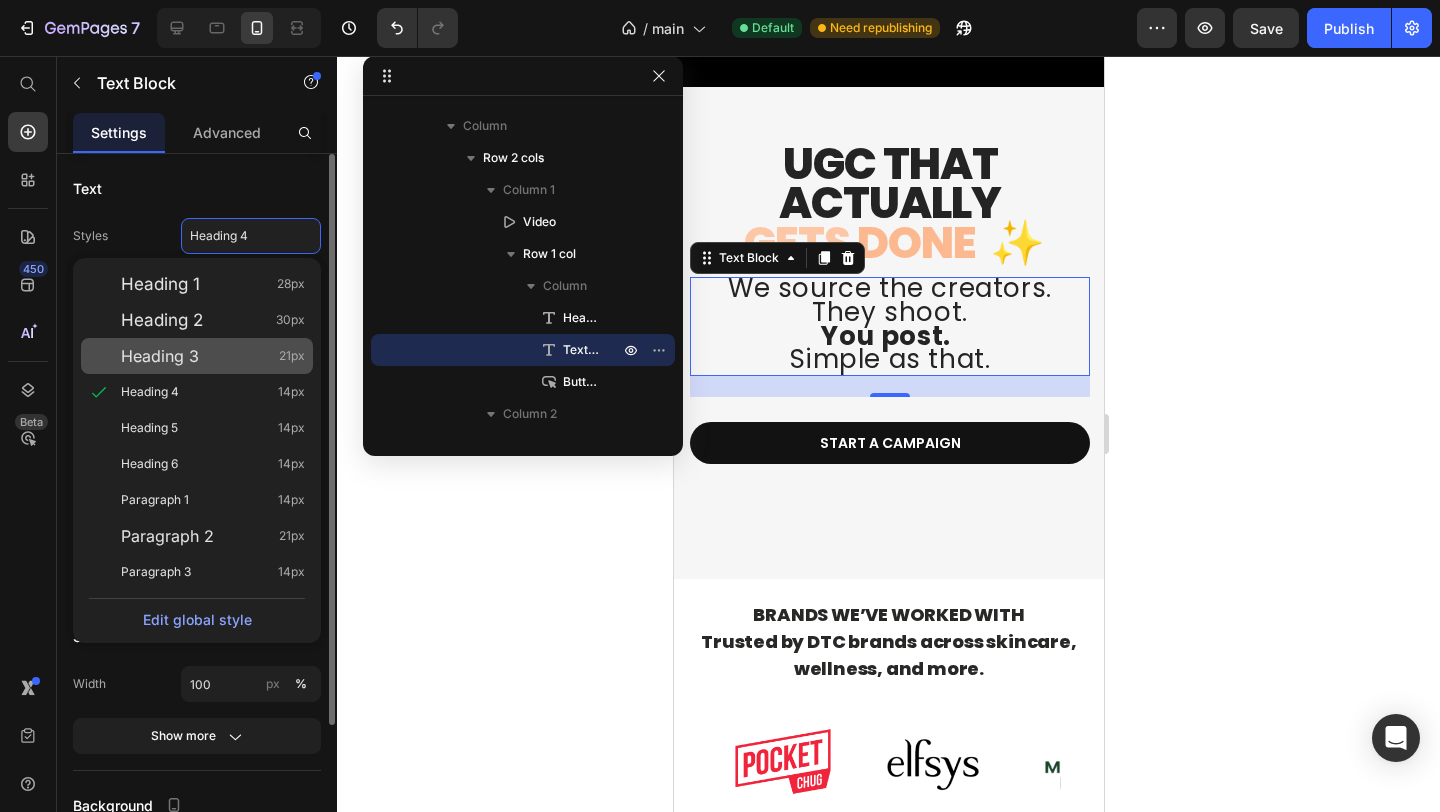 click on "Heading 3 21px" at bounding box center (213, 356) 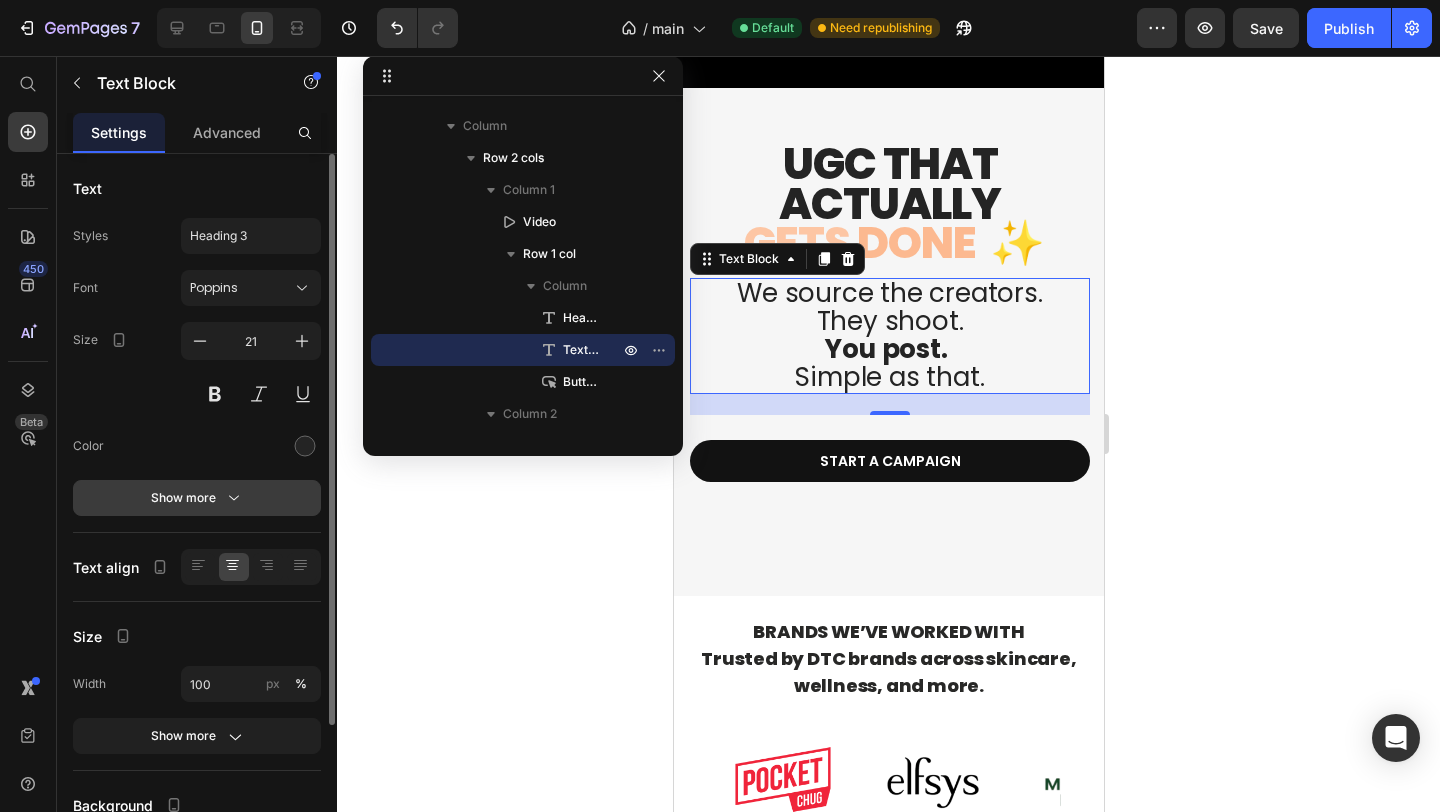 click on "Show more" at bounding box center [197, 498] 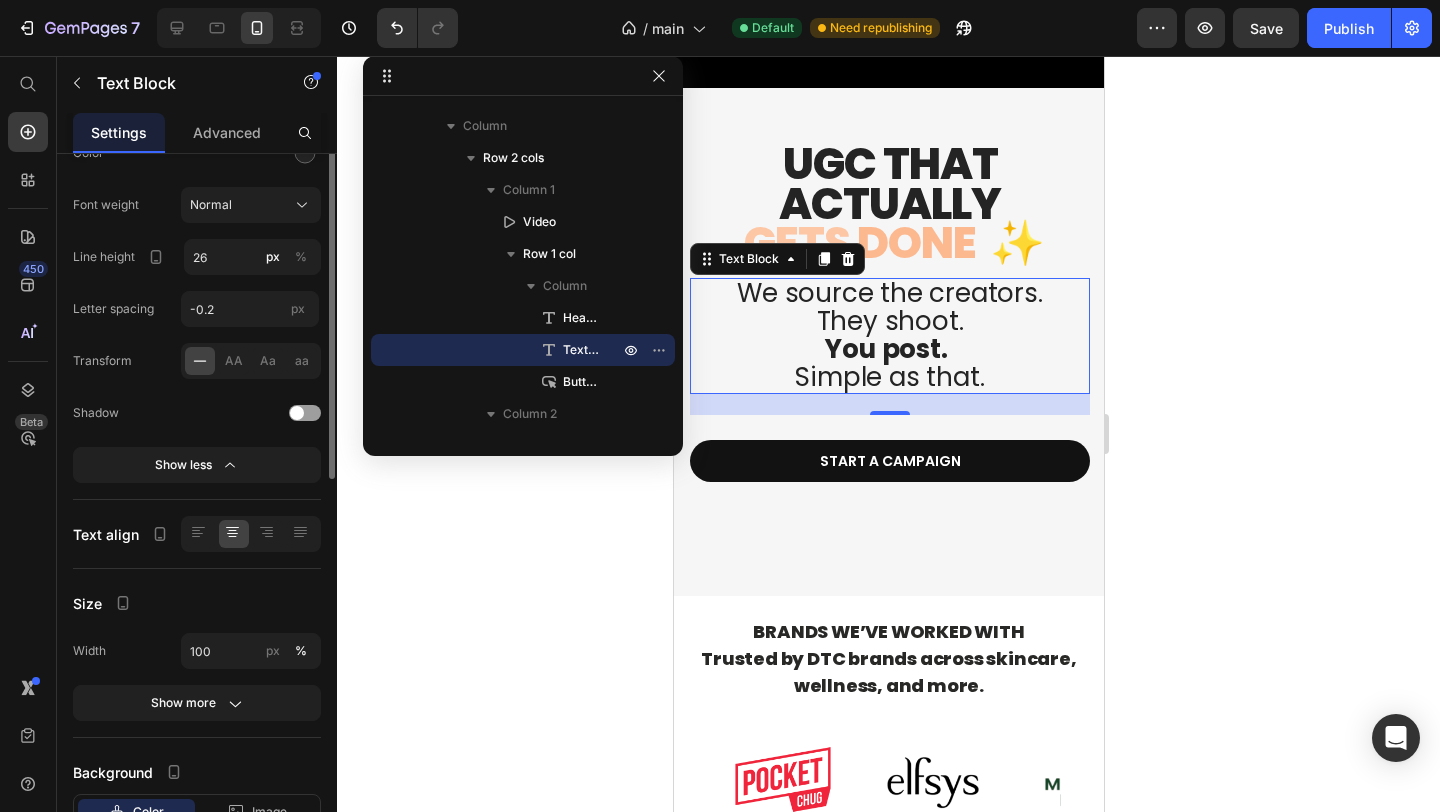 scroll, scrollTop: 0, scrollLeft: 0, axis: both 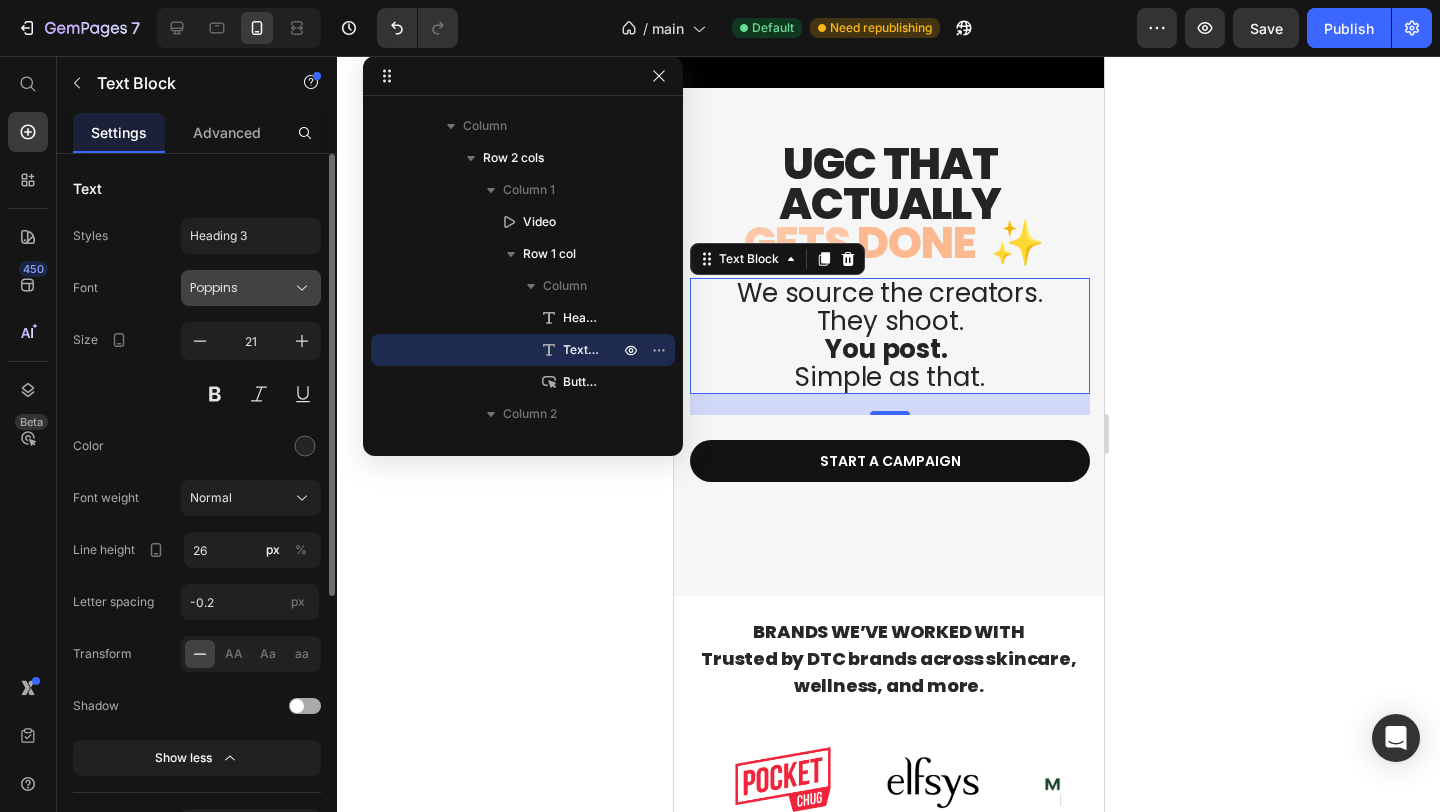 click on "Poppins" at bounding box center [251, 288] 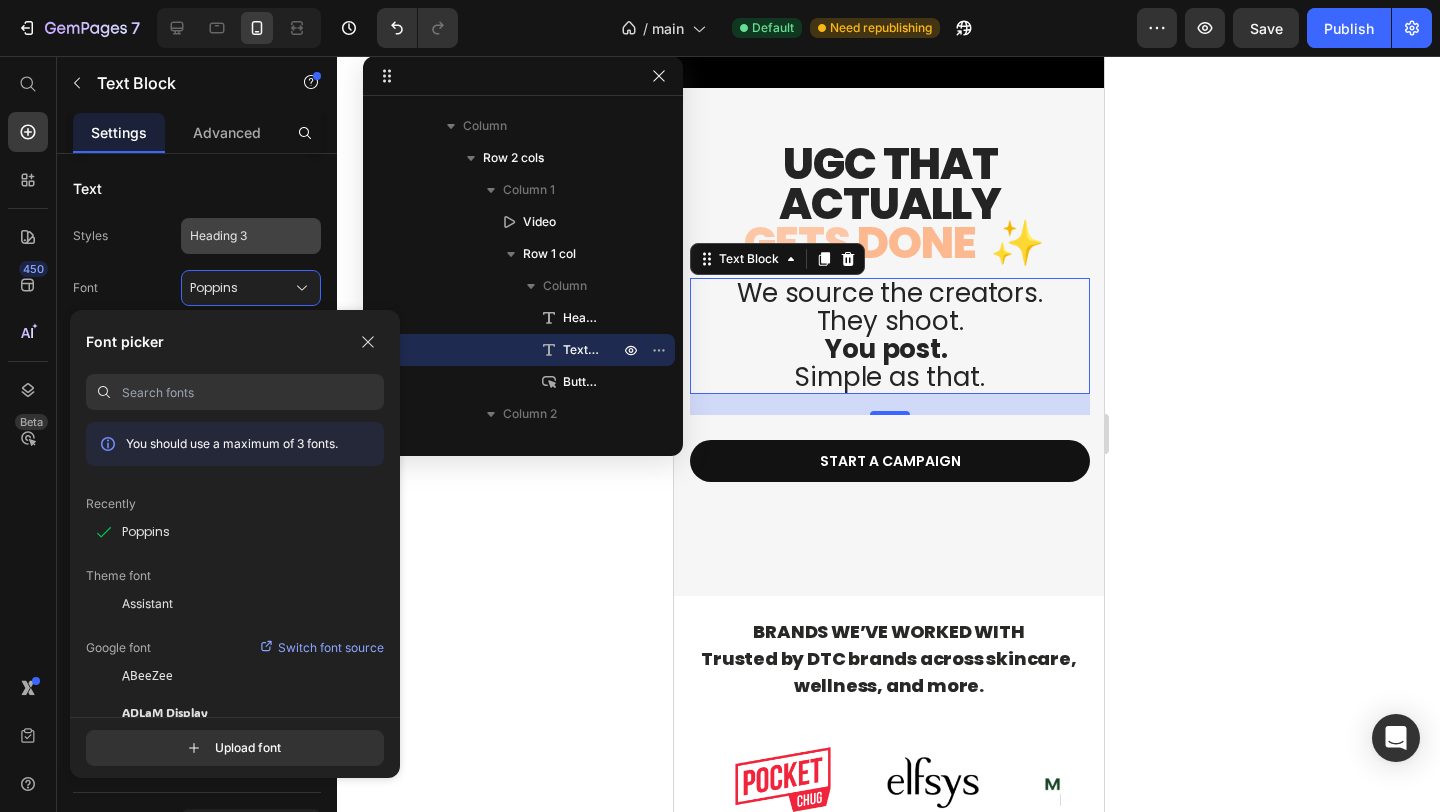 click on "Heading 3" at bounding box center [239, 236] 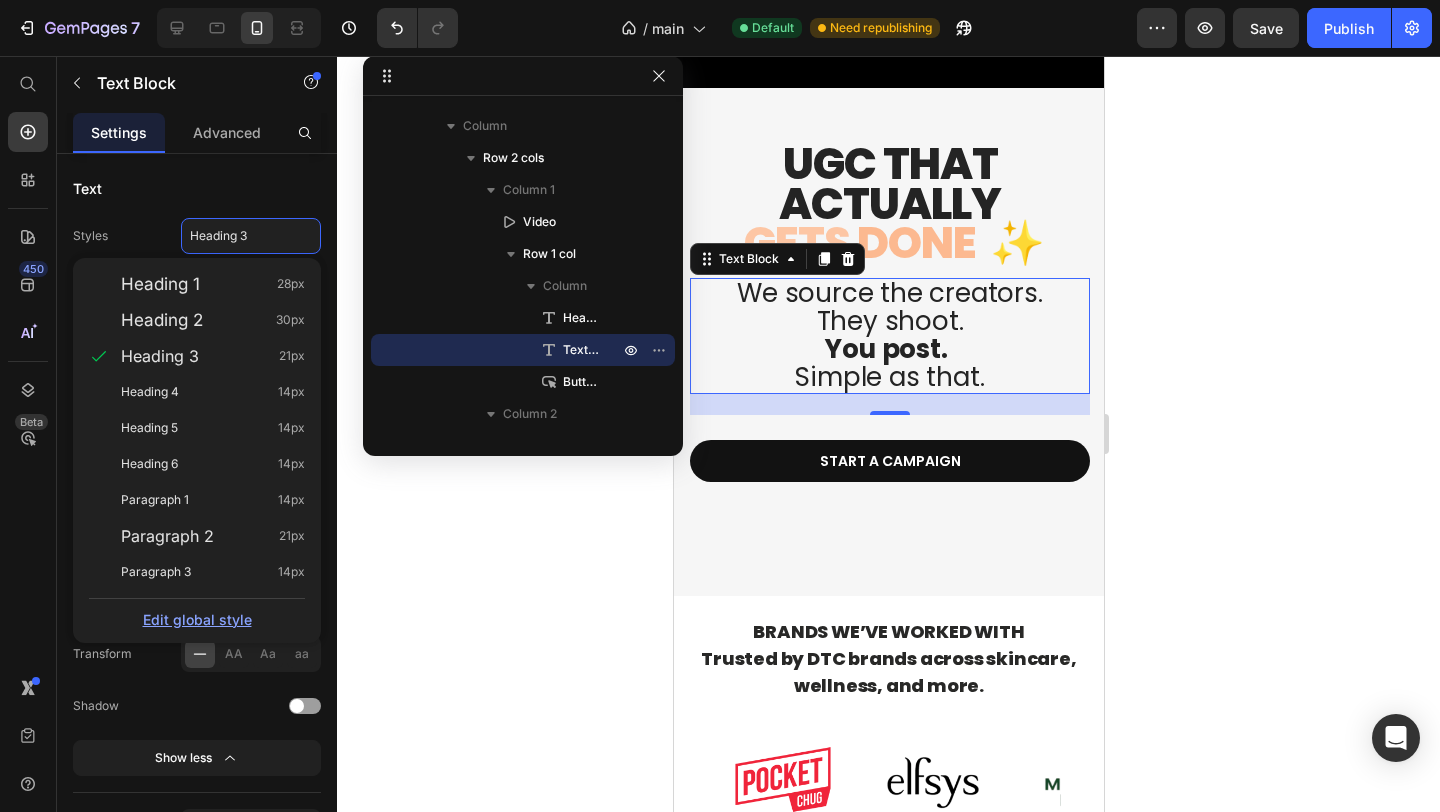 click on "Edit global style" at bounding box center (197, 619) 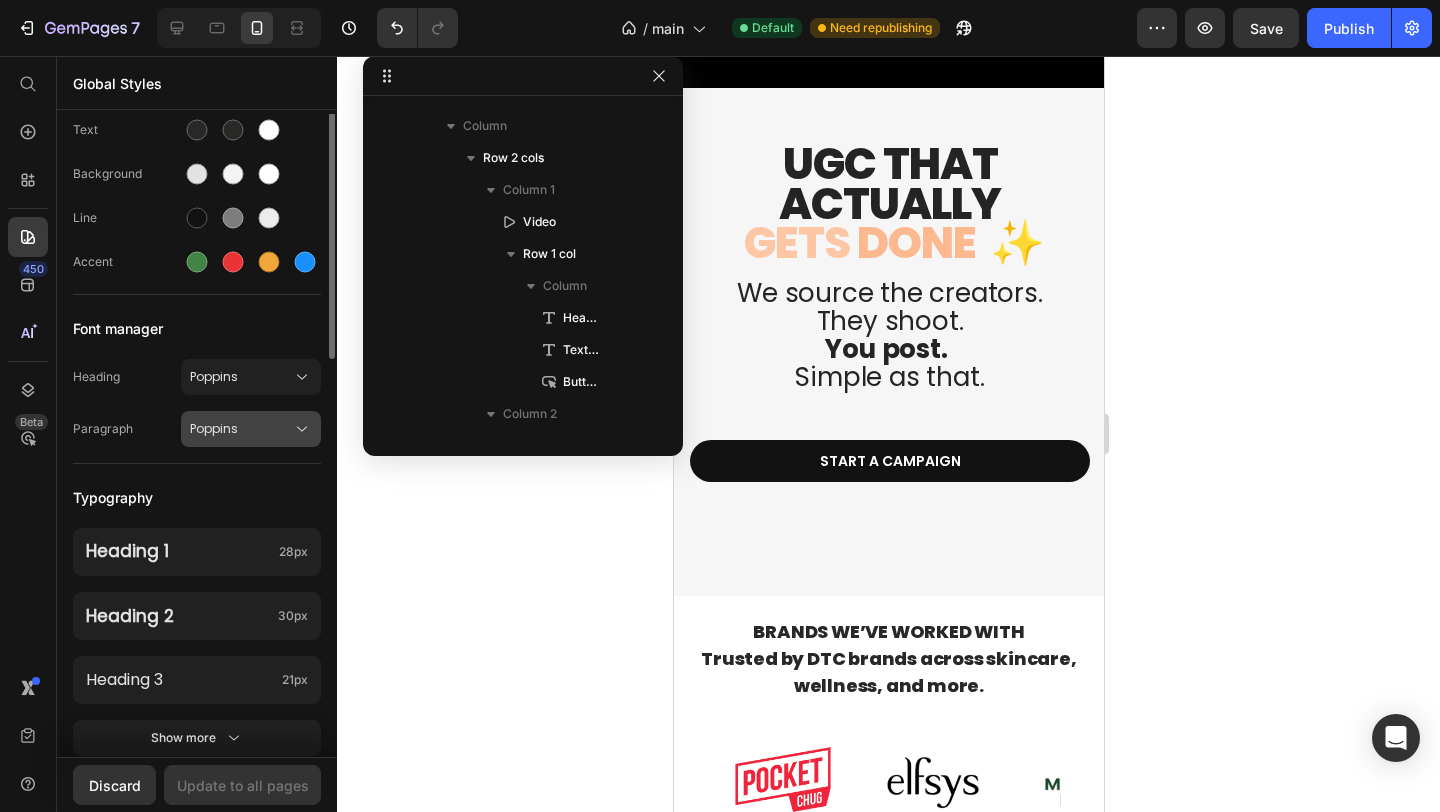scroll, scrollTop: 125, scrollLeft: 0, axis: vertical 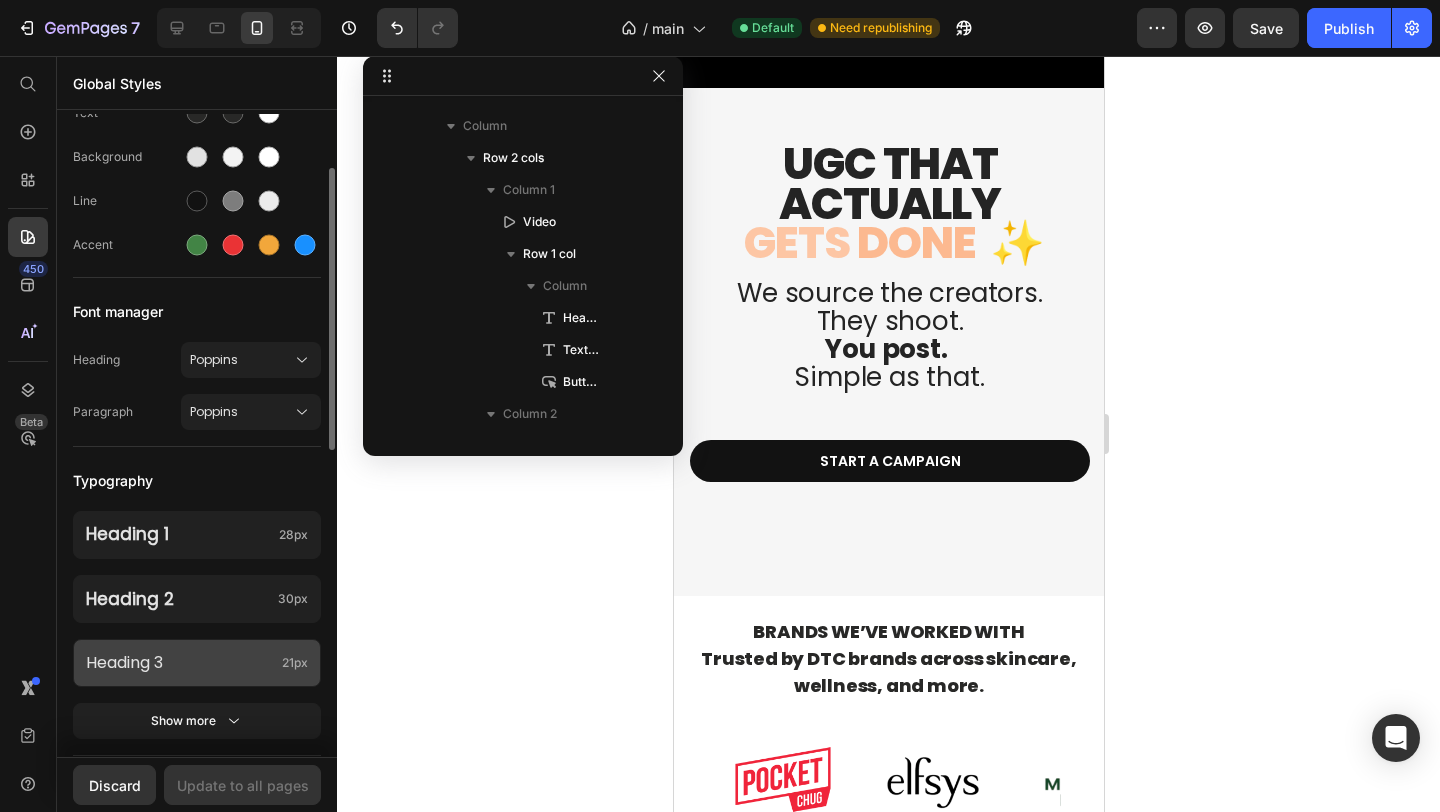 click on "Heading 3" at bounding box center [180, 663] 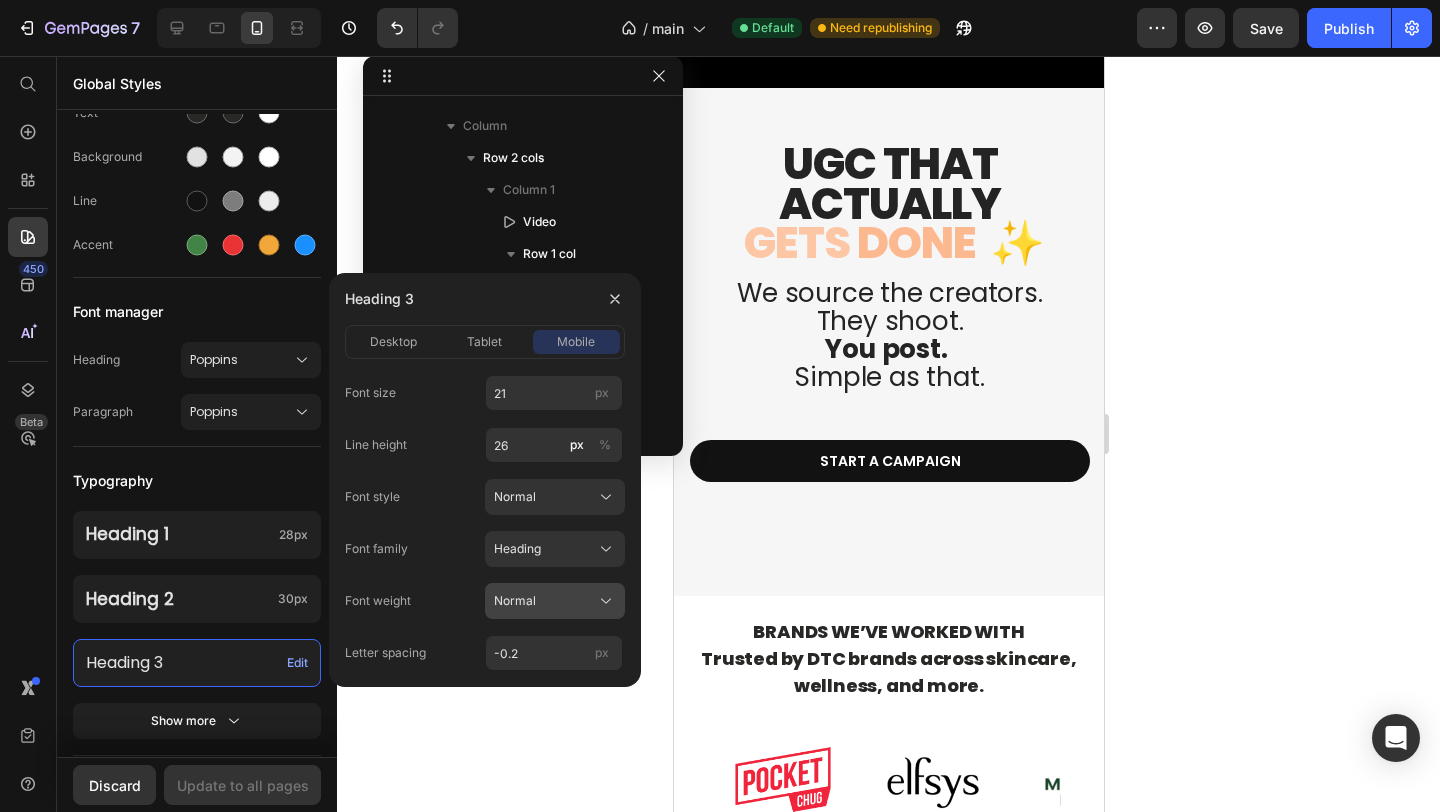 click on "Normal" 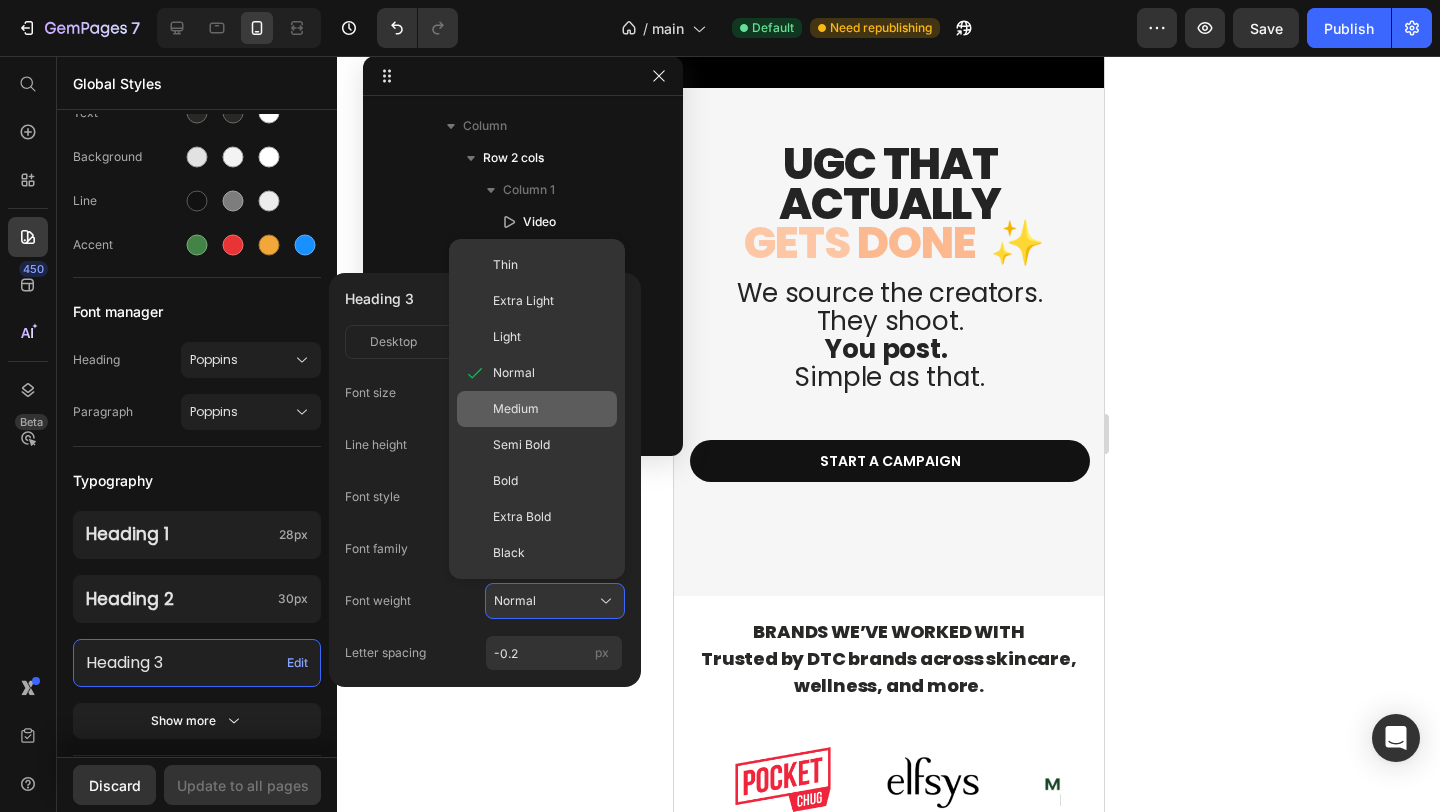 click on "Medium" at bounding box center (551, 409) 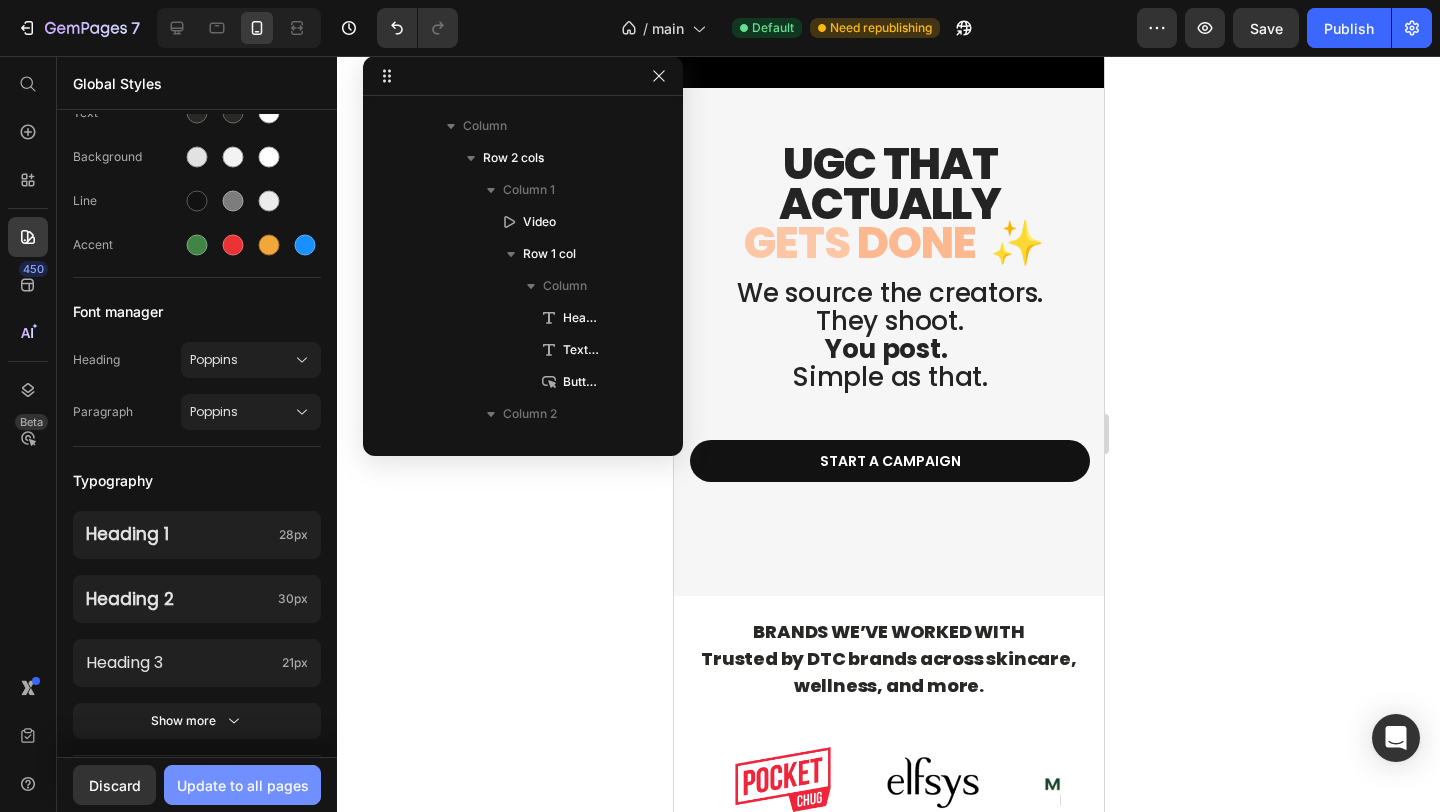 click on "Update to all pages" at bounding box center (243, 785) 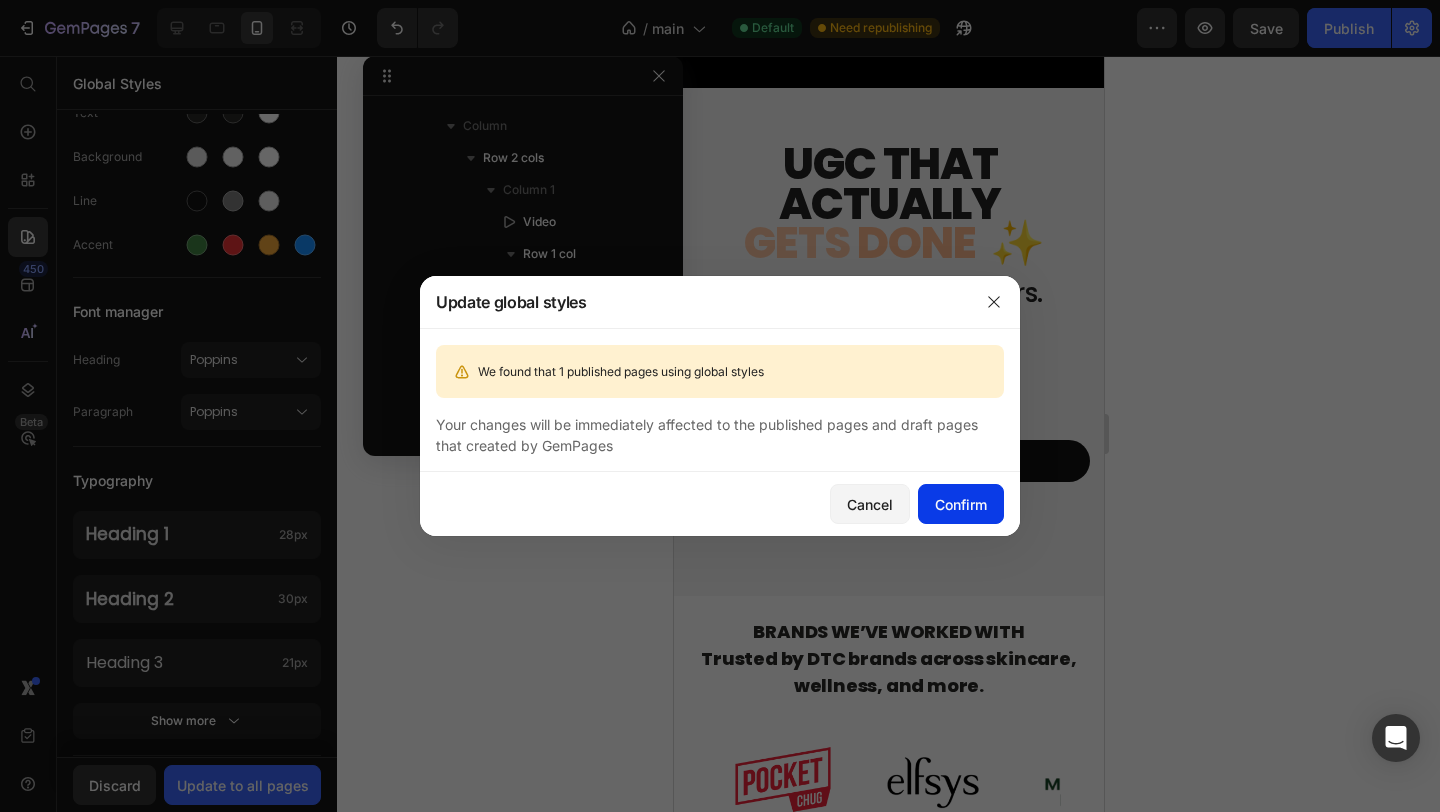 click on "Confirm" at bounding box center (961, 504) 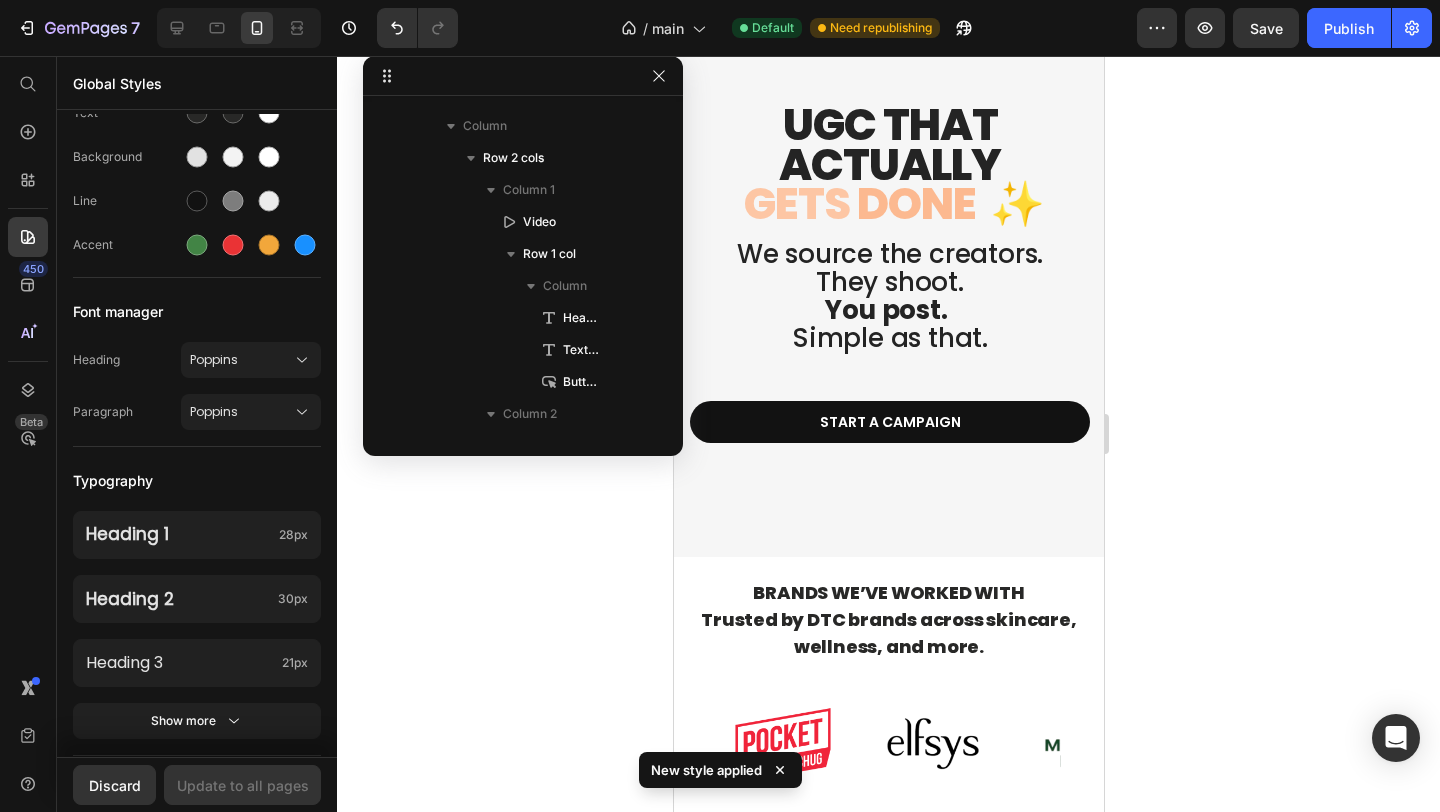 scroll, scrollTop: 256, scrollLeft: 0, axis: vertical 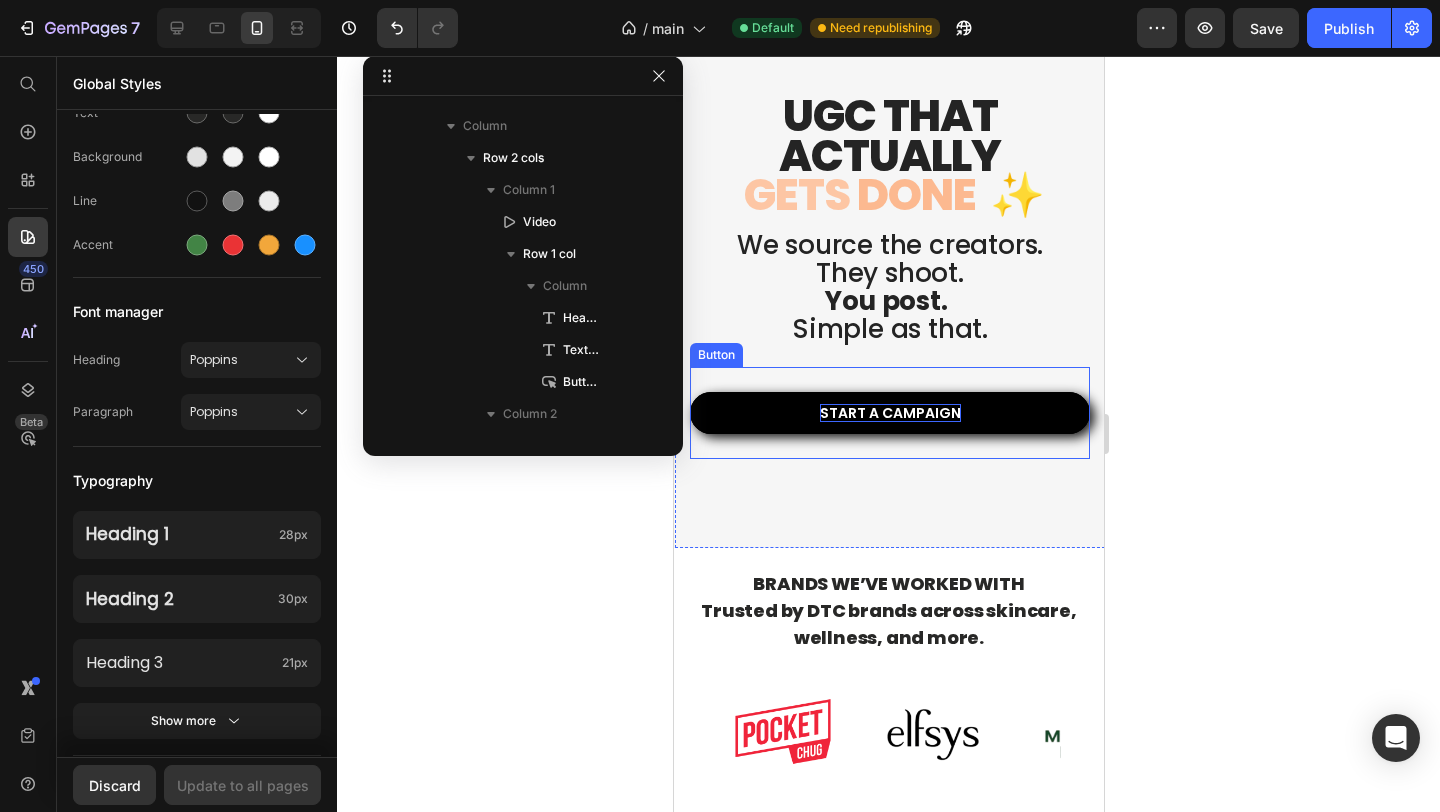 click on "Start a Campaign" at bounding box center [889, 413] 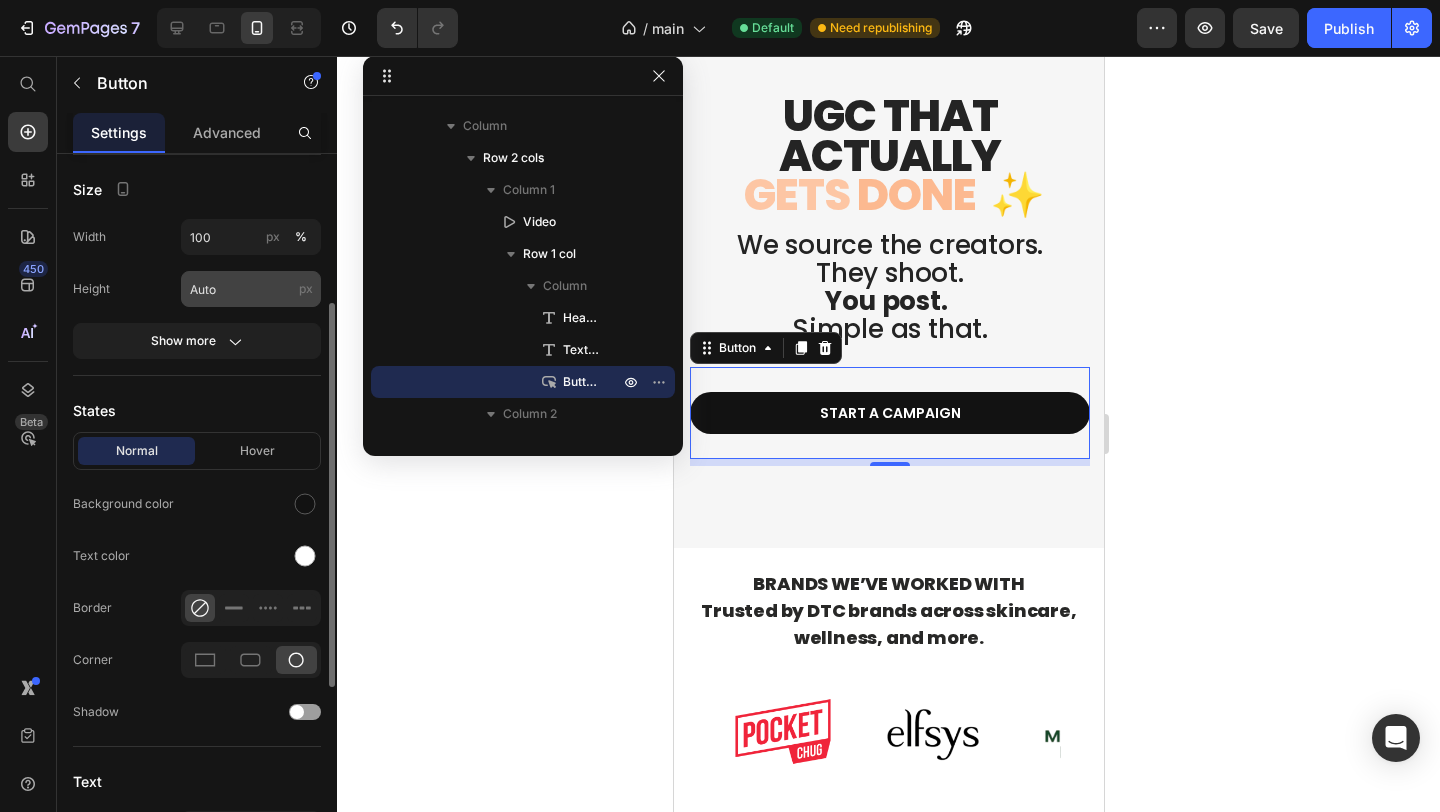 scroll, scrollTop: 0, scrollLeft: 0, axis: both 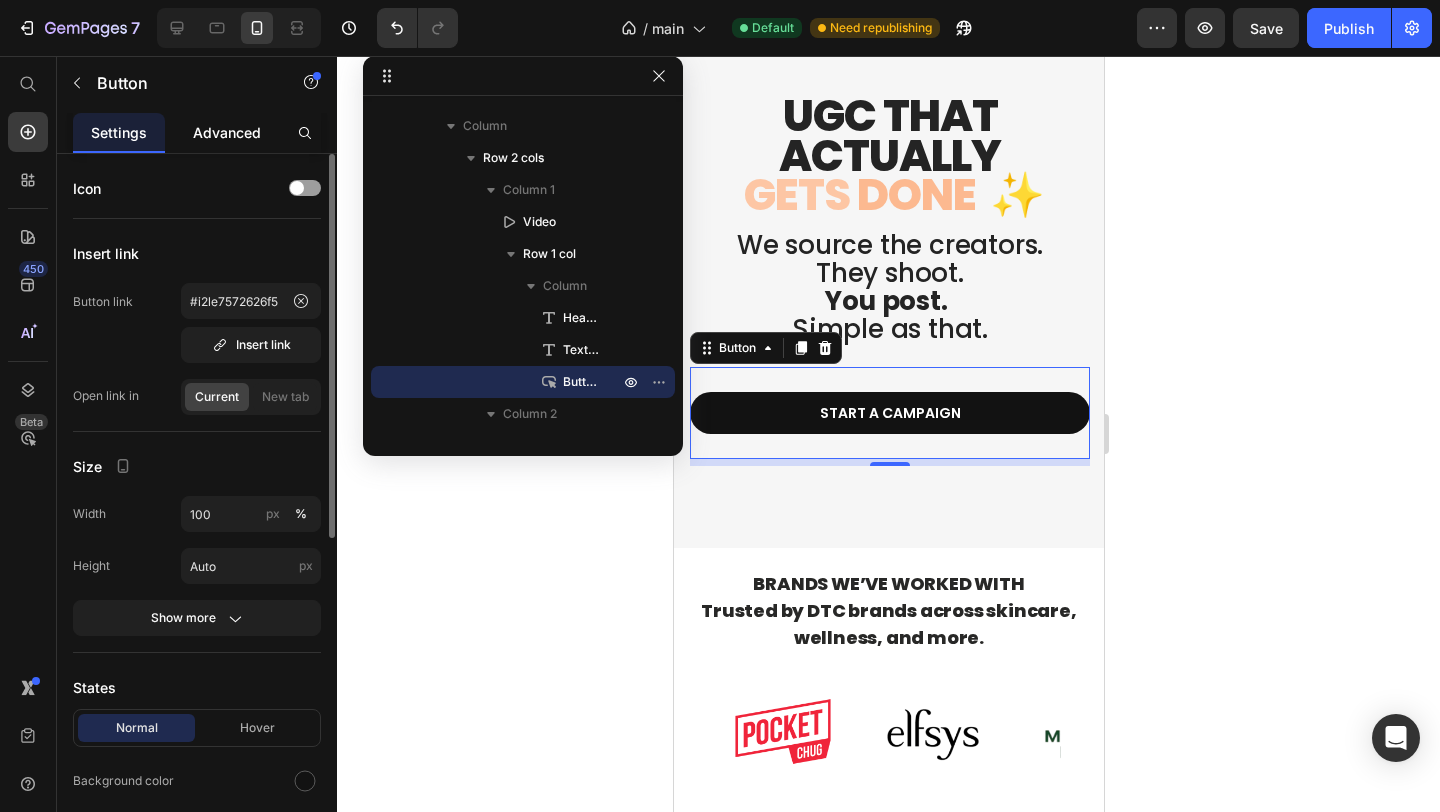 click on "Advanced" at bounding box center [227, 132] 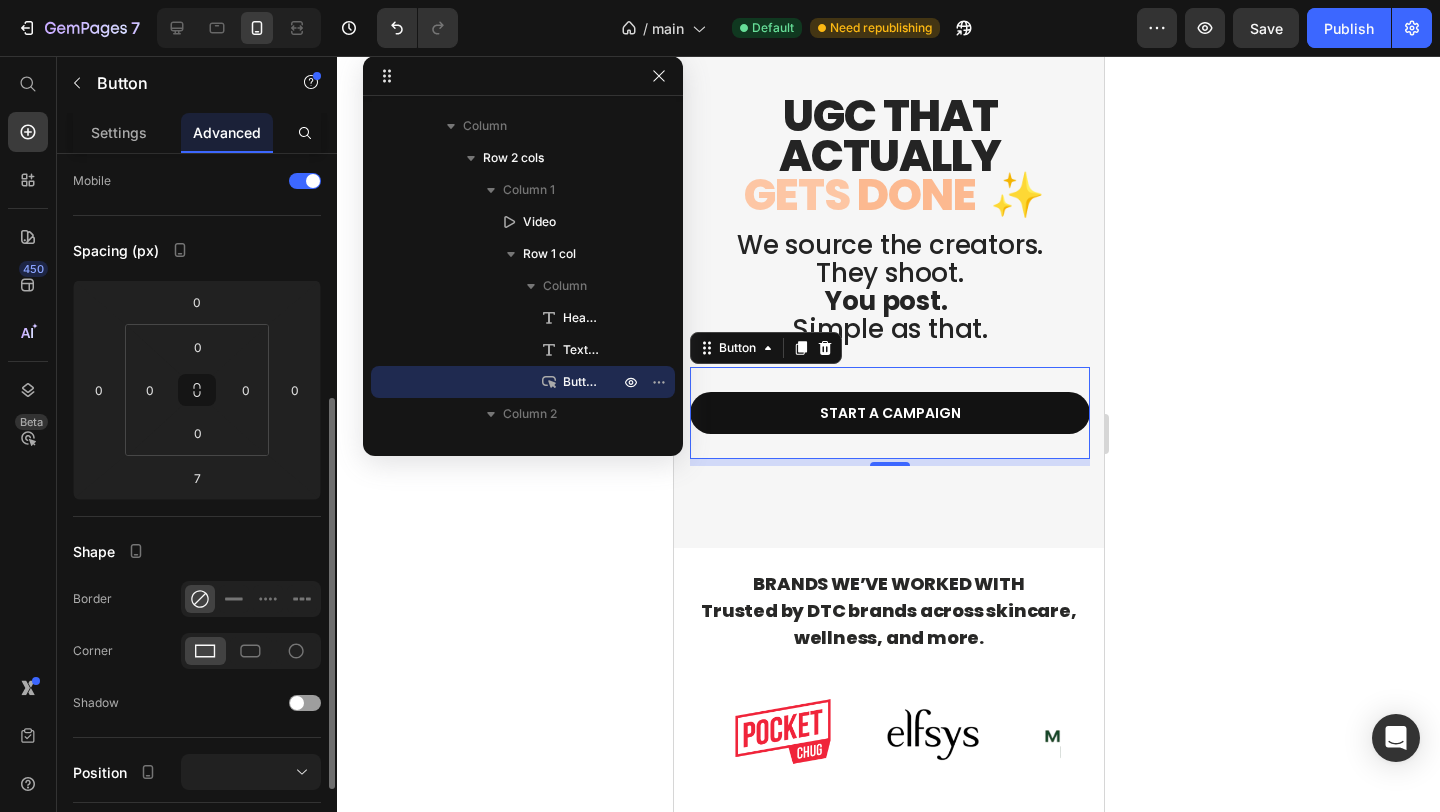 scroll, scrollTop: 401, scrollLeft: 0, axis: vertical 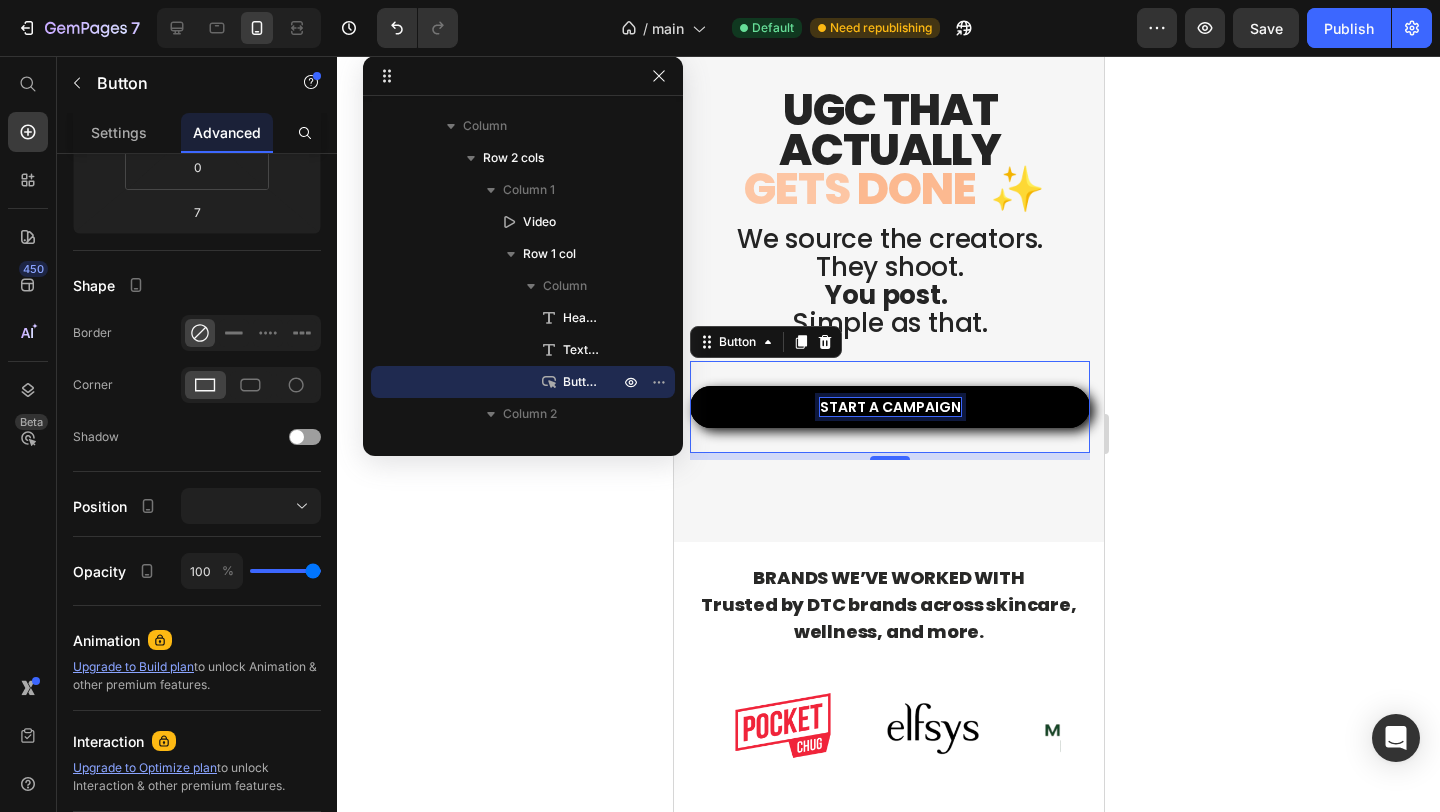 click on "Start a Campaign" at bounding box center [889, 407] 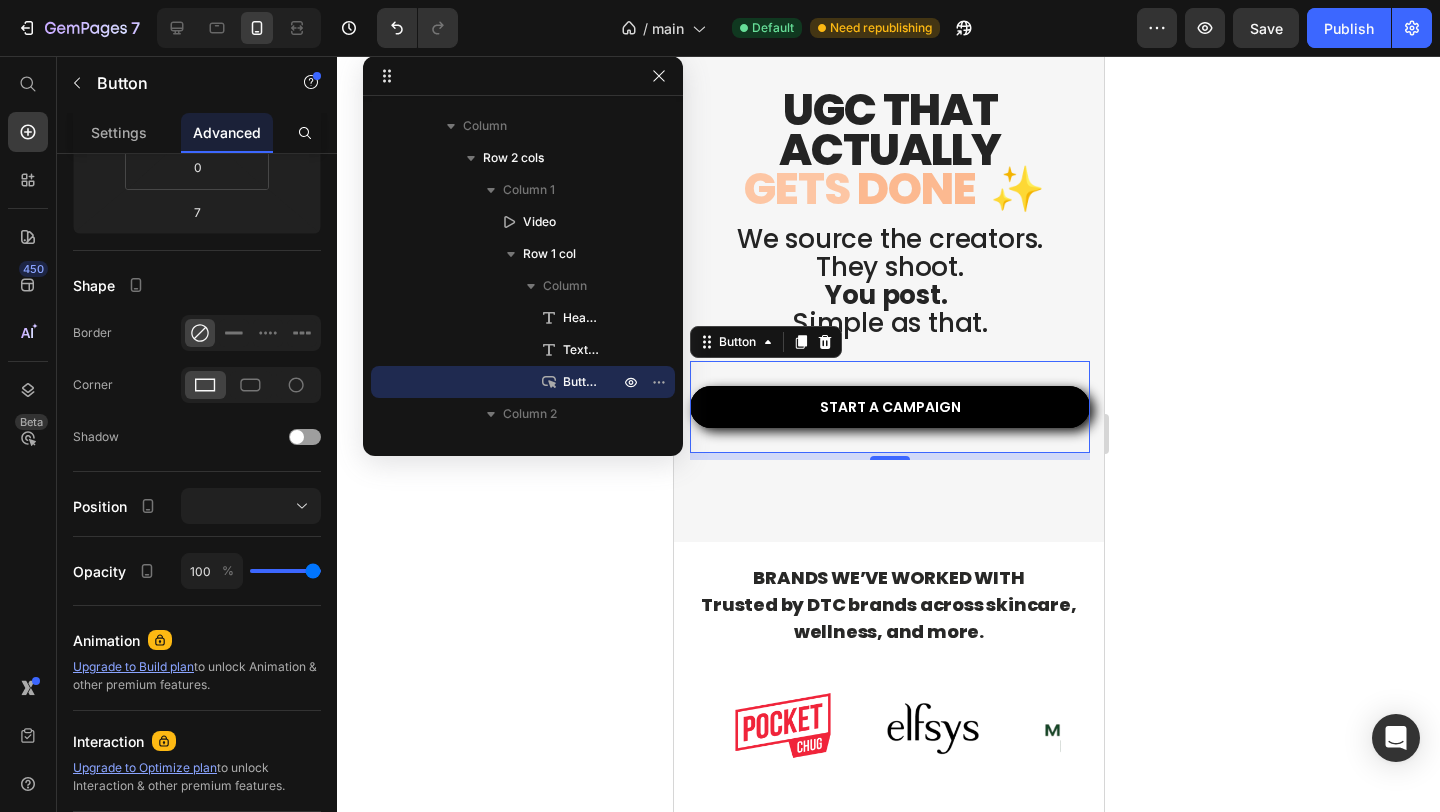 click on "Start a Campaign" at bounding box center (889, 407) 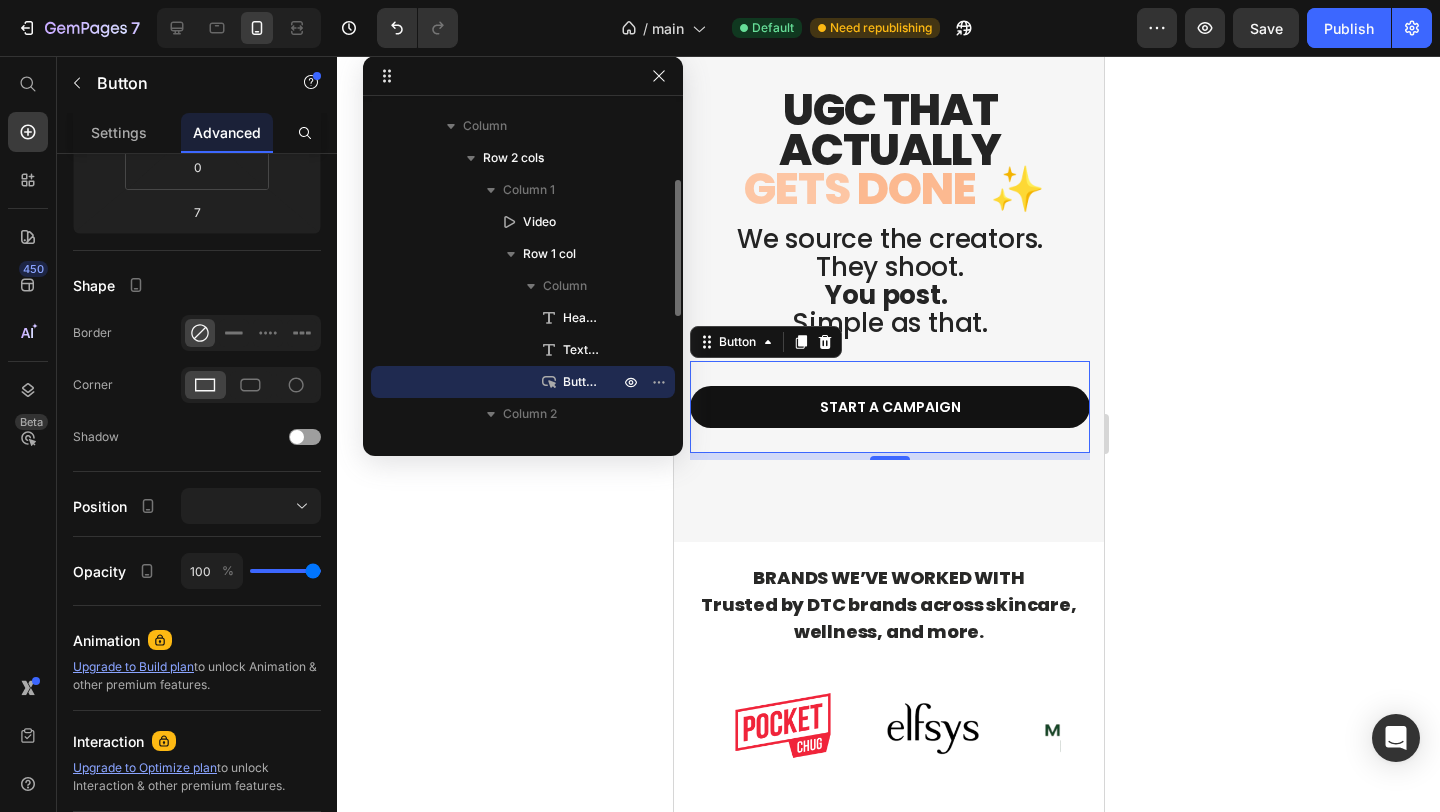 click on "Button" at bounding box center [581, 382] 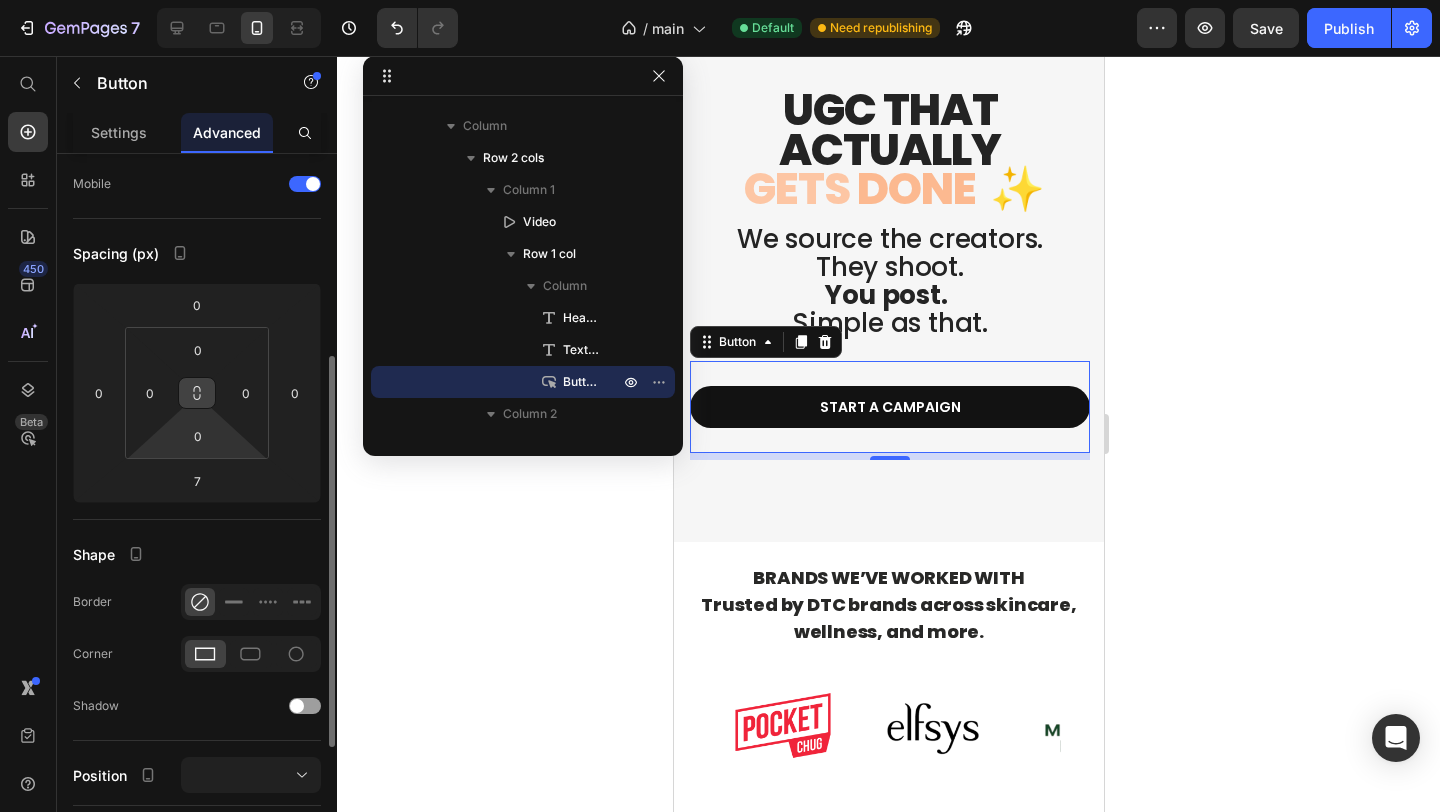 scroll, scrollTop: 0, scrollLeft: 0, axis: both 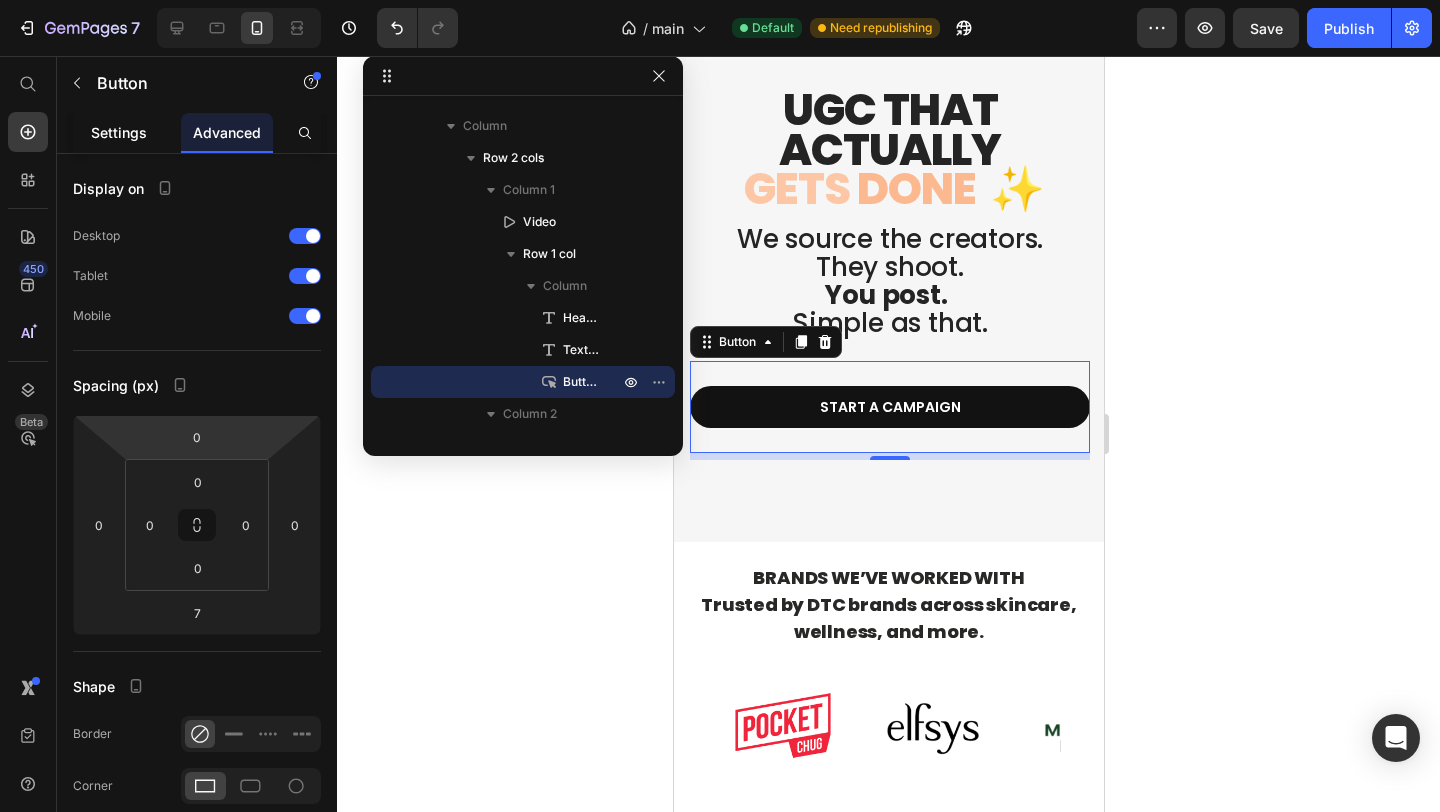 click on "Settings" at bounding box center (119, 132) 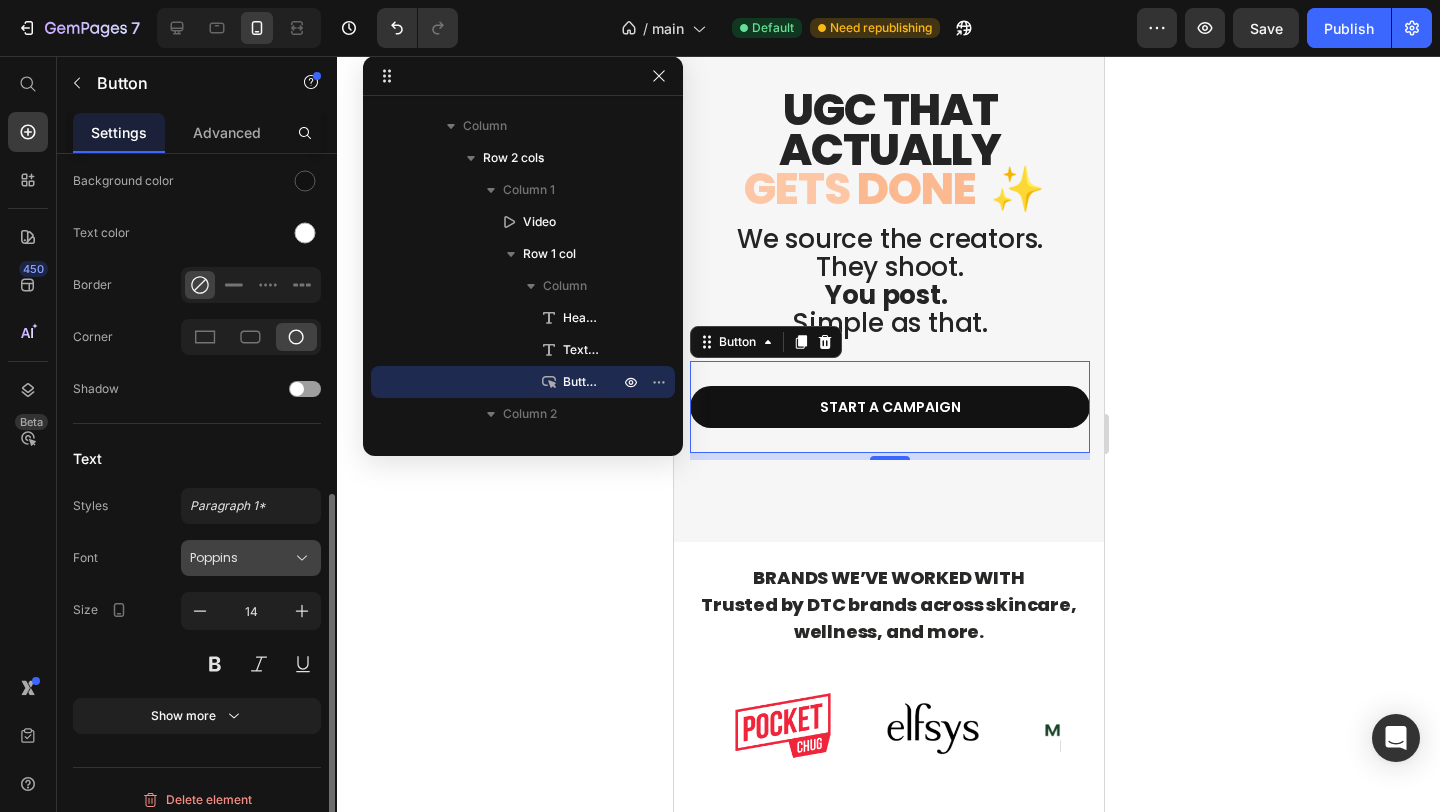 scroll, scrollTop: 613, scrollLeft: 0, axis: vertical 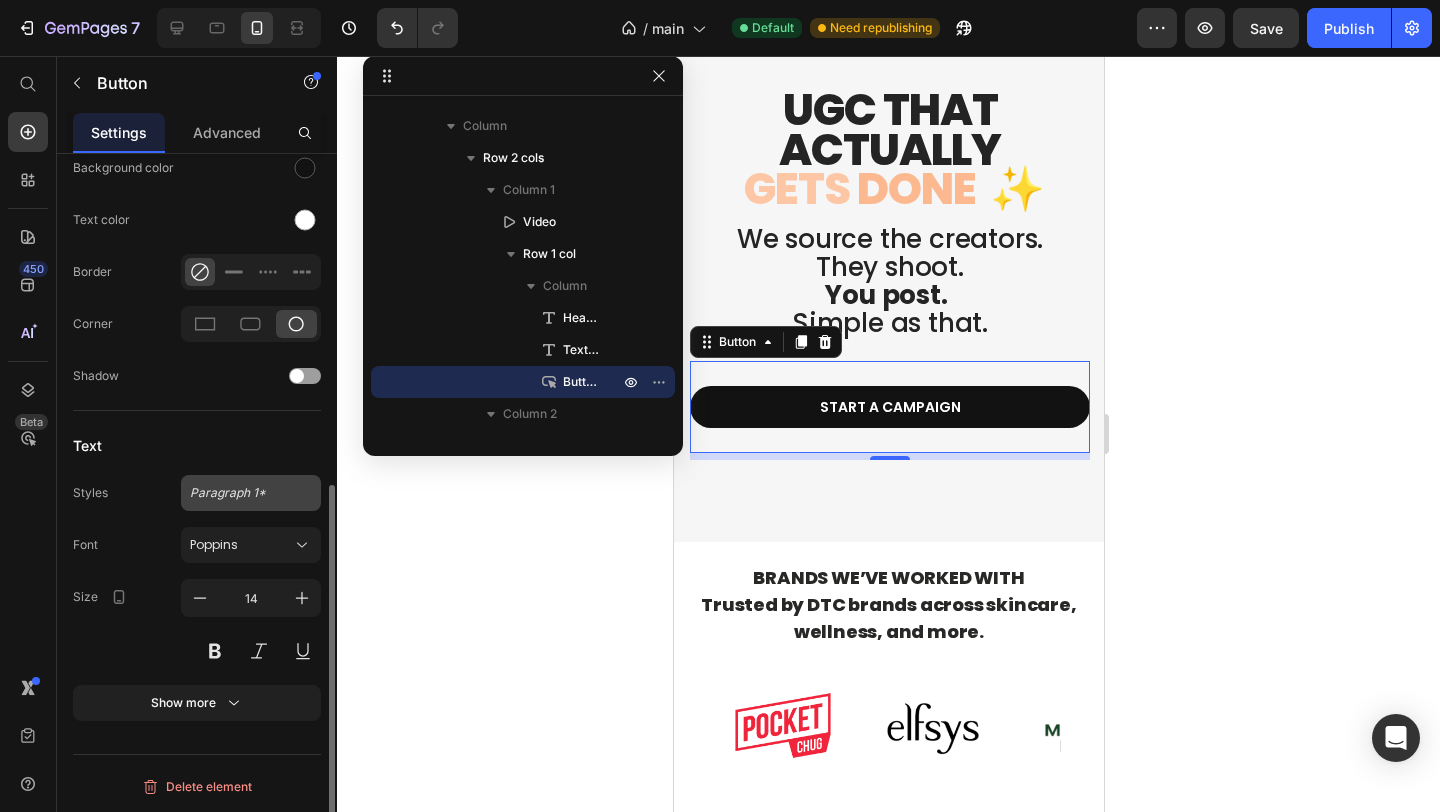 click on "Paragraph 1*" 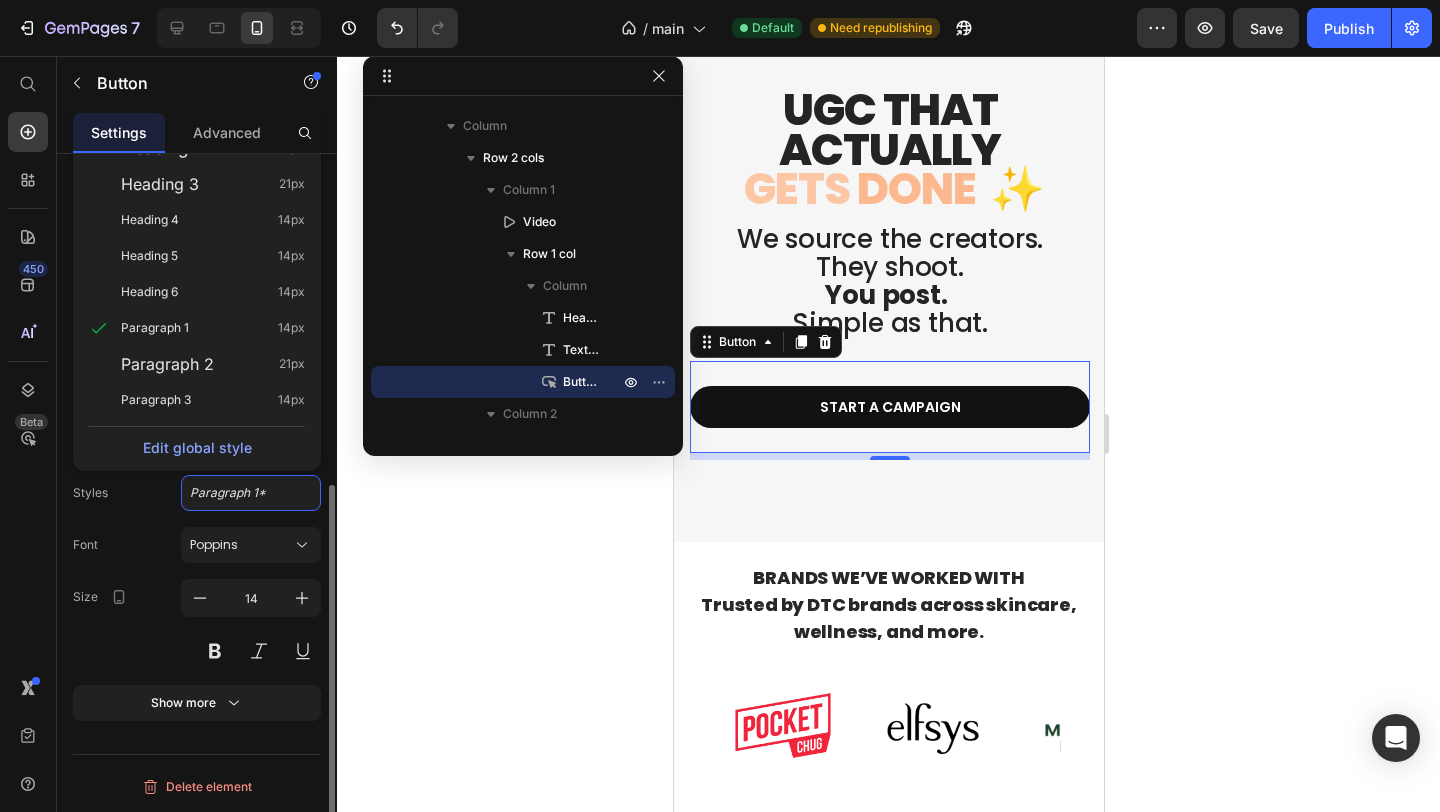 drag, startPoint x: 204, startPoint y: 392, endPoint x: 204, endPoint y: 411, distance: 19 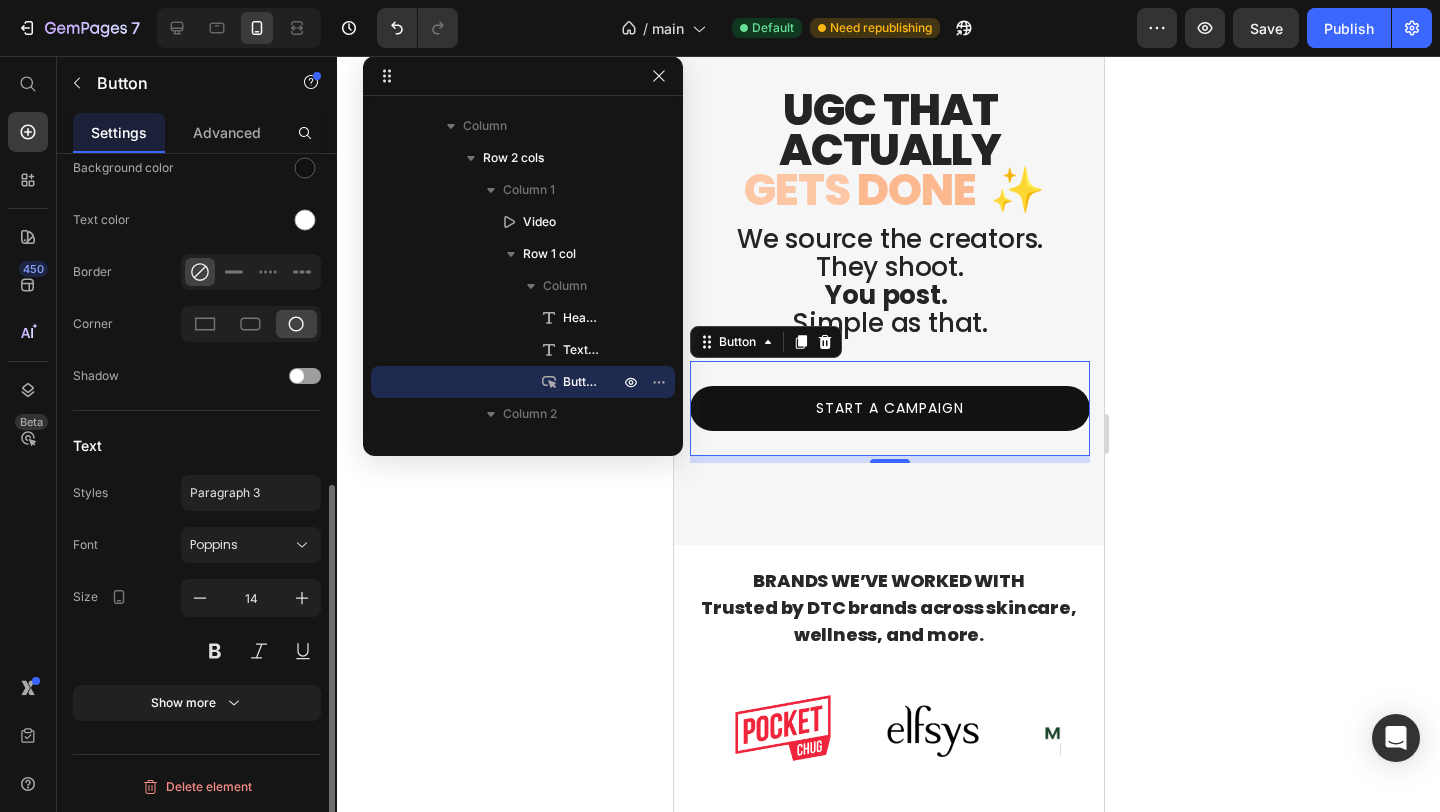 click on "Text" at bounding box center (197, 445) 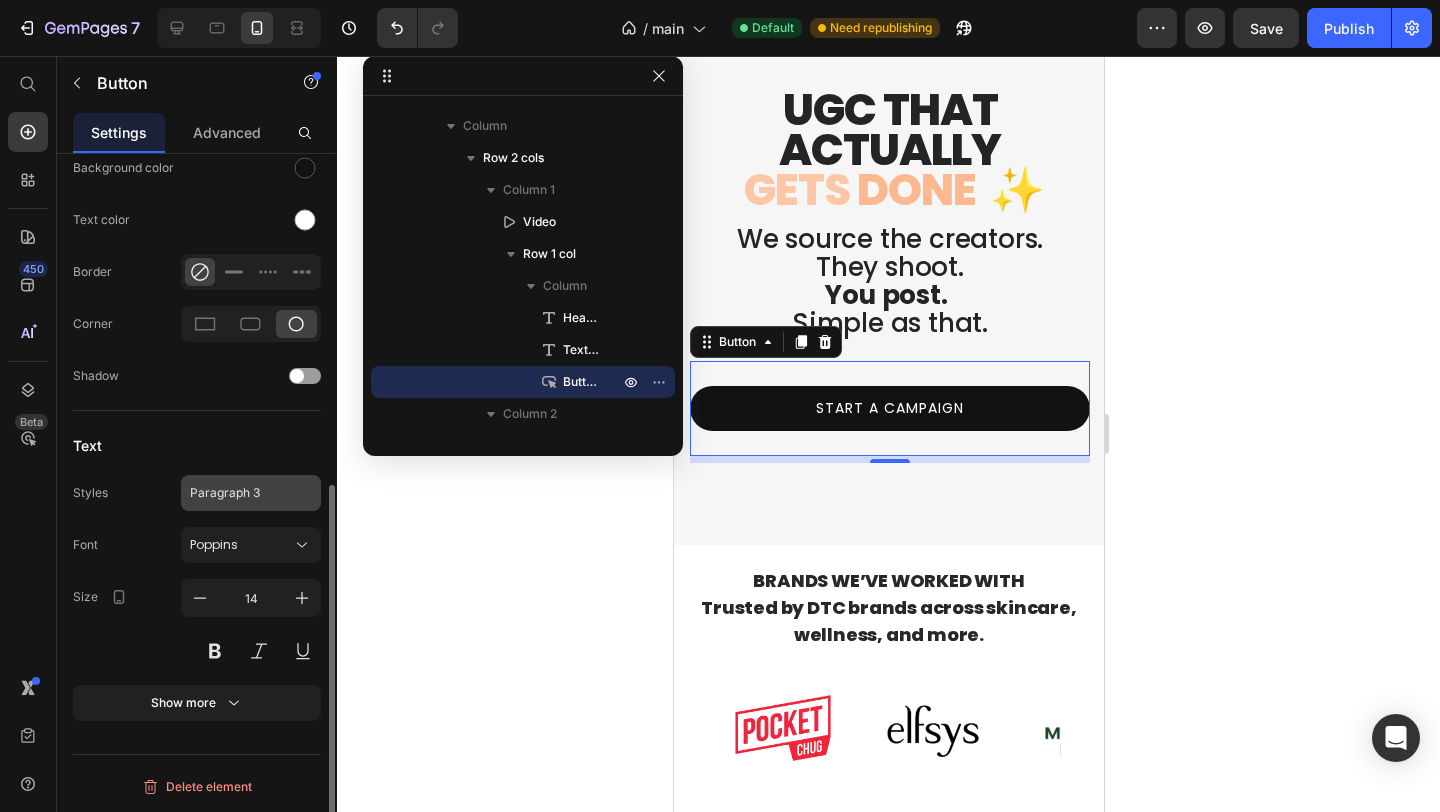 click on "Paragraph 3" 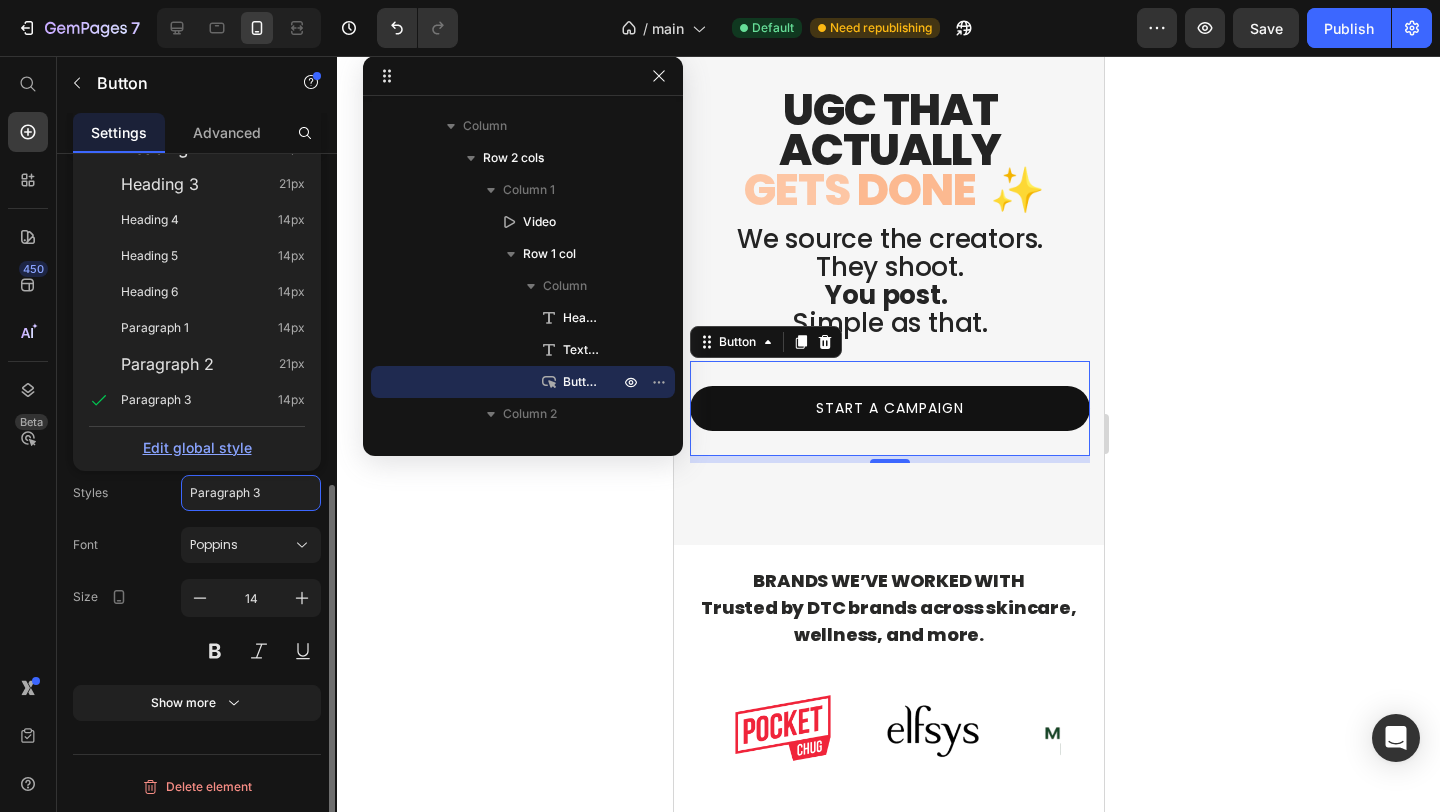 click on "Edit global style" at bounding box center [197, 447] 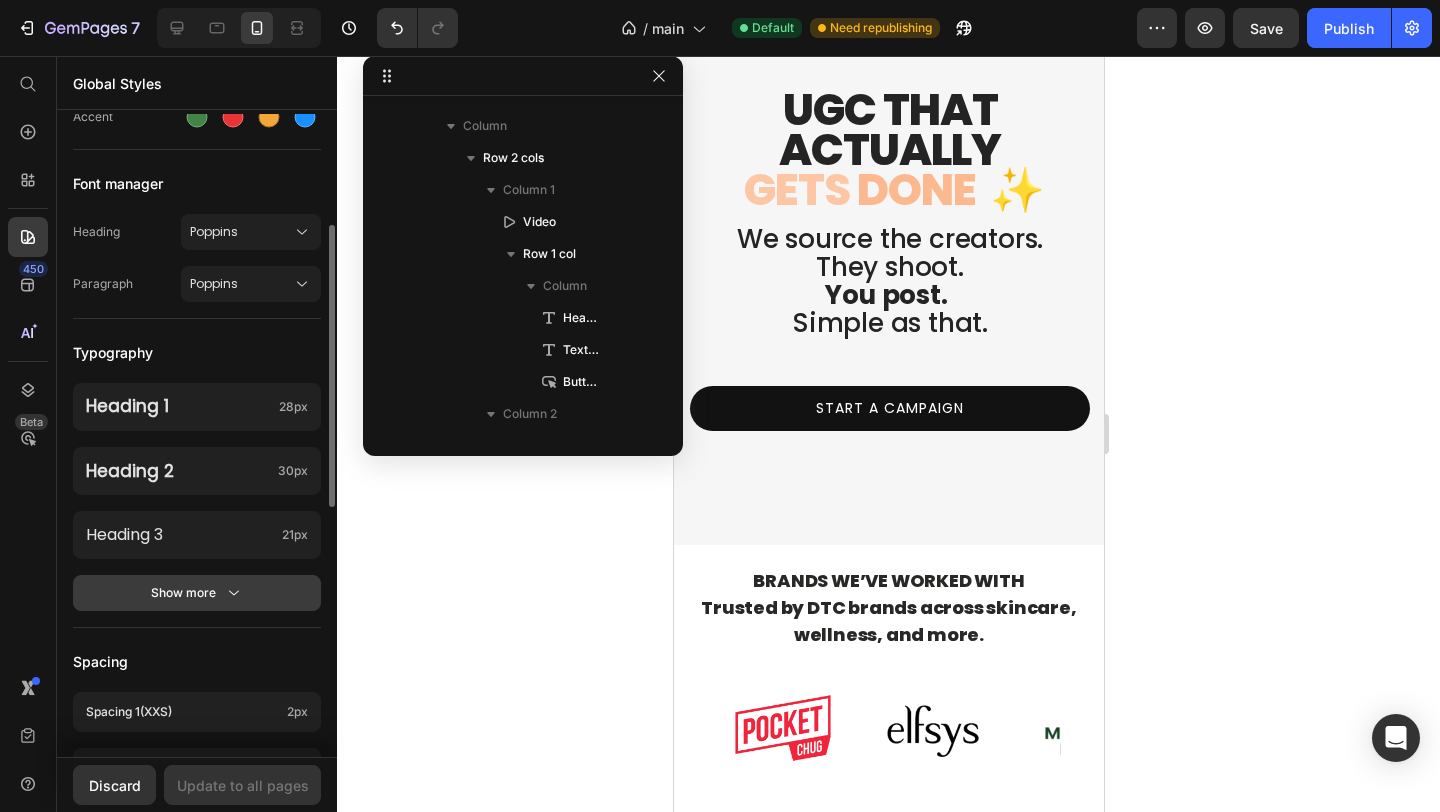 click on "Show more" 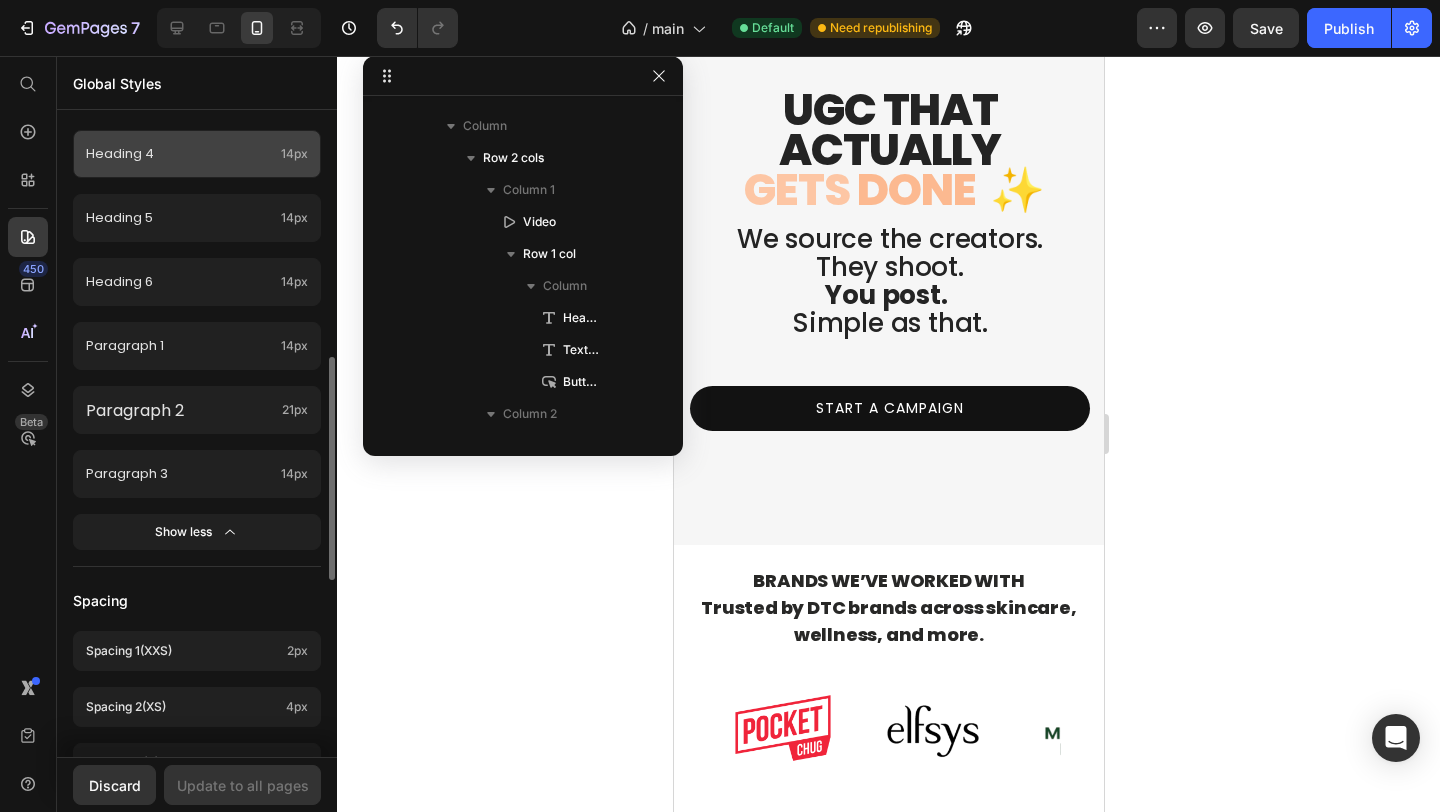 scroll, scrollTop: 727, scrollLeft: 0, axis: vertical 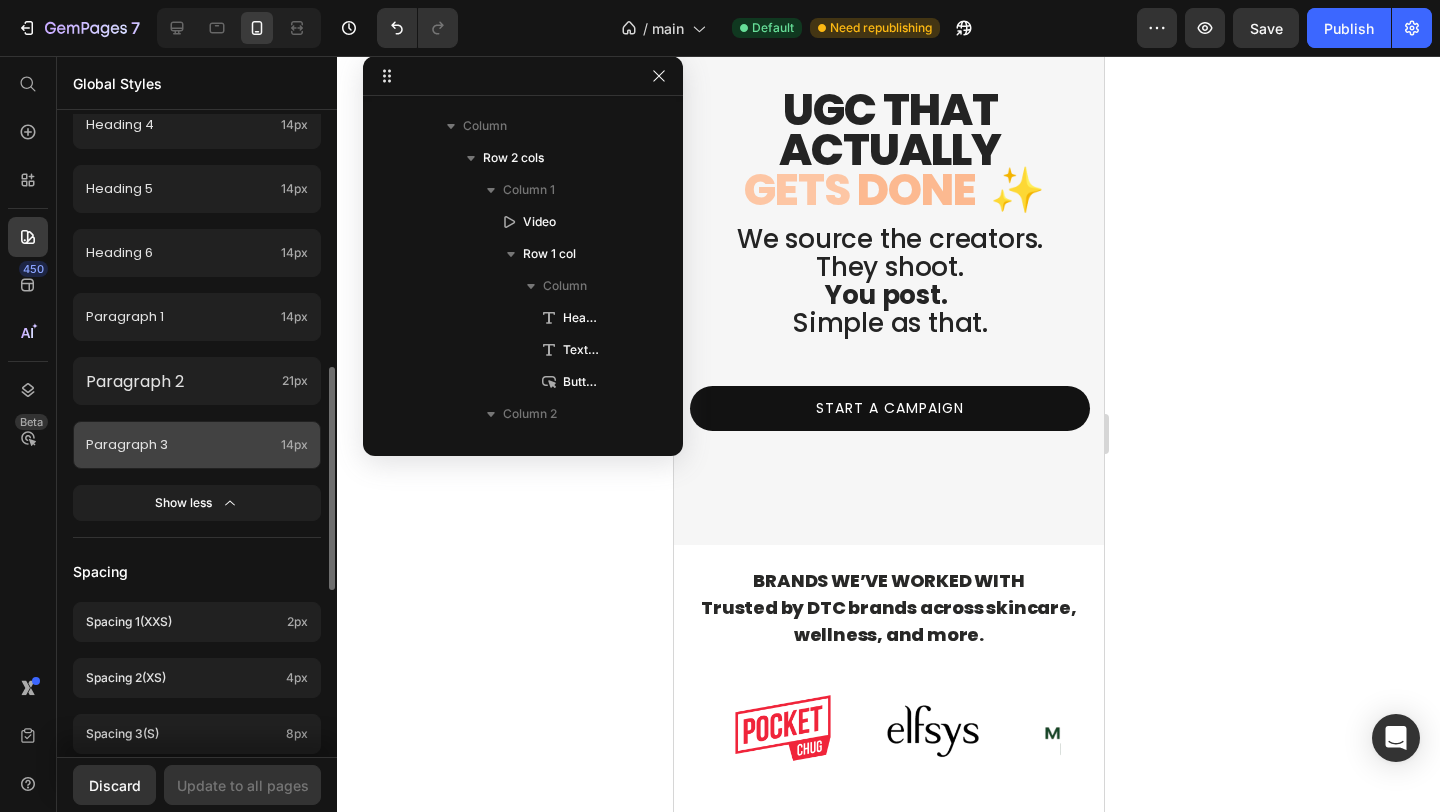 click on "Paragraph 3" at bounding box center (179, 445) 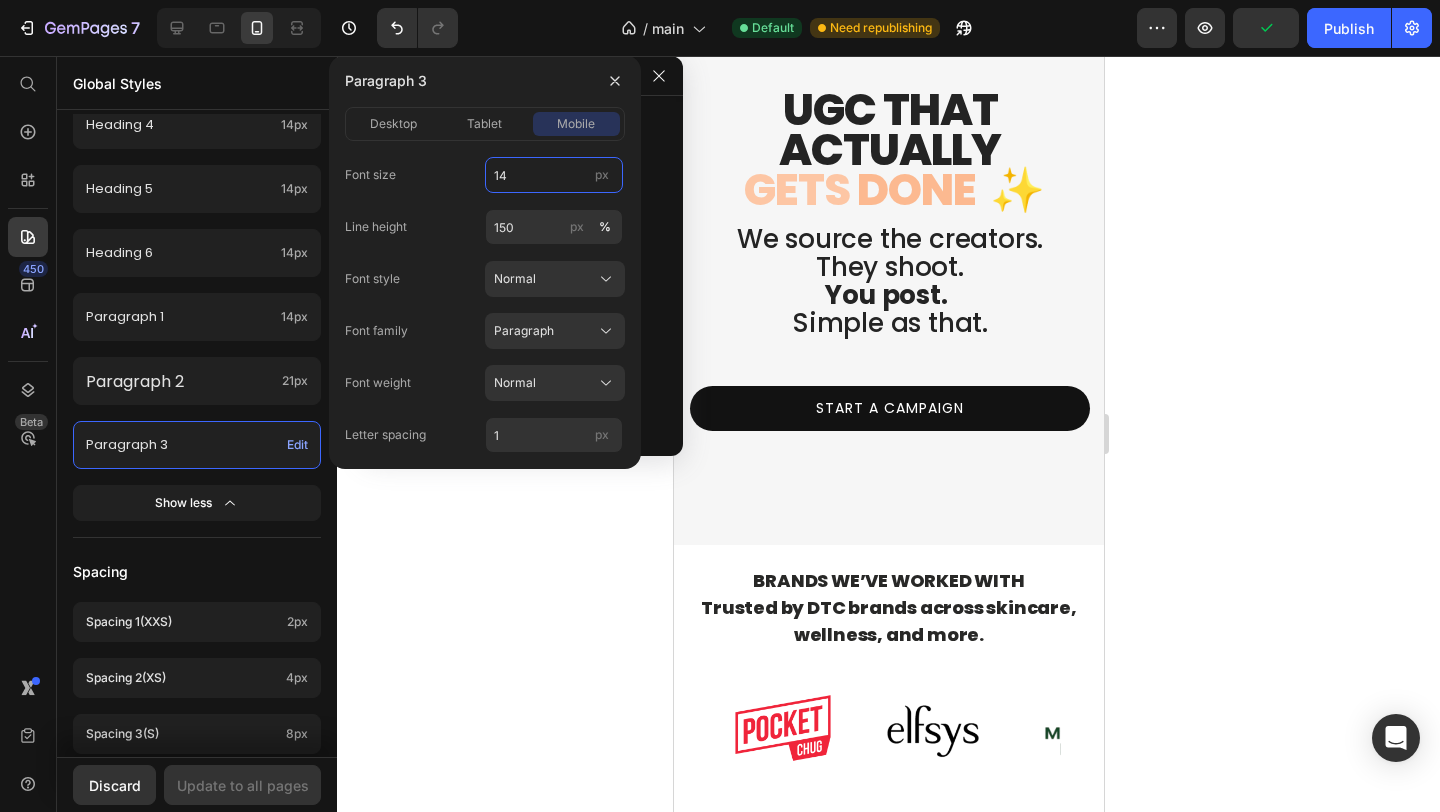 click on "14" at bounding box center (554, 175) 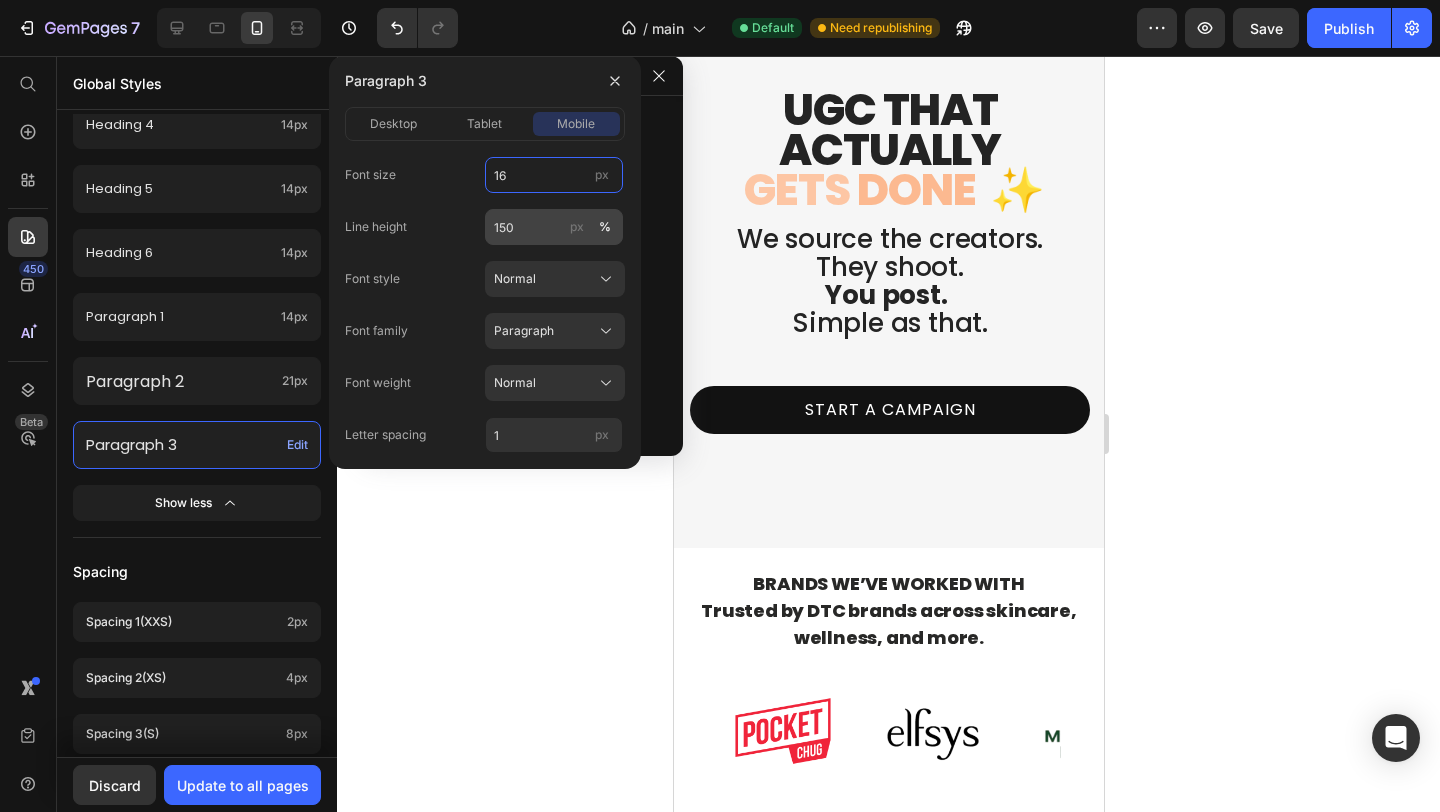 type on "16" 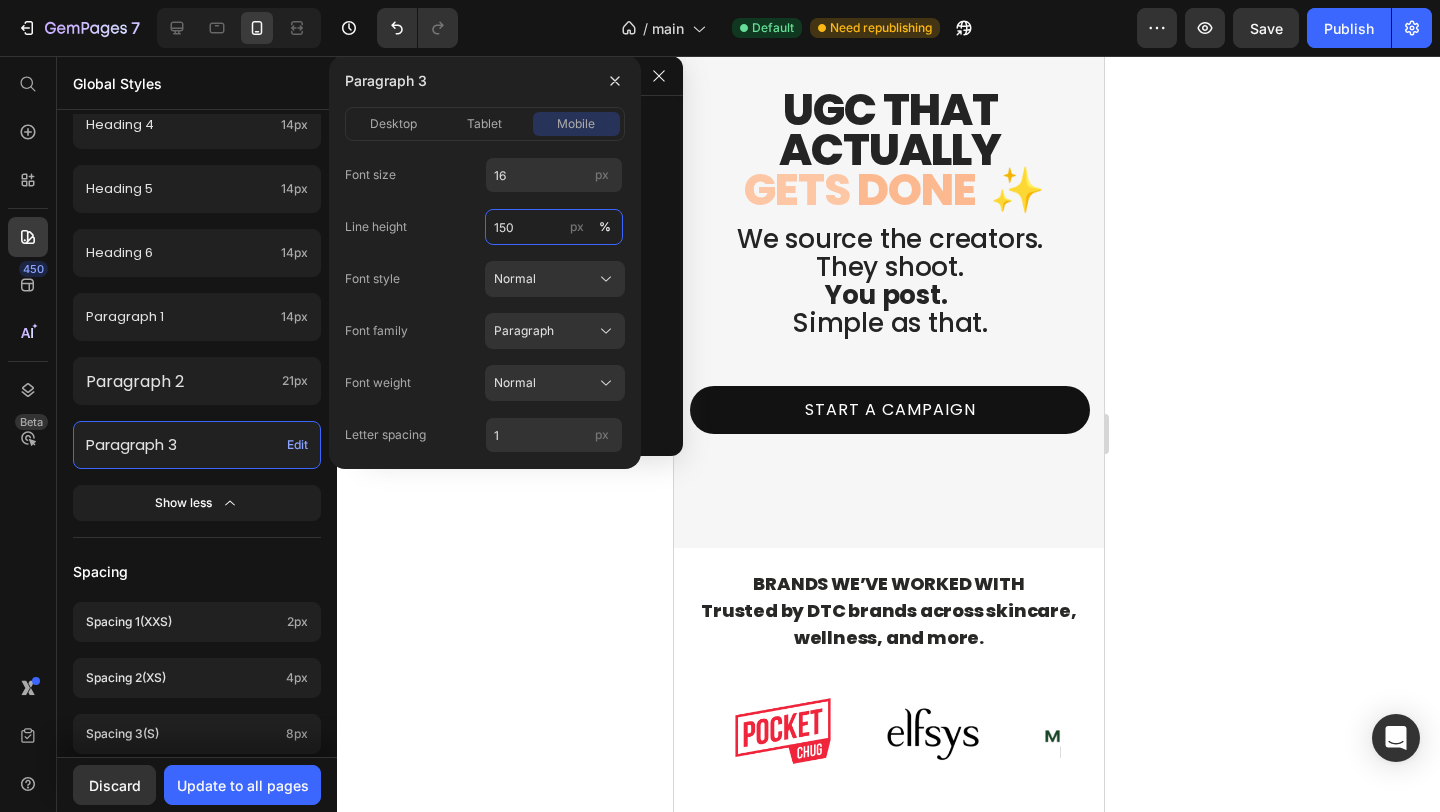 click on "150" at bounding box center (554, 227) 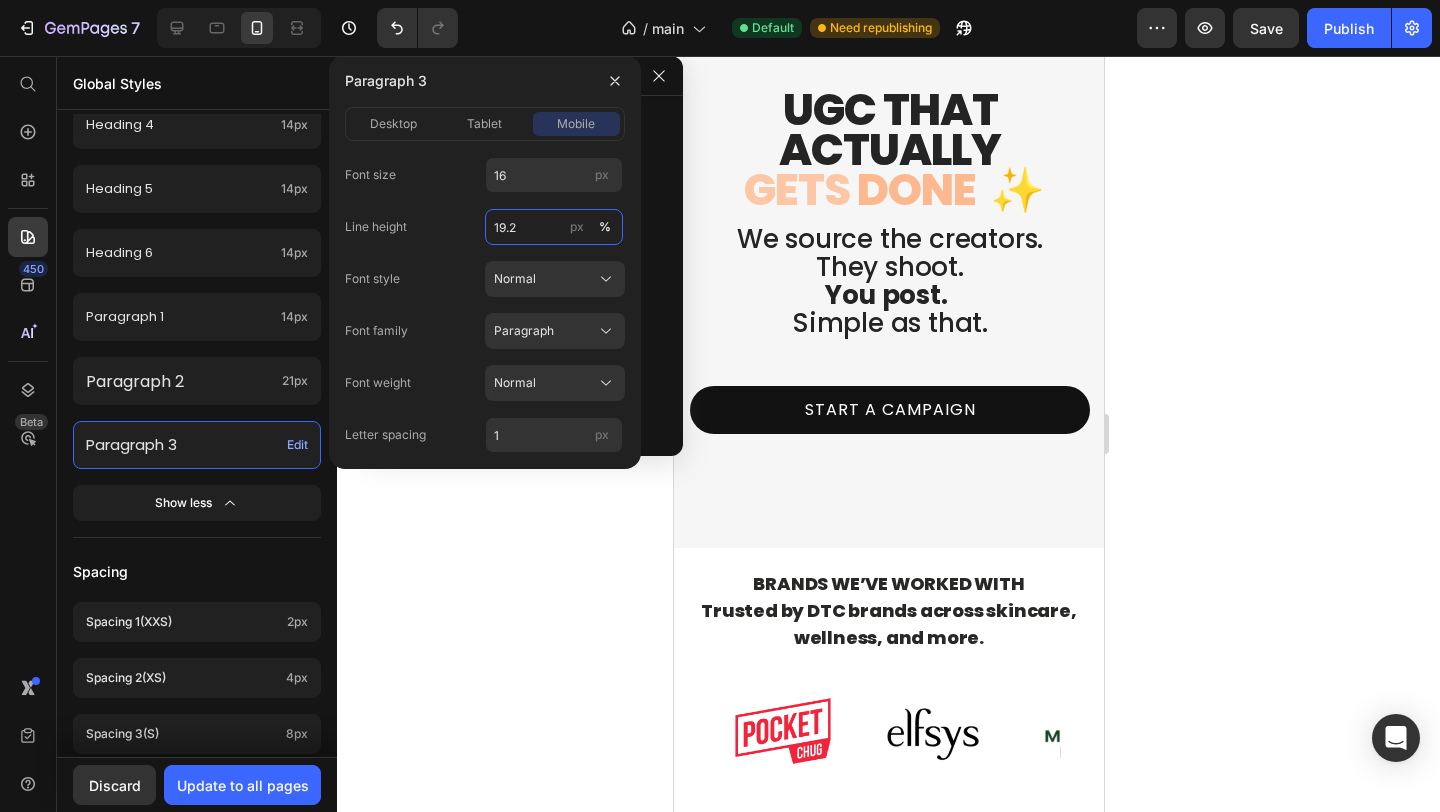 type on "19.2" 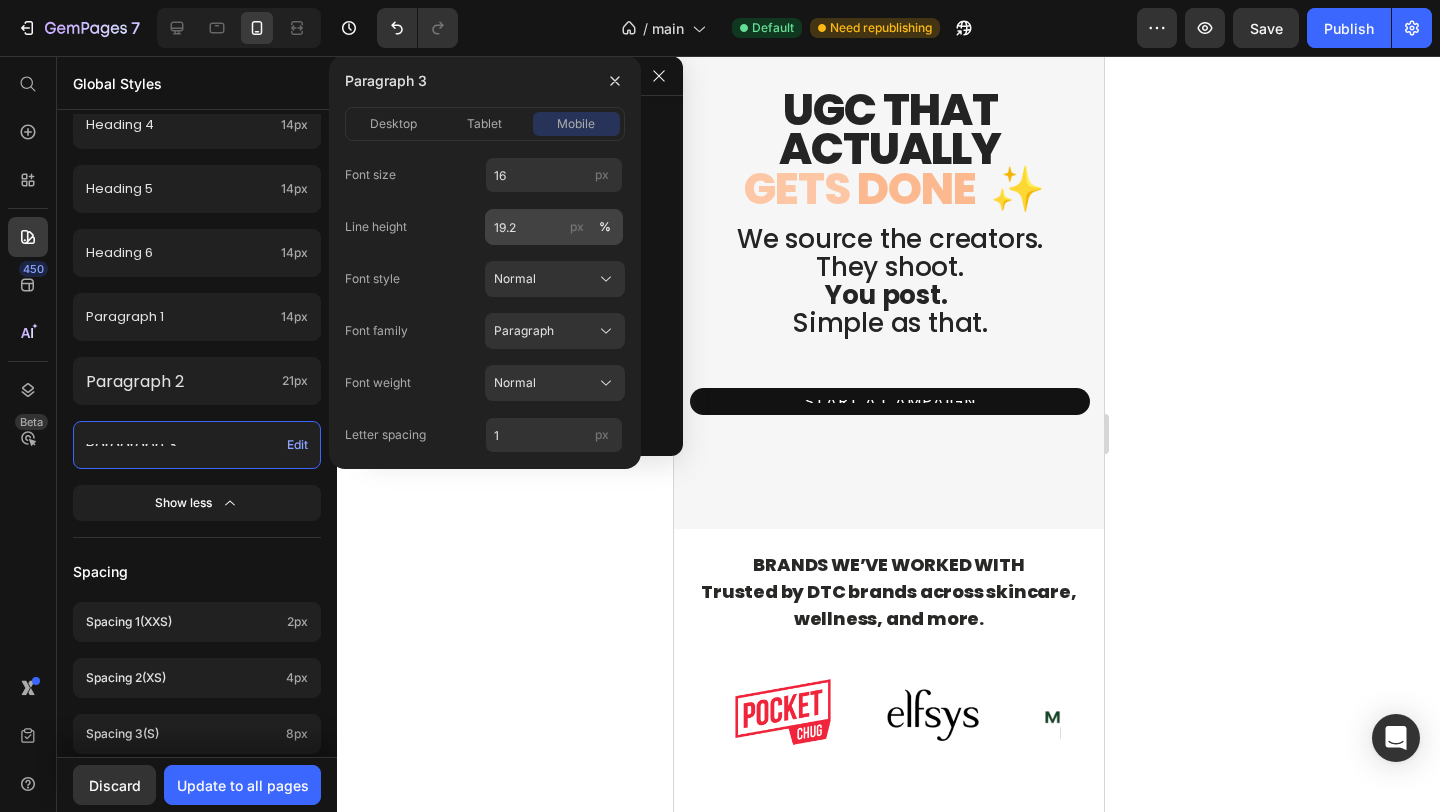 click on "px" at bounding box center [577, 227] 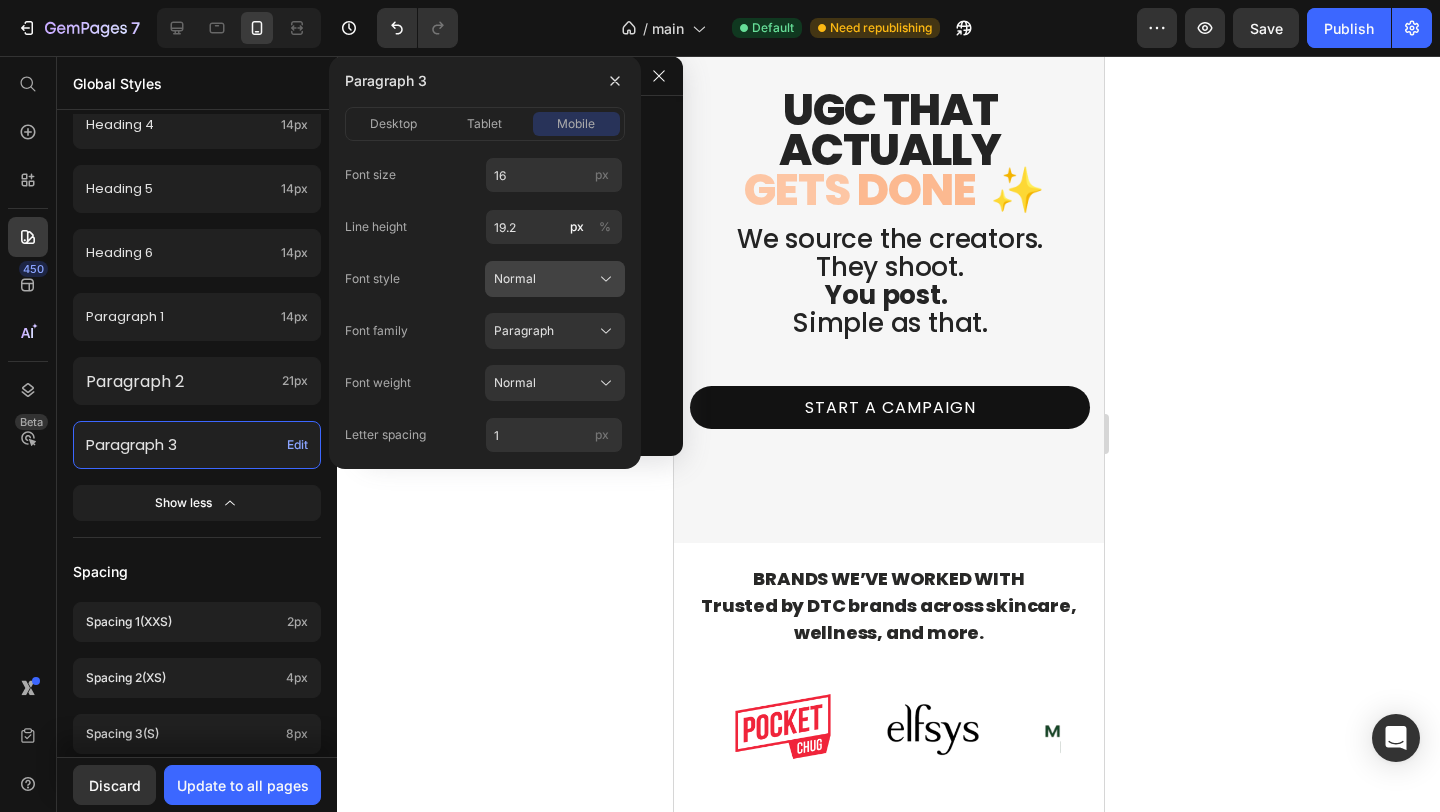 click on "Normal" 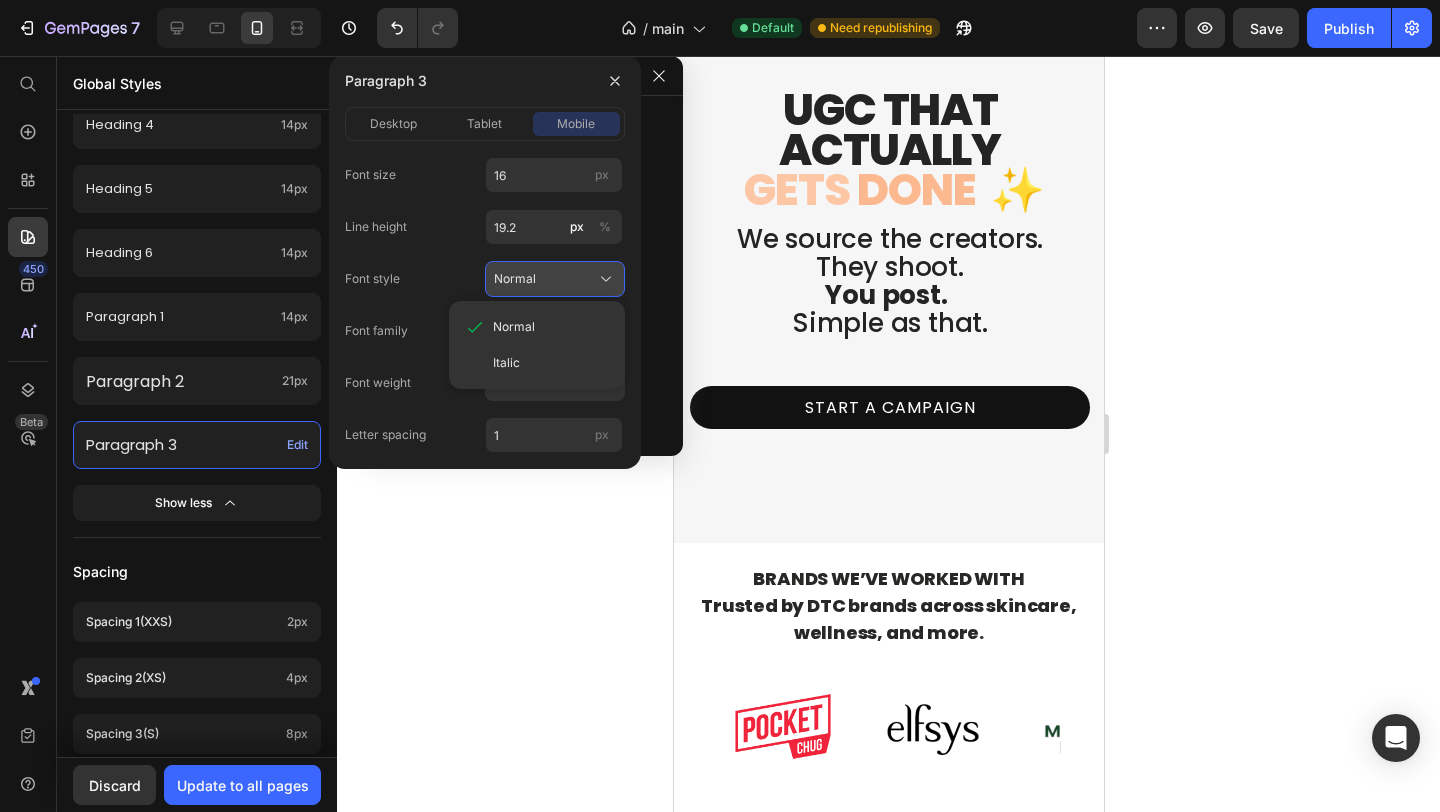 click on "Normal" 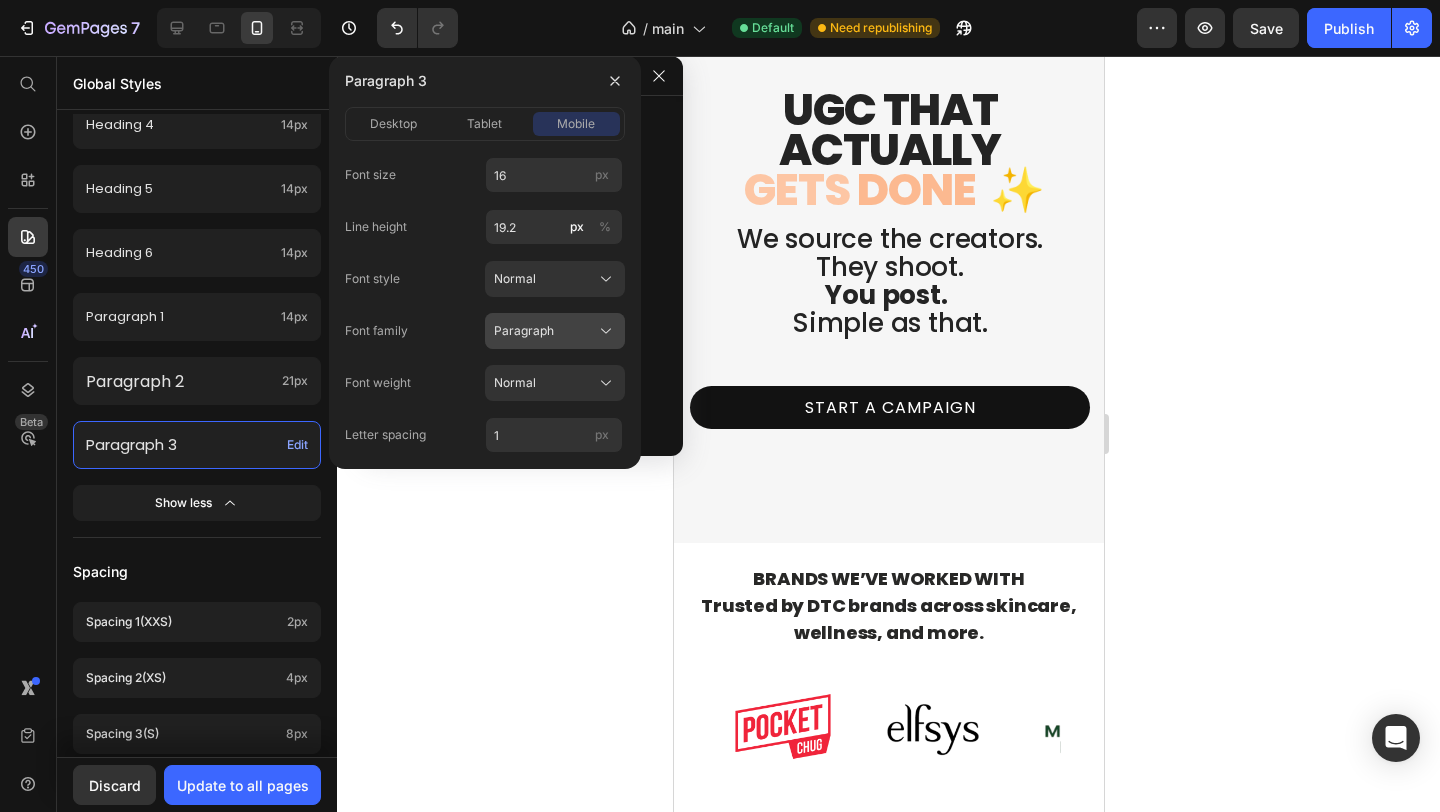 click on "Paragraph" 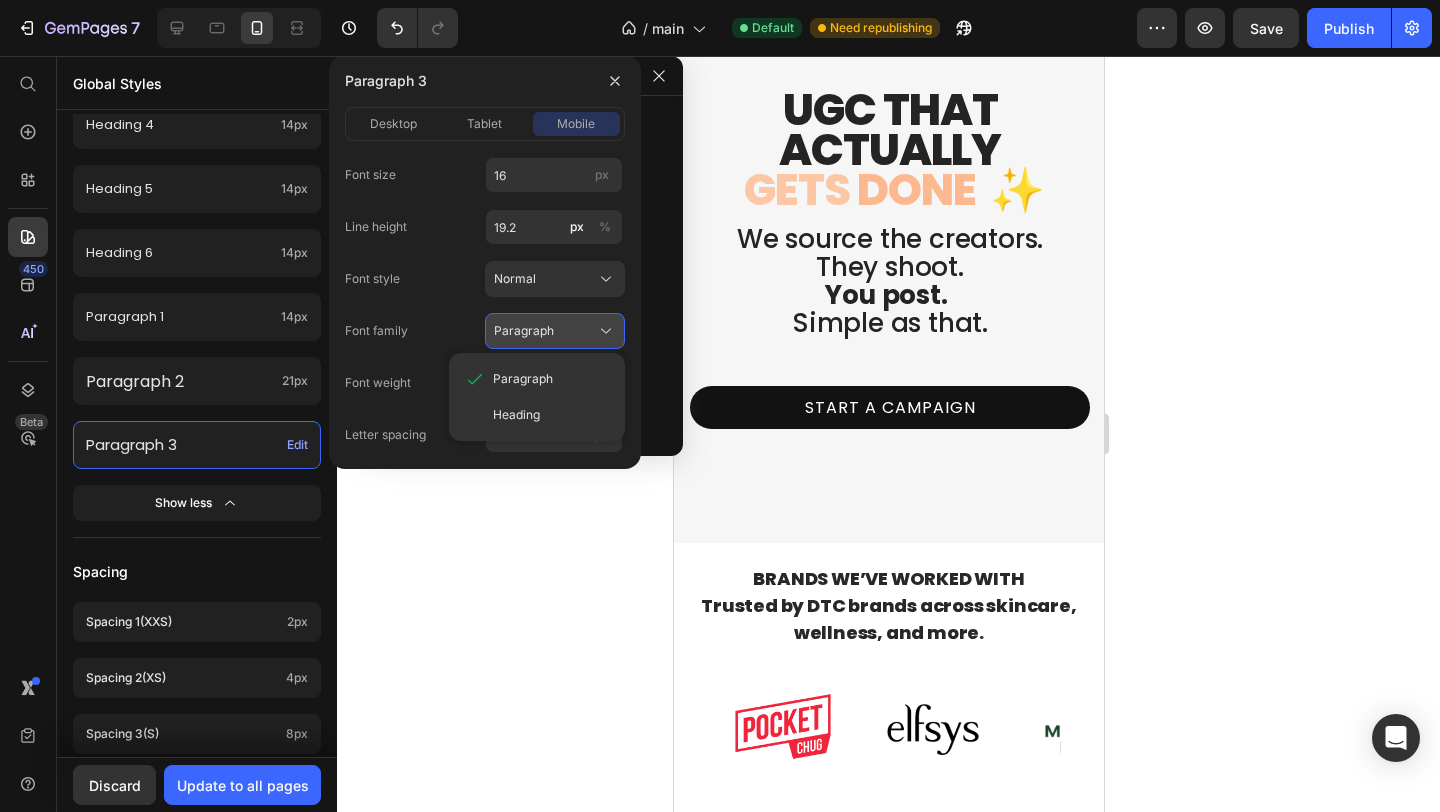 click on "Paragraph" 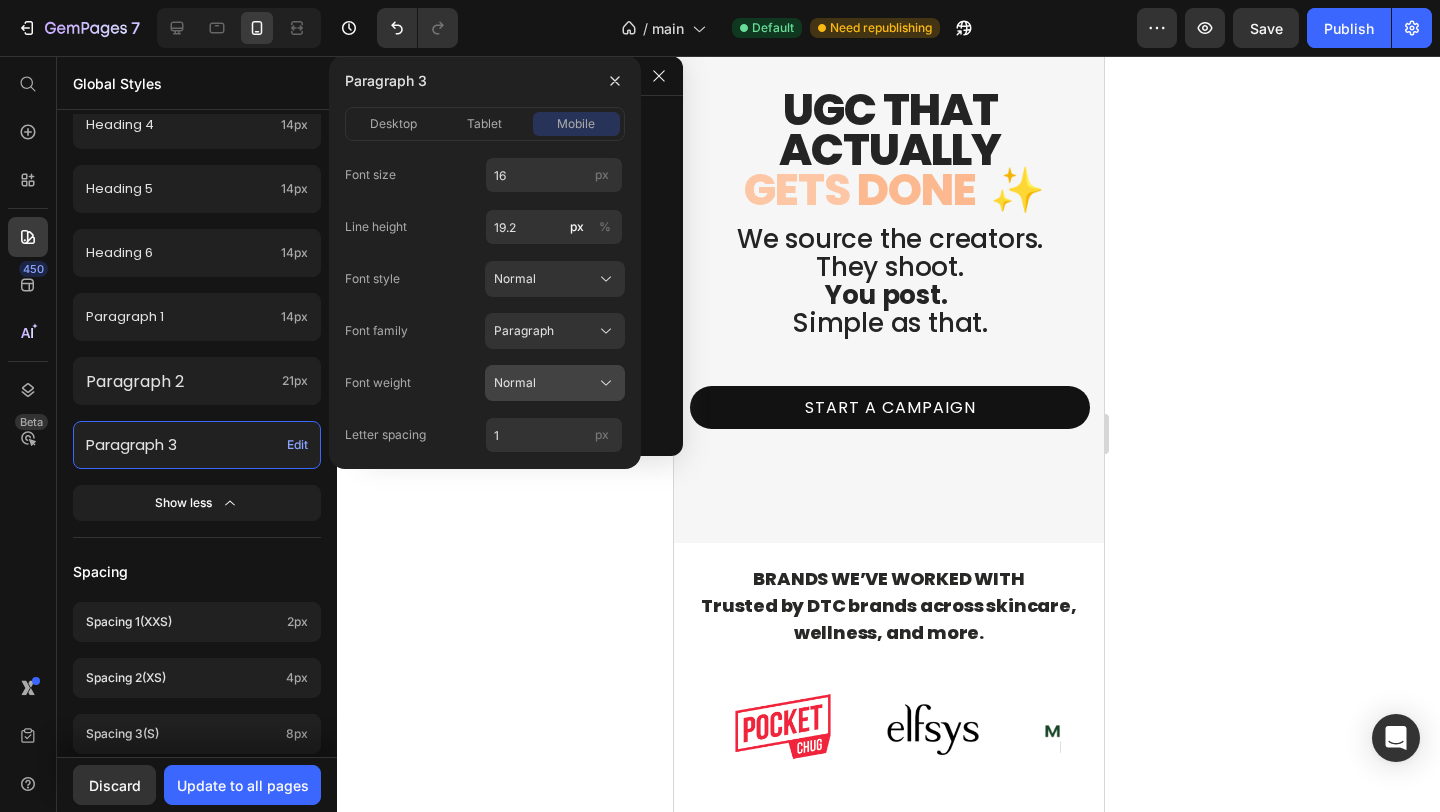 click on "Normal" at bounding box center (555, 383) 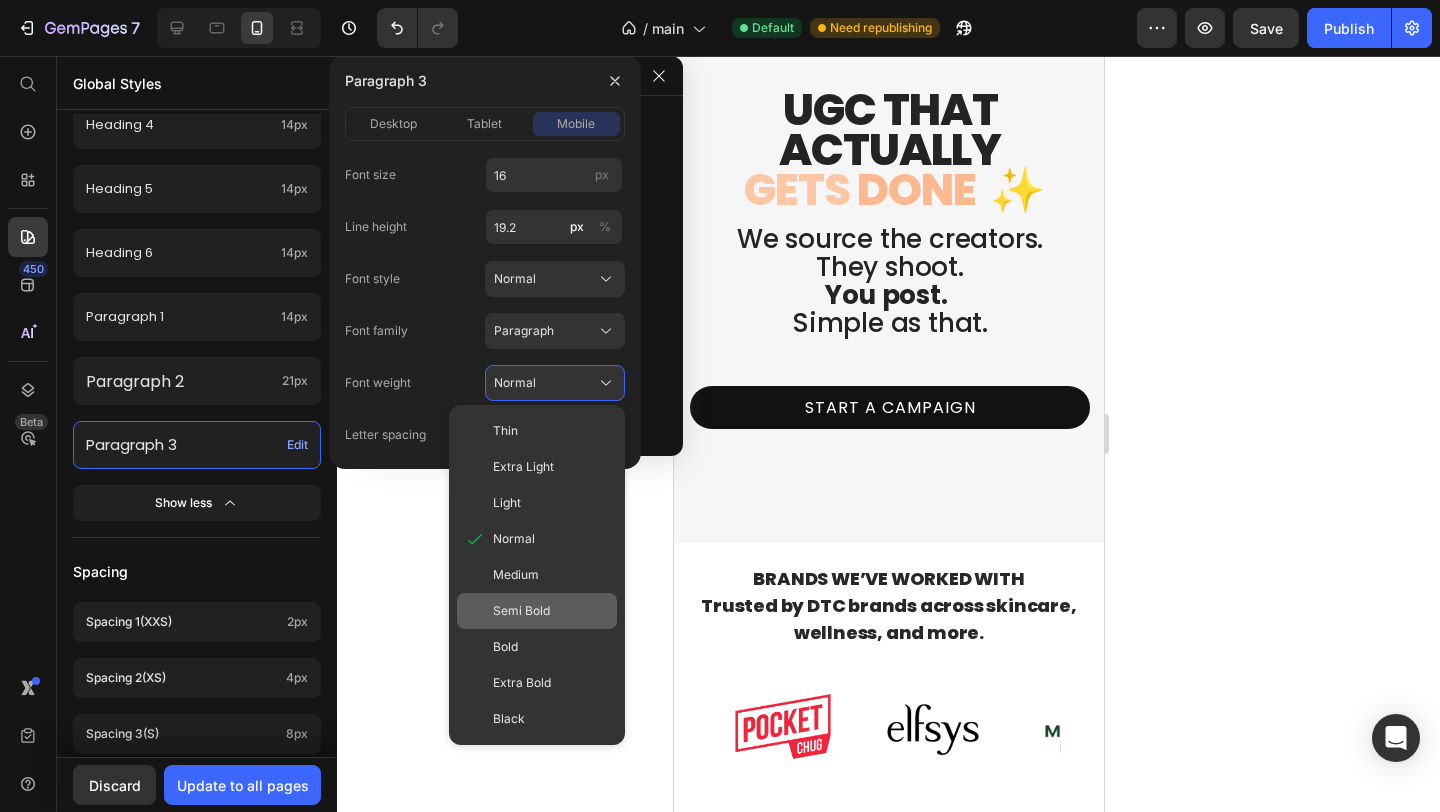 click on "Semi Bold" at bounding box center [521, 611] 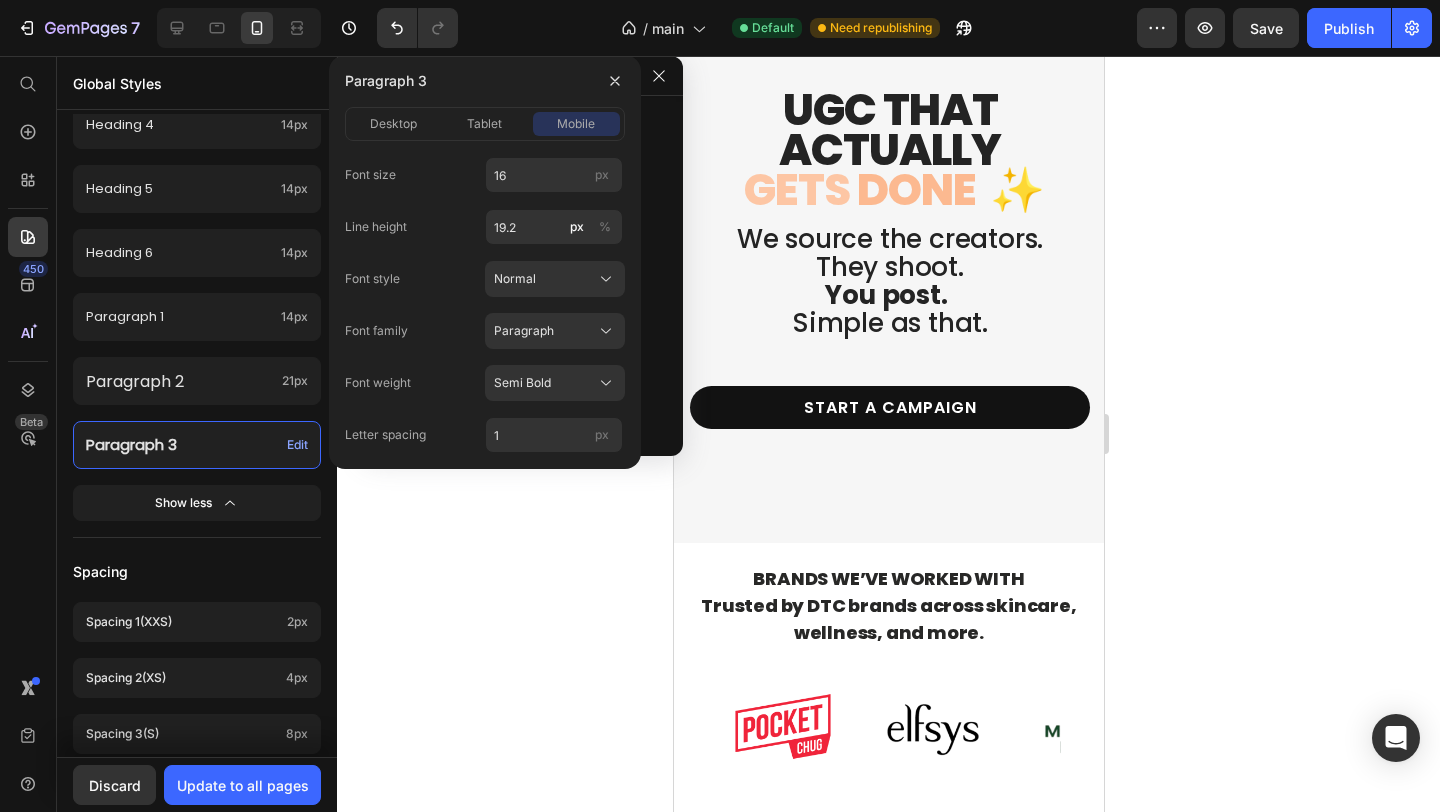 click on "Paragraph 3" at bounding box center (386, 81) 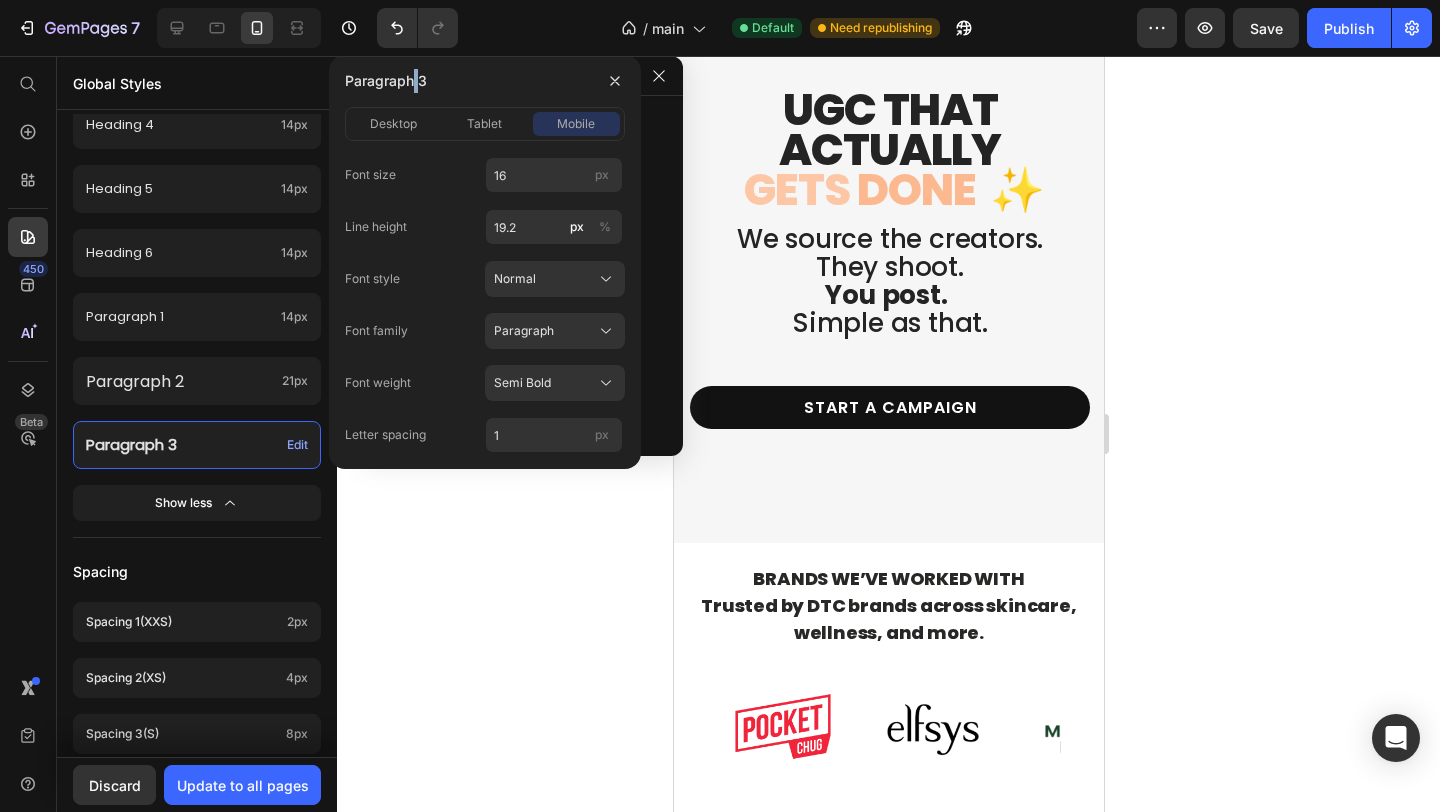 click on "Paragraph 3" at bounding box center (386, 81) 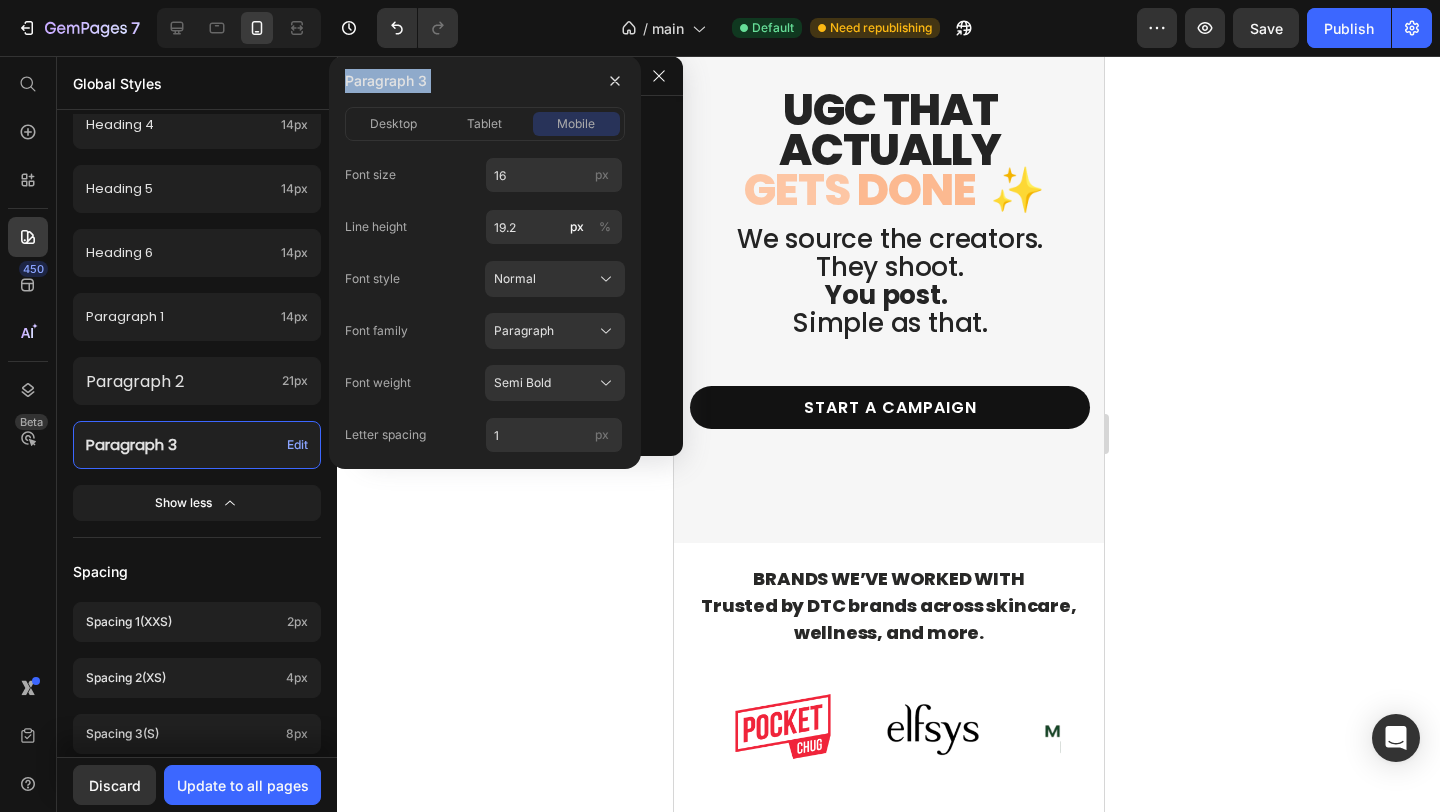 click on "Paragraph 3" at bounding box center (386, 81) 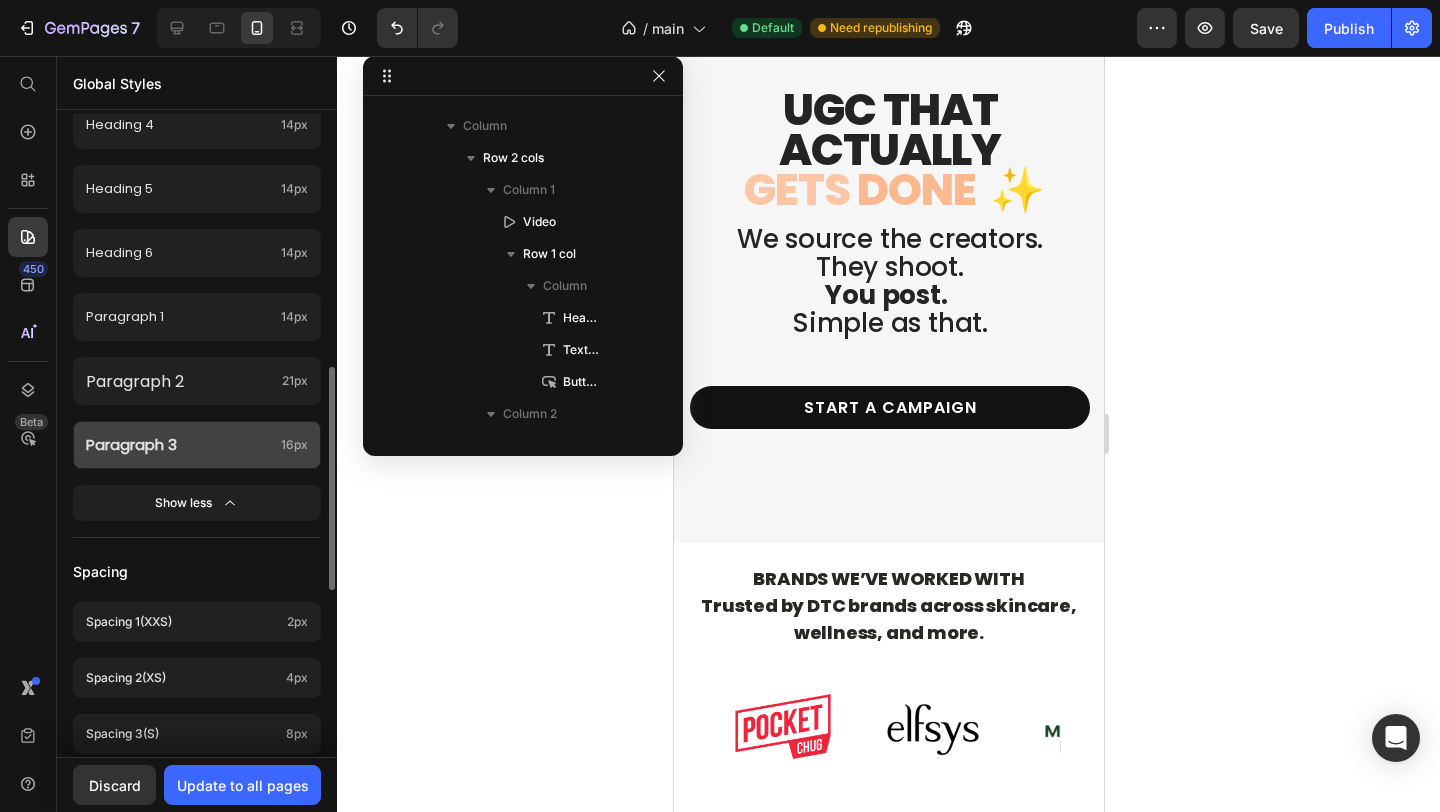 click on "16px" 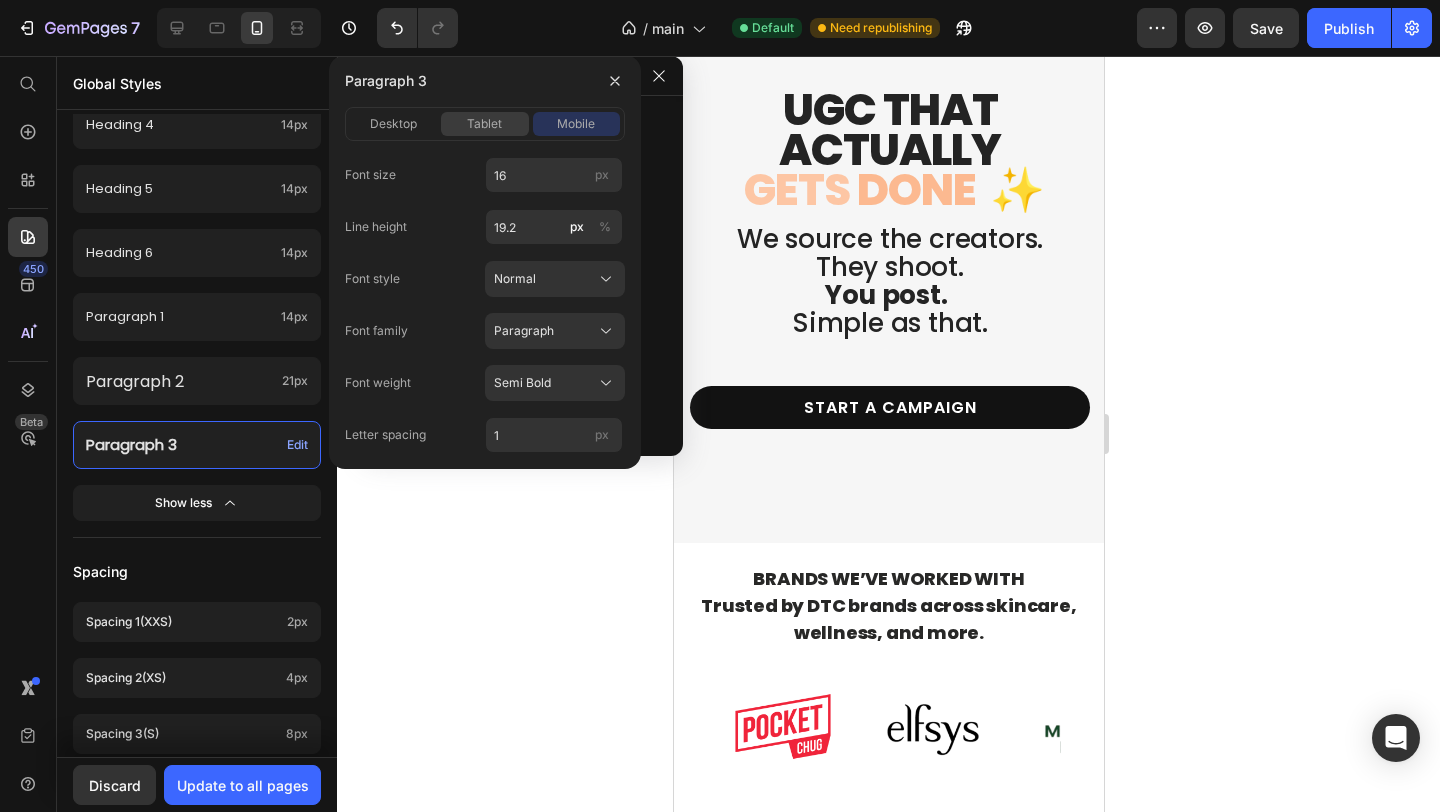 click on "tablet" at bounding box center [484, 124] 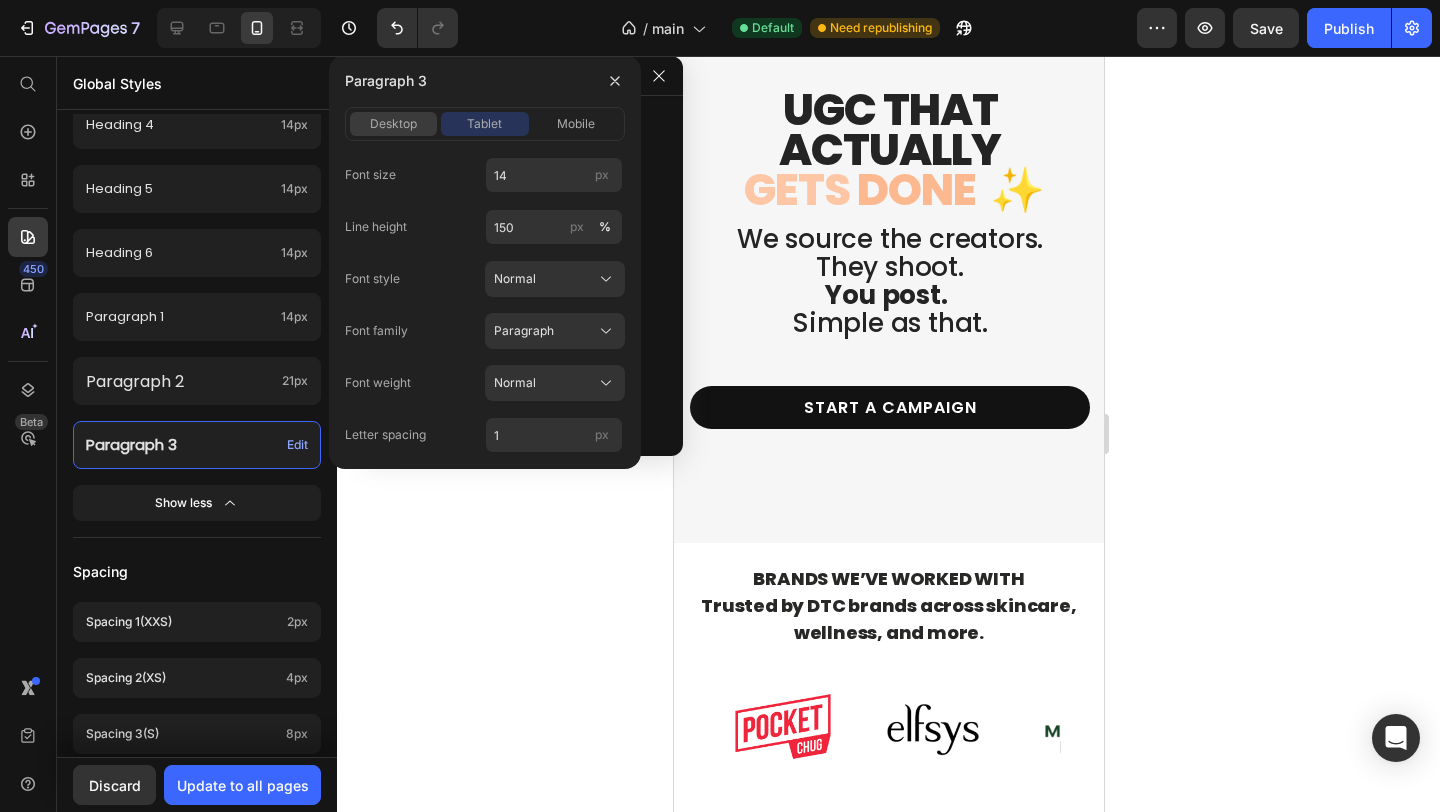 click on "desktop" at bounding box center [393, 124] 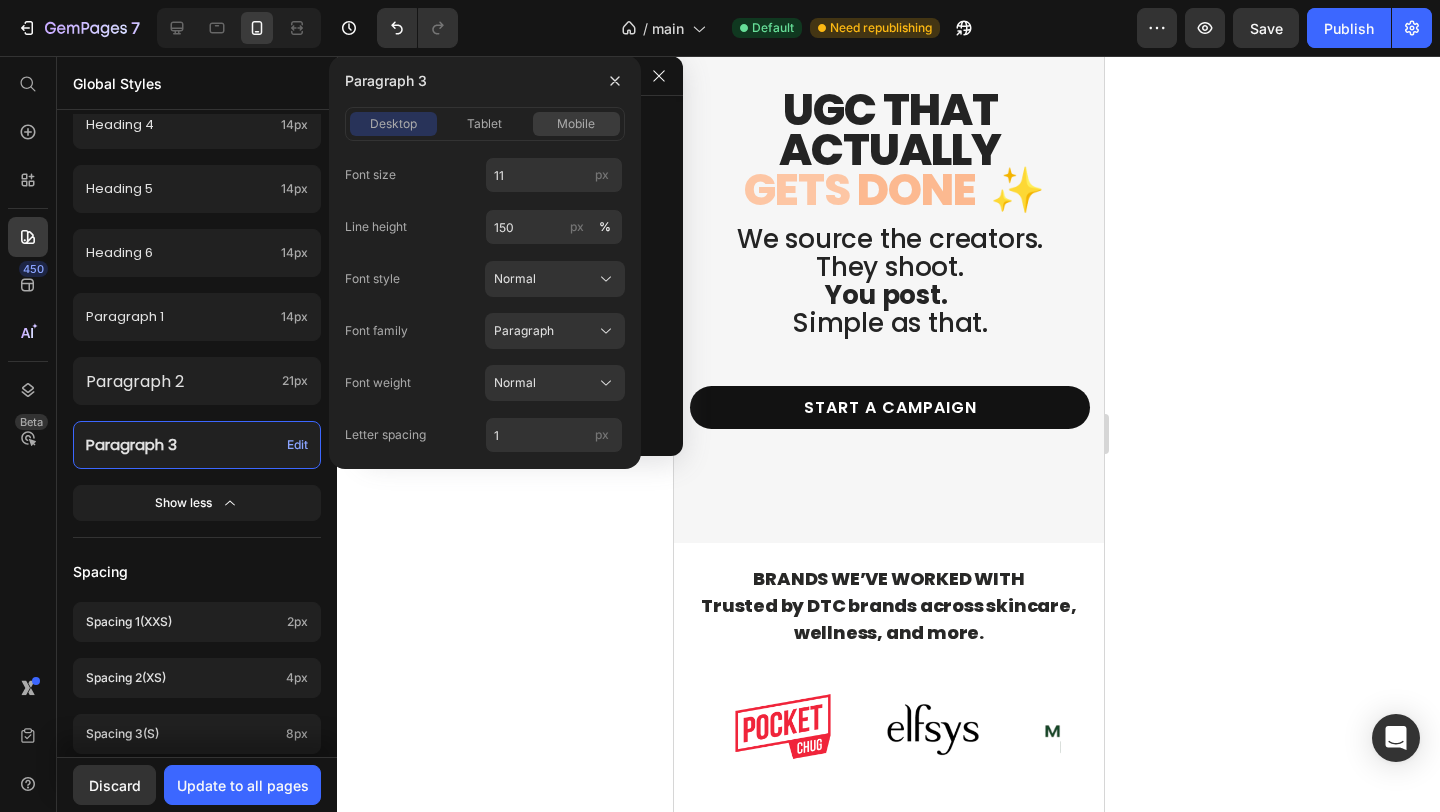 click on "mobile" at bounding box center [576, 124] 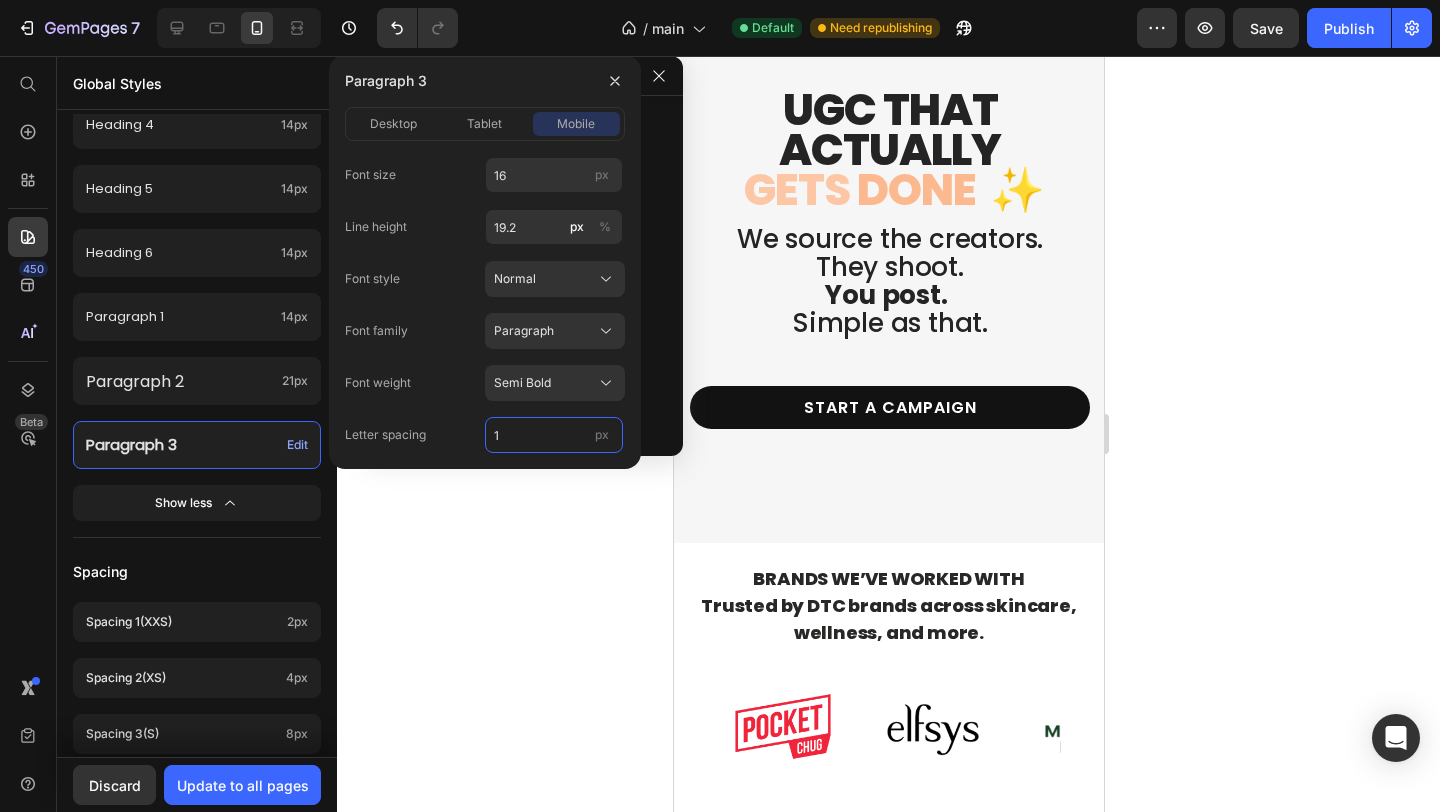 click on "1" at bounding box center (554, 435) 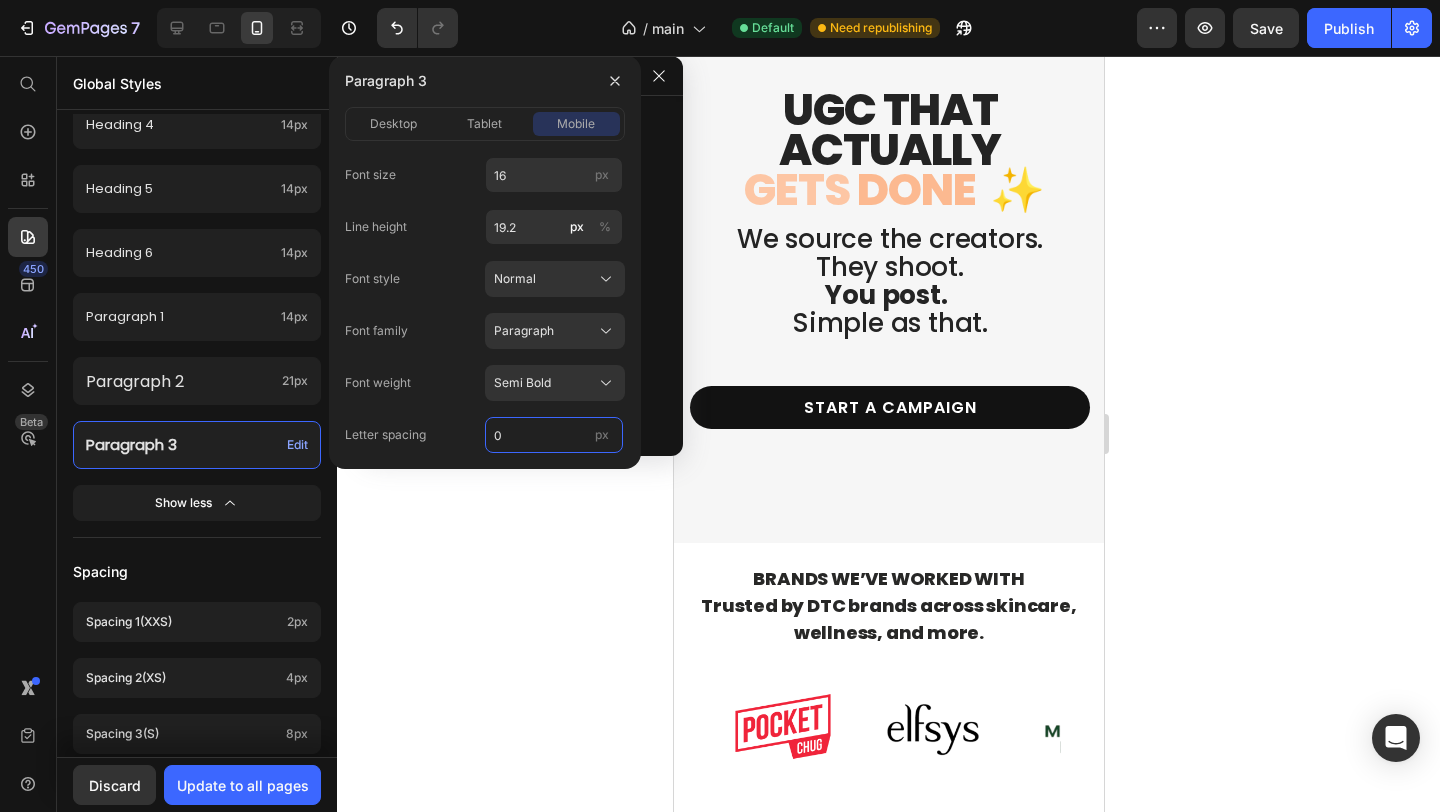 type on "0" 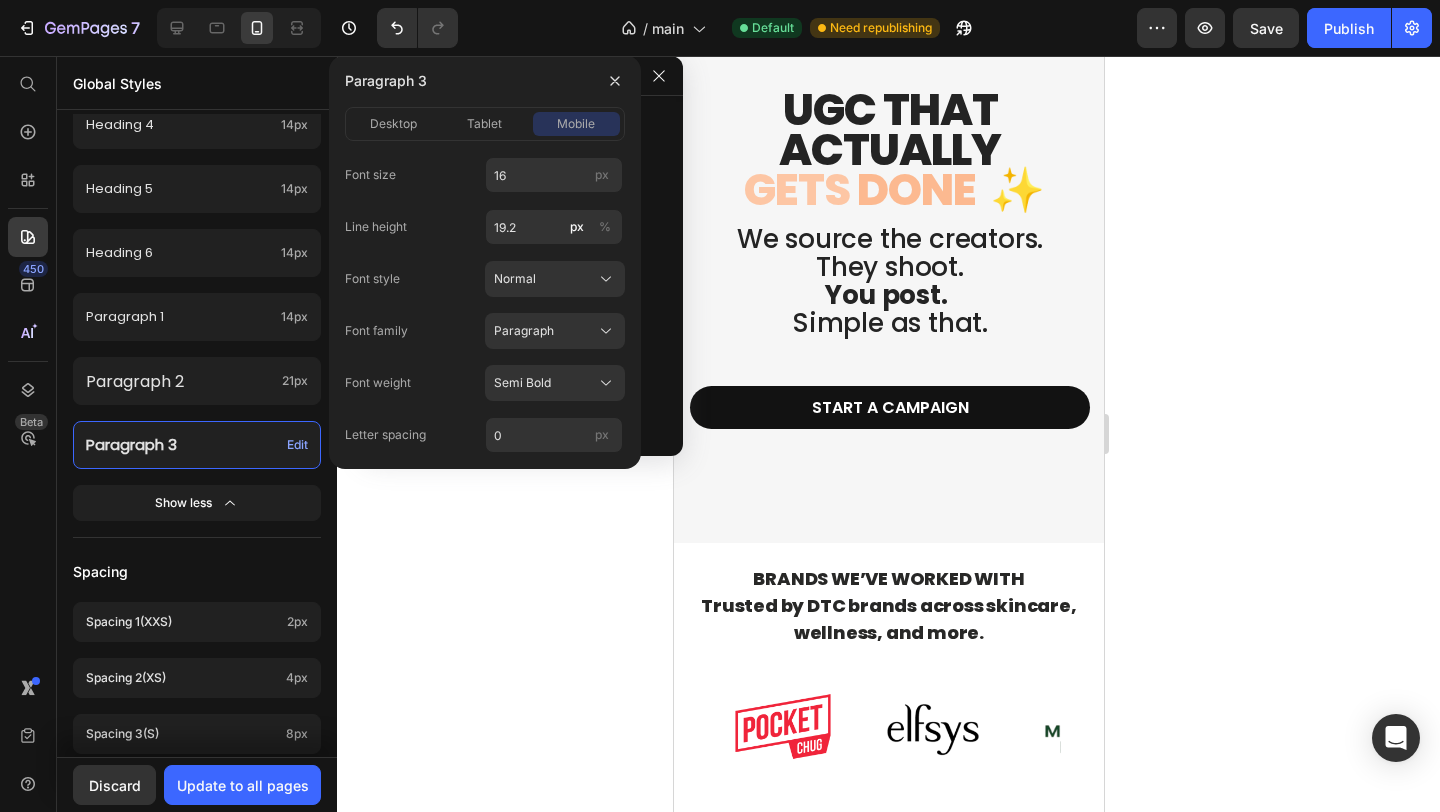 click on "Letter spacing 0 px" at bounding box center (485, 435) 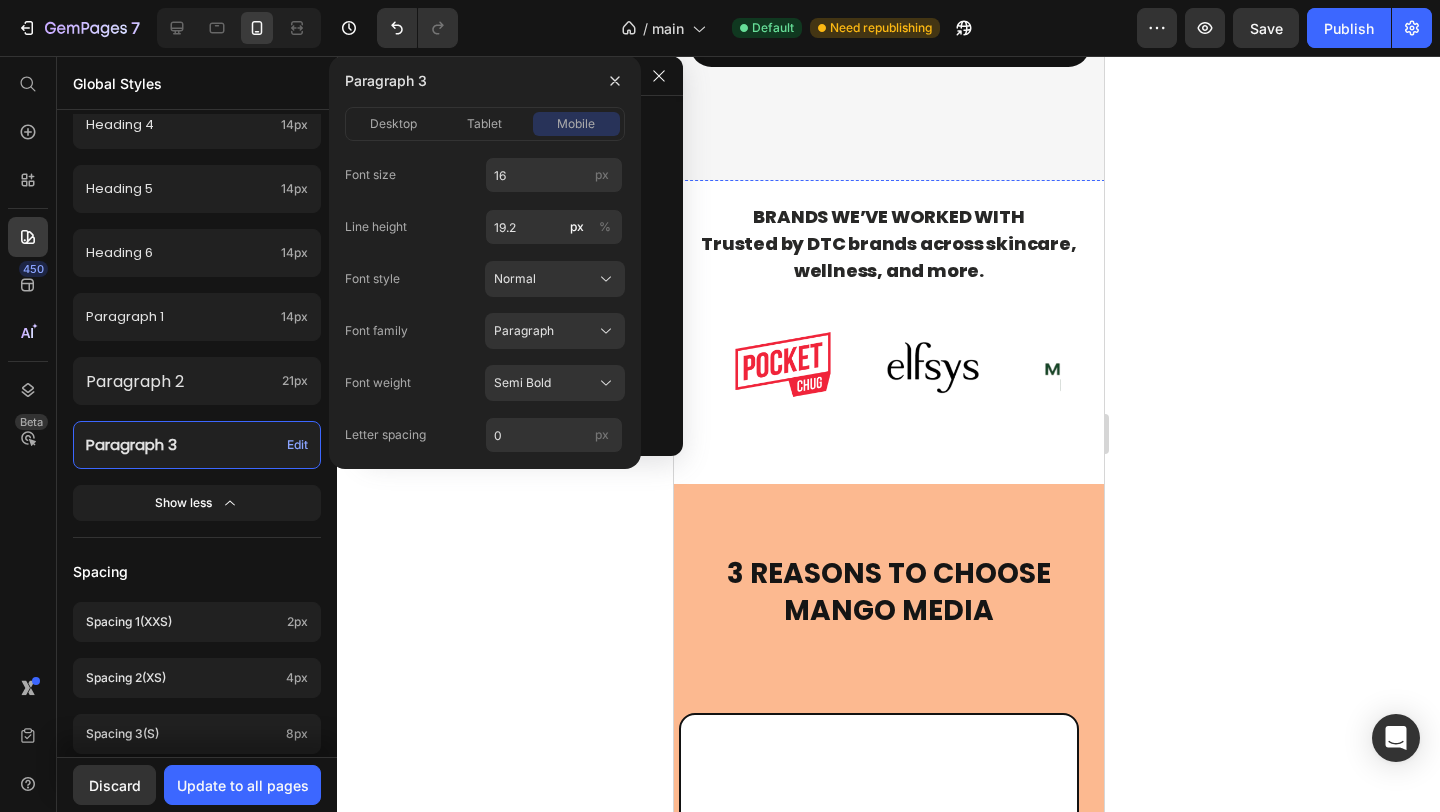 scroll, scrollTop: 649, scrollLeft: 0, axis: vertical 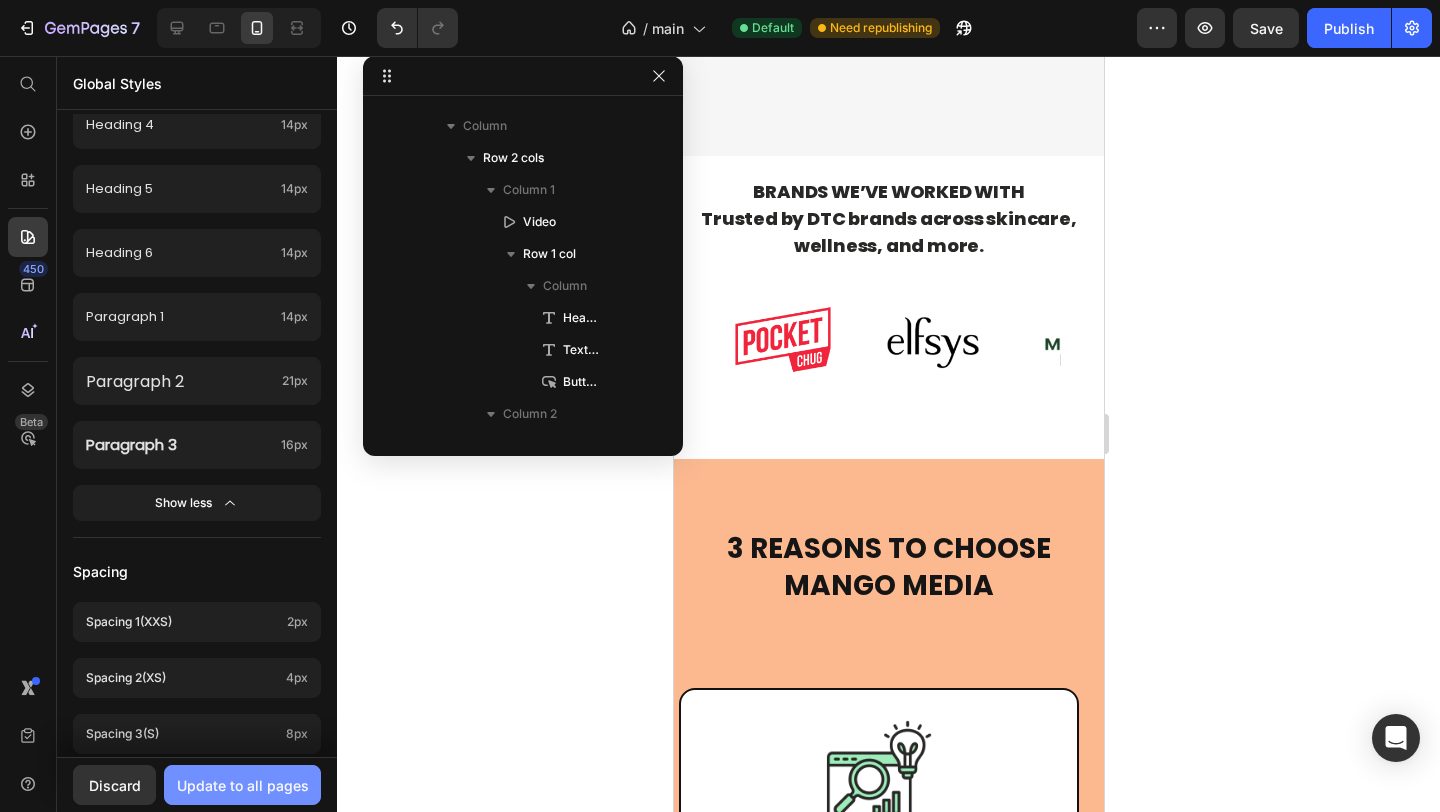 click on "Update to all pages" at bounding box center (243, 785) 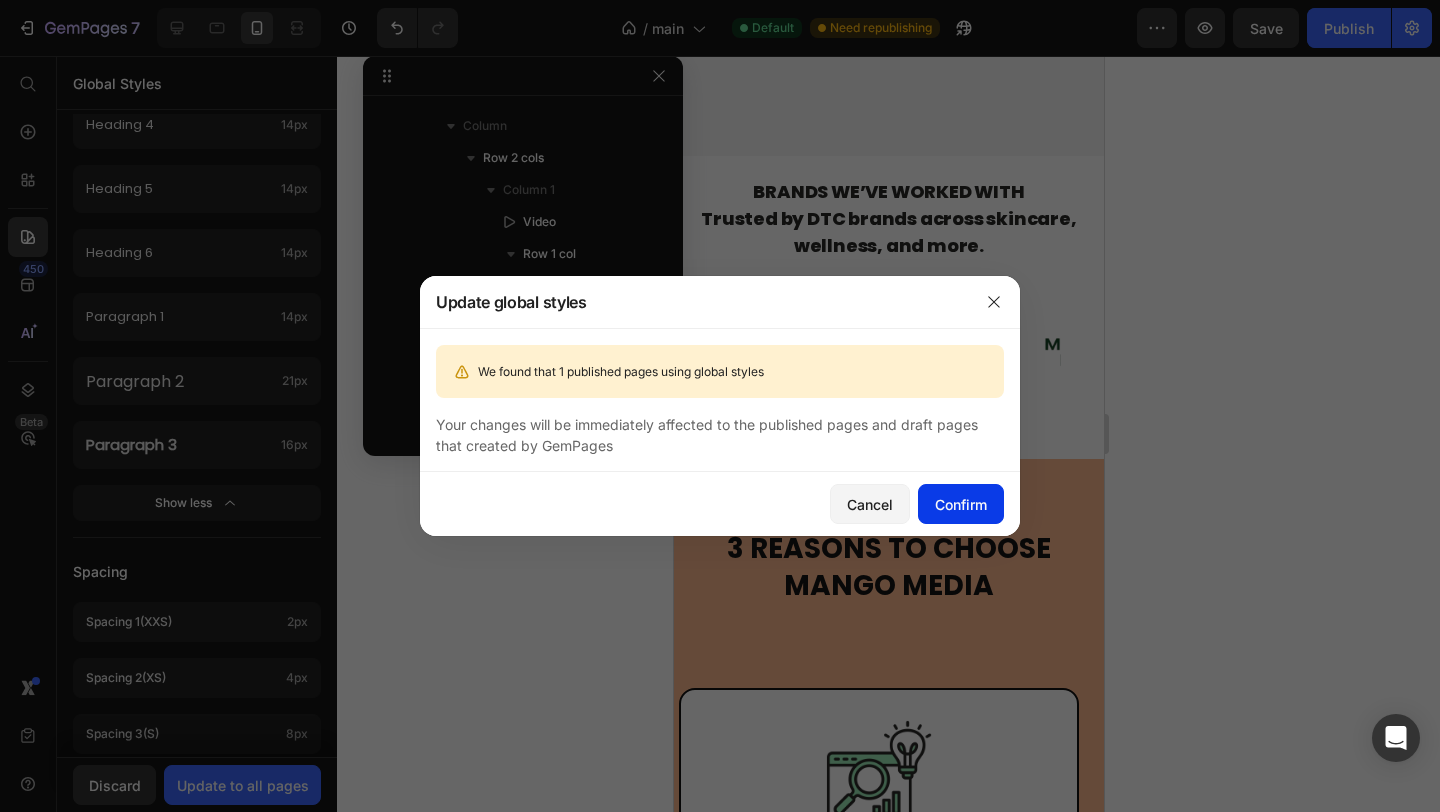 click on "Confirm" at bounding box center [961, 504] 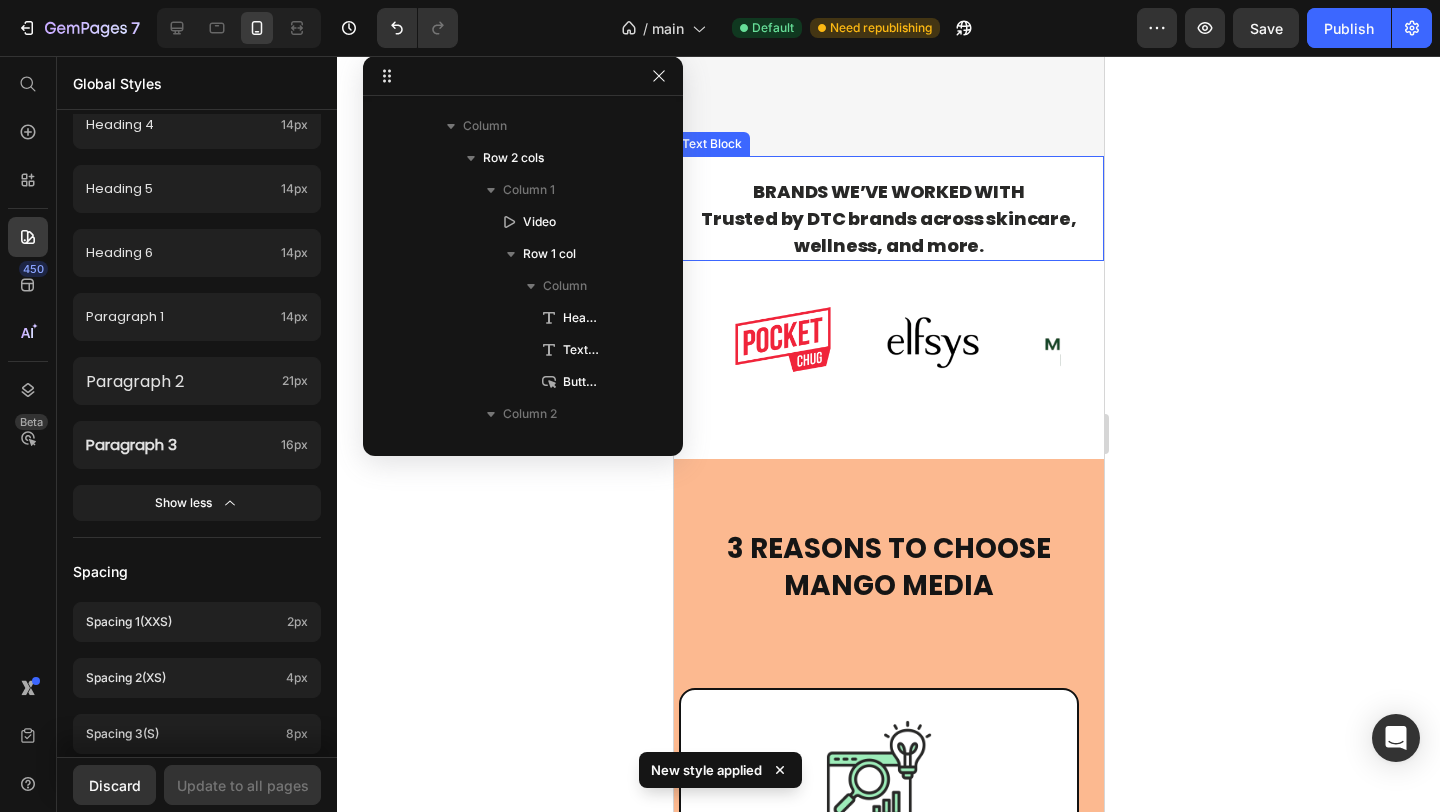 click on "Trusted by DTC brands across skincare, wellness, and more." at bounding box center (887, 232) 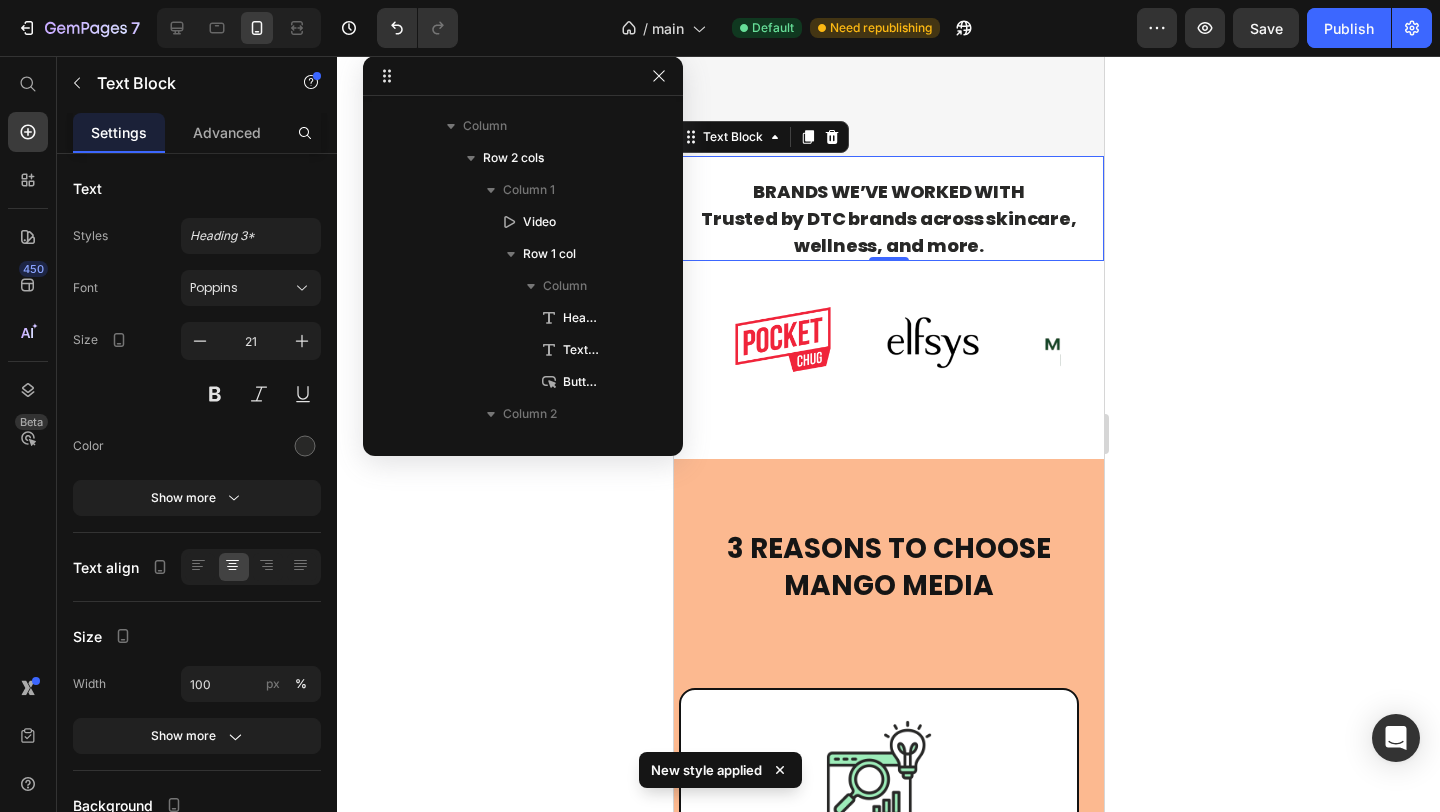scroll, scrollTop: 538, scrollLeft: 0, axis: vertical 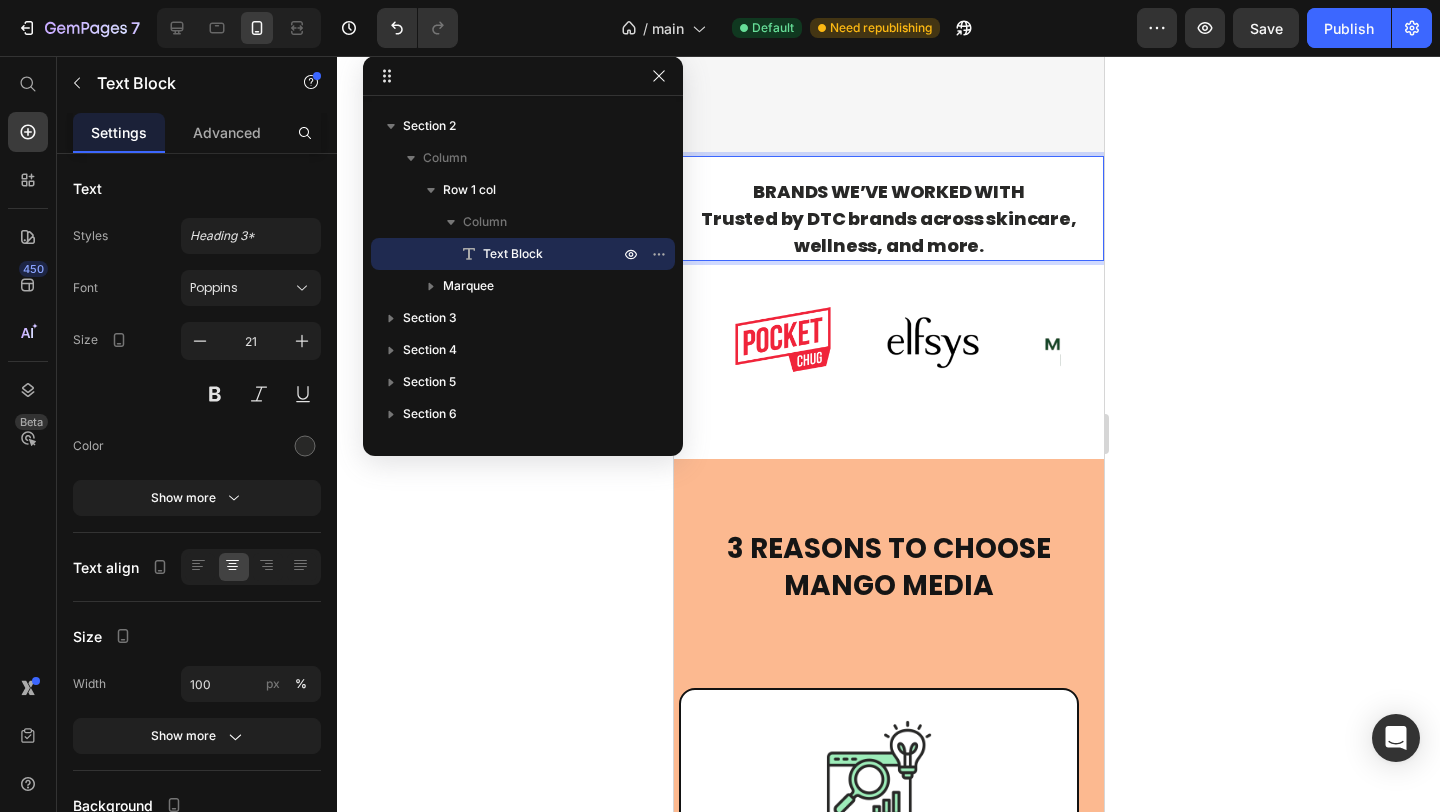 click on "BRANDS WE’VE WORKED WITH" at bounding box center (887, 191) 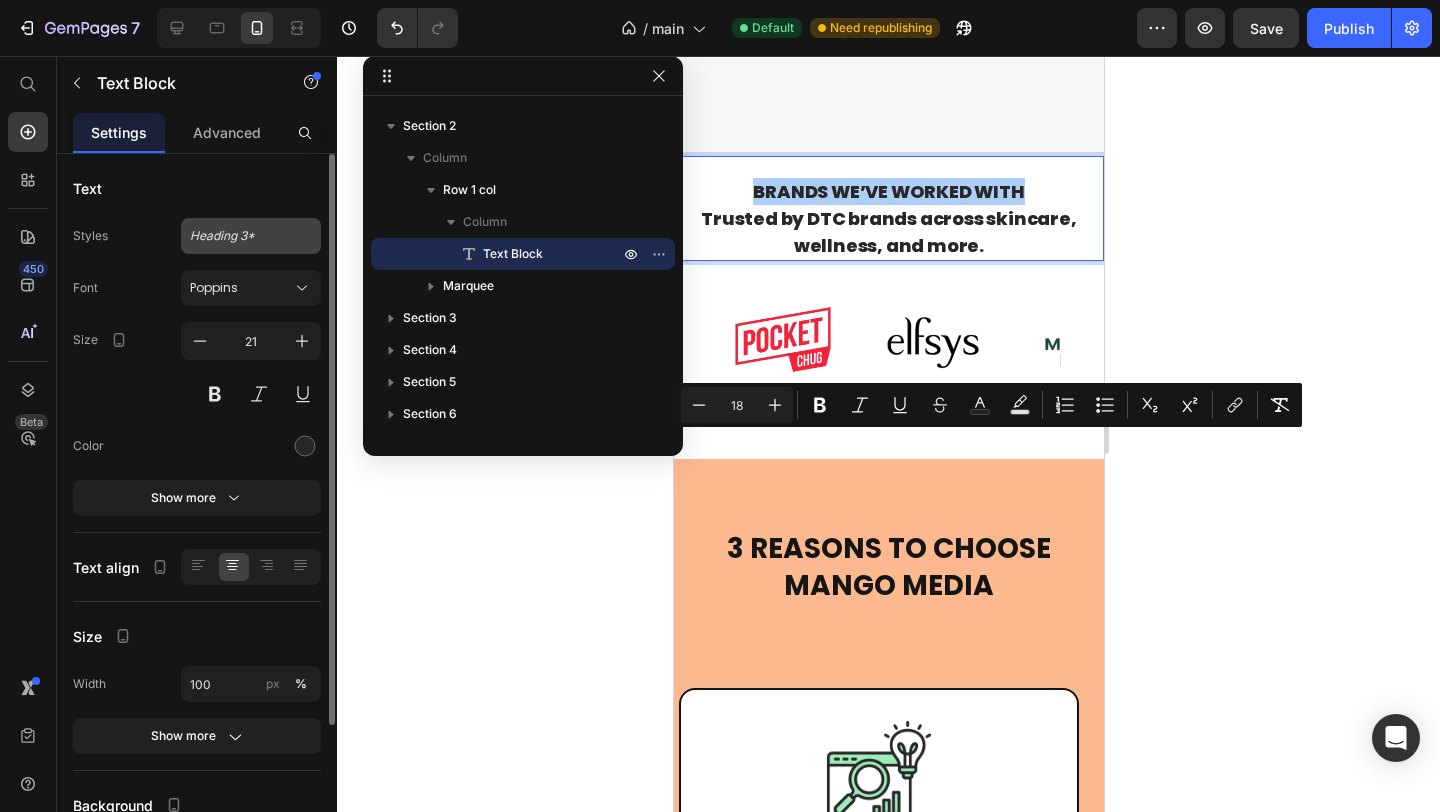 click on "Heading 3*" at bounding box center (239, 236) 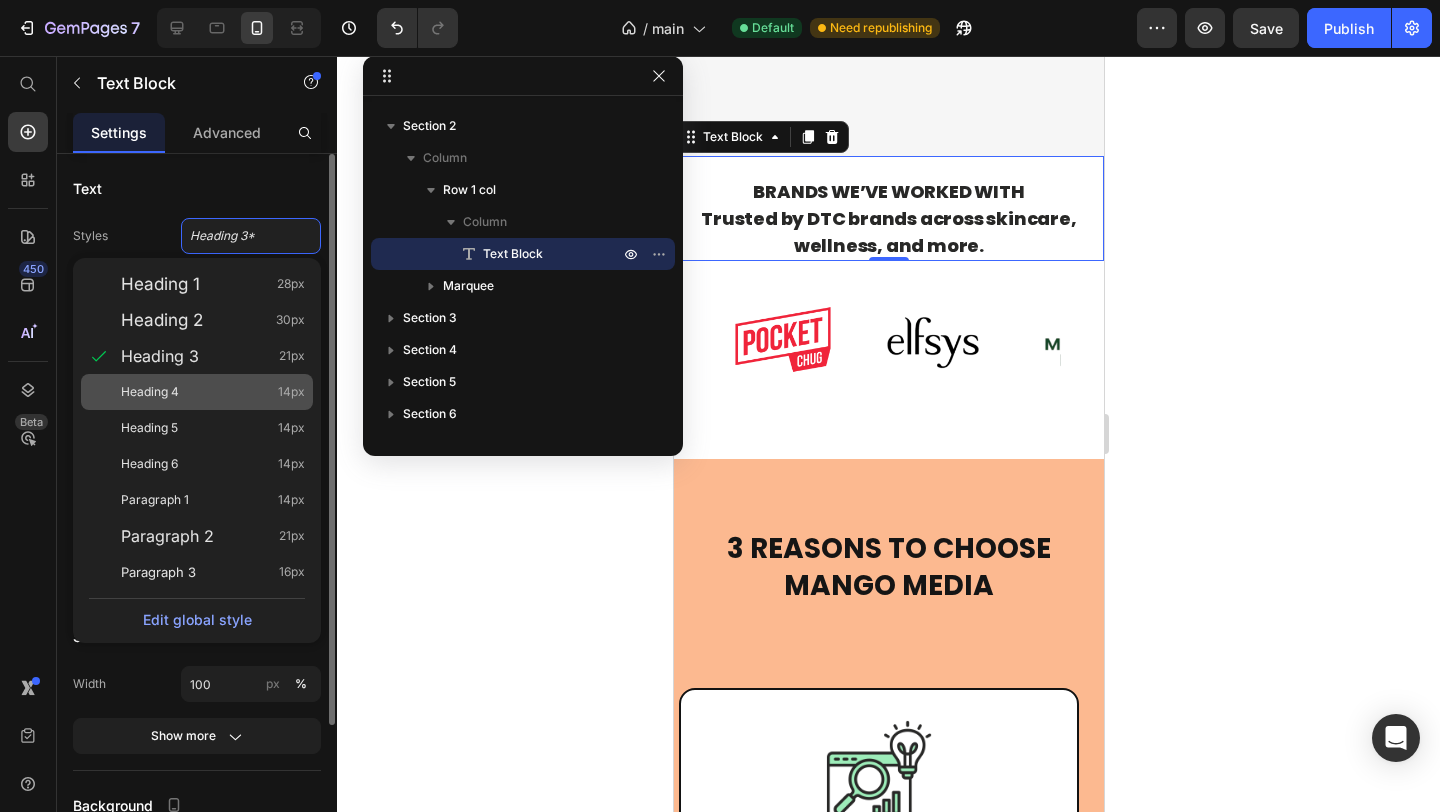 click on "Heading 4 14px" at bounding box center (213, 392) 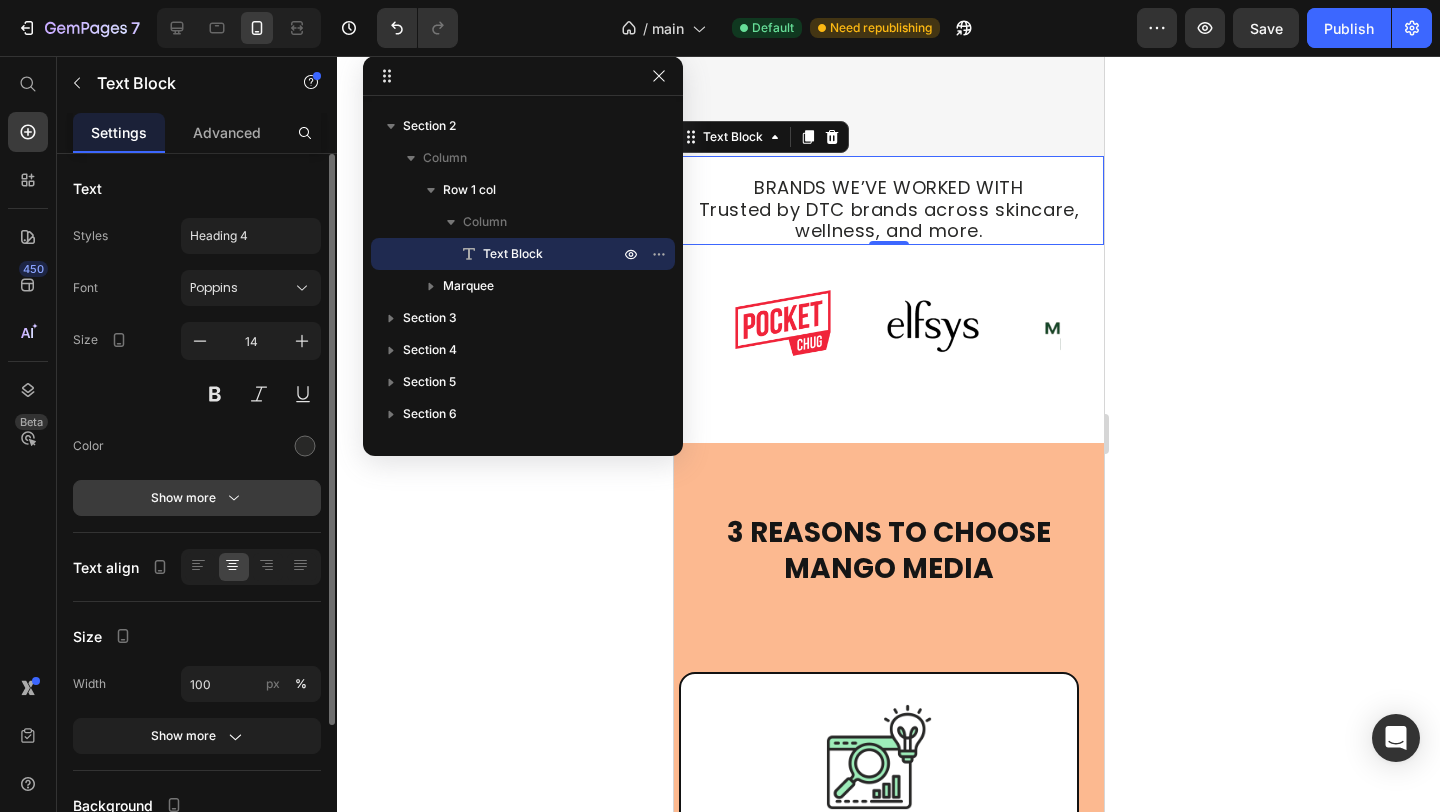 click 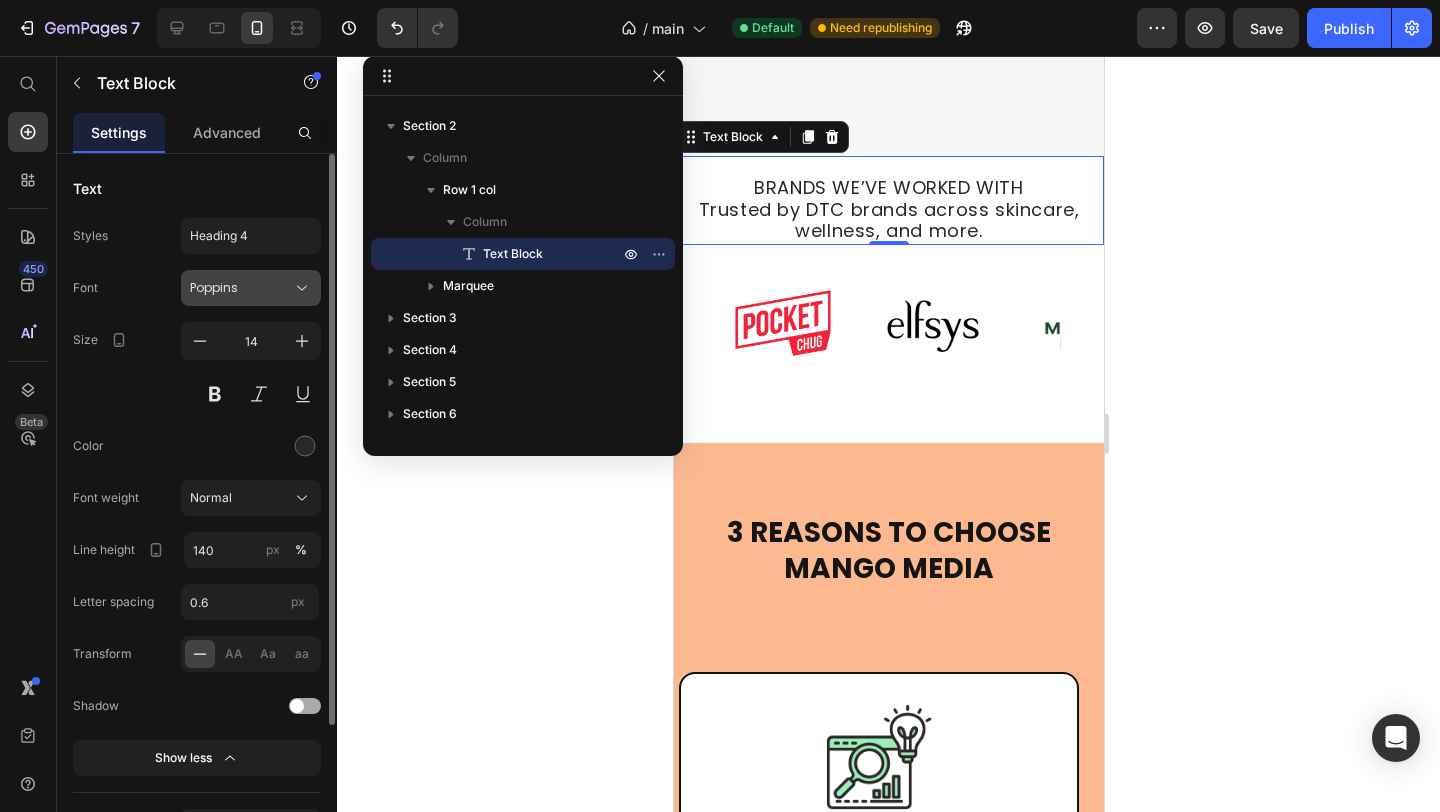 click on "Poppins" at bounding box center [241, 288] 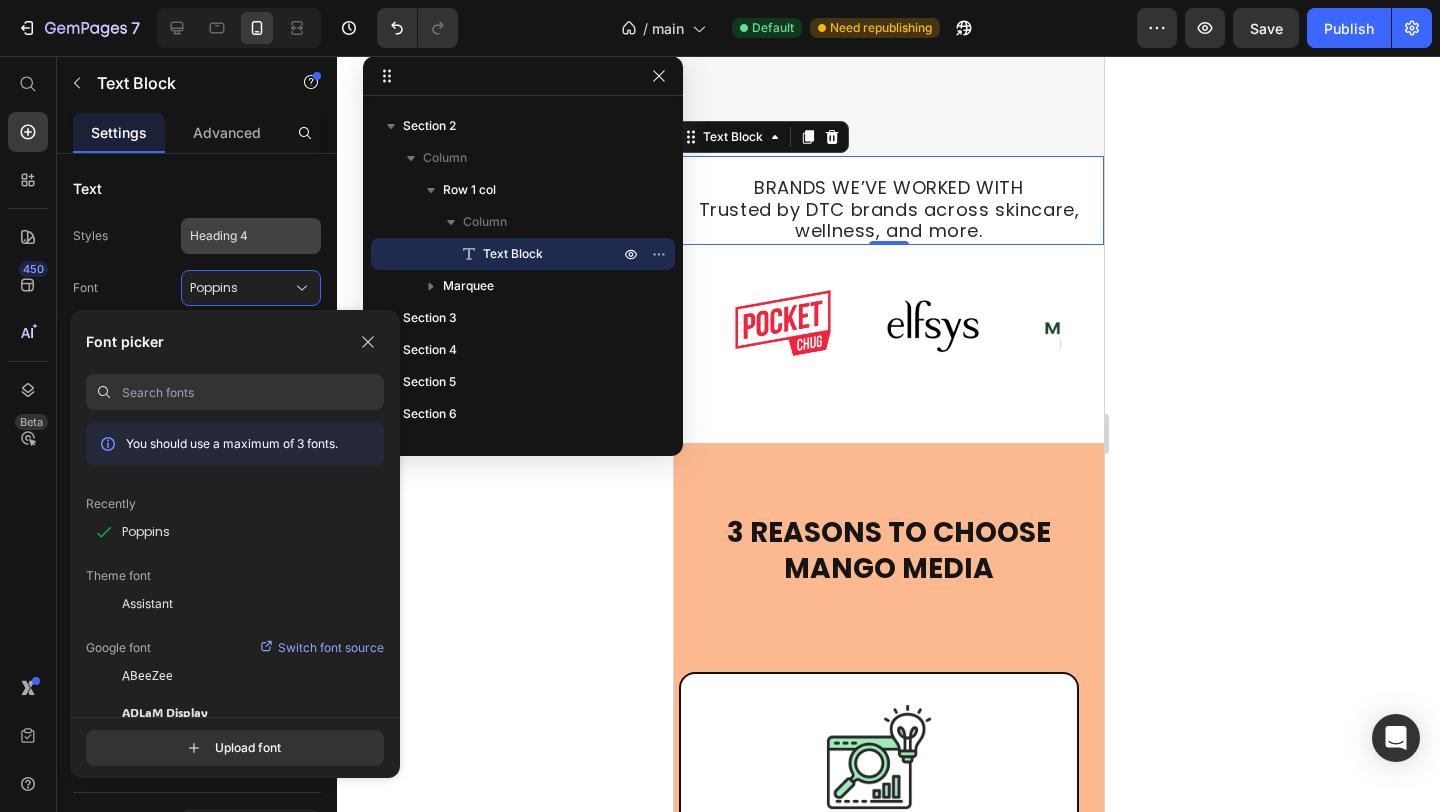 click on "Heading 4" at bounding box center [251, 236] 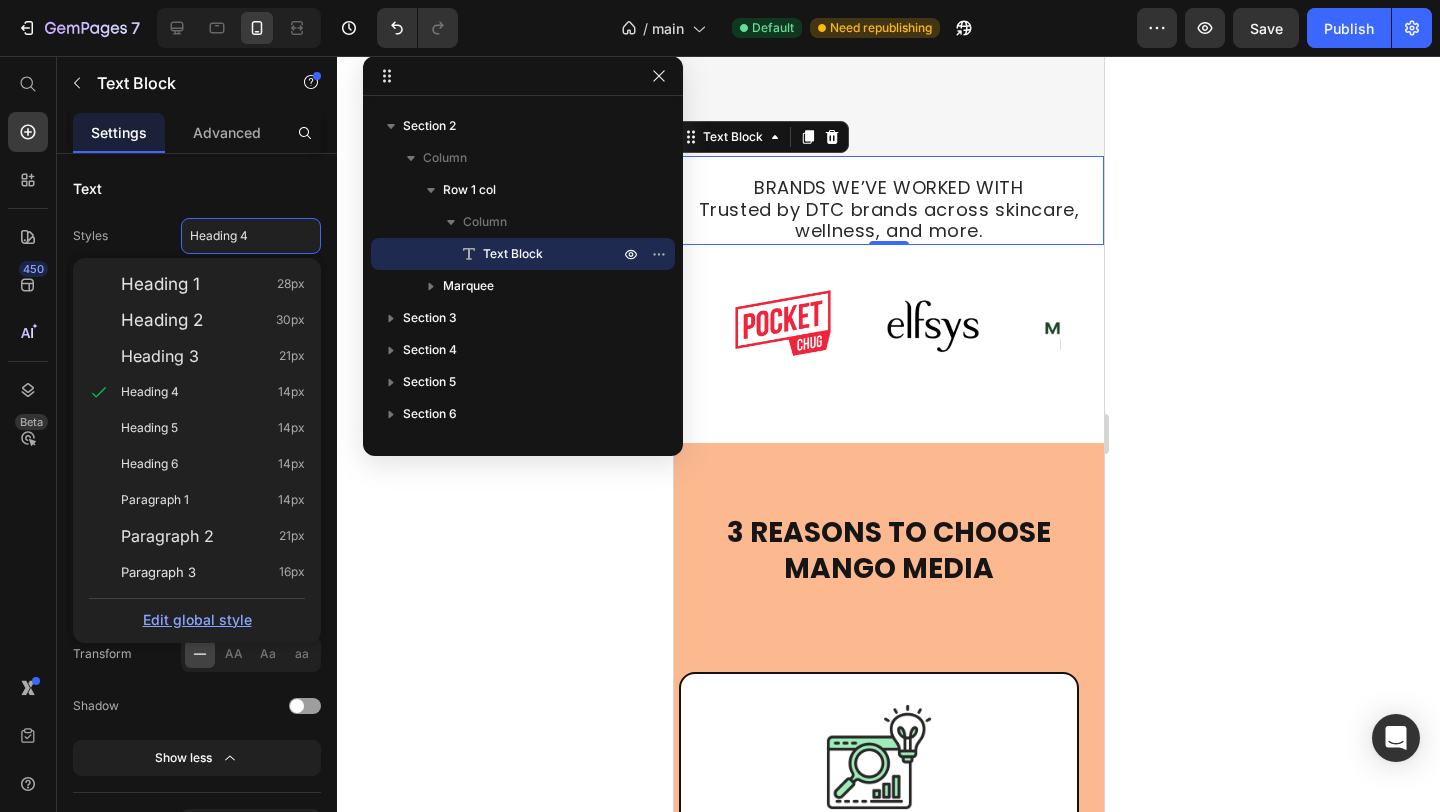 click on "Edit global style" at bounding box center [197, 619] 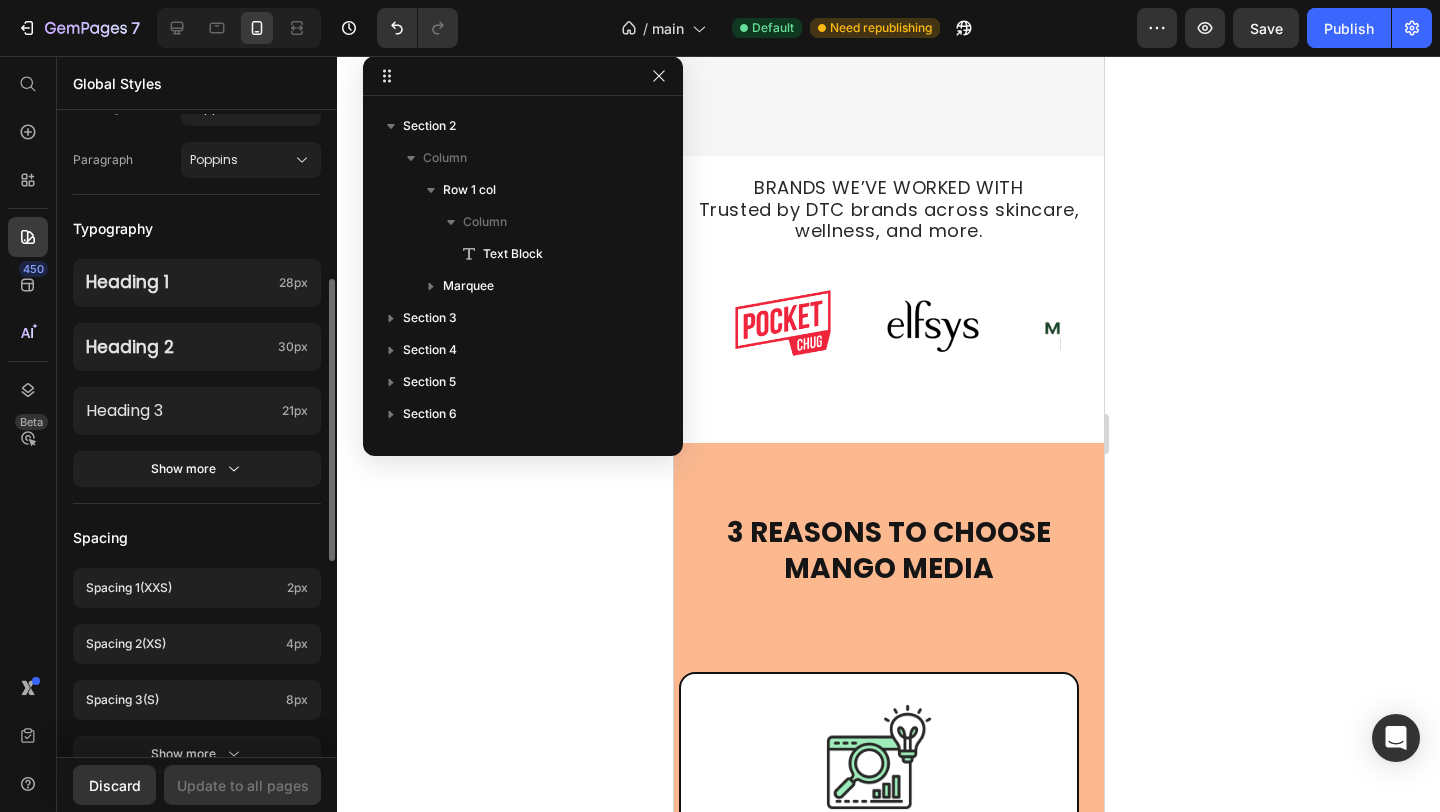 scroll, scrollTop: 378, scrollLeft: 0, axis: vertical 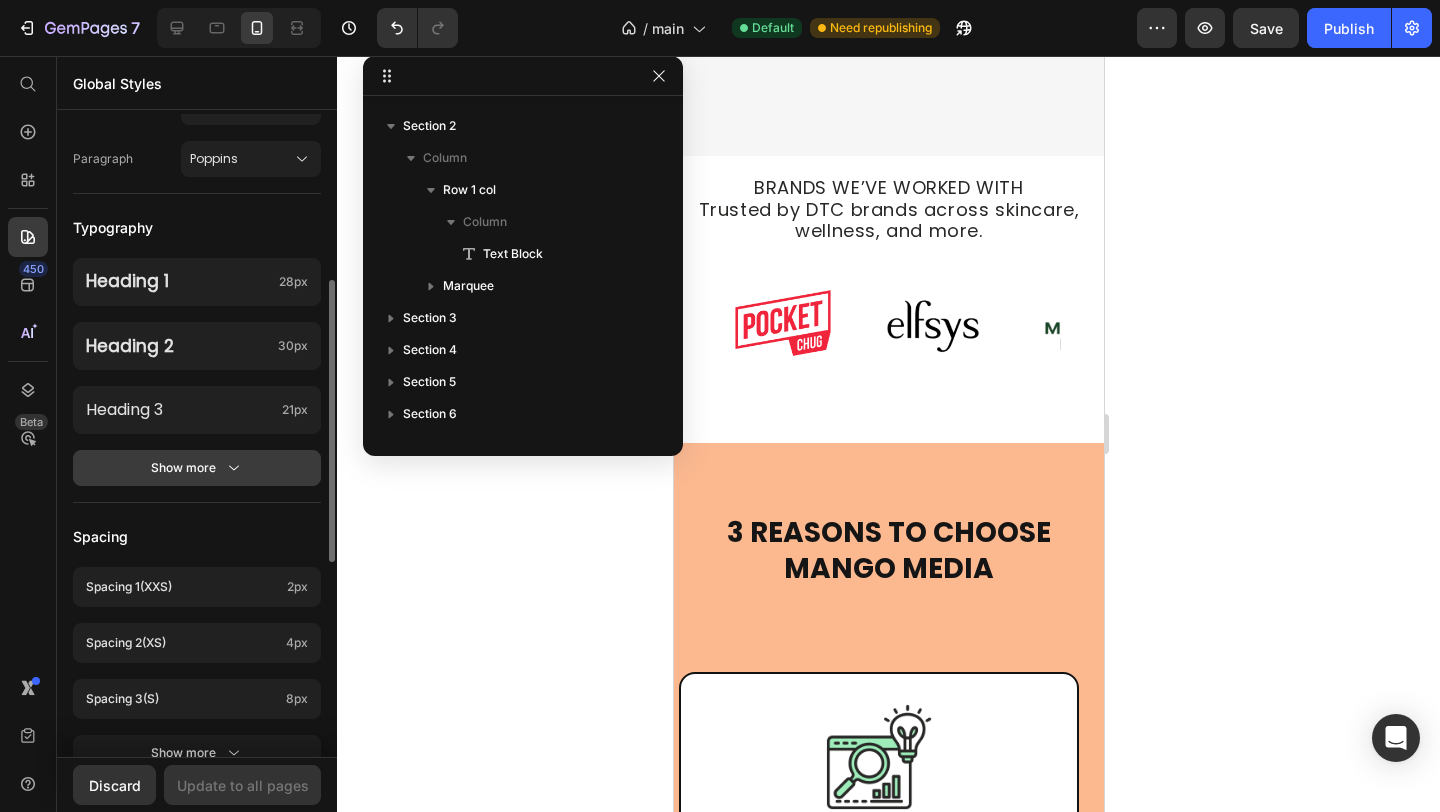 click 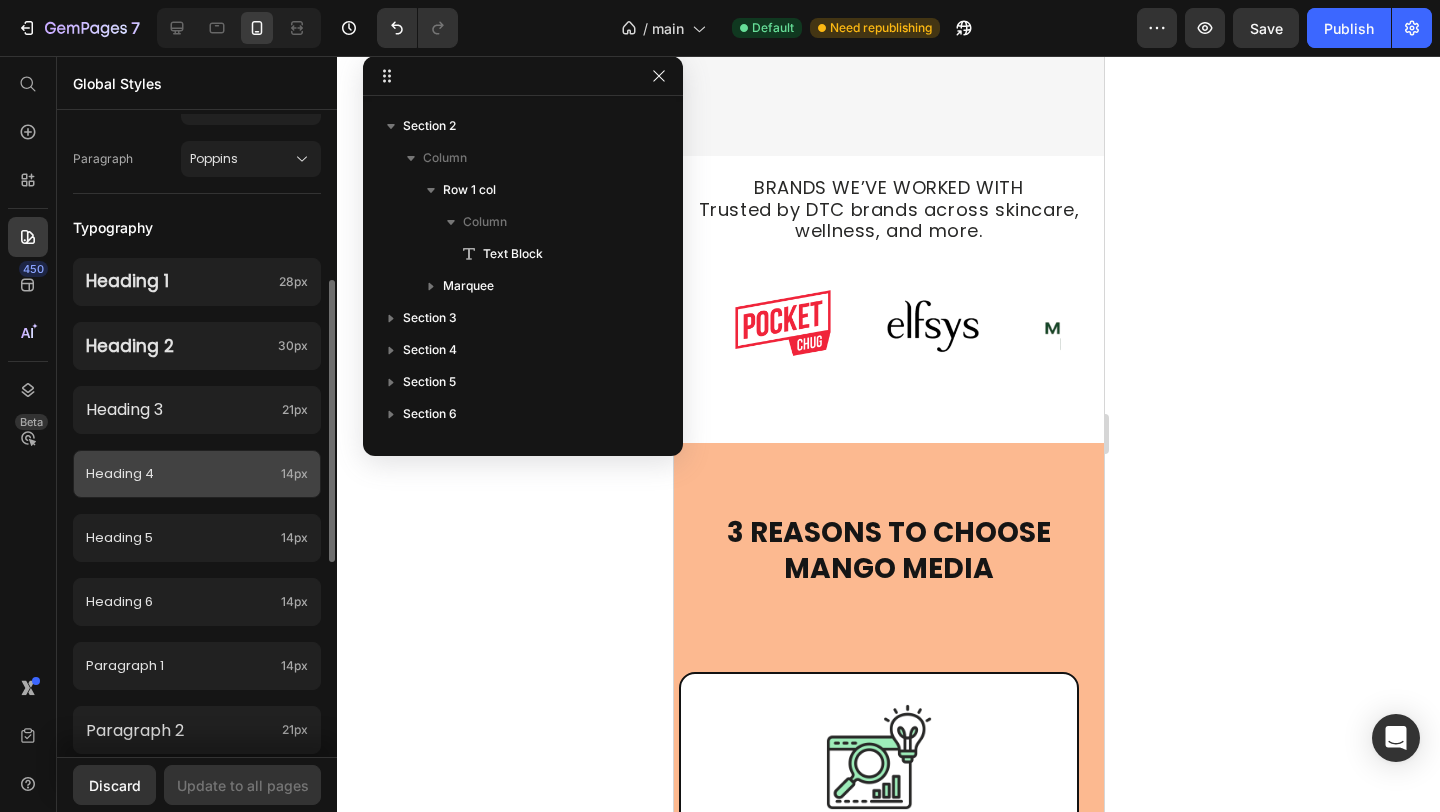 click on "Heading 4" at bounding box center (179, 474) 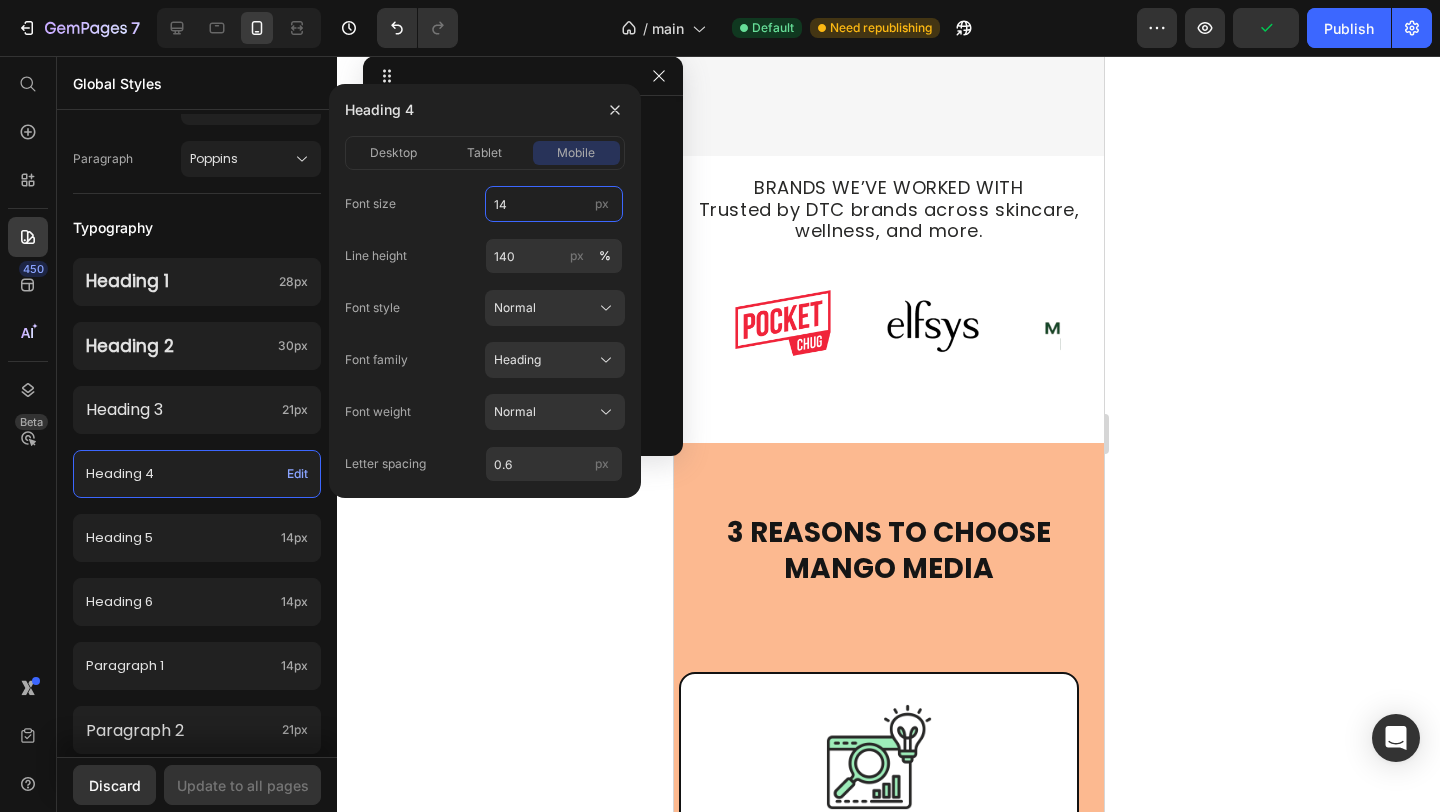 click on "14" at bounding box center [554, 204] 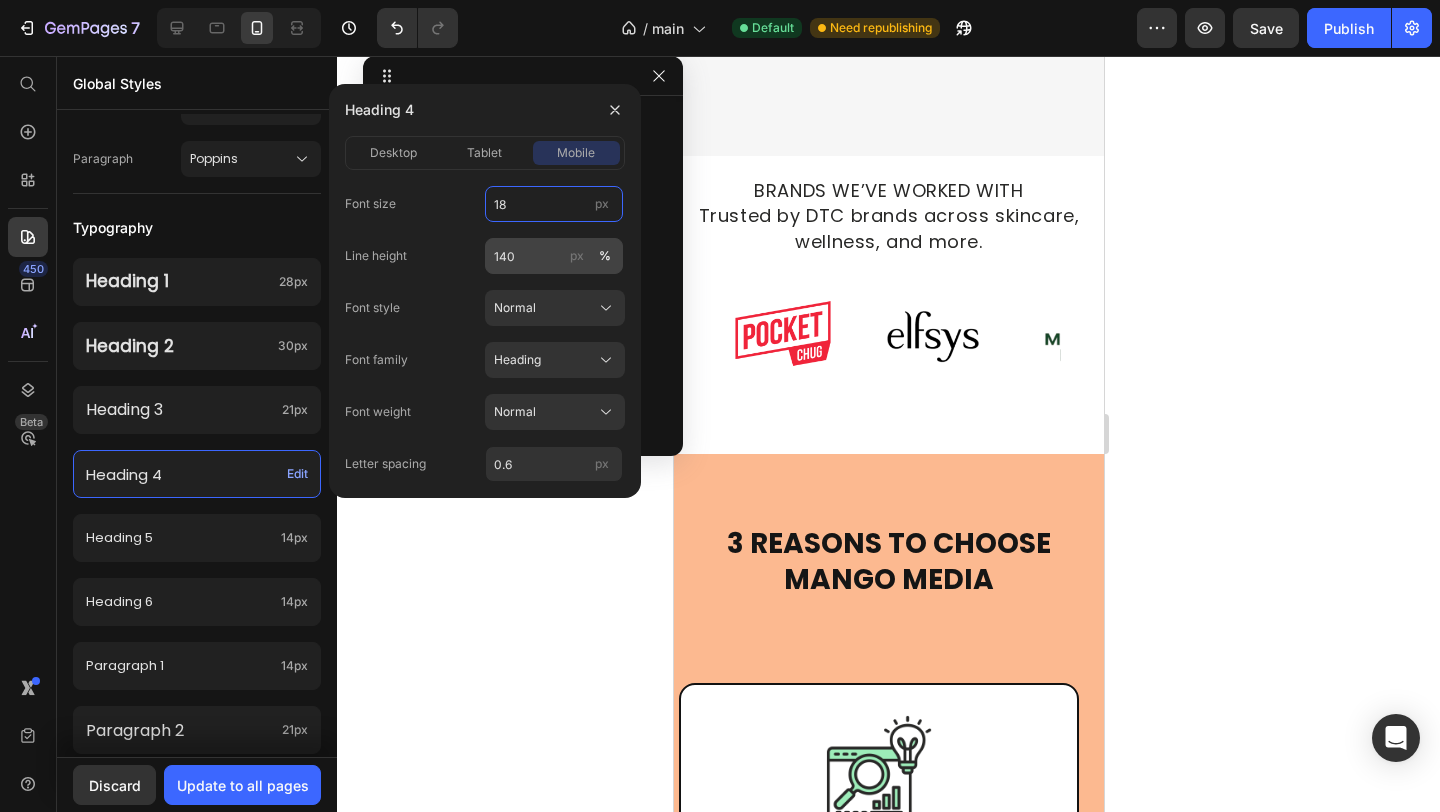 type on "18" 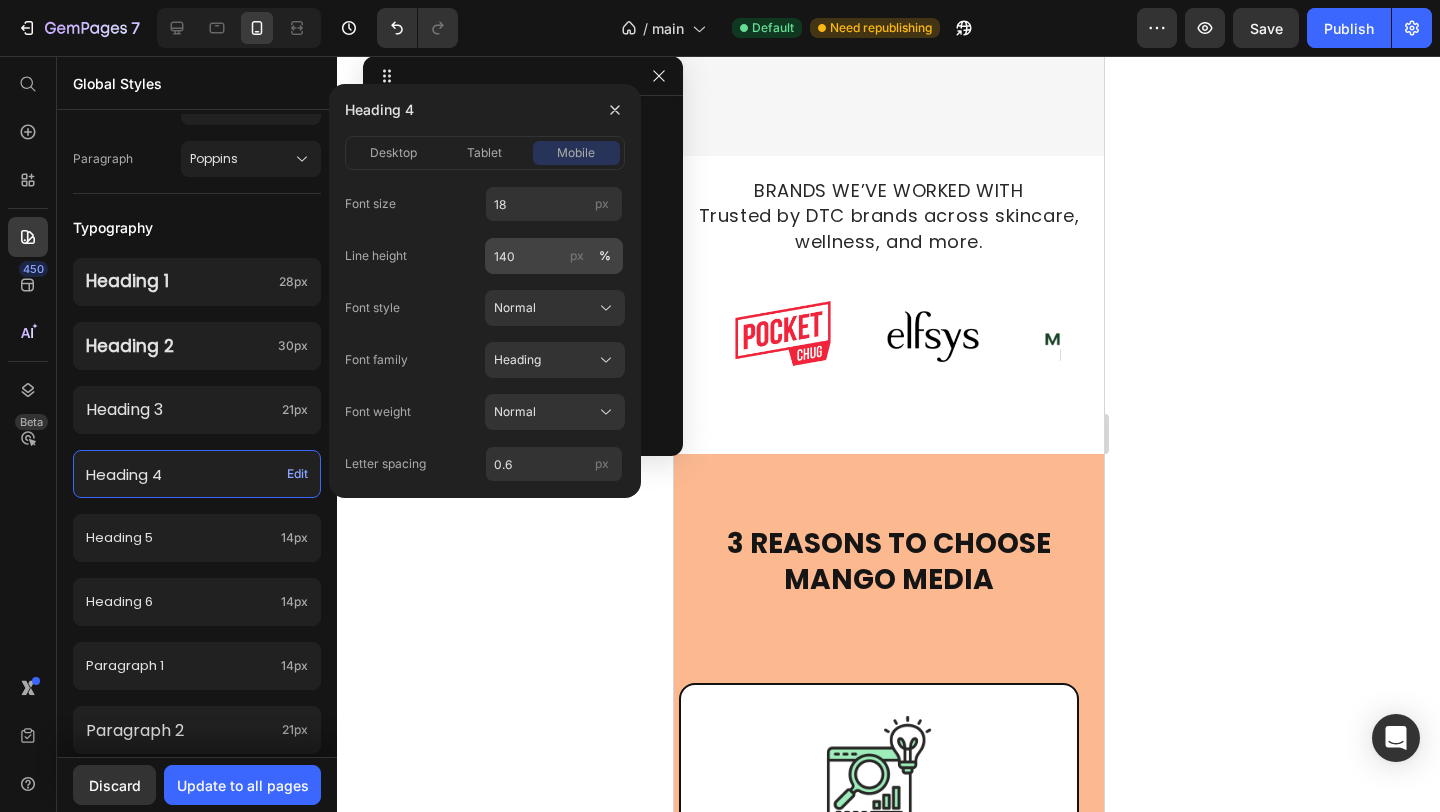click on "px" 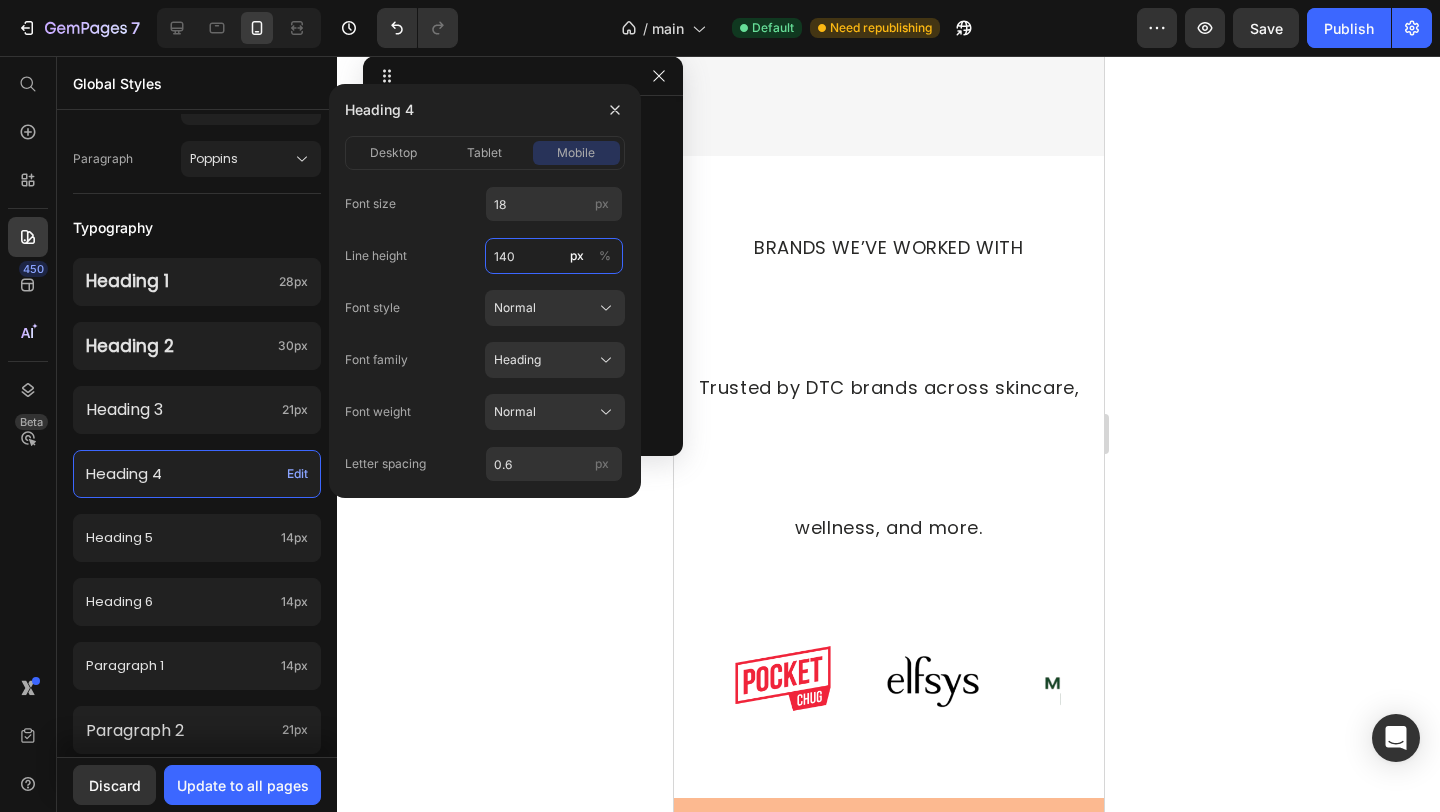 click on "140" at bounding box center (554, 256) 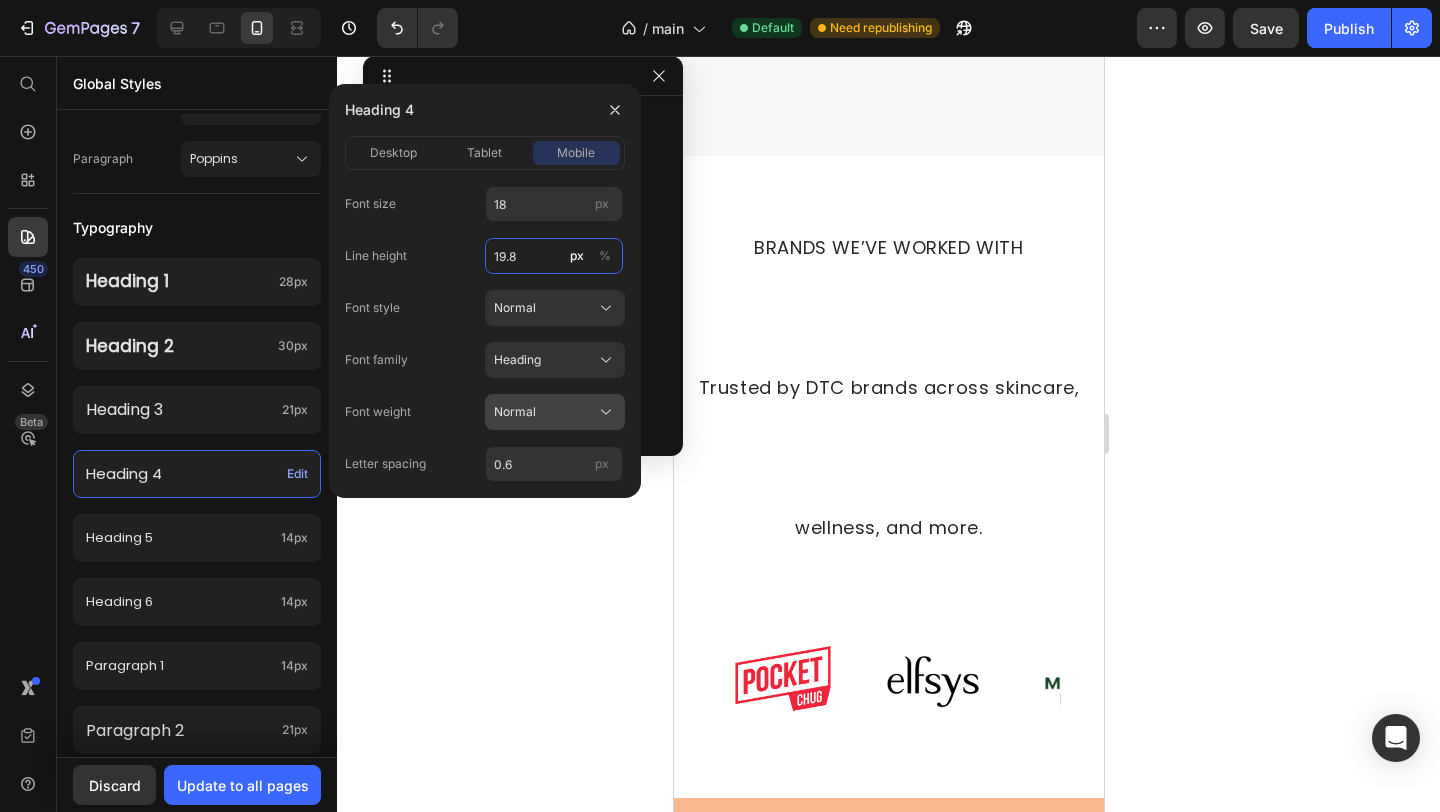 type on "19.8" 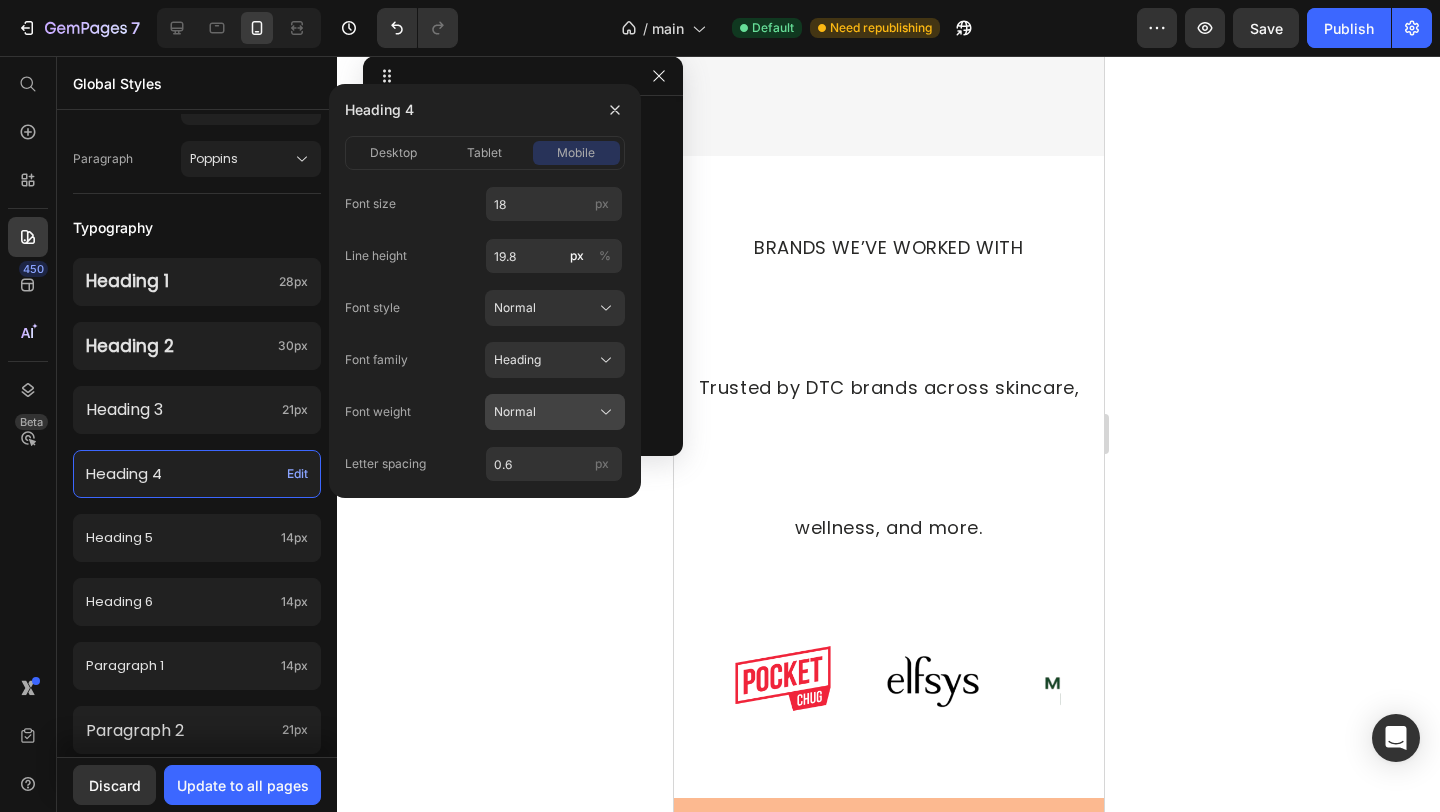 click on "Normal" 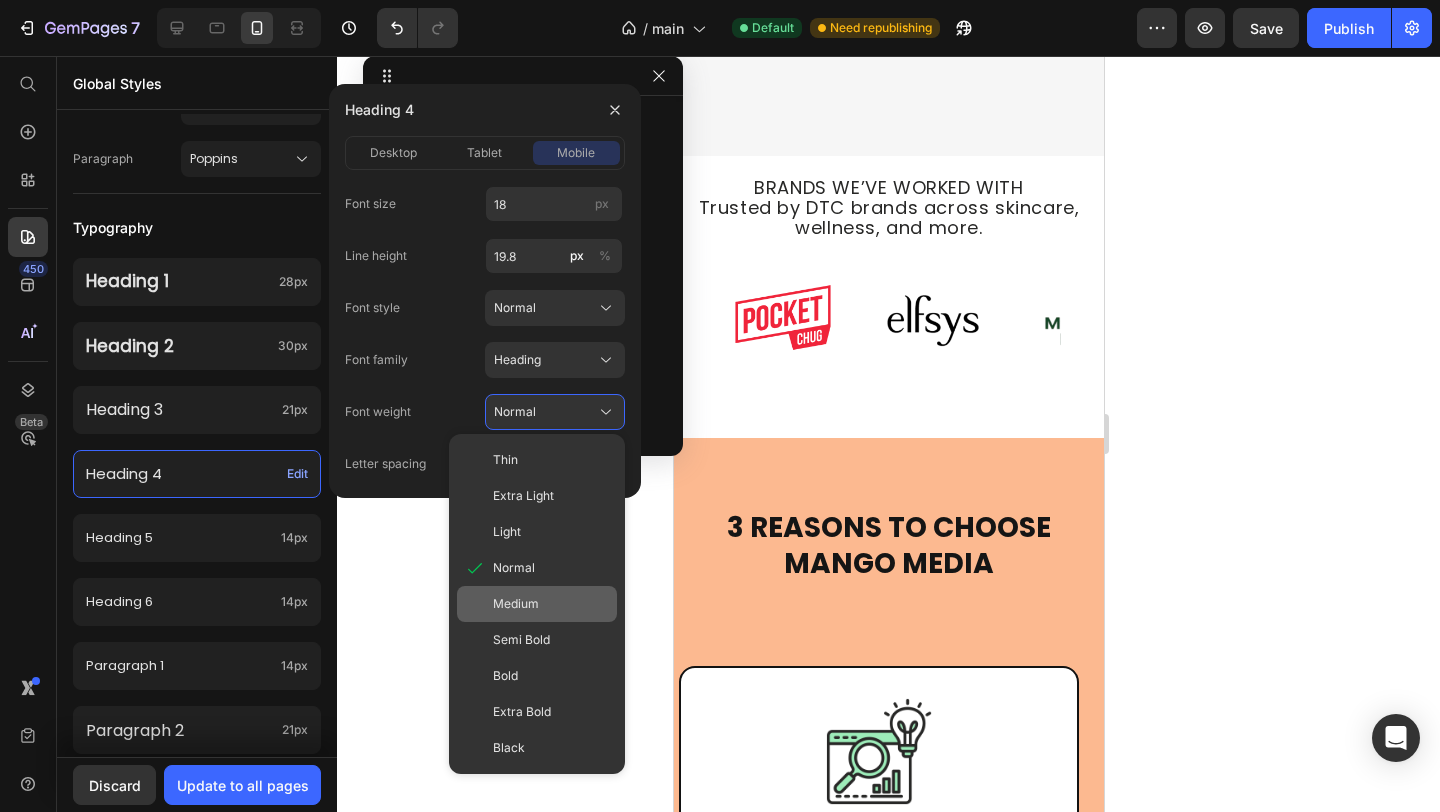 click on "Medium" at bounding box center (551, 604) 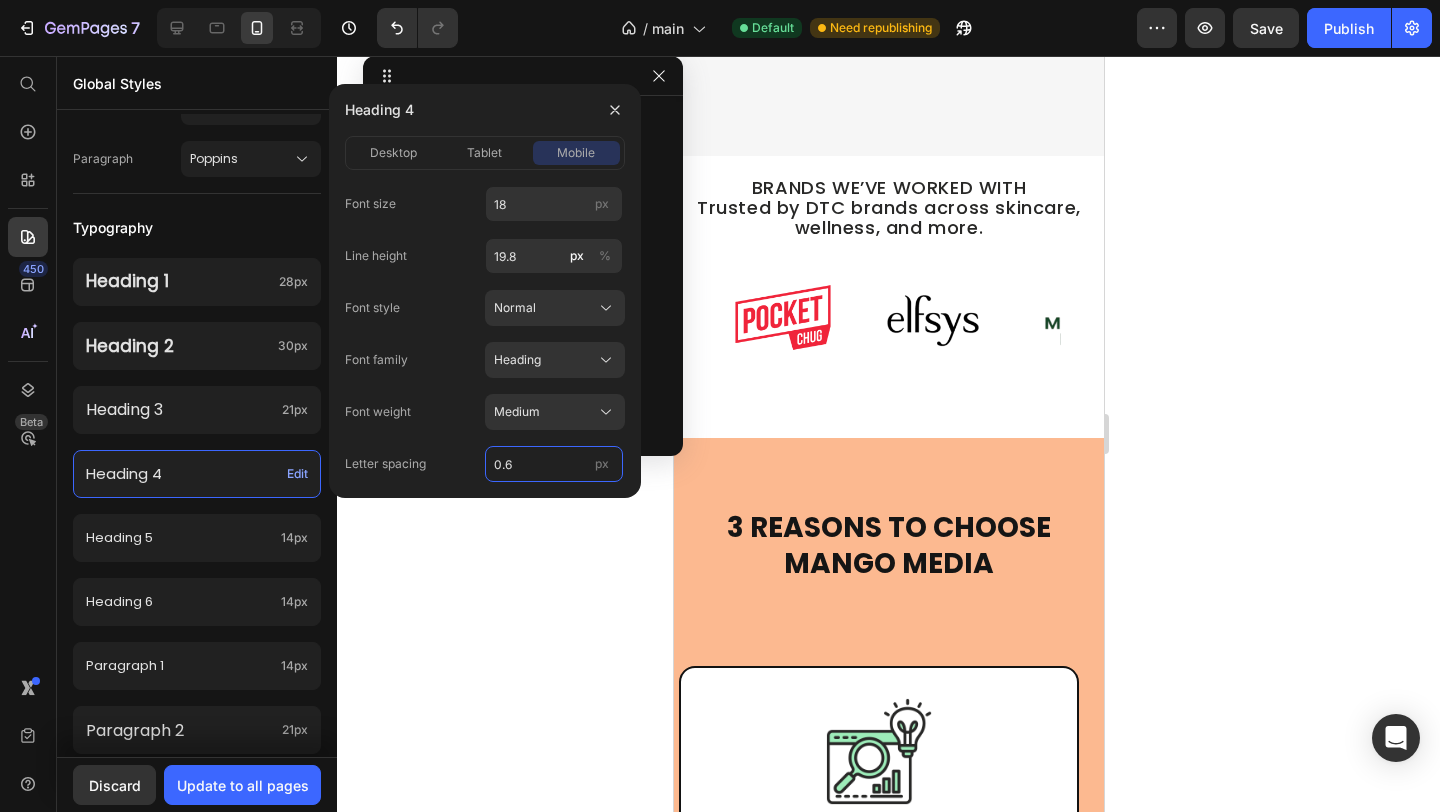 click on "0.6" at bounding box center (554, 464) 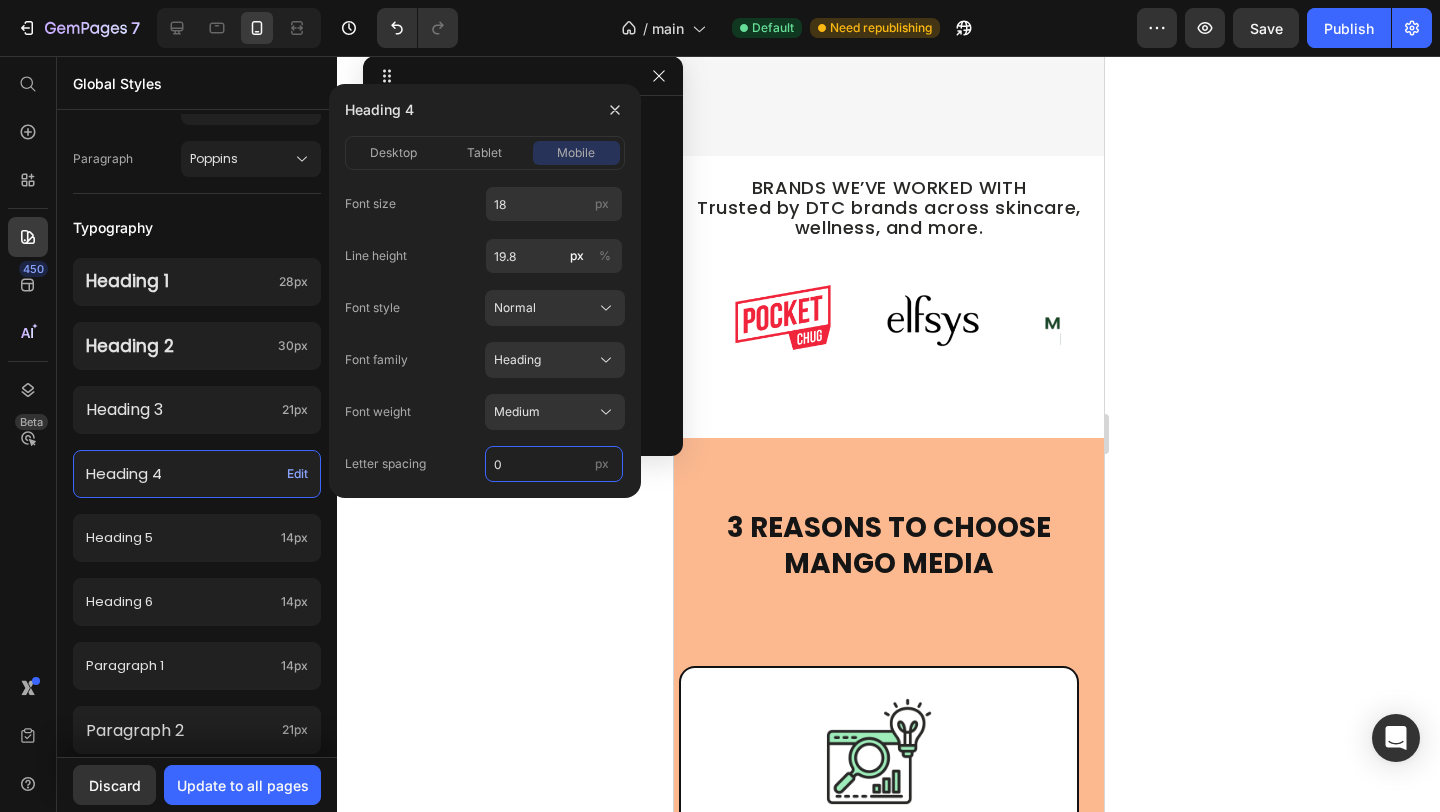 type on "0" 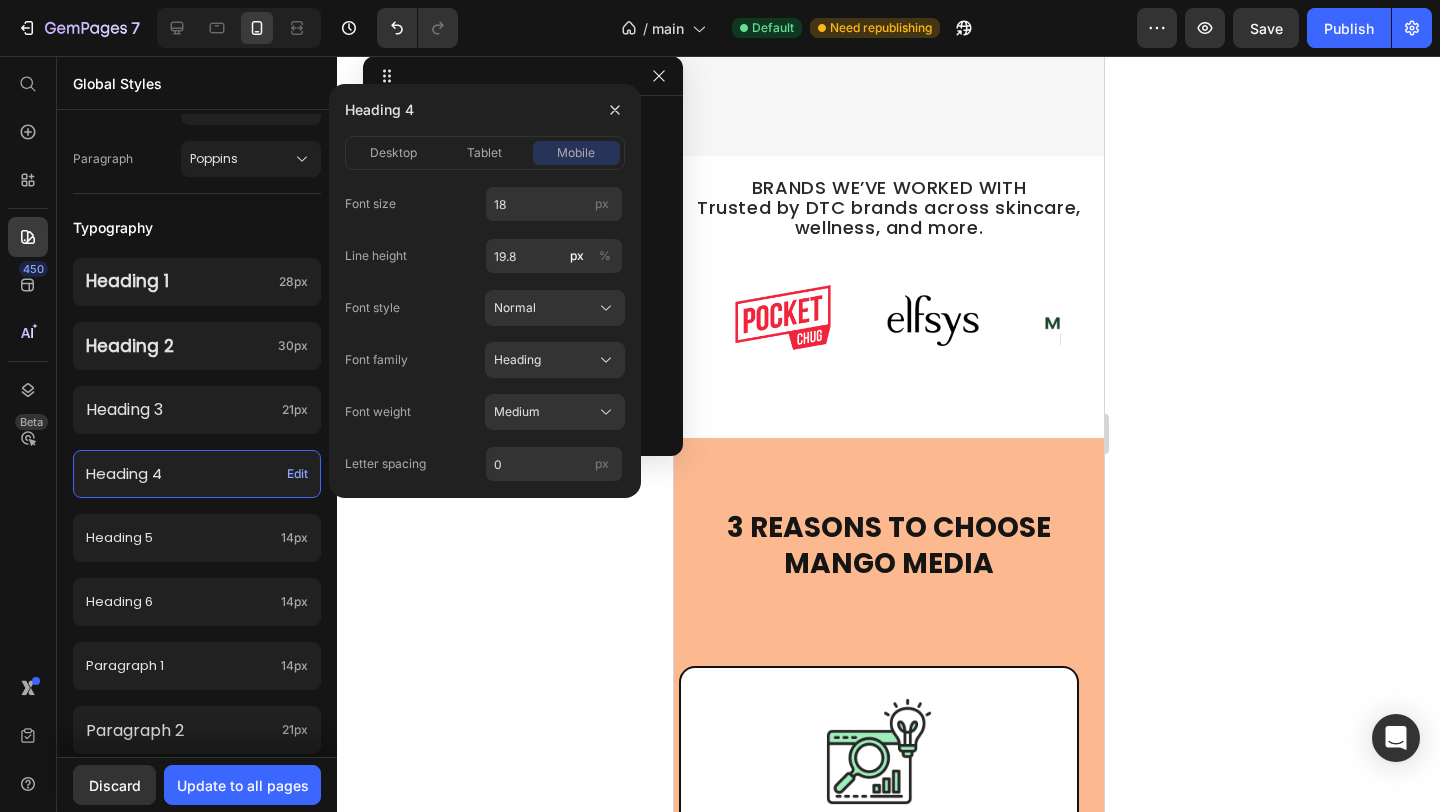 click on "Font size 18 px Line height 19.8 px % Font style Normal Font family Heading Font weight Medium Letter spacing 0 px" 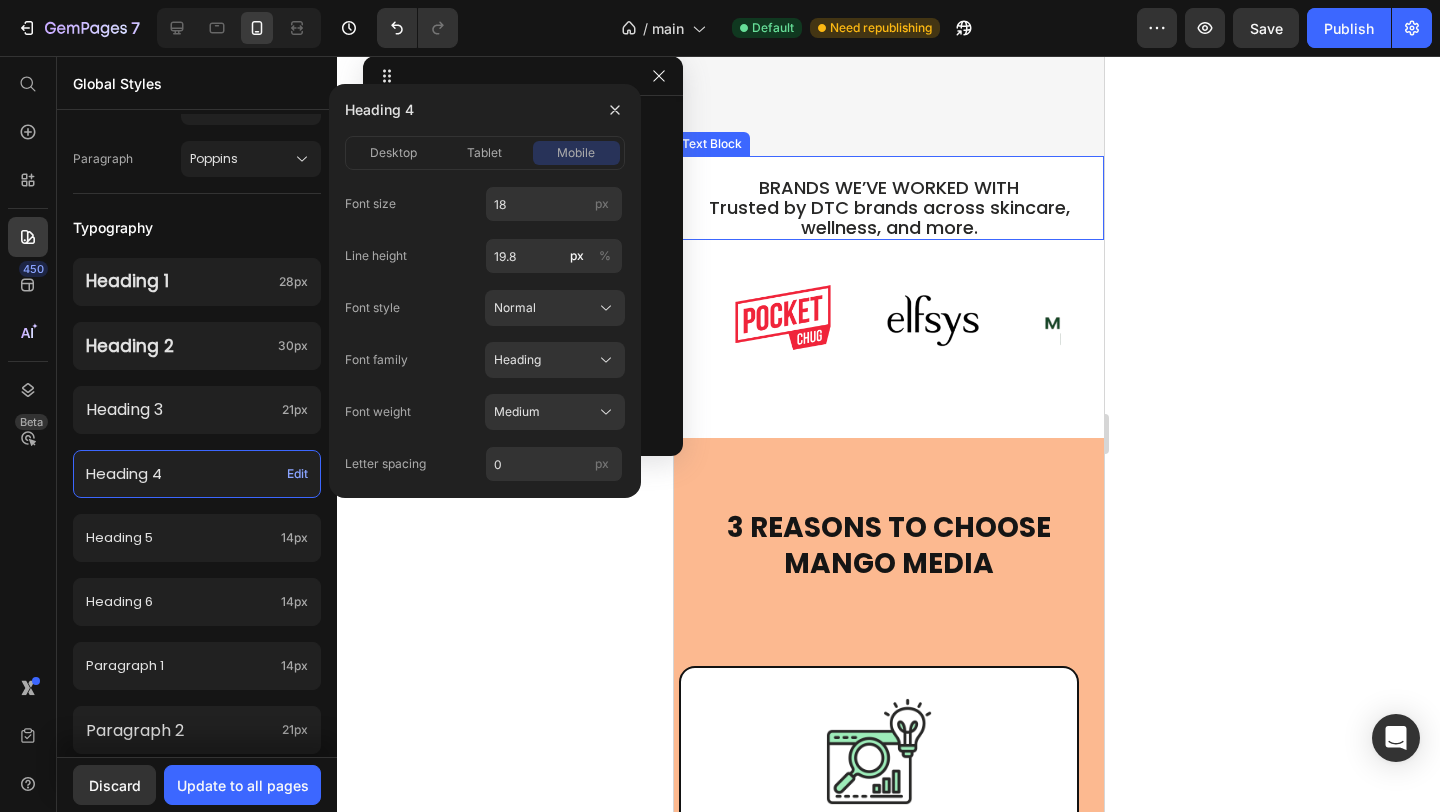 click on "Trusted by DTC brands across skincare, wellness, and more." at bounding box center (888, 217) 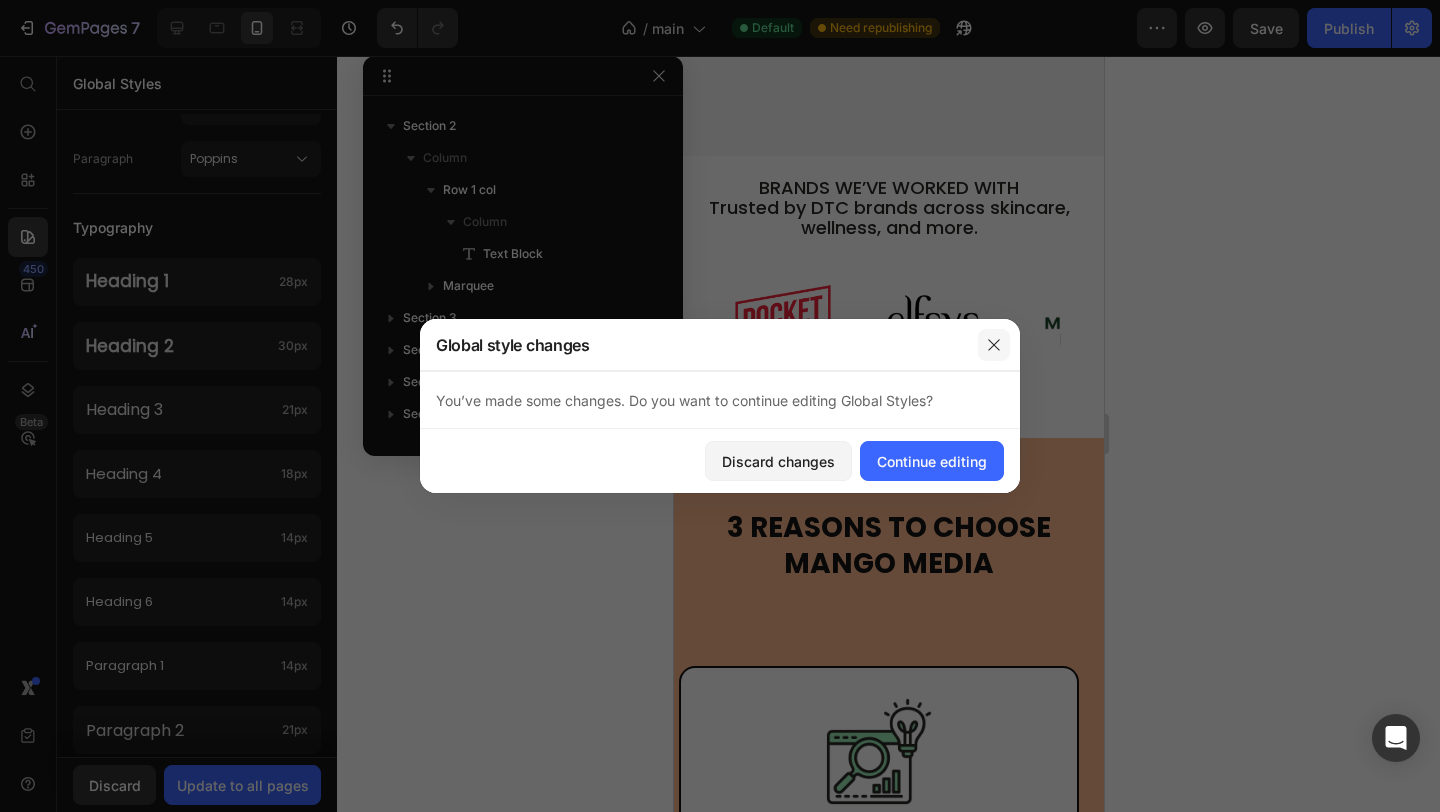 click 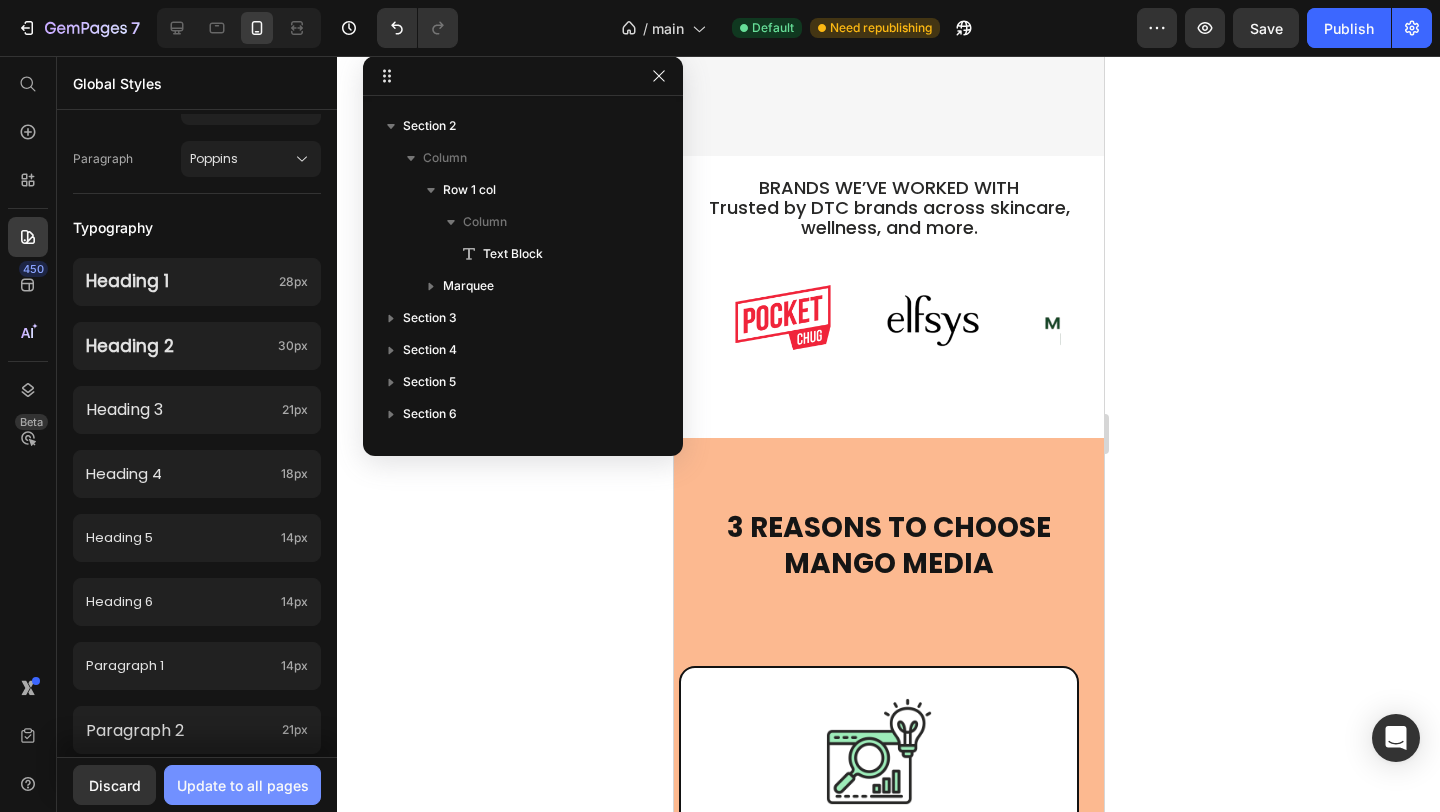 click on "Update to all pages" at bounding box center (242, 785) 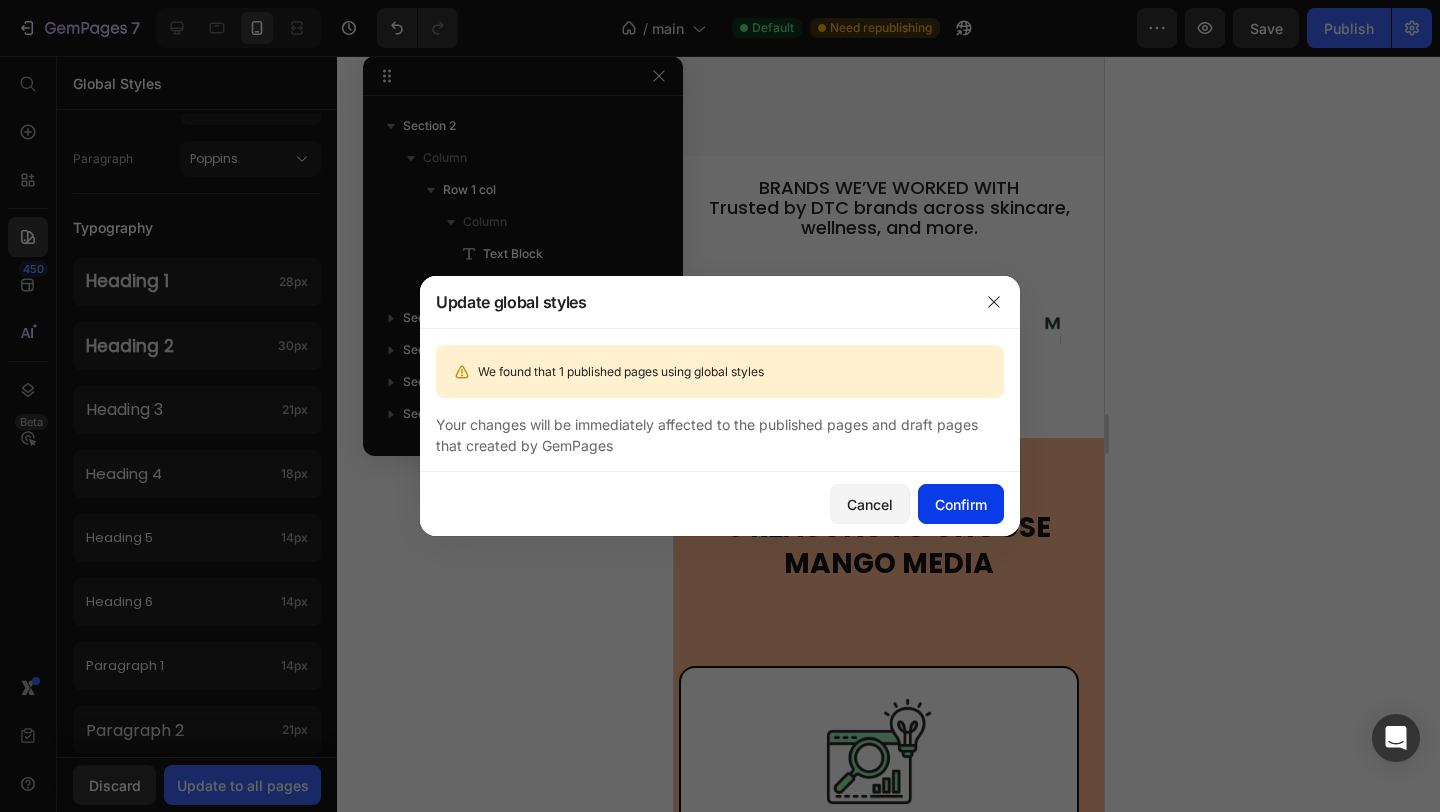 click on "Confirm" at bounding box center [961, 504] 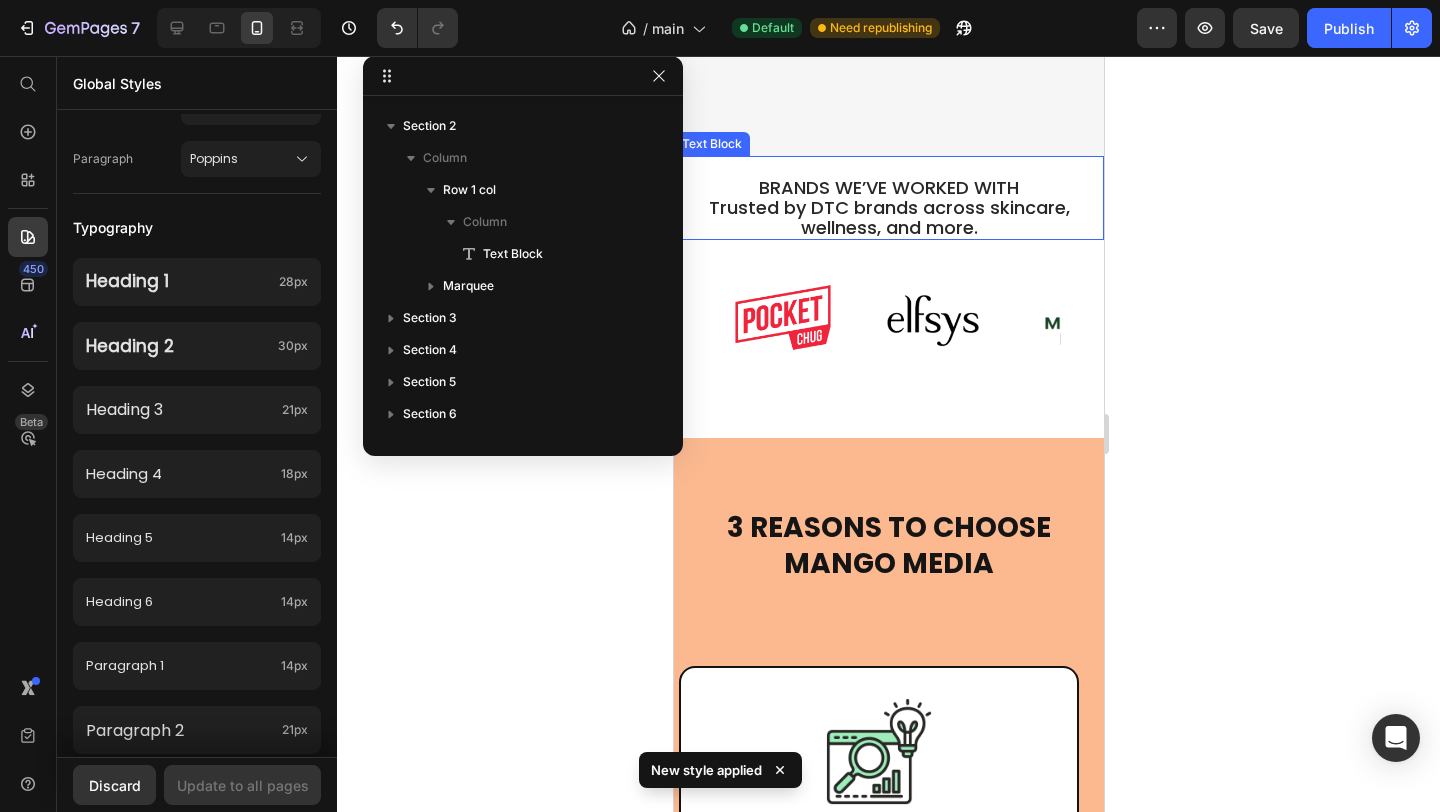 click on "Trusted by DTC brands across skincare, wellness, and more." at bounding box center (888, 217) 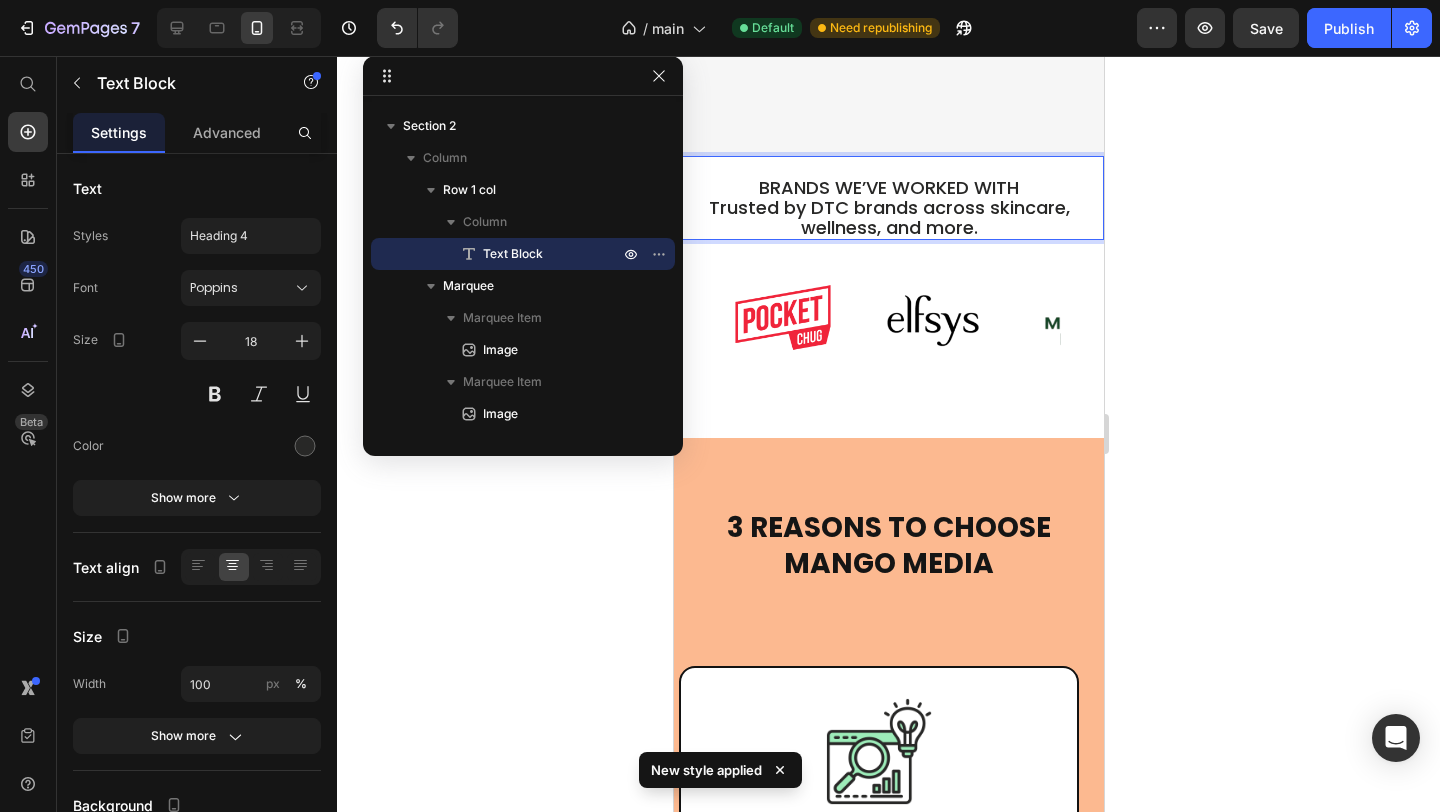 click on "Trusted by DTC brands across skincare, wellness, and more." at bounding box center (888, 218) 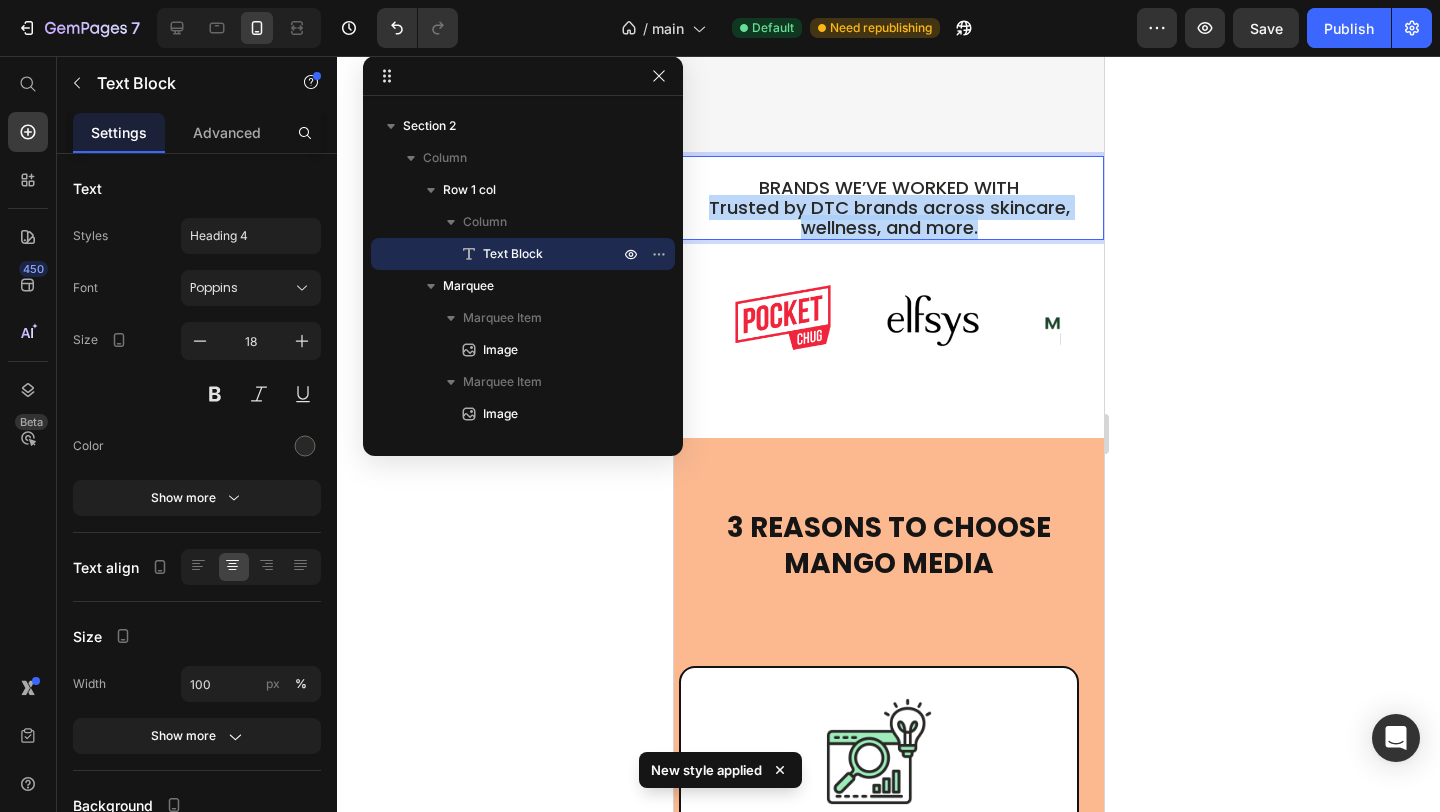 click on "Trusted by DTC brands across skincare, wellness, and more." at bounding box center [888, 218] 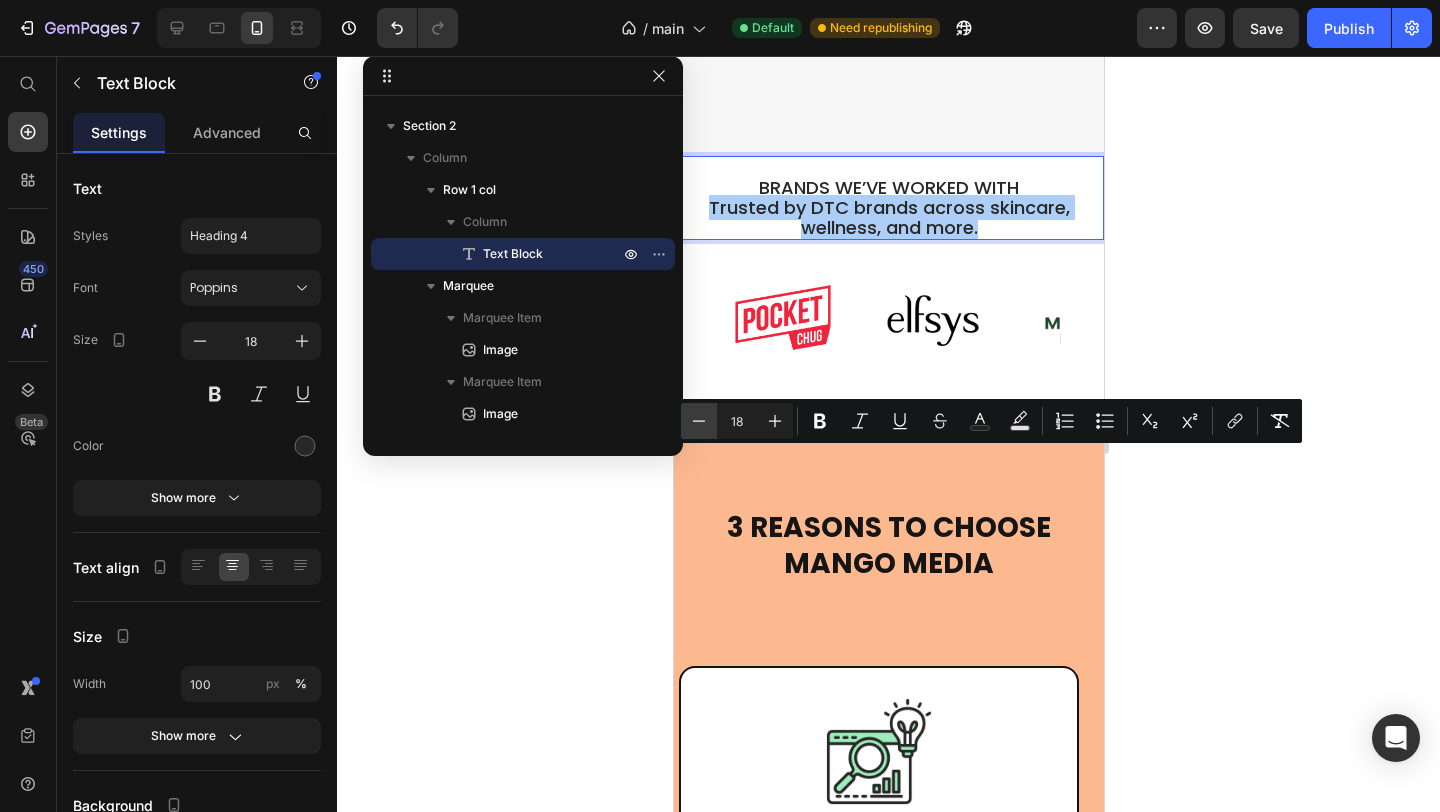 click 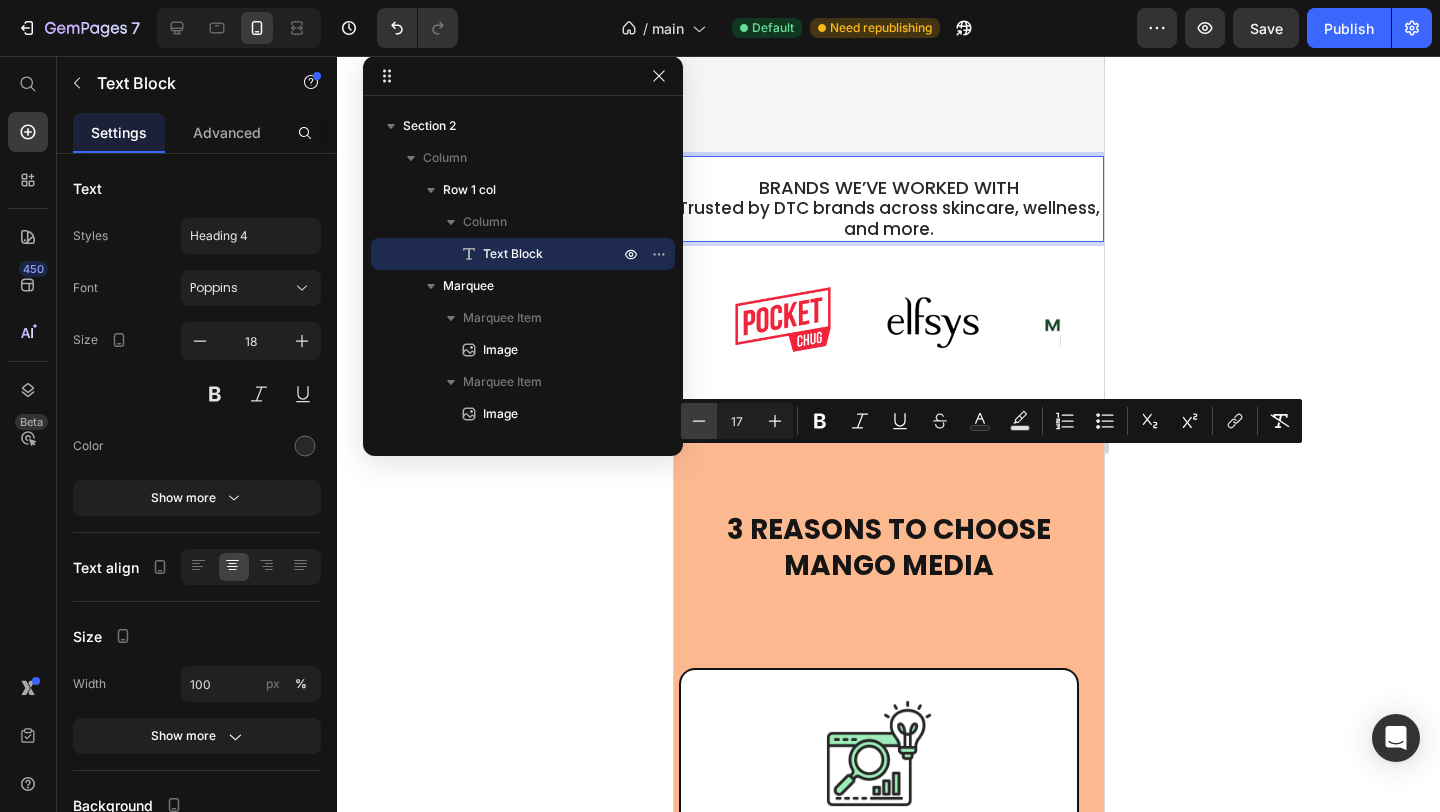 click 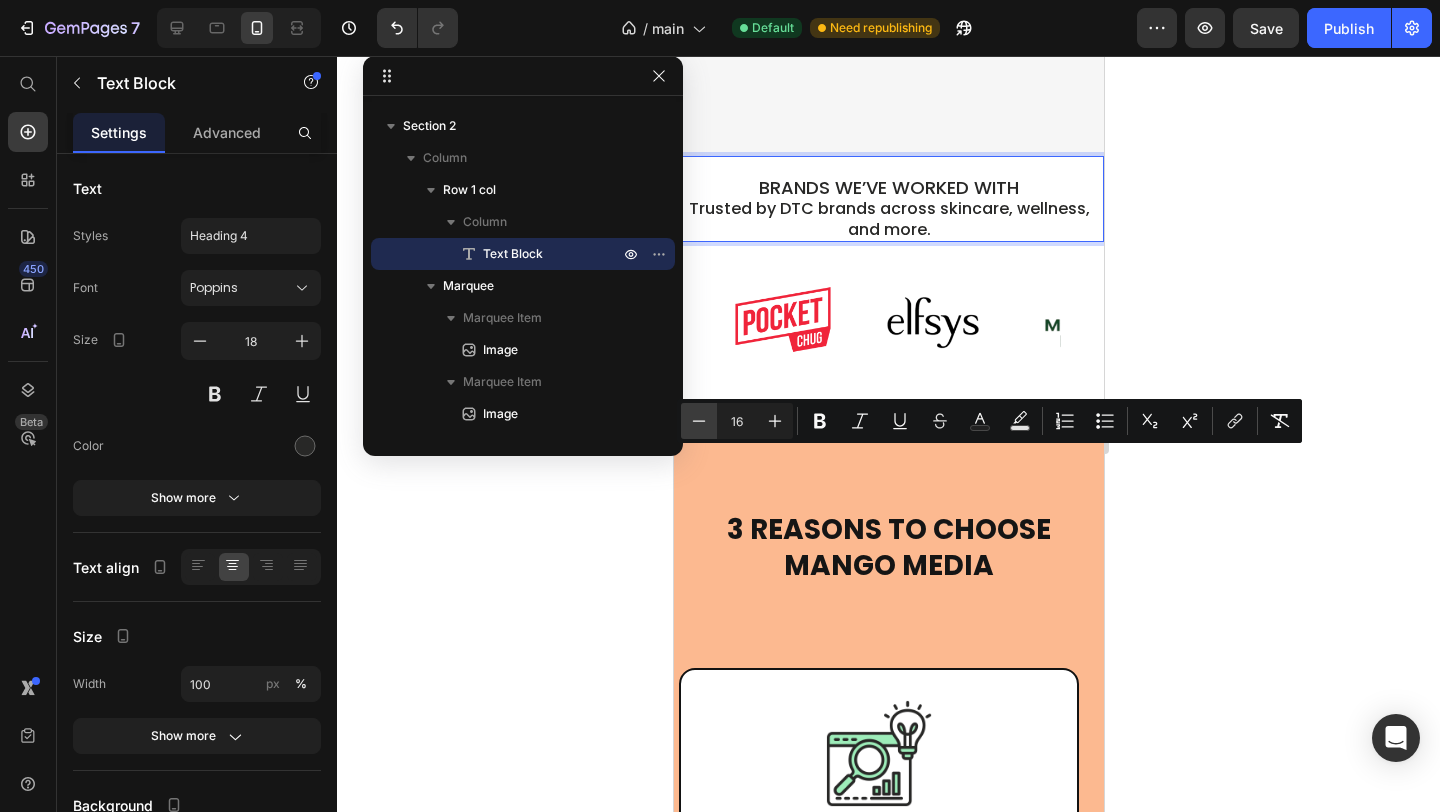 click 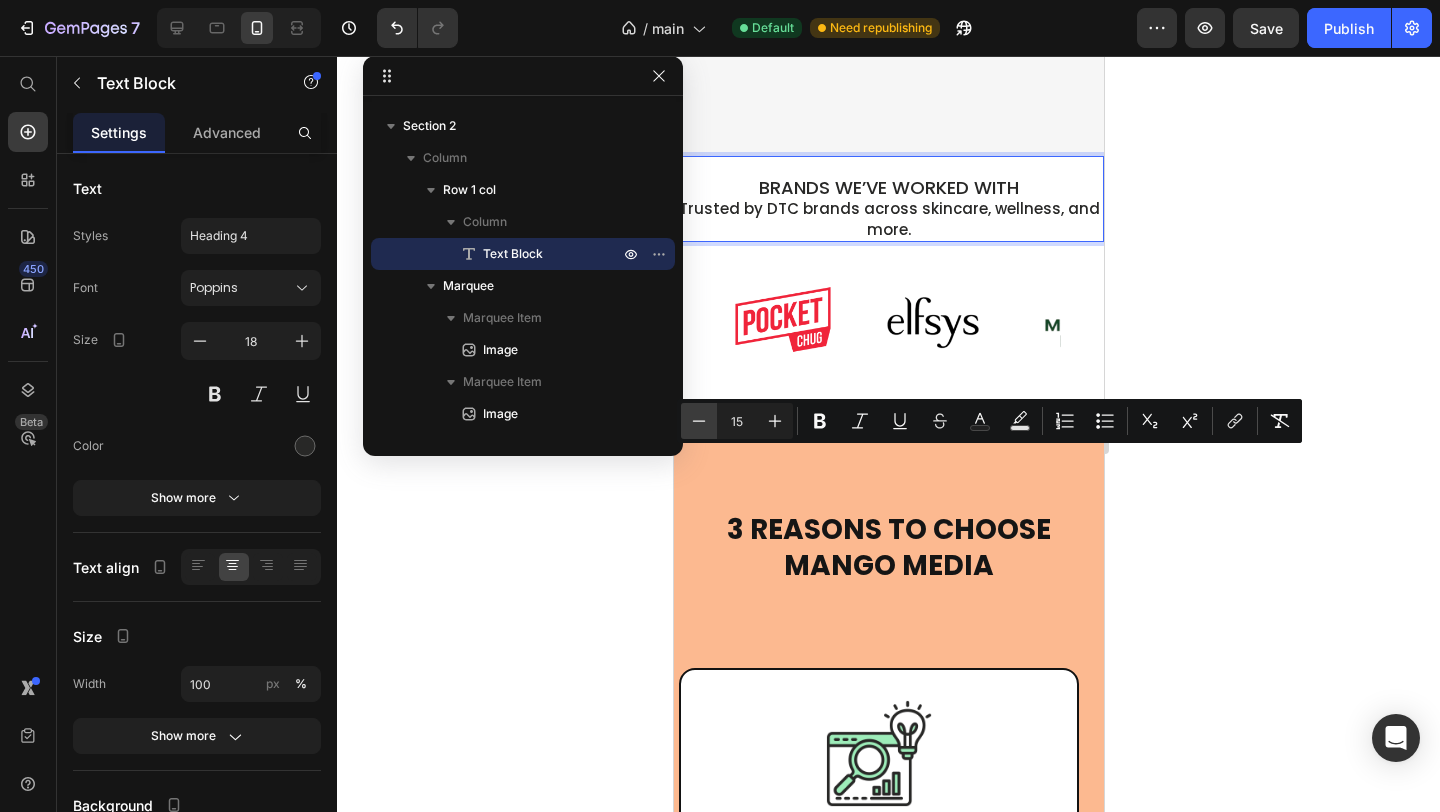 click 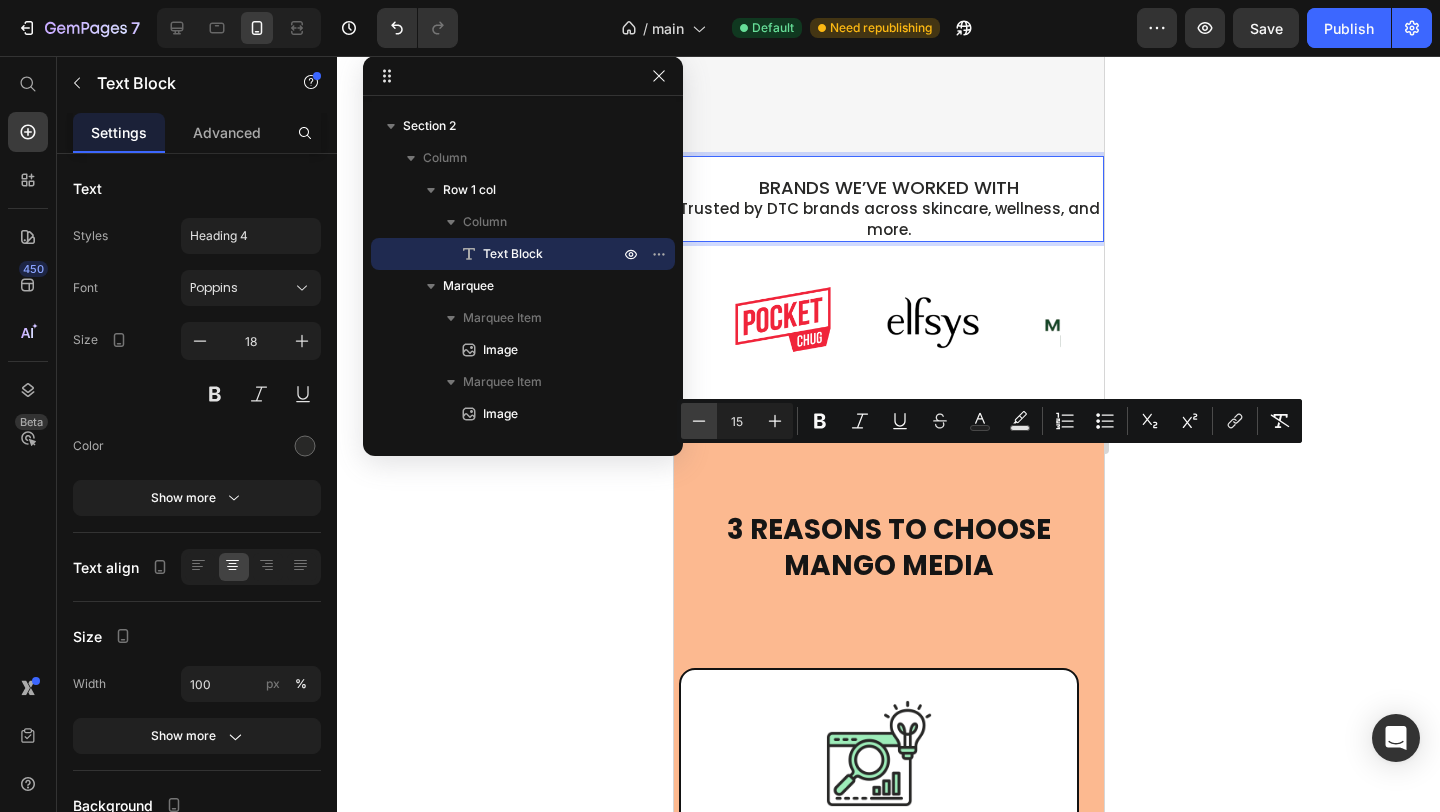 type on "14" 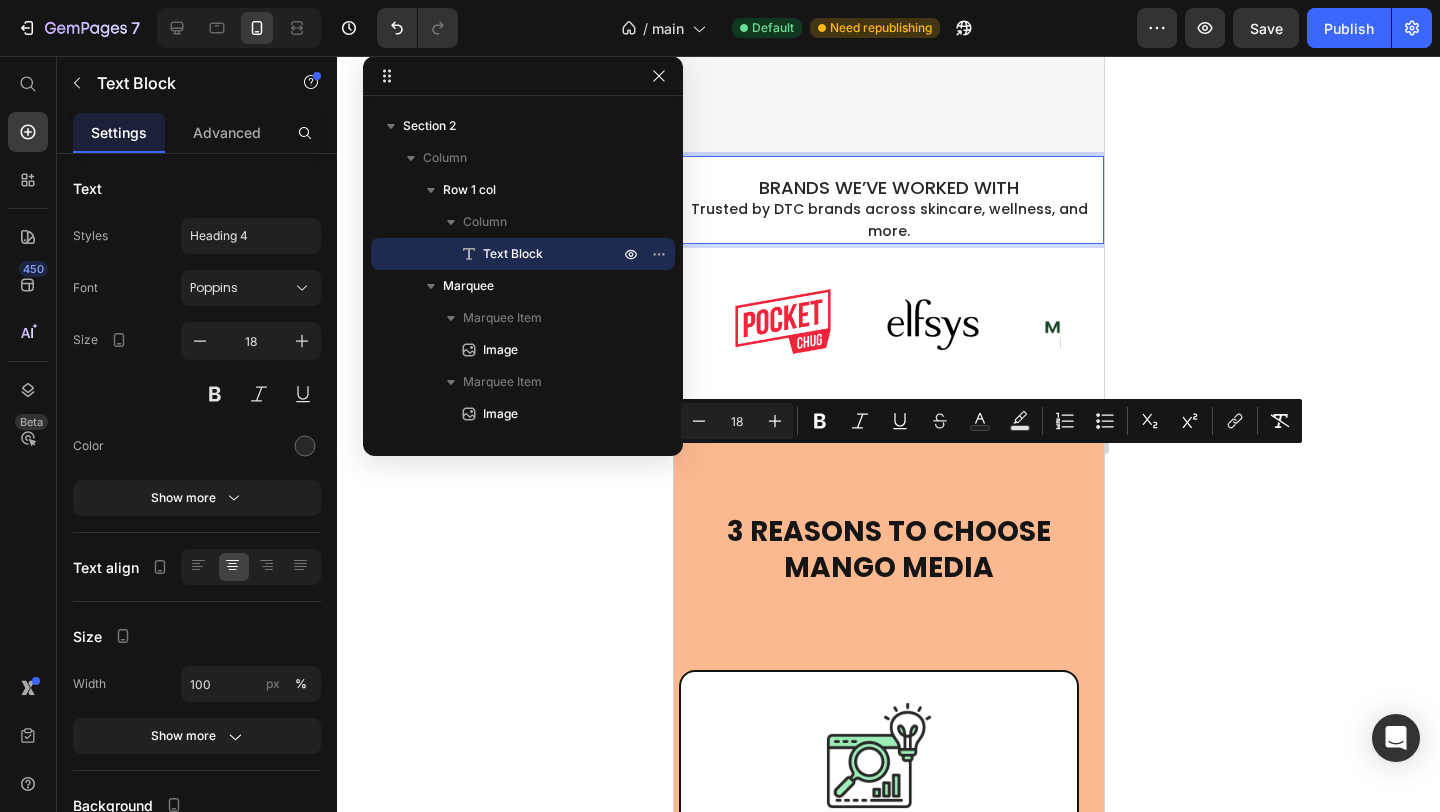 click on "BRANDS WE’VE WORKED WITH" at bounding box center [888, 188] 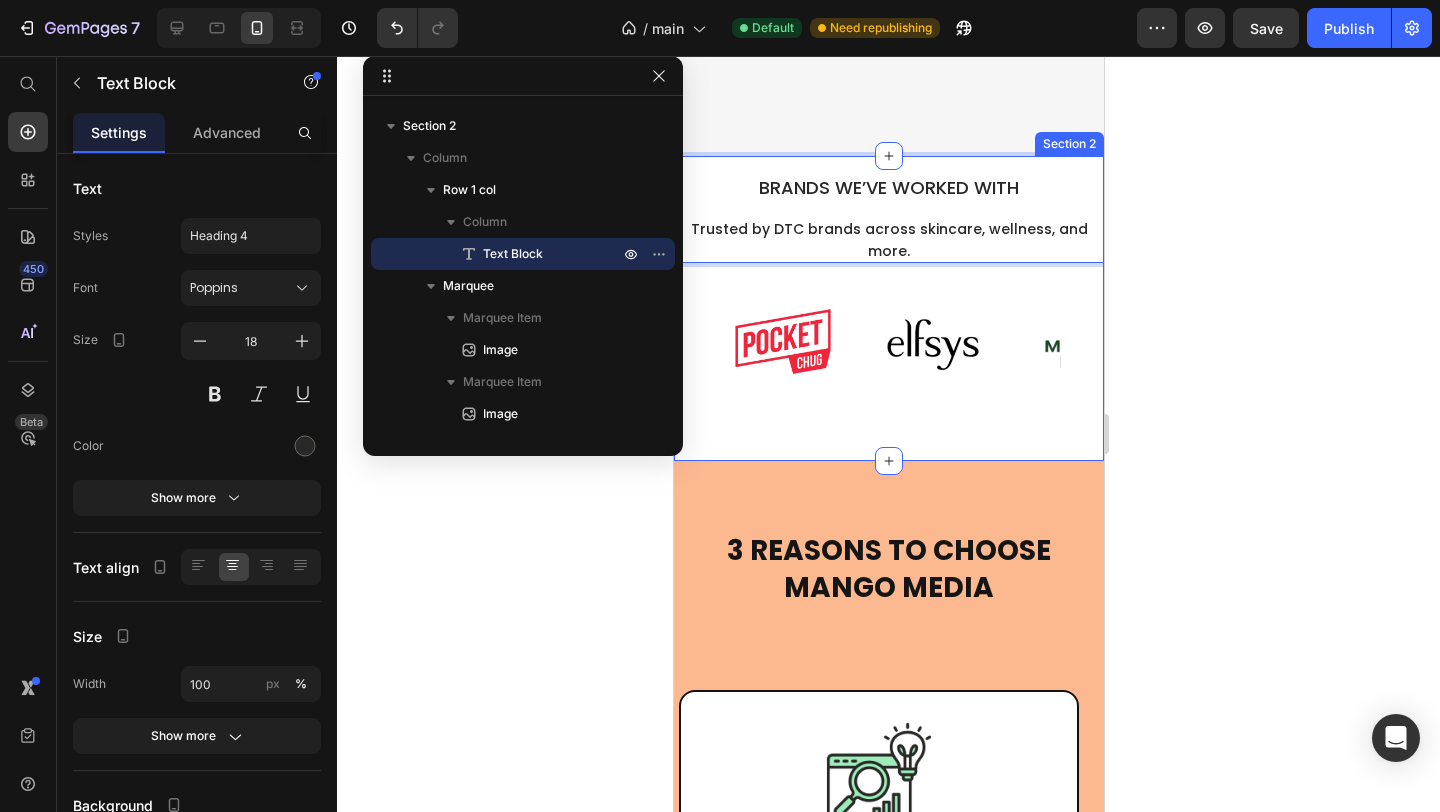 click on "BRANDS WE’VE WORKED WITH Trusted by DTC brands across skincare, wellness, and more. Text Block   0 Row Image Image Image Image Image Image Image Image Image Image Image Image Image Image Image Image Image Image Marquee Section 2" at bounding box center (888, 308) 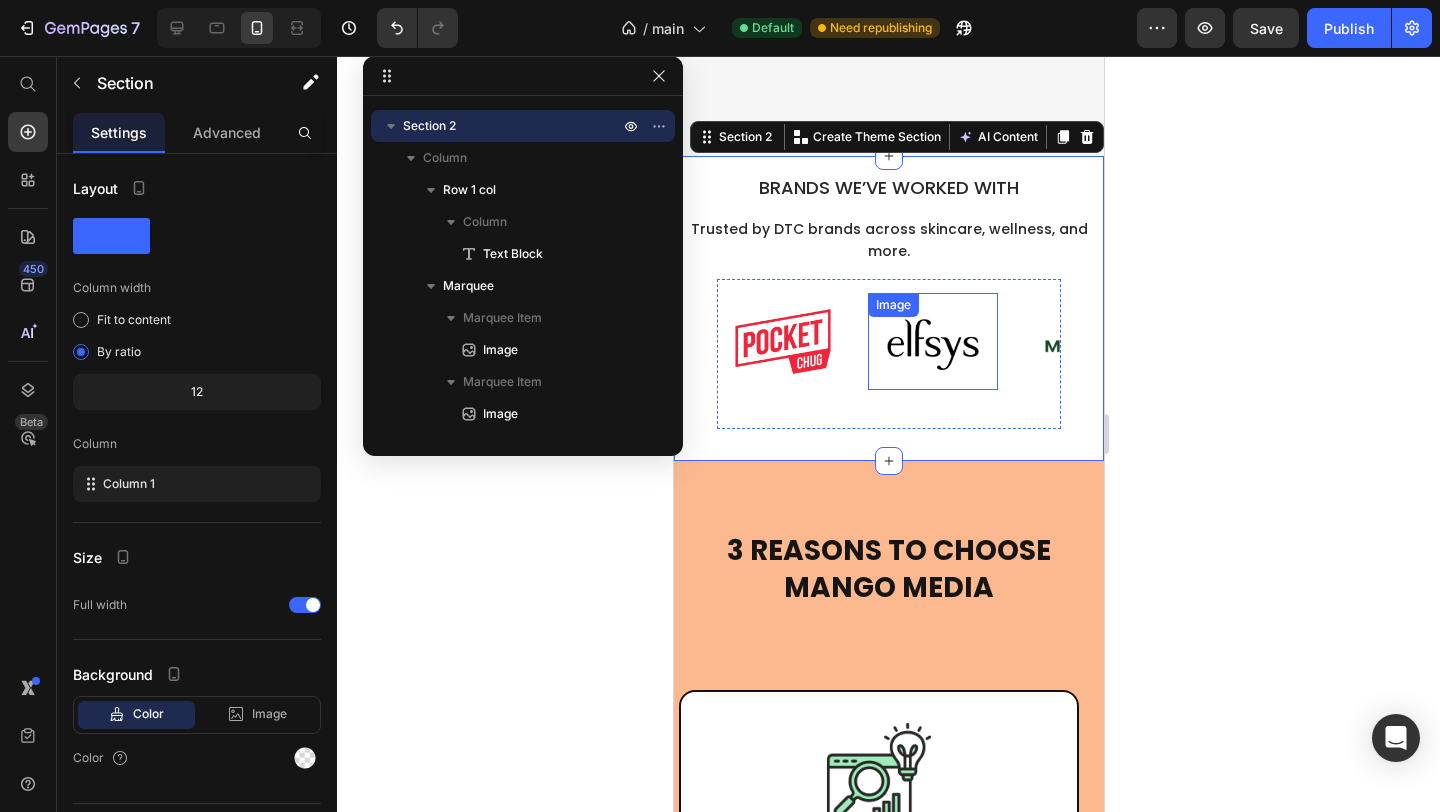 click at bounding box center (932, 341) 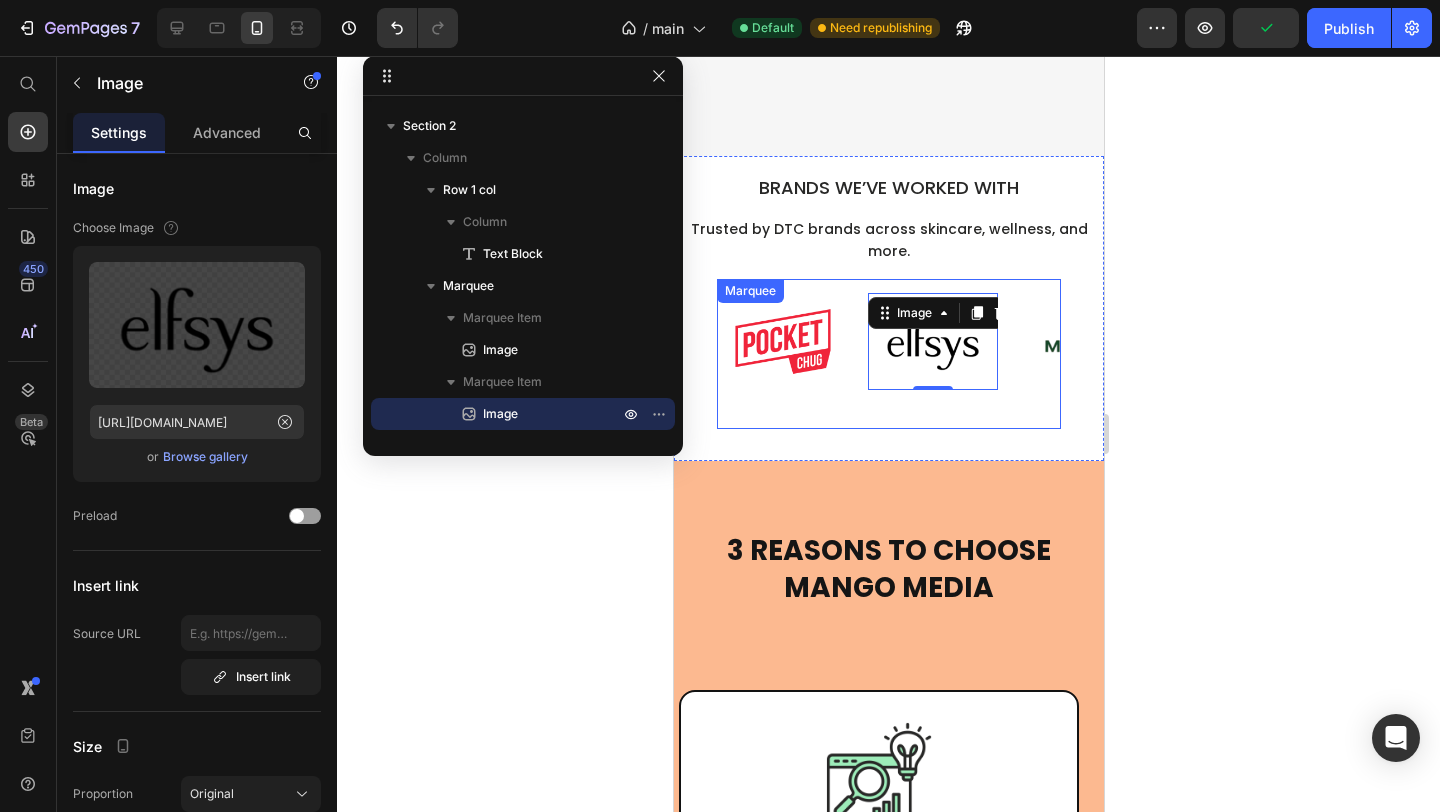 click on "Marquee" at bounding box center (749, 291) 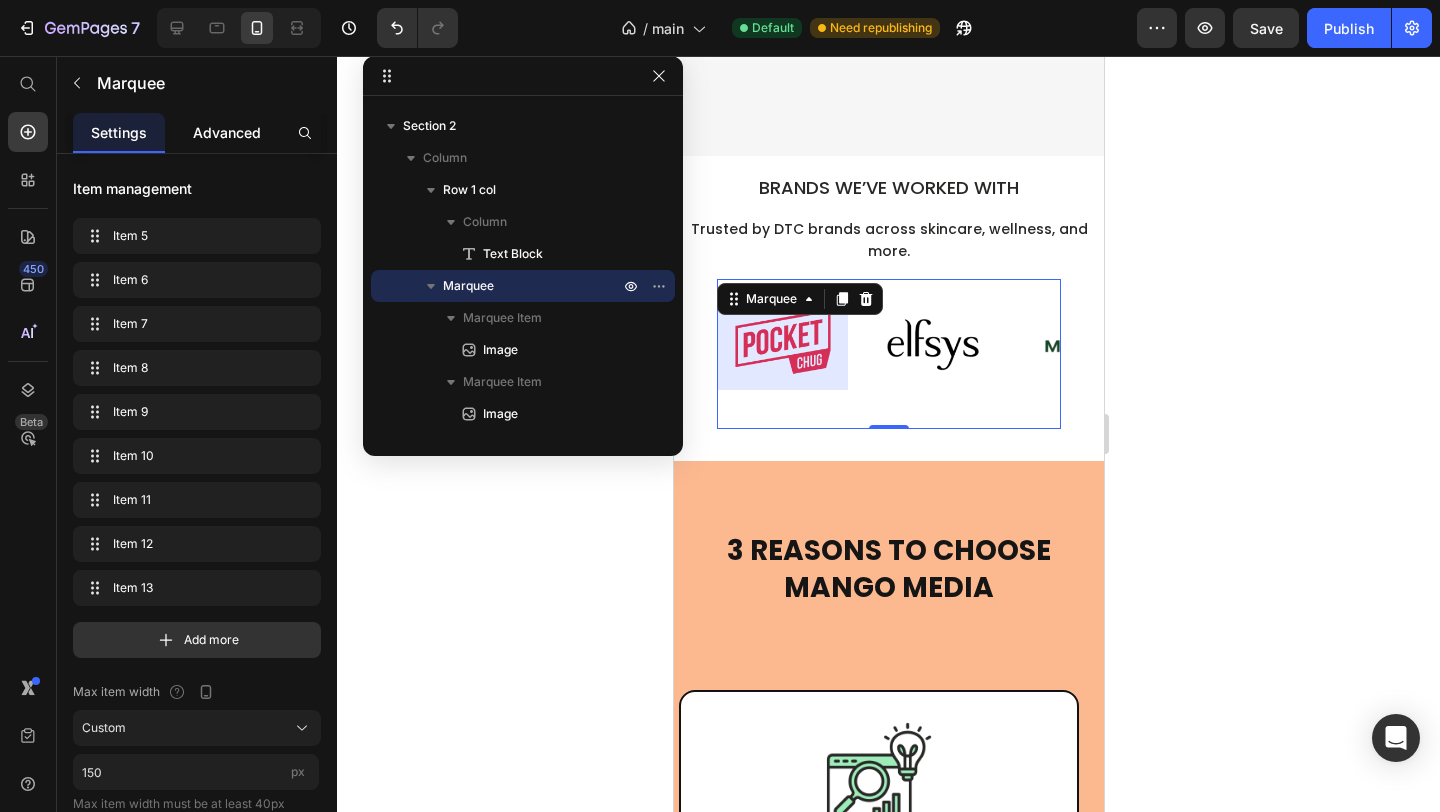 click on "Advanced" at bounding box center [227, 132] 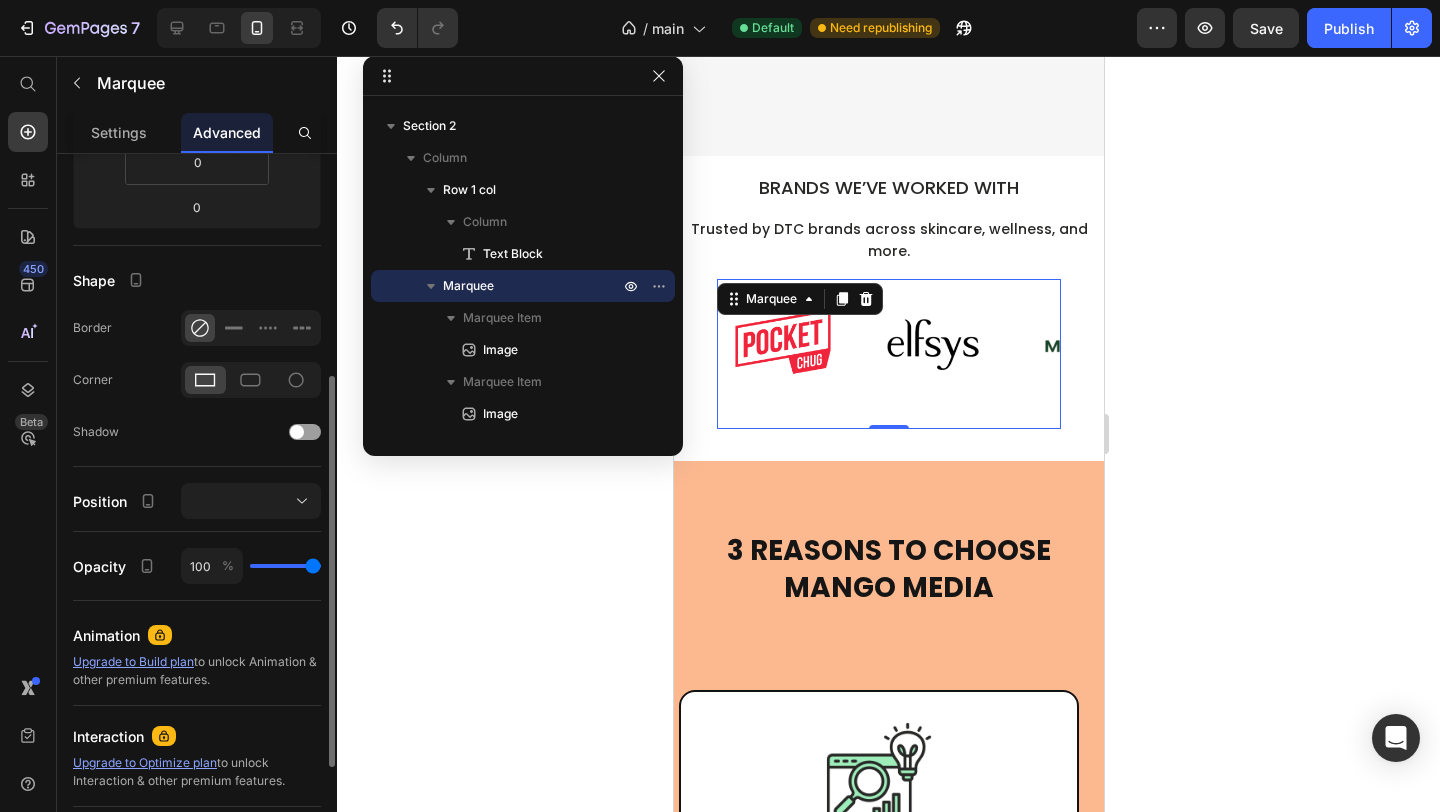 scroll, scrollTop: 0, scrollLeft: 0, axis: both 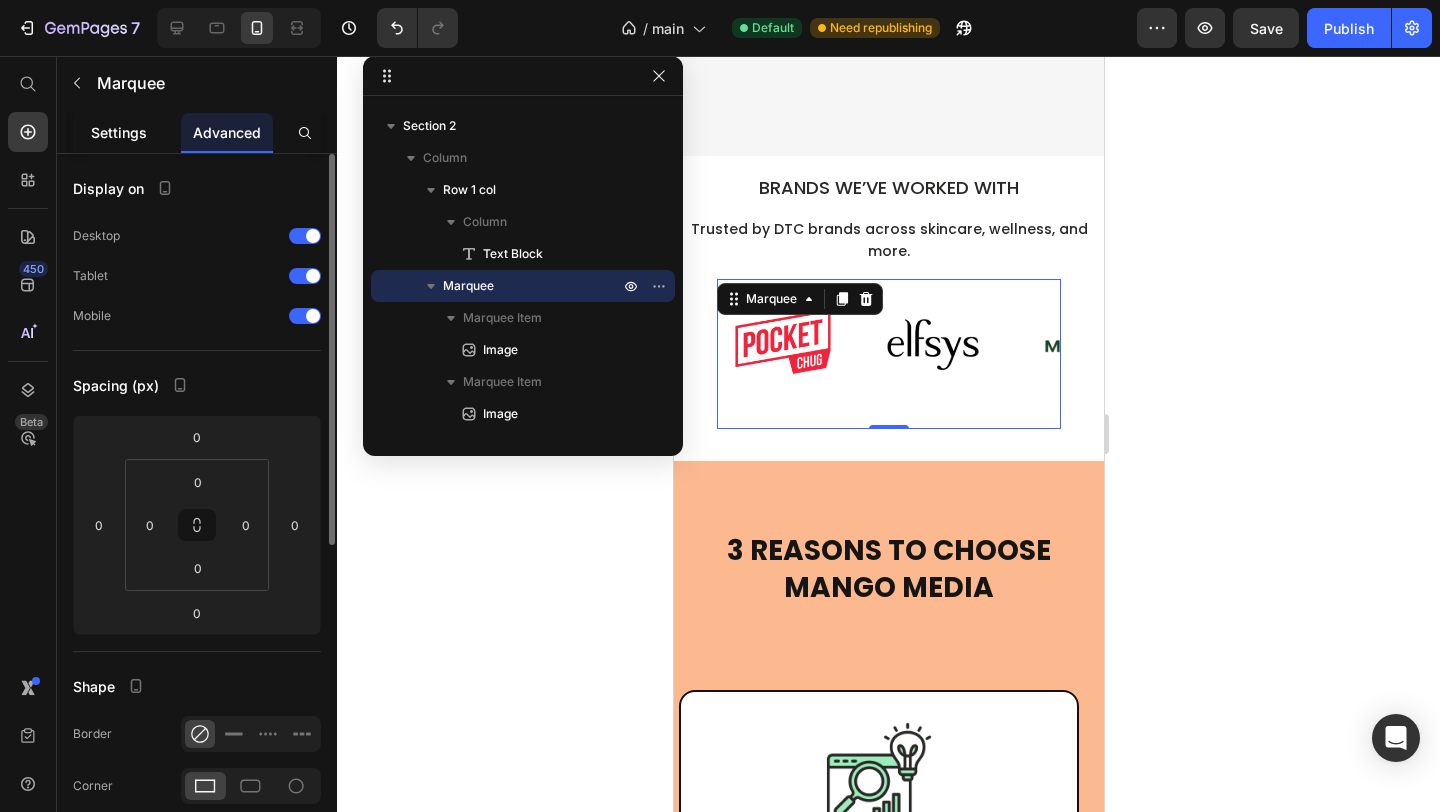 click on "Settings" at bounding box center (119, 132) 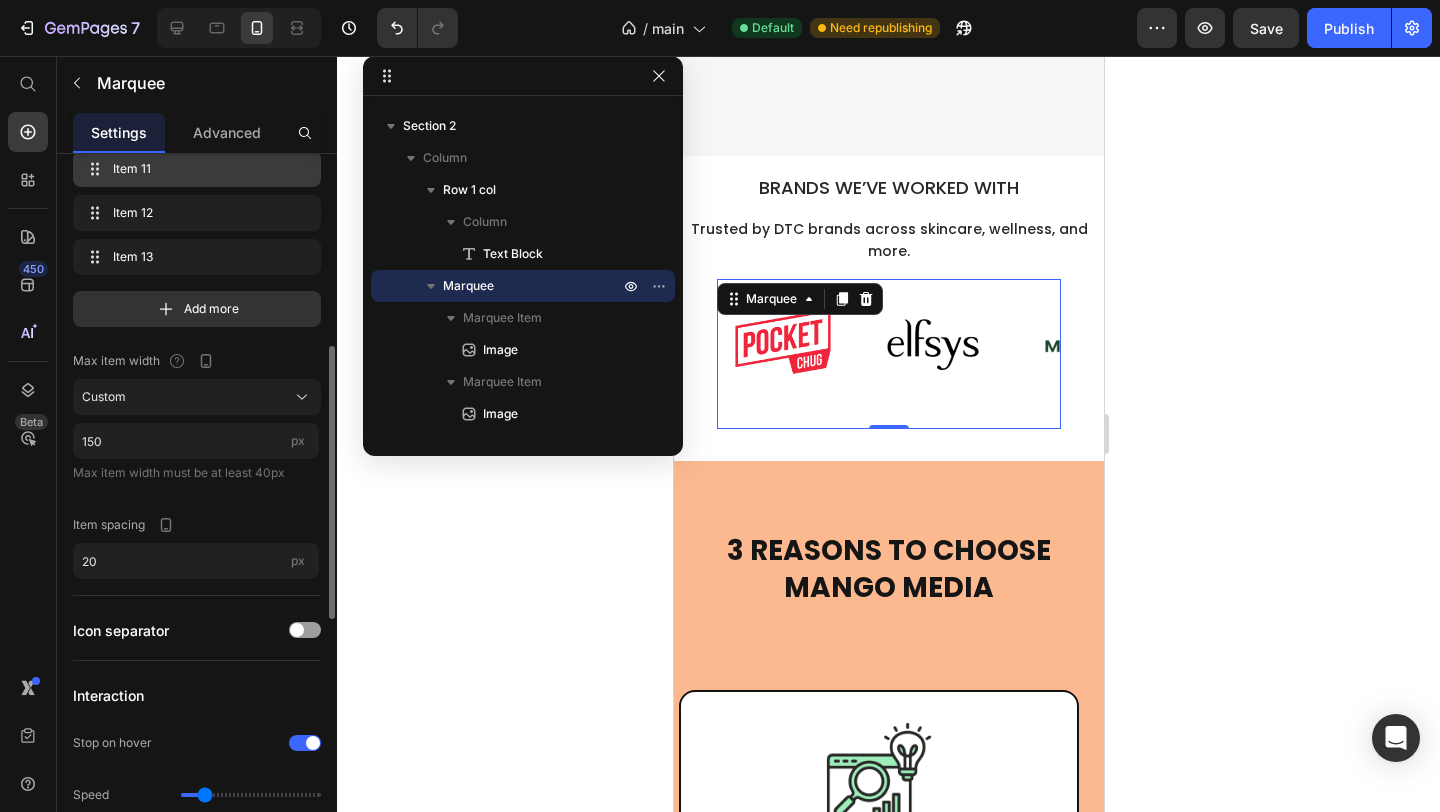 scroll, scrollTop: 378, scrollLeft: 0, axis: vertical 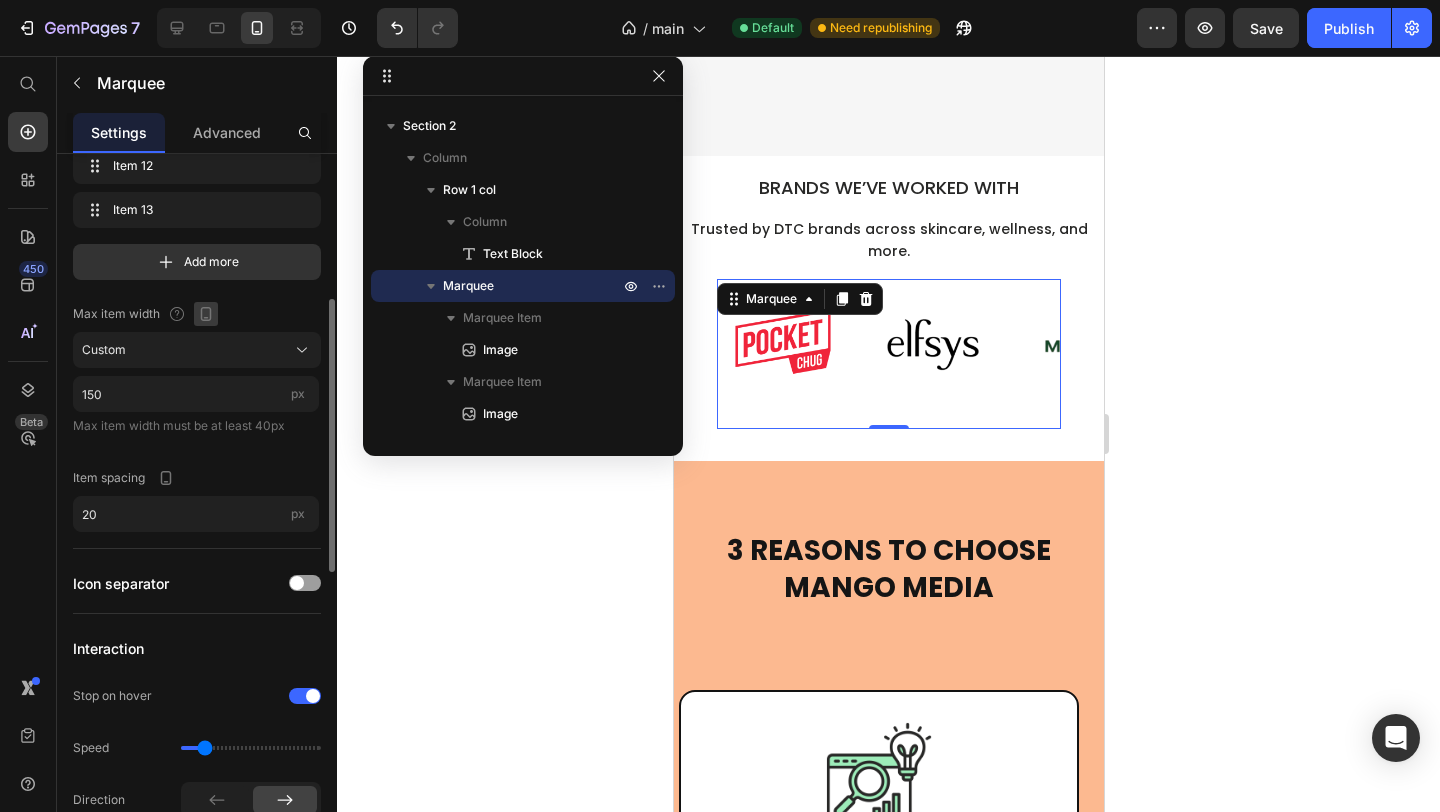 click 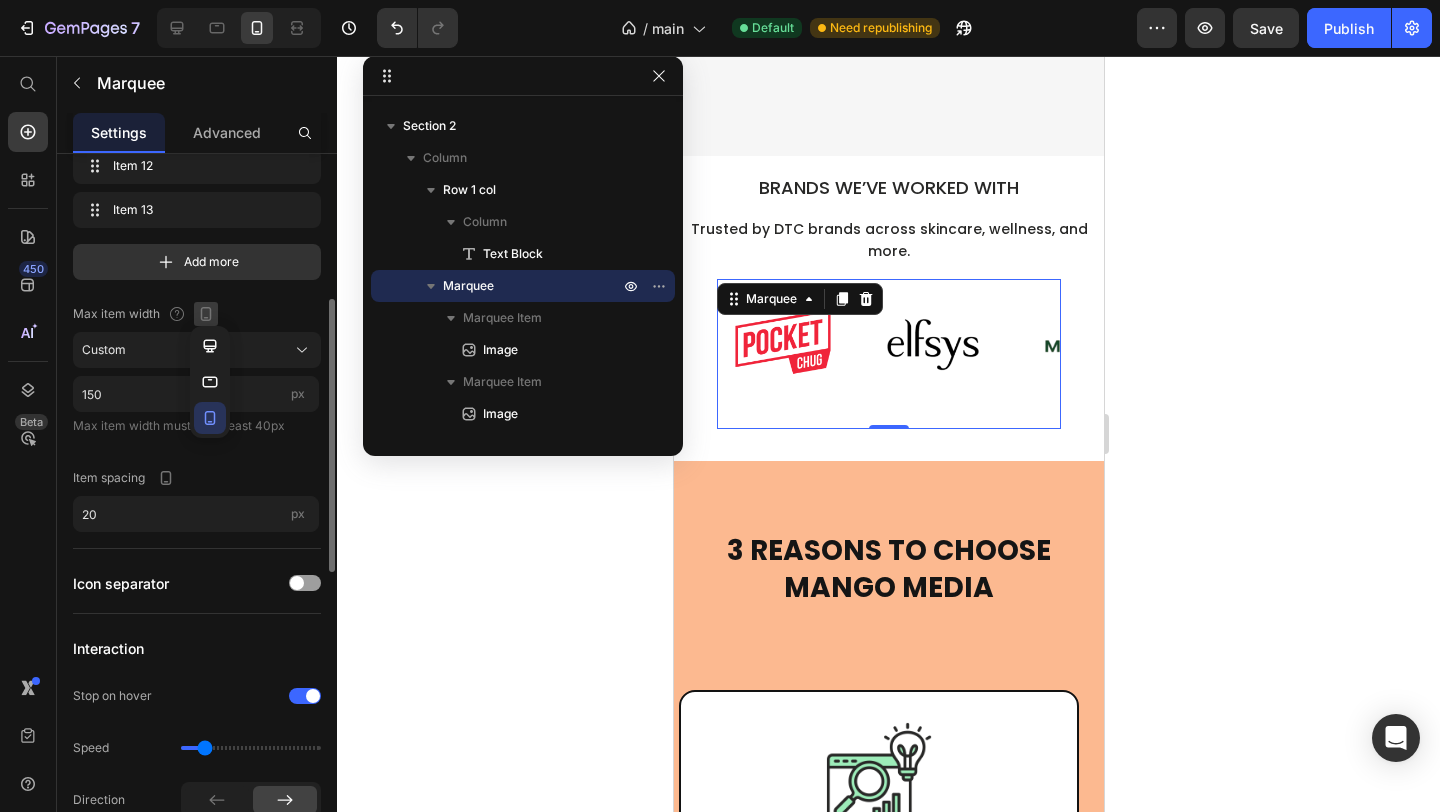 click 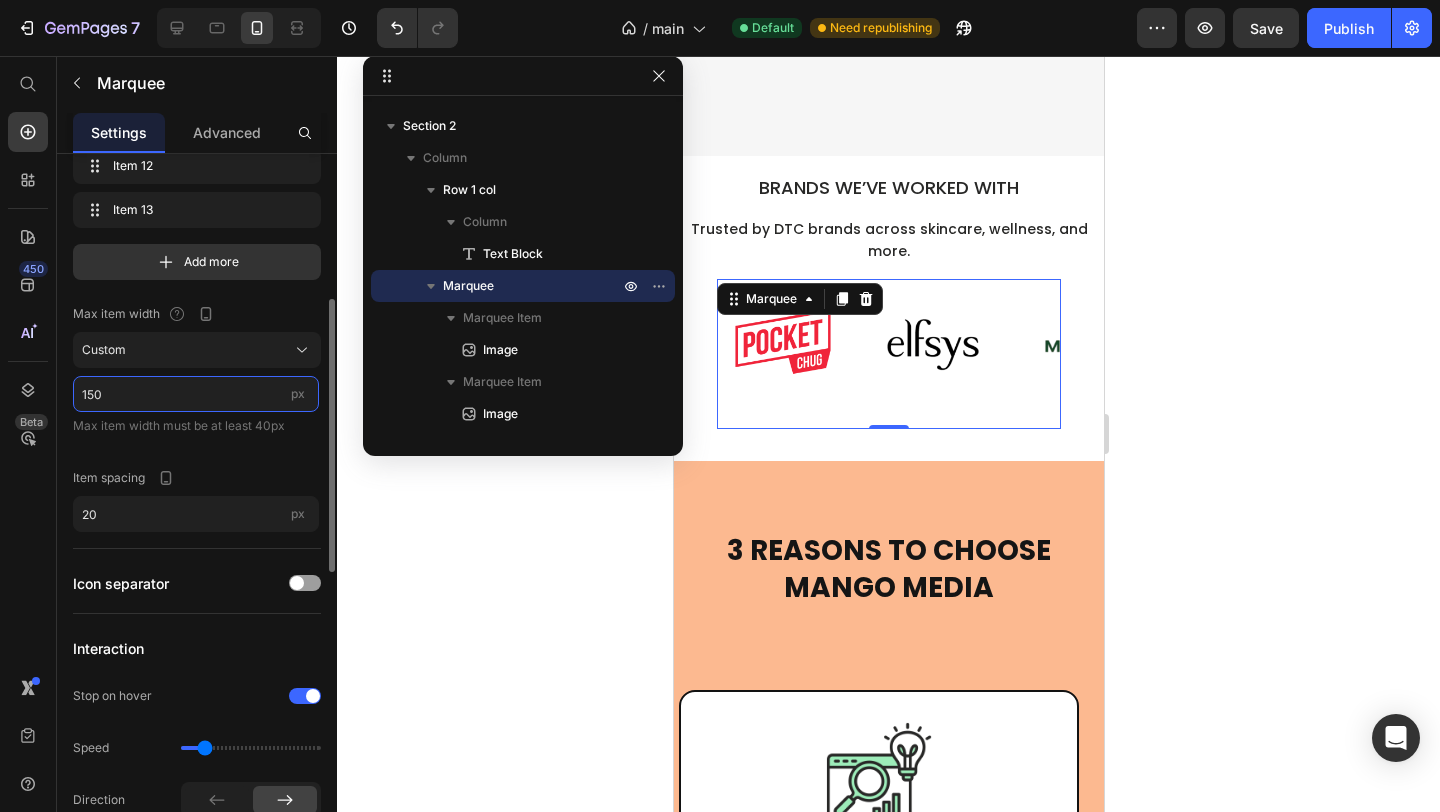 click on "150" at bounding box center (196, 394) 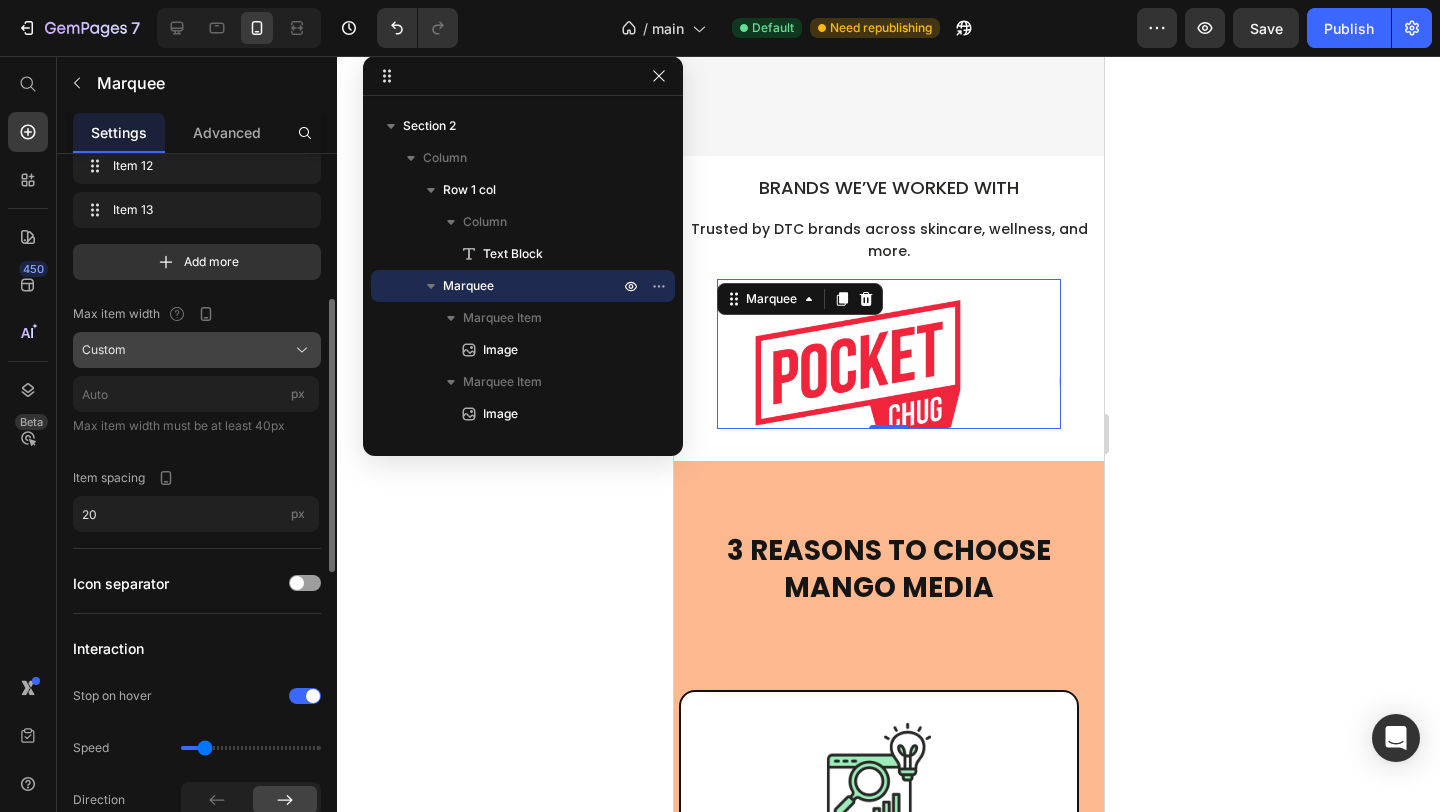 click on "Custom" 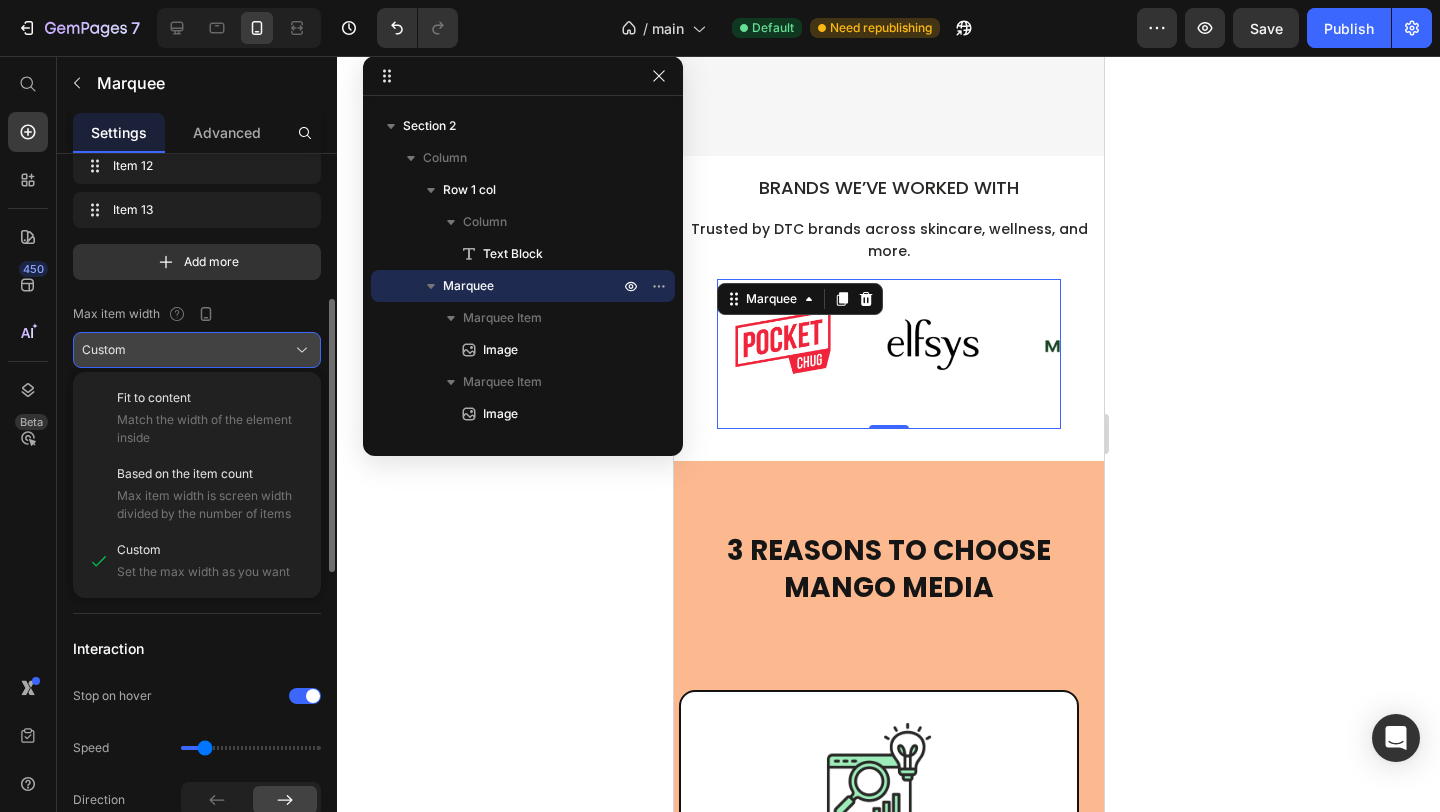 click on "Custom" 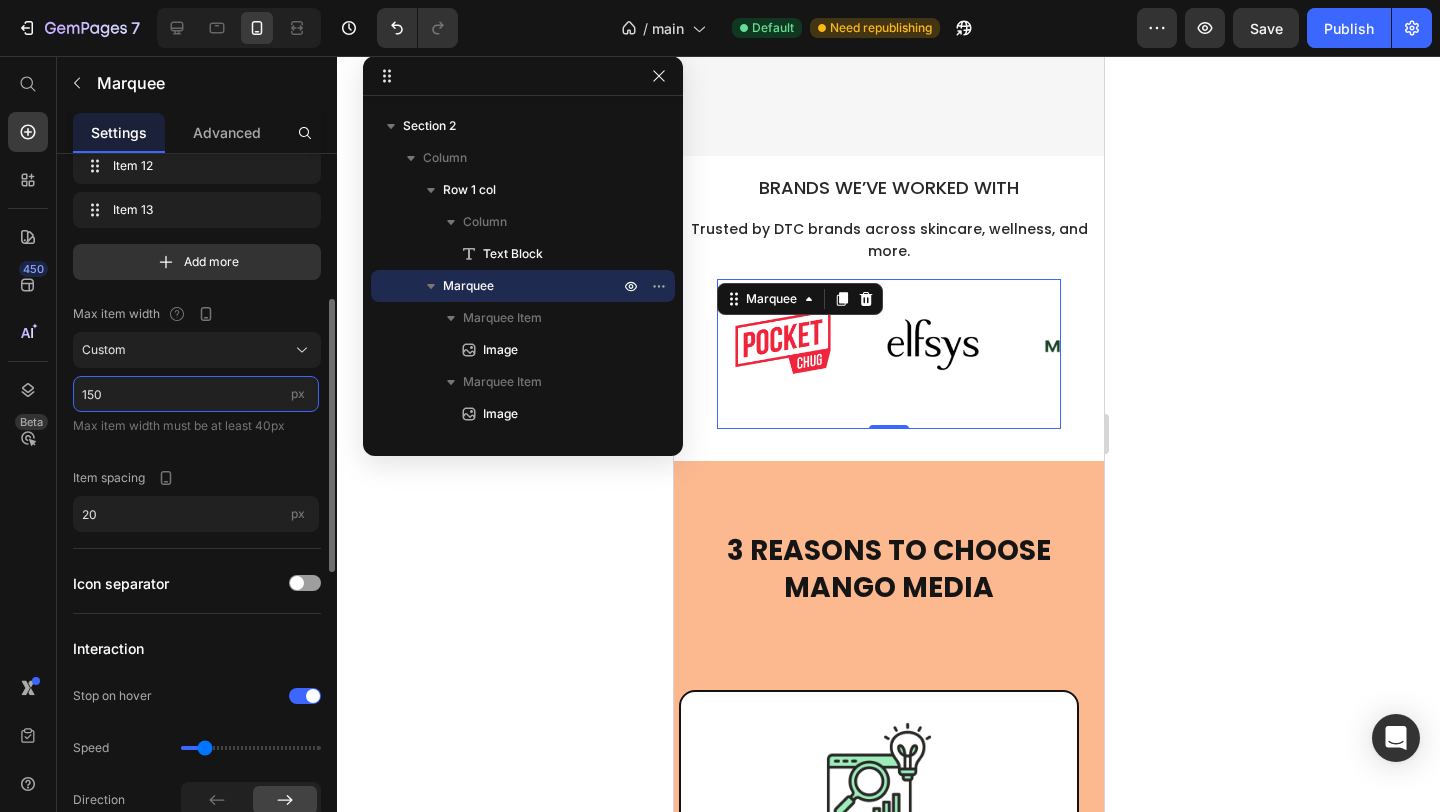 click on "150" at bounding box center (196, 394) 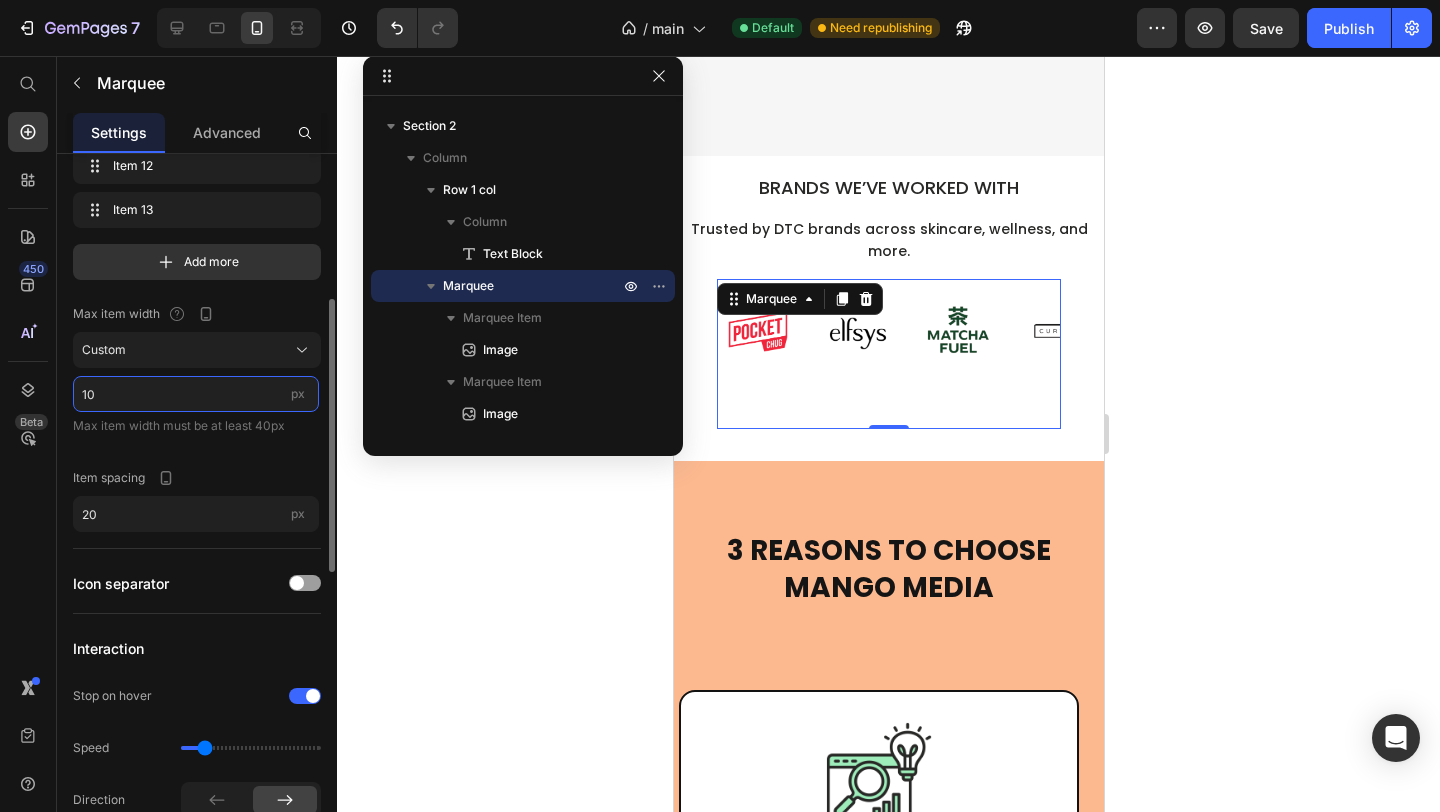 type on "1" 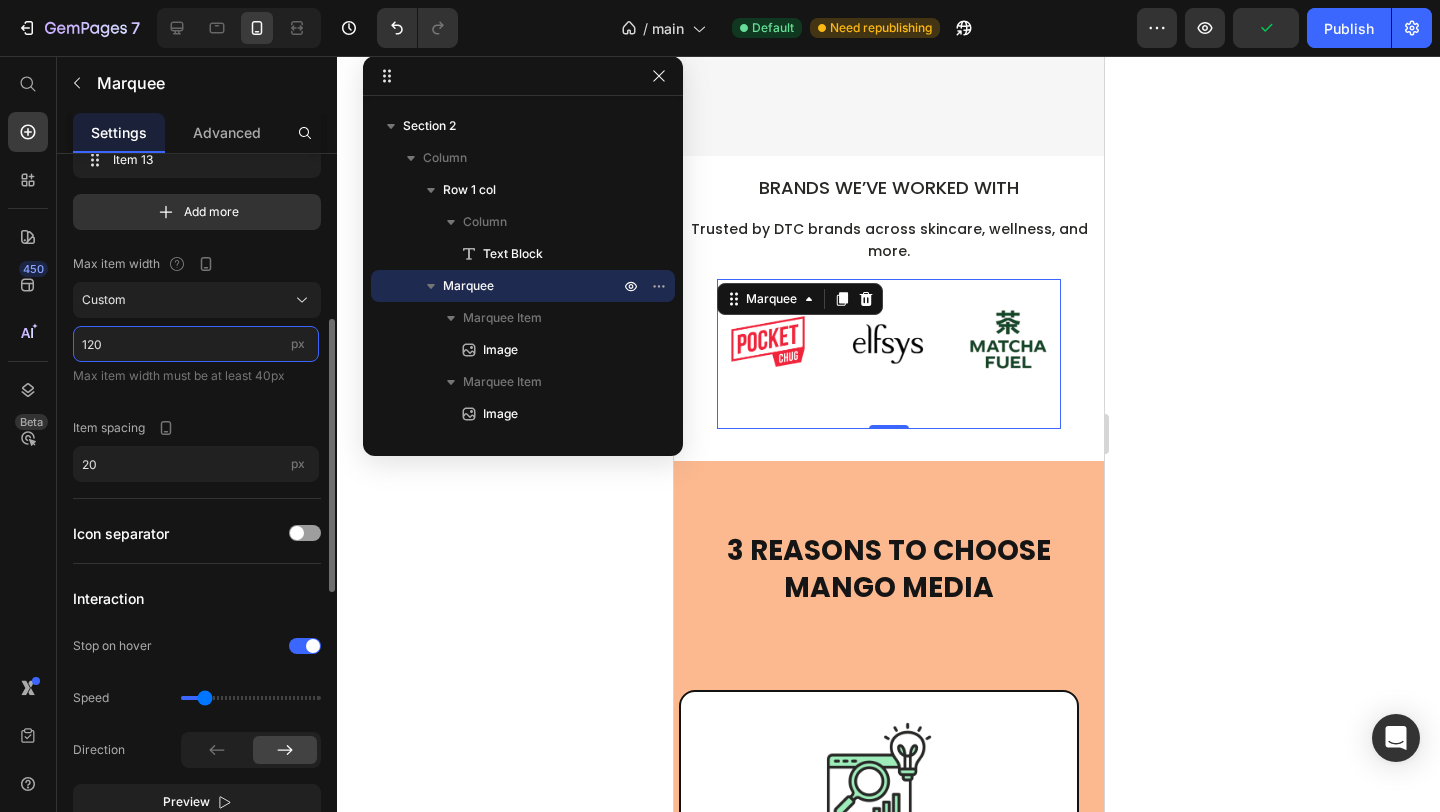 scroll, scrollTop: 429, scrollLeft: 0, axis: vertical 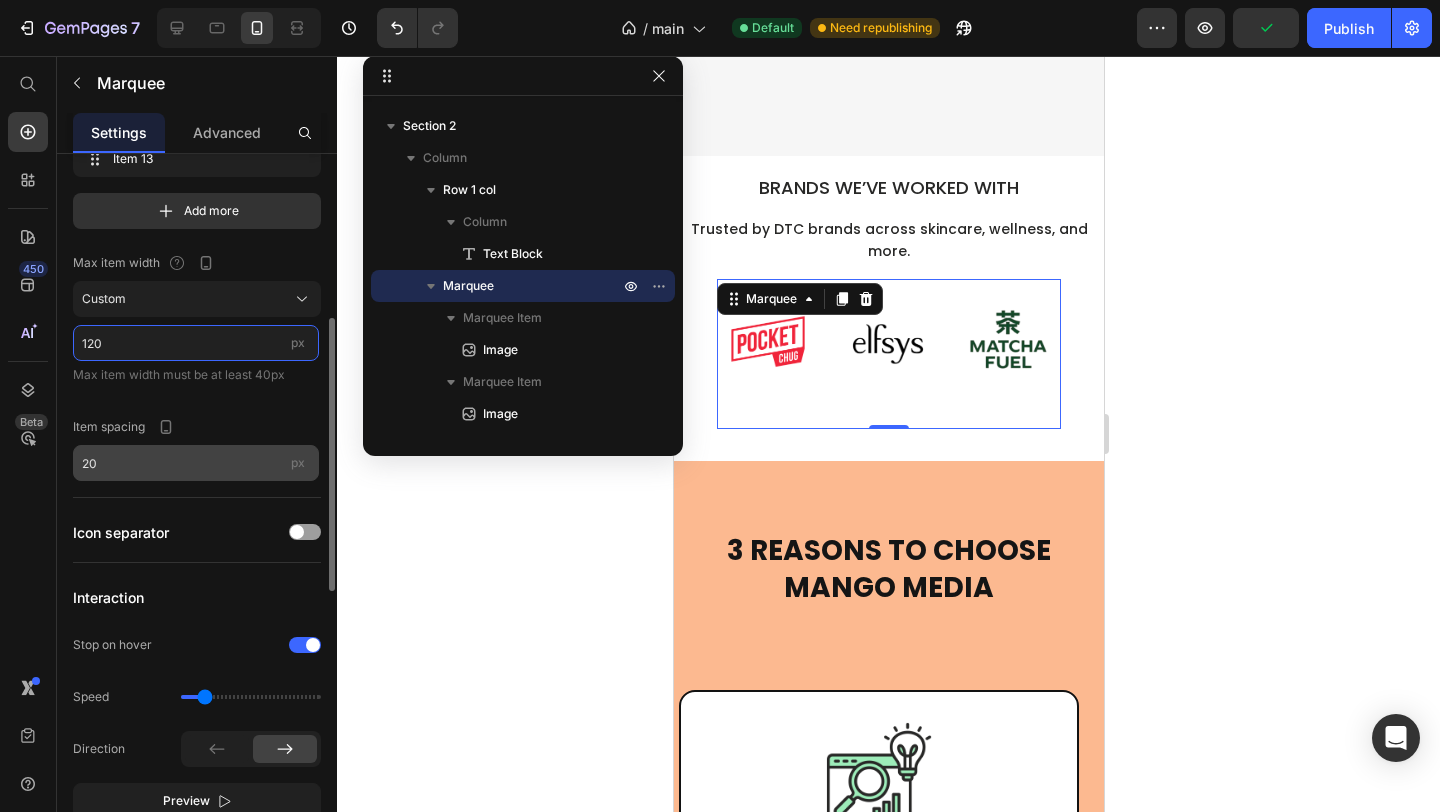 type on "120" 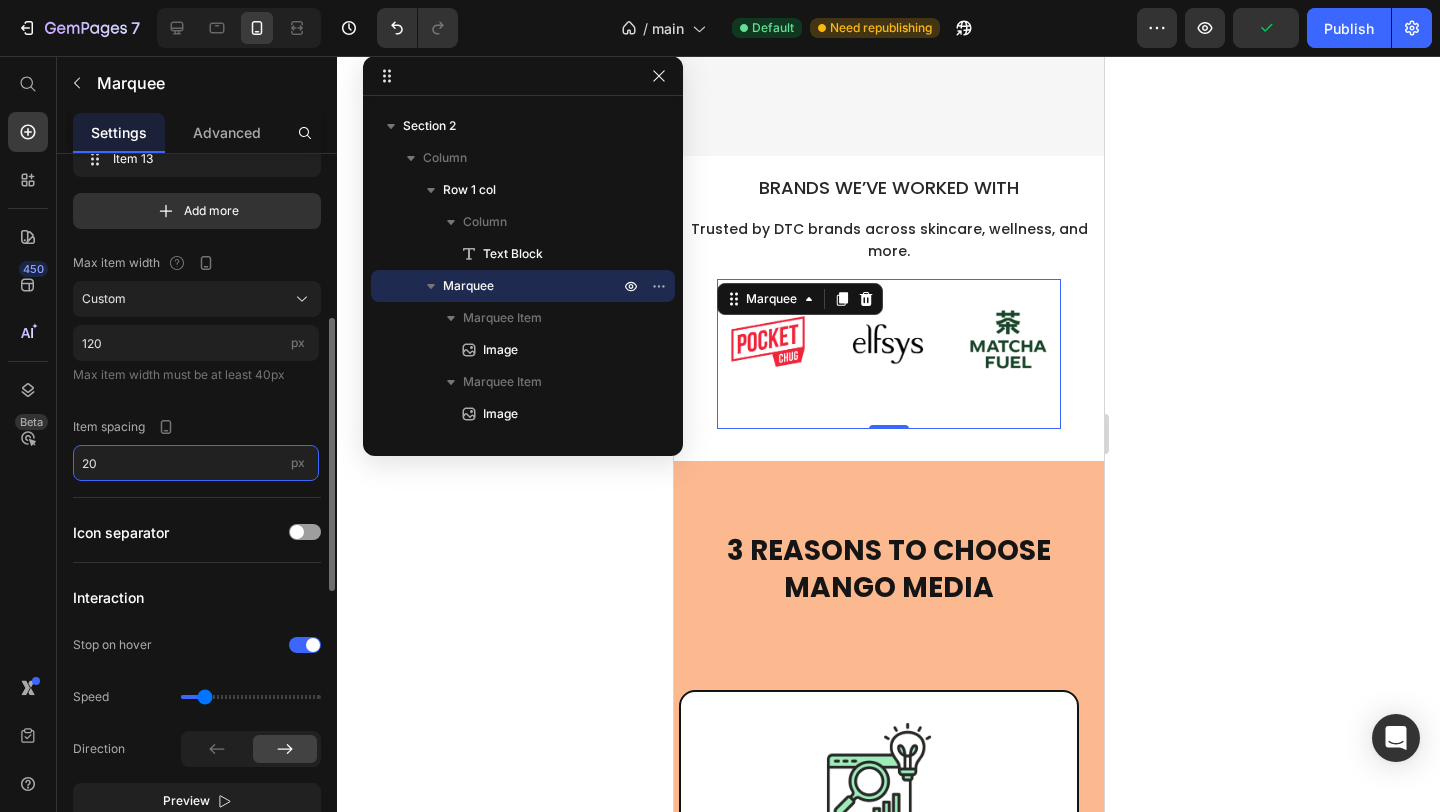 click on "20" at bounding box center (196, 463) 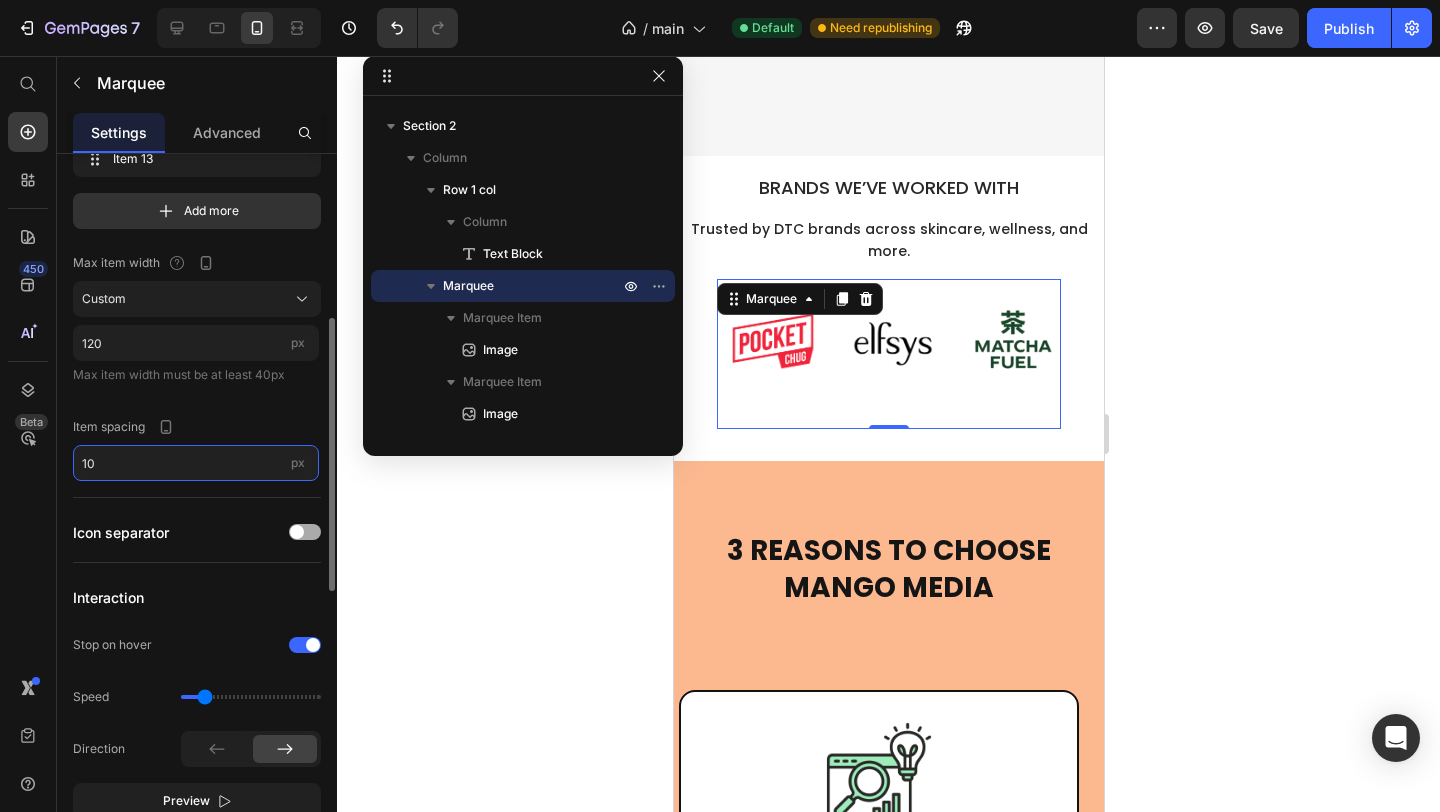type on "10" 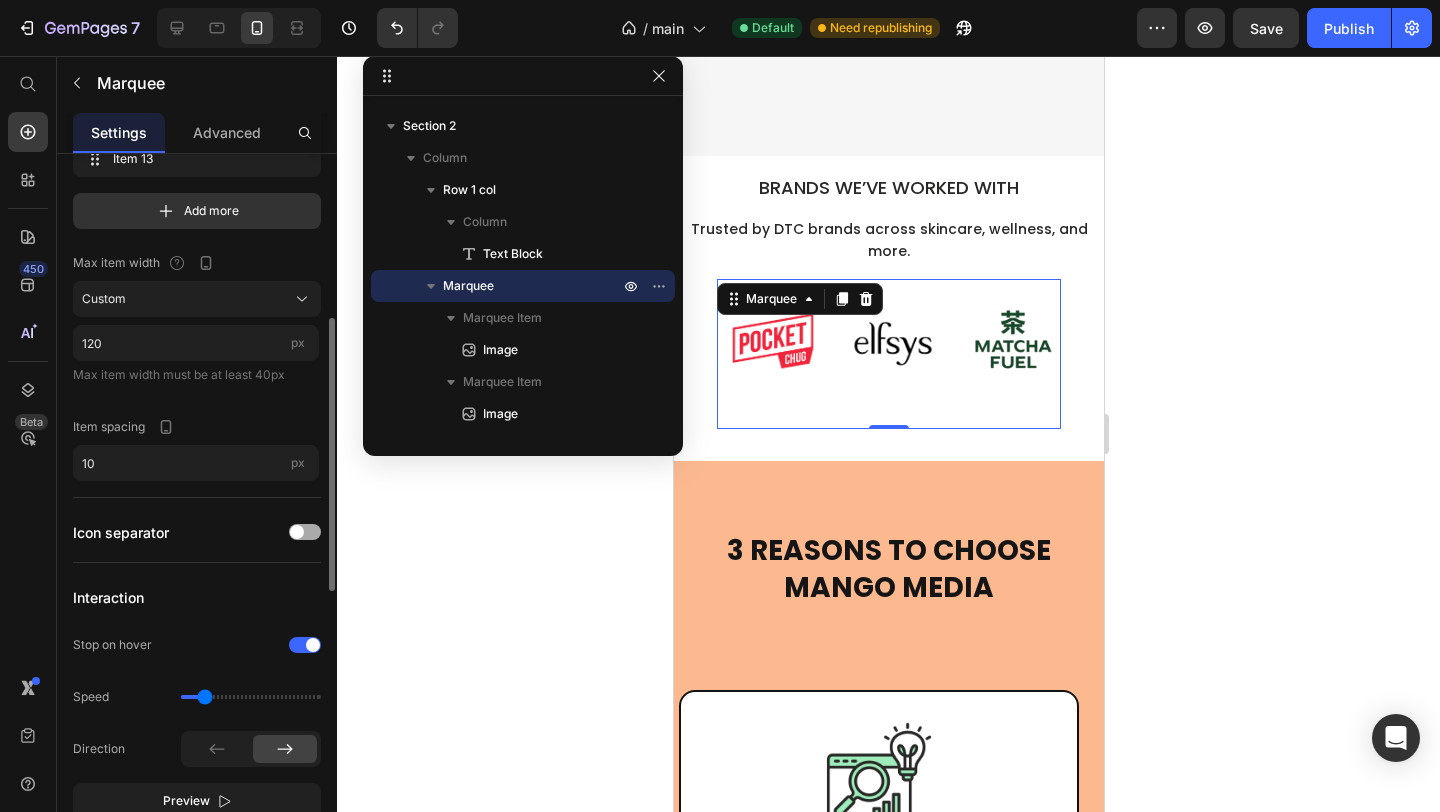 click at bounding box center (305, 532) 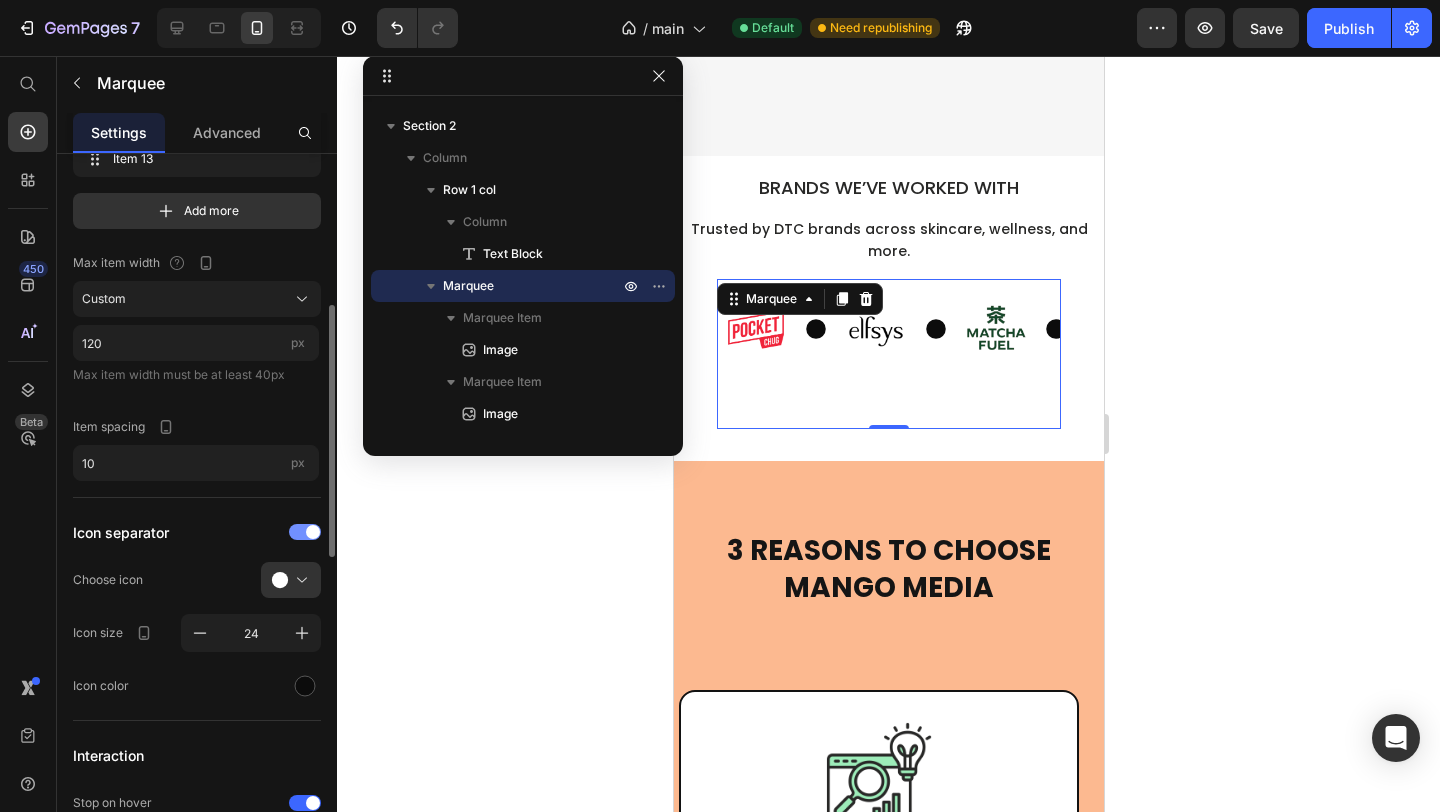 click at bounding box center (305, 532) 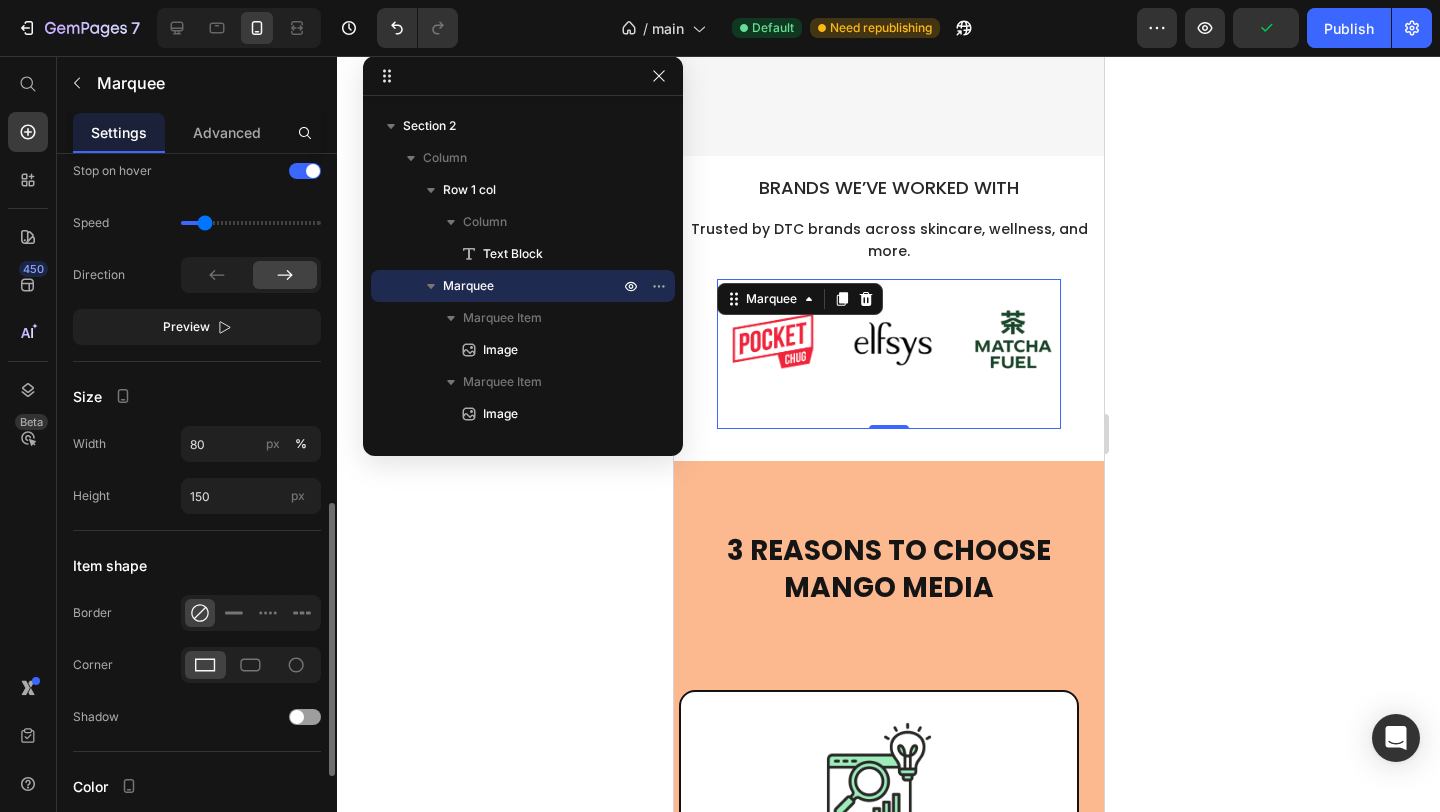 scroll, scrollTop: 901, scrollLeft: 0, axis: vertical 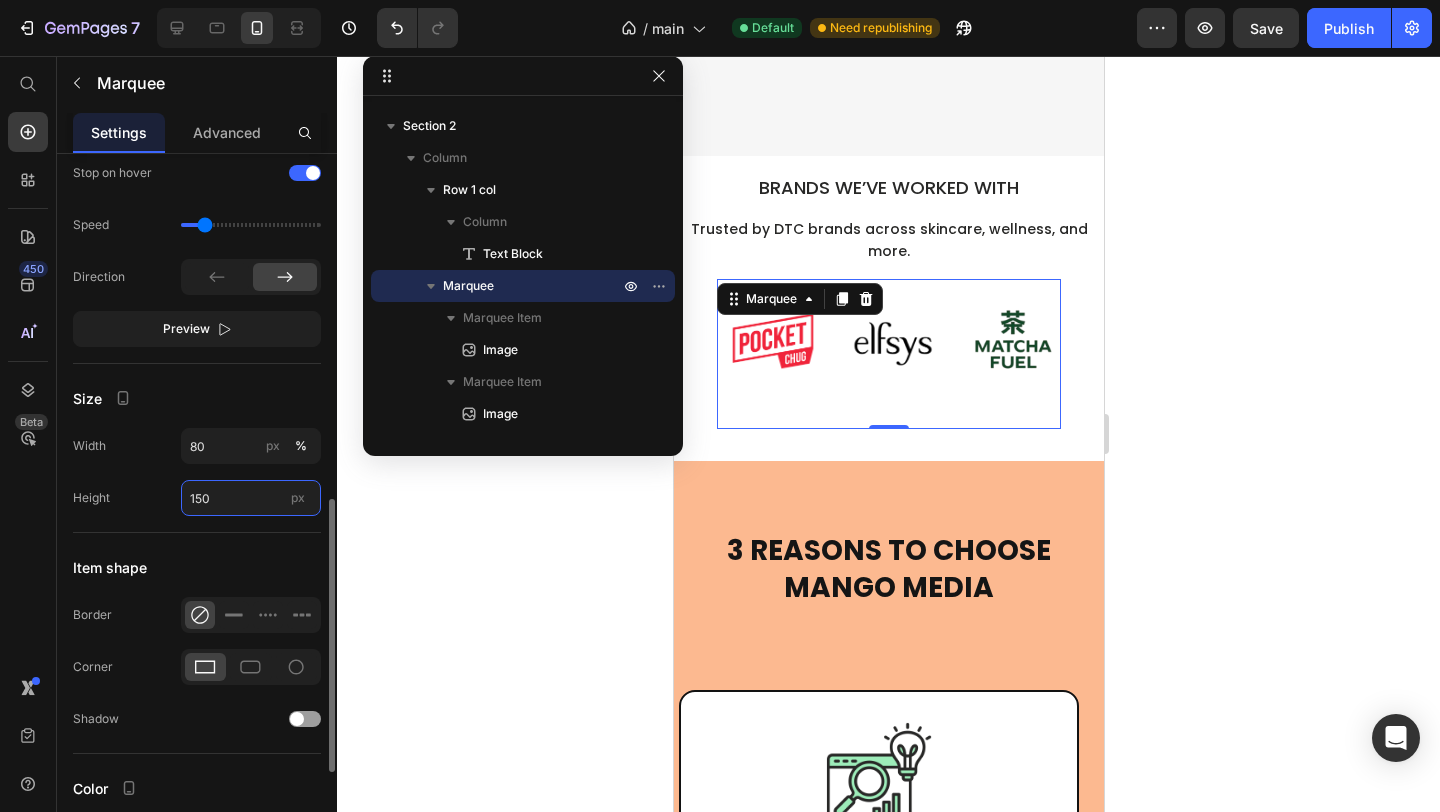 click on "150" at bounding box center (251, 498) 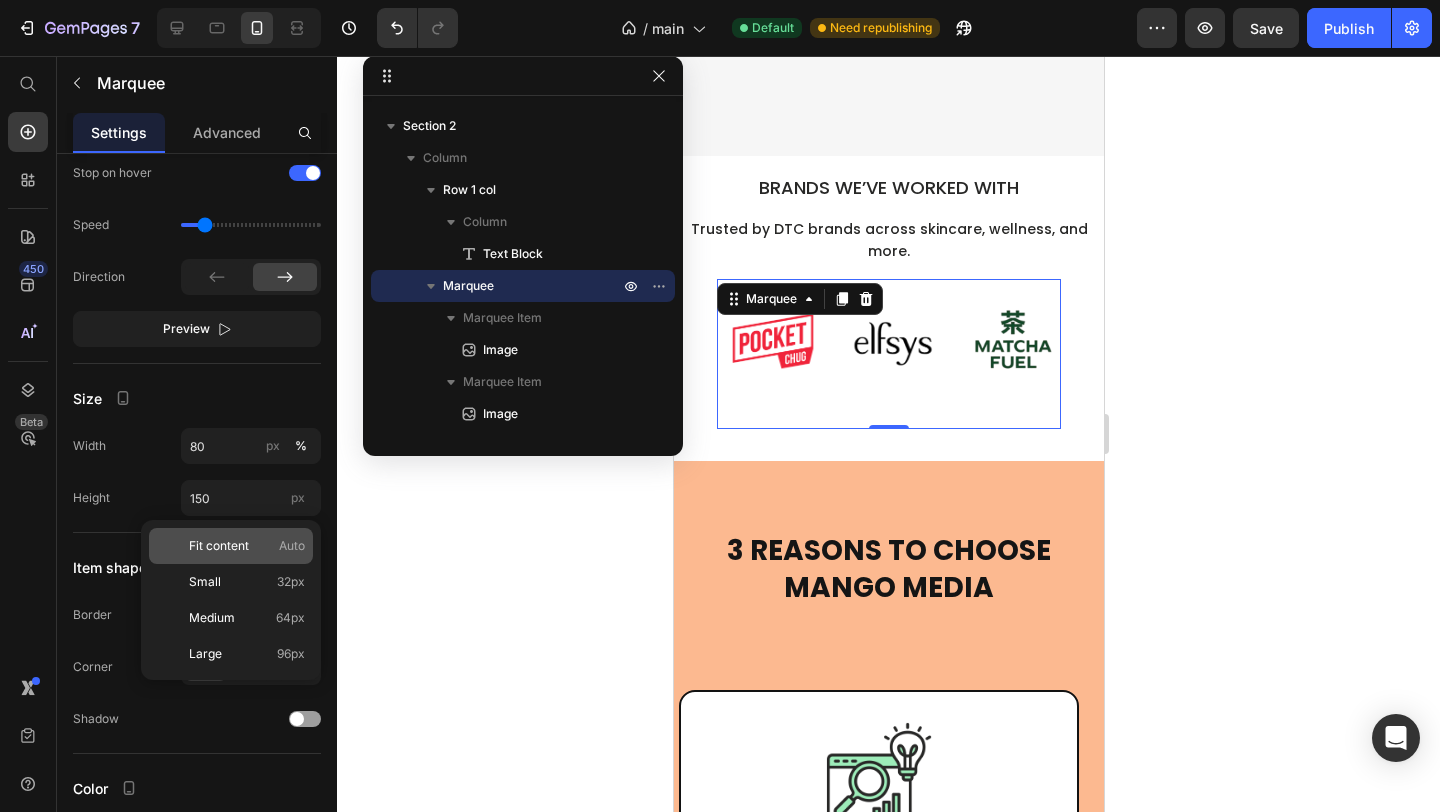 click on "Fit content" at bounding box center (219, 546) 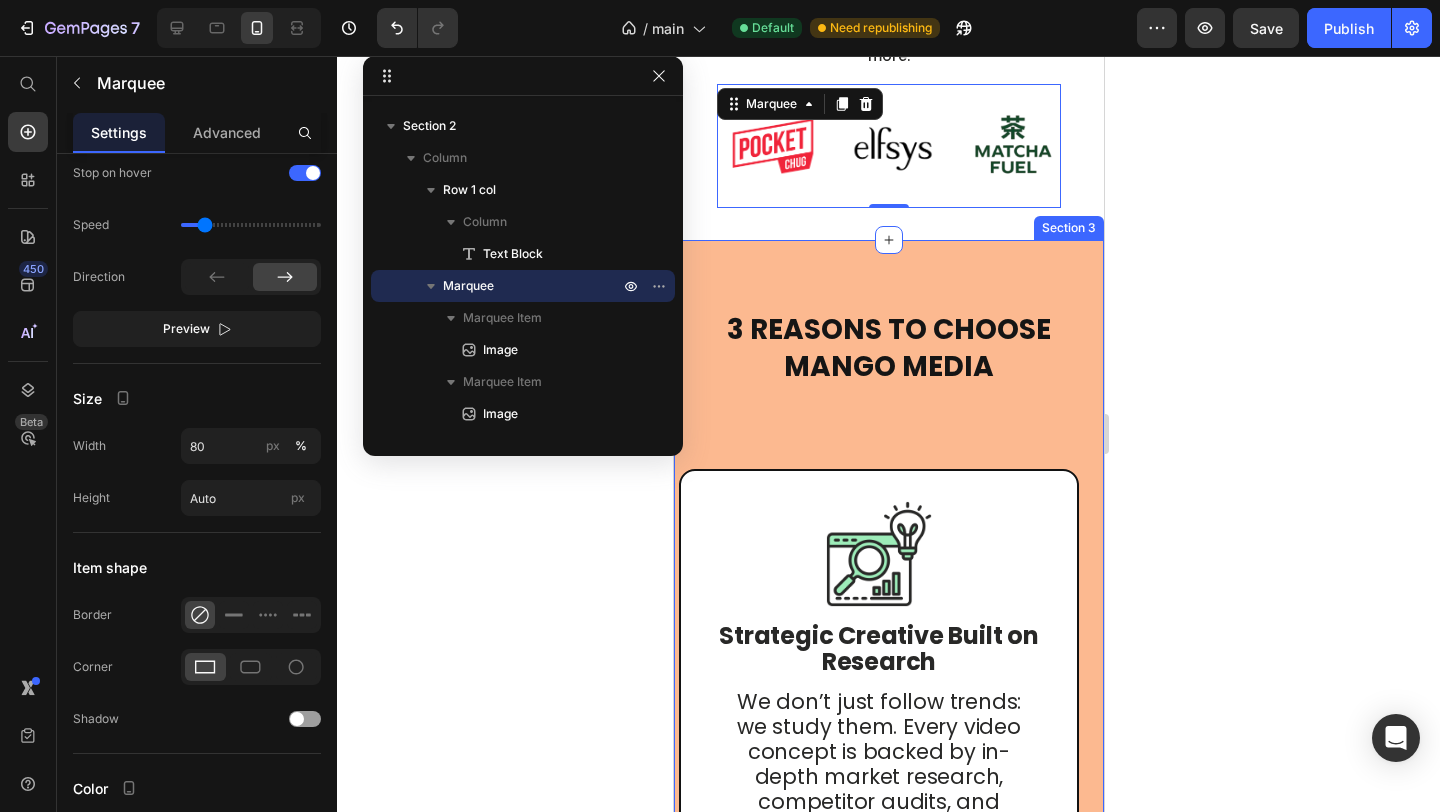 scroll, scrollTop: 856, scrollLeft: 0, axis: vertical 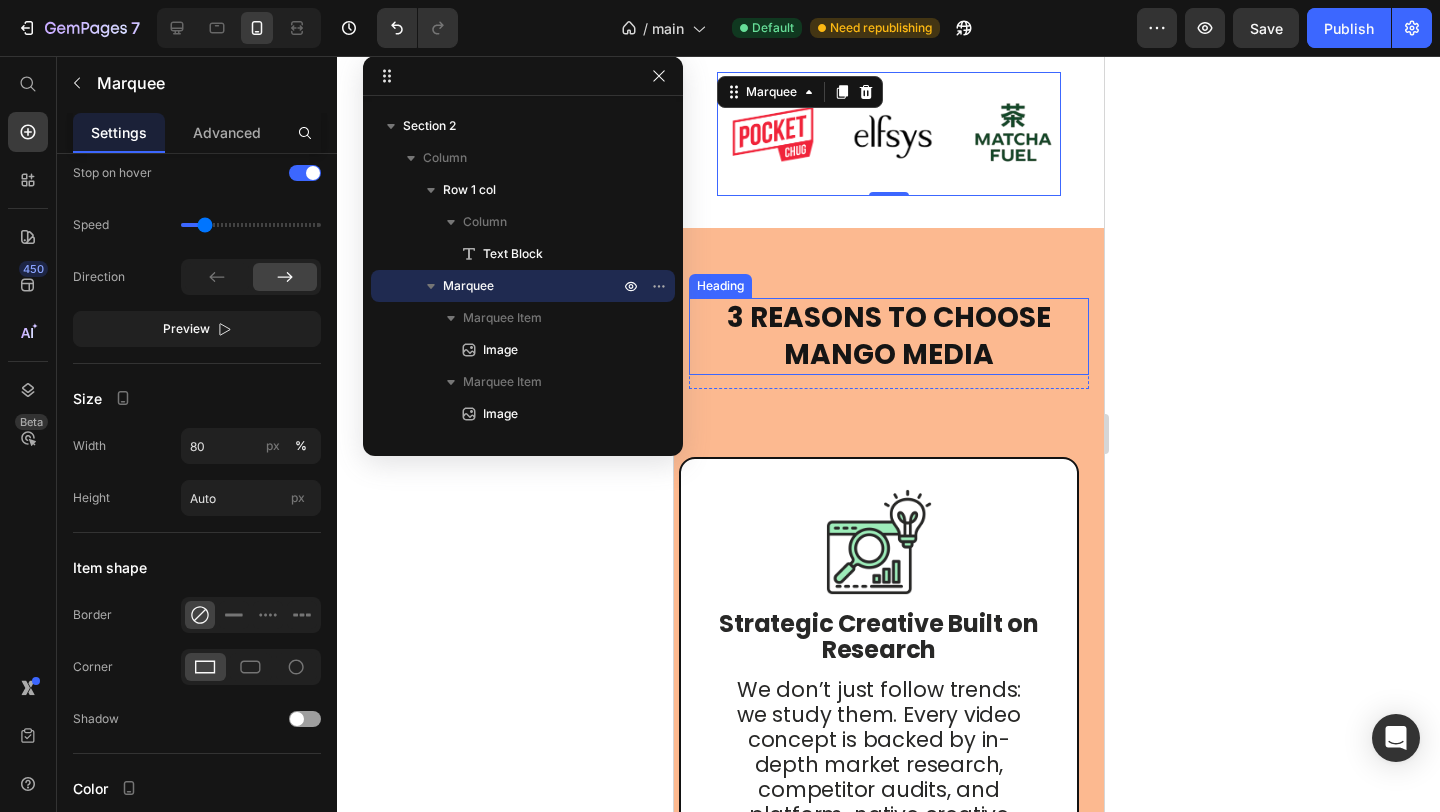 click on "3 REASONS TO CHOOSE MANGO MEDIA" at bounding box center [888, 335] 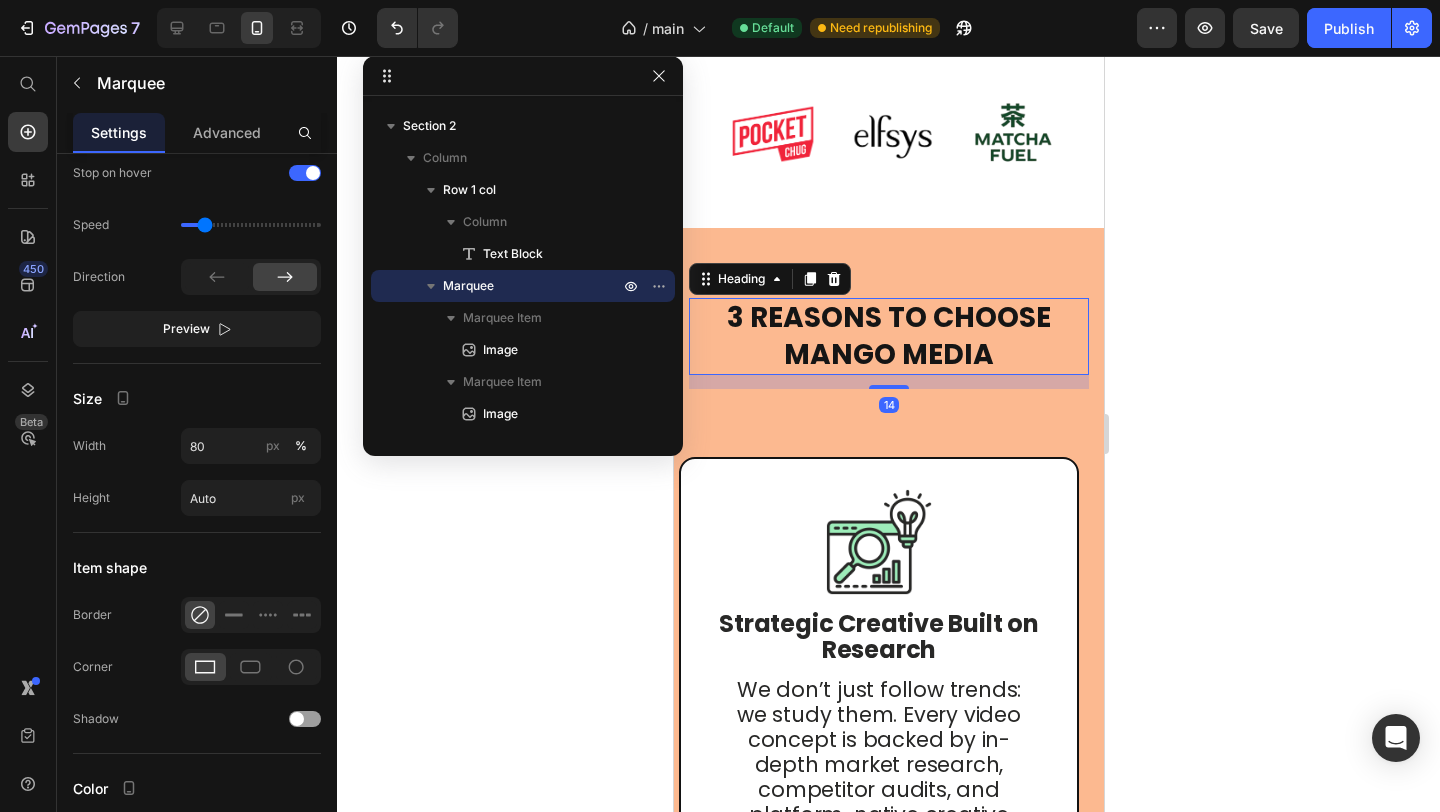 scroll, scrollTop: 1306, scrollLeft: 0, axis: vertical 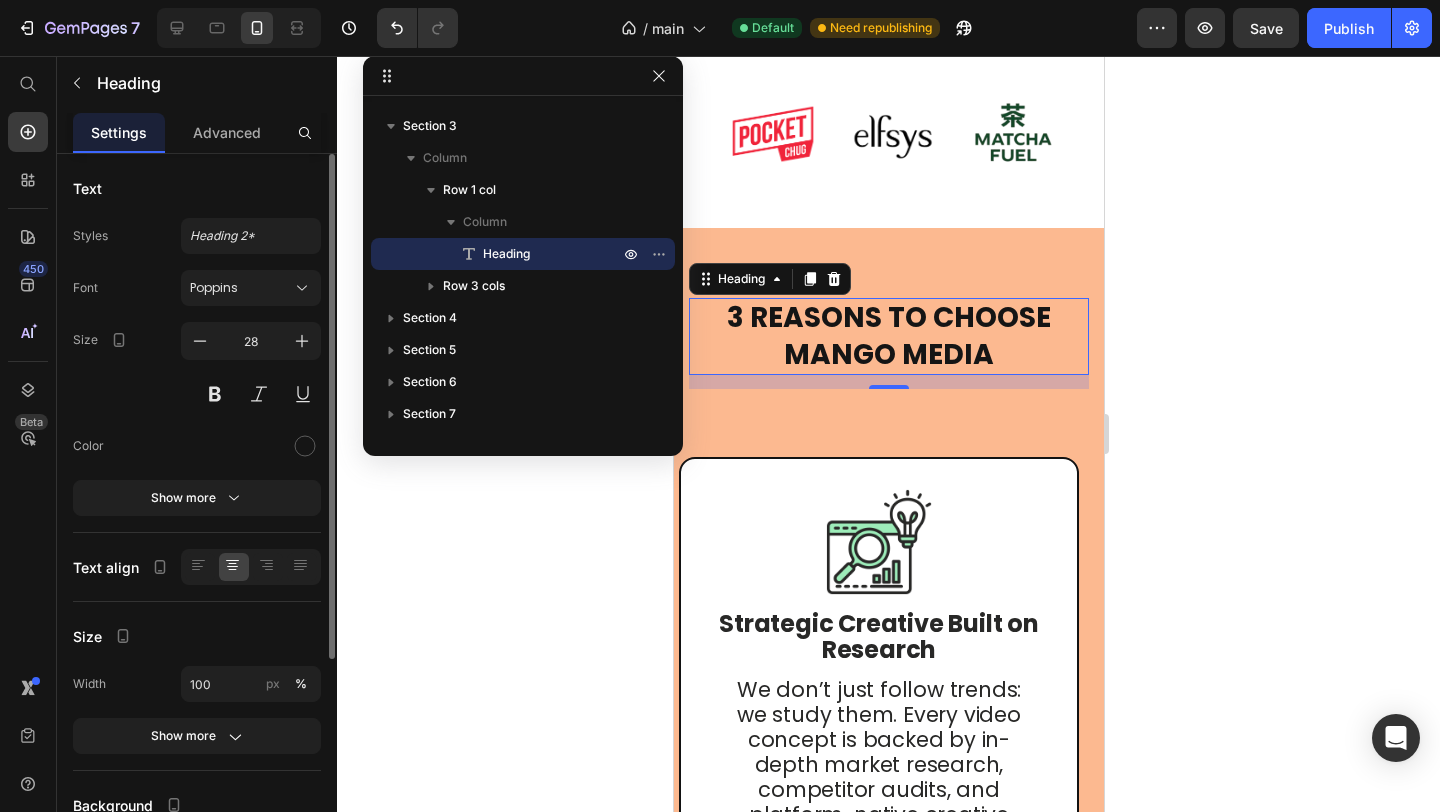 click on "Text Styles Heading 2* Font Poppins Size 28 Color Show more" 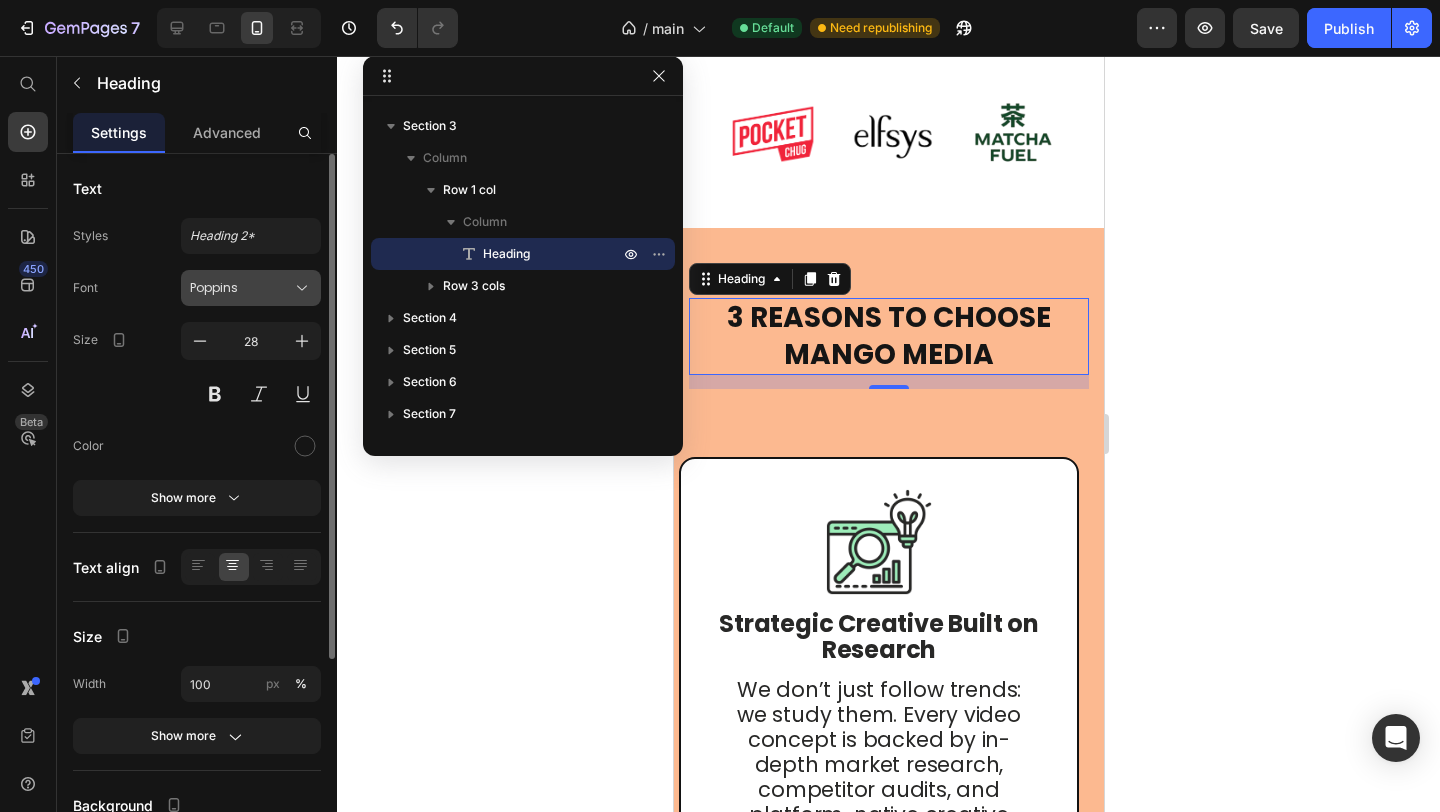 click on "Poppins" at bounding box center (241, 288) 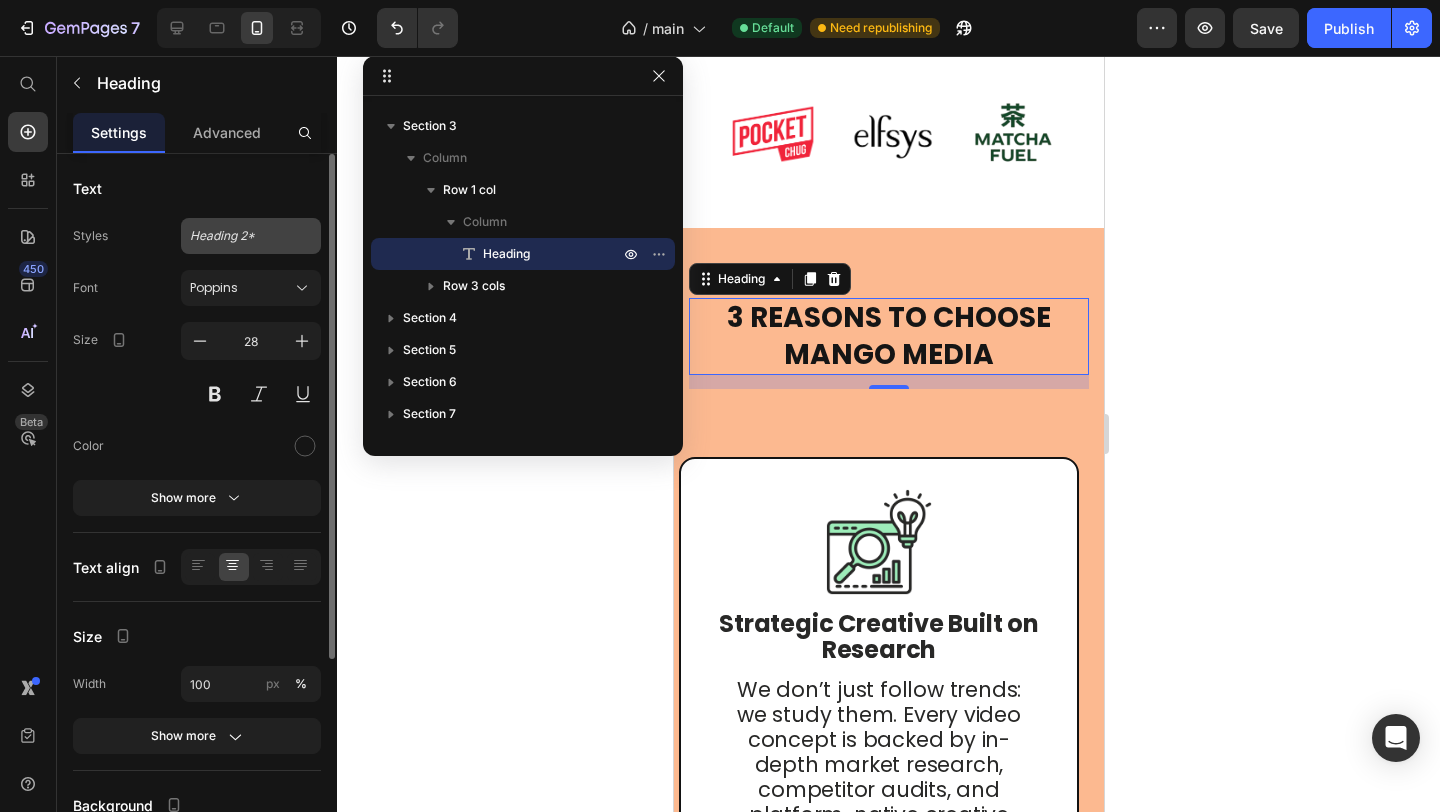 click on "Heading 2*" at bounding box center [251, 236] 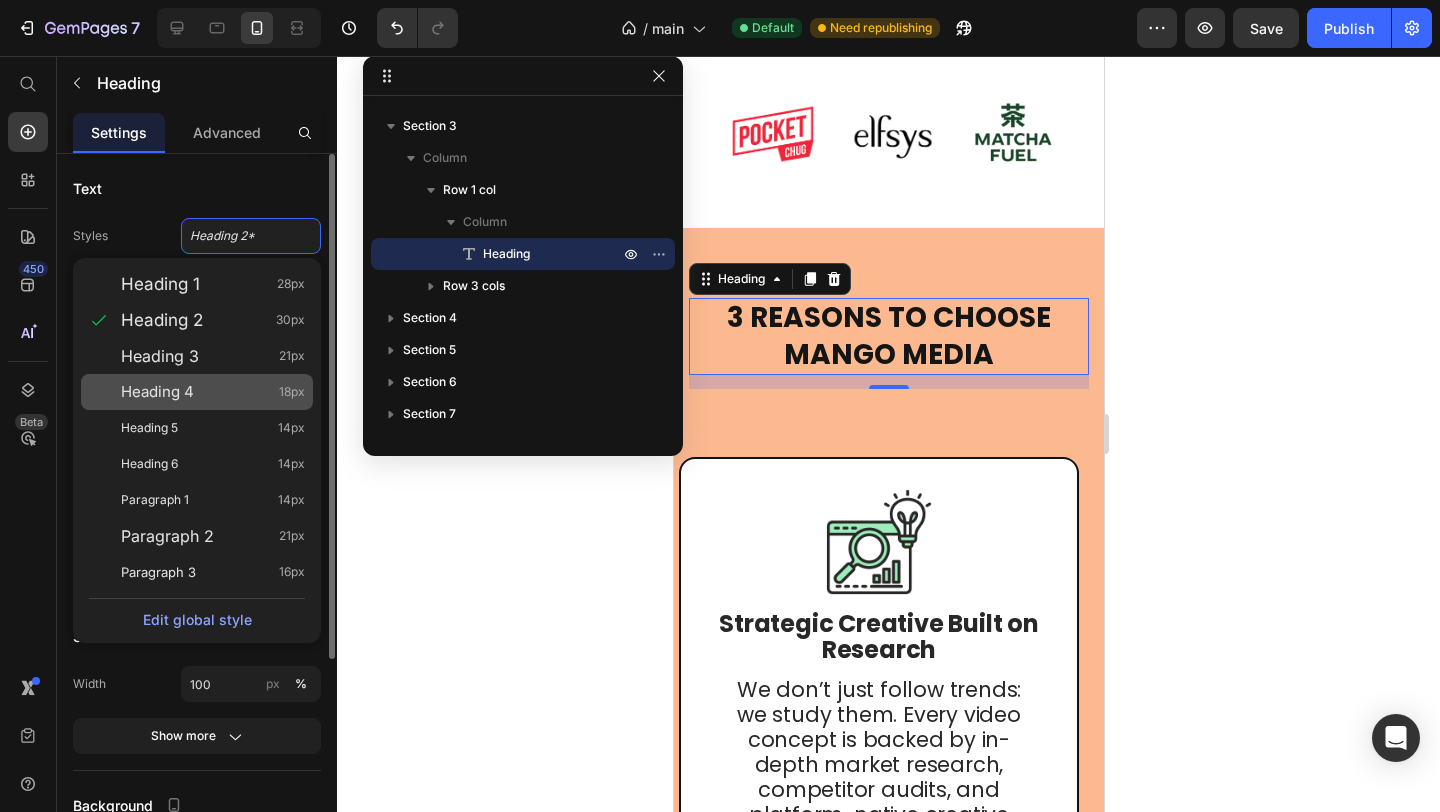 click on "Heading 4 18px" 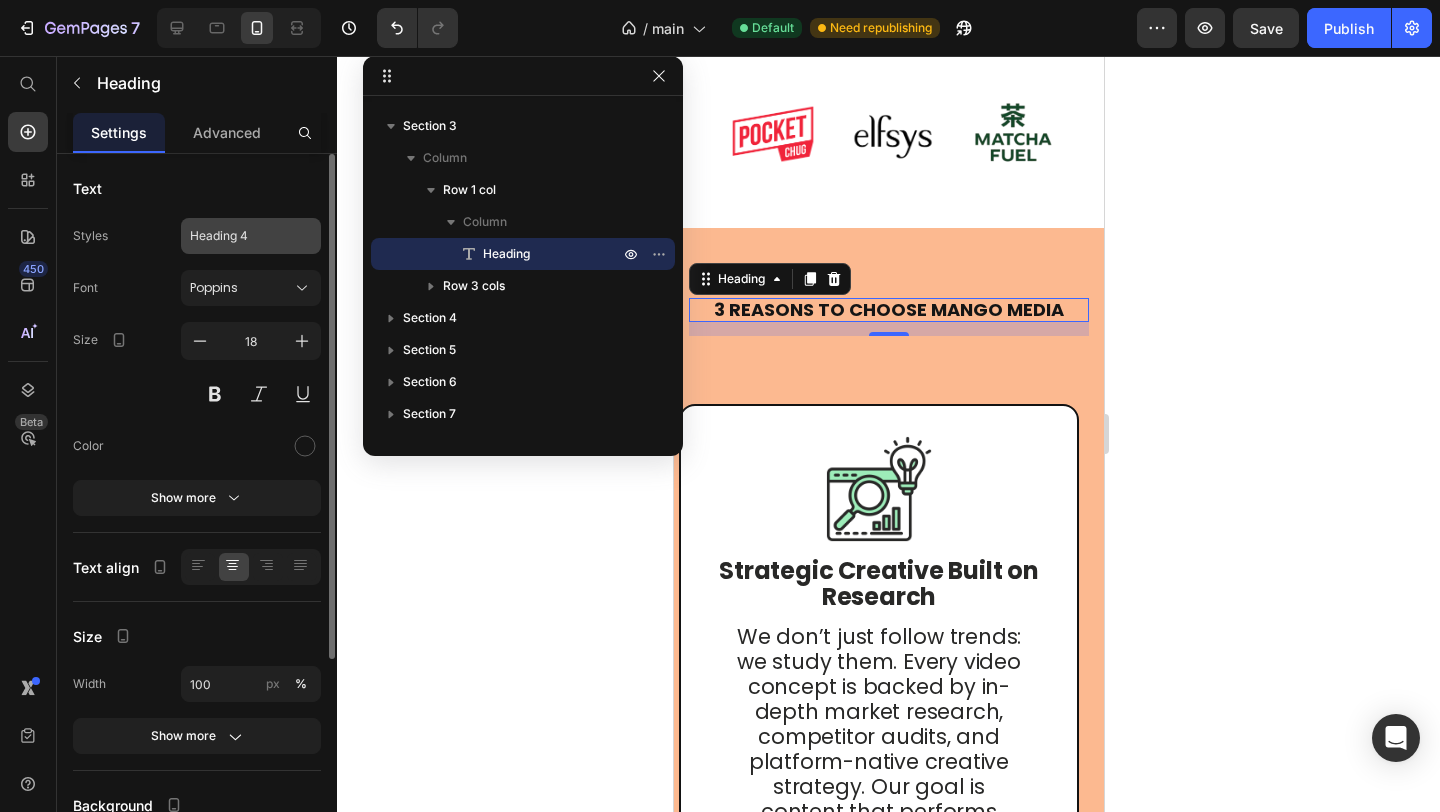 click on "Heading 4" at bounding box center (239, 236) 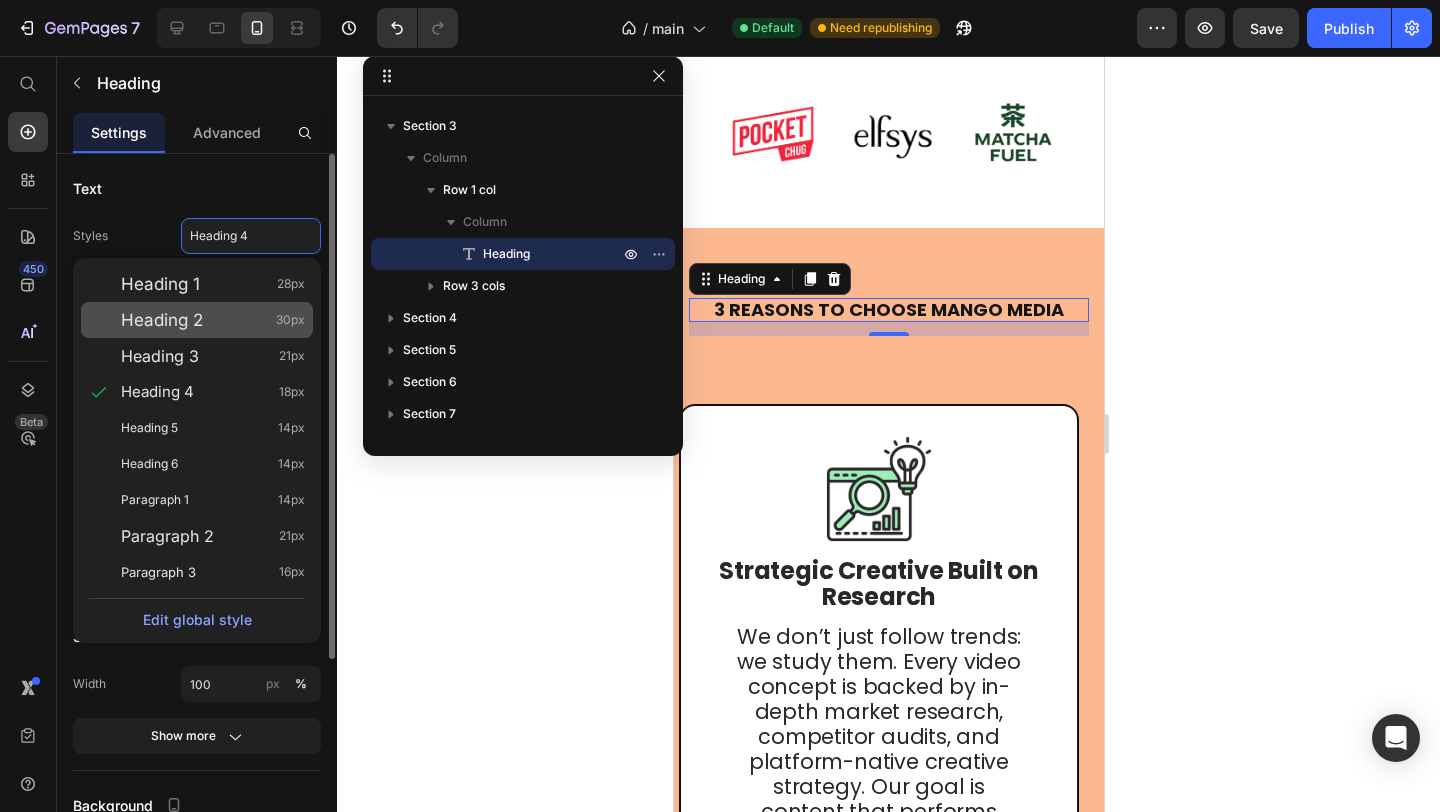 click on "Heading 2 30px" 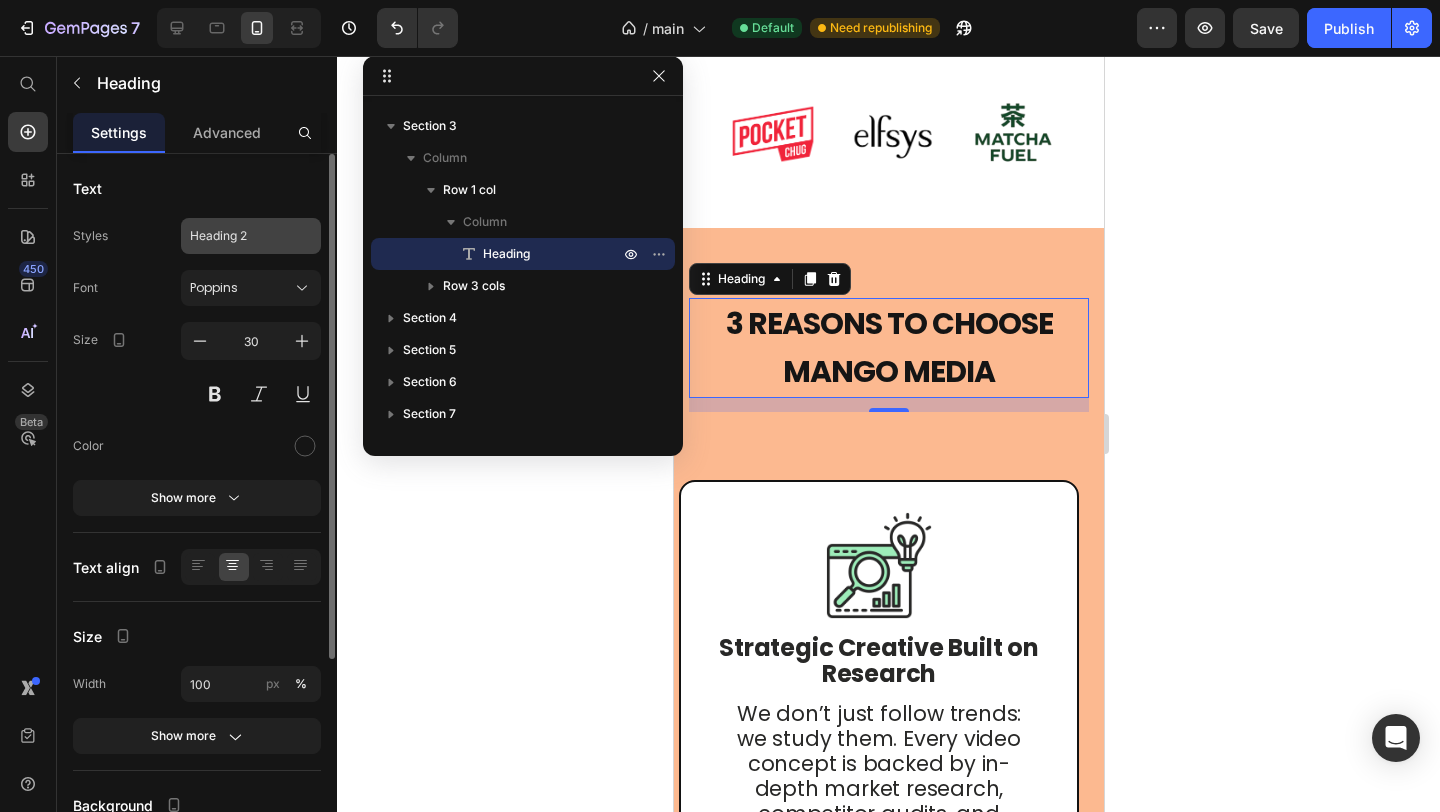 click on "Heading 2" at bounding box center (239, 236) 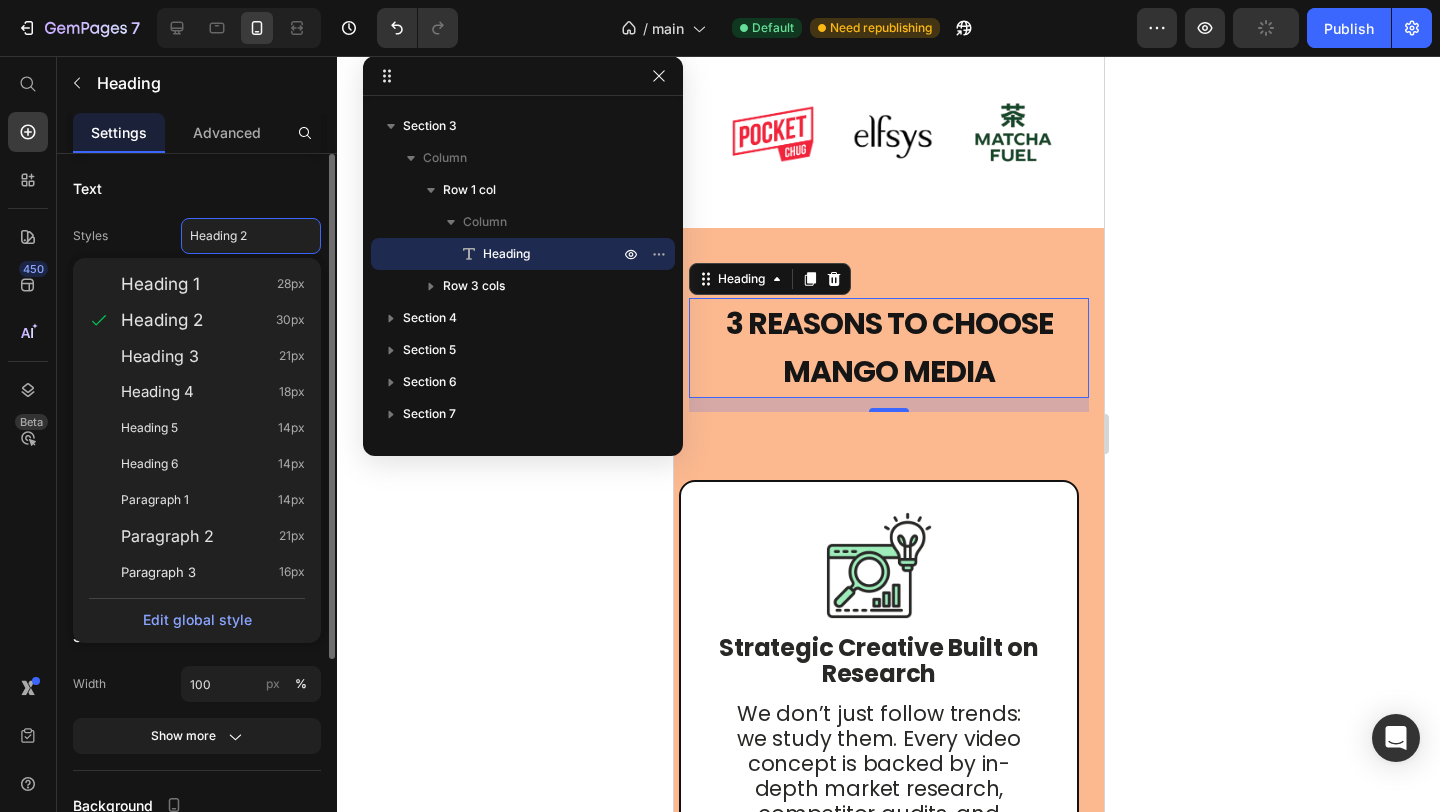 click on "Size Width 100 px % Show more" 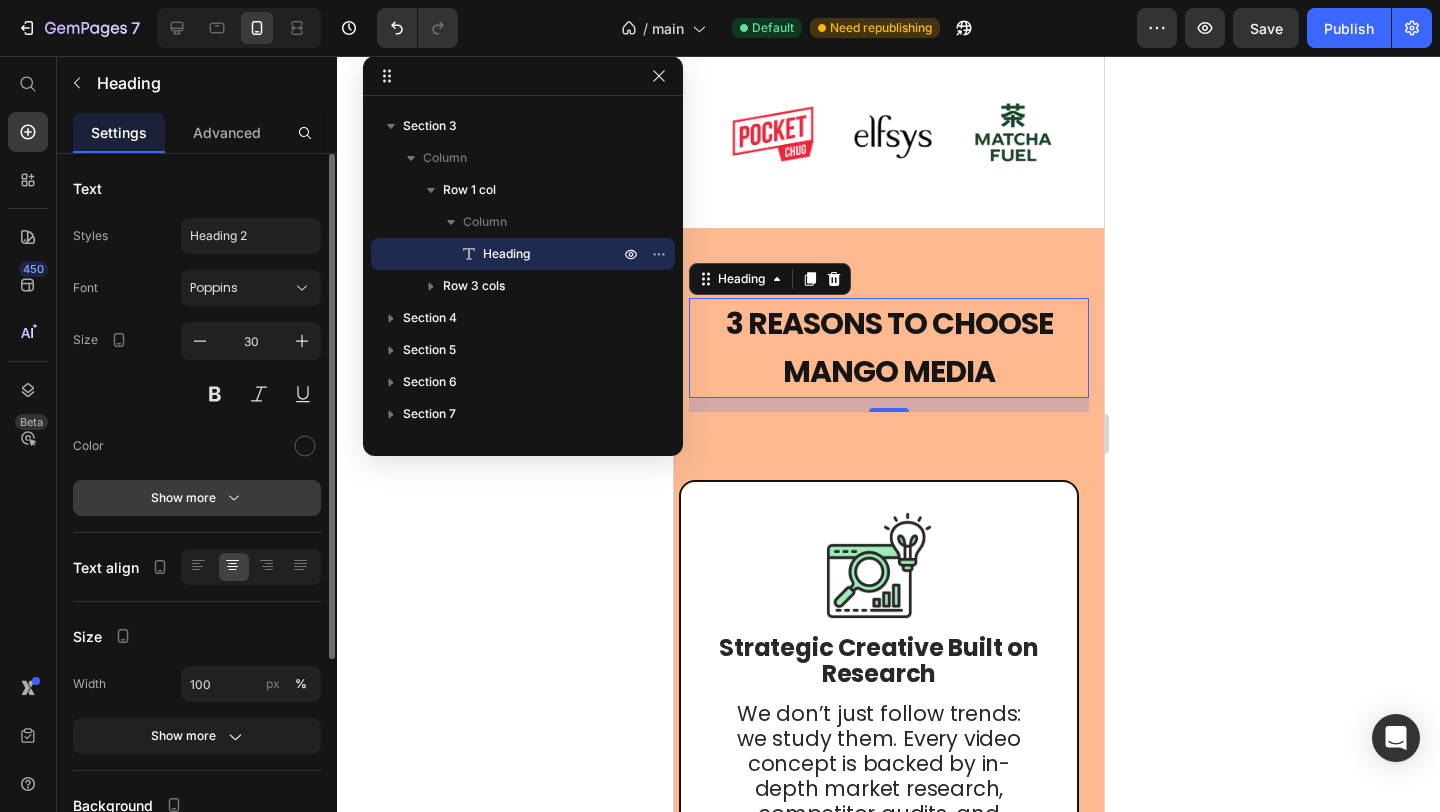 click on "Show more" at bounding box center (197, 498) 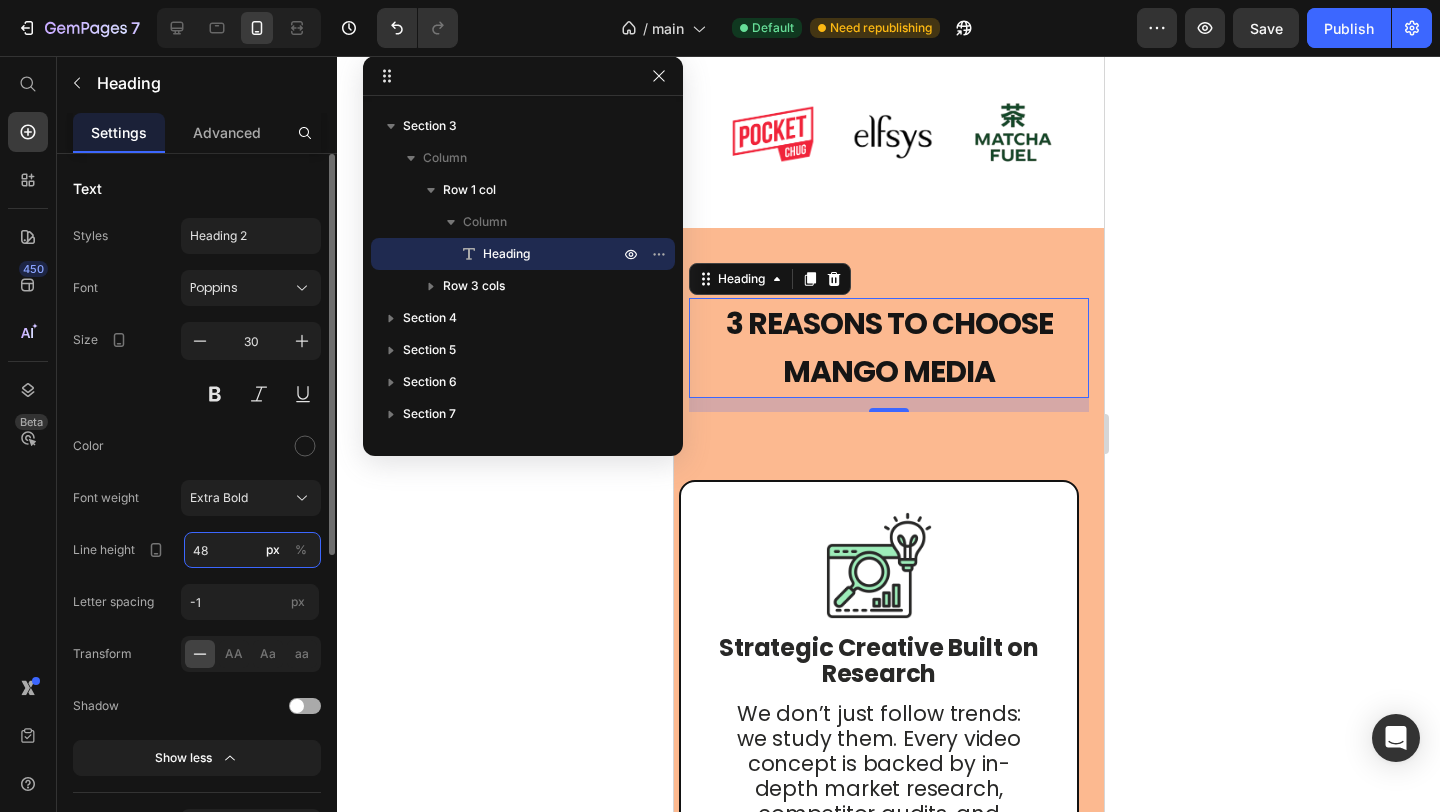 click on "48" at bounding box center (252, 550) 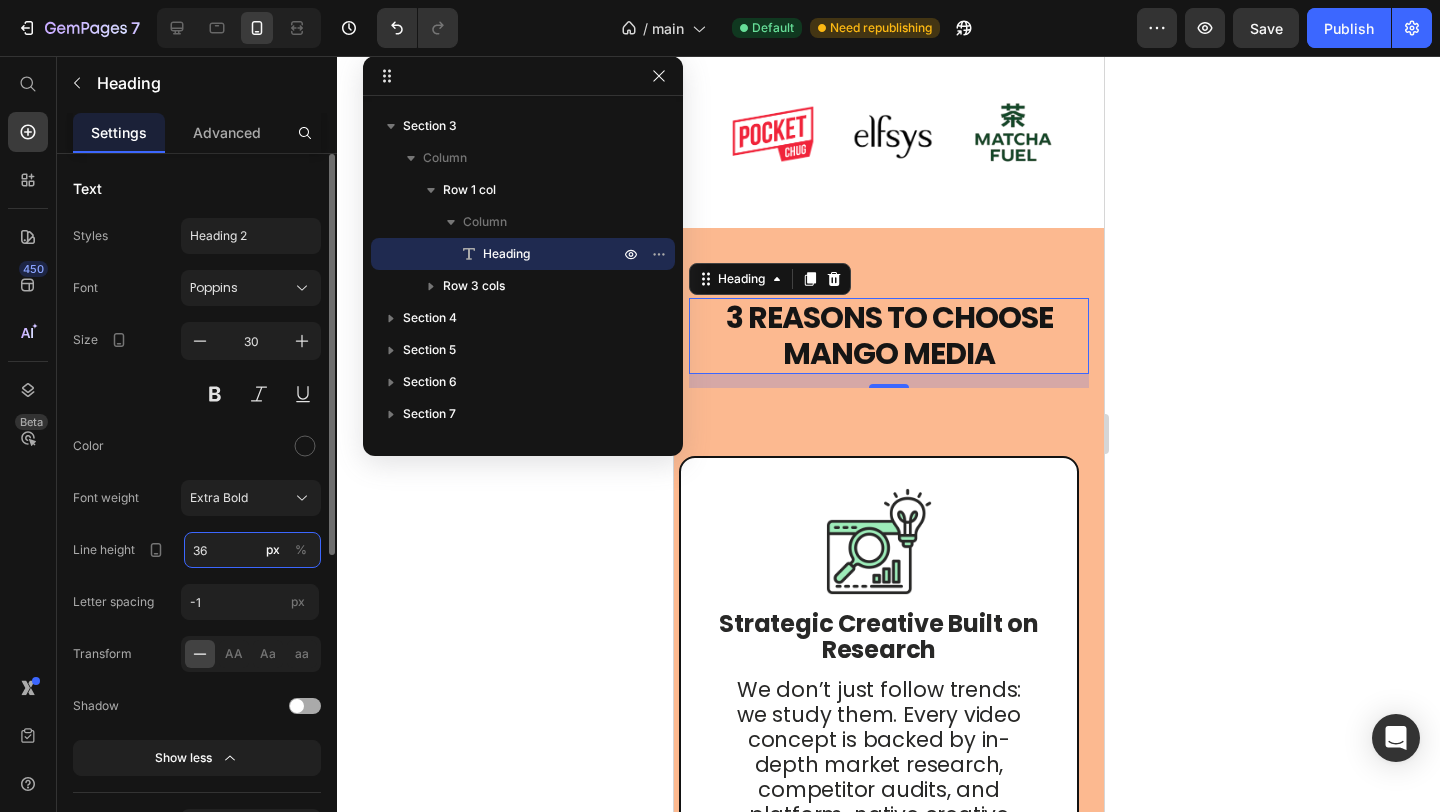 type on "3" 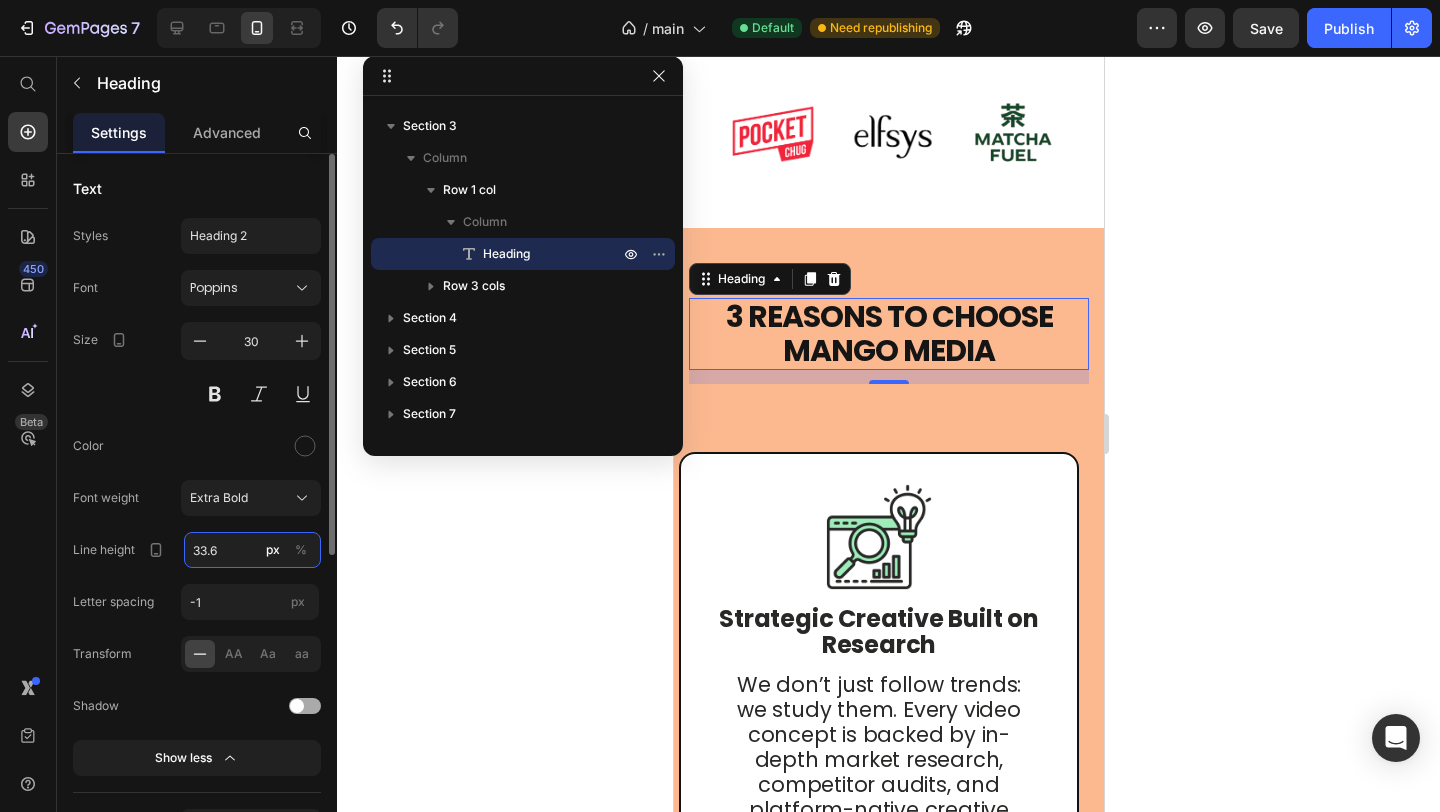 type on "33.6" 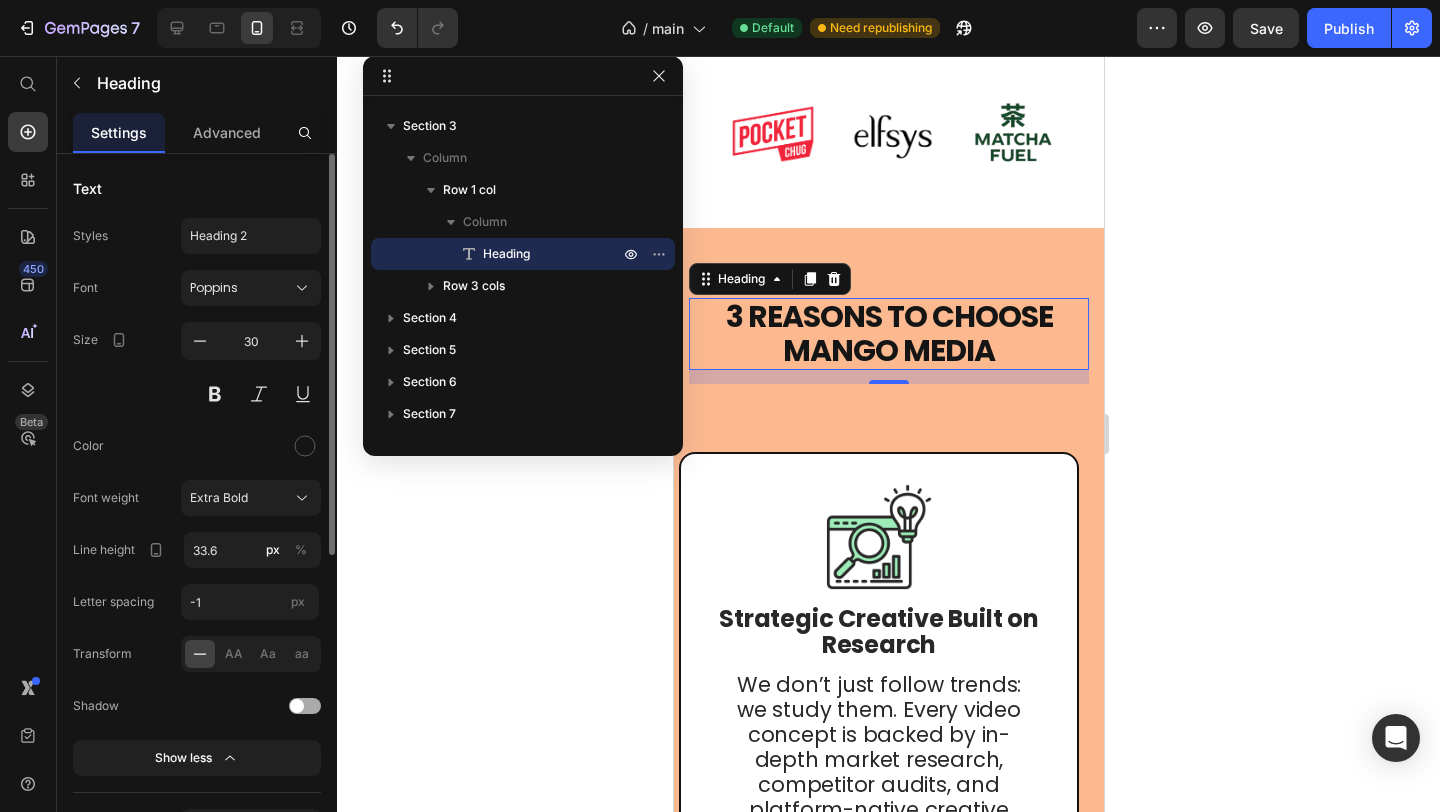 click on "Font Poppins Size 30 Color Font weight Extra Bold Line height 33.6 px % Letter spacing -1 px Transform
AA Aa aa Shadow Show less" at bounding box center [197, 523] 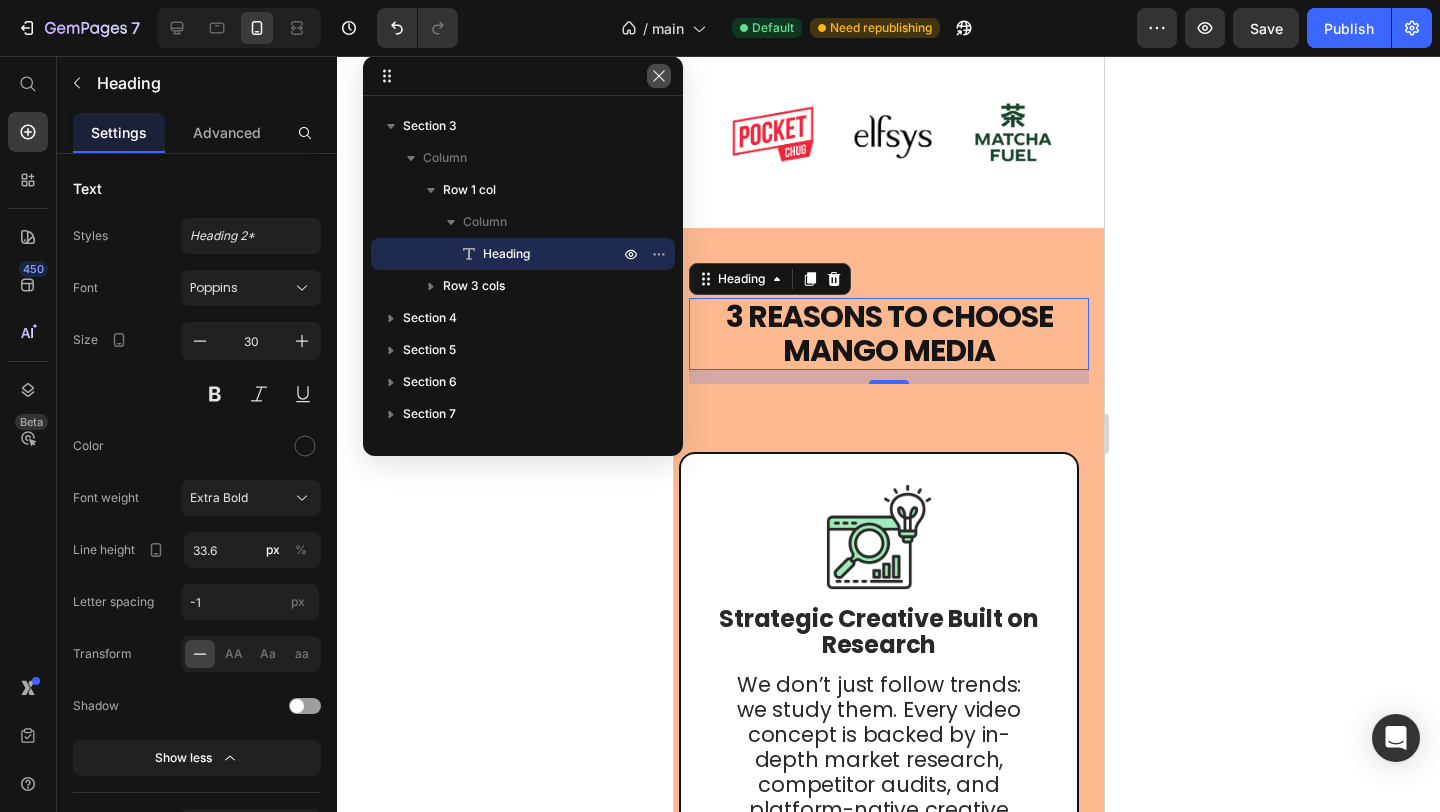 click 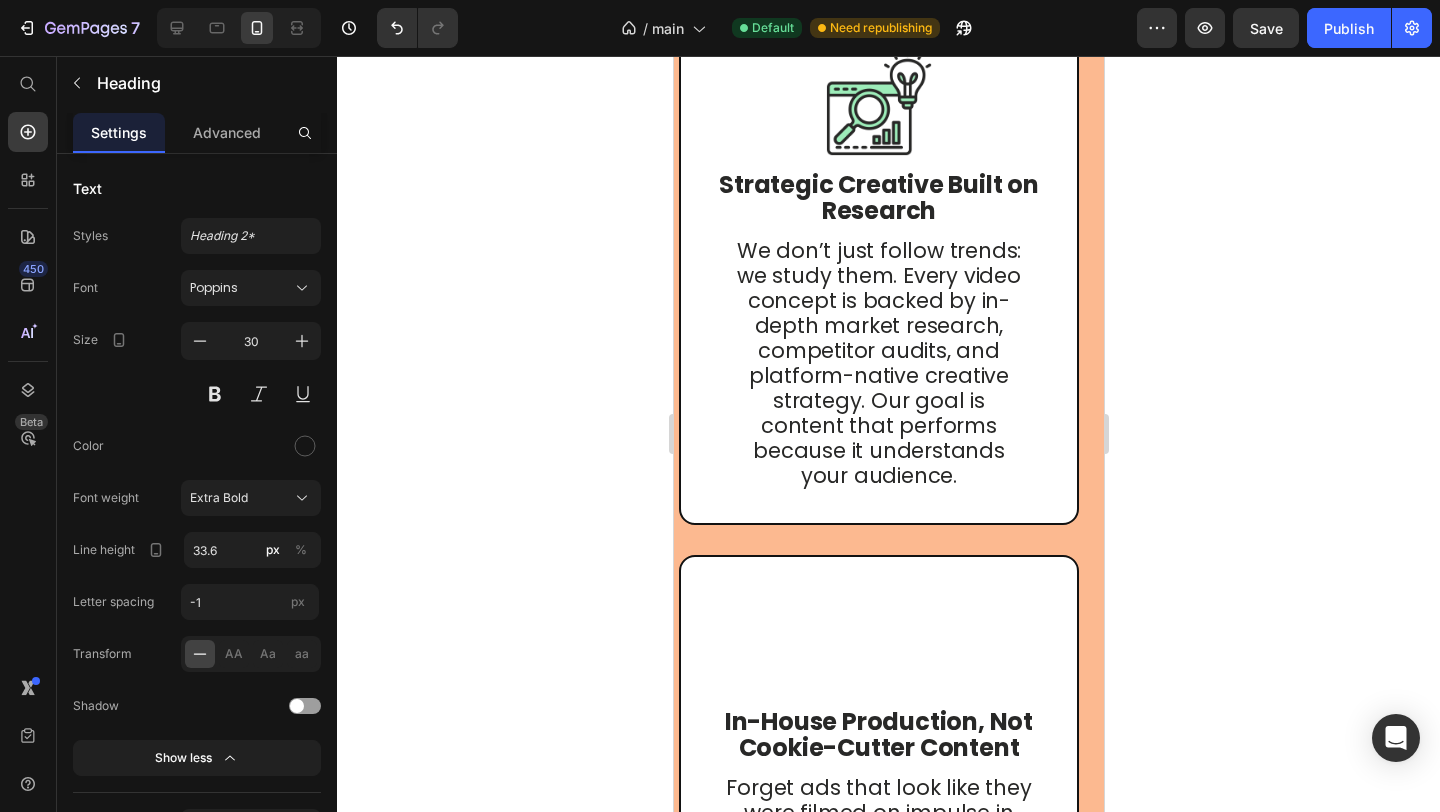 scroll, scrollTop: 1302, scrollLeft: 0, axis: vertical 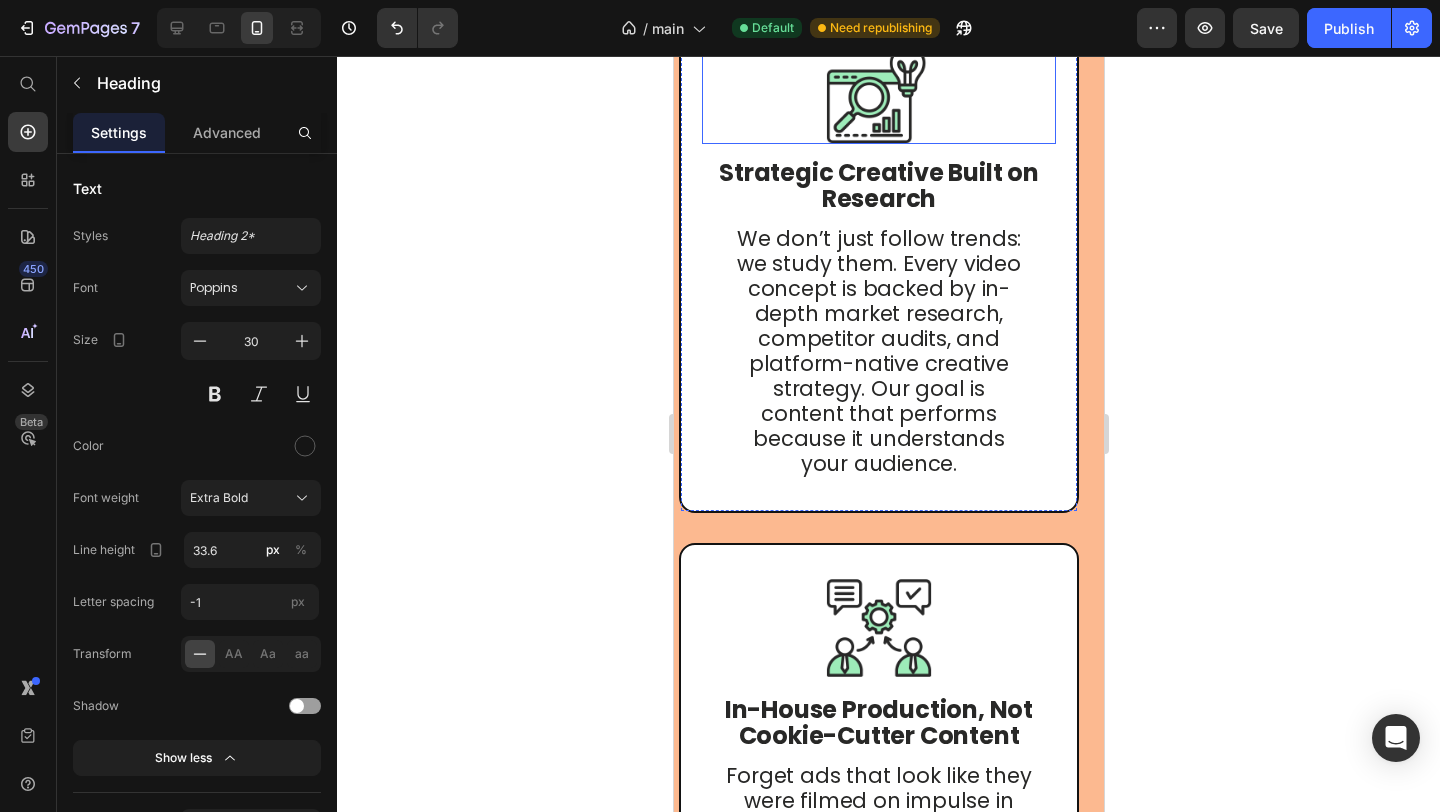 click at bounding box center (878, 76) 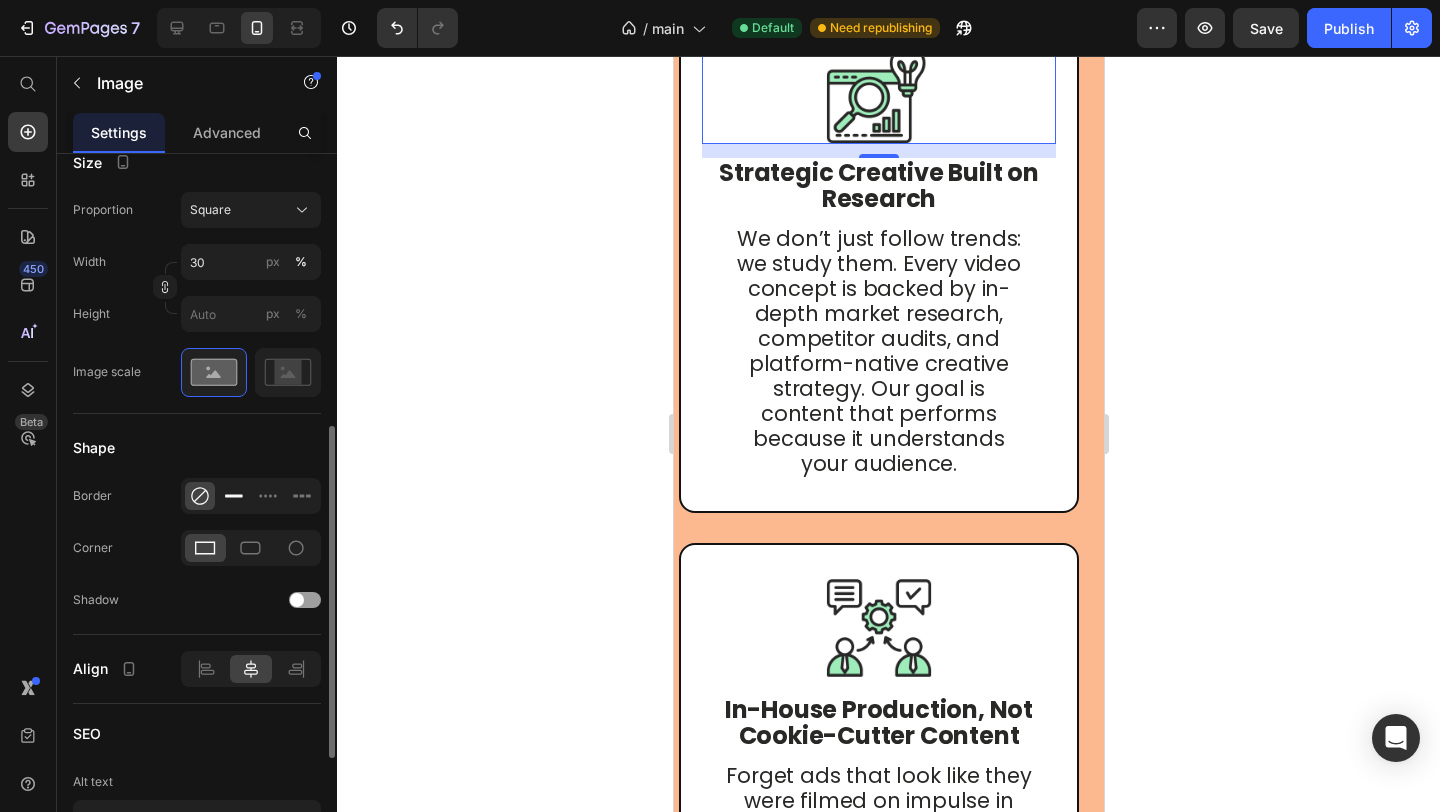 scroll, scrollTop: 695, scrollLeft: 0, axis: vertical 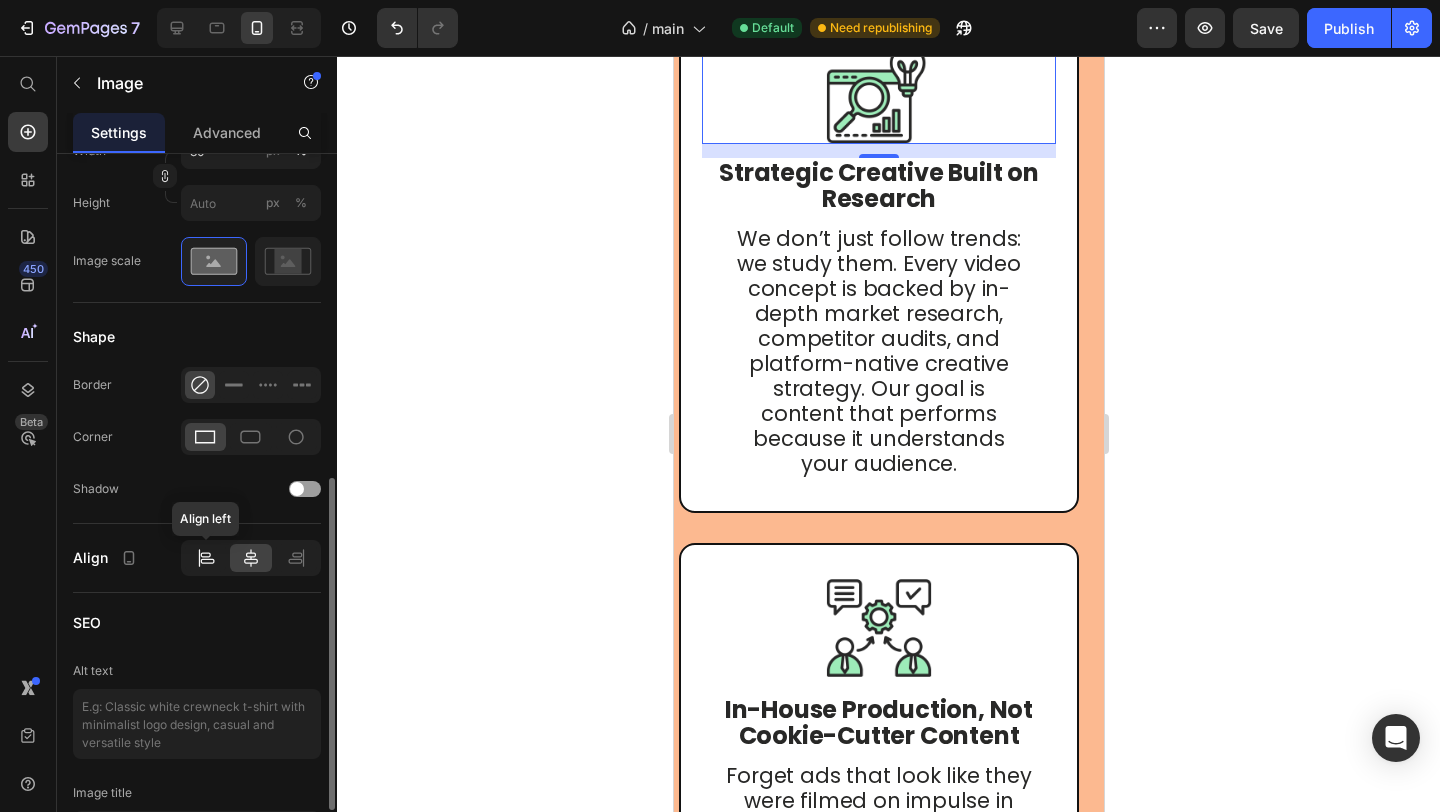 click 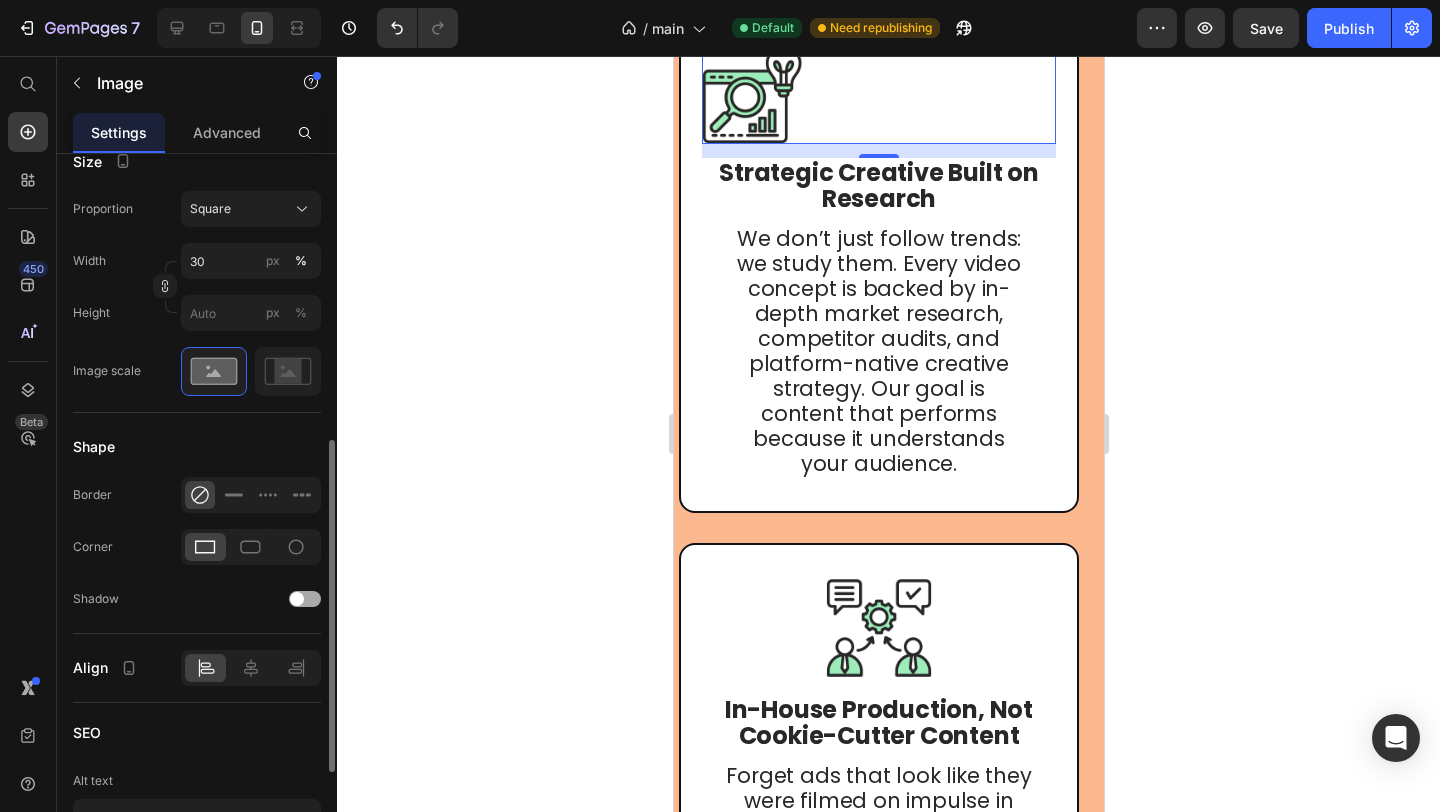 scroll, scrollTop: 547, scrollLeft: 0, axis: vertical 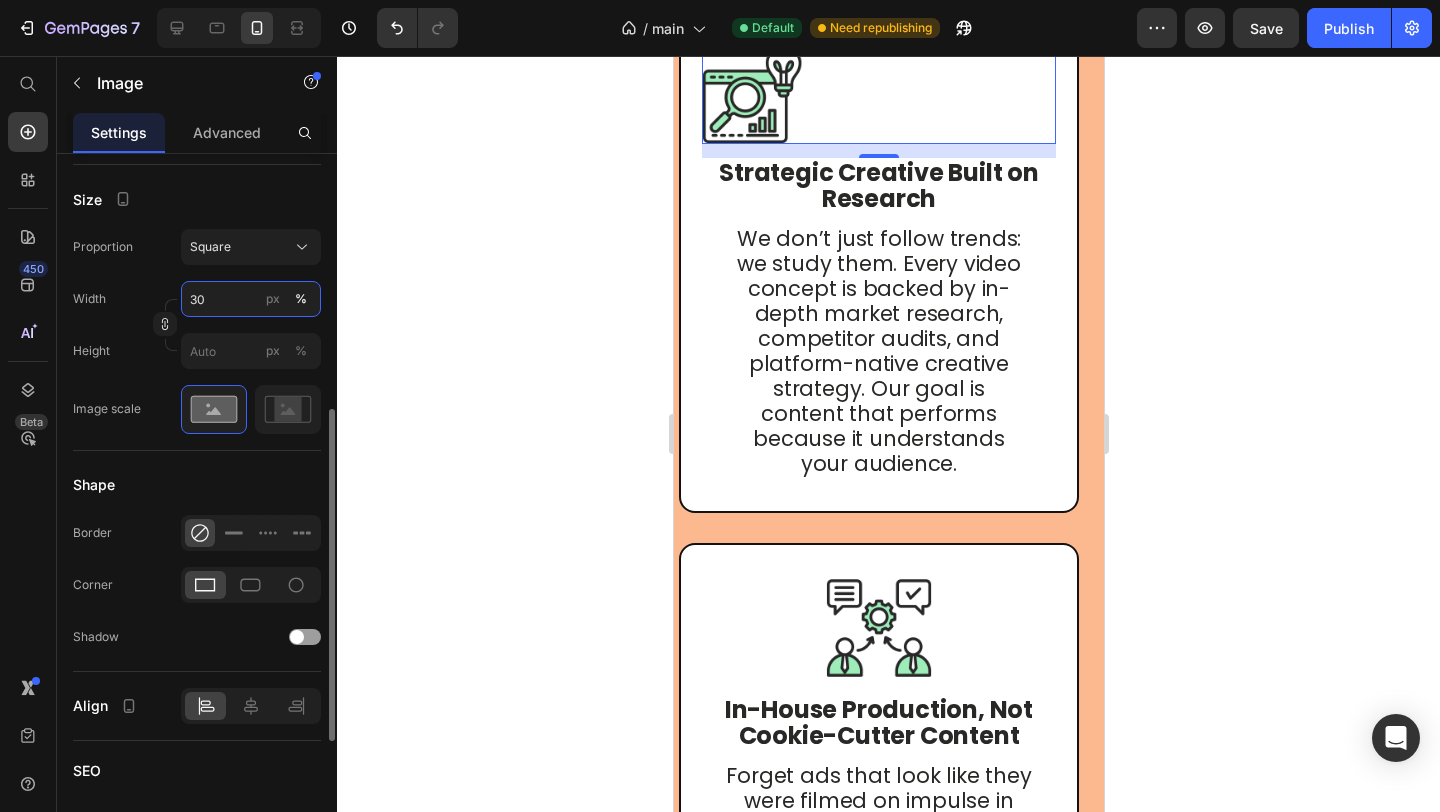 click on "30" at bounding box center [251, 299] 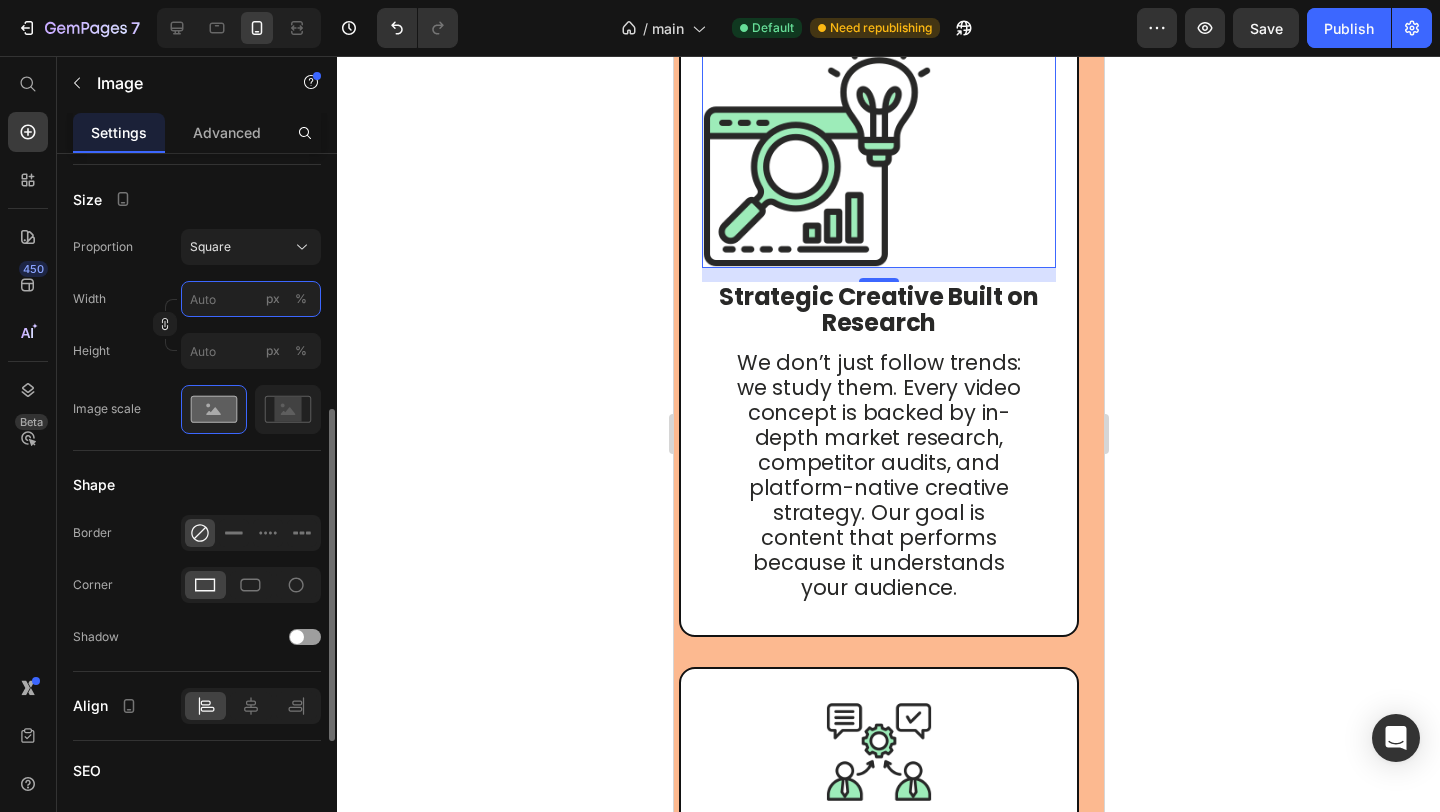 type on "5" 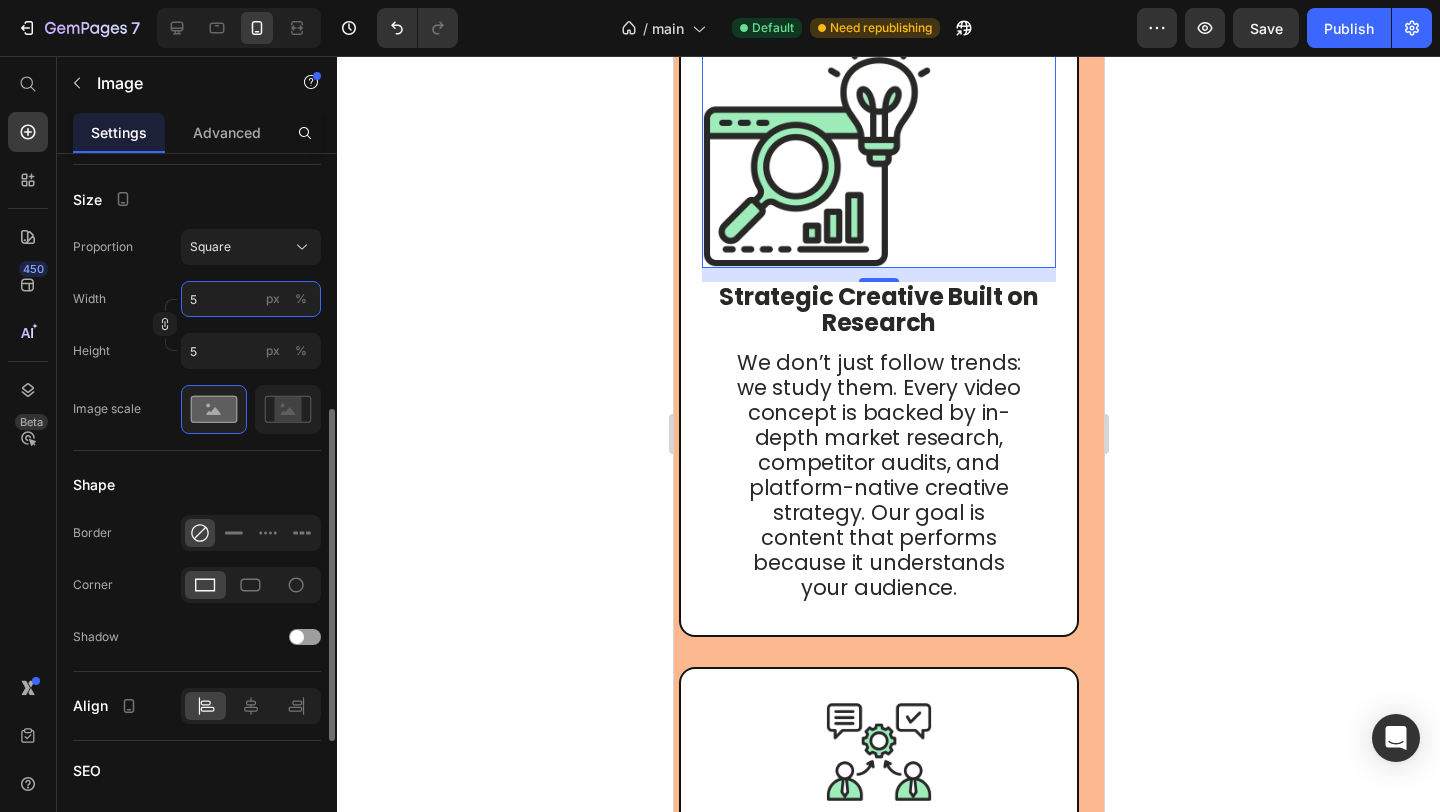 type on "50" 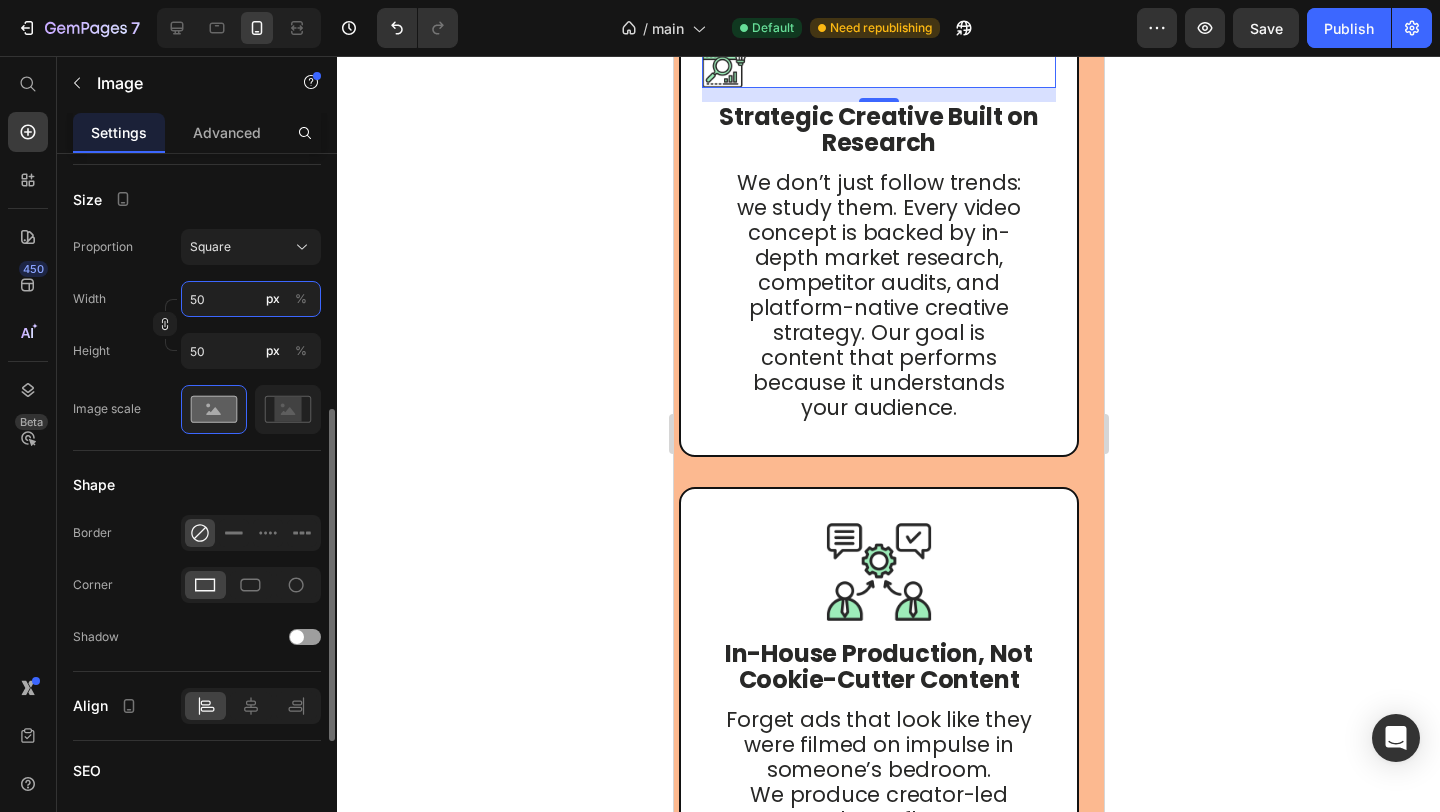 type on "5" 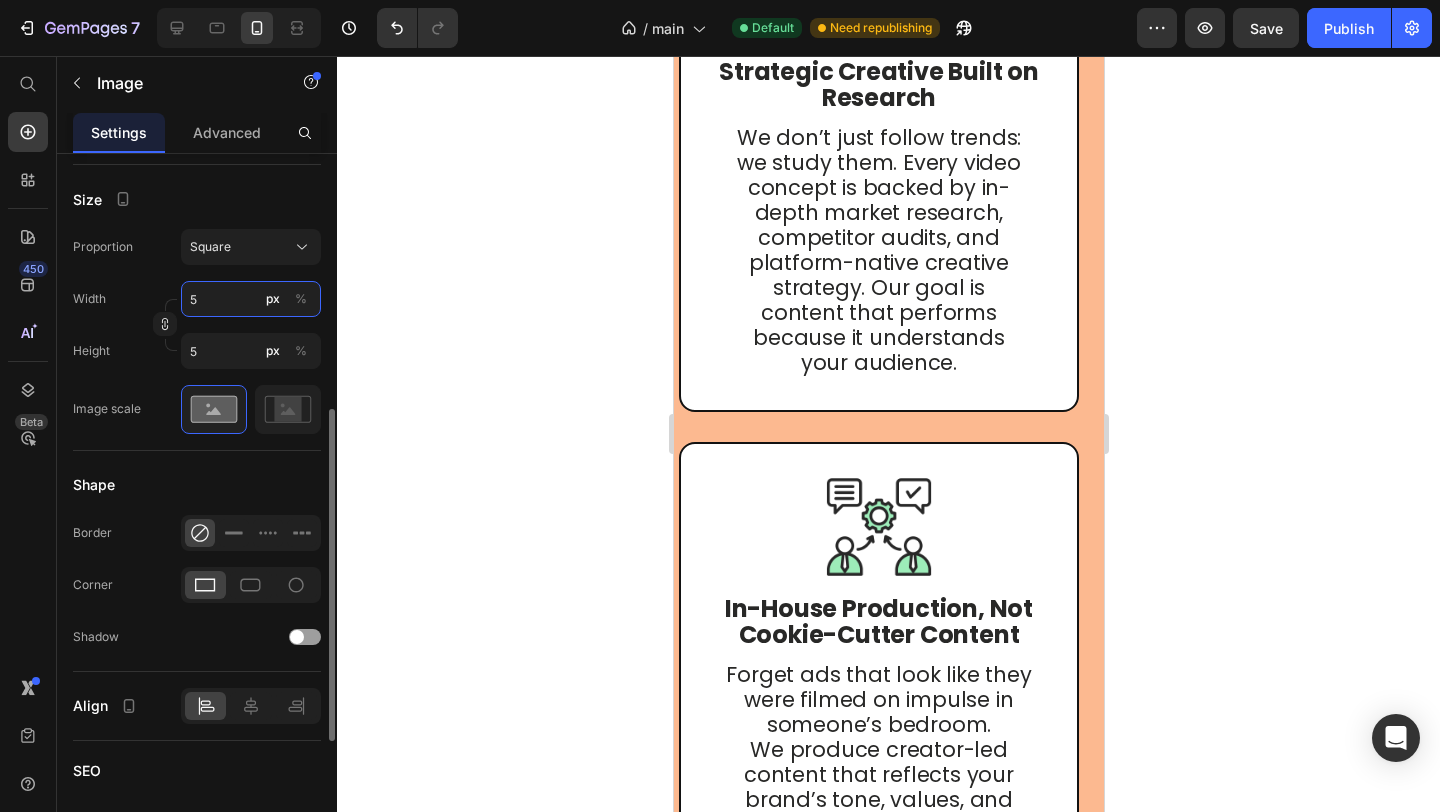 type 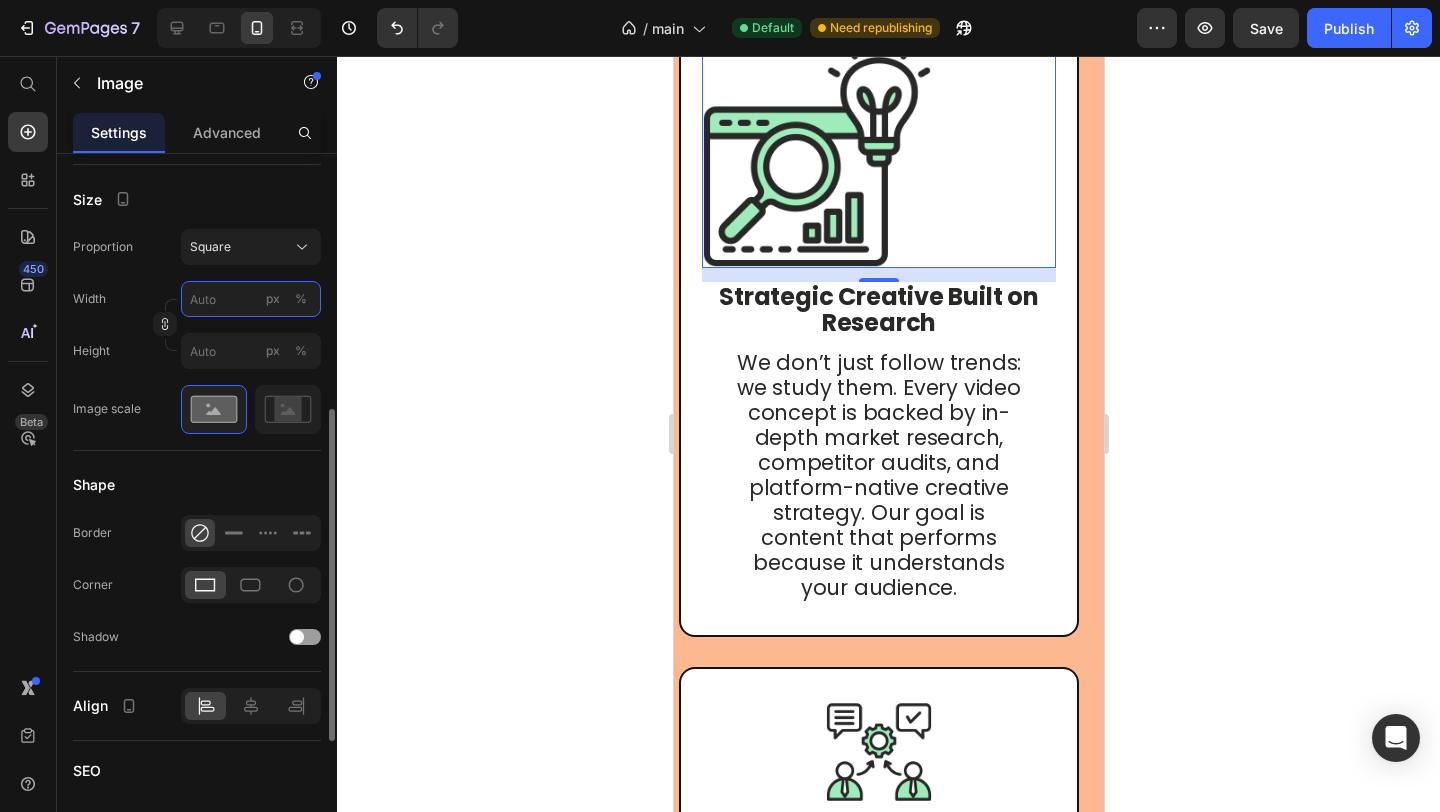 type on "5" 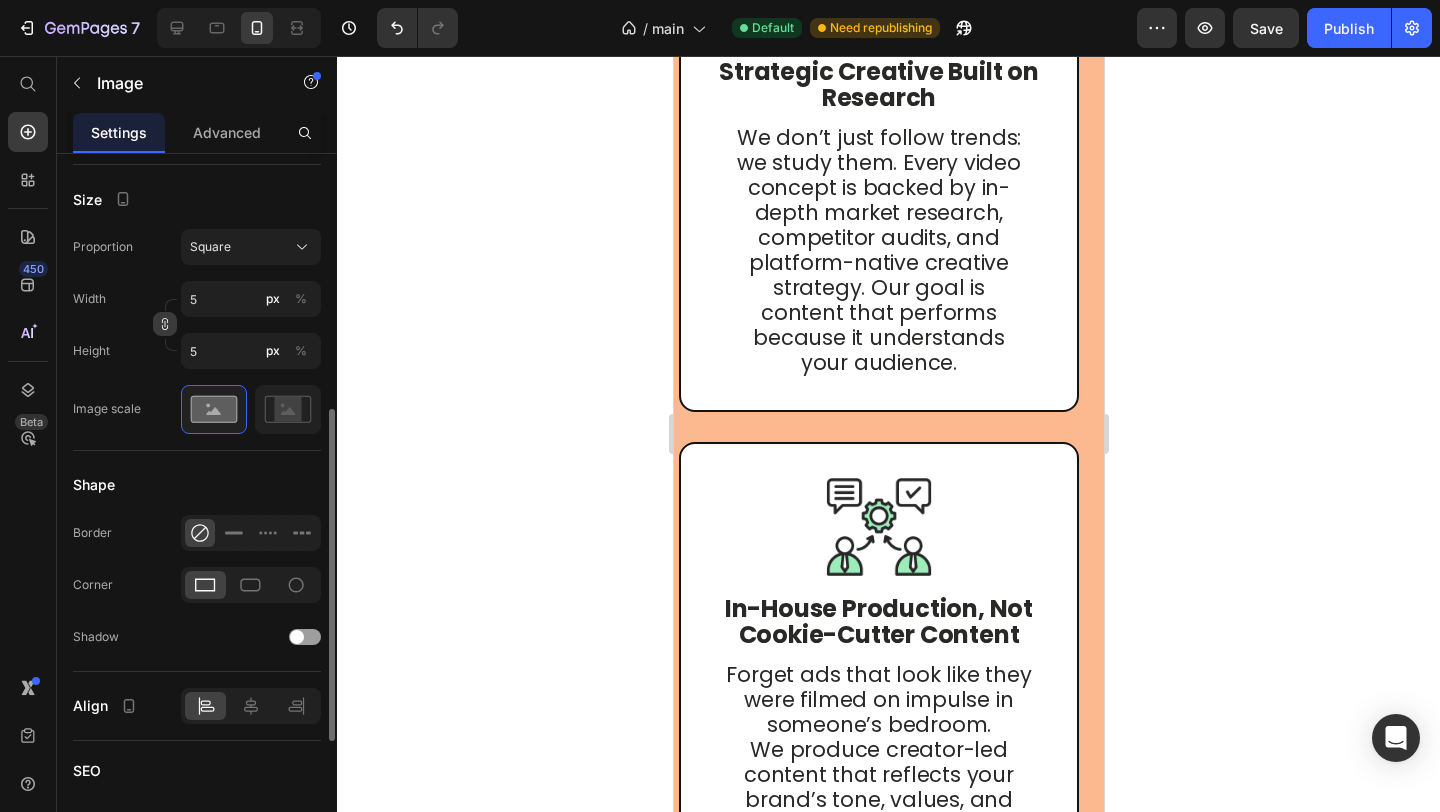click 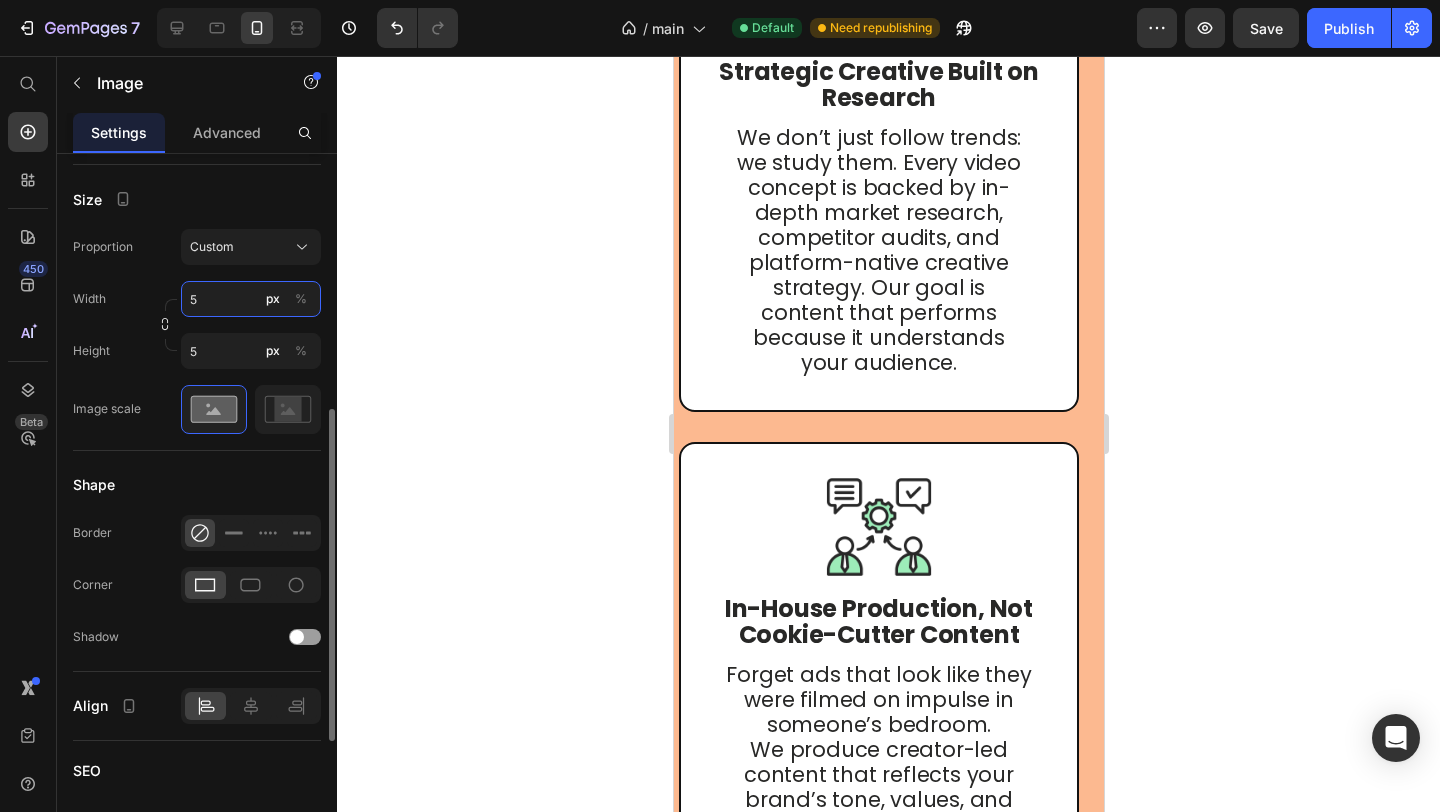 click on "5" at bounding box center (251, 299) 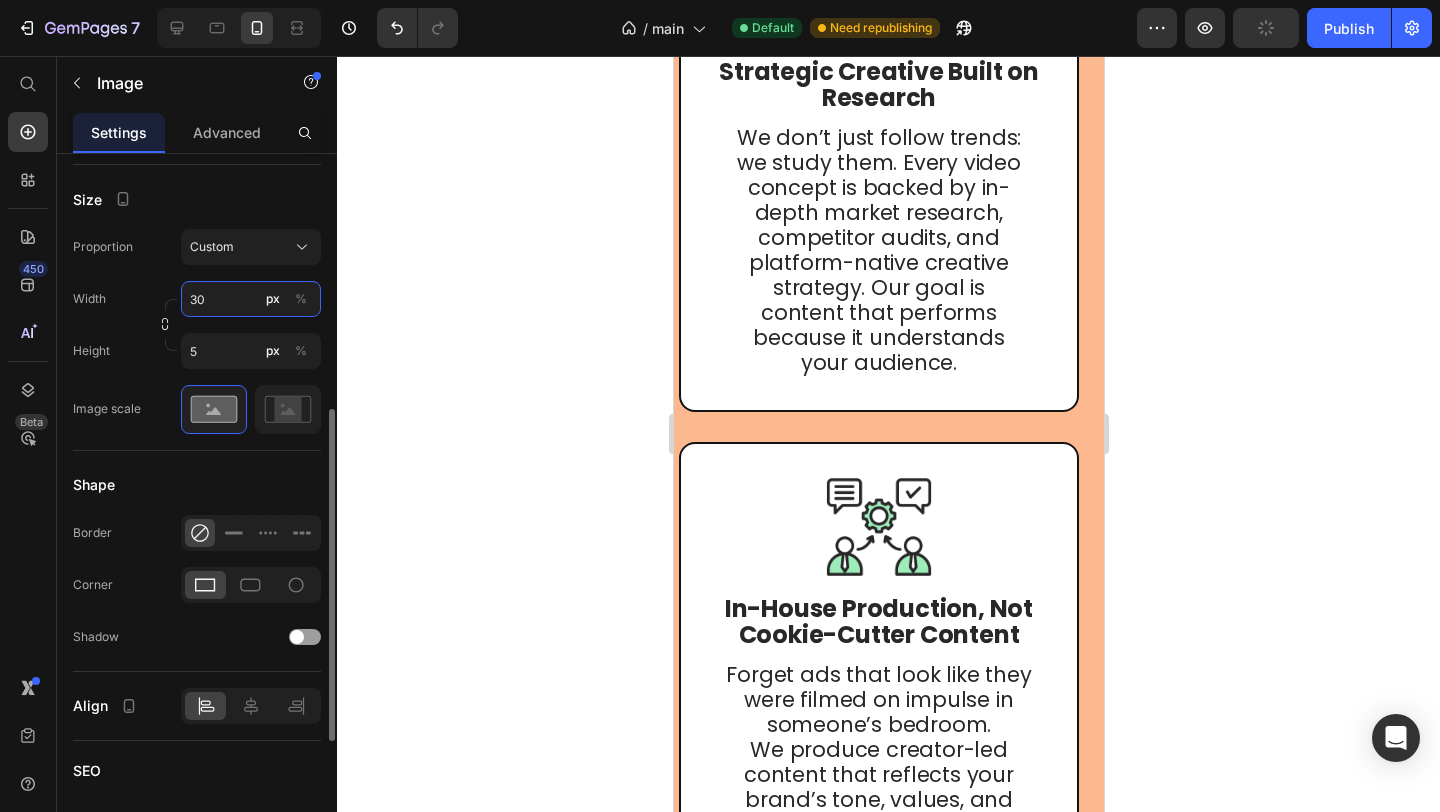 type on "5" 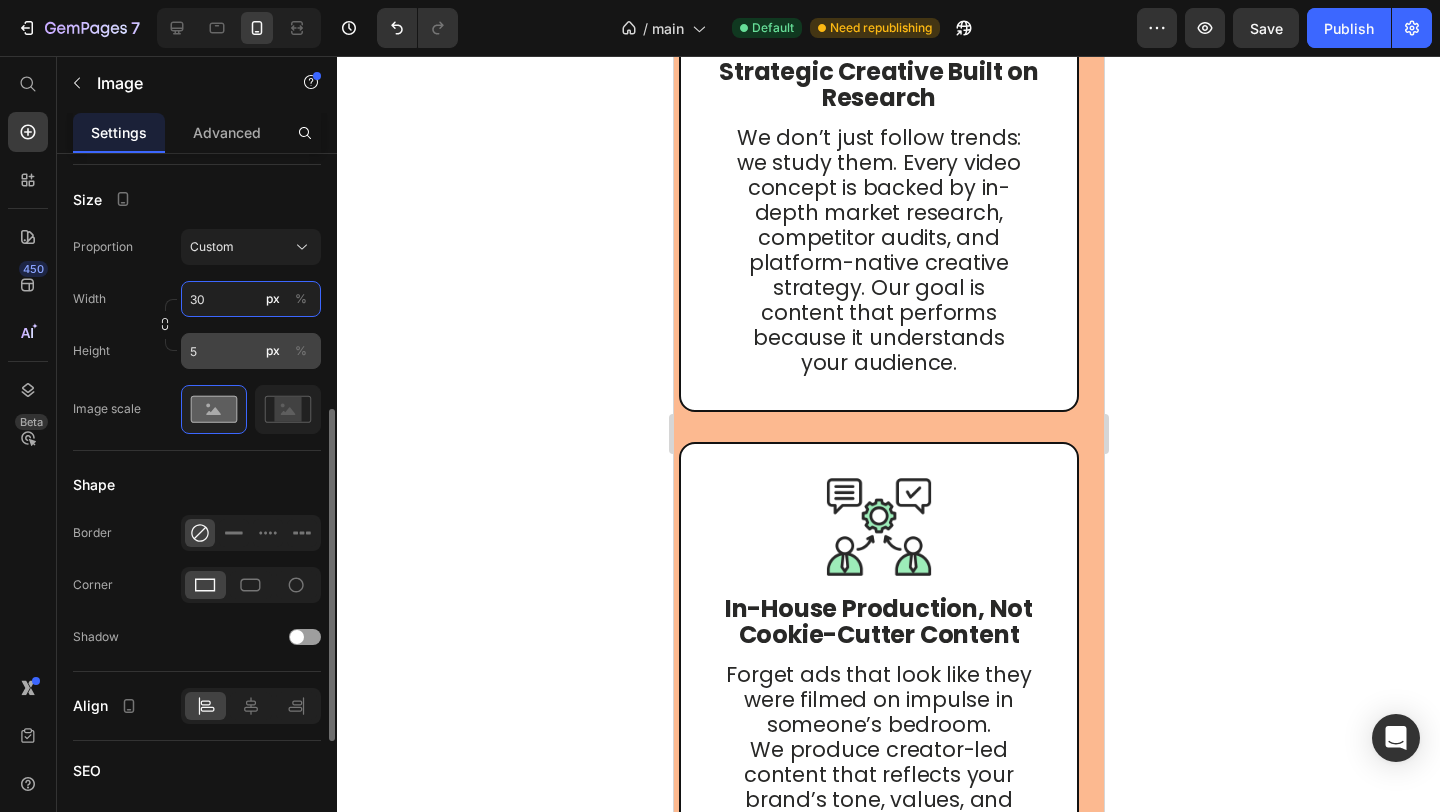 type on "30" 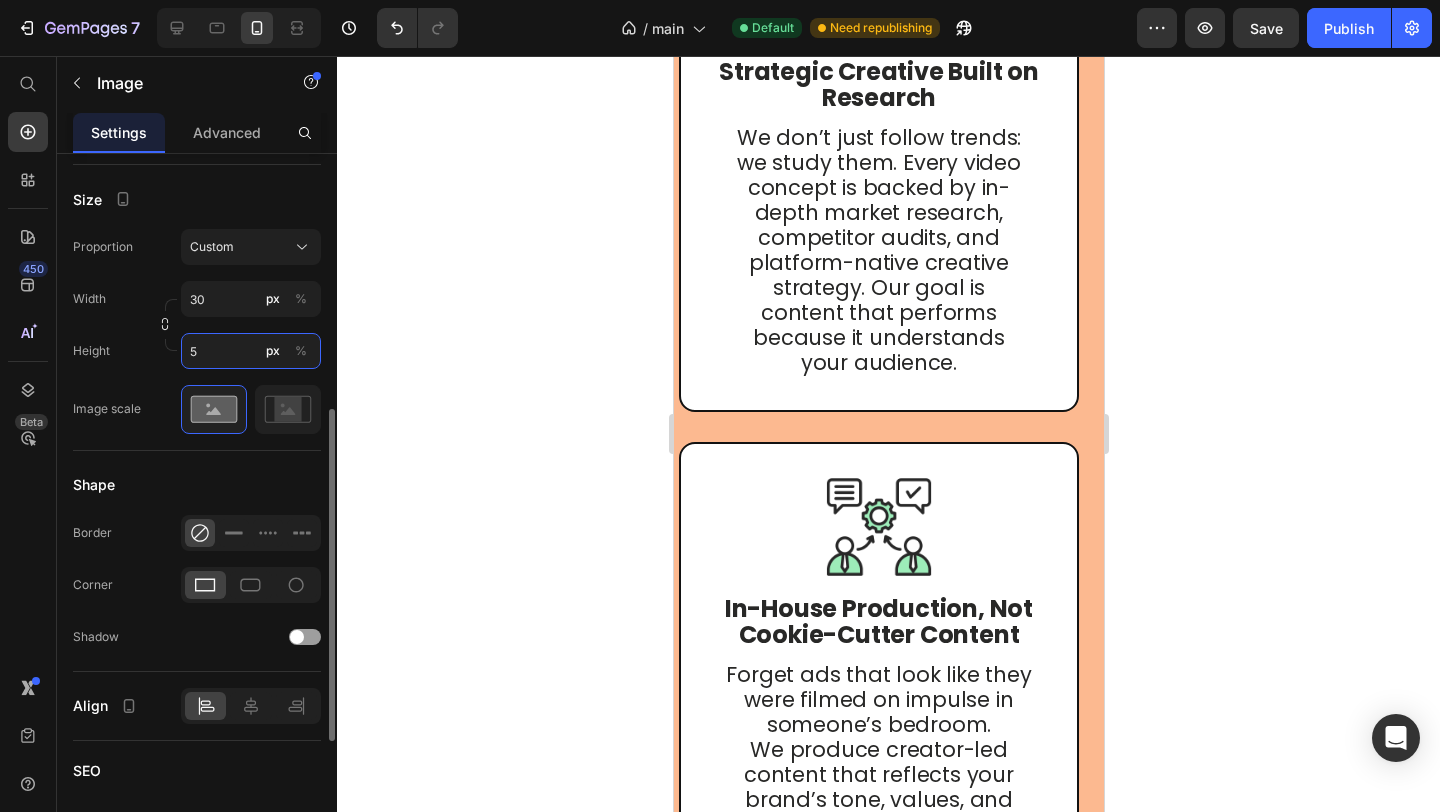 click on "5" at bounding box center (251, 351) 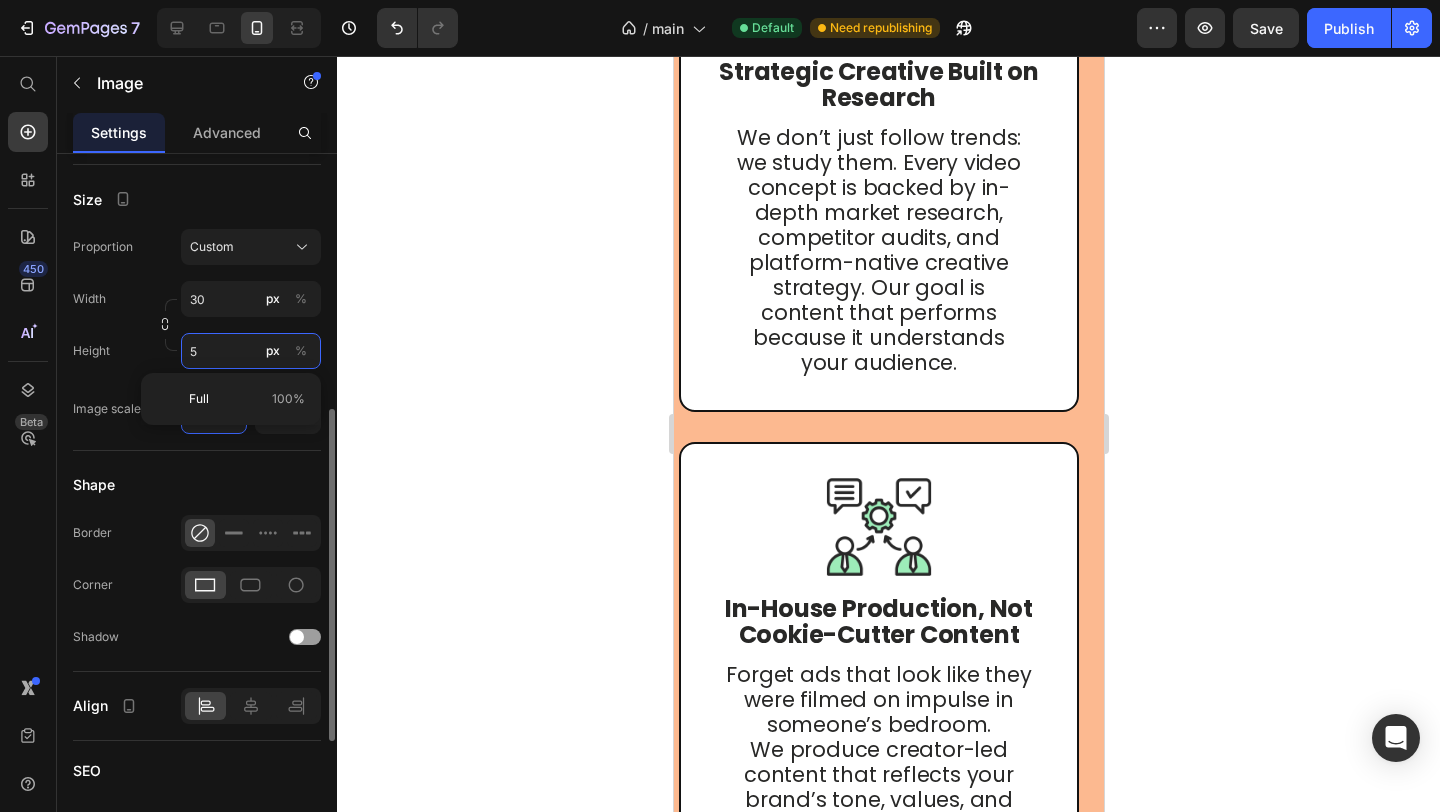 click on "5" at bounding box center (251, 351) 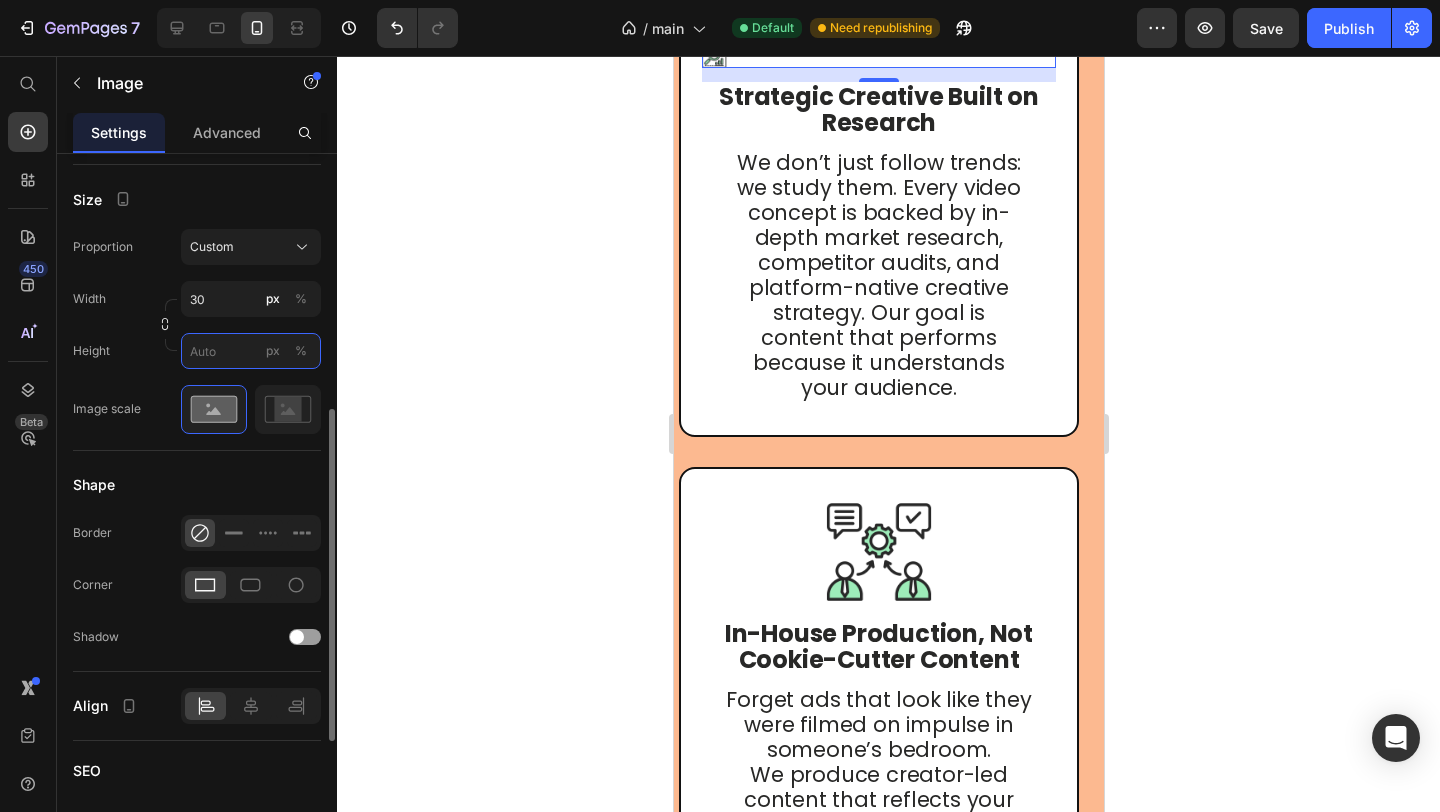 type 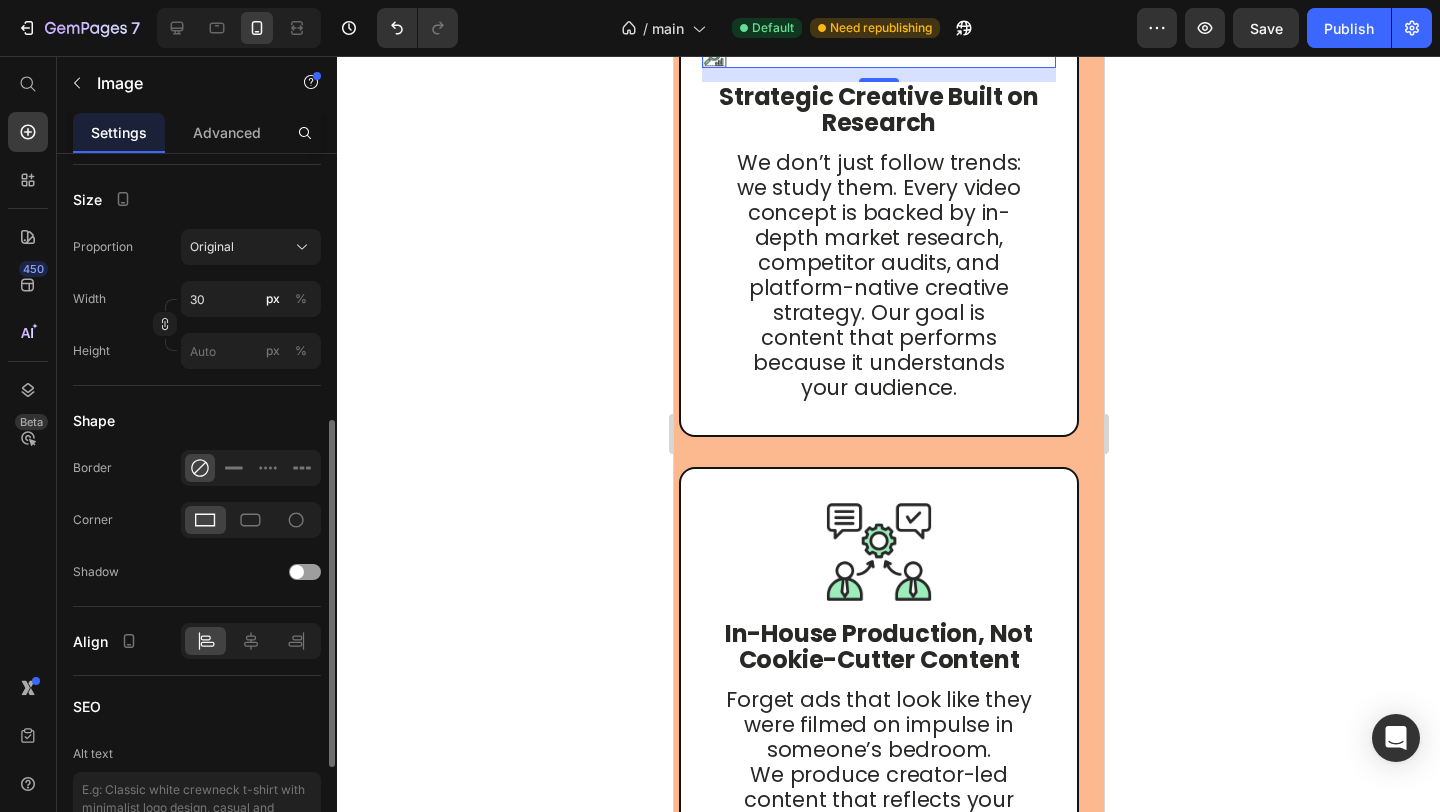 click on "Height px %" at bounding box center (197, 351) 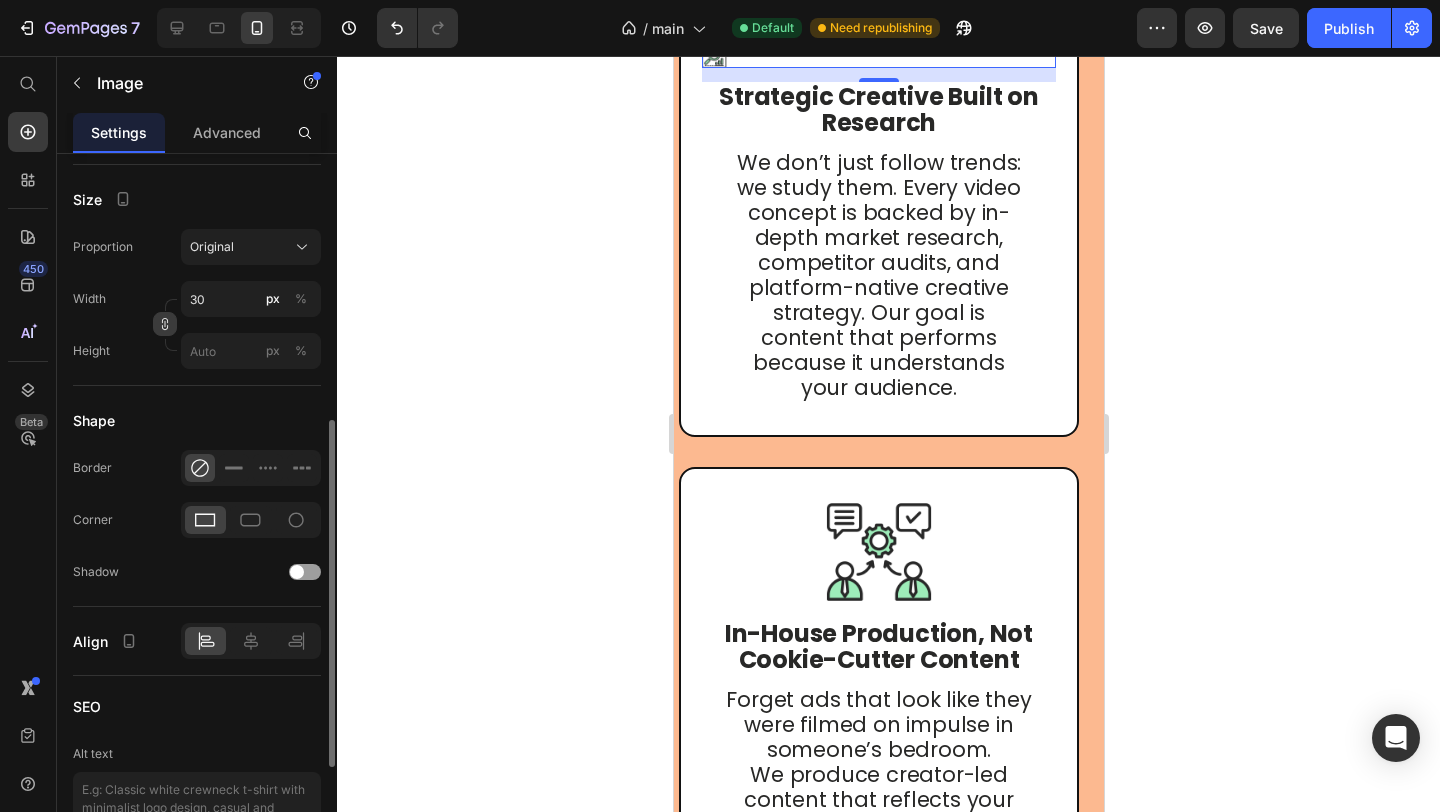 click 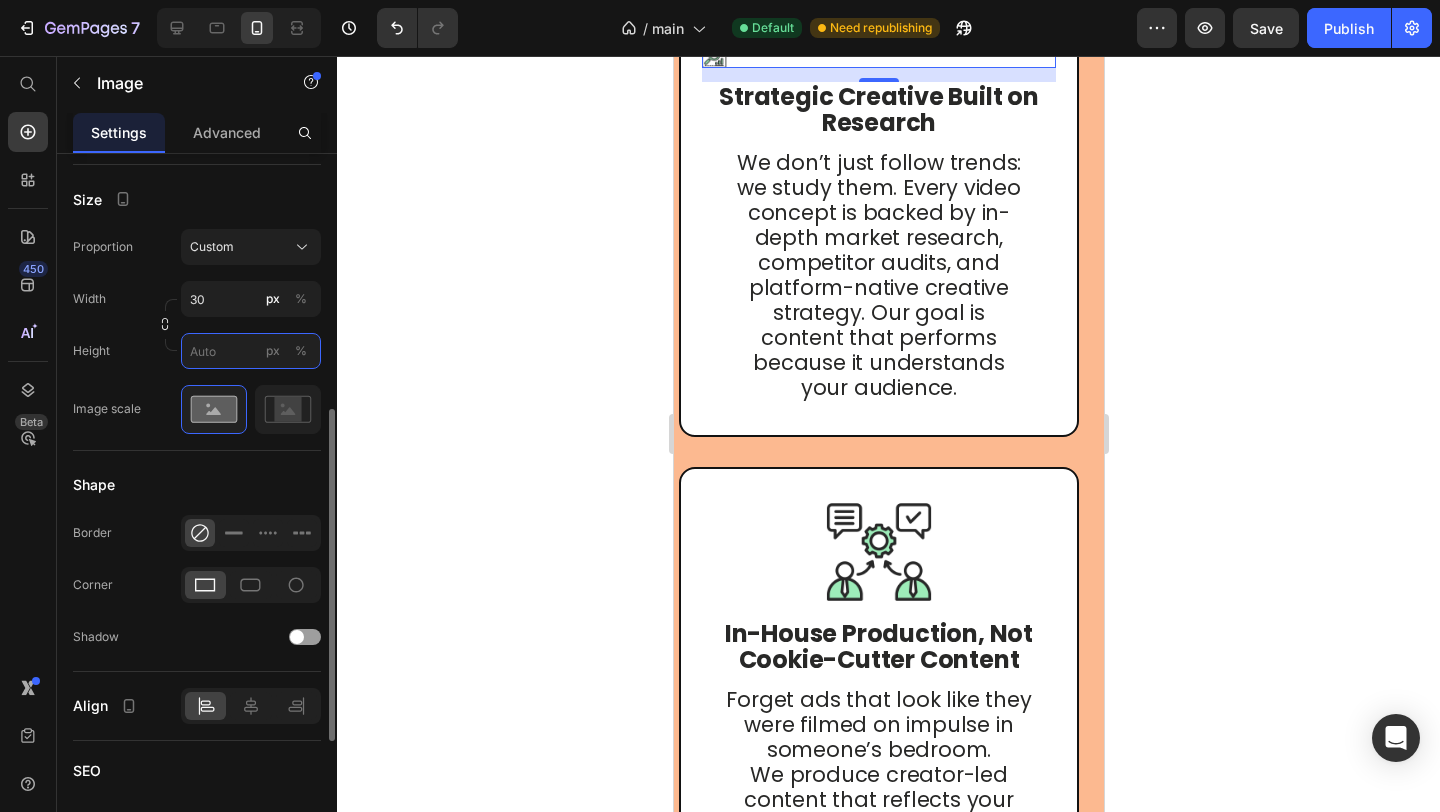 click on "px %" at bounding box center [251, 351] 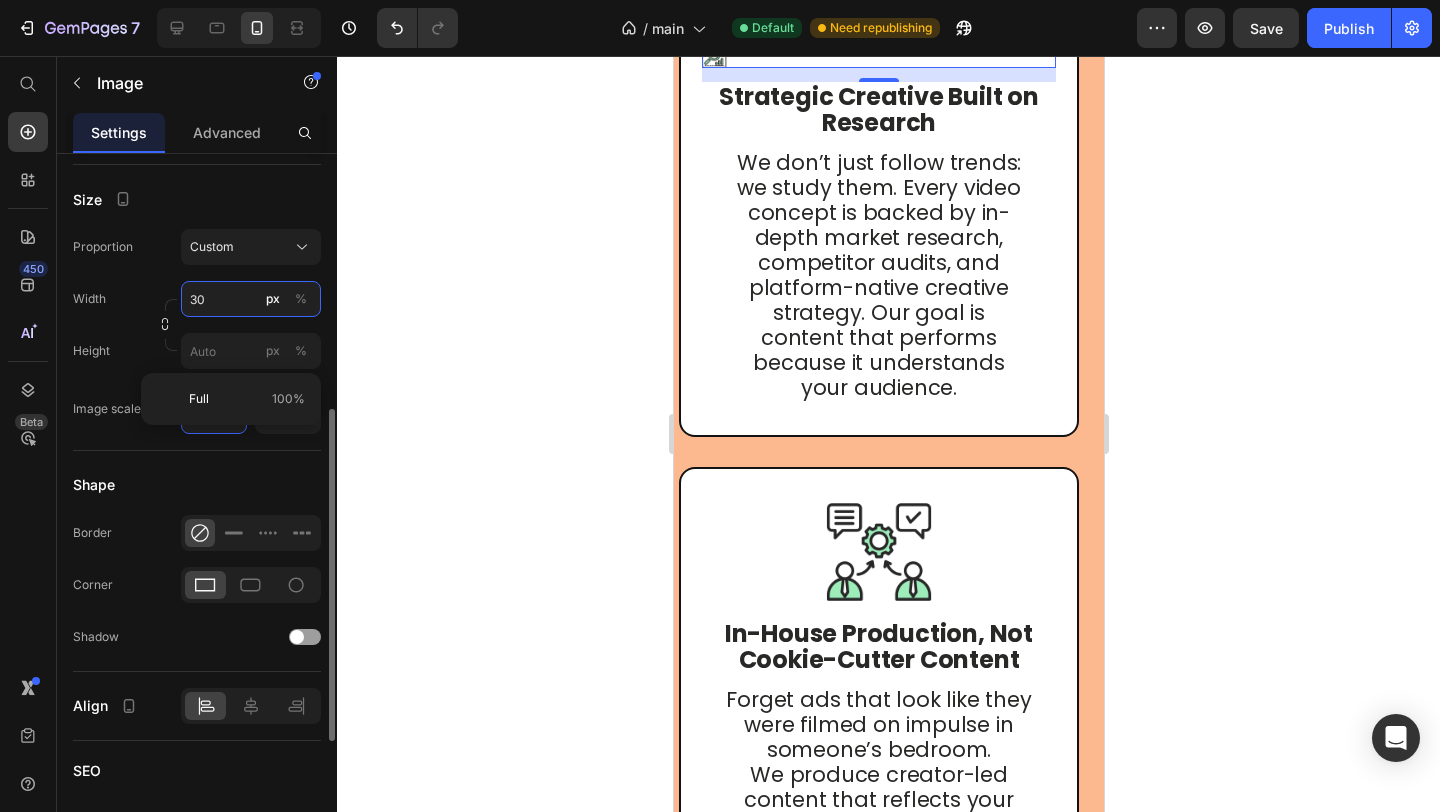 click on "30" at bounding box center (251, 299) 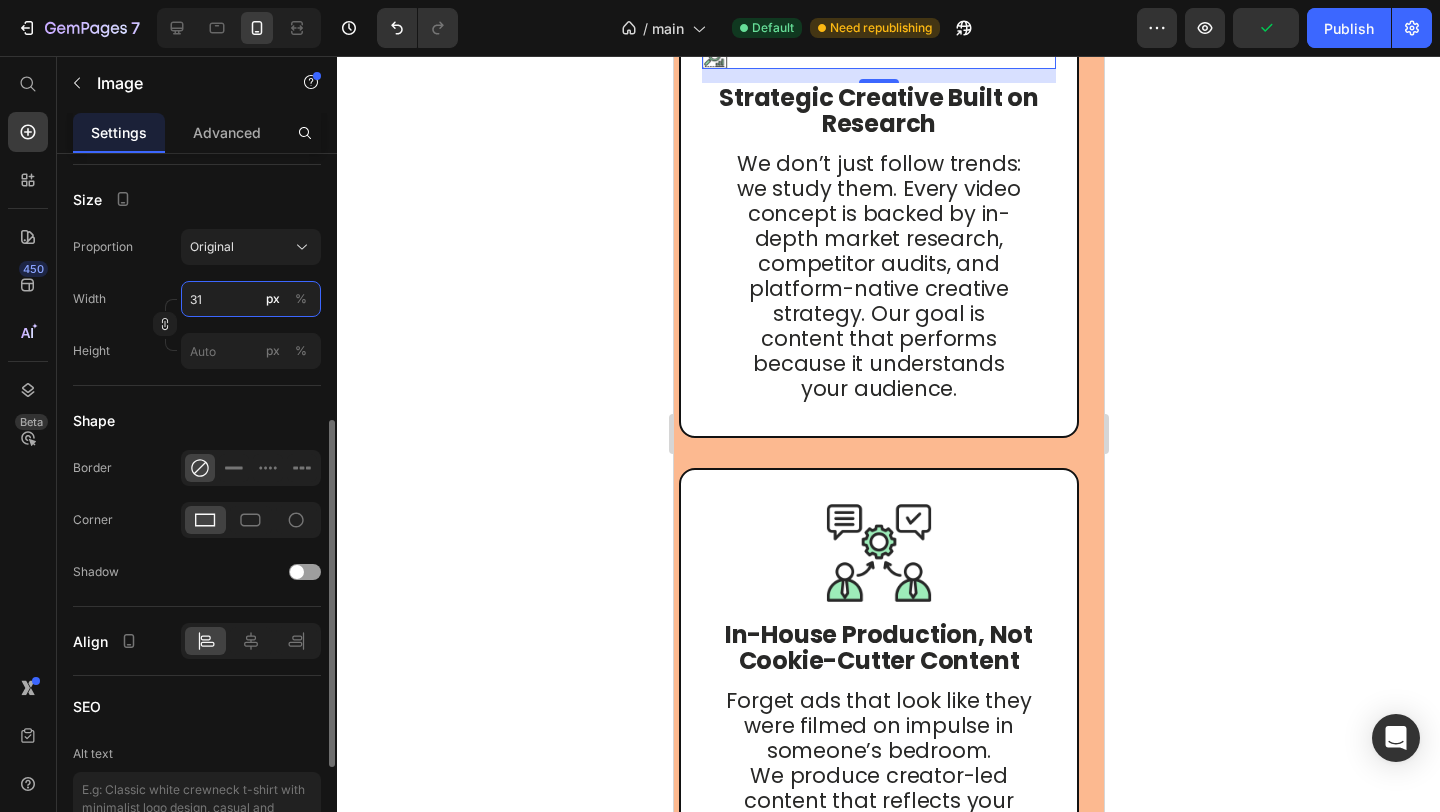 type on "3" 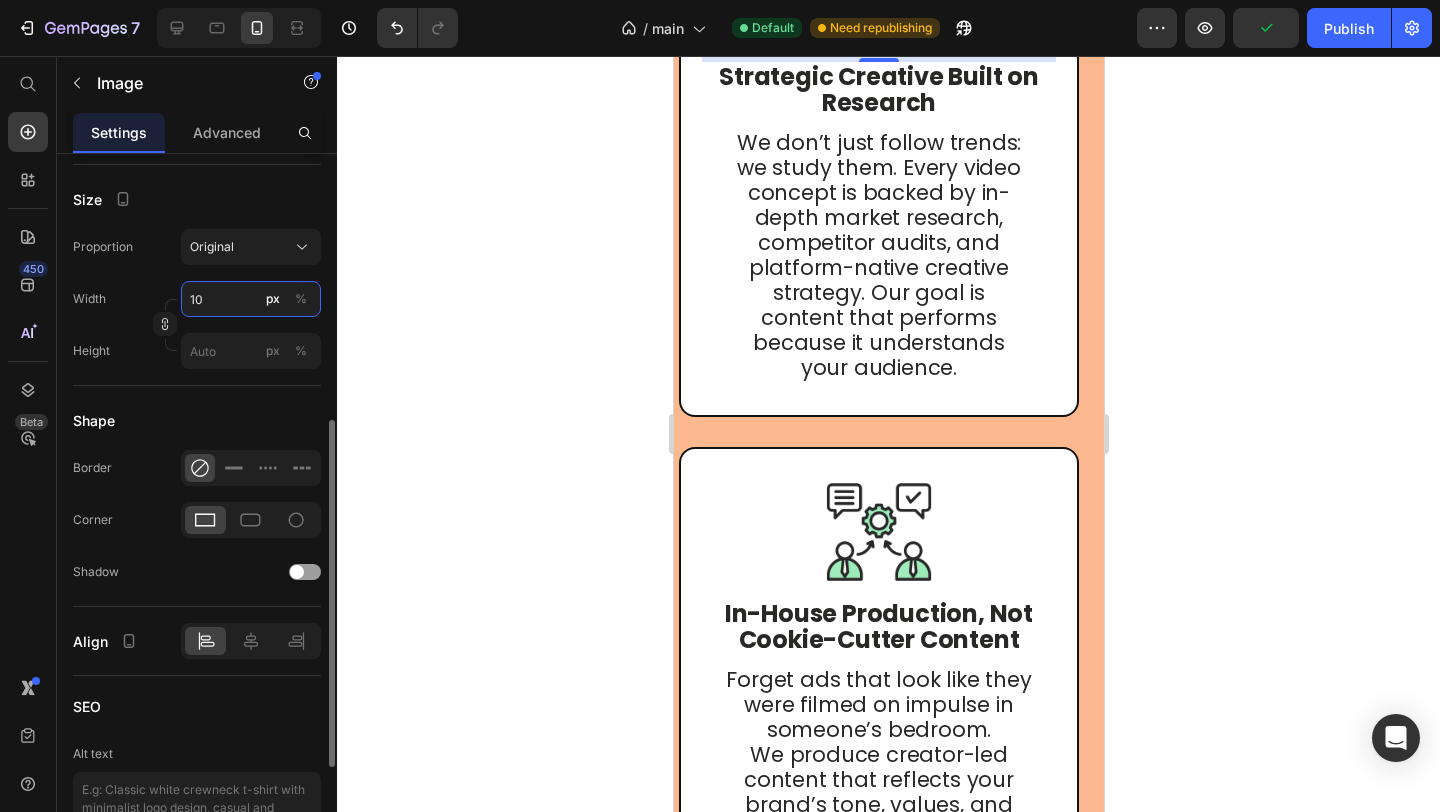 type on "1" 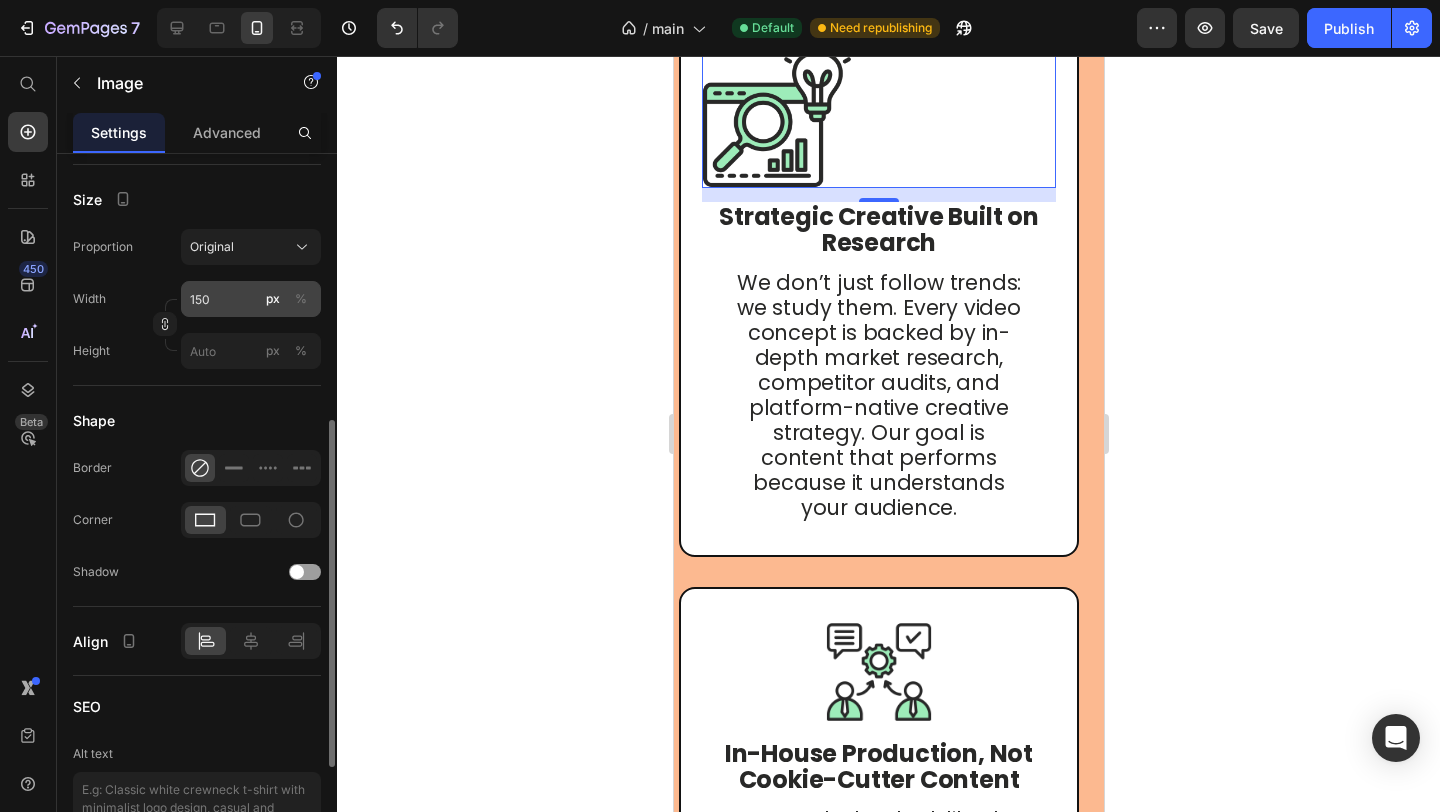 click on "%" at bounding box center [301, 299] 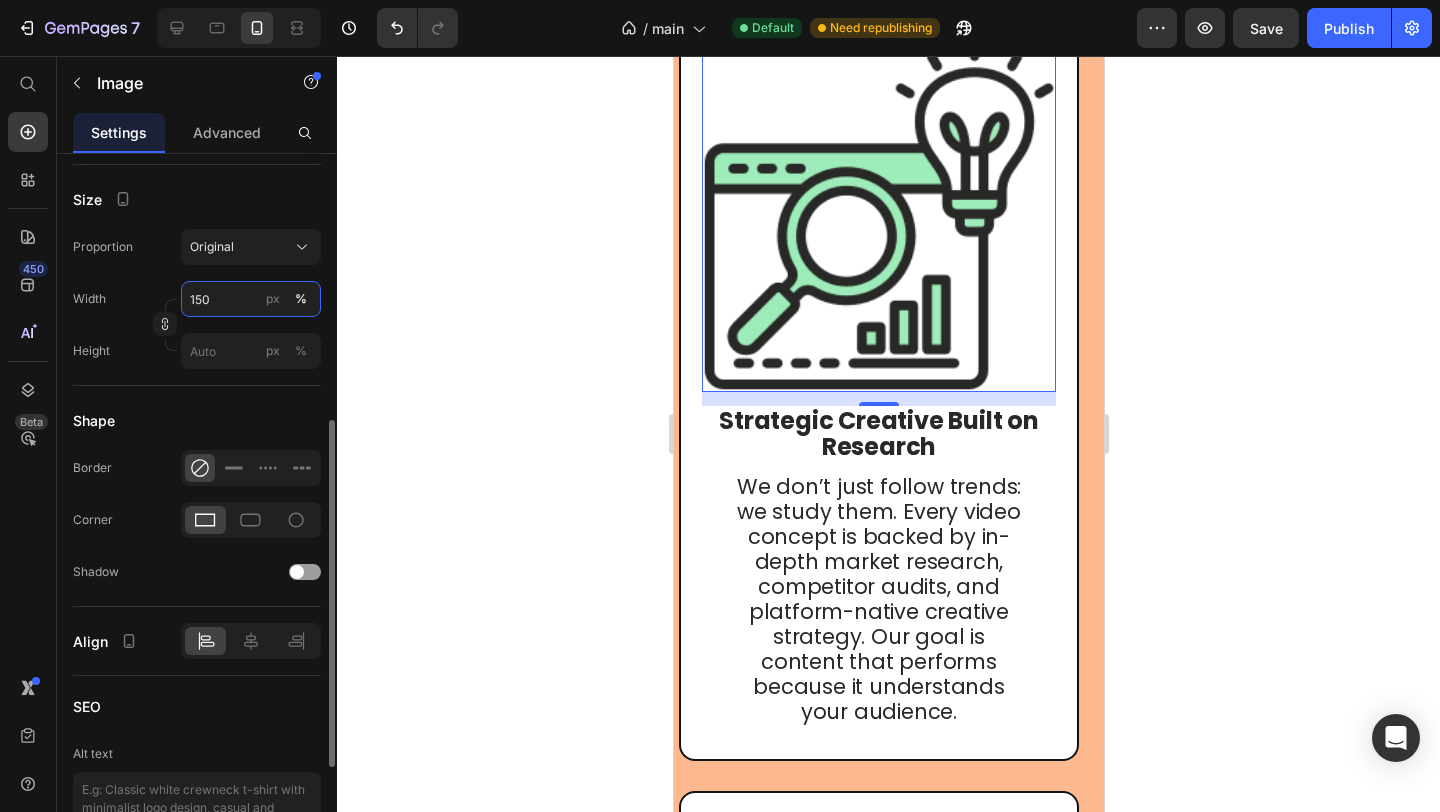 click on "150" at bounding box center (251, 299) 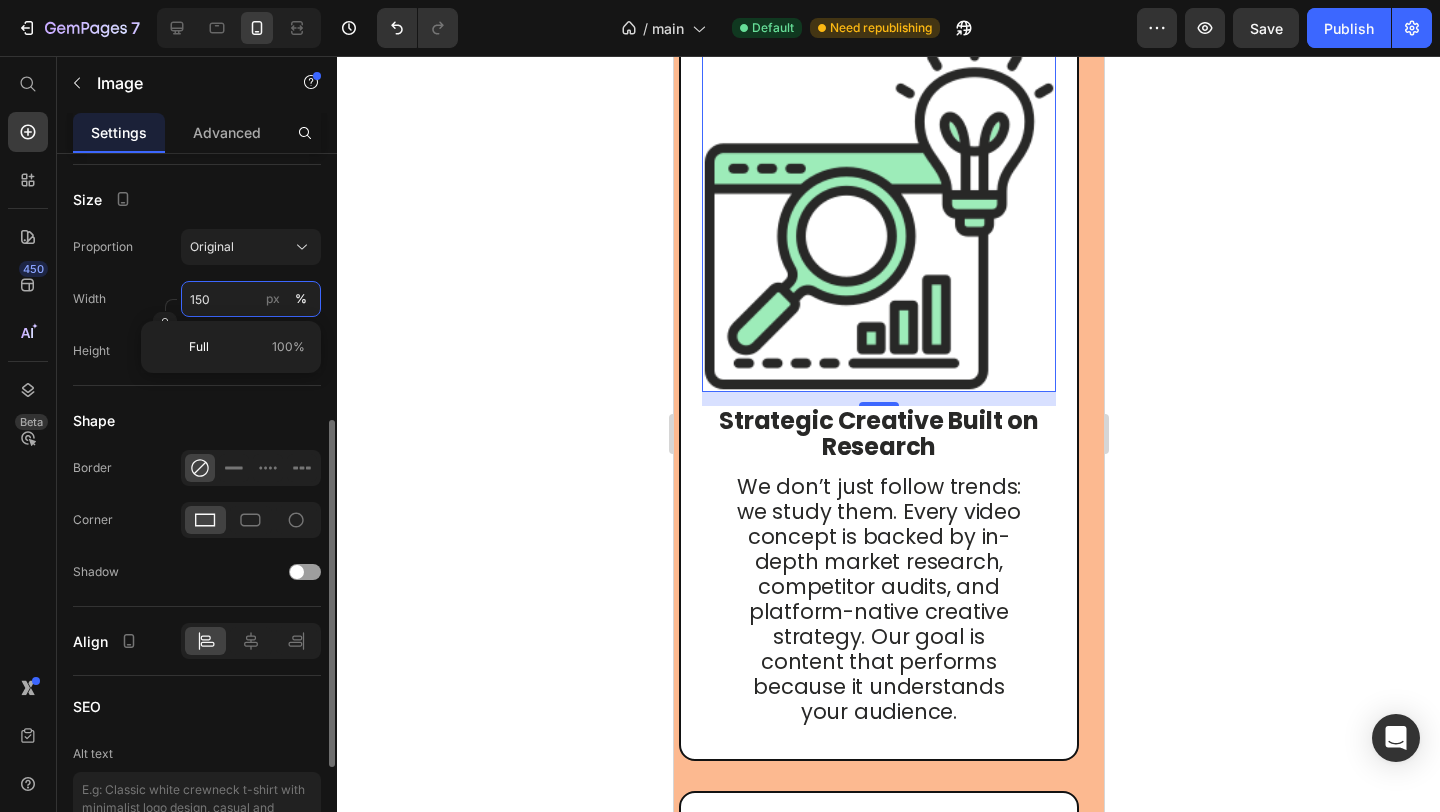 click on "150" at bounding box center (251, 299) 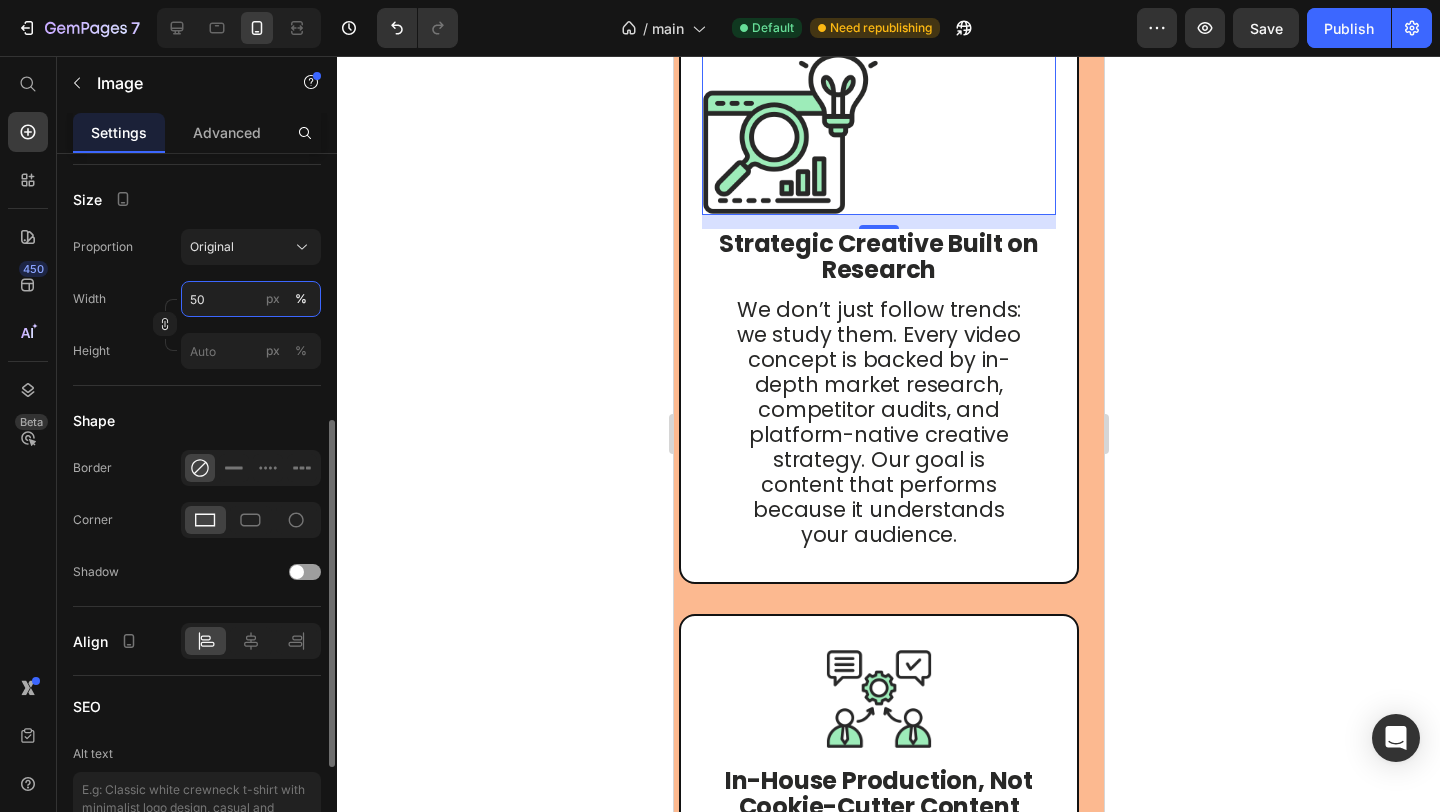 type on "5" 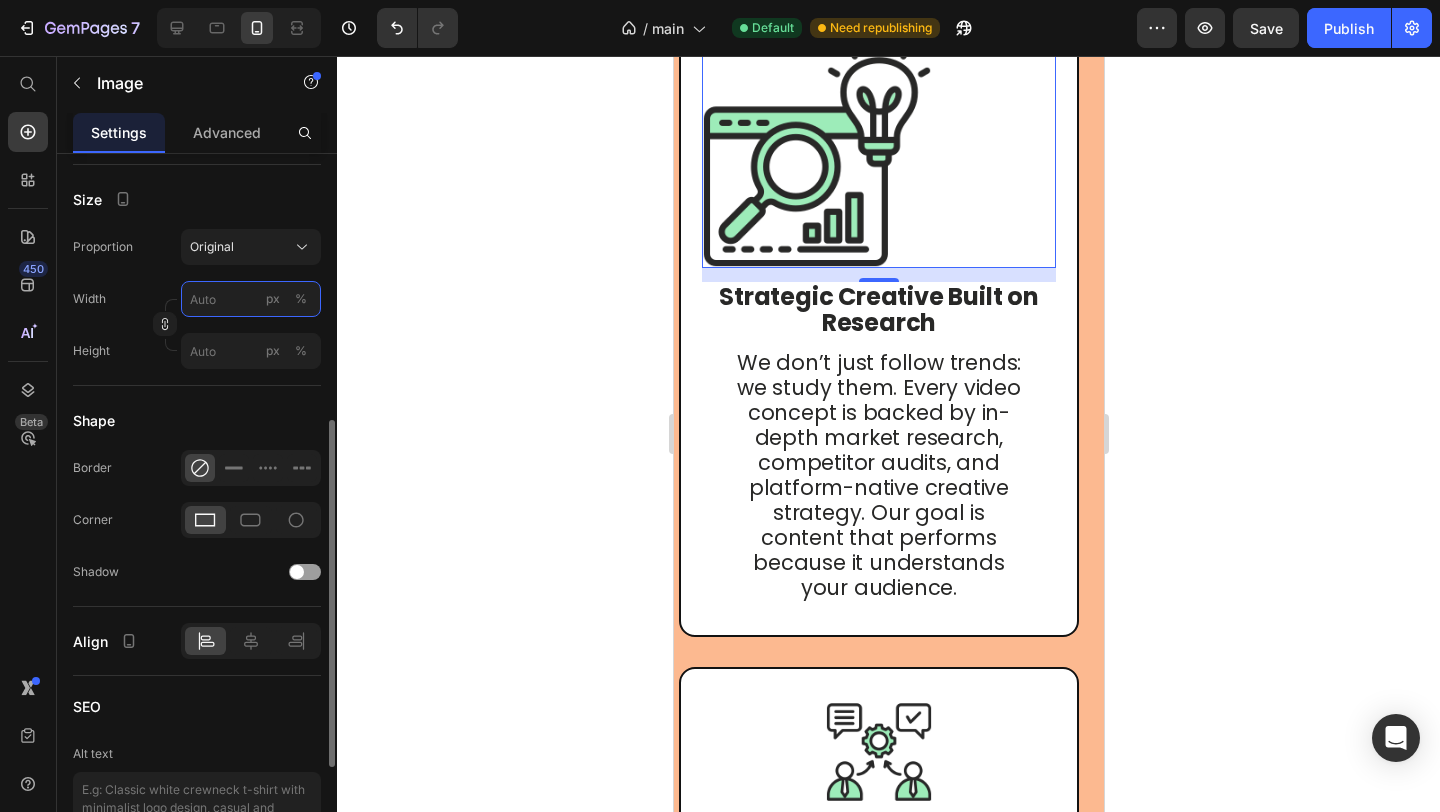 type on "3" 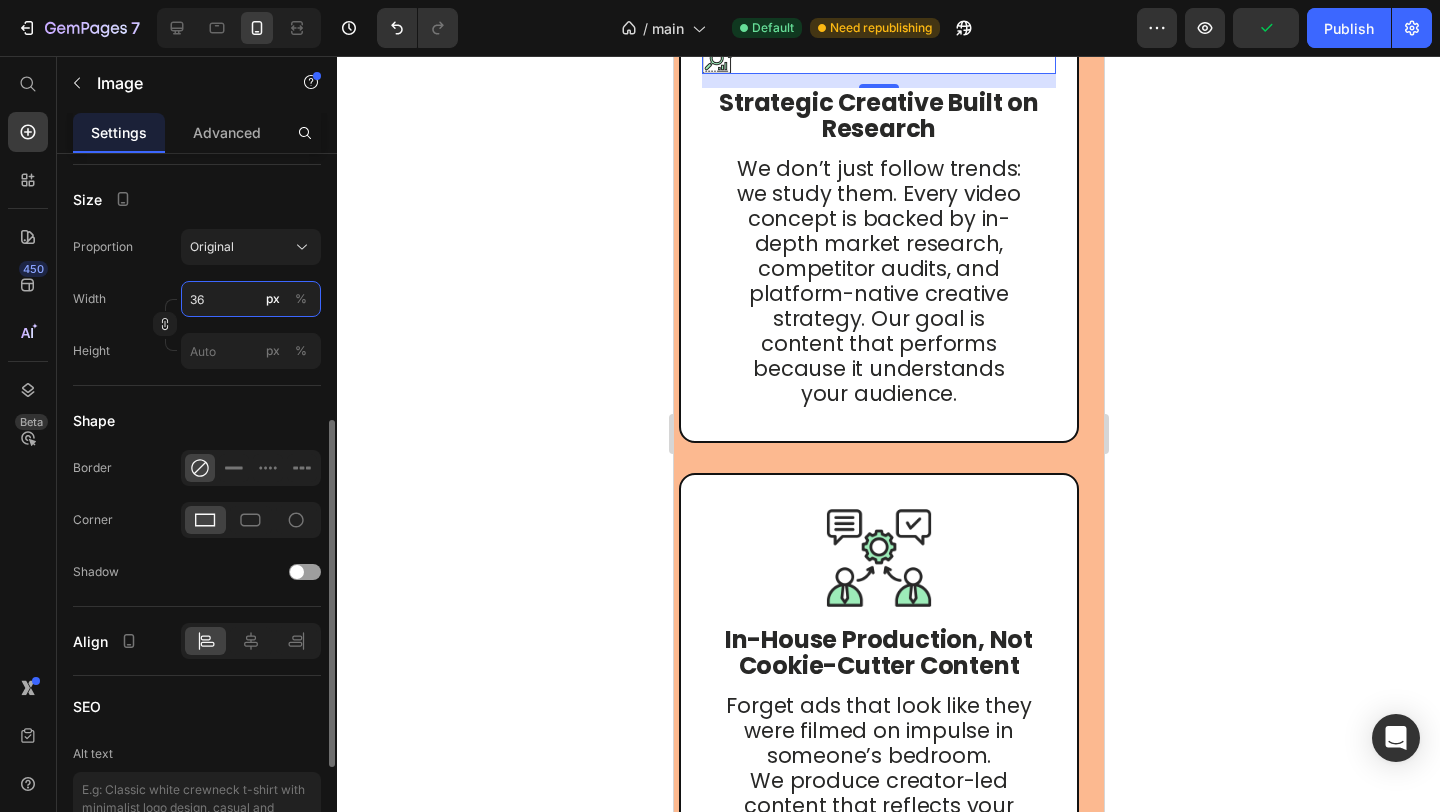 type on "3" 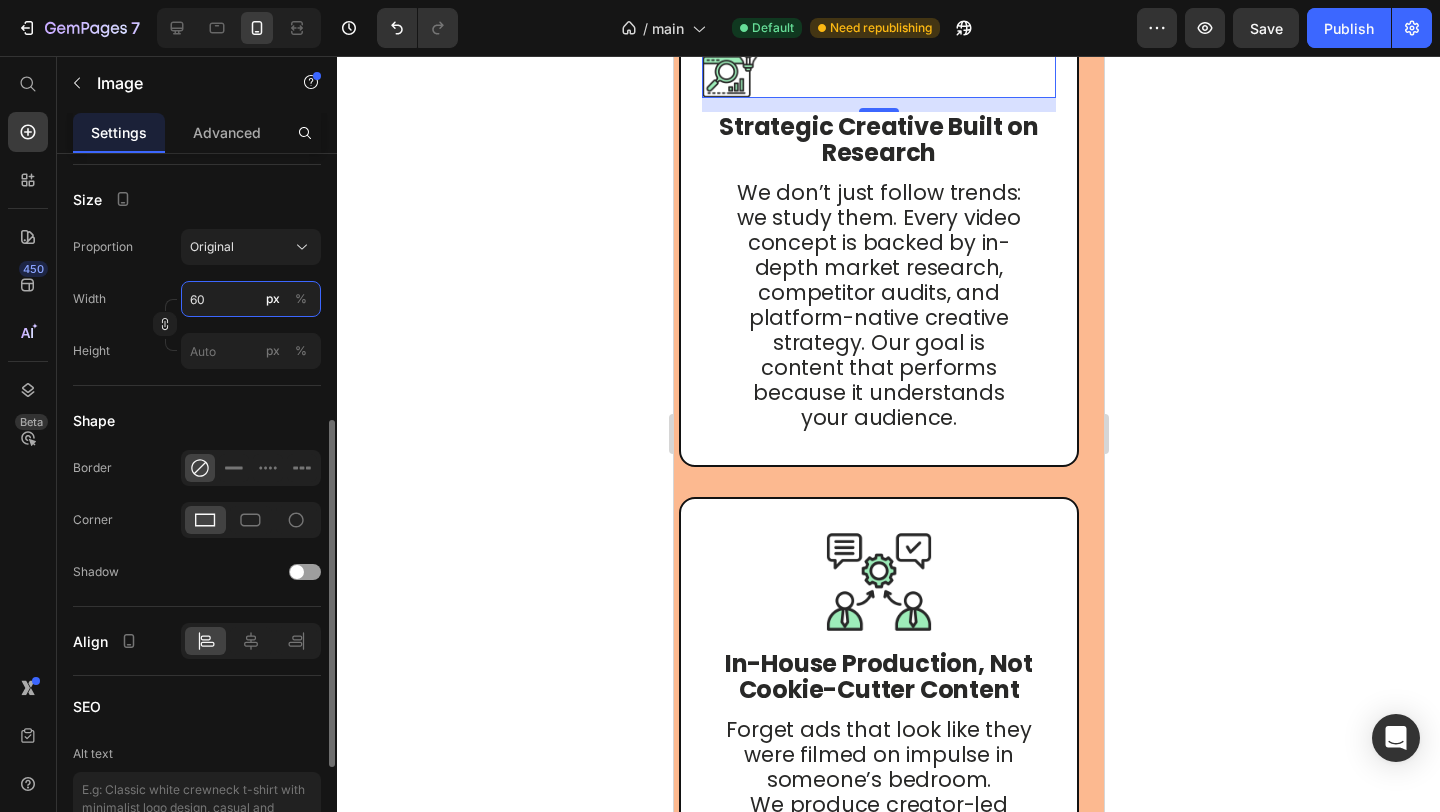 type on "60" 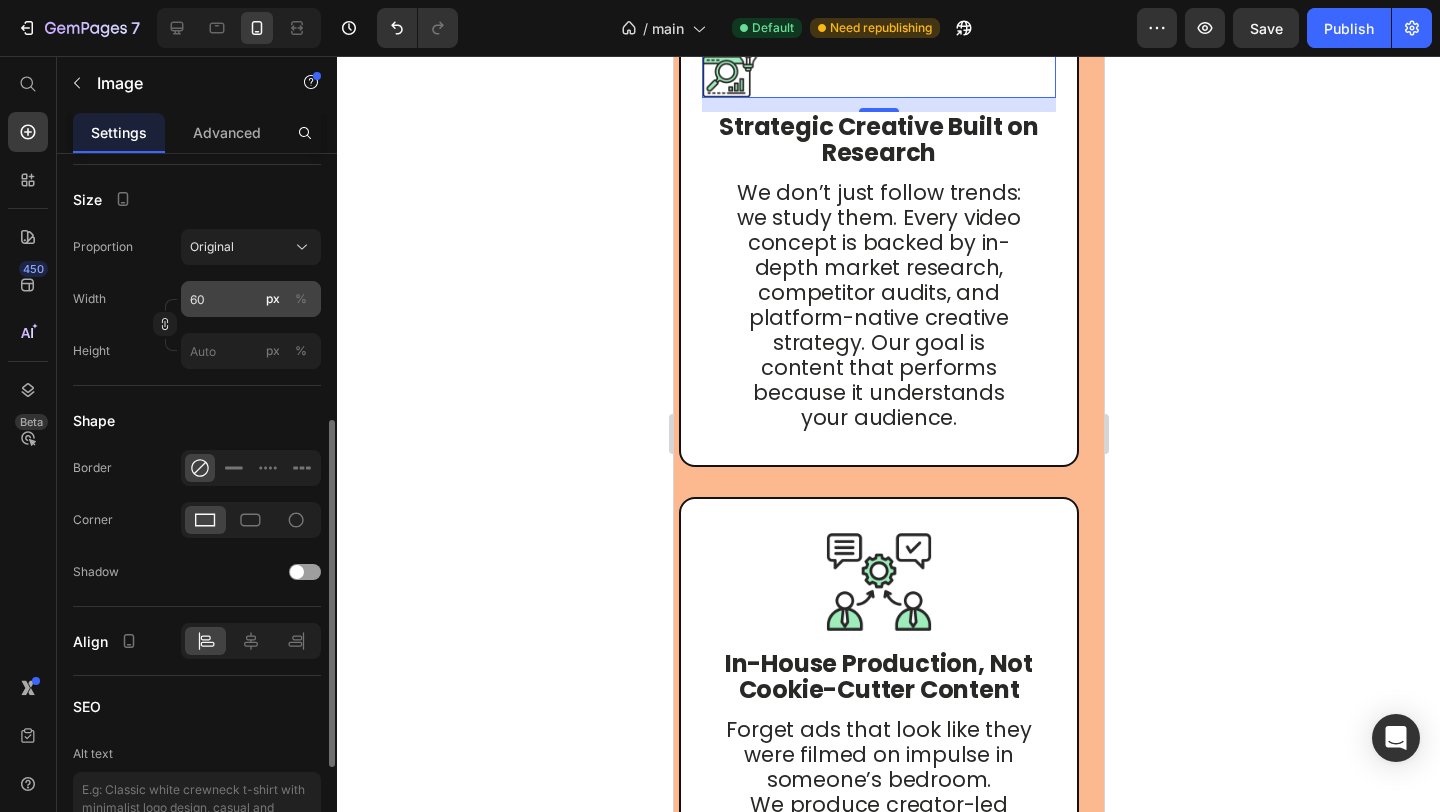 click on "%" at bounding box center (301, 299) 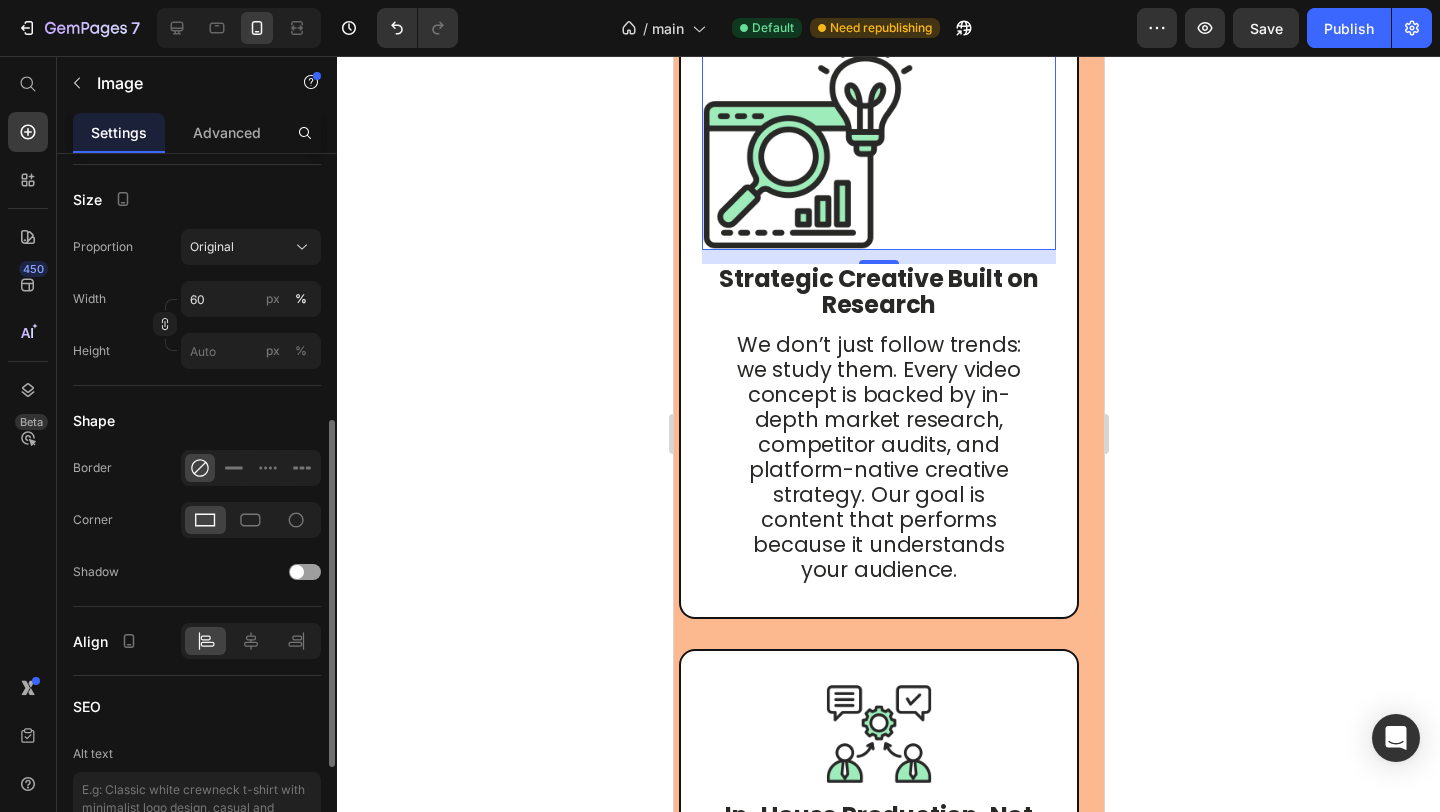 click on "Size" at bounding box center (197, 199) 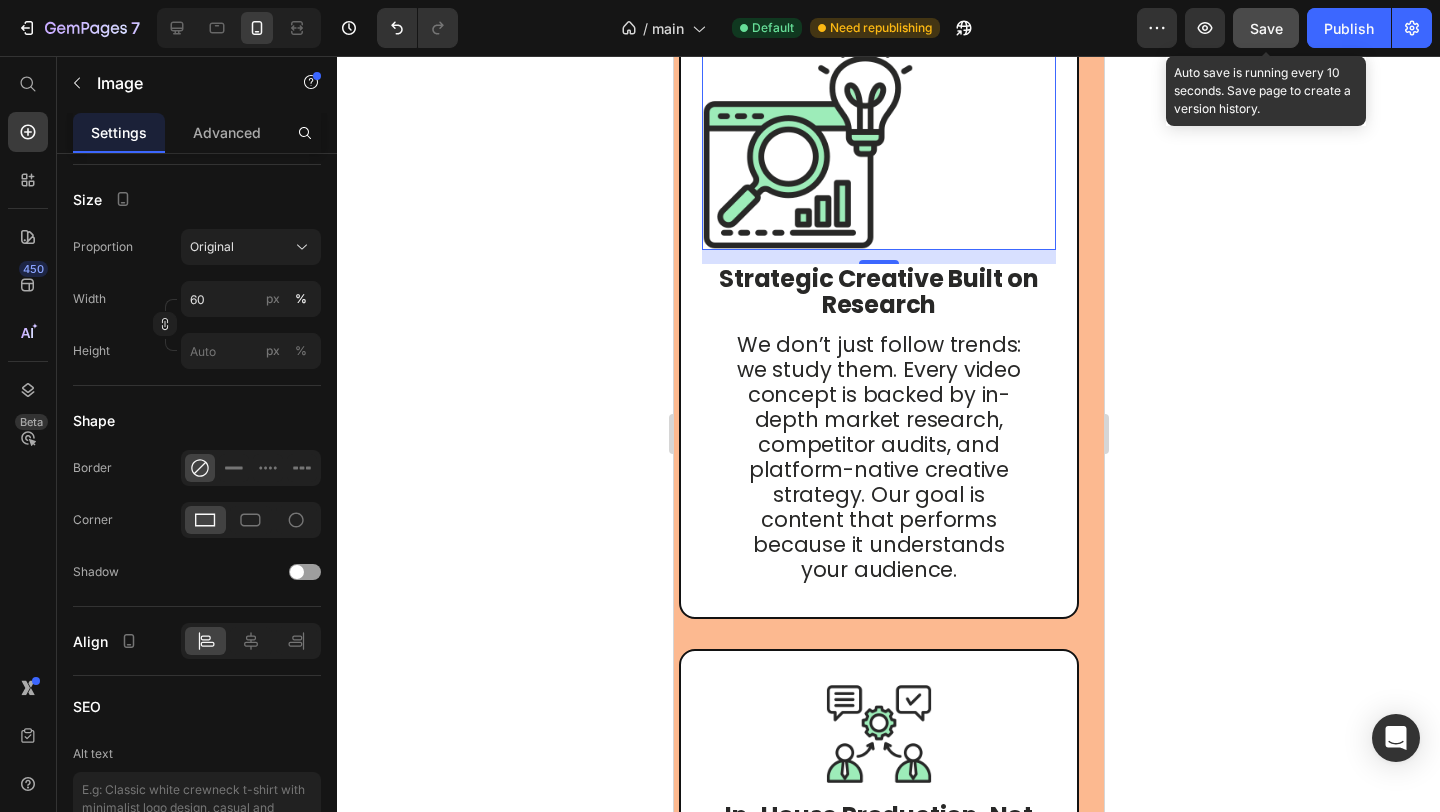 click on "Save" at bounding box center (1266, 28) 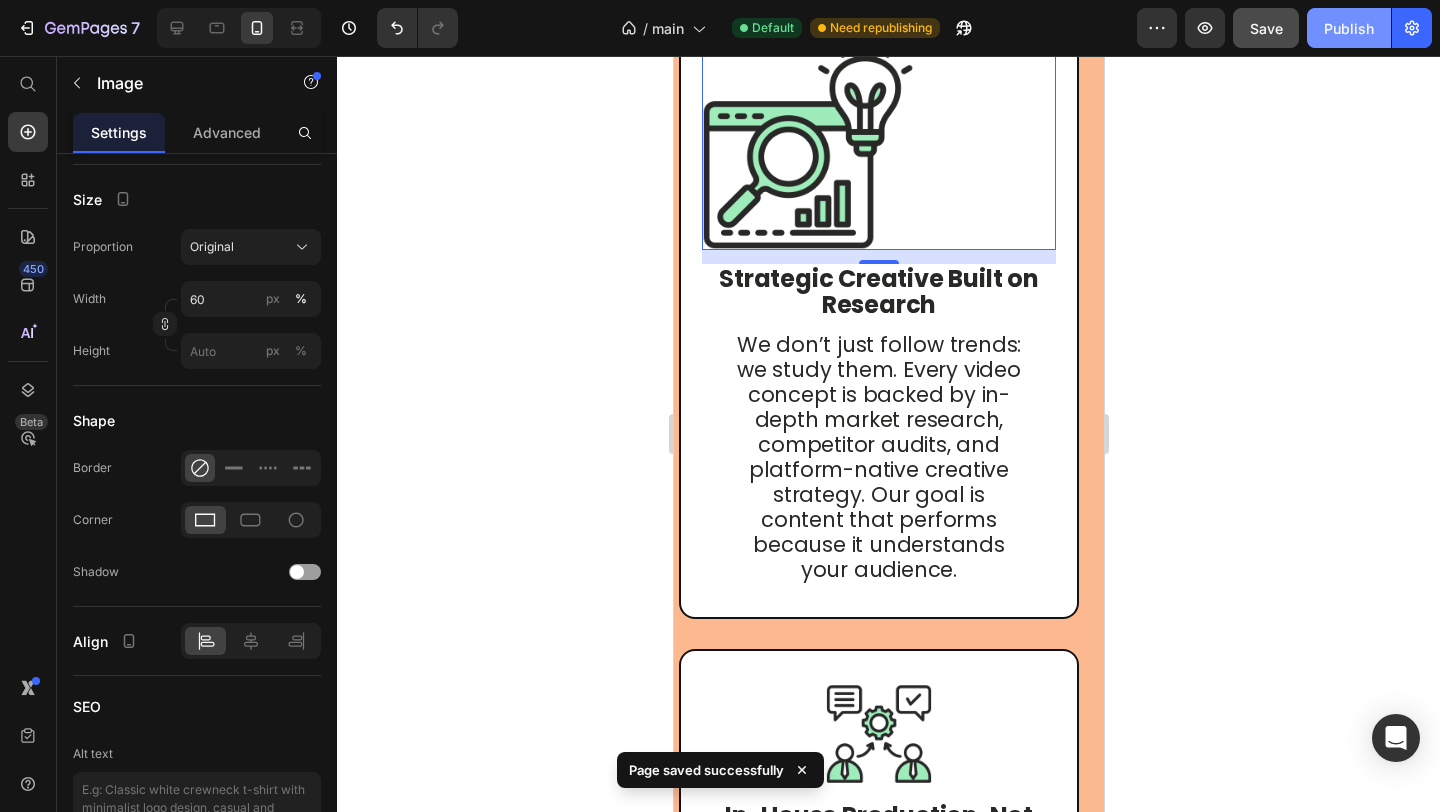 click on "Publish" 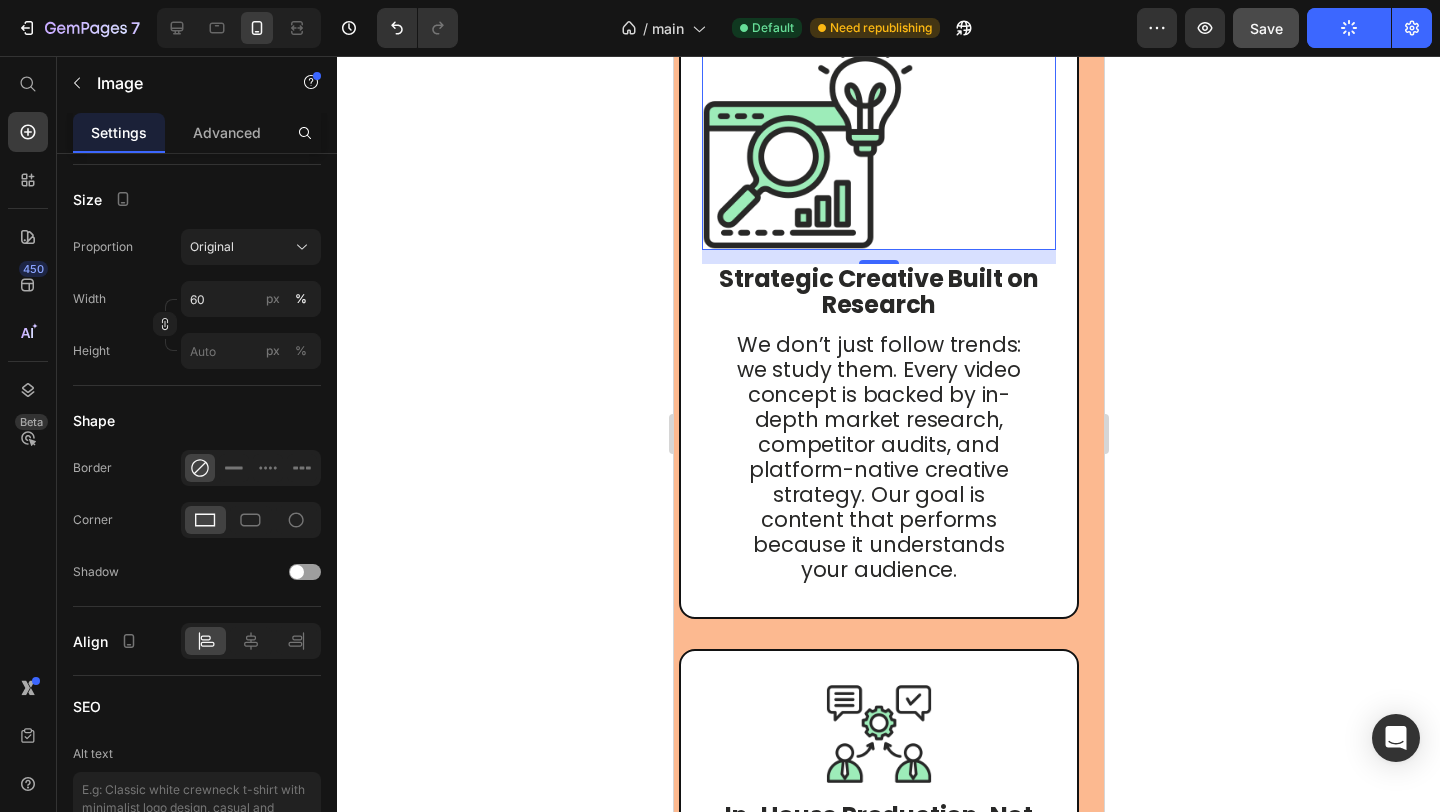 scroll, scrollTop: 1347, scrollLeft: 0, axis: vertical 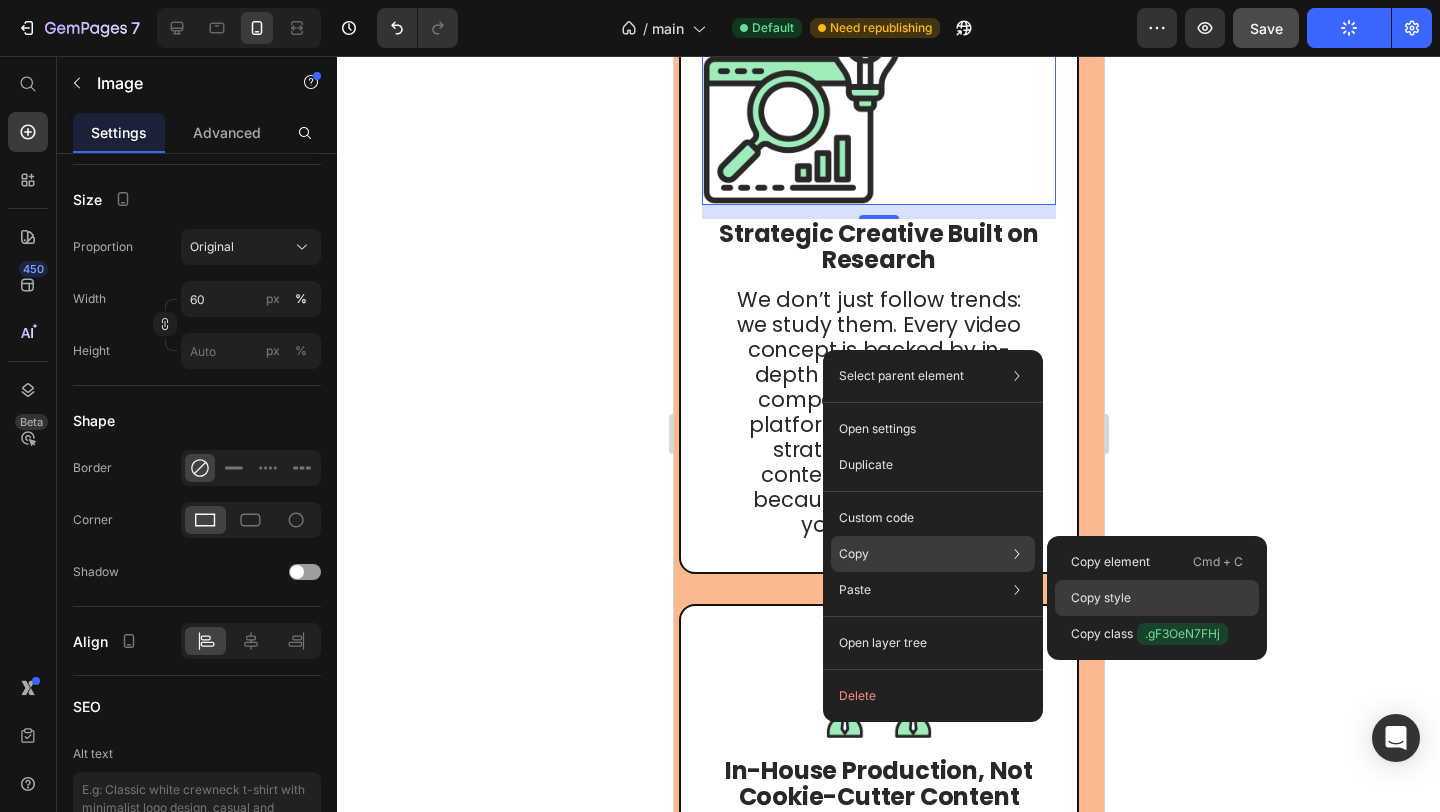 click on "Copy style" at bounding box center [1101, 598] 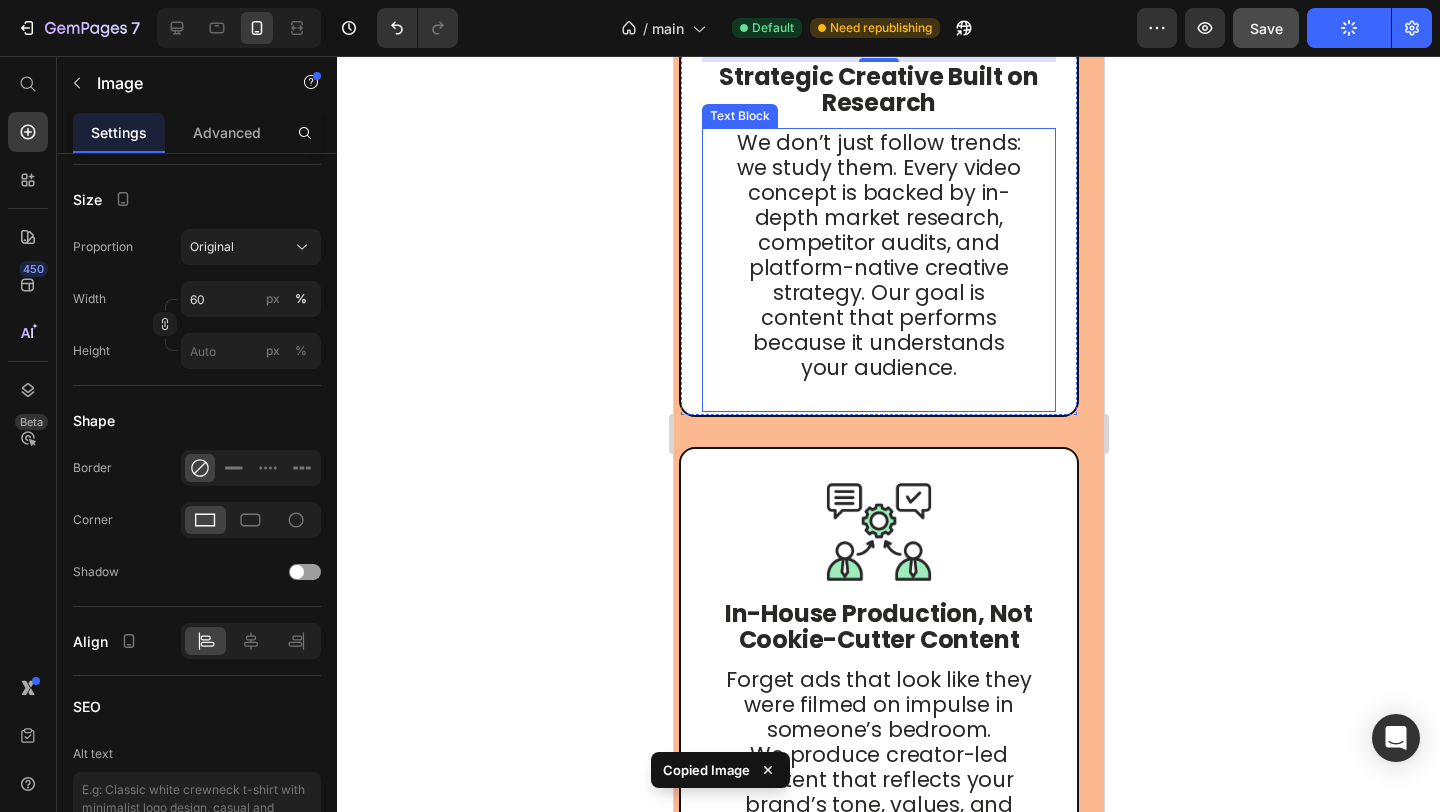 scroll, scrollTop: 1807, scrollLeft: 0, axis: vertical 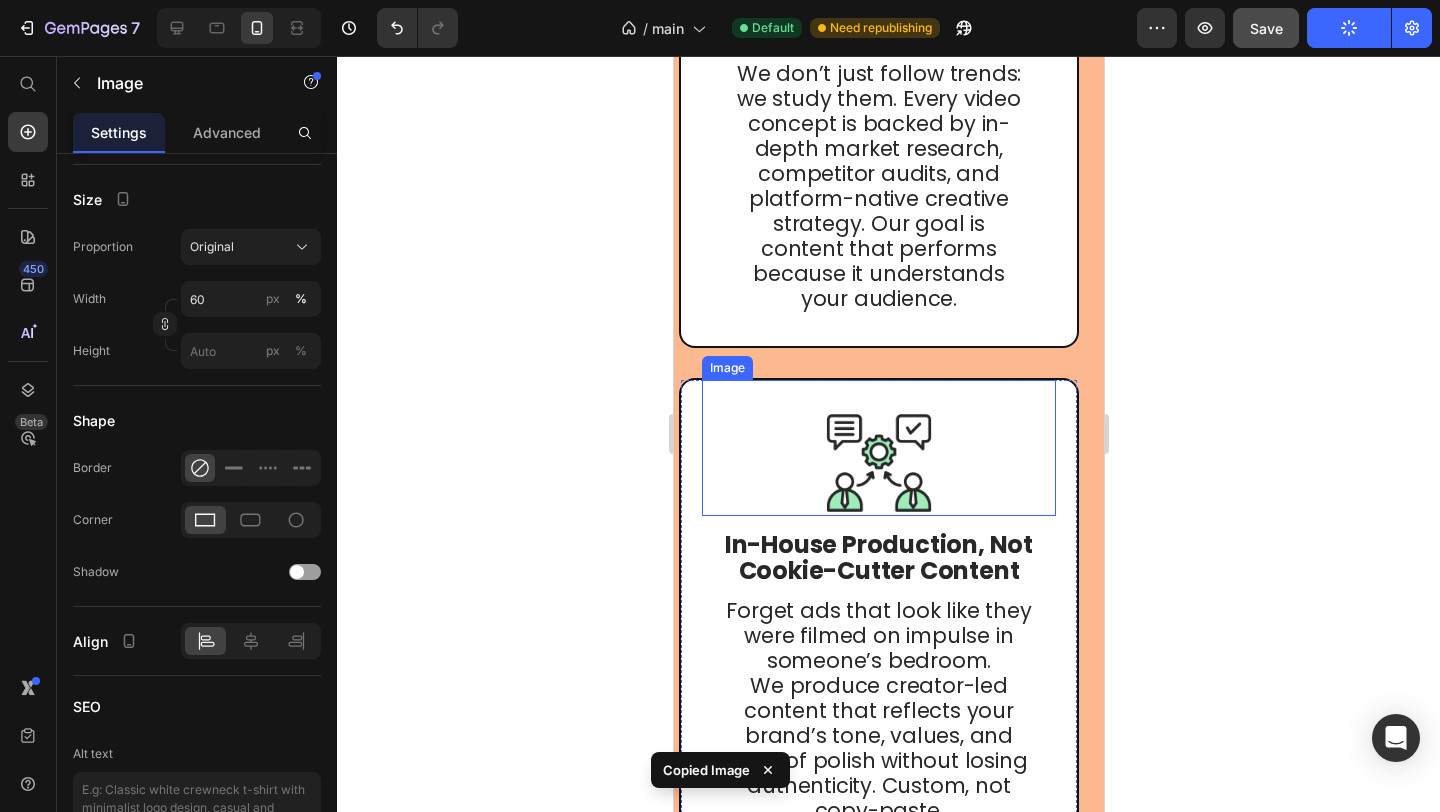 click at bounding box center (878, 448) 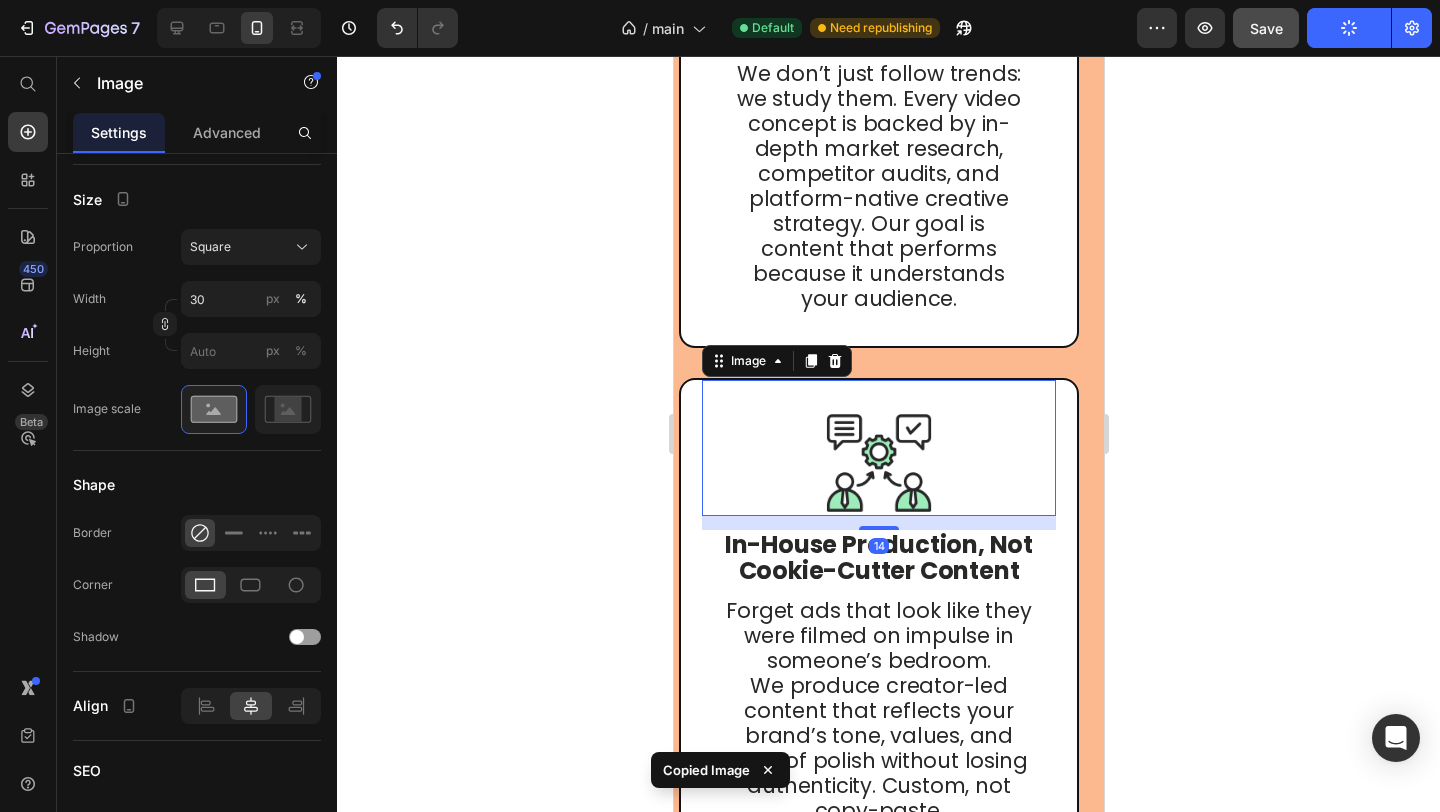 type on "60" 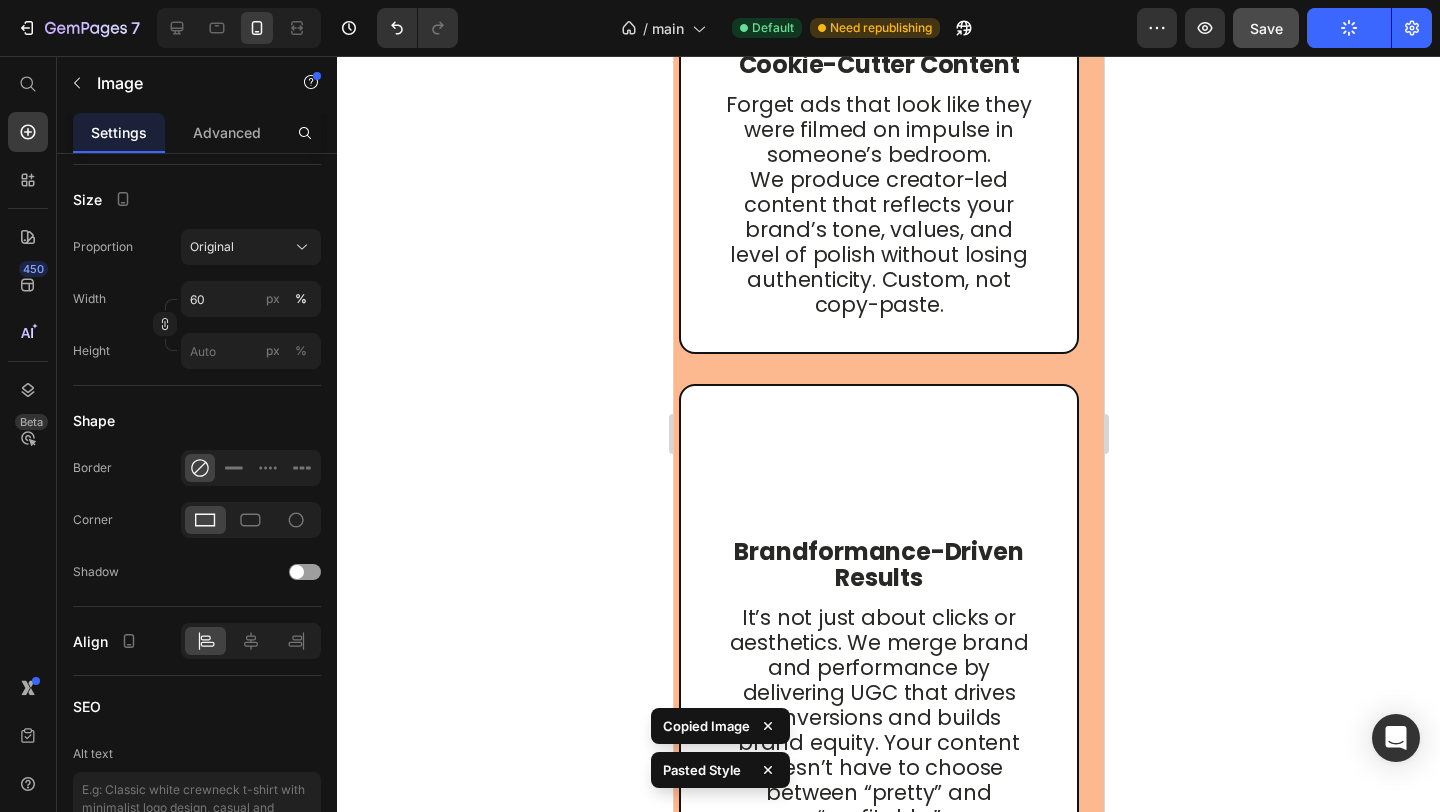 scroll, scrollTop: 2432, scrollLeft: 0, axis: vertical 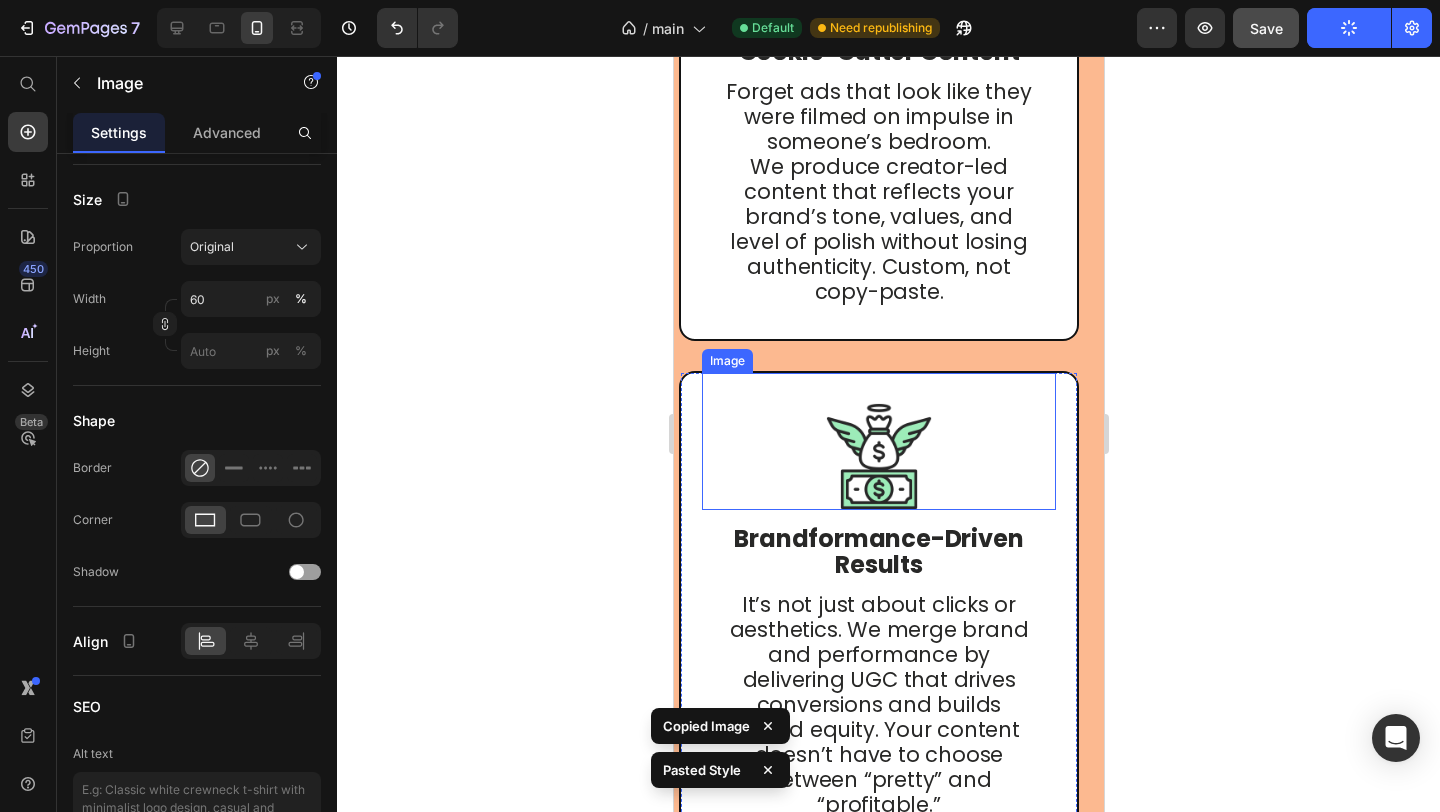 click at bounding box center [878, 441] 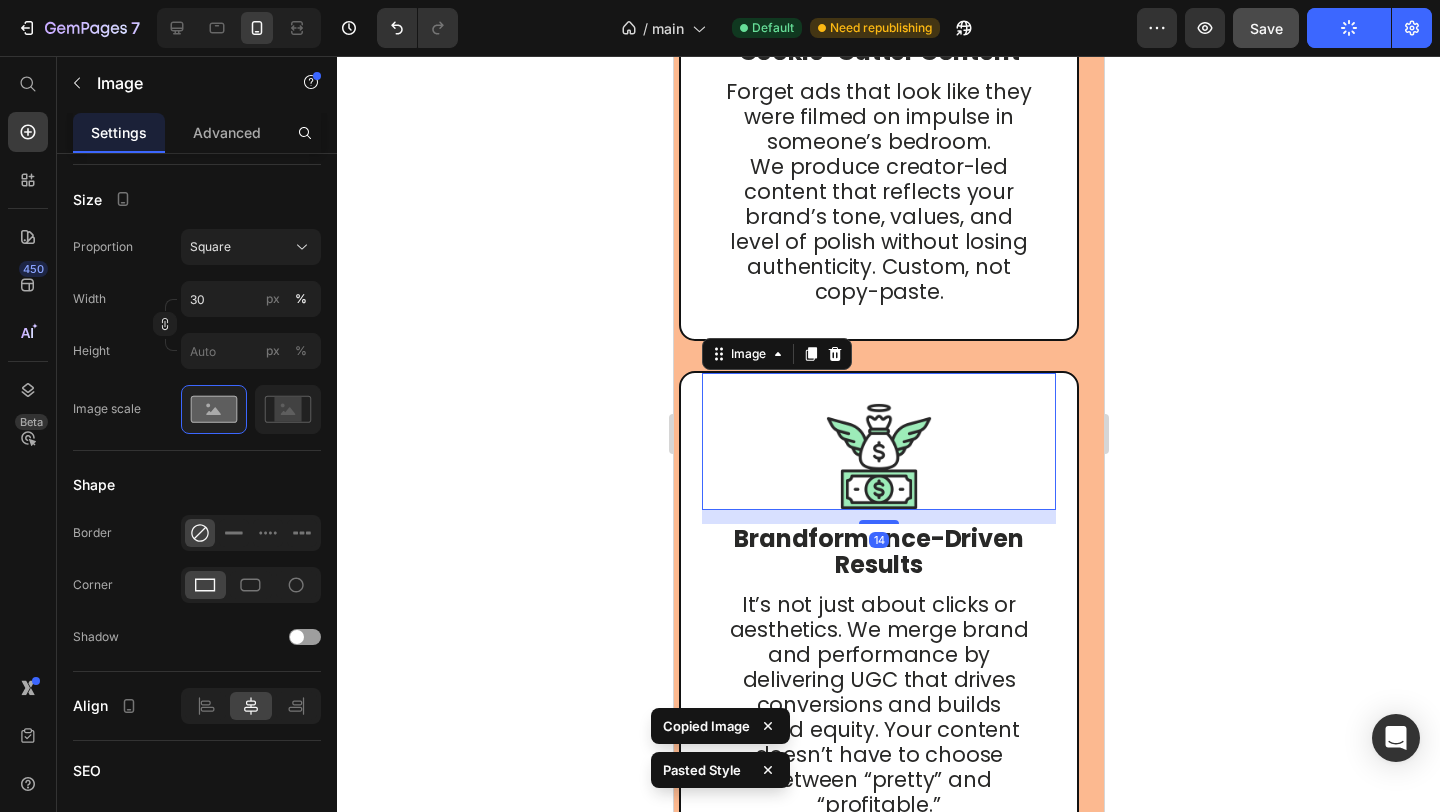 type on "60" 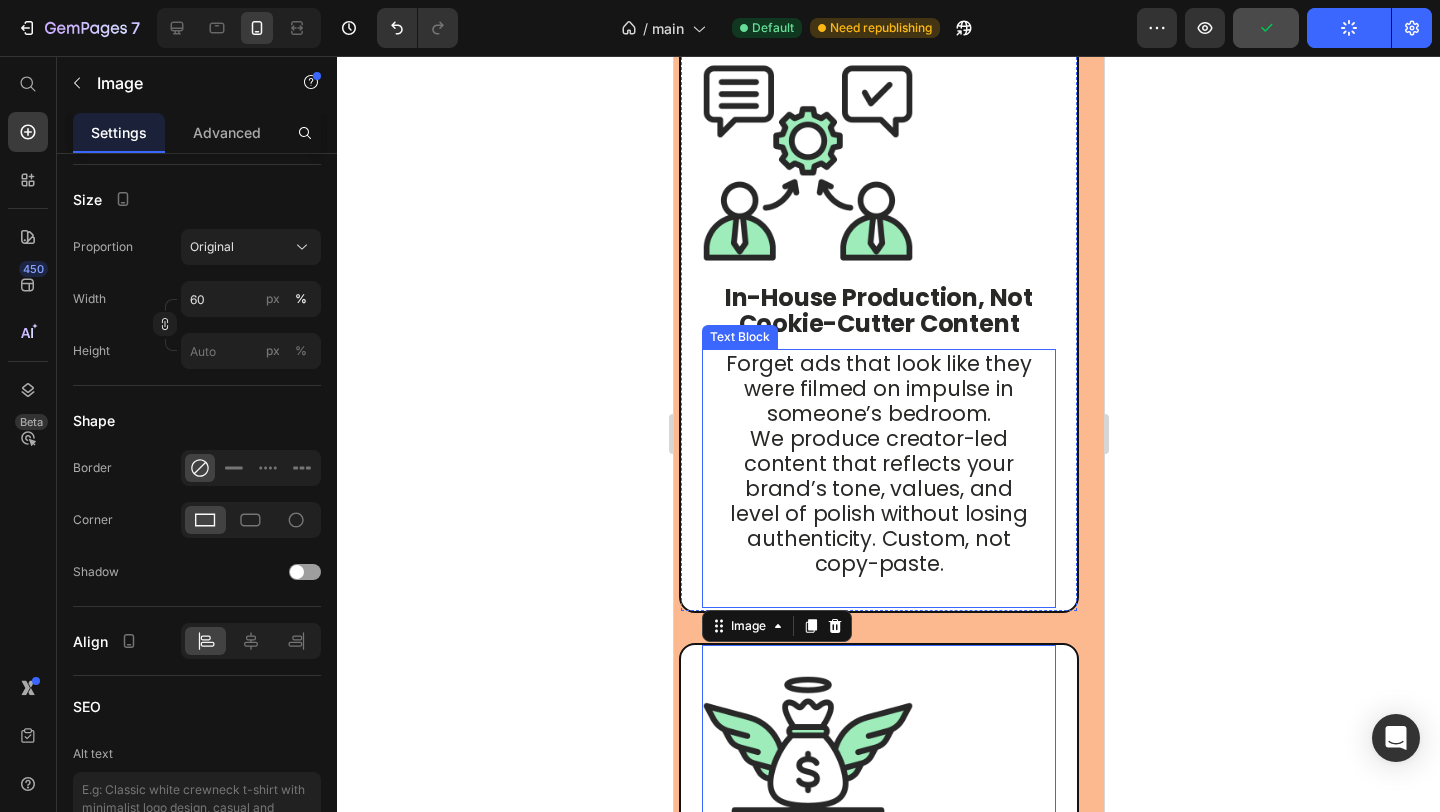 scroll, scrollTop: 2093, scrollLeft: 0, axis: vertical 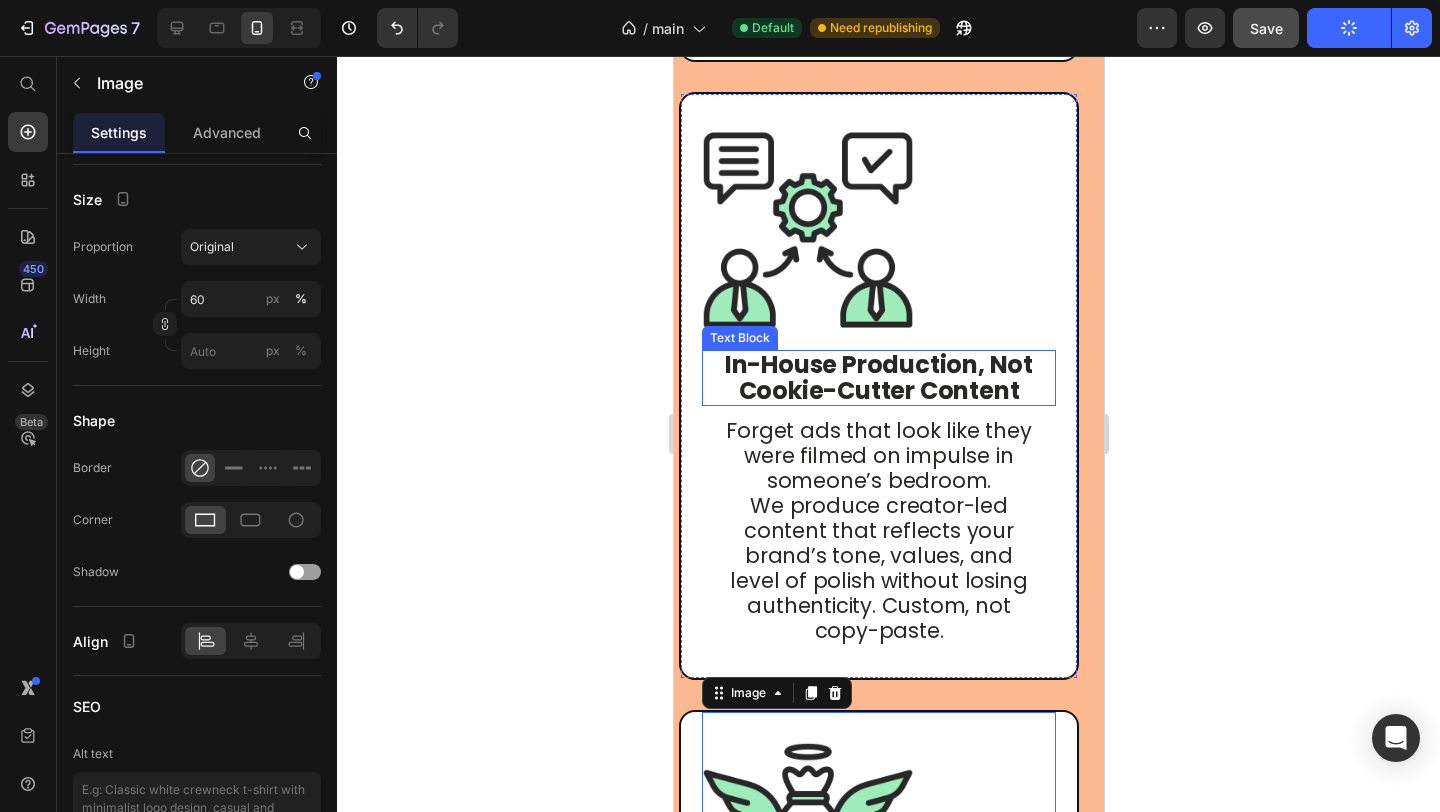 click on "In-House Production, Not Cookie-Cutter Content" at bounding box center [878, 377] 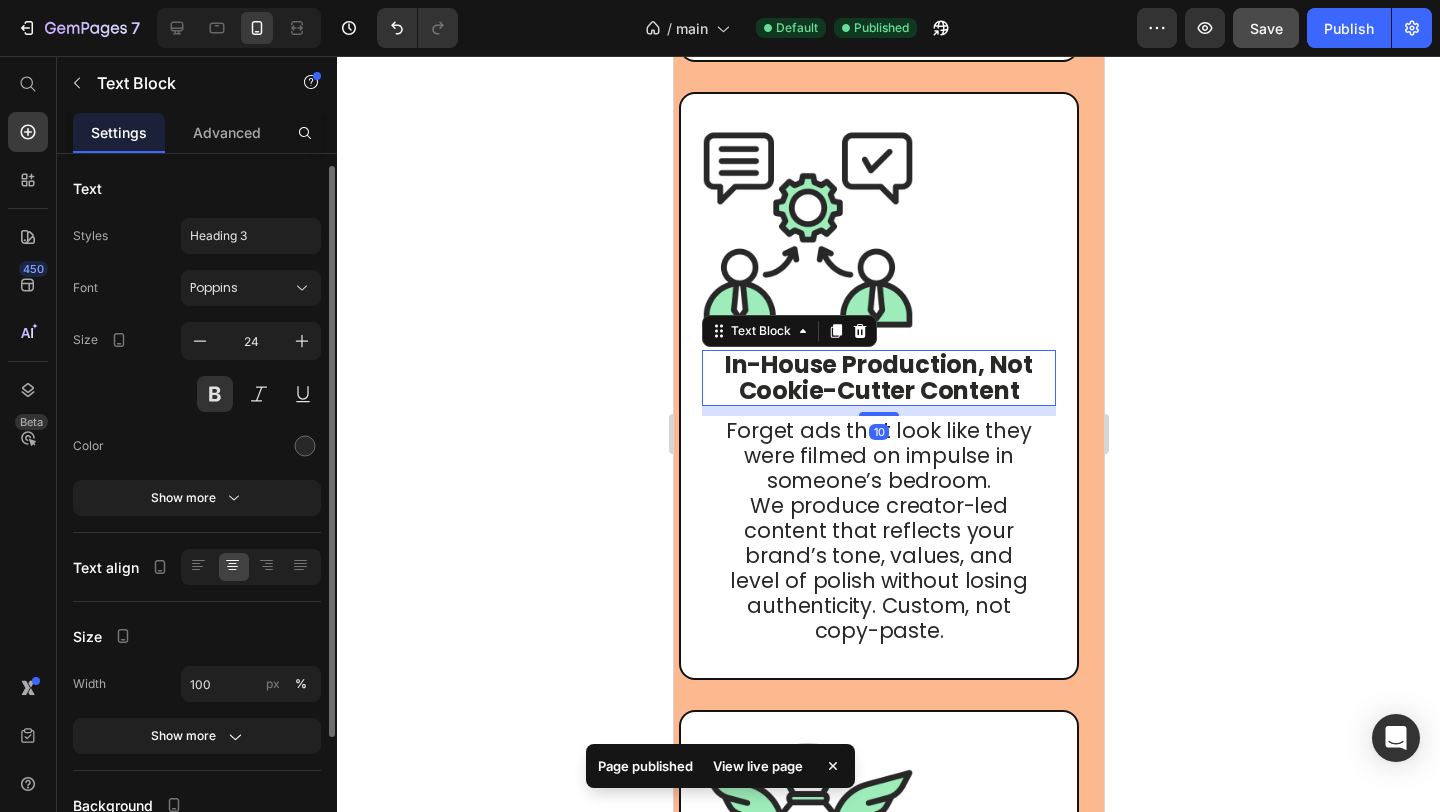 scroll, scrollTop: 8, scrollLeft: 0, axis: vertical 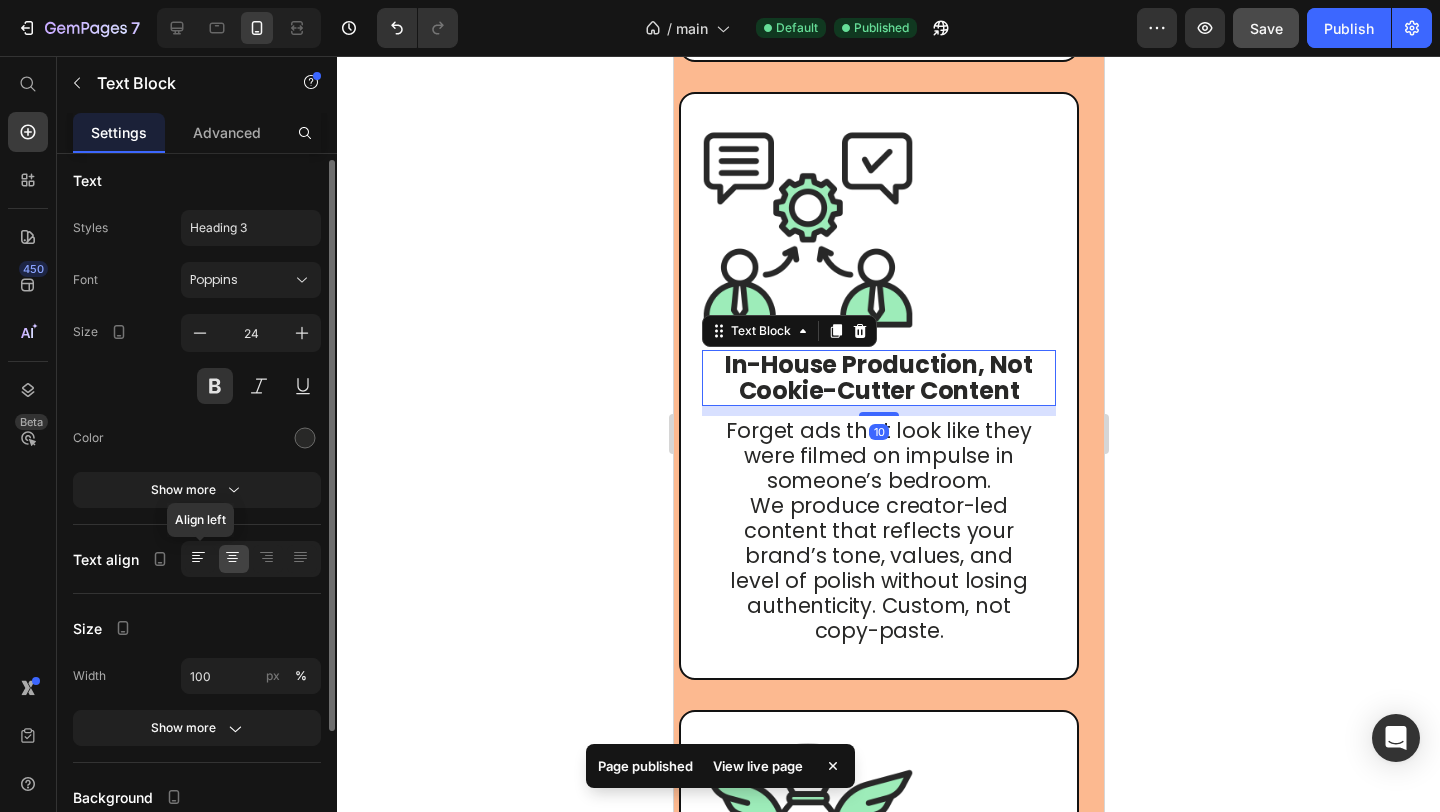 click 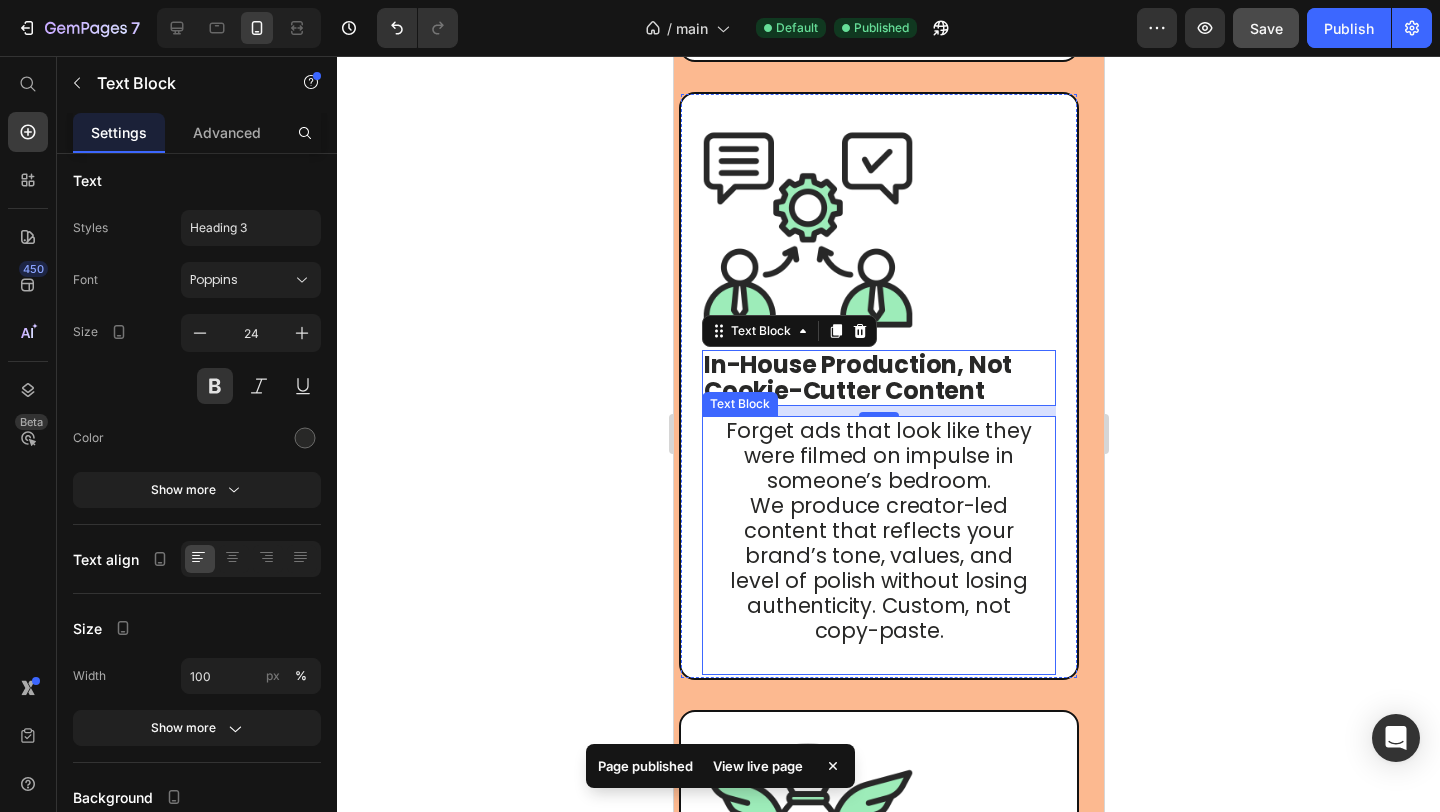 click on "We produce creator-led content that reflects your brand’s tone, values, and level of polish without losing authenticity. Custom, not copy-paste." at bounding box center (877, 568) 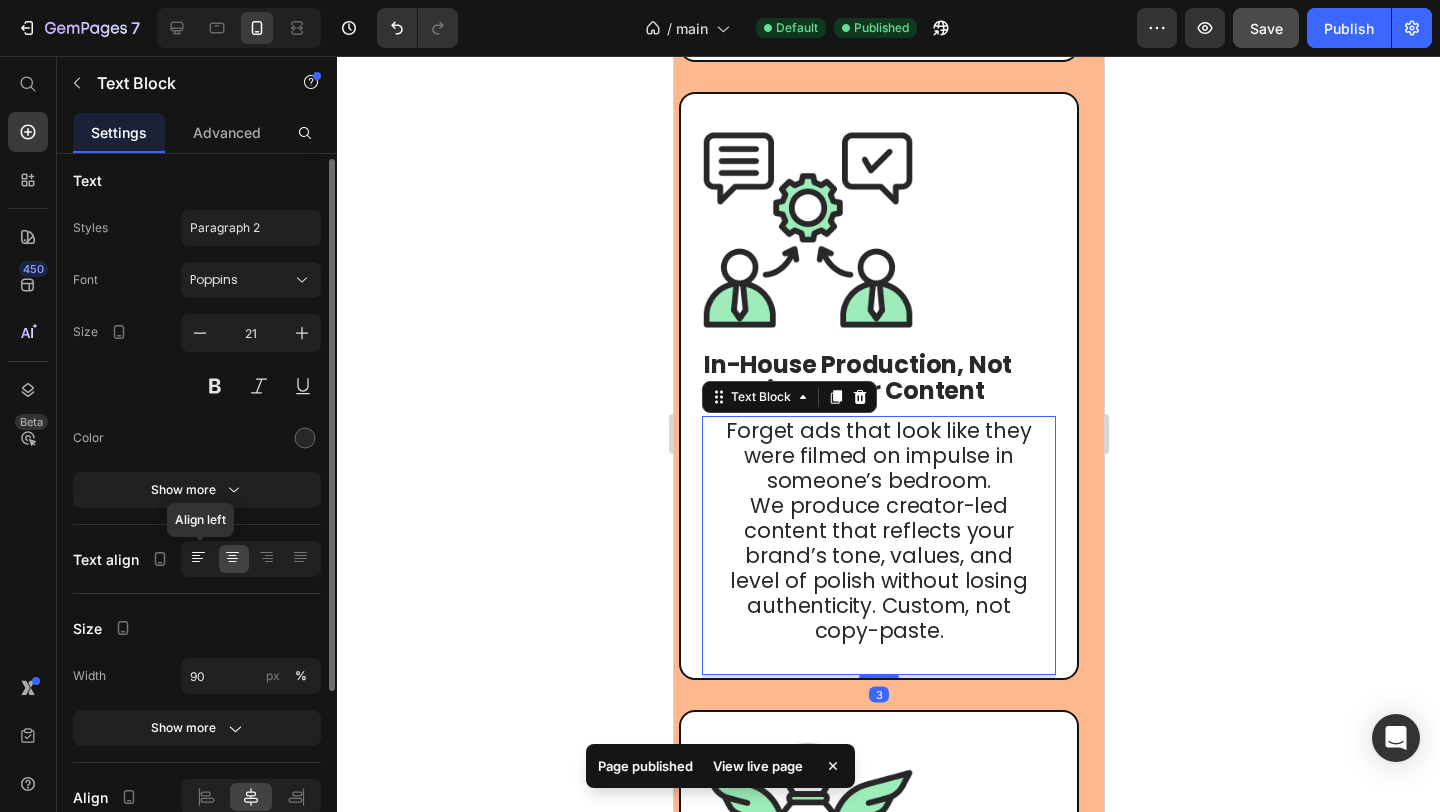 click 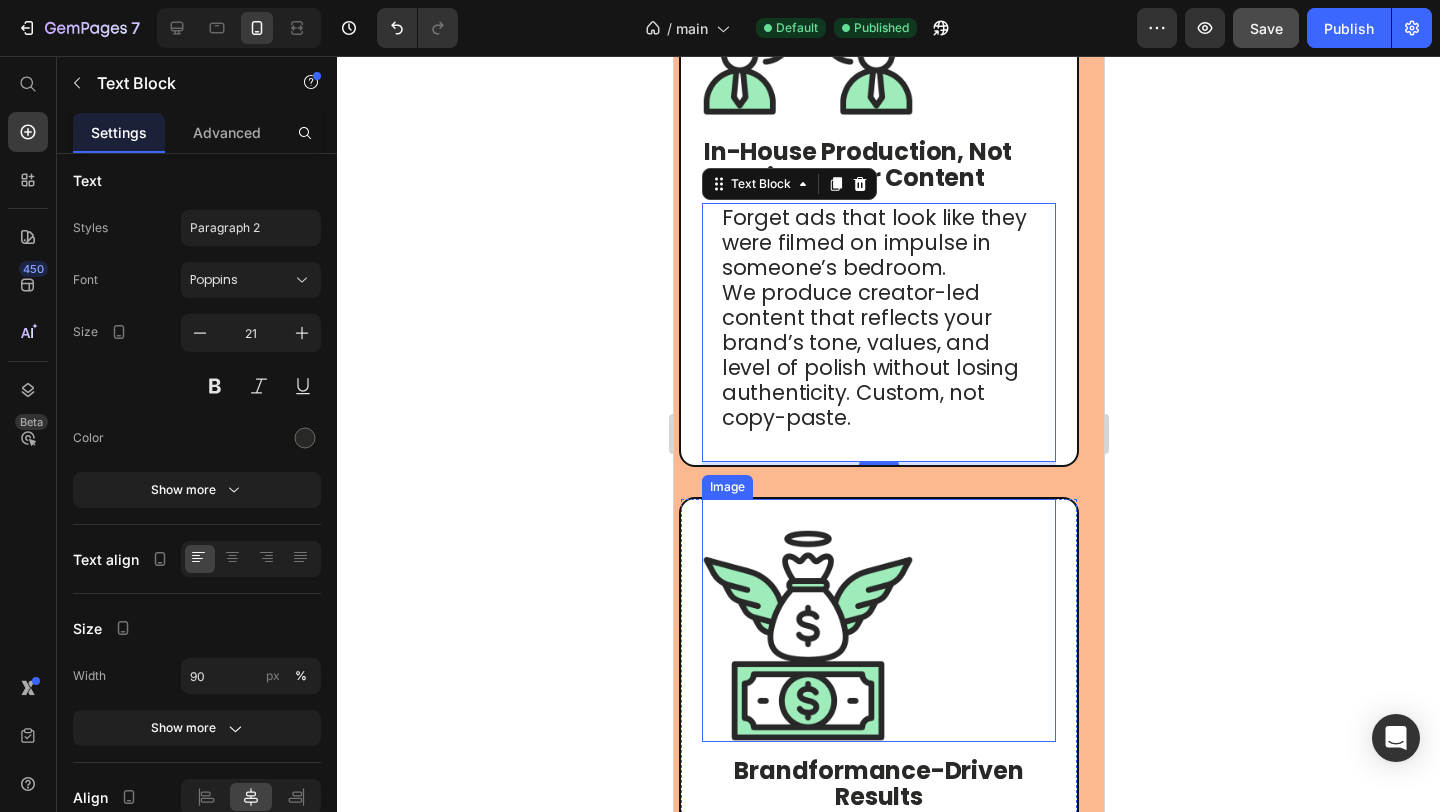 scroll, scrollTop: 2239, scrollLeft: 0, axis: vertical 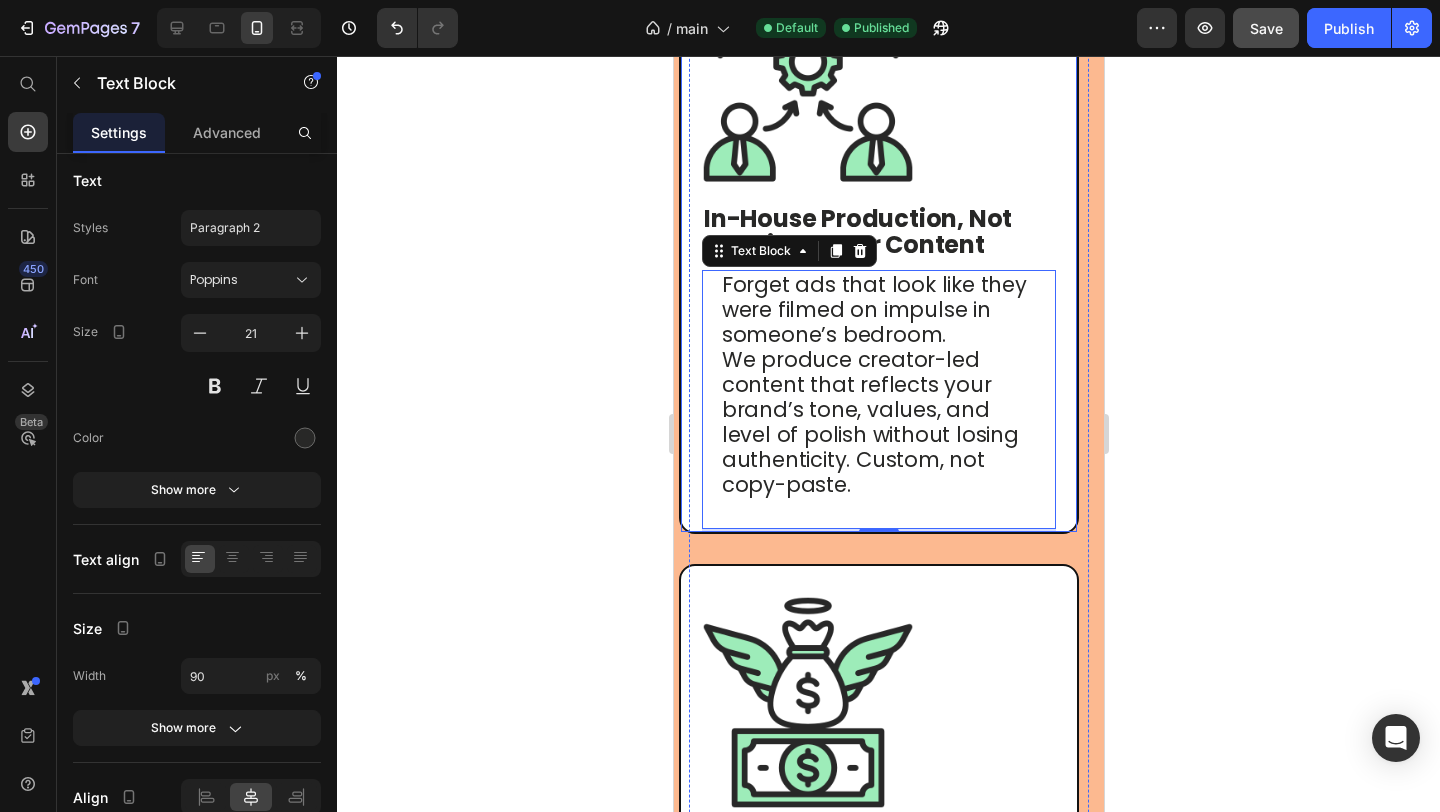 click on "In-House Production, Not Cookie-Cutter Content" at bounding box center [857, 231] 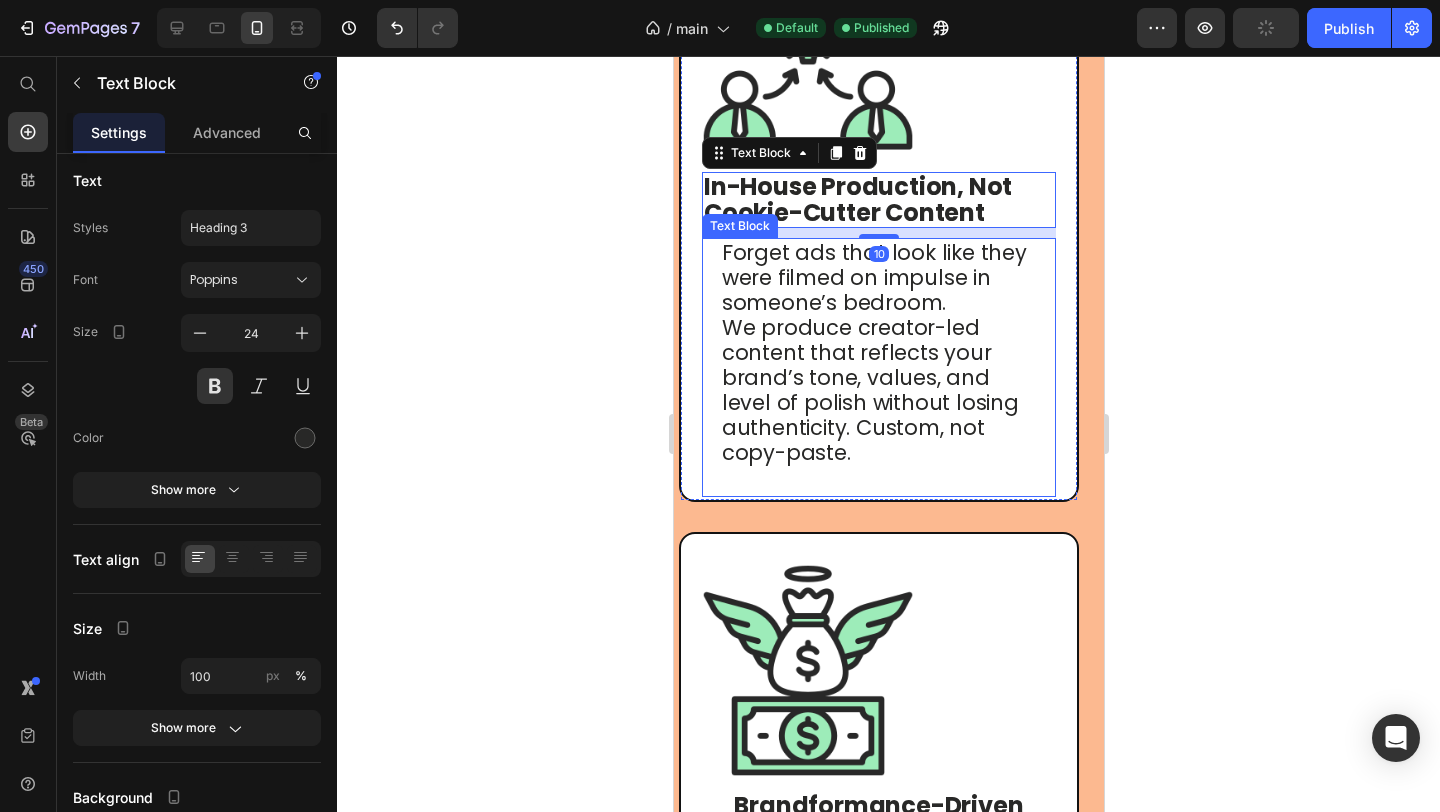 scroll, scrollTop: 2273, scrollLeft: 0, axis: vertical 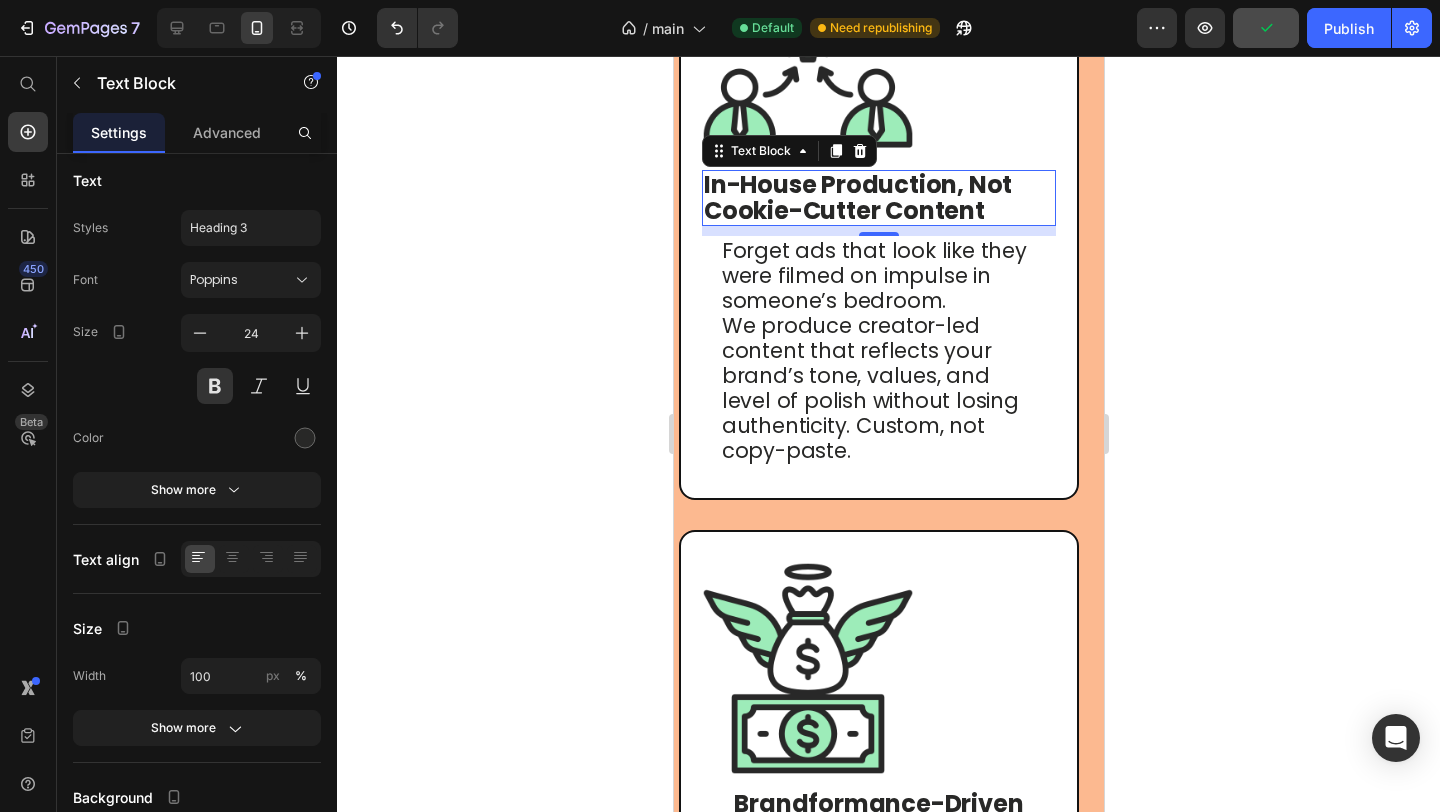 click on "In-House Production, Not Cookie-Cutter Content" at bounding box center (857, 197) 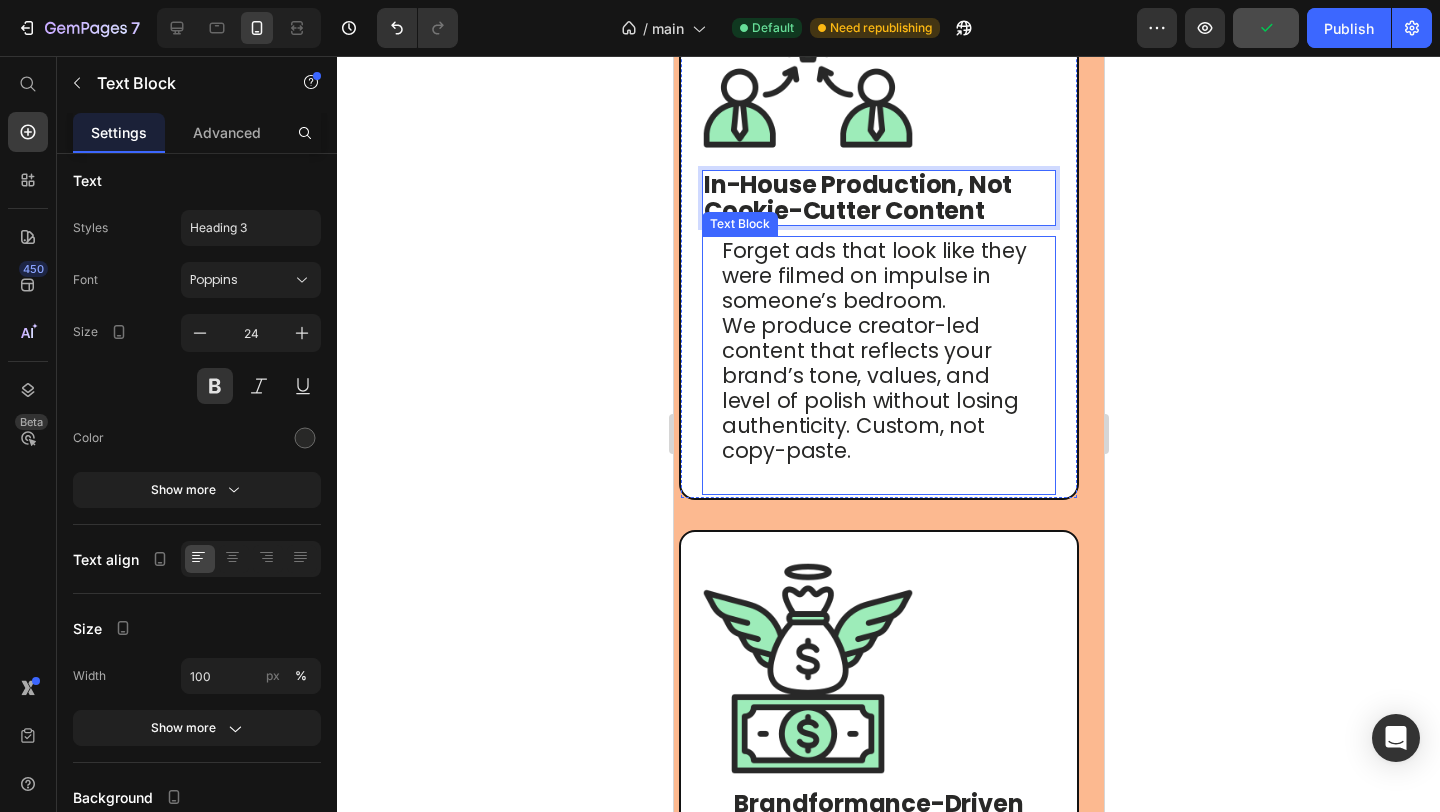click on "Forget ads that look like they were filmed on impulse in someone’s bedroom." at bounding box center [873, 275] 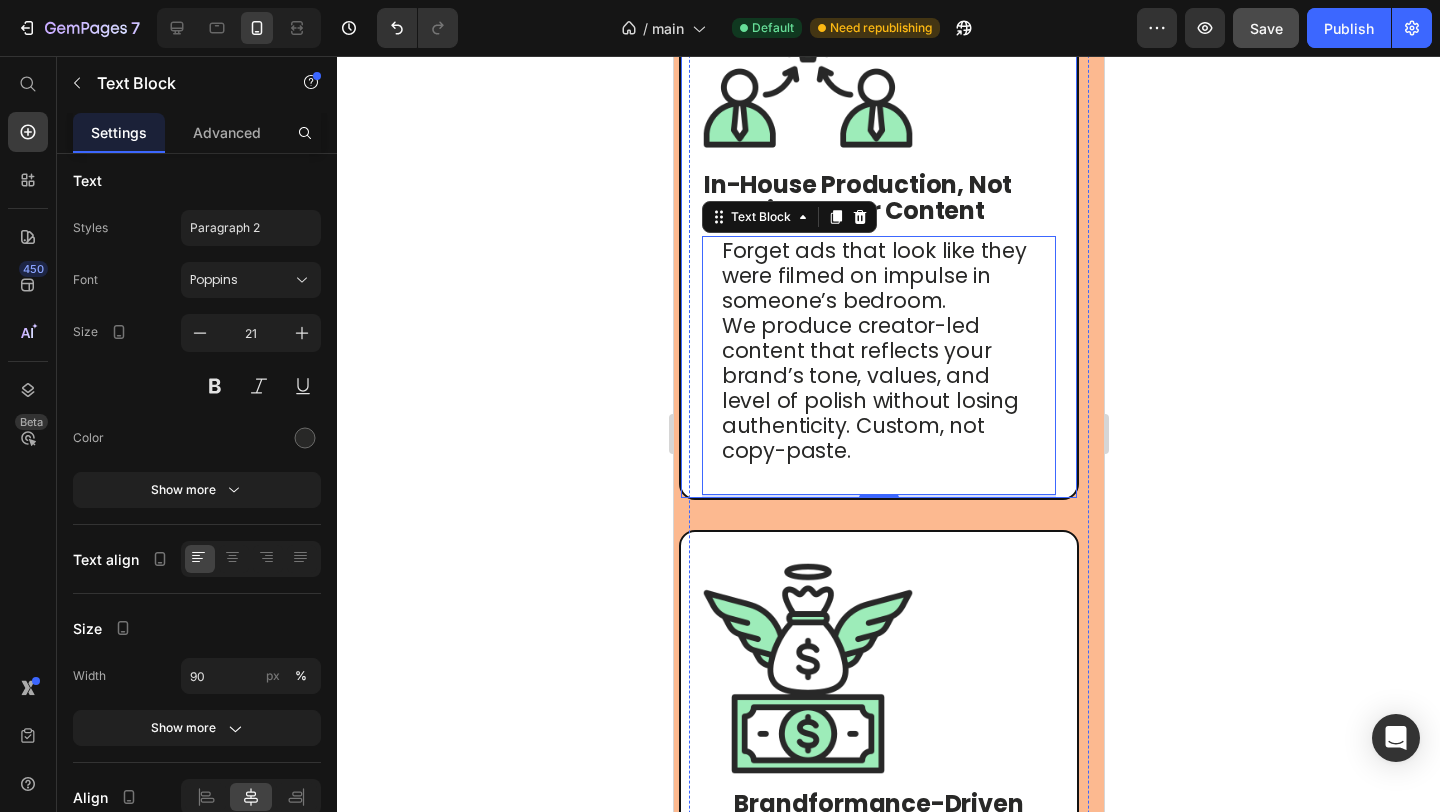 click on "In-House Production, Not Cookie-Cutter Content" at bounding box center (857, 197) 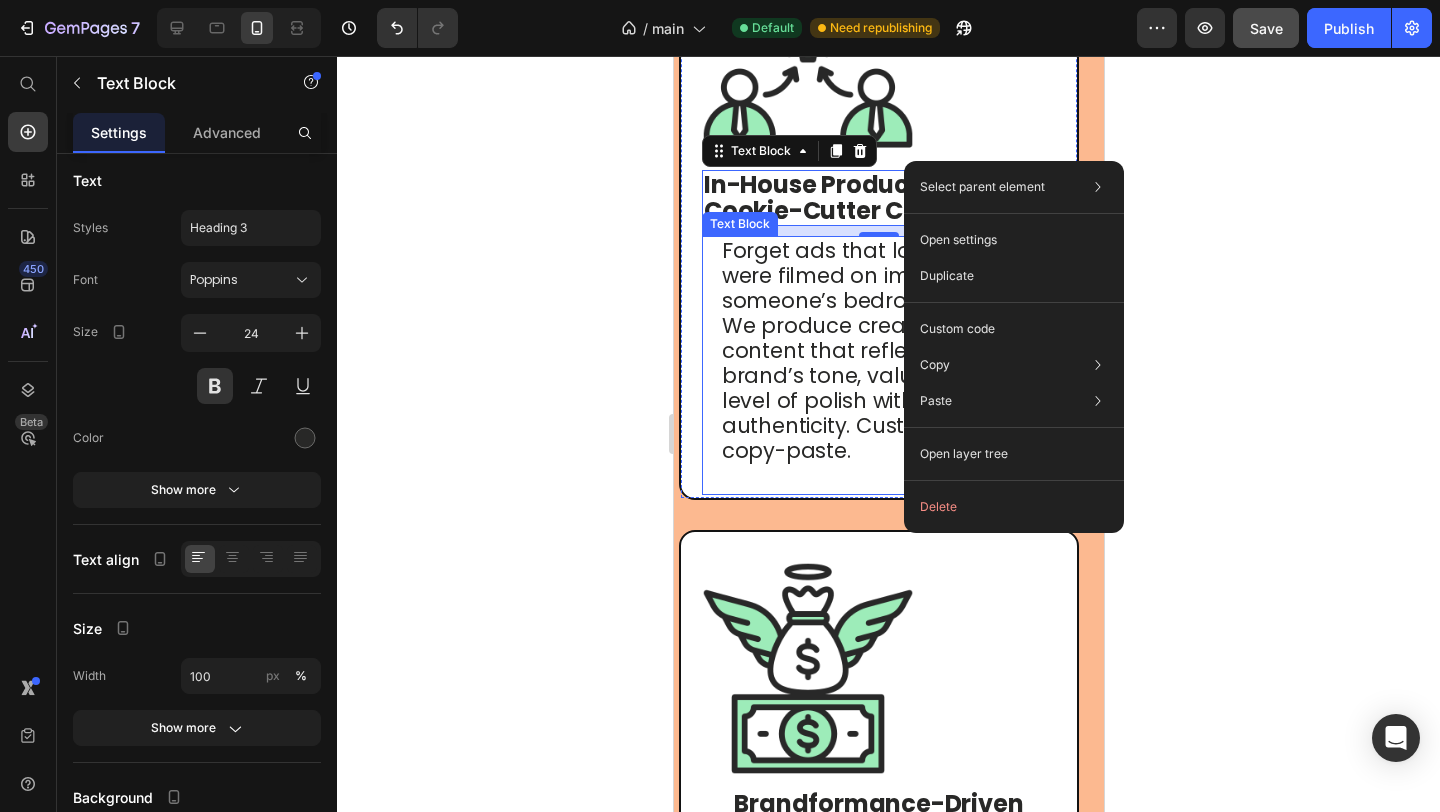 click on "Forget ads that look like they were filmed on impulse in someone’s bedroom." at bounding box center [873, 275] 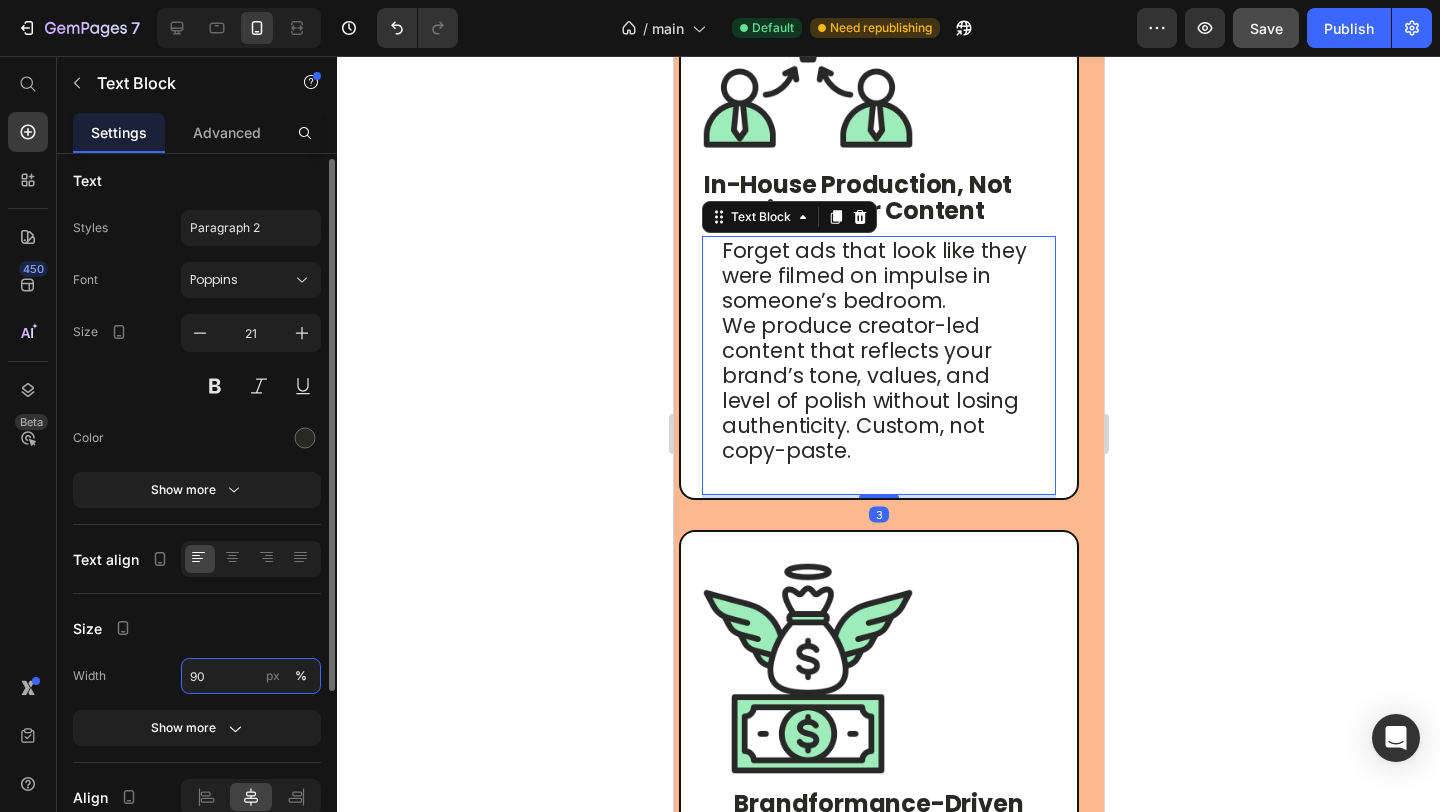 click on "90" at bounding box center (251, 676) 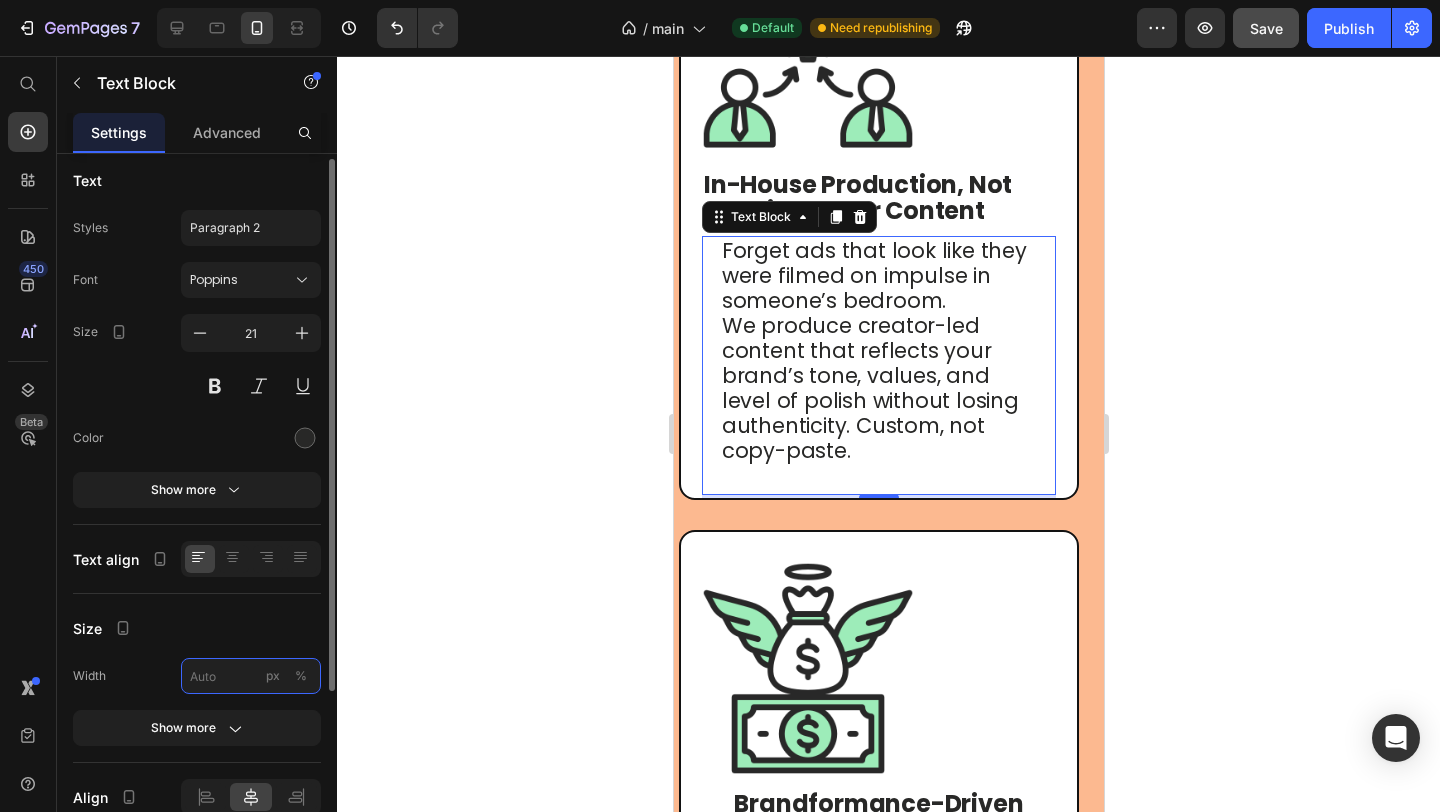 type 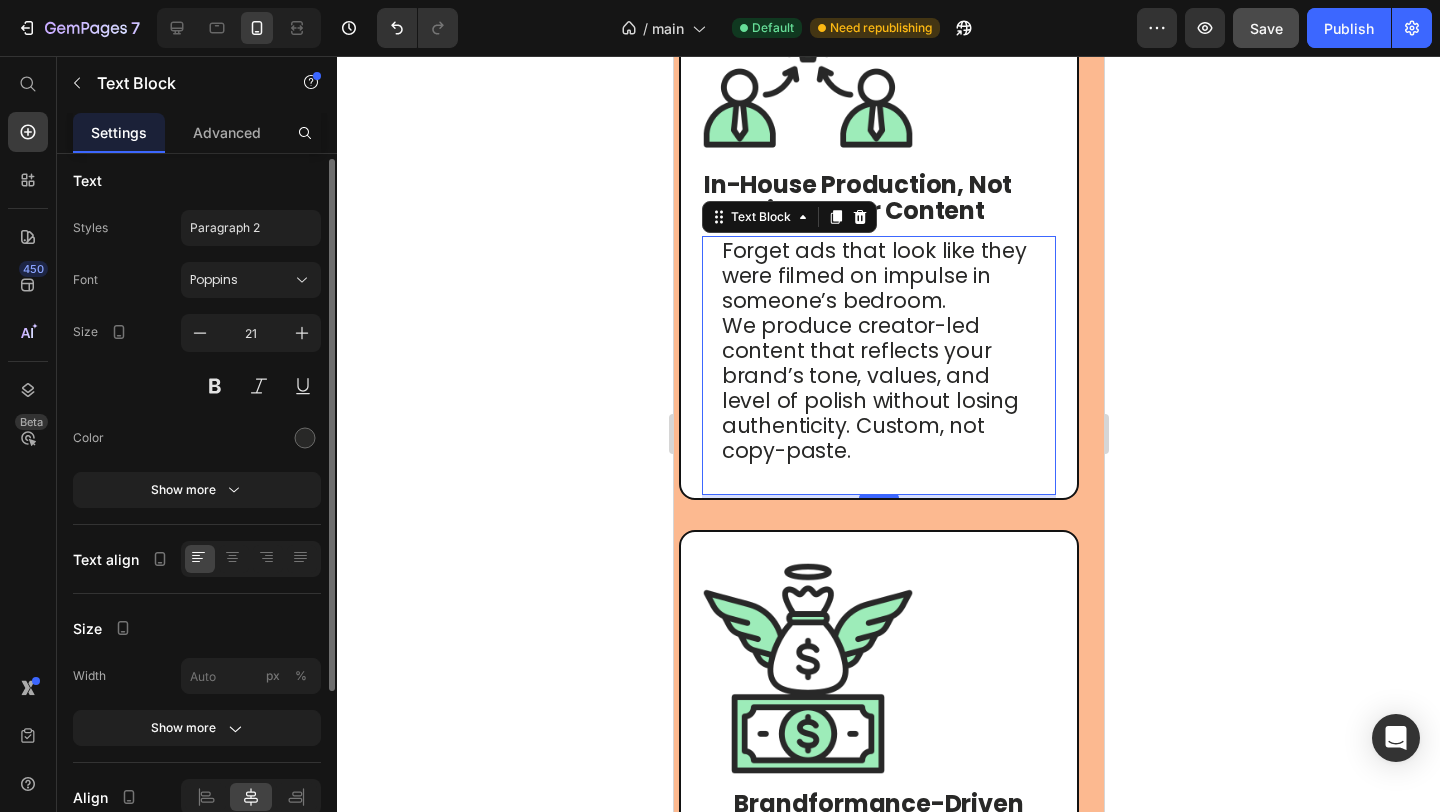 click on "Size" at bounding box center (197, 628) 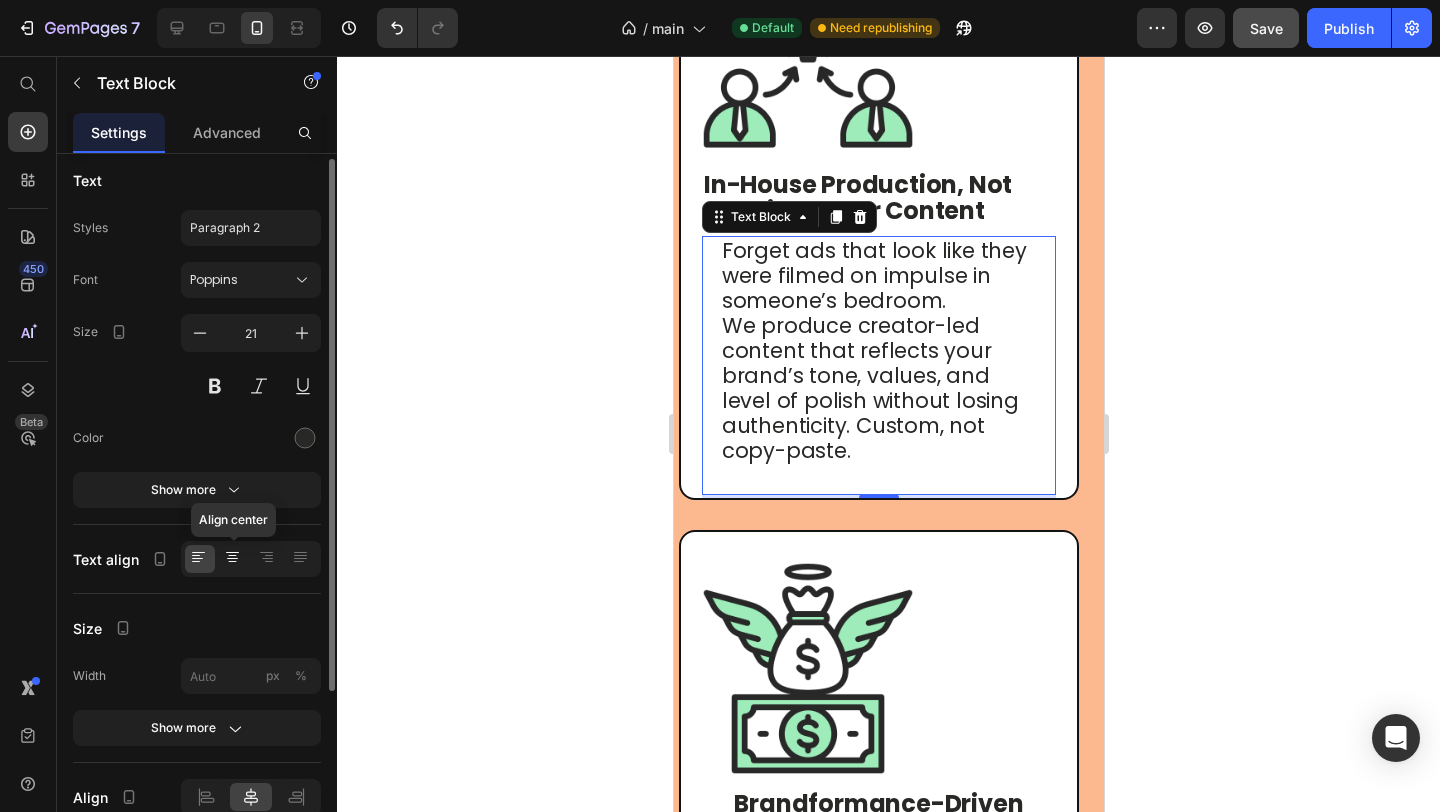 click 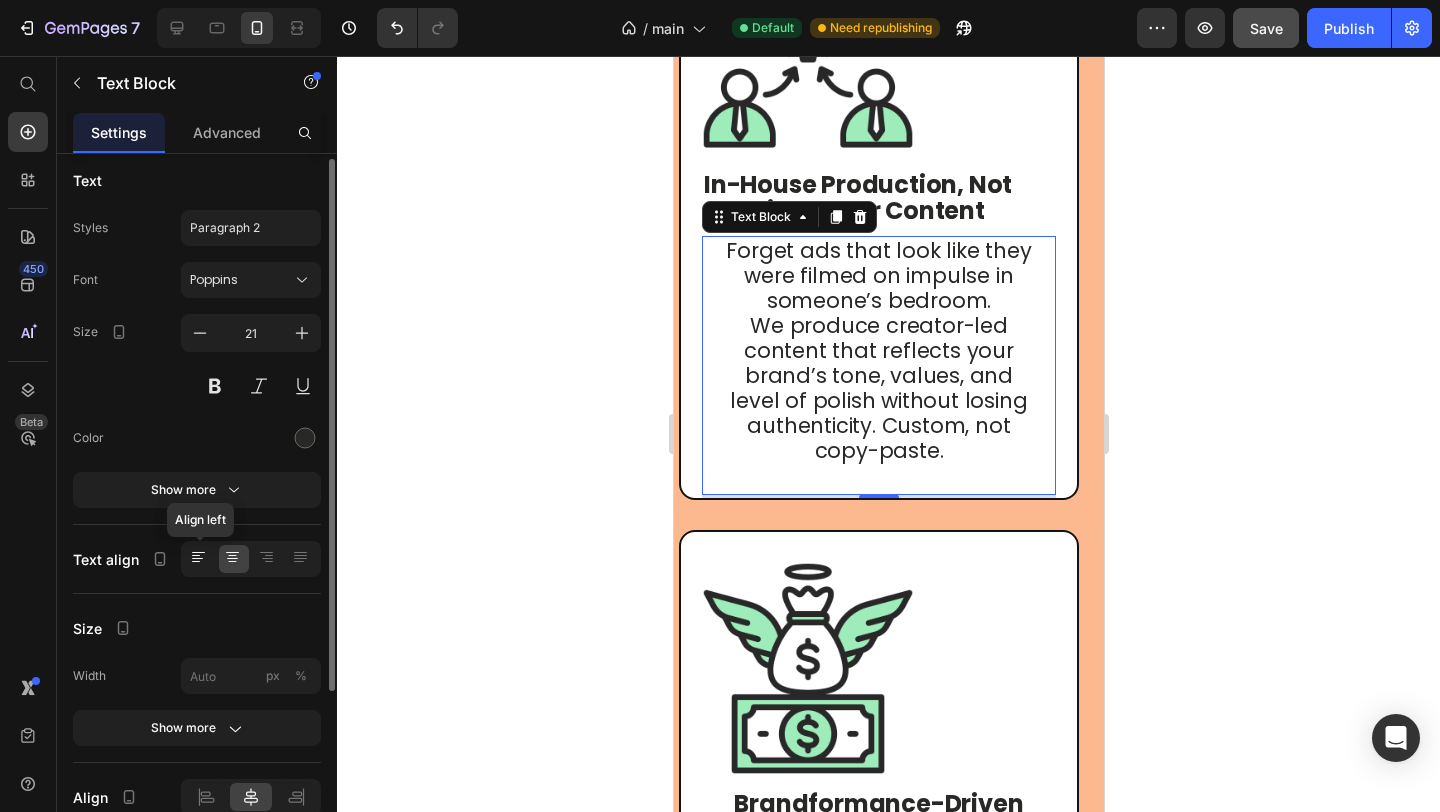 click on "Align left" 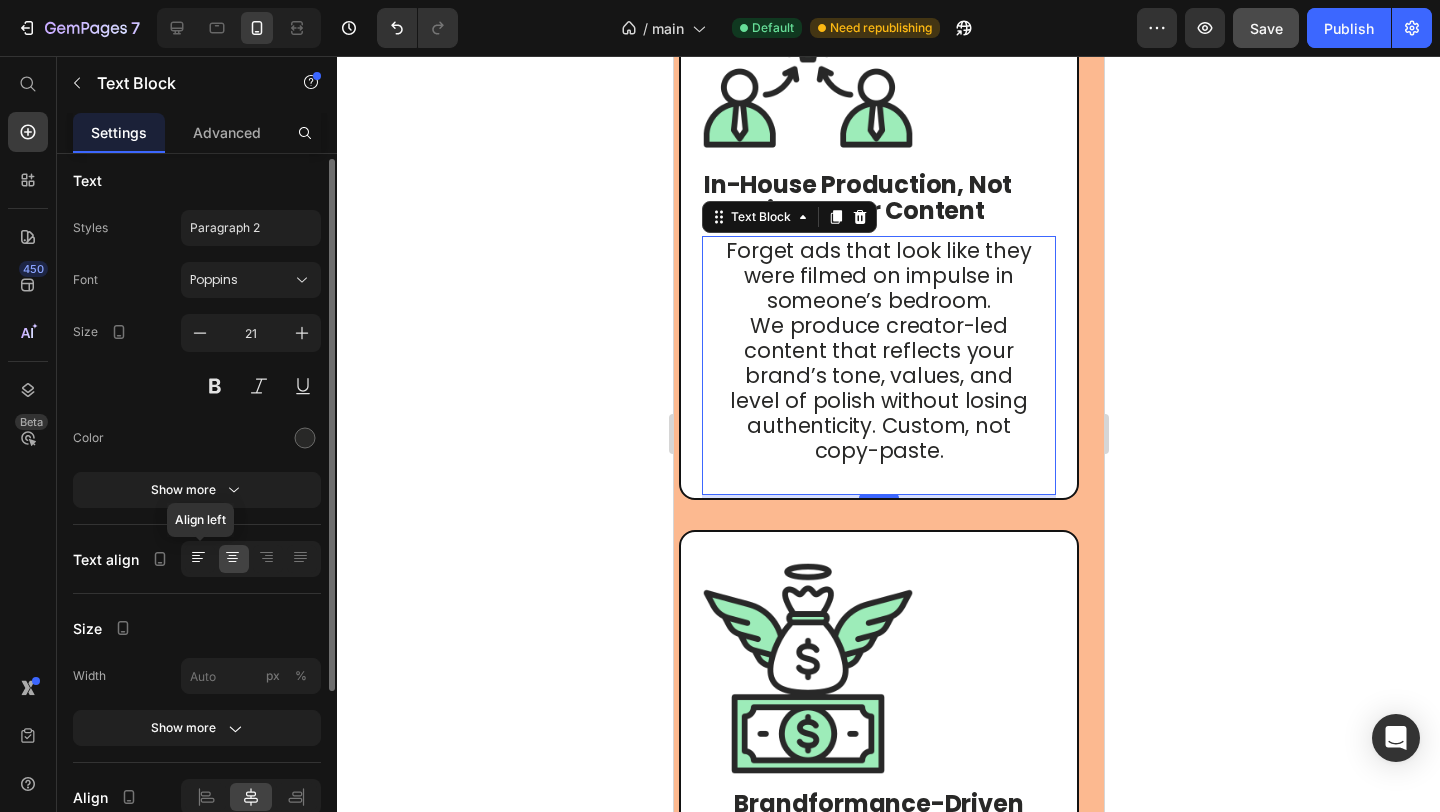 click 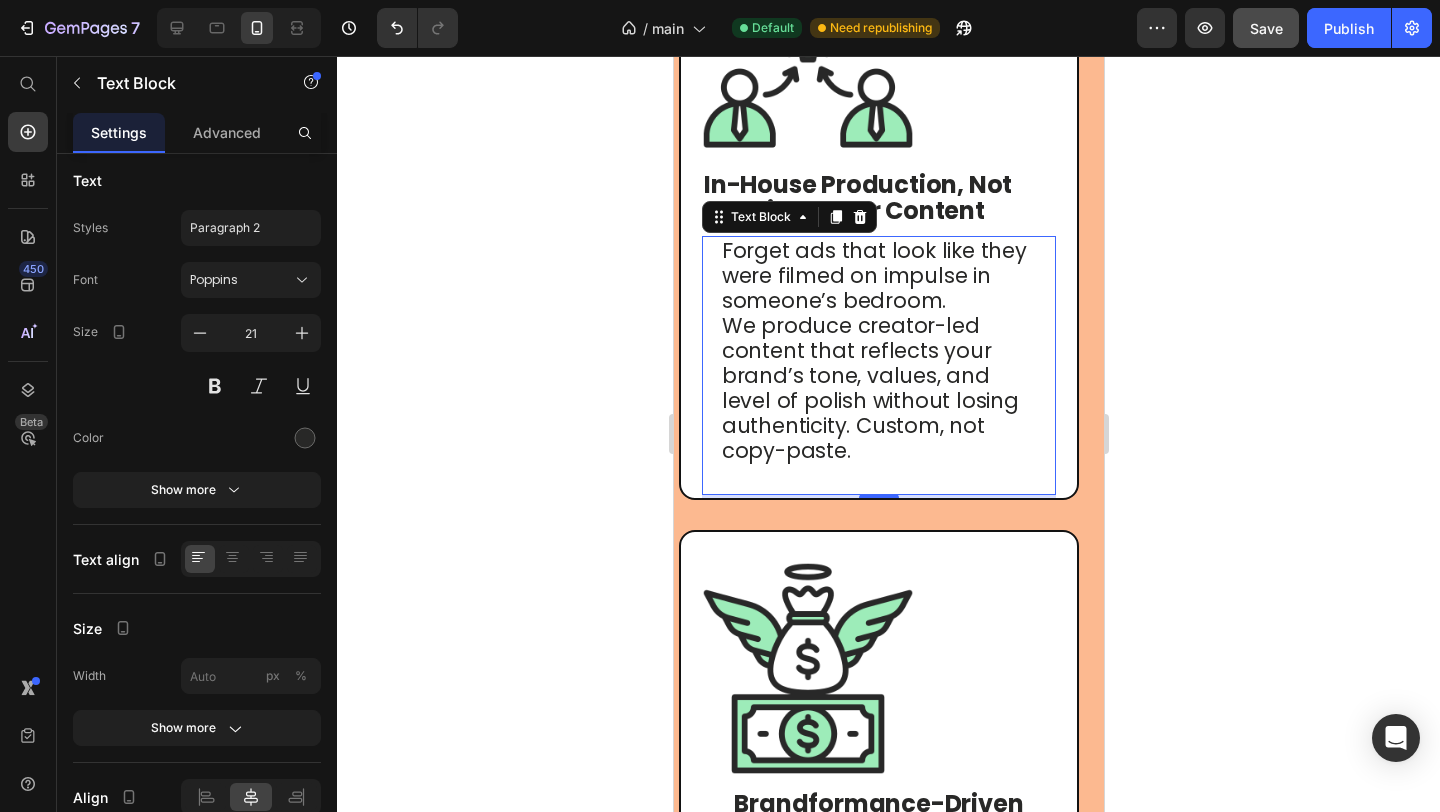 click on "Forget ads that look like they were filmed on impulse in someone’s bedroom." at bounding box center (873, 275) 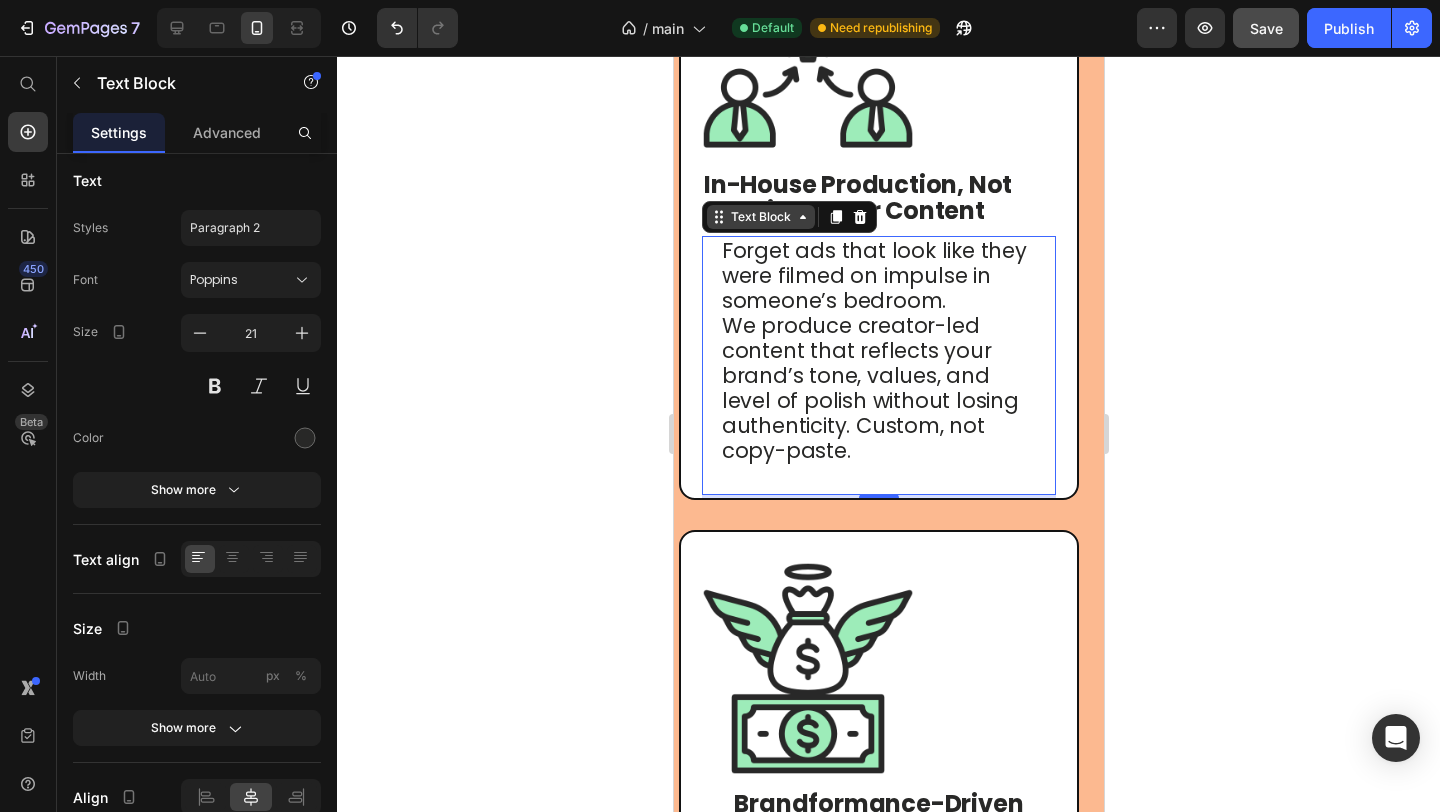 click on "Text Block" at bounding box center [760, 217] 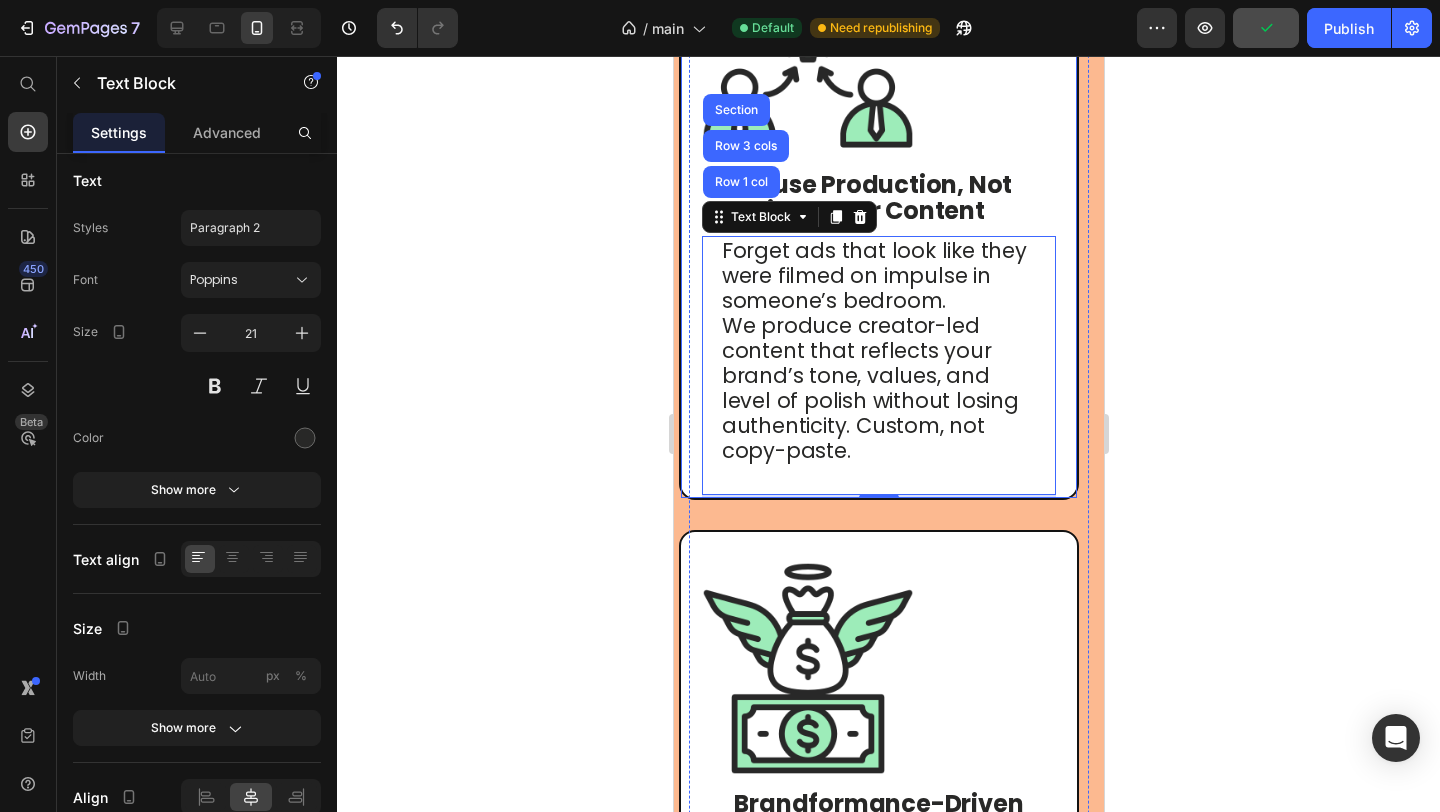 click on "Image In-House Production, Not Cookie-Cutter Content Text Block Forget ads that look like they were filmed on impulse in someone’s bedroom. We produce creator-led content that reflects your brand’s tone, values, and level of polish without losing authenticity. Custom, not copy-paste. Text Block Row 1 col Row 3 cols Section   3" at bounding box center [878, 206] 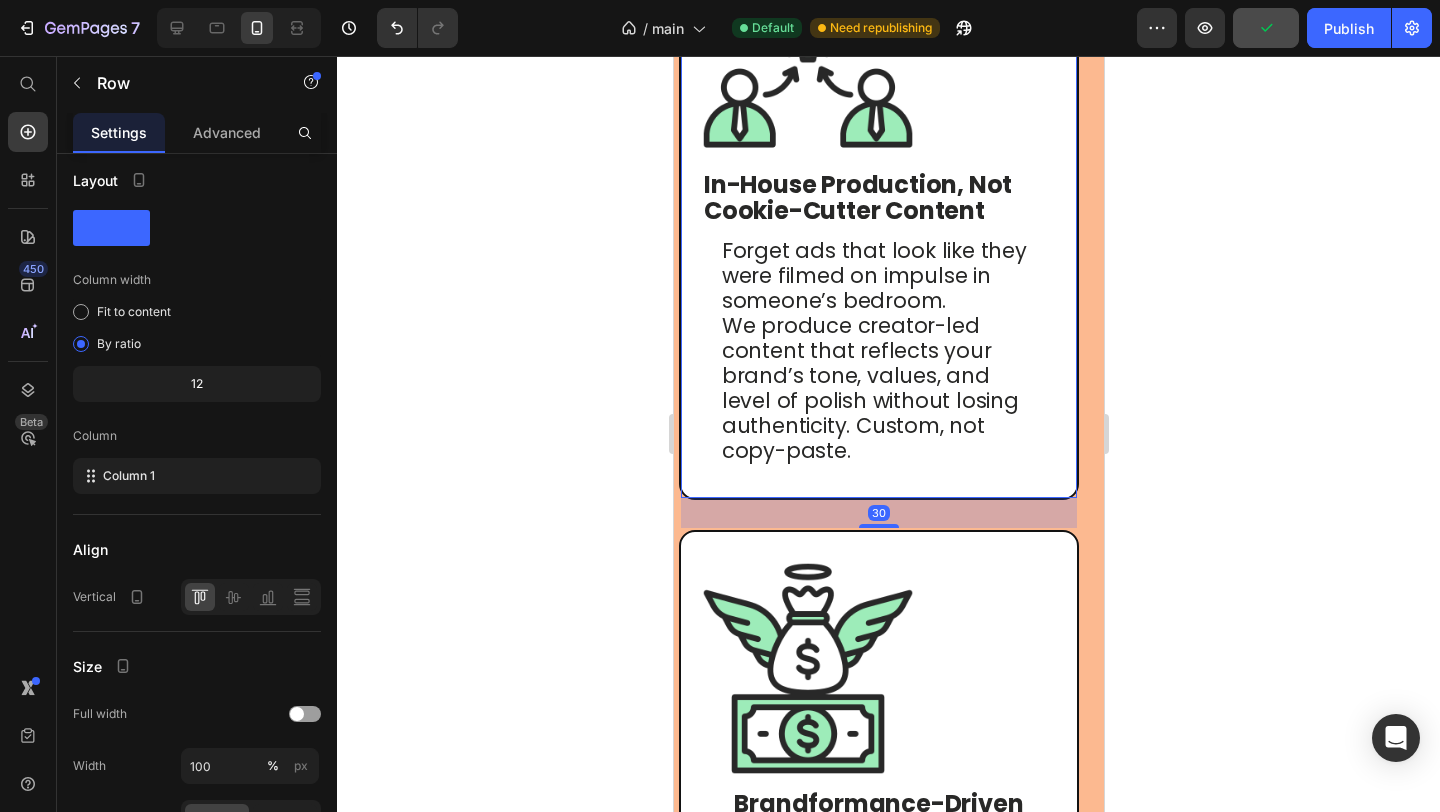 scroll, scrollTop: 0, scrollLeft: 0, axis: both 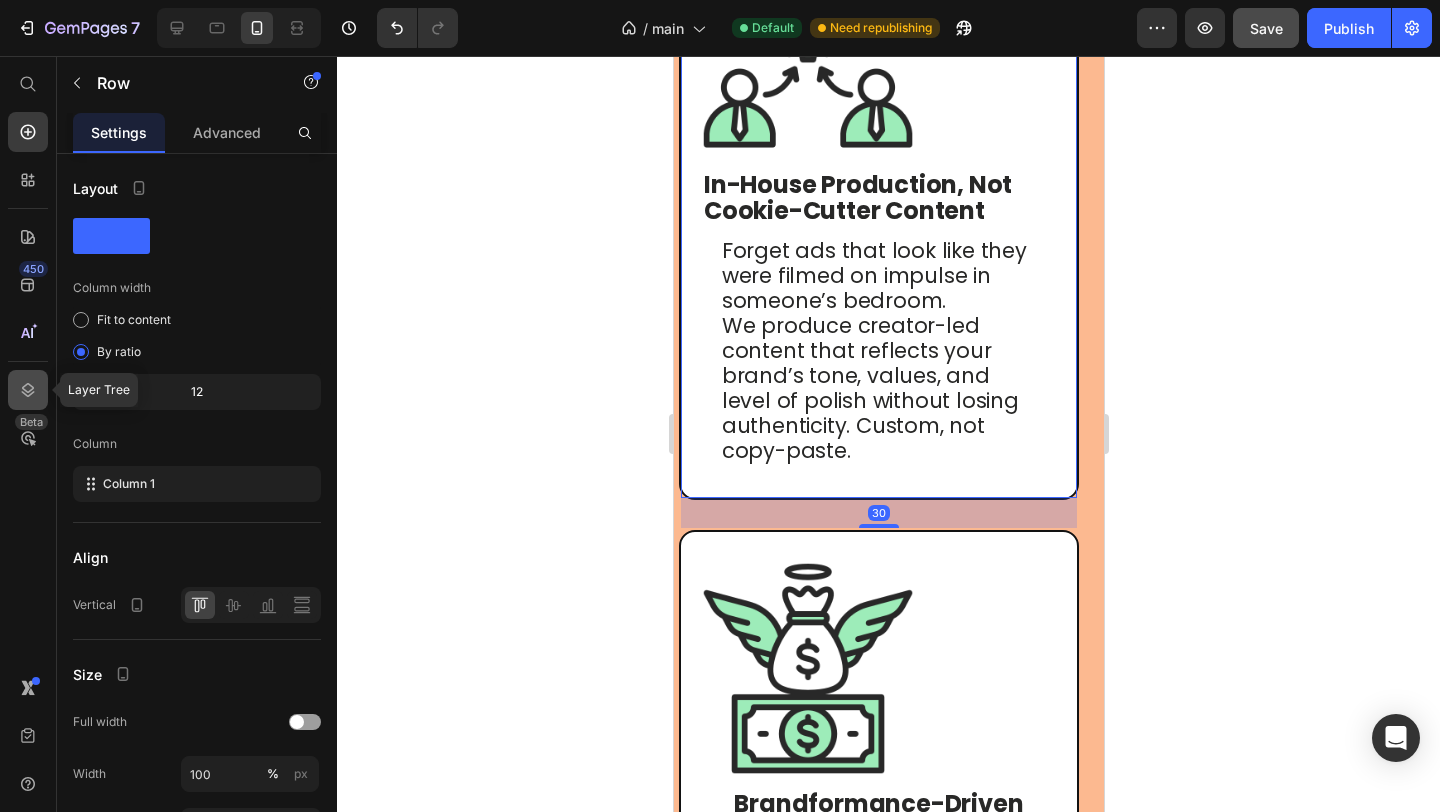 click 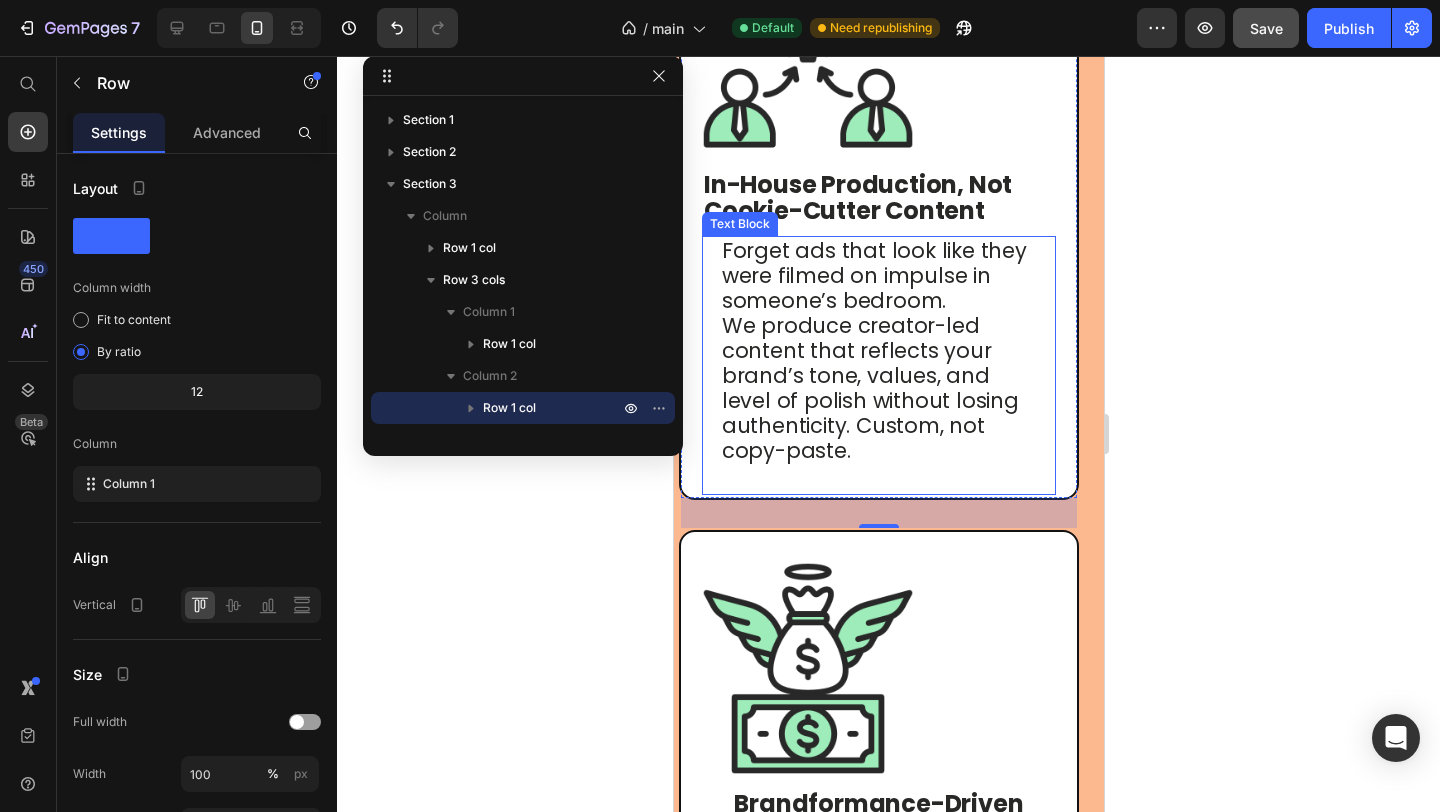 click on "Forget ads that look like they were filmed on impulse in someone’s bedroom." at bounding box center [873, 275] 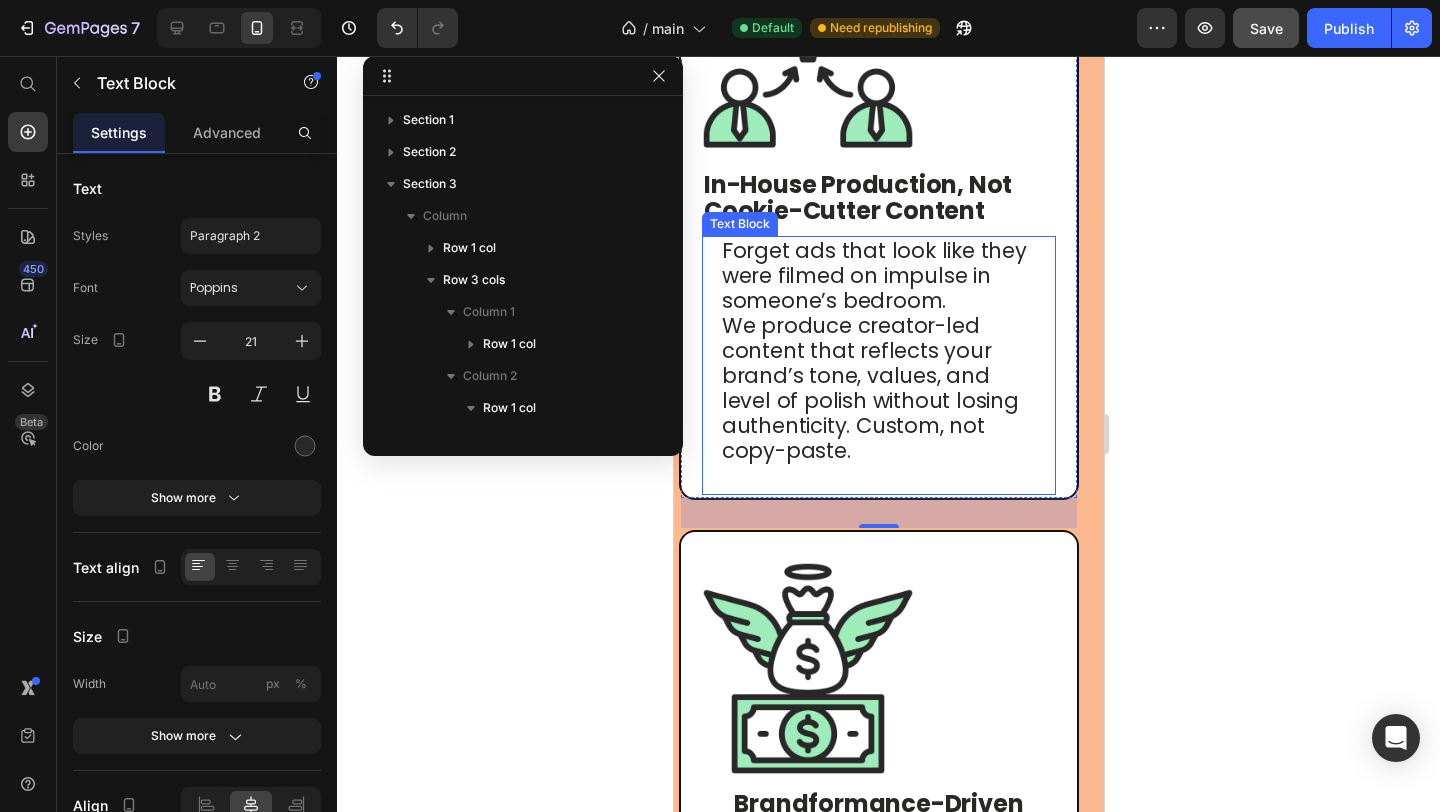 scroll, scrollTop: 282, scrollLeft: 0, axis: vertical 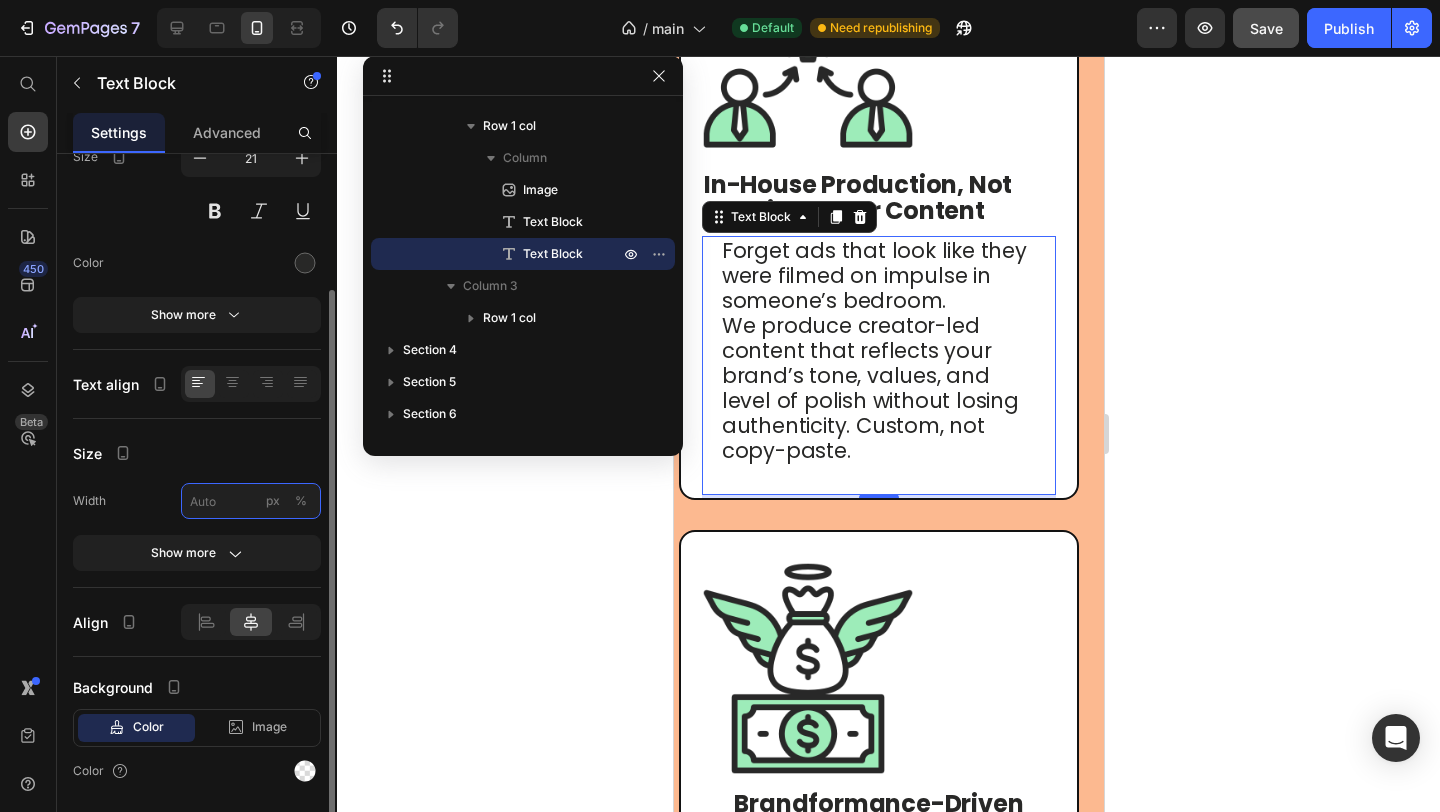 click on "px %" at bounding box center [251, 501] 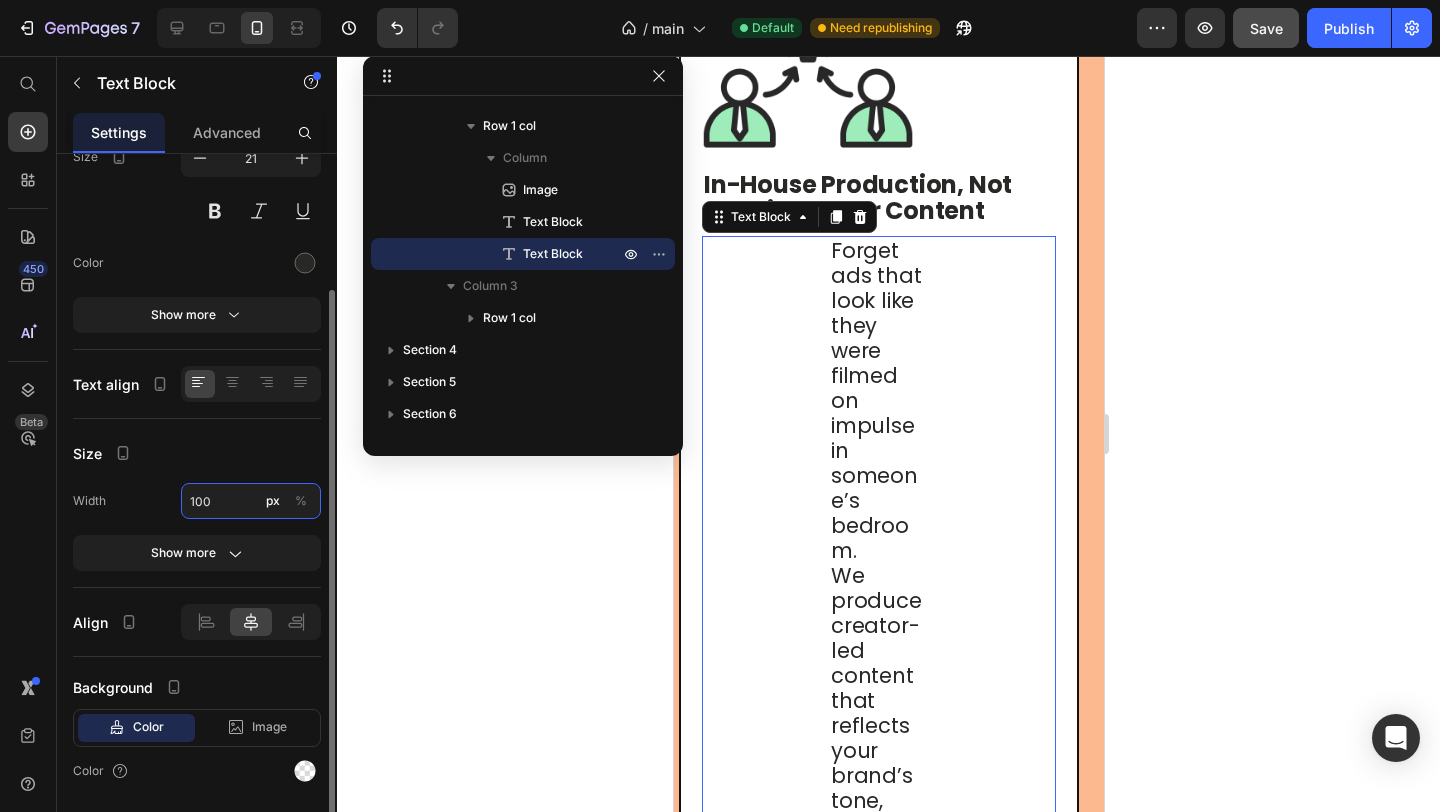 type on "100" 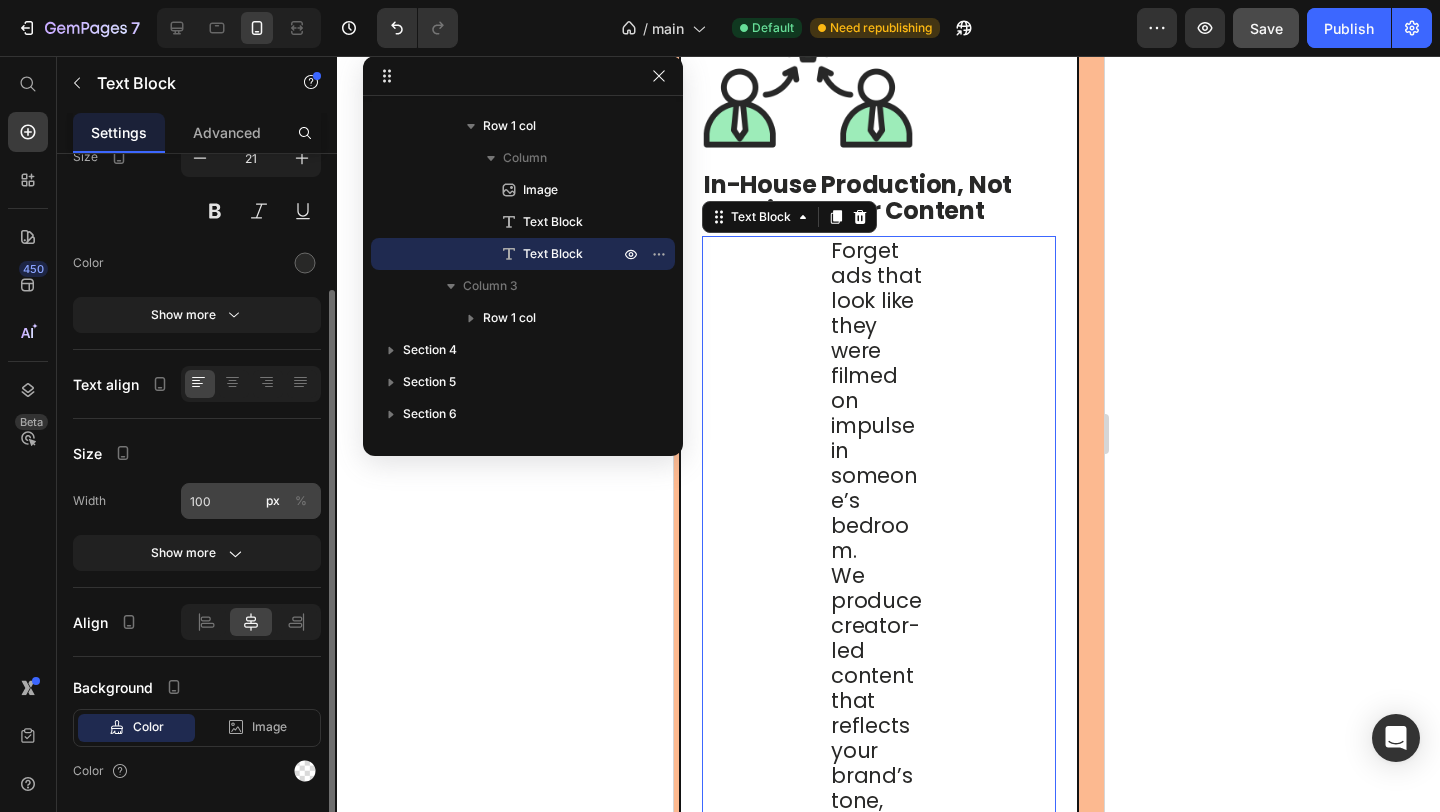 click on "%" at bounding box center (301, 501) 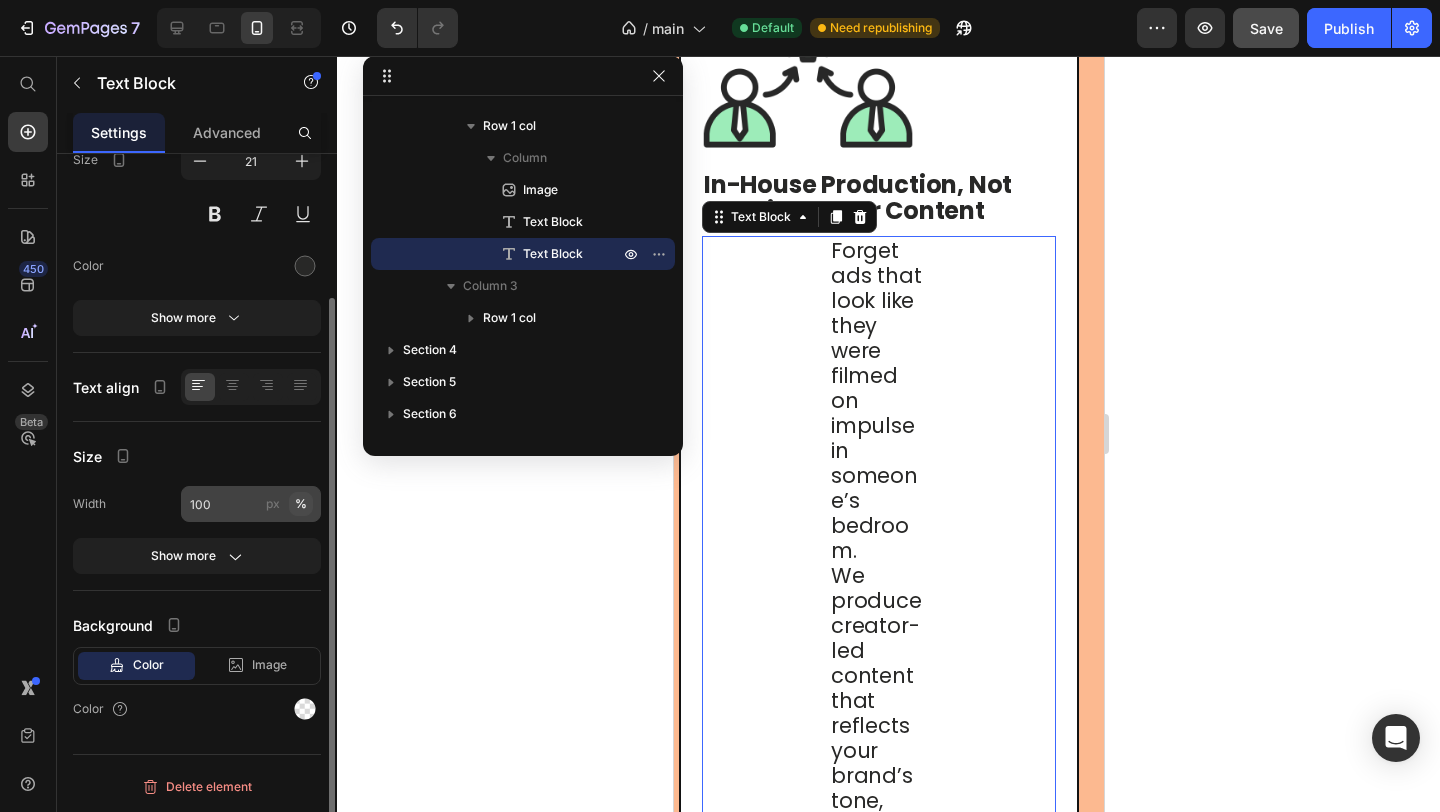 scroll, scrollTop: 180, scrollLeft: 0, axis: vertical 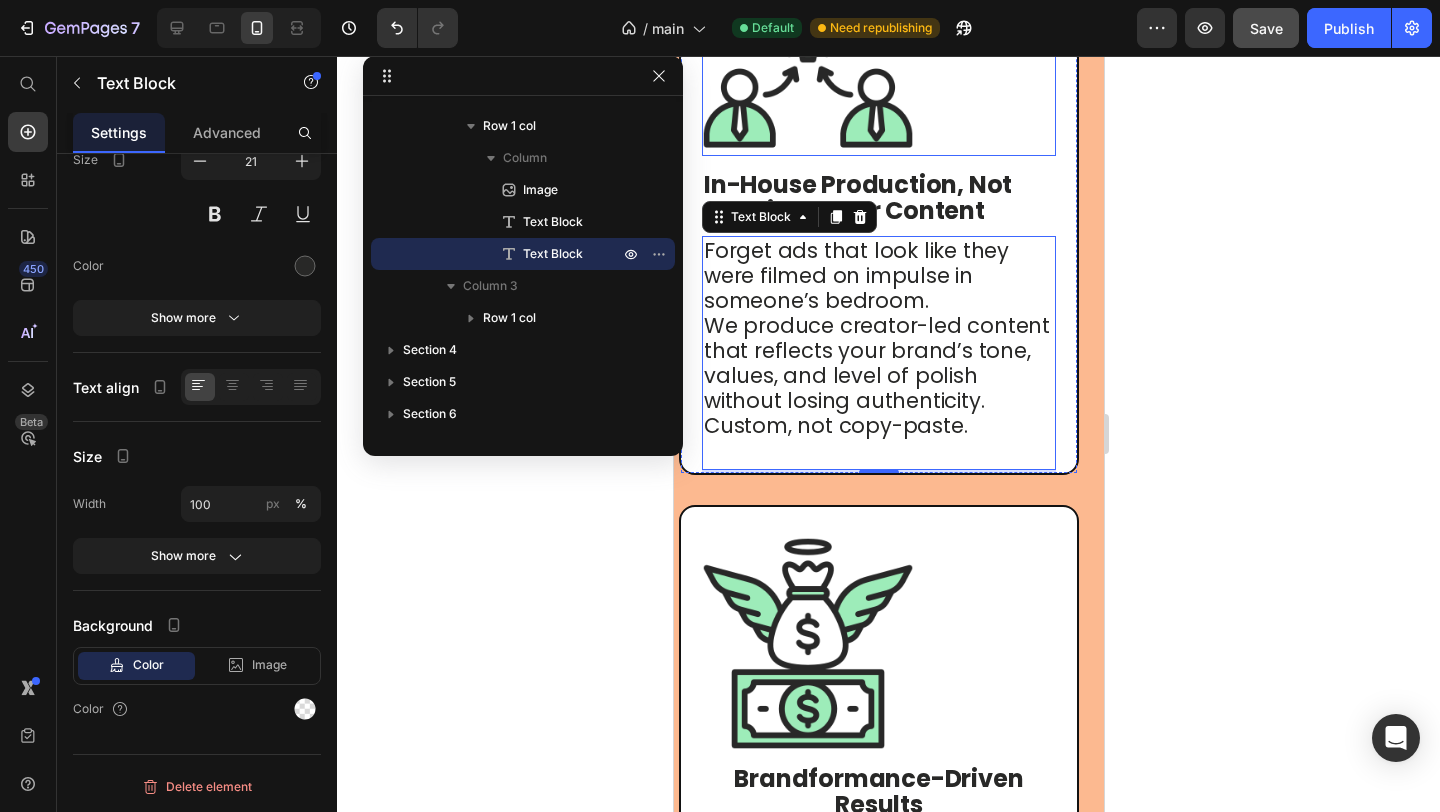click at bounding box center [878, 35] 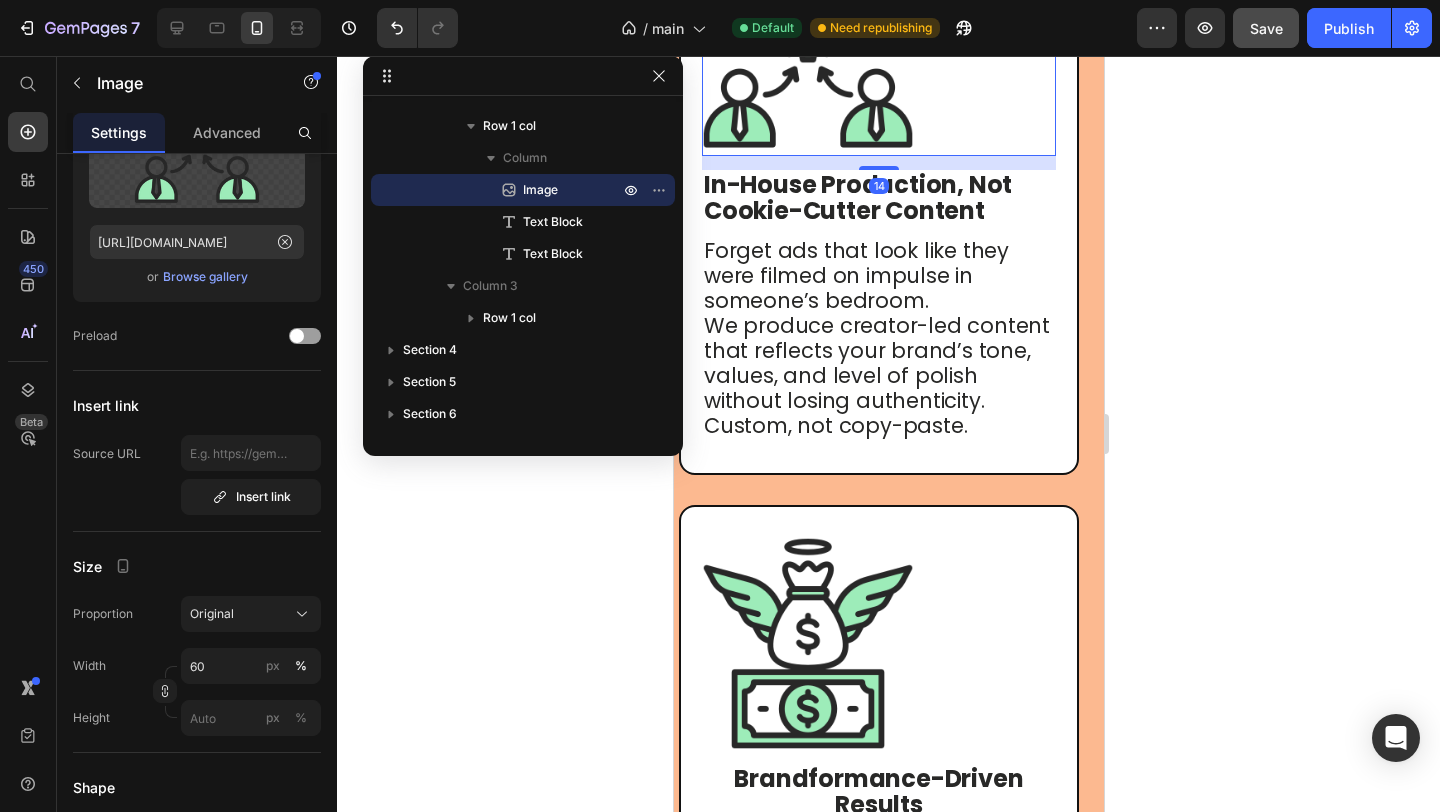 scroll, scrollTop: 0, scrollLeft: 0, axis: both 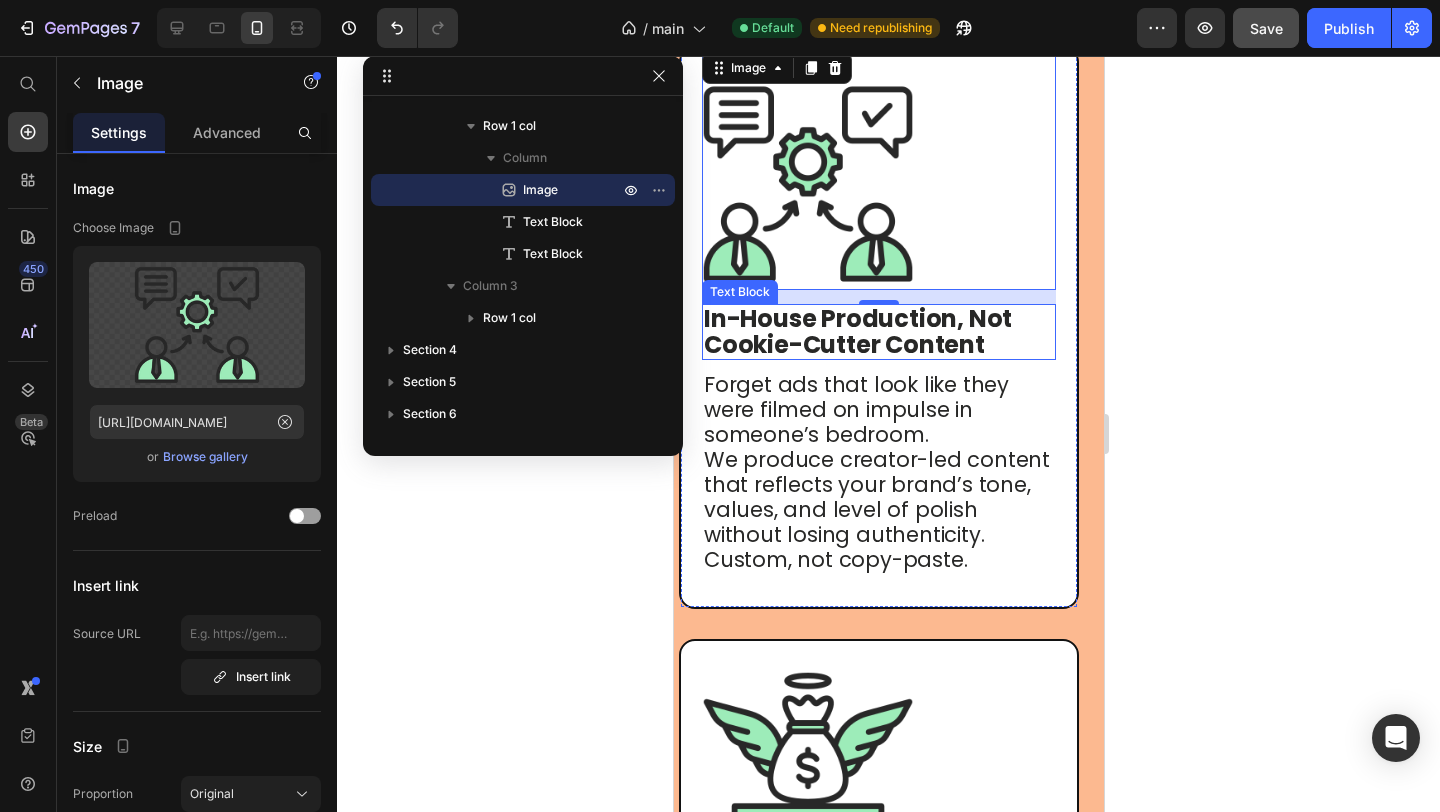click on "In-House Production, Not Cookie-Cutter Content" at bounding box center [857, 331] 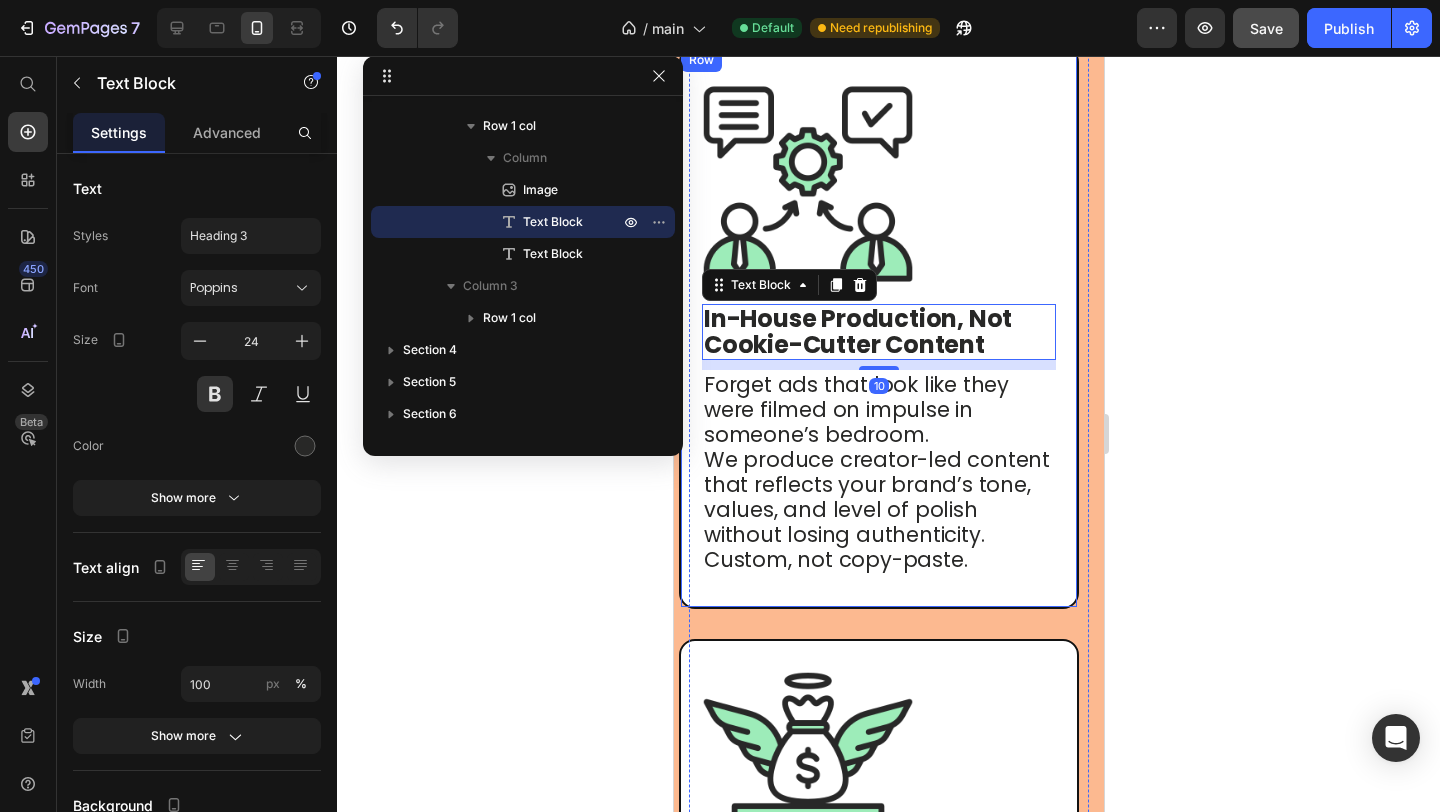 click on "Image In-House Production, Not Cookie-Cutter Content Text Block   10 Forget ads that look like they were filmed on impulse in someone’s bedroom. We produce creator-led content that reflects your brand’s tone, values, and level of polish without losing authenticity. Custom, not copy-paste. Text Block Row" at bounding box center [878, 327] 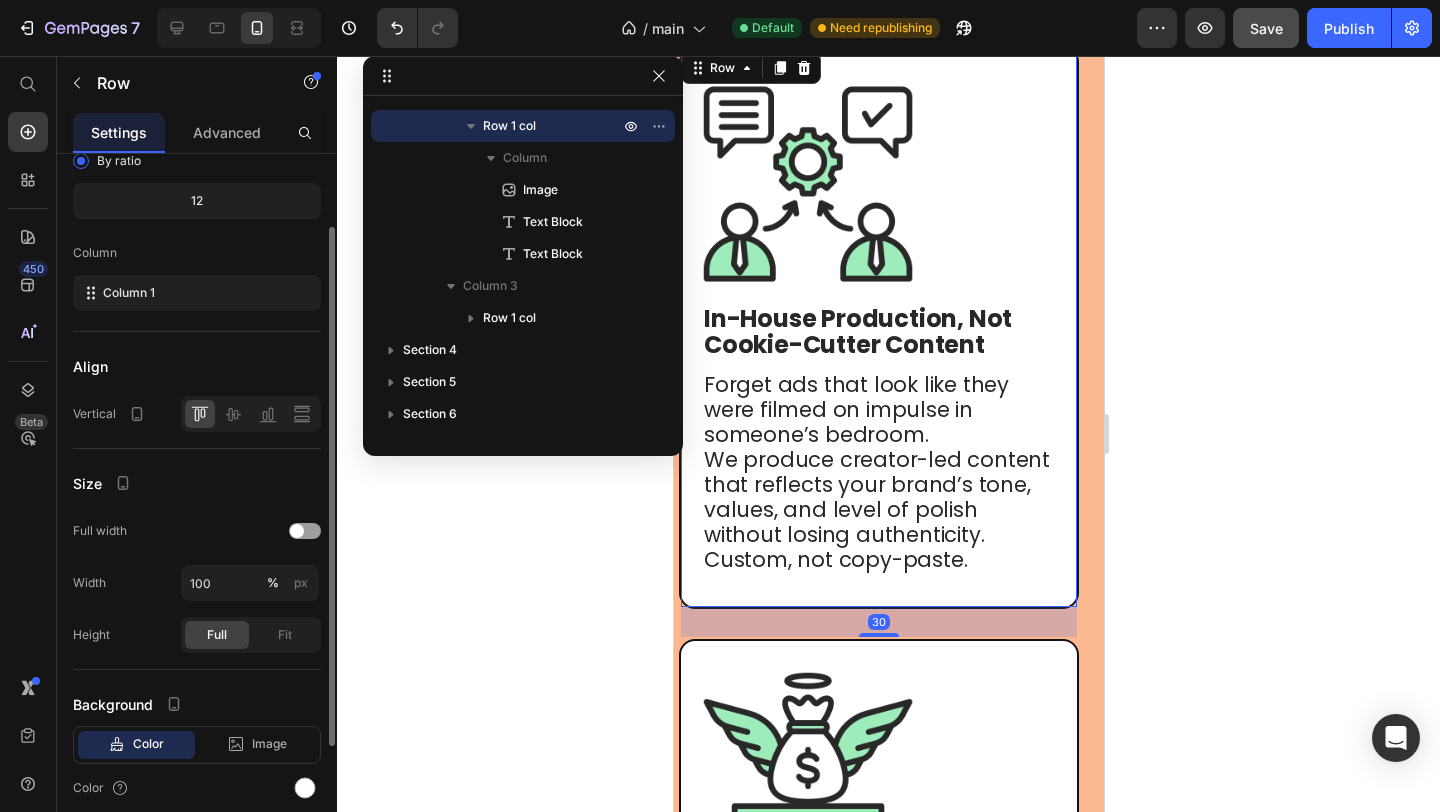 scroll, scrollTop: 256, scrollLeft: 0, axis: vertical 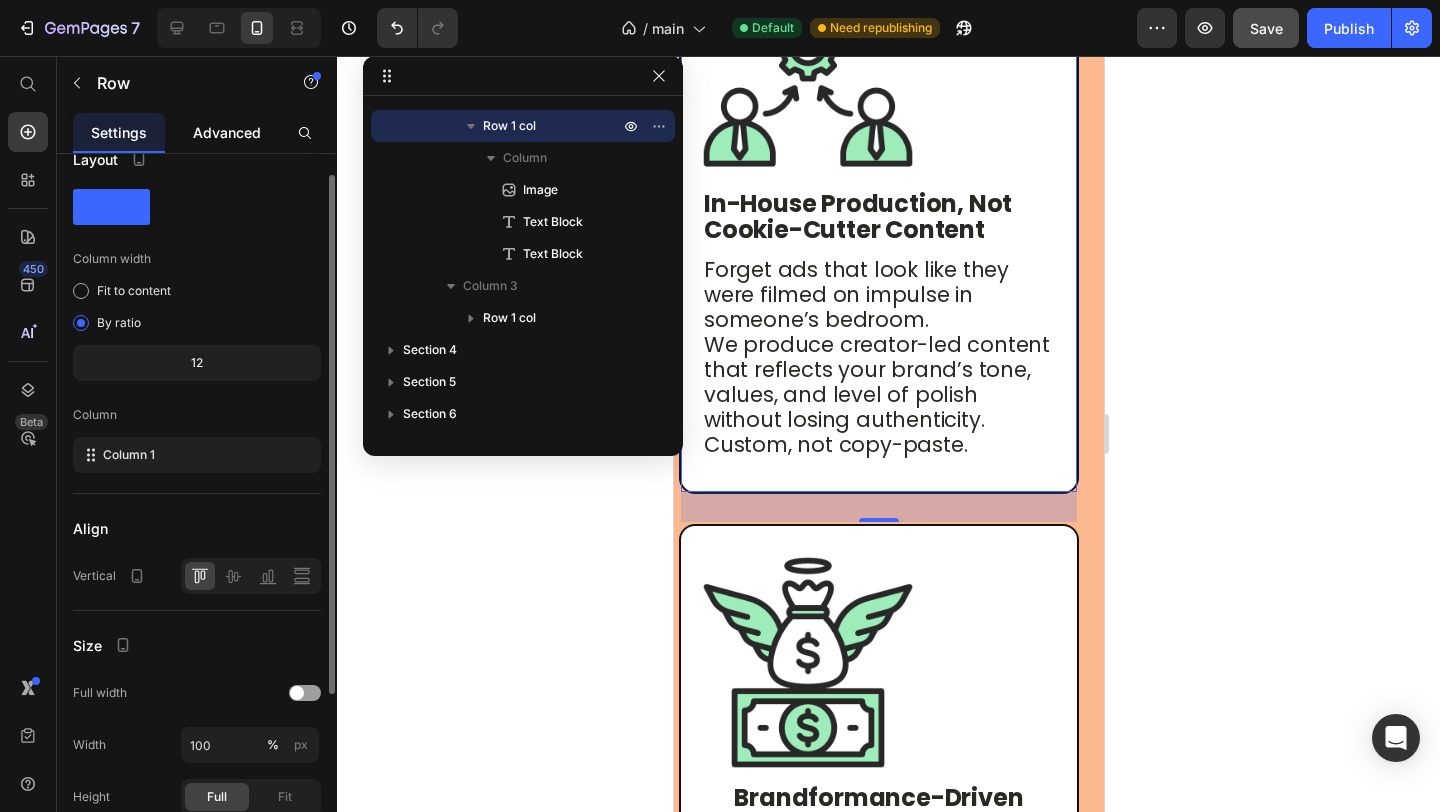 click on "Advanced" at bounding box center [227, 132] 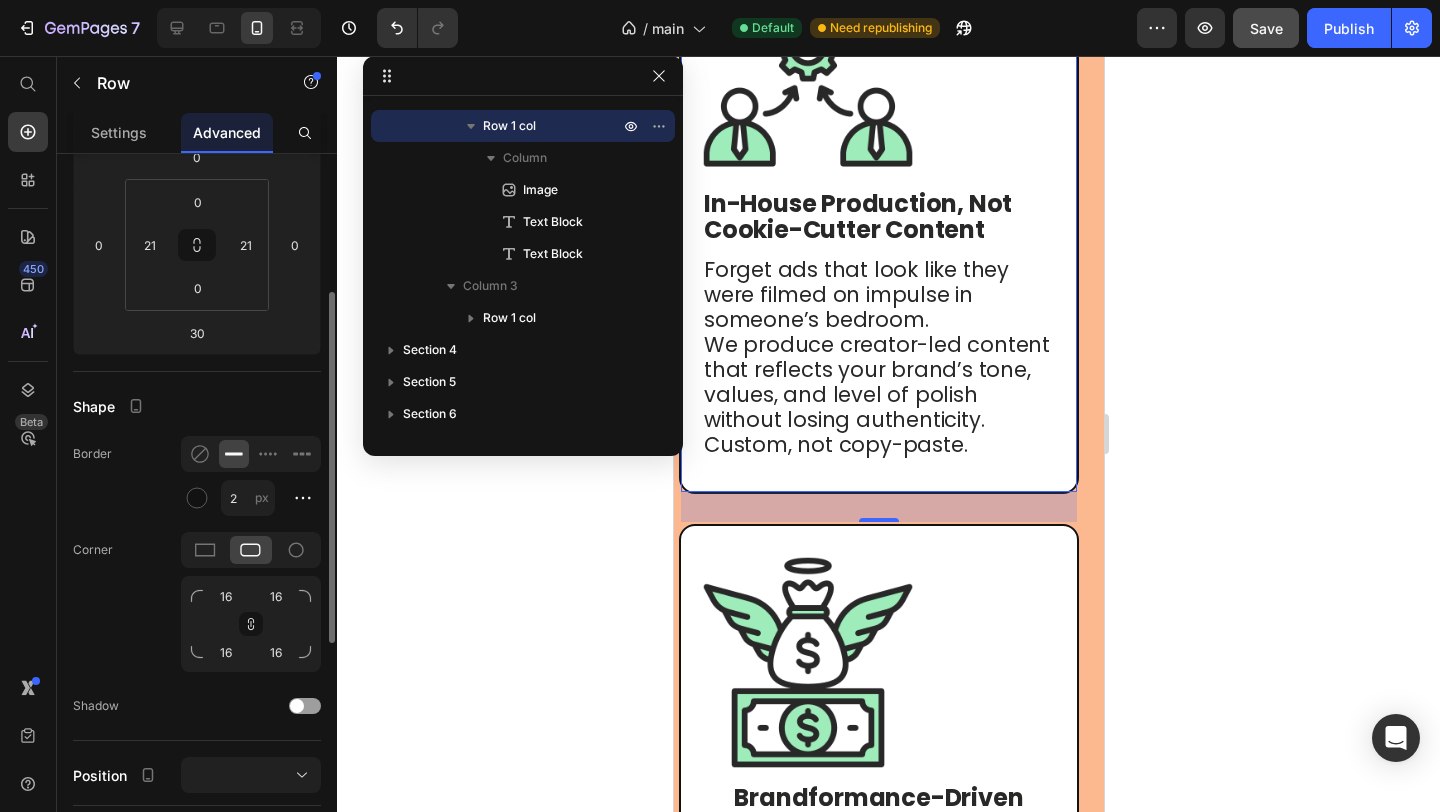 scroll, scrollTop: 303, scrollLeft: 0, axis: vertical 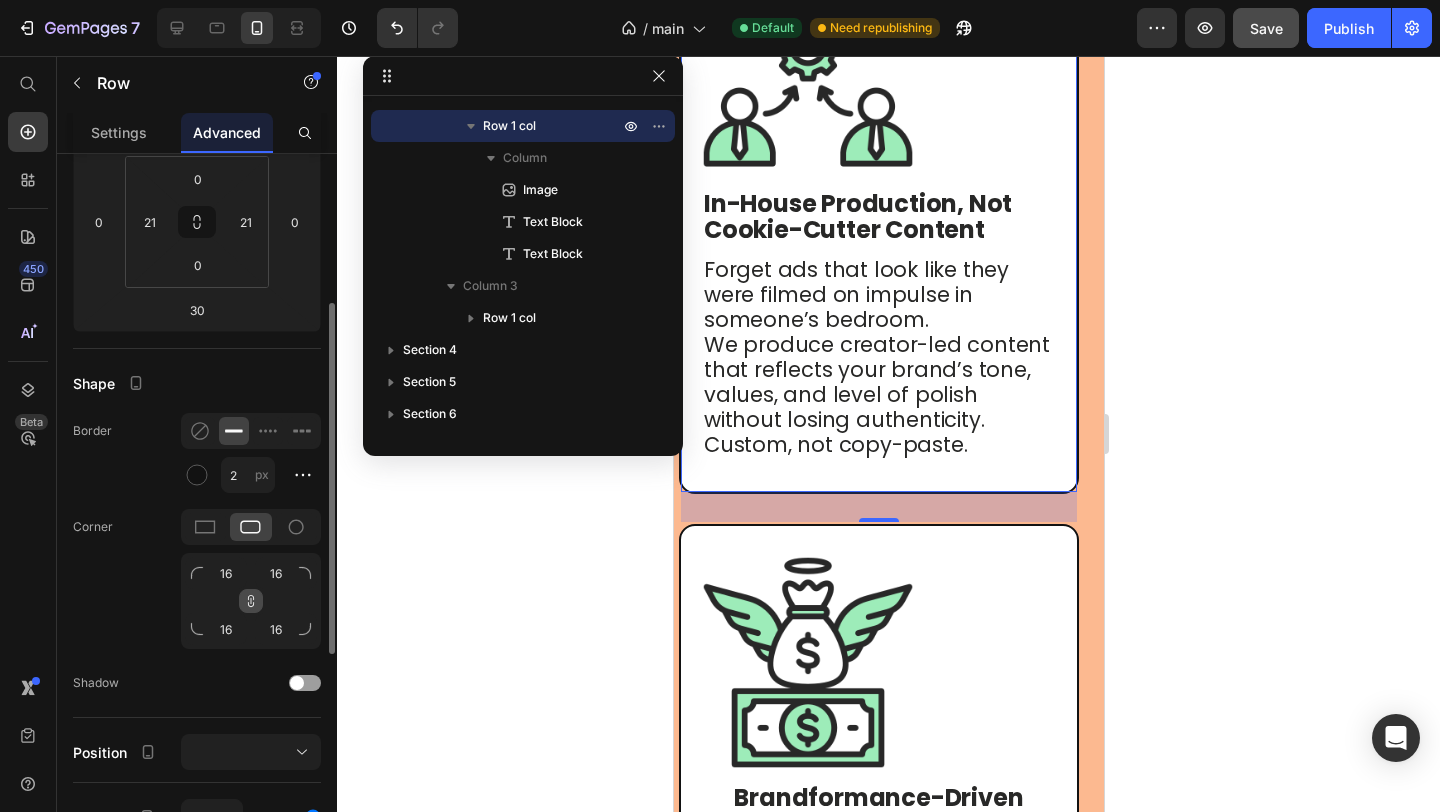 click 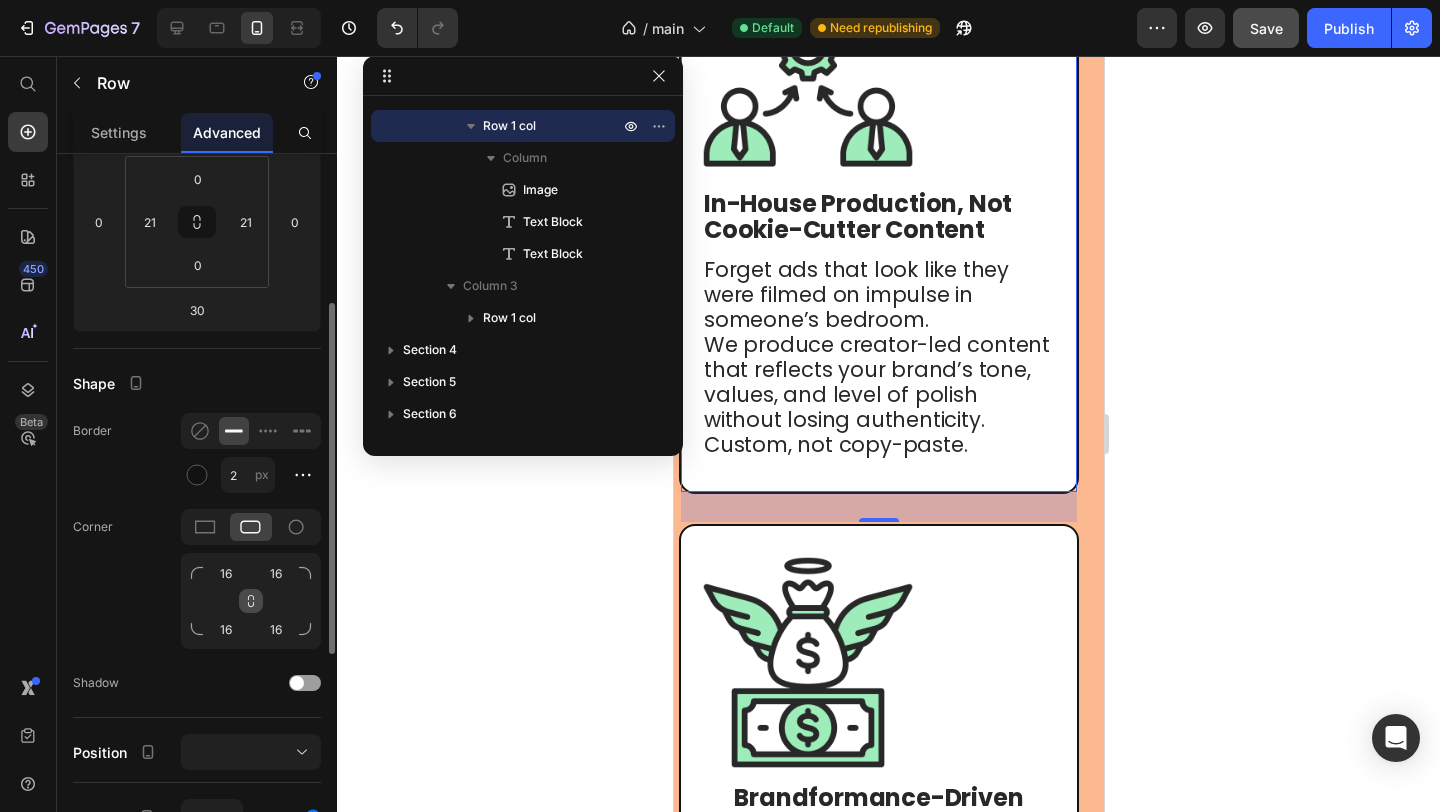 click 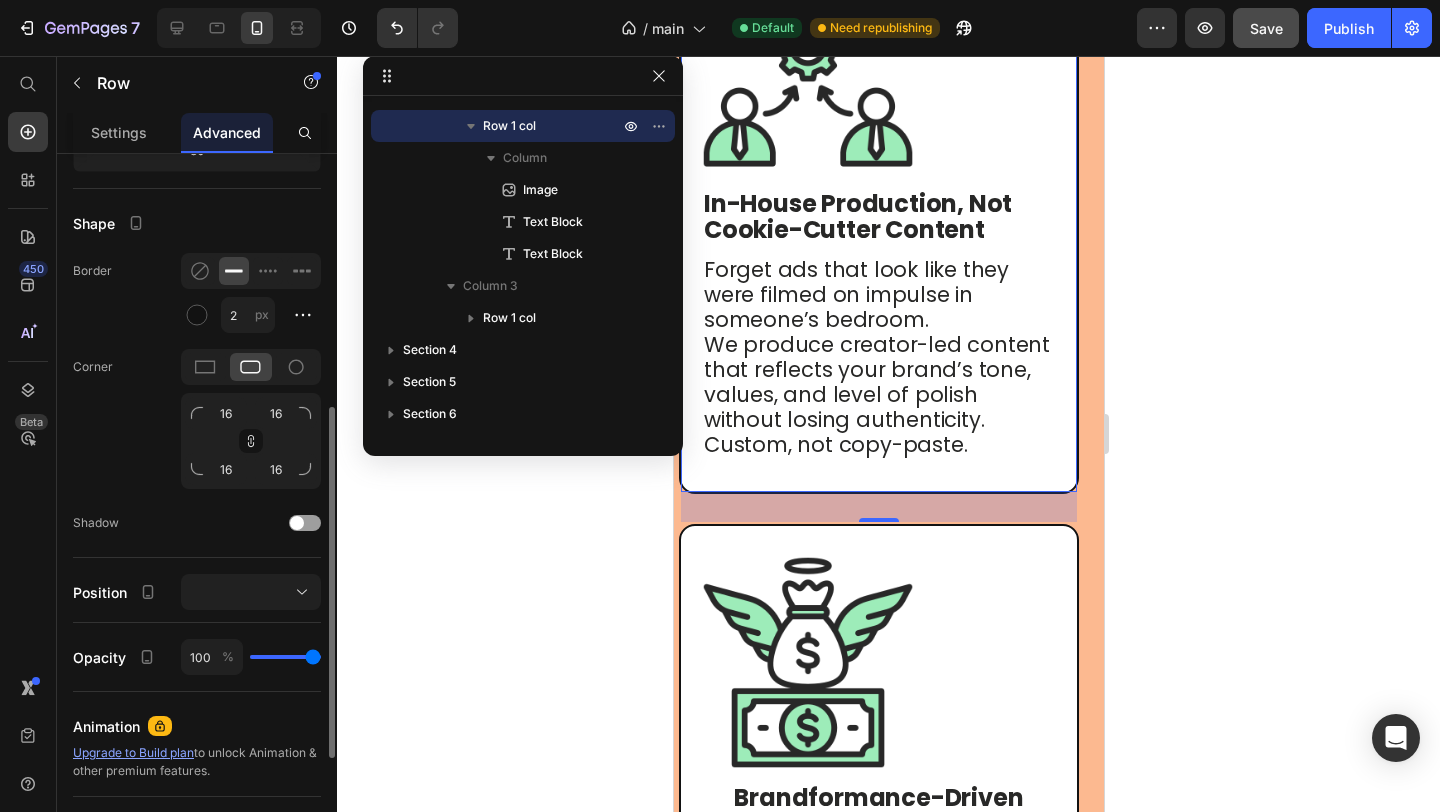 scroll, scrollTop: 447, scrollLeft: 0, axis: vertical 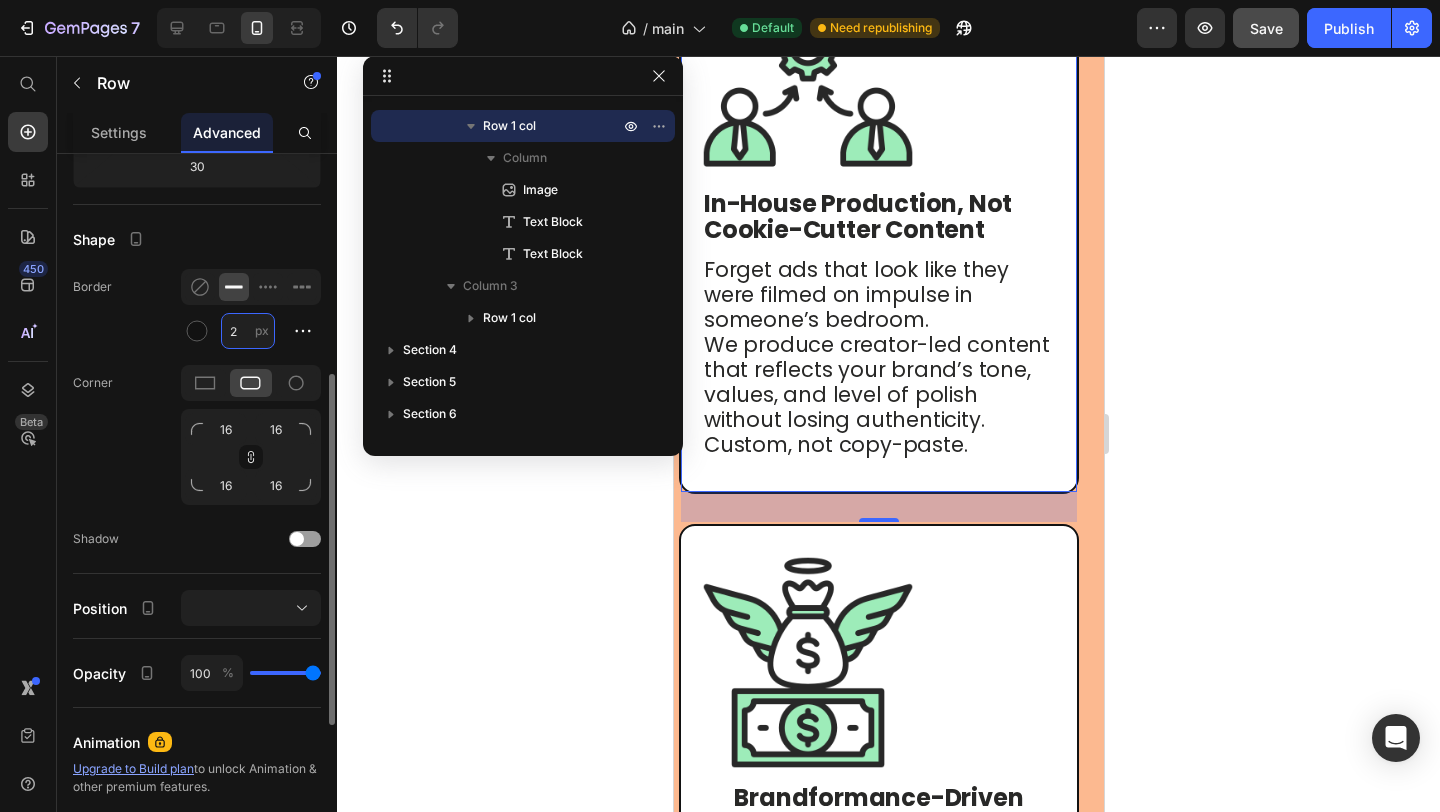 click on "2" at bounding box center [248, 331] 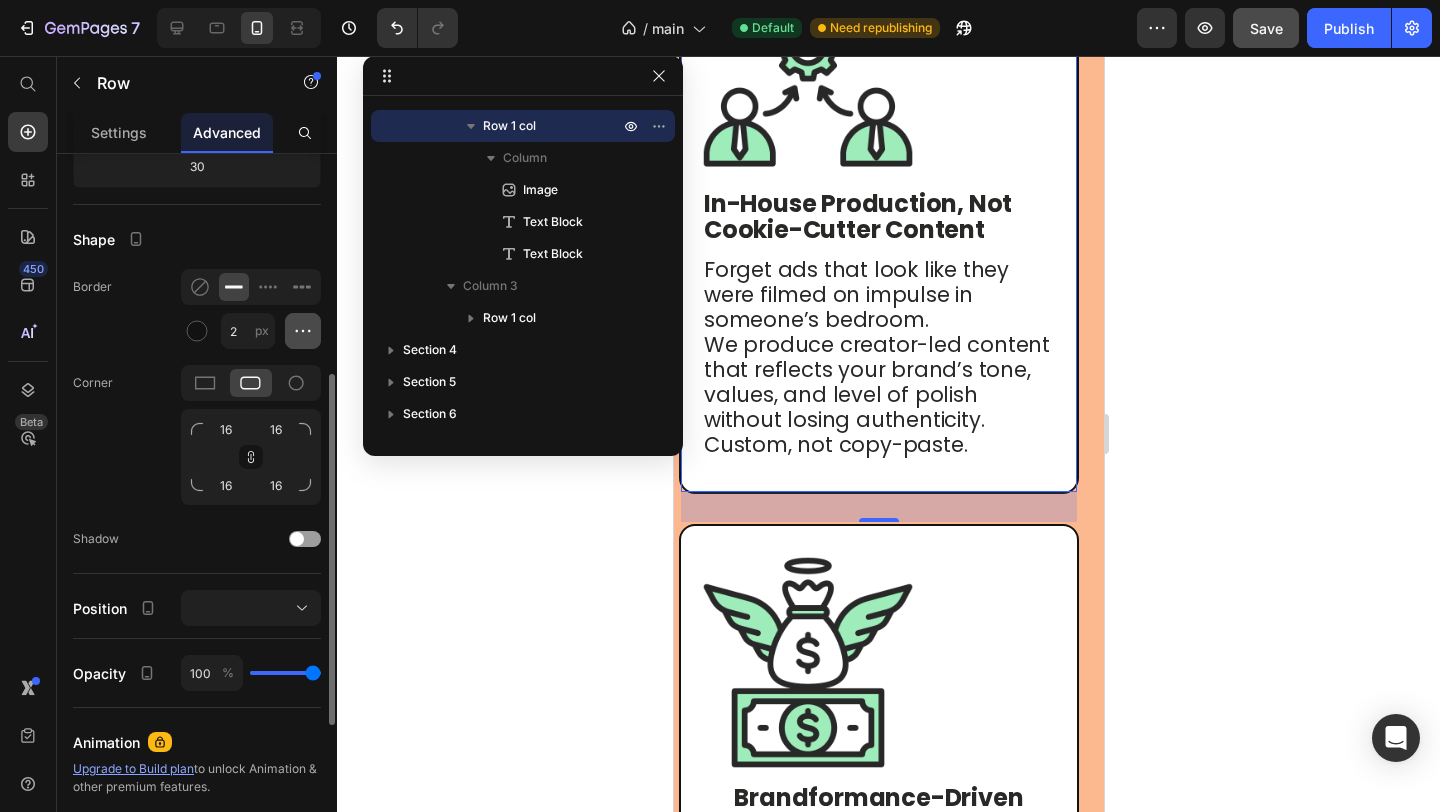 click 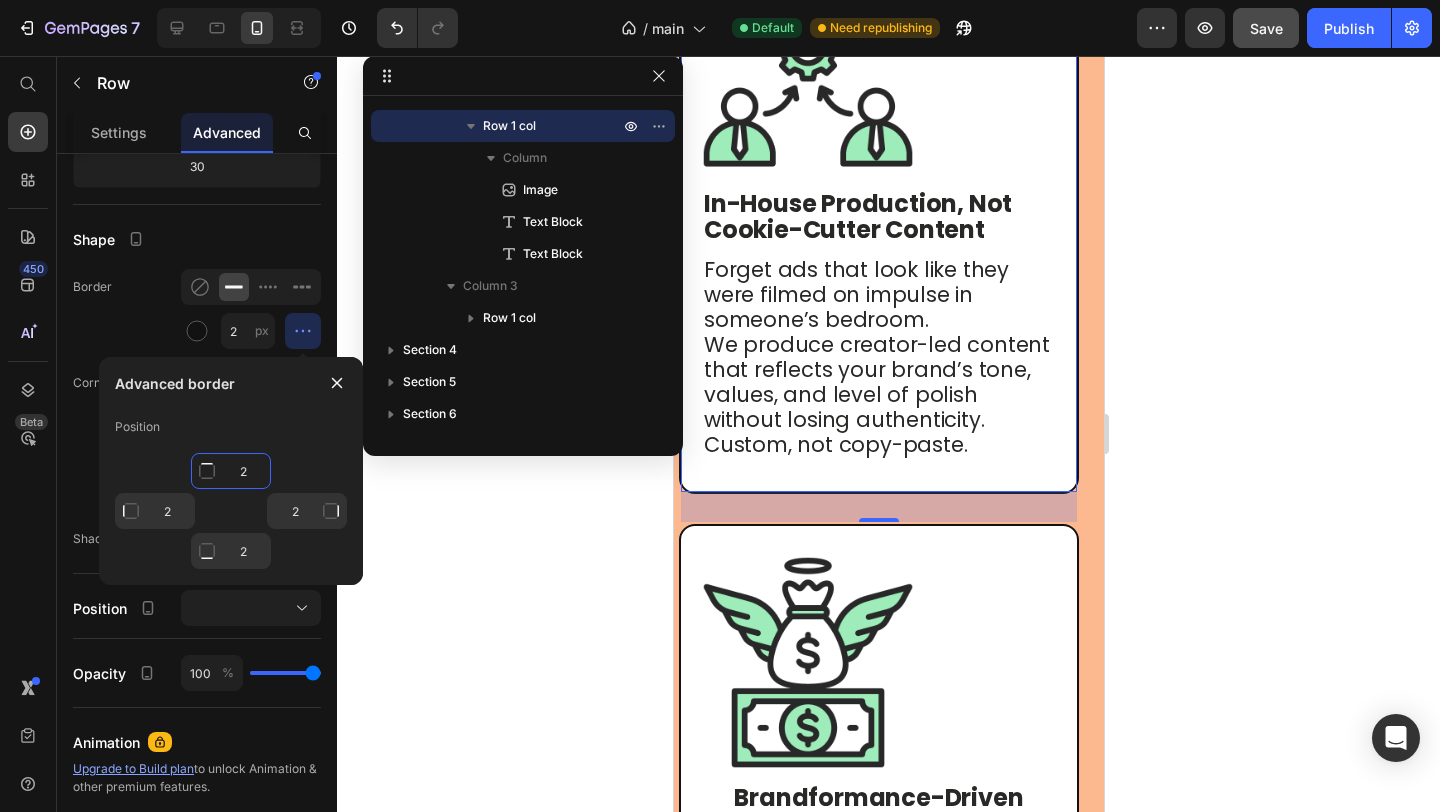 click on "2" 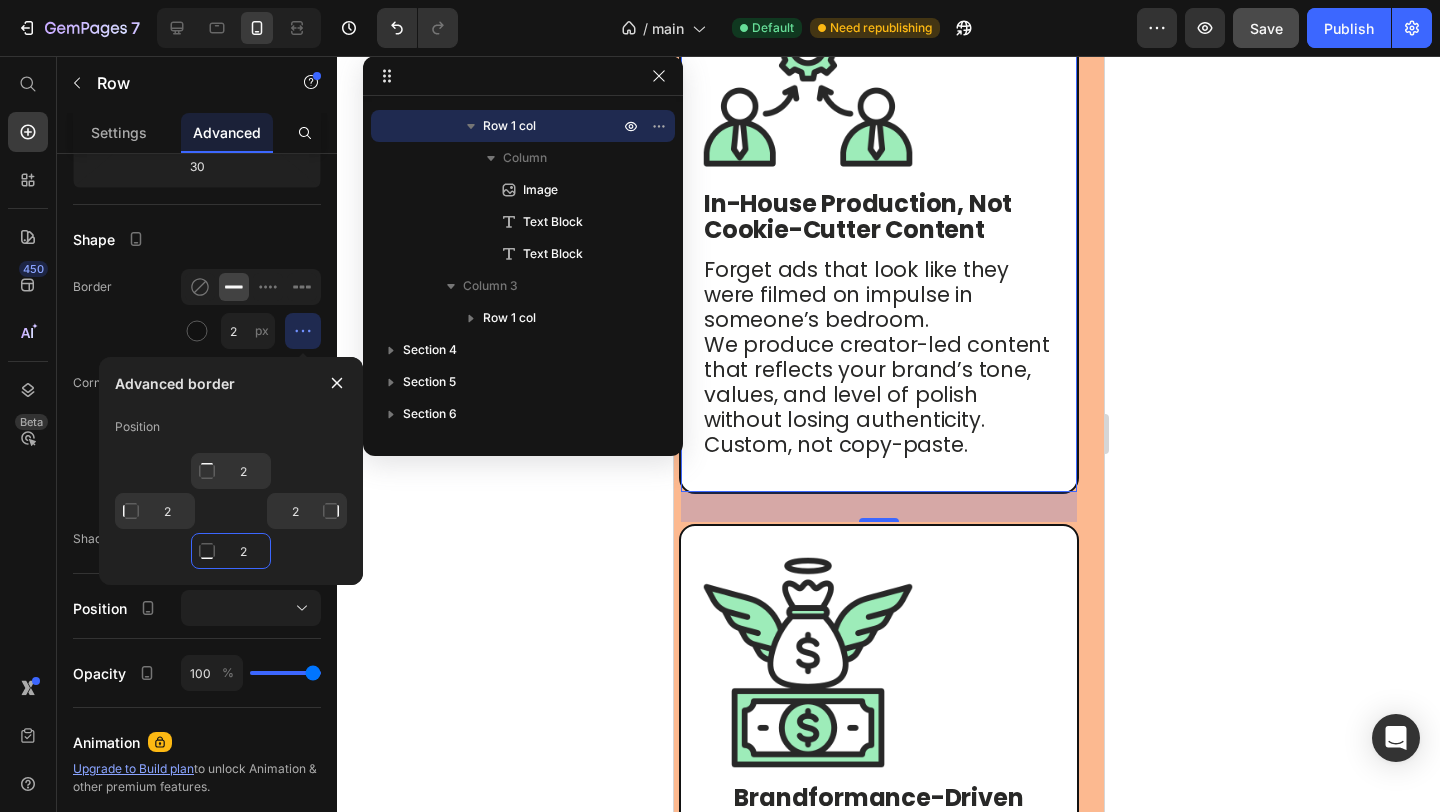 click on "2" 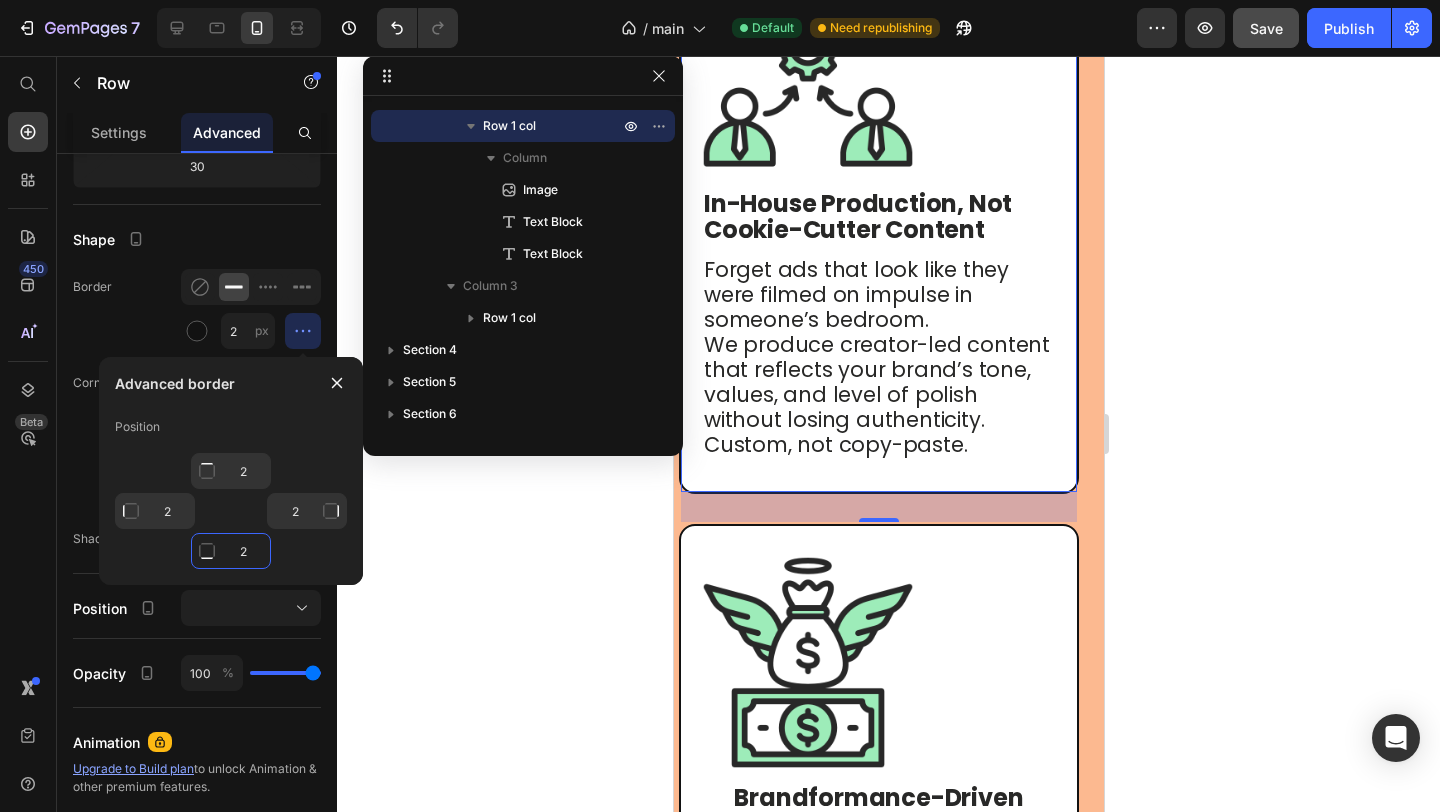 type on "5" 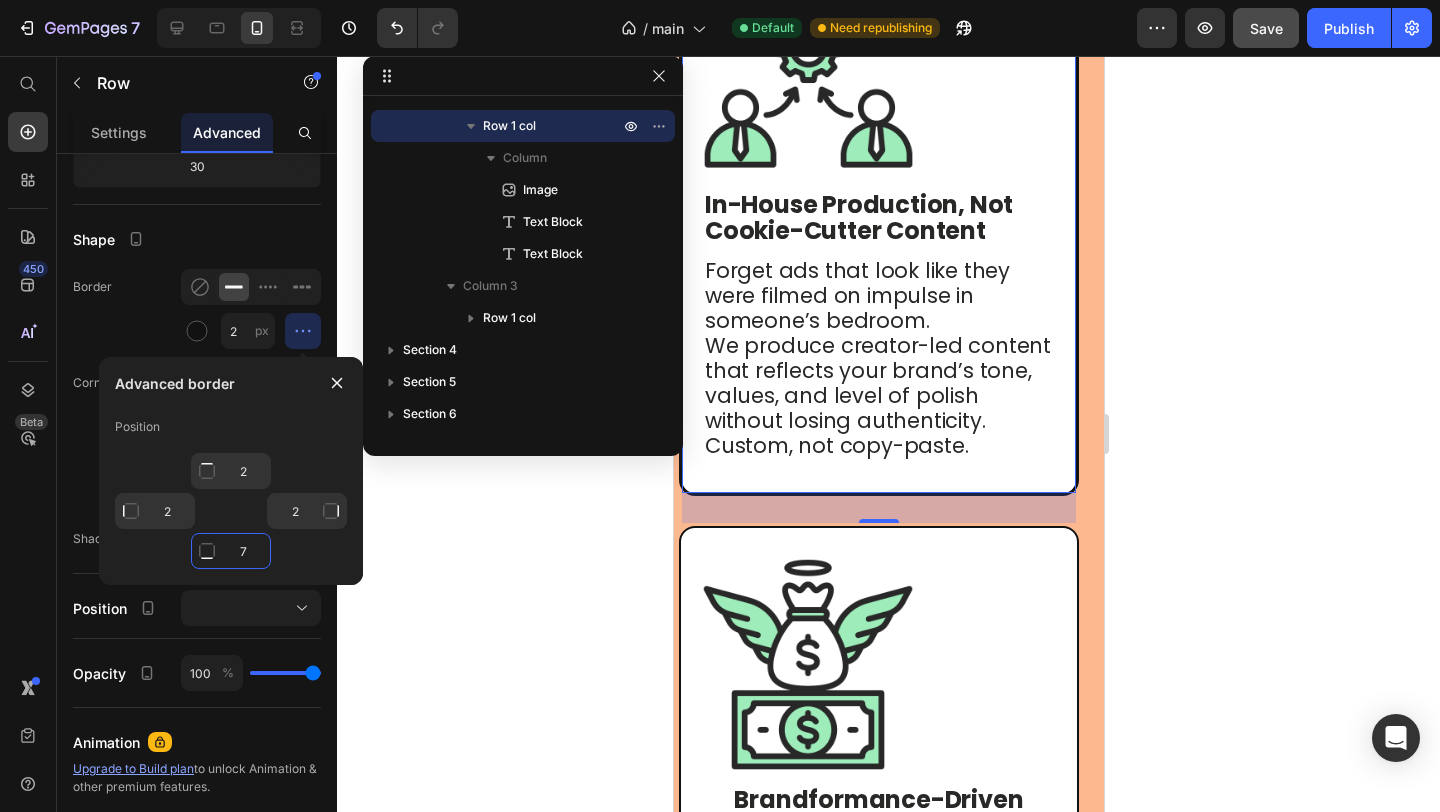 scroll, scrollTop: 2254, scrollLeft: 0, axis: vertical 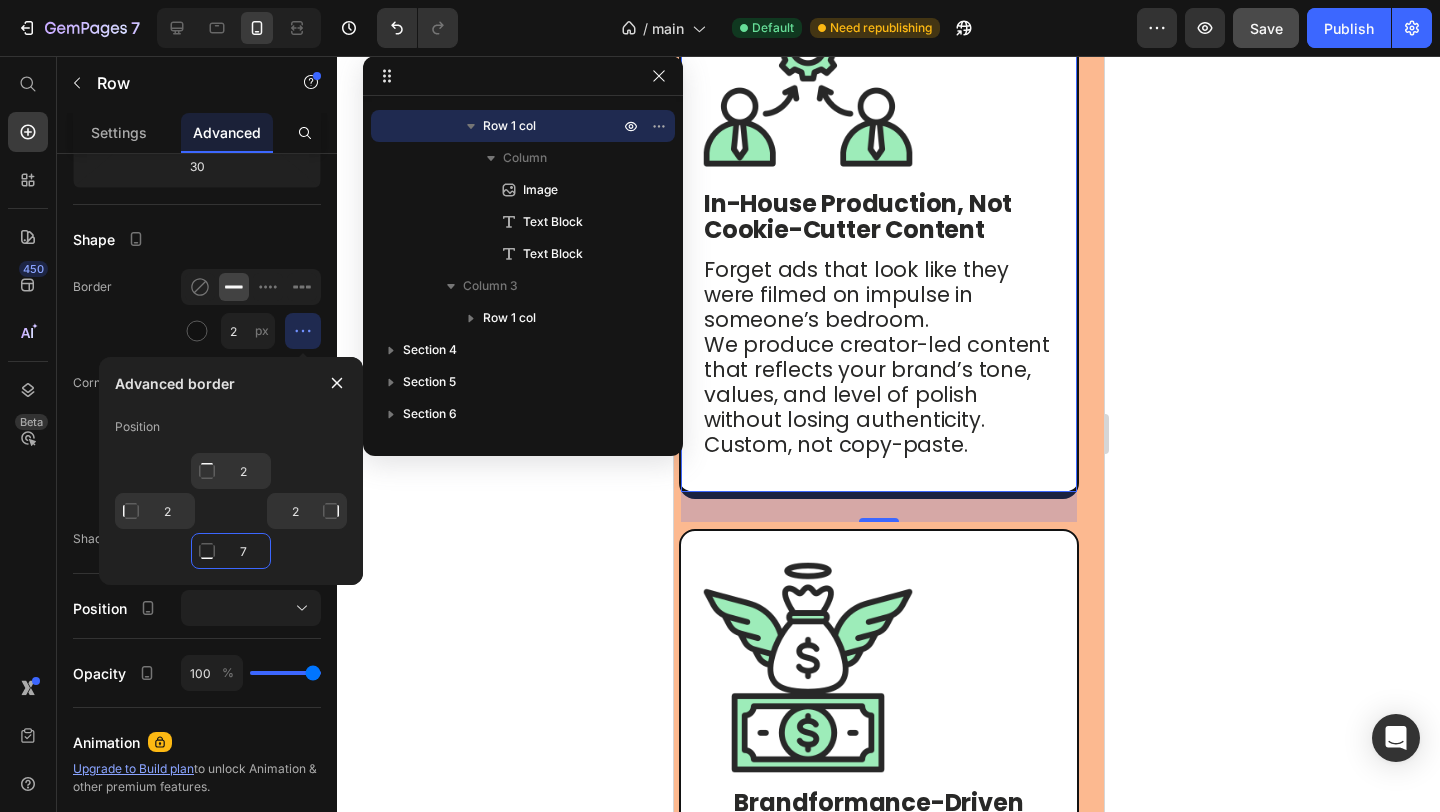 type on "7" 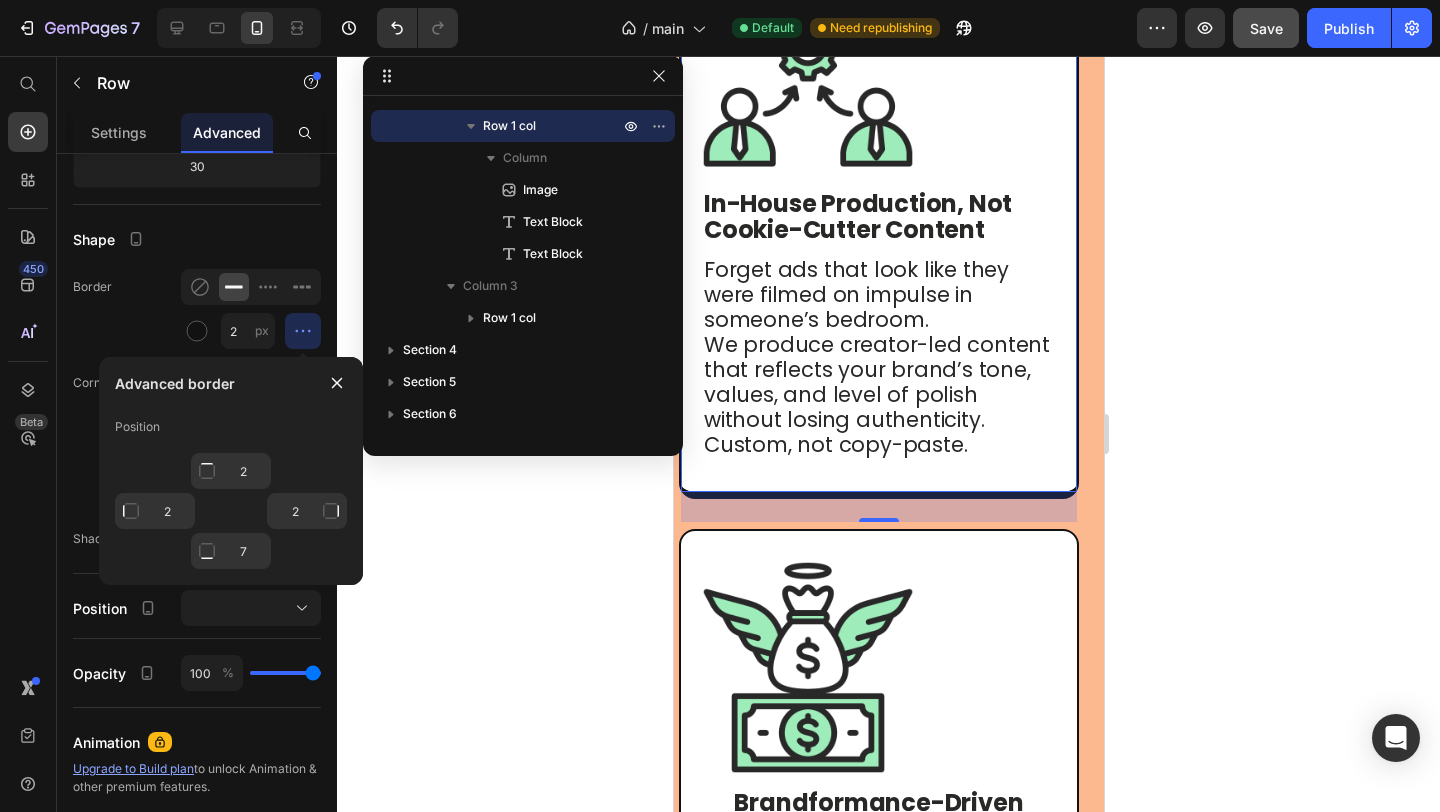 type on "Mixed" 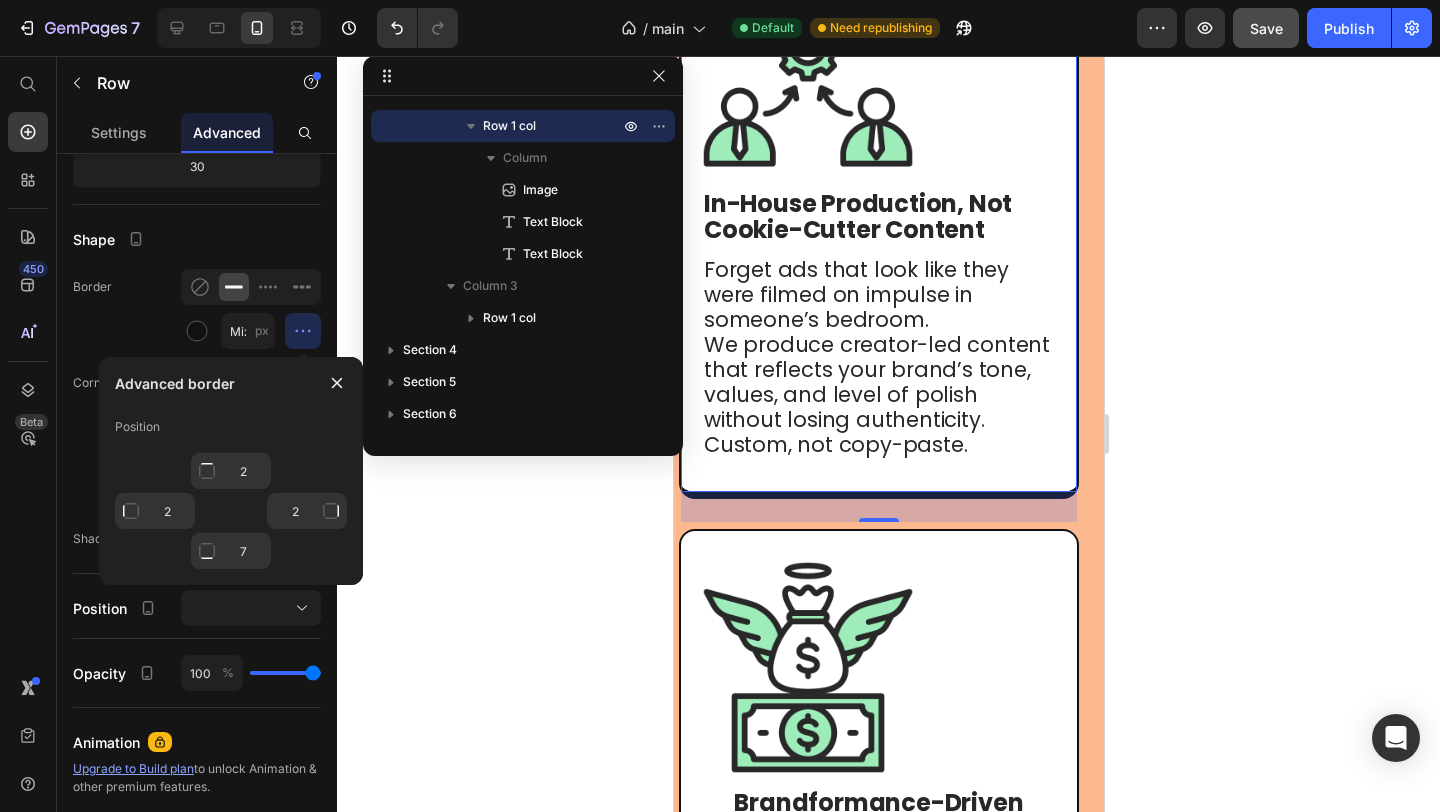 click at bounding box center (331, 511) 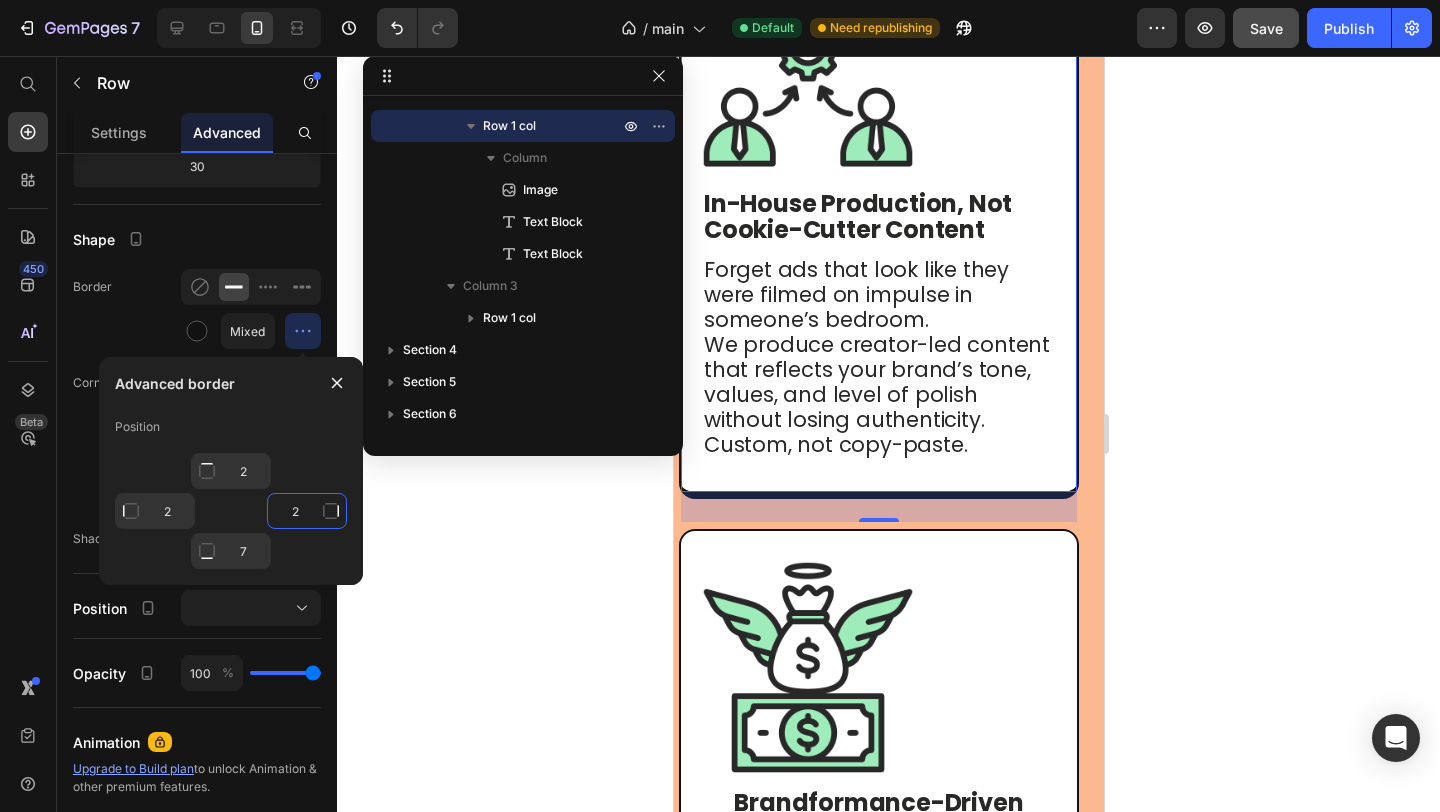 click on "2" 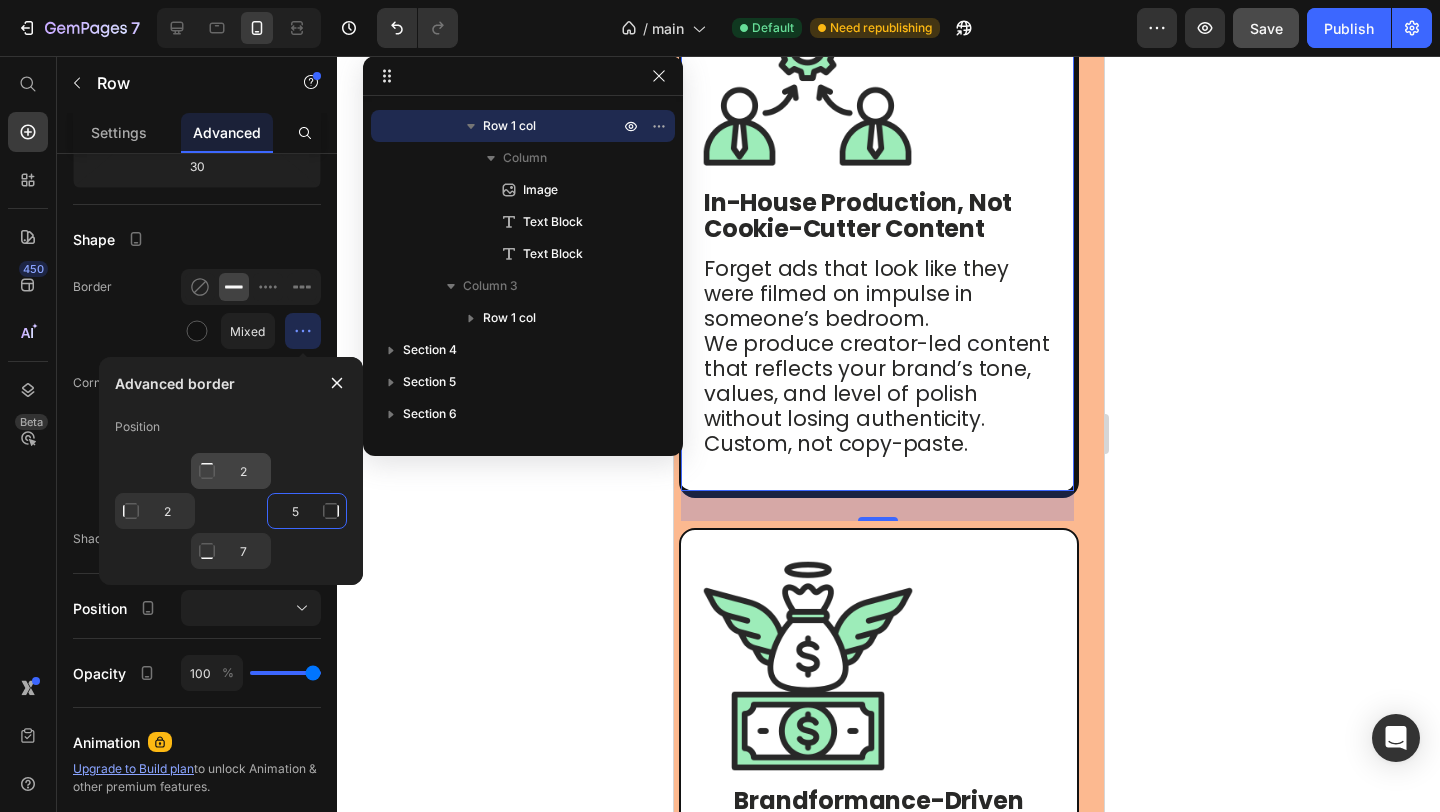 type on "5" 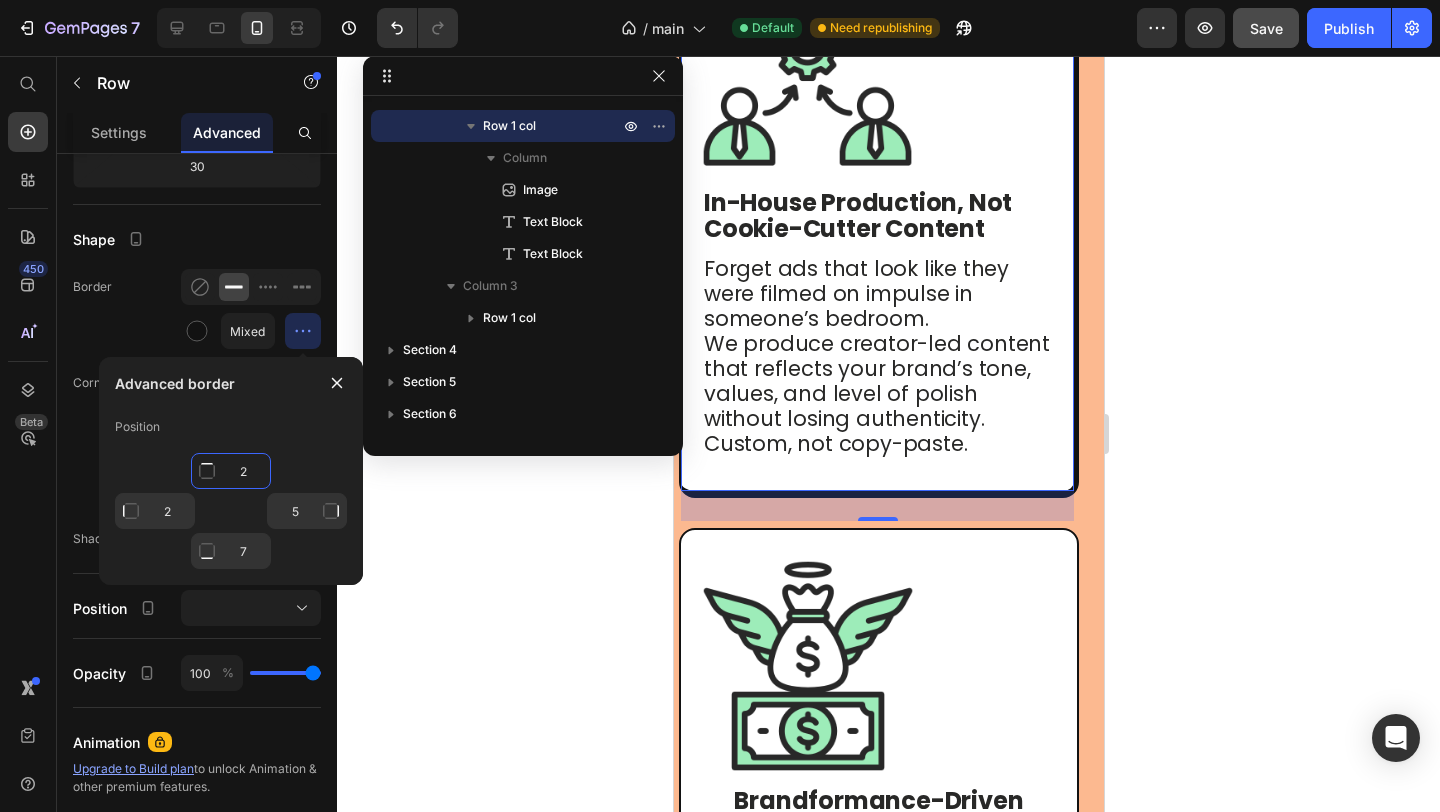 click on "2" 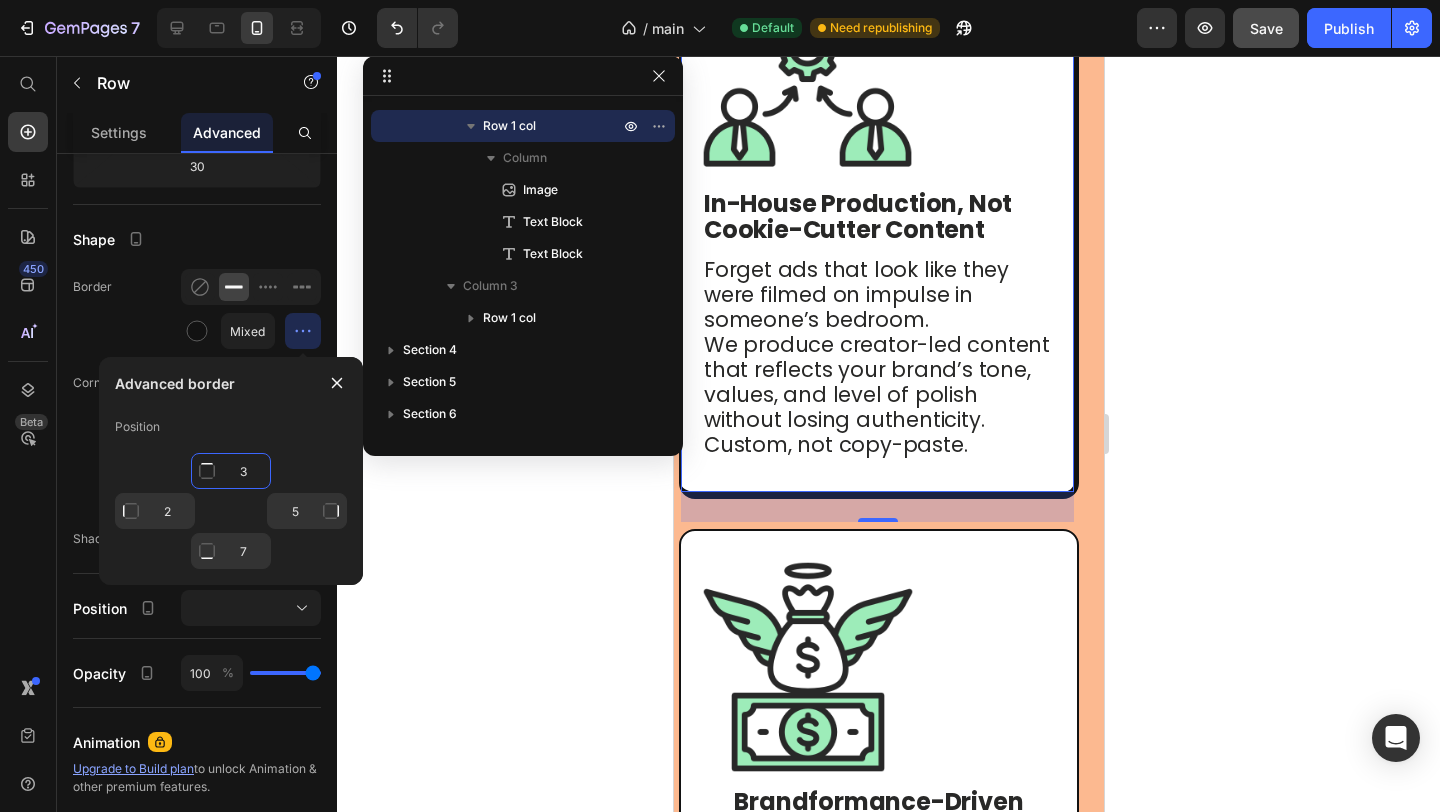 scroll, scrollTop: 2255, scrollLeft: 0, axis: vertical 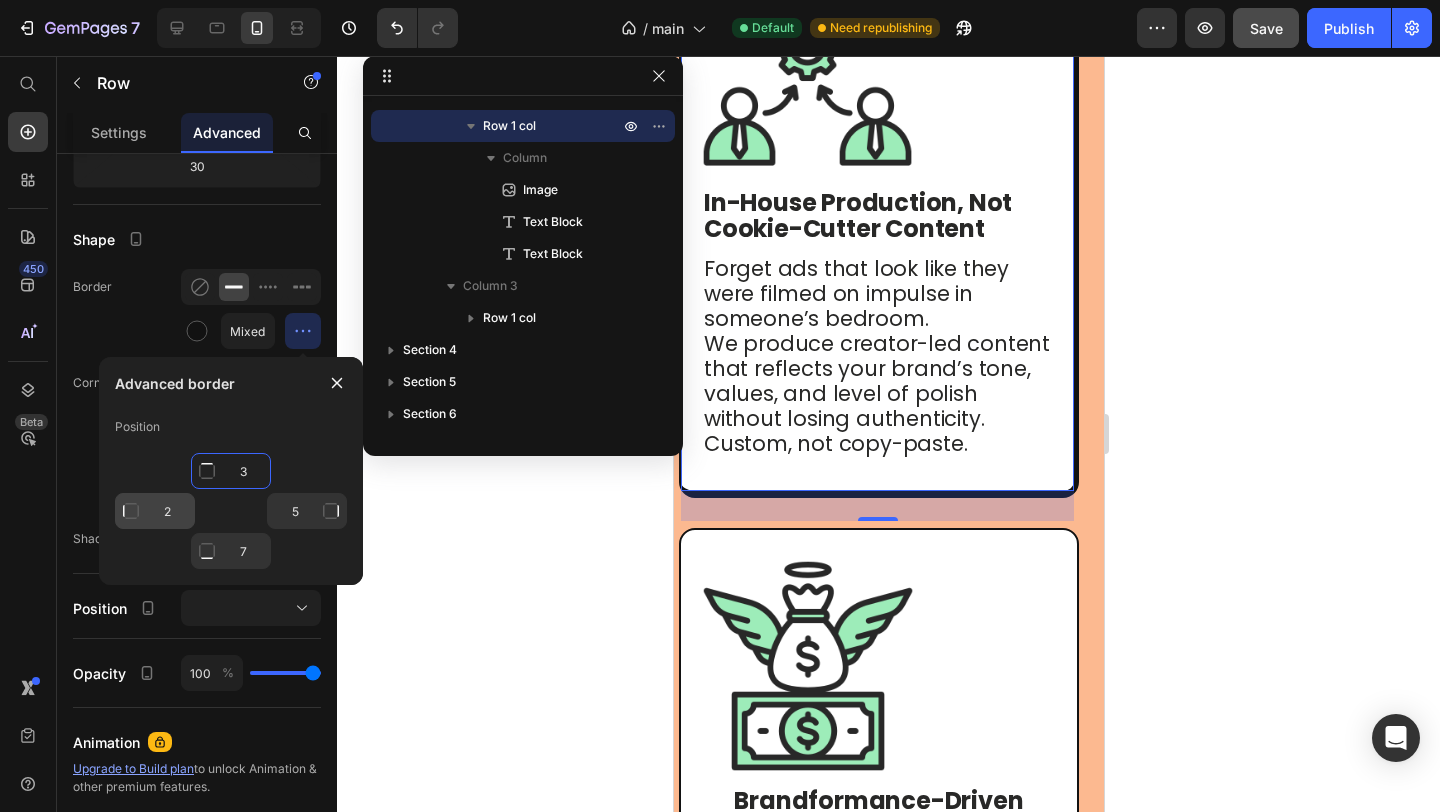 type on "3" 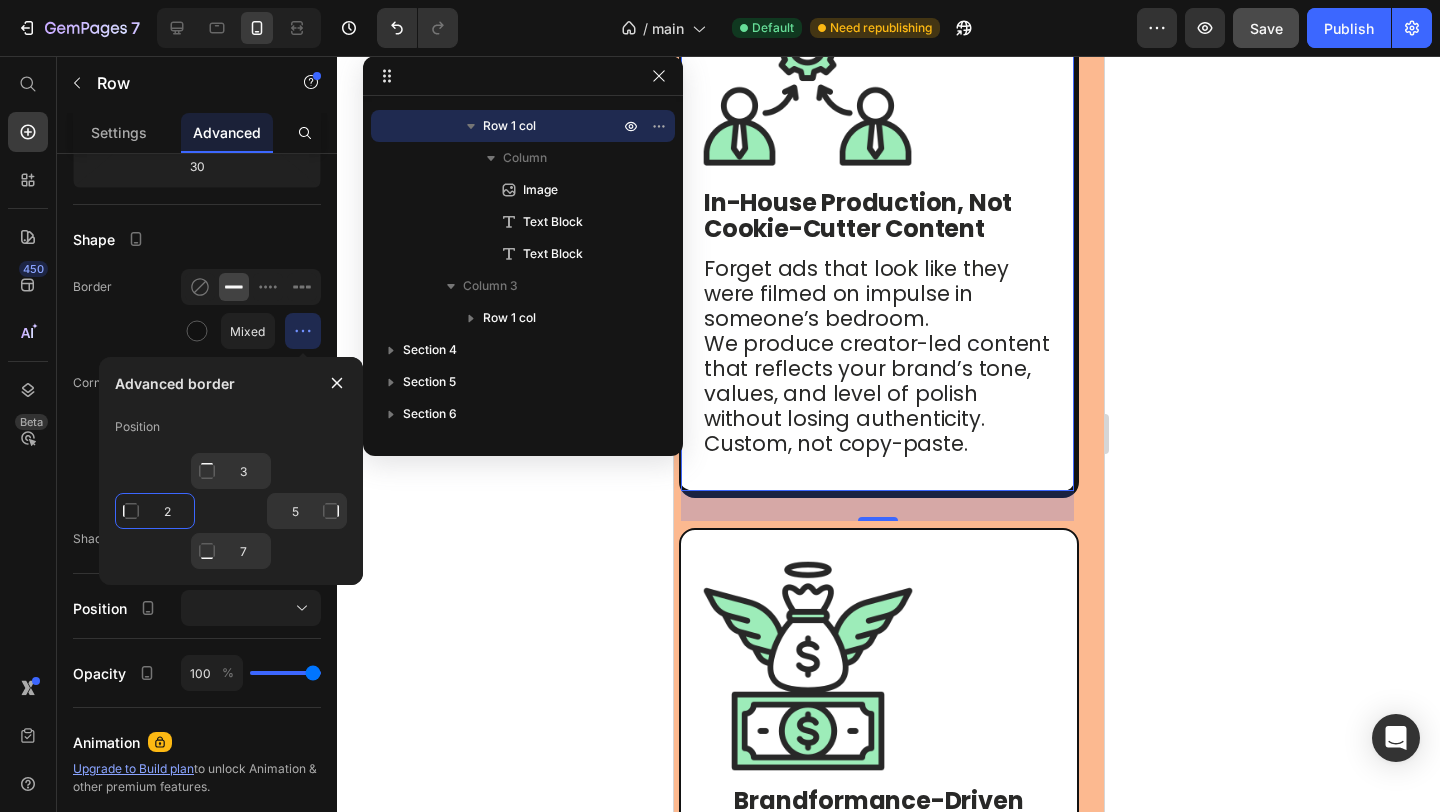 click on "2" 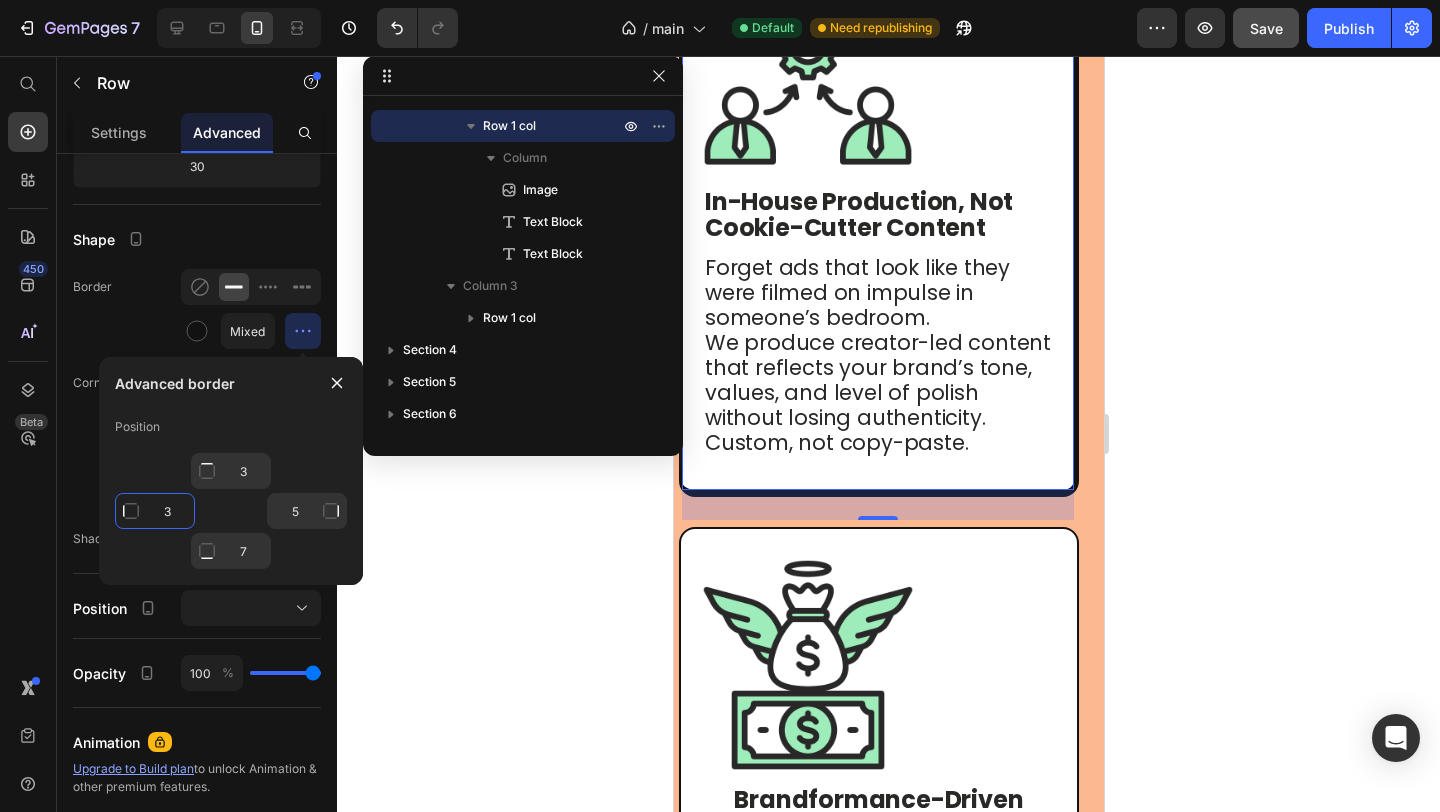type on "3" 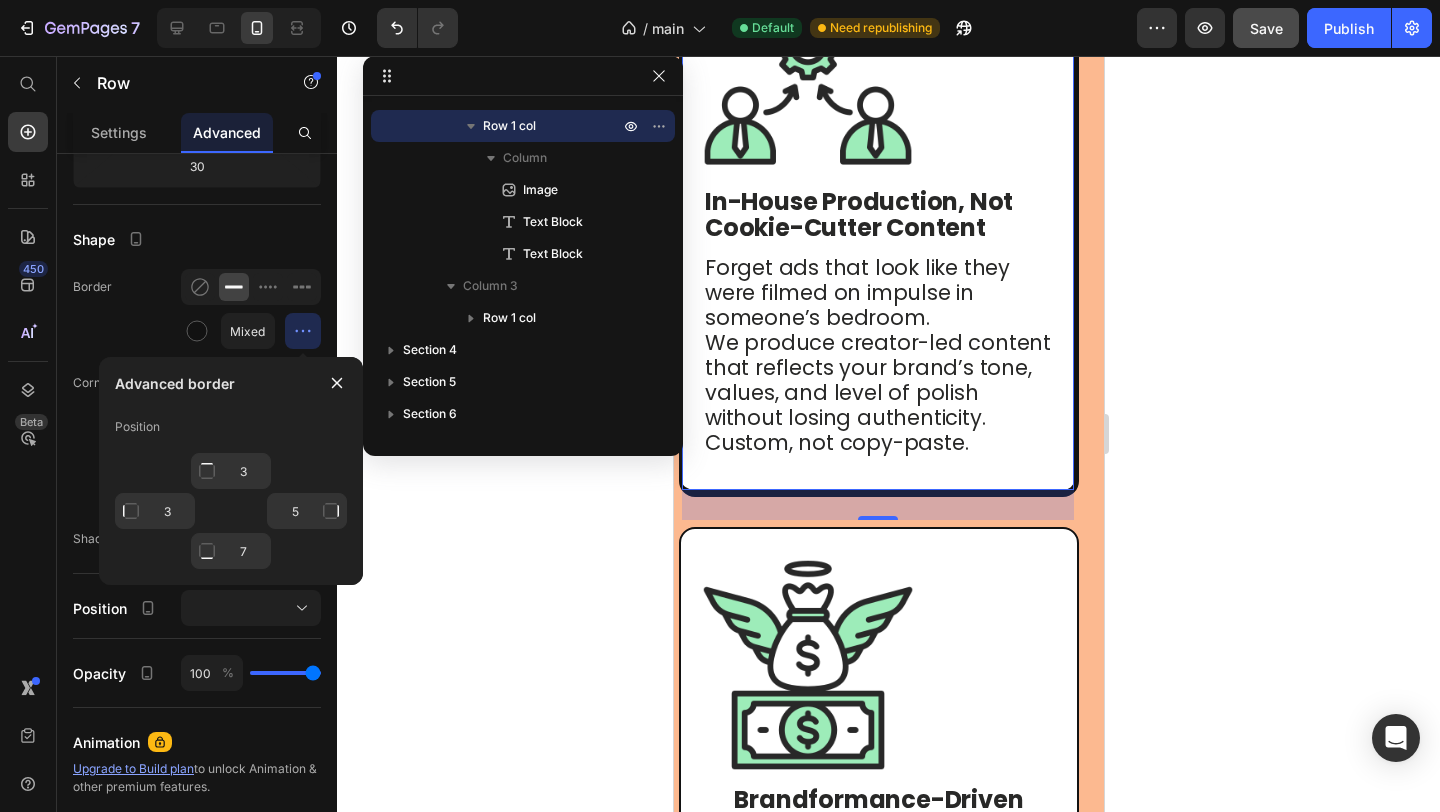 click on "Position 3 3 5 7" at bounding box center (231, 489) 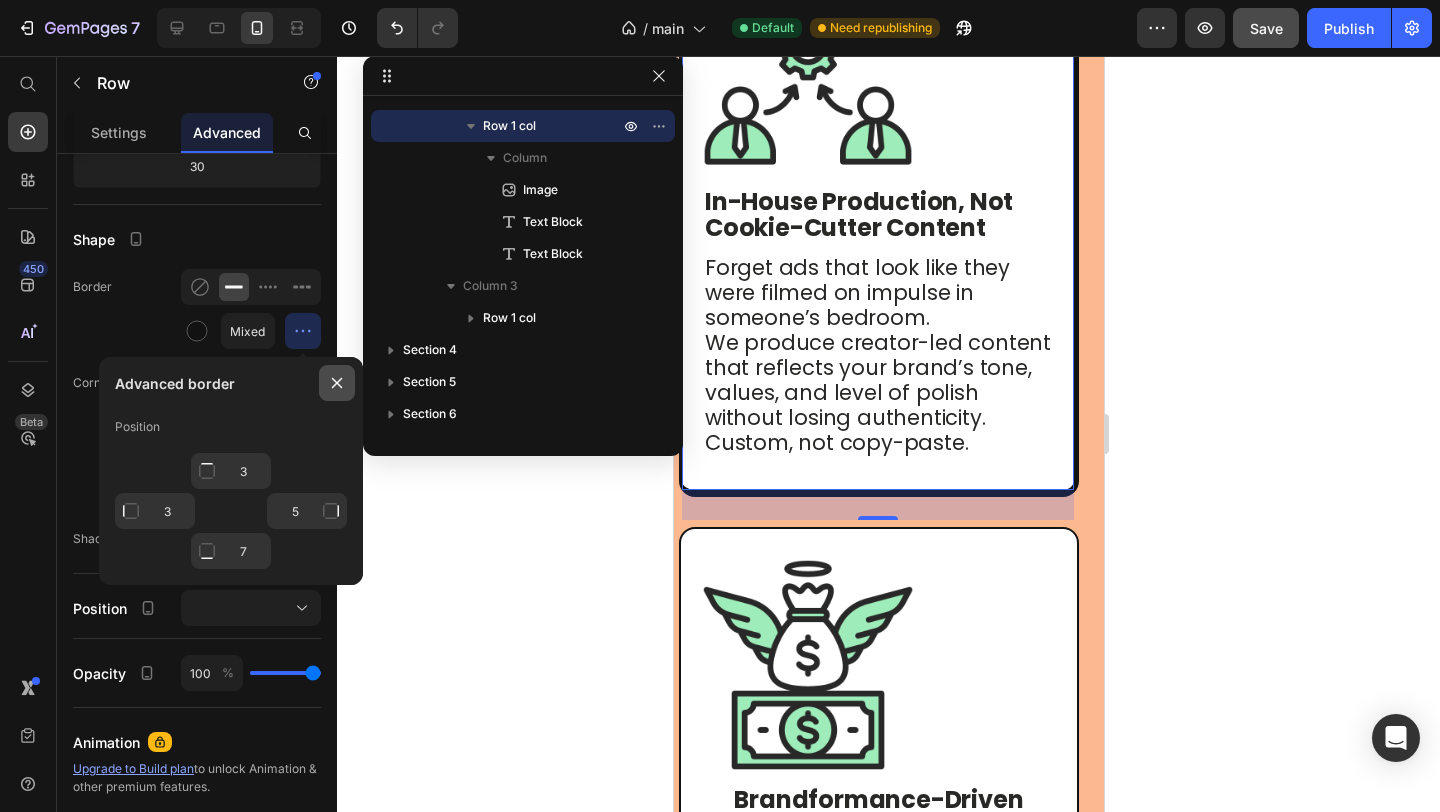 click 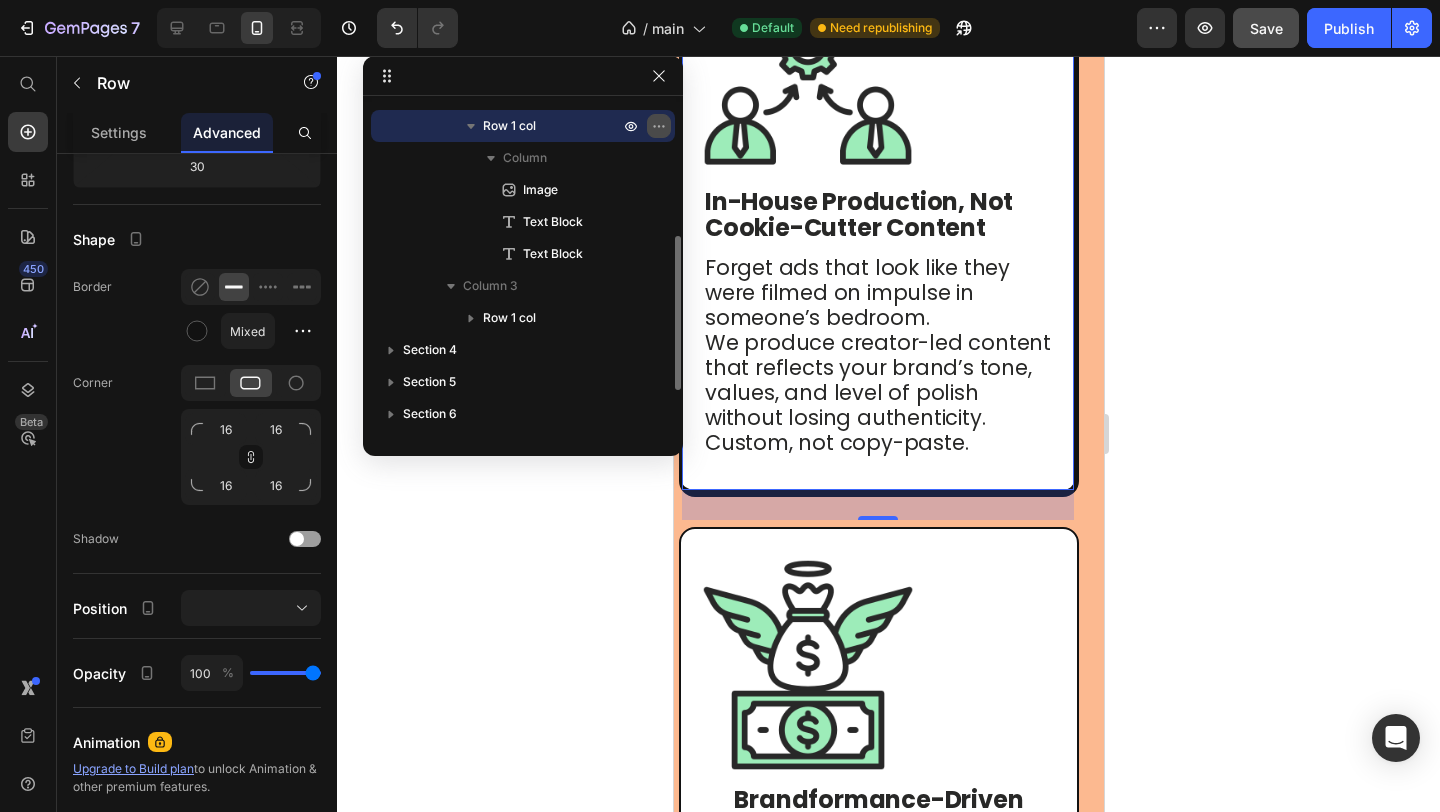 click 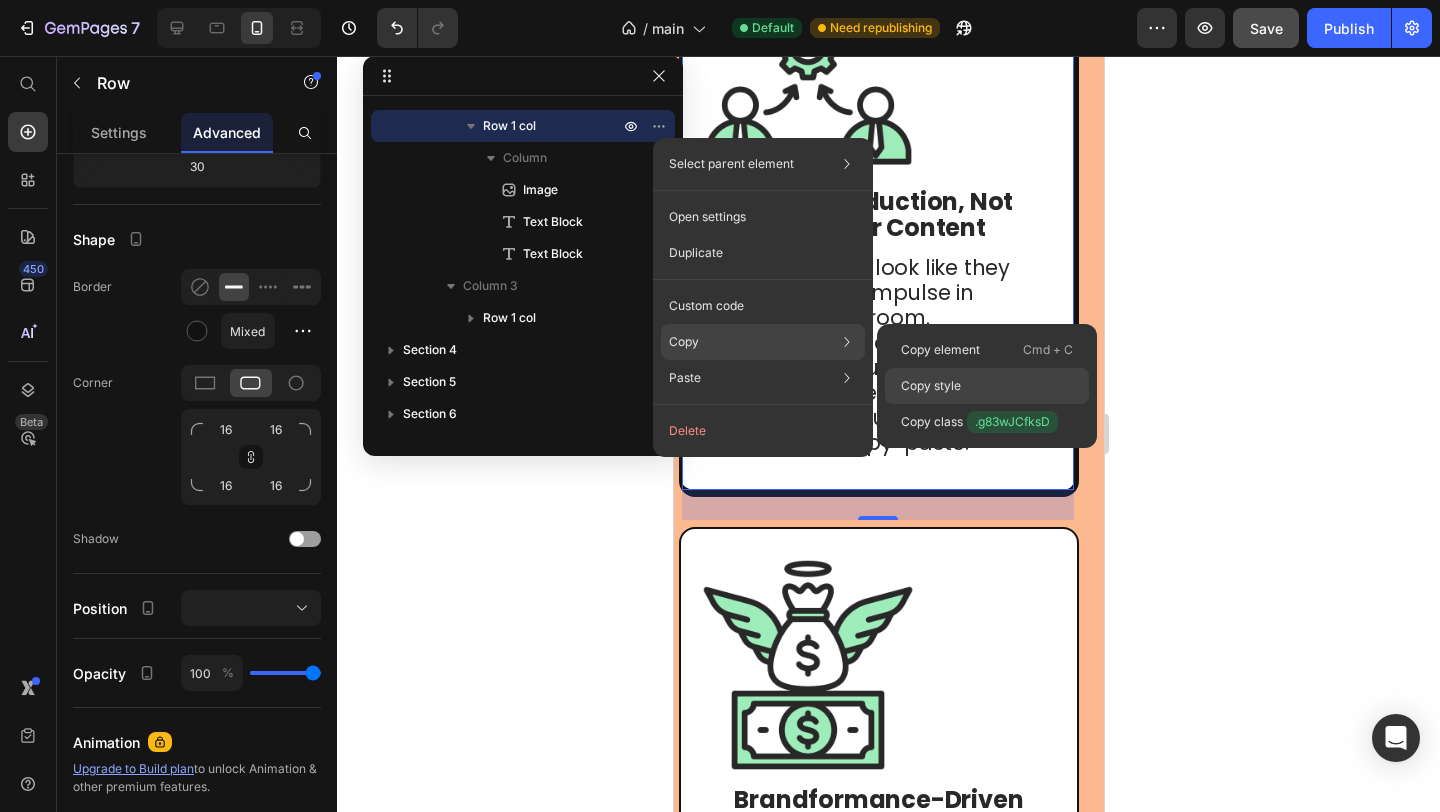 click on "Copy style" at bounding box center [931, 386] 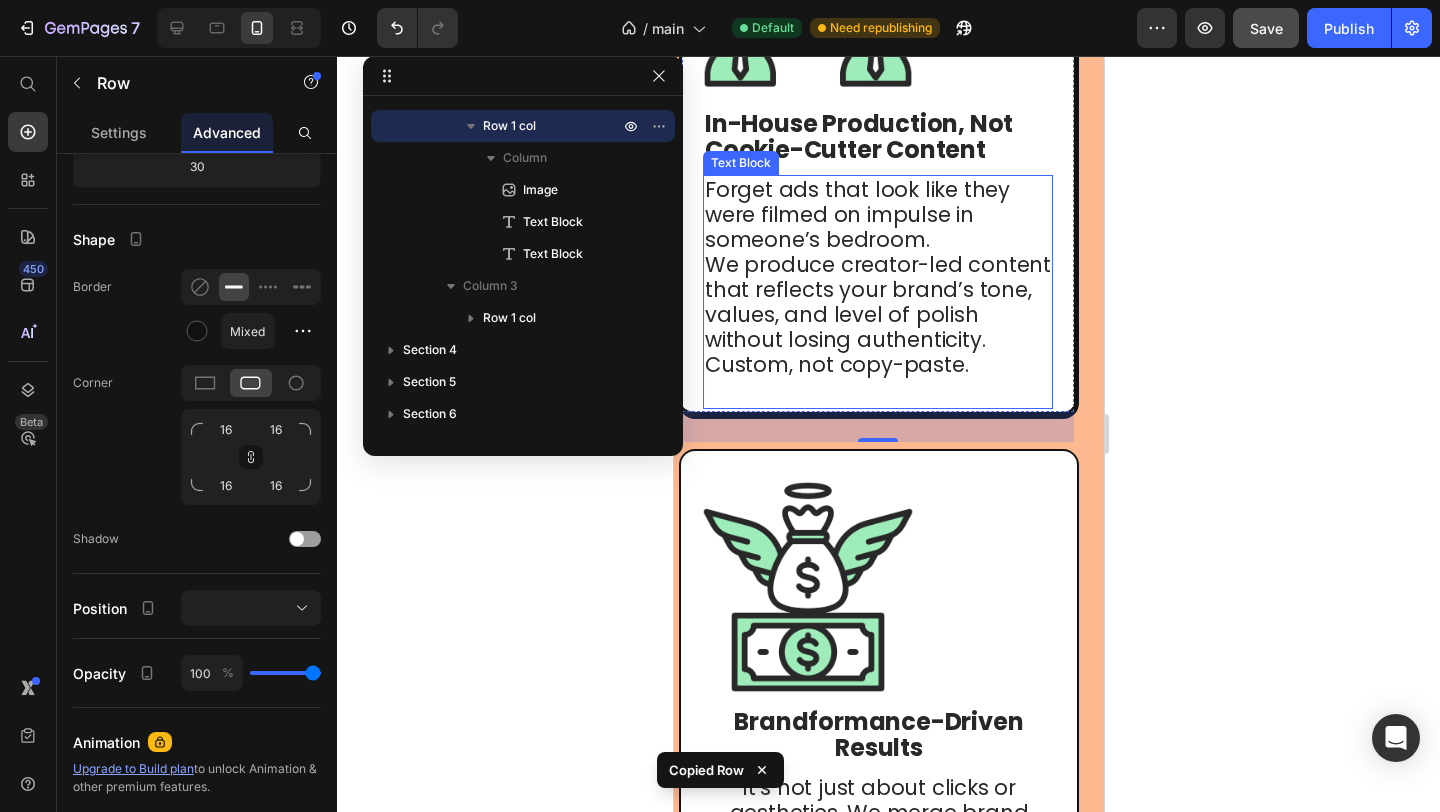 scroll, scrollTop: 2480, scrollLeft: 0, axis: vertical 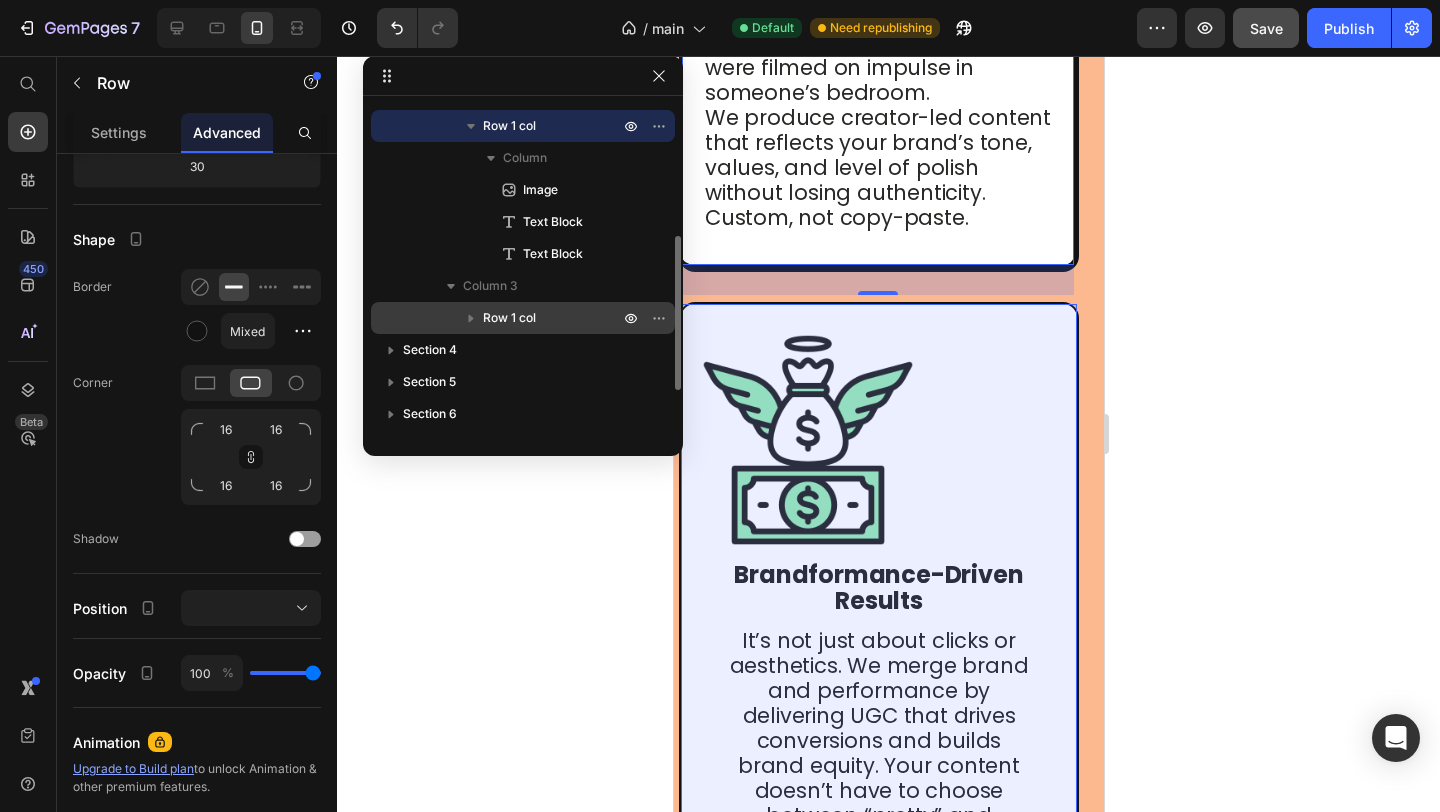 click on "Row 1 col" at bounding box center [509, 318] 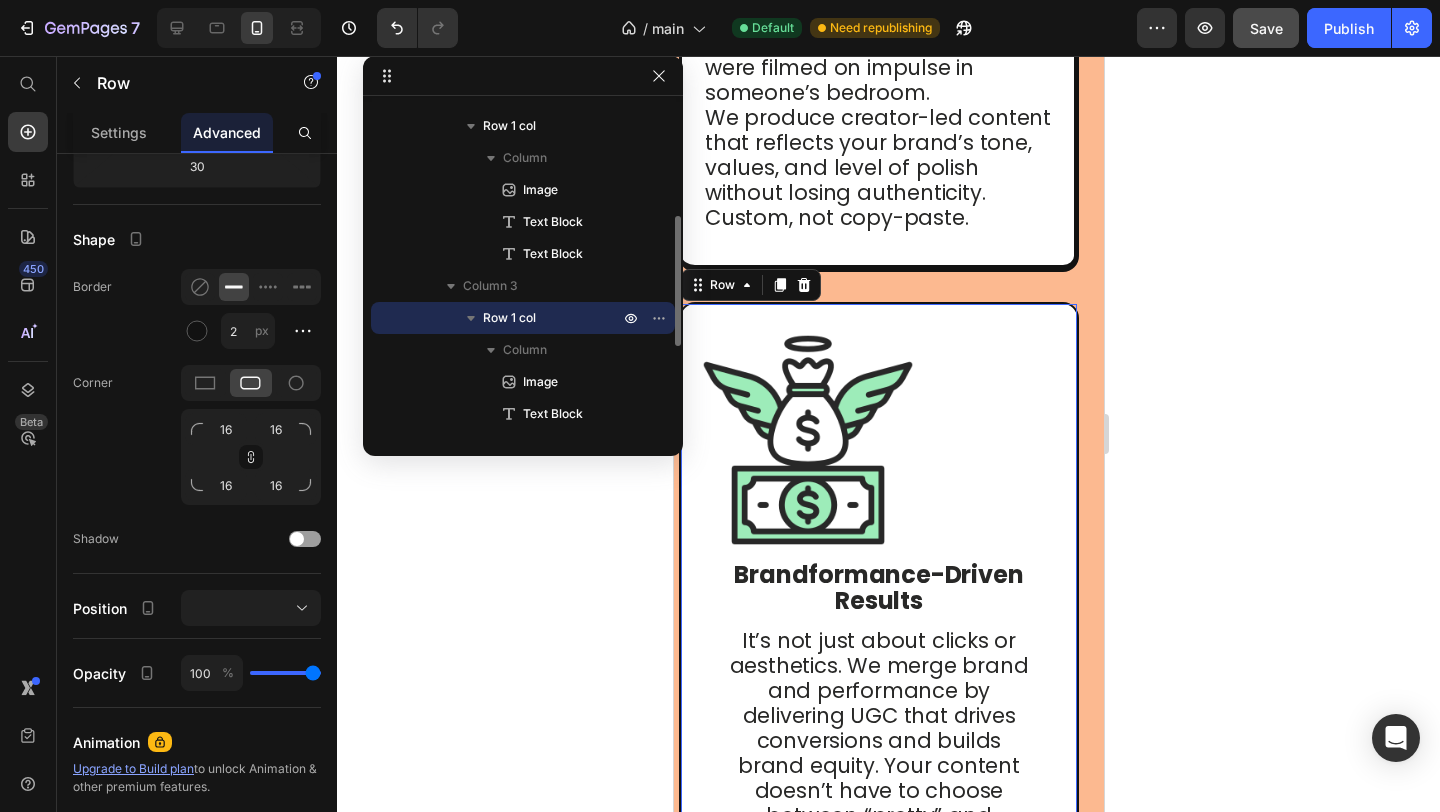 type on "Mixed" 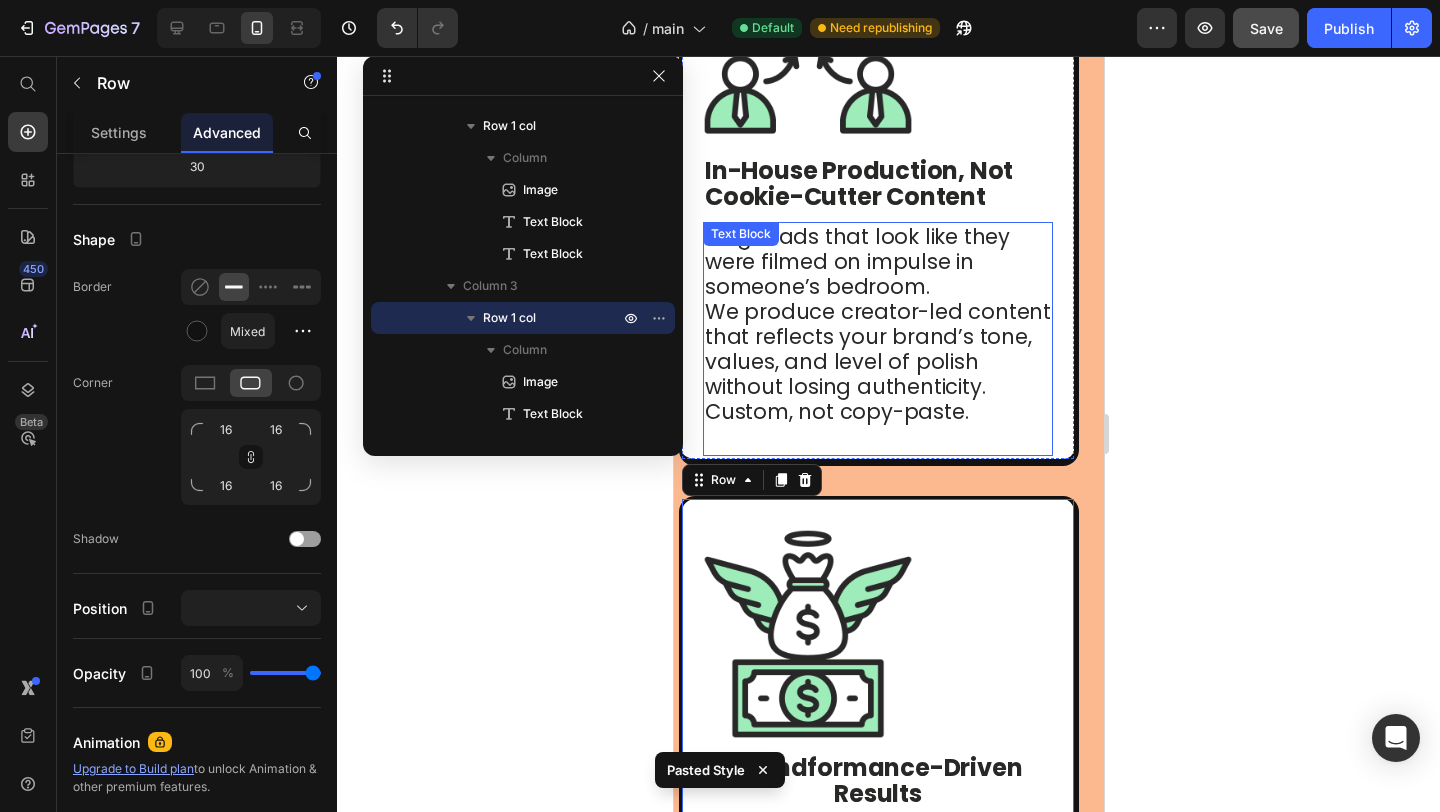 scroll, scrollTop: 2257, scrollLeft: 0, axis: vertical 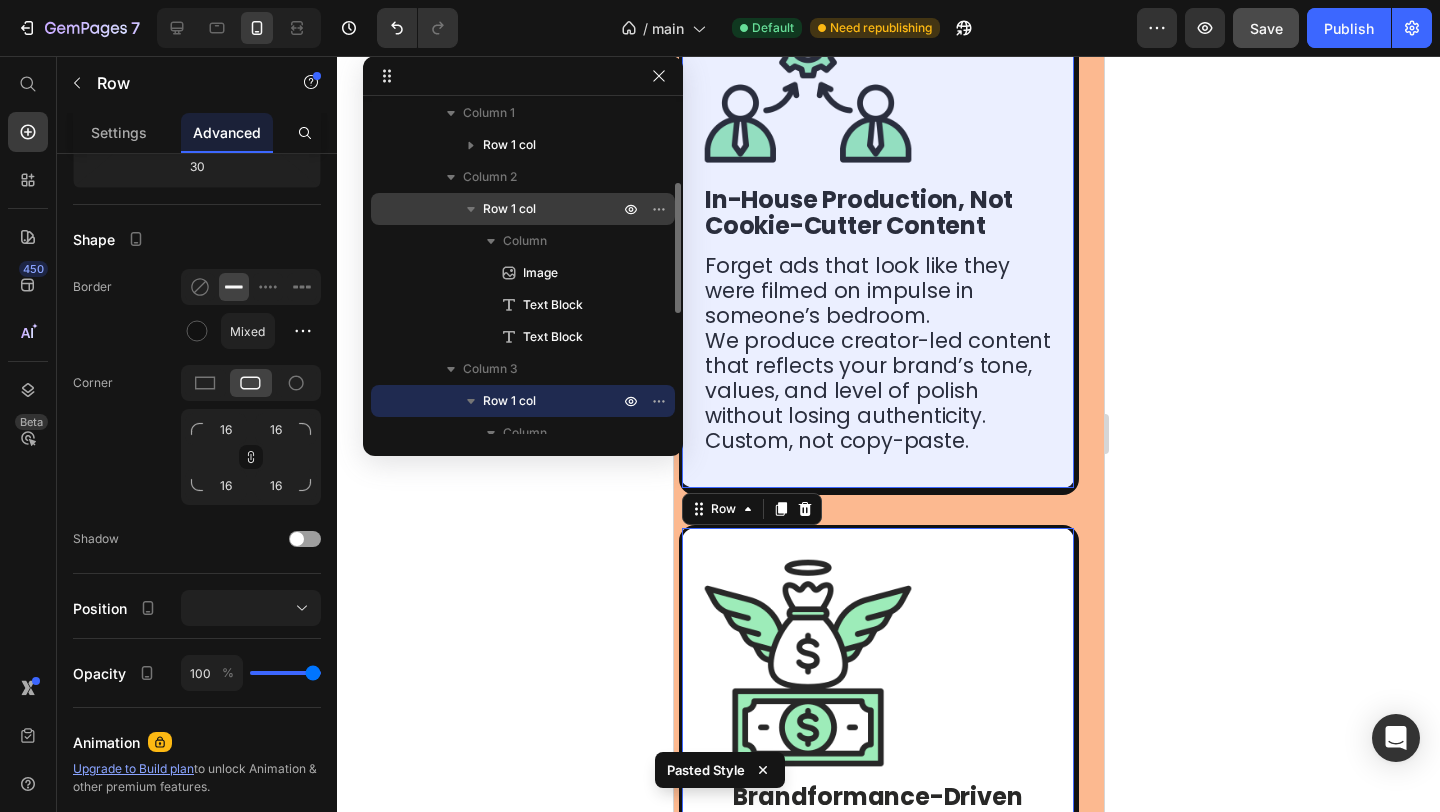click on "Row 1 col" at bounding box center (509, 209) 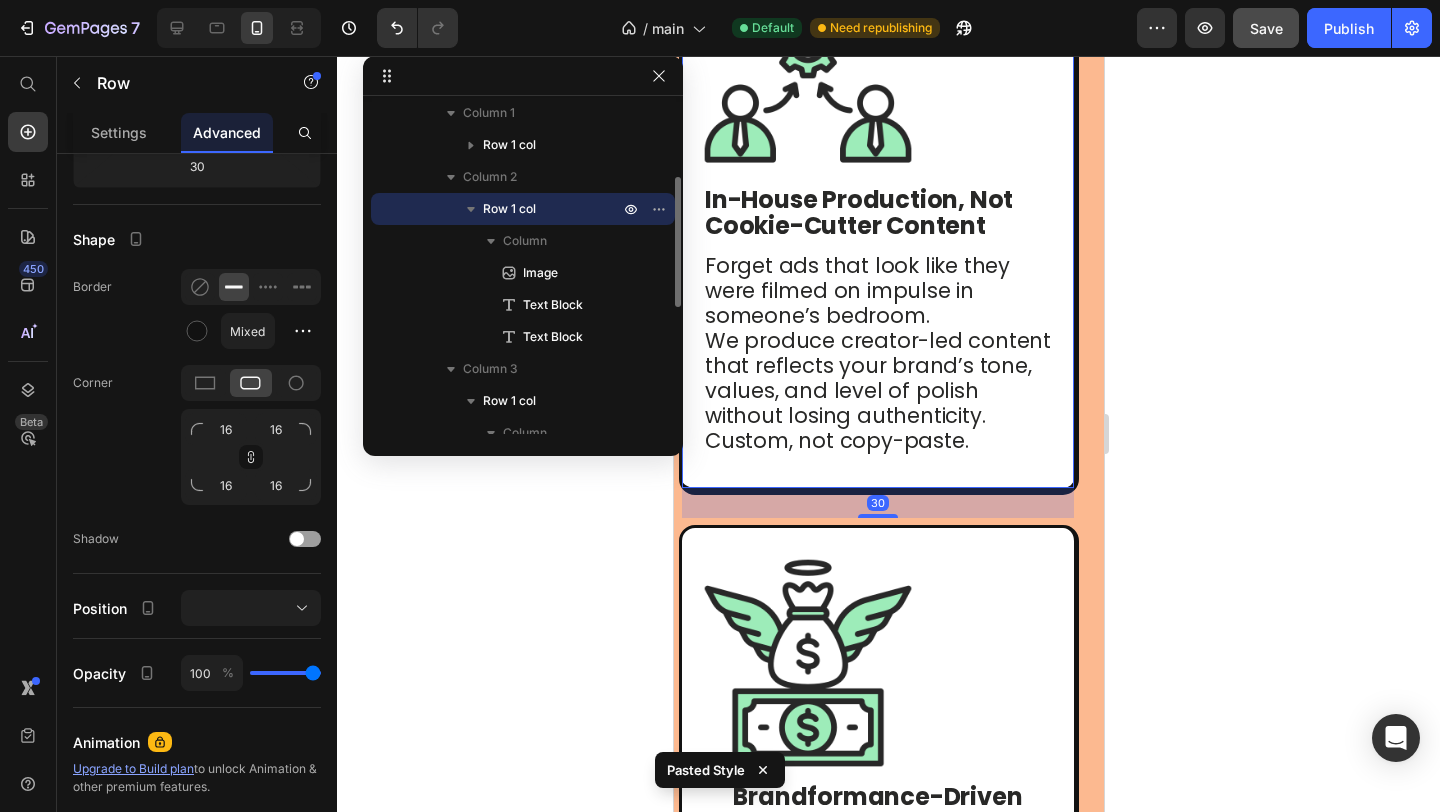 scroll, scrollTop: 195, scrollLeft: 0, axis: vertical 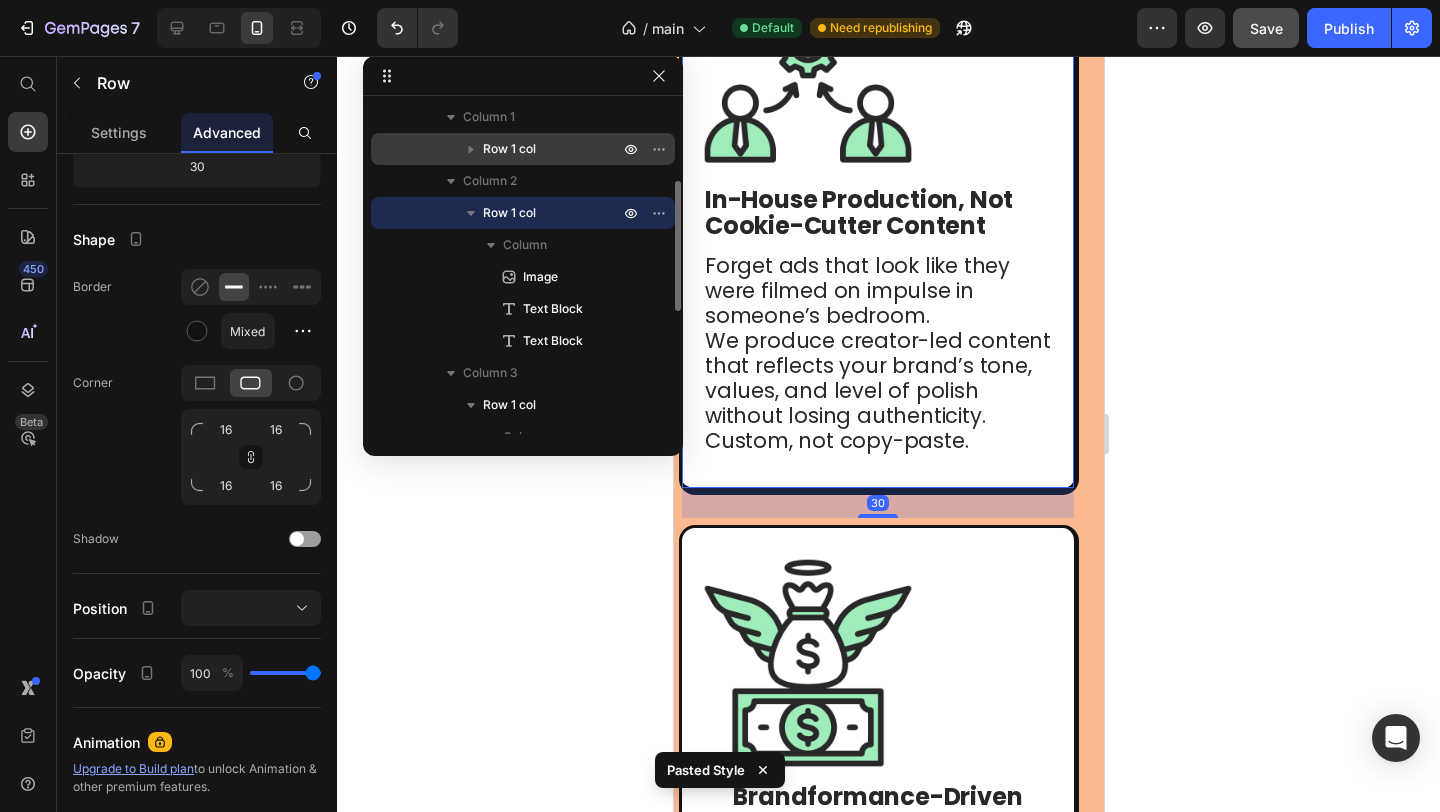 click on "Row 1 col" at bounding box center [553, 149] 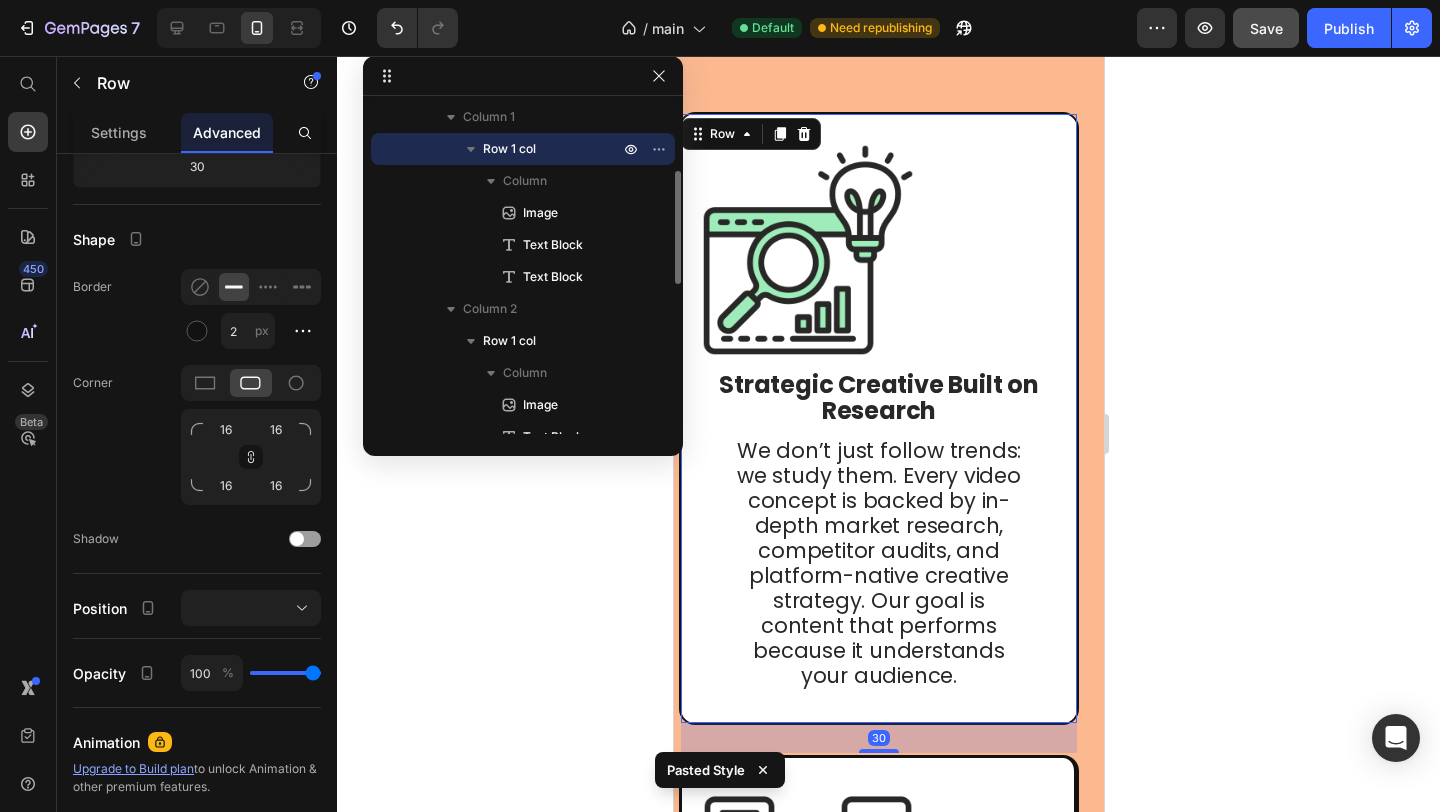 type on "Mixed" 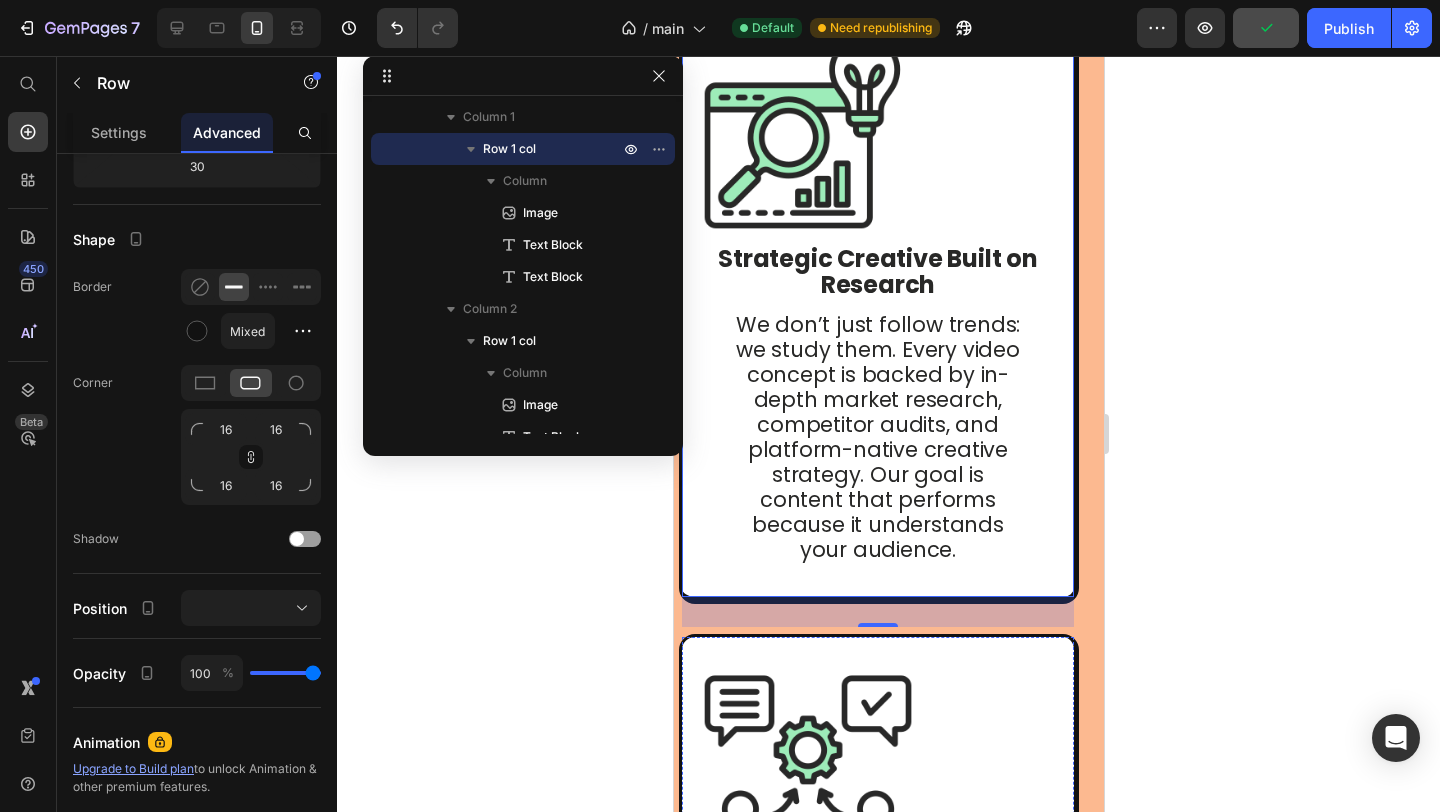 scroll, scrollTop: 1321, scrollLeft: 0, axis: vertical 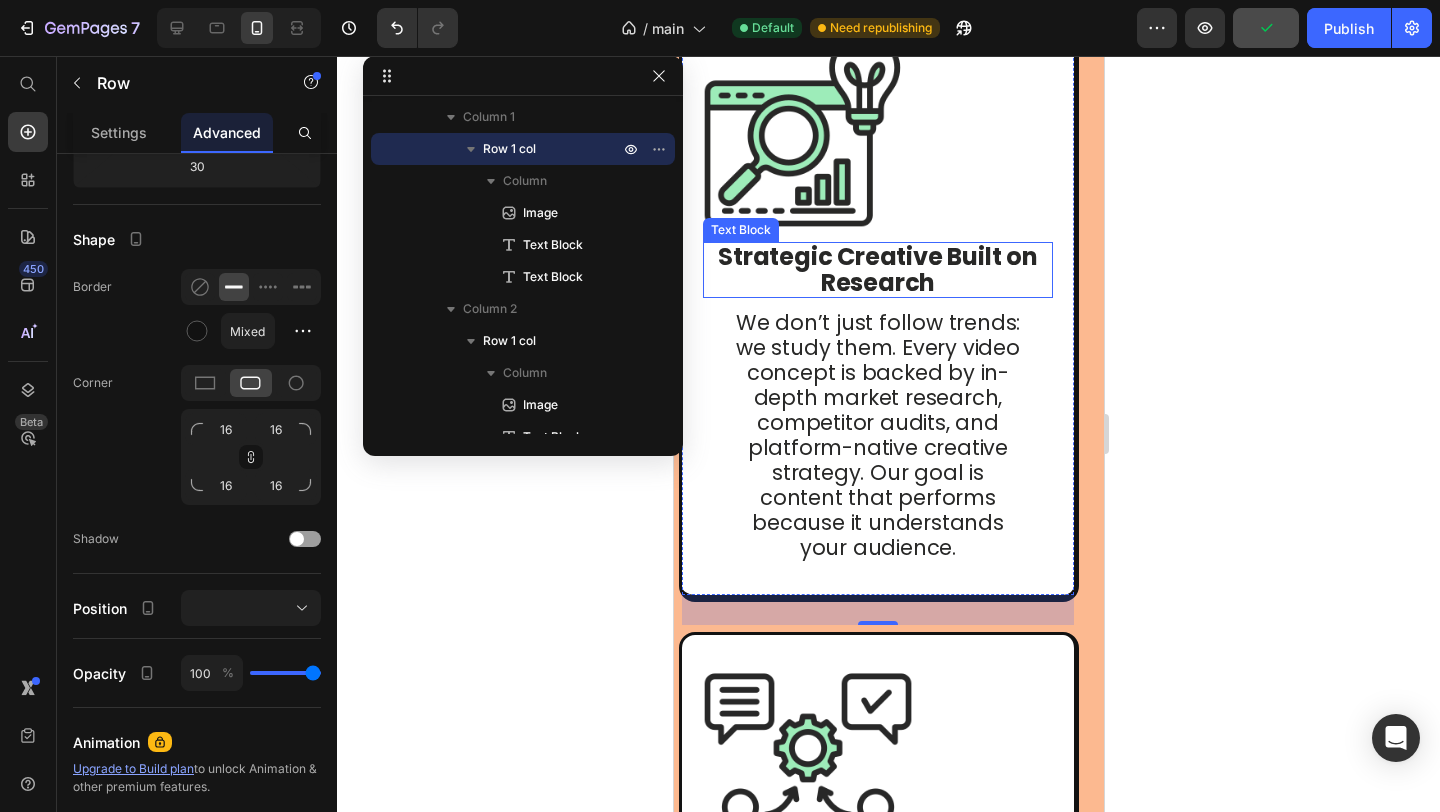 click on "Strategic Creative Built on Research" at bounding box center (877, 269) 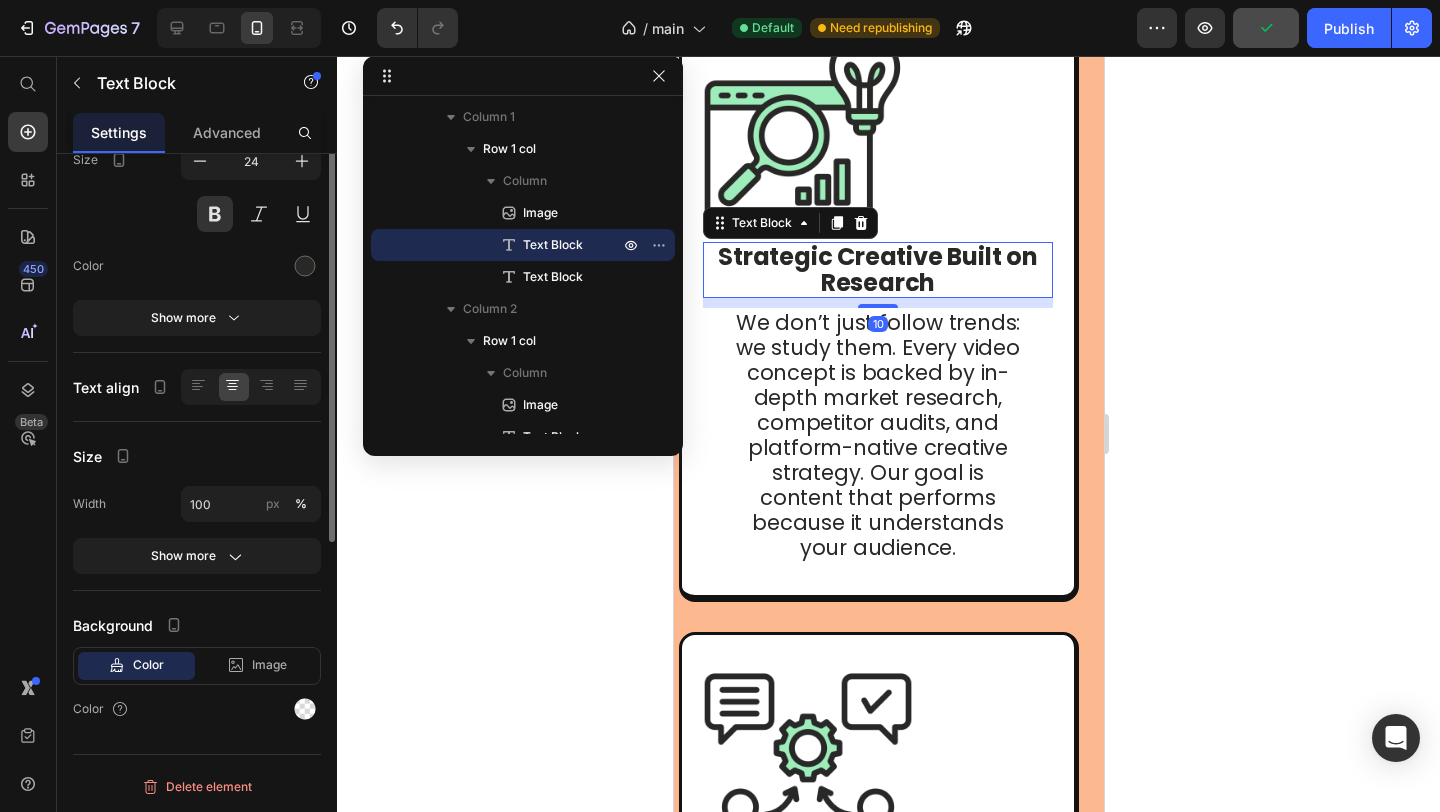 scroll, scrollTop: 0, scrollLeft: 0, axis: both 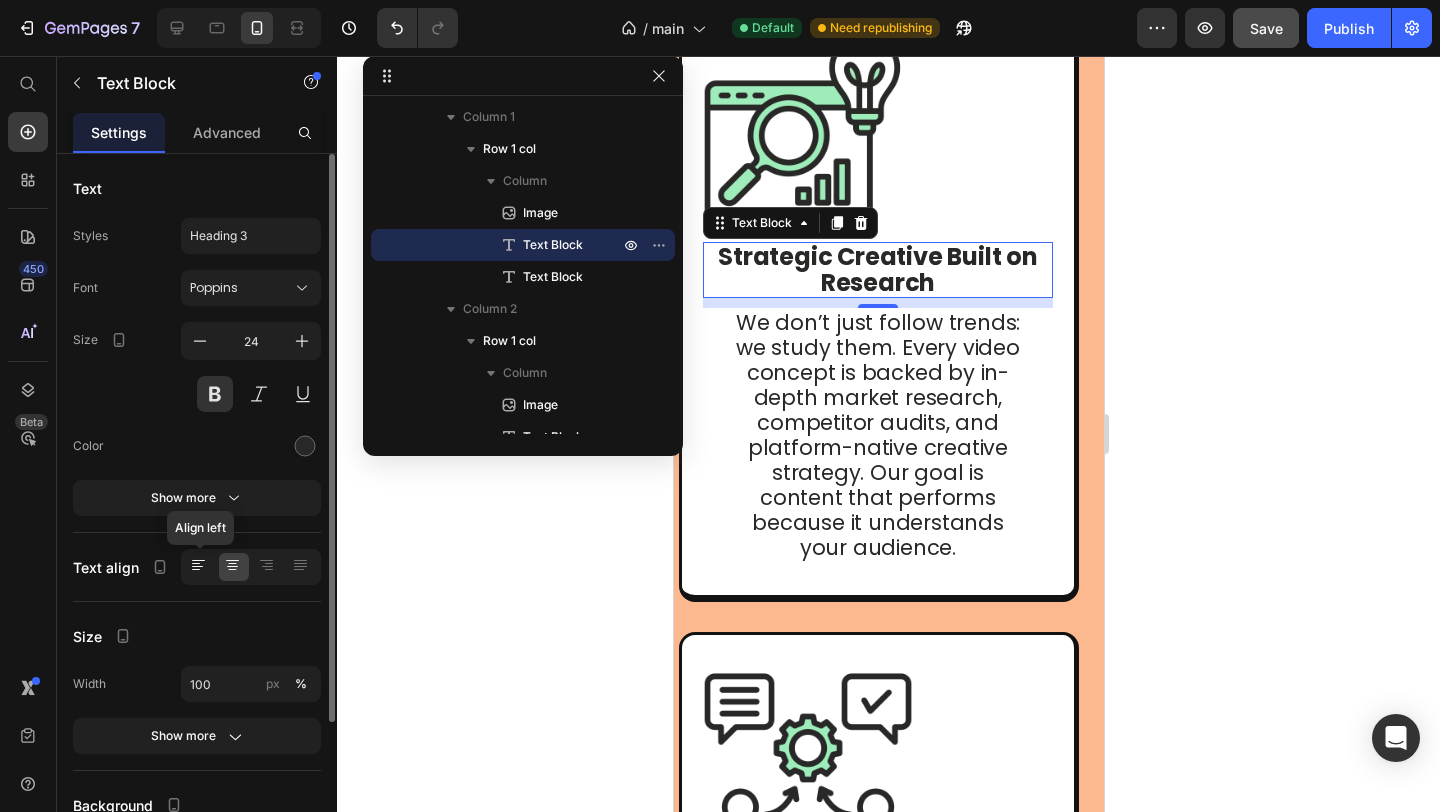 click 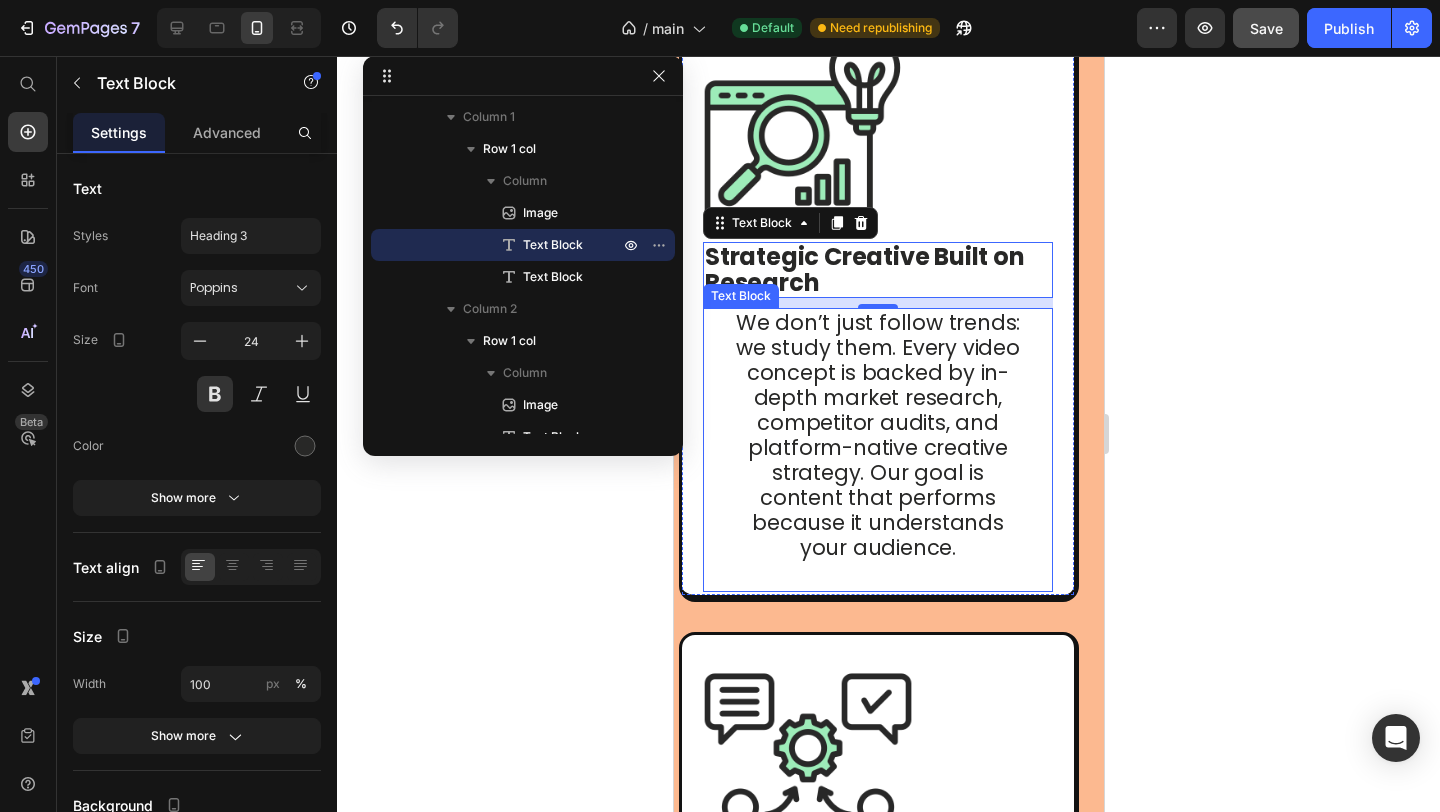 click on "We don’t just follow trends: we study them. Every video concept is backed by in-depth market research, competitor audits, and platform-native creative strategy. Our goal is content that performs because it understands your audience." at bounding box center (877, 435) 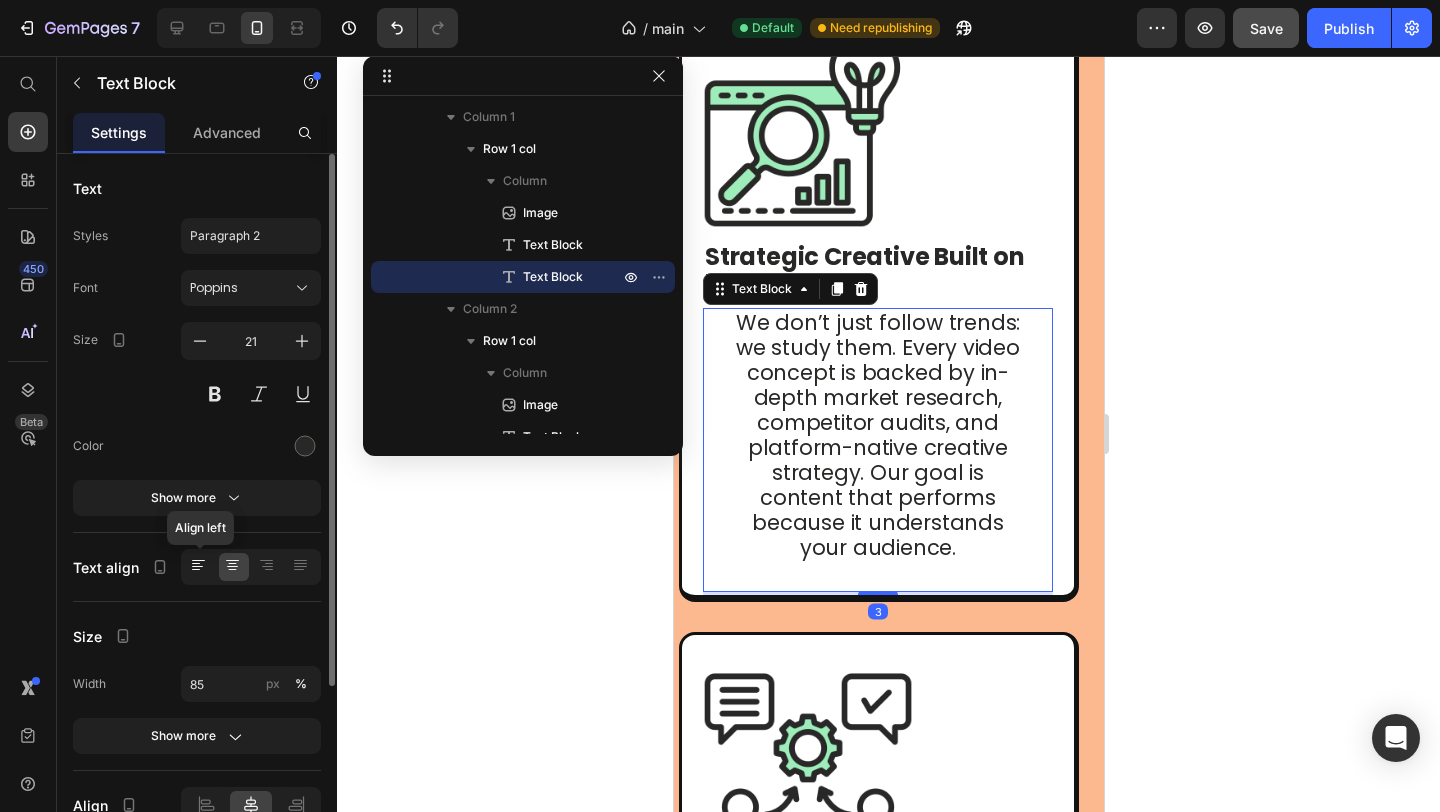 click 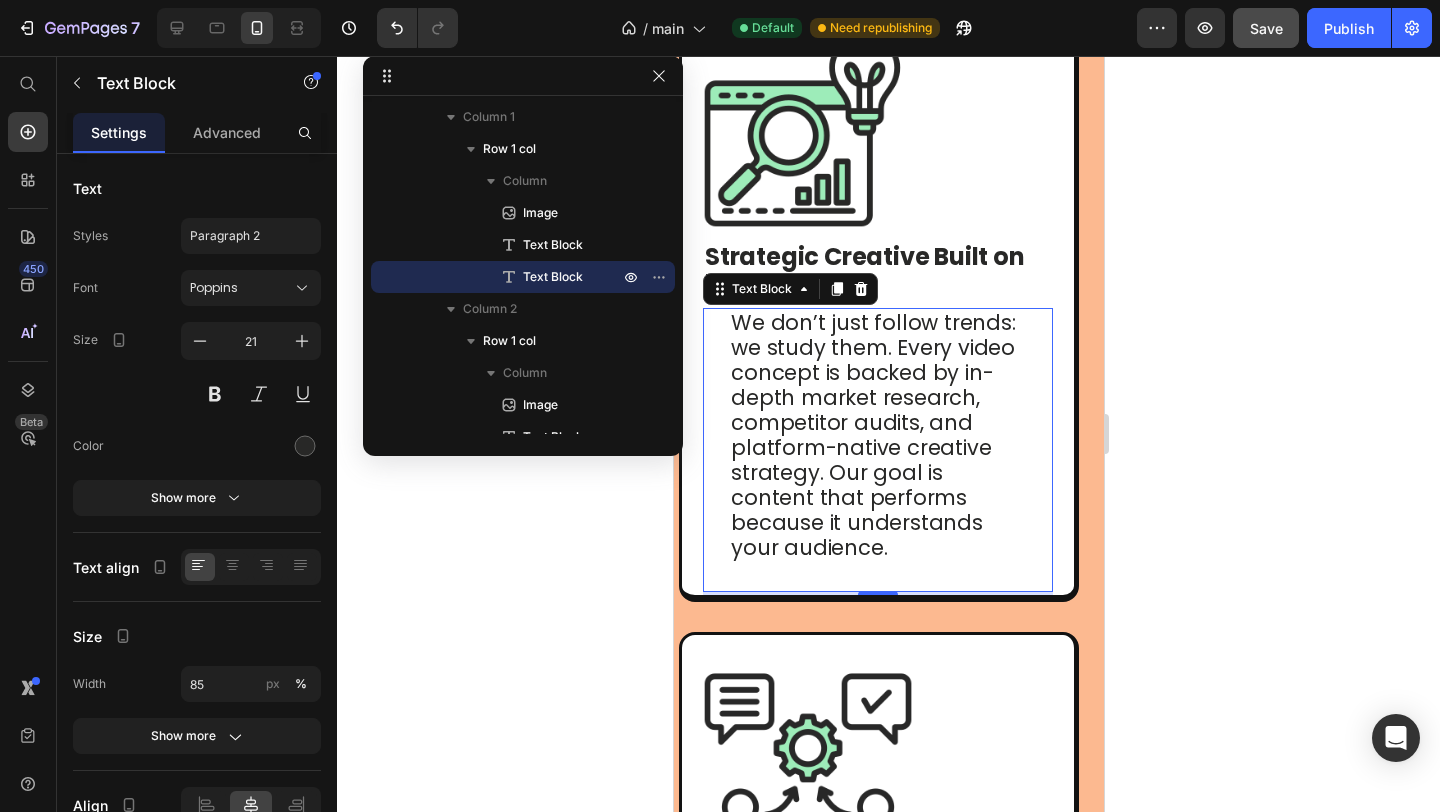 scroll, scrollTop: 1341, scrollLeft: 0, axis: vertical 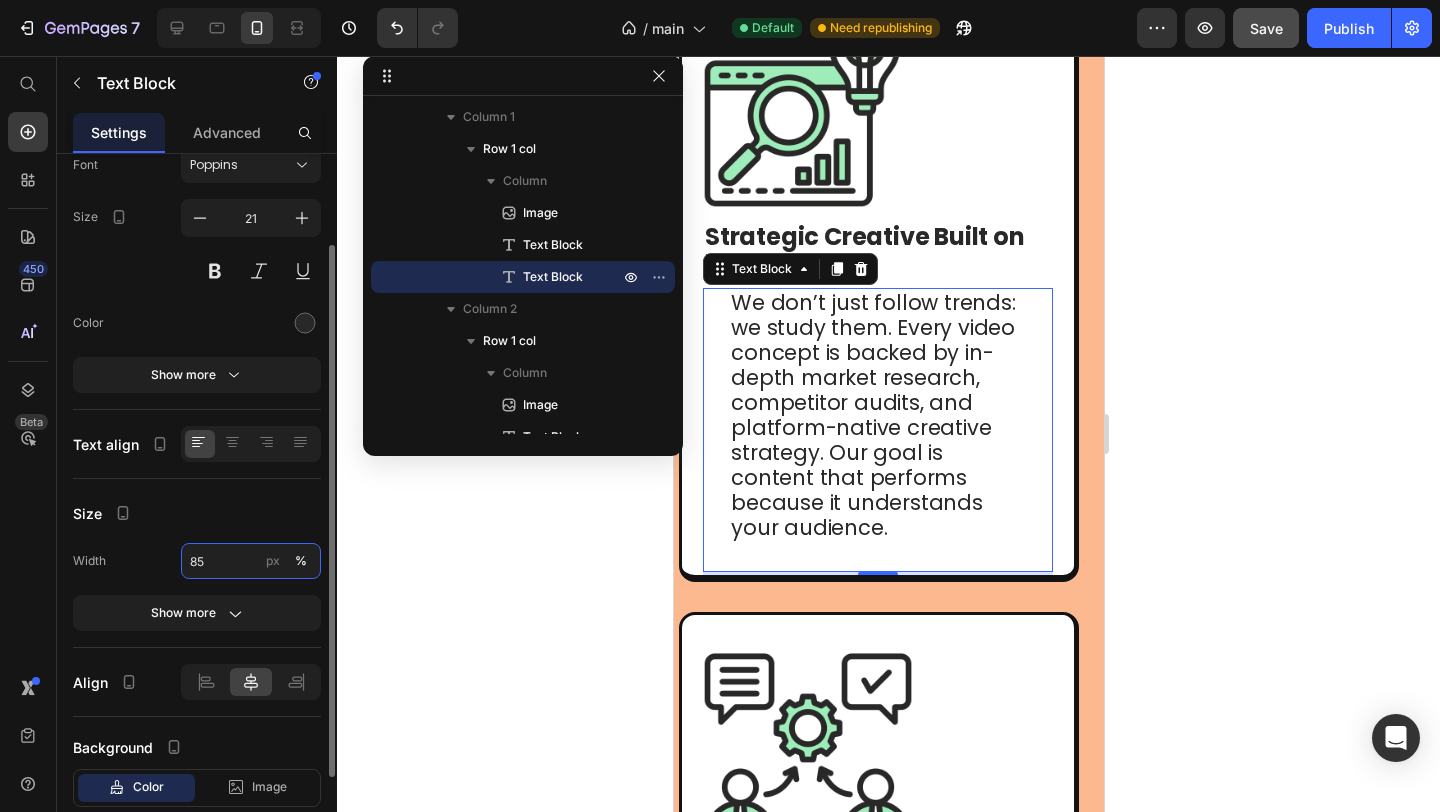 click on "85" at bounding box center (251, 561) 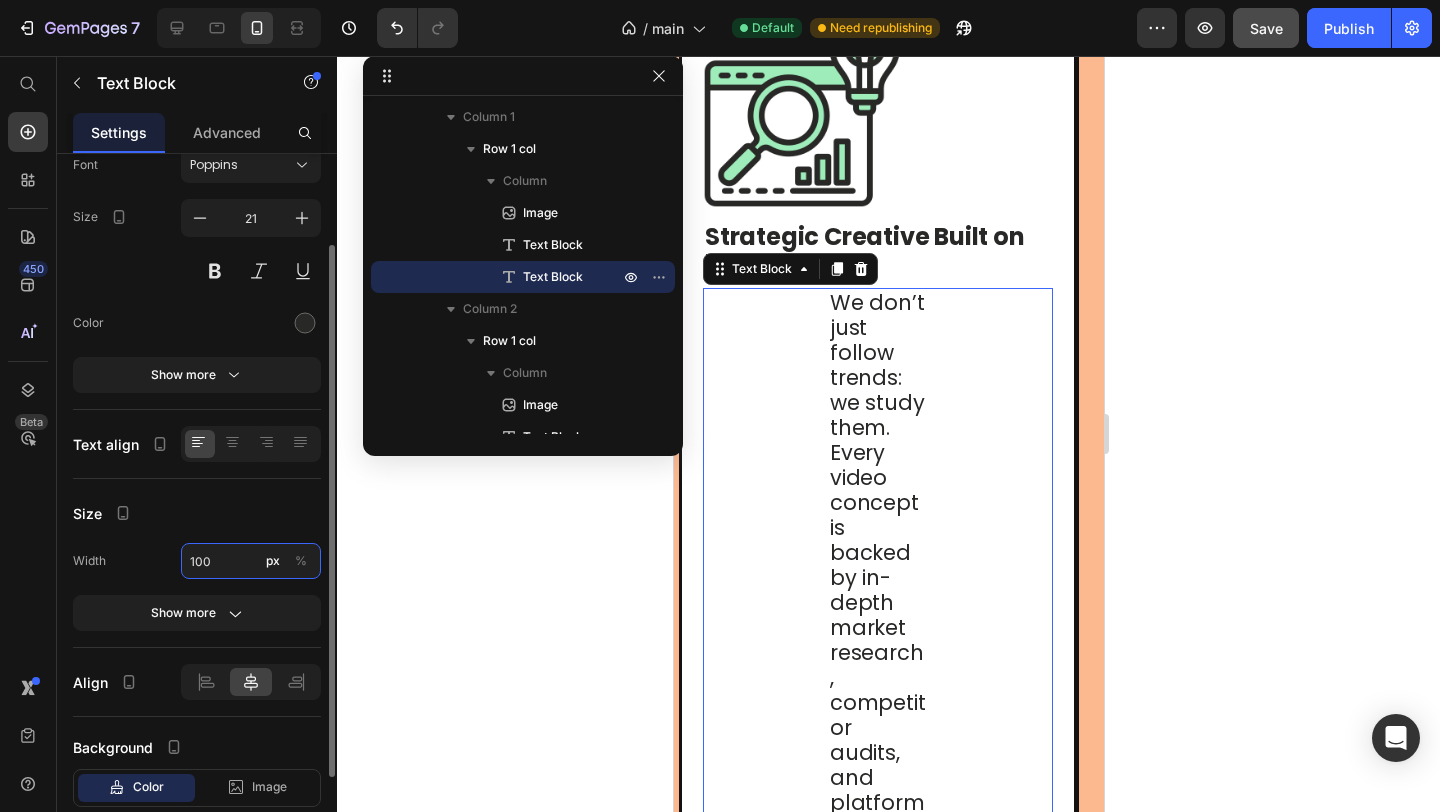type on "100" 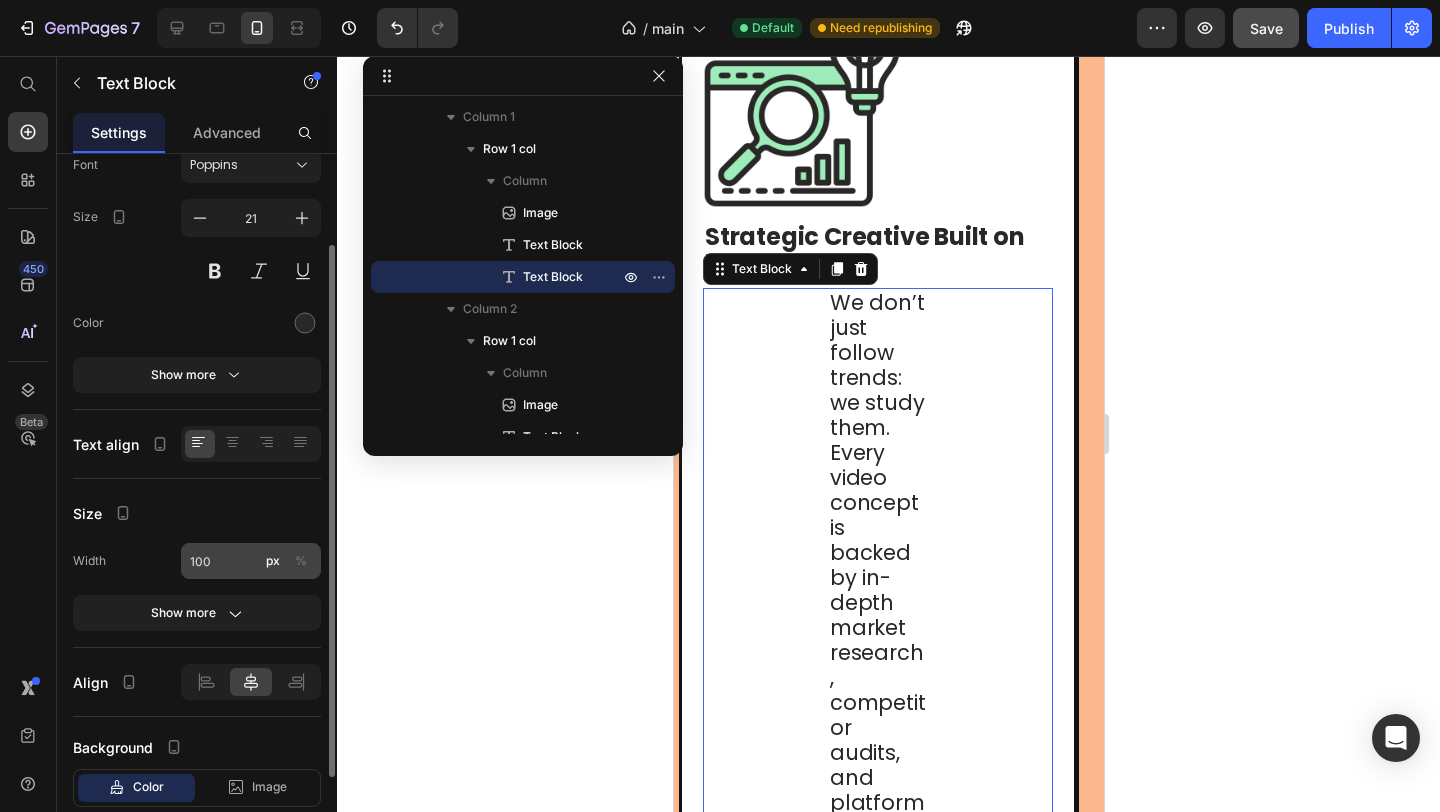 click on "%" 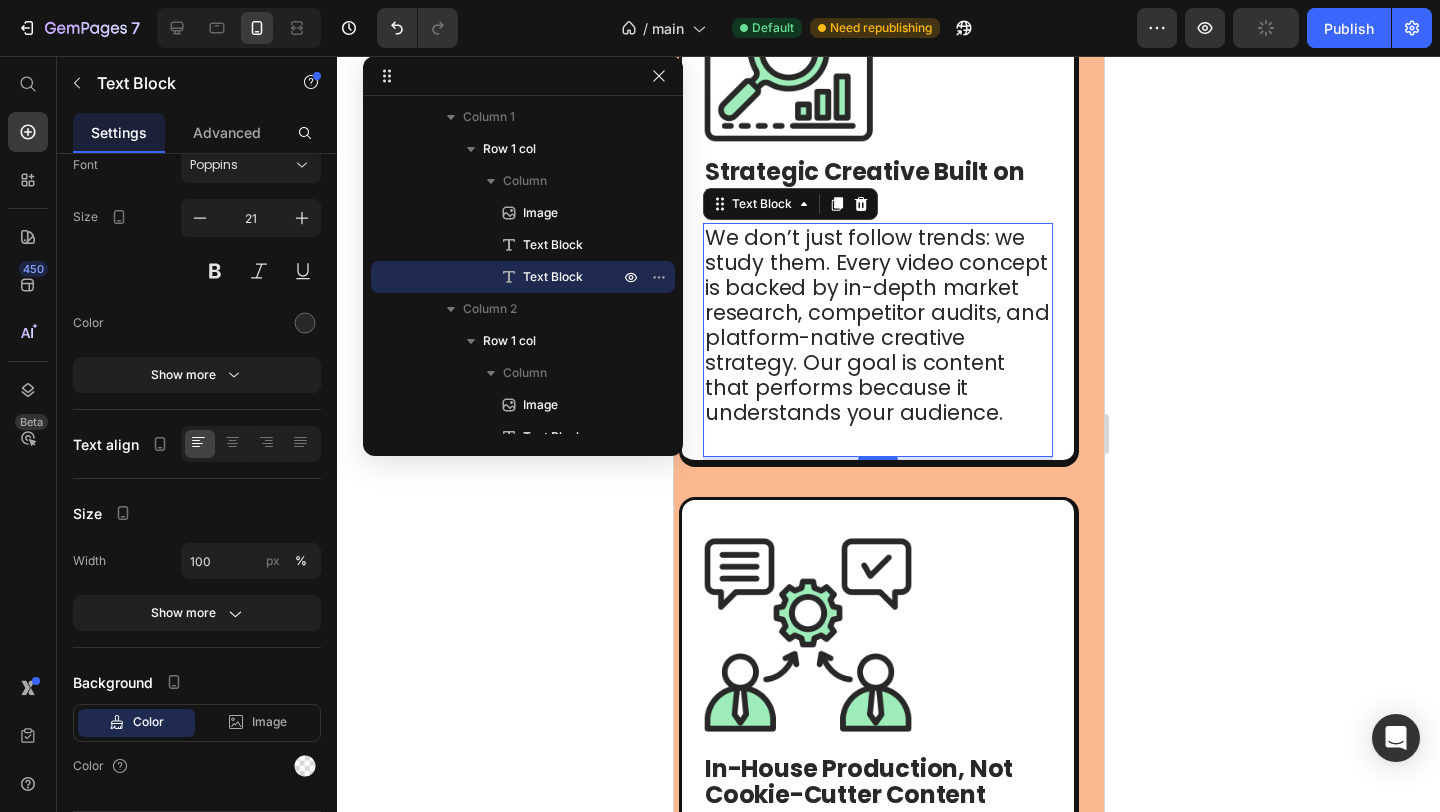 scroll, scrollTop: 1751, scrollLeft: 0, axis: vertical 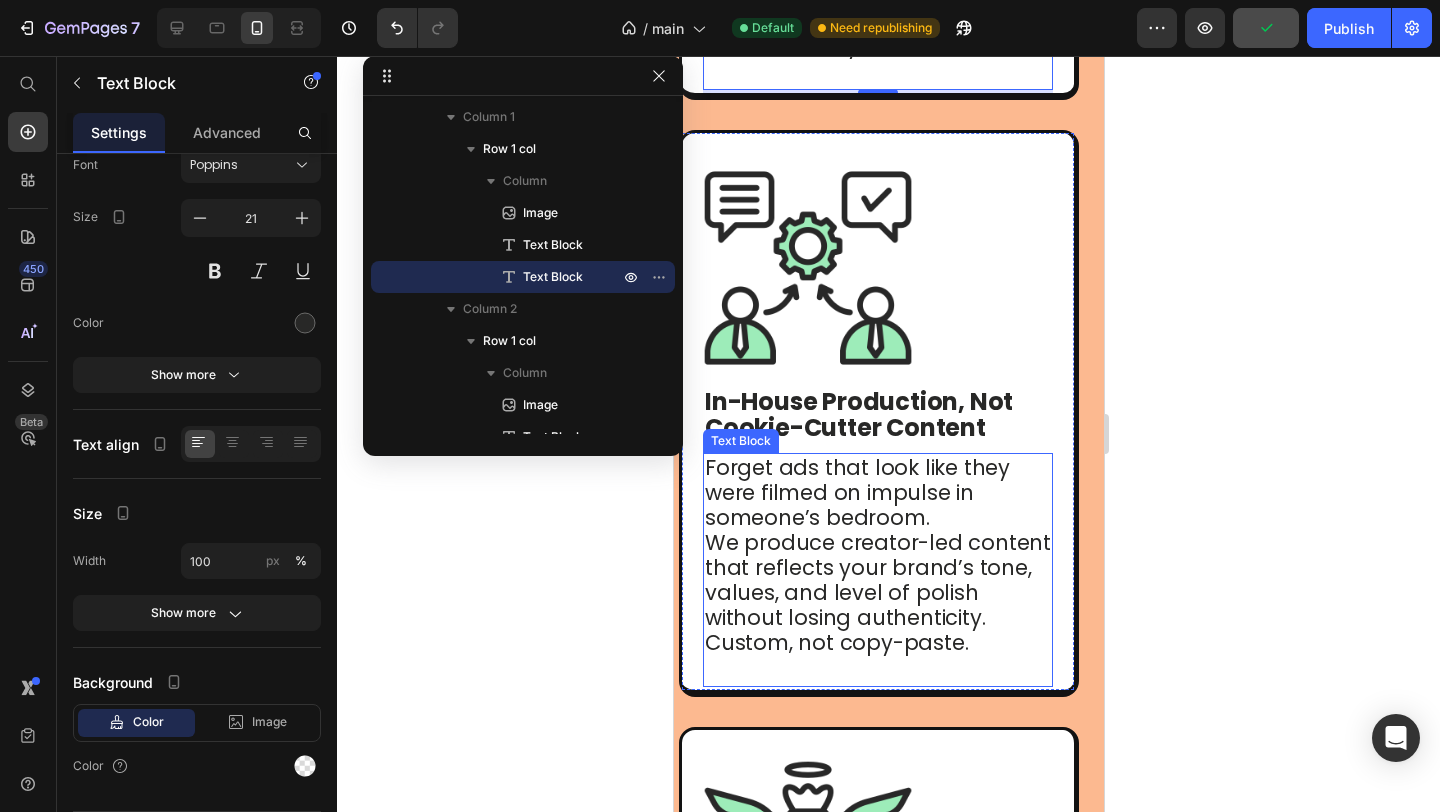 click on "Forget ads that look like they were filmed on impulse in someone’s bedroom." at bounding box center (856, 492) 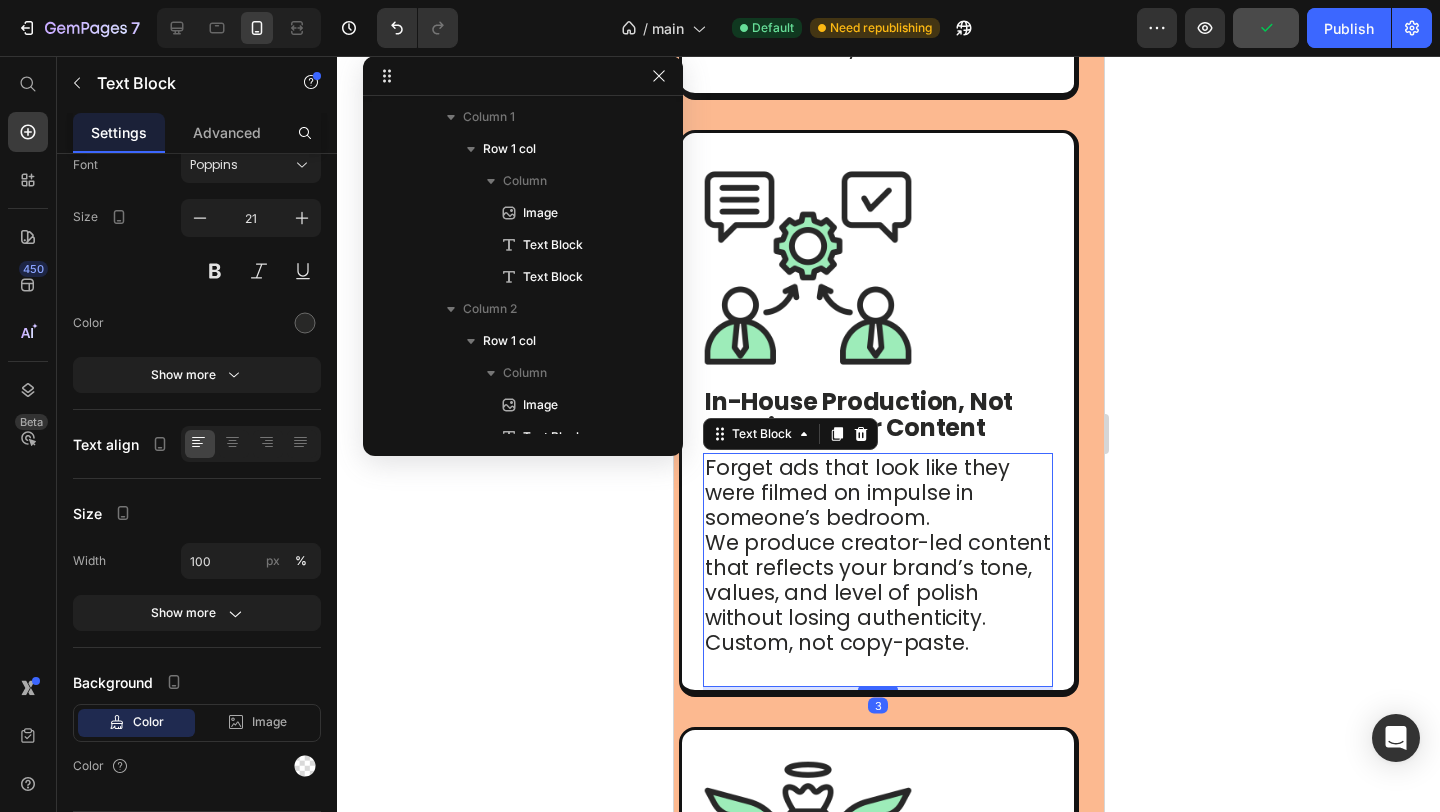 scroll, scrollTop: 410, scrollLeft: 0, axis: vertical 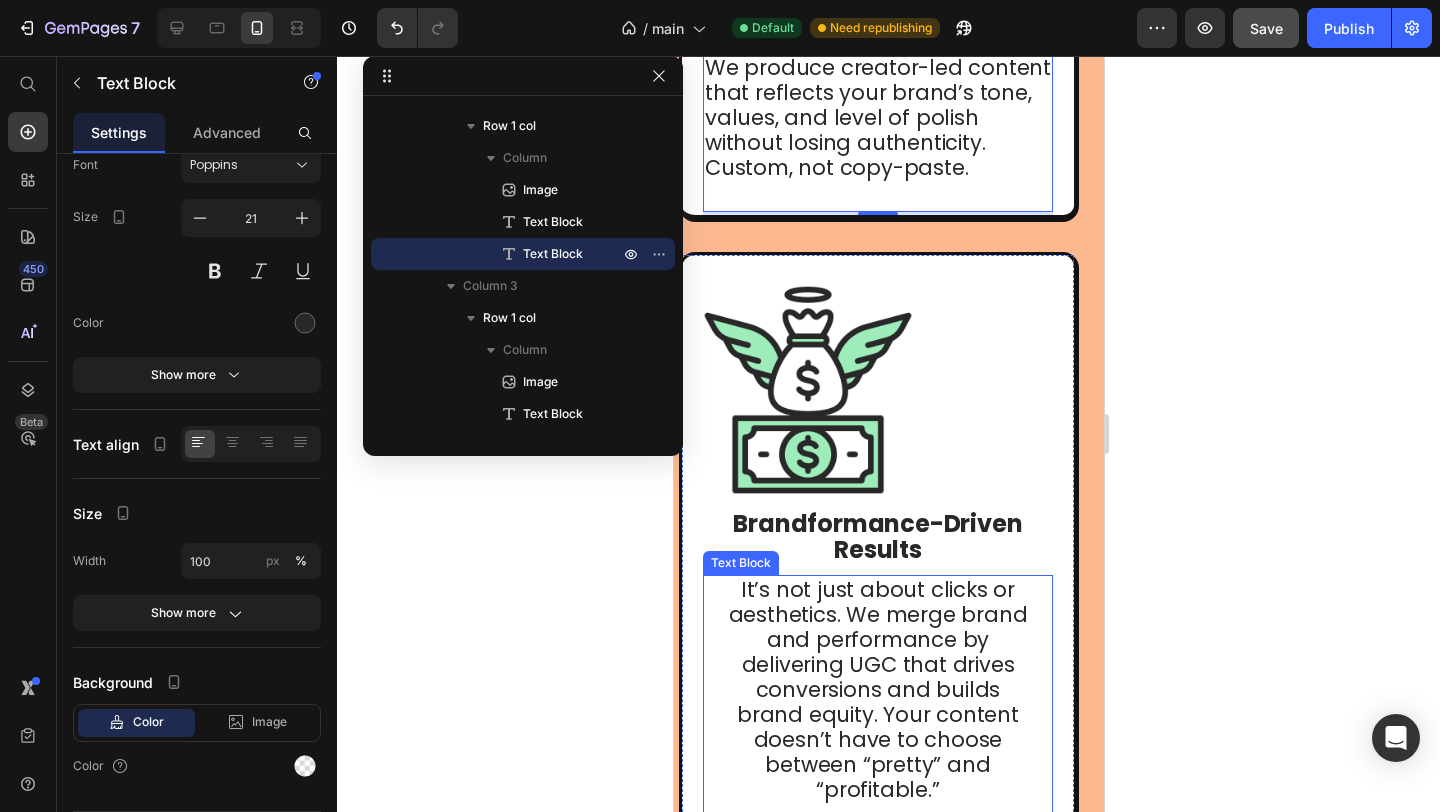click on "It’s not just about clicks or aesthetics. We merge brand and performance by delivering UGC that drives conversions and builds brand equity. Your content doesn’t have to choose between “pretty” and “profitable.”" at bounding box center [877, 689] 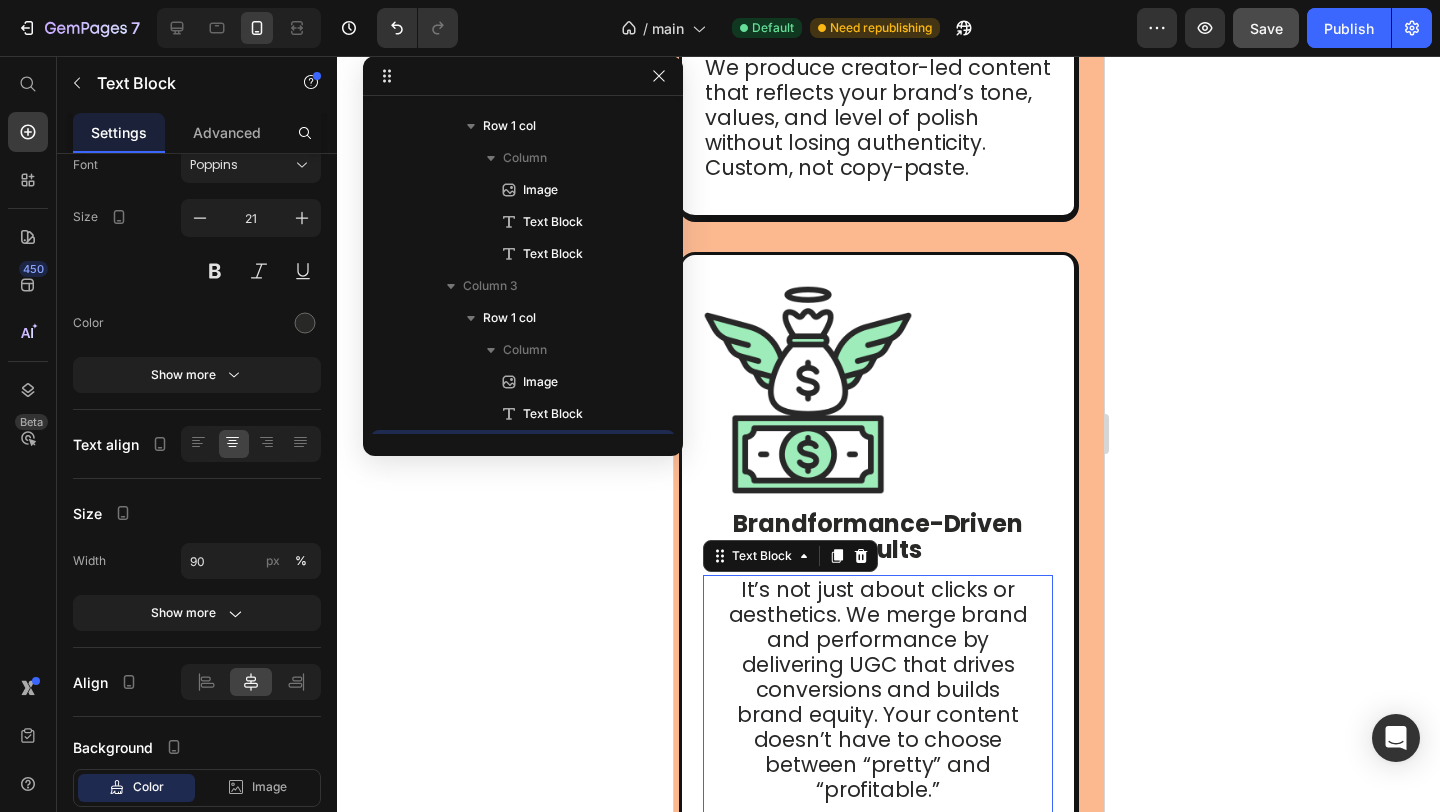 scroll, scrollTop: 602, scrollLeft: 0, axis: vertical 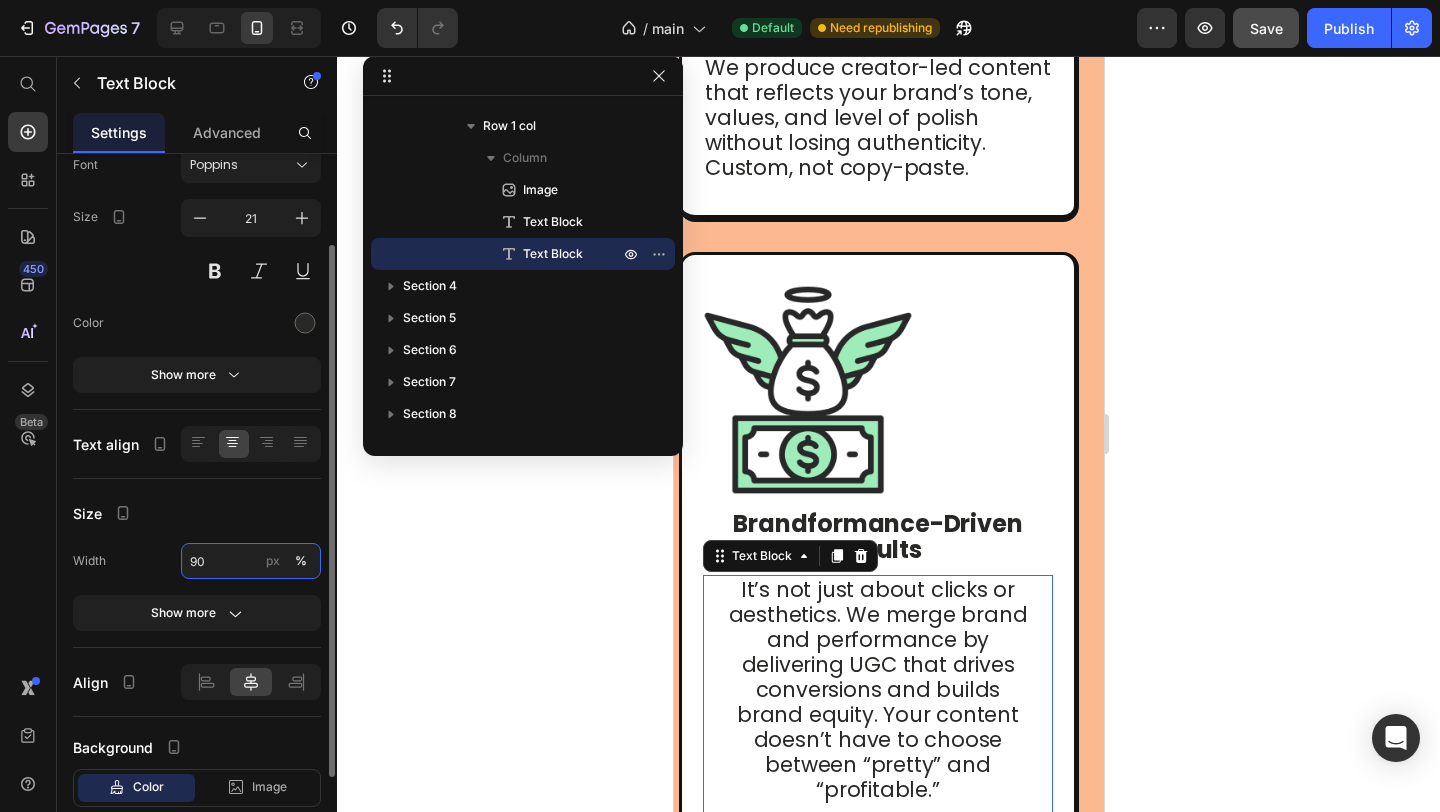 click on "90" at bounding box center (251, 561) 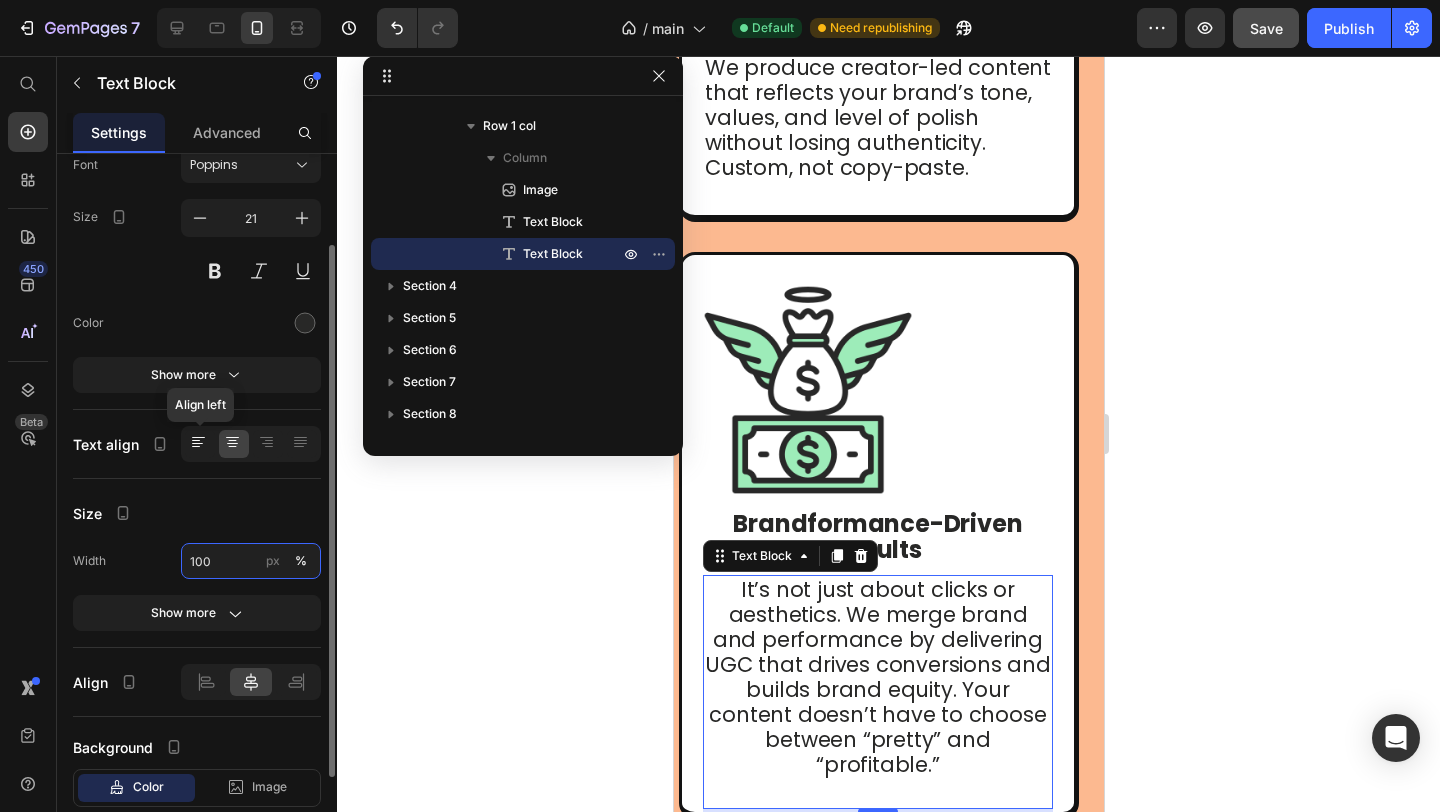 type on "100" 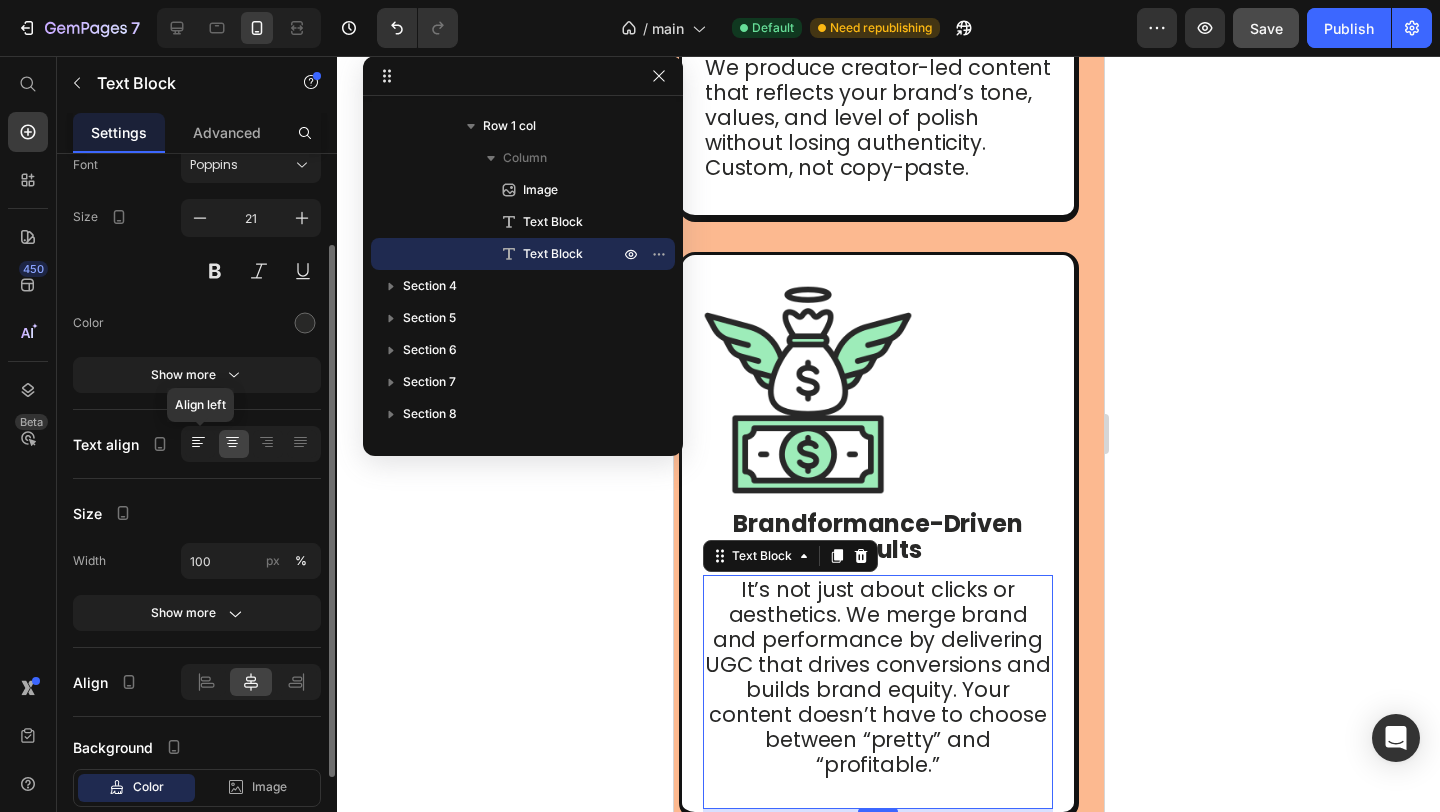 click 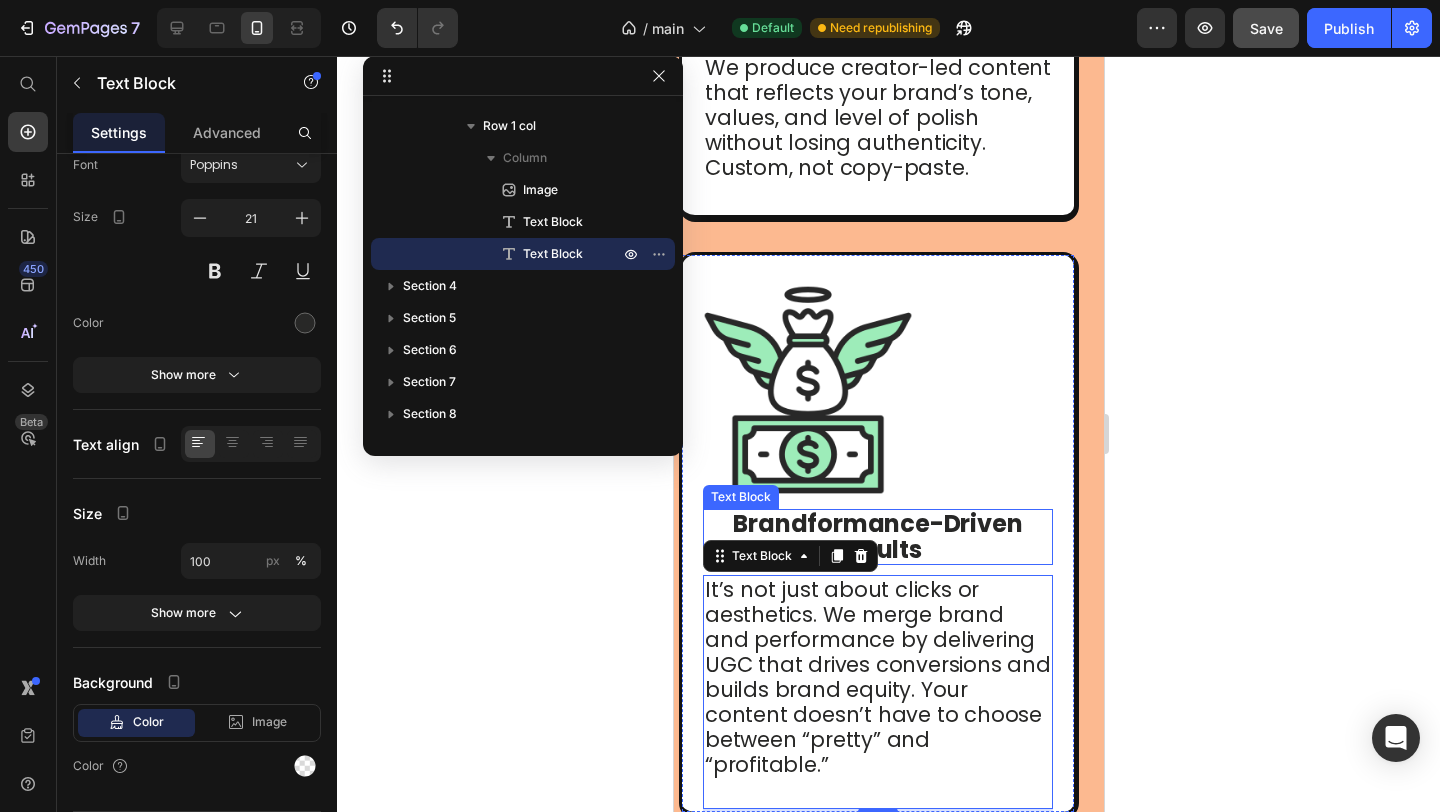 click on "Brandformance-Driven Results" at bounding box center [876, 536] 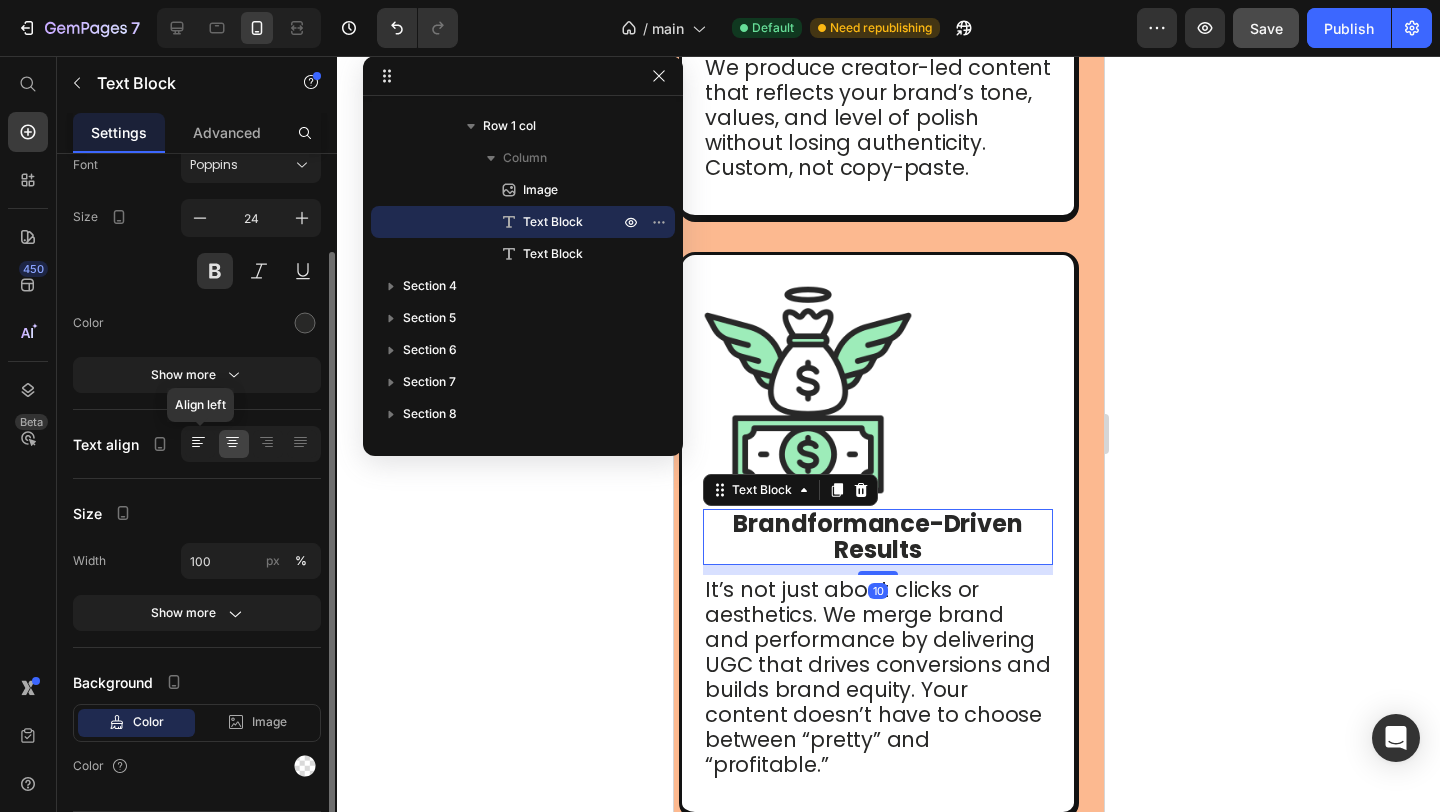 click 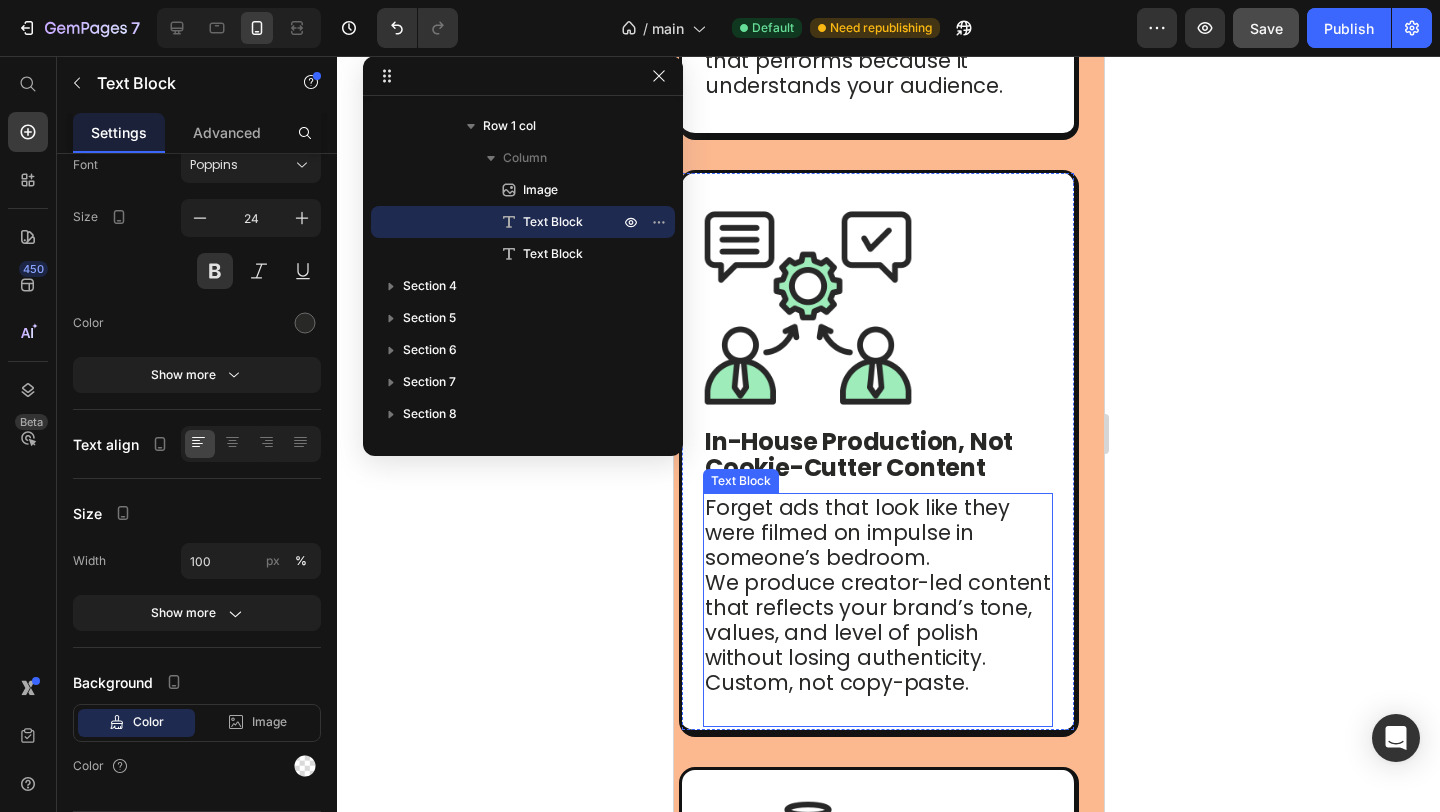 scroll, scrollTop: 1943, scrollLeft: 0, axis: vertical 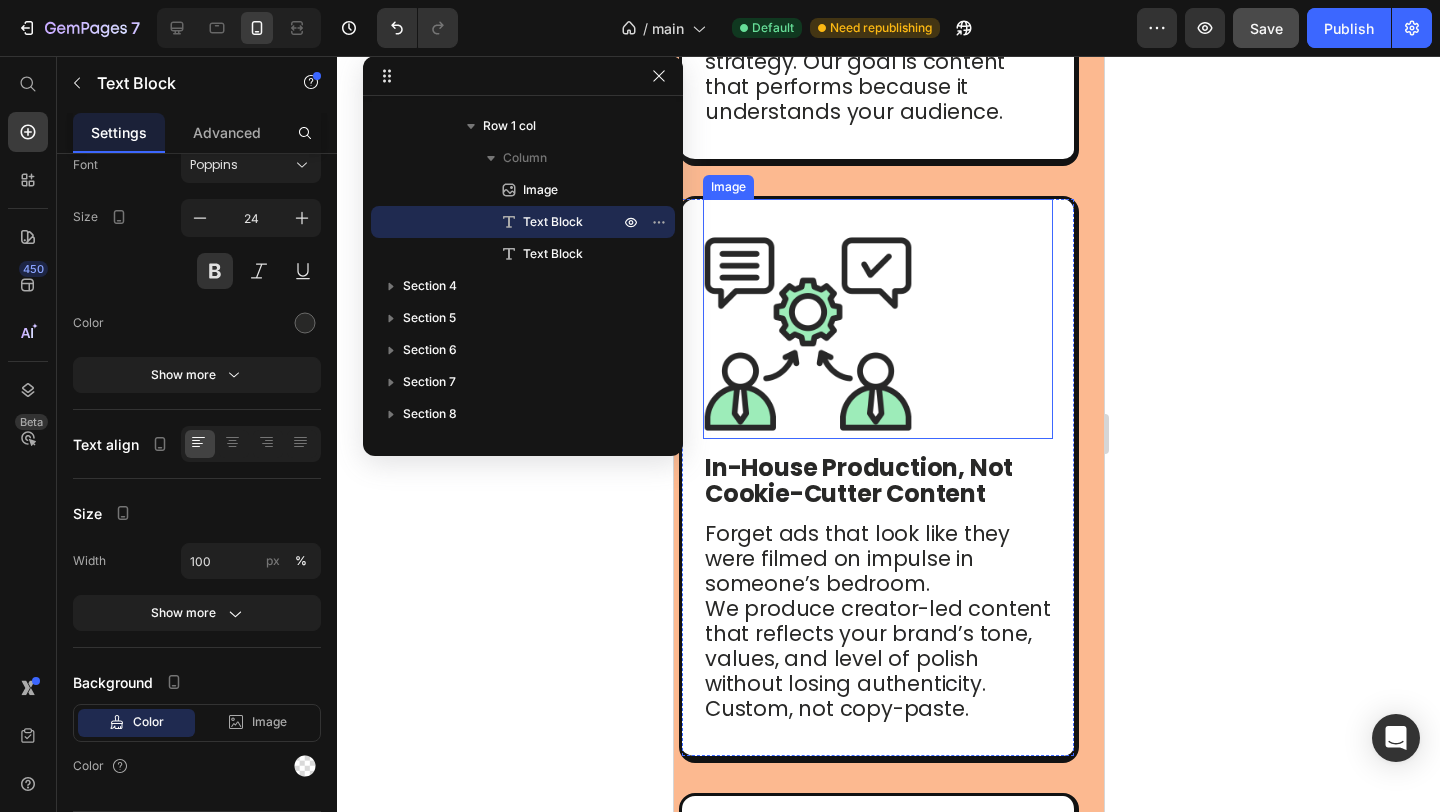 click at bounding box center (877, 319) 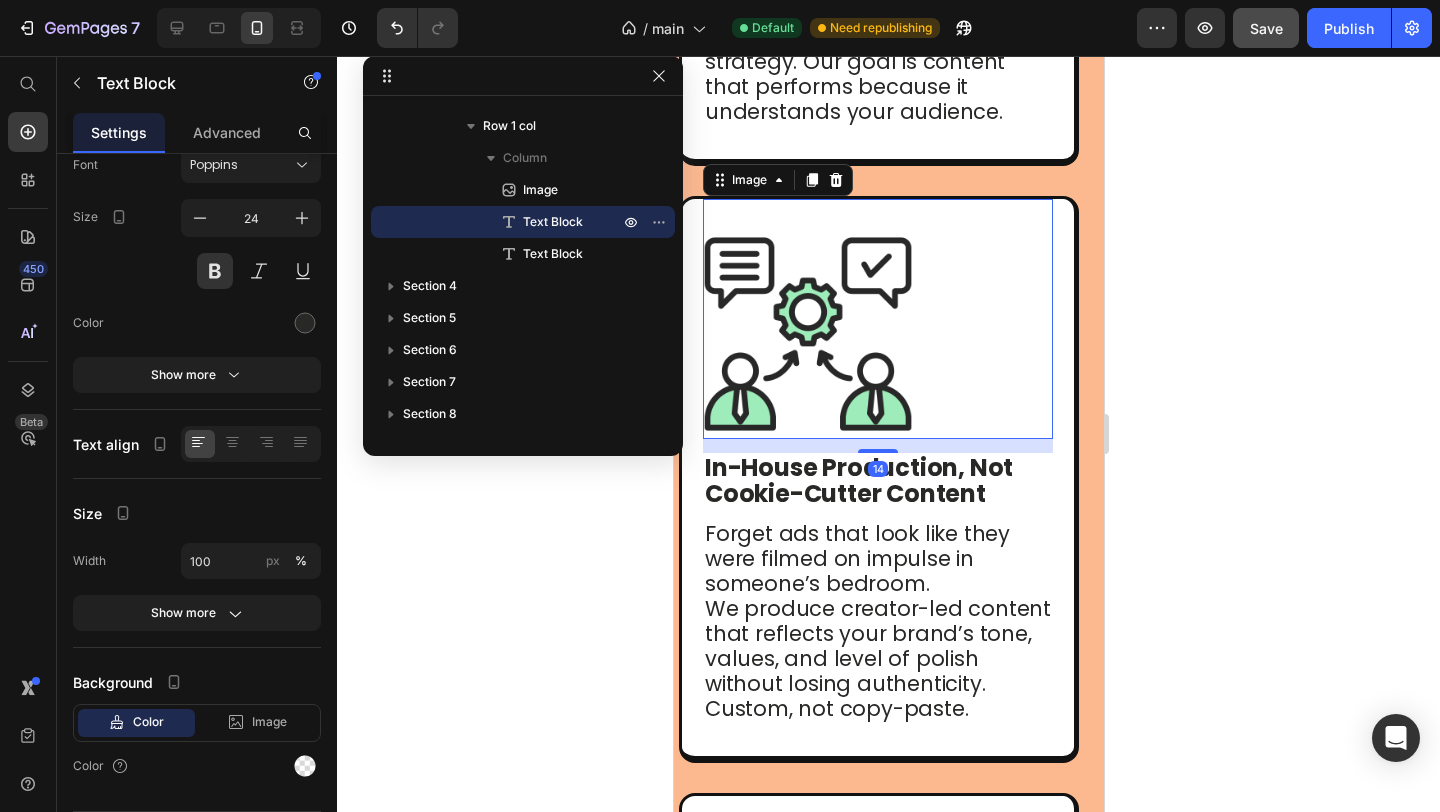 scroll, scrollTop: 346, scrollLeft: 0, axis: vertical 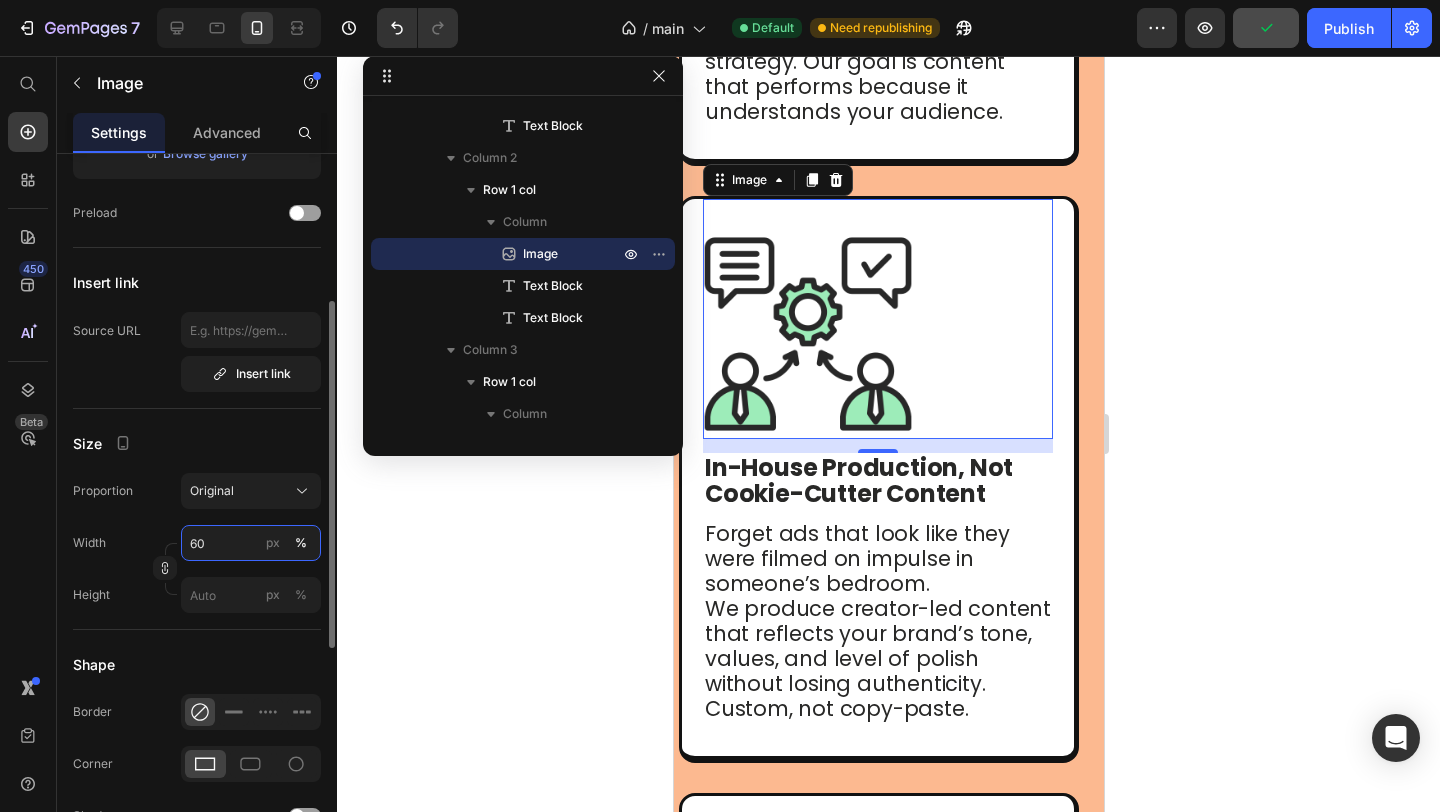 click on "60" at bounding box center (251, 543) 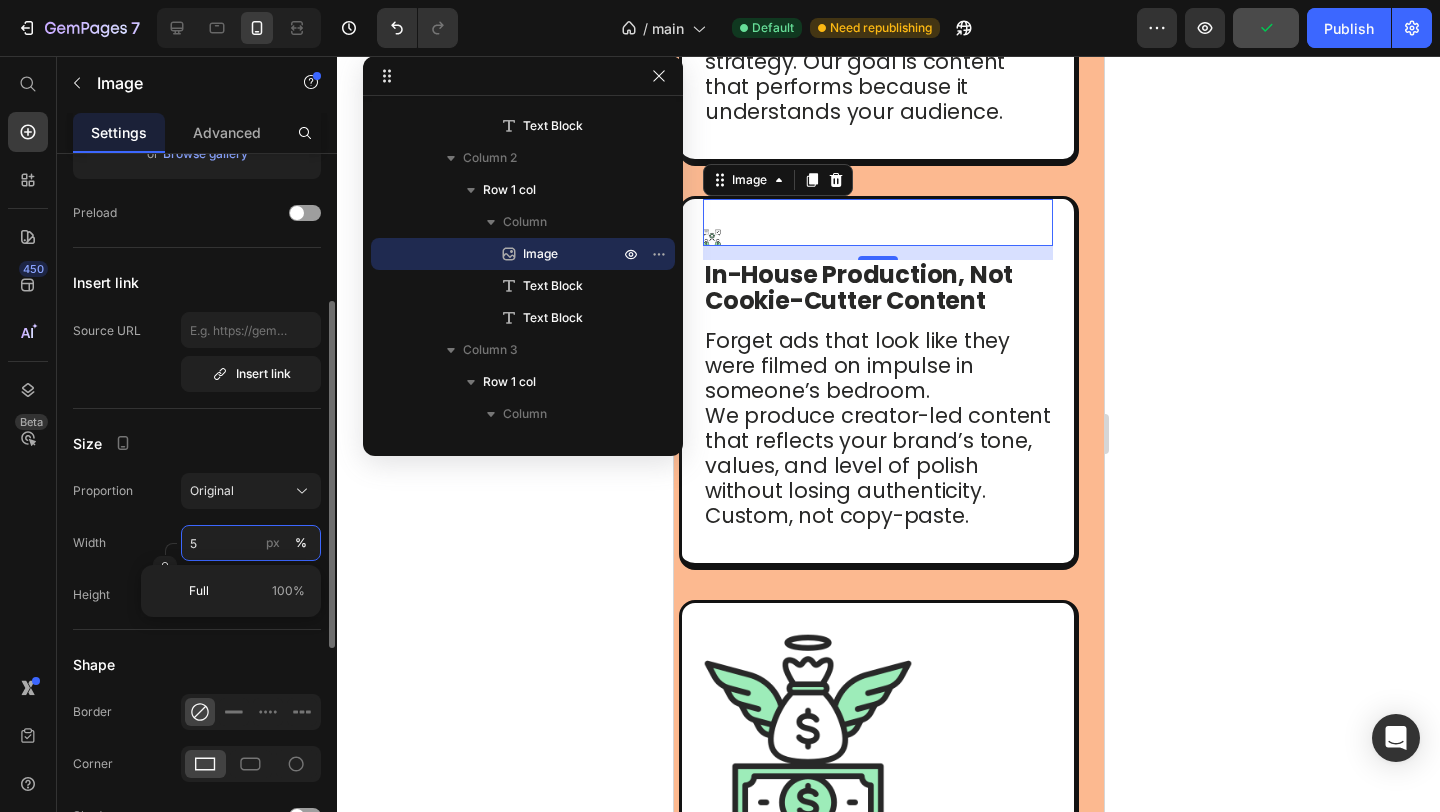 type on "50" 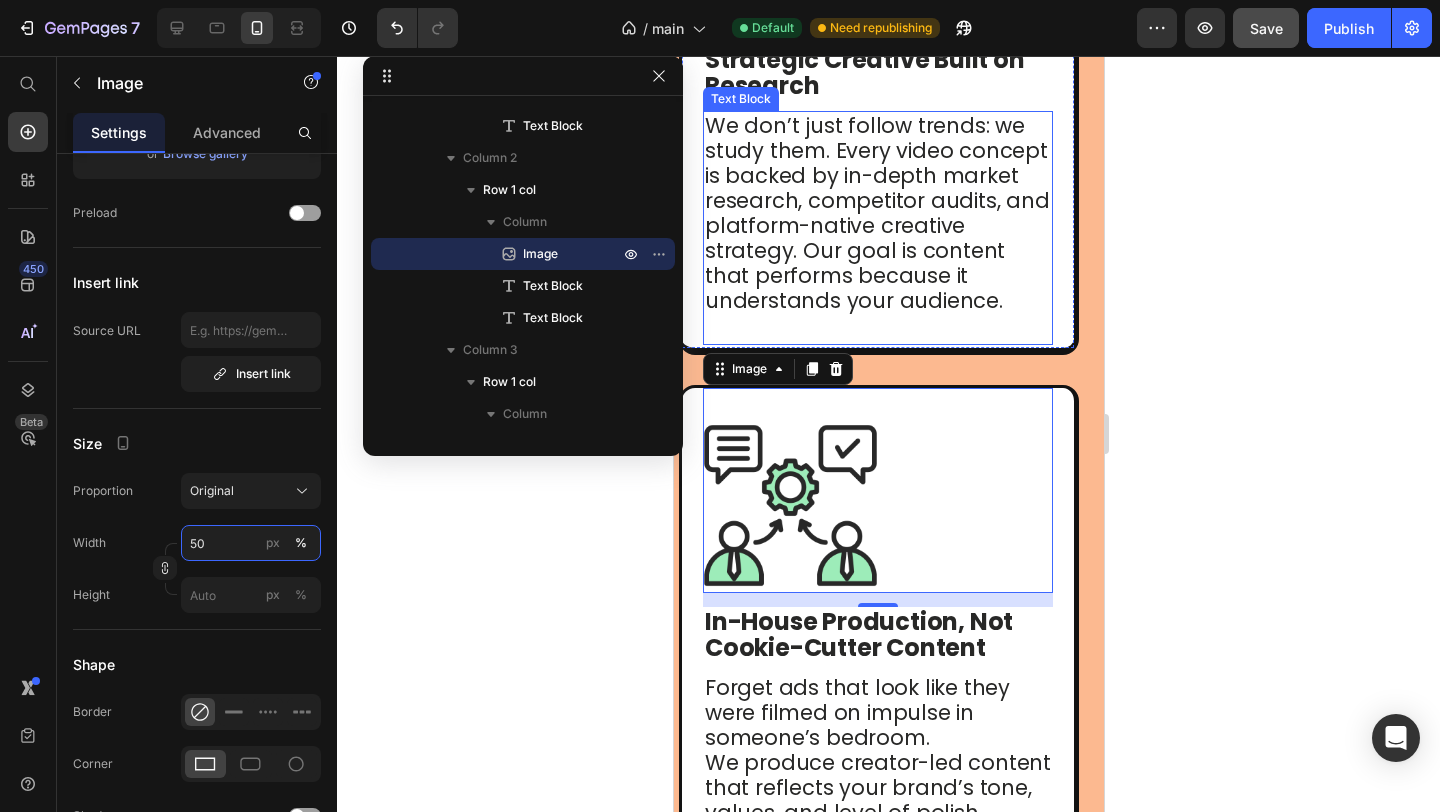 scroll, scrollTop: 1638, scrollLeft: 0, axis: vertical 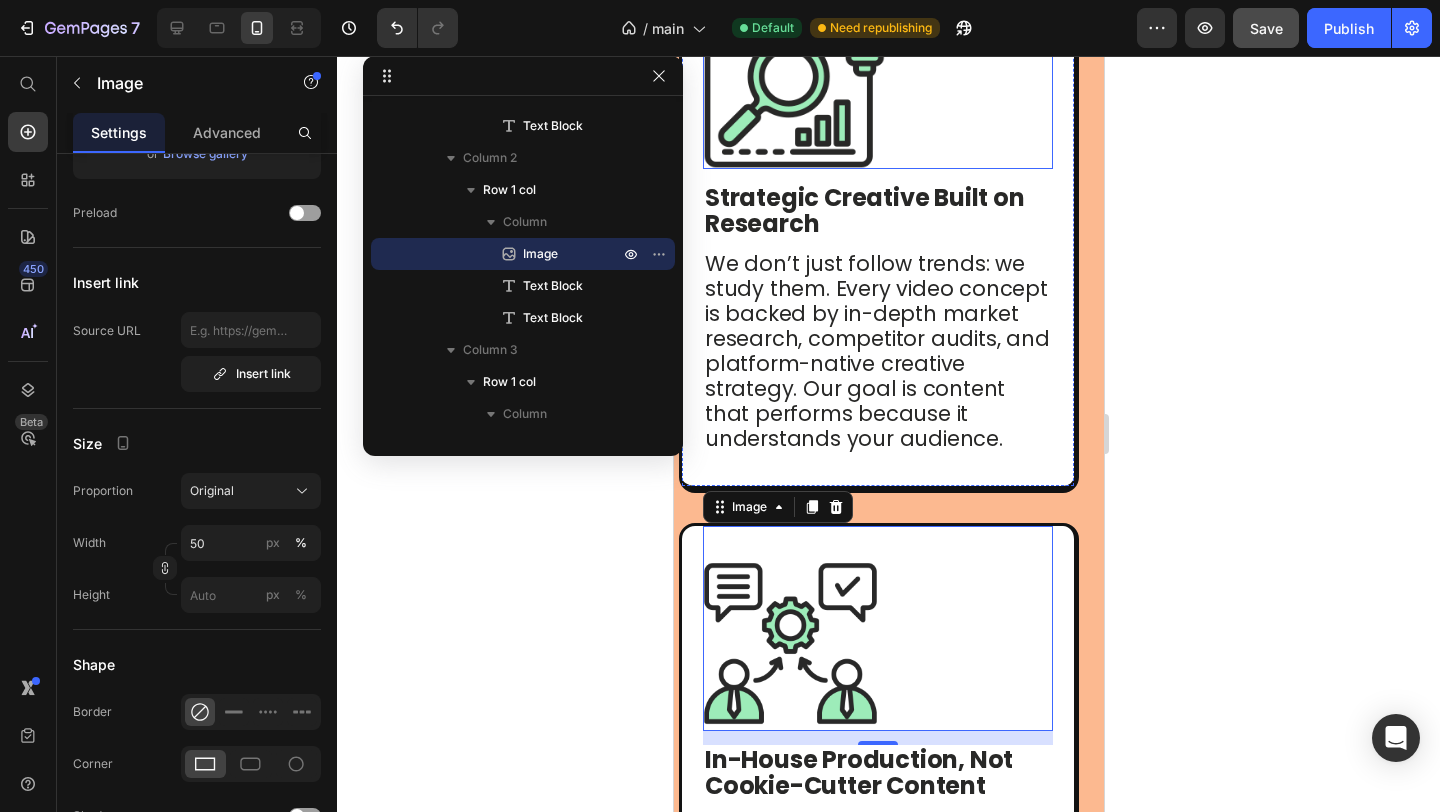 click at bounding box center (877, 49) 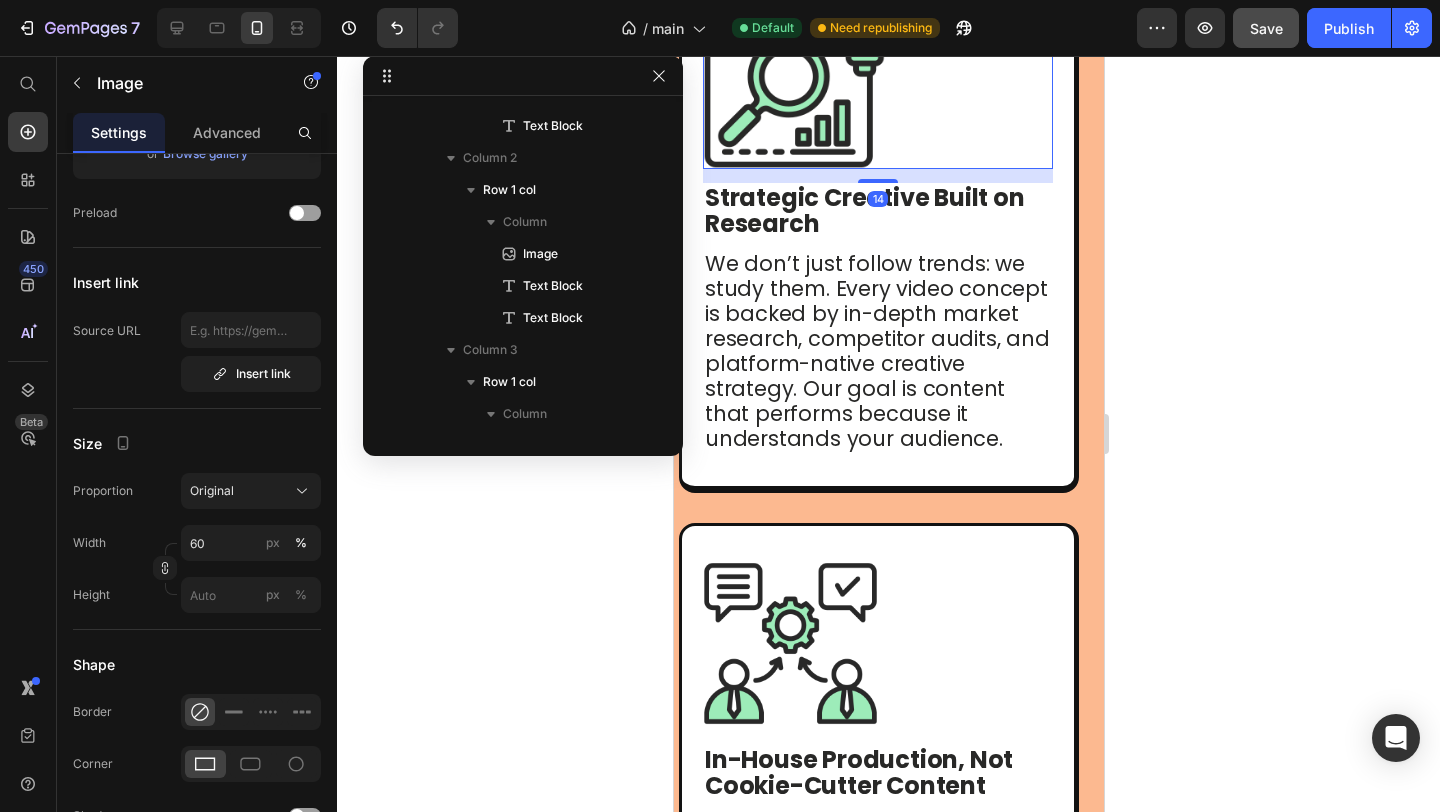 scroll, scrollTop: 154, scrollLeft: 0, axis: vertical 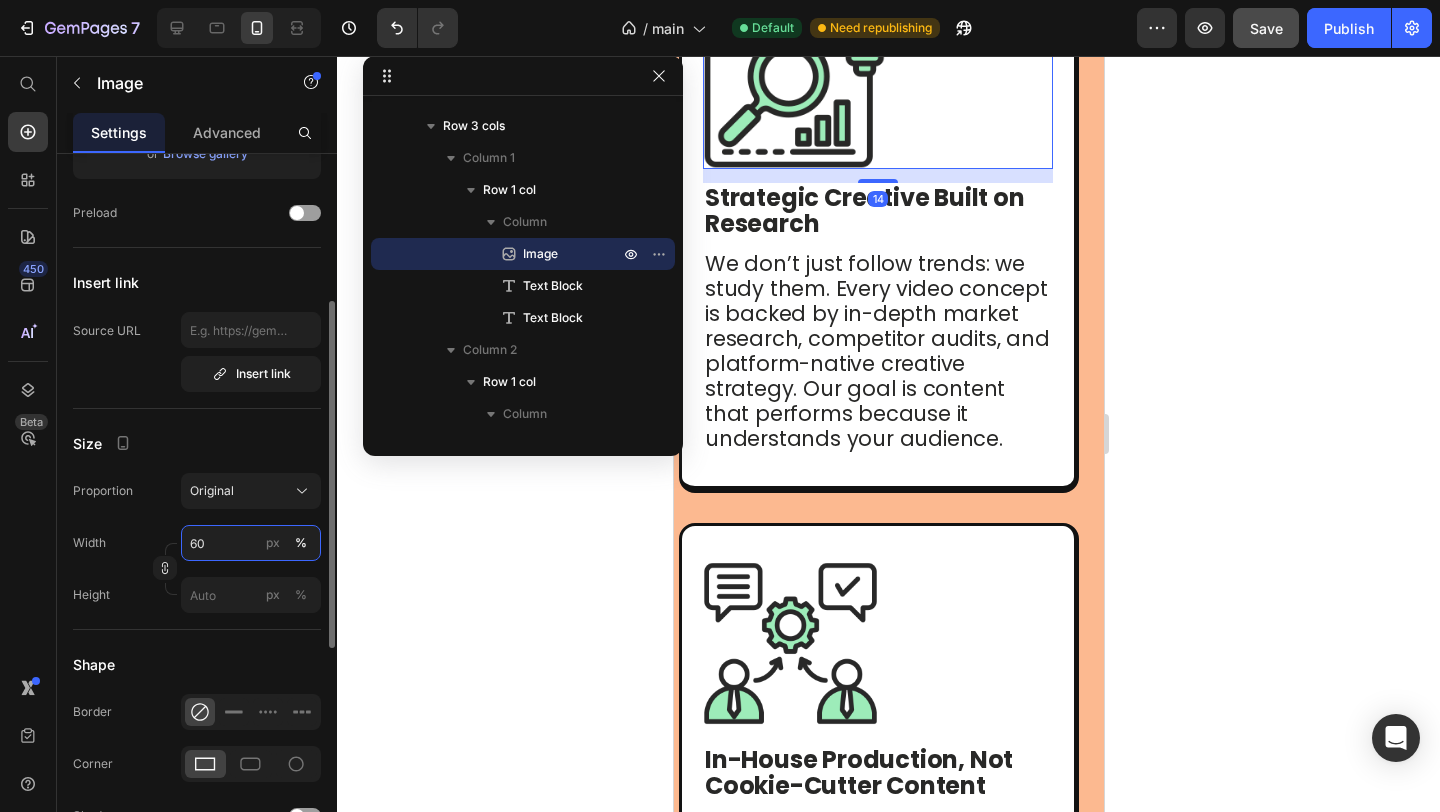 click on "60" at bounding box center [251, 543] 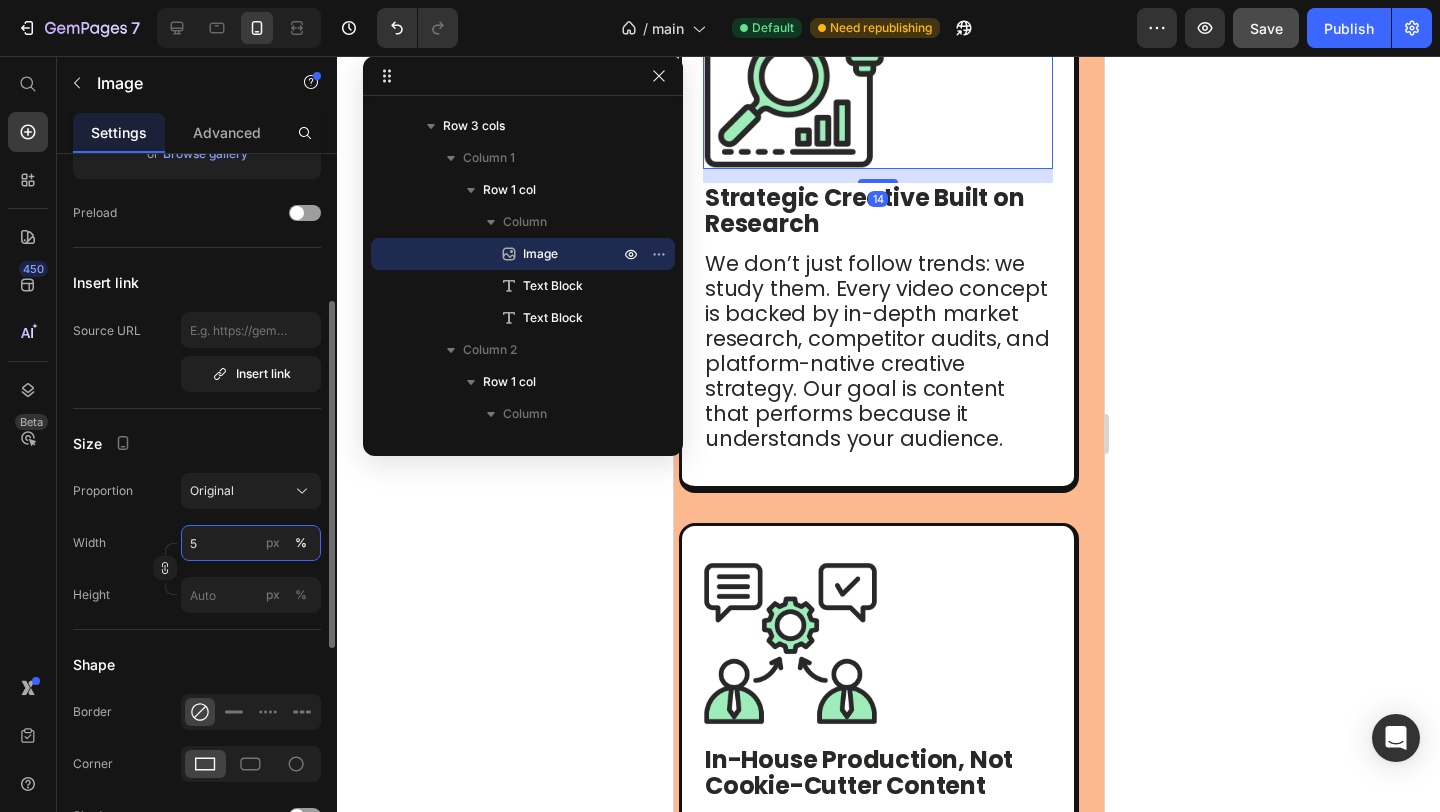 type on "50" 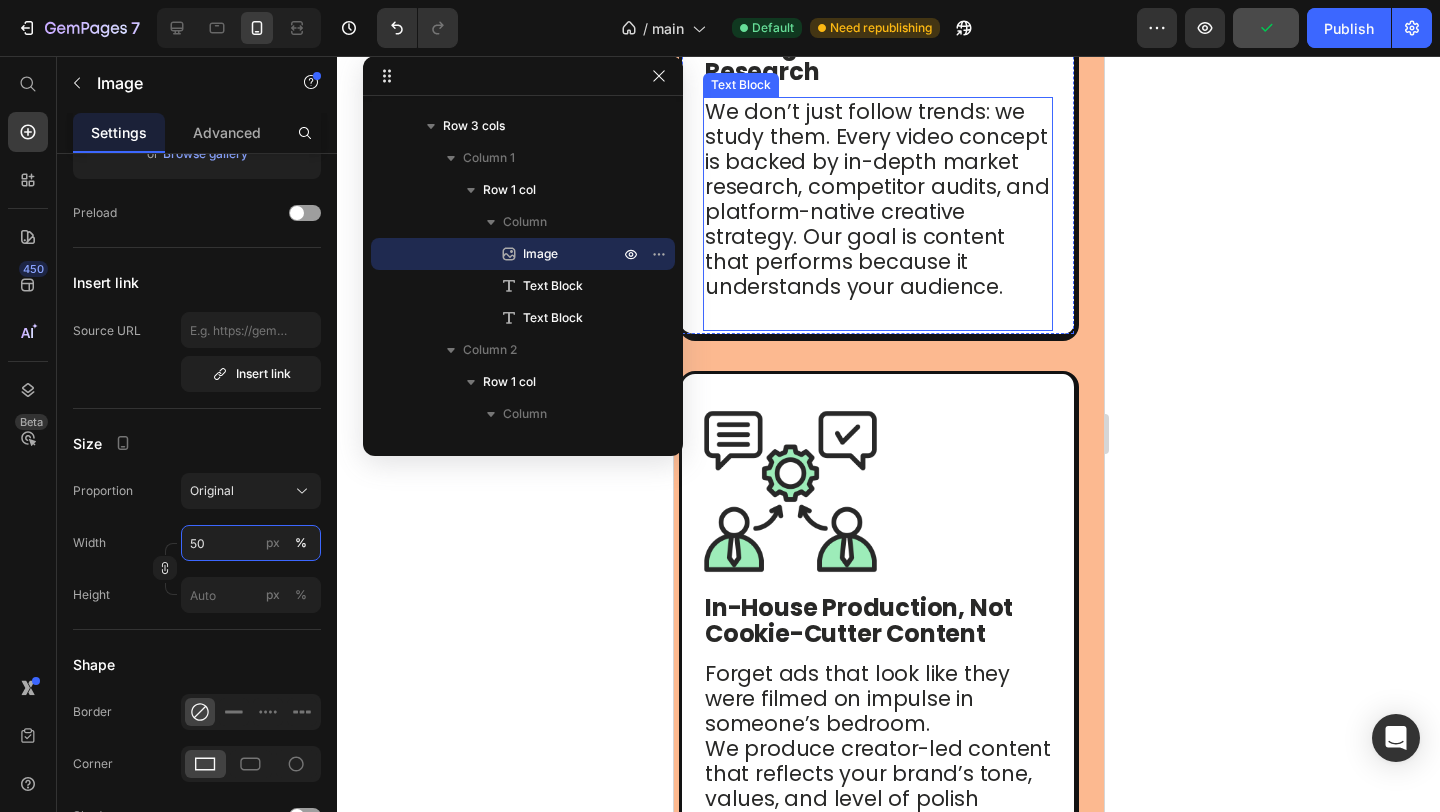 scroll, scrollTop: 1579, scrollLeft: 0, axis: vertical 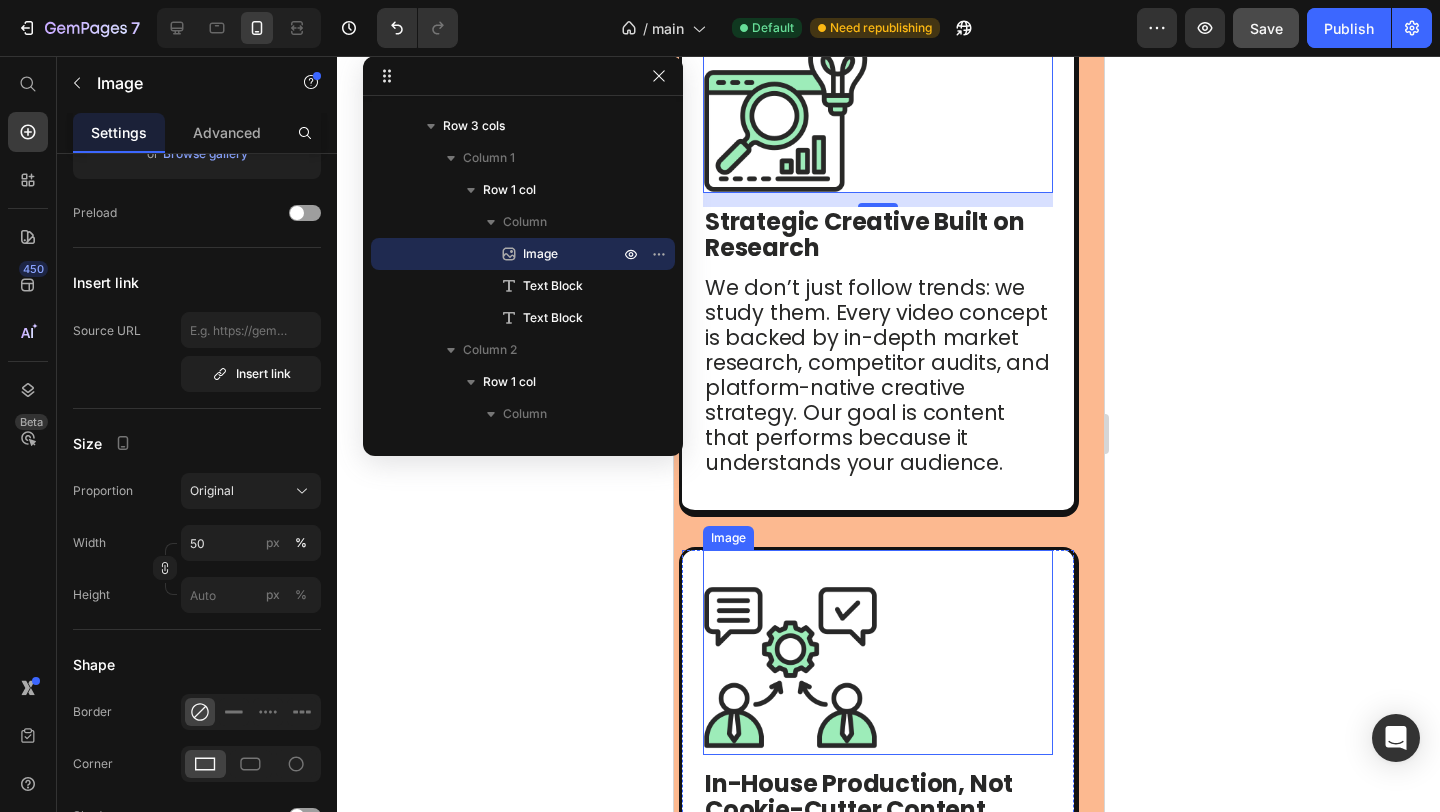 click at bounding box center [877, 652] 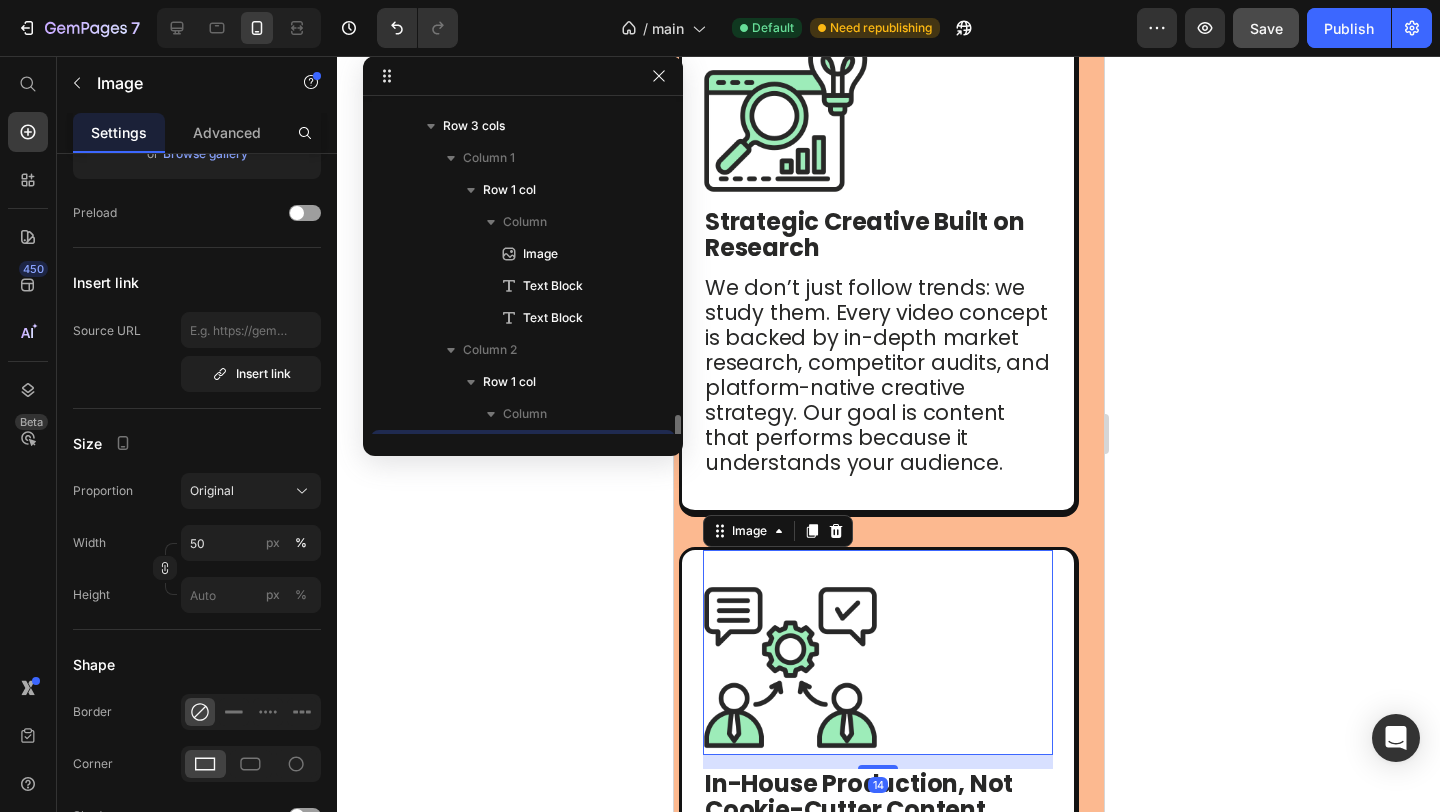 scroll, scrollTop: 346, scrollLeft: 0, axis: vertical 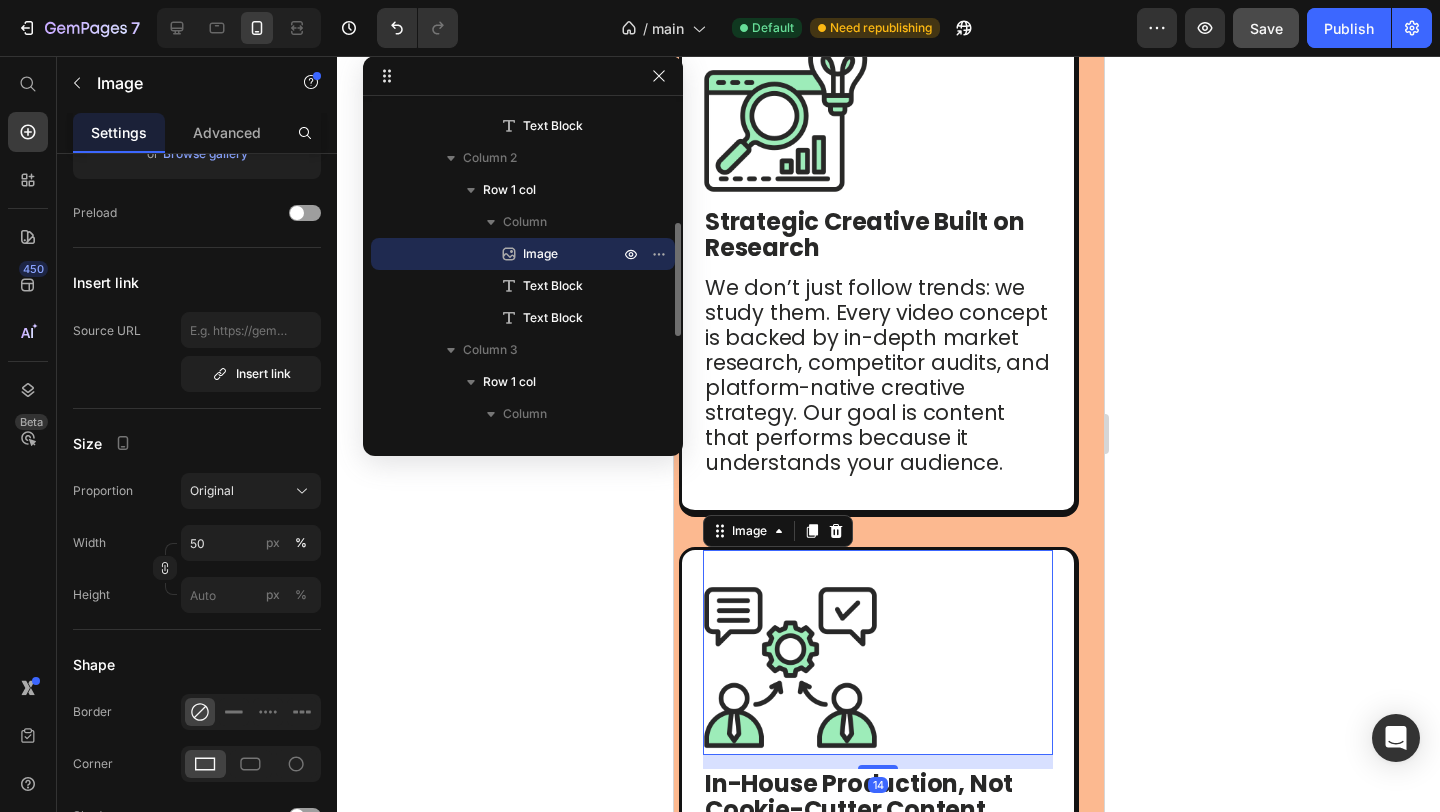 click at bounding box center (877, 652) 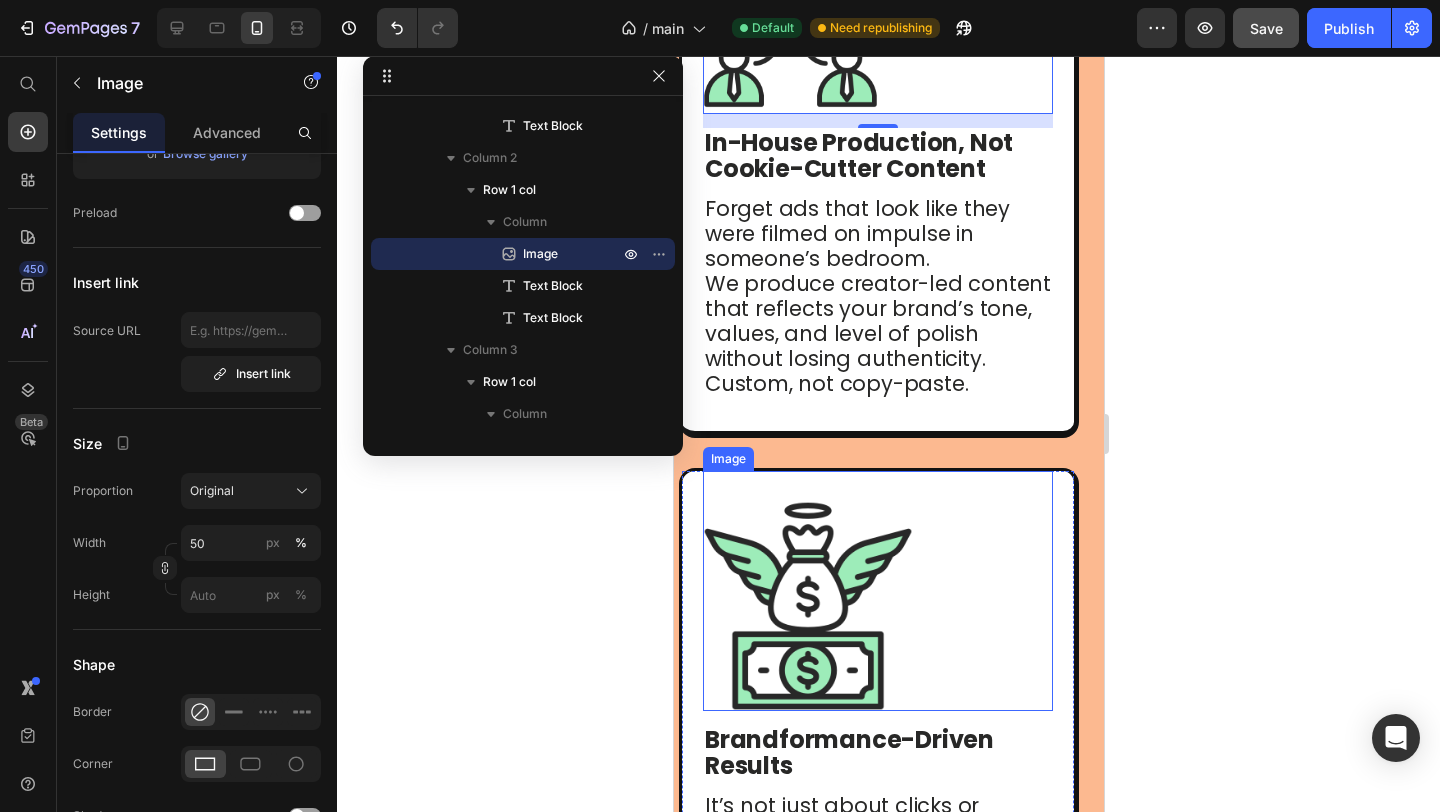 scroll, scrollTop: 2217, scrollLeft: 0, axis: vertical 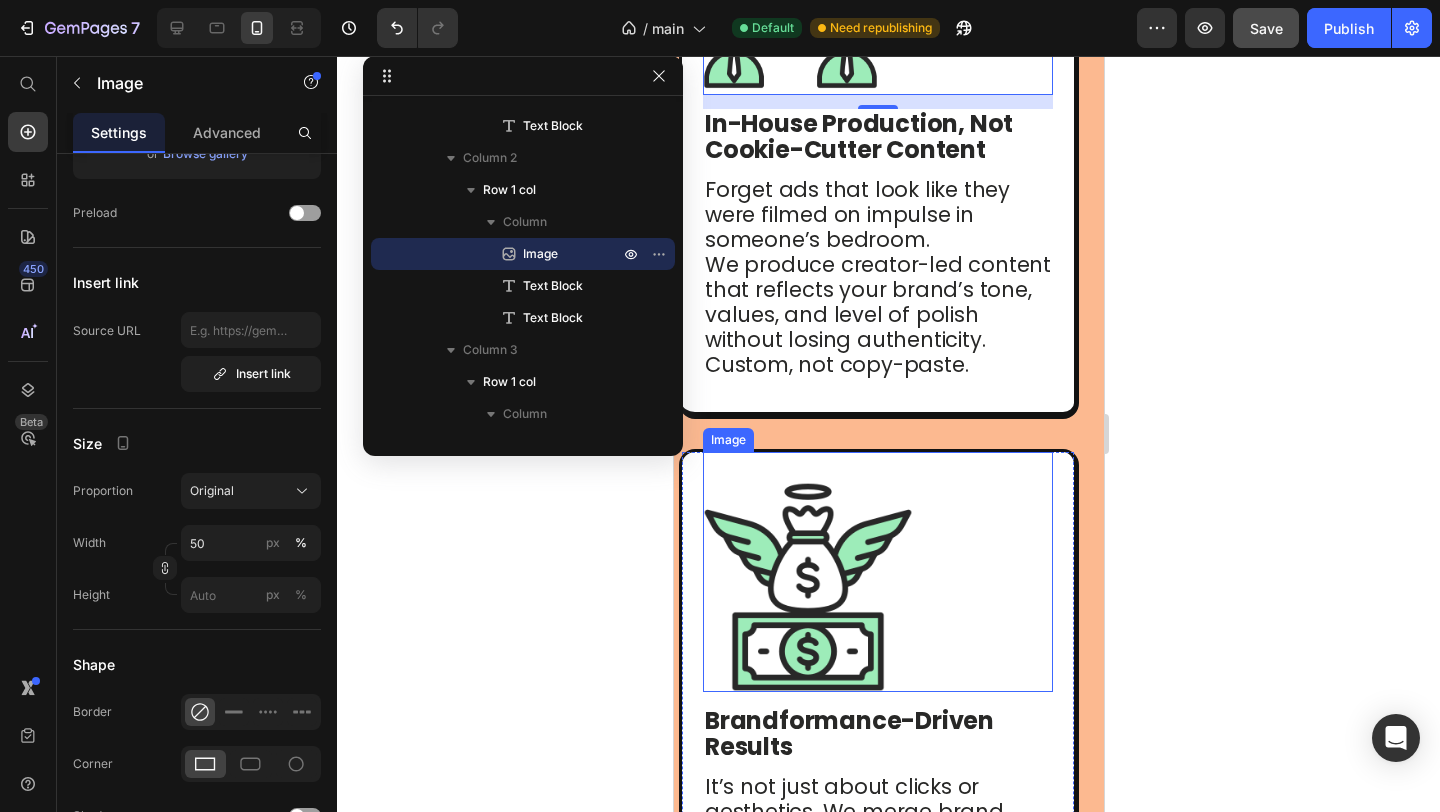 click at bounding box center (877, 572) 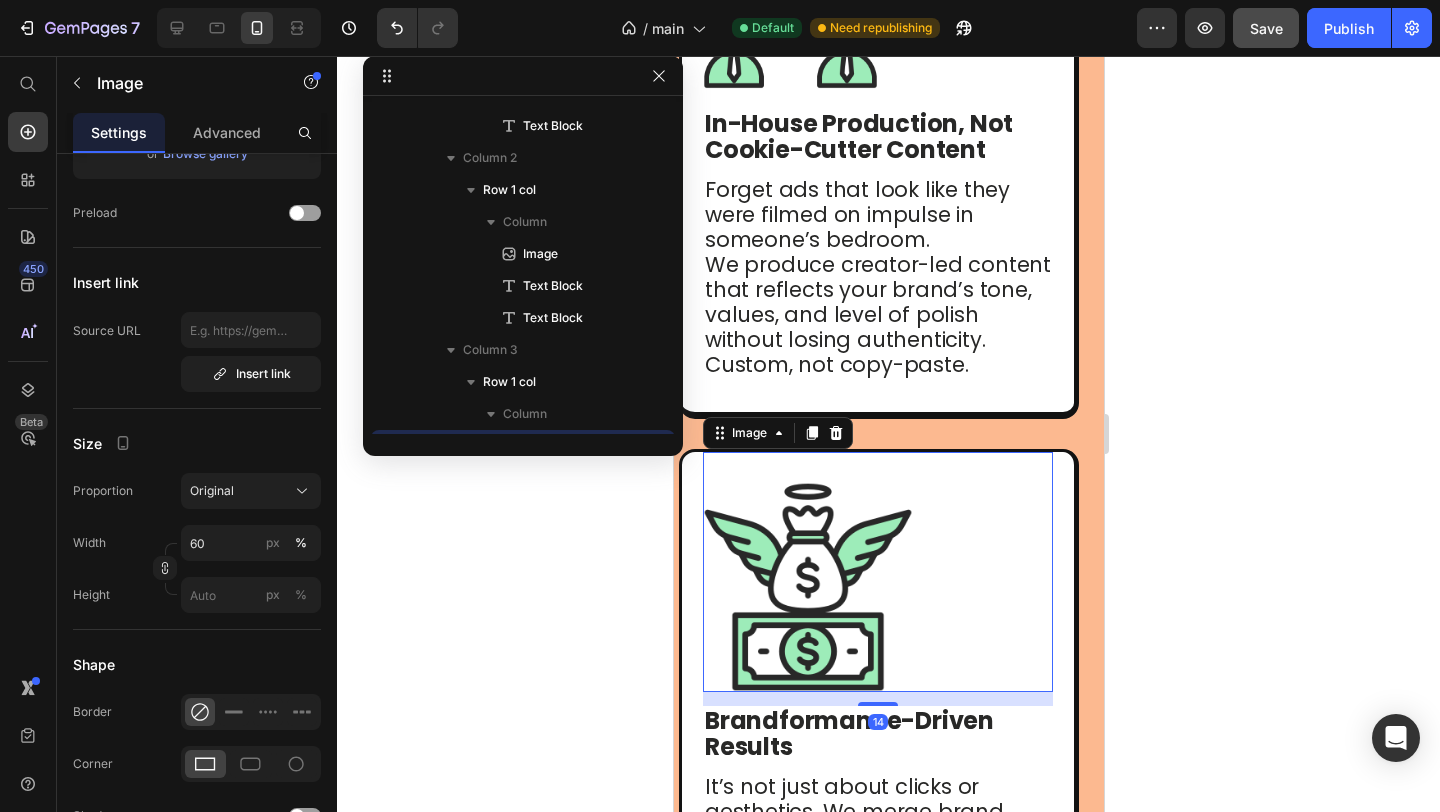 scroll, scrollTop: 538, scrollLeft: 0, axis: vertical 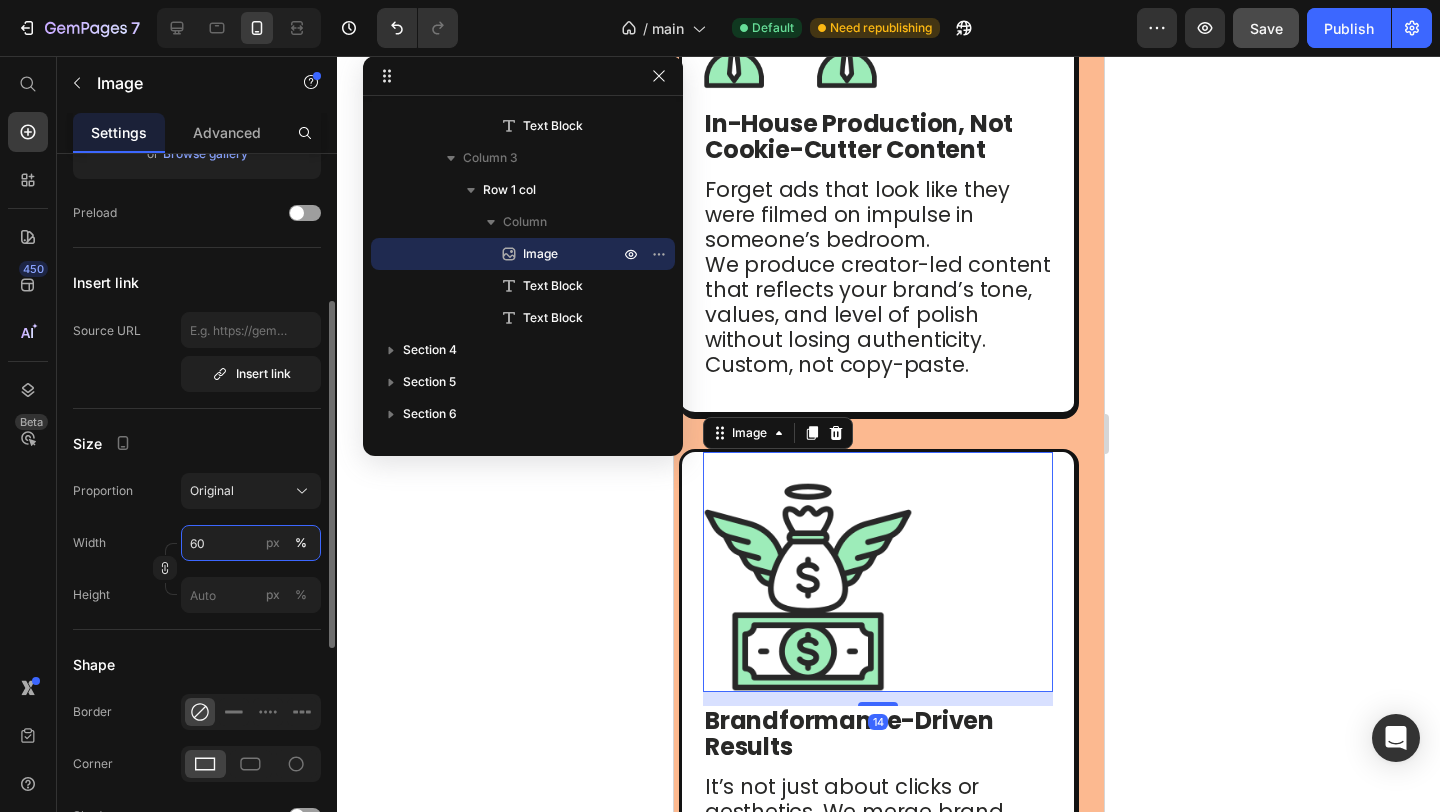click on "60" at bounding box center [251, 543] 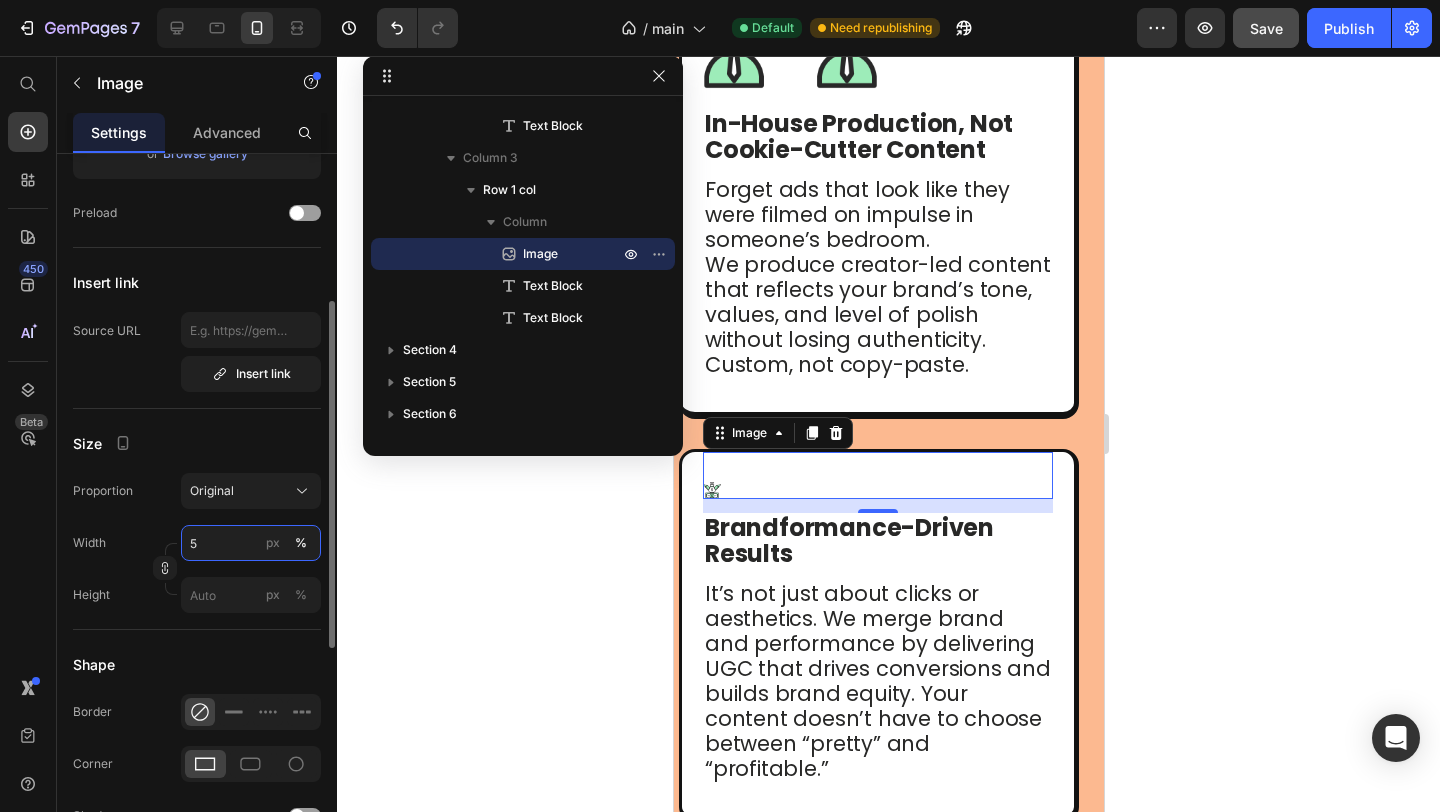 type on "50" 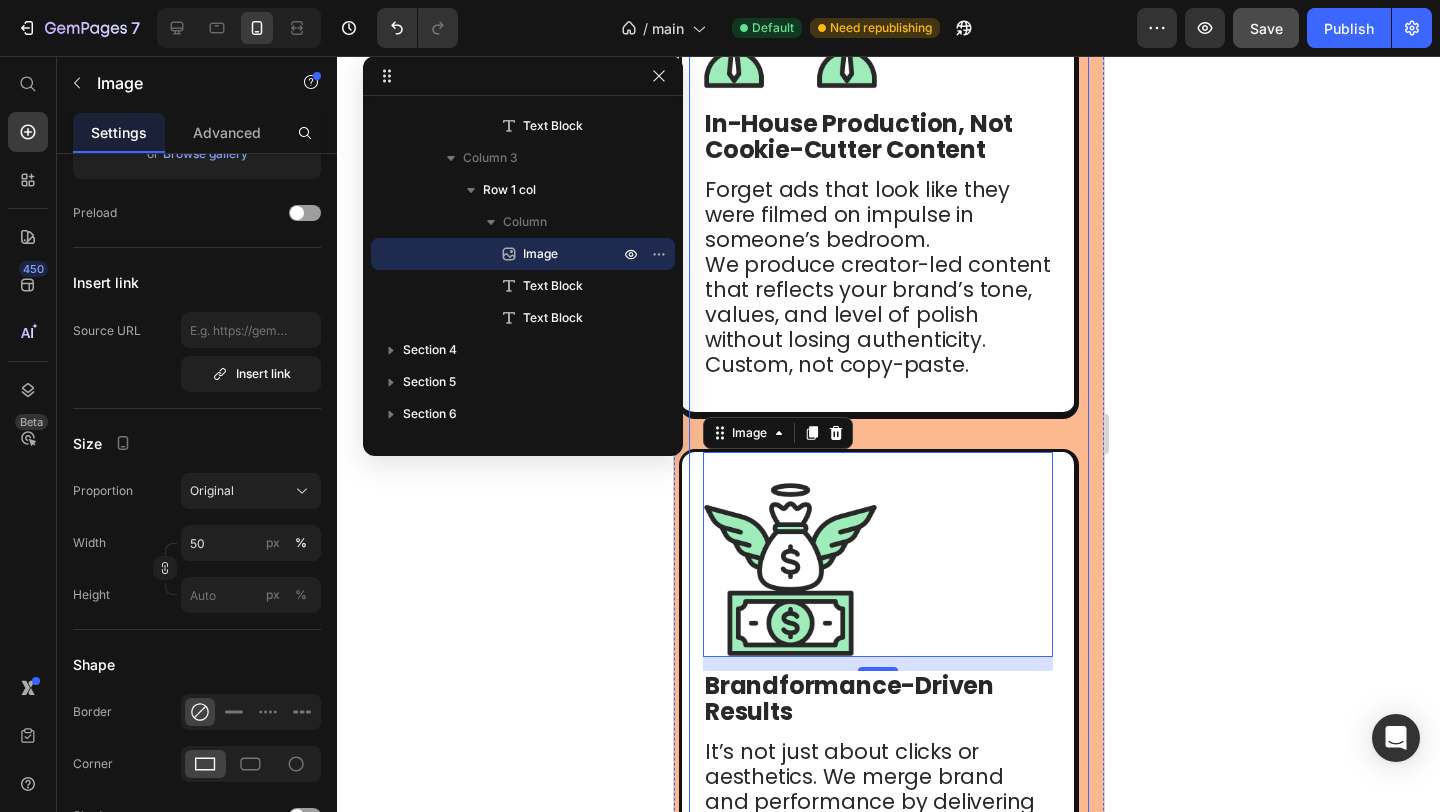 click on "Image In-House Production, Not Cookie-Cutter Content Text Block Forget ads that look like they were filmed on impulse in someone’s bedroom. We produce creator-led content that reflects your brand’s tone, values, and level of polish without losing authenticity. Custom, not copy-paste. Text Block Row" at bounding box center (888, 168) 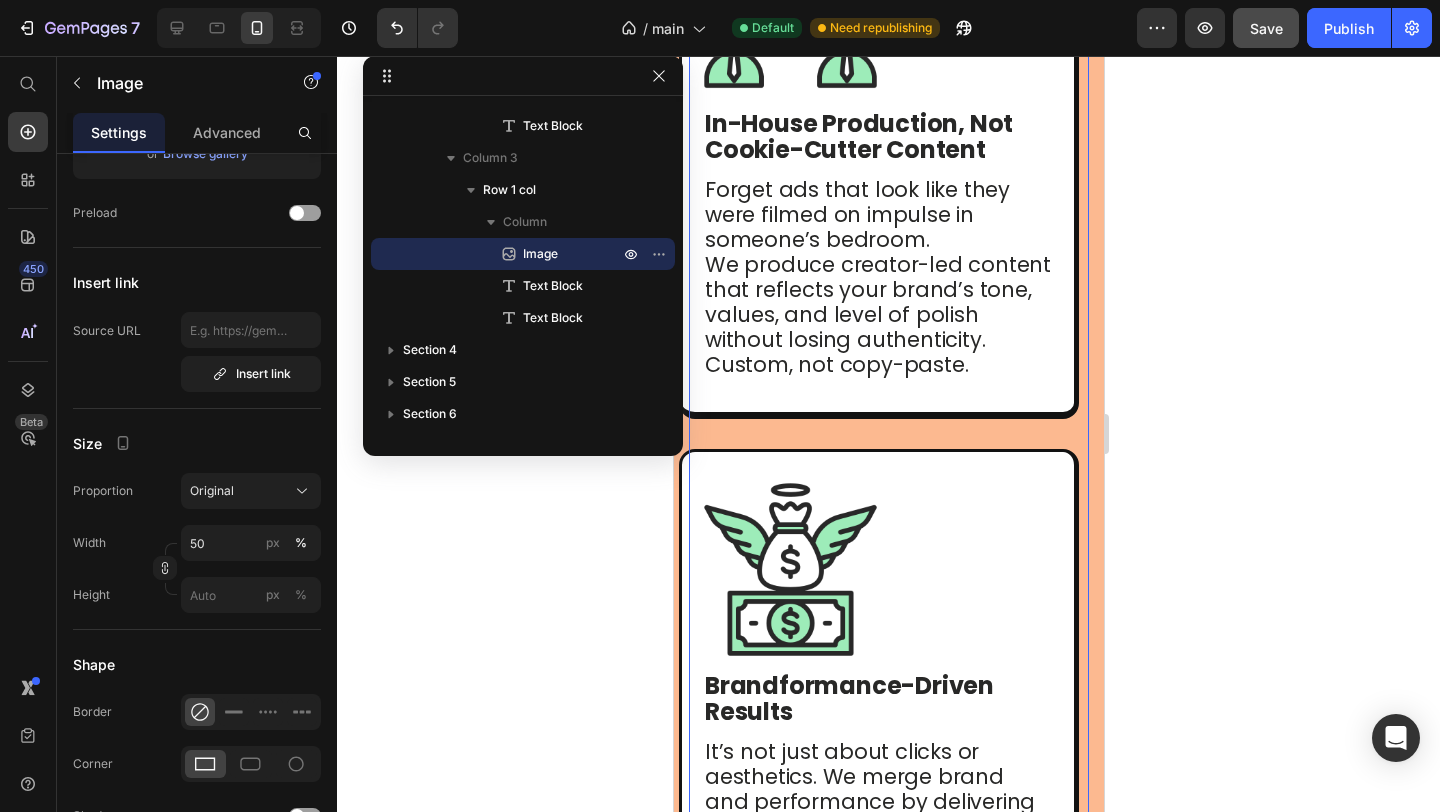 scroll, scrollTop: 26, scrollLeft: 0, axis: vertical 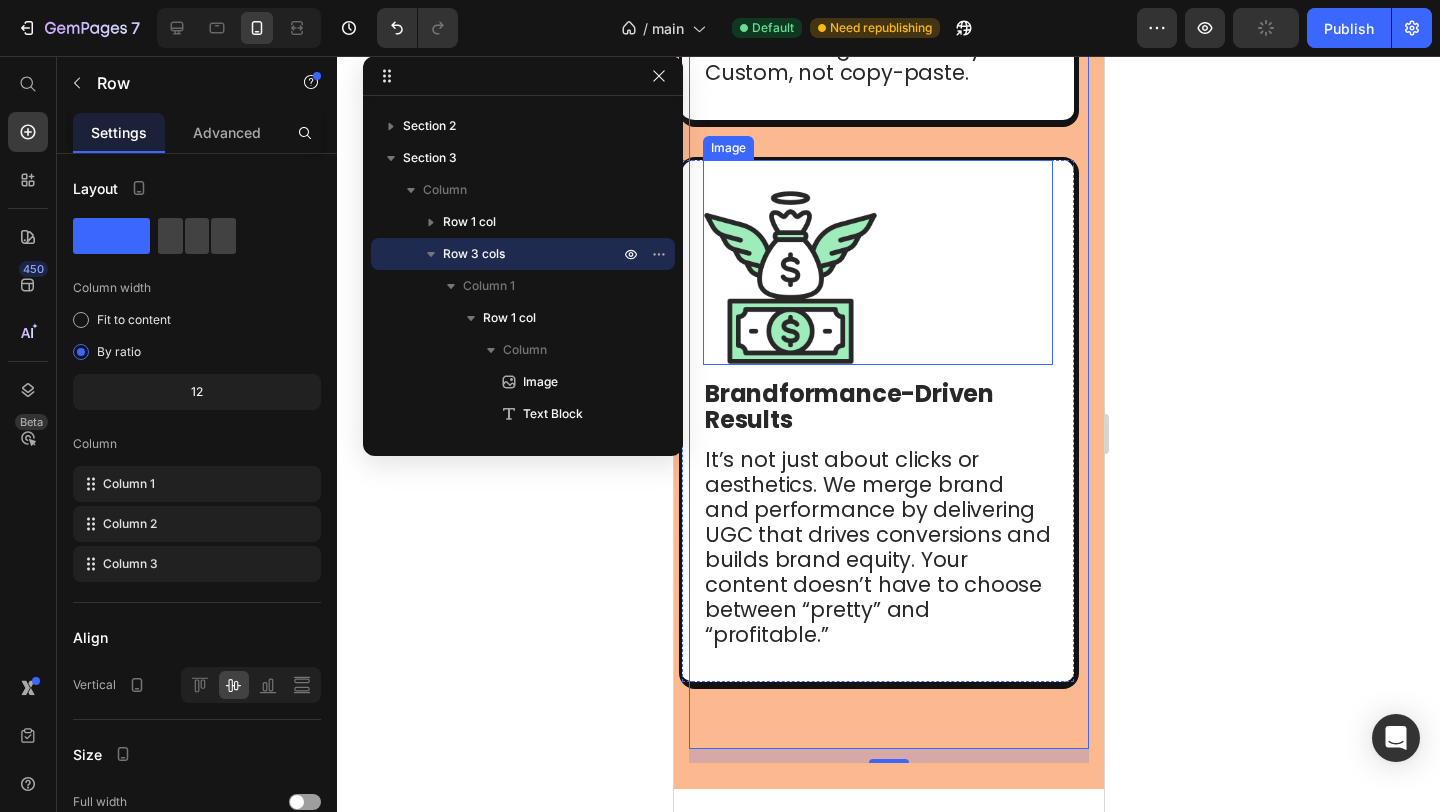 click at bounding box center (877, 262) 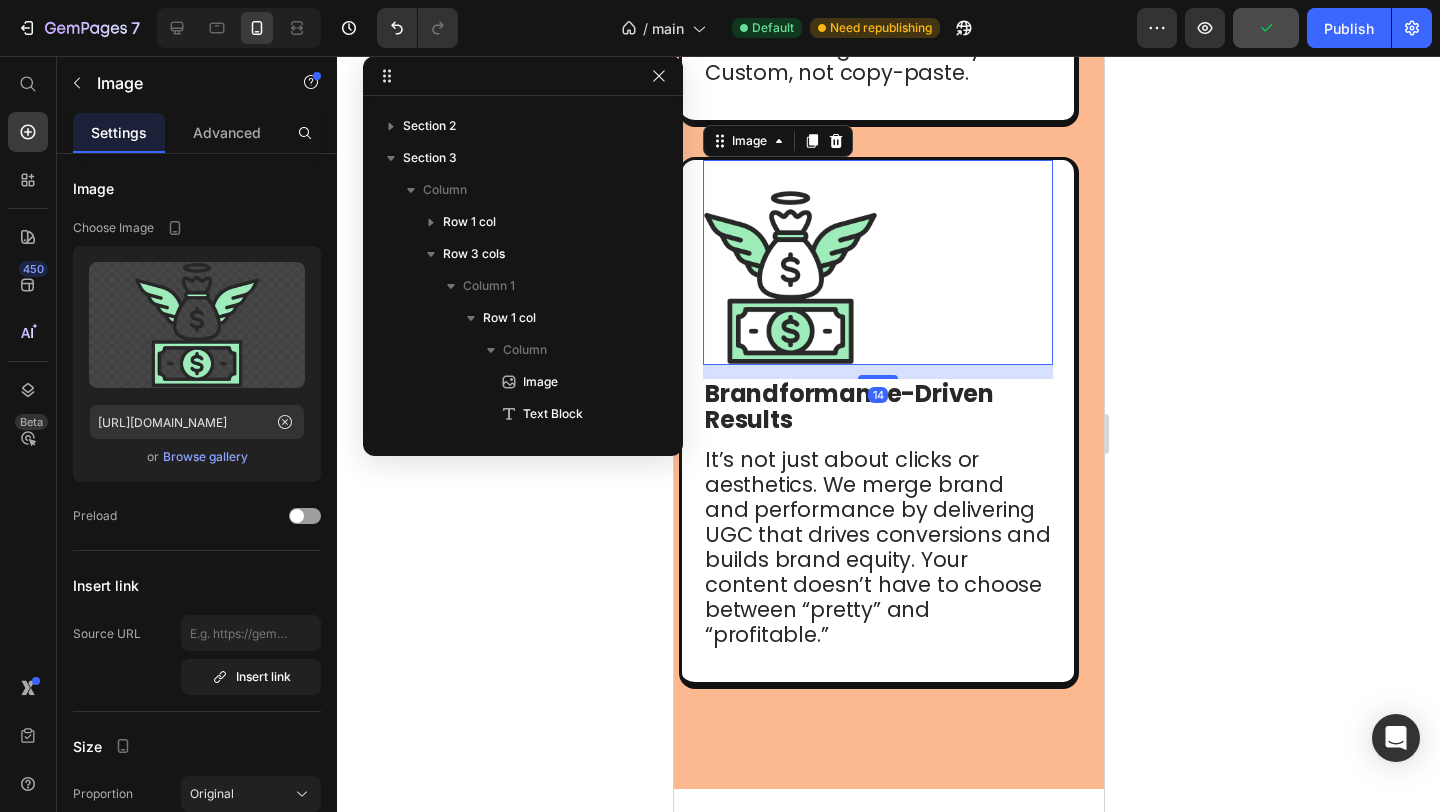 scroll, scrollTop: 538, scrollLeft: 0, axis: vertical 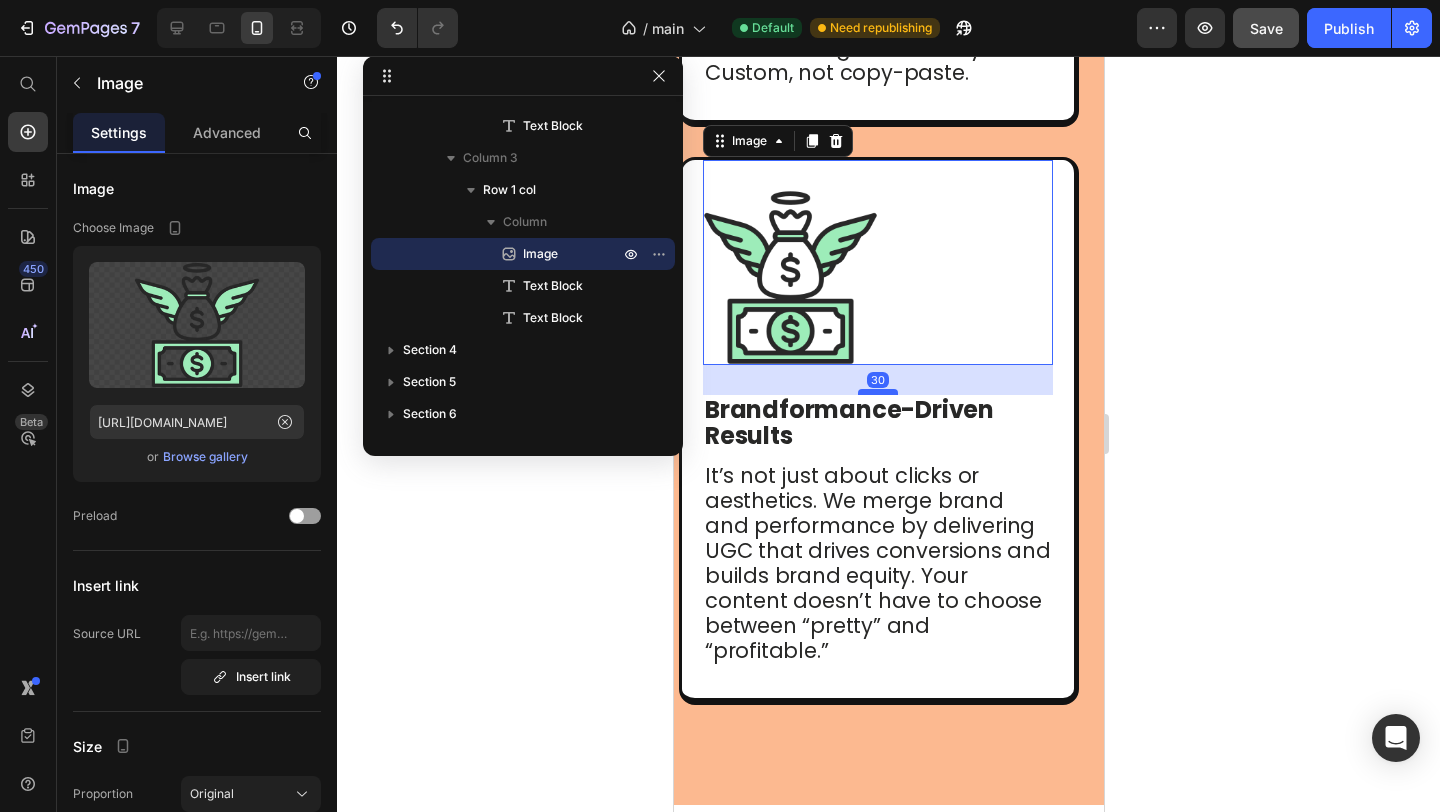 drag, startPoint x: 865, startPoint y: 376, endPoint x: 865, endPoint y: 392, distance: 16 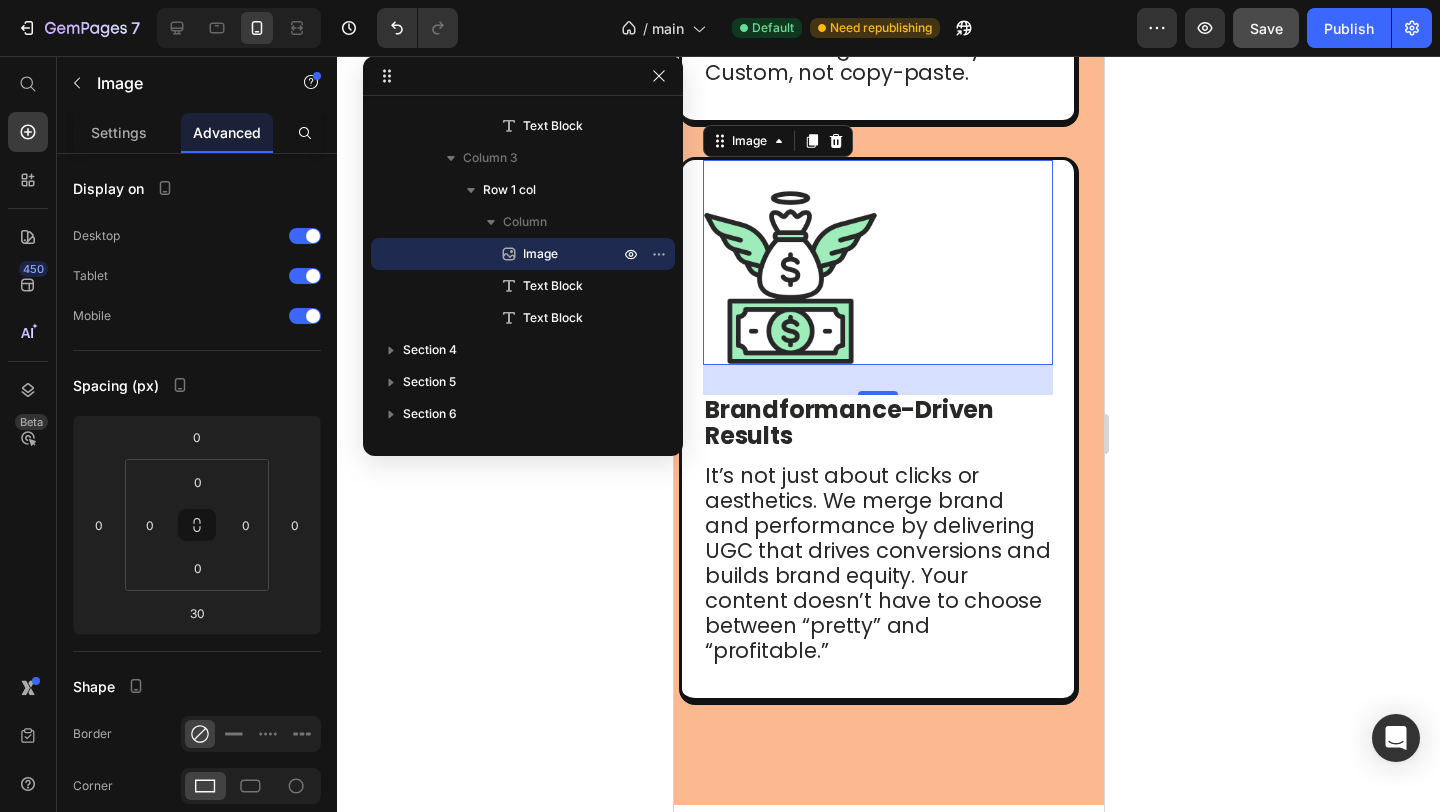 scroll, scrollTop: 2505, scrollLeft: 0, axis: vertical 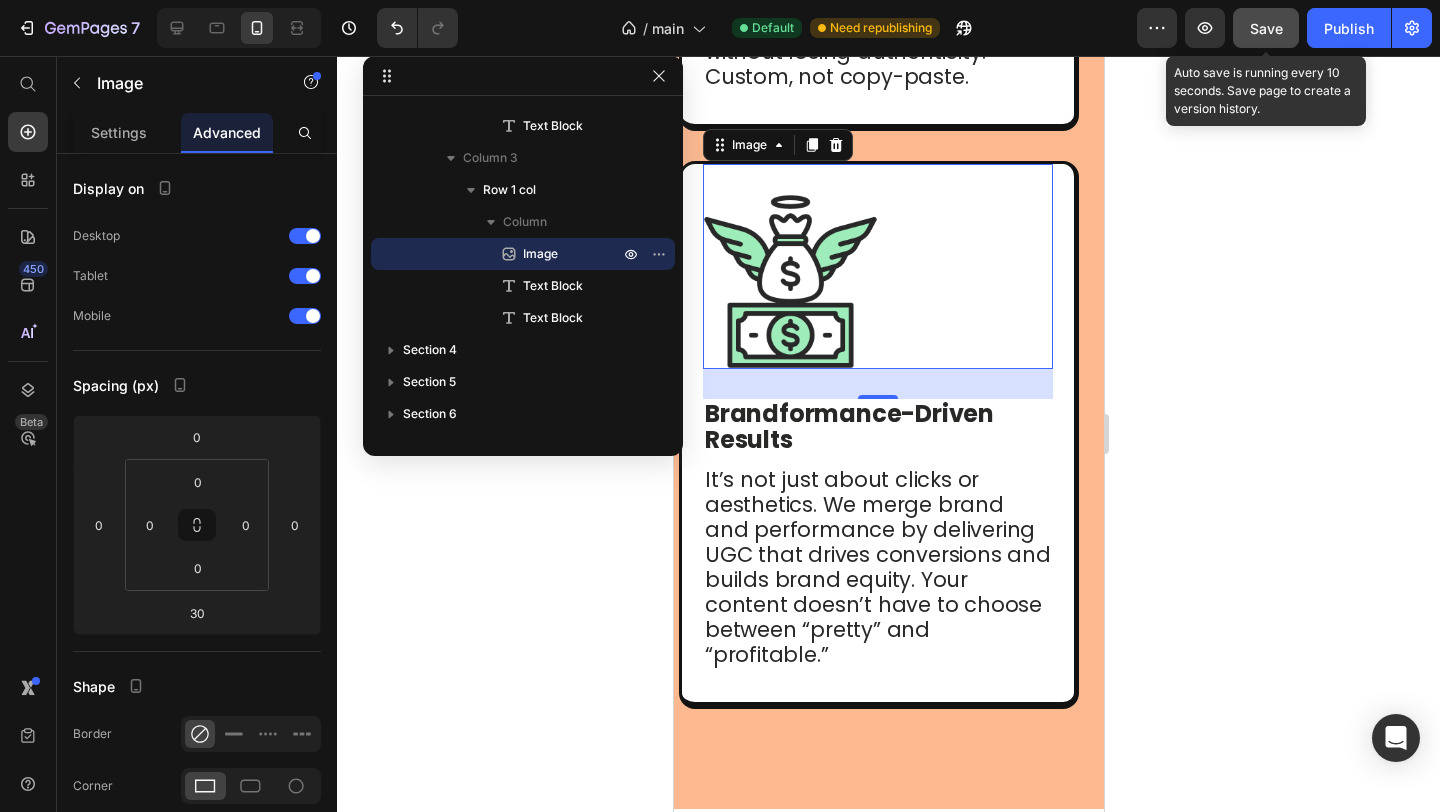 click on "Save" 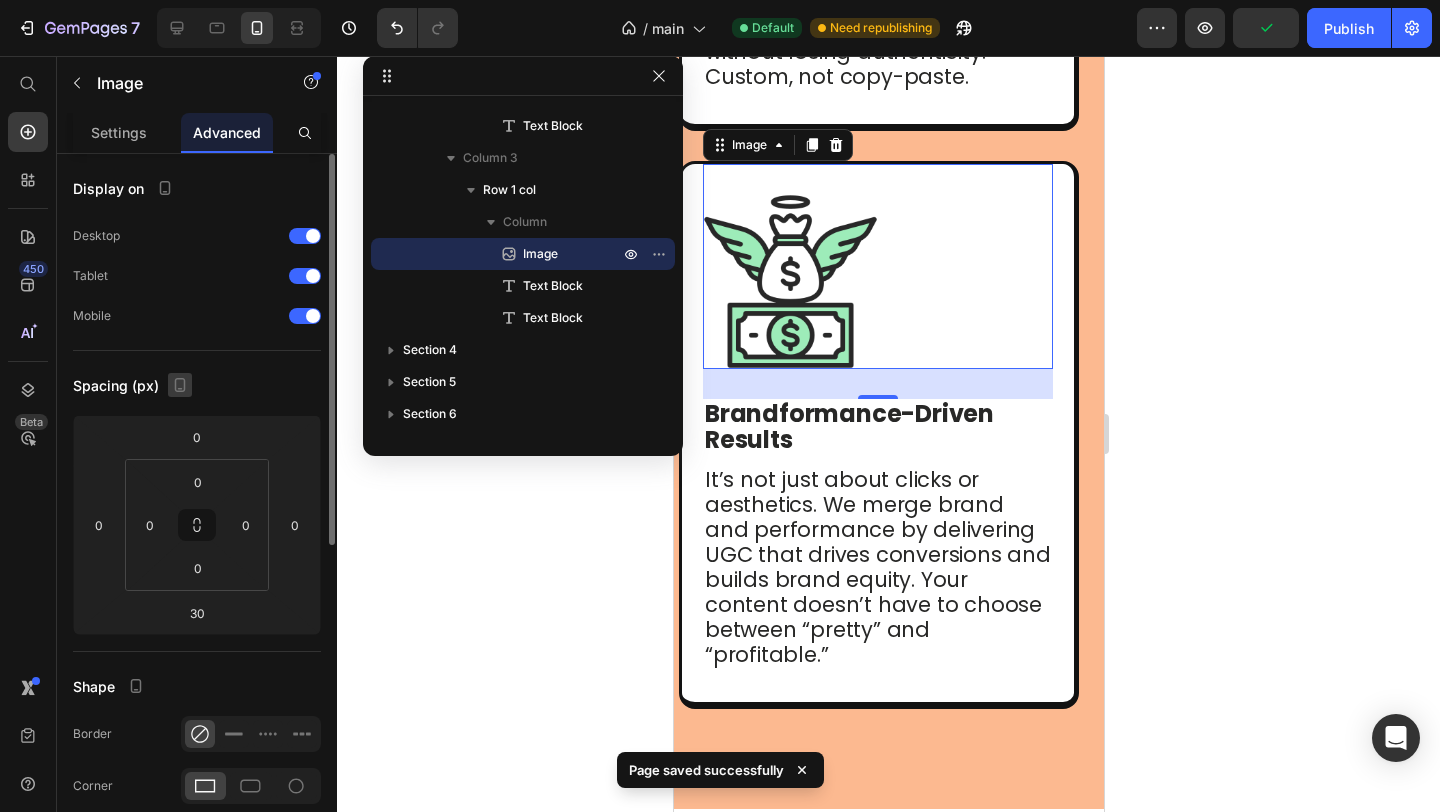 click 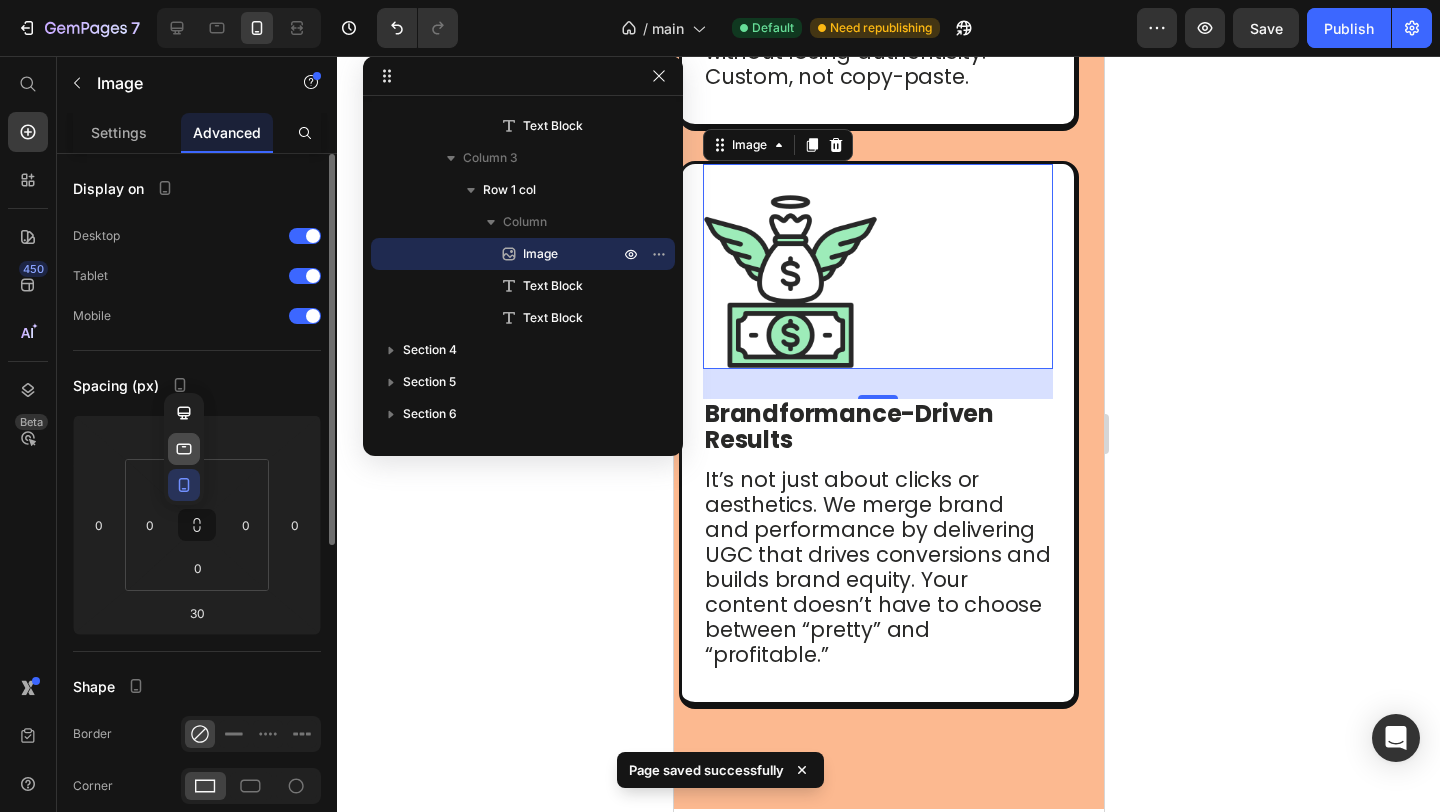 click 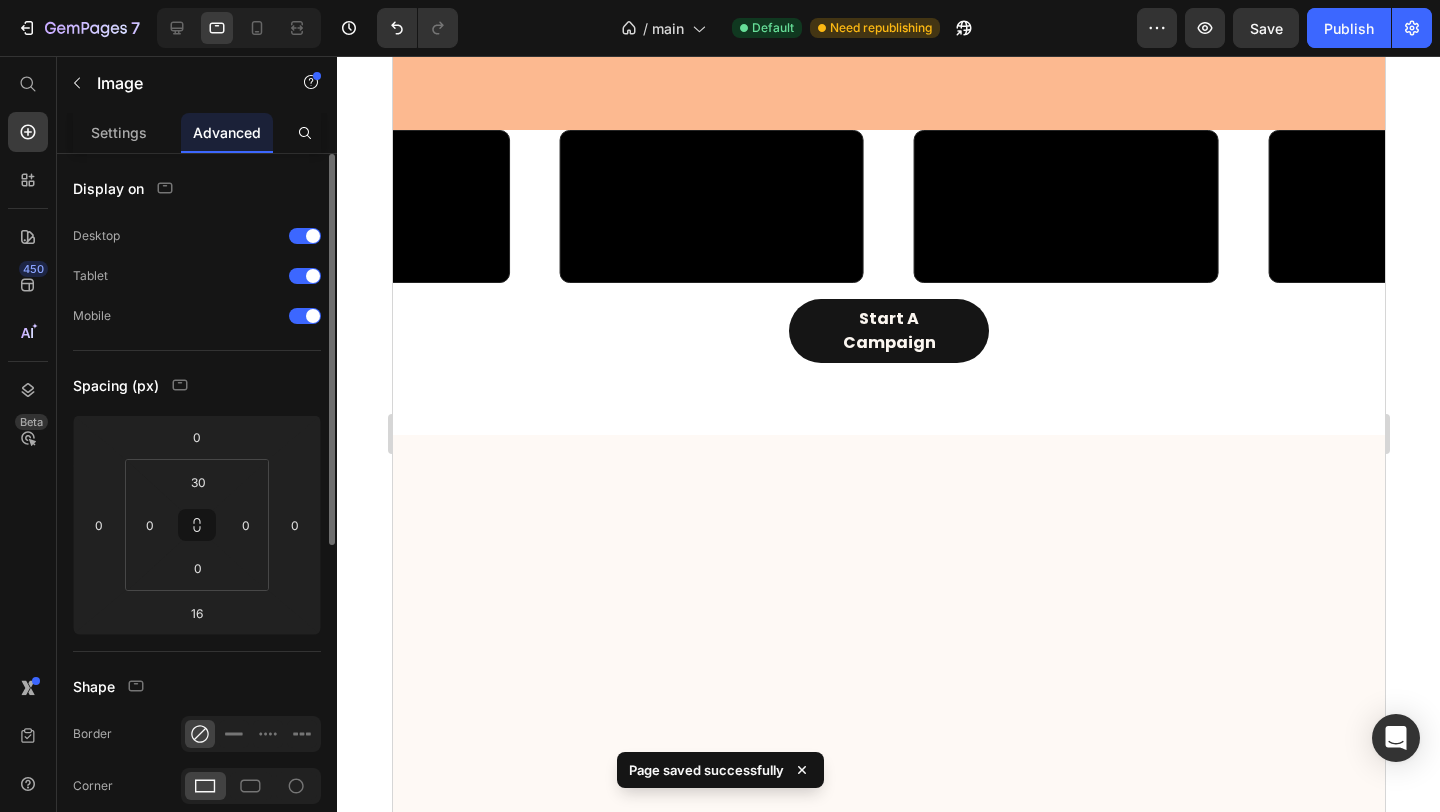 scroll, scrollTop: 937, scrollLeft: 0, axis: vertical 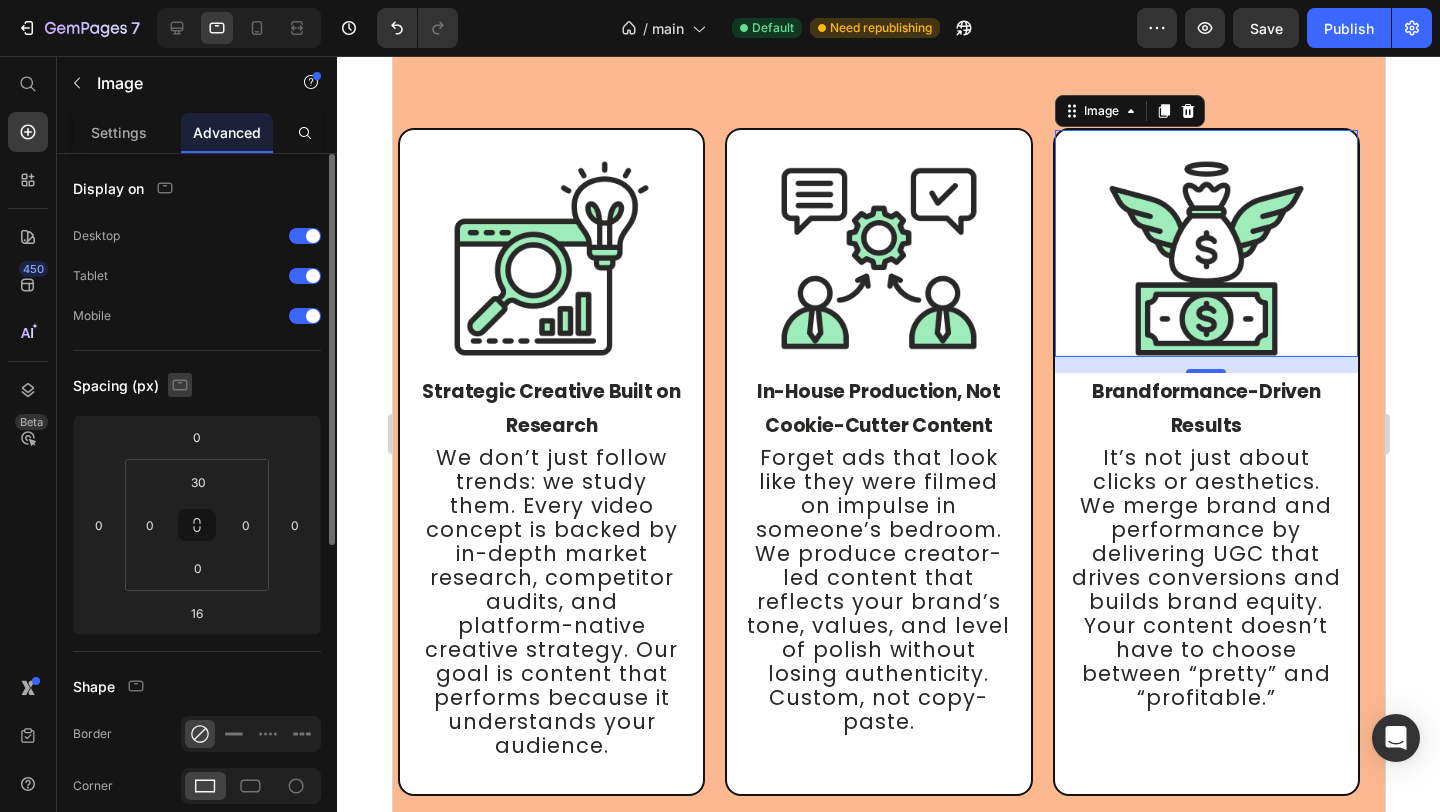 click 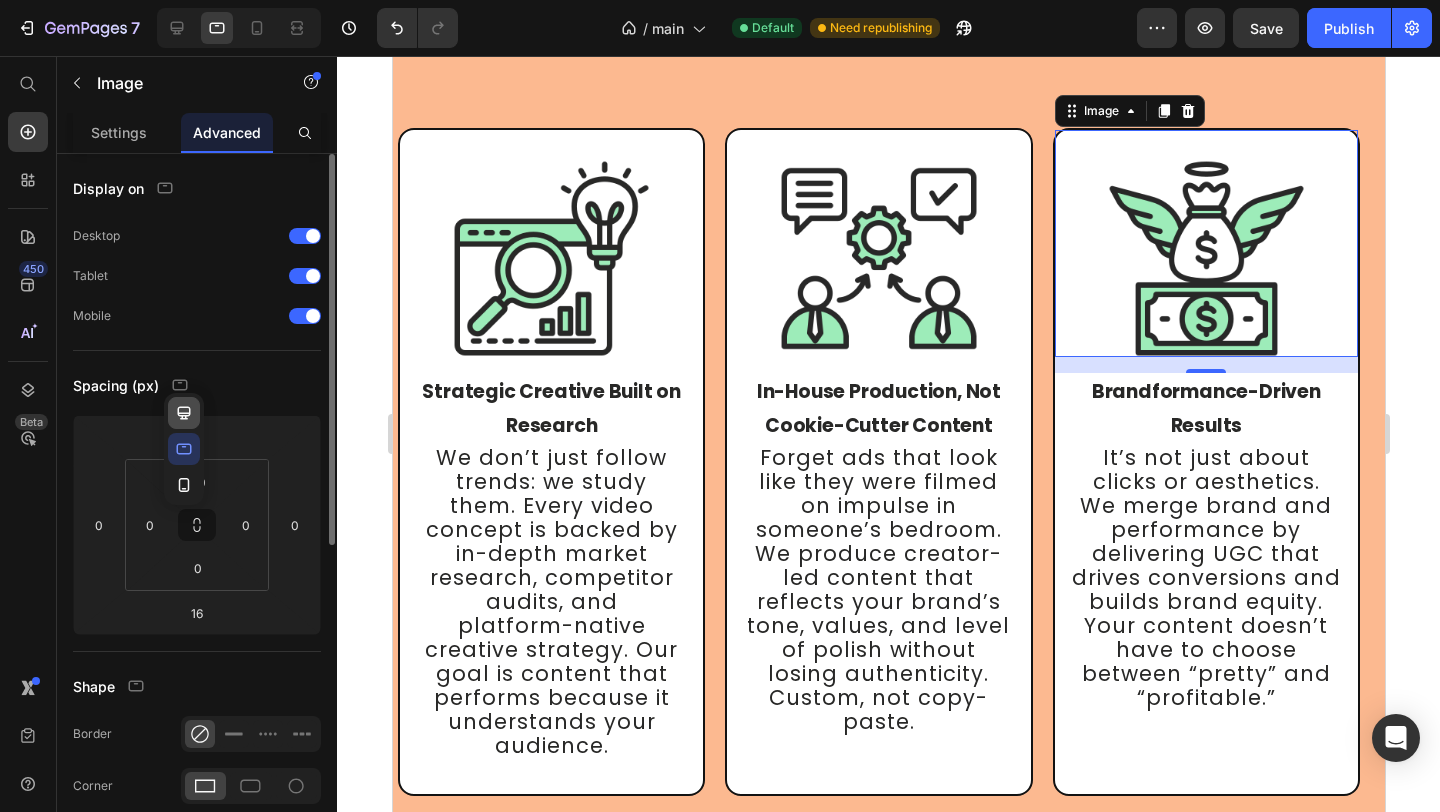 click 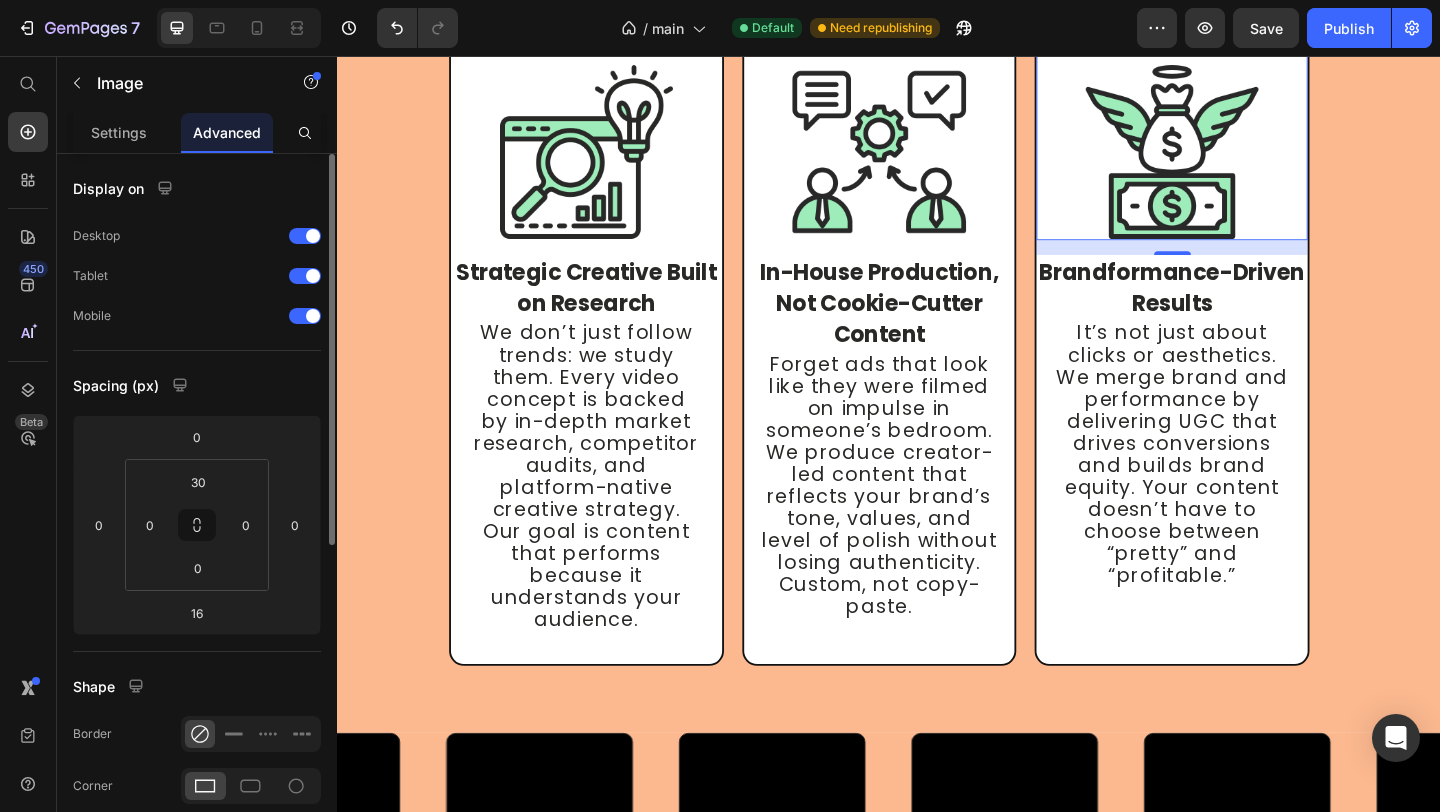 scroll, scrollTop: 1037, scrollLeft: 0, axis: vertical 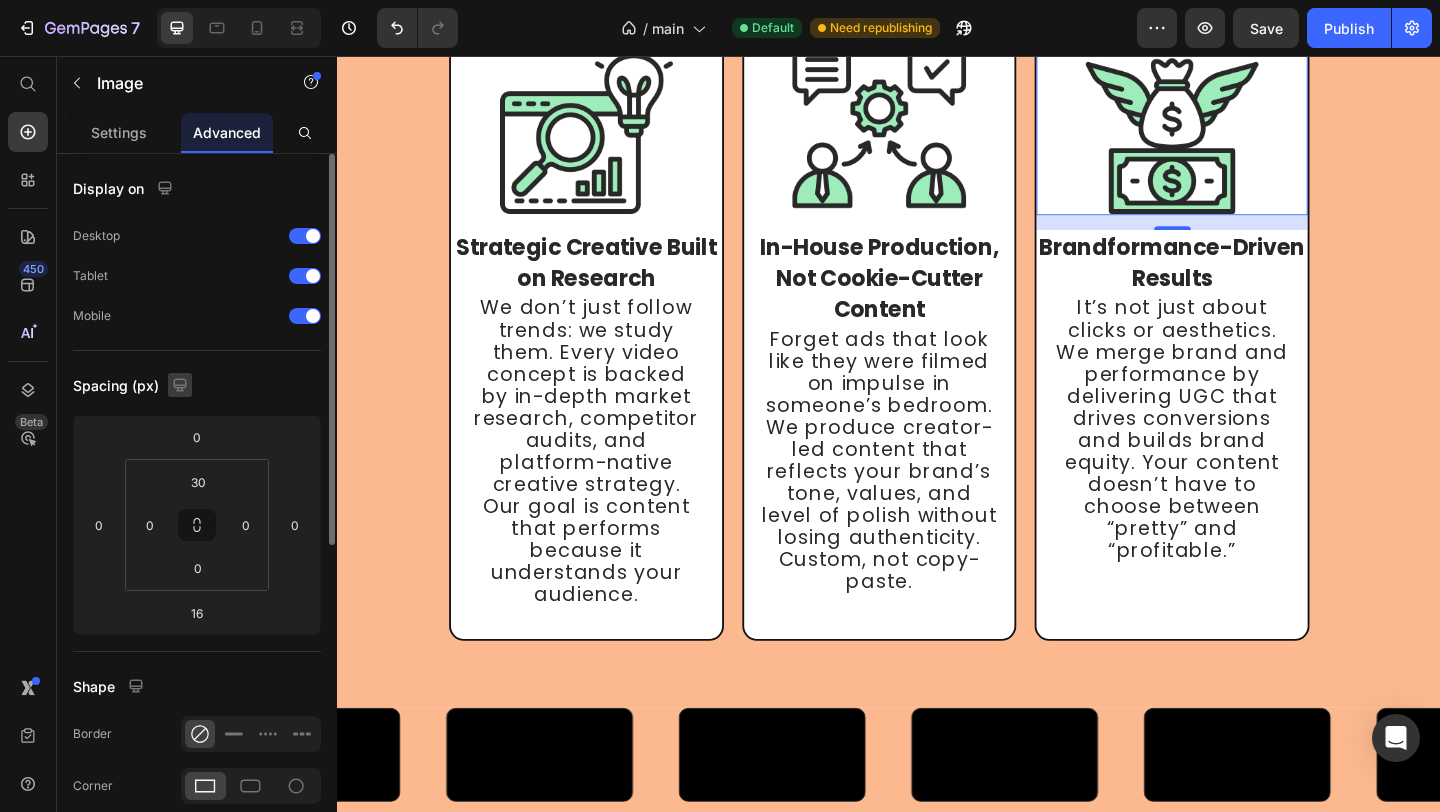 click 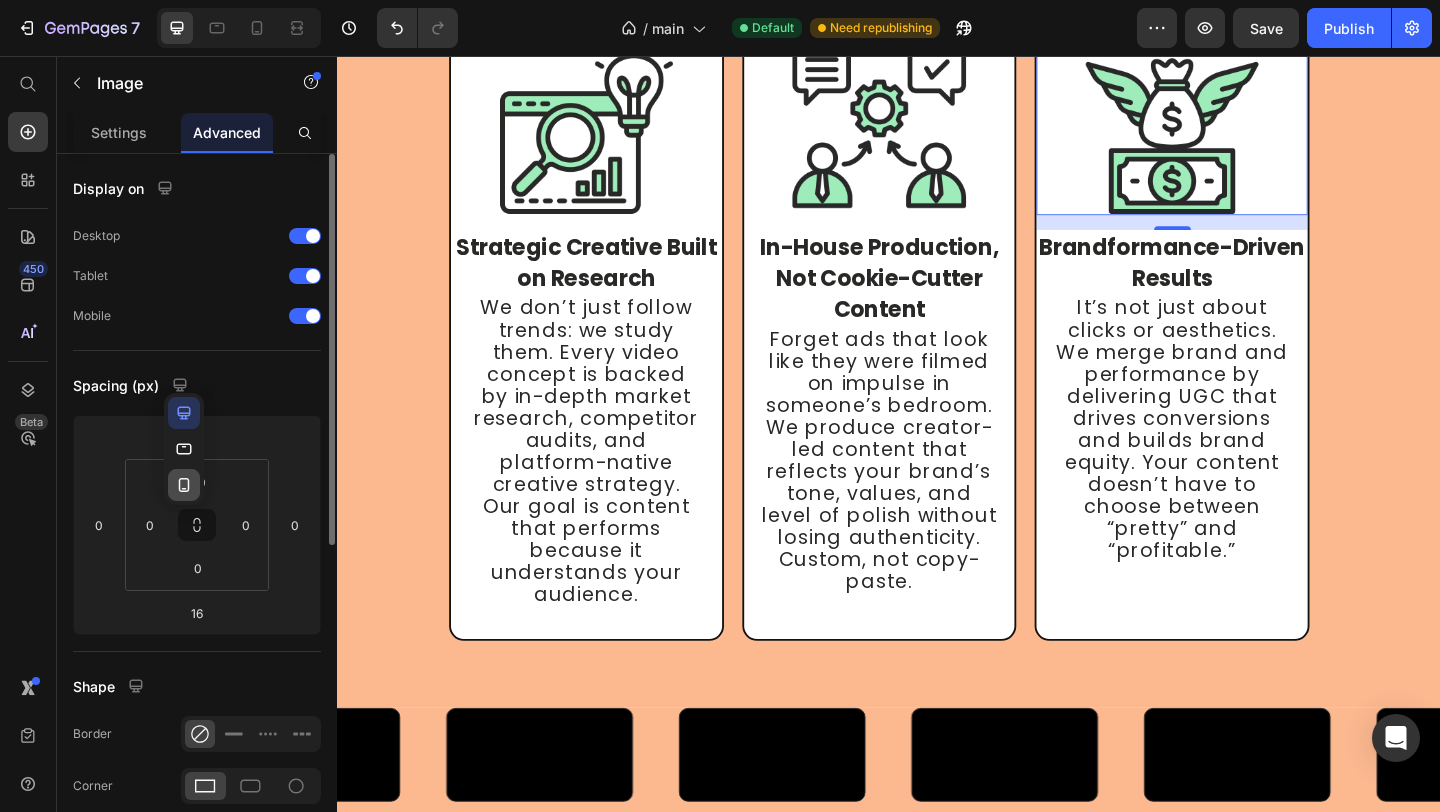 click 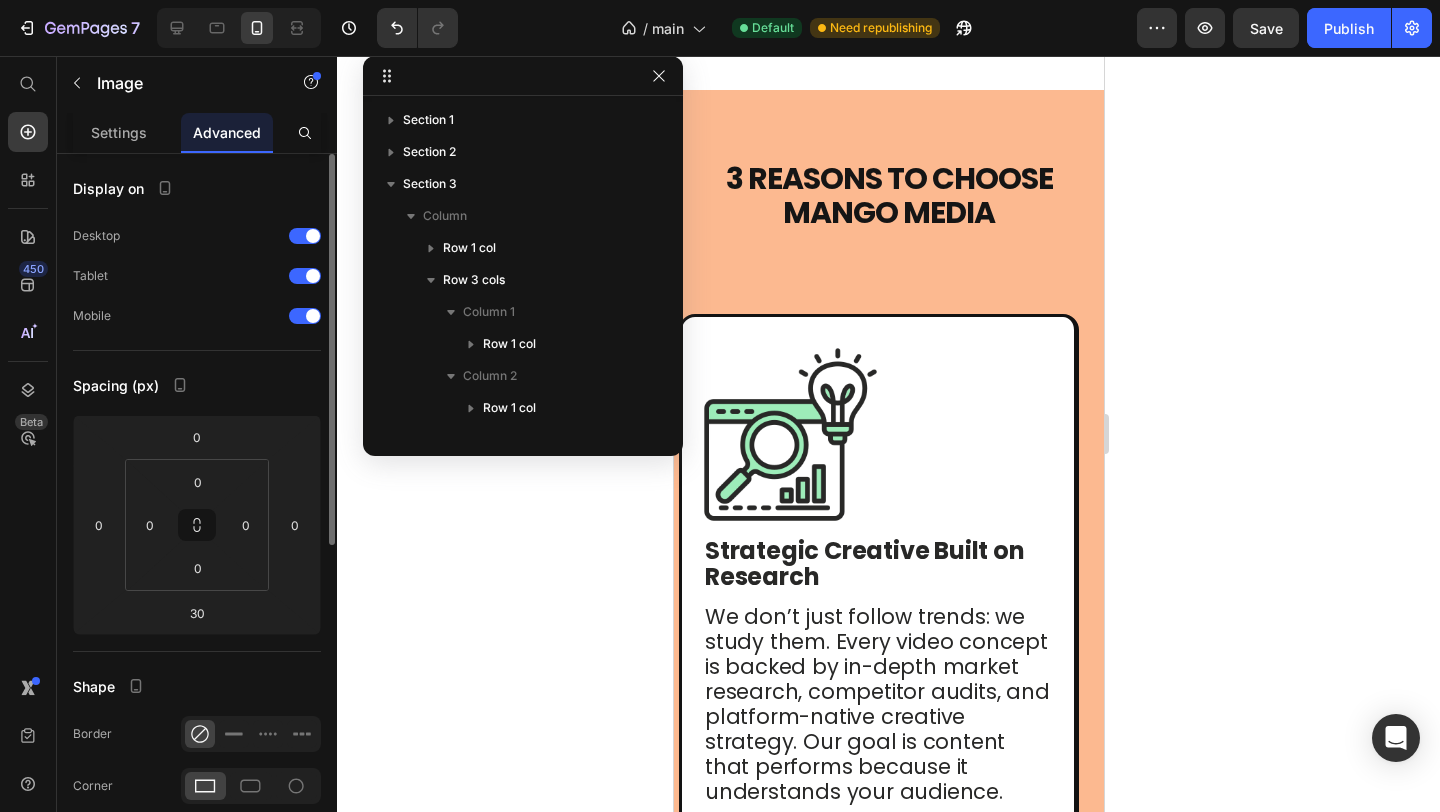 scroll, scrollTop: 282, scrollLeft: 0, axis: vertical 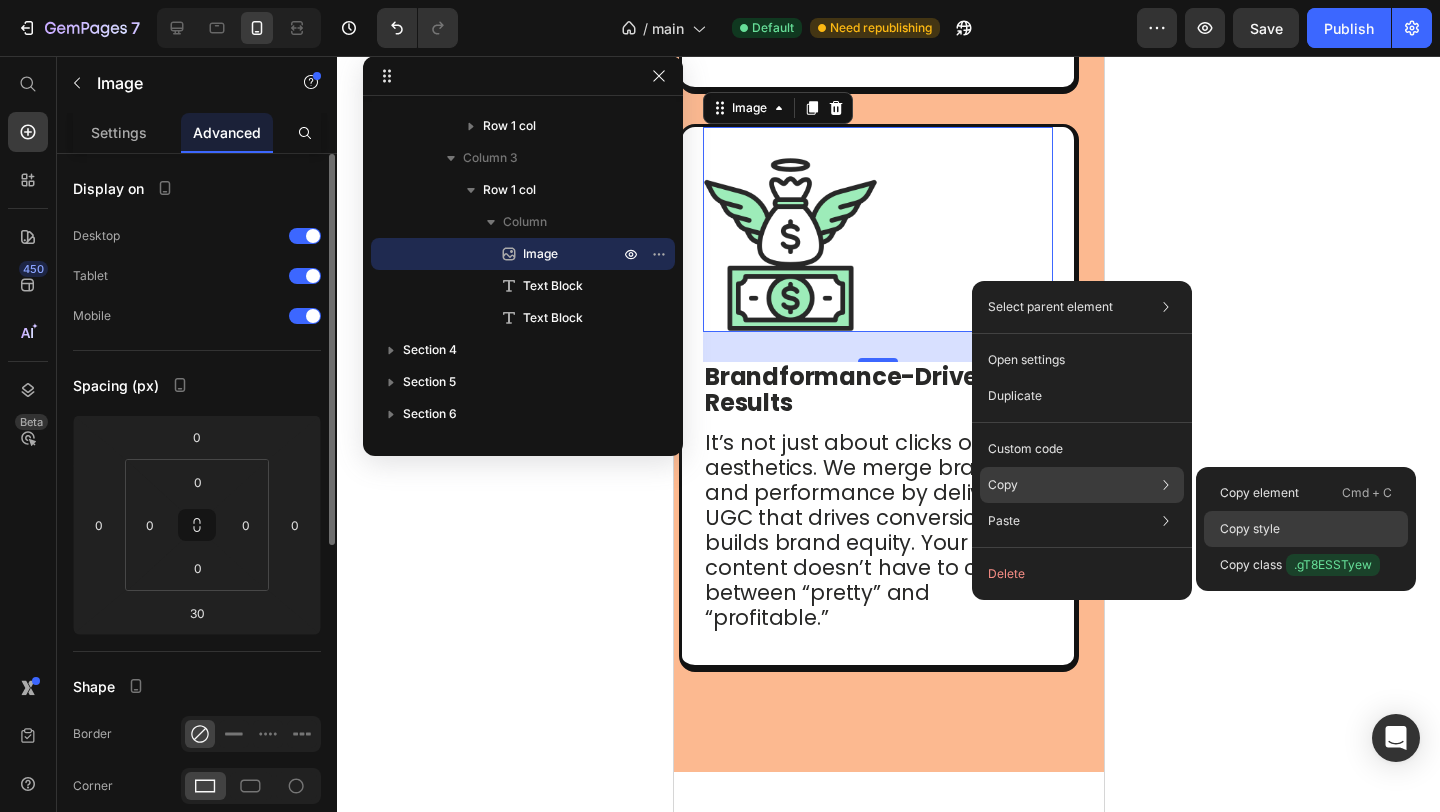 click on "Copy style" at bounding box center [1250, 529] 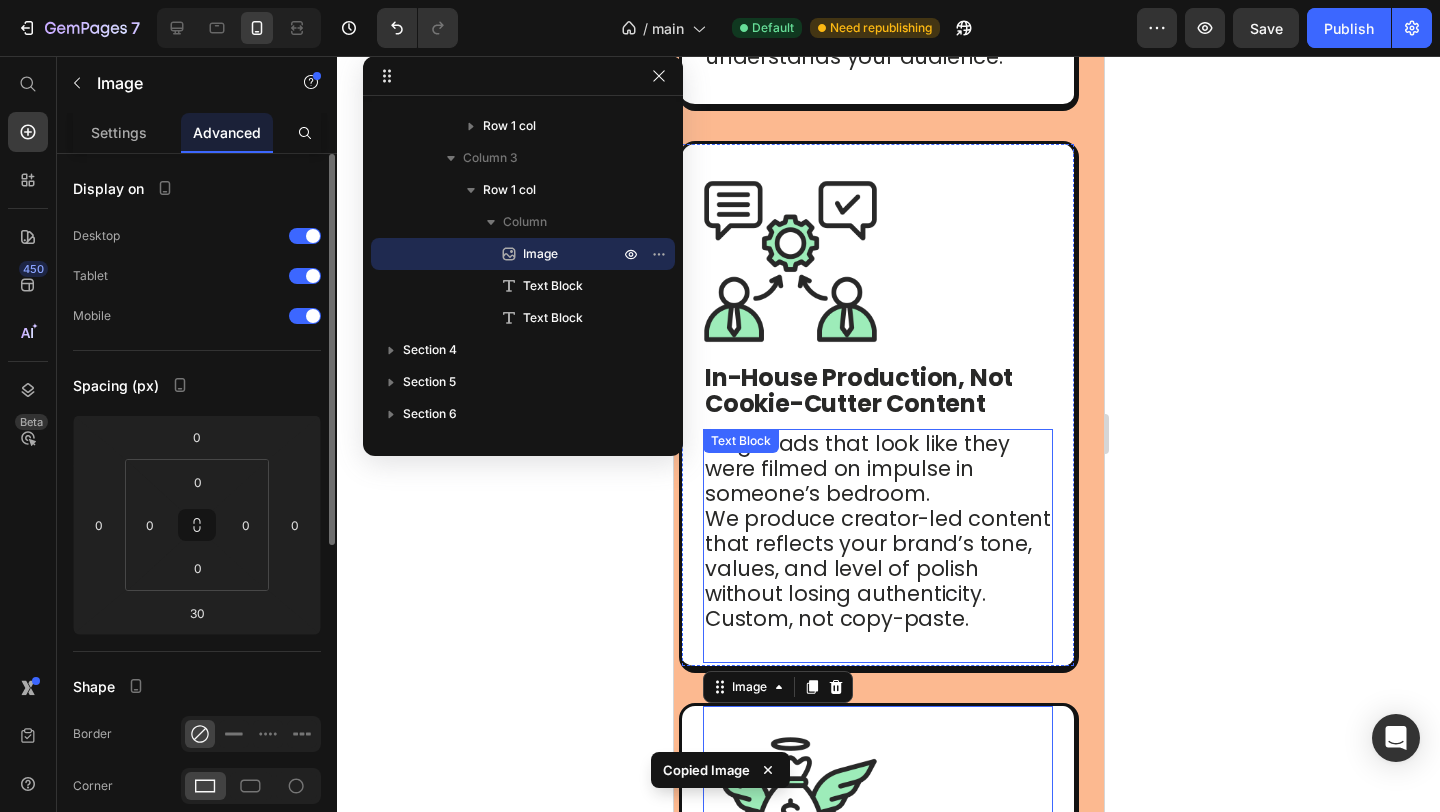 scroll, scrollTop: 1926, scrollLeft: 0, axis: vertical 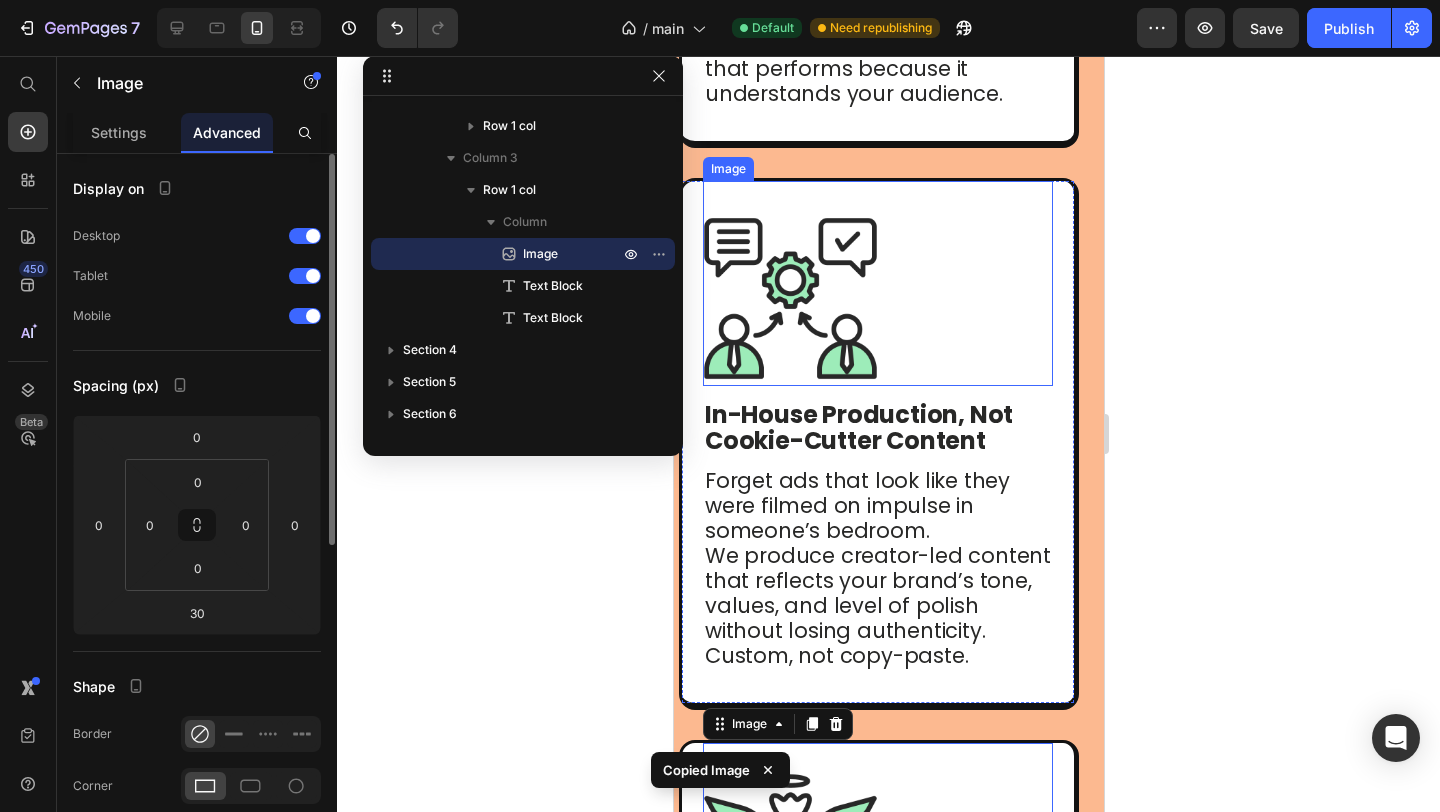 click at bounding box center (877, 283) 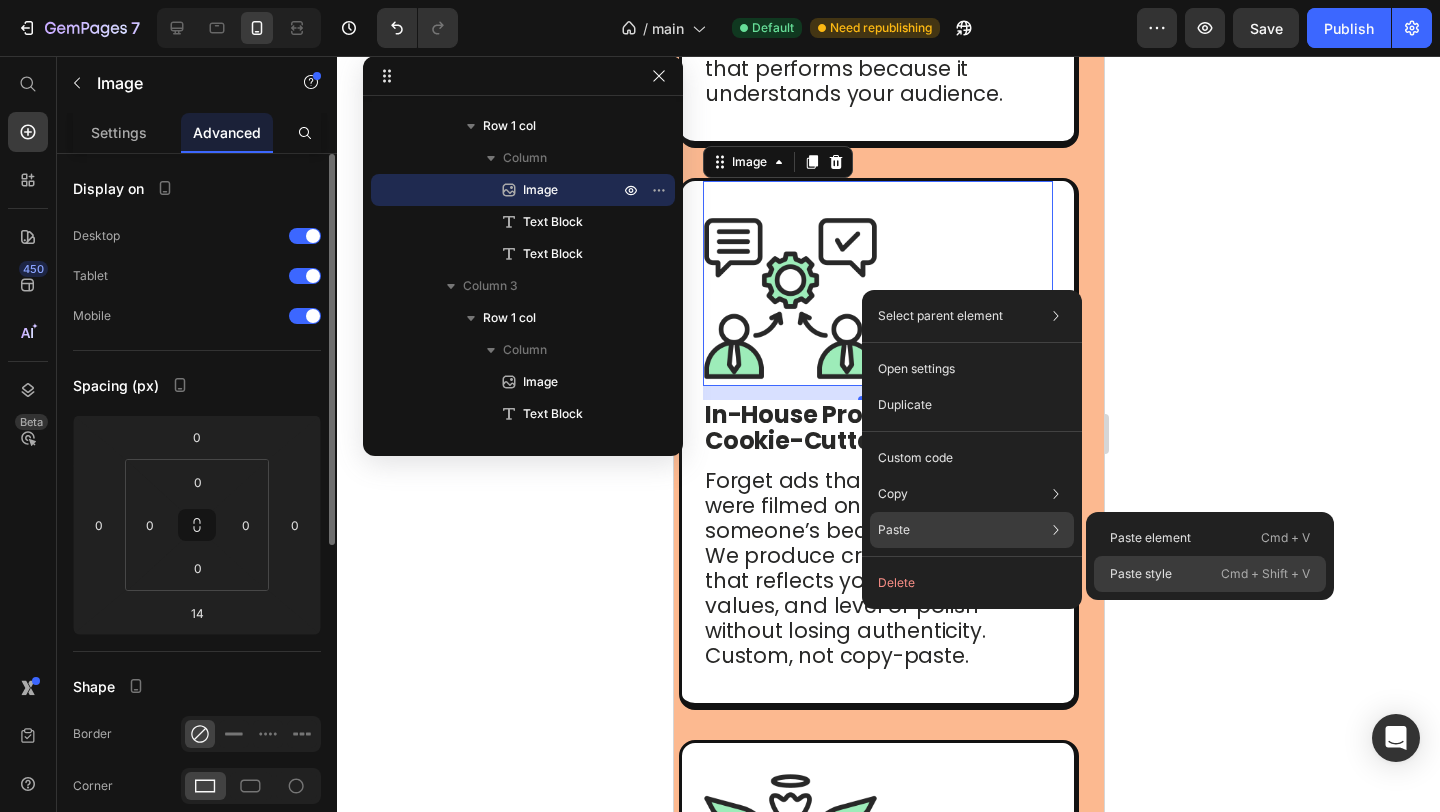 click on "Paste style" at bounding box center (1141, 574) 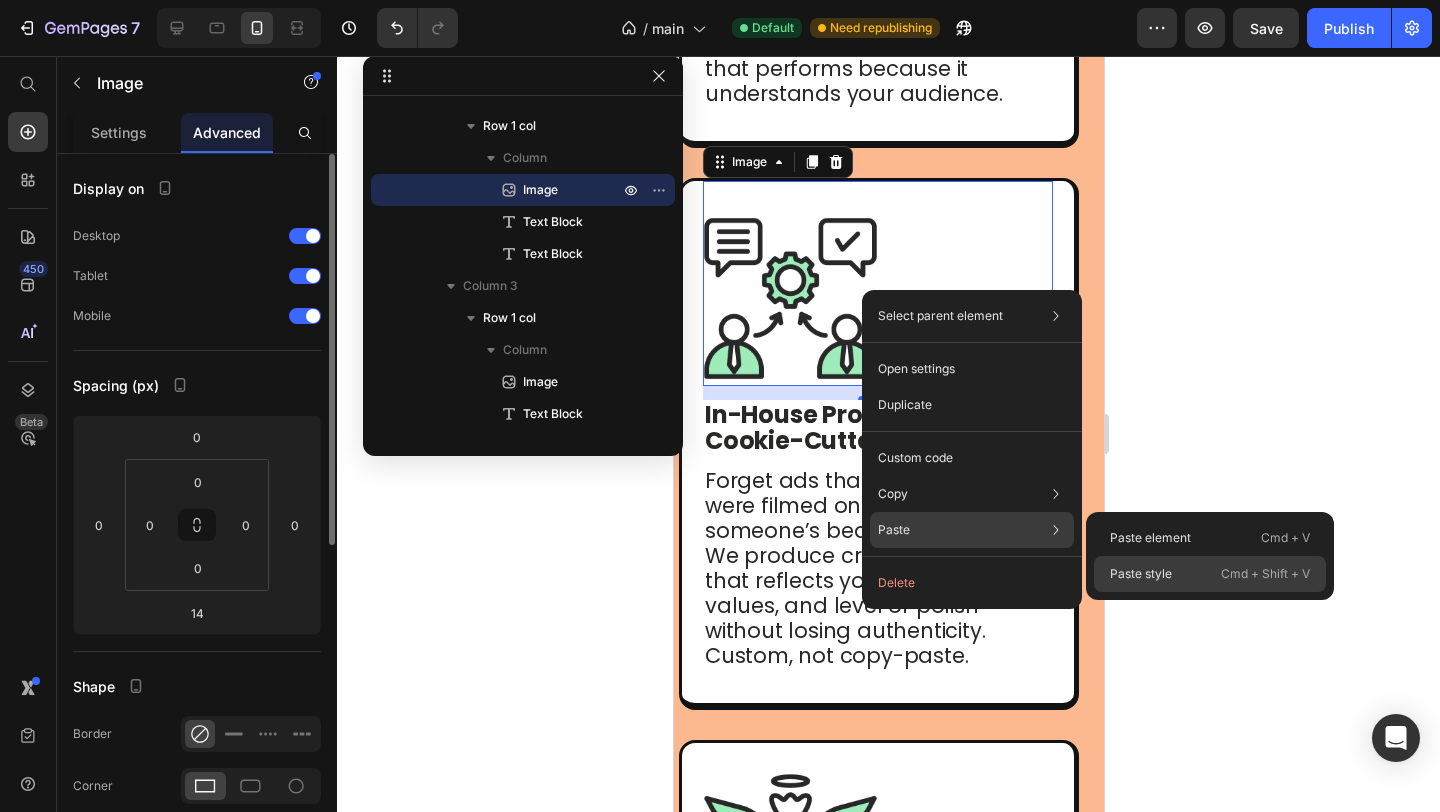 type on "30" 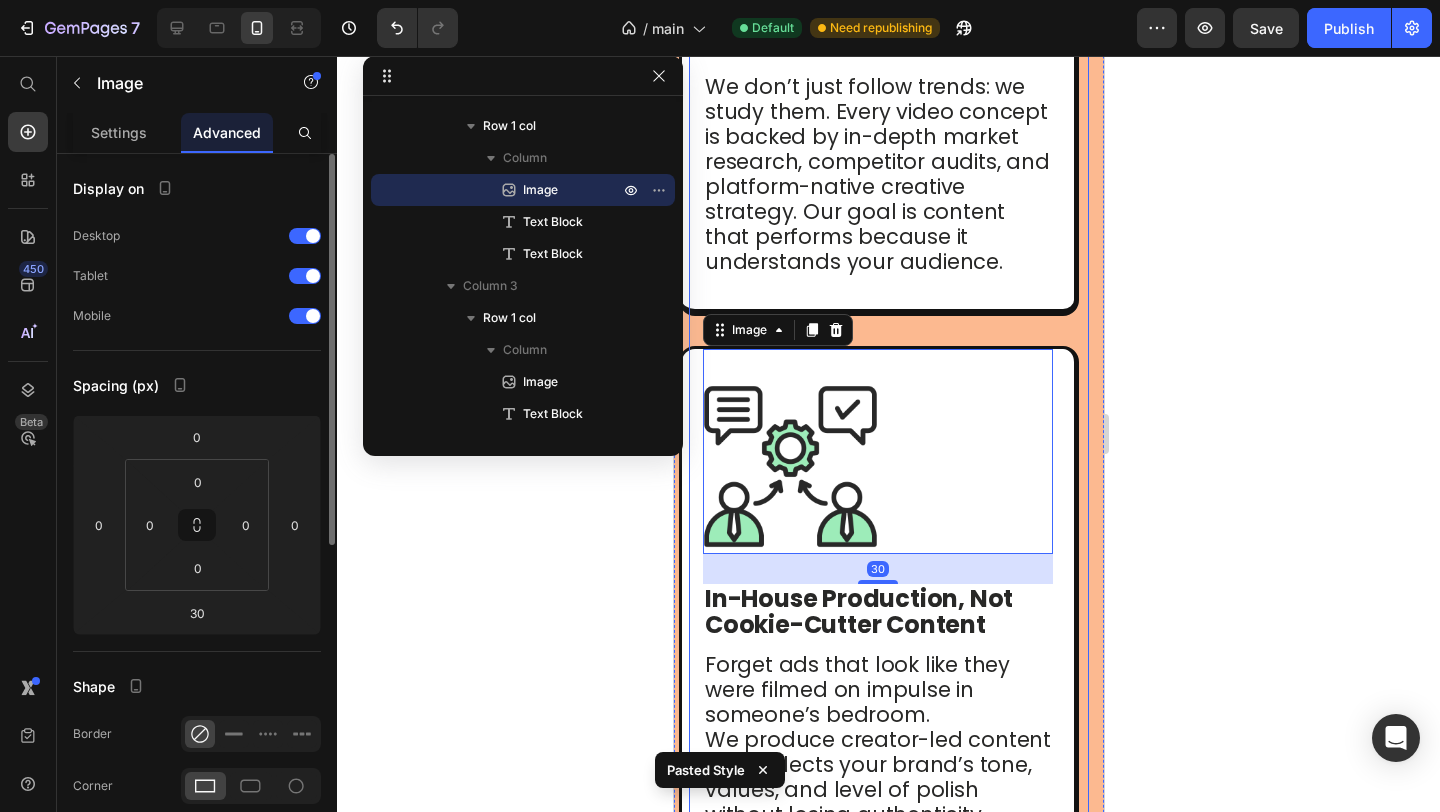 scroll, scrollTop: 1751, scrollLeft: 0, axis: vertical 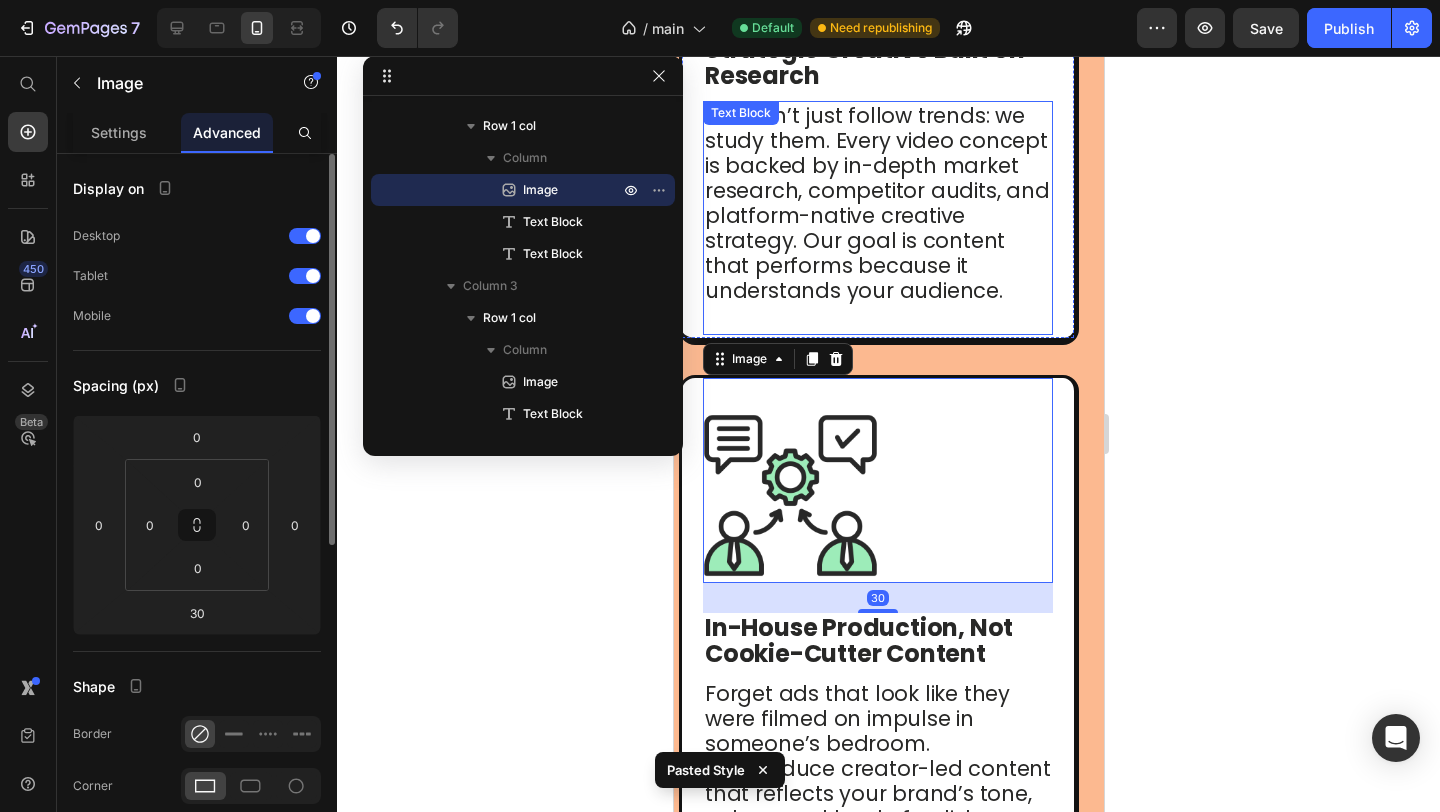 click on "We don’t just follow trends: we study them. Every video concept is backed by in-depth market research, competitor audits, and platform-native creative strategy. Our goal is content that performs because it understands your audience." at bounding box center [876, 203] 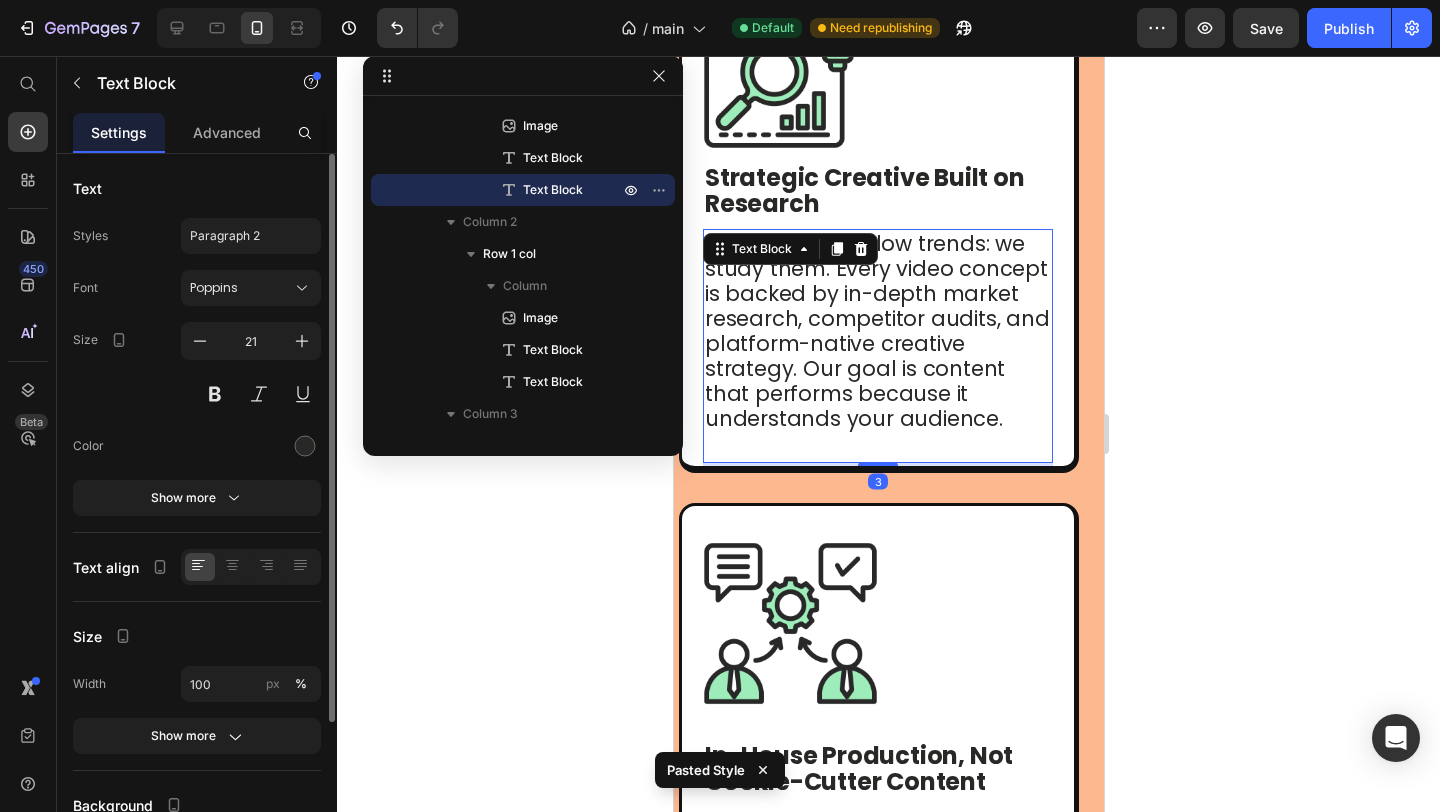 scroll, scrollTop: 1526, scrollLeft: 0, axis: vertical 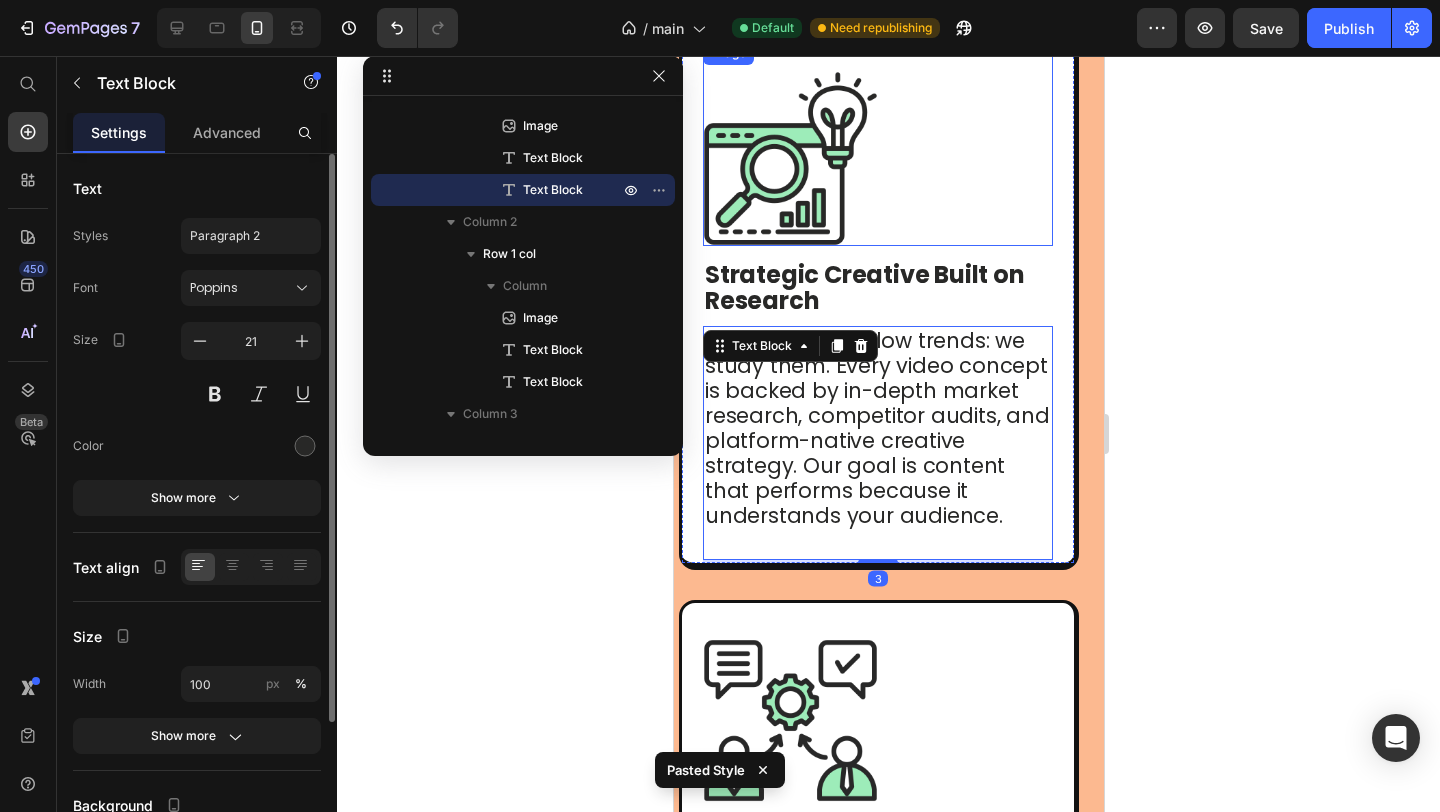 click at bounding box center (877, 143) 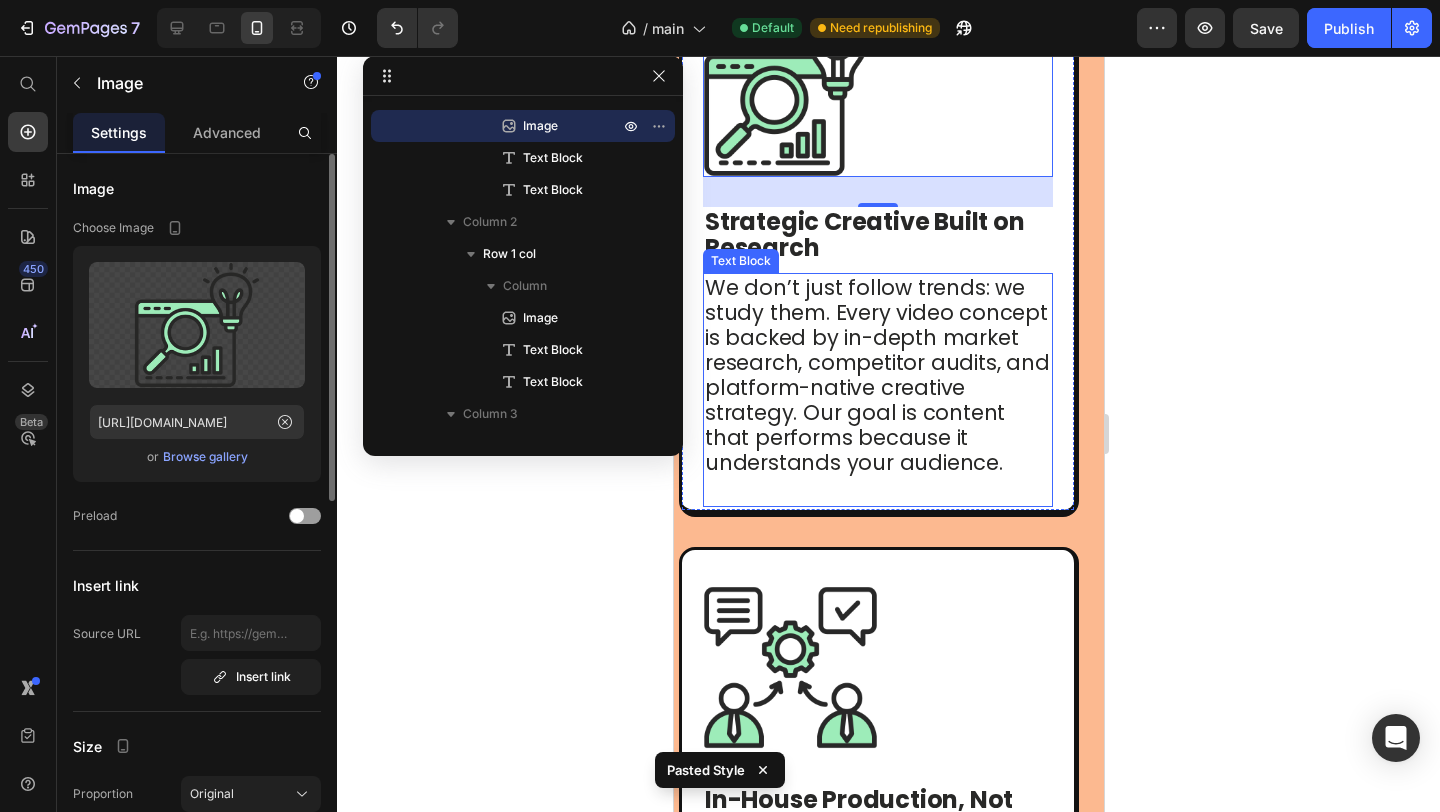 scroll, scrollTop: 1562, scrollLeft: 0, axis: vertical 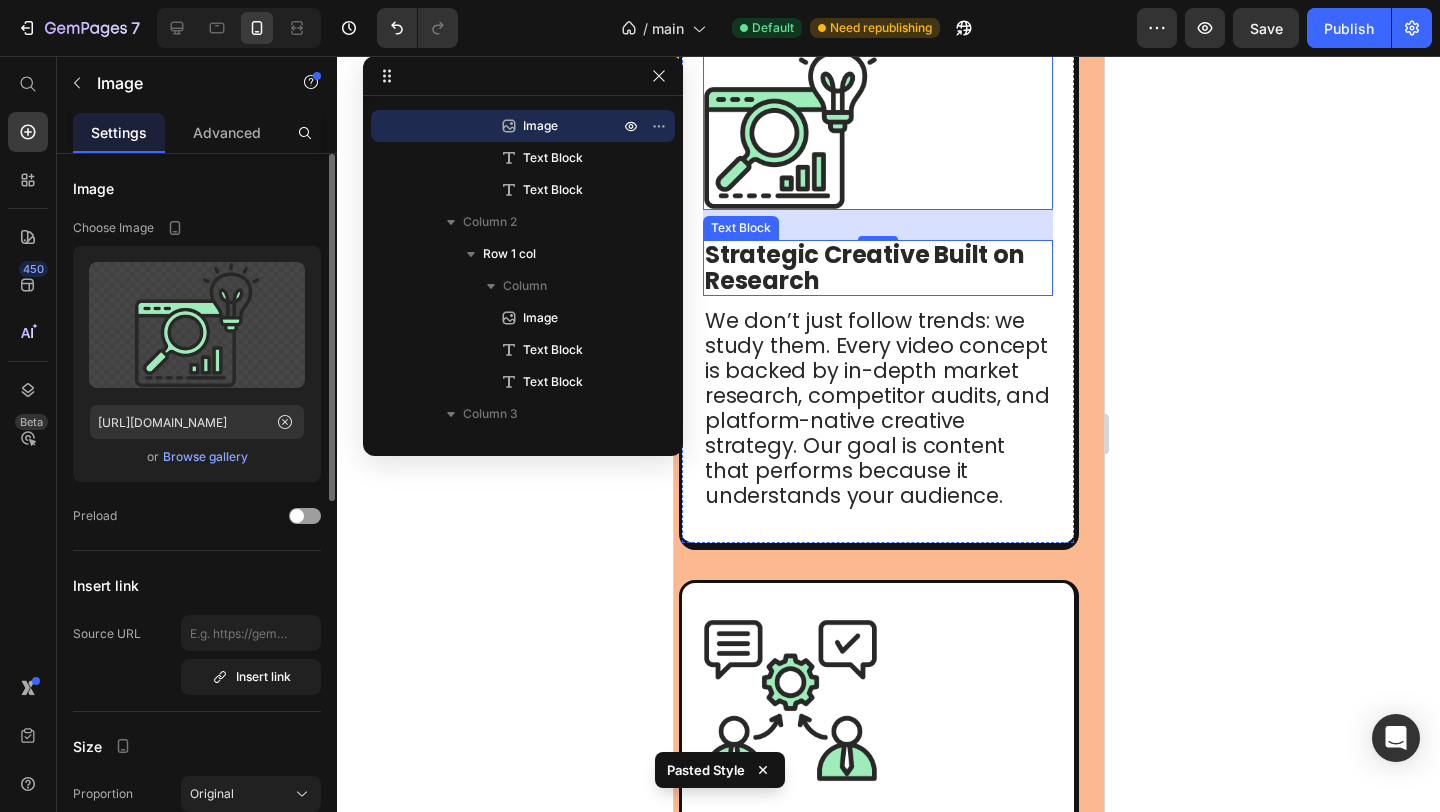 click on "Strategic Creative Built on Research" at bounding box center [864, 267] 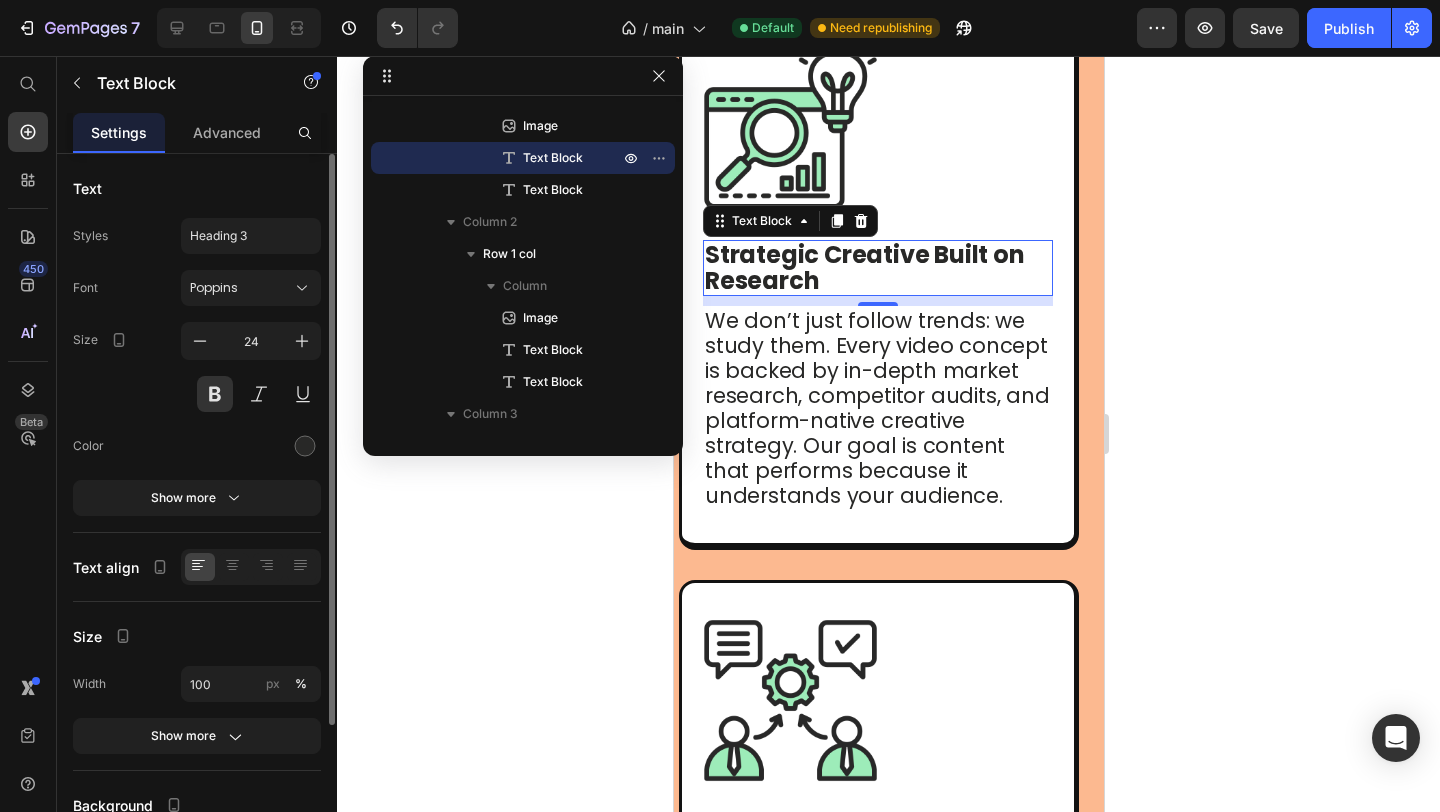 click on "Strategic Creative Built on Research" at bounding box center (864, 267) 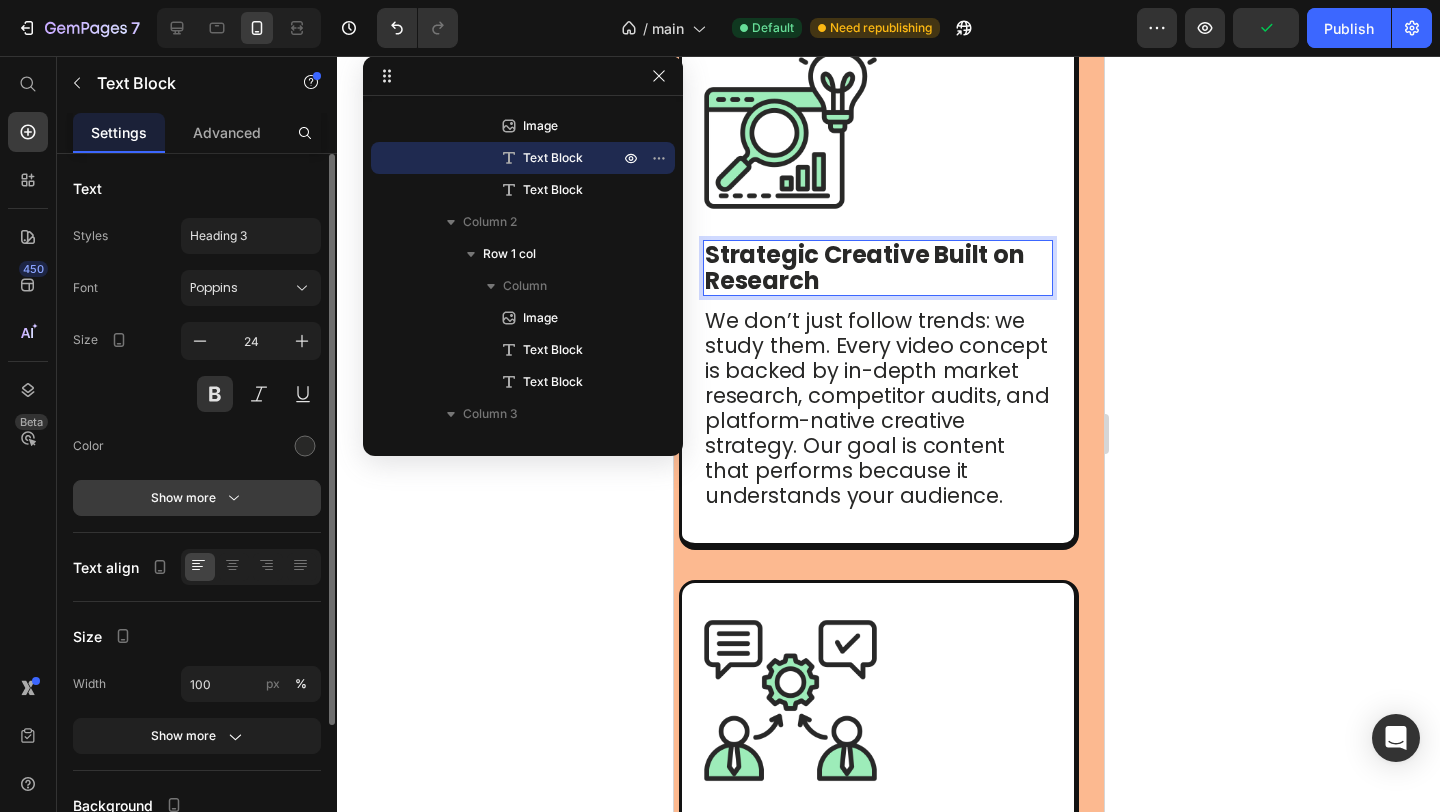 click on "Show more" at bounding box center [197, 498] 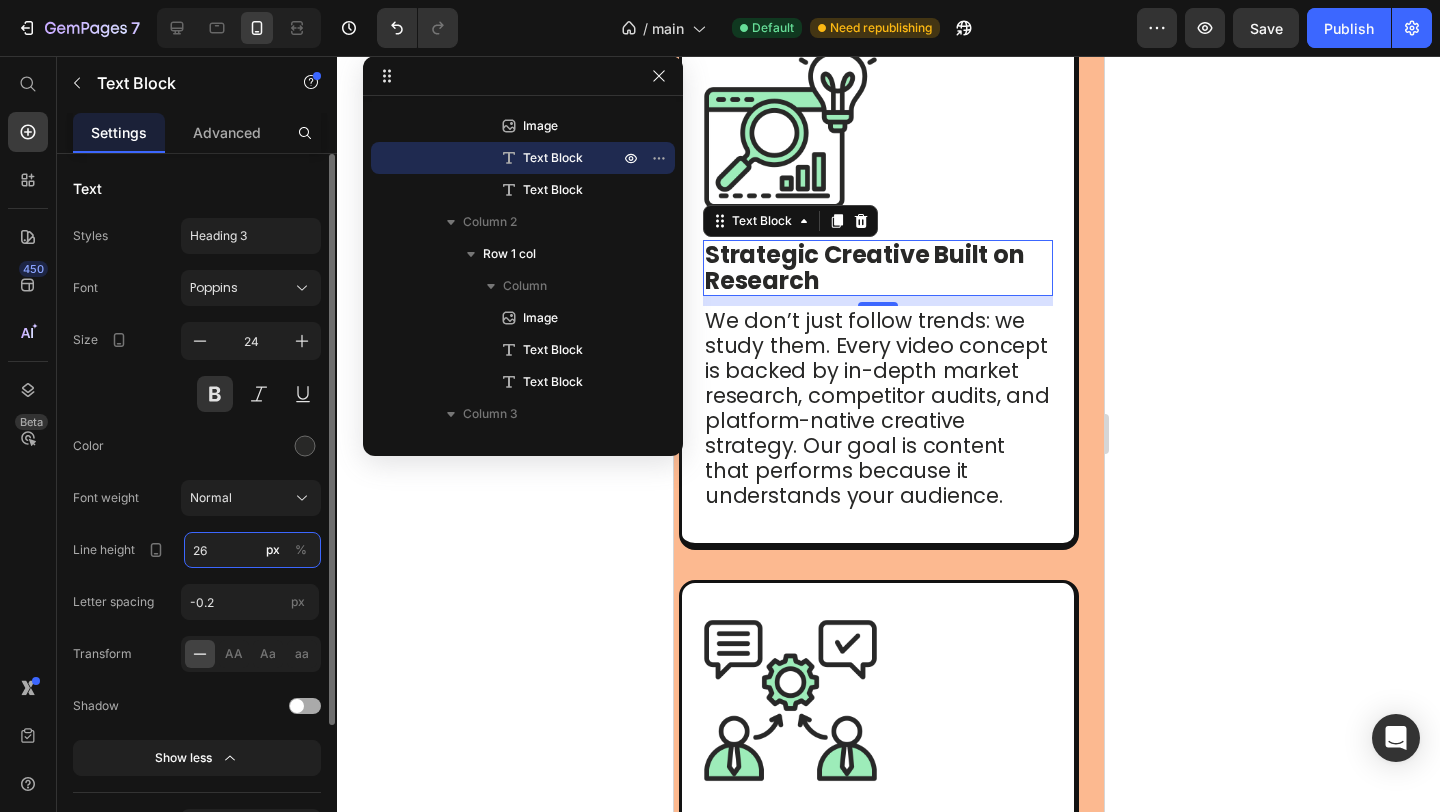 click on "26" at bounding box center [252, 550] 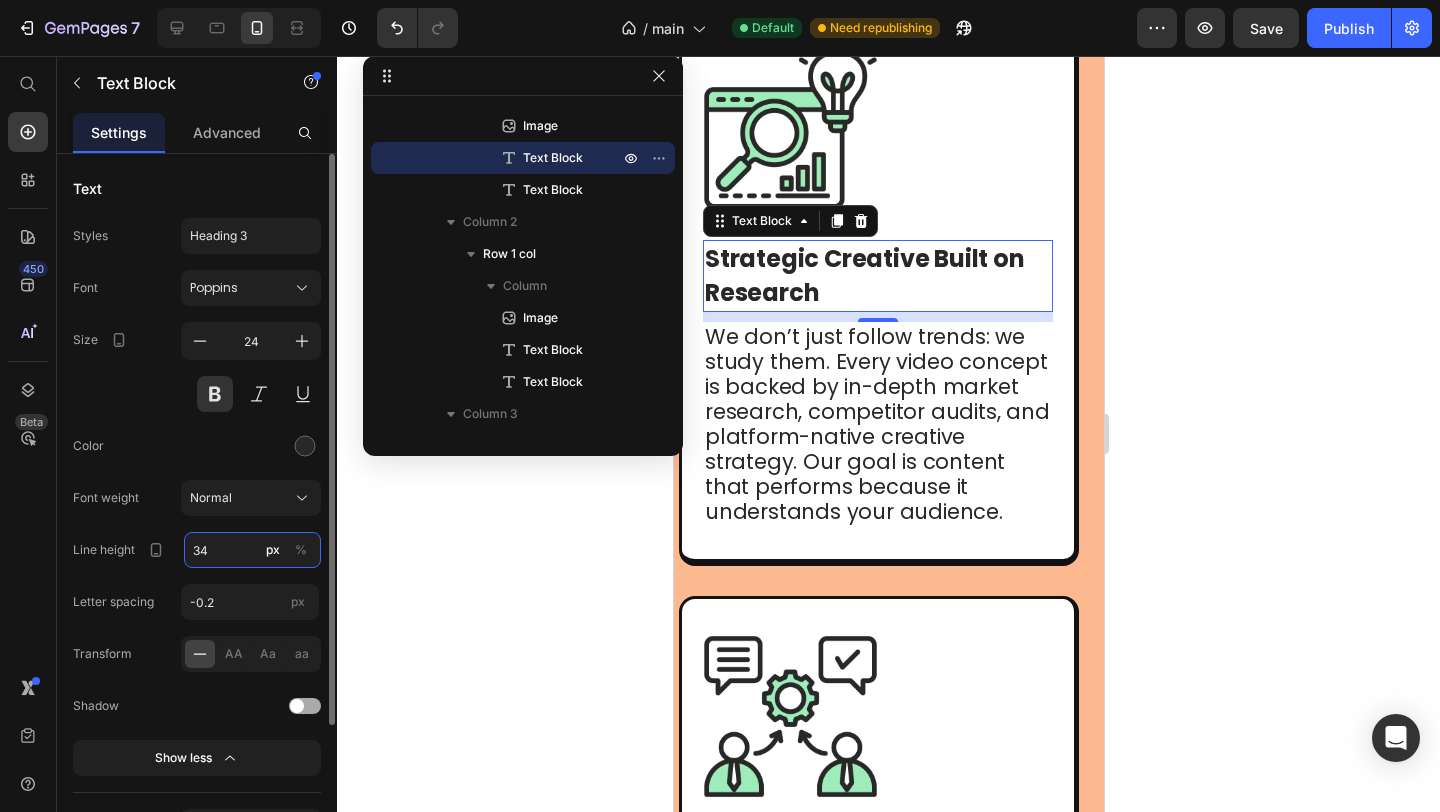 type on "34" 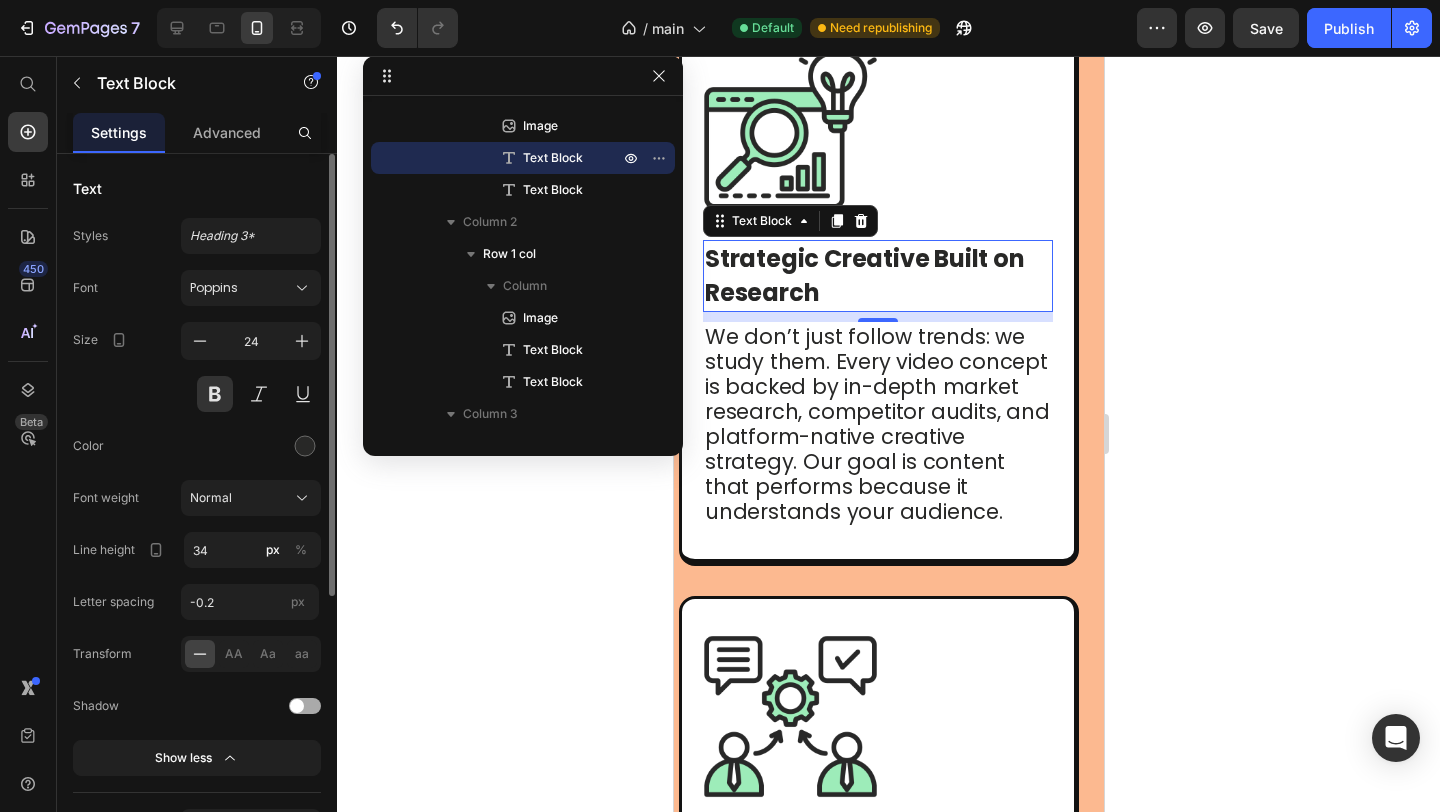 click on "Color" at bounding box center [197, 446] 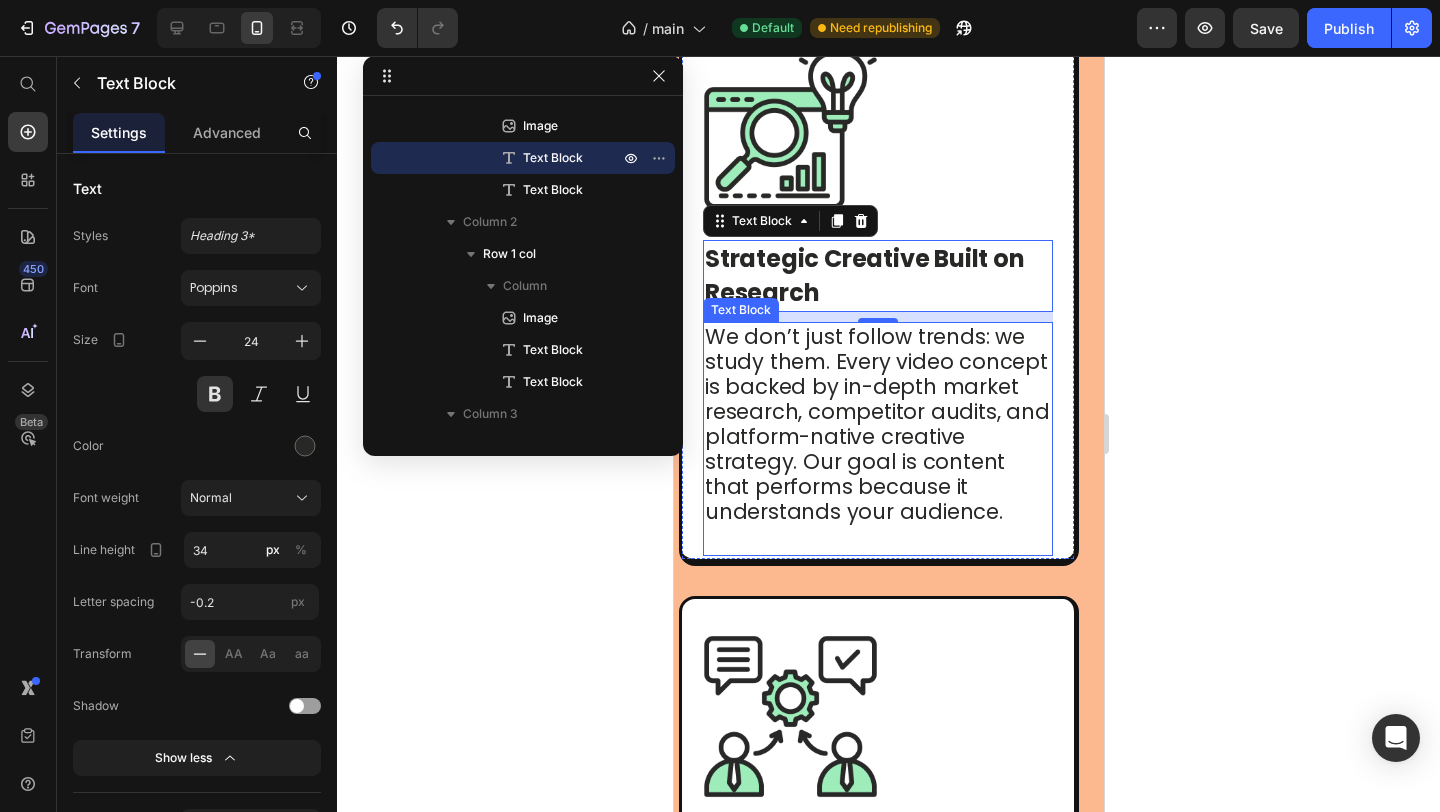click on "We don’t just follow trends: we study them. Every video concept is backed by in-depth market research, competitor audits, and platform-native creative strategy. Our goal is content that performs because it understands your audience." at bounding box center [876, 424] 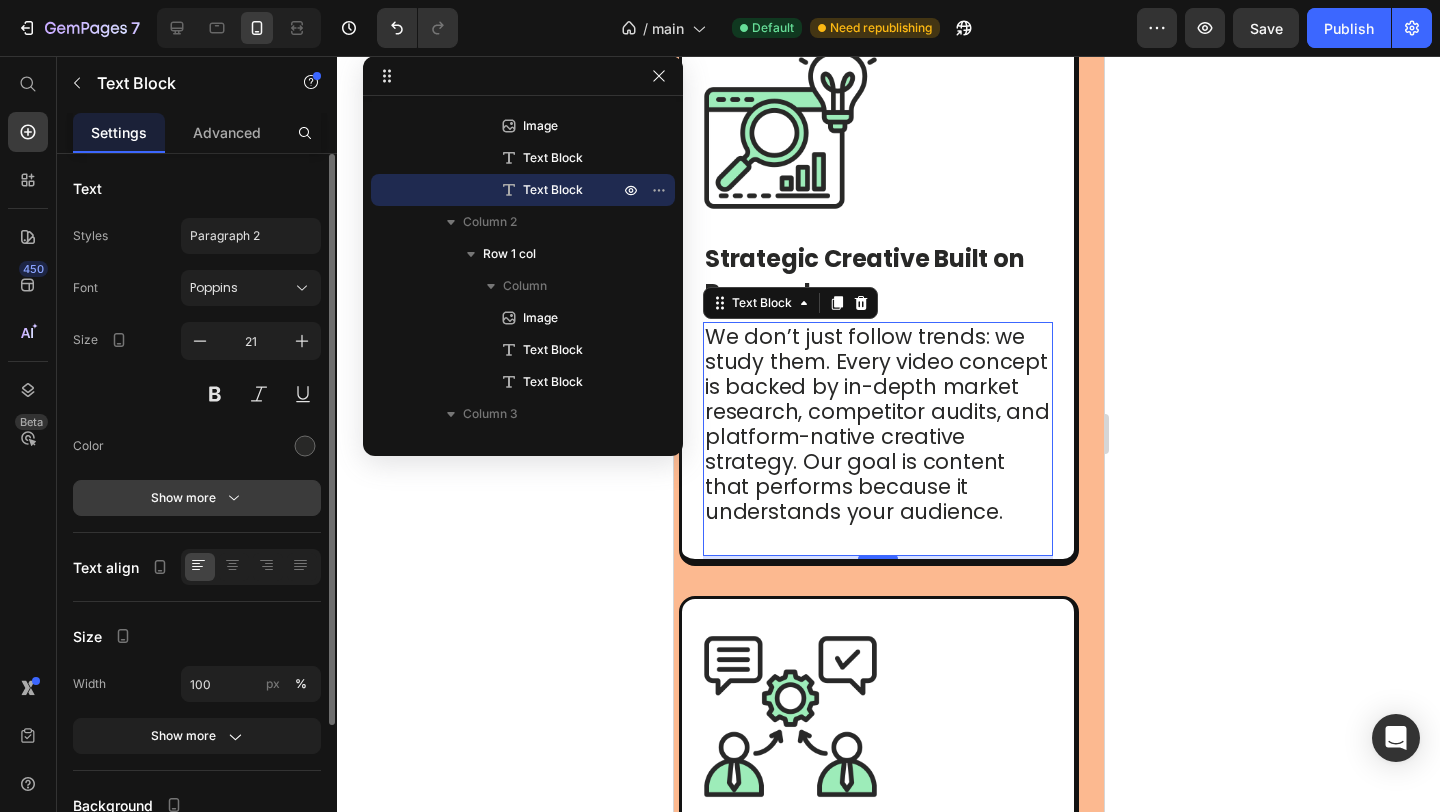 click 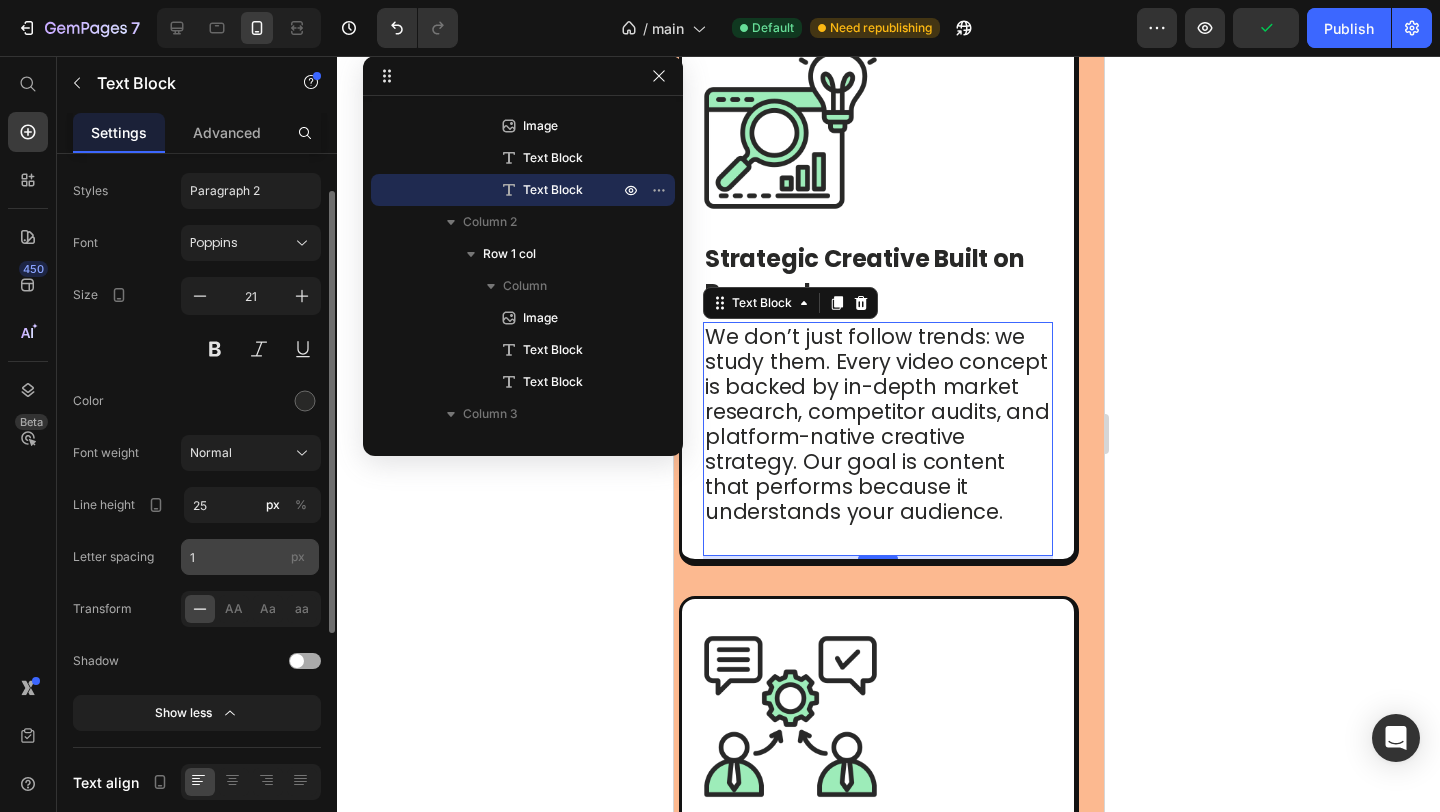 scroll, scrollTop: 43, scrollLeft: 0, axis: vertical 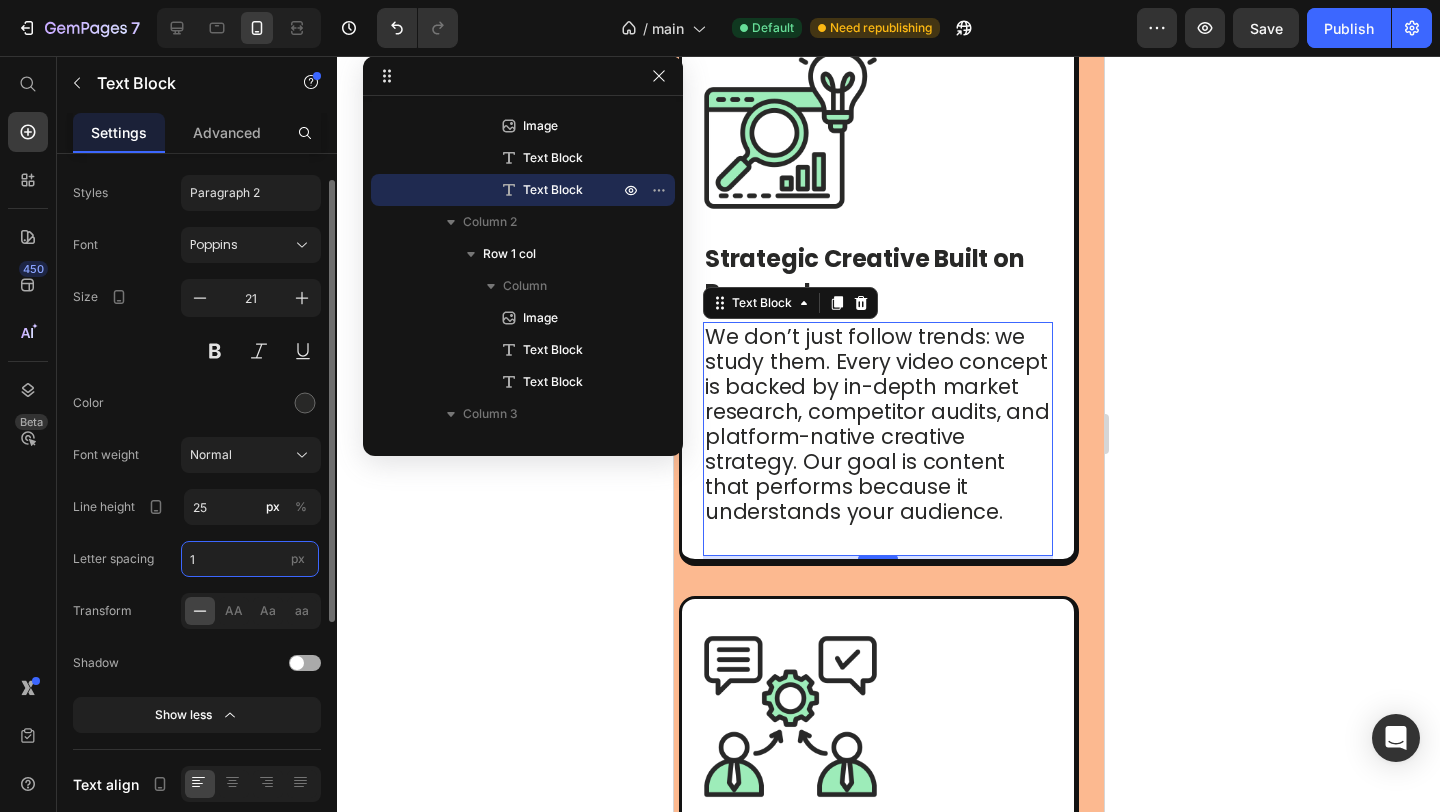 click on "1" at bounding box center [250, 559] 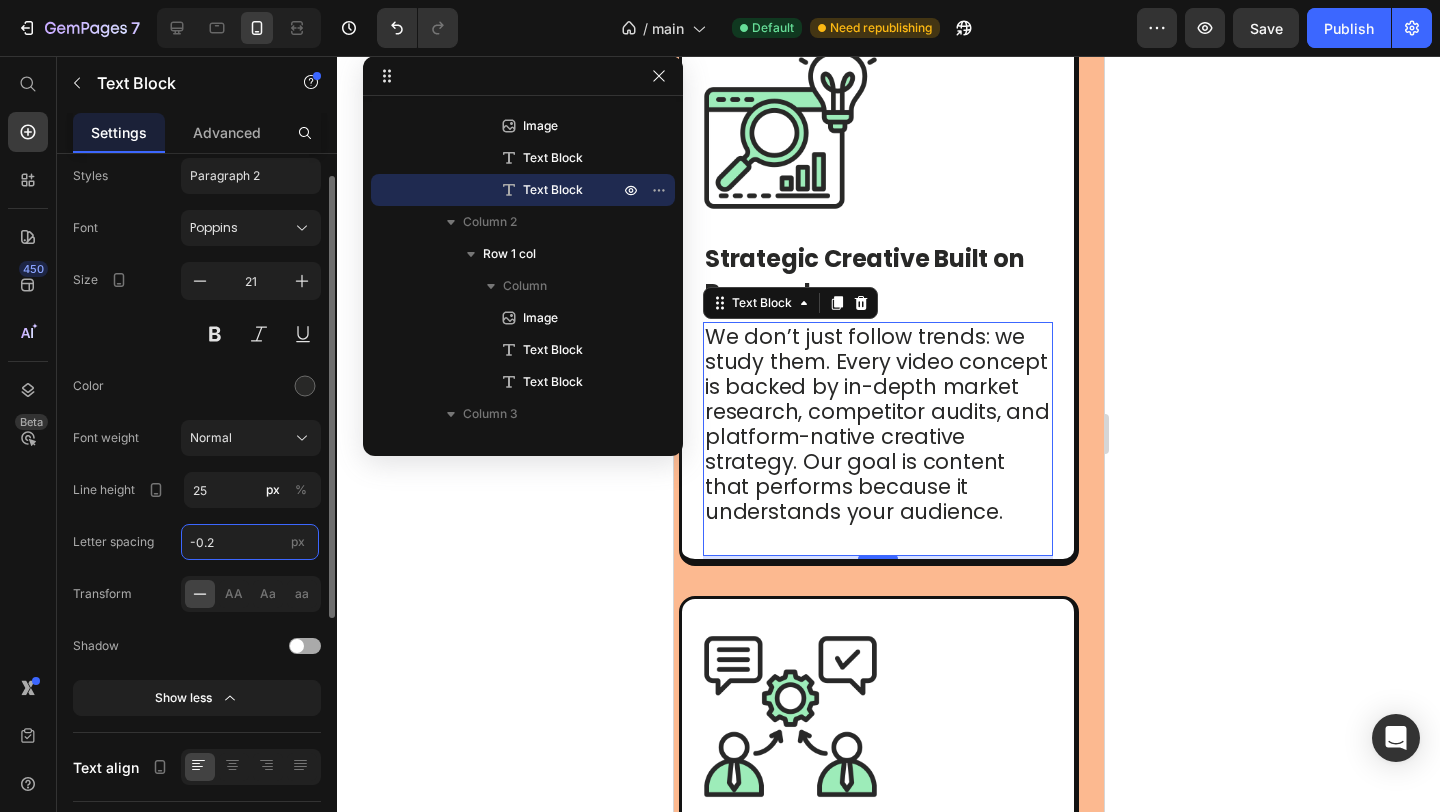 scroll, scrollTop: 0, scrollLeft: 0, axis: both 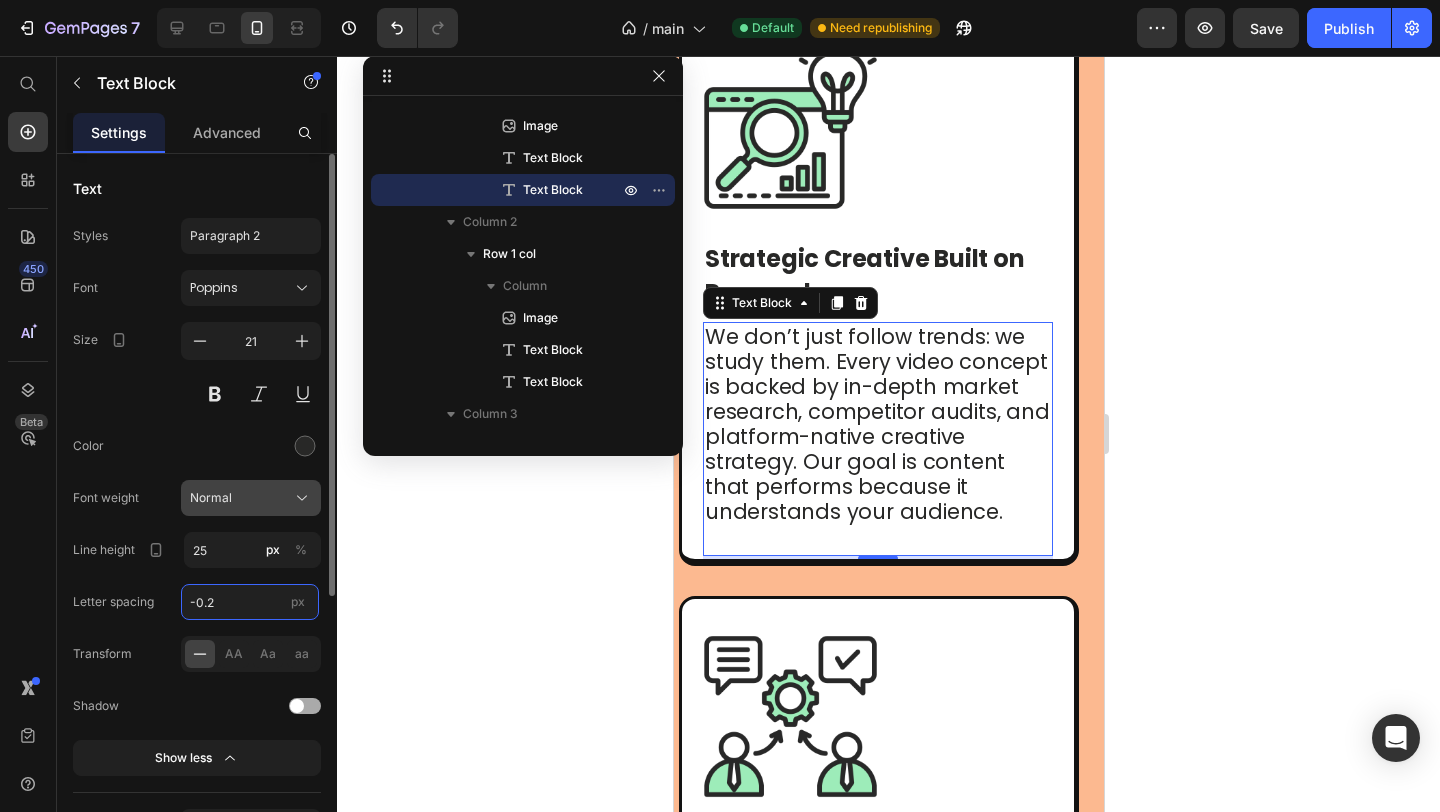type on "-0.2" 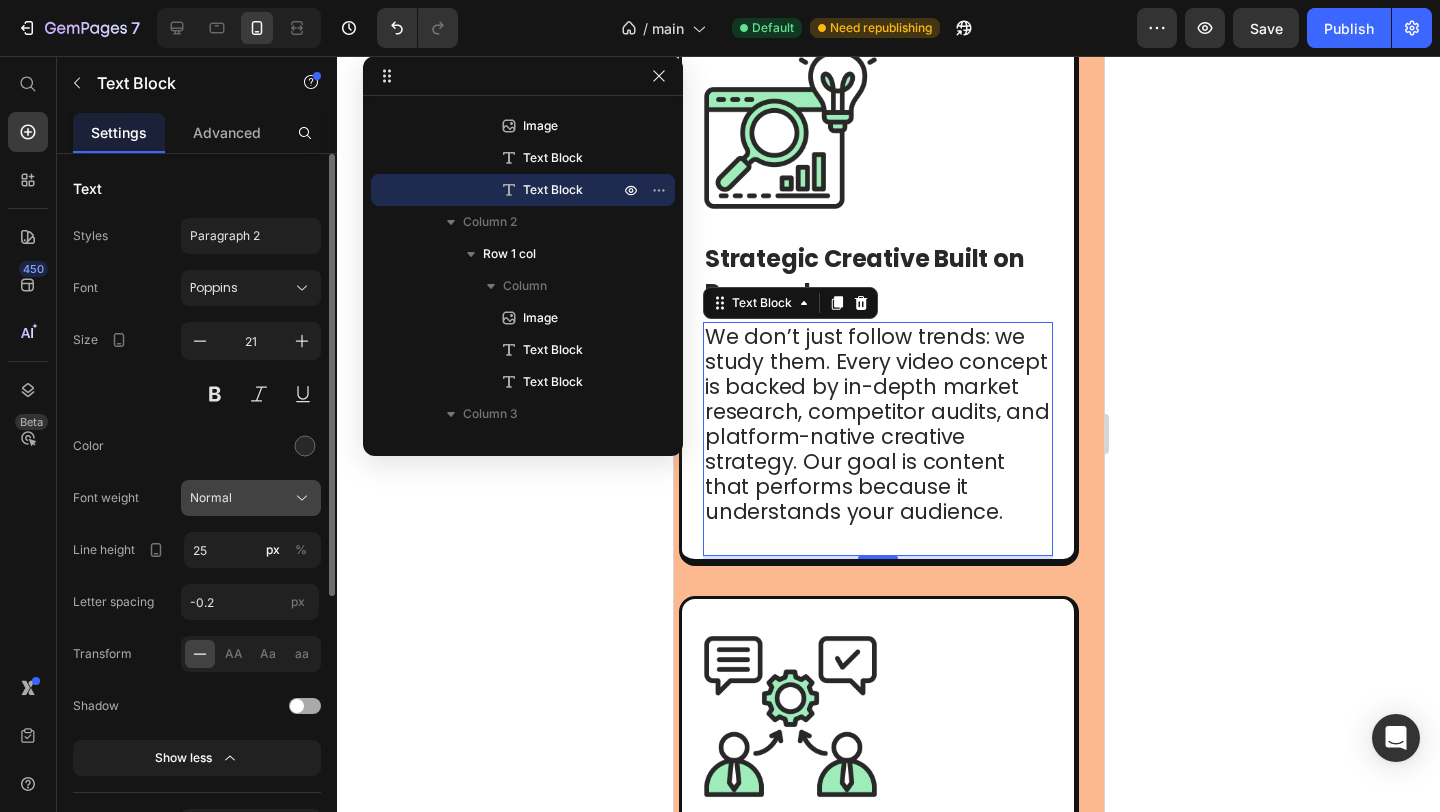 click on "Normal" 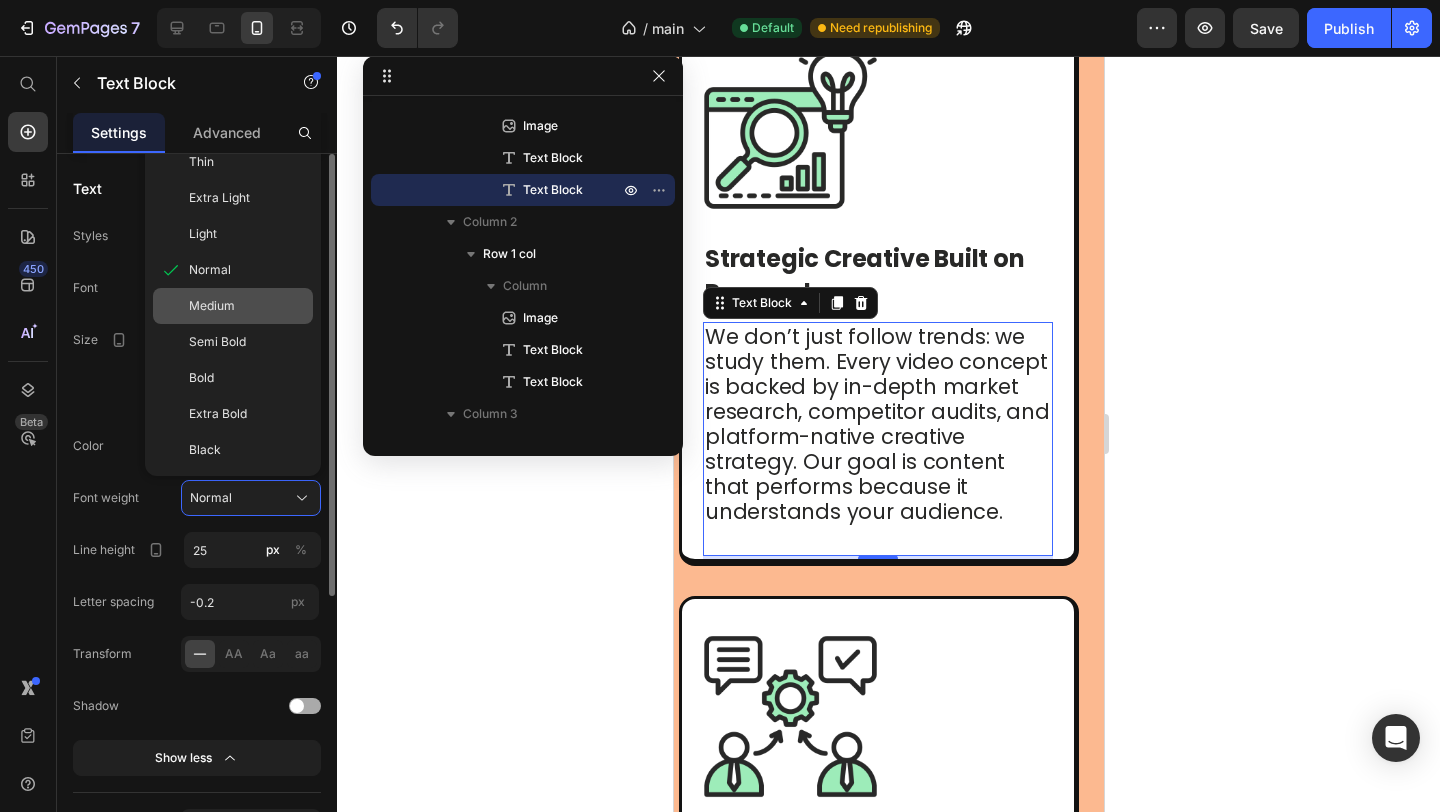 click on "Medium" at bounding box center [247, 306] 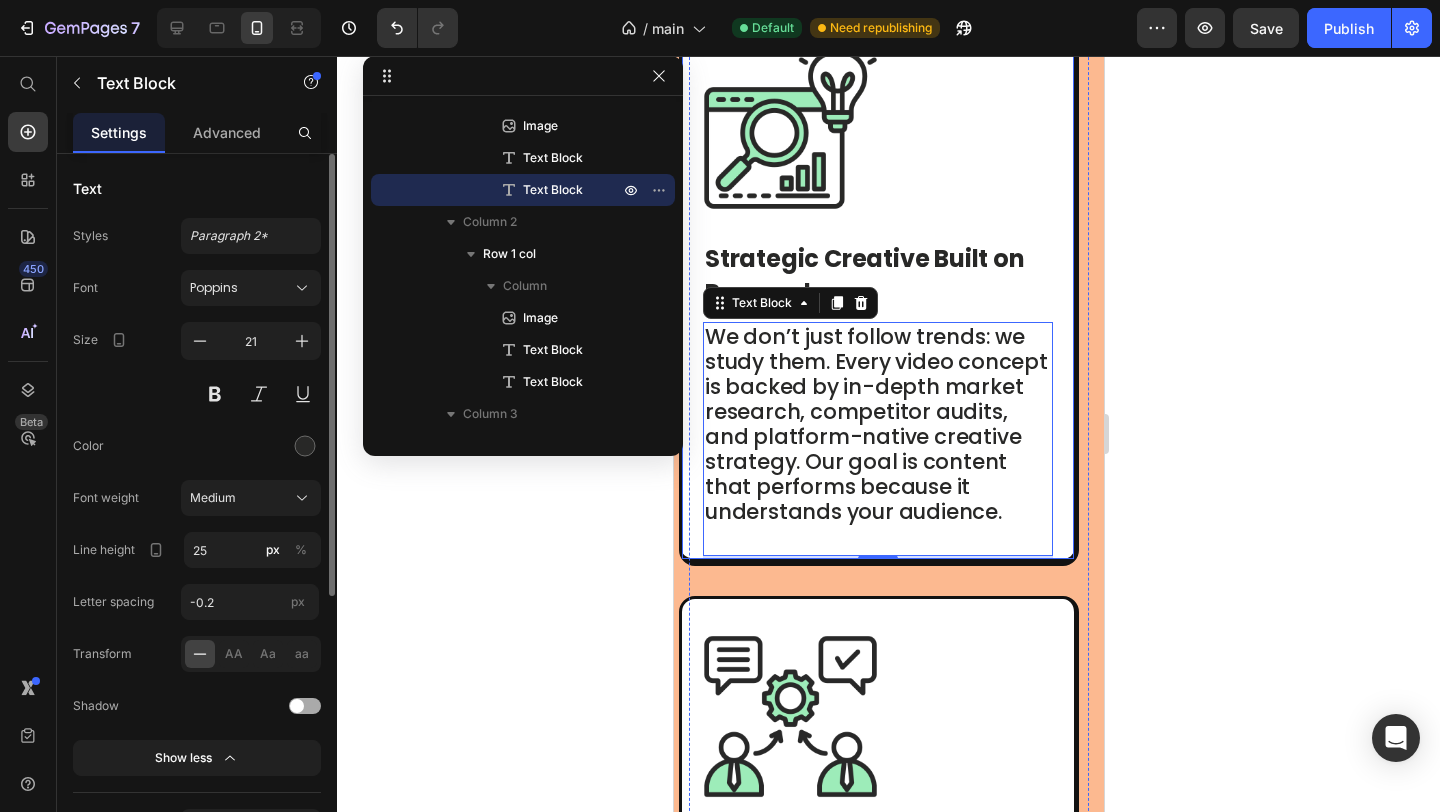 click 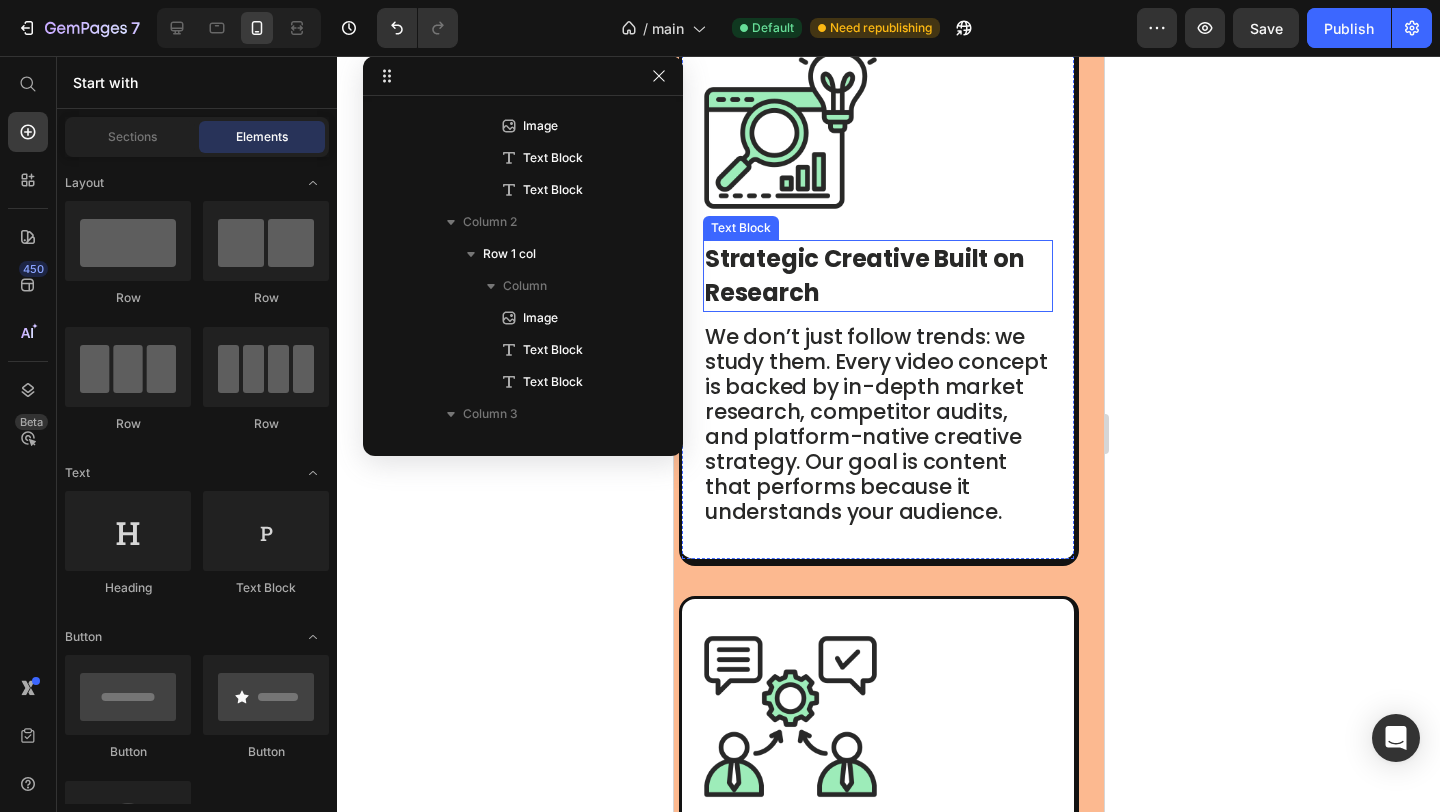 click on "Strategic Creative Built on Research" at bounding box center (864, 275) 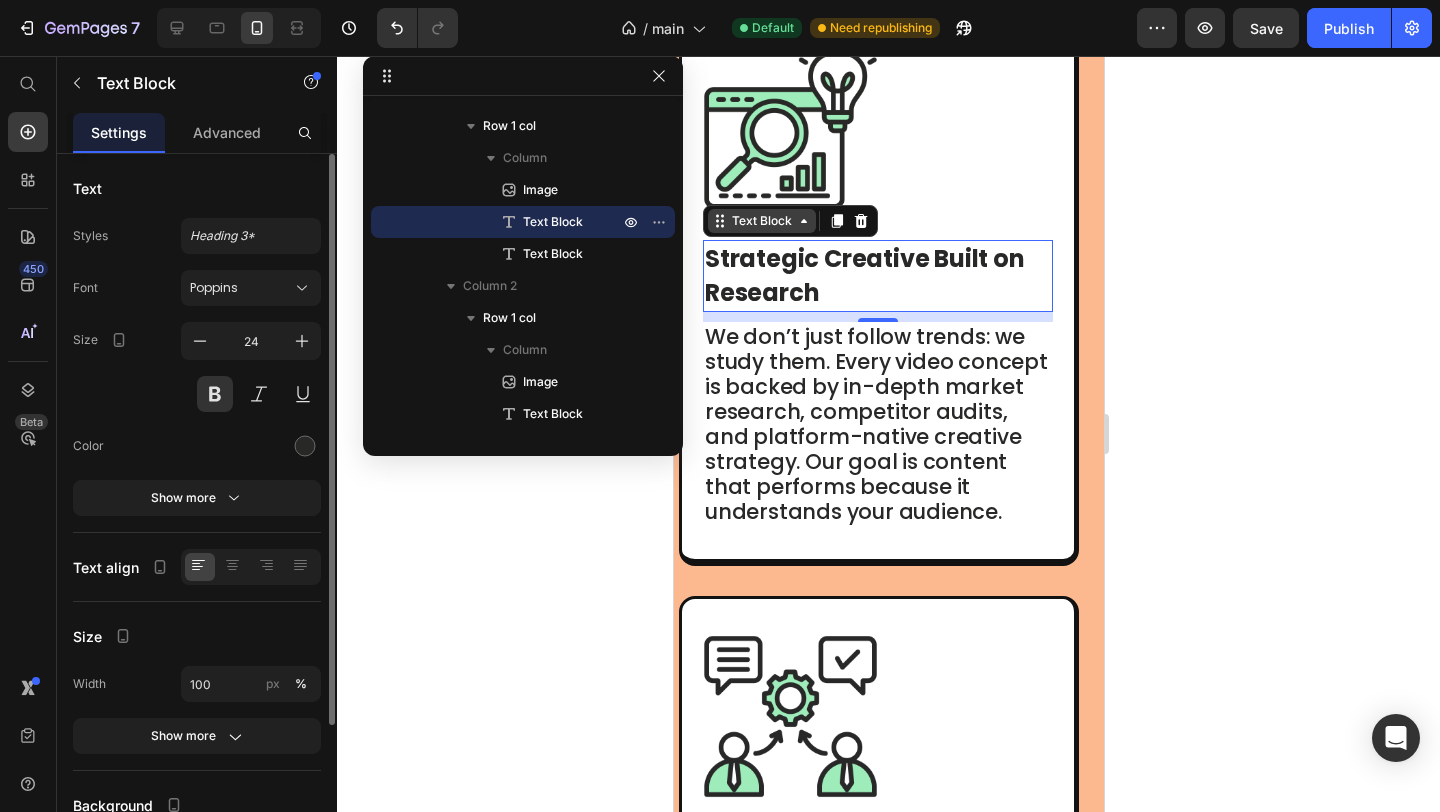 click on "Text Block" at bounding box center [761, 221] 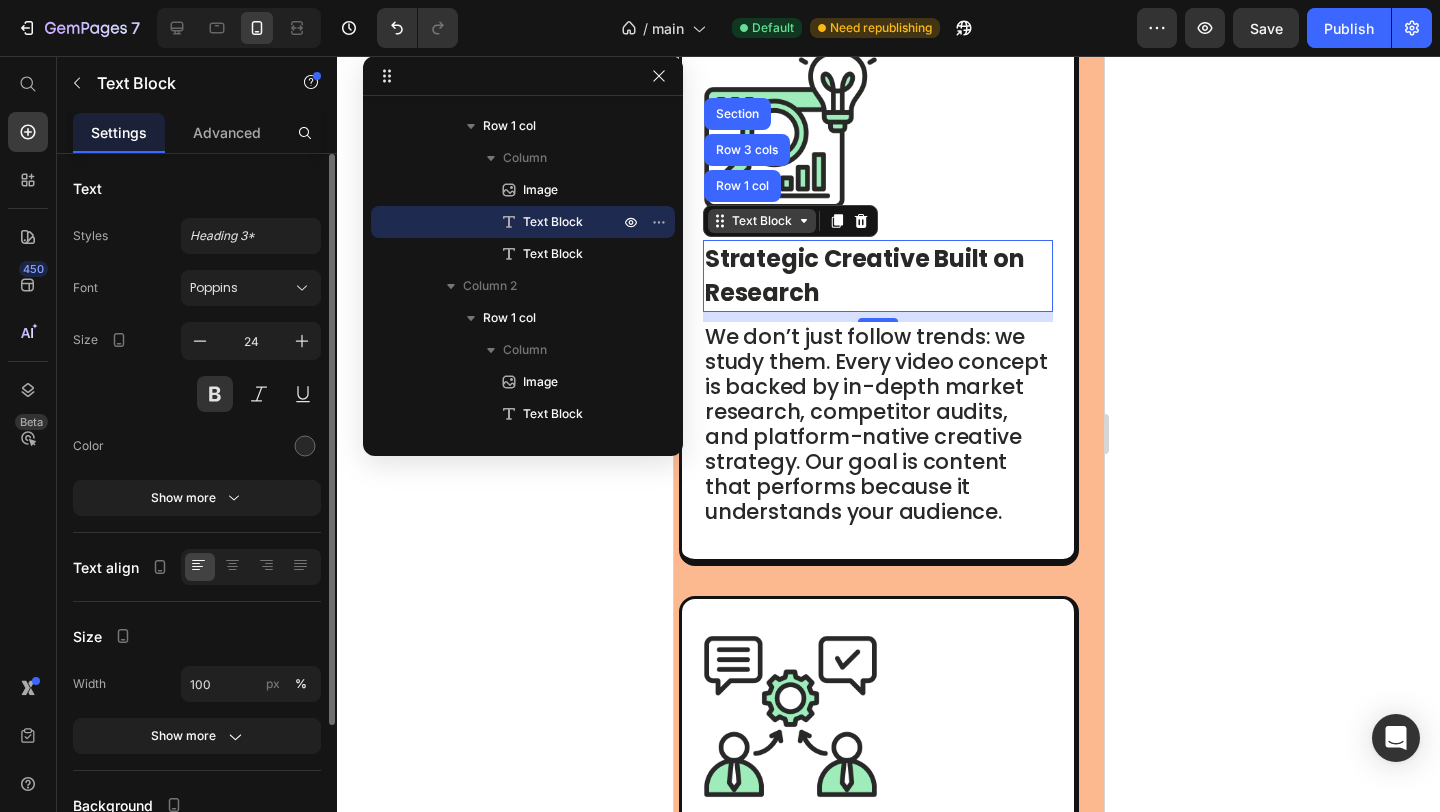 click on "Text Block" at bounding box center (761, 221) 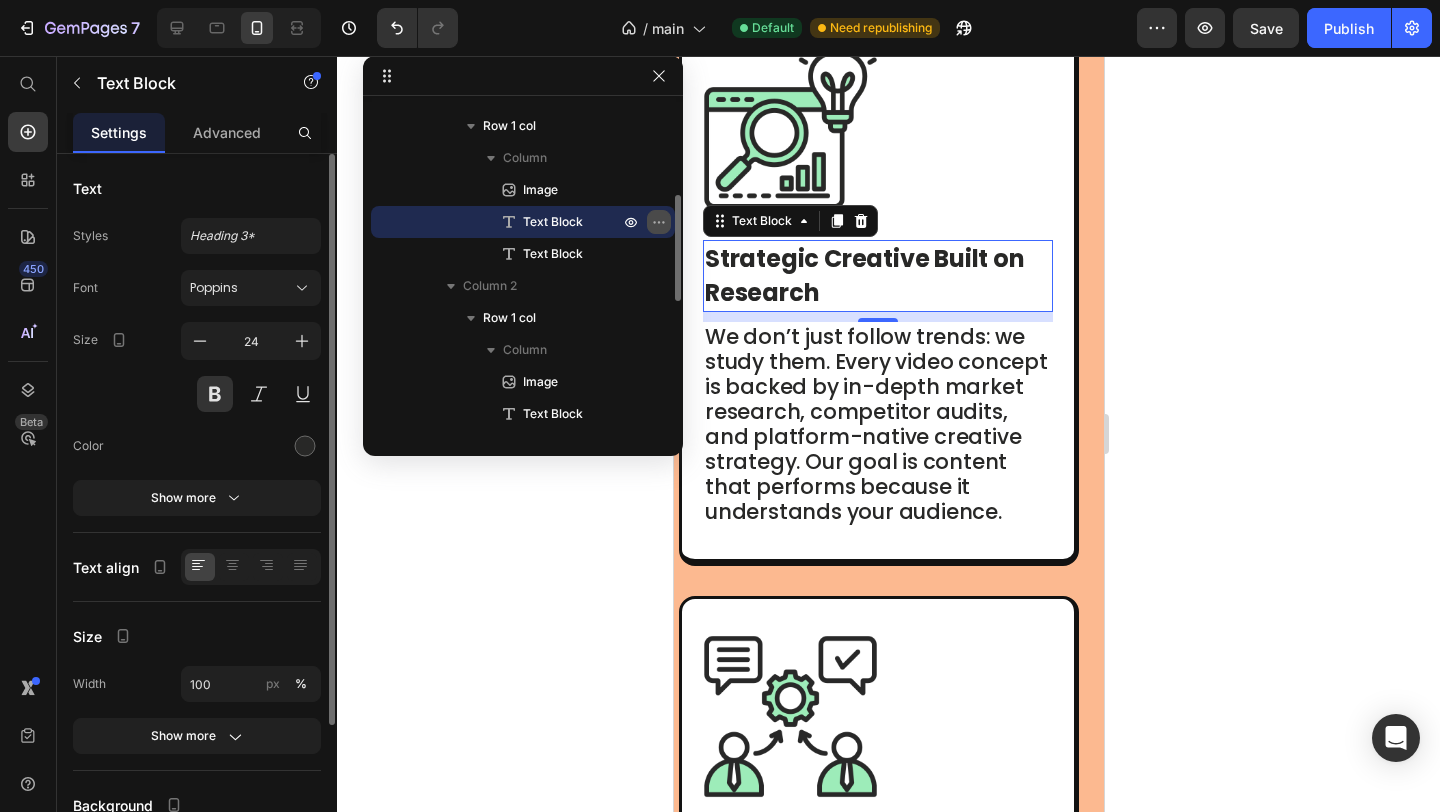 click 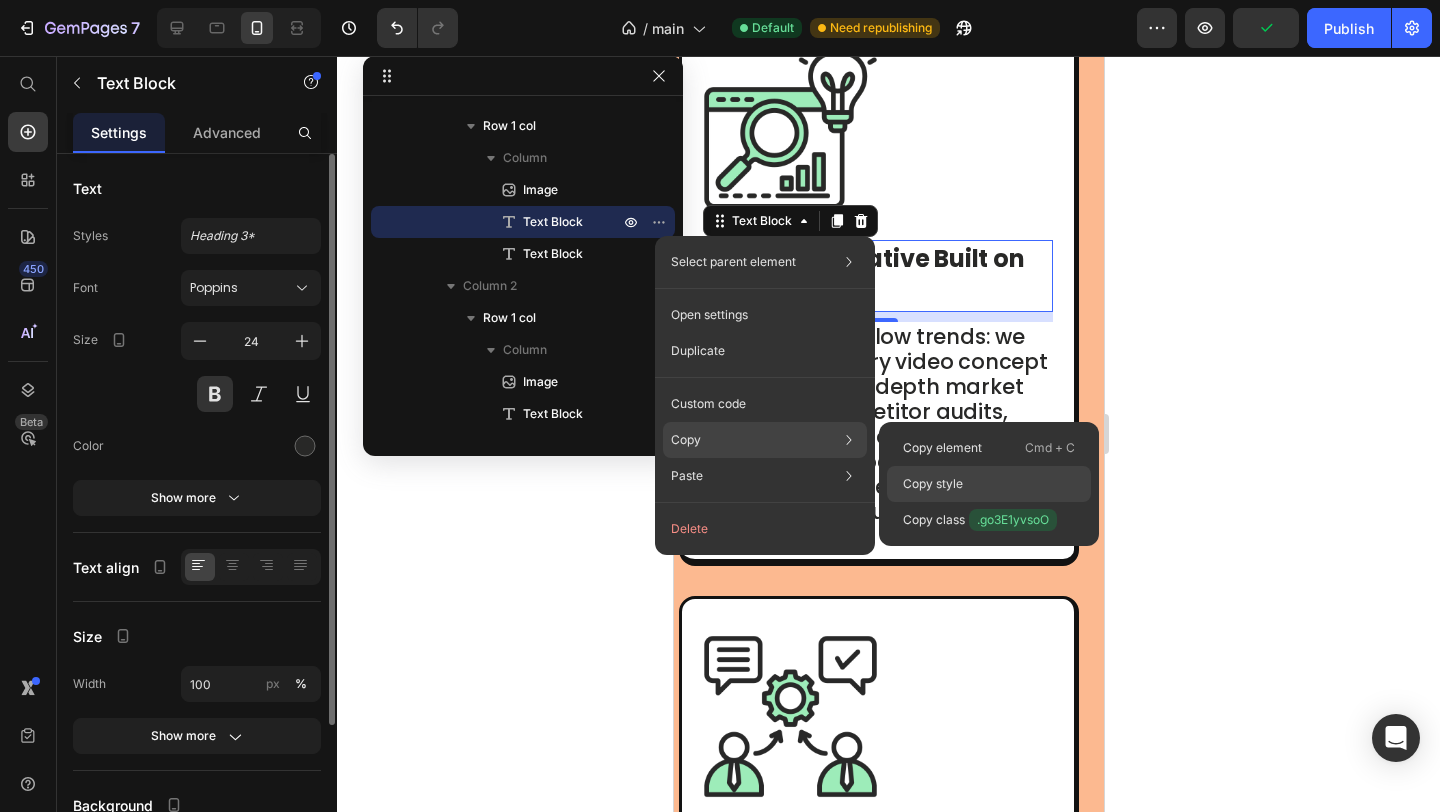 click on "Copy style" at bounding box center [933, 484] 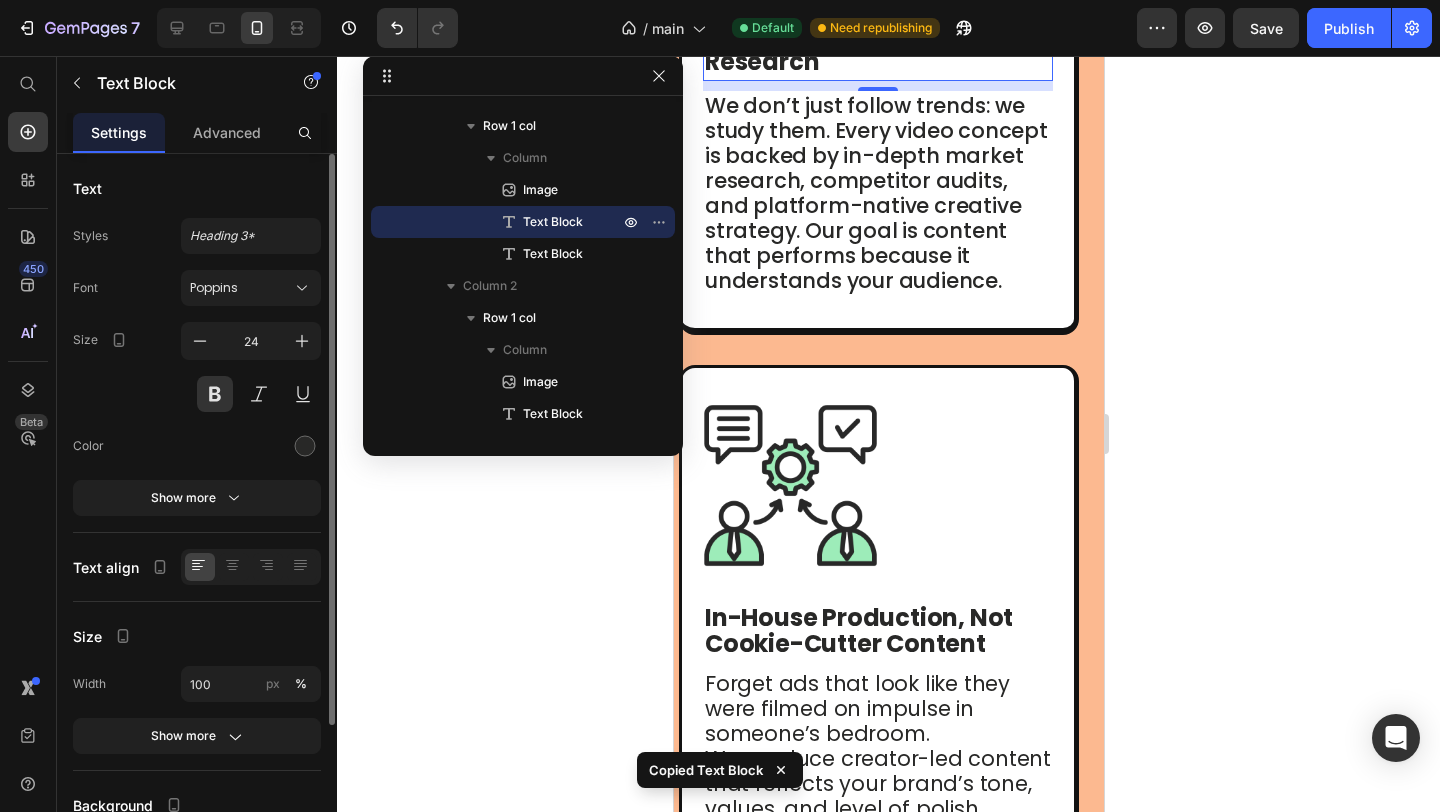 scroll, scrollTop: 1924, scrollLeft: 0, axis: vertical 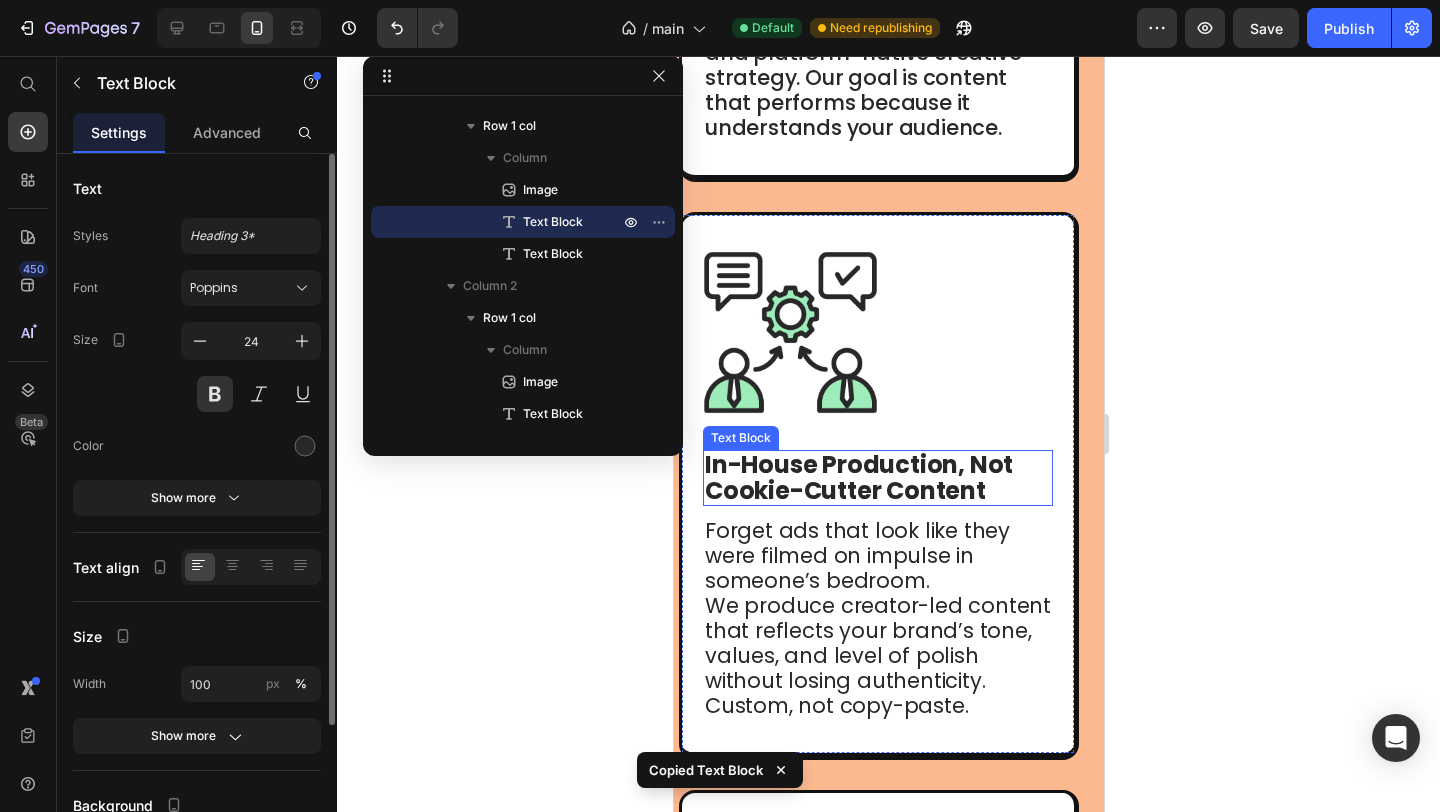 click on "In-House Production, Not Cookie-Cutter Content" at bounding box center (858, 477) 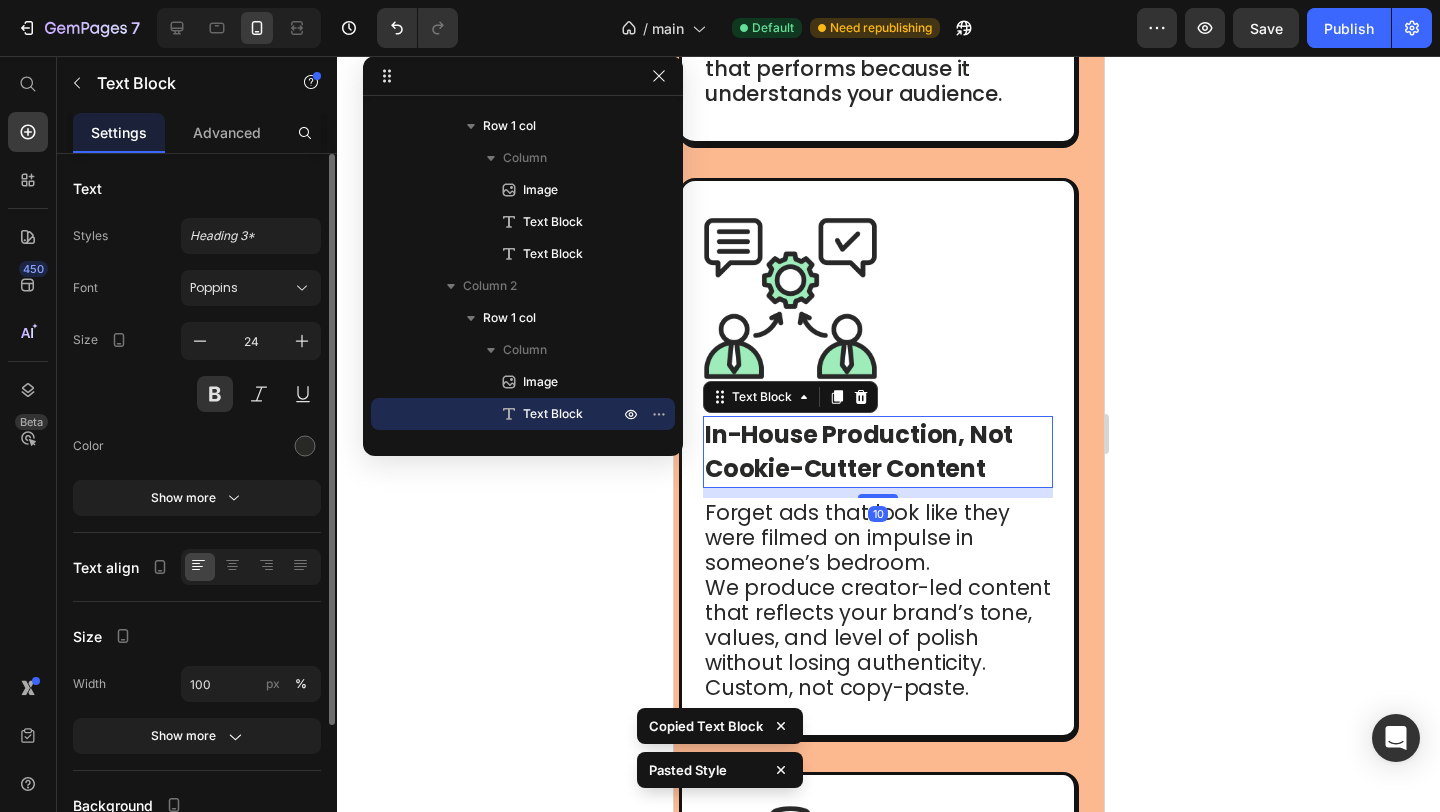 scroll, scrollTop: 2386, scrollLeft: 0, axis: vertical 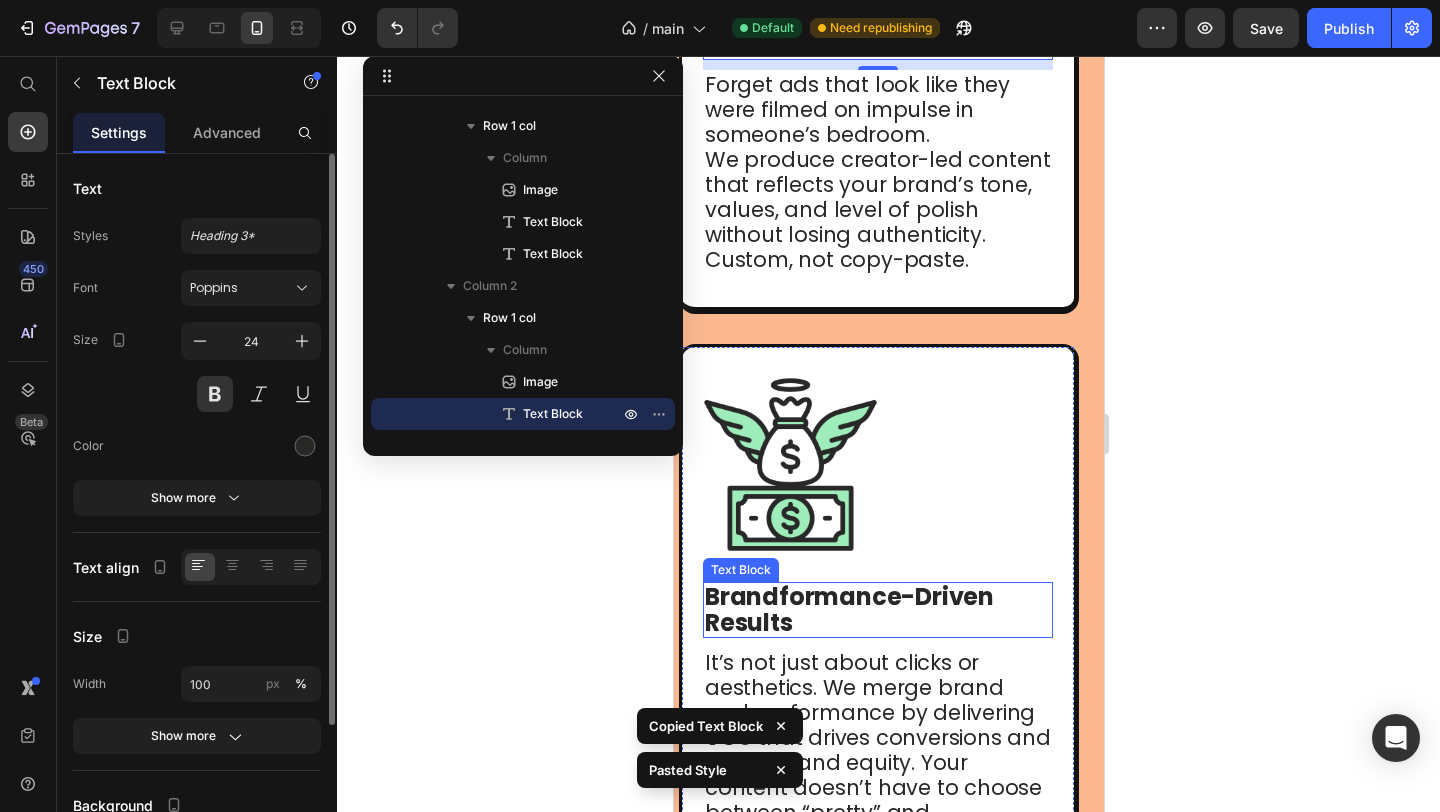 click on "Brandformance-Driven Results" at bounding box center (848, 609) 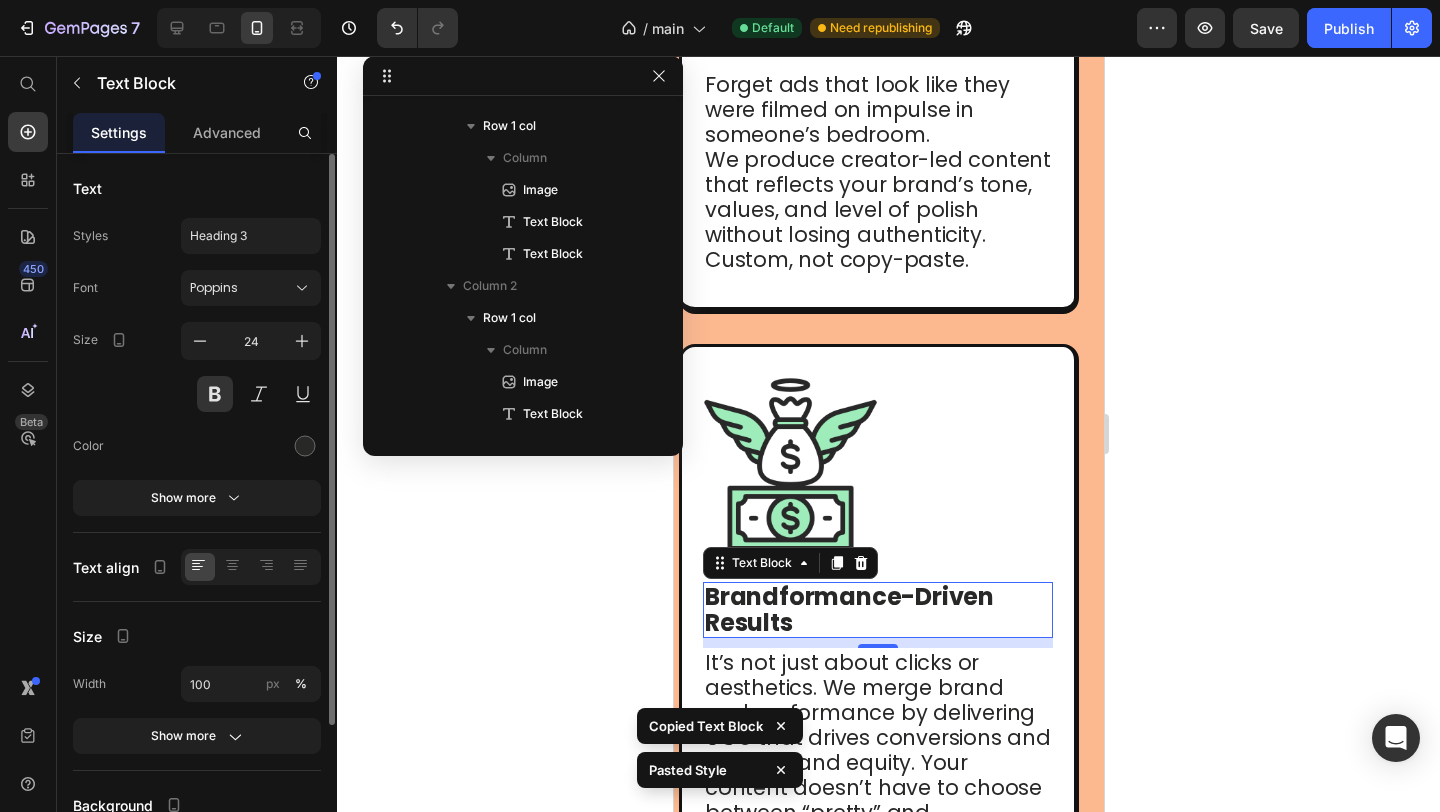 scroll, scrollTop: 634, scrollLeft: 0, axis: vertical 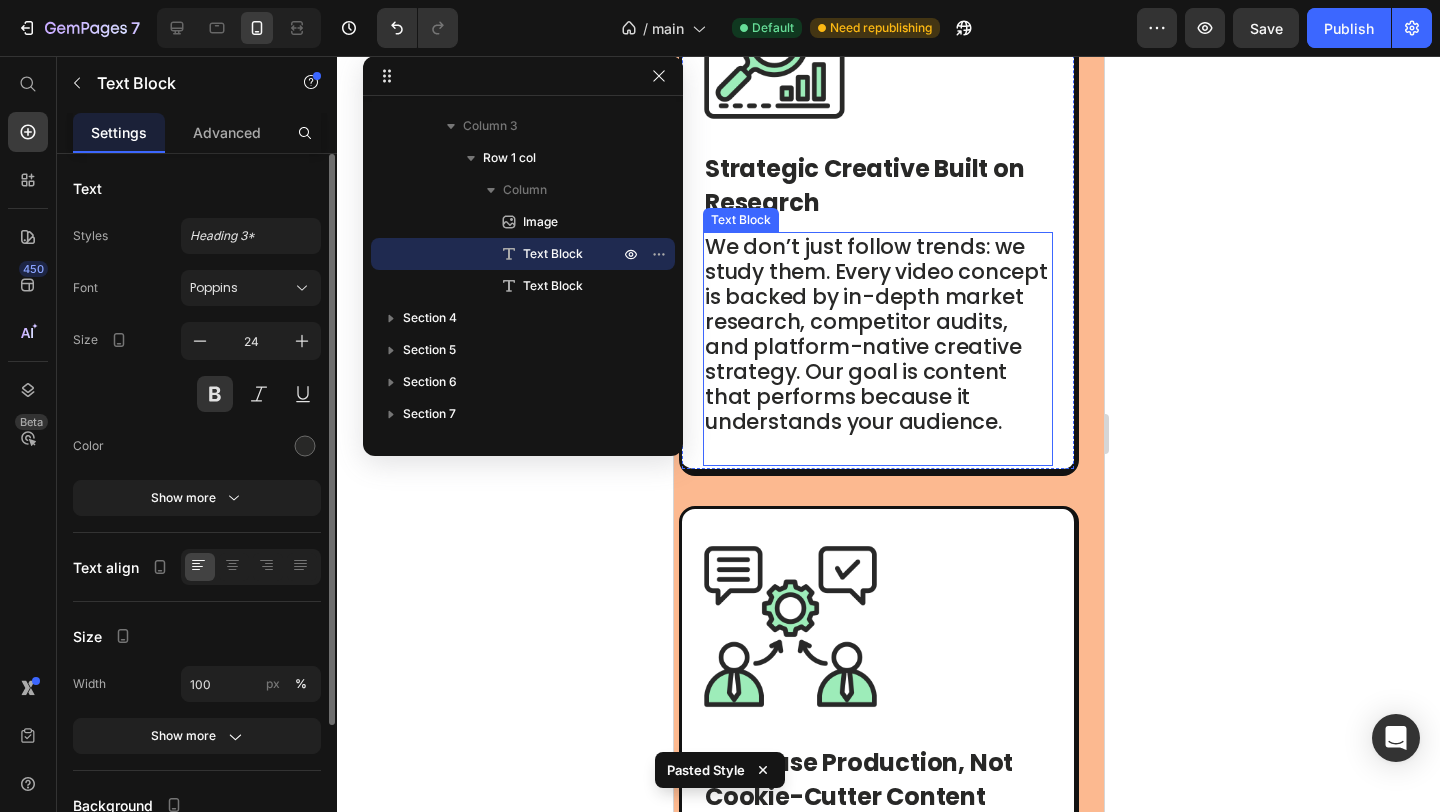 click on "We don’t just follow trends: we study them. Every video concept is backed by in-depth market research, competitor audits, and platform-native creative strategy. Our goal is content that performs because it understands your audience." at bounding box center [875, 334] 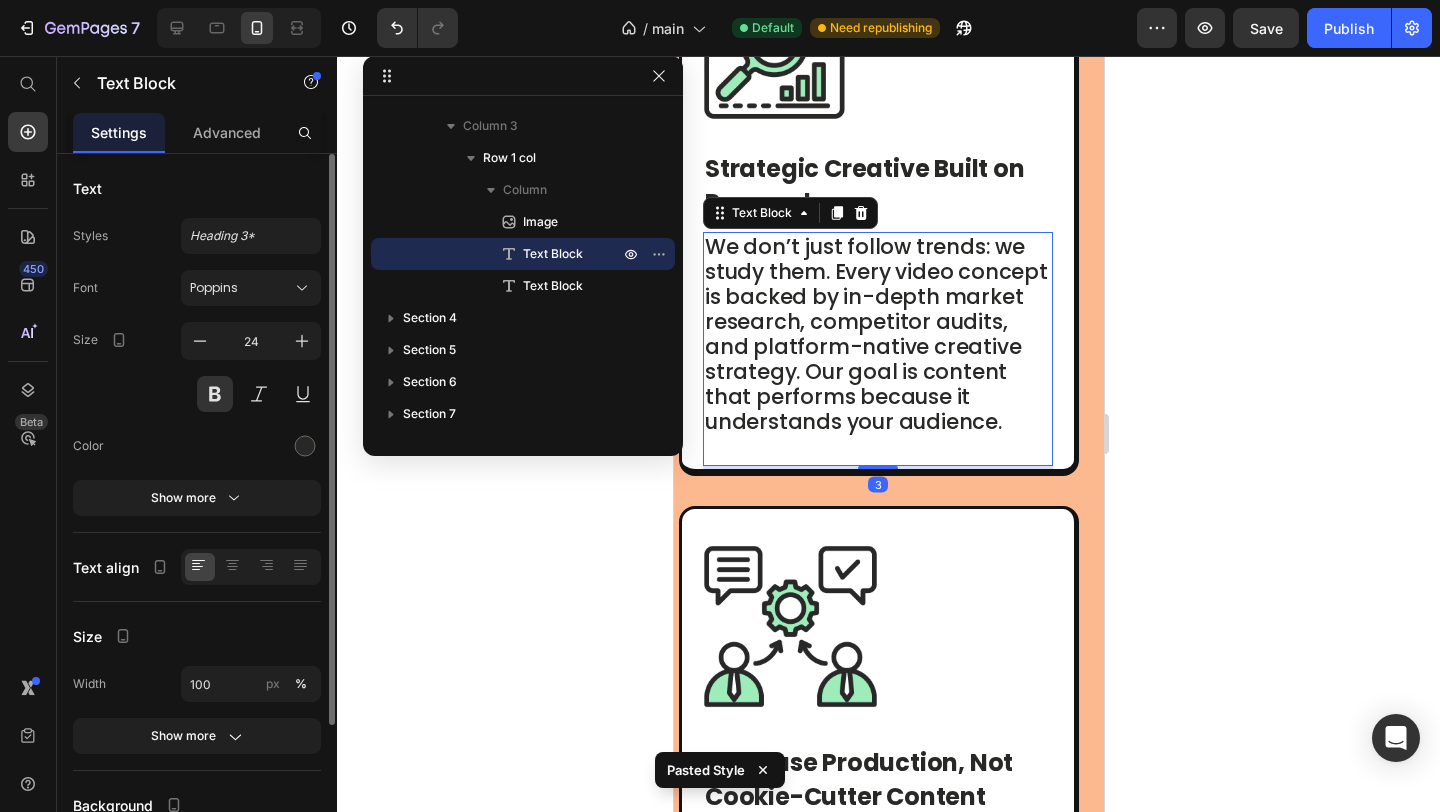 scroll, scrollTop: 282, scrollLeft: 0, axis: vertical 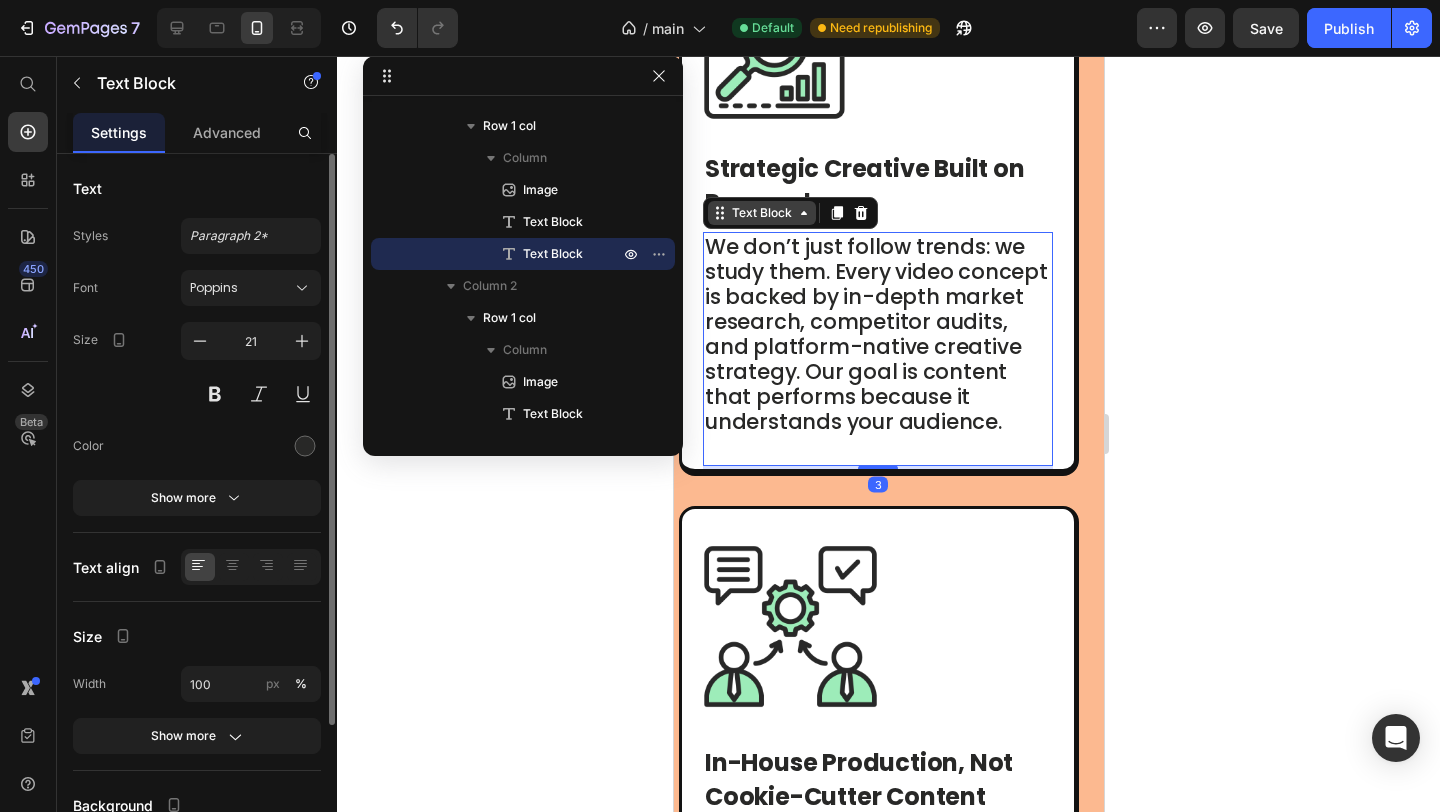 click on "Text Block" at bounding box center [761, 213] 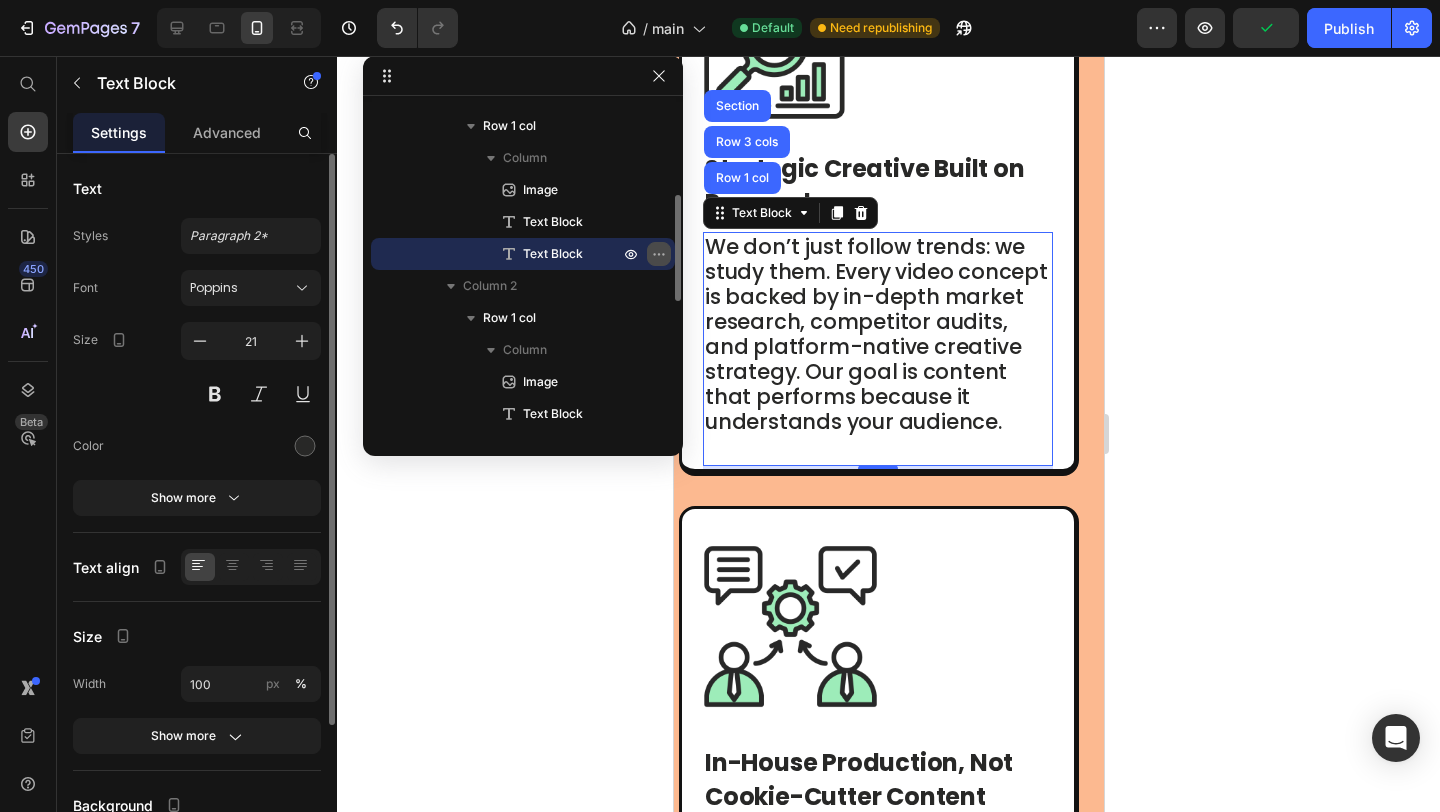 click 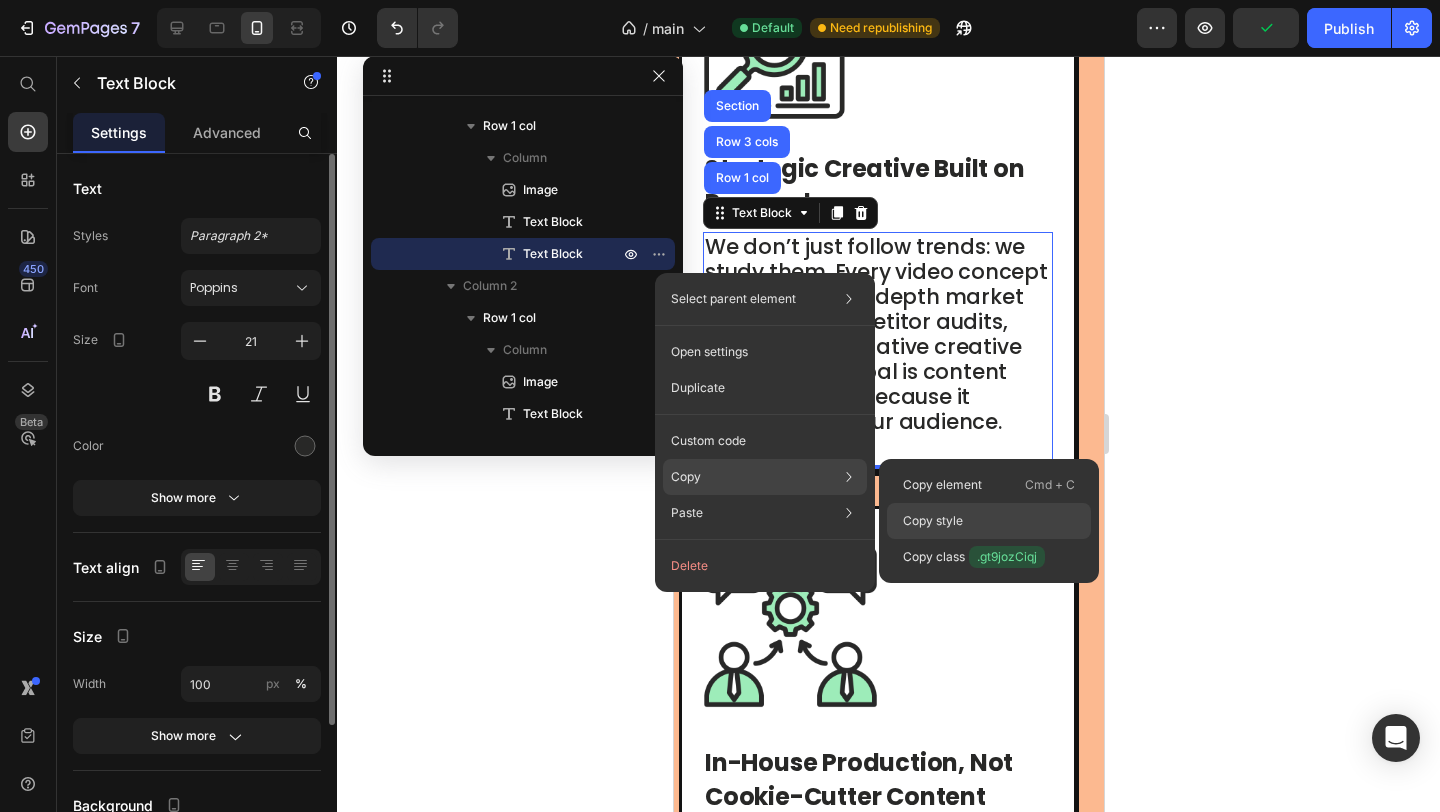 click on "Copy style" at bounding box center (933, 521) 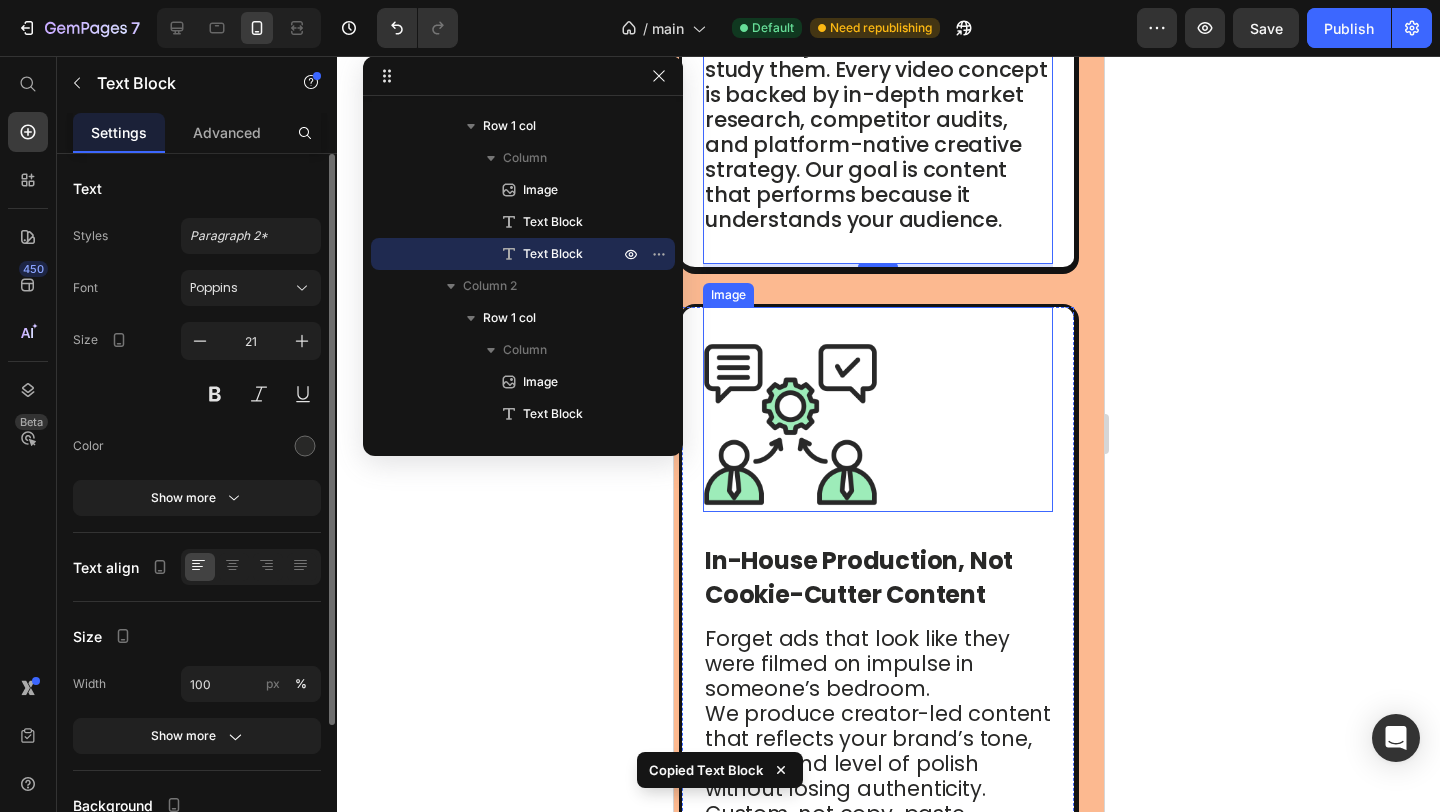 scroll, scrollTop: 2000, scrollLeft: 0, axis: vertical 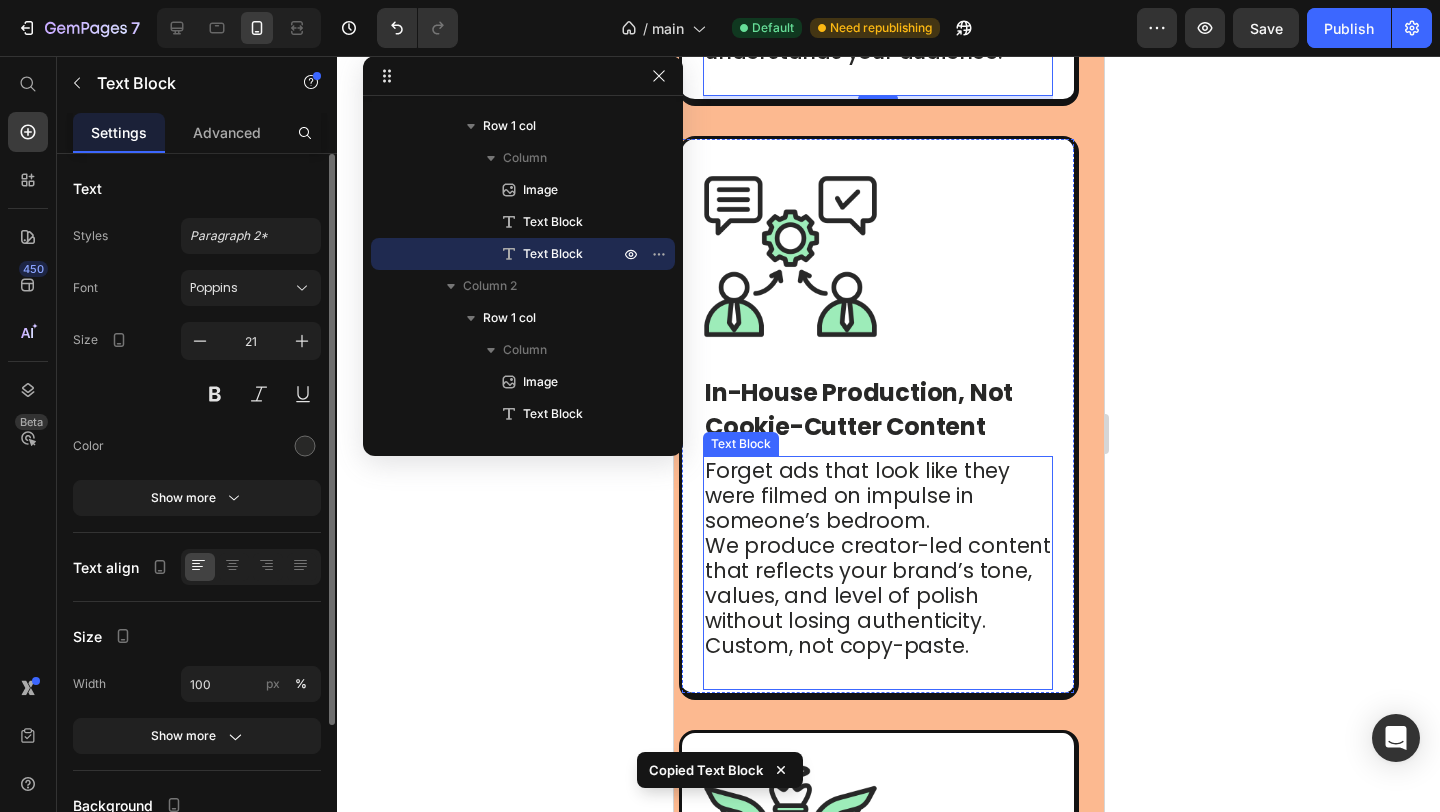 click on "We produce creator-led content that reflects your brand’s tone, values, and level of polish without losing authenticity. Custom, not copy-paste." at bounding box center [877, 595] 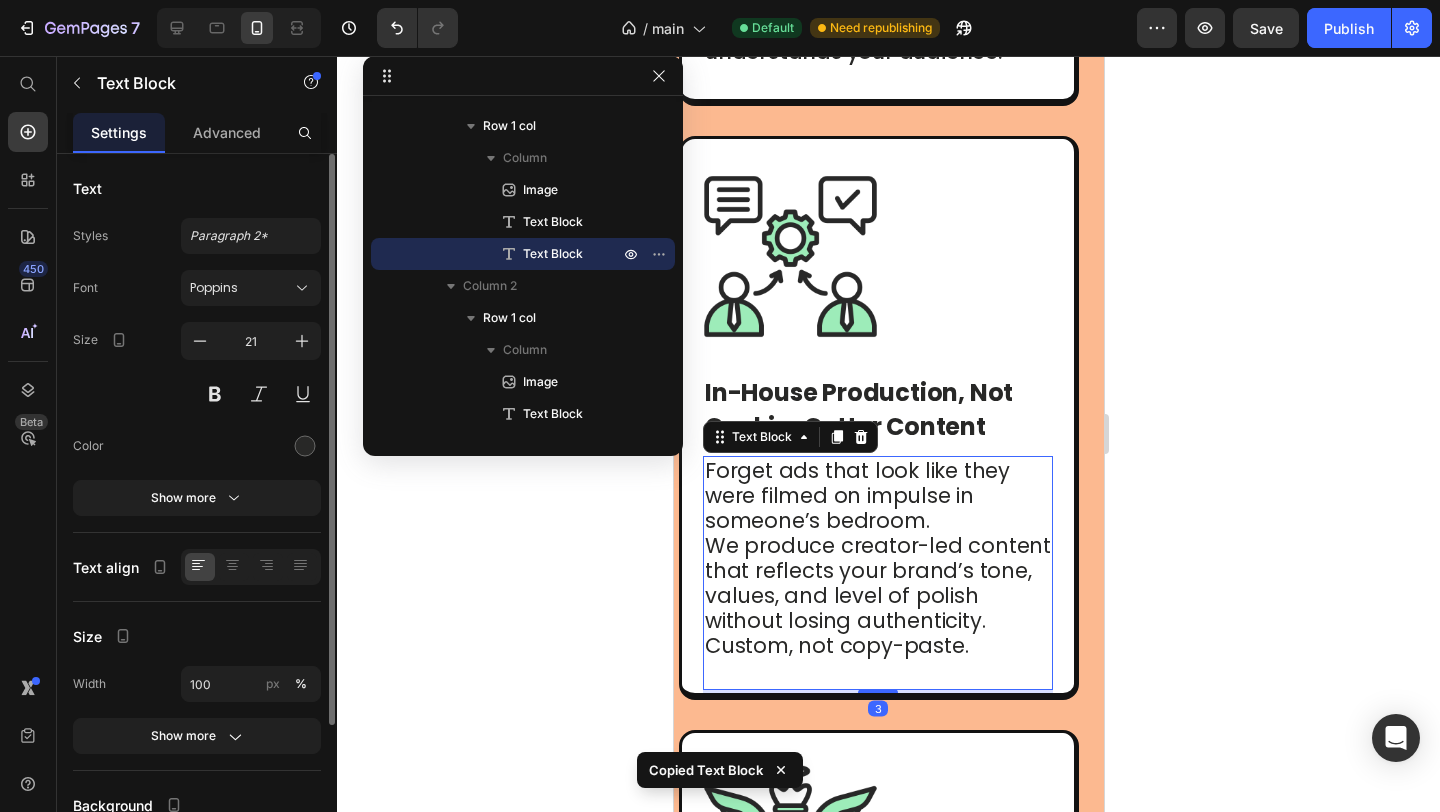 scroll, scrollTop: 474, scrollLeft: 0, axis: vertical 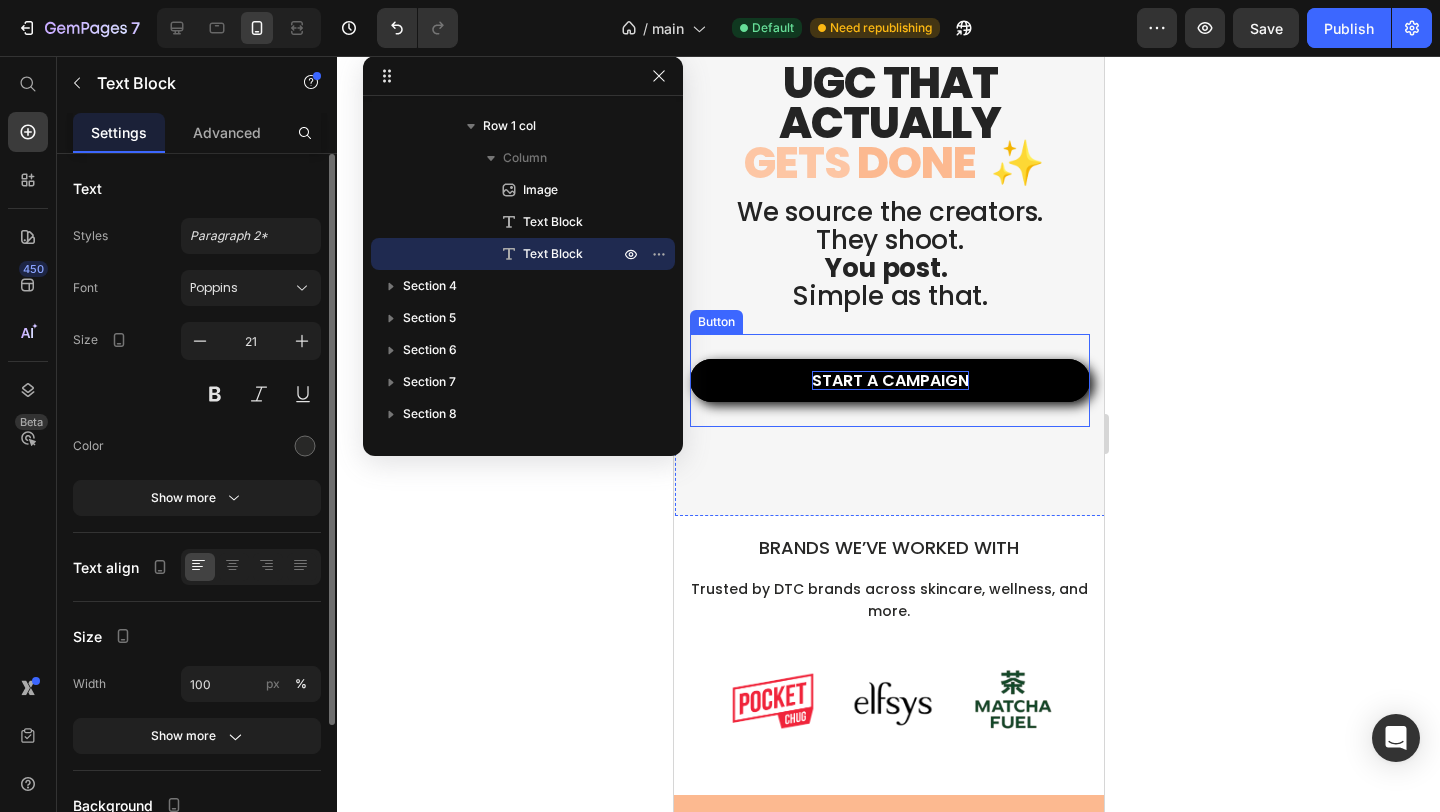 click on "Start a Campaign" at bounding box center (889, 380) 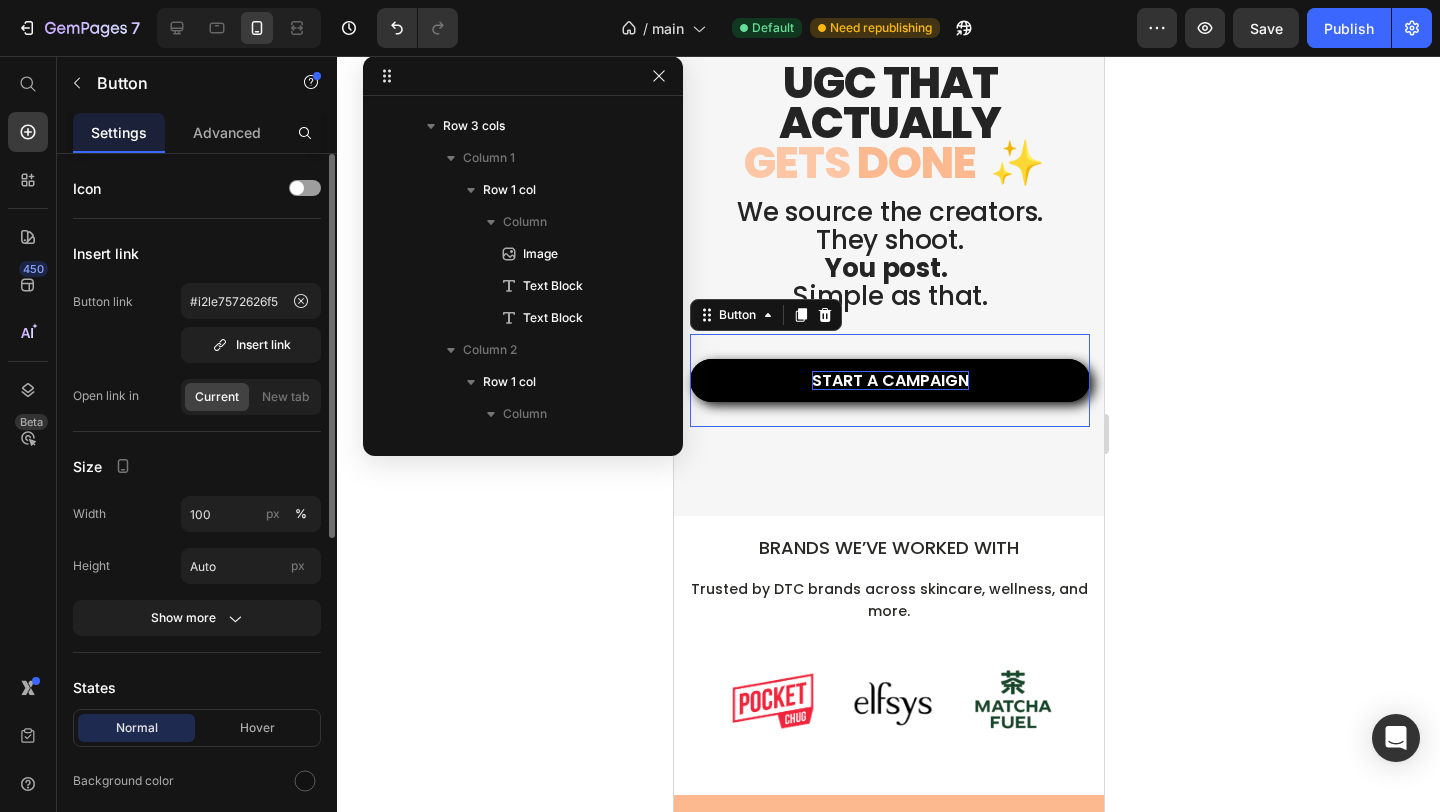 scroll, scrollTop: 250, scrollLeft: 0, axis: vertical 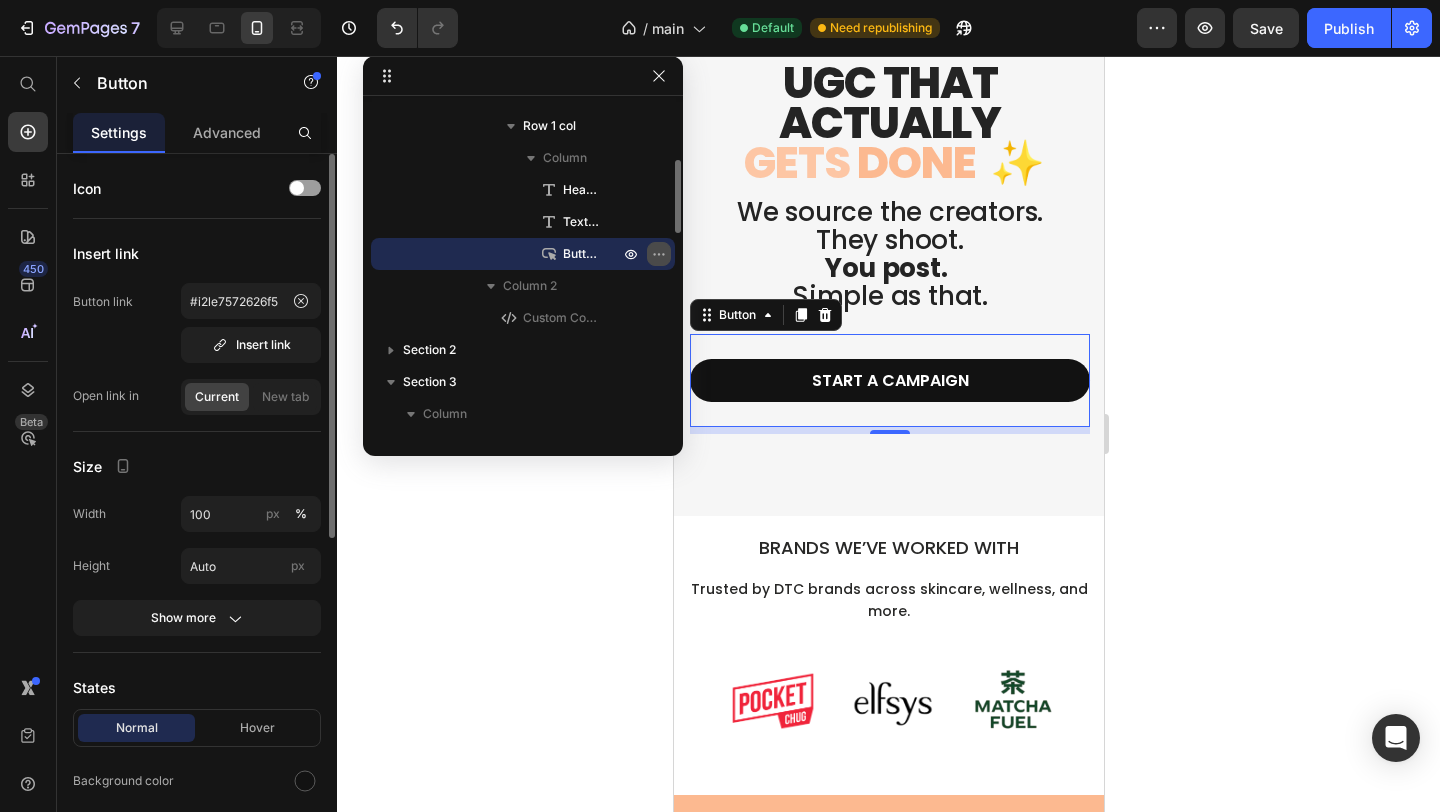 click 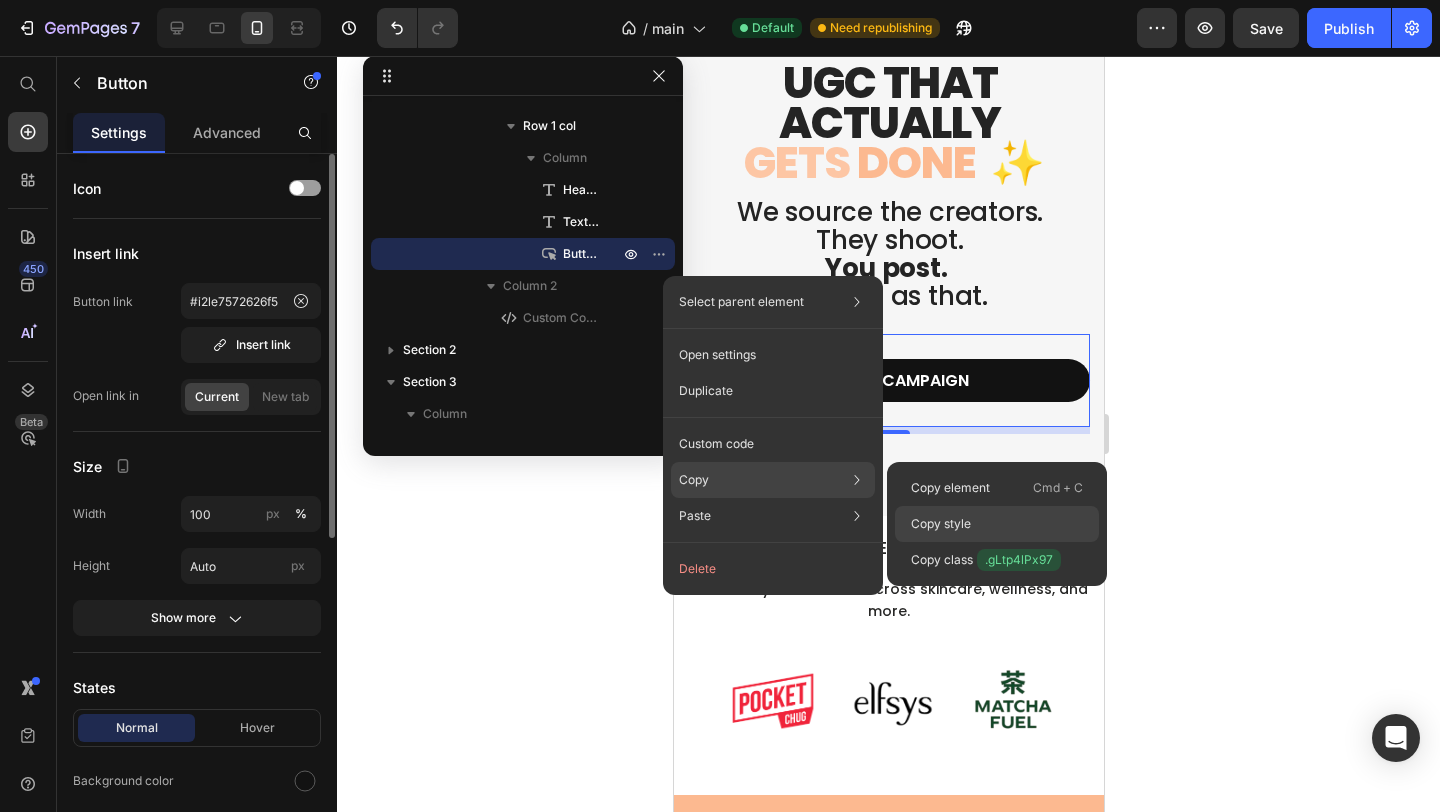 click on "Copy style" at bounding box center (941, 524) 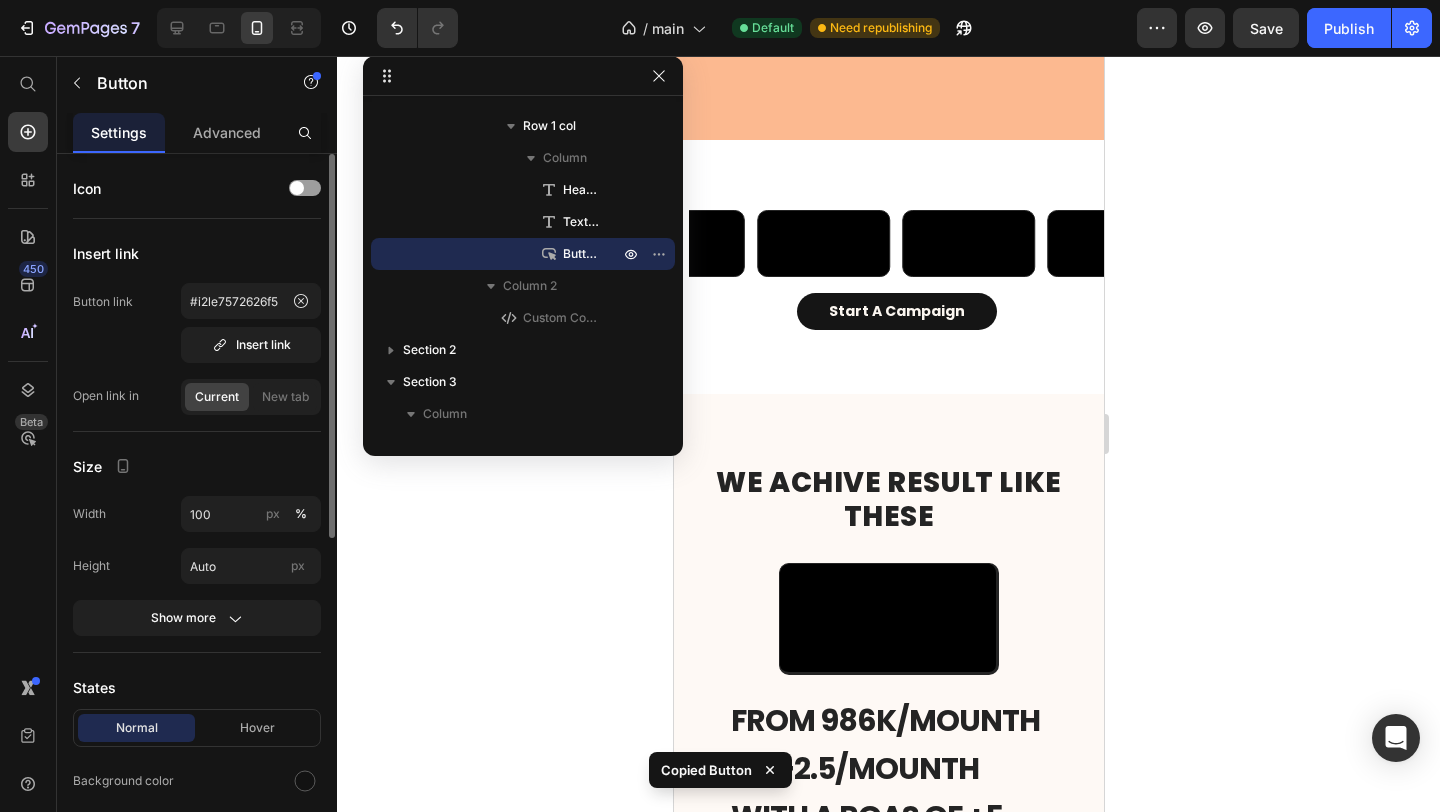 scroll, scrollTop: 3280, scrollLeft: 0, axis: vertical 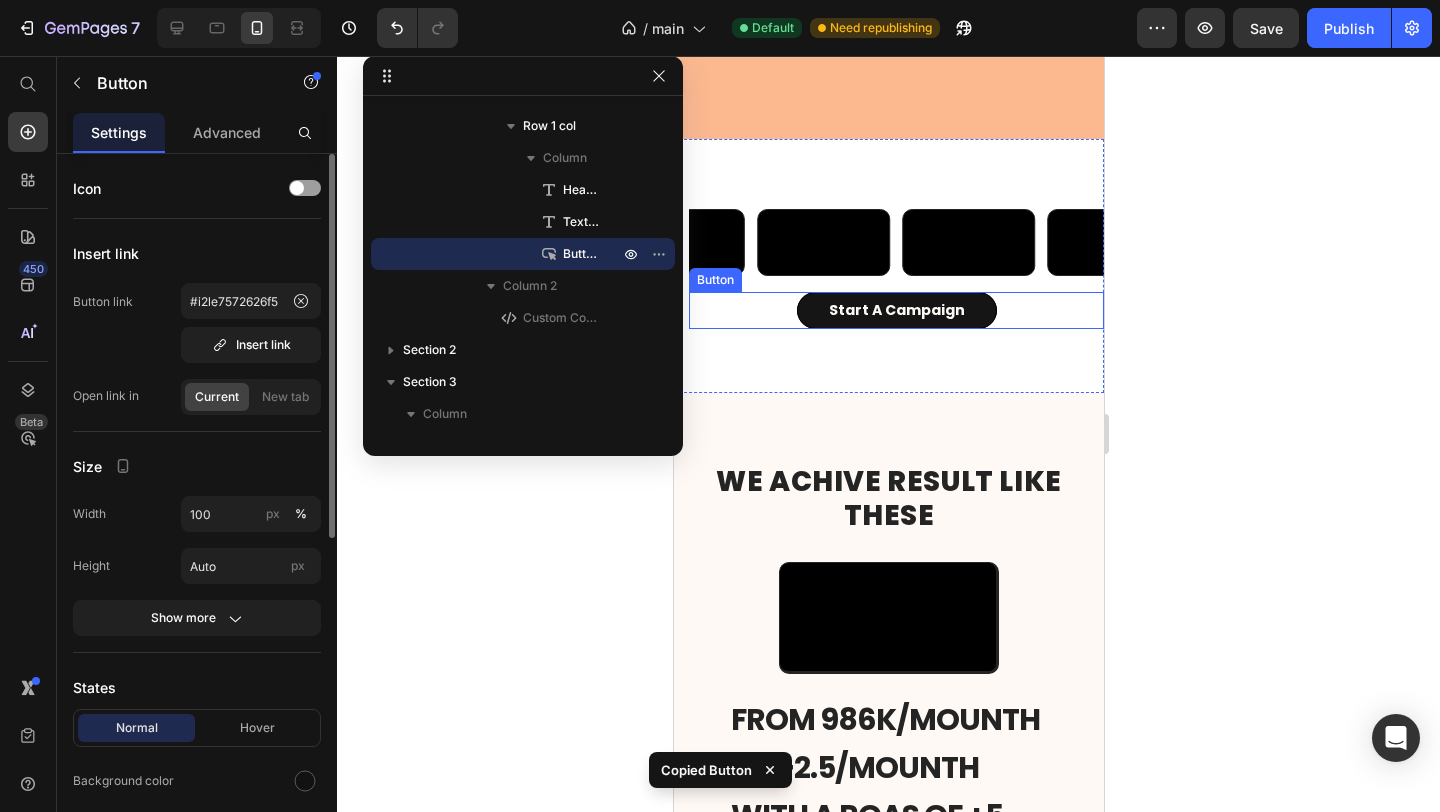 click on "start a campaign" at bounding box center [896, 310] 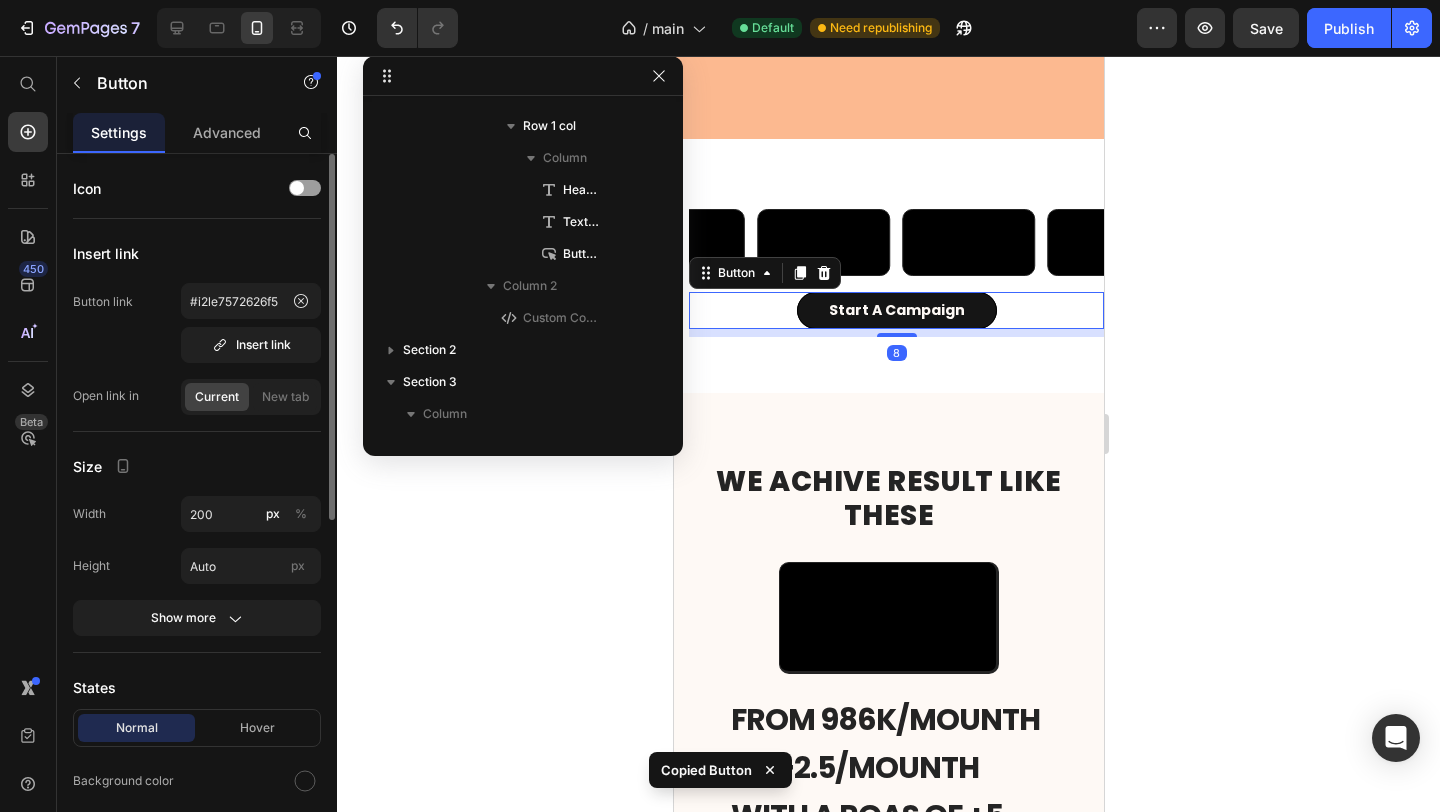 scroll, scrollTop: 1238, scrollLeft: 0, axis: vertical 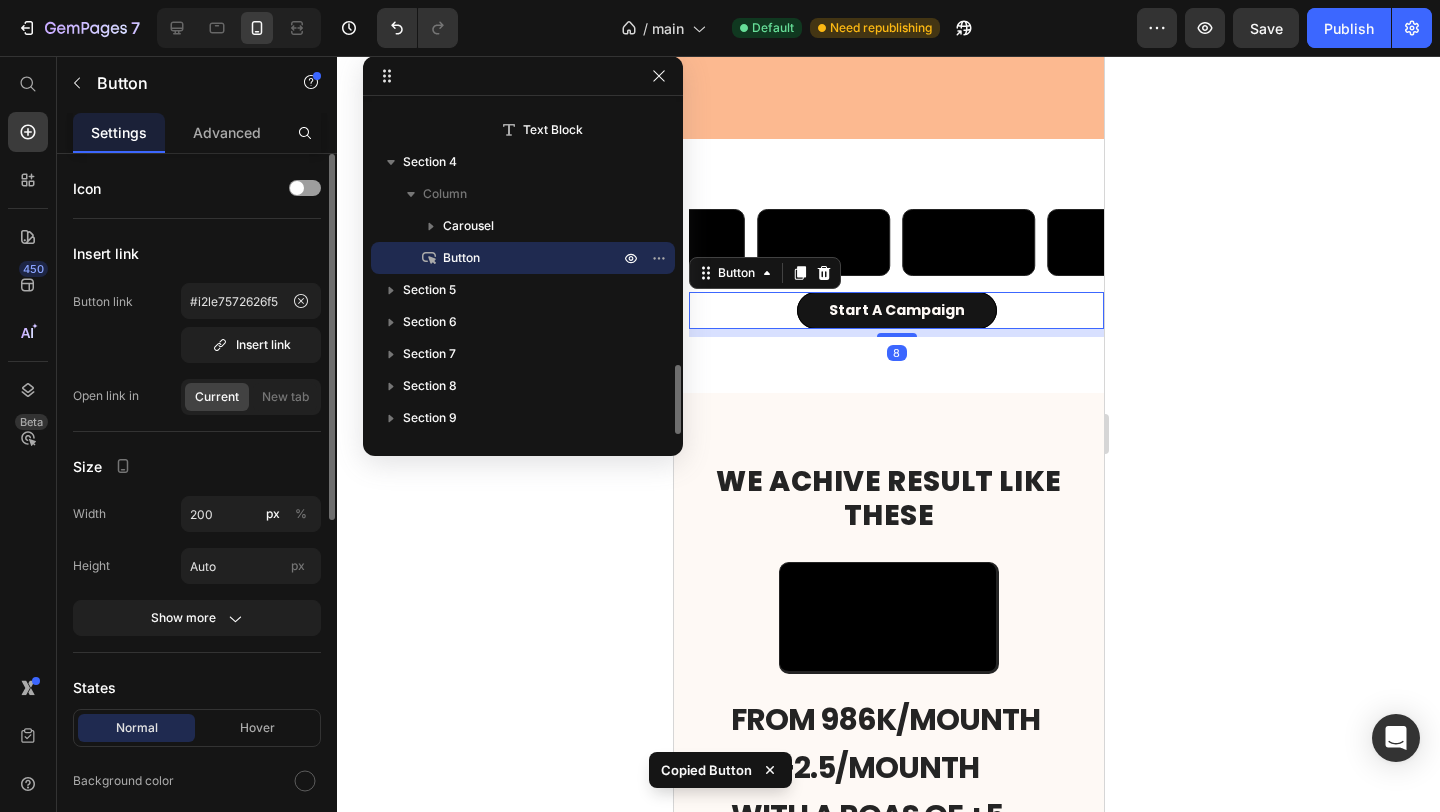 type on "100" 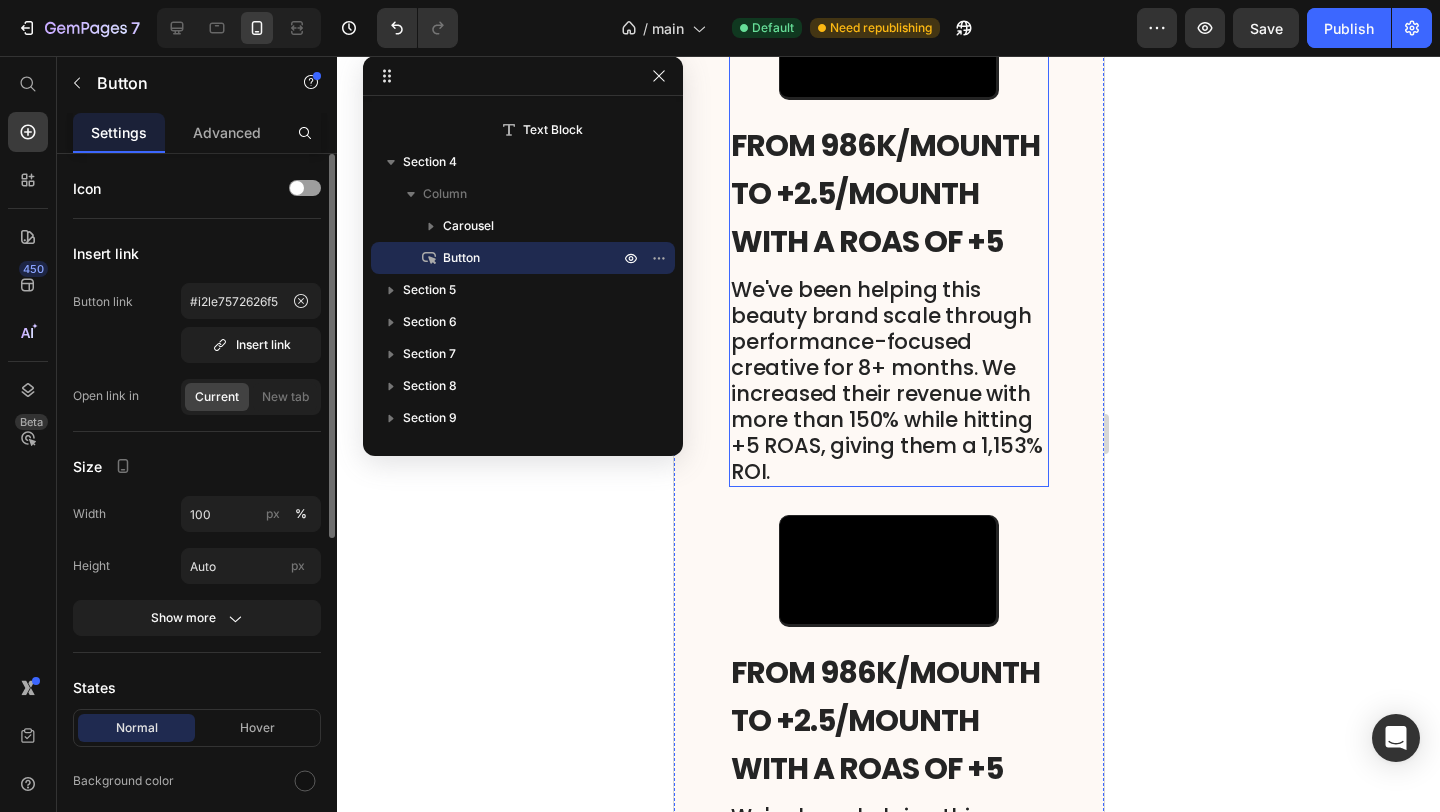 scroll, scrollTop: 3507, scrollLeft: 0, axis: vertical 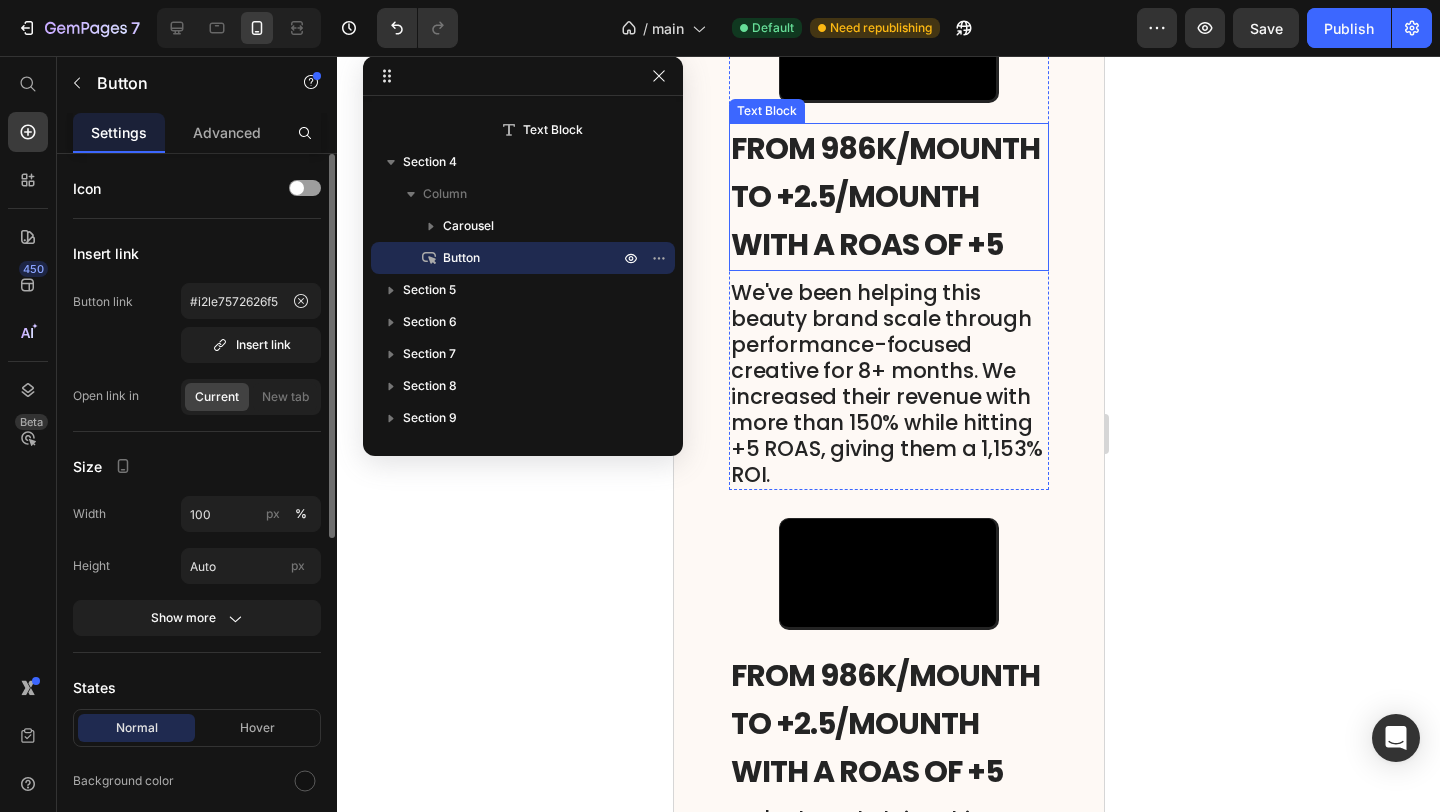 click on "FROM 986K/MOUNTH TO +2.5/MOUNTH WITH A ROAS OF +5" at bounding box center [888, 197] 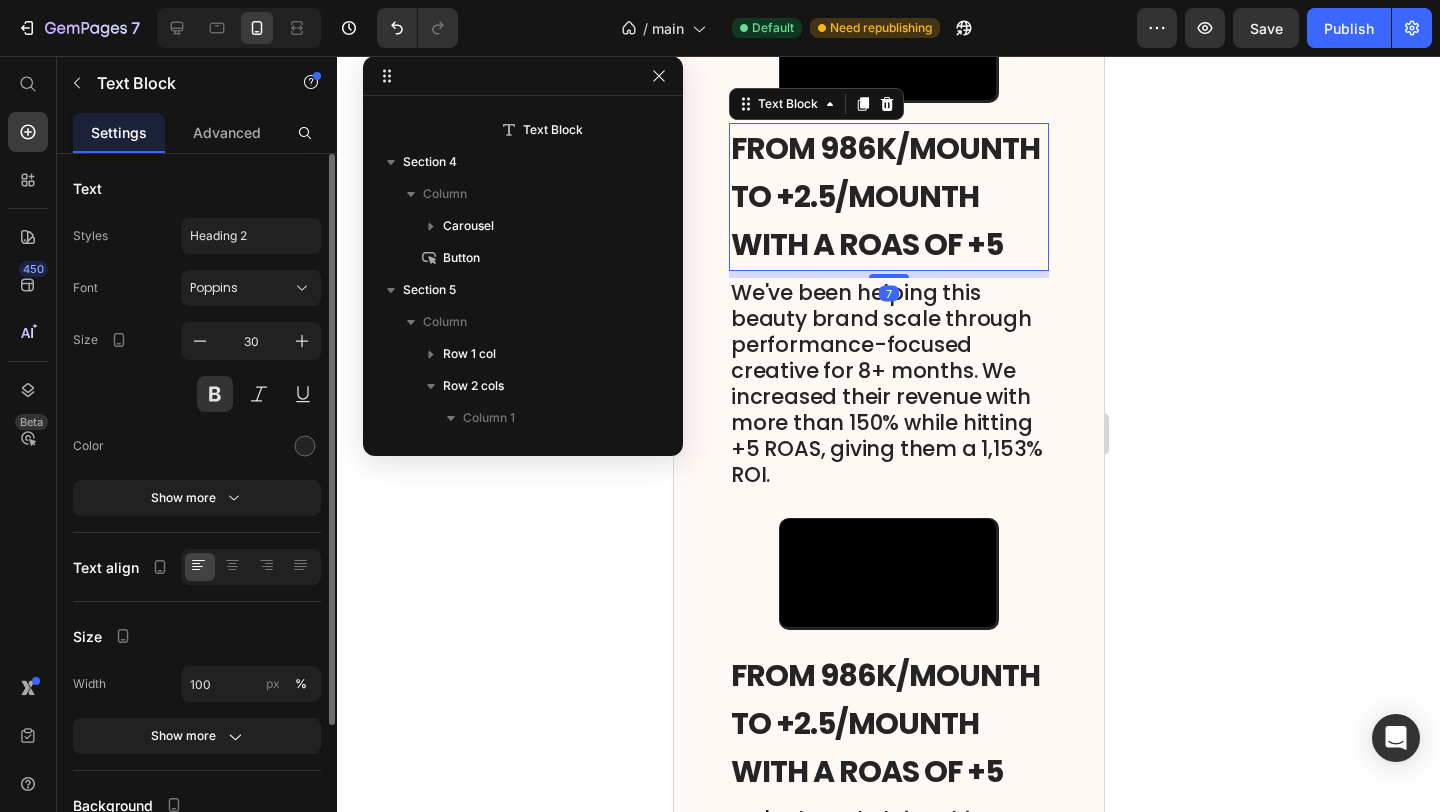 scroll, scrollTop: 1434, scrollLeft: 0, axis: vertical 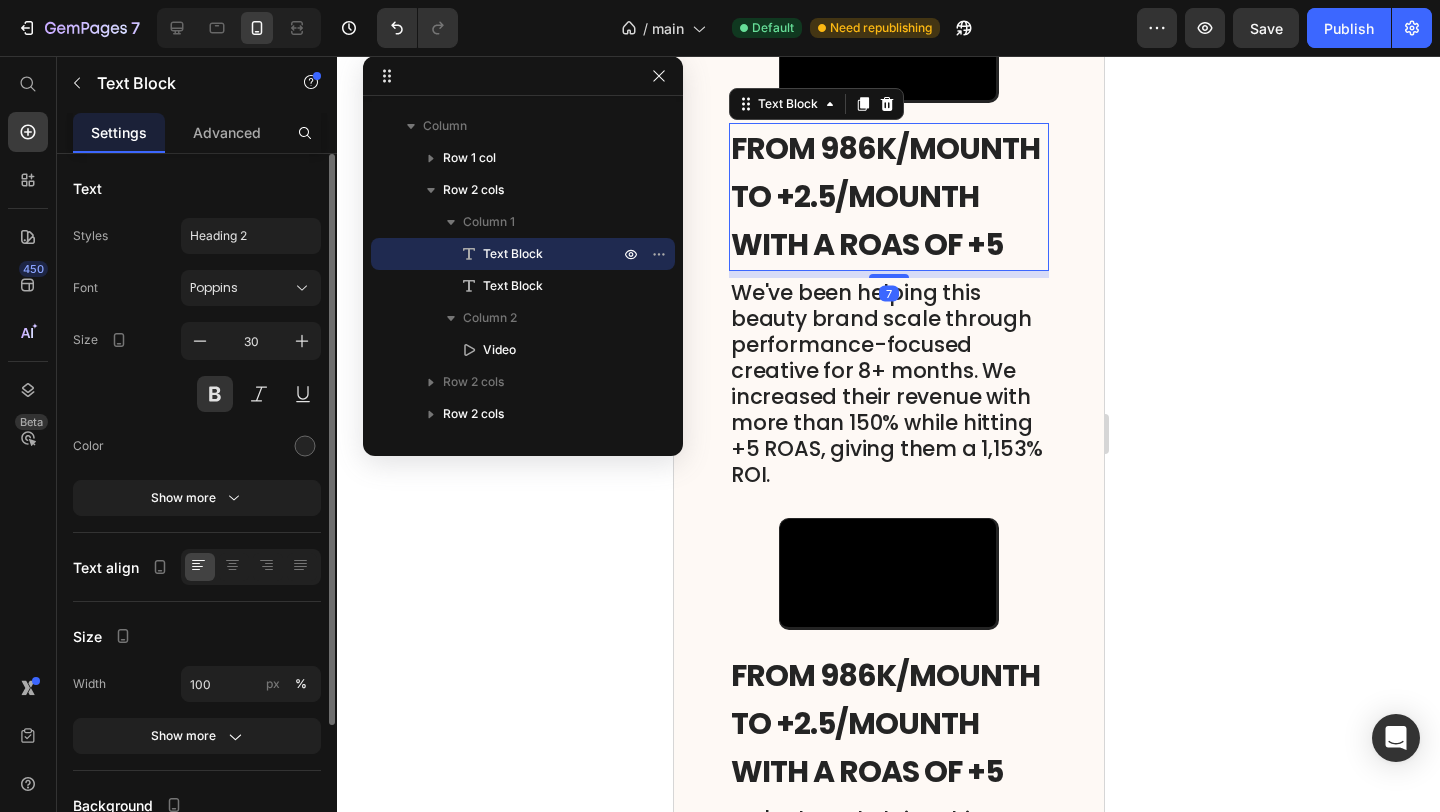 click on "FROM 986K/MOUNTH TO +2.5/MOUNTH WITH A ROAS OF +5" at bounding box center [888, 197] 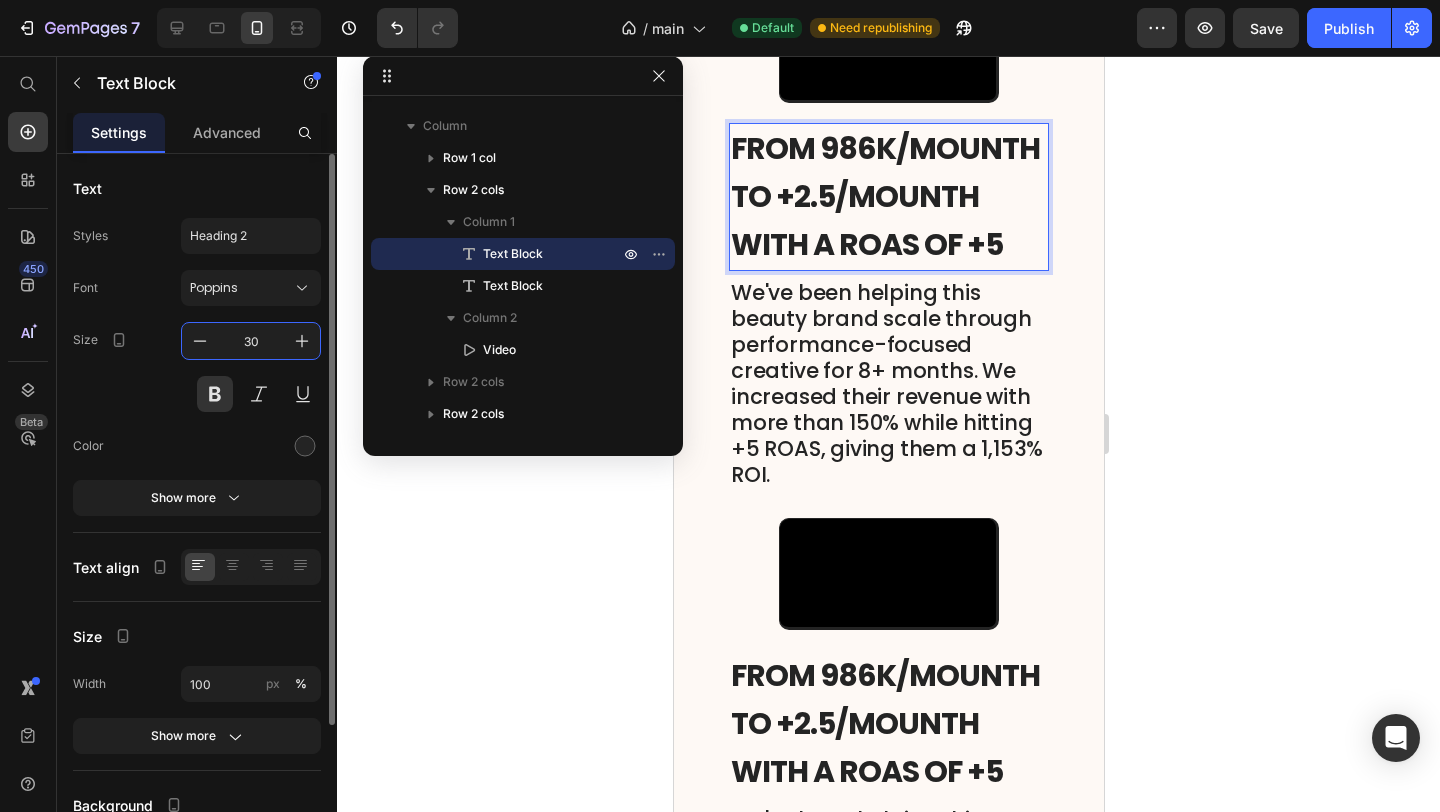 click on "30" at bounding box center [251, 341] 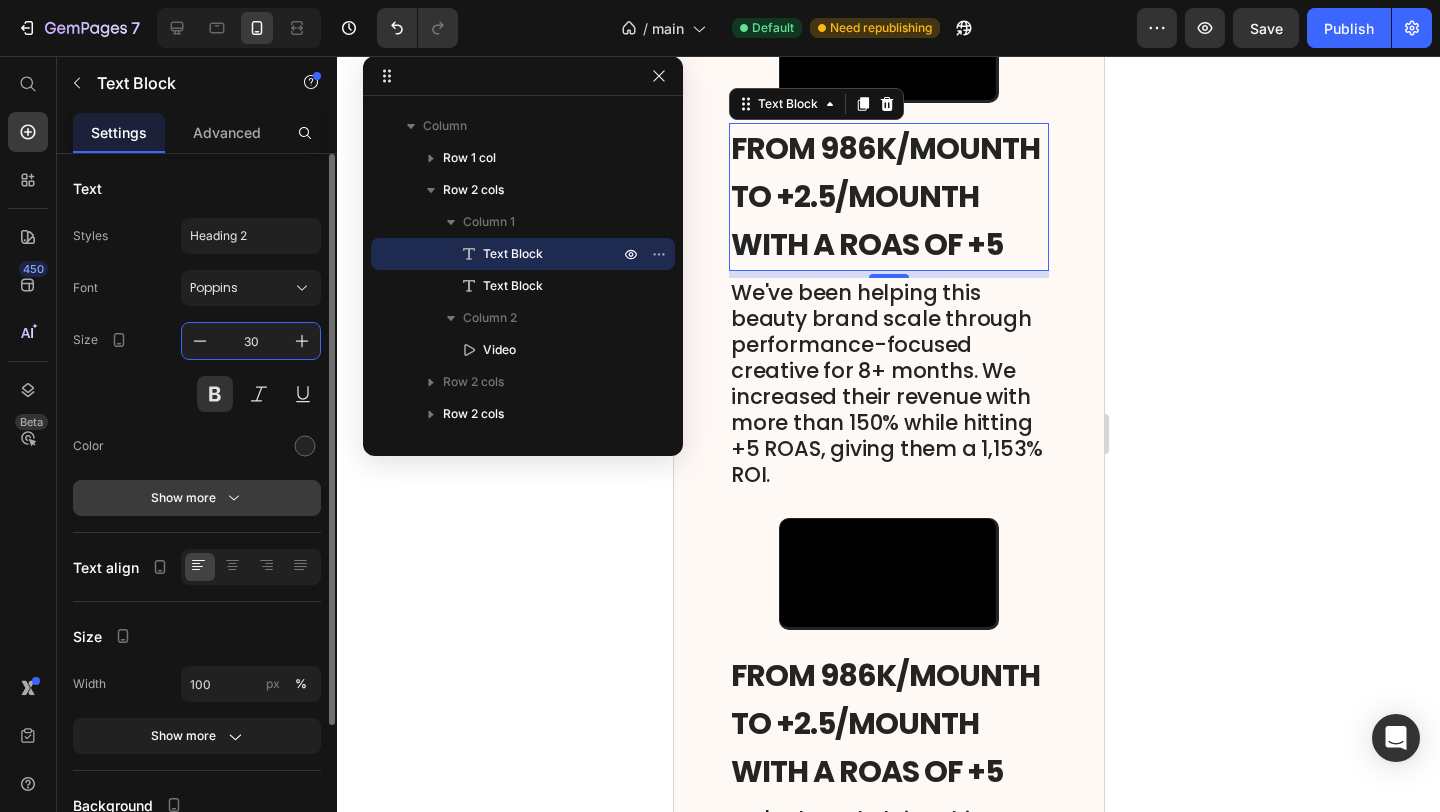 click on "Show more" at bounding box center (197, 498) 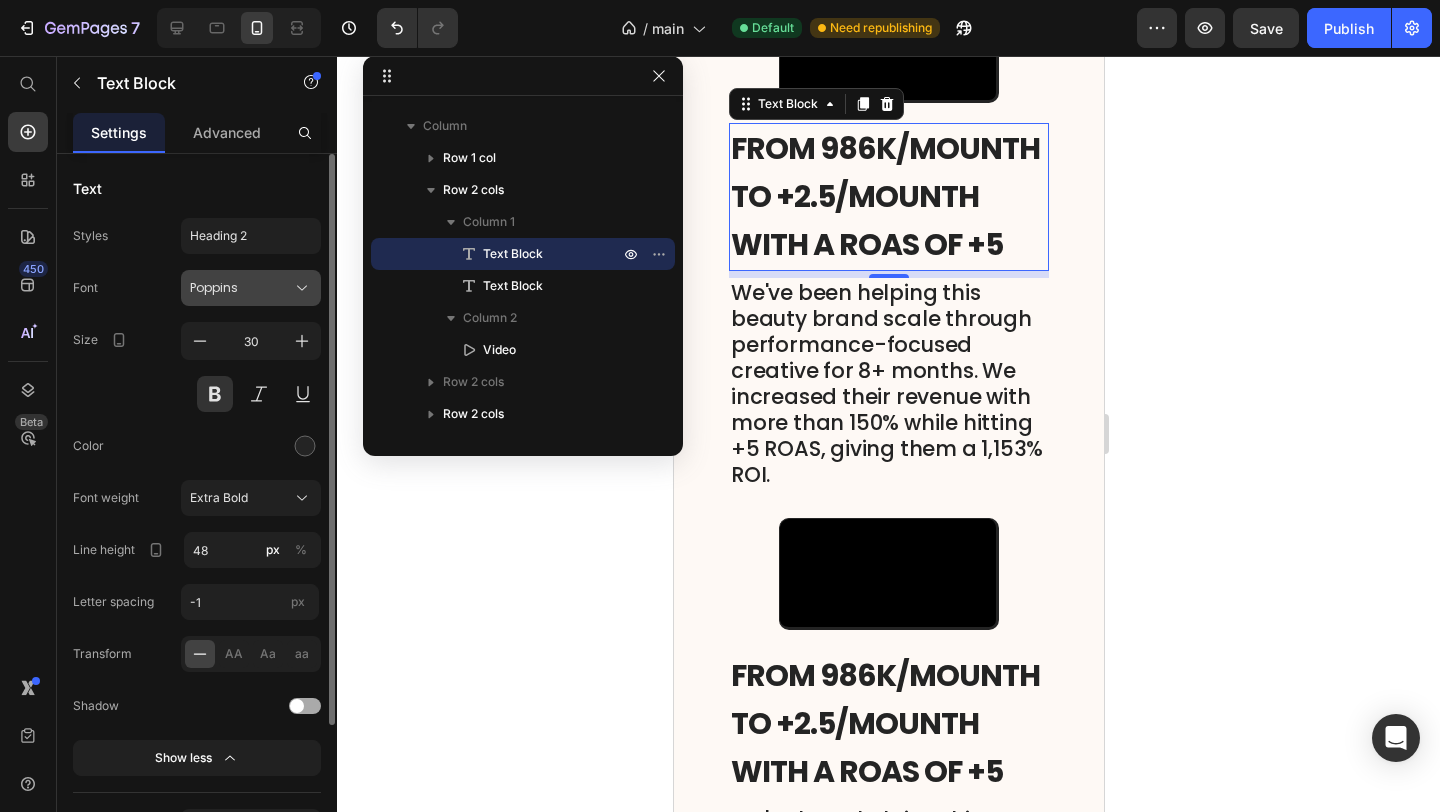 click on "Poppins" at bounding box center [251, 288] 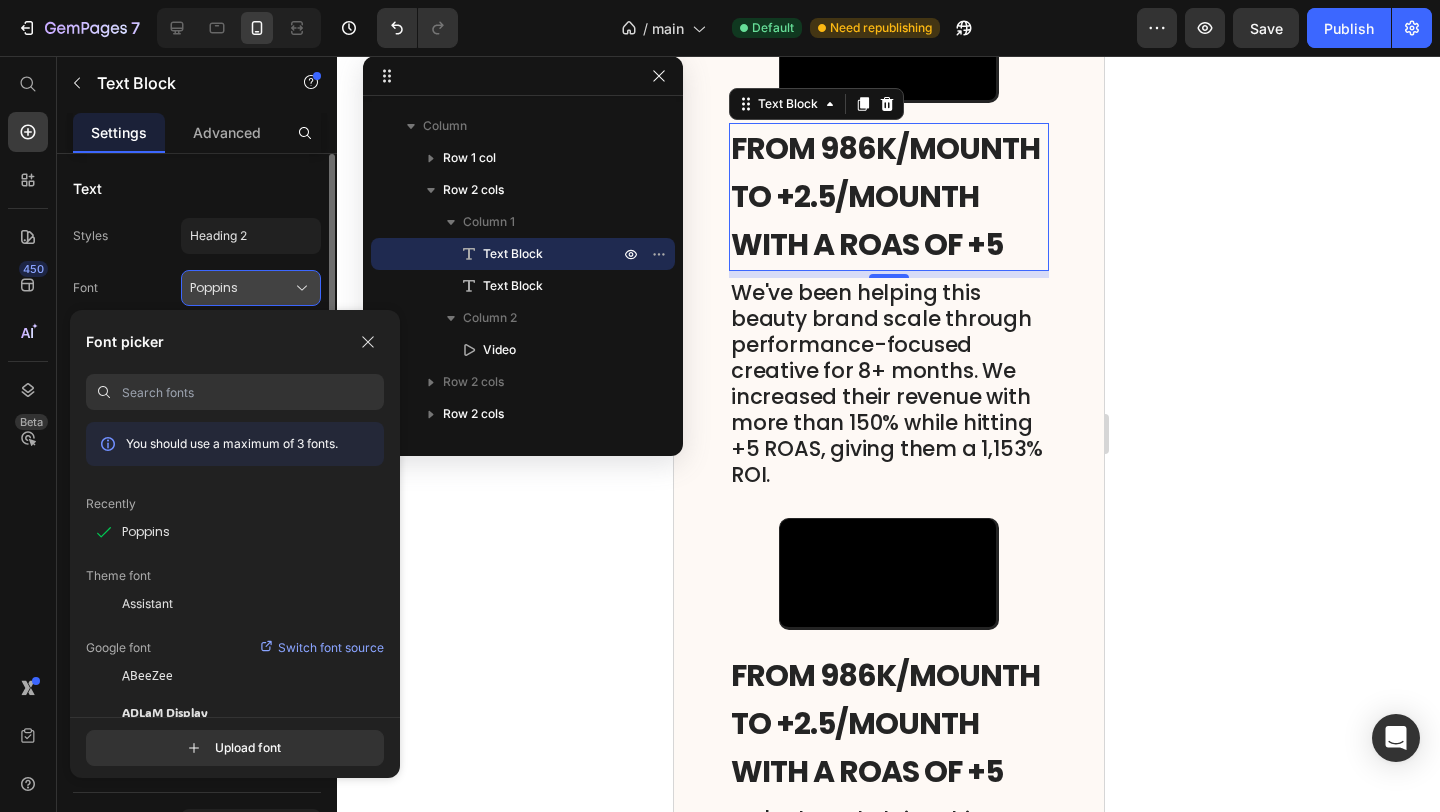 click on "Poppins" at bounding box center (251, 288) 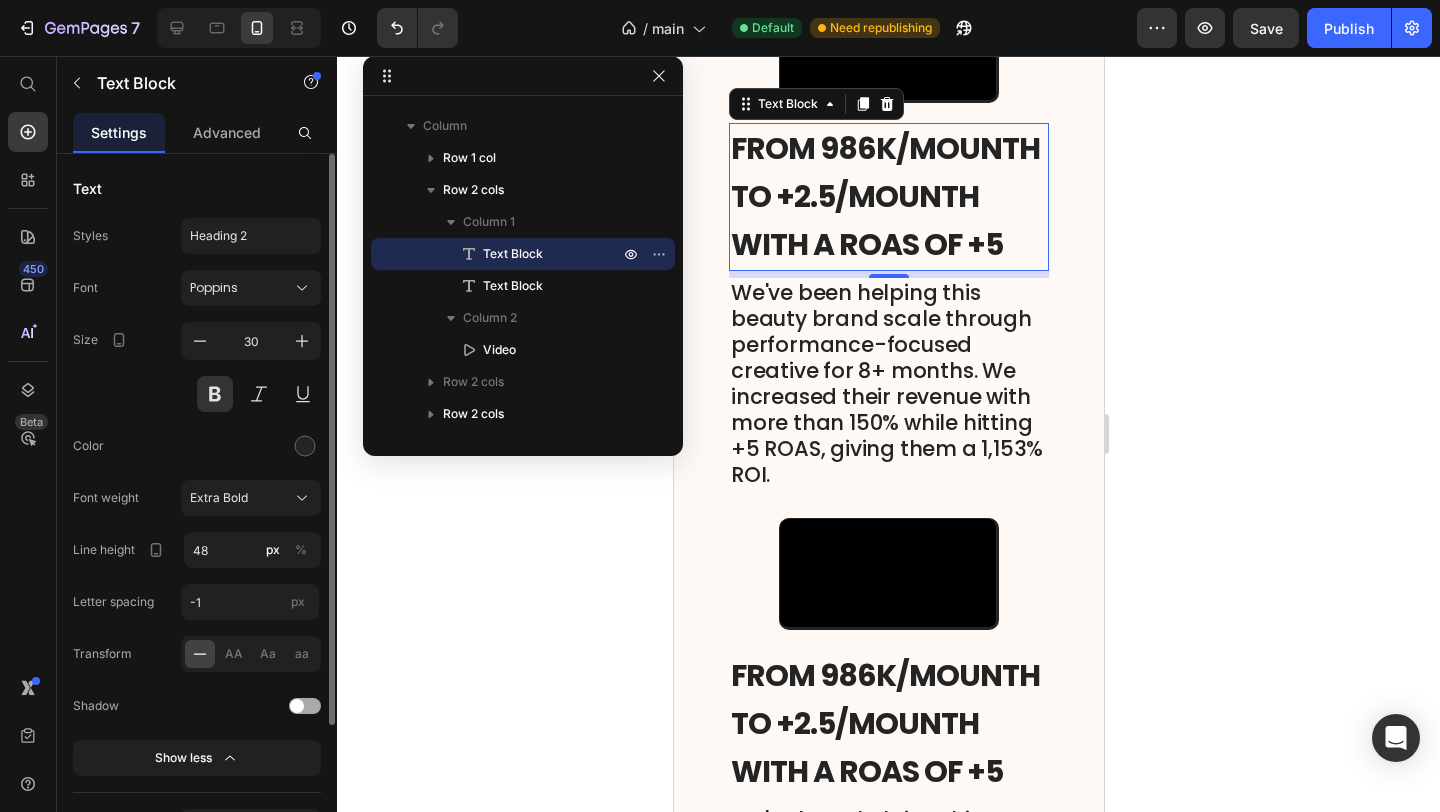 click on "Text Styles Heading 2 Font Poppins Size 30 Color Font weight Extra Bold Line height 48 px % Letter spacing -1 px Transform
AA Aa aa Shadow Show less" 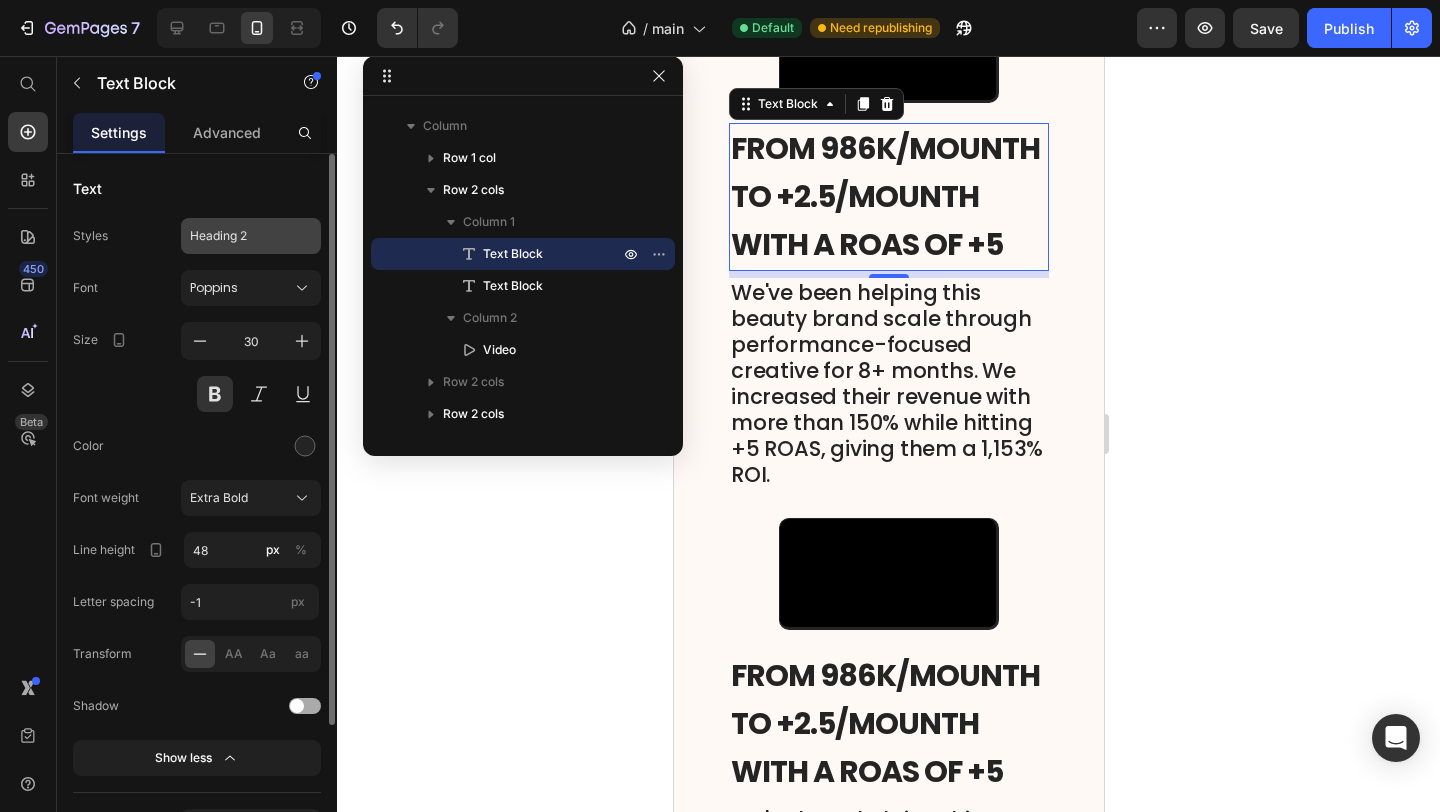 click on "Heading 2" at bounding box center [239, 236] 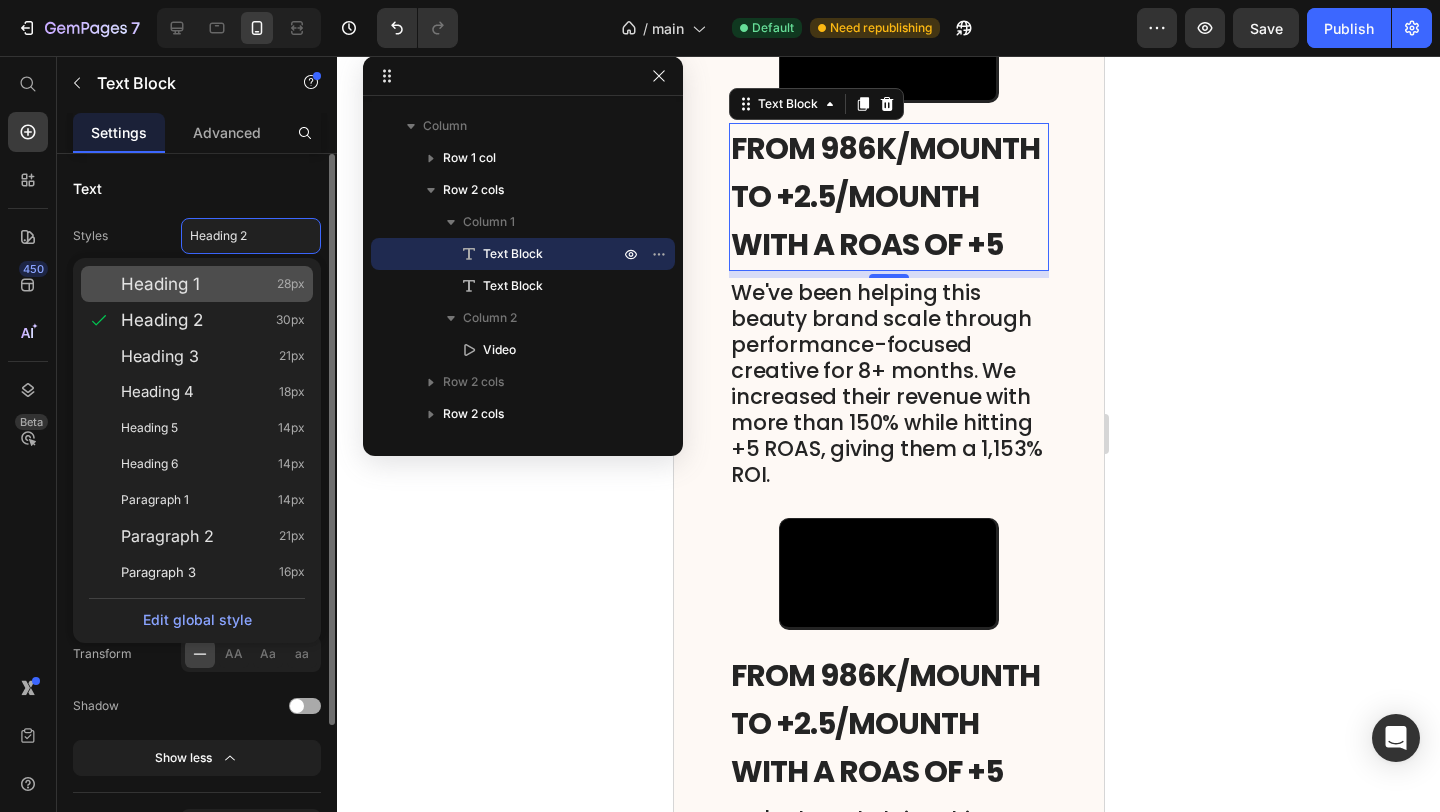 click on "Heading 1 28px" 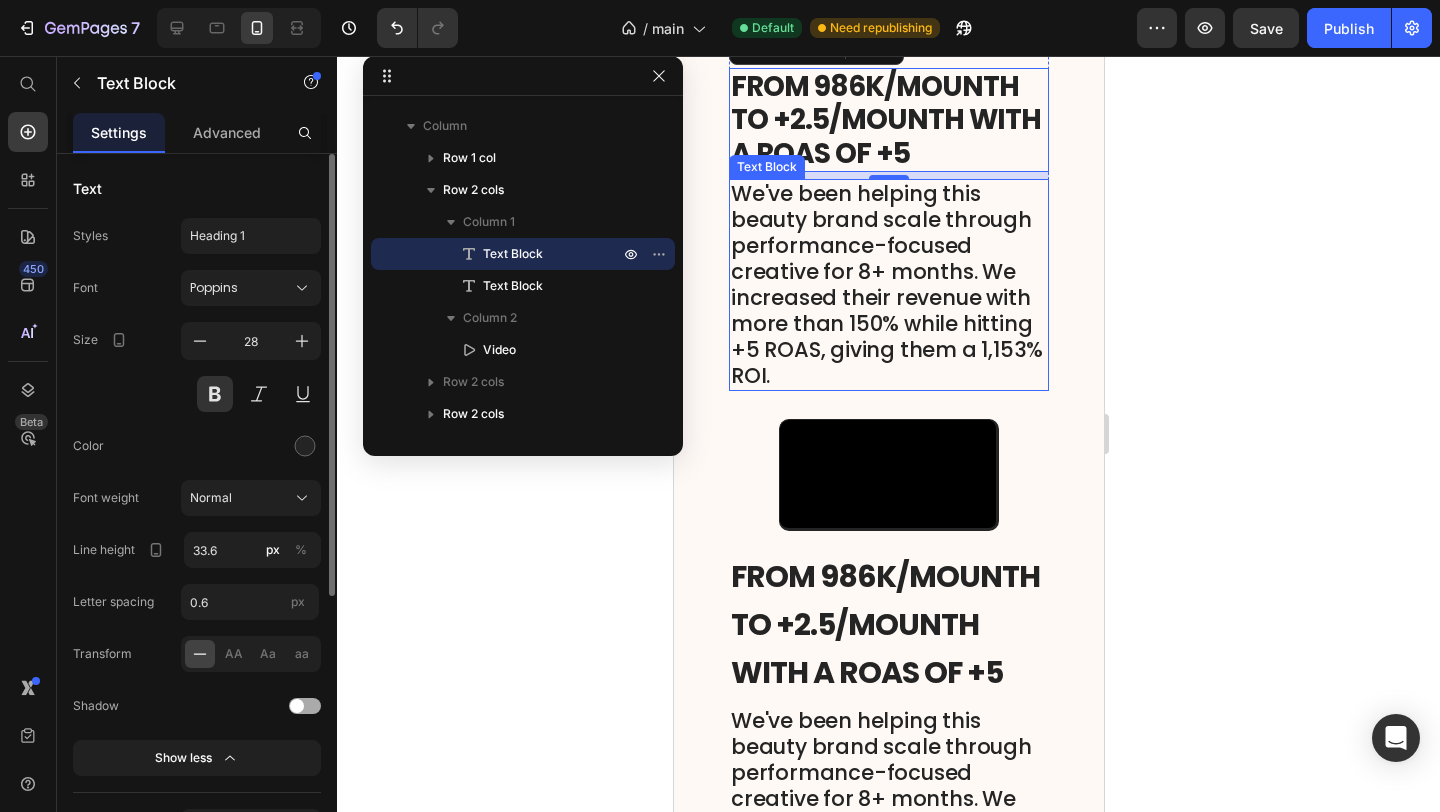 scroll, scrollTop: 3608, scrollLeft: 0, axis: vertical 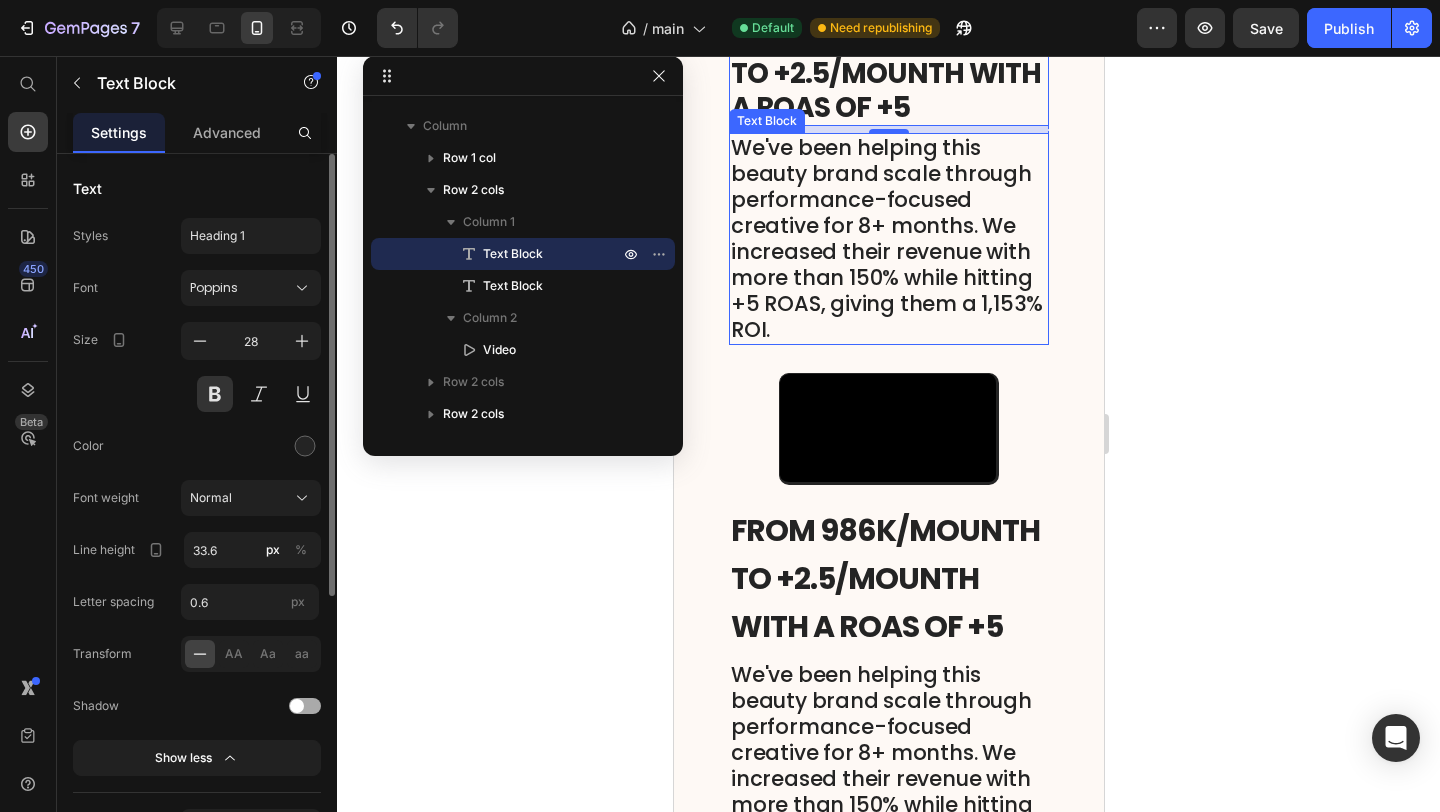 click on "We've been helping this beauty brand scale through performance-focused creative for 8+ months. We increased their revenue with more than 150% while hitting +5 ROAS, giving them a 1,153% ROI." at bounding box center (888, 239) 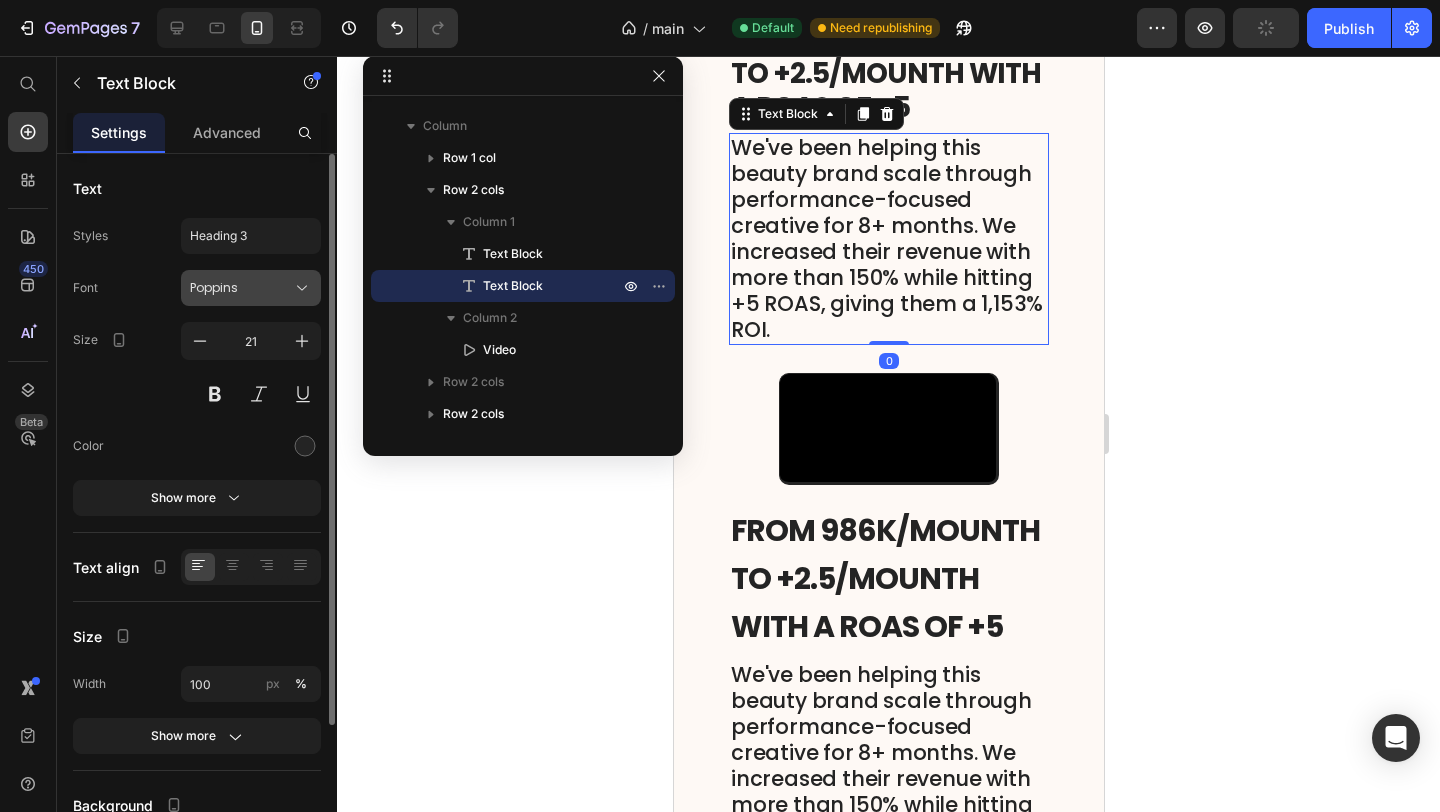 click on "Poppins" at bounding box center [251, 288] 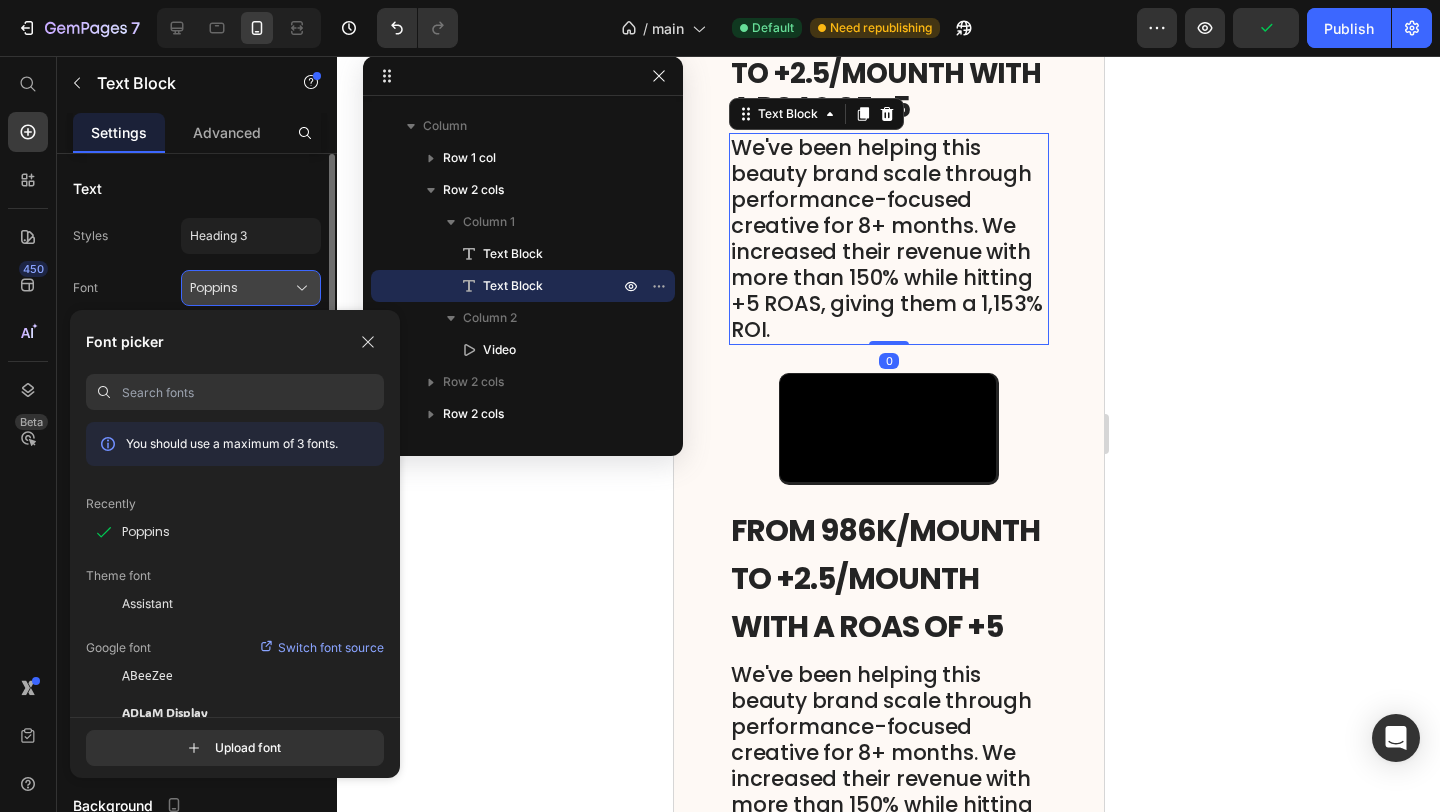 click on "Poppins" at bounding box center [251, 288] 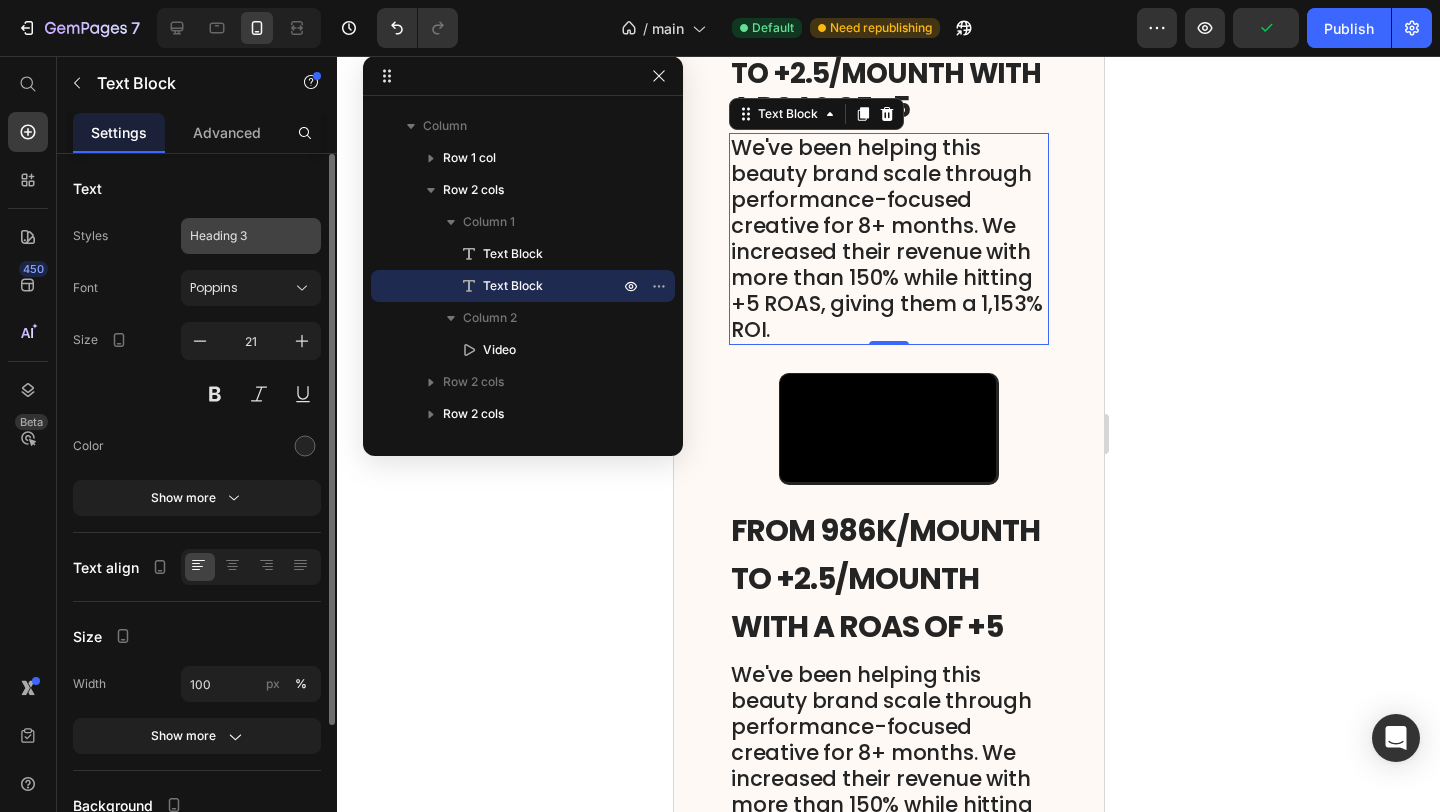 click on "Heading 3" at bounding box center (239, 236) 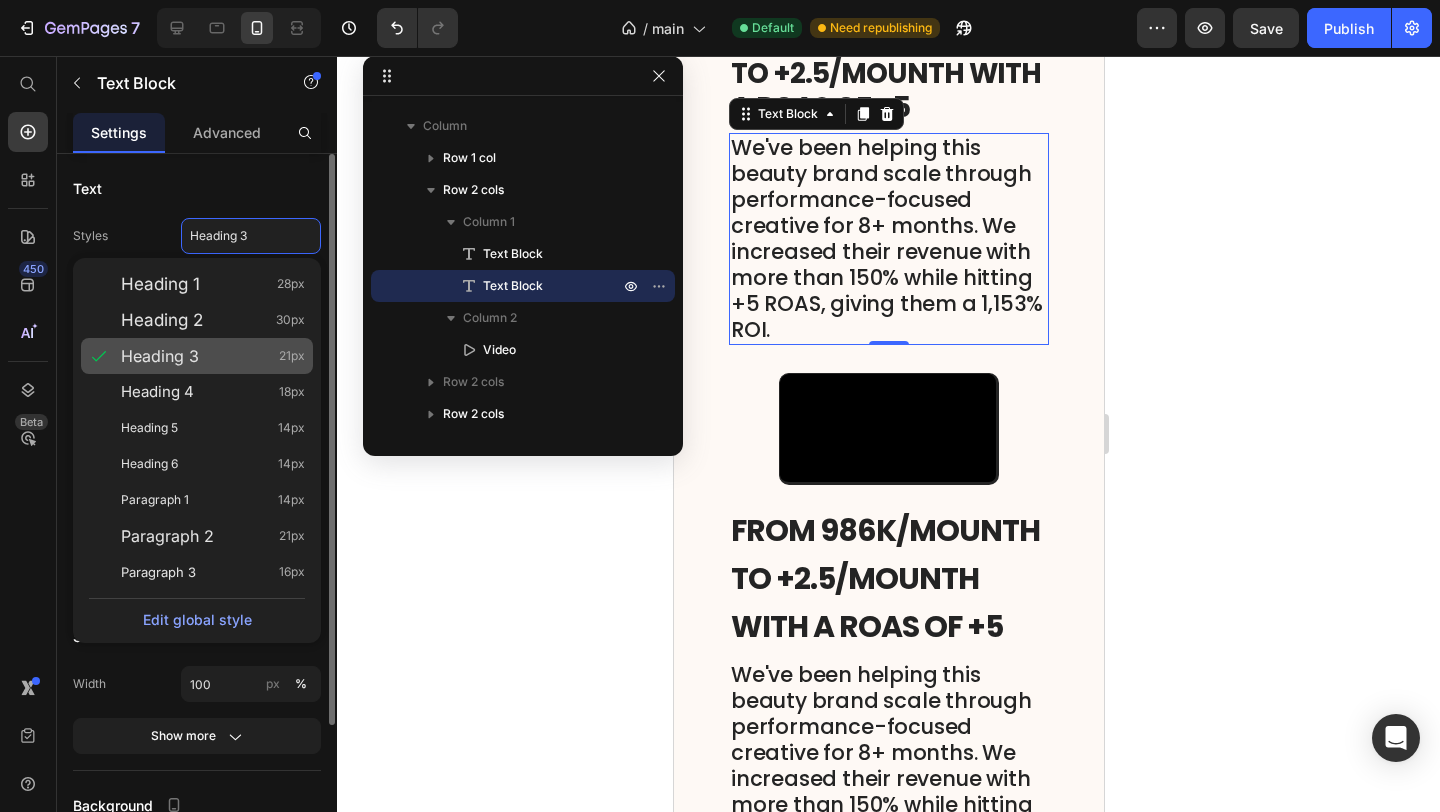 click on "Heading 3 21px" at bounding box center (213, 356) 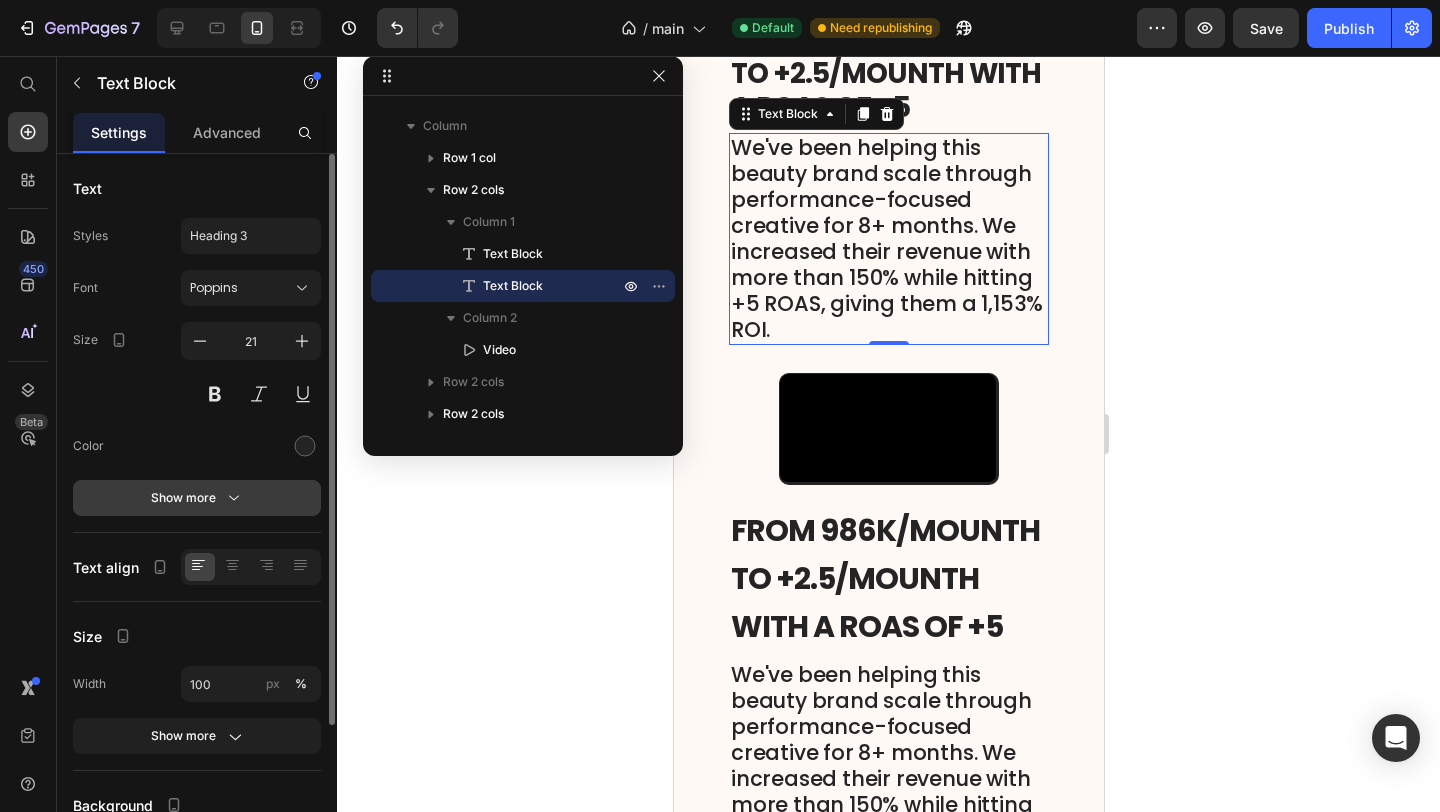 click 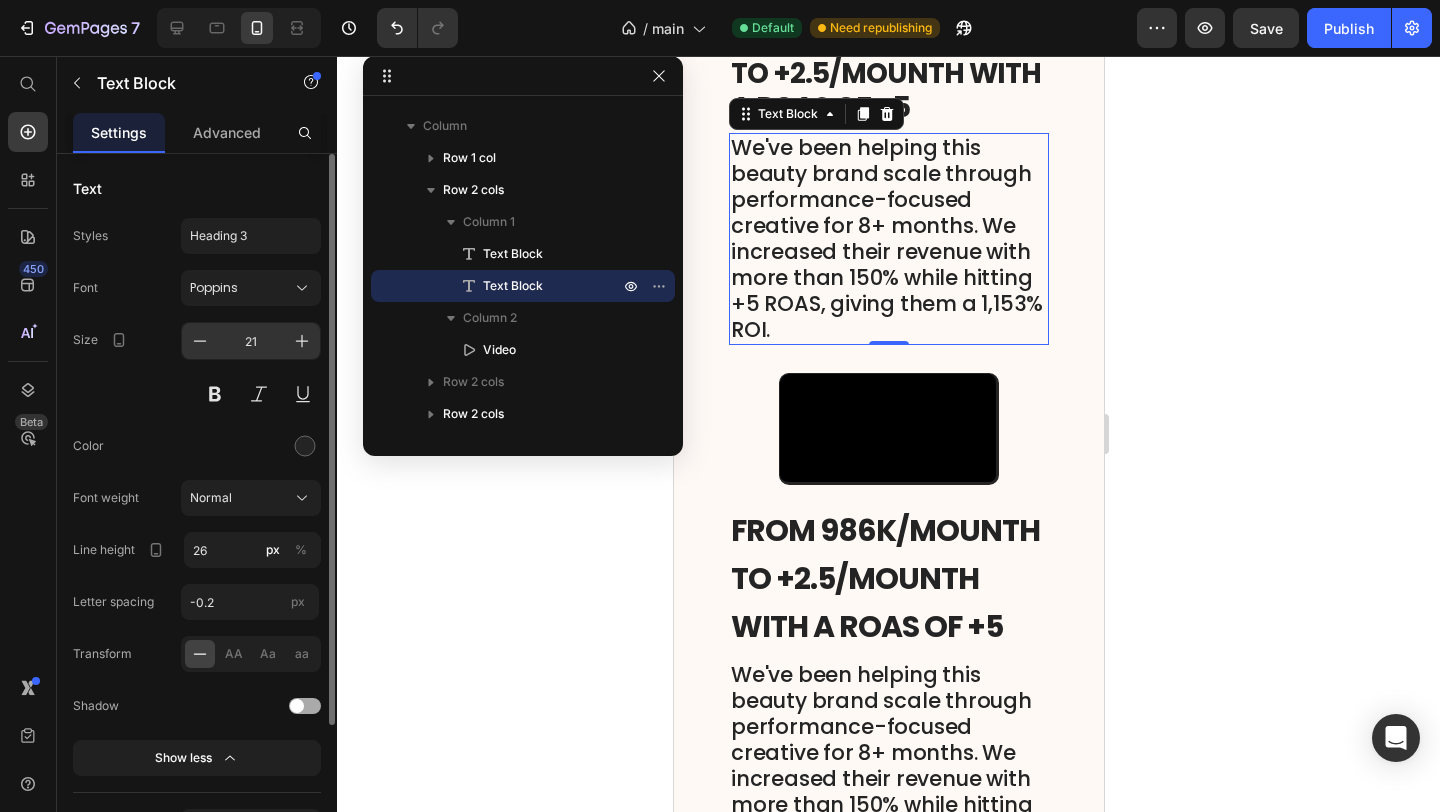 click on "21" at bounding box center [251, 341] 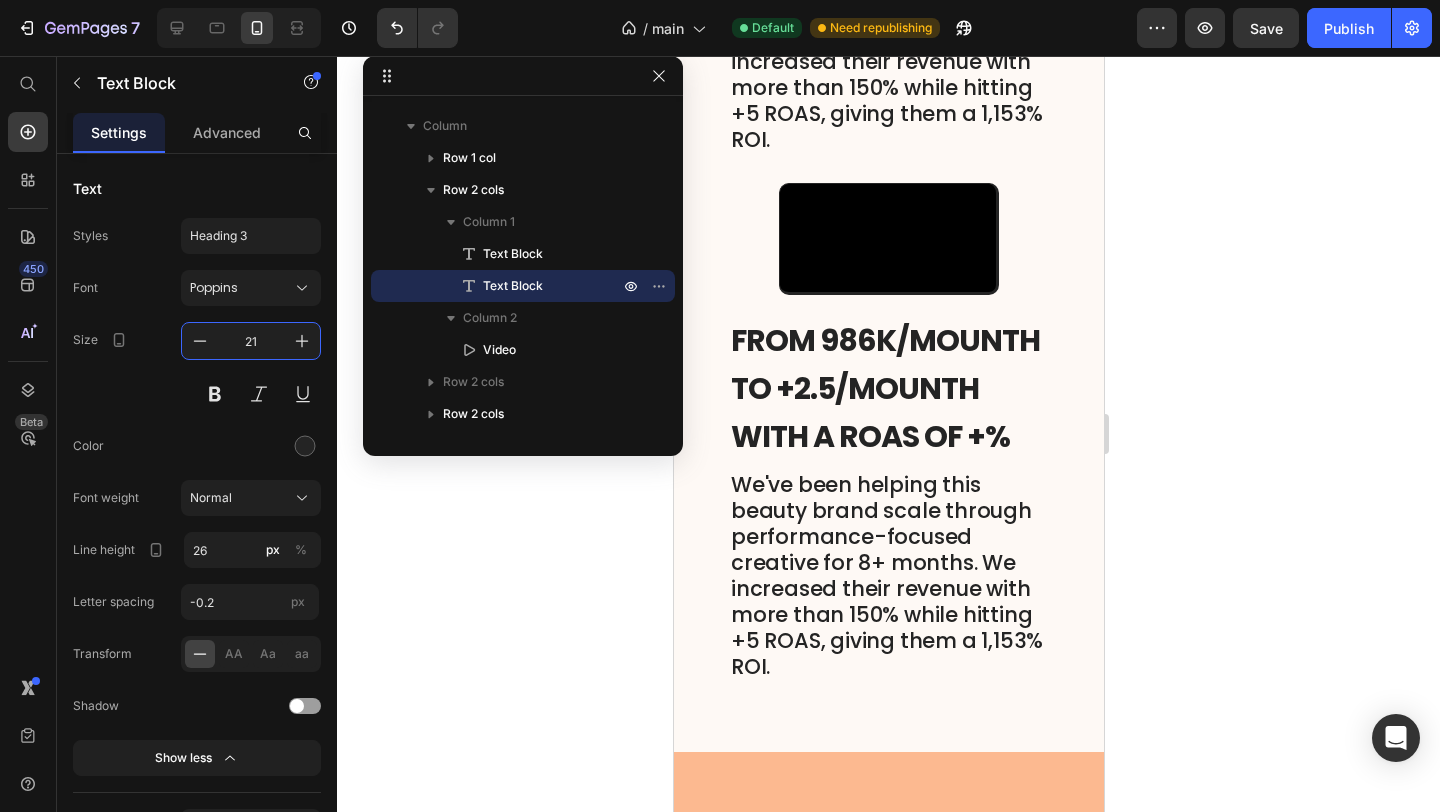 scroll, scrollTop: 4510, scrollLeft: 0, axis: vertical 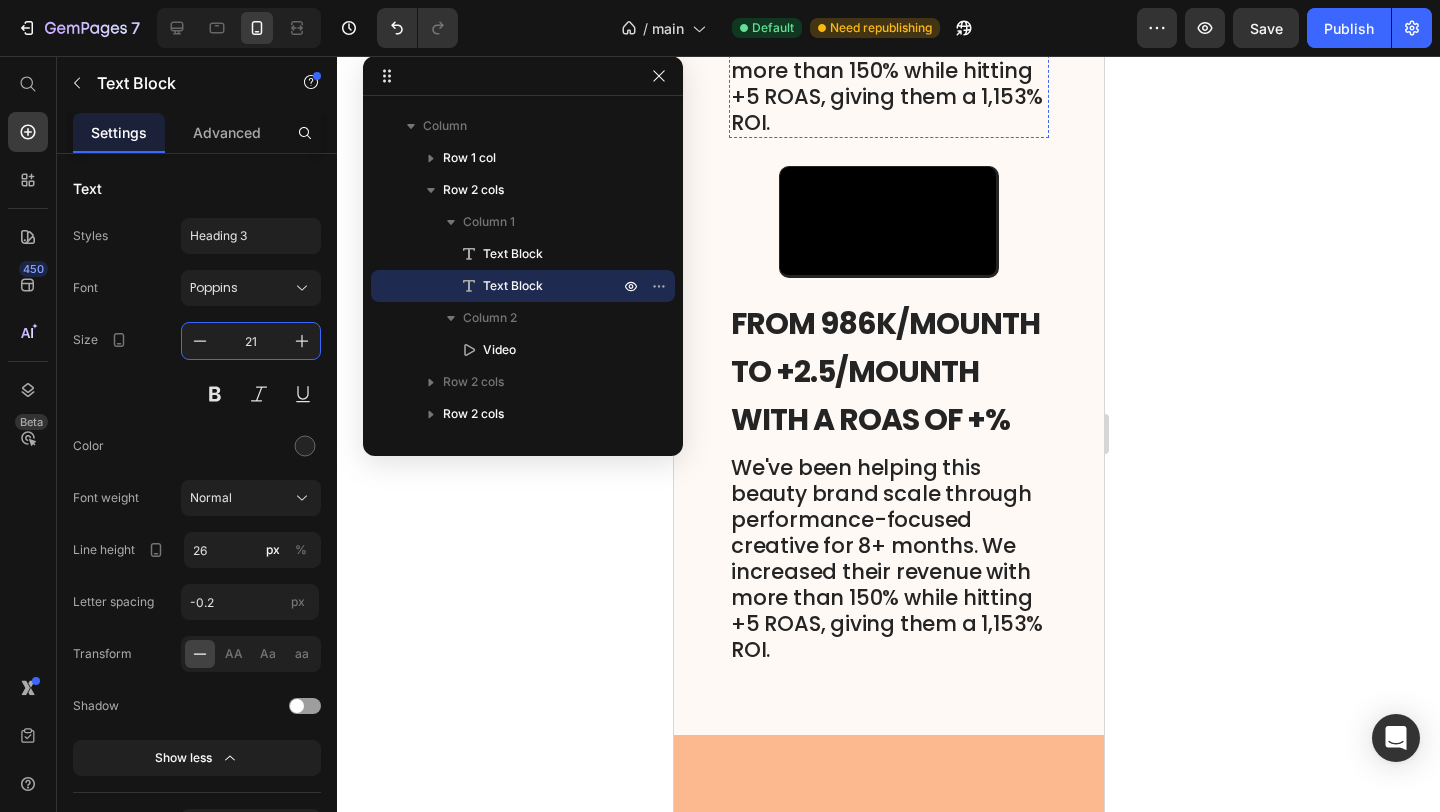 click on "FROM 986K/MOUNTH TO +2.5/MOUNTH WITH A ROAS OF +5" at bounding box center [888, -155] 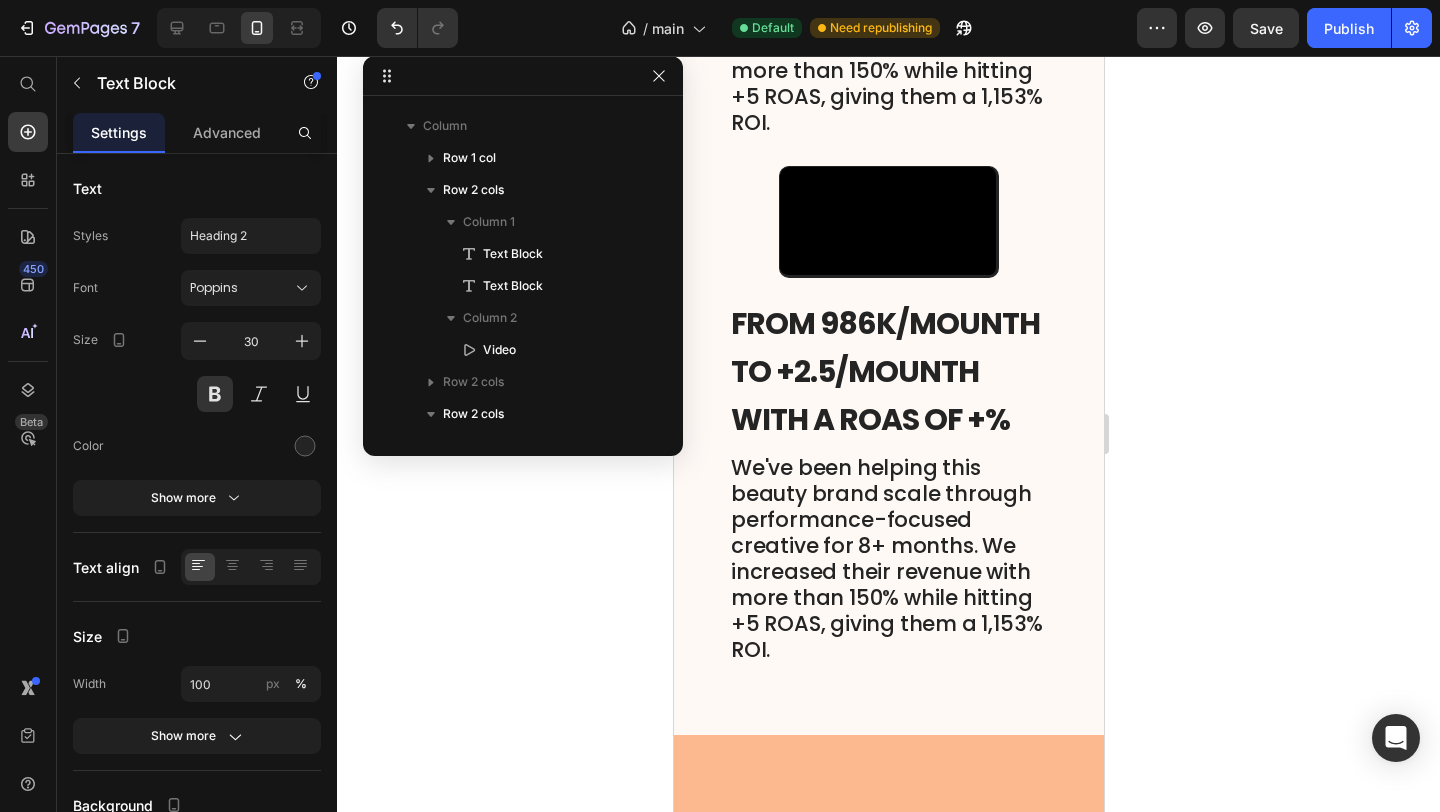scroll, scrollTop: 1658, scrollLeft: 0, axis: vertical 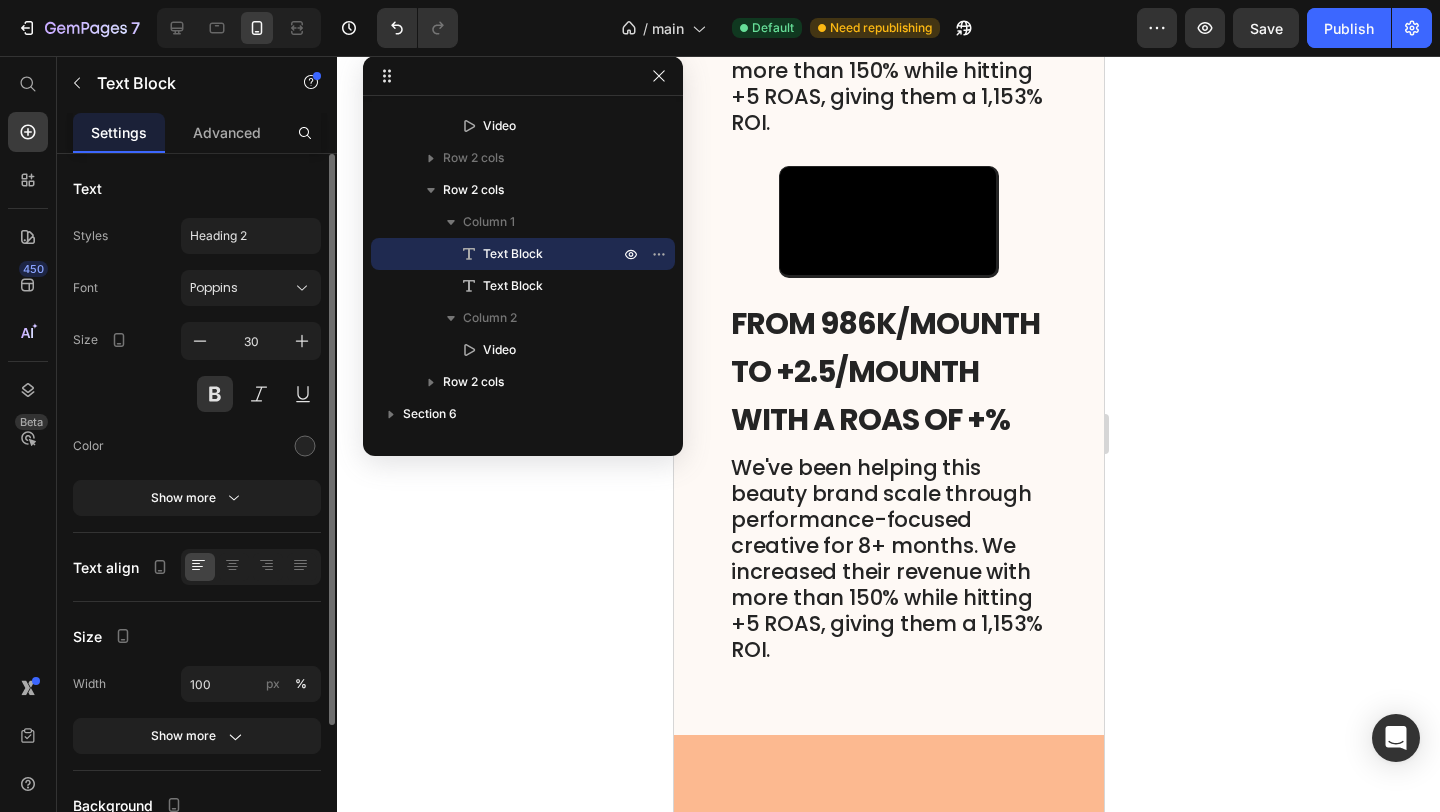 click on "Text Styles Heading 2 Font Poppins Size 30 Color Show more" 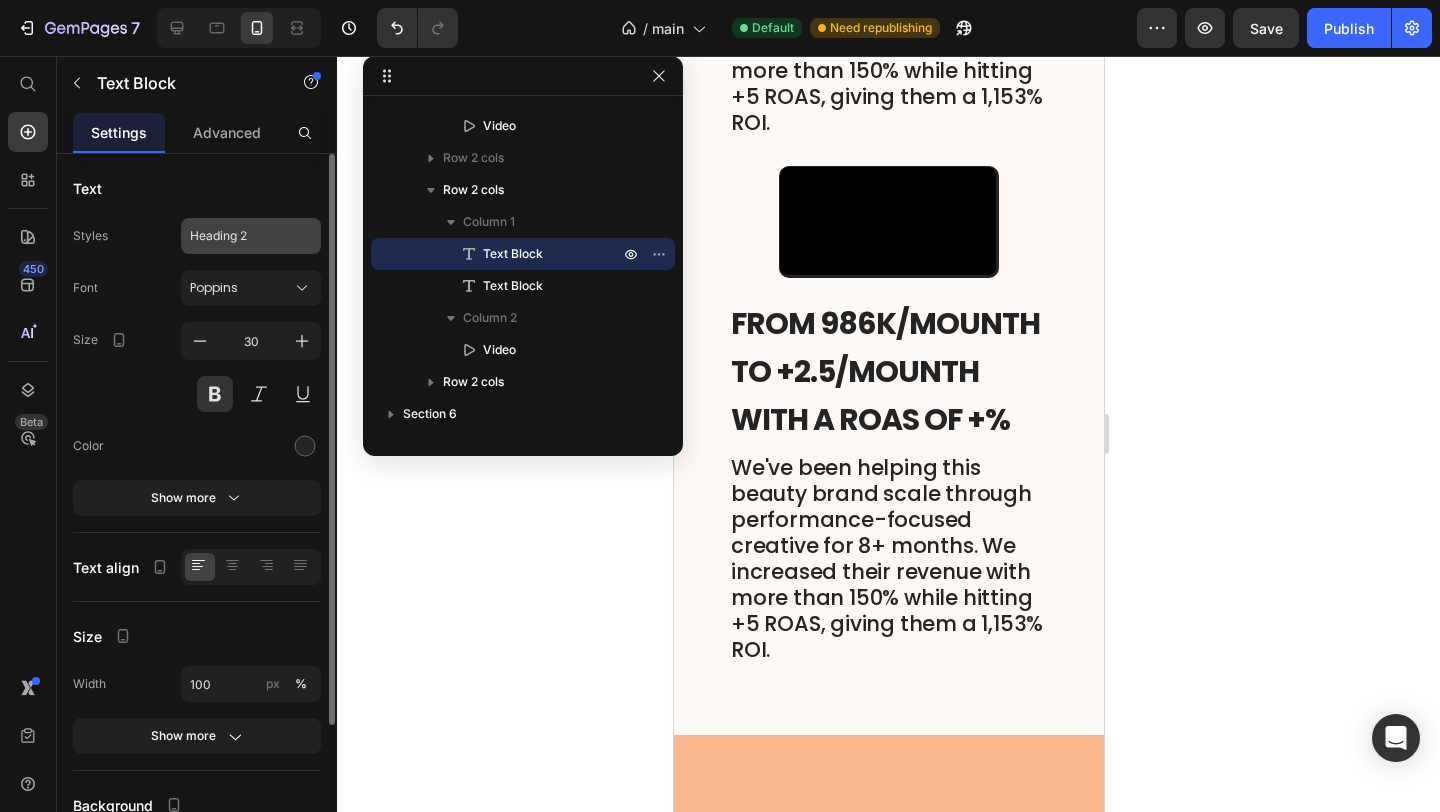click on "Heading 2" at bounding box center (251, 236) 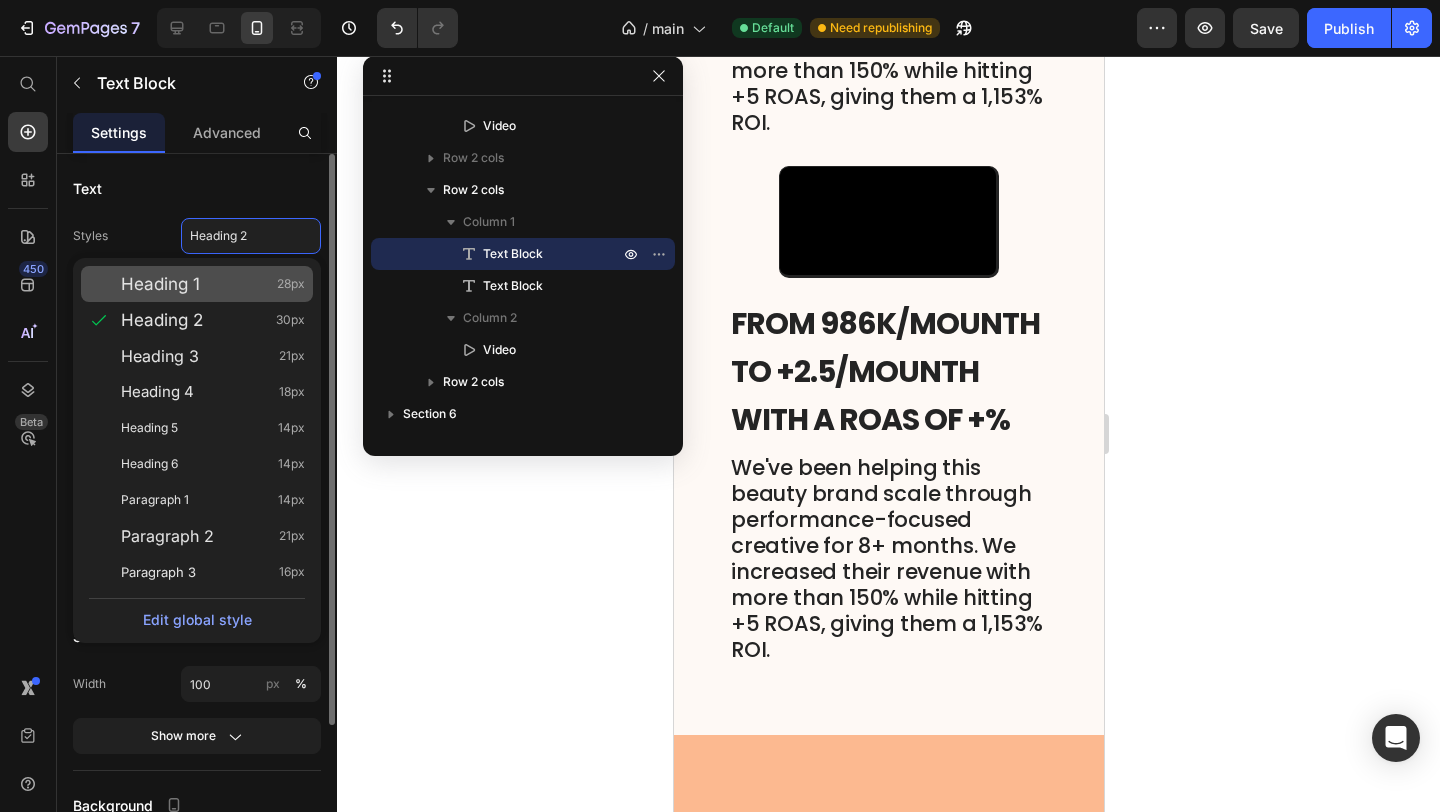 click on "Heading 1 28px" at bounding box center (213, 284) 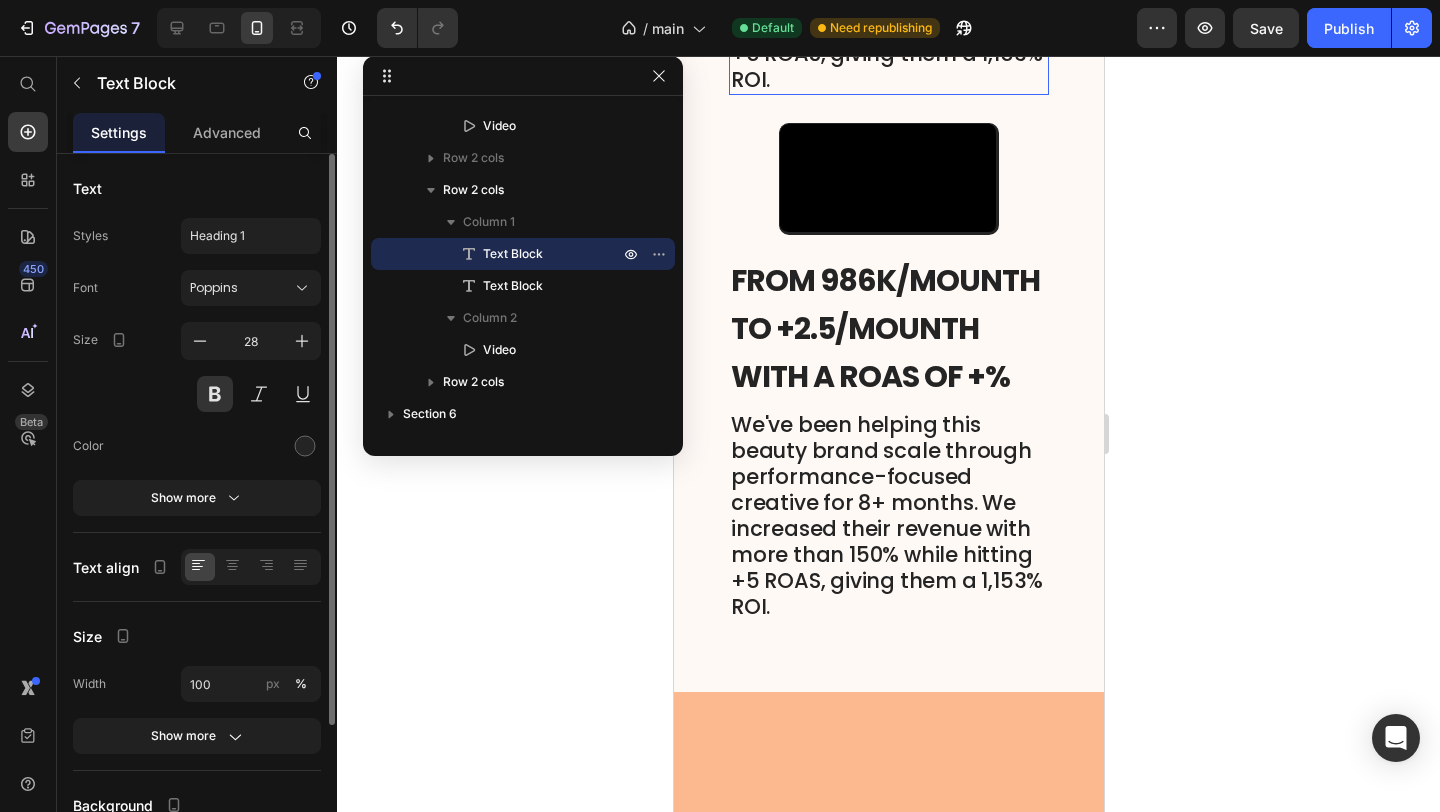 click on "We've been helping this beauty brand scale through performance-focused creative for 8+ months. We increased their revenue with more than 150% while hitting +5 ROAS, giving them a 1,153% ROI." at bounding box center [888, -11] 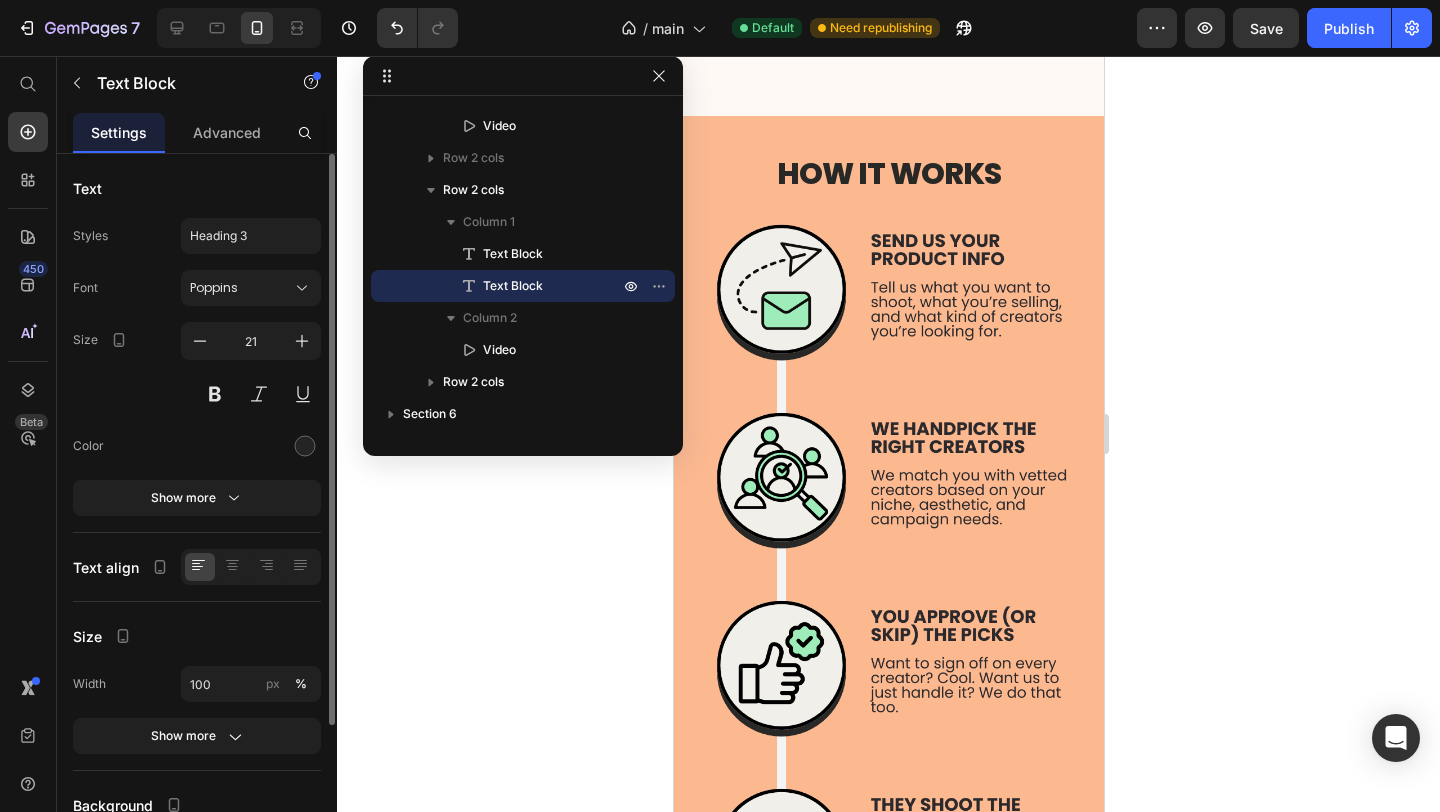 scroll, scrollTop: 5226, scrollLeft: 0, axis: vertical 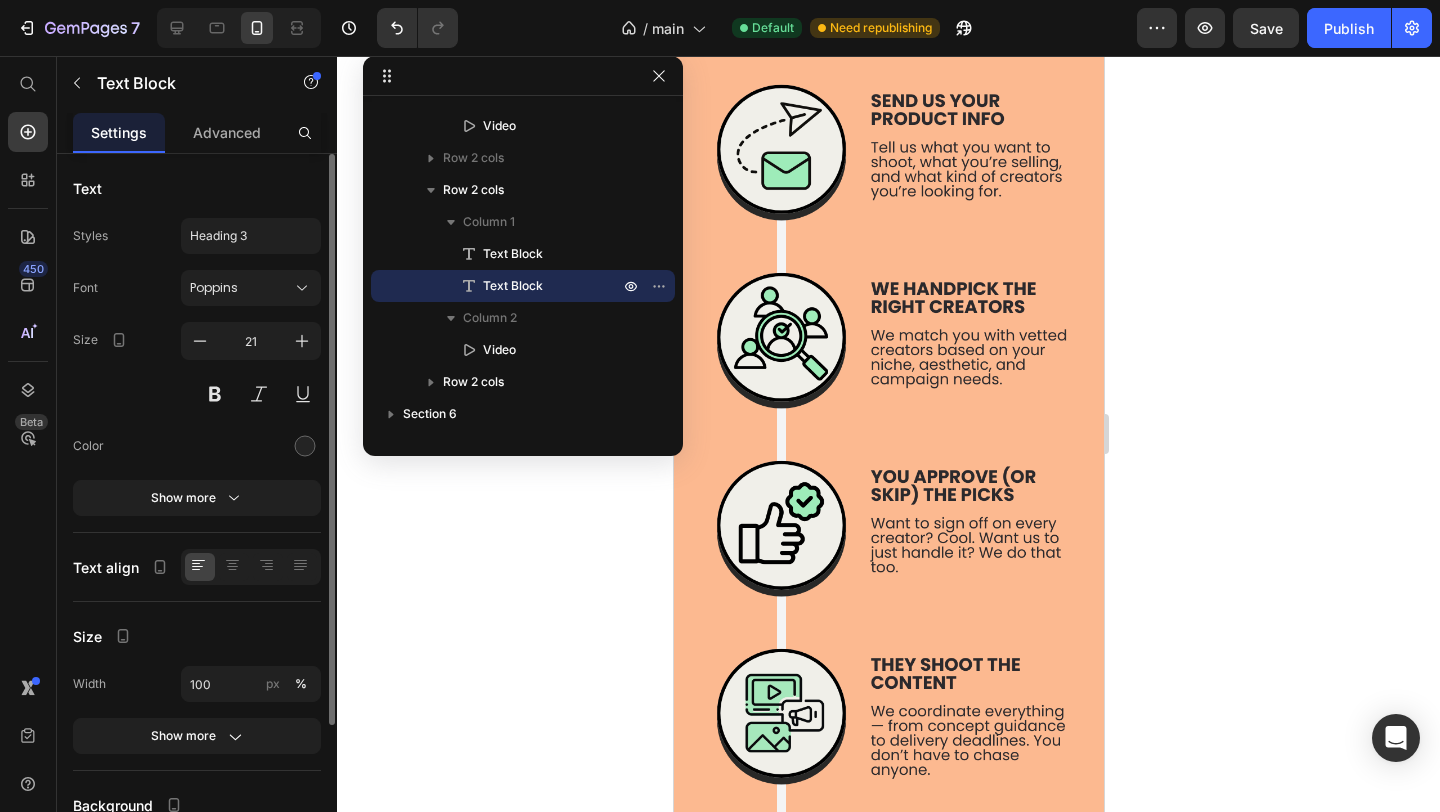 click on "FROM 986K/MOUNTH TO +2.5/MOUNTH WITH A ROAS OF +%" at bounding box center [888, -387] 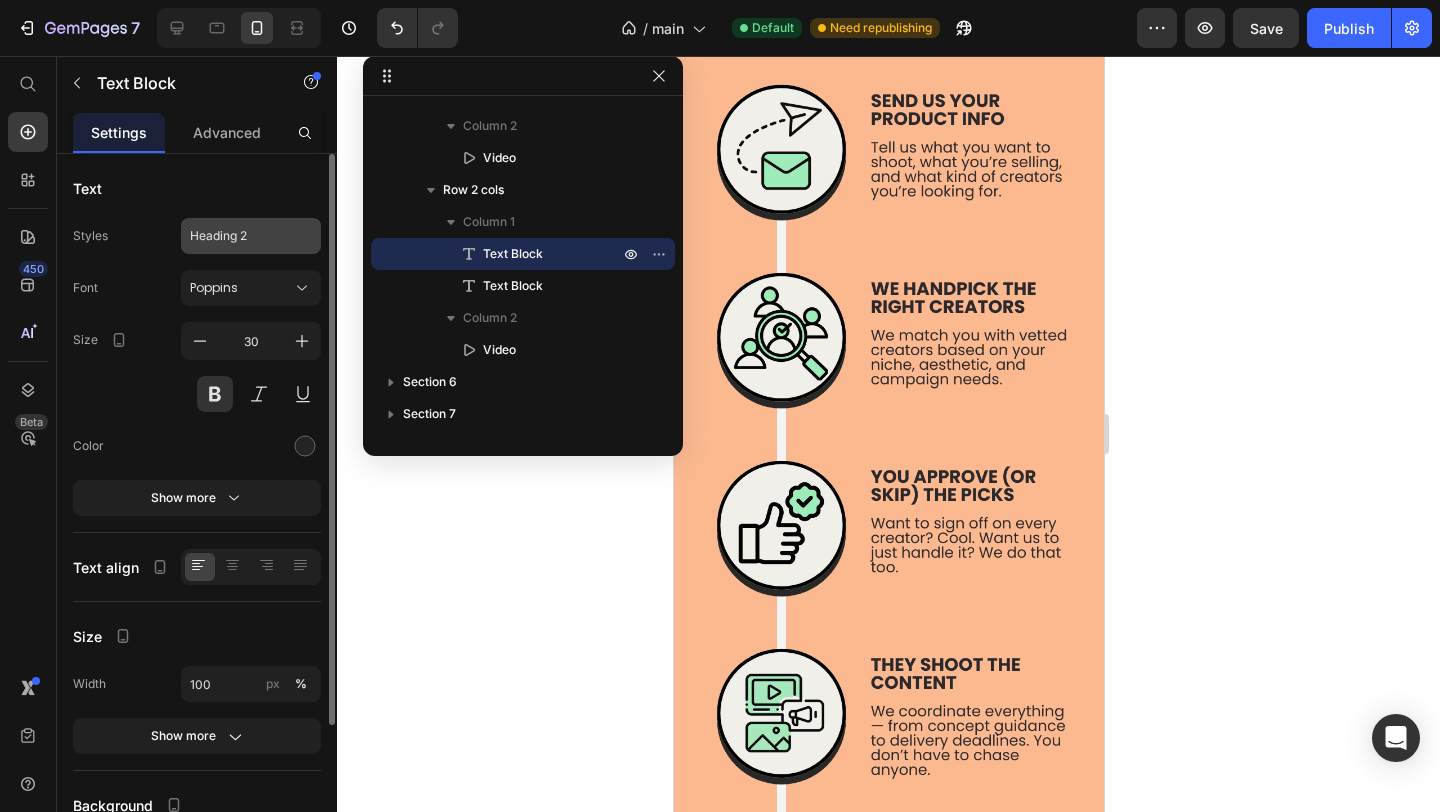 click on "Heading 2" at bounding box center [251, 236] 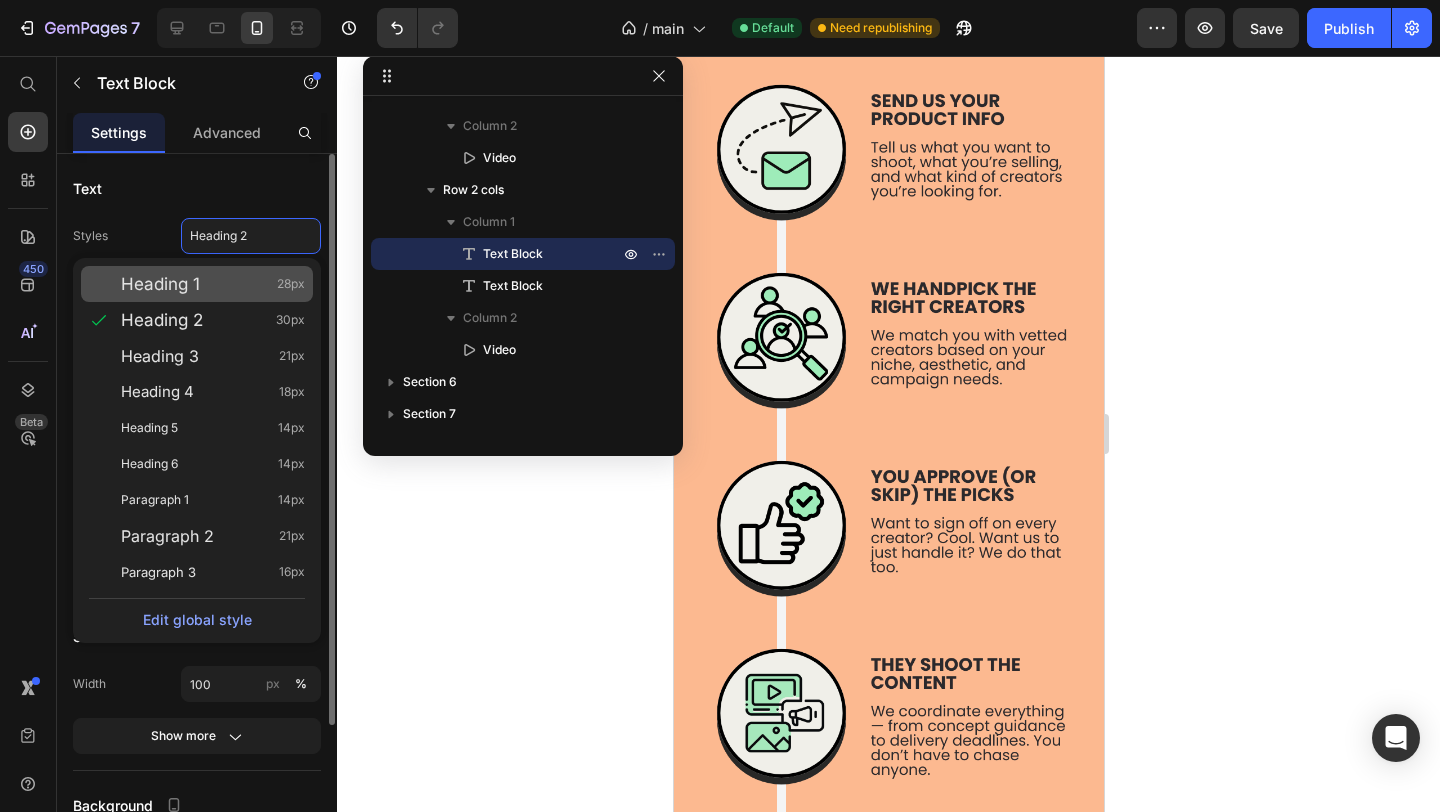 click on "Heading 1 28px" at bounding box center [213, 284] 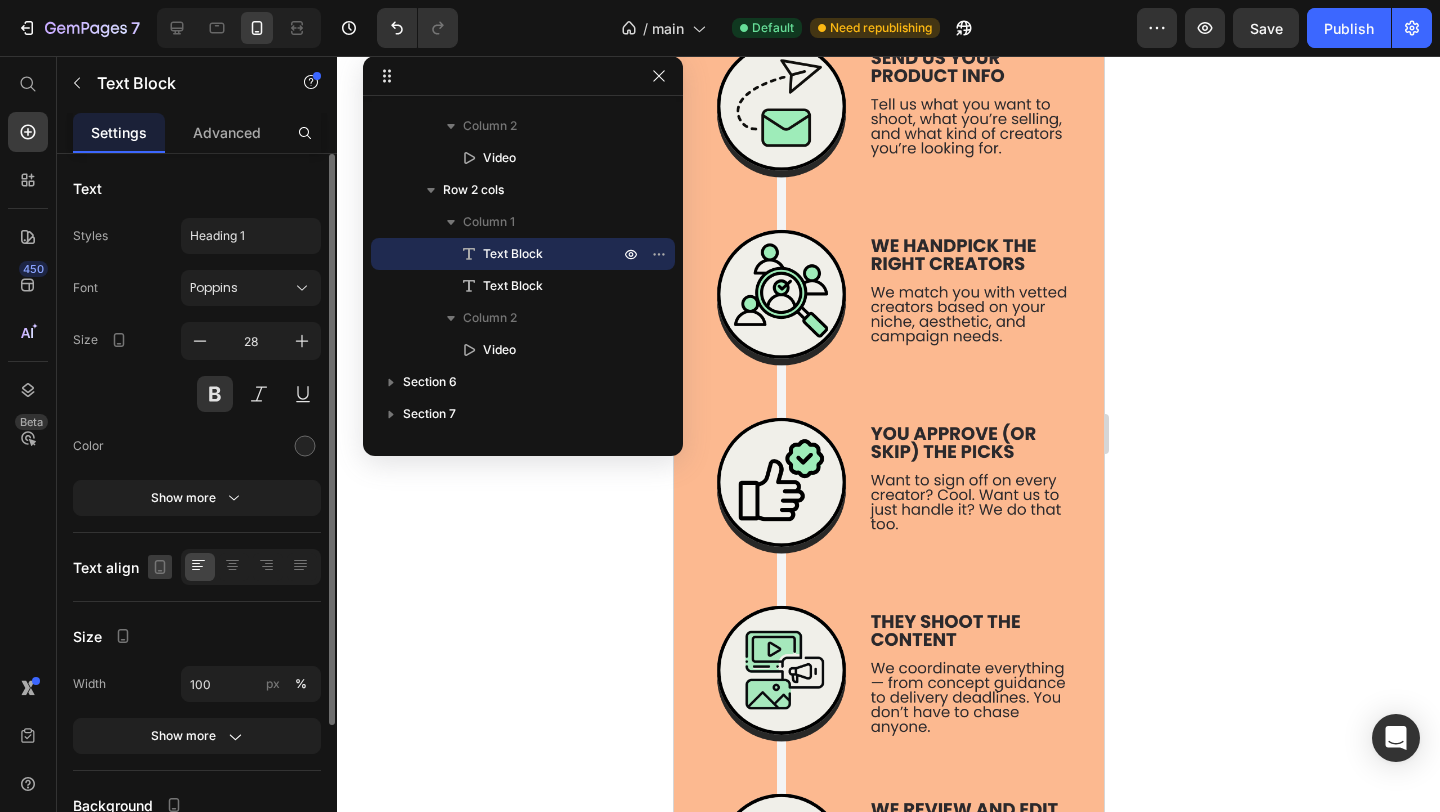 click 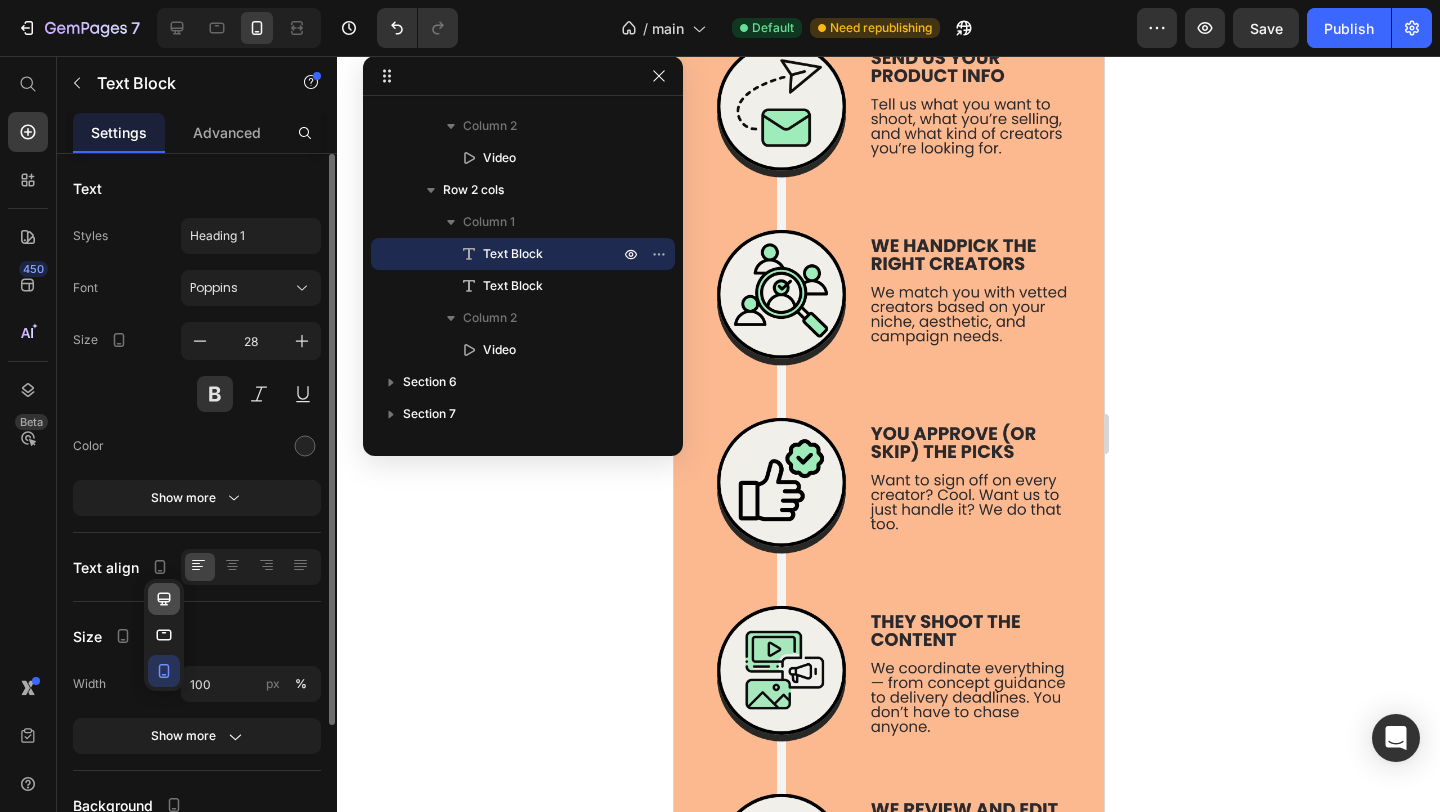 click 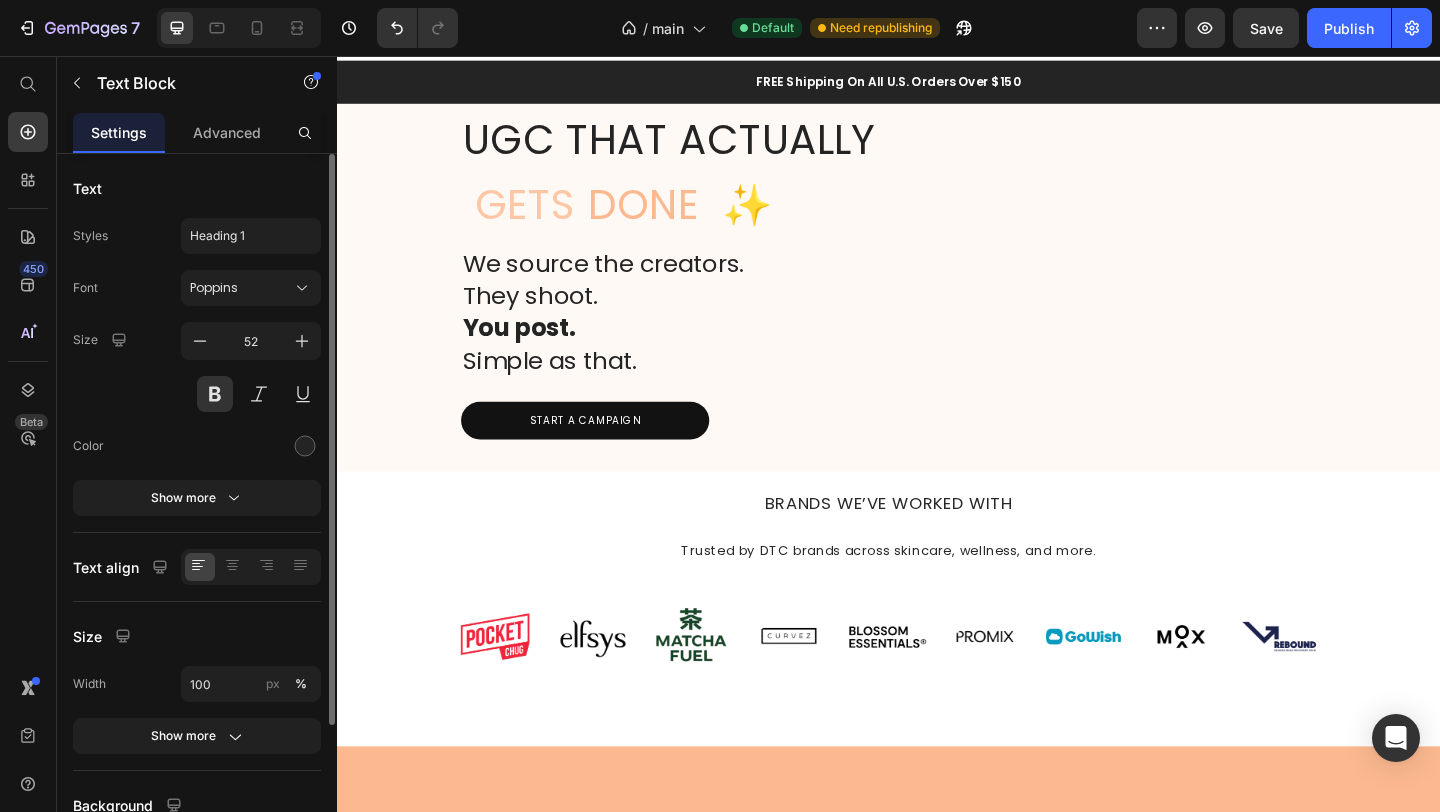 scroll, scrollTop: 0, scrollLeft: 0, axis: both 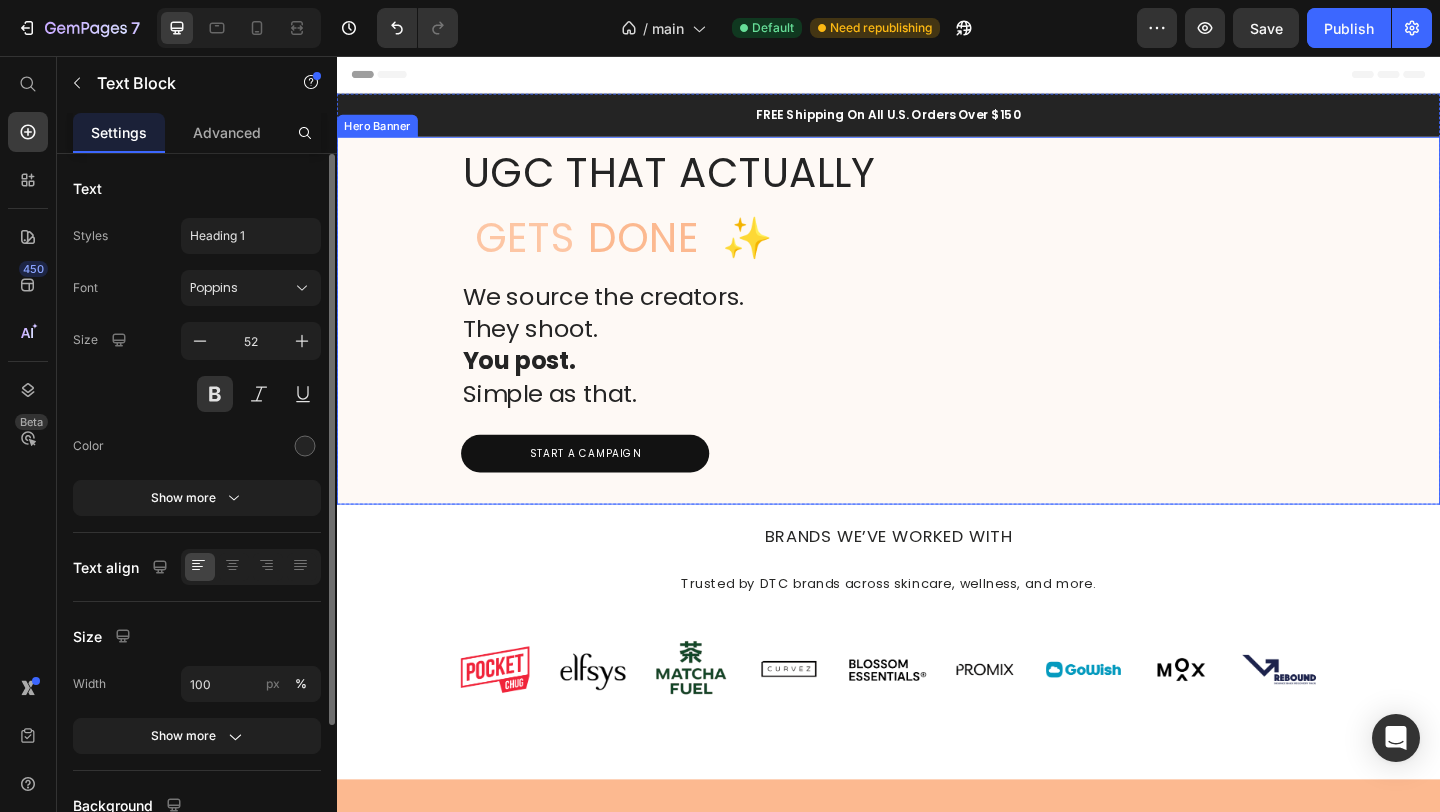 type 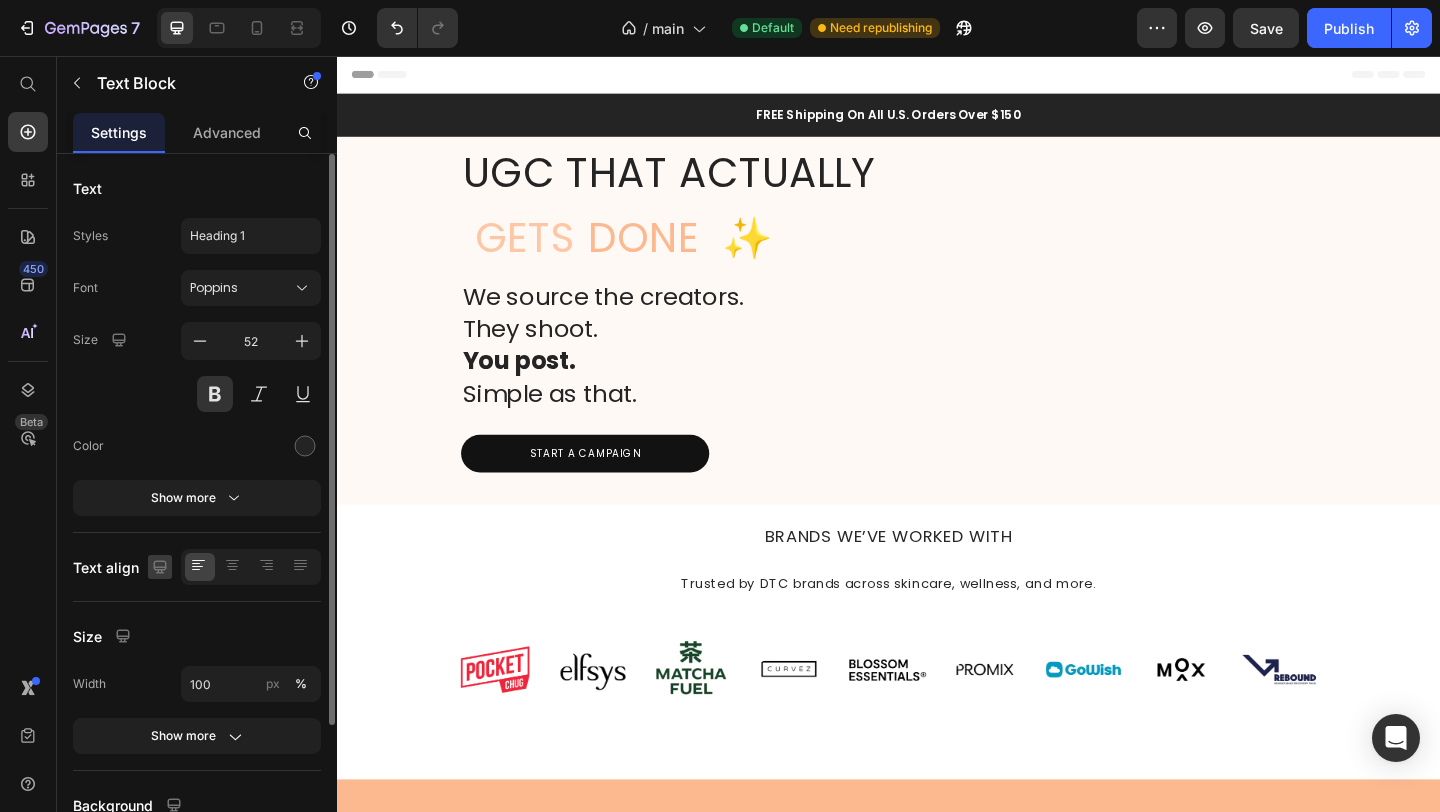 click 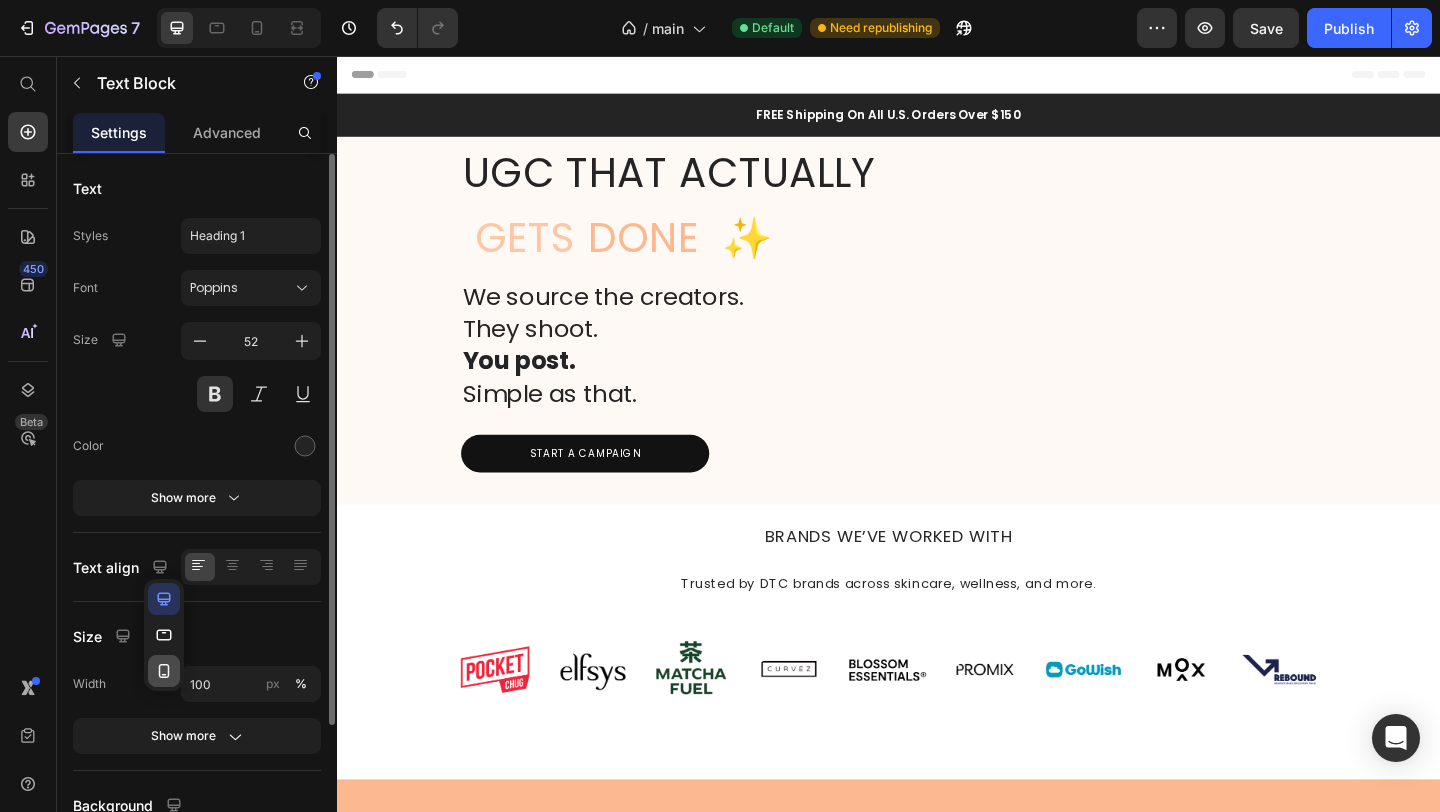 click 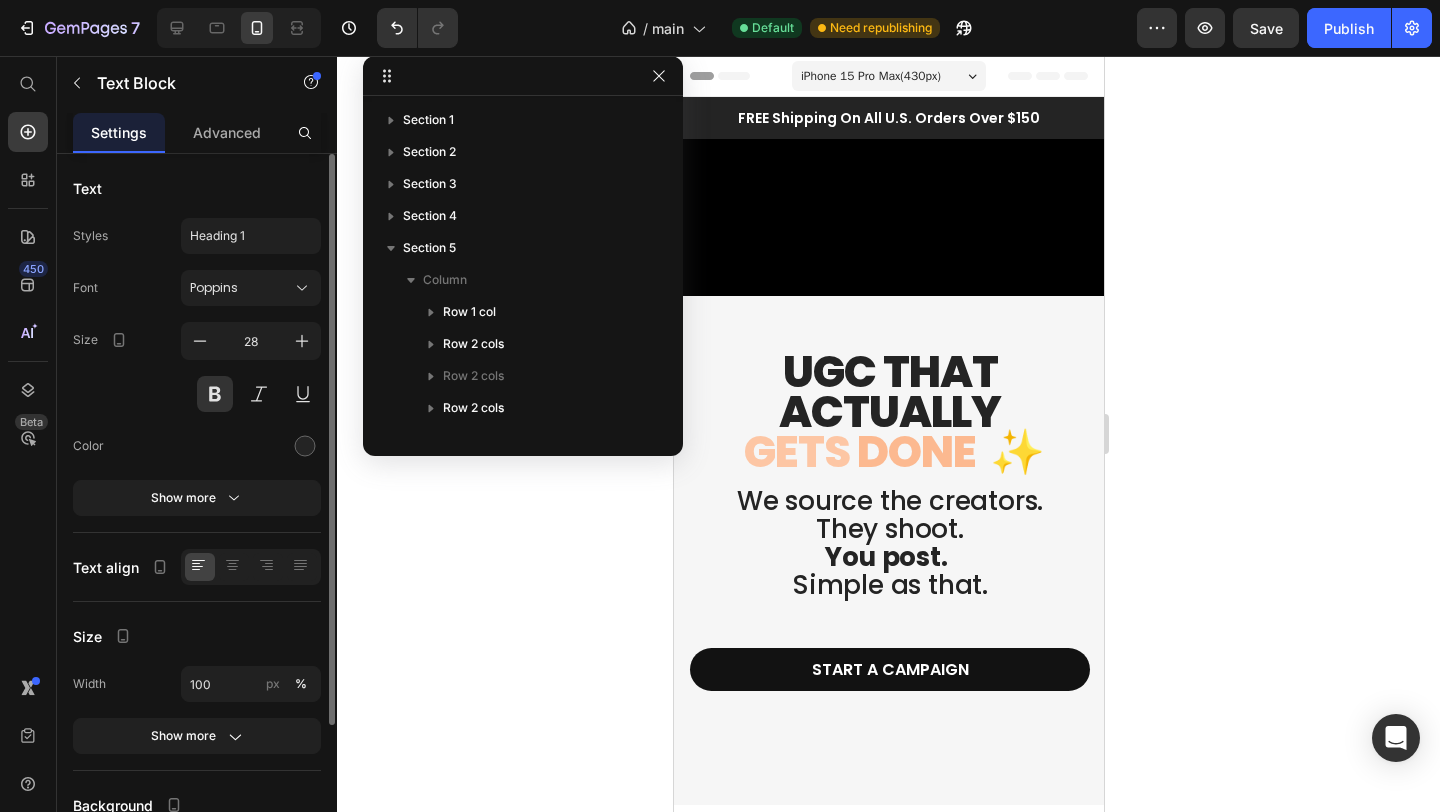 scroll, scrollTop: 250, scrollLeft: 0, axis: vertical 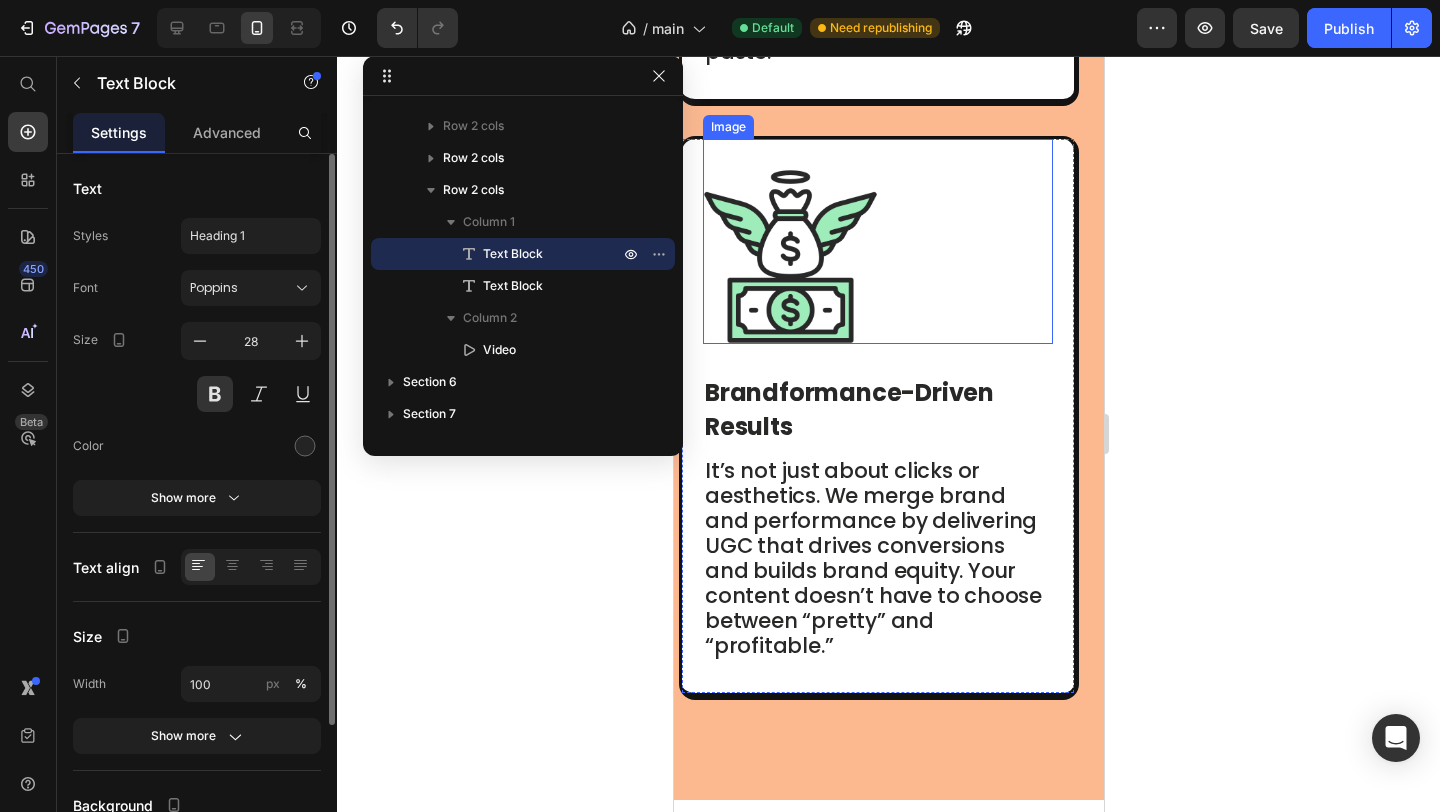 click at bounding box center [877, 241] 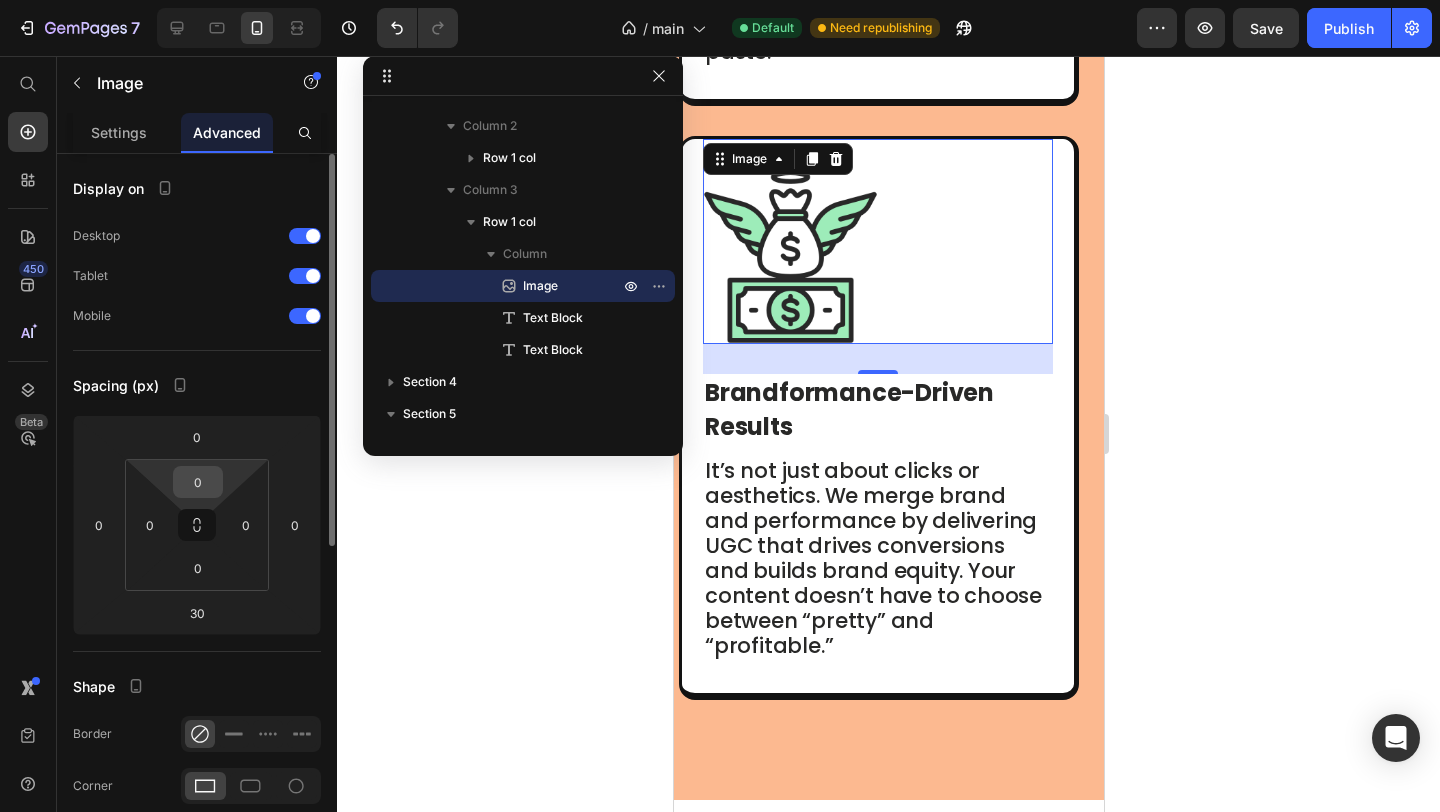 click on "0" at bounding box center [198, 482] 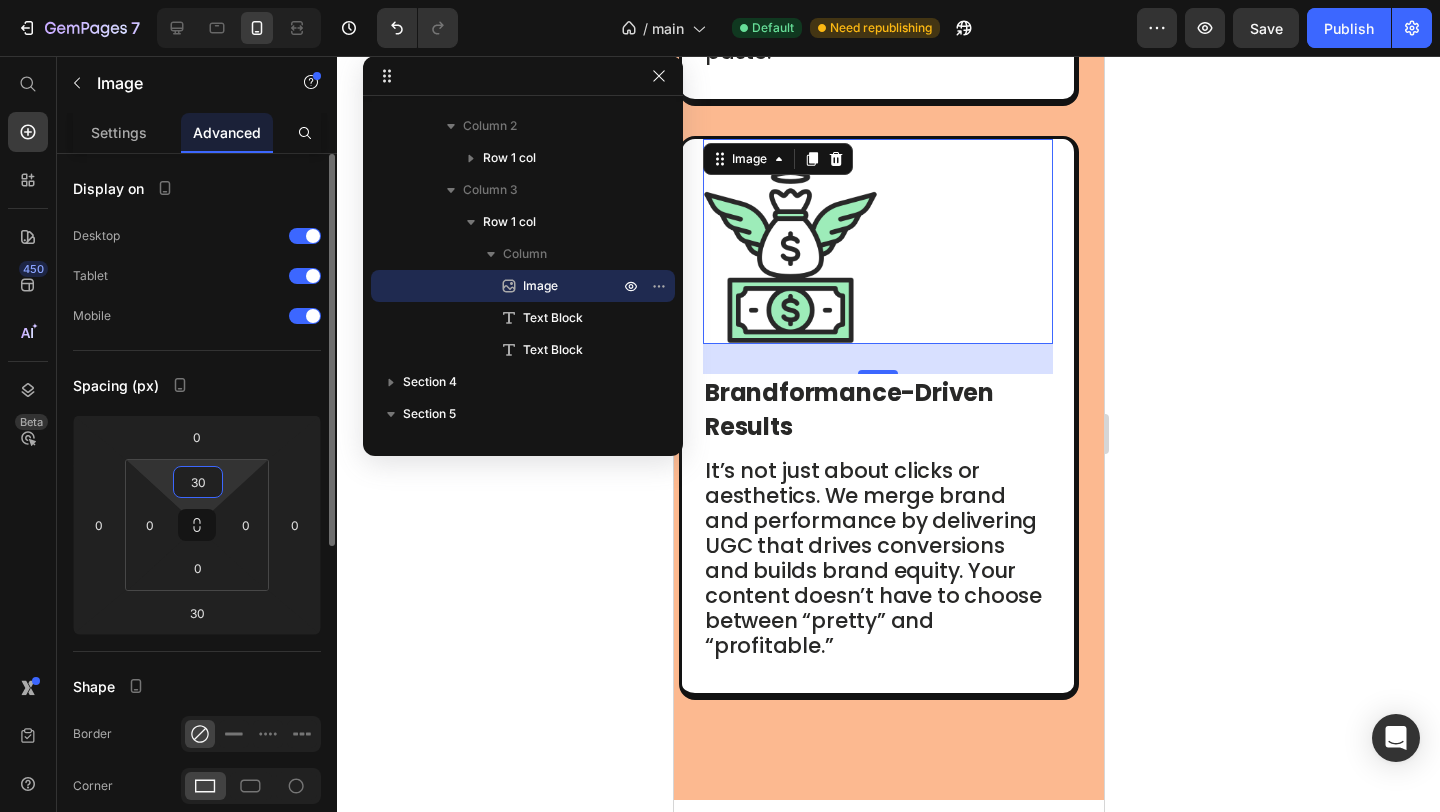 type on "3" 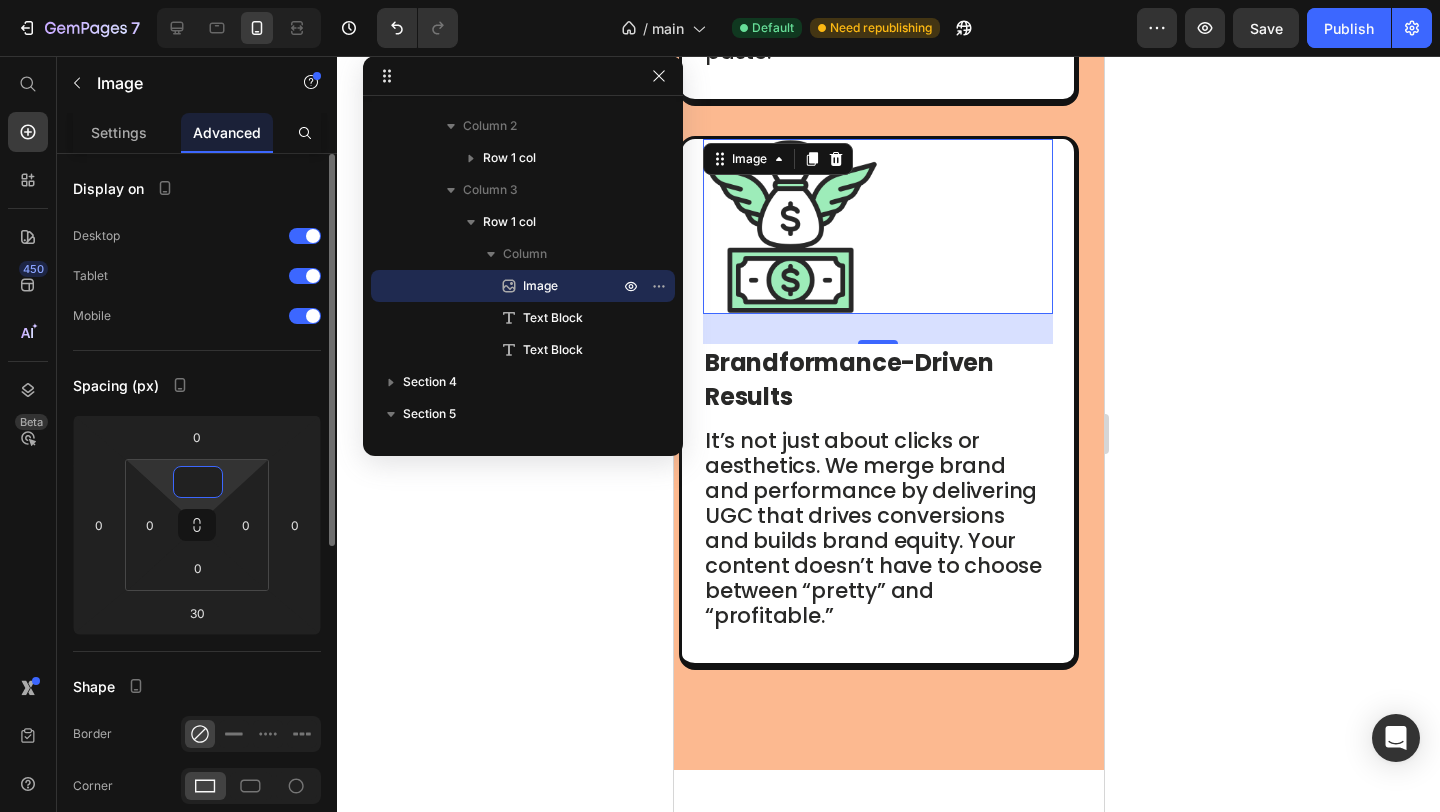 type on "6" 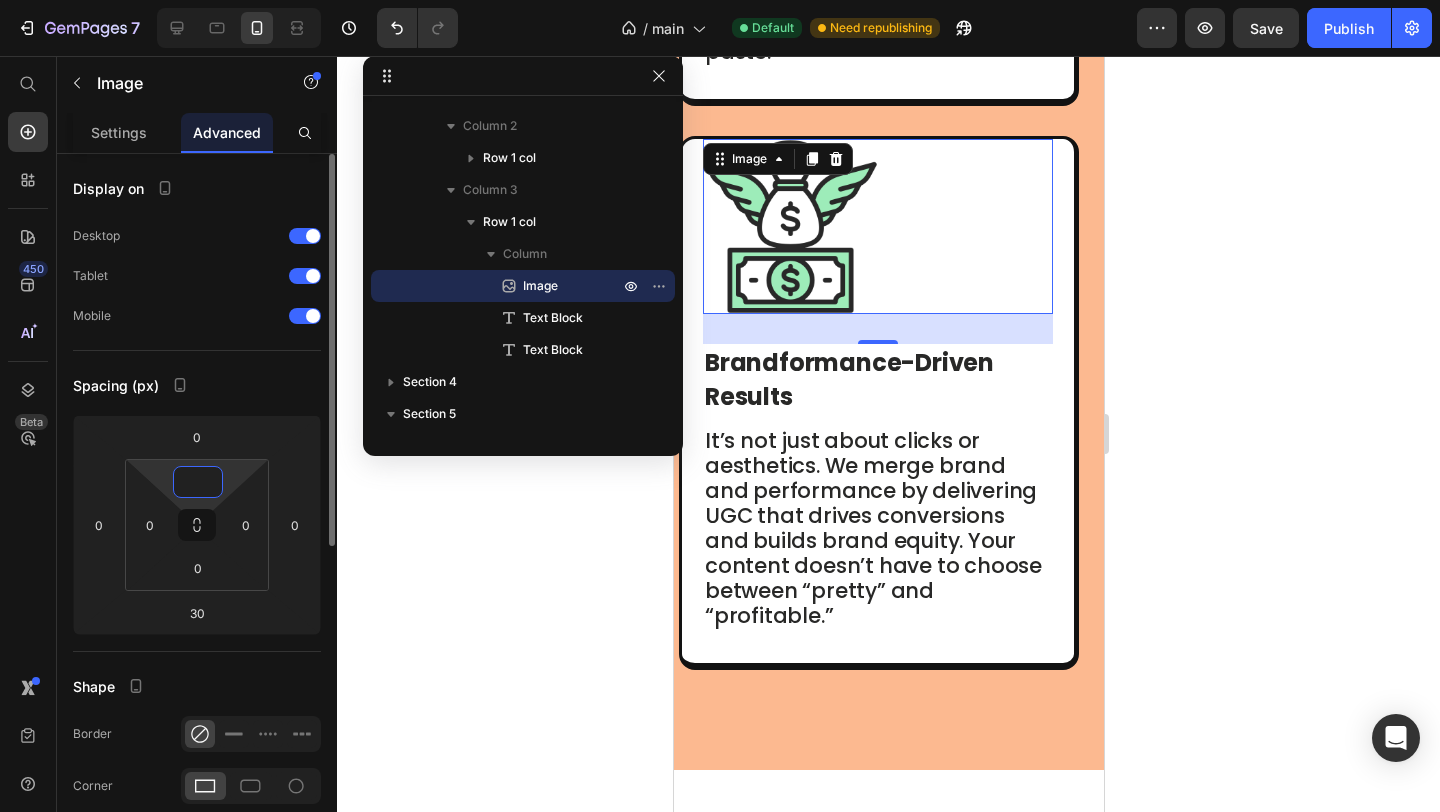 type on "6" 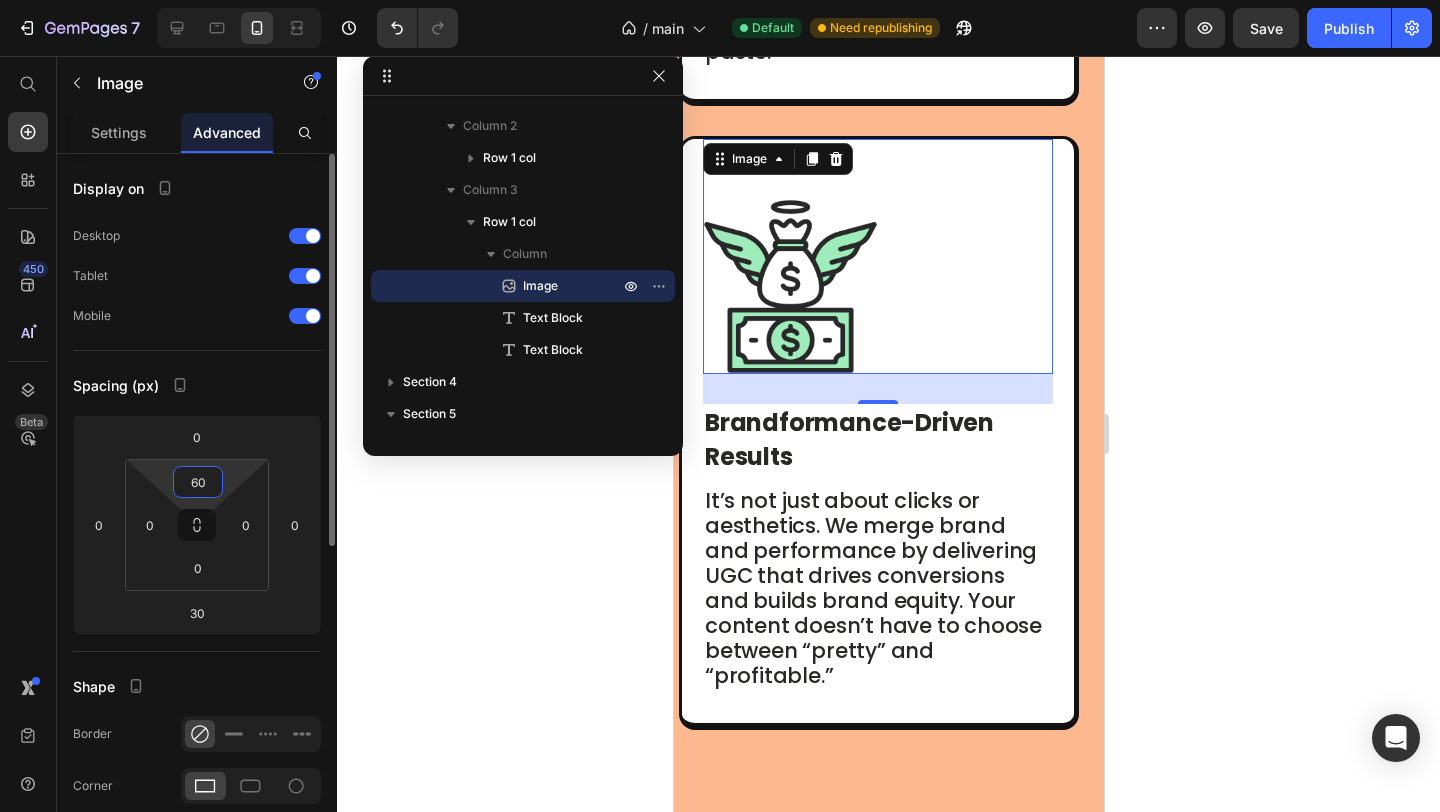 type on "6" 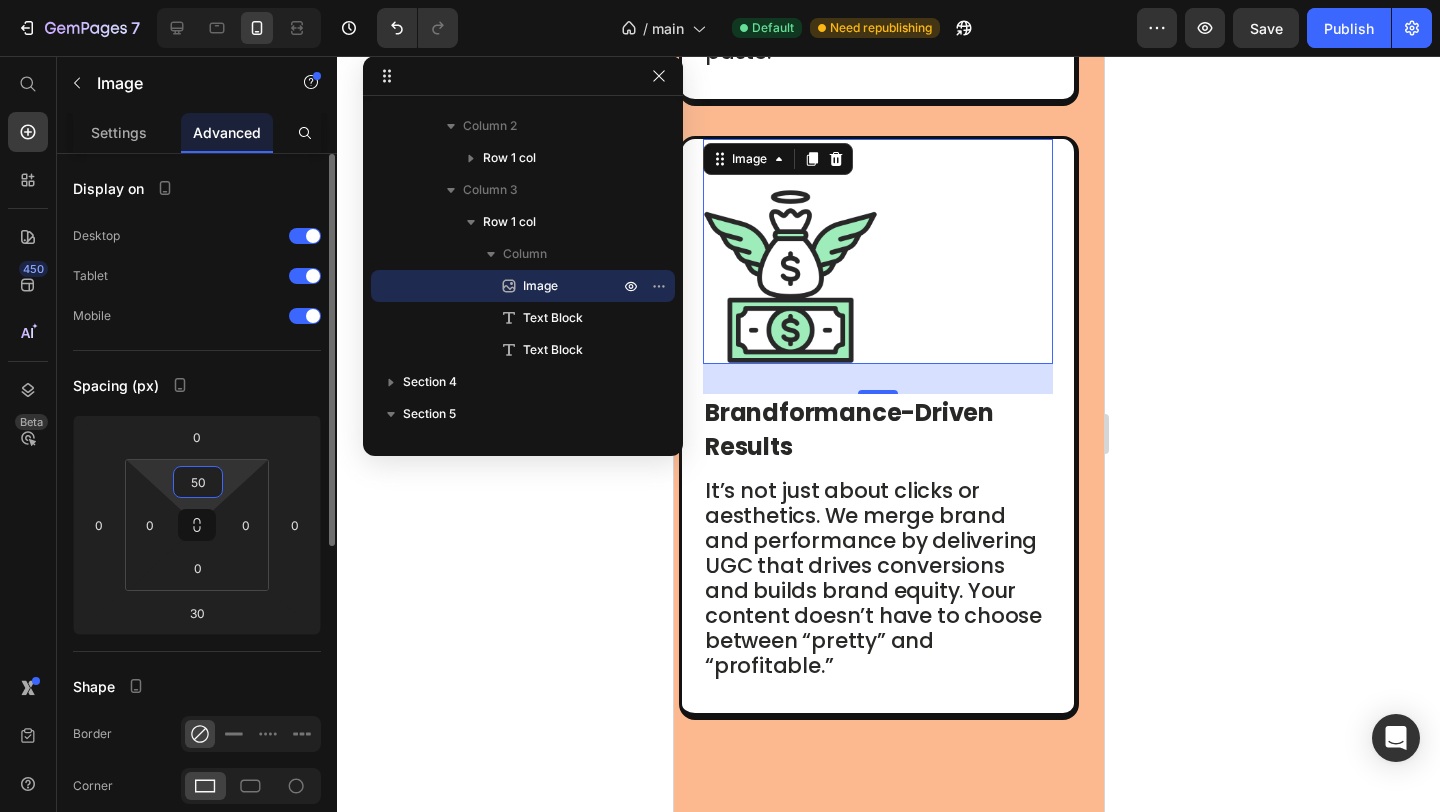 type on "5" 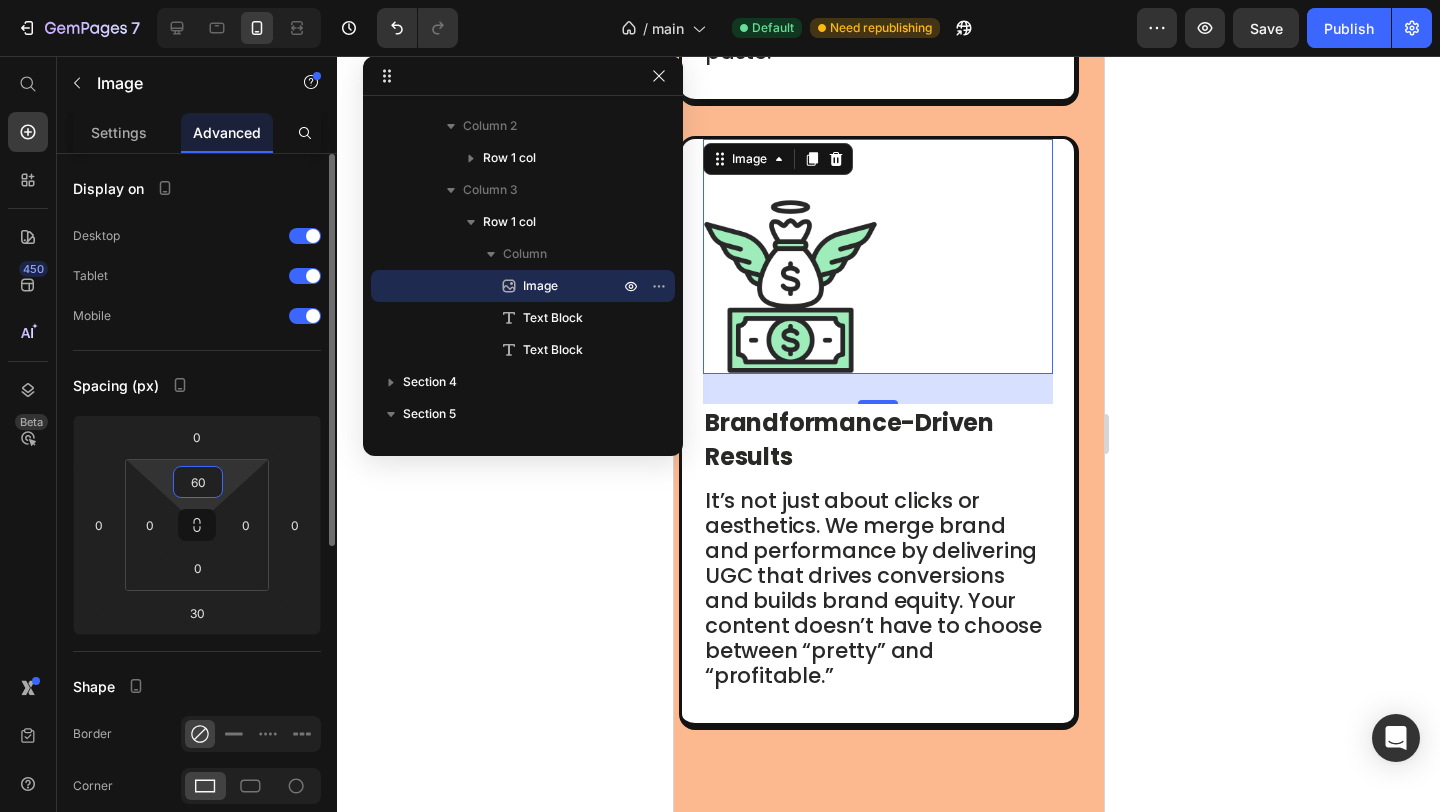 type on "6" 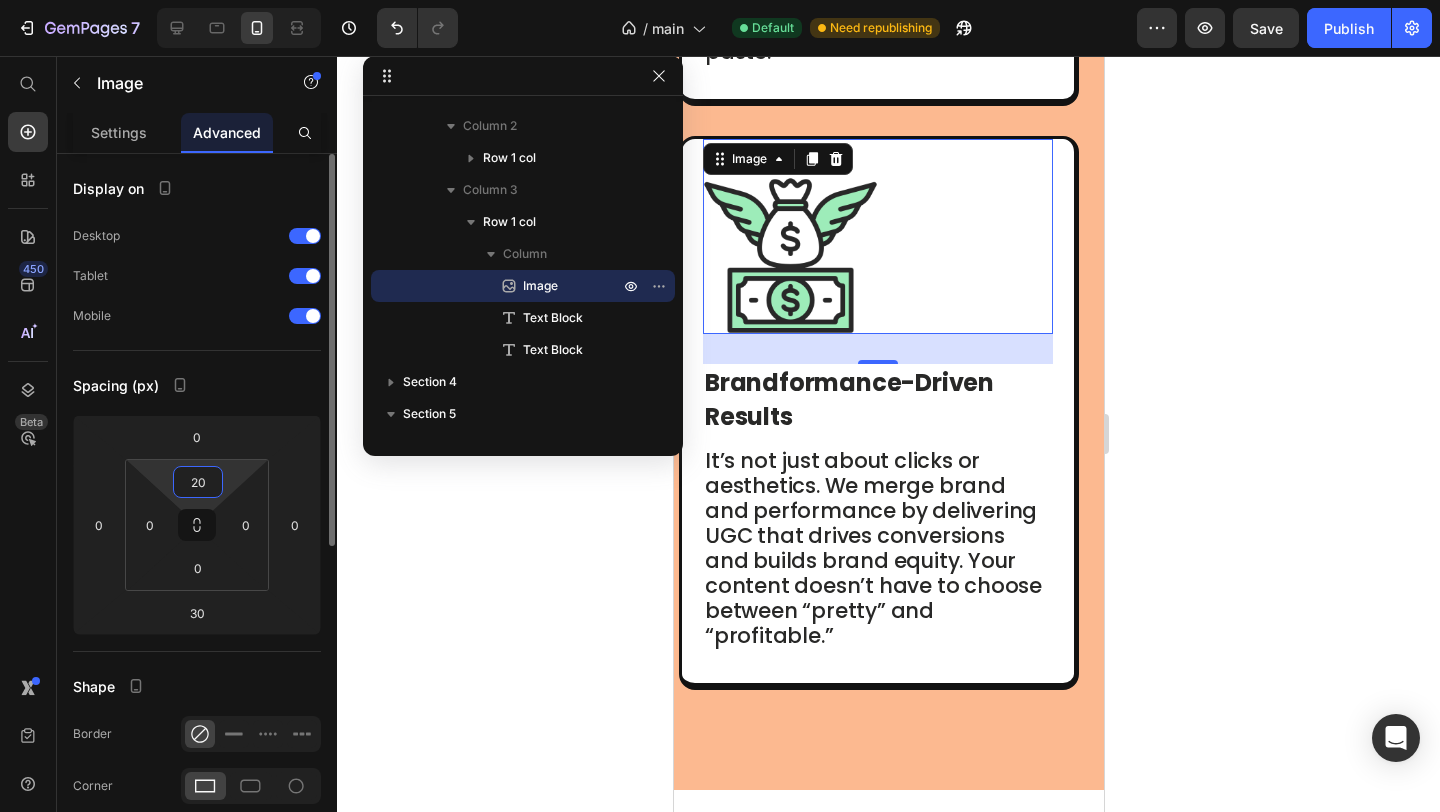 type on "2" 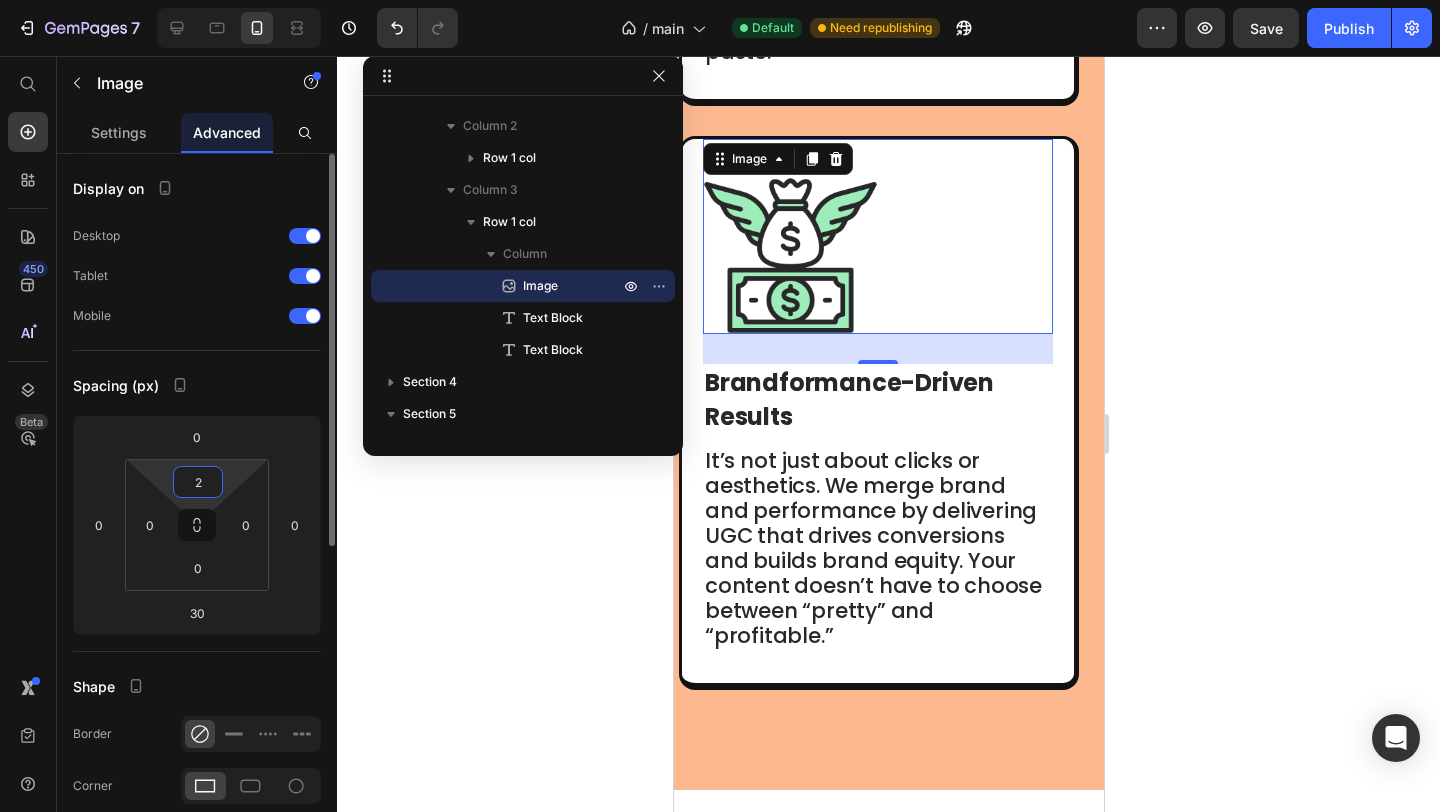 type 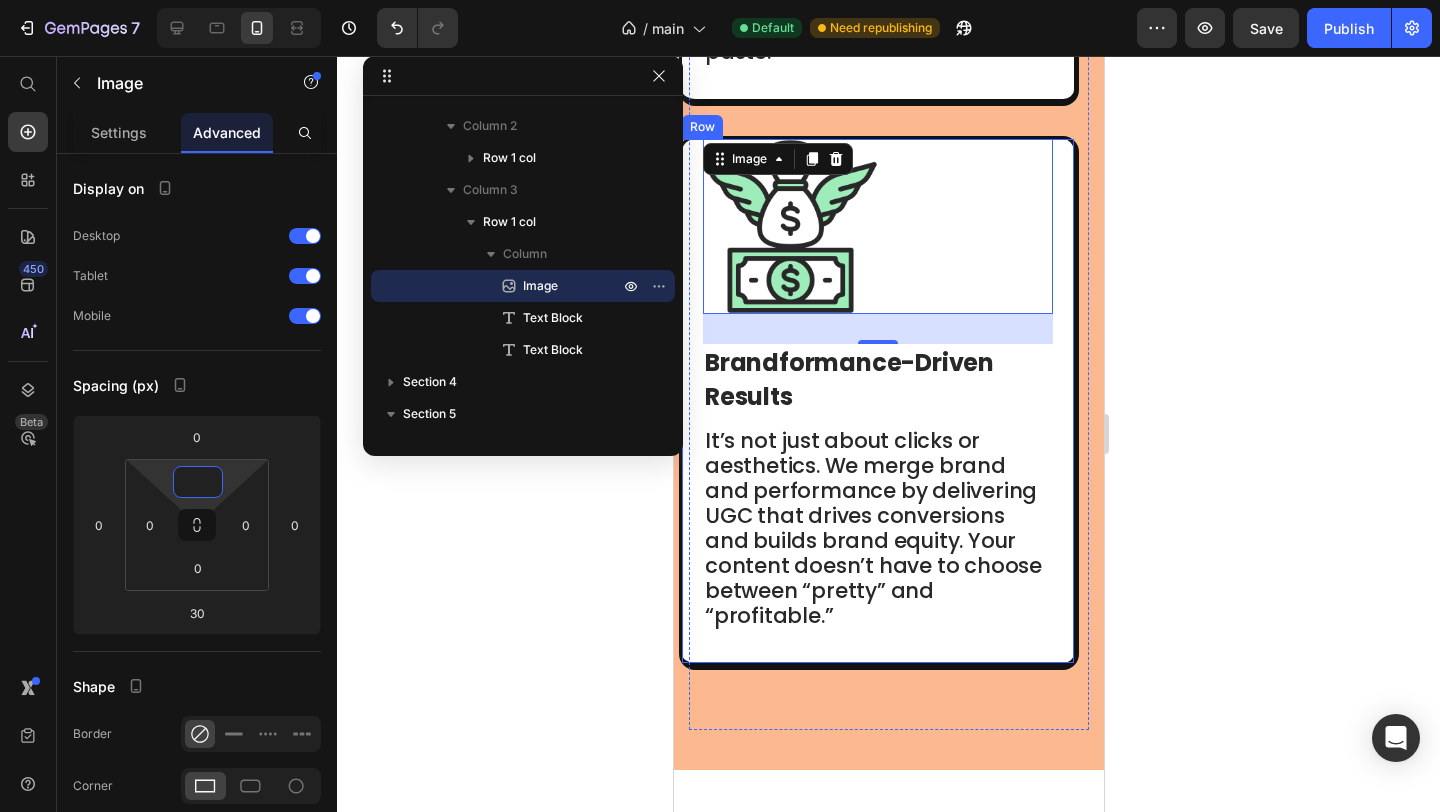 click on "Image   30 Brandformance-Driven Results Text Block It’s not just about clicks or aesthetics. We merge brand and performance by delivering UGC that drives conversions and builds brand equity. Your content doesn’t have to choose between “pretty” and “profitable.” Text Block Row" at bounding box center [878, 403] 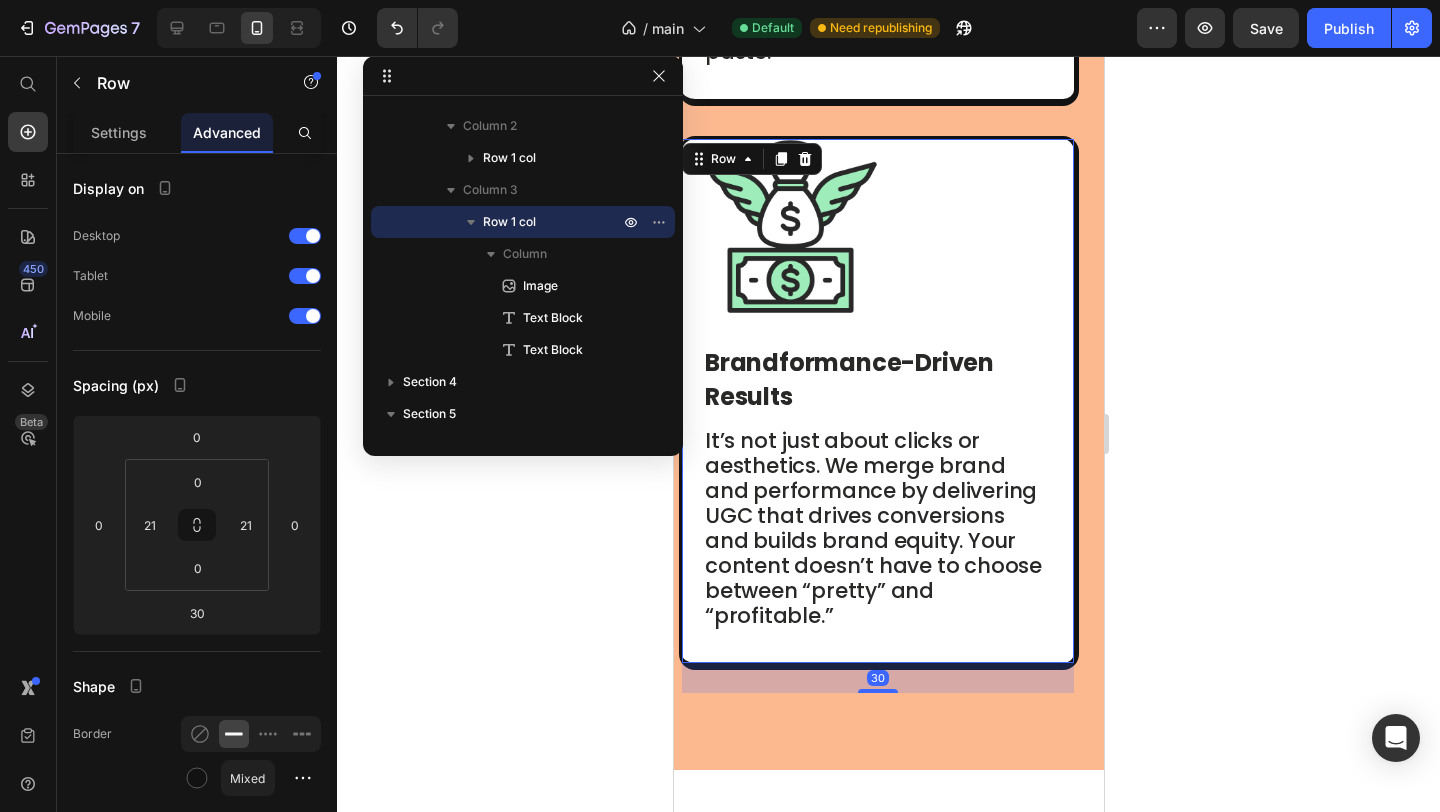 click on "Image Brandformance-Driven Results Text Block It’s not just about clicks or aesthetics. We merge brand and performance by delivering UGC that drives conversions and builds brand equity. Your content doesn’t have to choose between “pretty” and “profitable.” Text Block" at bounding box center [877, 401] 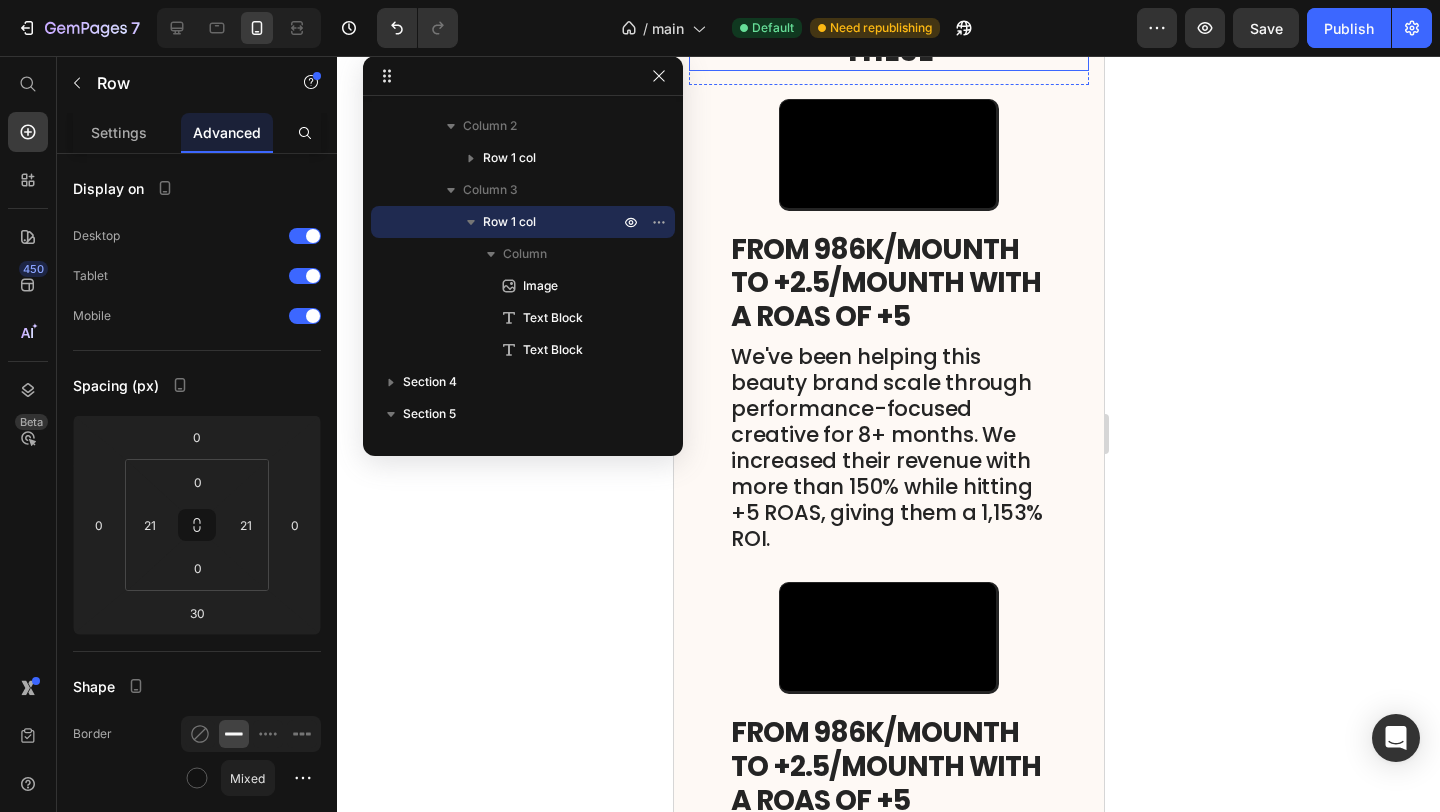 scroll, scrollTop: 3836, scrollLeft: 0, axis: vertical 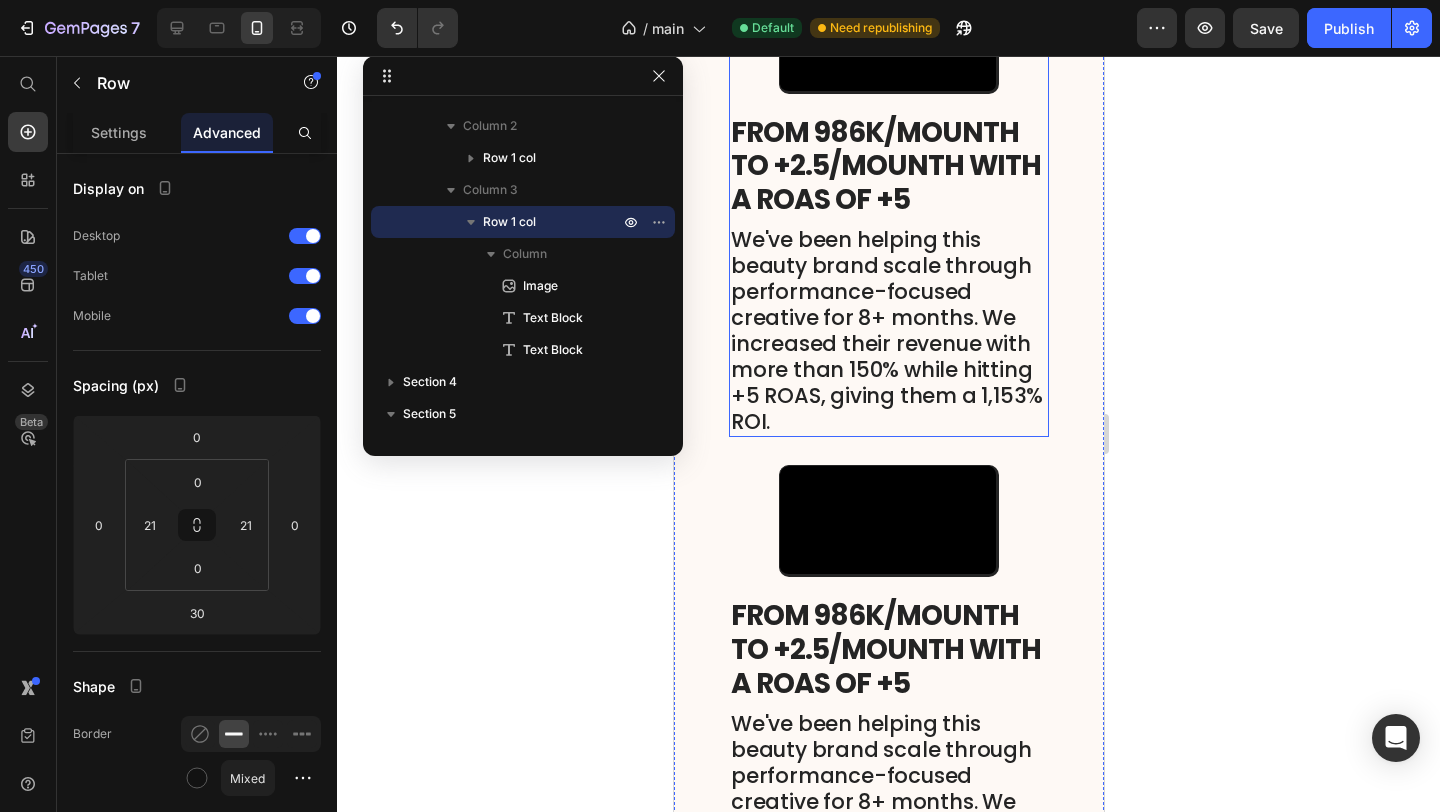click 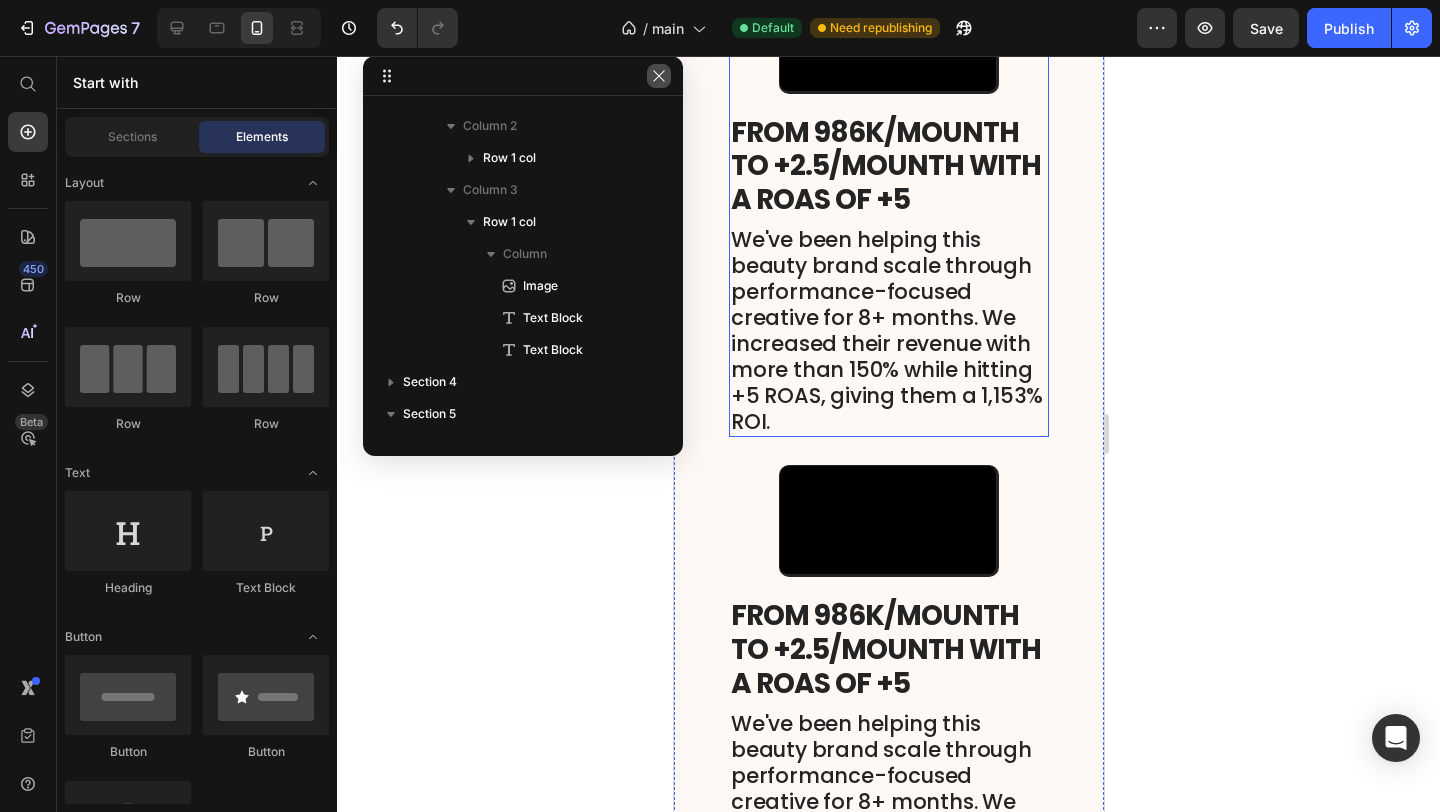 click 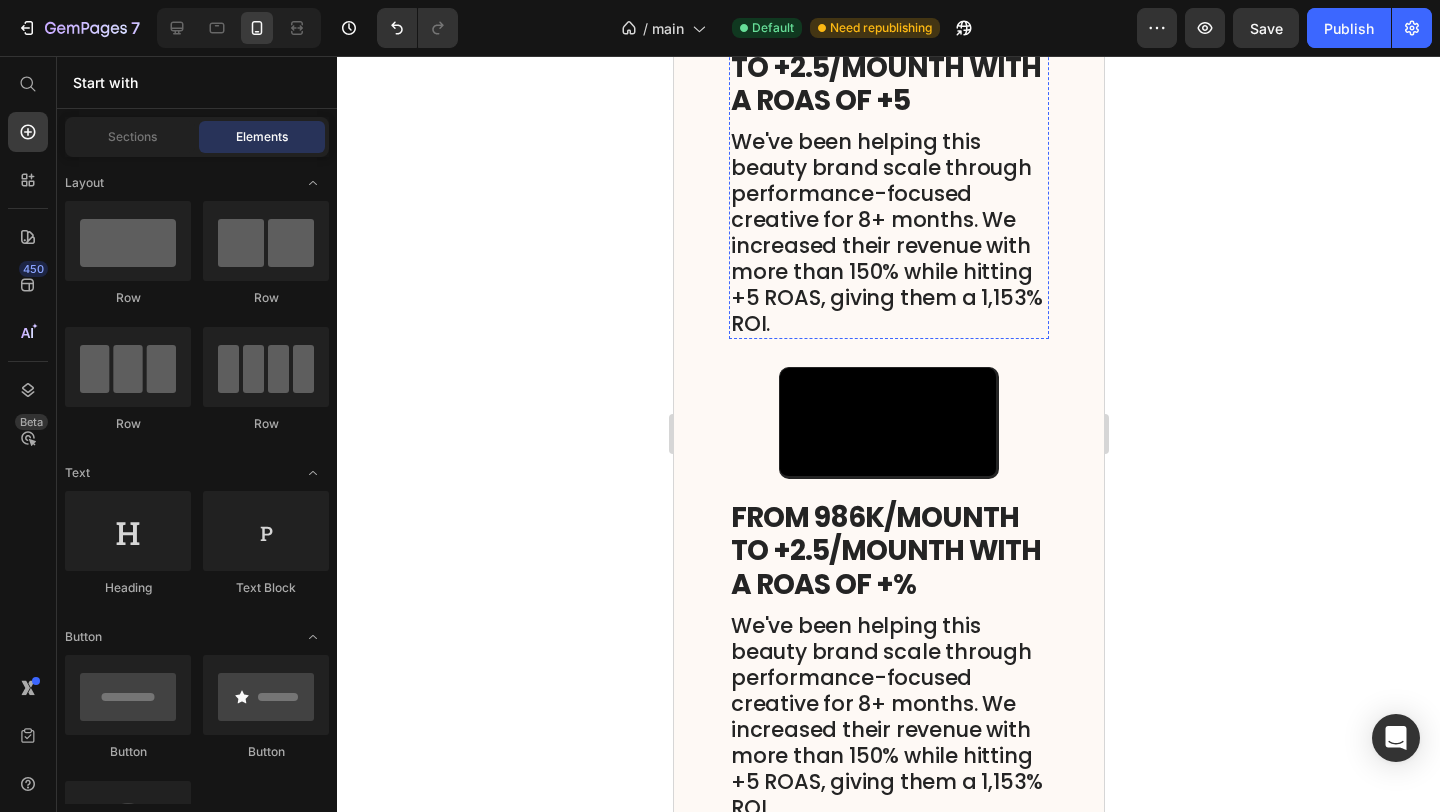 scroll, scrollTop: 4590, scrollLeft: 0, axis: vertical 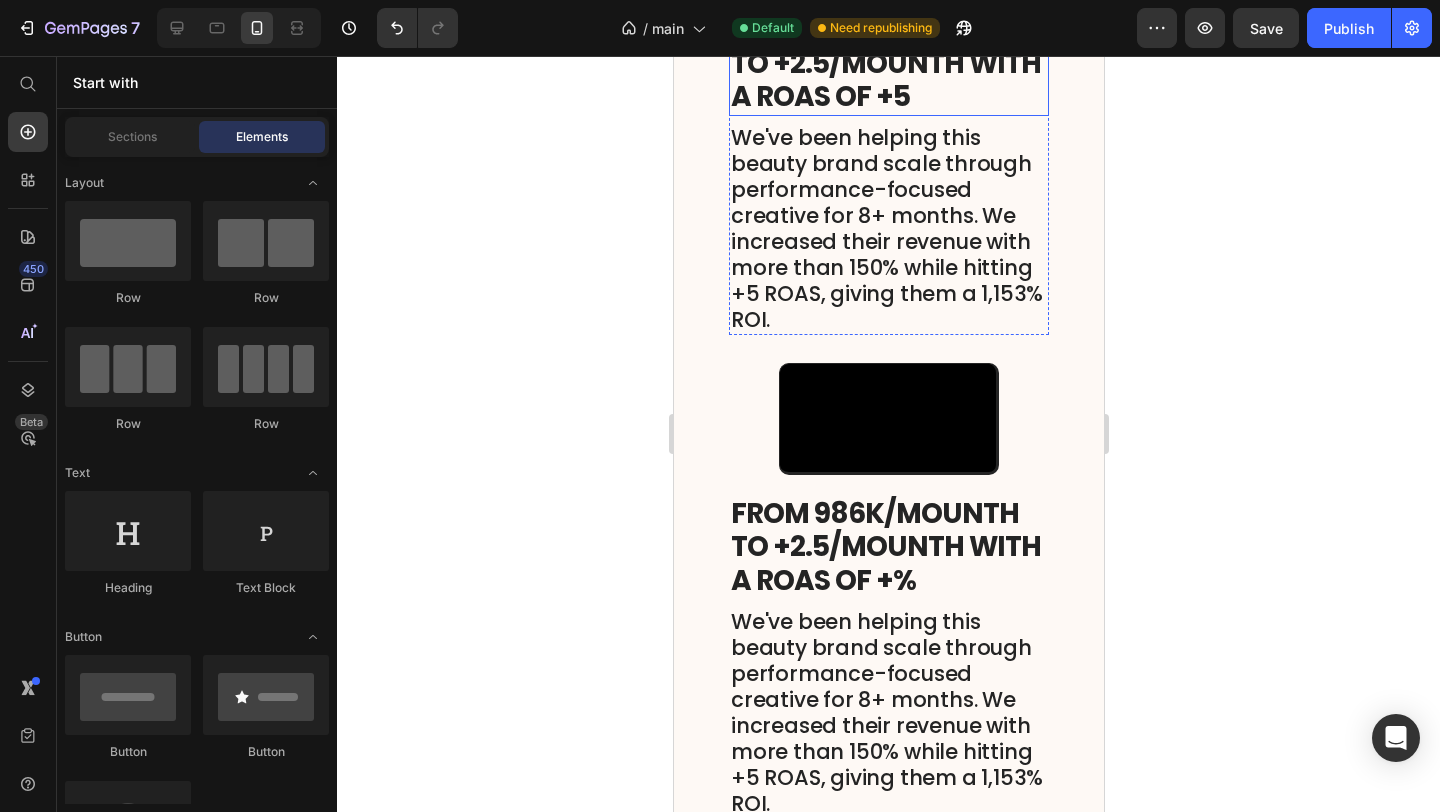 click on "FROM 986K/MOUNTH TO +2.5/MOUNTH WITH A ROAS OF +5" at bounding box center [888, 63] 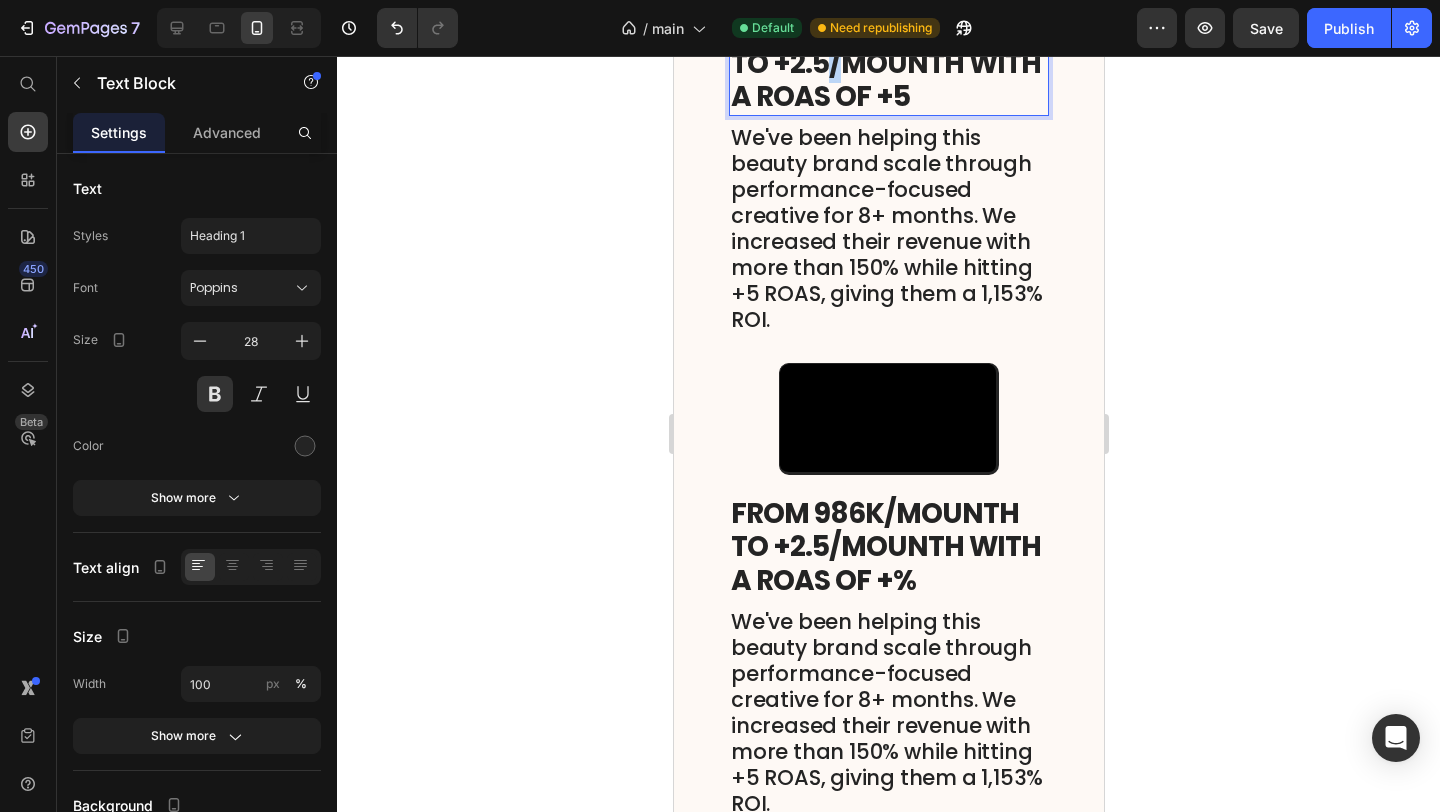 click on "FROM 986K/MOUNTH TO +2.5/MOUNTH WITH A ROAS OF +5" at bounding box center (888, 63) 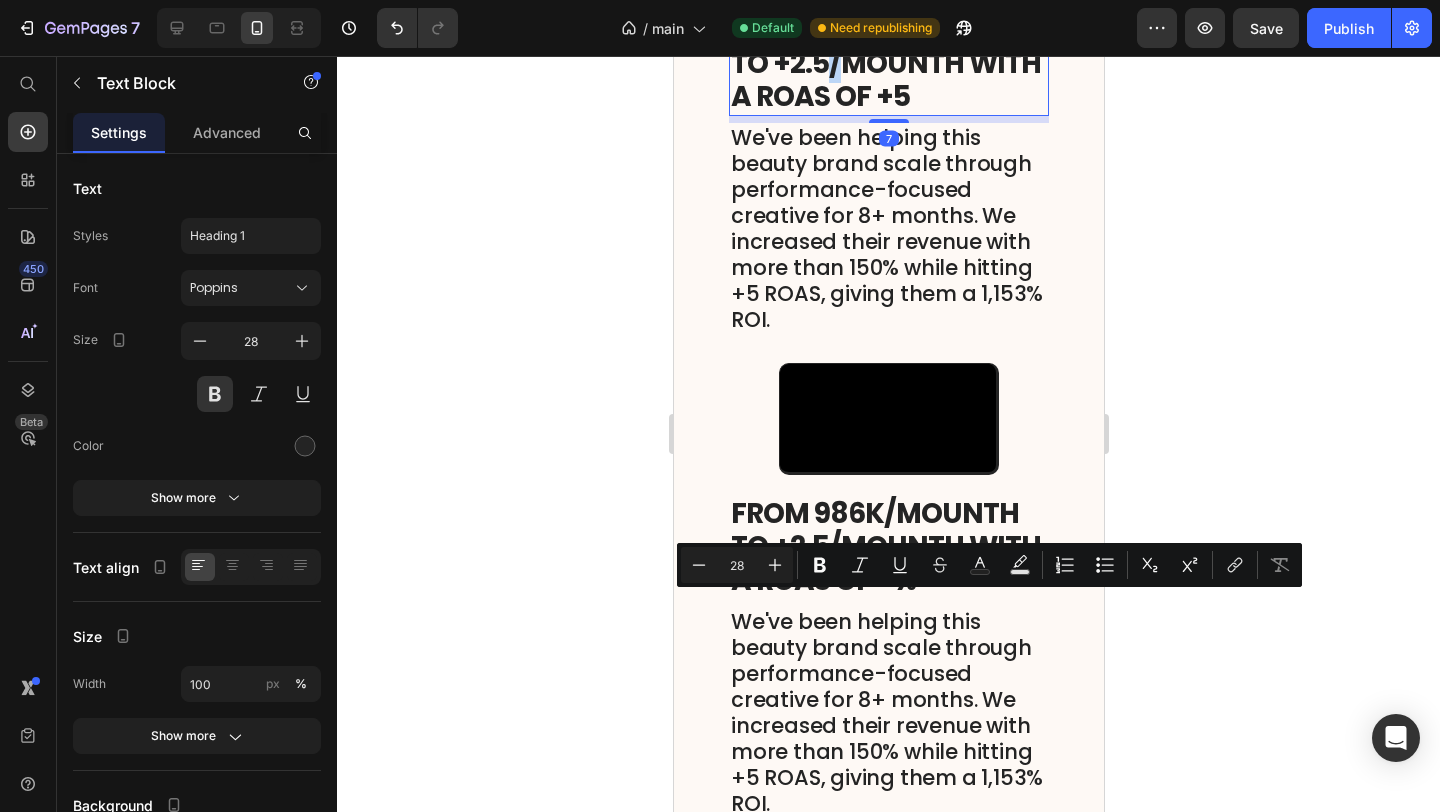 click on "FROM 986K/MOUNTH TO +2.5/MOUNTH WITH A ROAS OF +5" at bounding box center [888, 63] 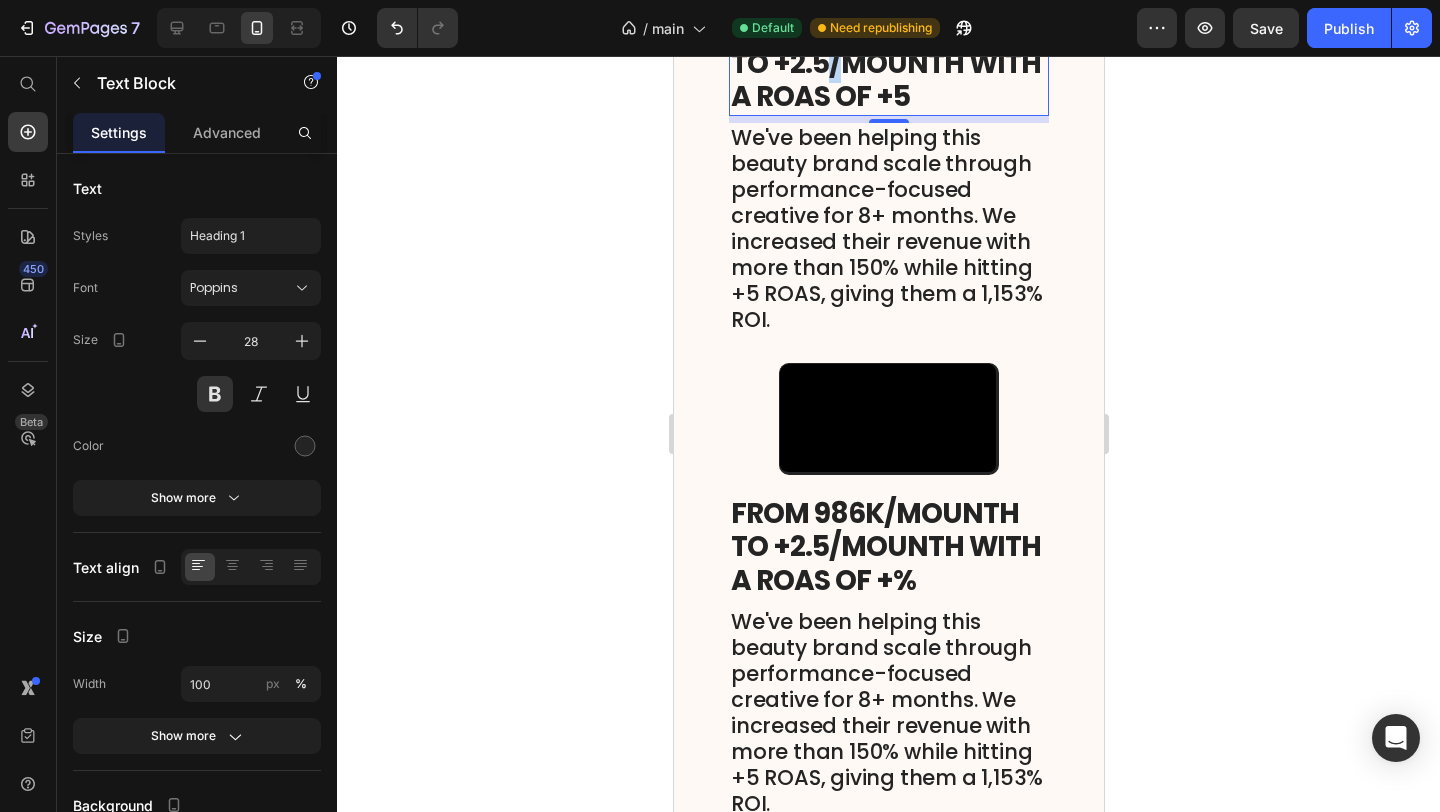 click on "FROM 986K/MOUNTH TO +2.5/MOUNTH WITH A ROAS OF +5" at bounding box center (888, 63) 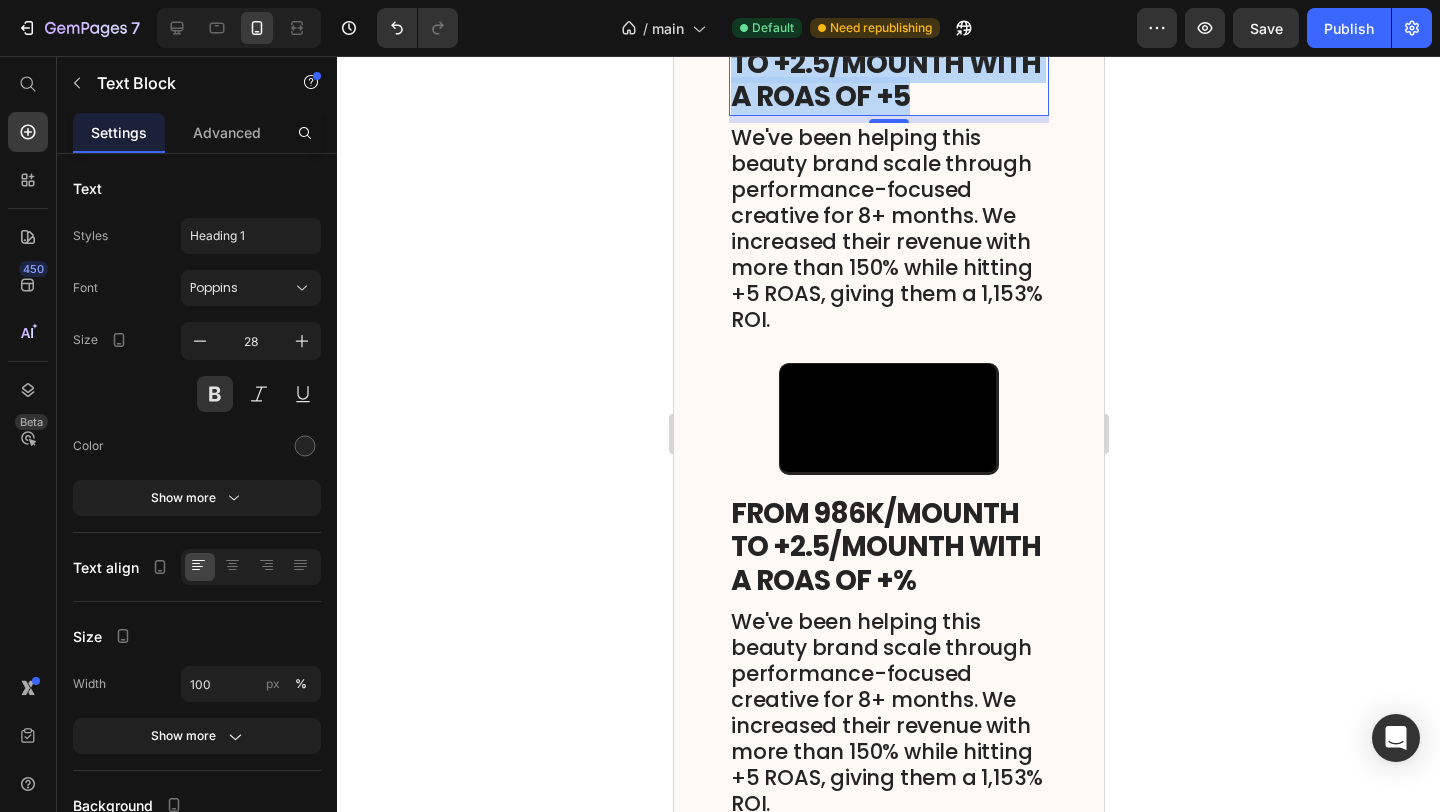 click on "FROM 986K/MOUNTH TO +2.5/MOUNTH WITH A ROAS OF +5" at bounding box center (888, 63) 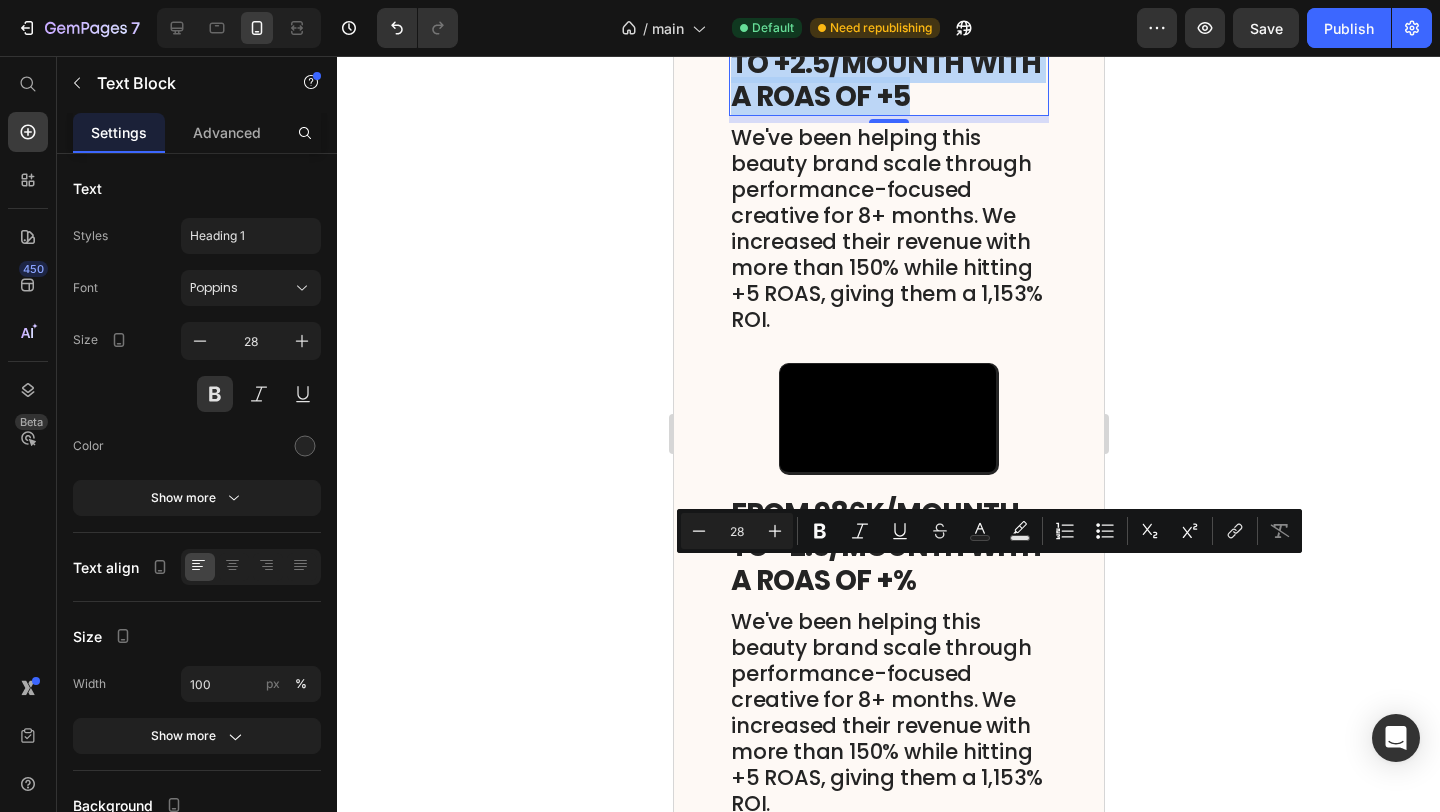 click on "FROM 986K/MOUNTH TO +2.5/MOUNTH WITH A ROAS OF +5" at bounding box center (888, 63) 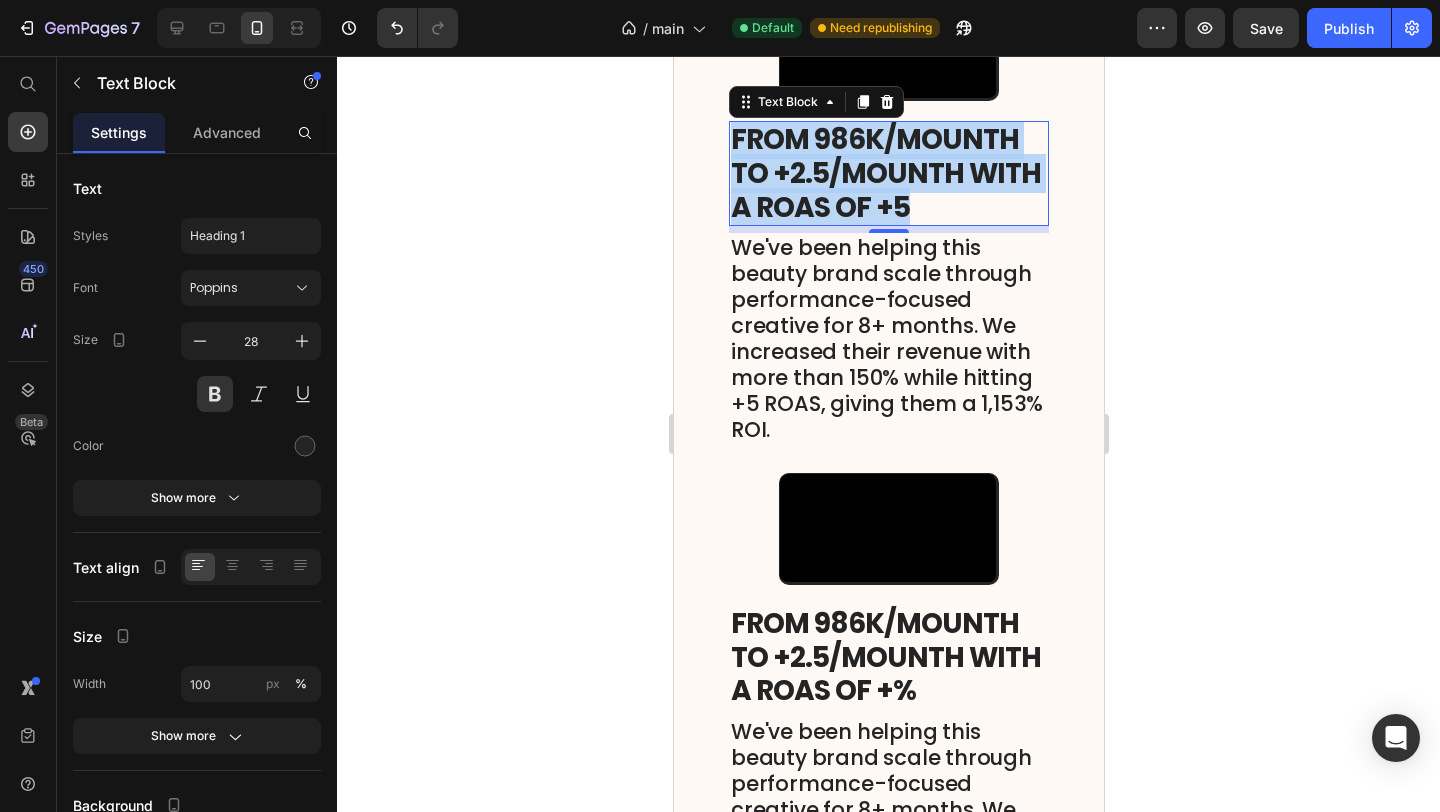scroll, scrollTop: 4165, scrollLeft: 0, axis: vertical 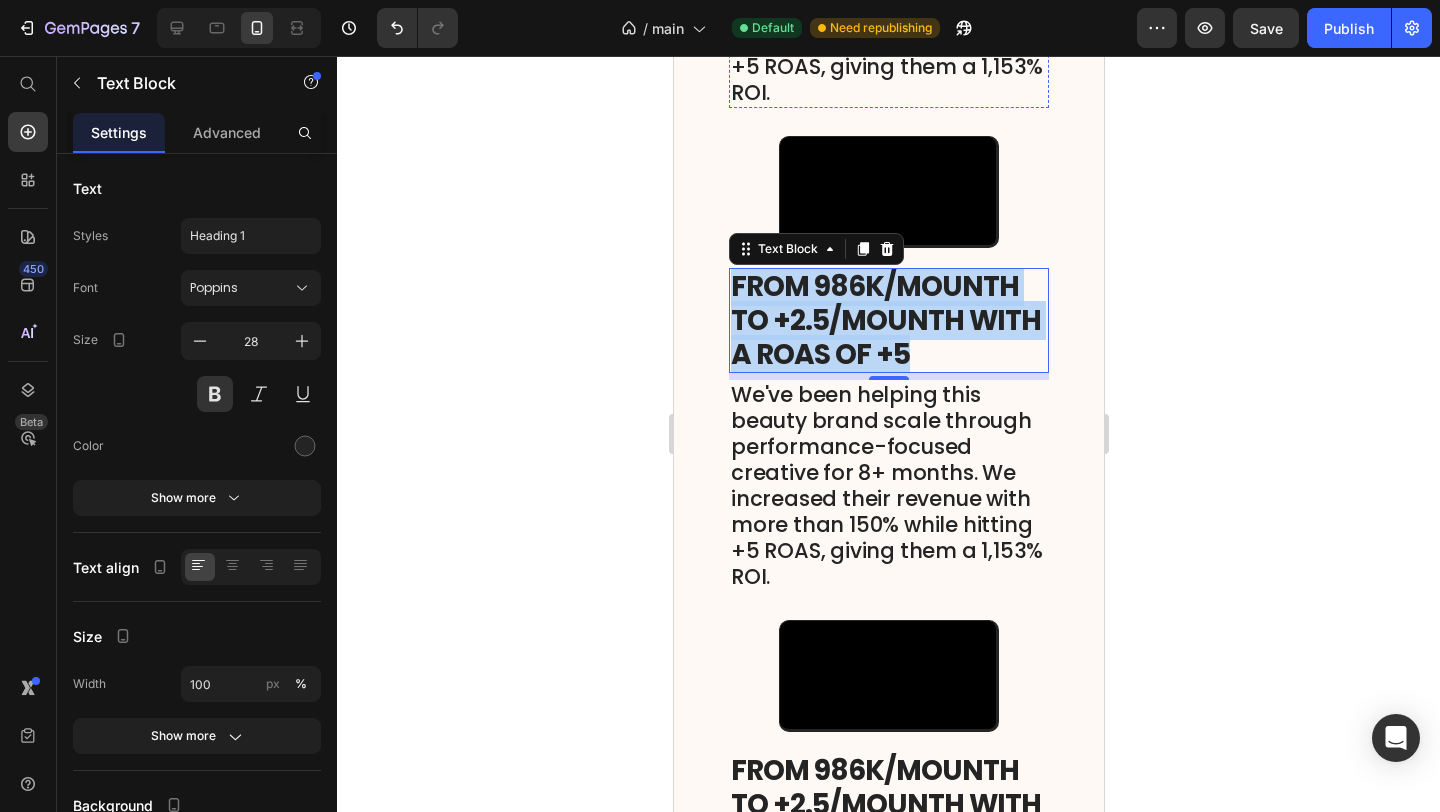 click on "FROM 986K/MOUNTH TO +2.5/MOUNTH WITH A ROAS OF +5" at bounding box center [888, -163] 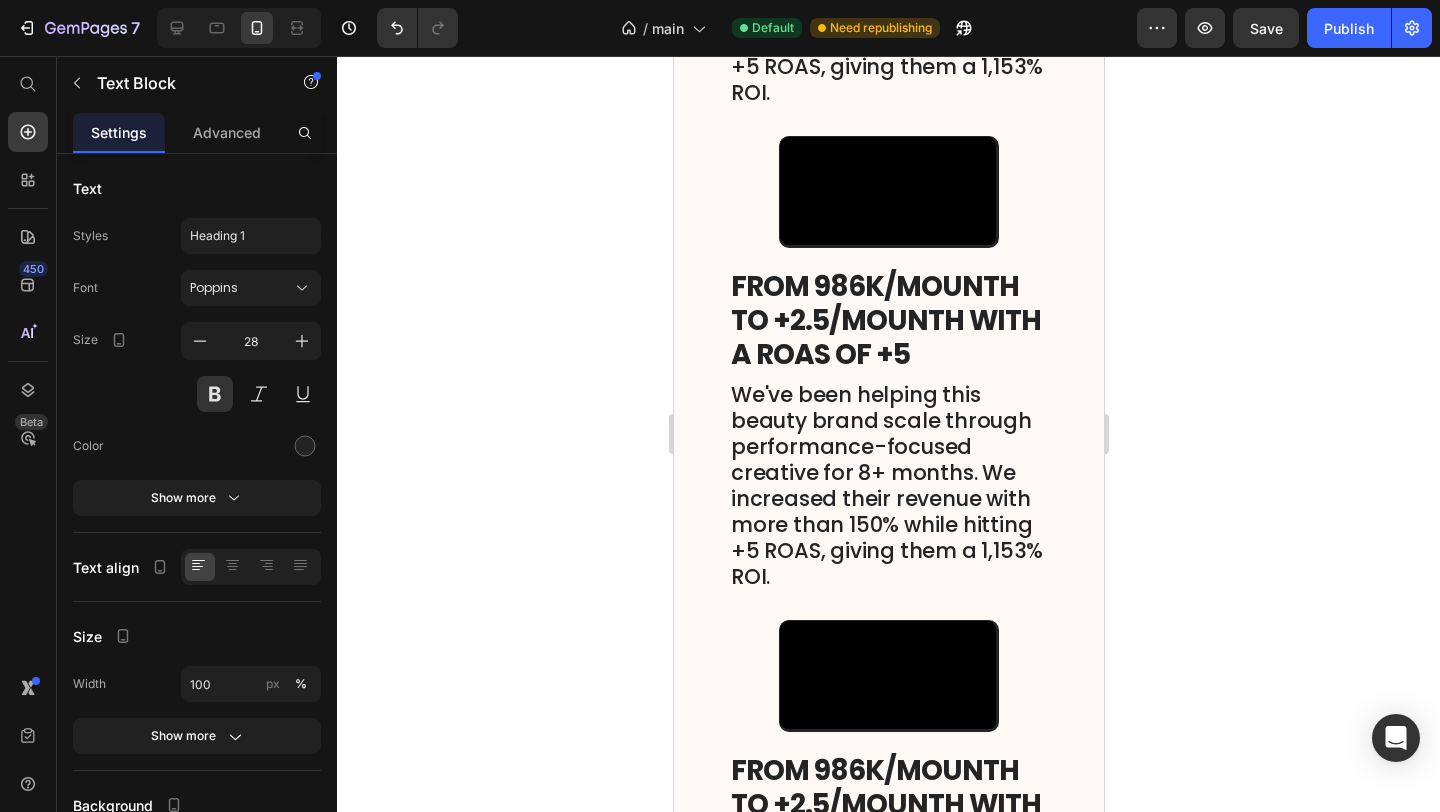 click on "FROM 986K/MOUNTH TO +2.5/MOUNTH WITH A ROAS OF +5" at bounding box center [888, -163] 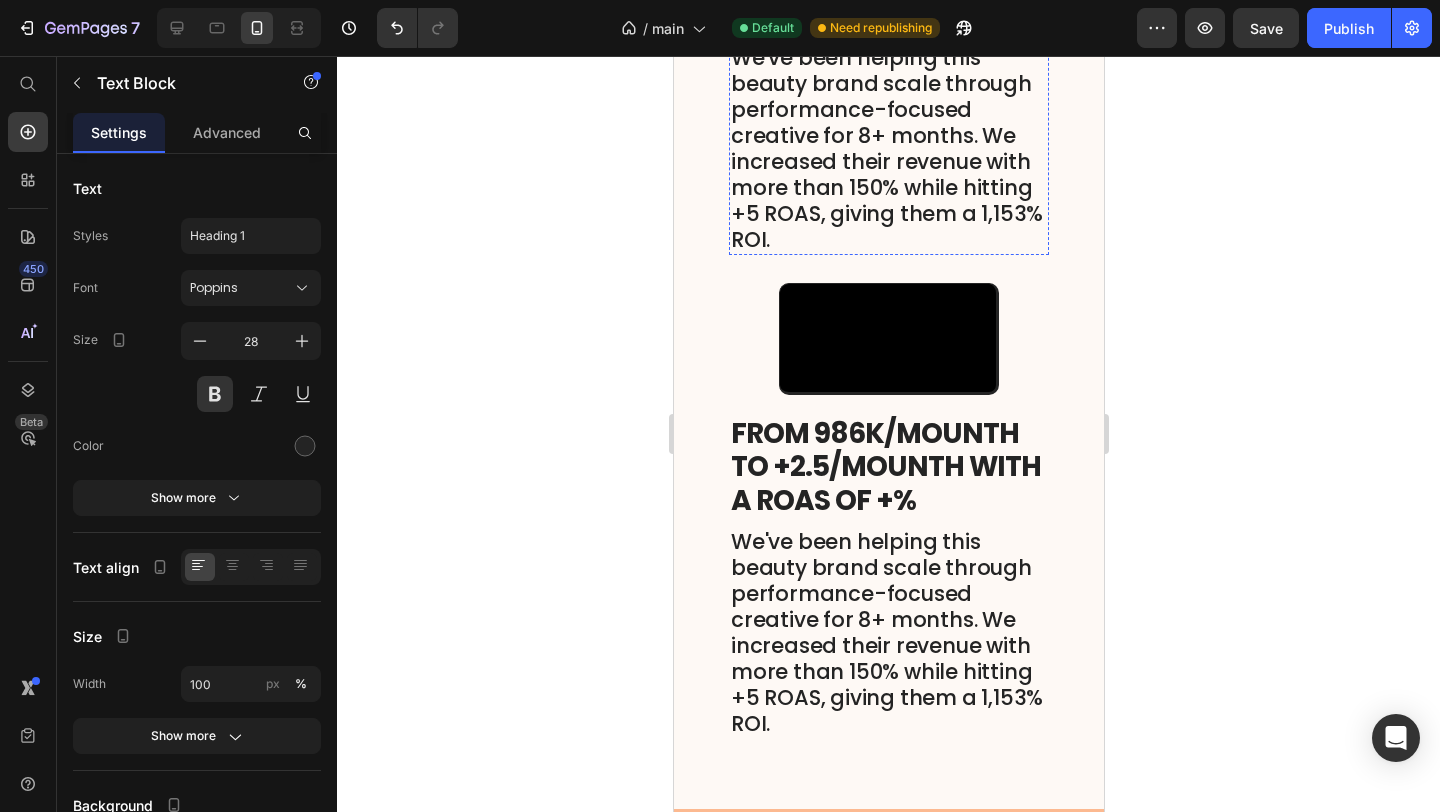 click on "FROM 986K/MOUNTH TO +2.5/MOUNTH WITH A ROAS OF +5" at bounding box center (888, -17) 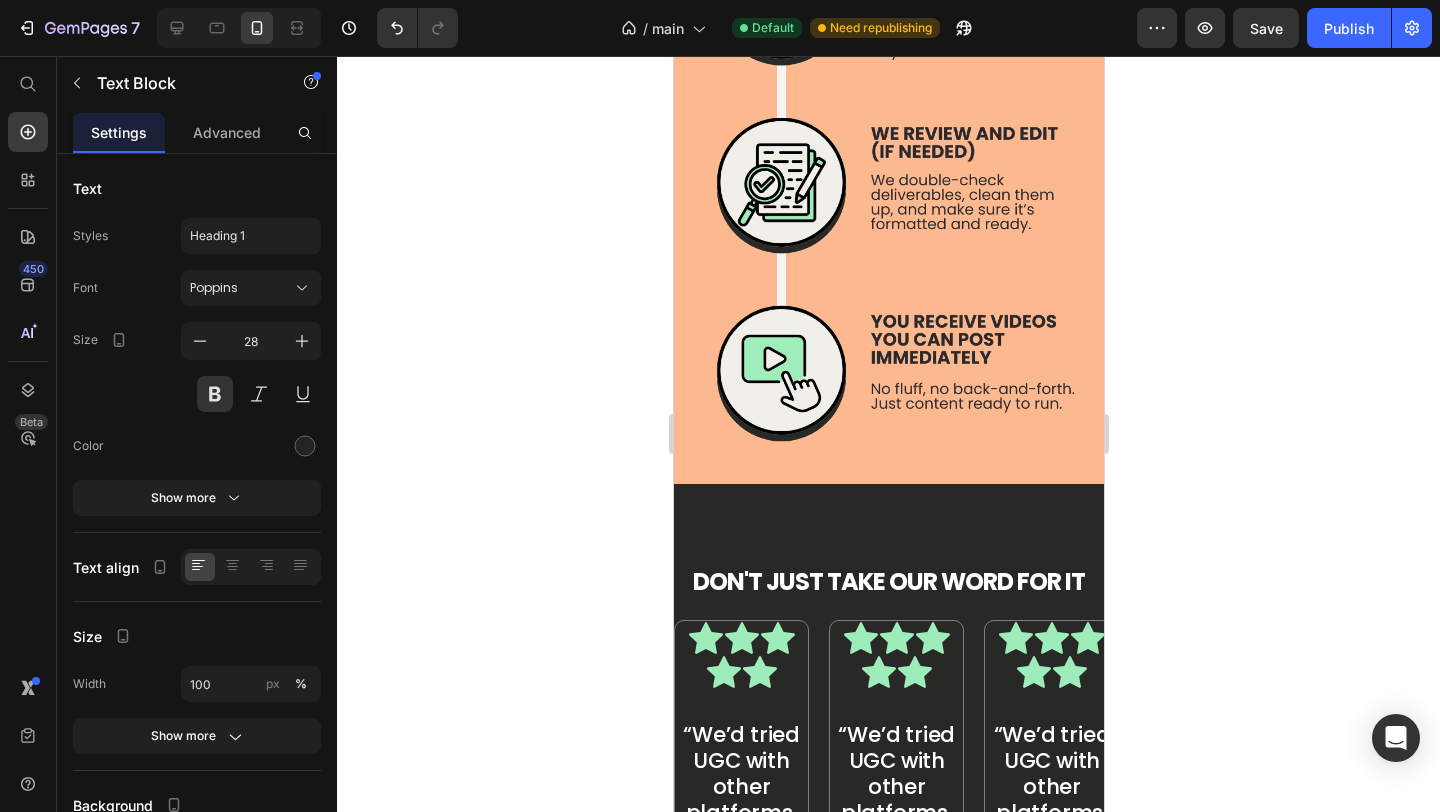 scroll, scrollTop: 6187, scrollLeft: 0, axis: vertical 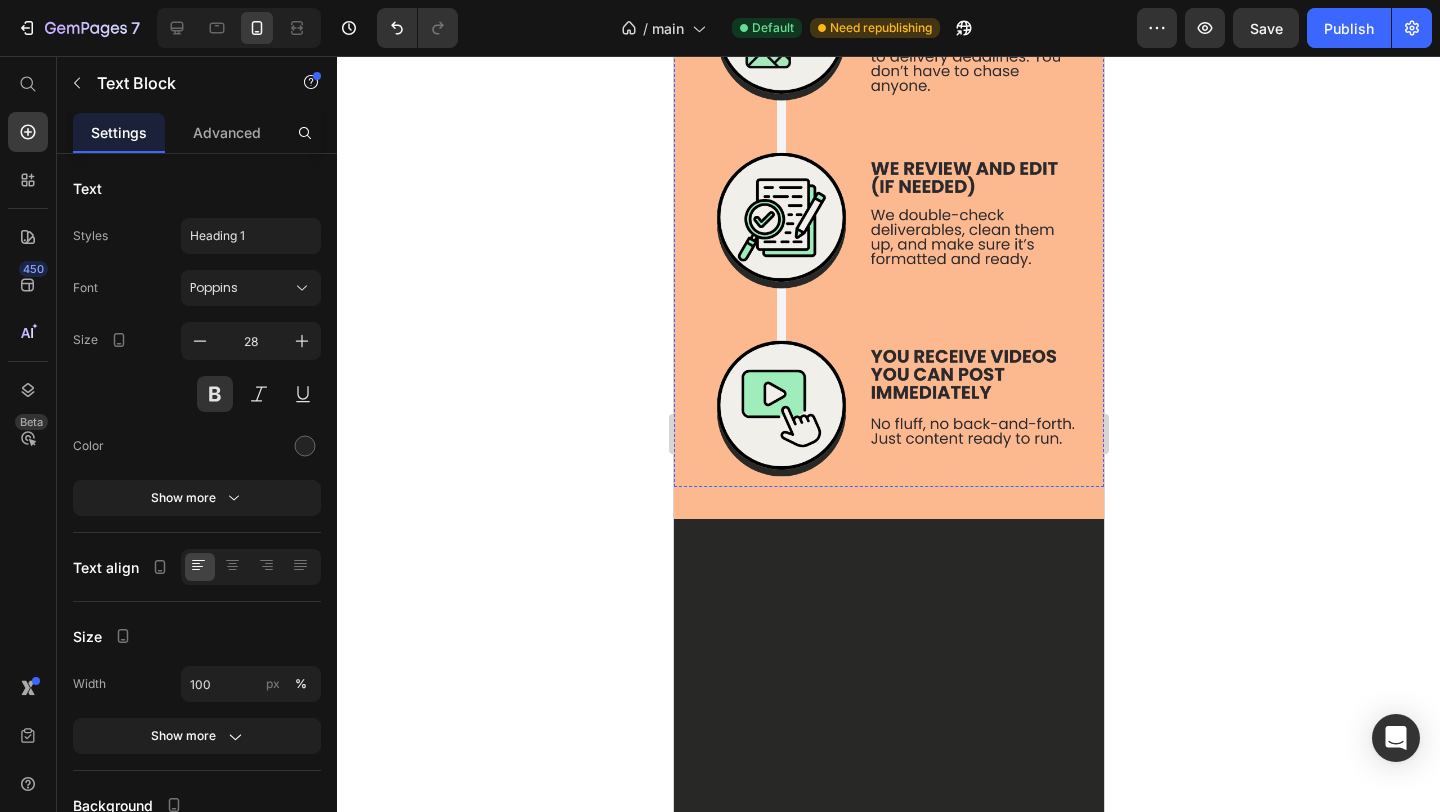 click on "HOW IT WORKS" at bounding box center (888, -650) 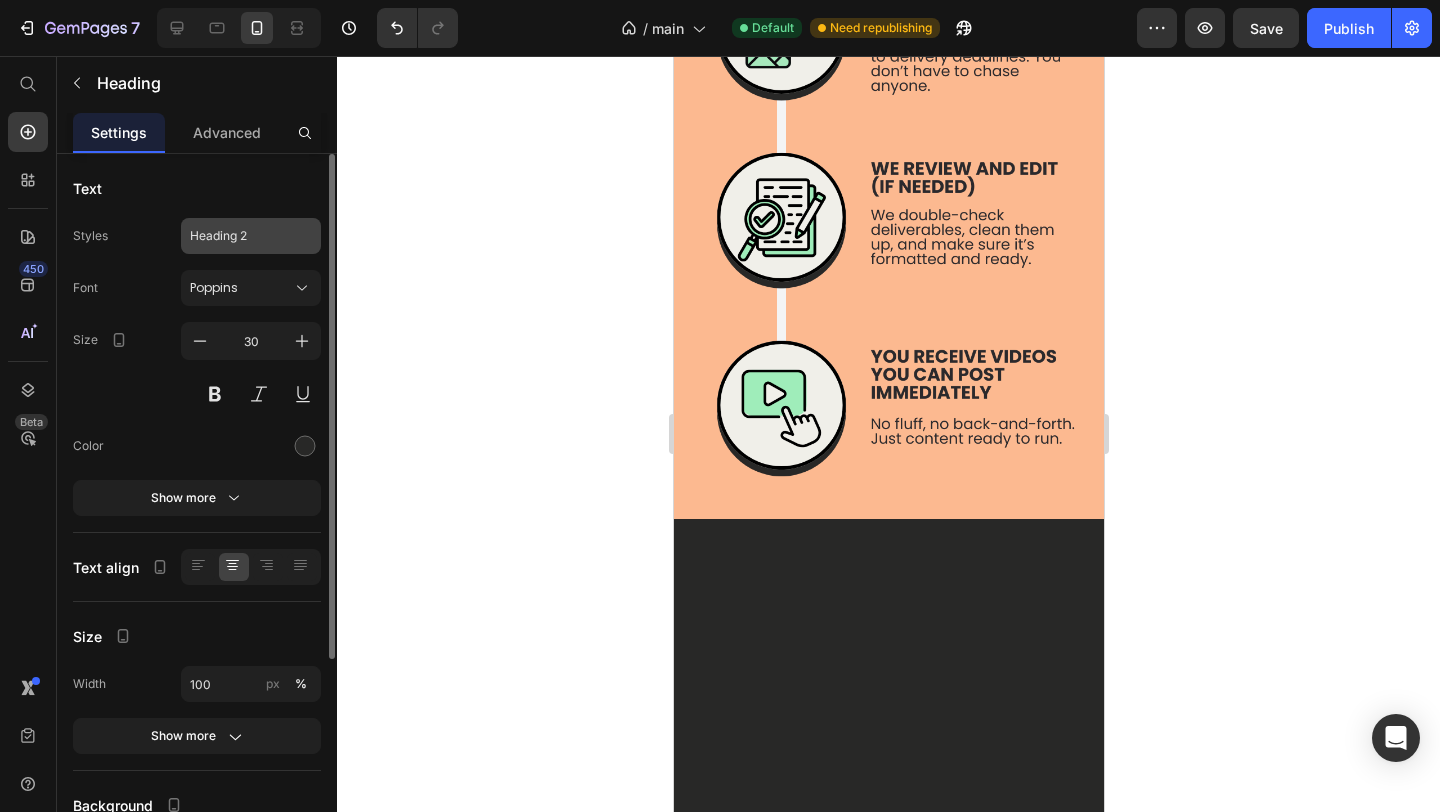 click on "Heading 2" at bounding box center (239, 236) 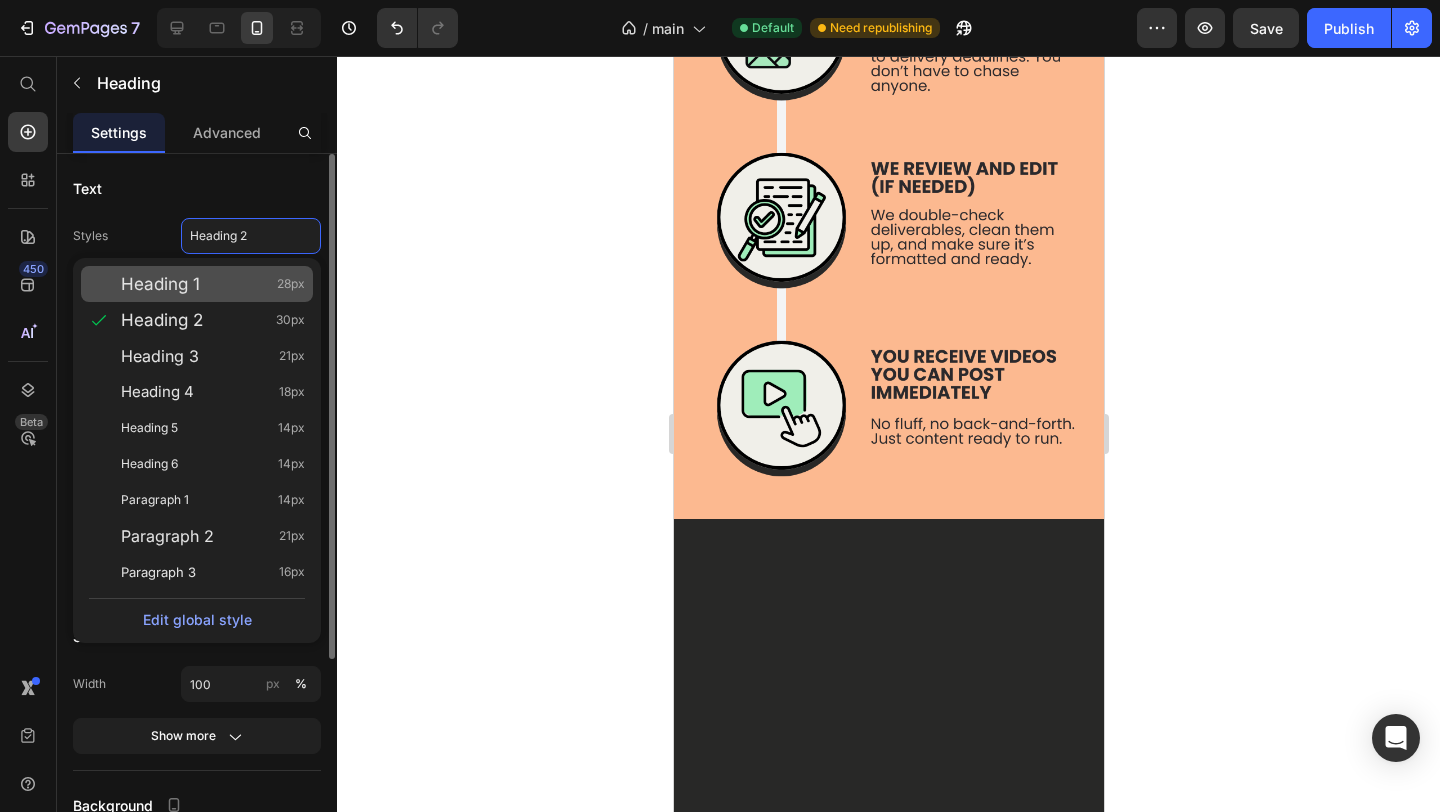 click on "Heading 1 28px" at bounding box center [213, 284] 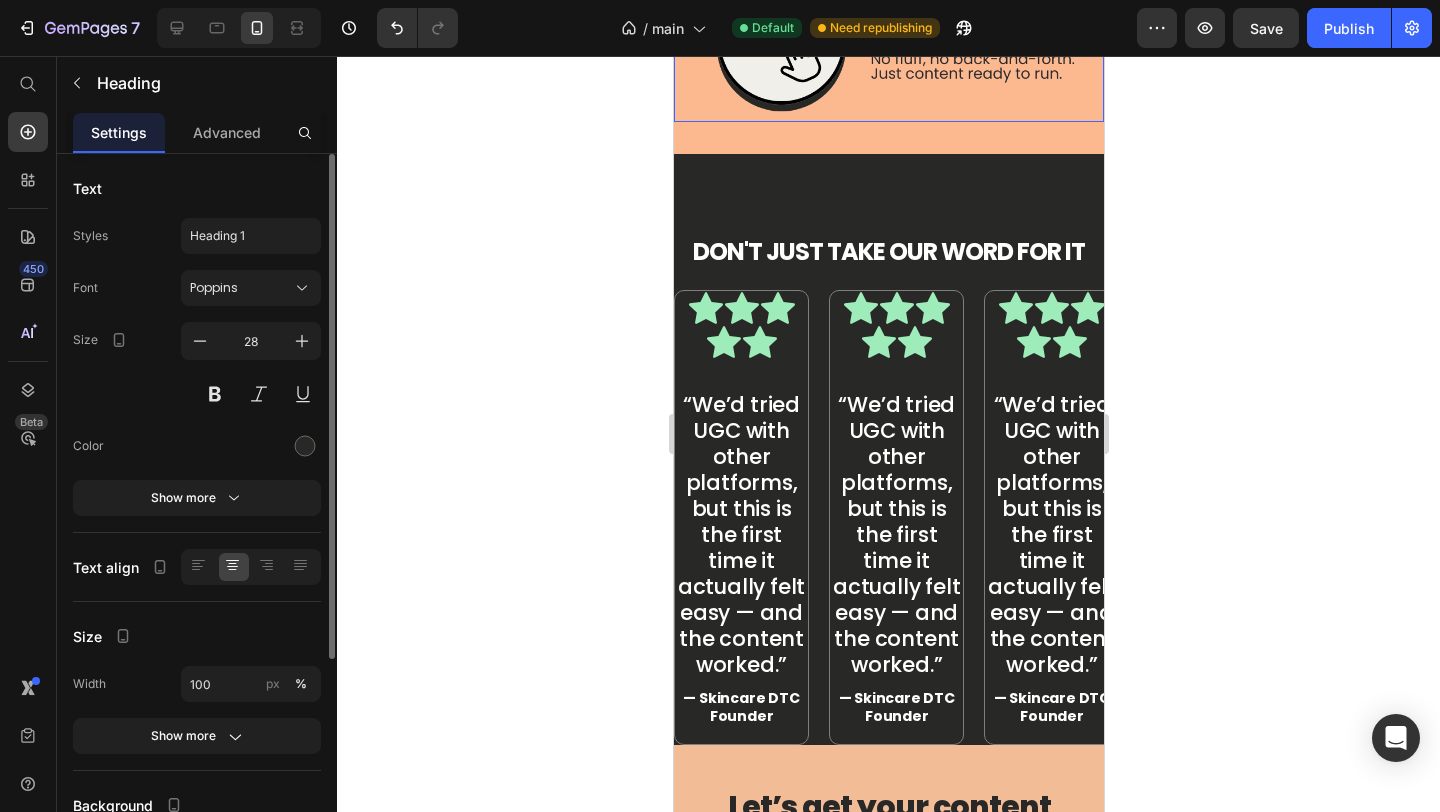 scroll, scrollTop: 7374, scrollLeft: 0, axis: vertical 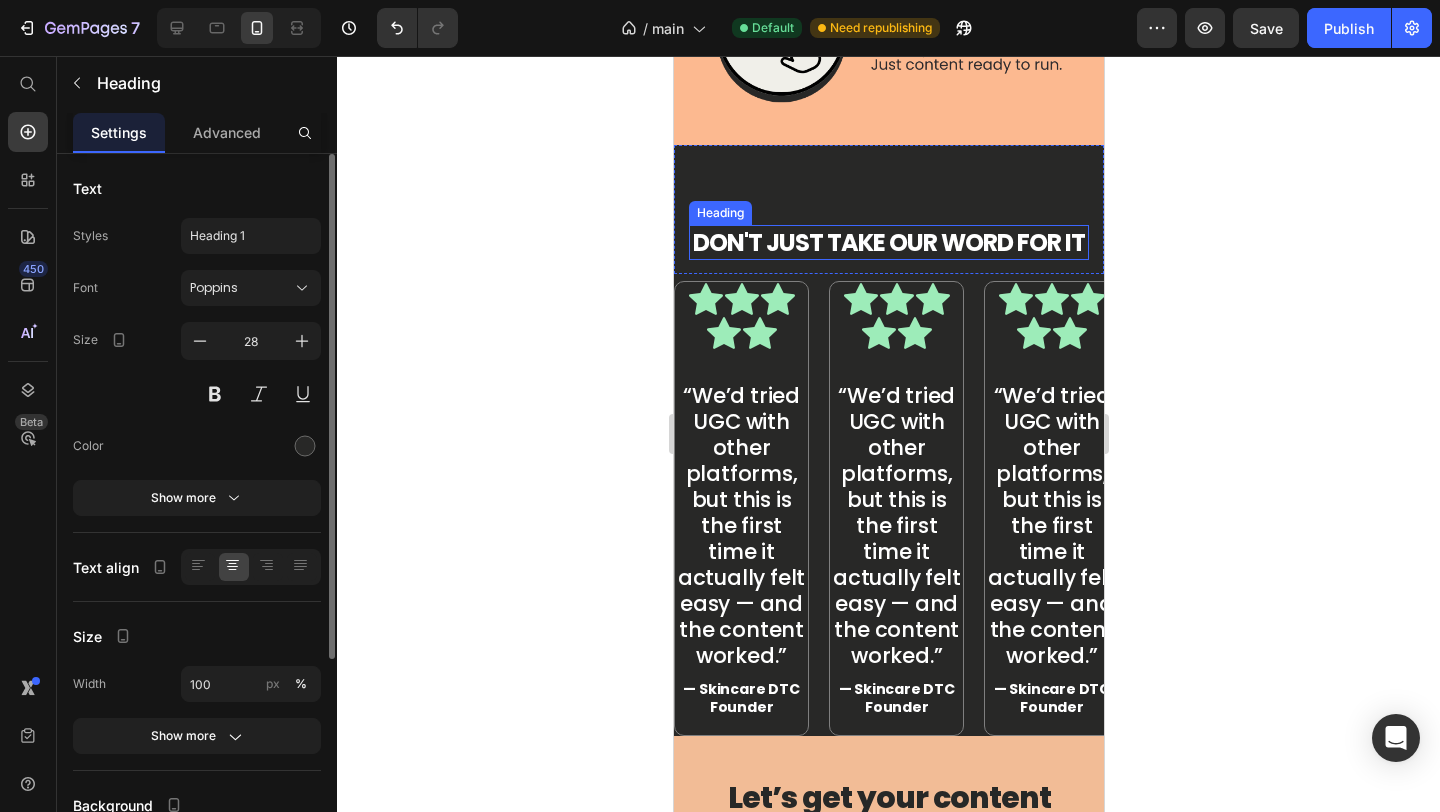 click on "DON't just take our word for it" at bounding box center [888, 242] 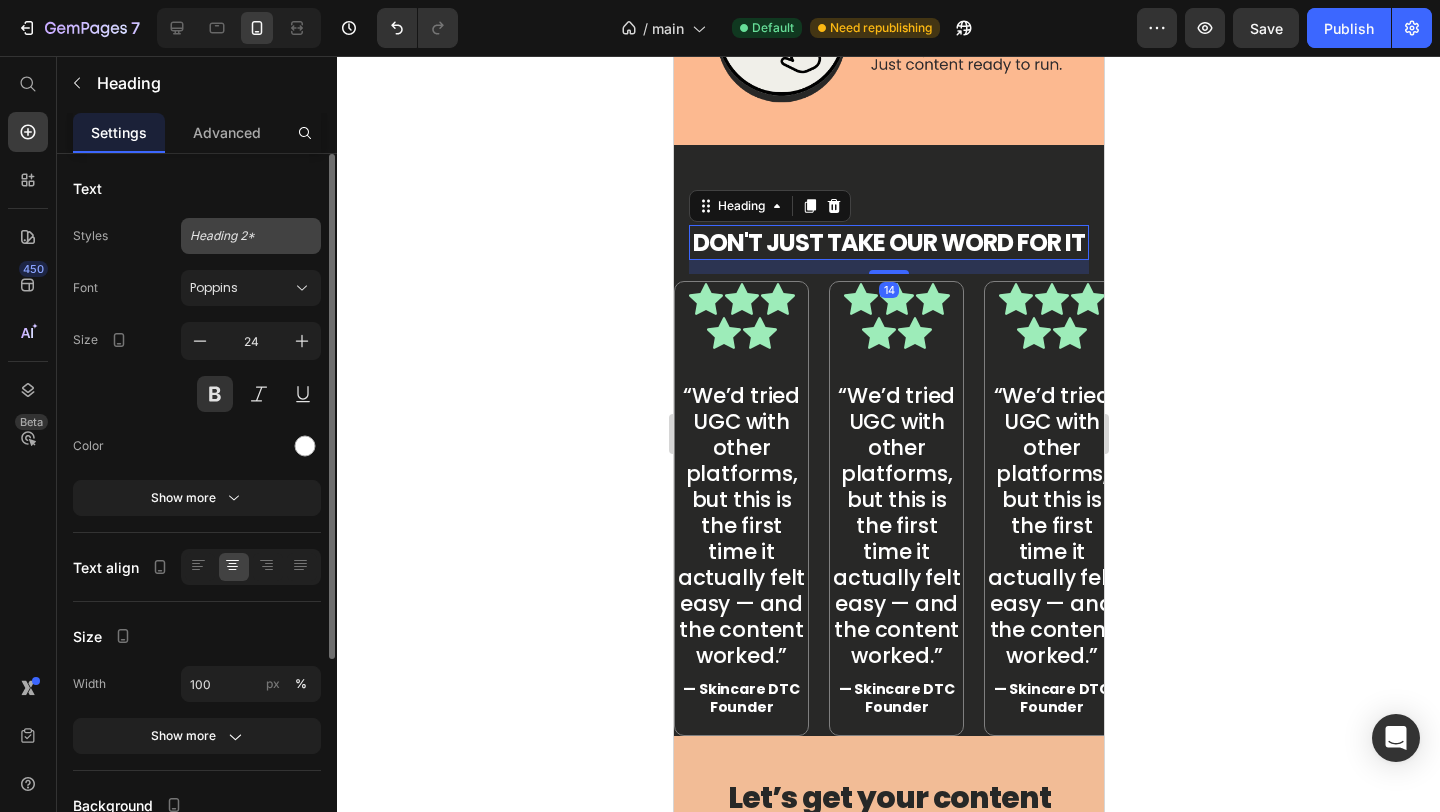 click on "Heading 2*" 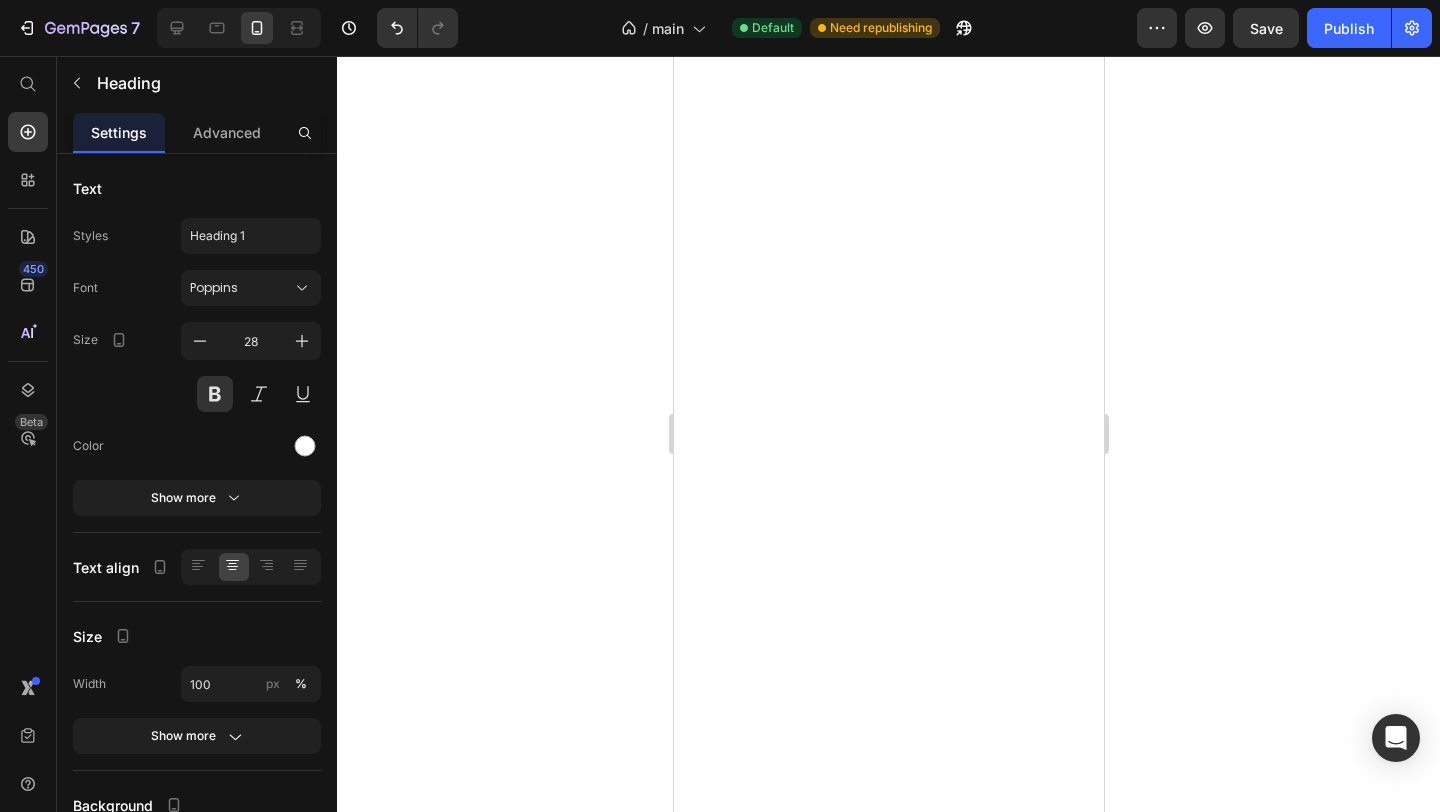 scroll, scrollTop: 0, scrollLeft: 0, axis: both 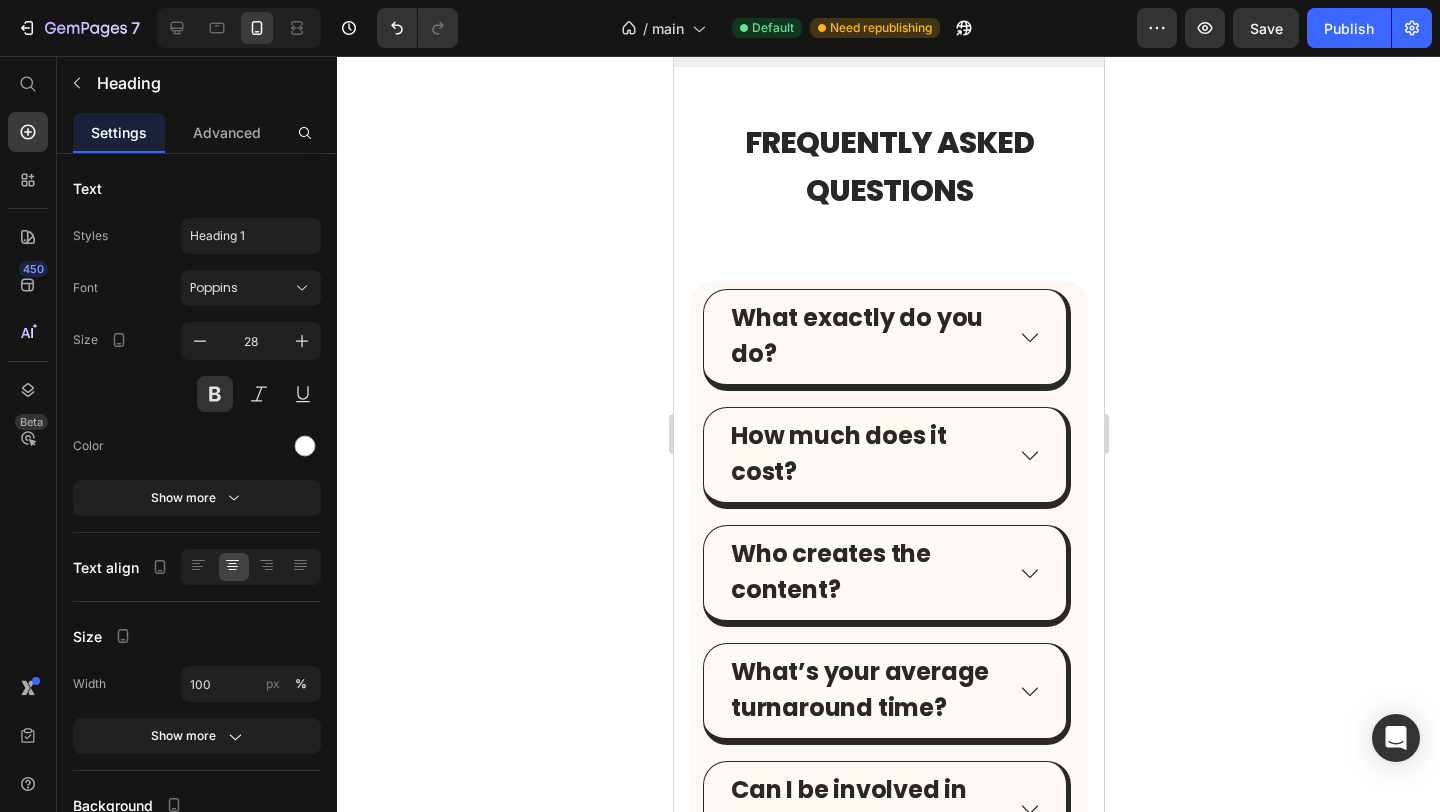 click on "“We’d tried UGC with other platforms, but this is the first time it actually felt easy — and the content worked.”" at bounding box center [740, -533] 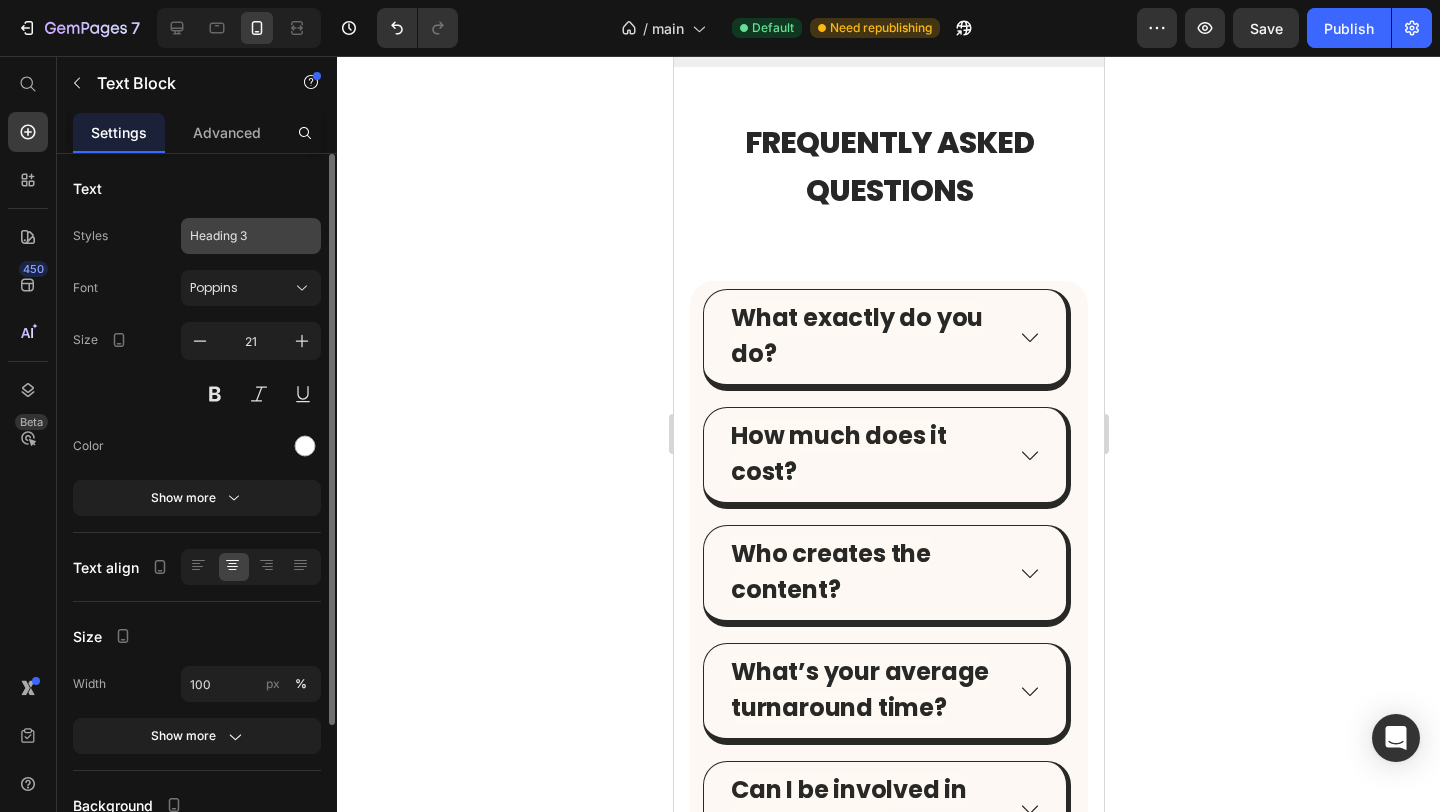 click on "Heading 3" at bounding box center [251, 236] 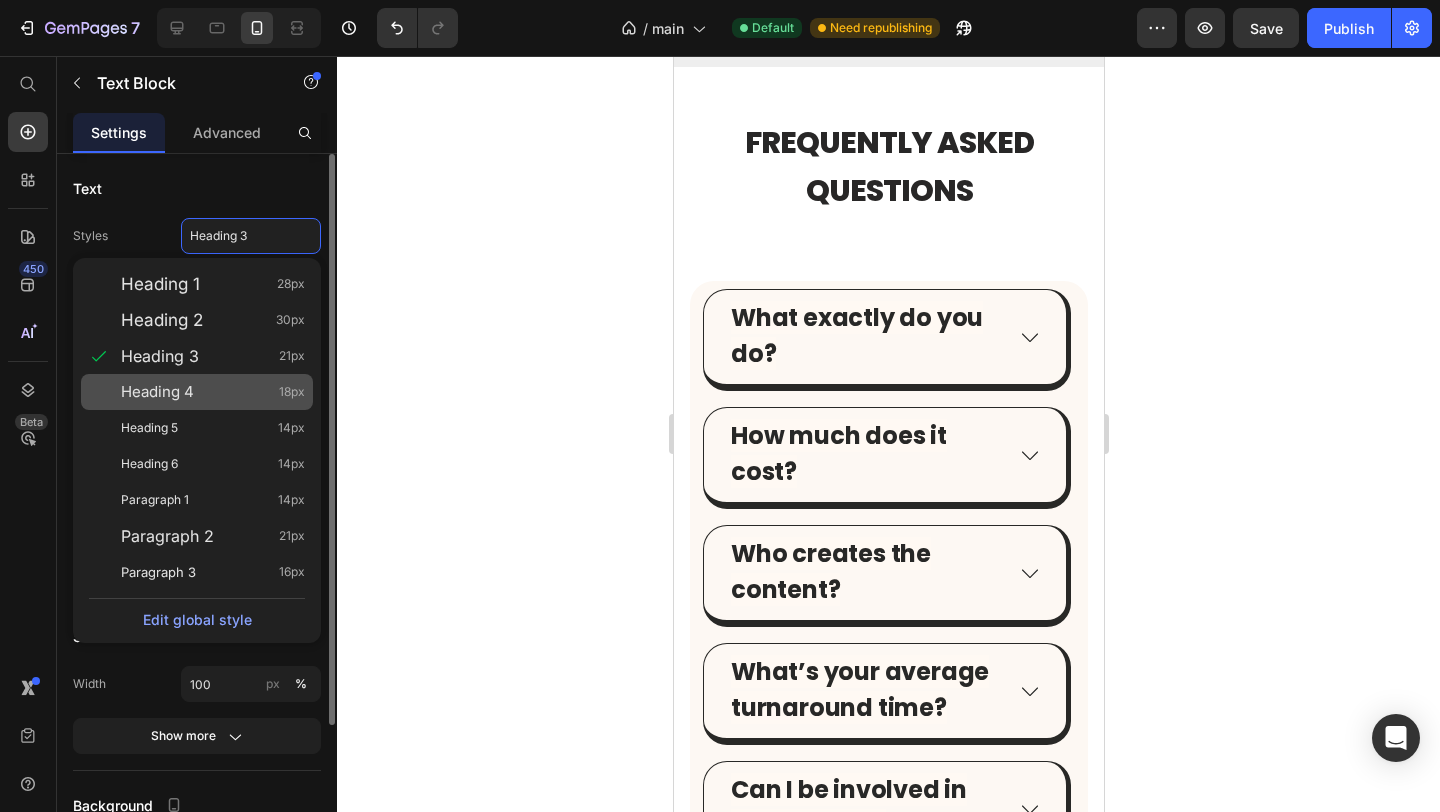 click on "Heading 4 18px" at bounding box center (213, 392) 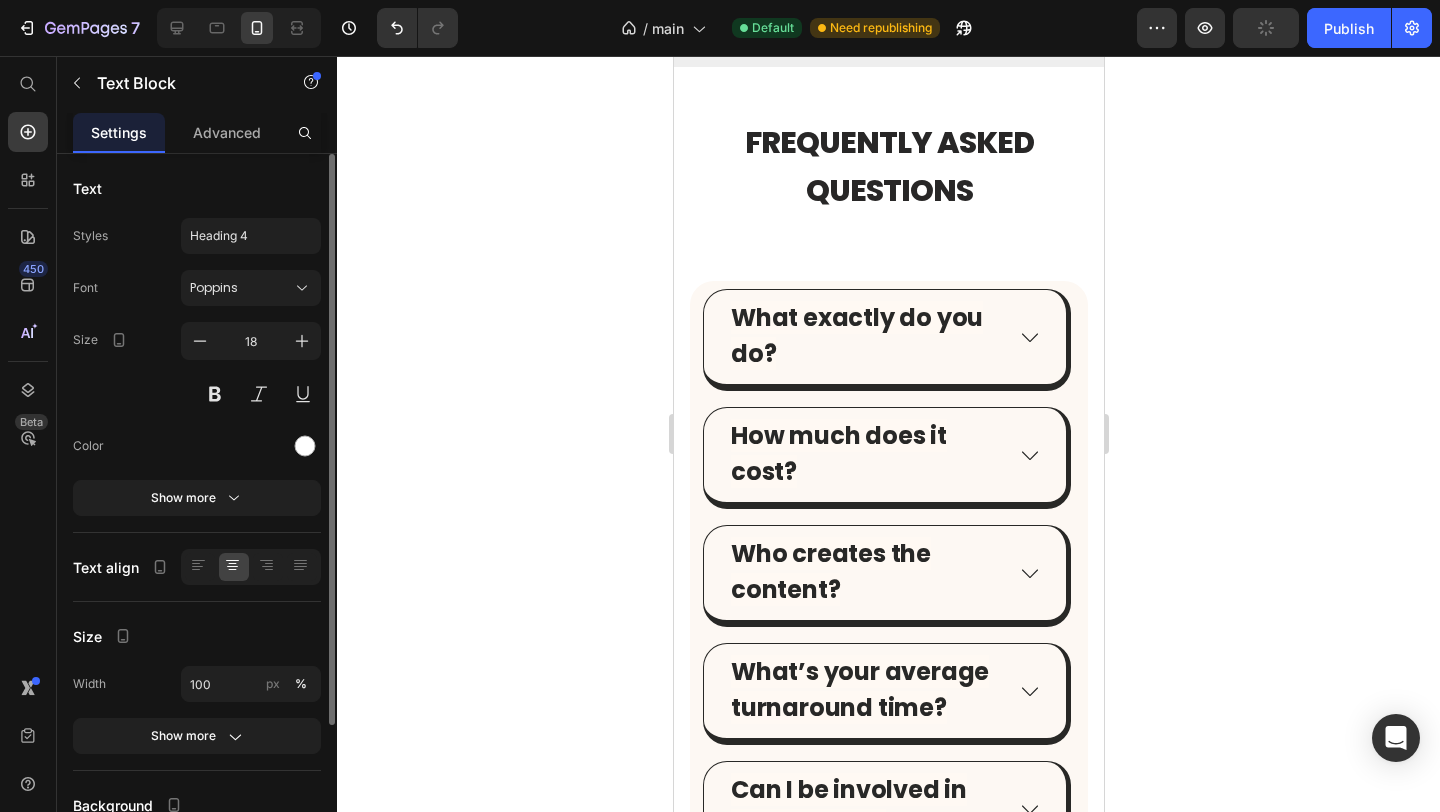 click on "“We’d tried UGC with other platforms, but this is the first time it actually felt easy — and the content worked.”" at bounding box center (895, -533) 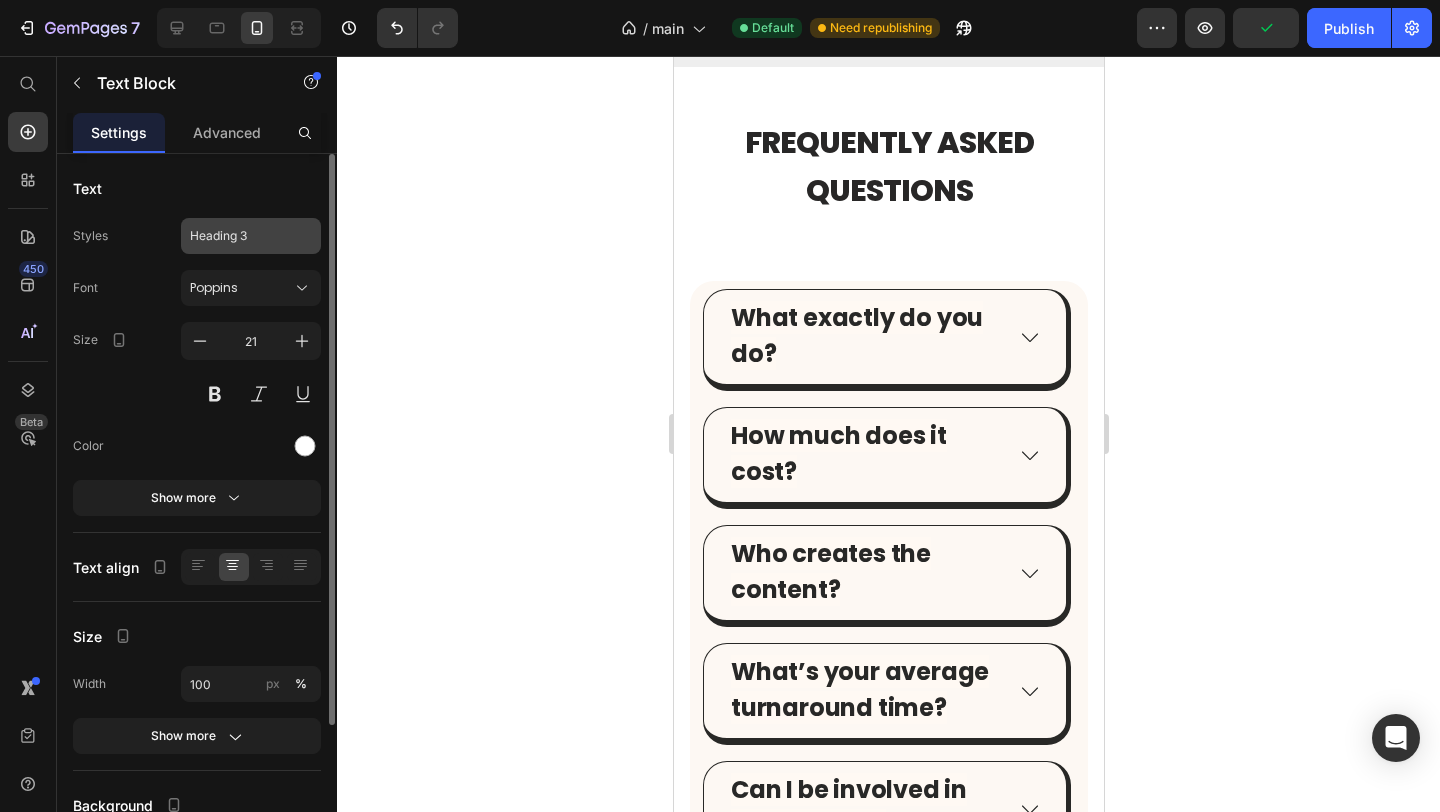 click on "Heading 3" at bounding box center (239, 236) 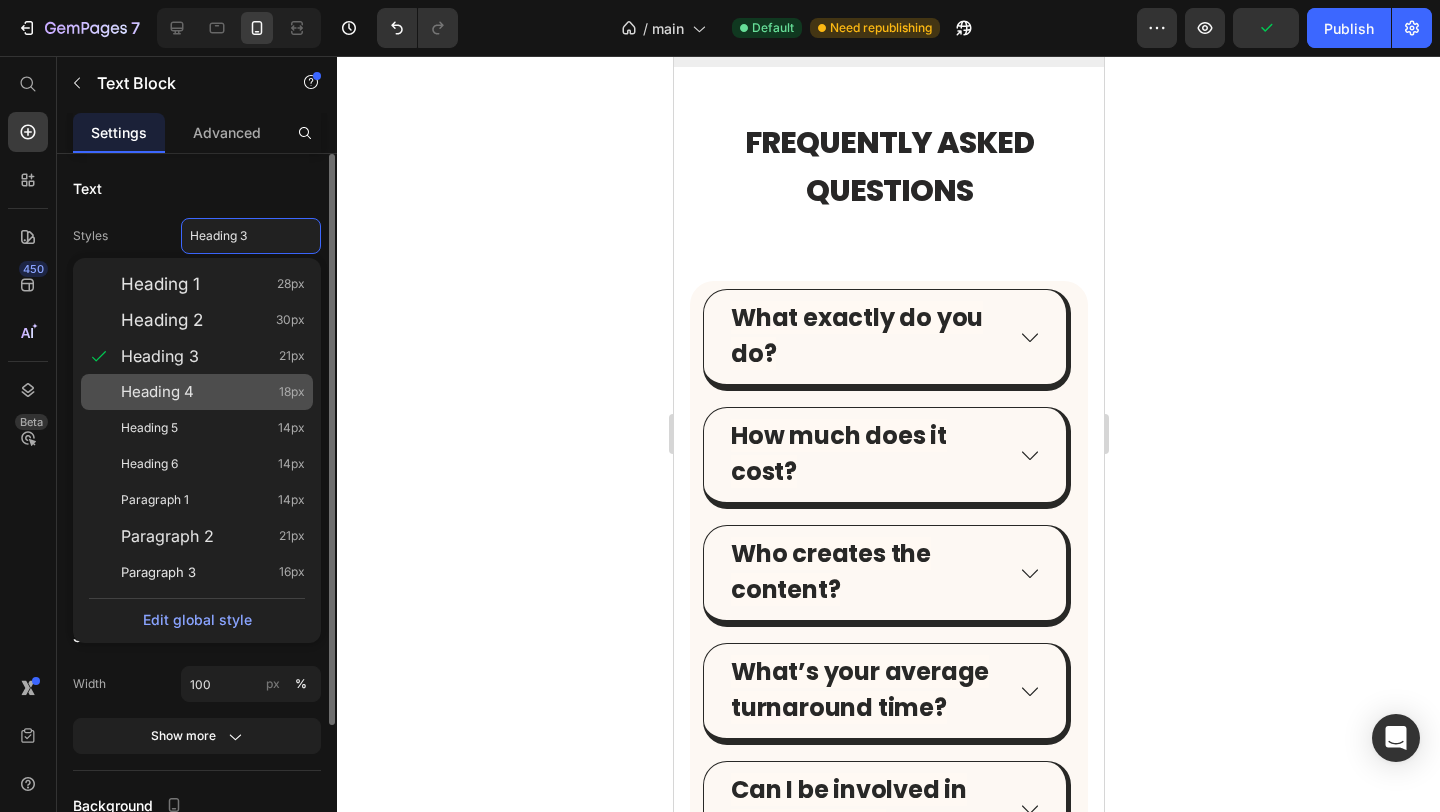 click on "Heading 4 18px" 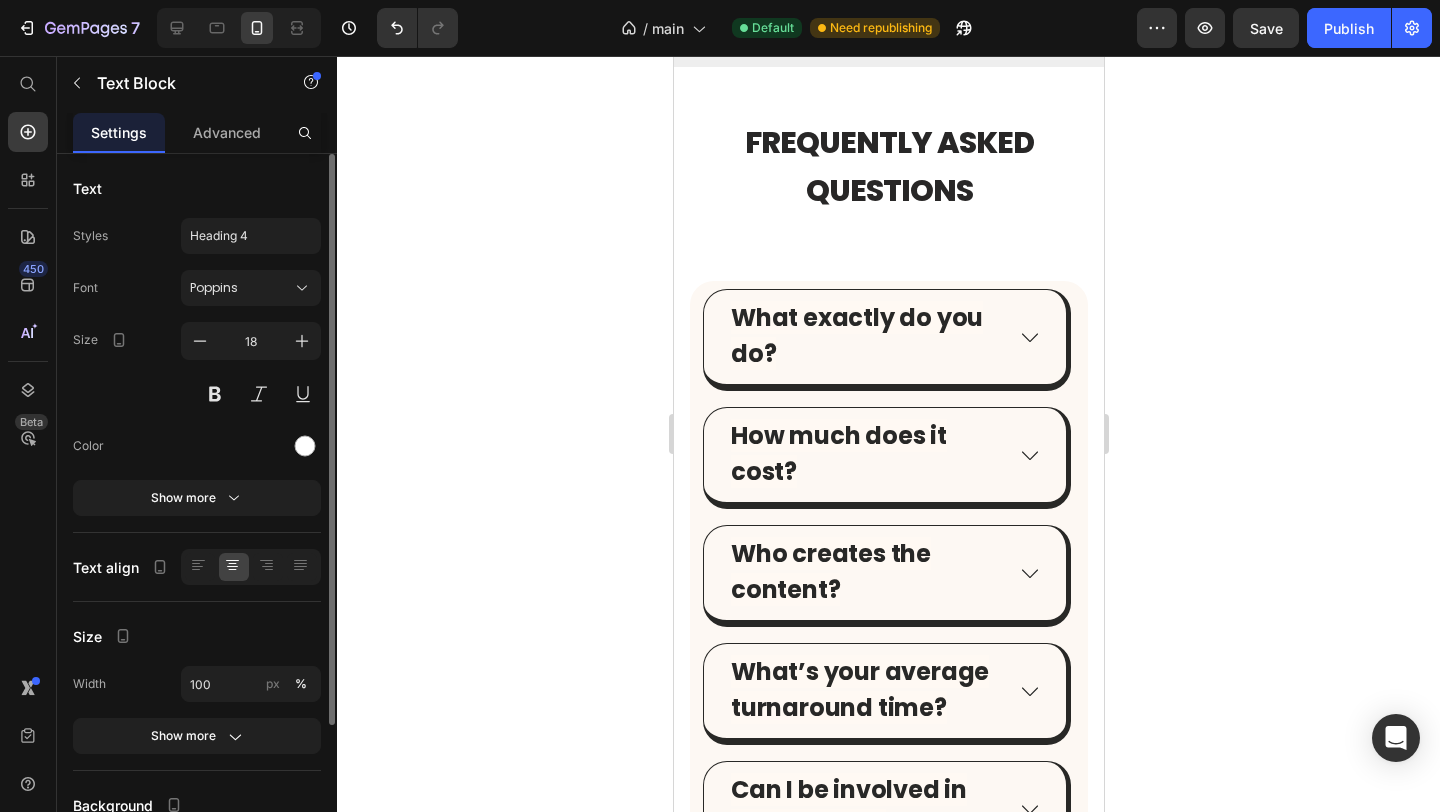 click on "“We’d tried UGC with other platforms, but this is the first time it actually felt easy — and the content worked.”" at bounding box center [1050, -533] 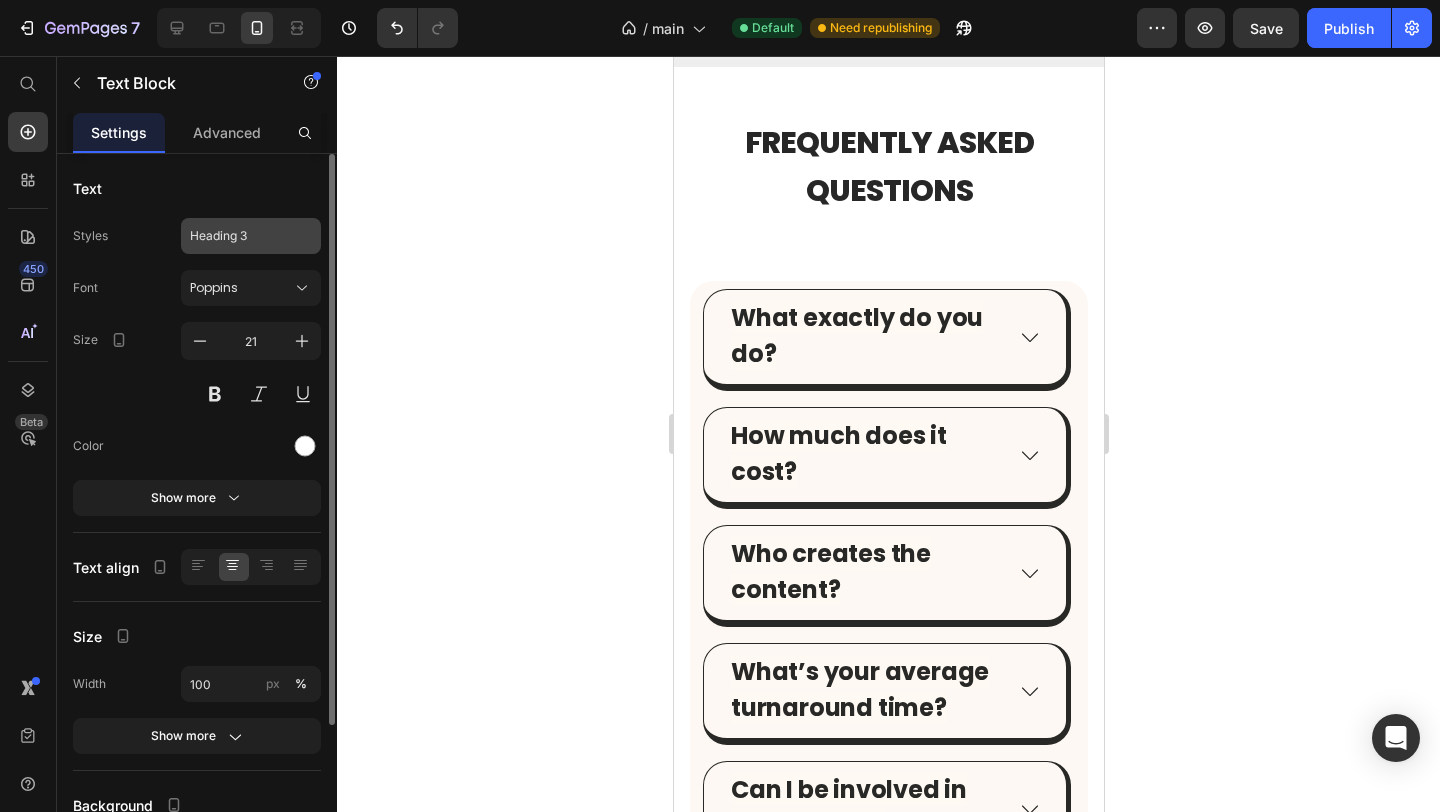 click on "Heading 3" at bounding box center [251, 236] 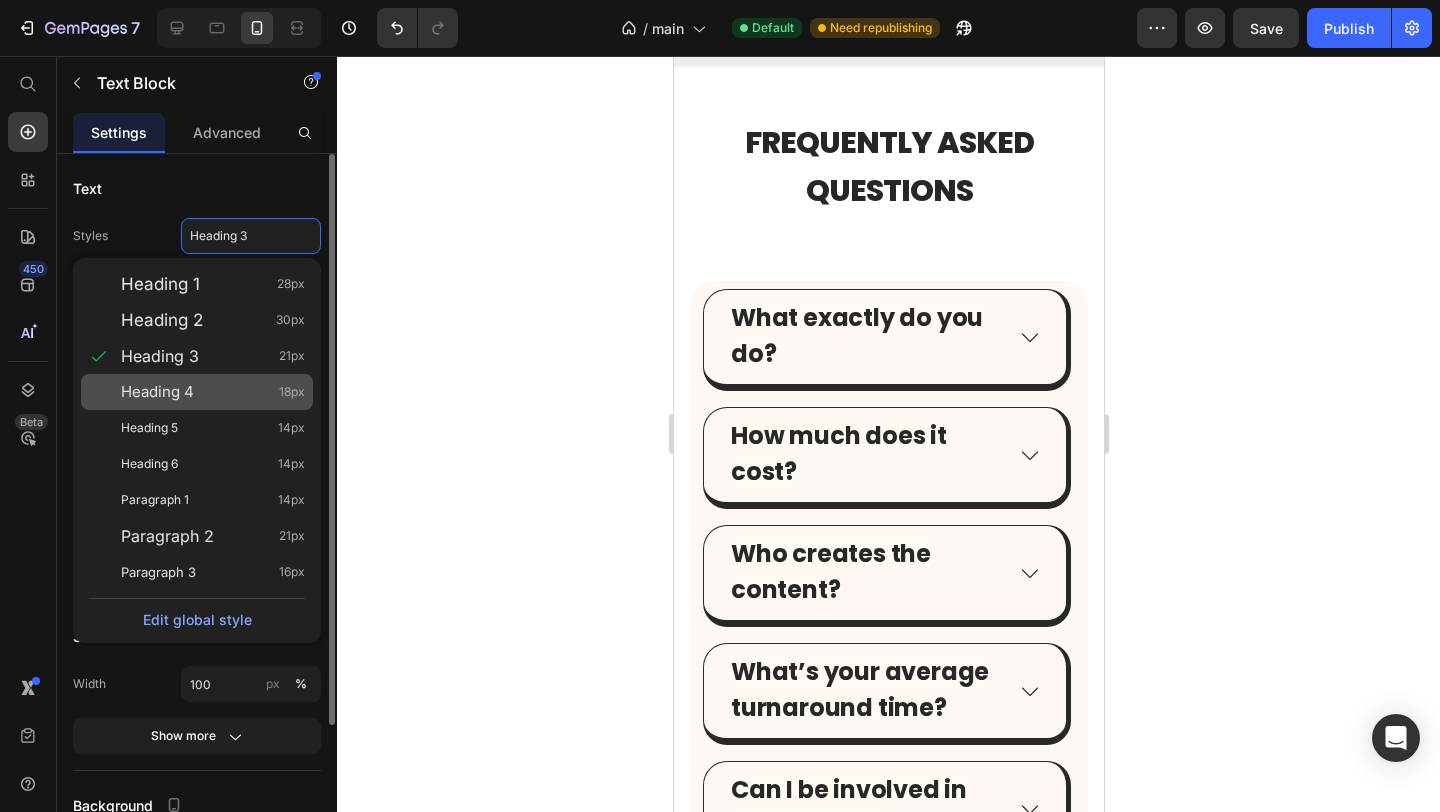 click on "Heading 4 18px" at bounding box center [213, 392] 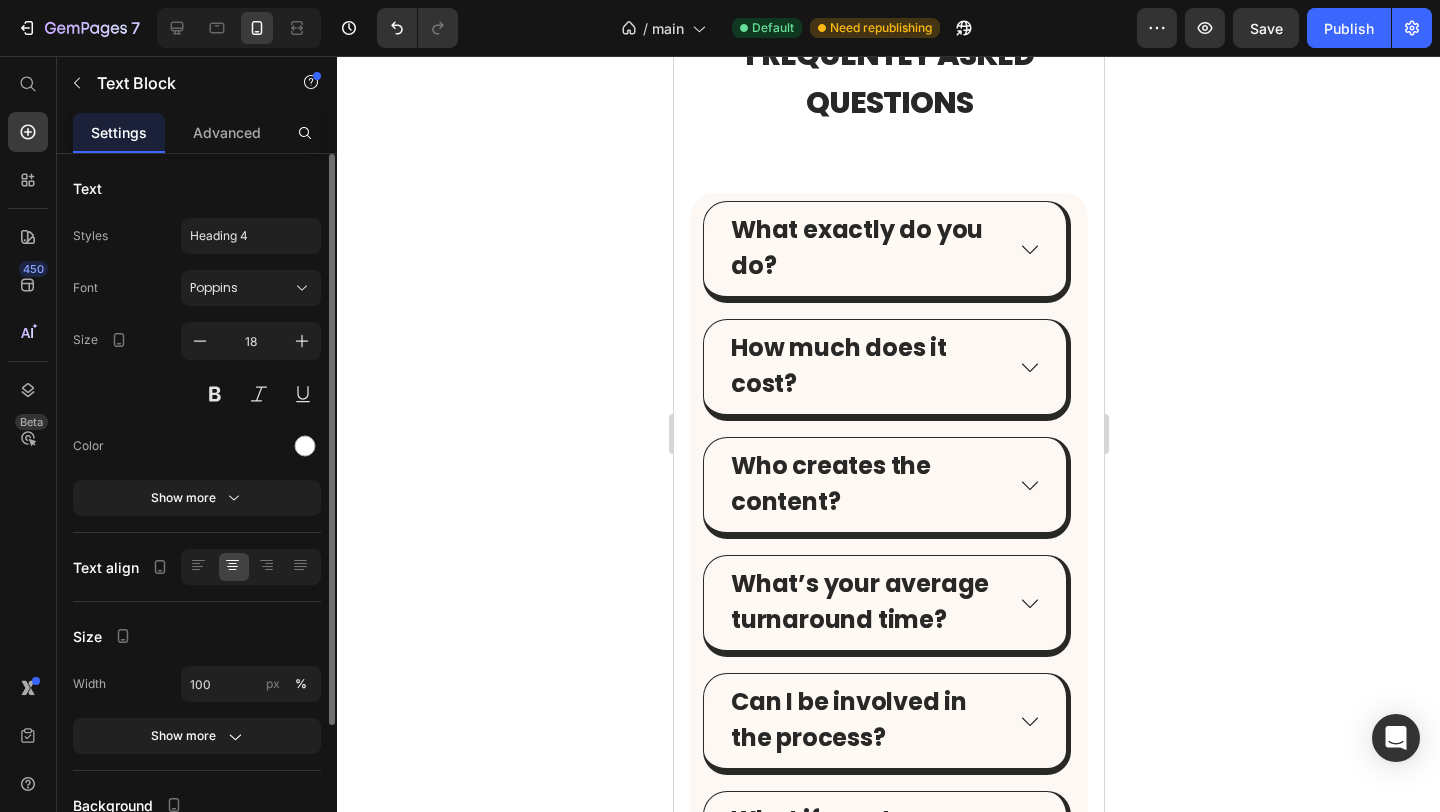 click on "“We’d tried UGC with other platforms, but this is the first time it actually felt easy — and the content worked.”" at bounding box center (895, -577) 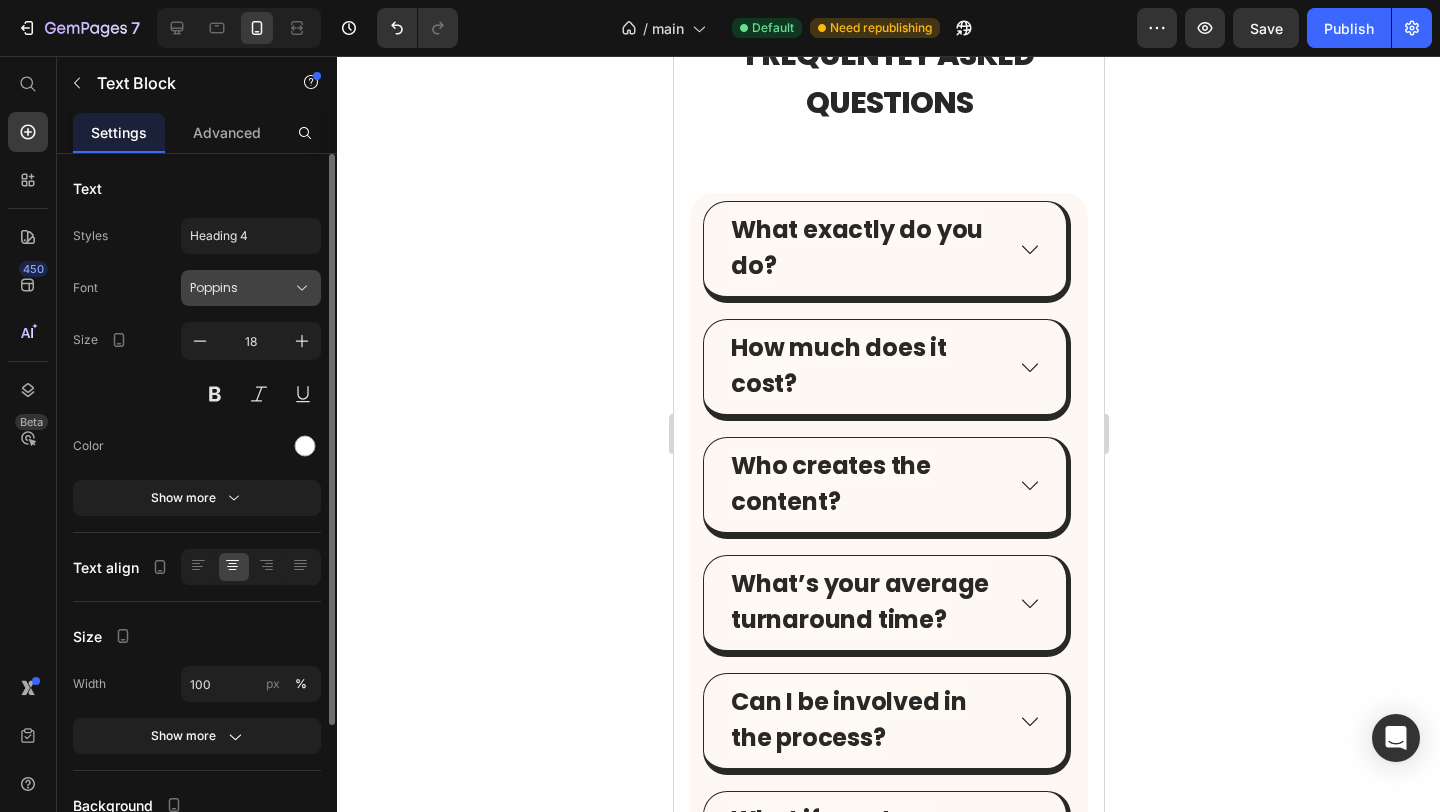 click on "Poppins" at bounding box center [241, 288] 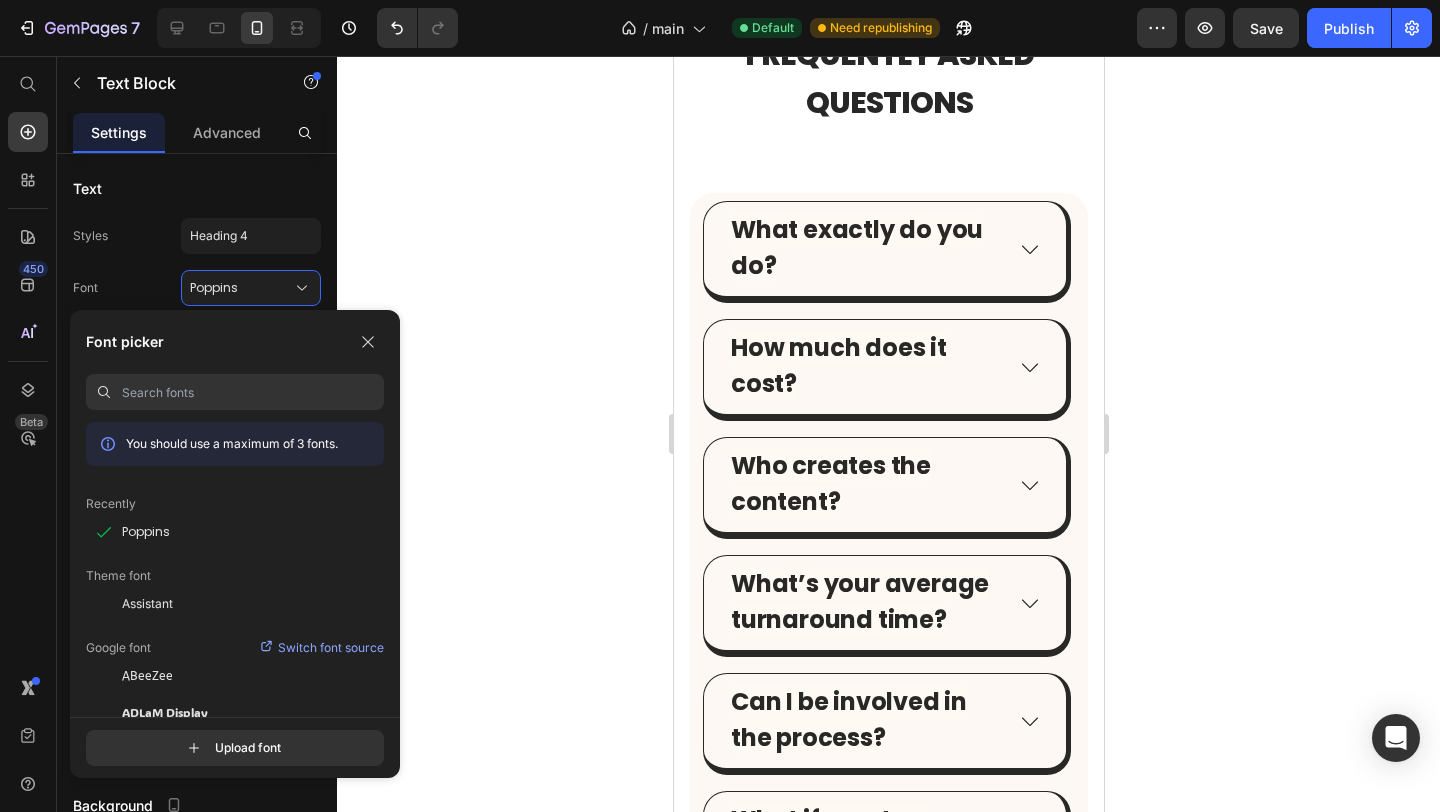 click on "“We’d tried UGC with other platforms, but this is the first time it actually felt easy — and the content worked.”" at bounding box center (740, -577) 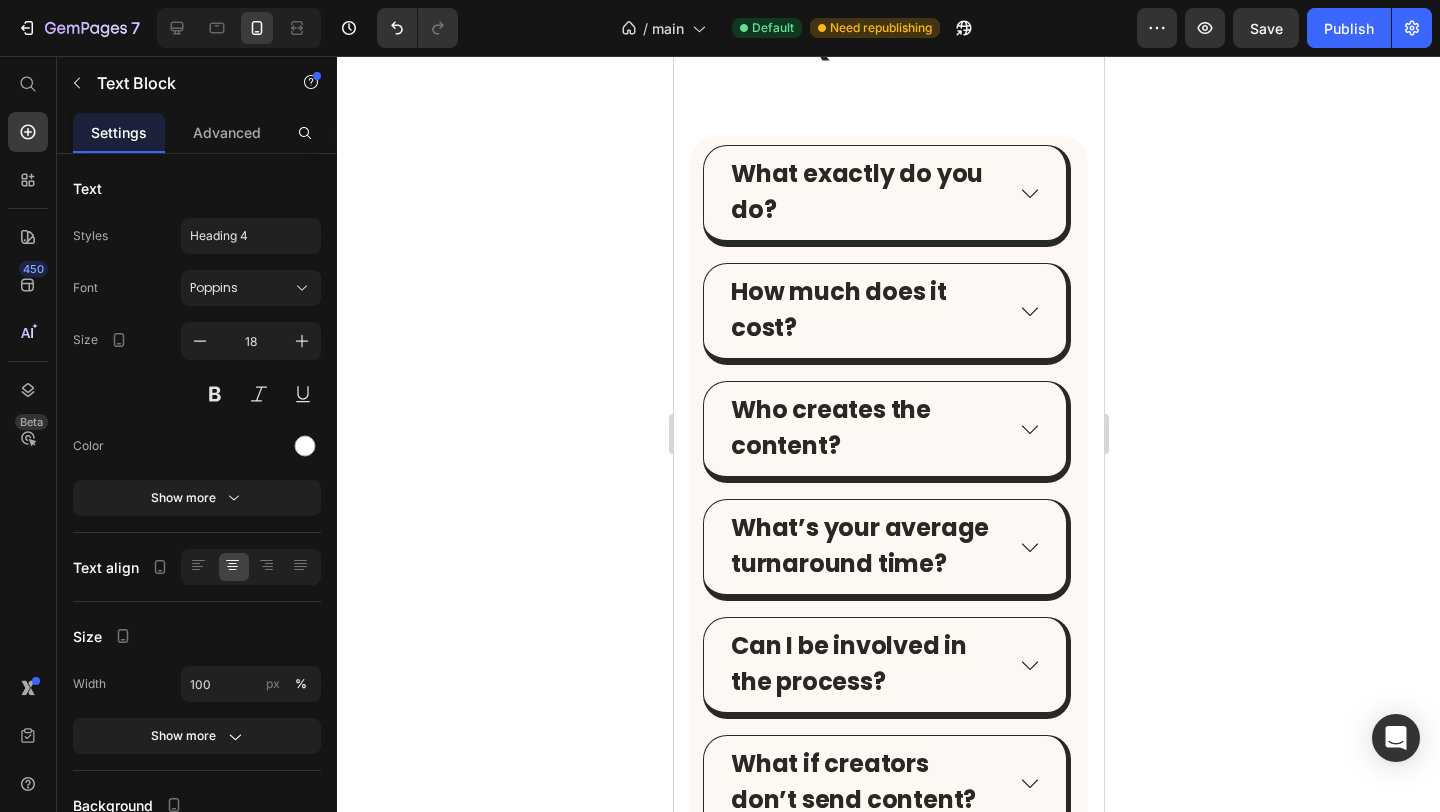 scroll, scrollTop: 7442, scrollLeft: 0, axis: vertical 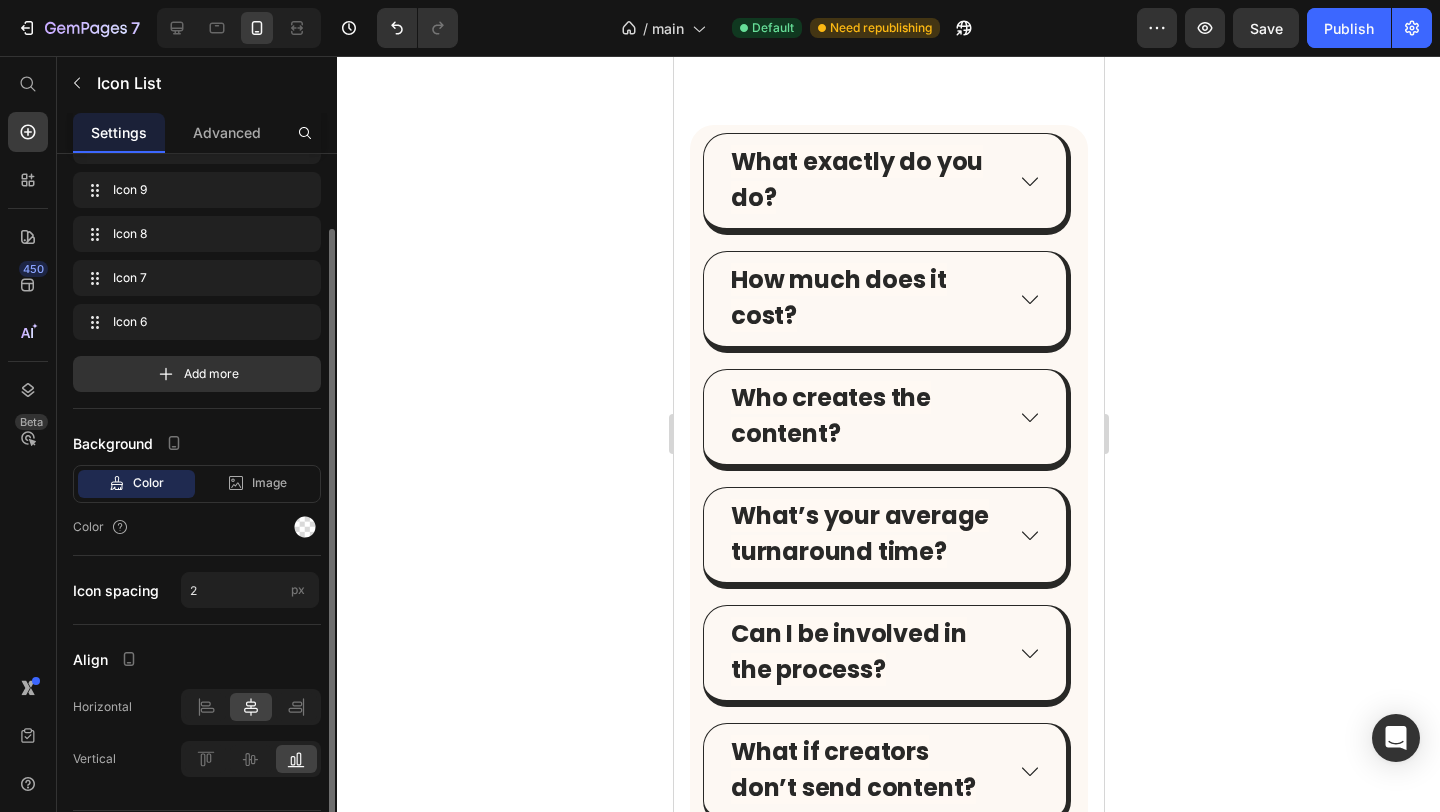 click on "Icon Icon Icon Icon Icon Icon List   7" at bounding box center [740, -799] 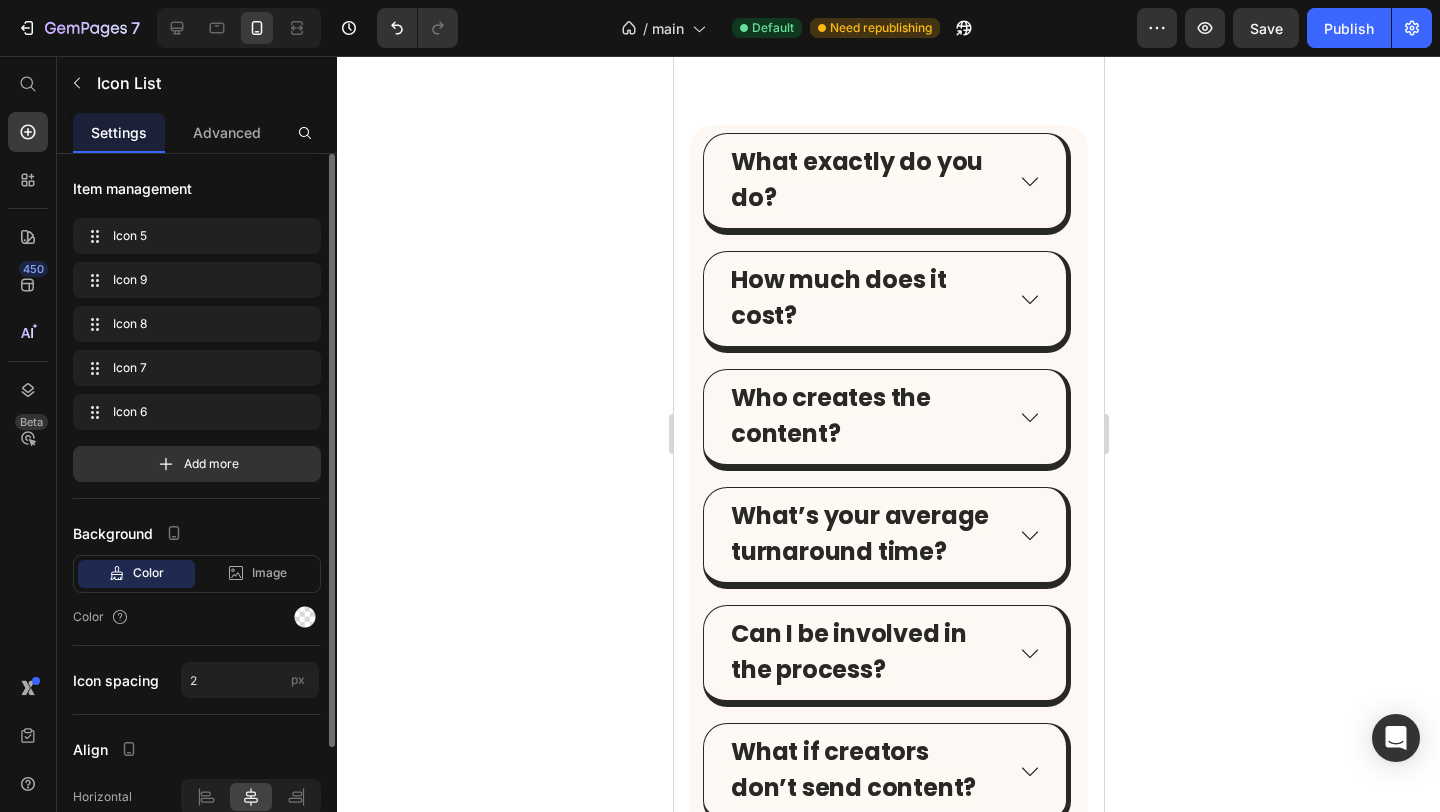 click on "Icon List" at bounding box center [726, -825] 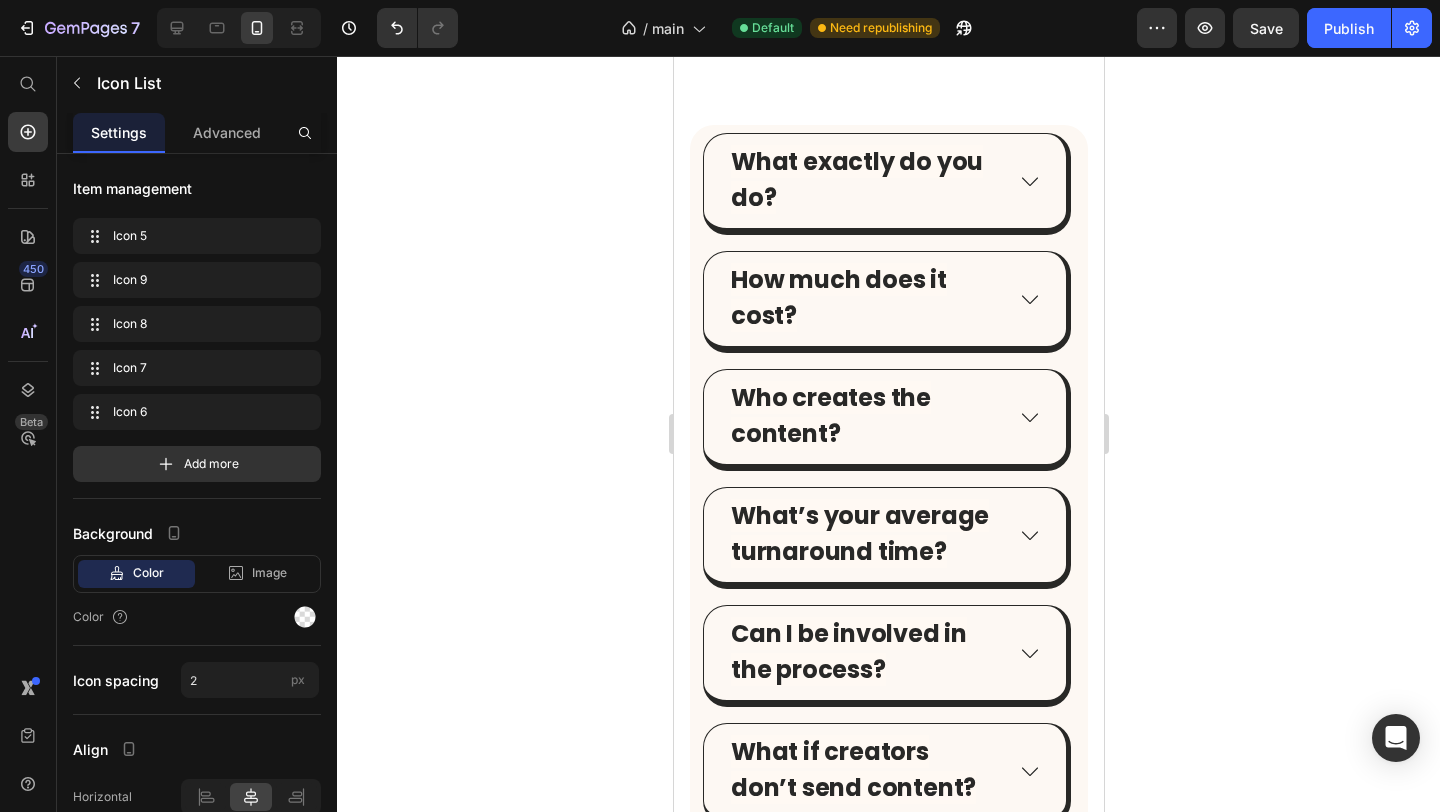click on "Row 1 col" at bounding box center (713, -788) 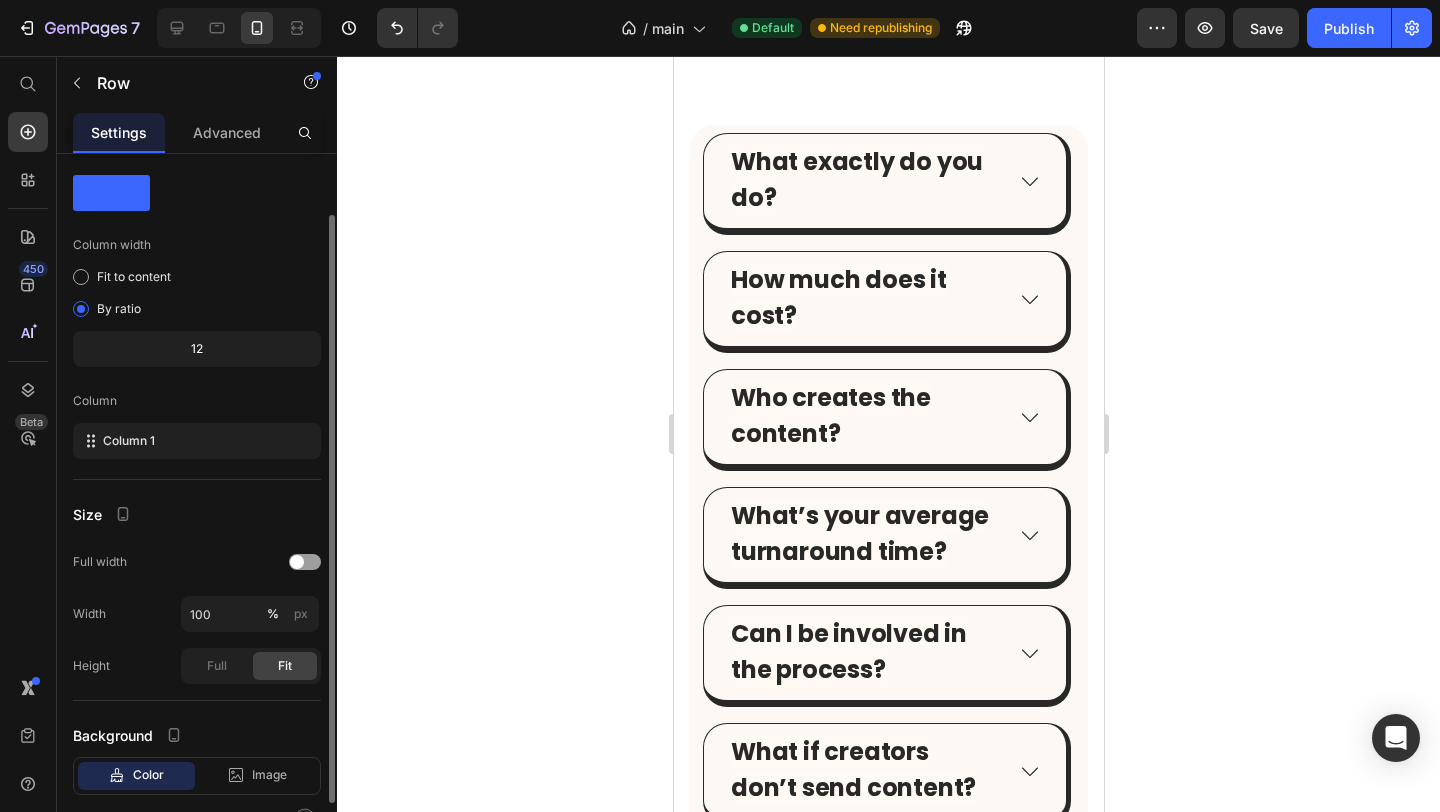 scroll, scrollTop: 58, scrollLeft: 0, axis: vertical 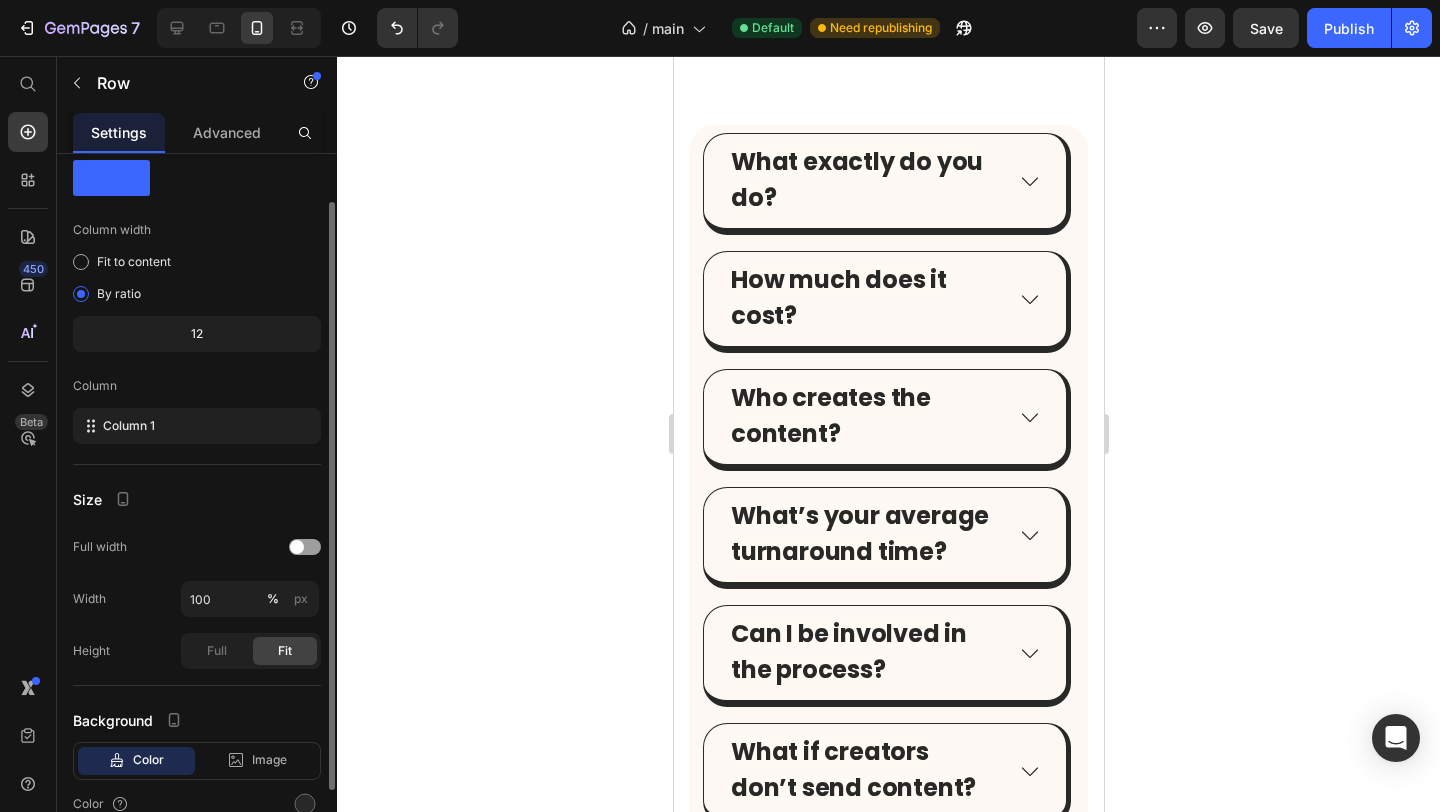 click on "12" 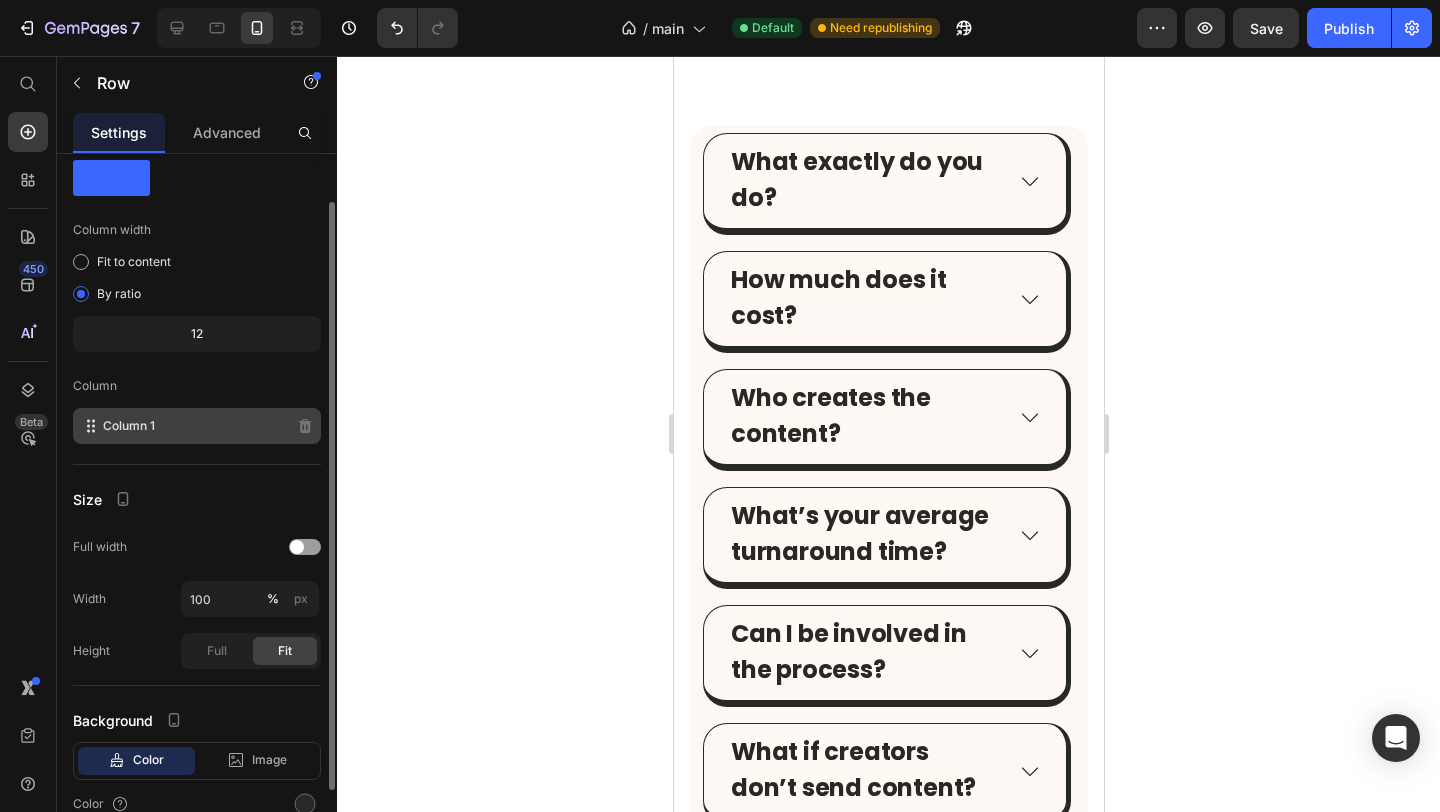 click on "Column 1" at bounding box center (129, 426) 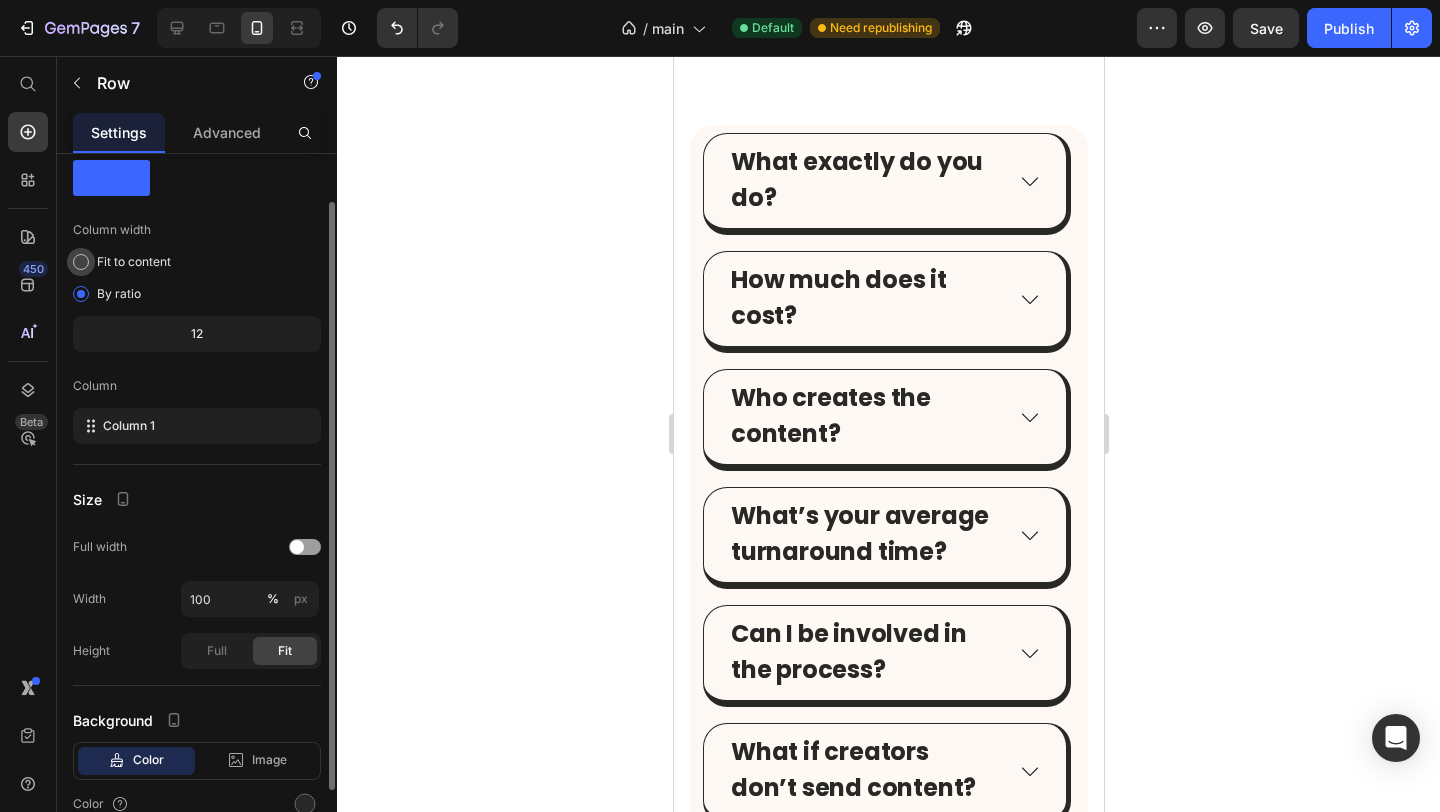 click on "Fit to content" at bounding box center [134, 262] 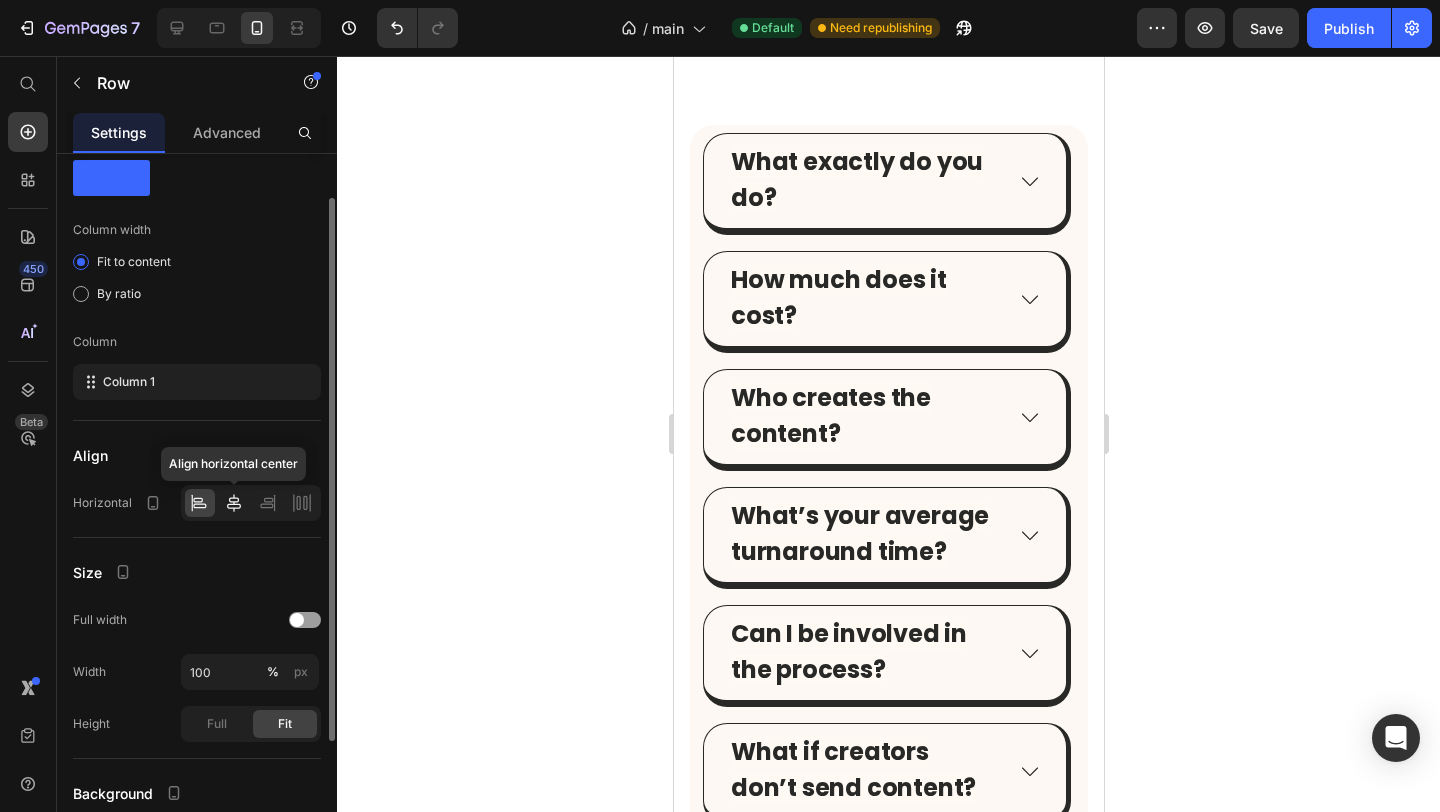 click 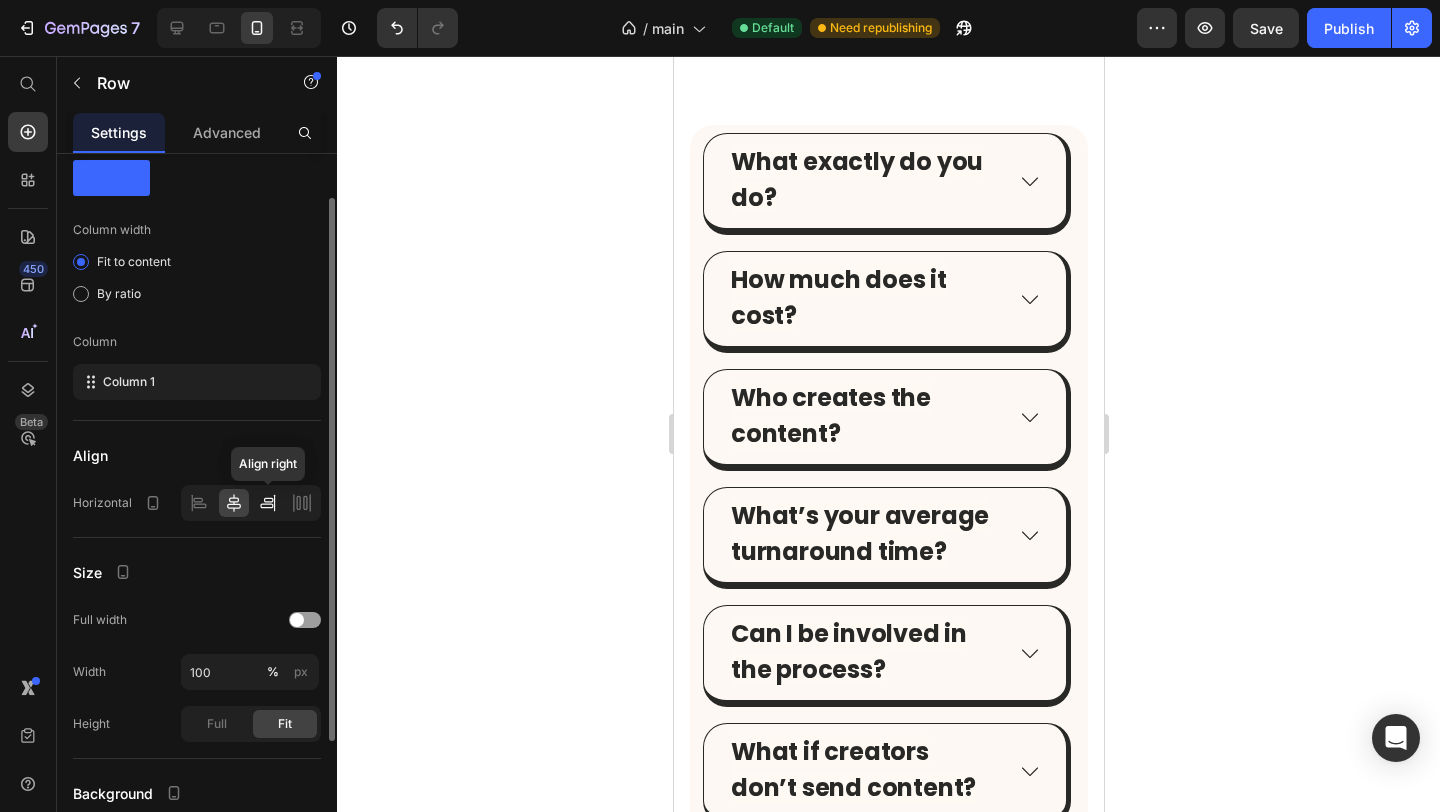 click 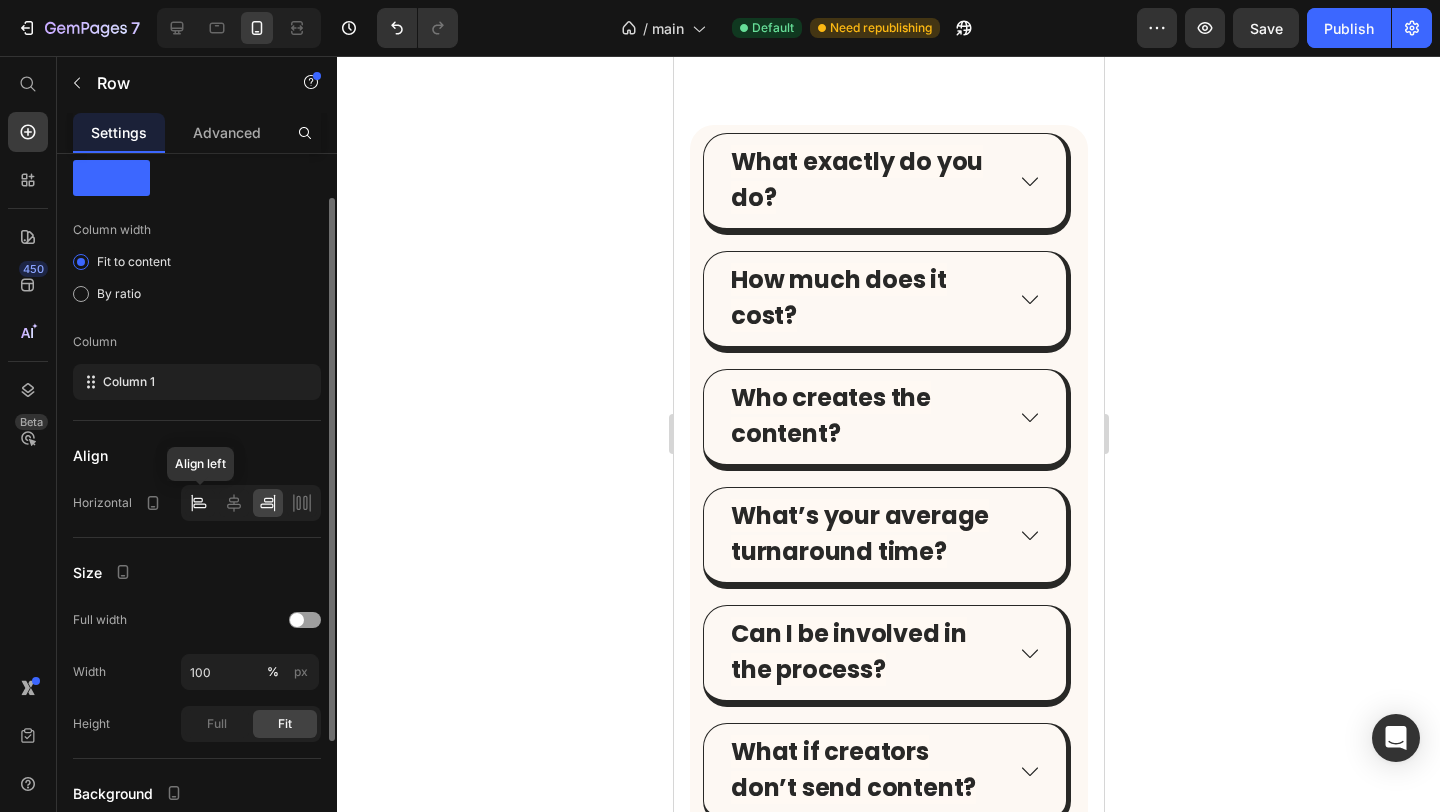 click 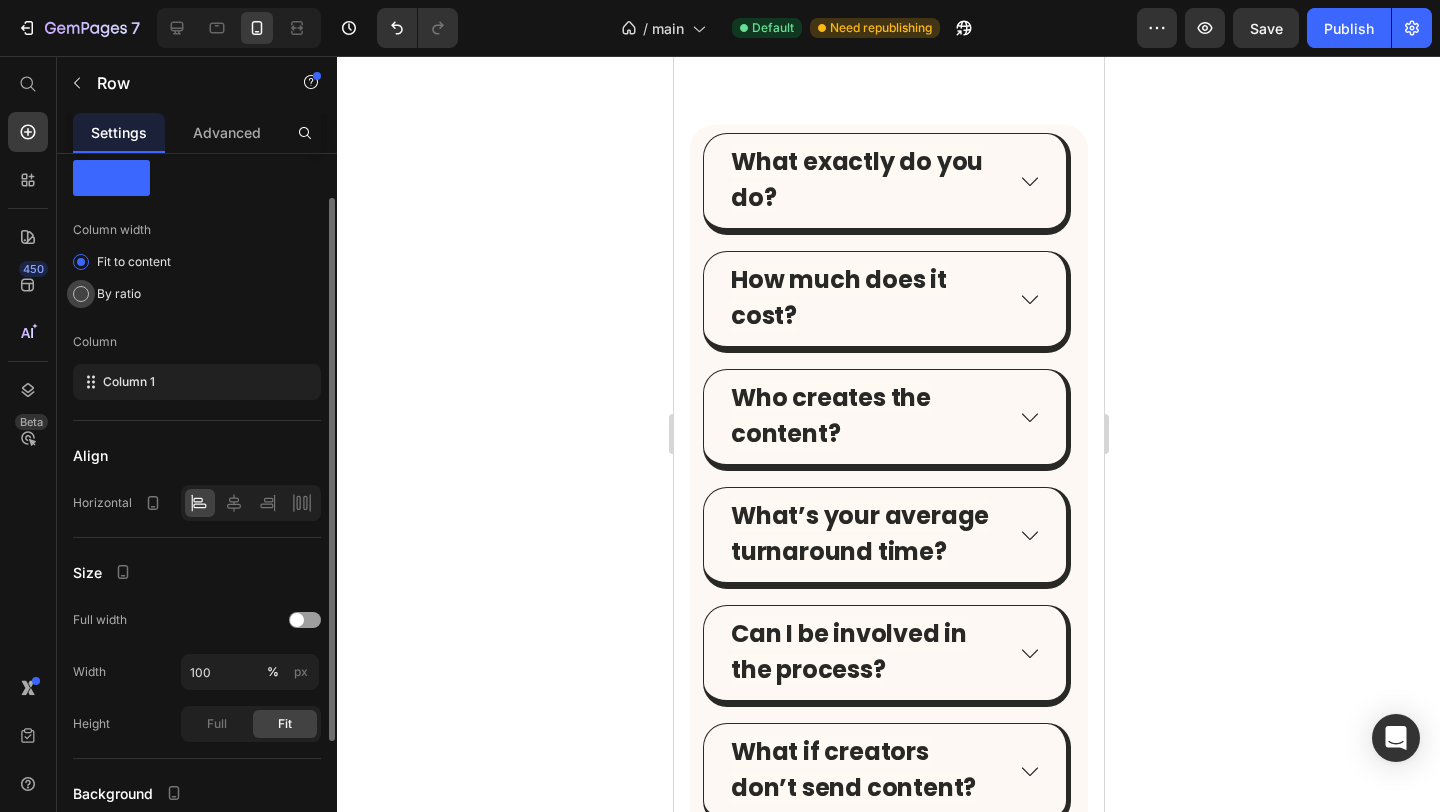click on "By ratio" at bounding box center [119, 294] 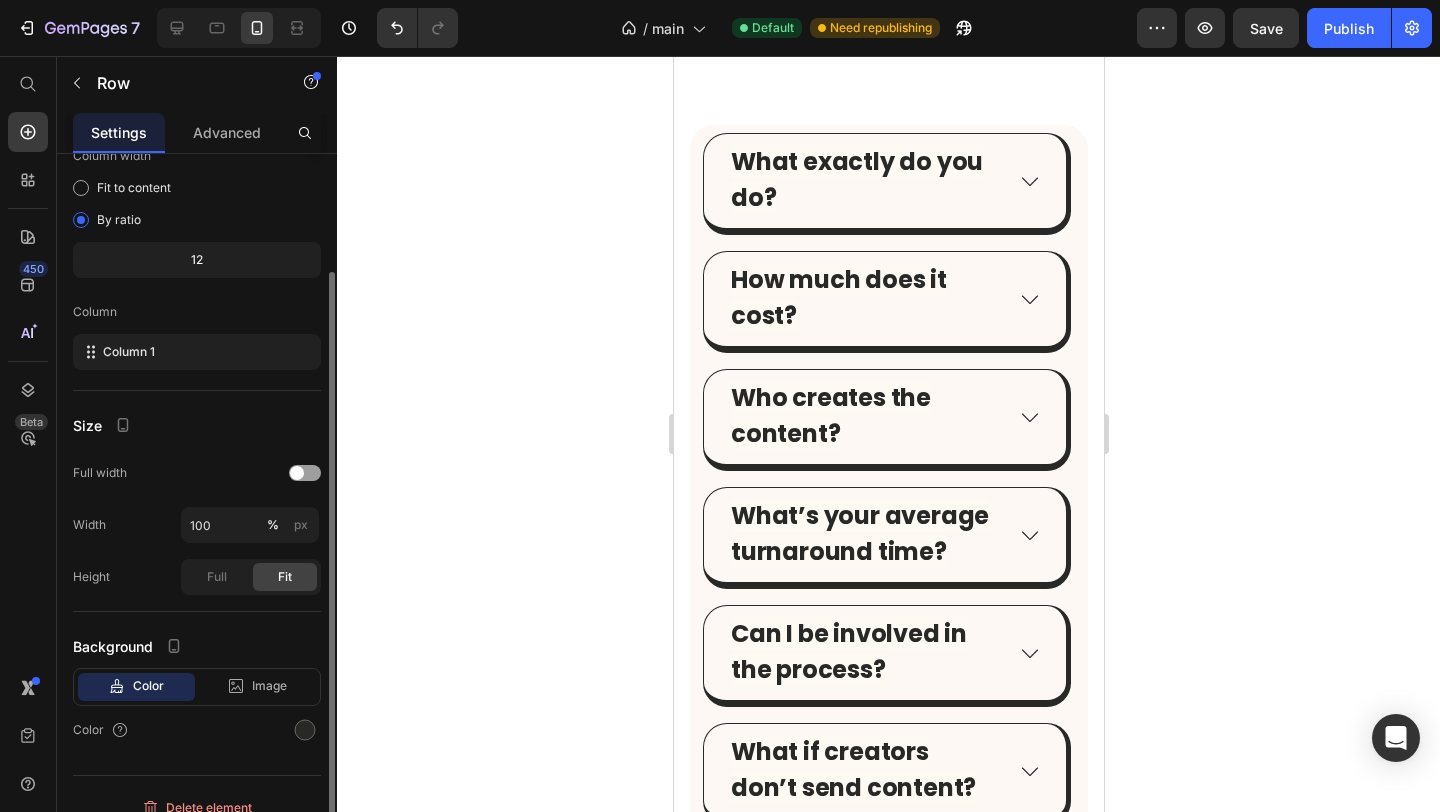 scroll, scrollTop: 153, scrollLeft: 0, axis: vertical 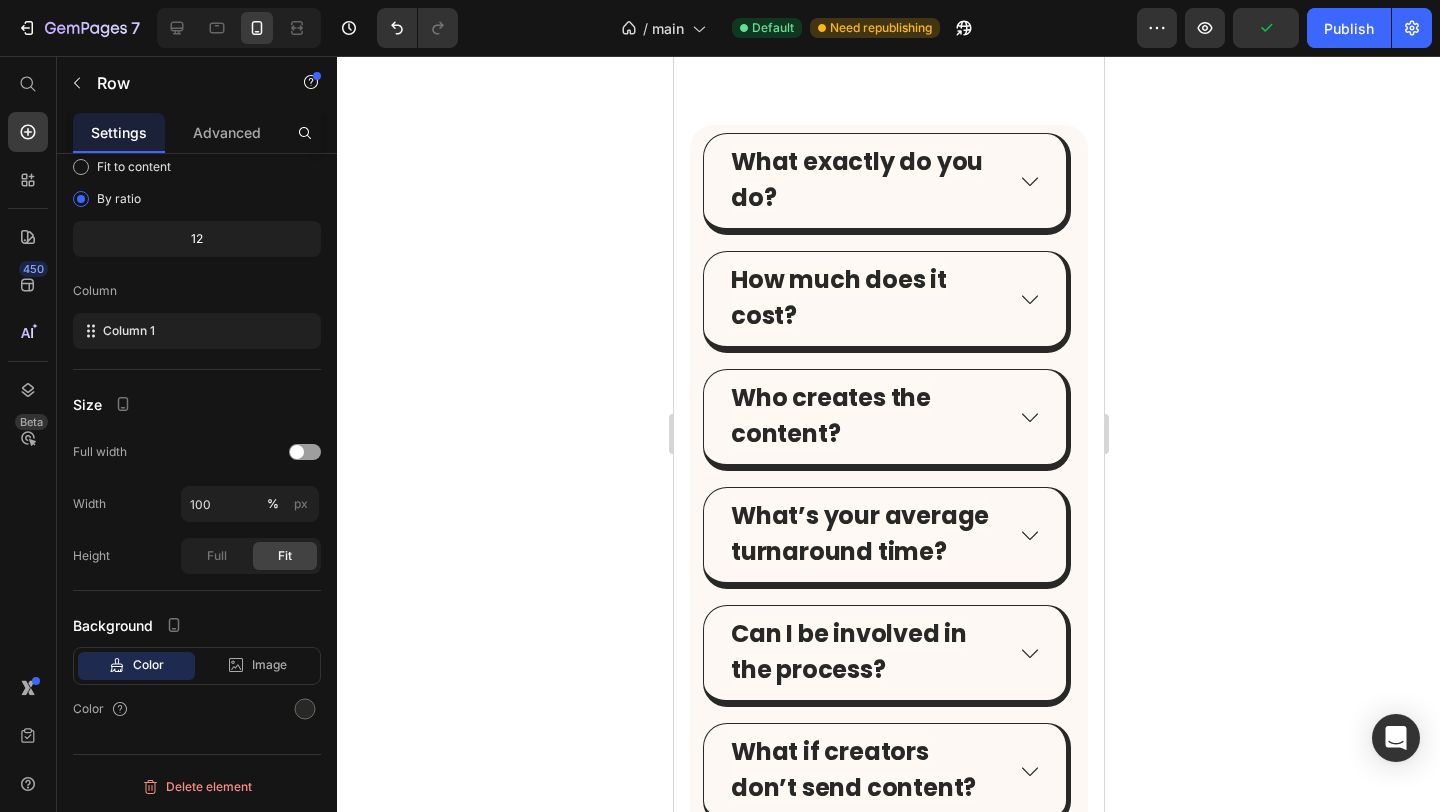click on "Icon Icon Icon Icon Icon Icon List “We’d tried UGC with other platforms, but this is the first time it actually felt easy — and the content worked.” Text Block — Skincare DTC Founder Text Block Row" at bounding box center [1050, -663] 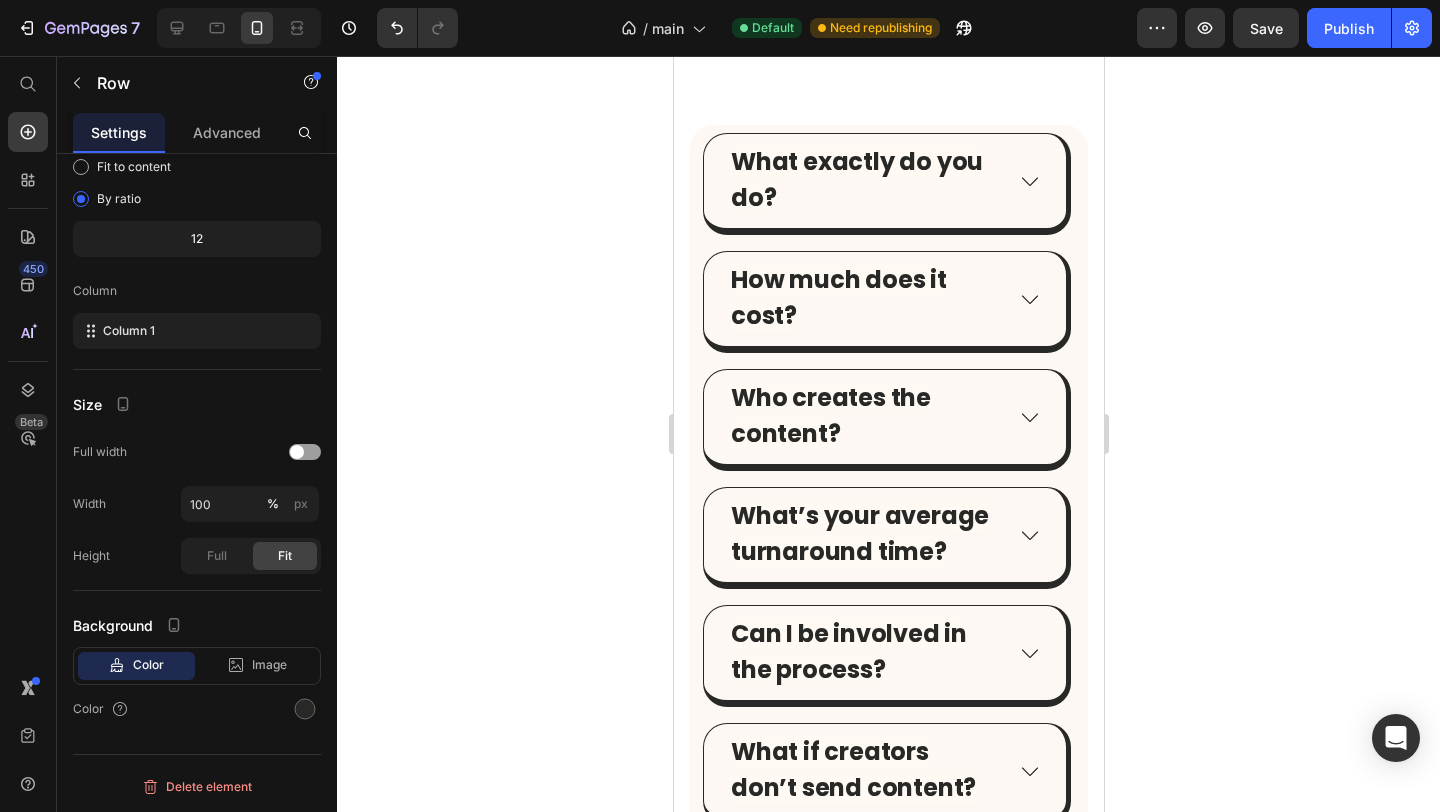click on "Carousel" at bounding box center (1022, -788) 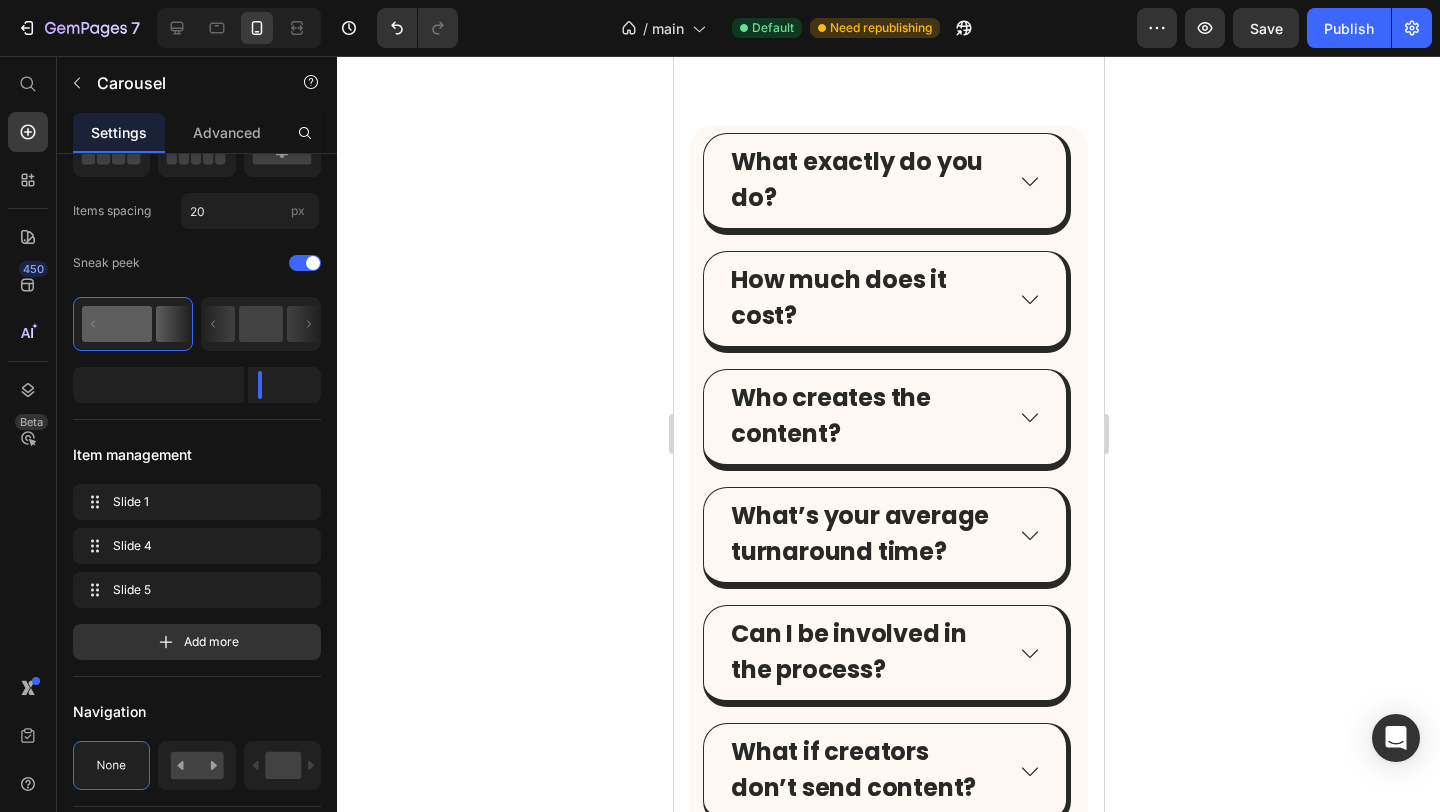 scroll, scrollTop: 0, scrollLeft: 0, axis: both 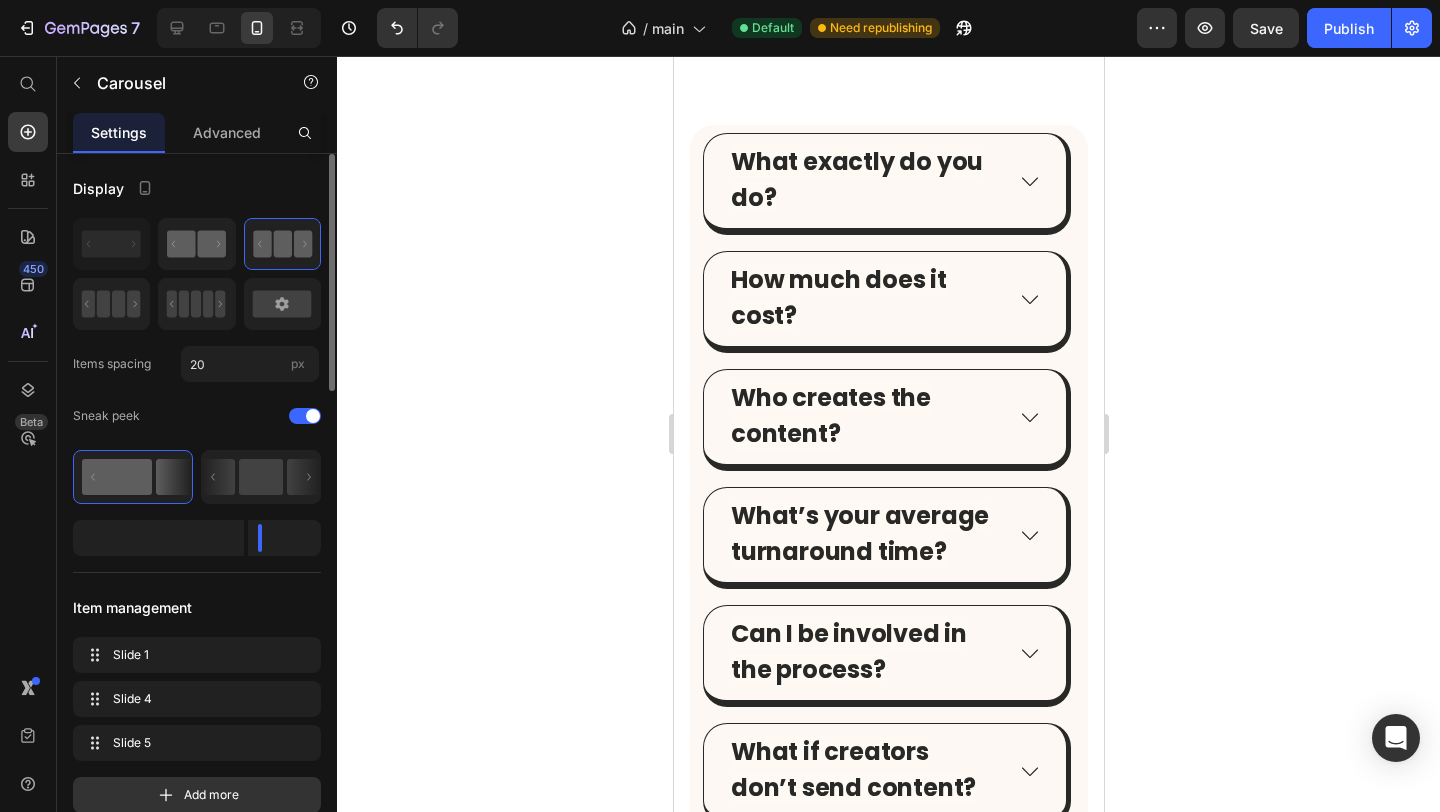 click 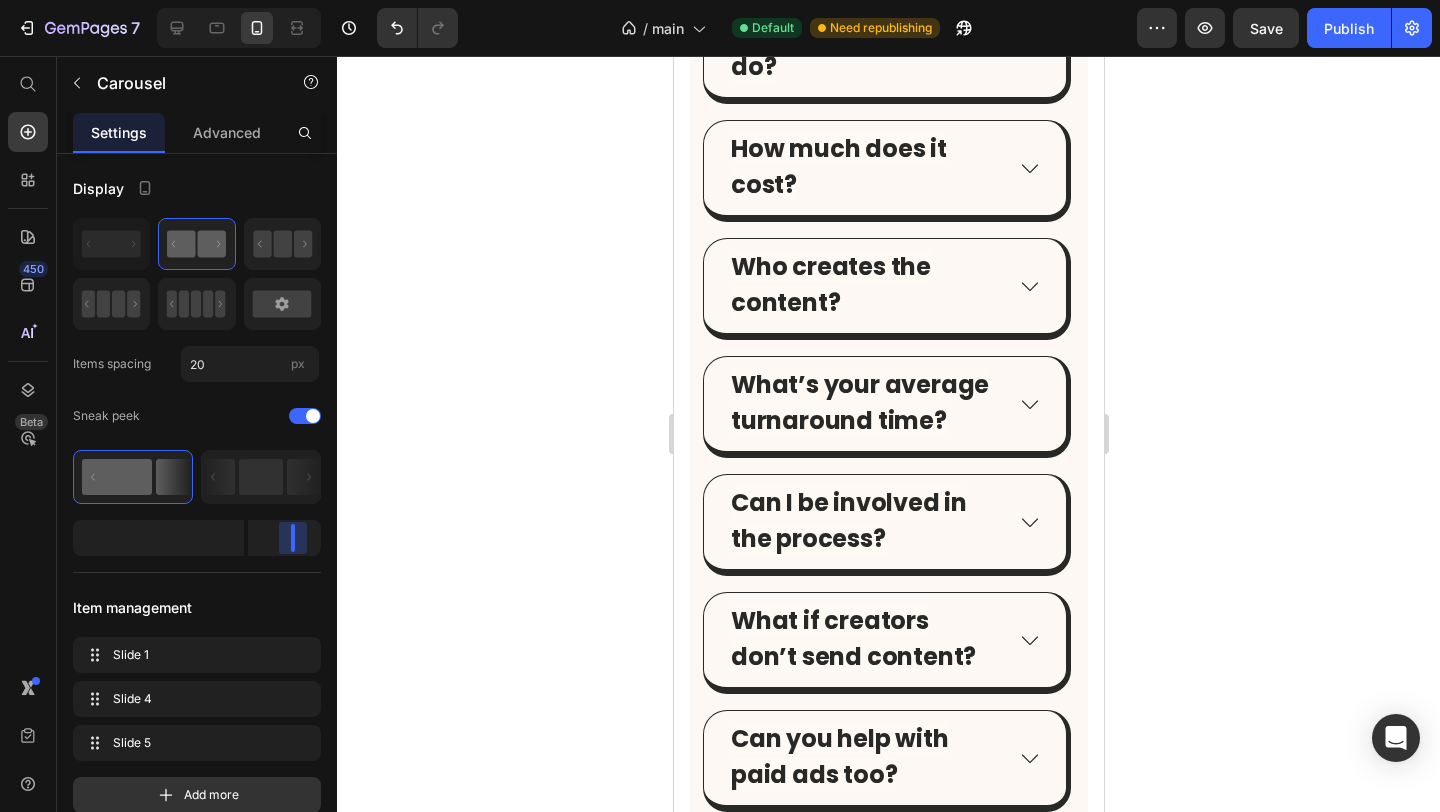 drag, startPoint x: 269, startPoint y: 545, endPoint x: 297, endPoint y: 547, distance: 28.071337 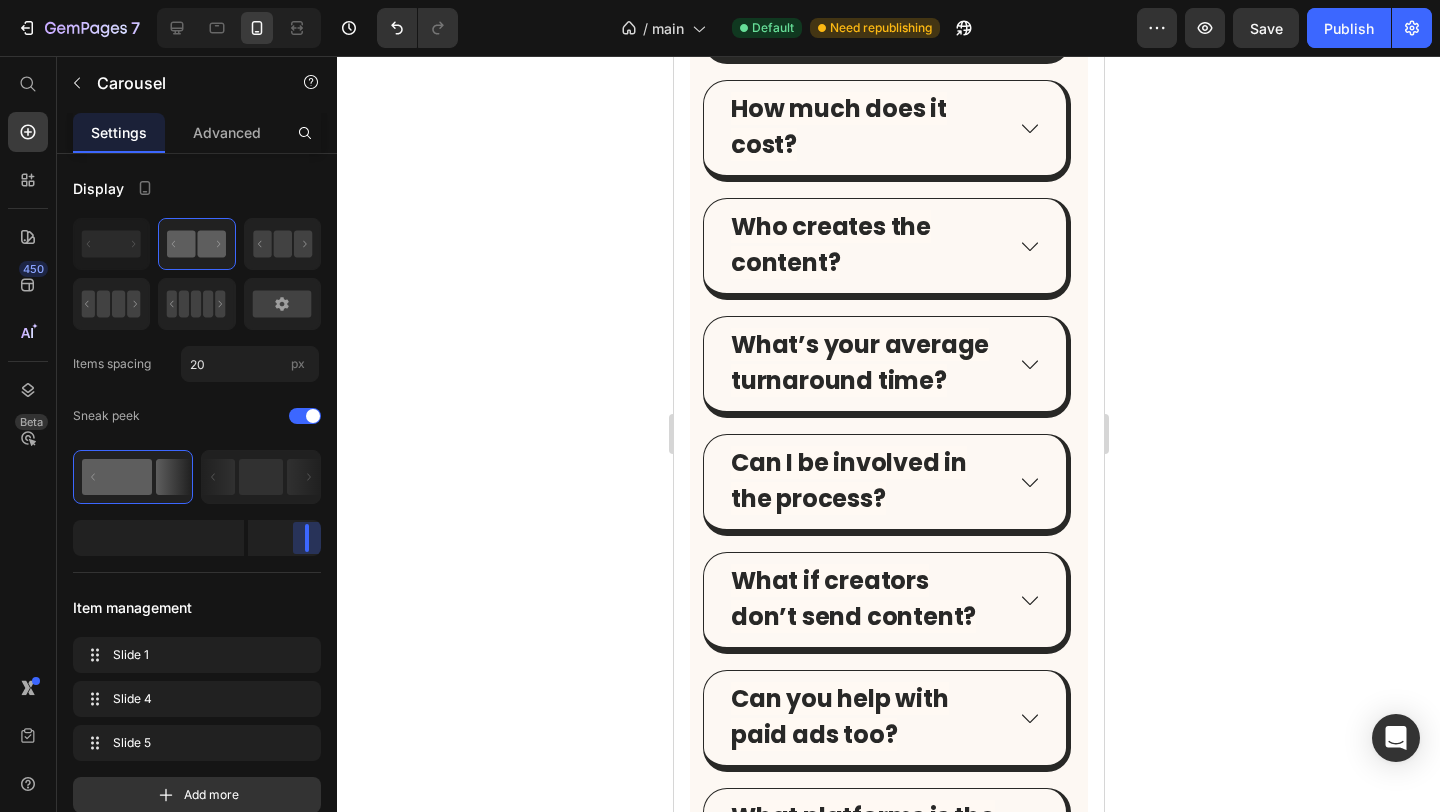 drag, startPoint x: 295, startPoint y: 544, endPoint x: 312, endPoint y: 539, distance: 17.720045 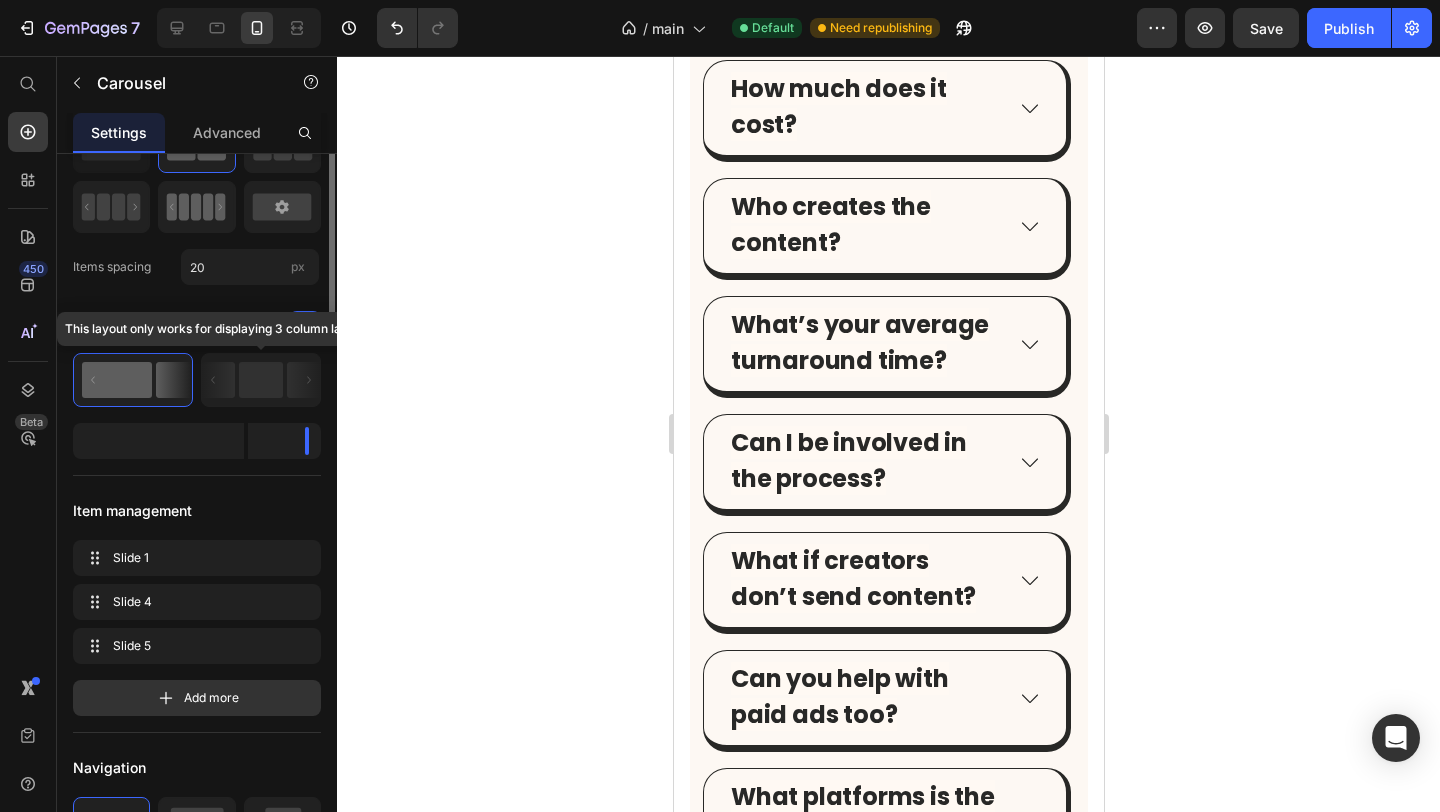 scroll, scrollTop: 22, scrollLeft: 0, axis: vertical 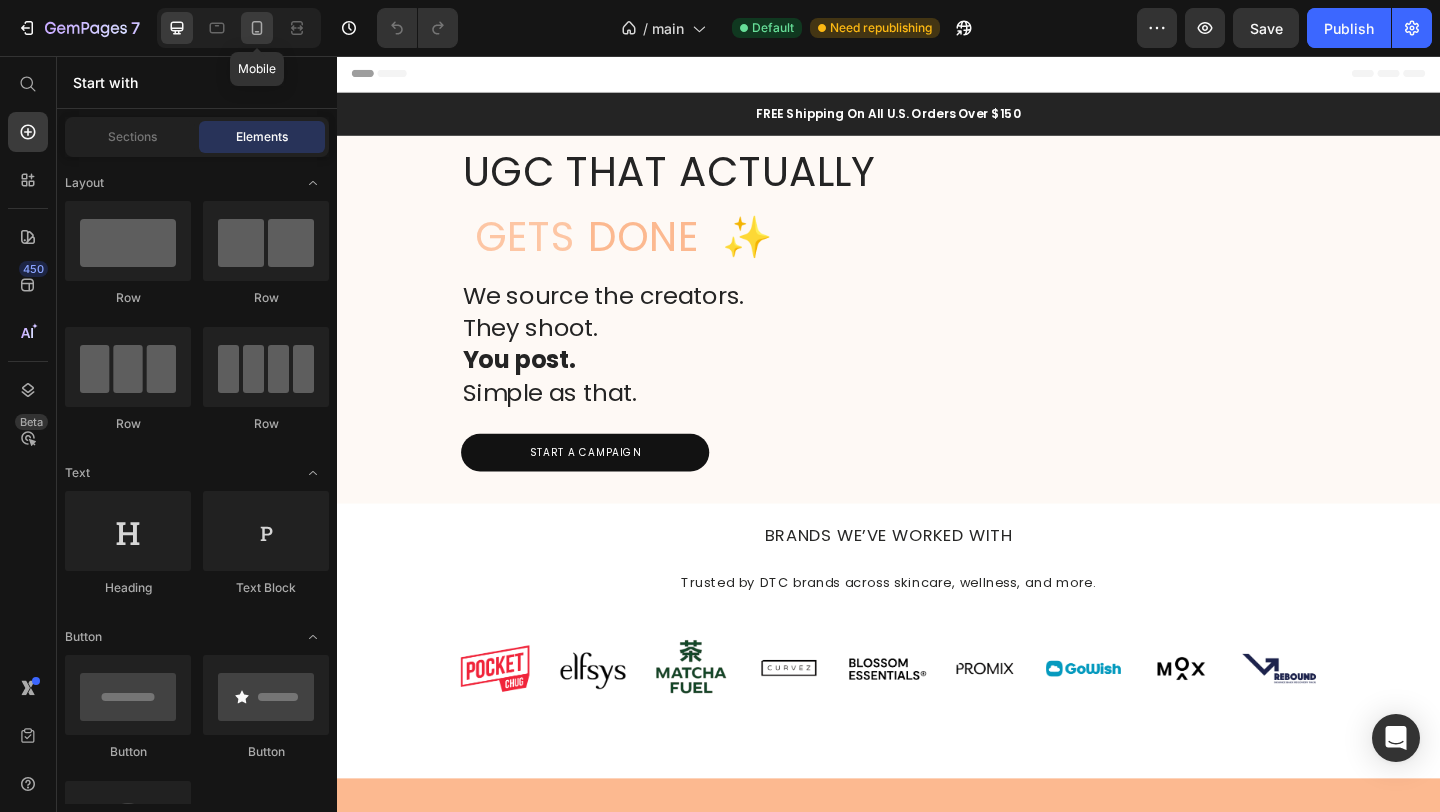 click 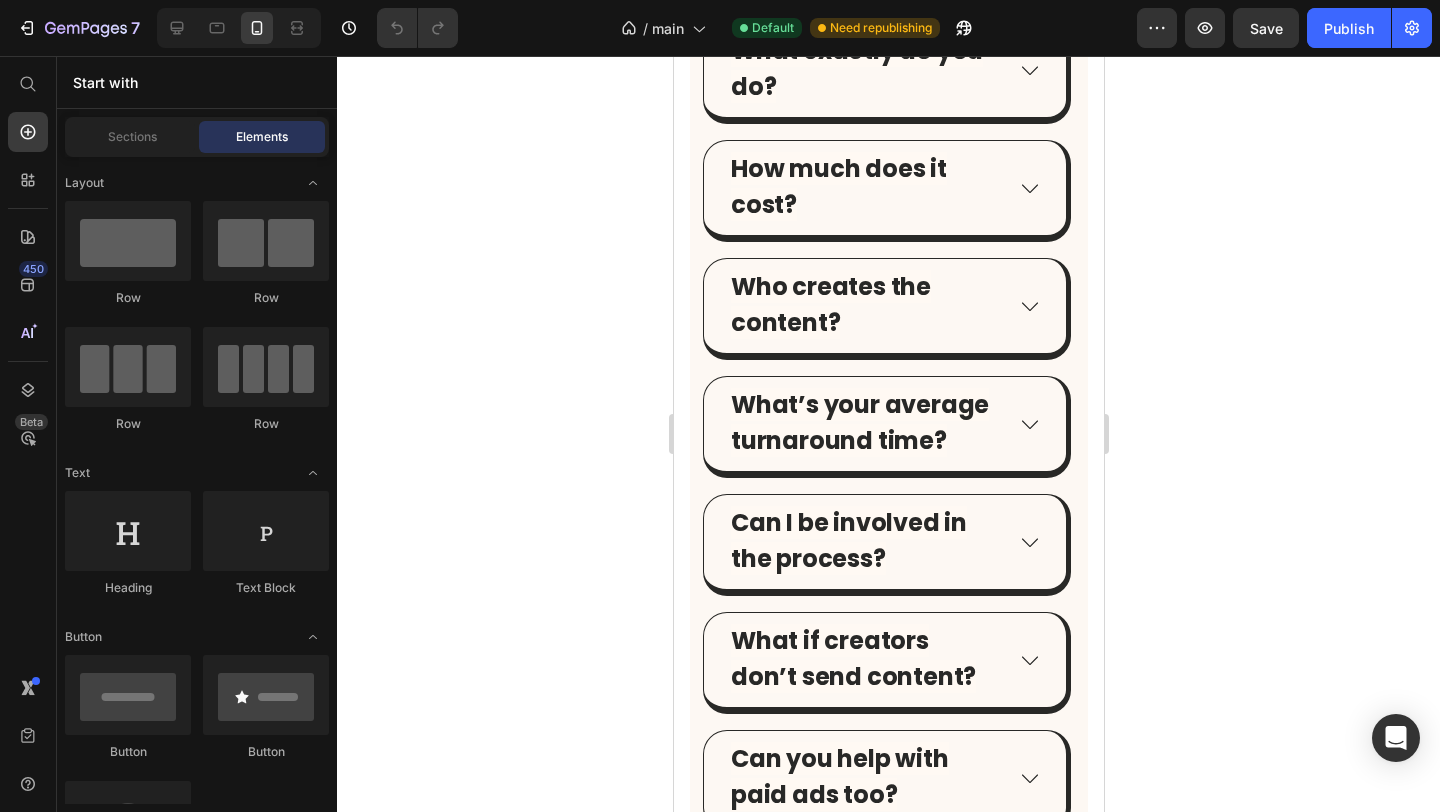 scroll, scrollTop: 7360, scrollLeft: 0, axis: vertical 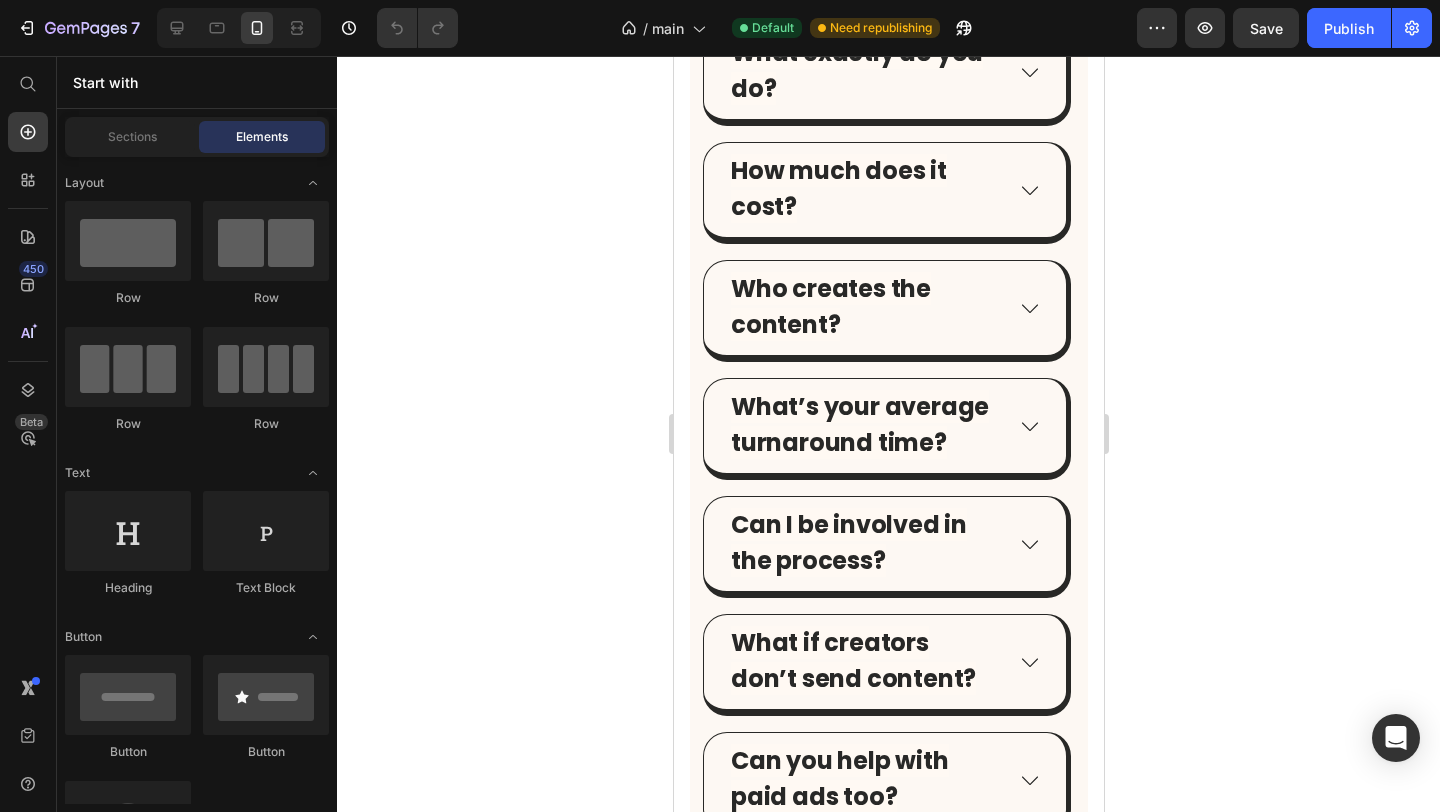 click on "Icon Icon Icon Icon Icon Icon List “We’d tried UGC with other platforms, but this is the first time it actually felt easy — and the content worked.” Text Block — Skincare DTC Founder Text Block Row" at bounding box center [864, -676] 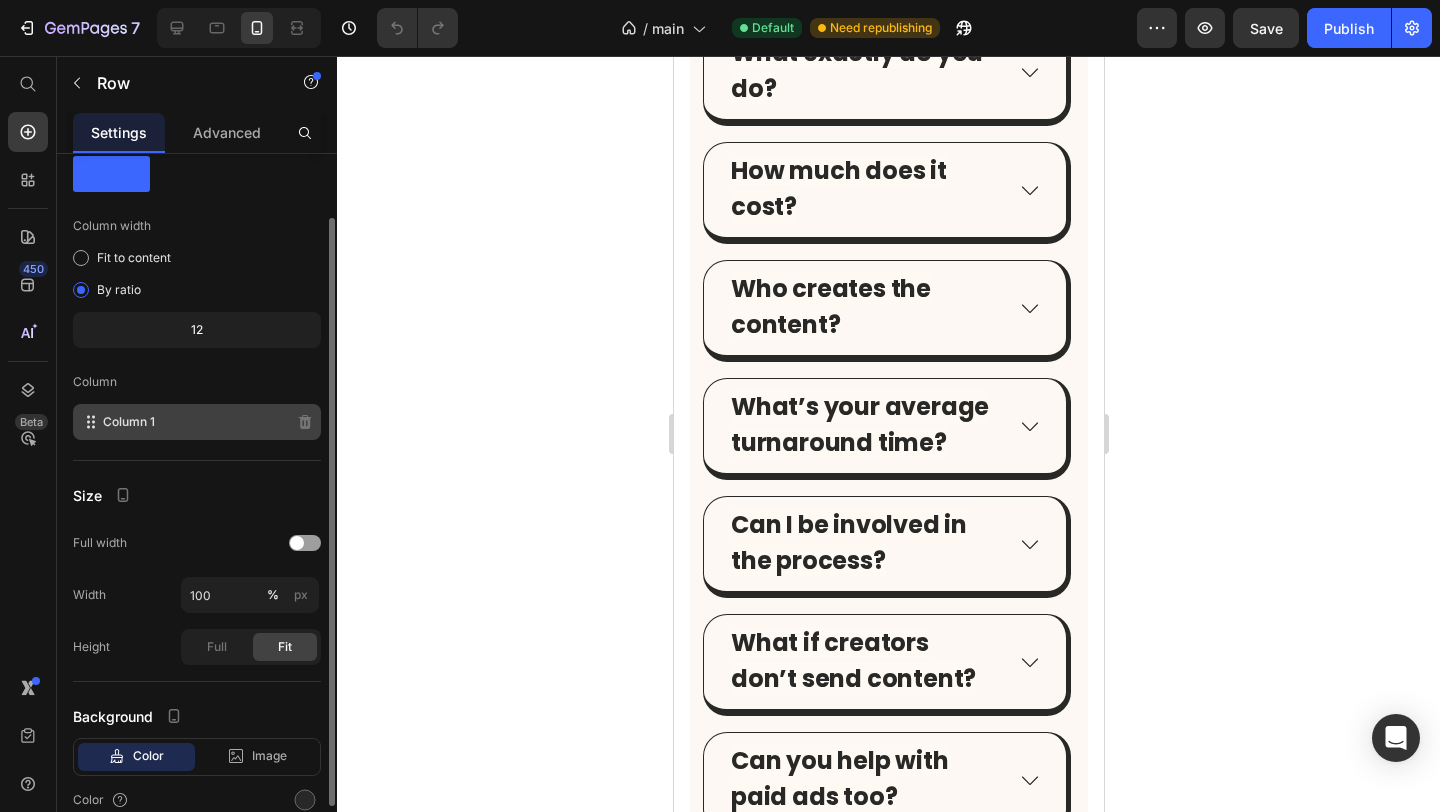 scroll, scrollTop: 143, scrollLeft: 0, axis: vertical 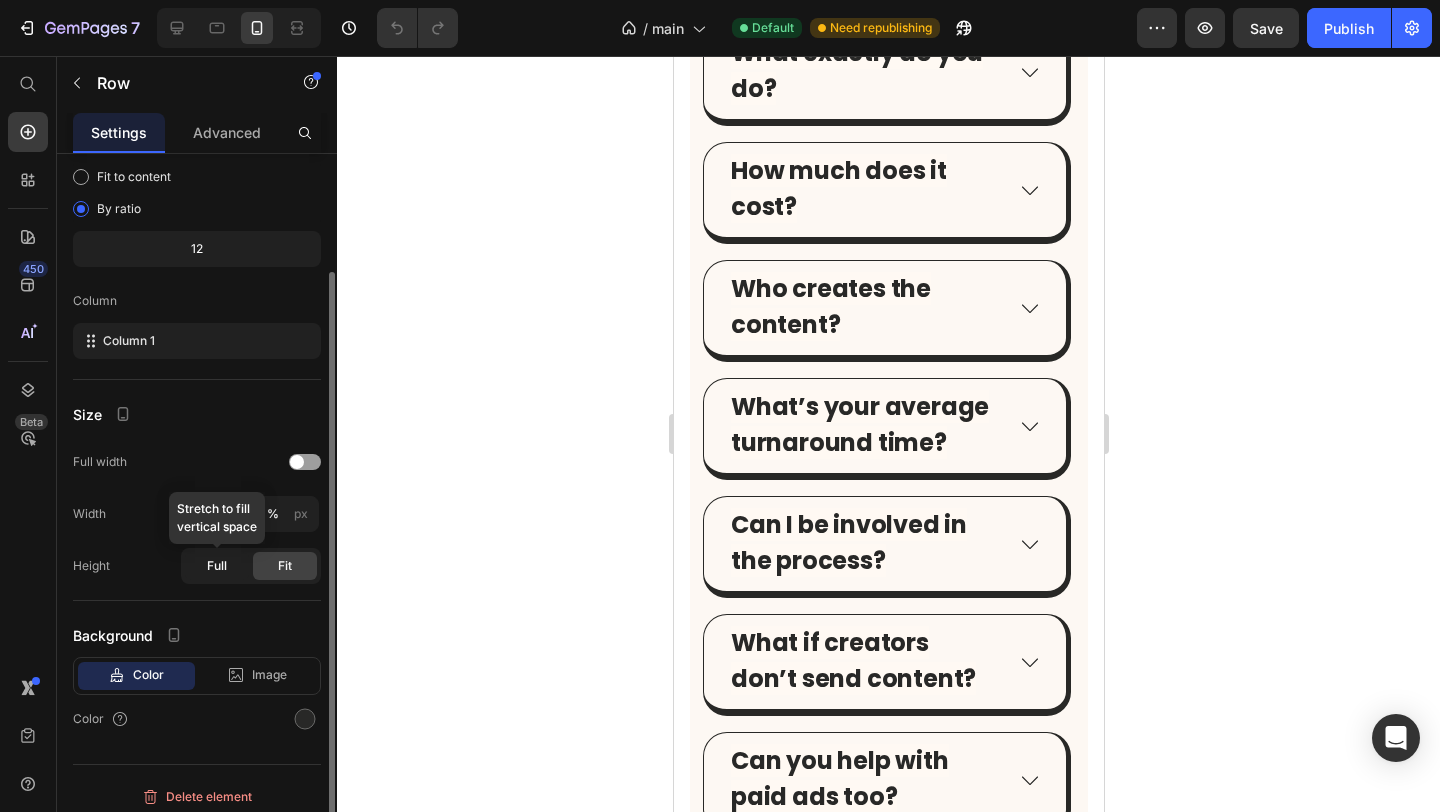 click on "Full" 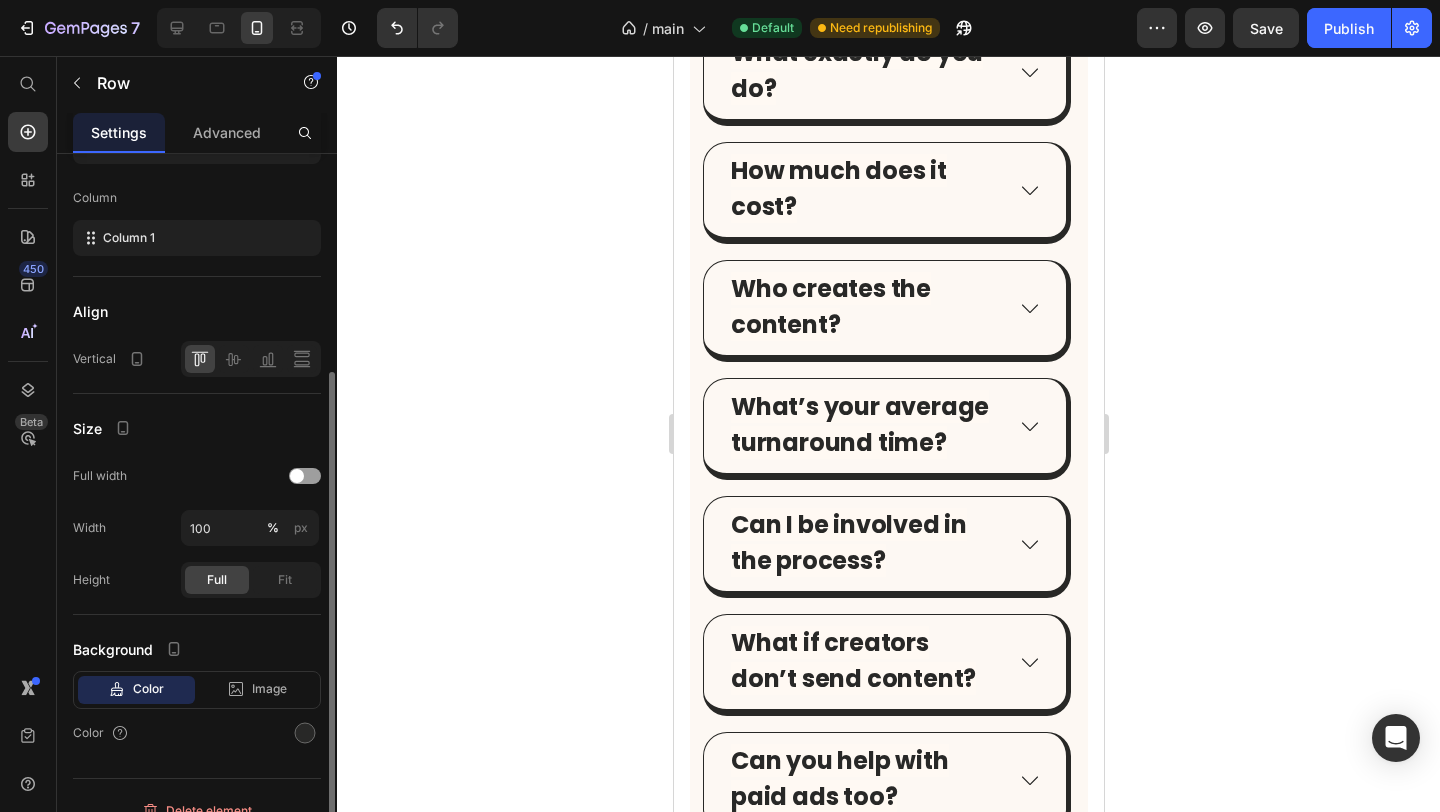 scroll, scrollTop: 270, scrollLeft: 0, axis: vertical 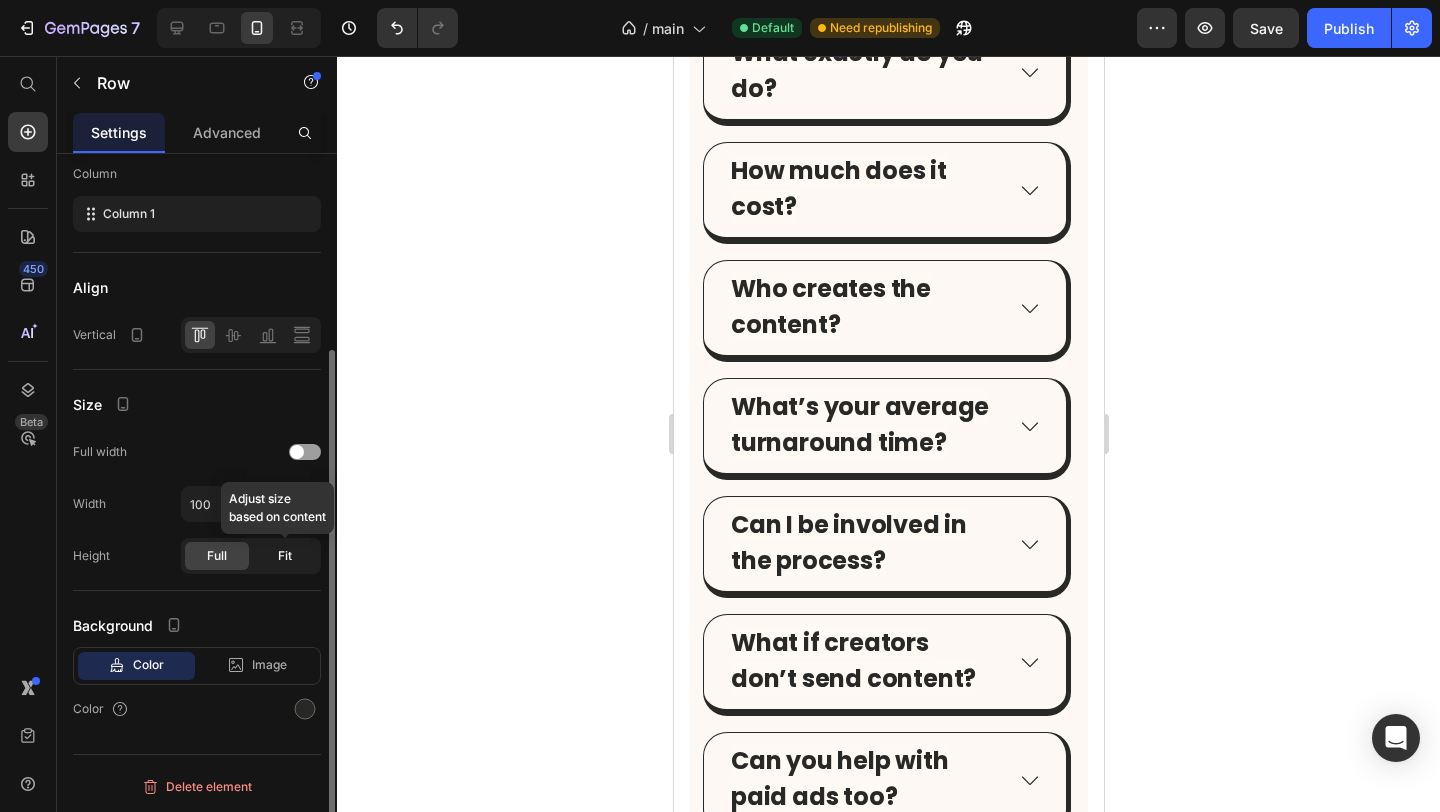 click on "Fit" 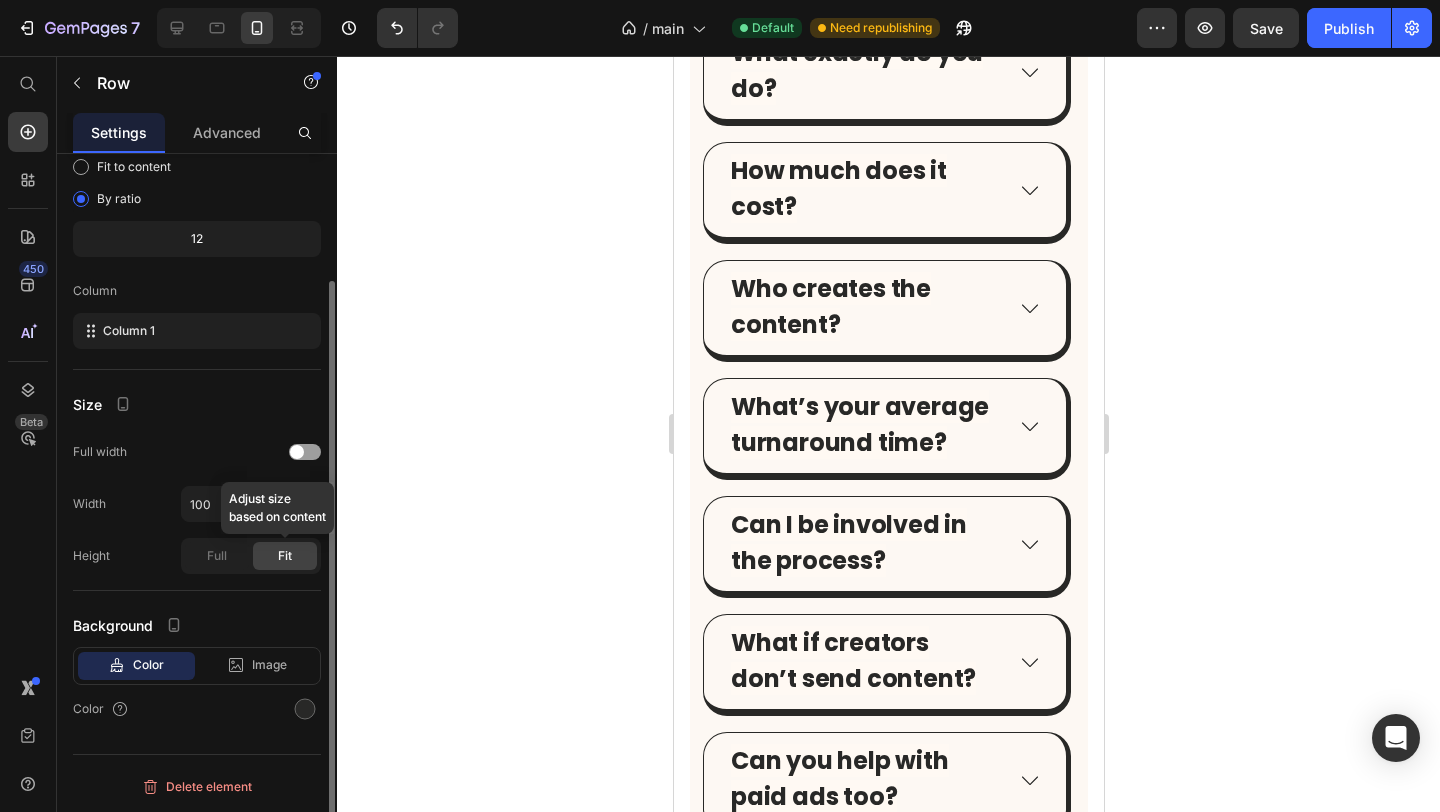 scroll, scrollTop: 153, scrollLeft: 0, axis: vertical 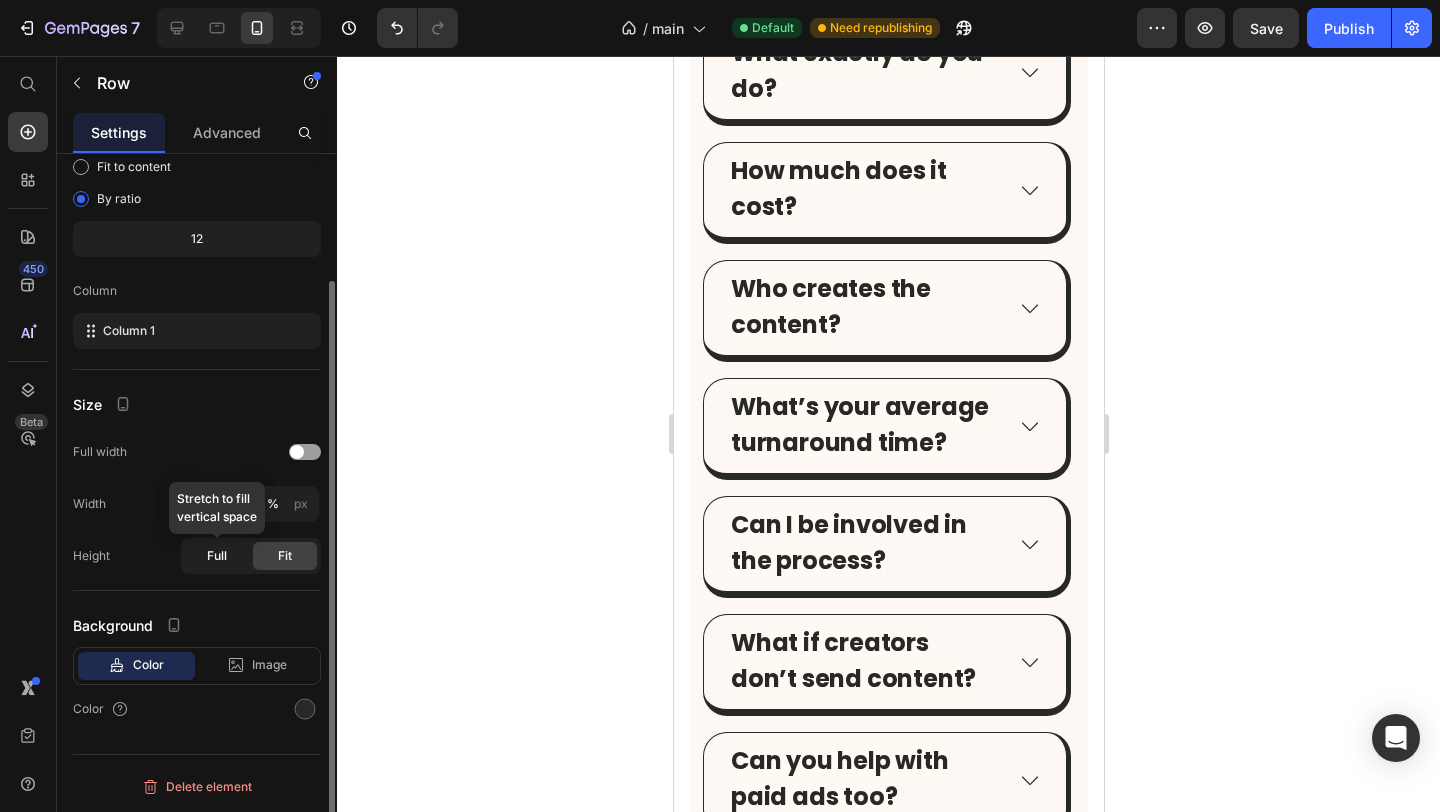 click on "Full" 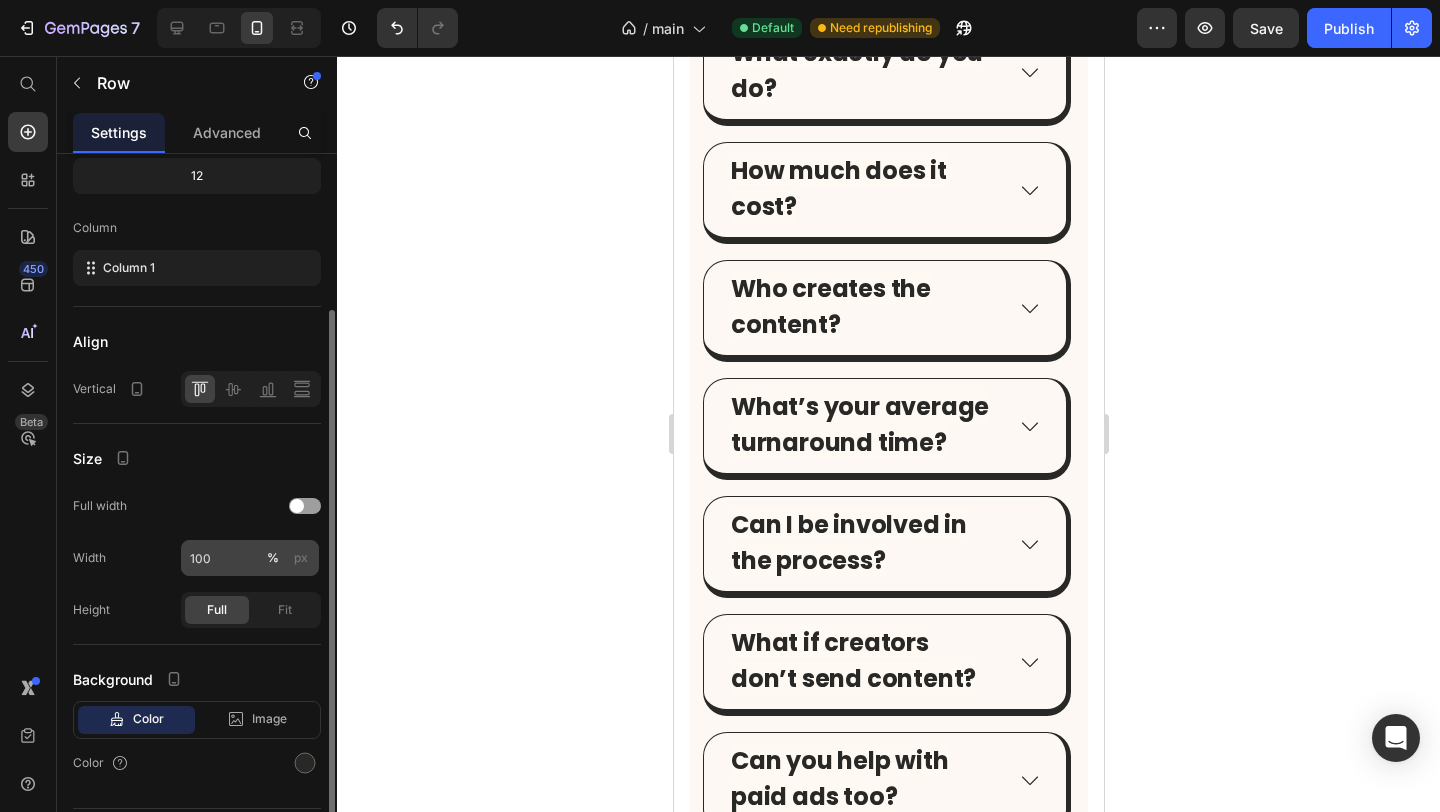 scroll, scrollTop: 270, scrollLeft: 0, axis: vertical 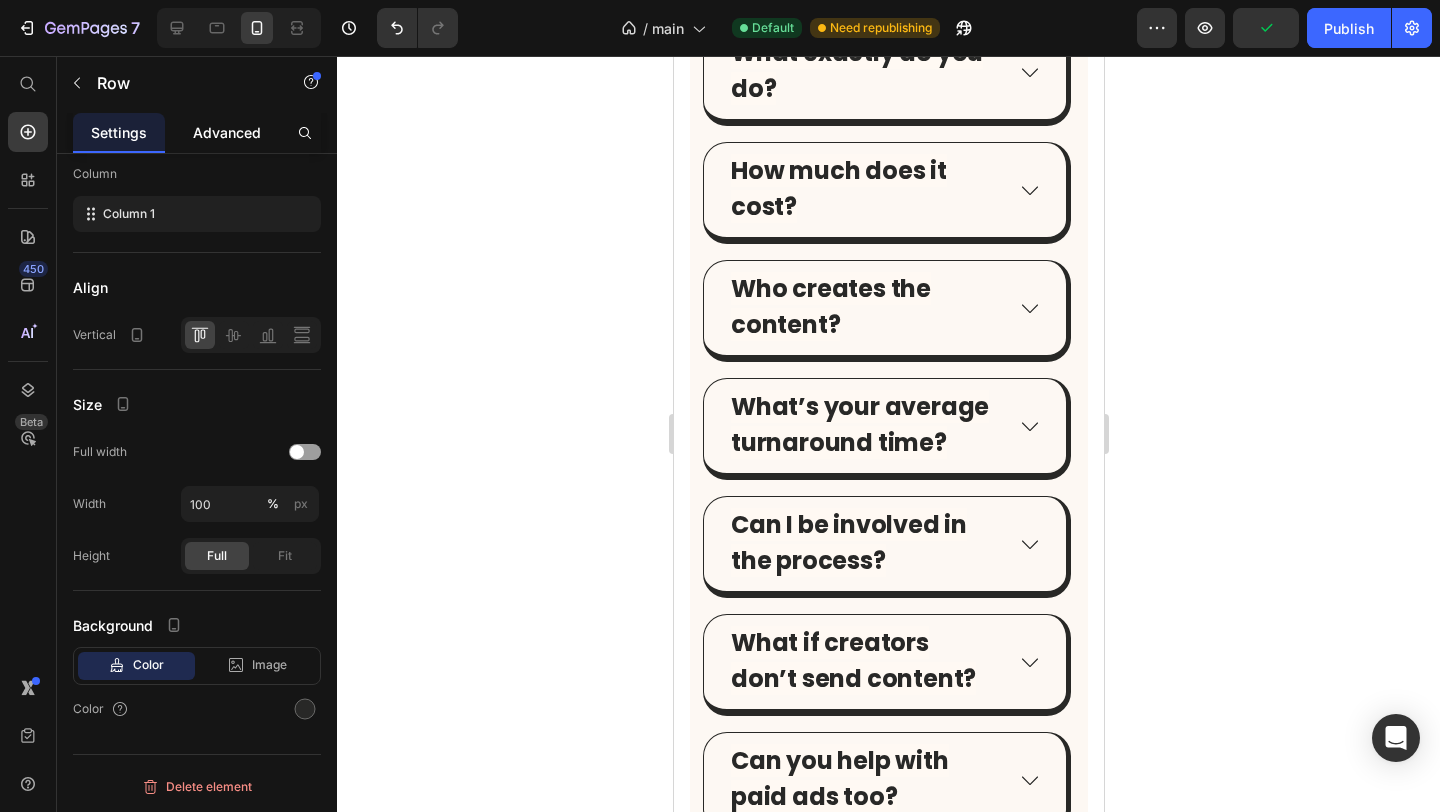 click on "Advanced" at bounding box center (227, 132) 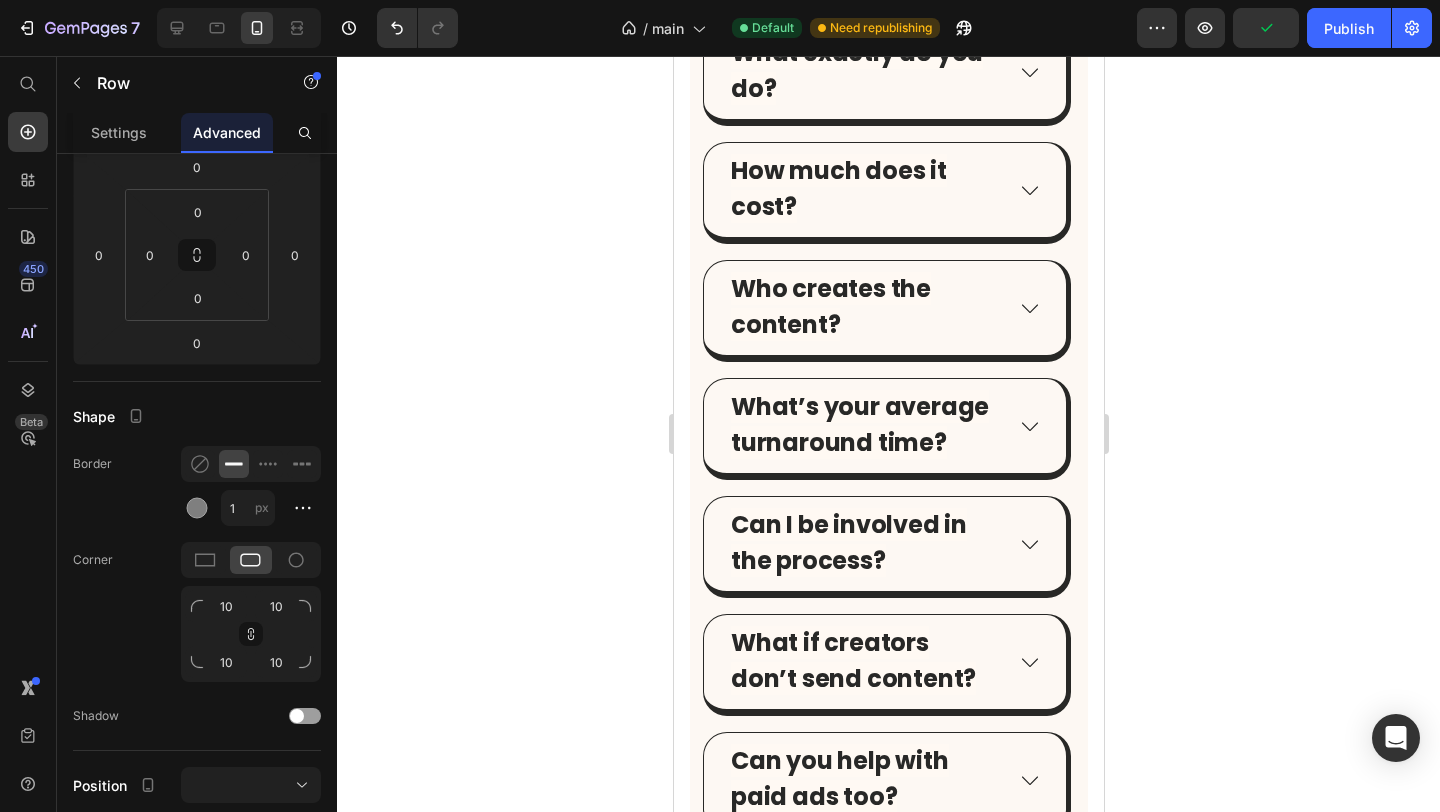 scroll, scrollTop: 0, scrollLeft: 0, axis: both 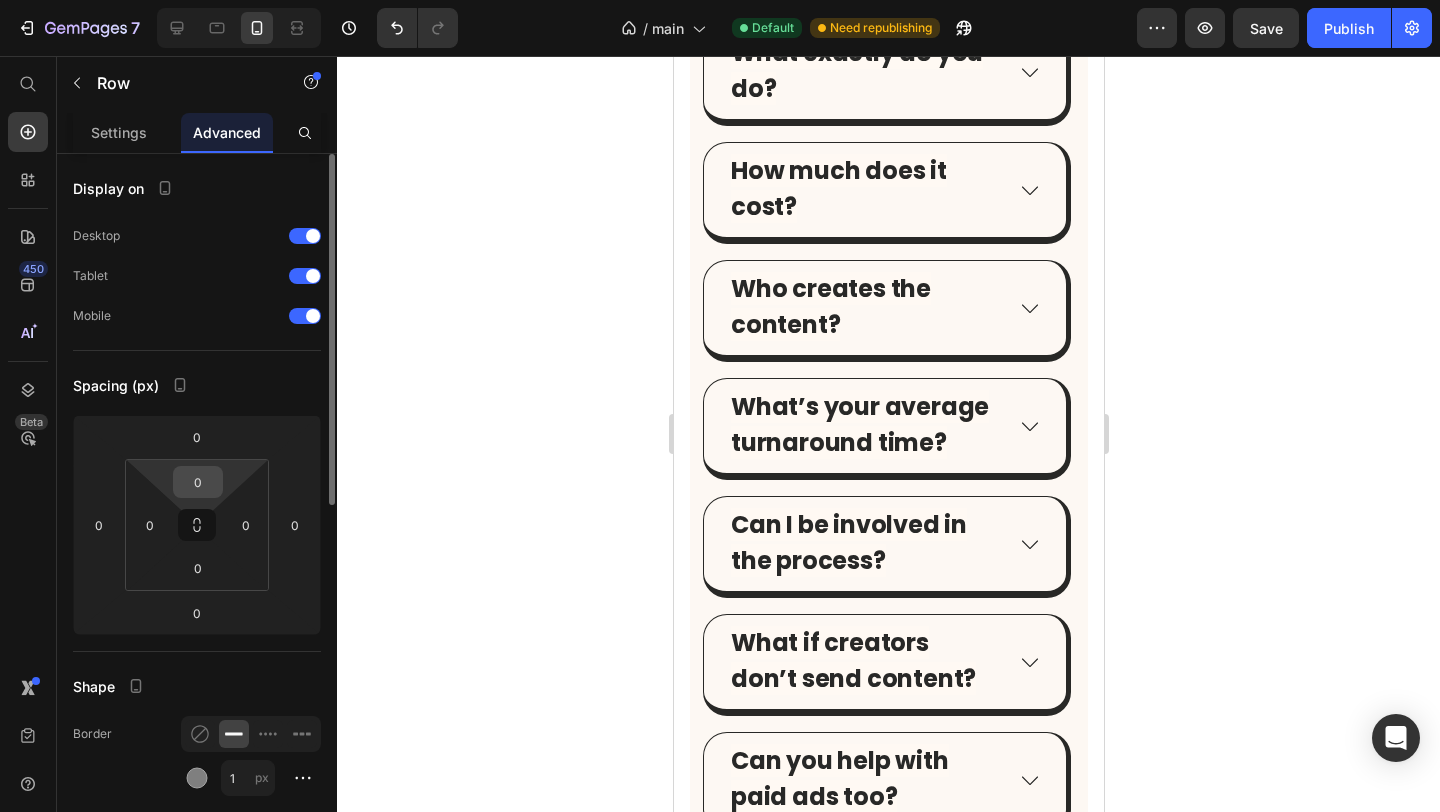 click on "0" at bounding box center [198, 482] 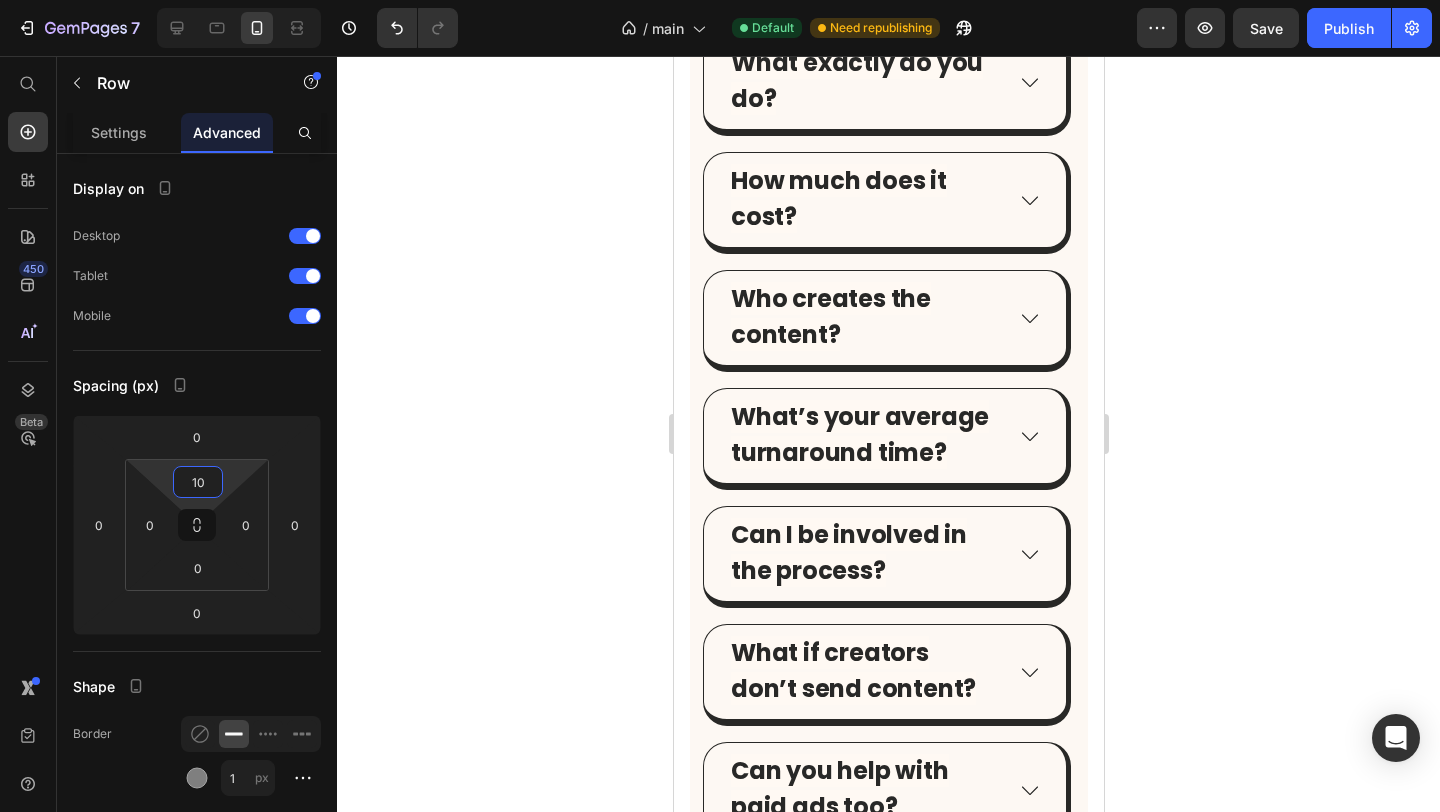 type on "1" 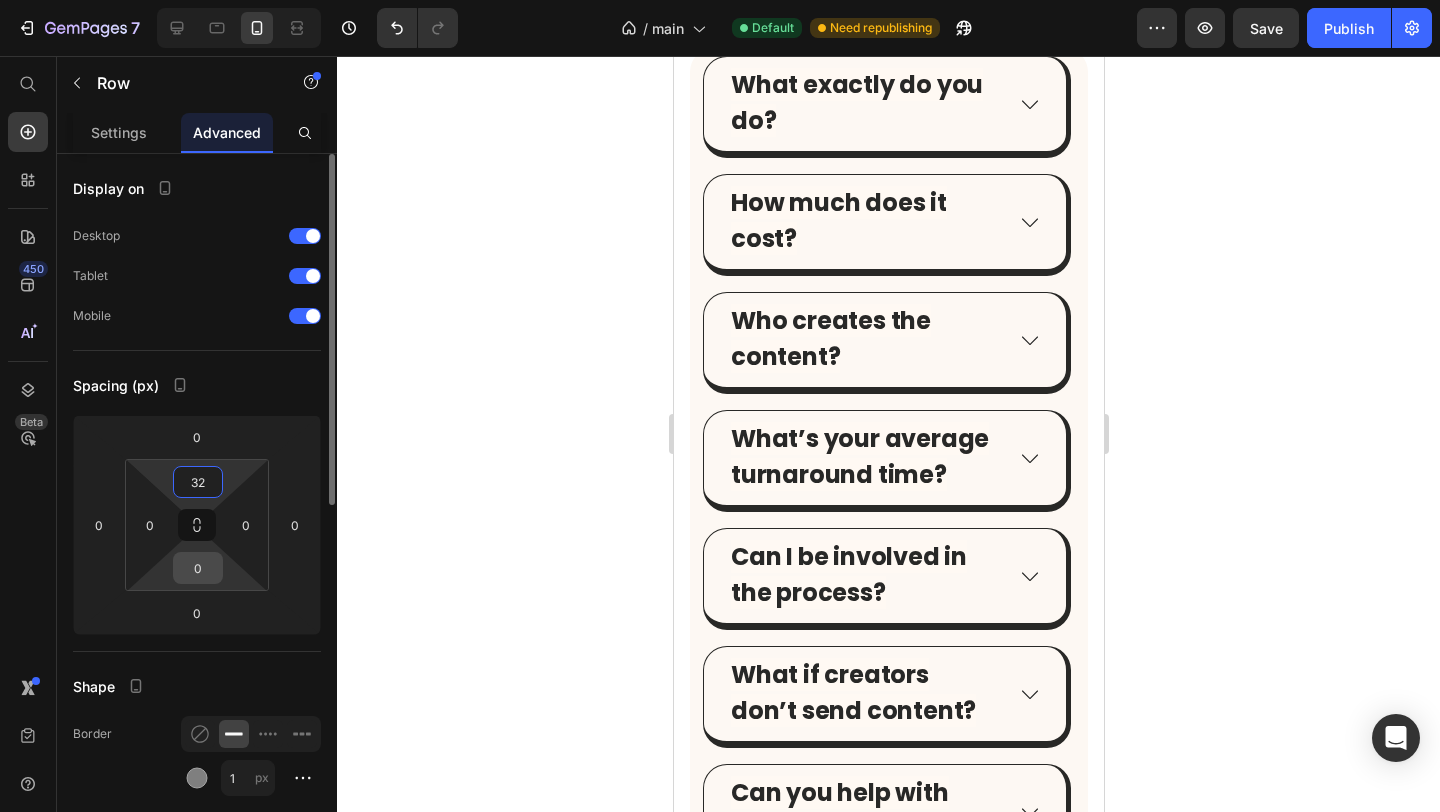 type on "32" 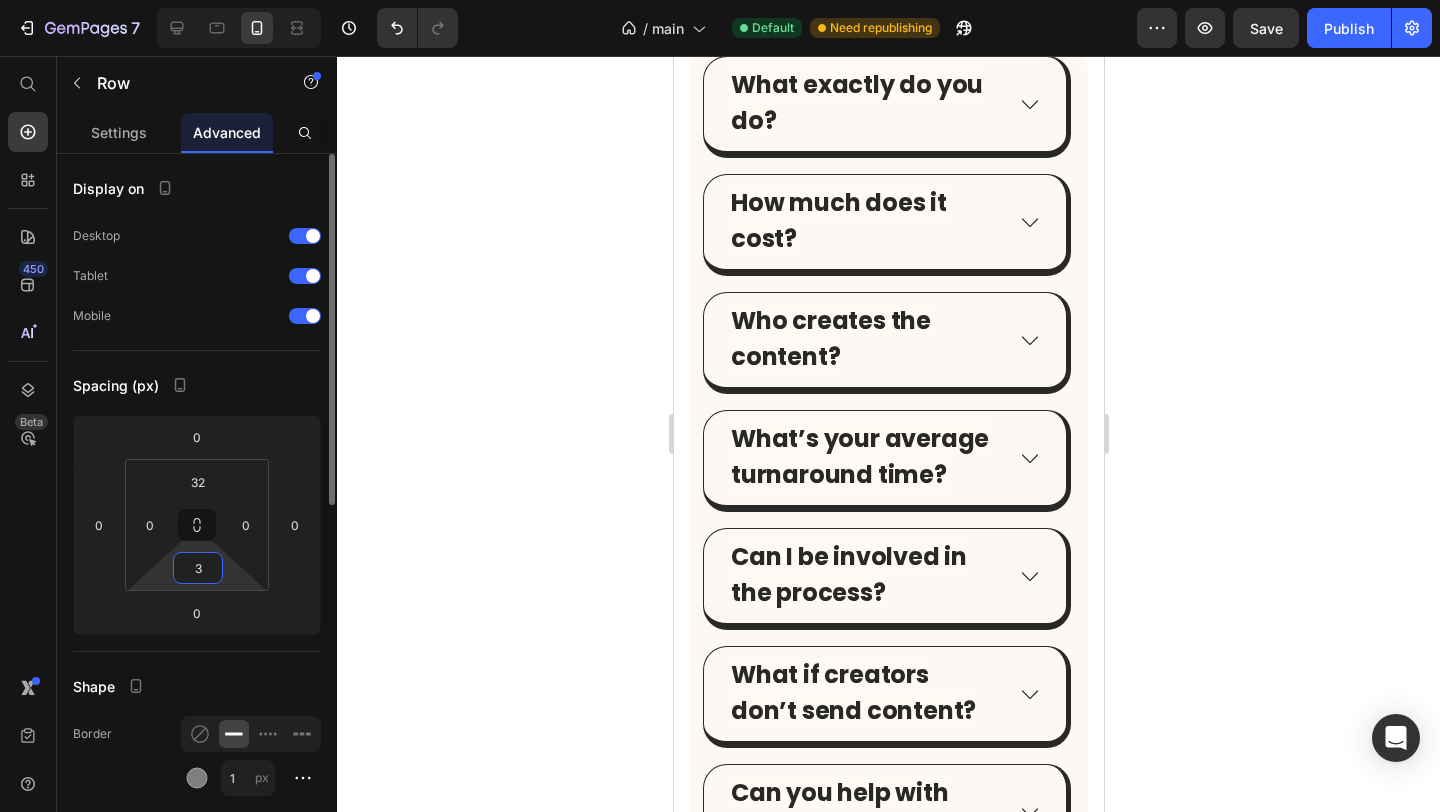 type on "32" 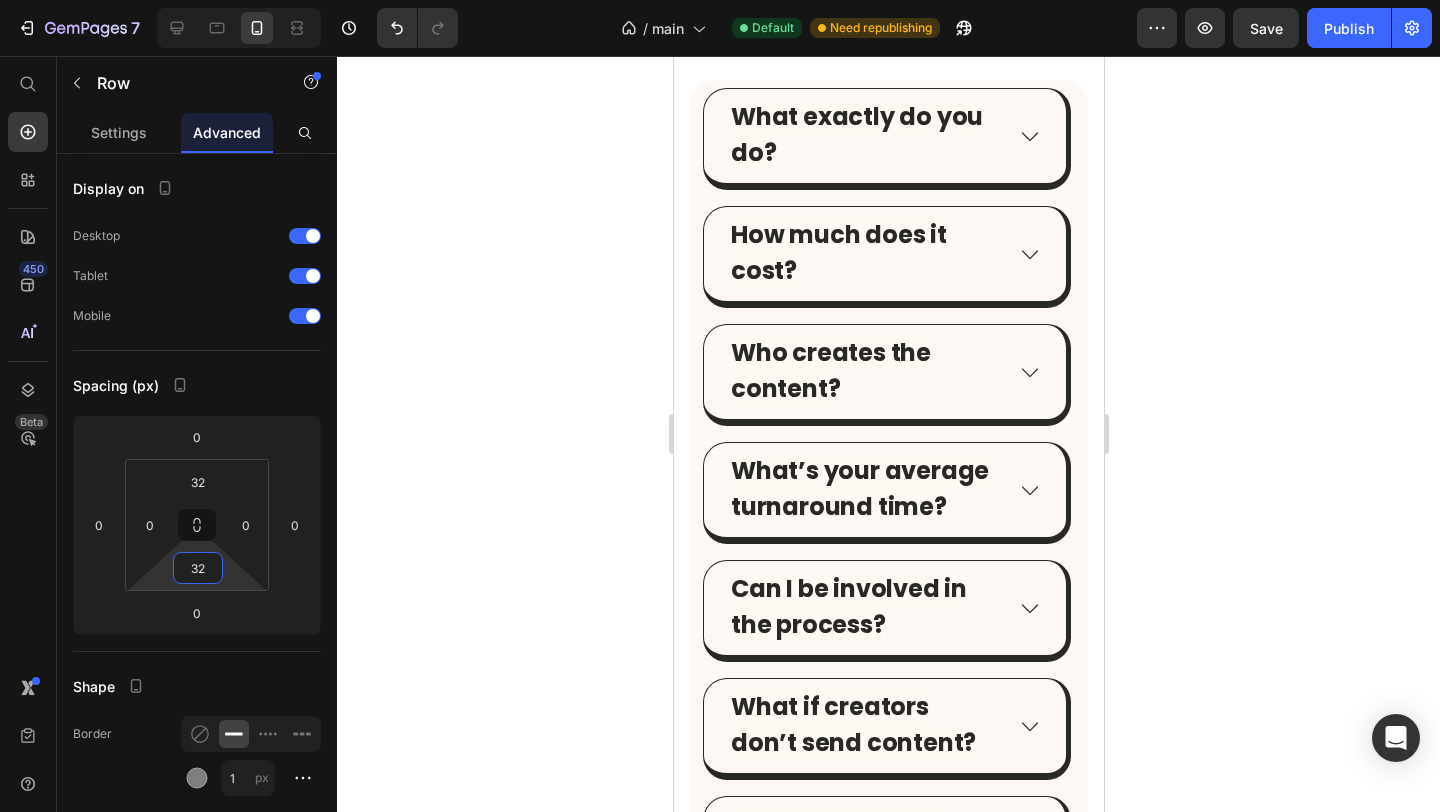 click 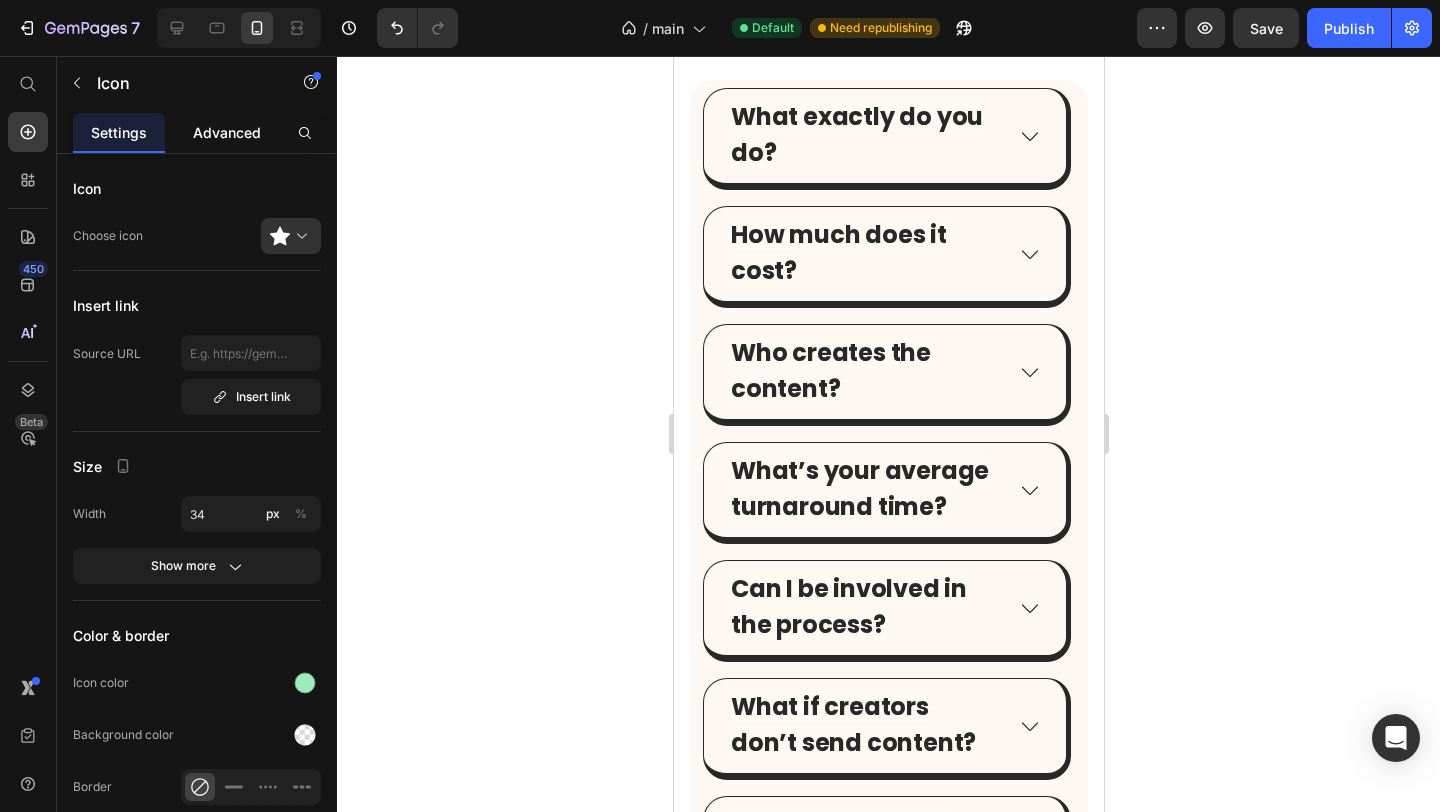 click on "Advanced" at bounding box center (227, 132) 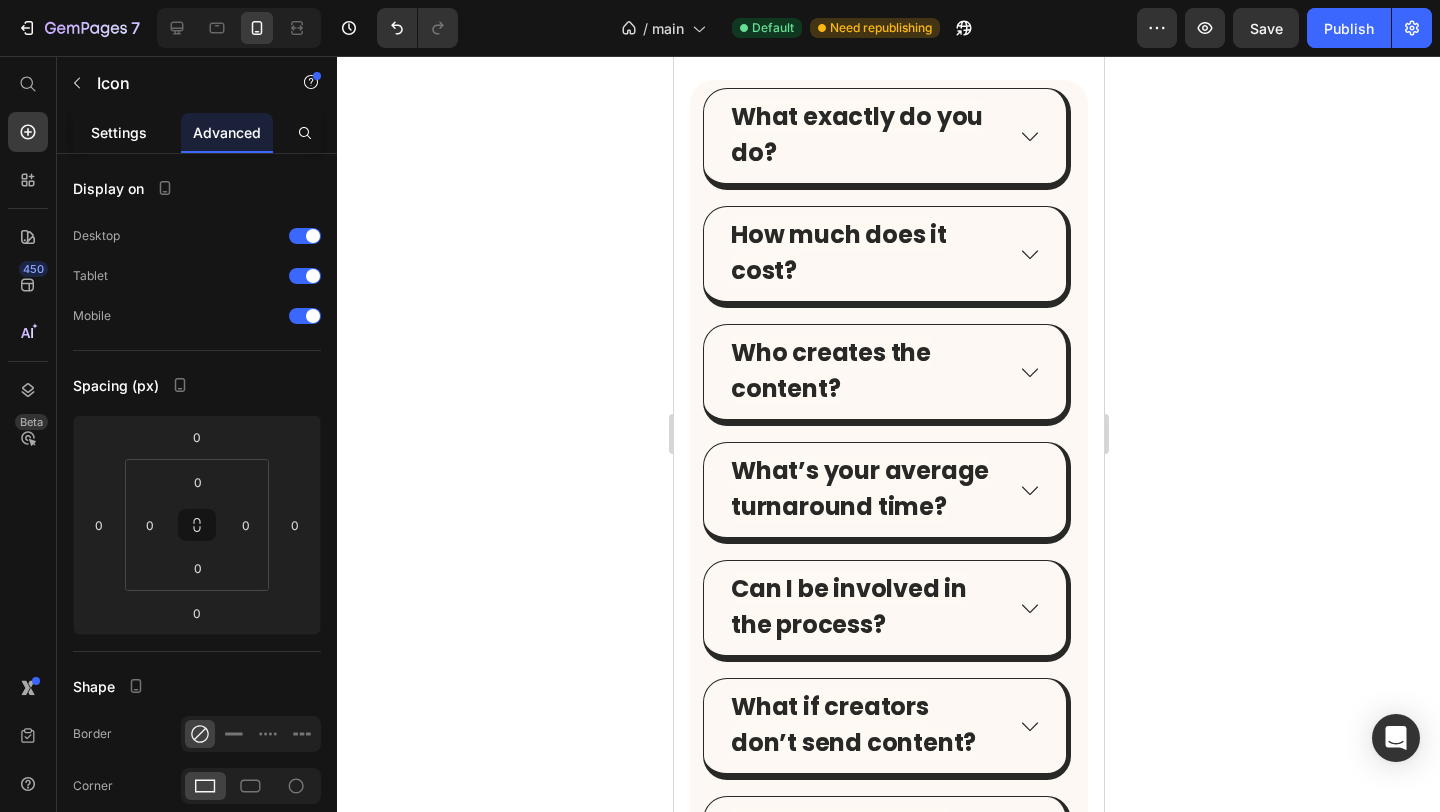 click on "Settings" at bounding box center (119, 132) 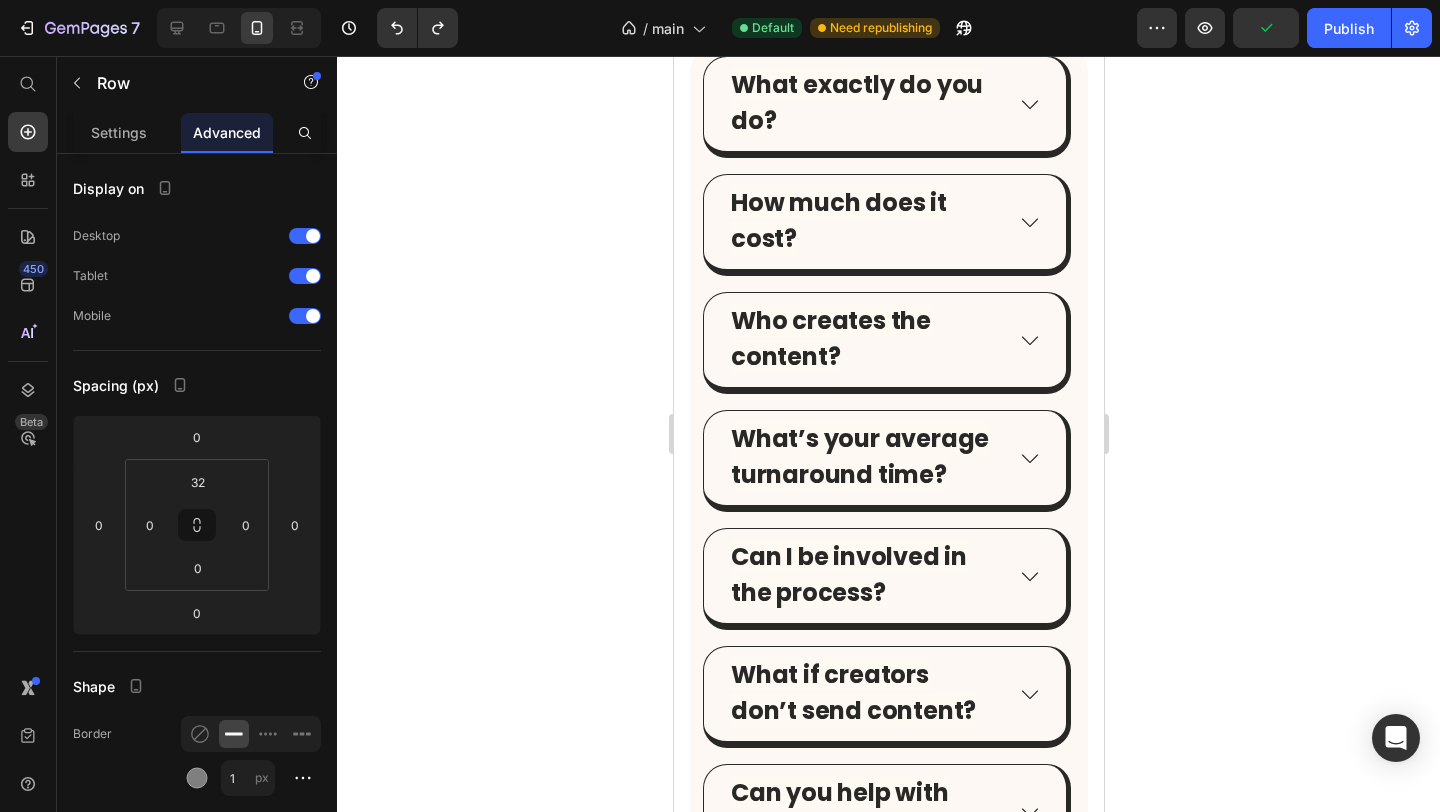click on "Row" at bounding box center [694, -751] 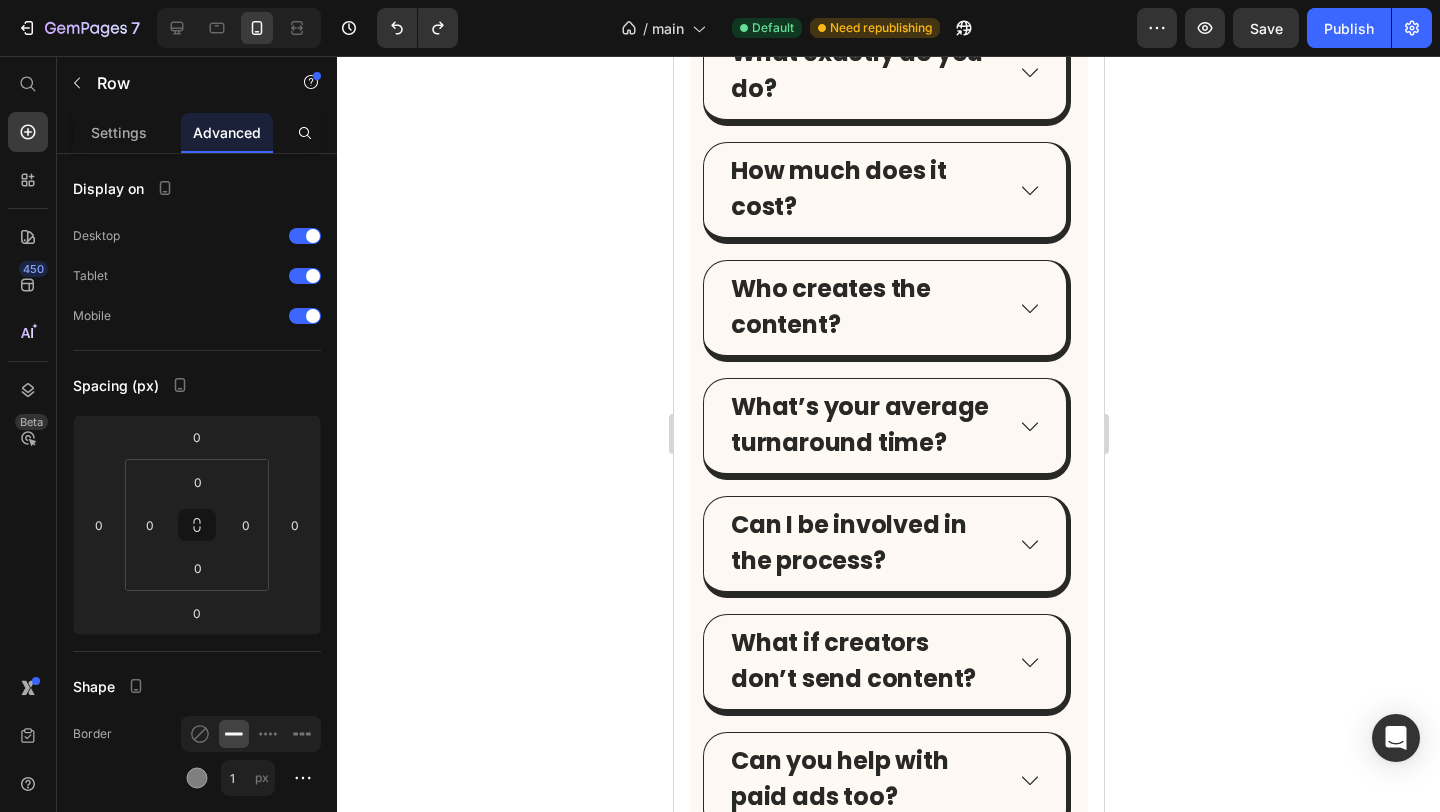 click 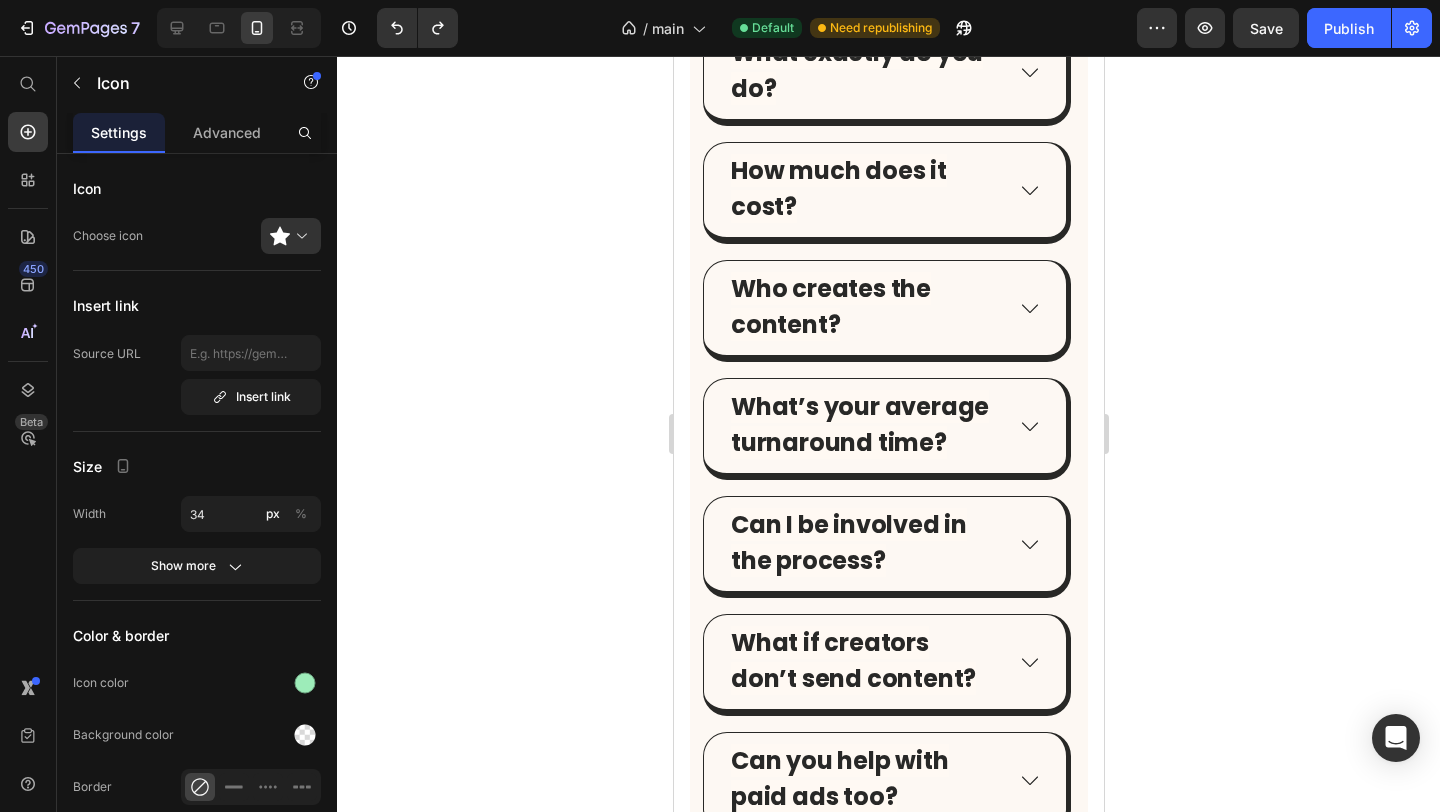 click on "Icon" at bounding box center (888, -710) 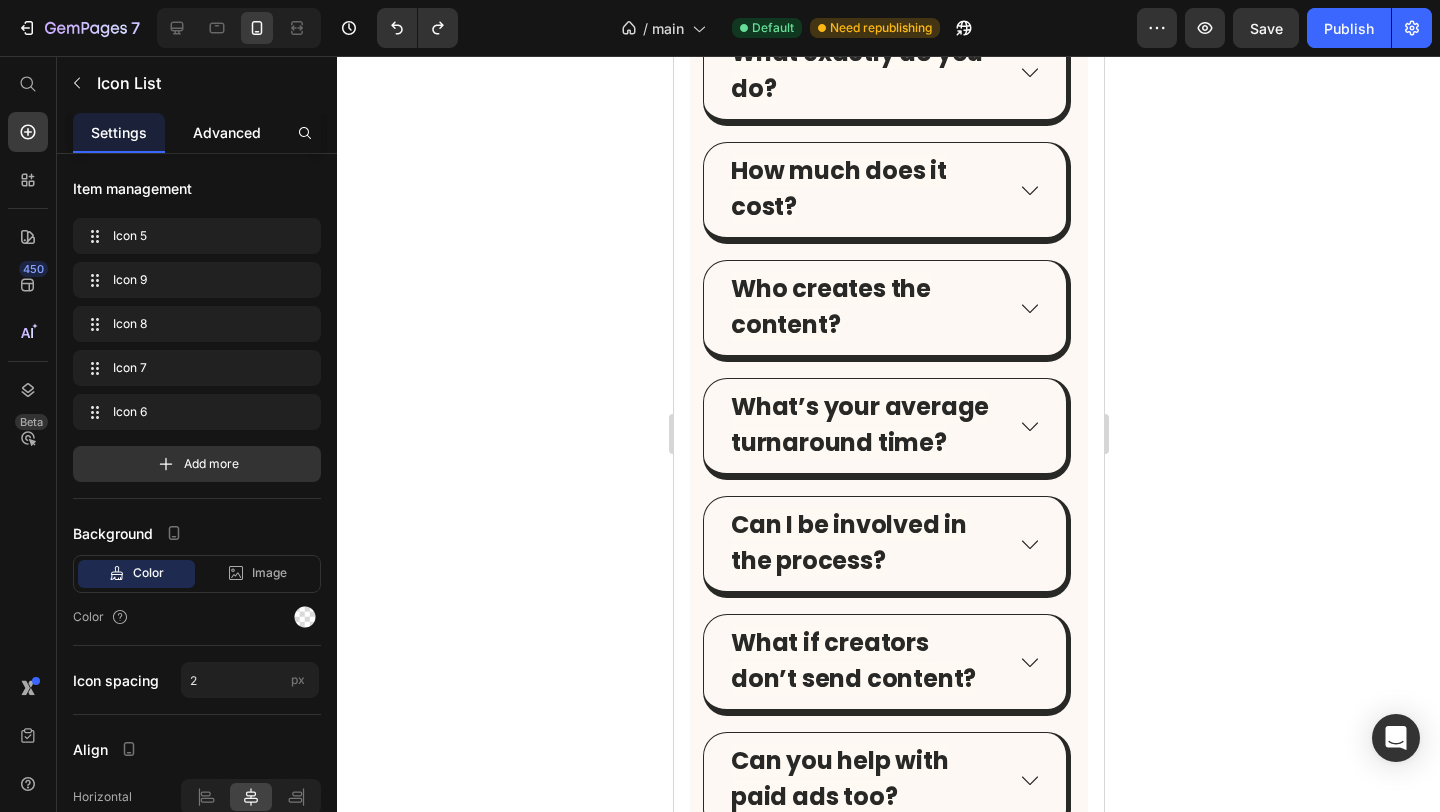 click on "Advanced" at bounding box center [227, 132] 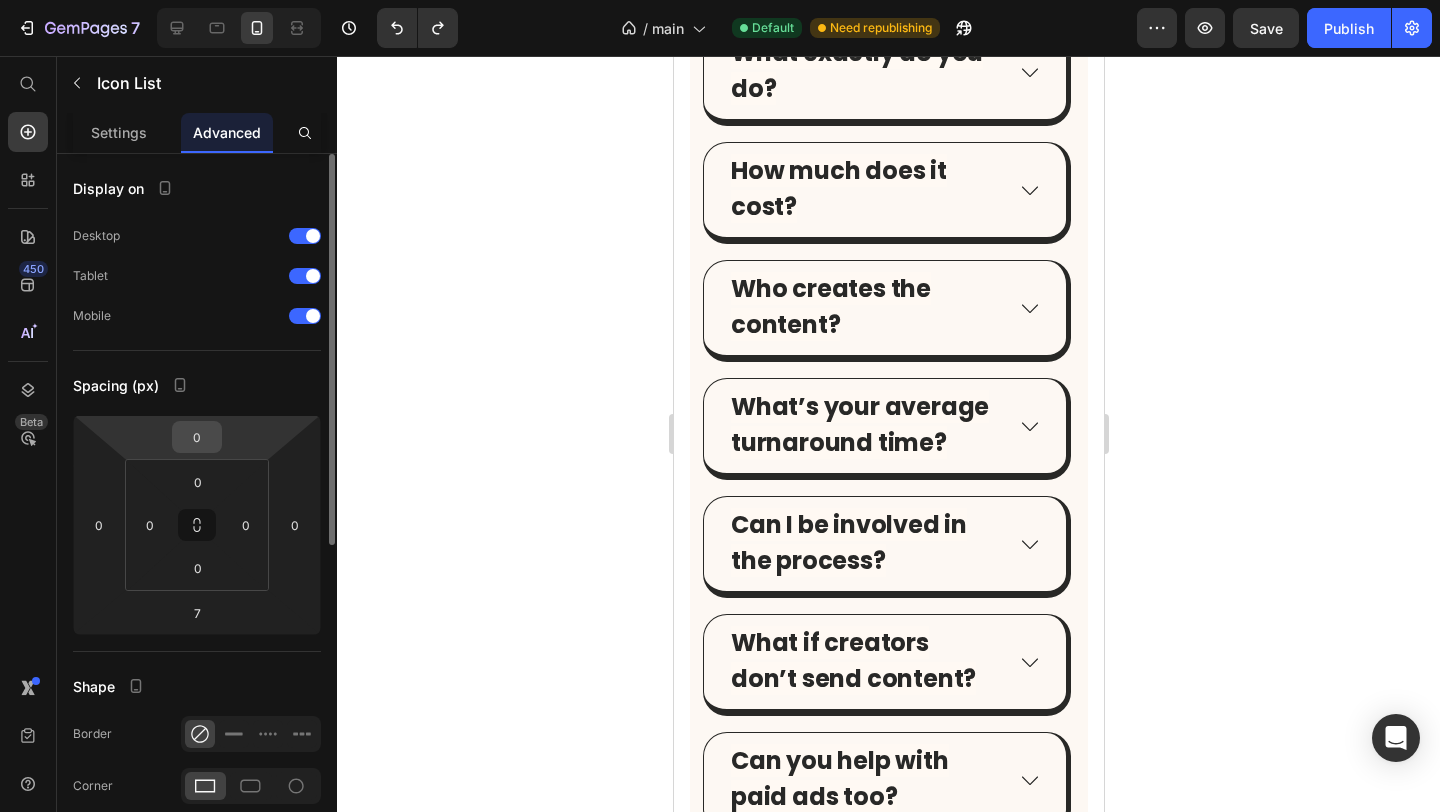 click on "0" at bounding box center (197, 437) 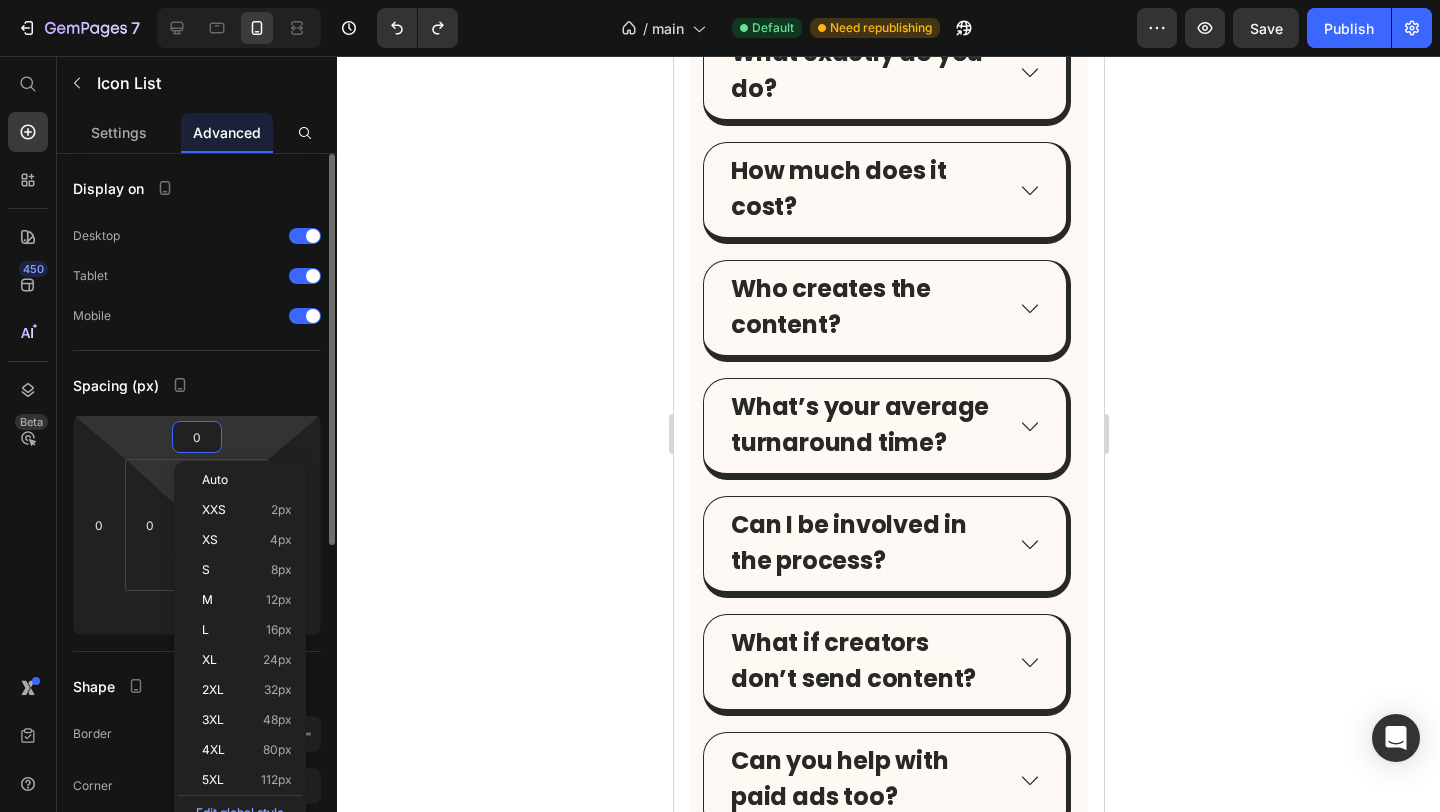 click on "7   /  main Default Need republishing Preview  Save   Publish  450 Beta Start with Sections Elements Hero Section Product Detail Brands Trusted Badges Guarantee Product Breakdown How to use Testimonials Compare Bundle FAQs Social Proof Brand Story Product List Collection Blog List Contact Sticky Add to Cart Custom Footer Browse Library 450 Layout
Row
Row
Row
Row Text
Heading
Text Block Button
Button
Button
Sticky Back to top Media
Image
Image" at bounding box center (720, 0) 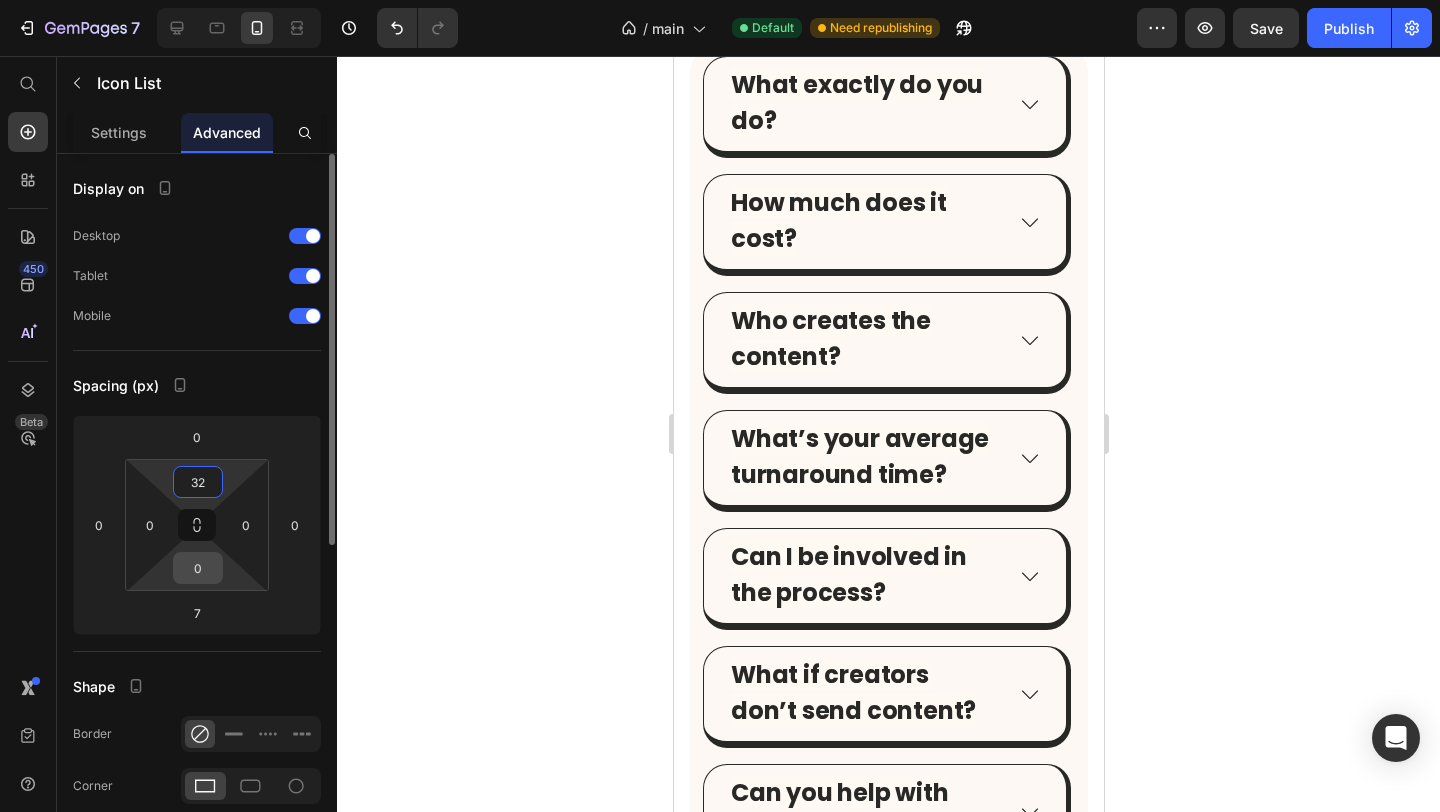 type on "32" 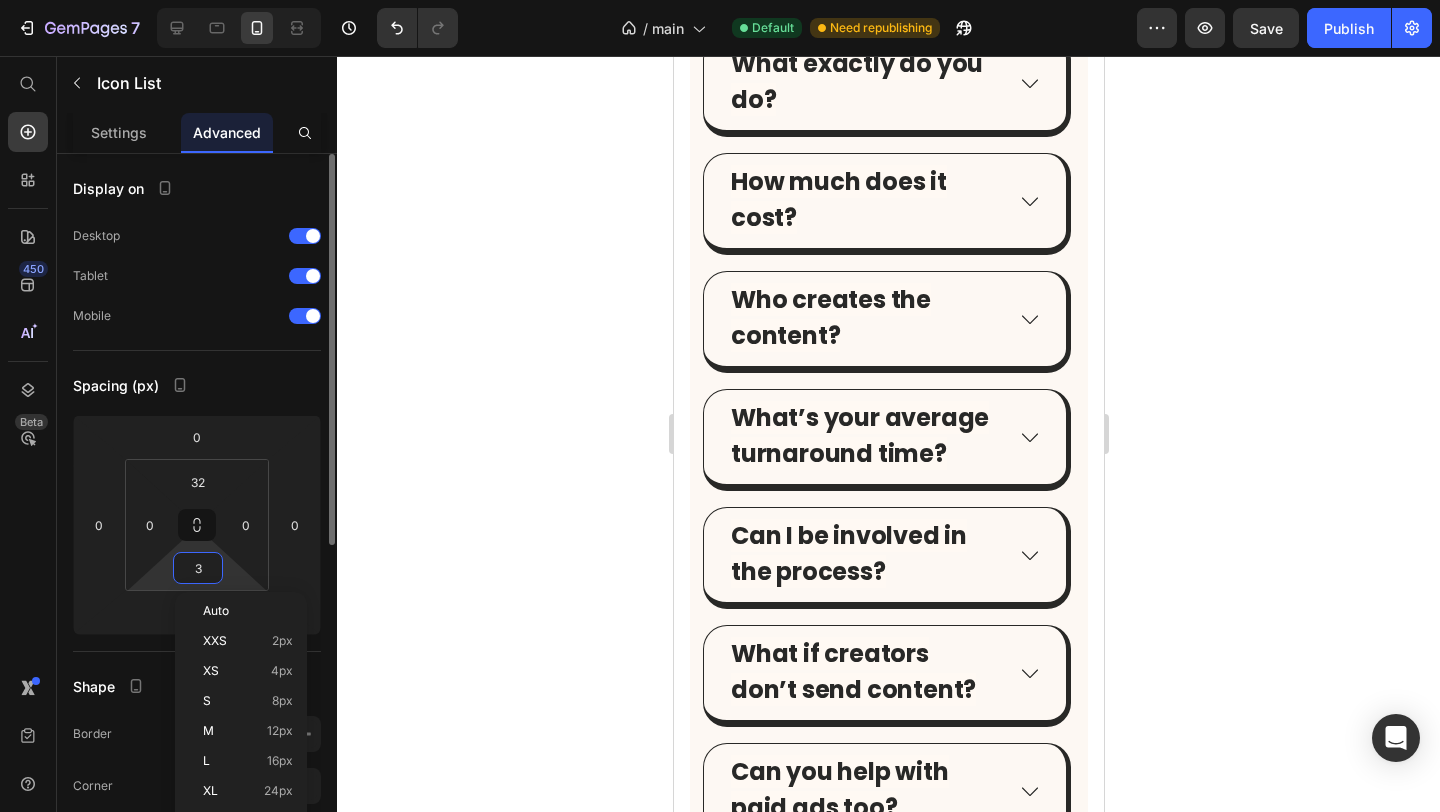 type on "32" 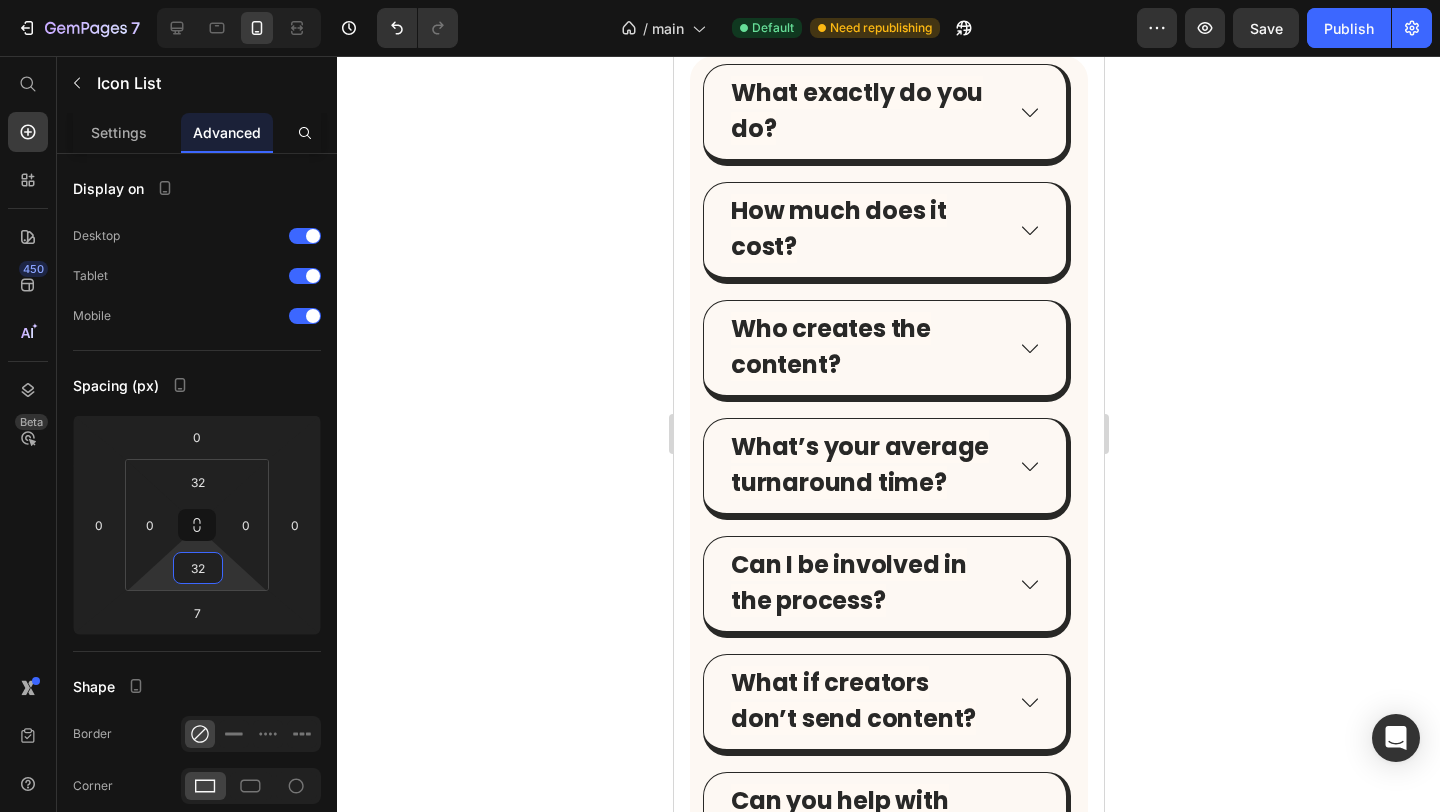 click on "“We’d tried UGC with other platforms, but this is the first time it actually felt easy — and the content worked.”" at bounding box center [864, -627] 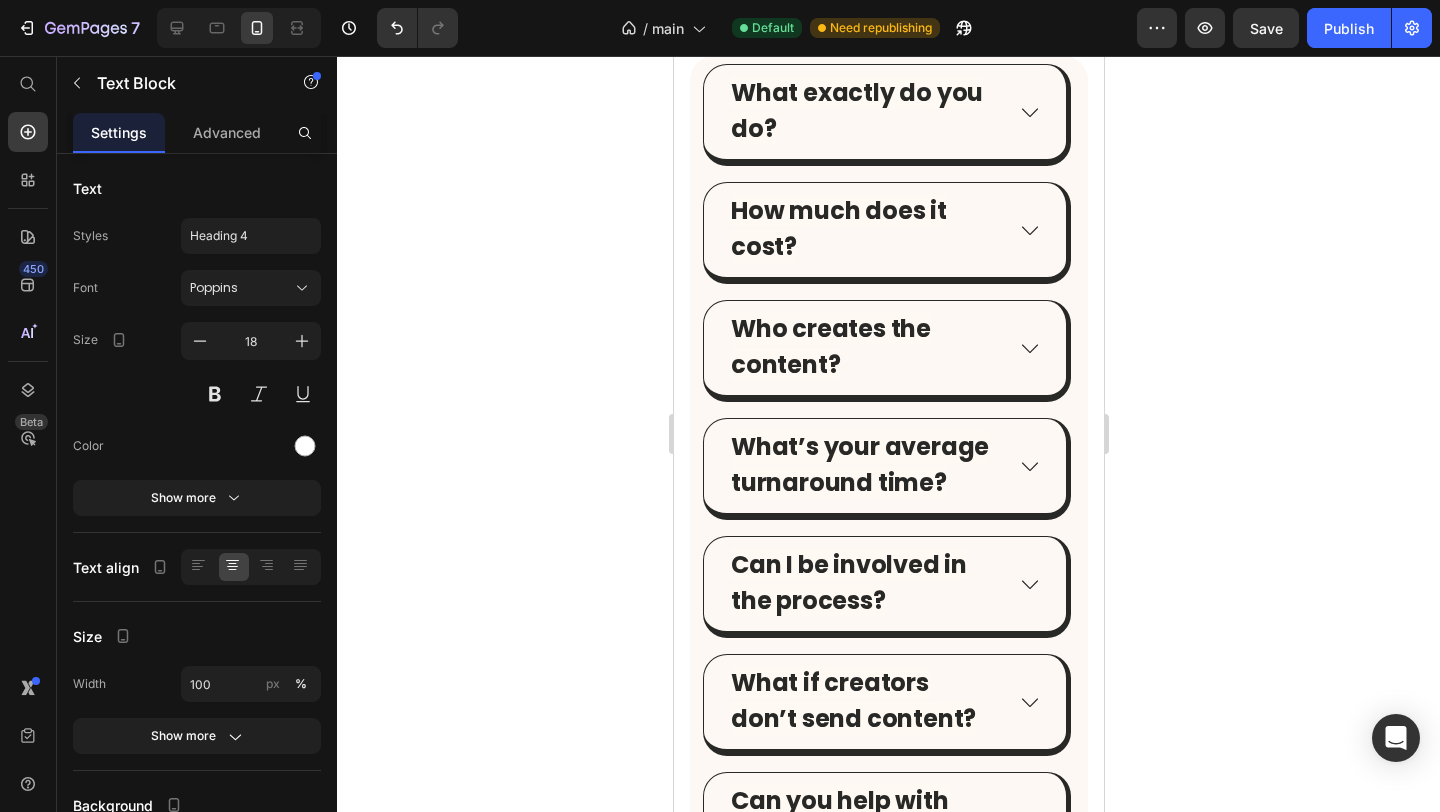 click on "“We’d tried UGC with other platforms, but this is the first time it actually felt easy — and the content worked.”" at bounding box center (864, -627) 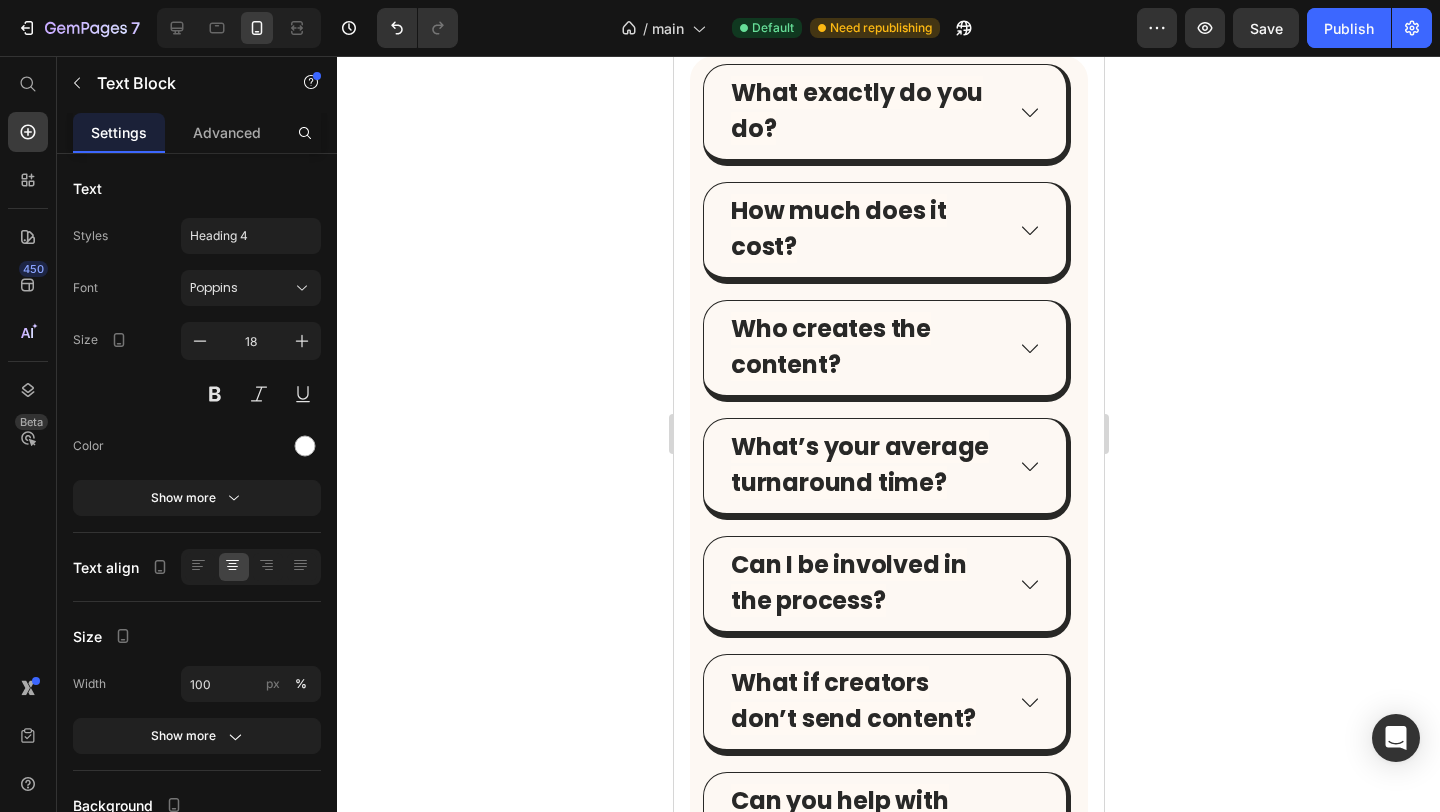click on "— Skincare DTC Founder" at bounding box center [864, -577] 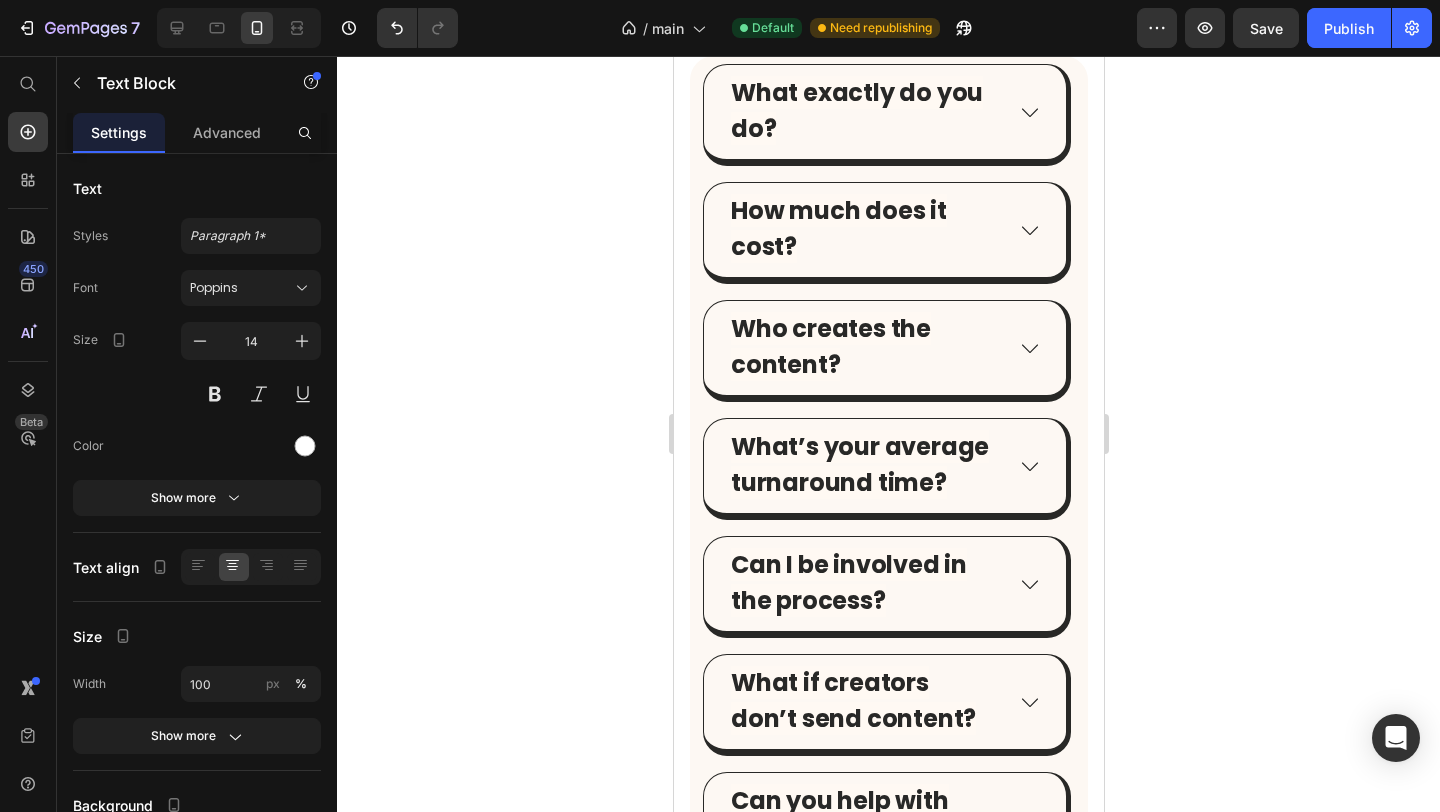 click on "“We’d tried UGC with other platforms, but this is the first time it actually felt easy — and the content worked.”" at bounding box center [864, -627] 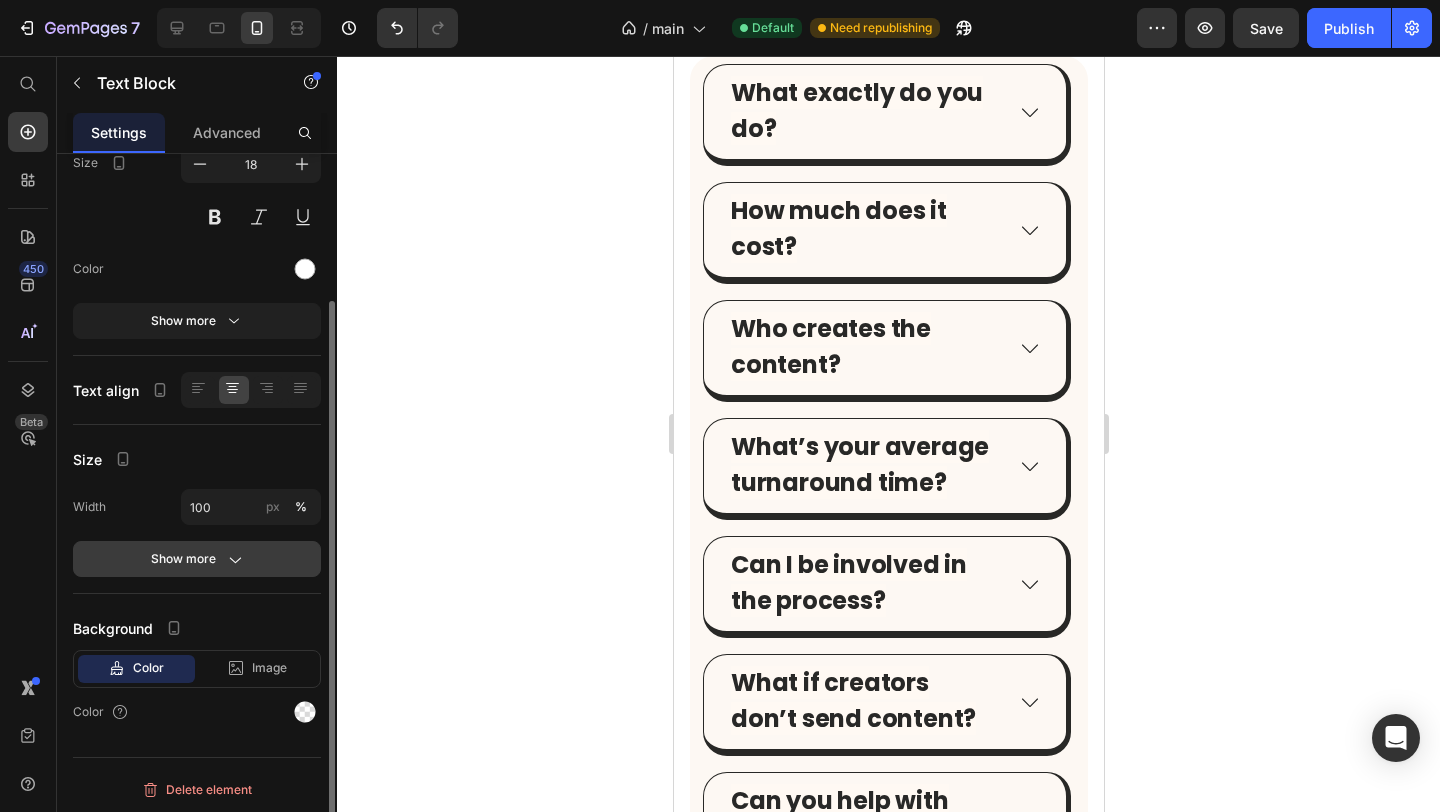 scroll, scrollTop: 180, scrollLeft: 0, axis: vertical 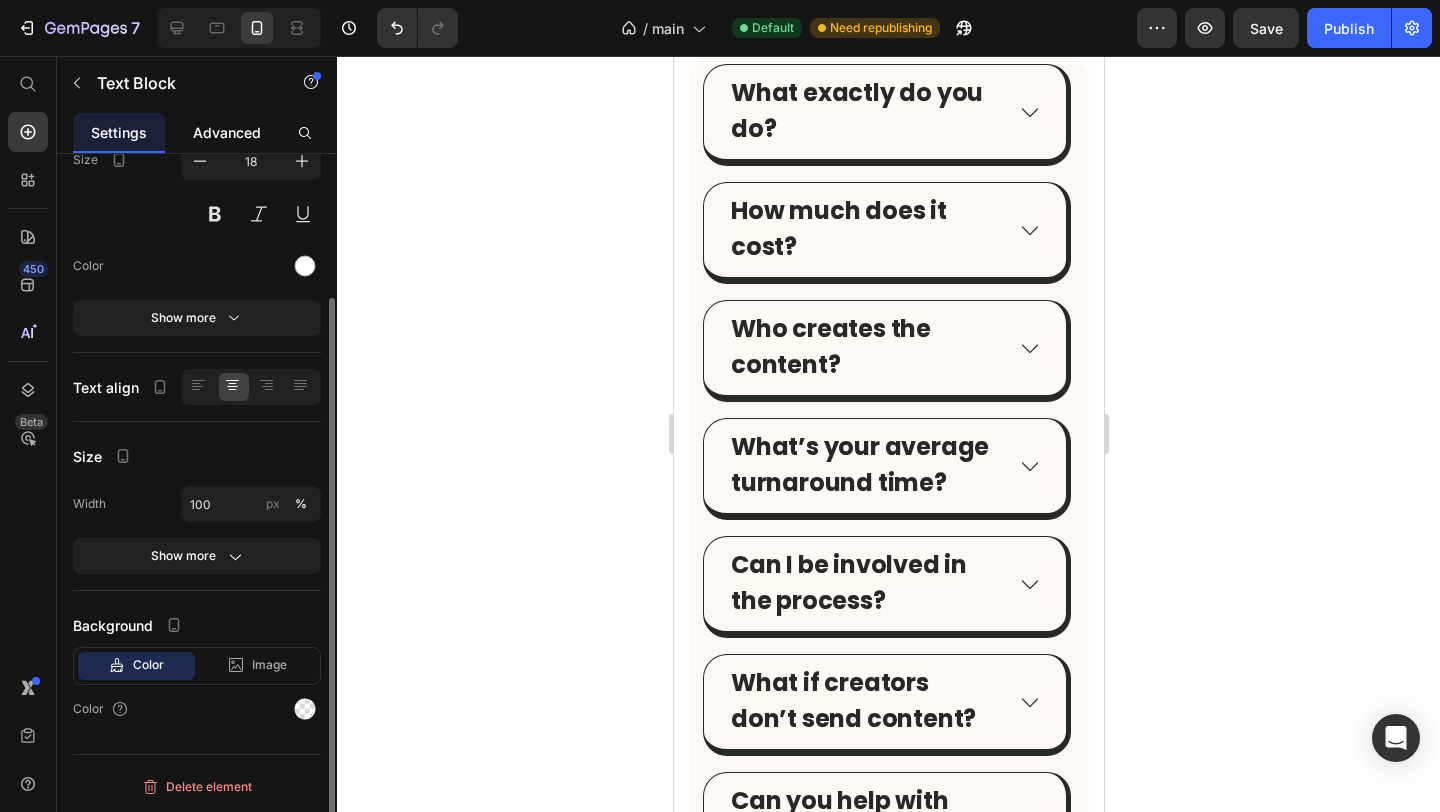 click on "Advanced" at bounding box center [227, 132] 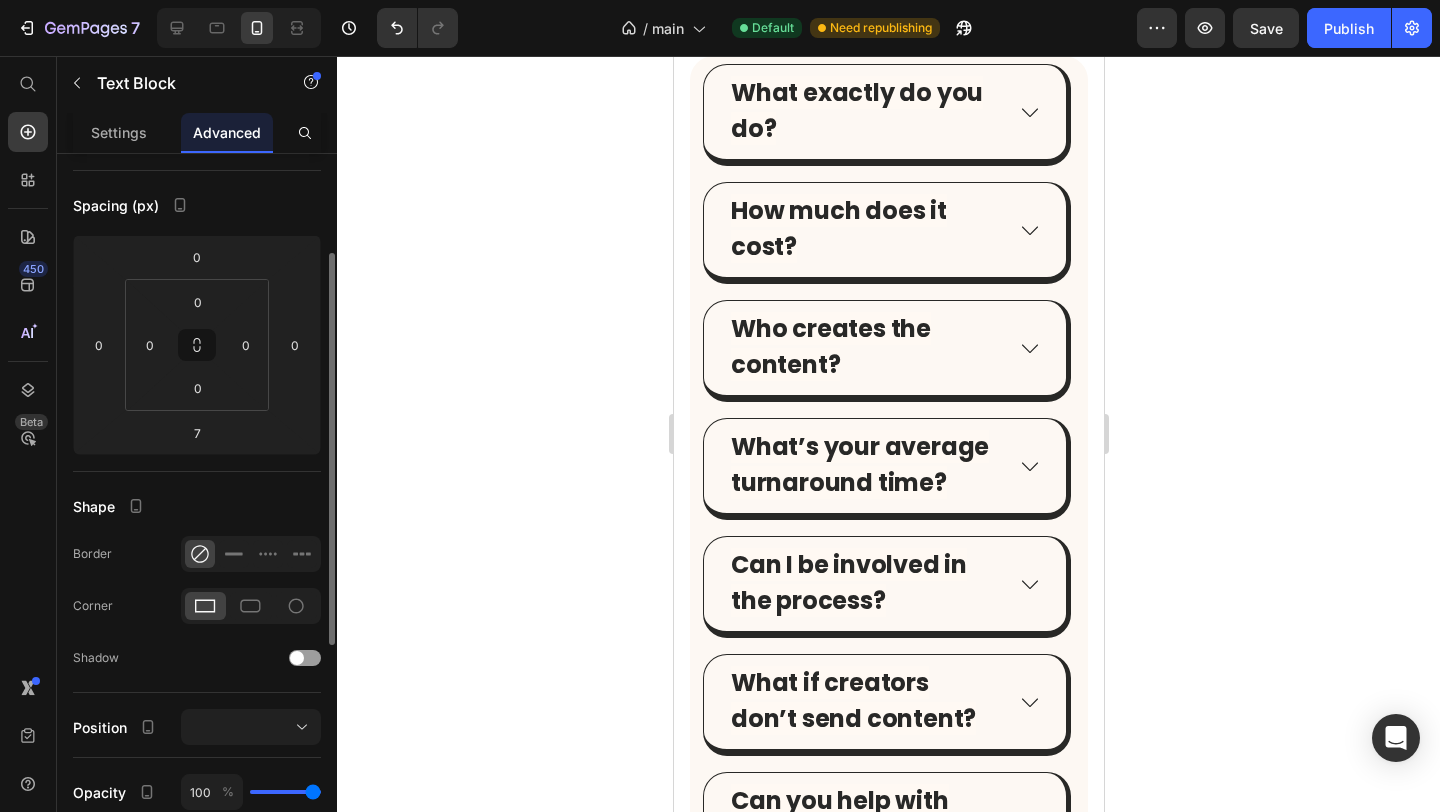 scroll, scrollTop: 0, scrollLeft: 0, axis: both 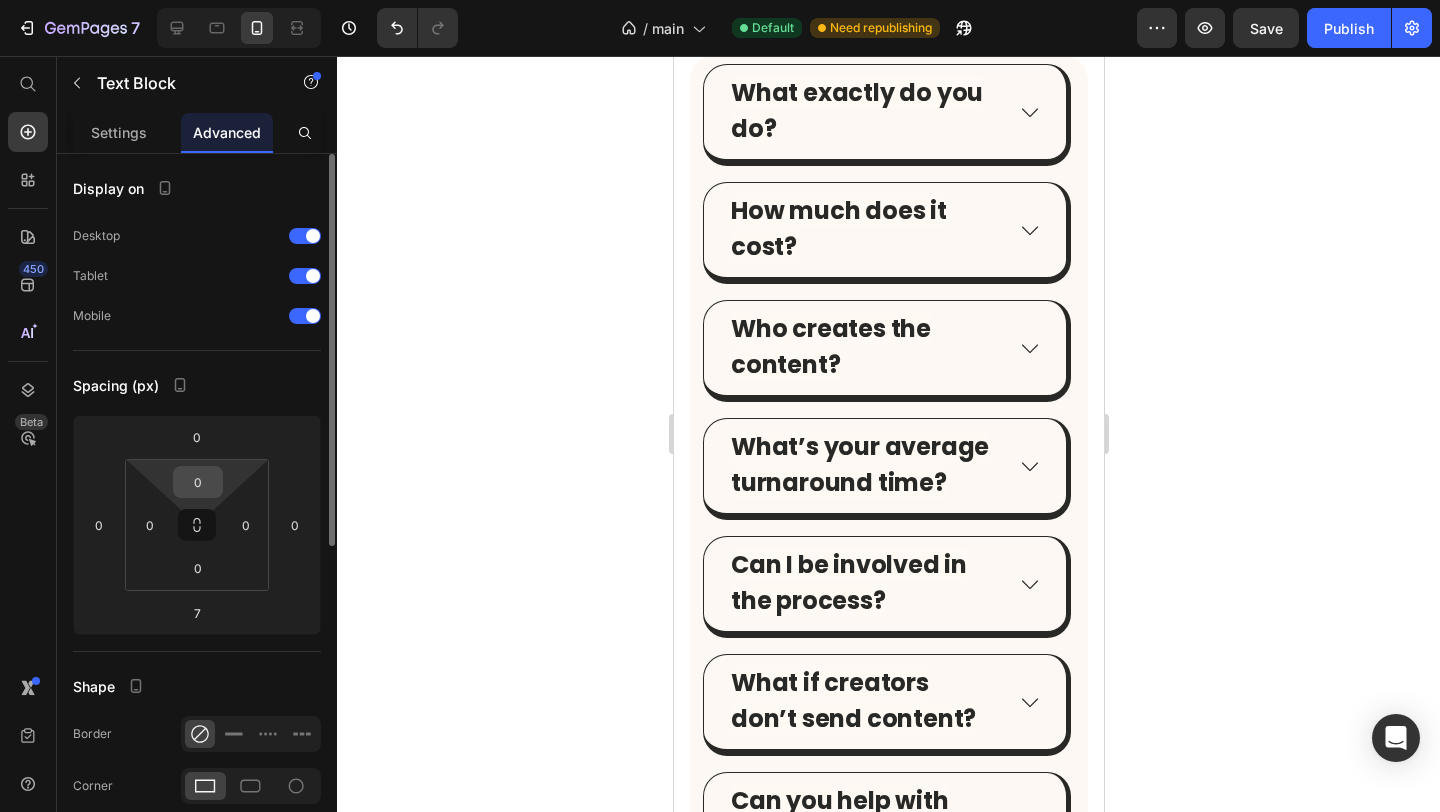 click on "0" at bounding box center (198, 482) 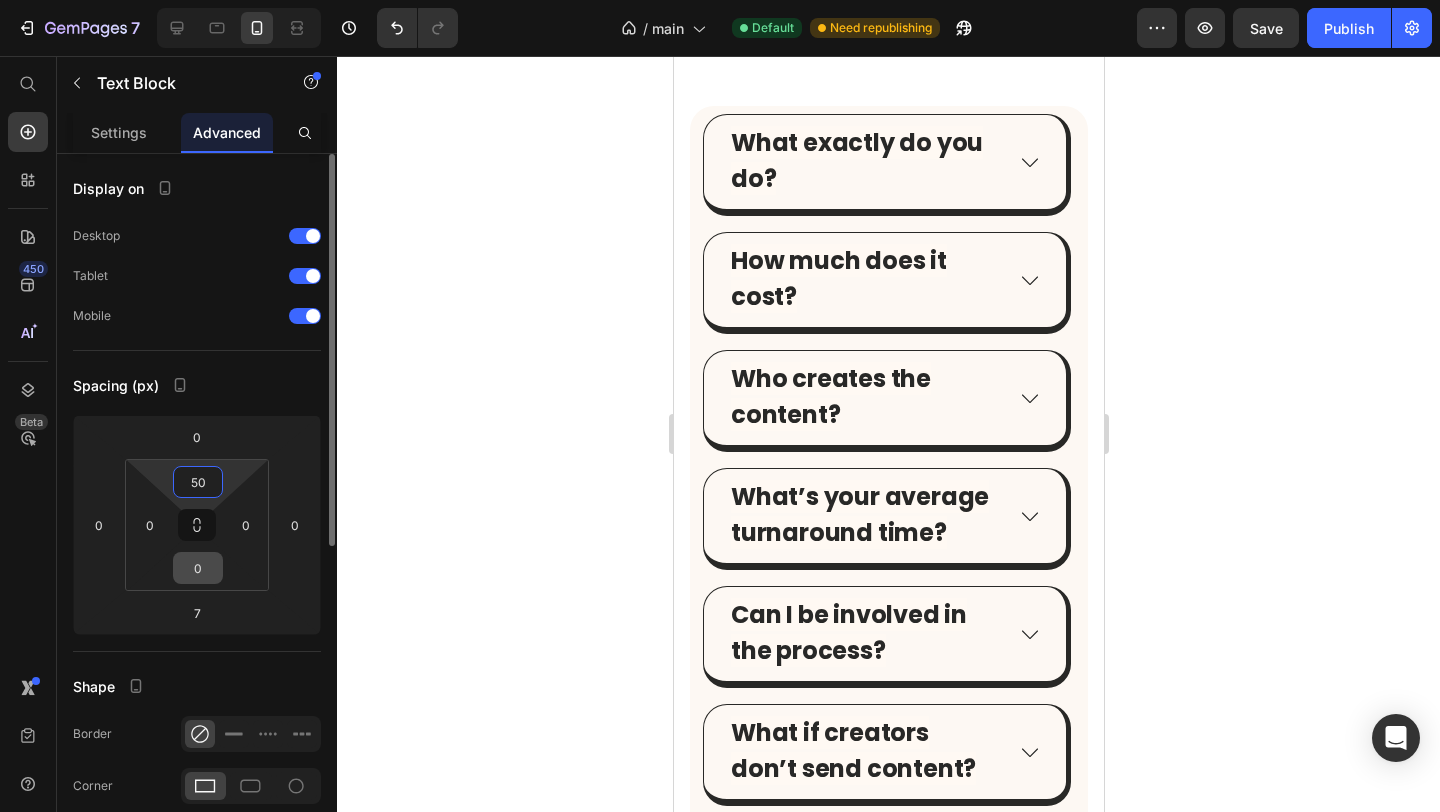 type on "50" 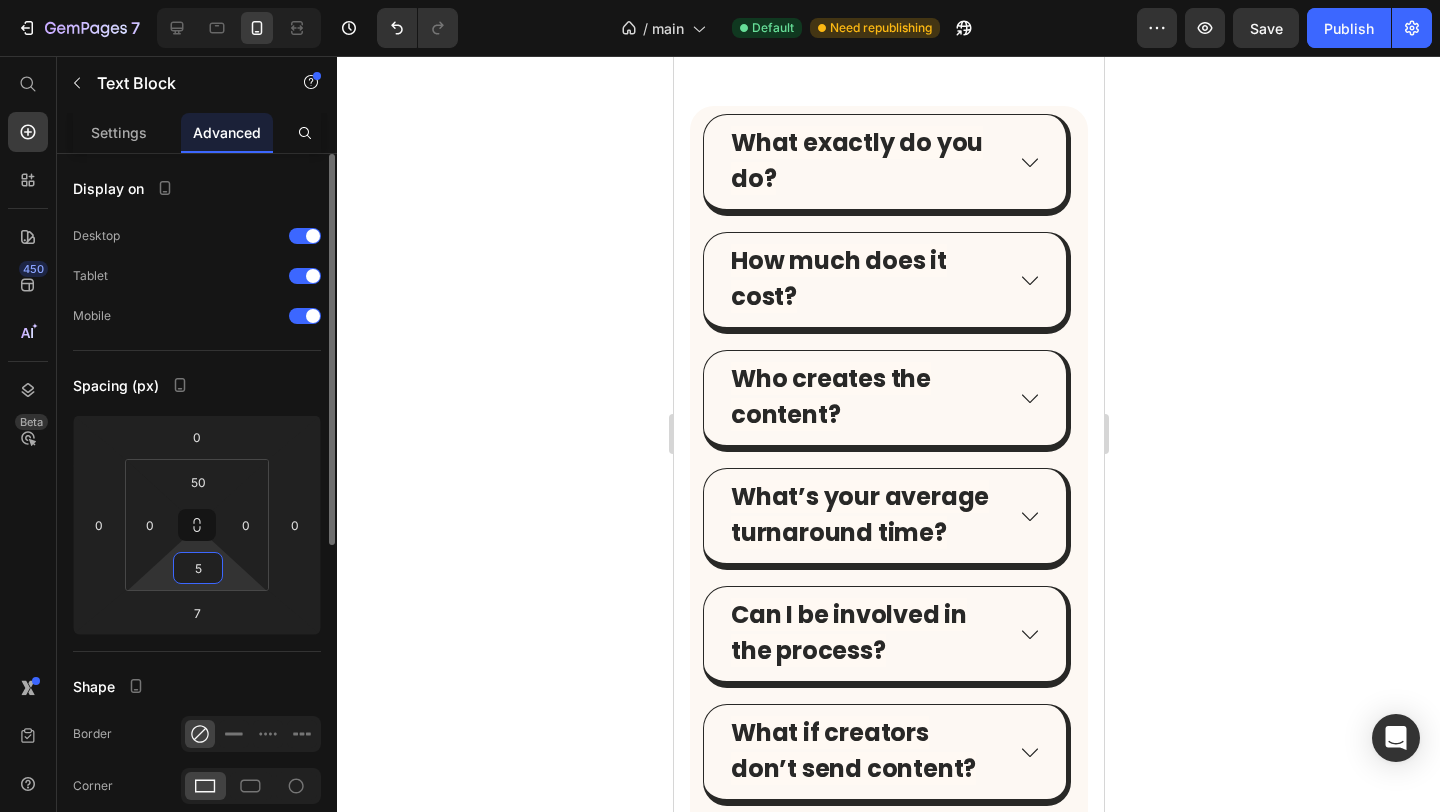 type on "50" 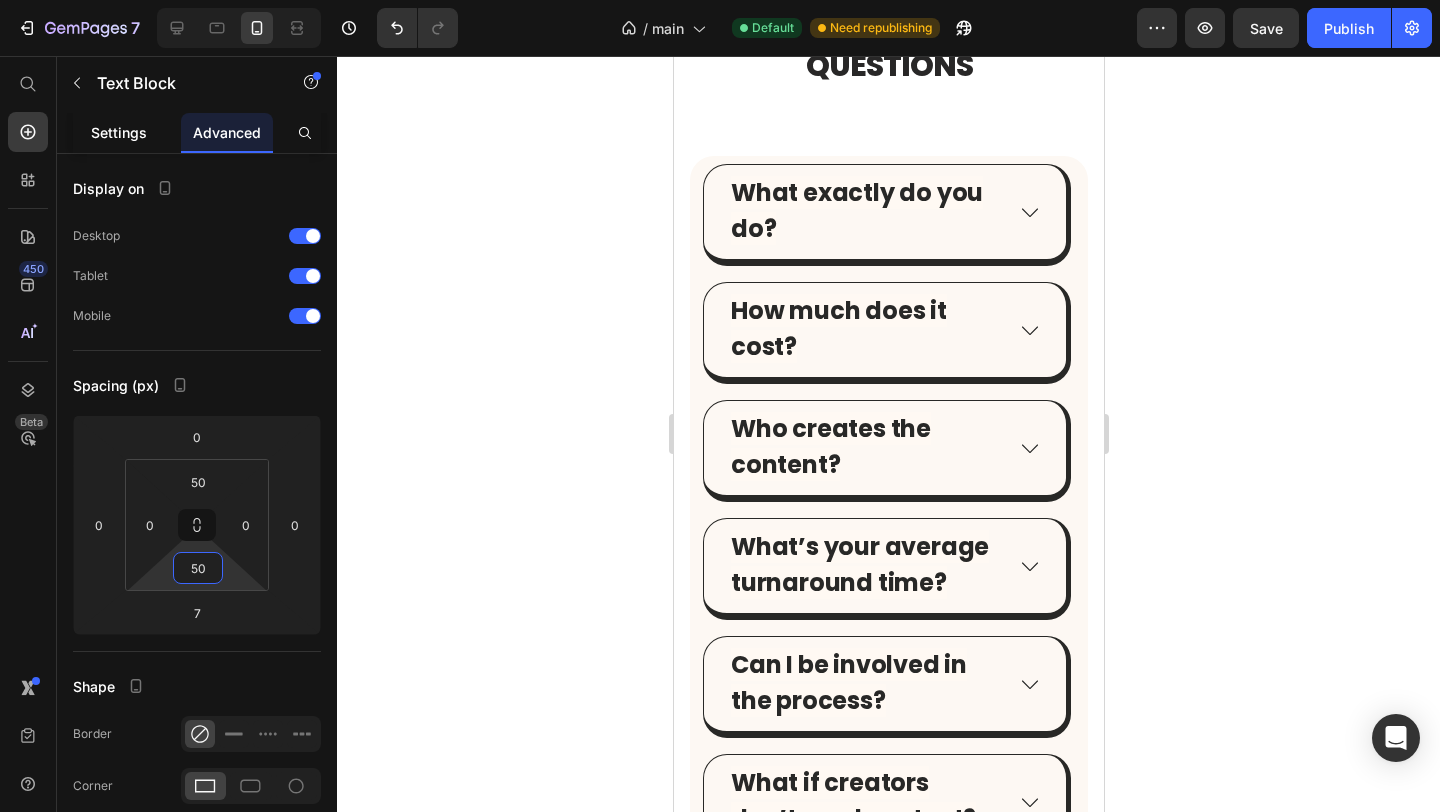 click on "Settings" at bounding box center (119, 132) 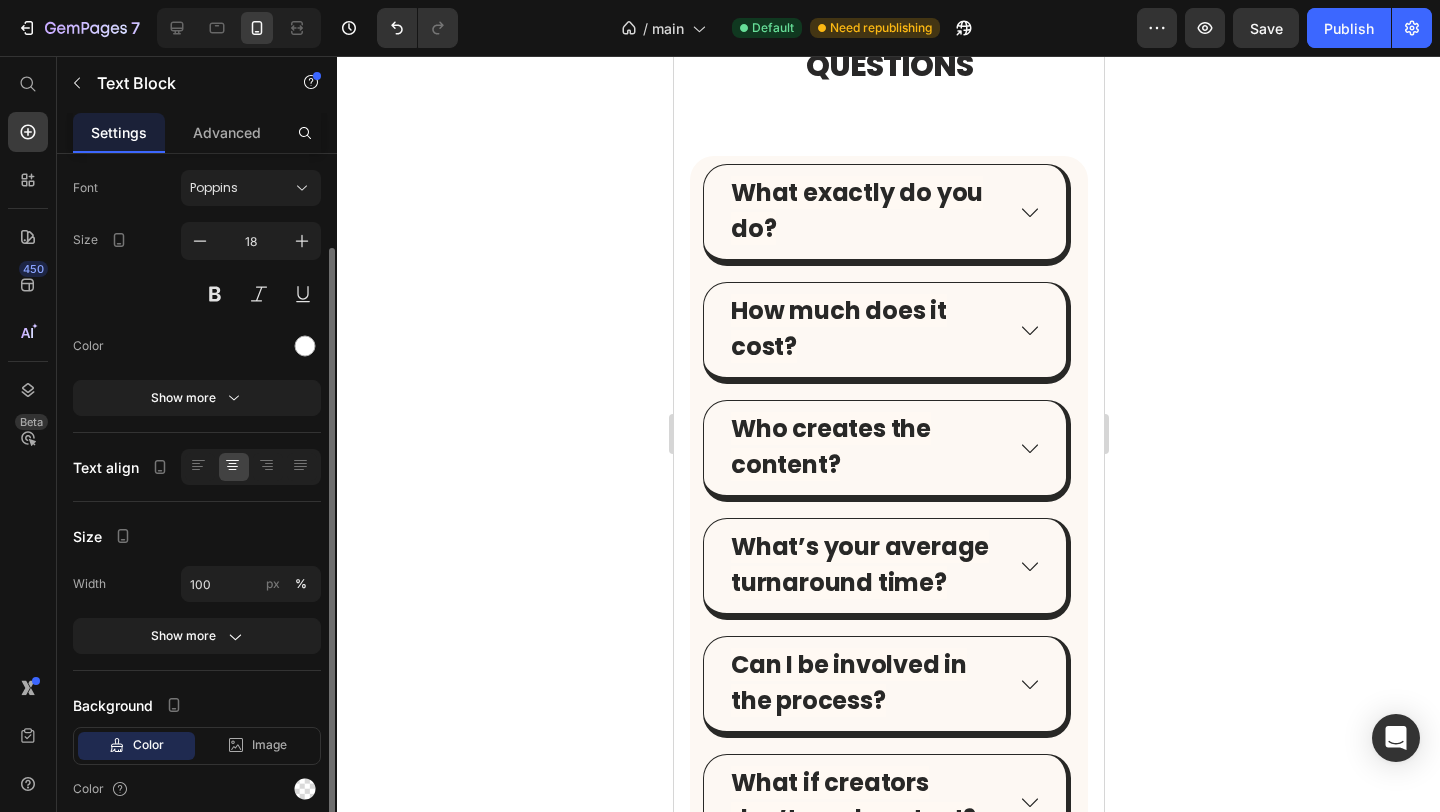 scroll, scrollTop: 158, scrollLeft: 0, axis: vertical 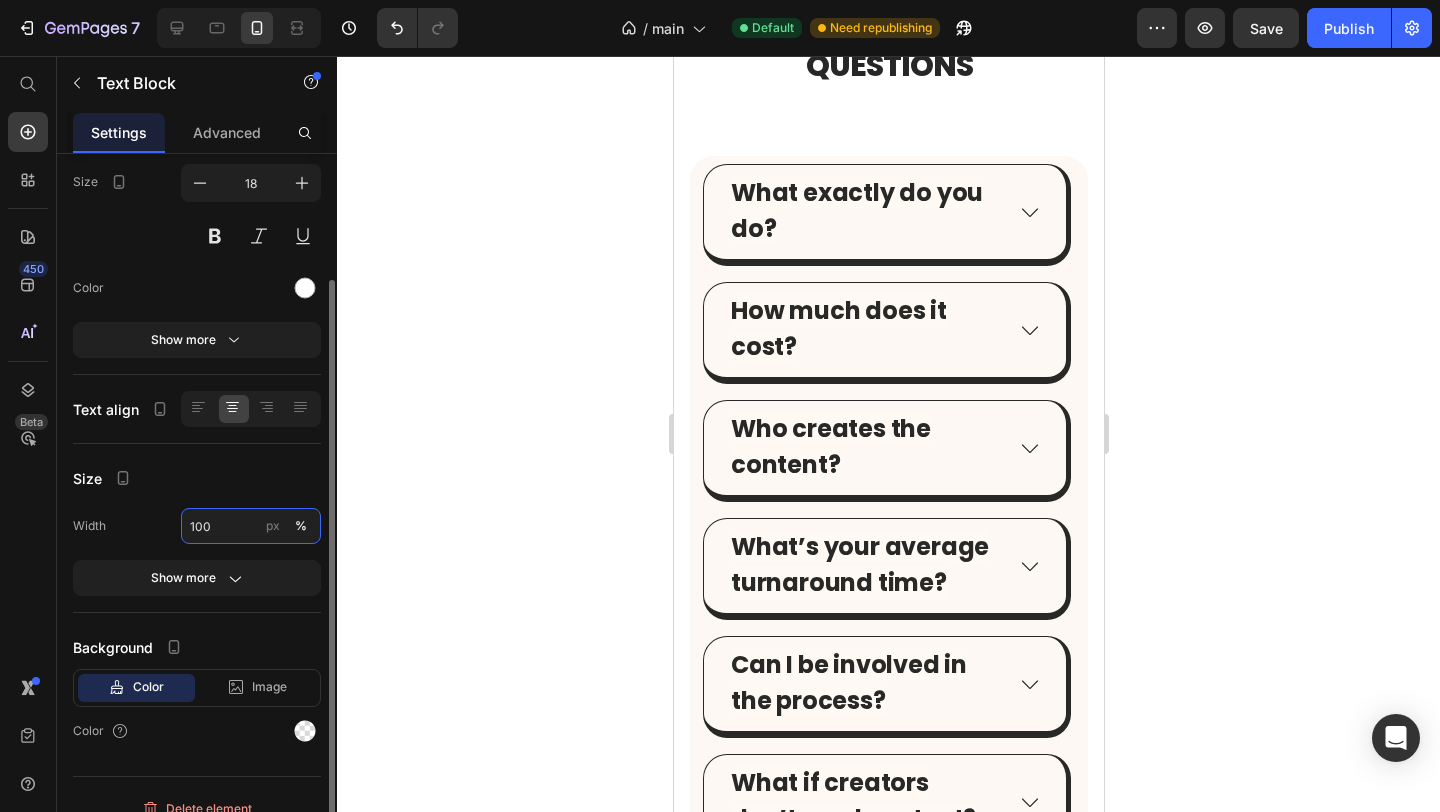 click on "100" at bounding box center [251, 526] 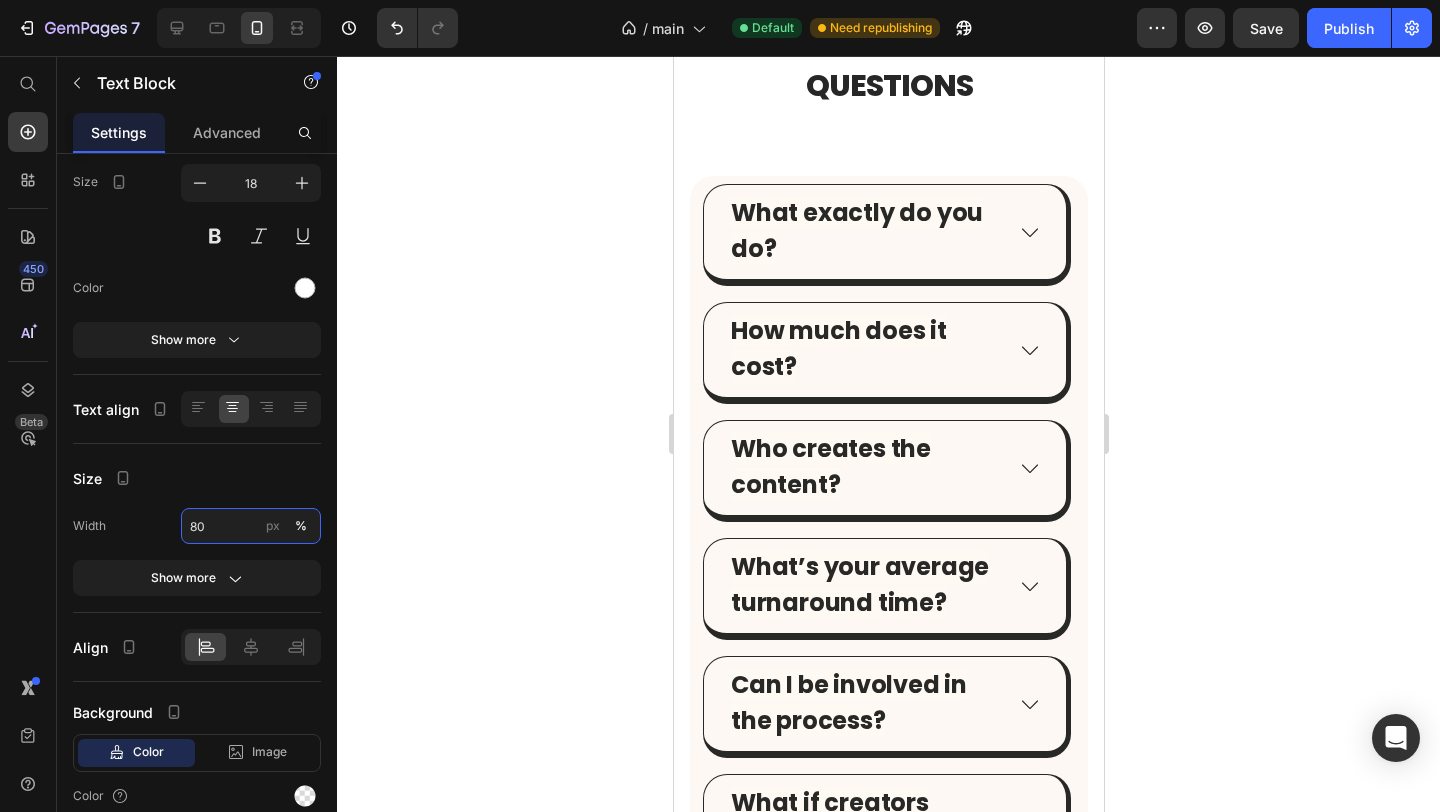 type on "80" 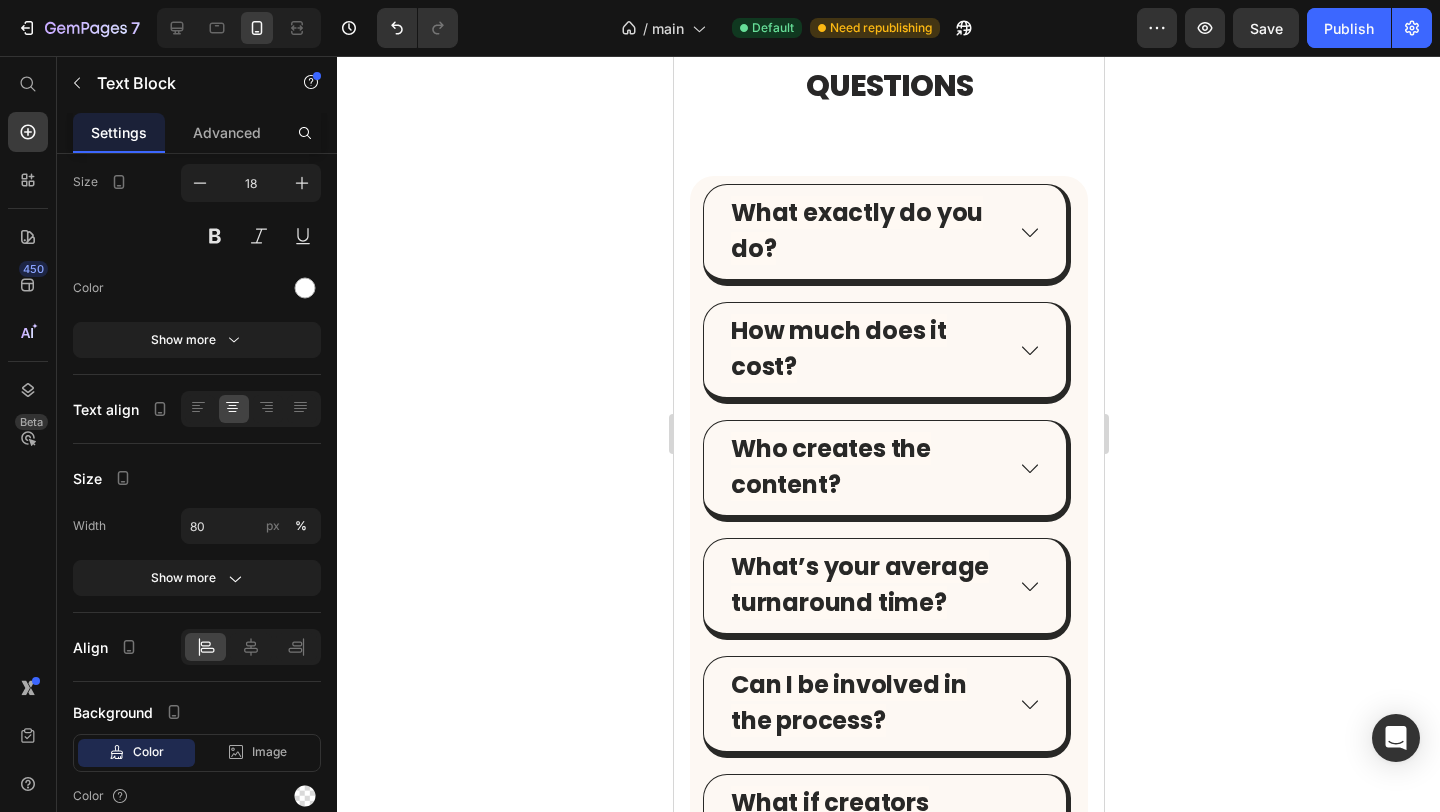 click 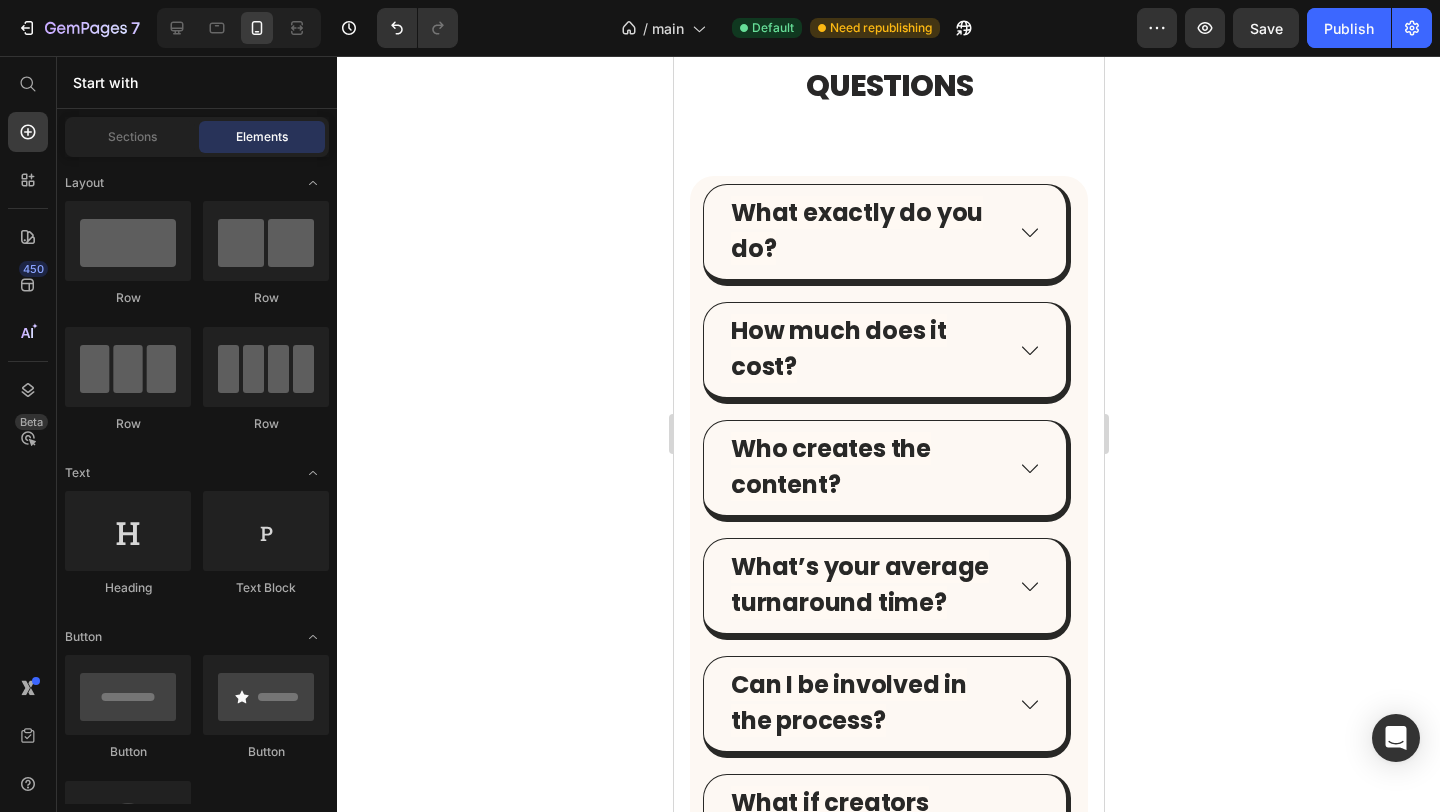 click on "“We’d tried UGC with other platforms, but this is the first time it actually felt easy — and the content worked.”" at bounding box center [826, -567] 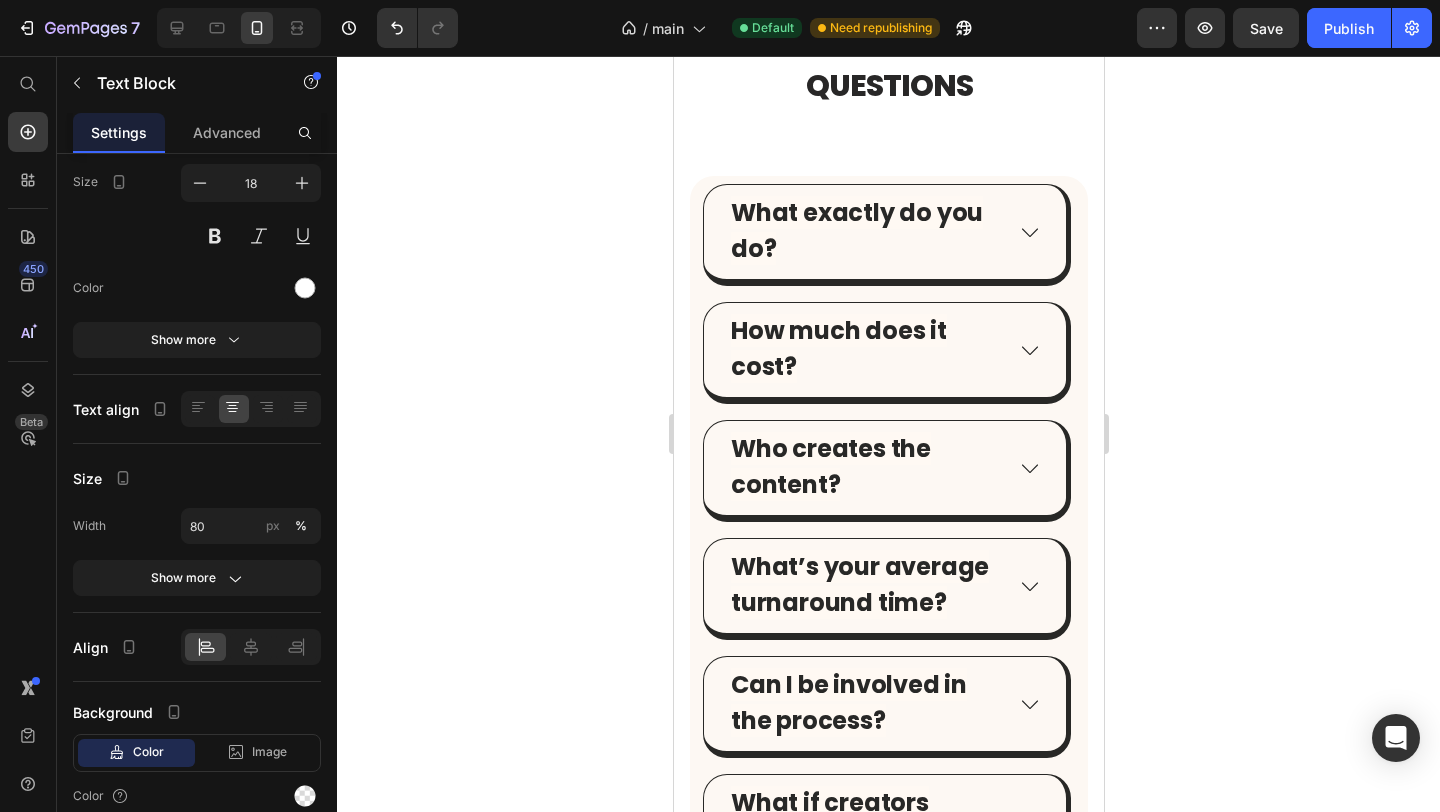 click on "“We’d tried UGC with other platforms, but this is the first time it actually felt easy — and the content worked.”" at bounding box center [826, -567] 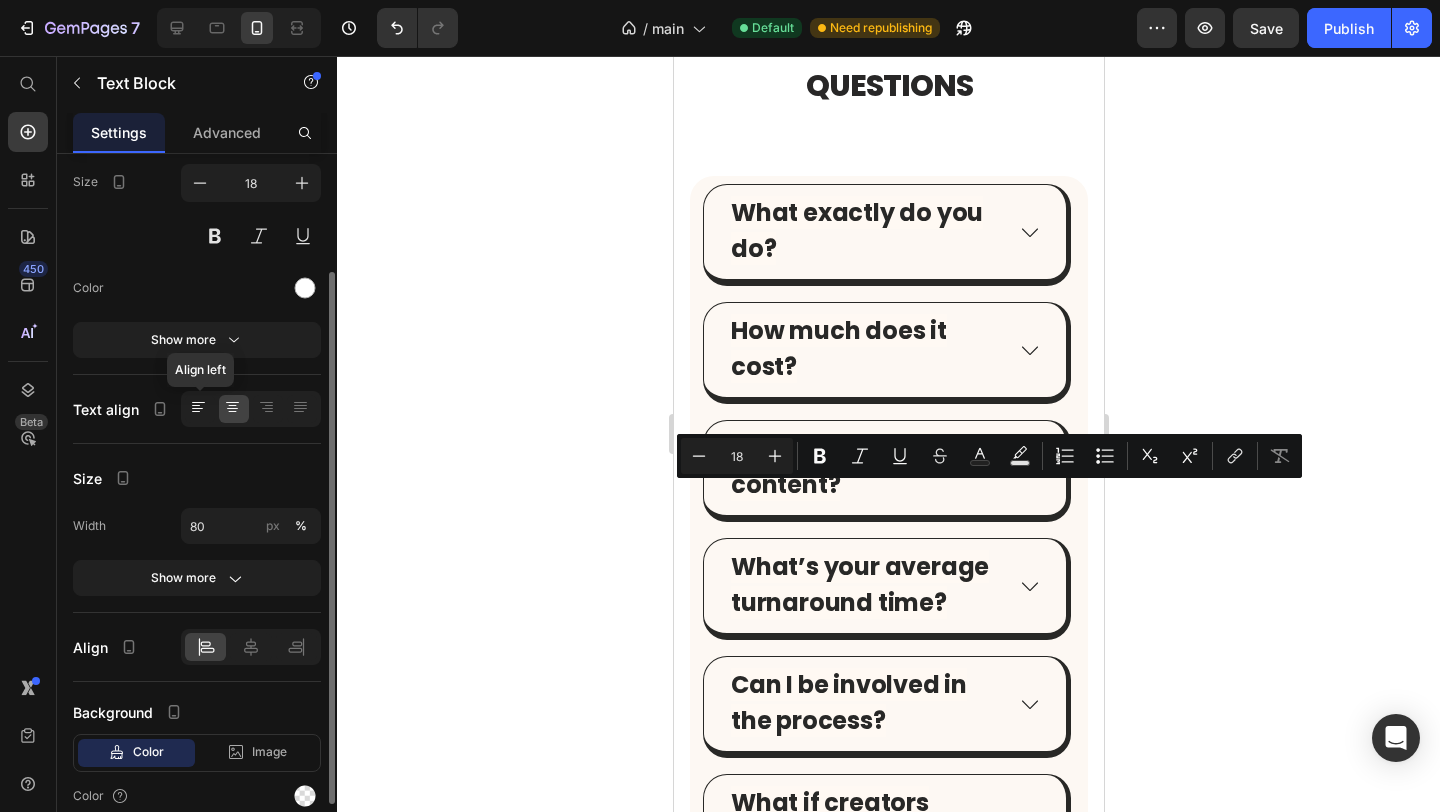 click 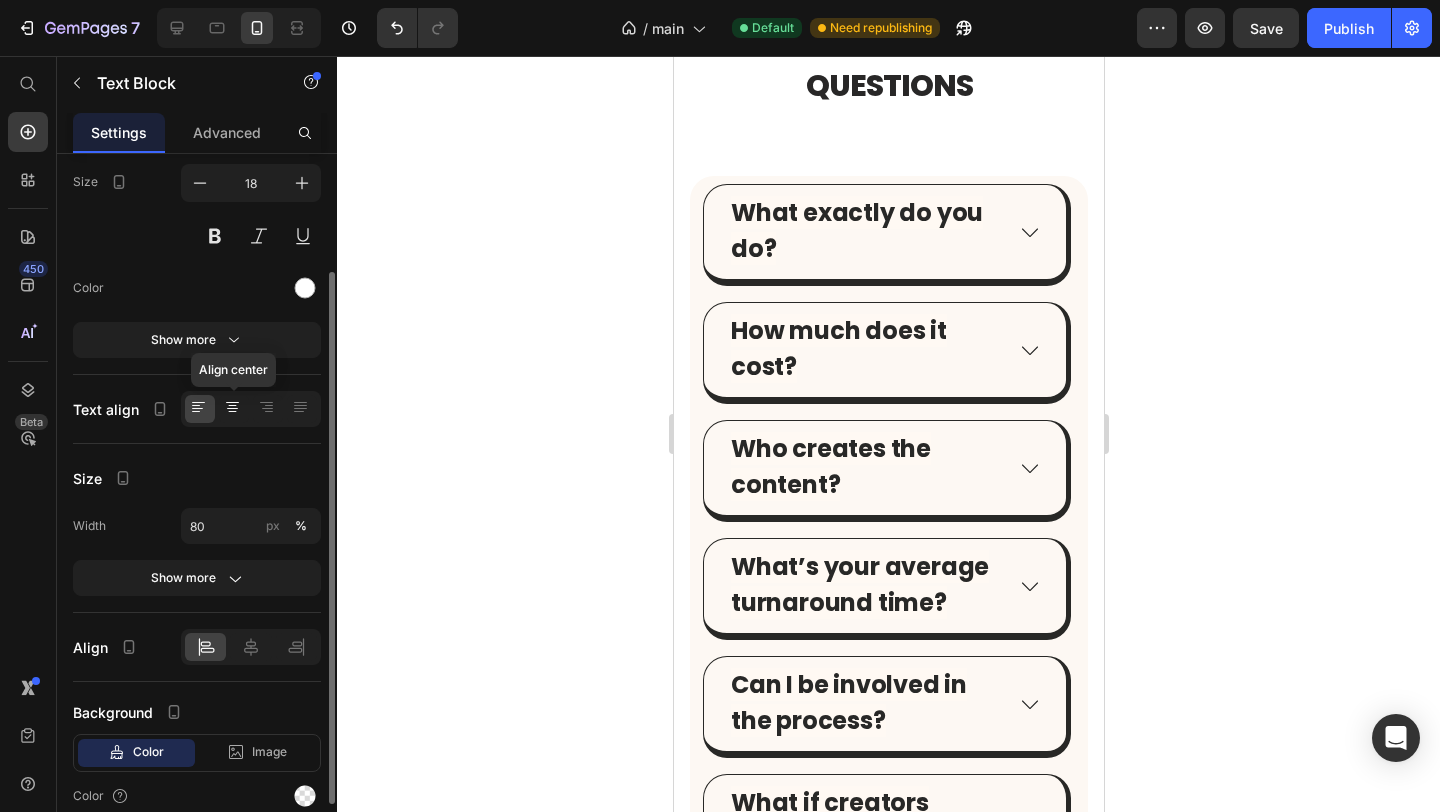 click 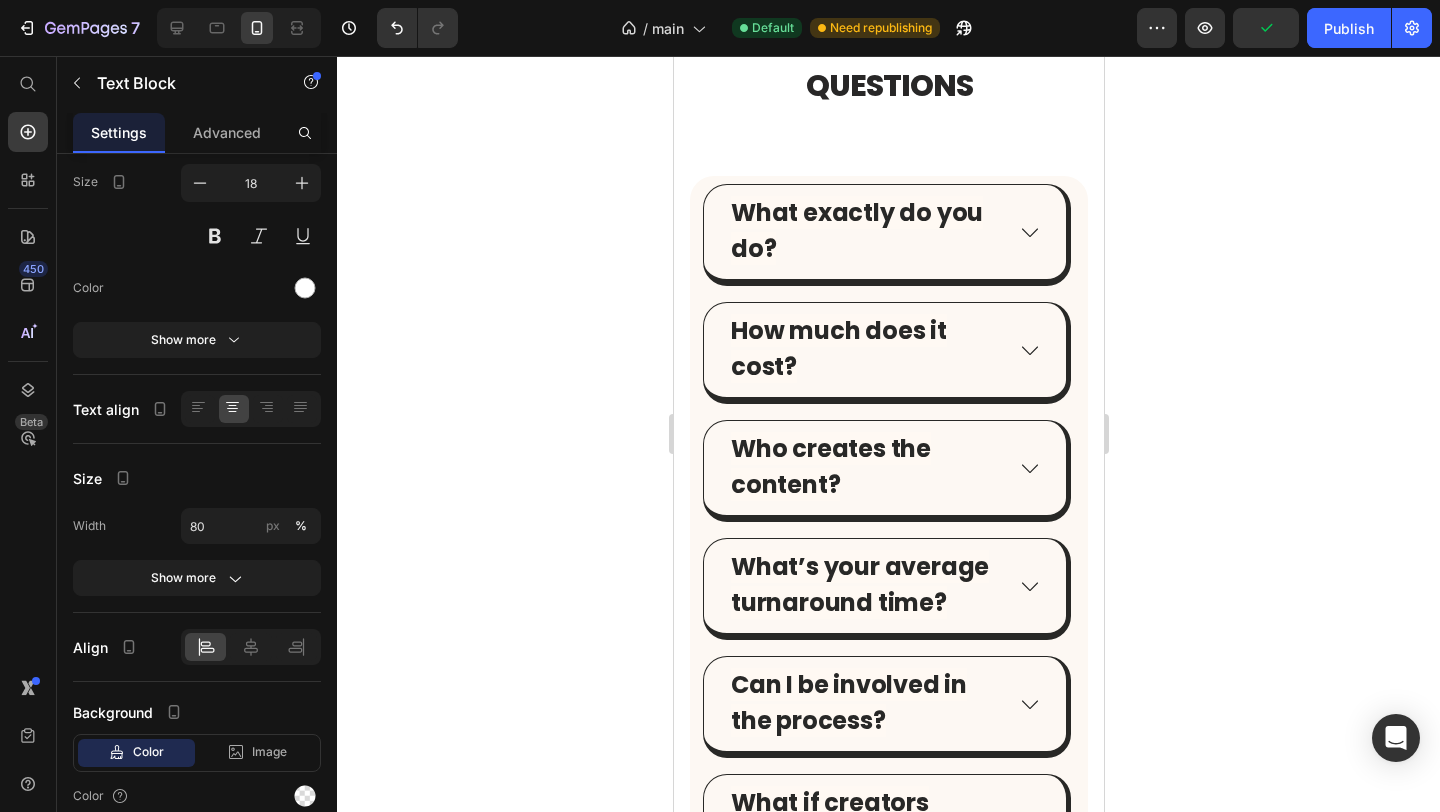 click on "“We’d tried UGC with other platforms, but this is the first time it actually felt easy — and the content worked.”" at bounding box center (826, -567) 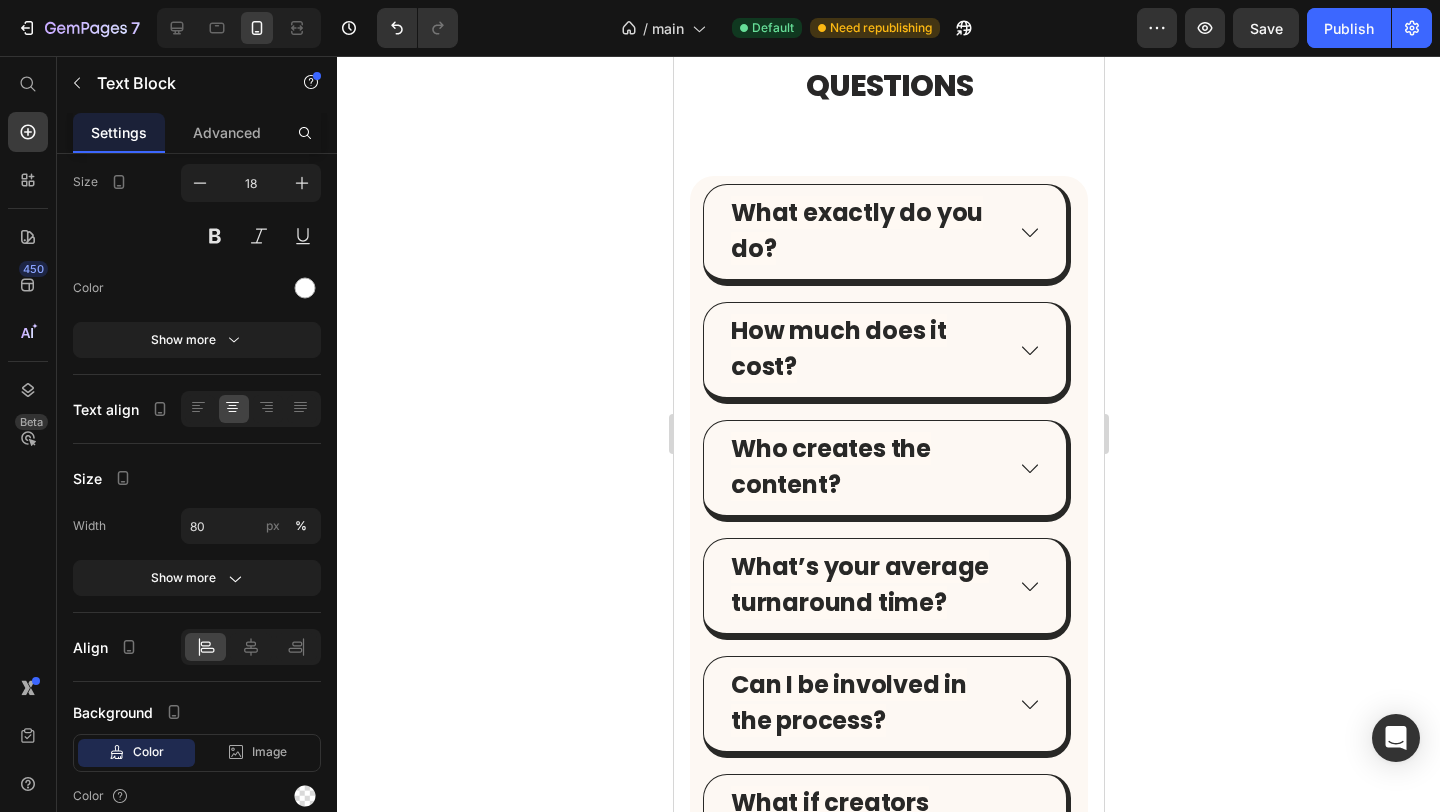 click on "“We’d tried UGC with other platforms, but this is the first time it actually felt easy — and the content worked.” Text Block   7" at bounding box center [864, -567] 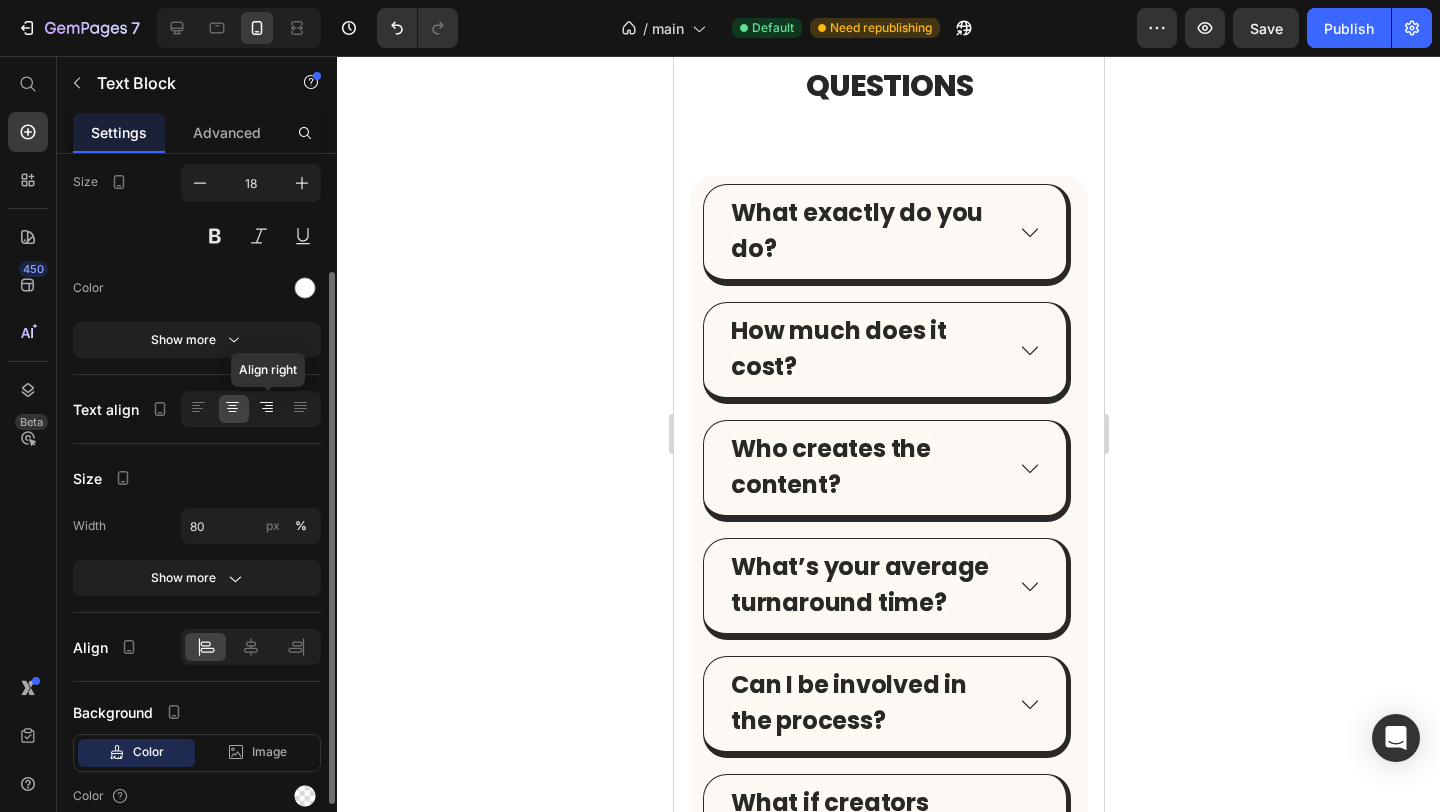 click 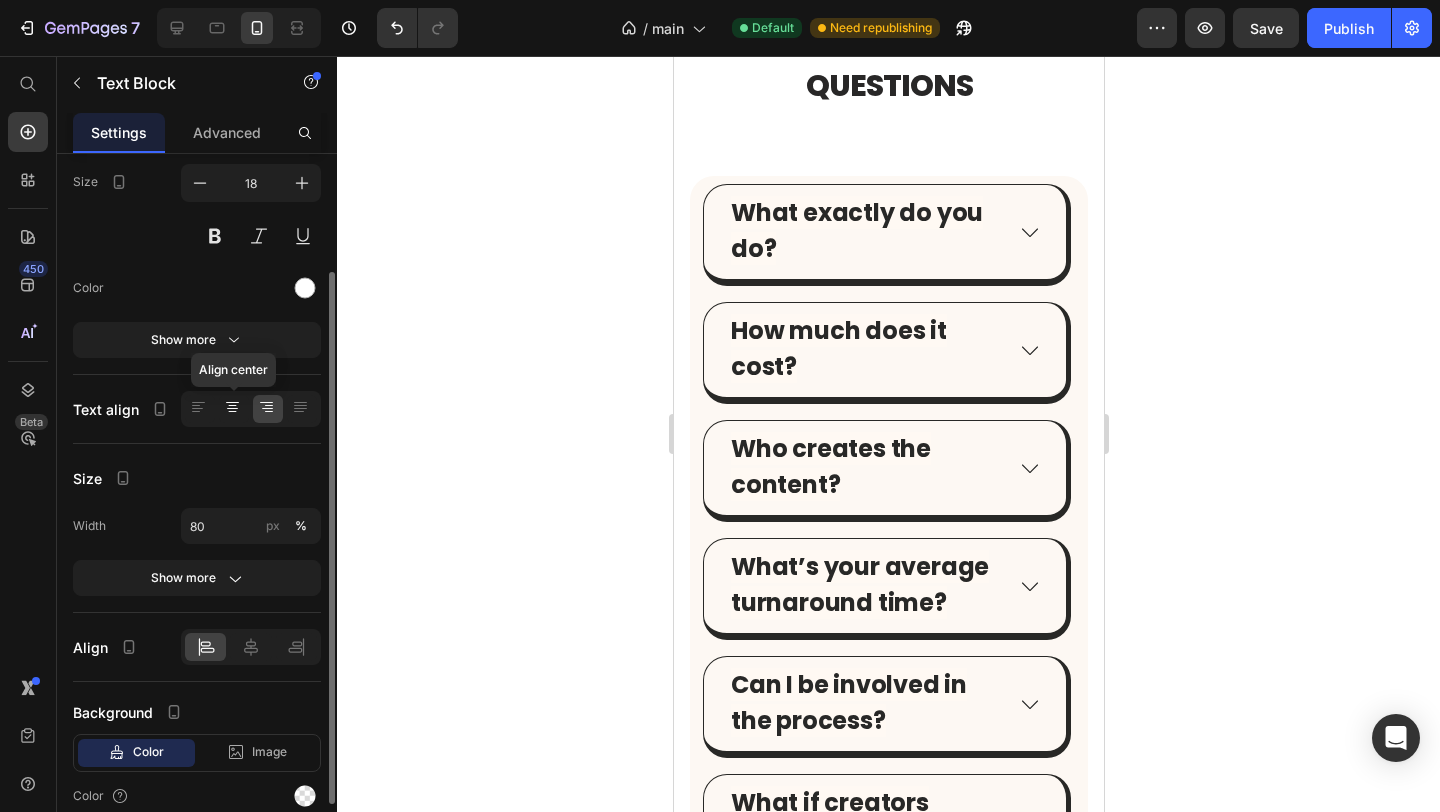 click 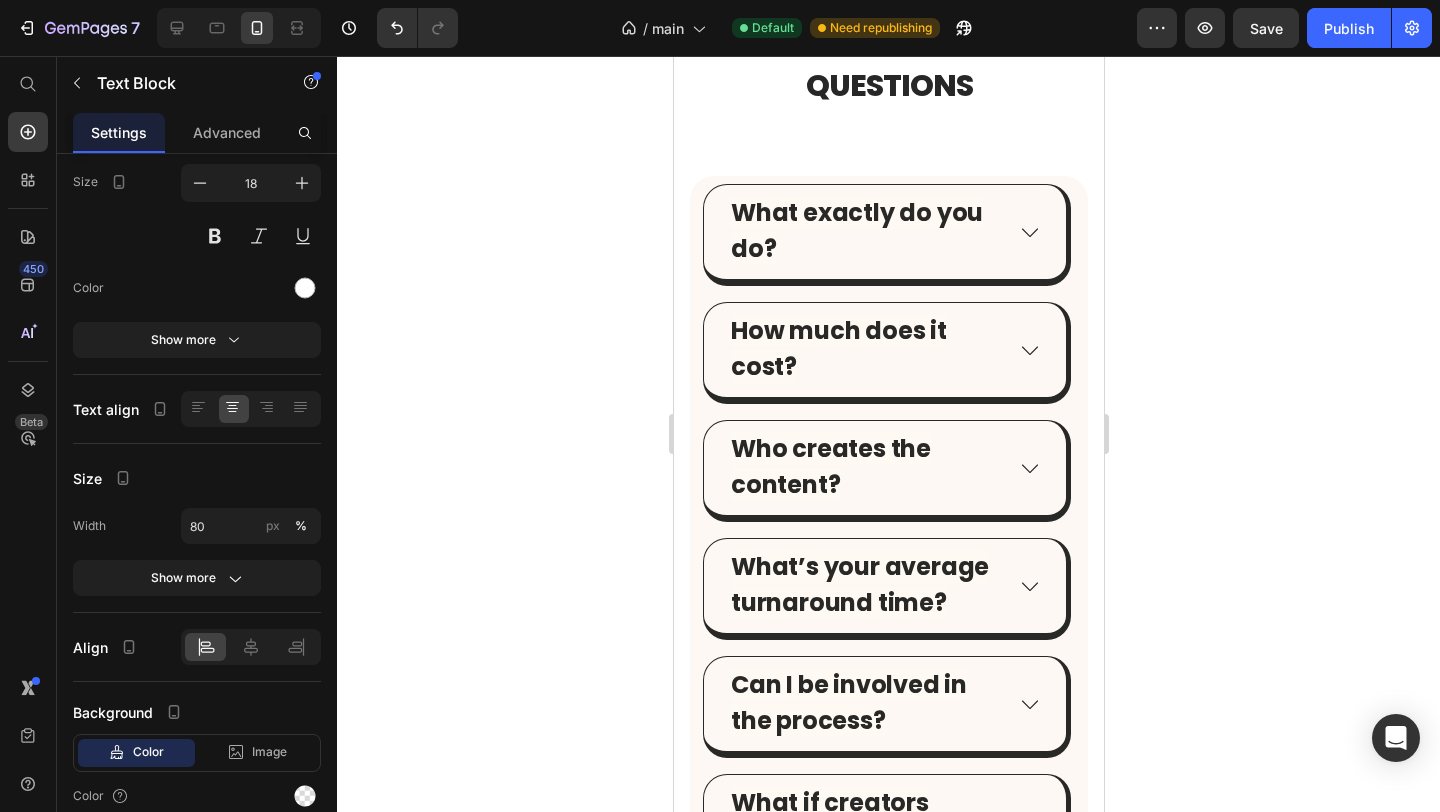 click on "Icon Icon Icon Icon Icon Icon List   7" at bounding box center [864, -714] 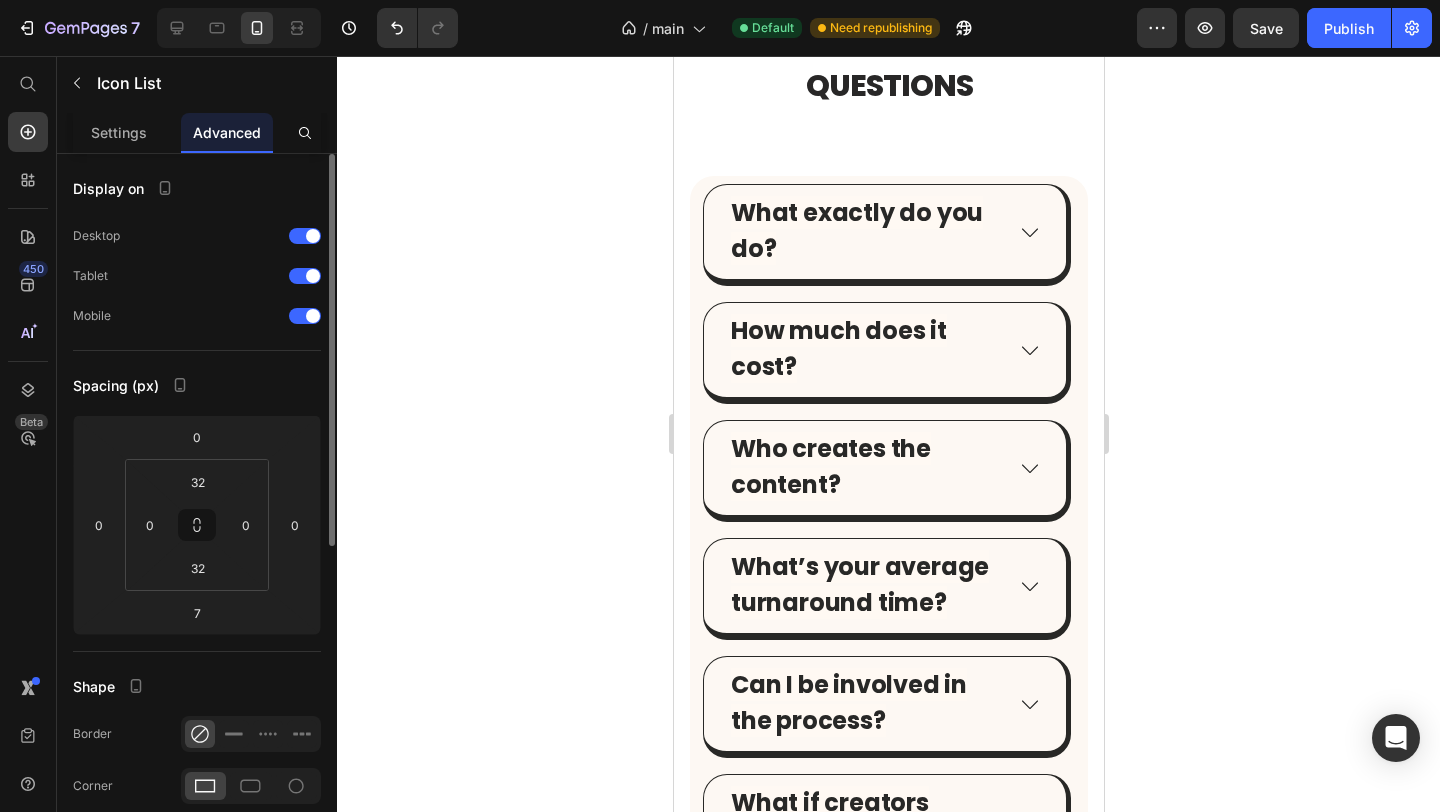 click on "“We’d tried UGC with other platforms, but this is the first time it actually felt easy — and the content worked.”" at bounding box center (826, -567) 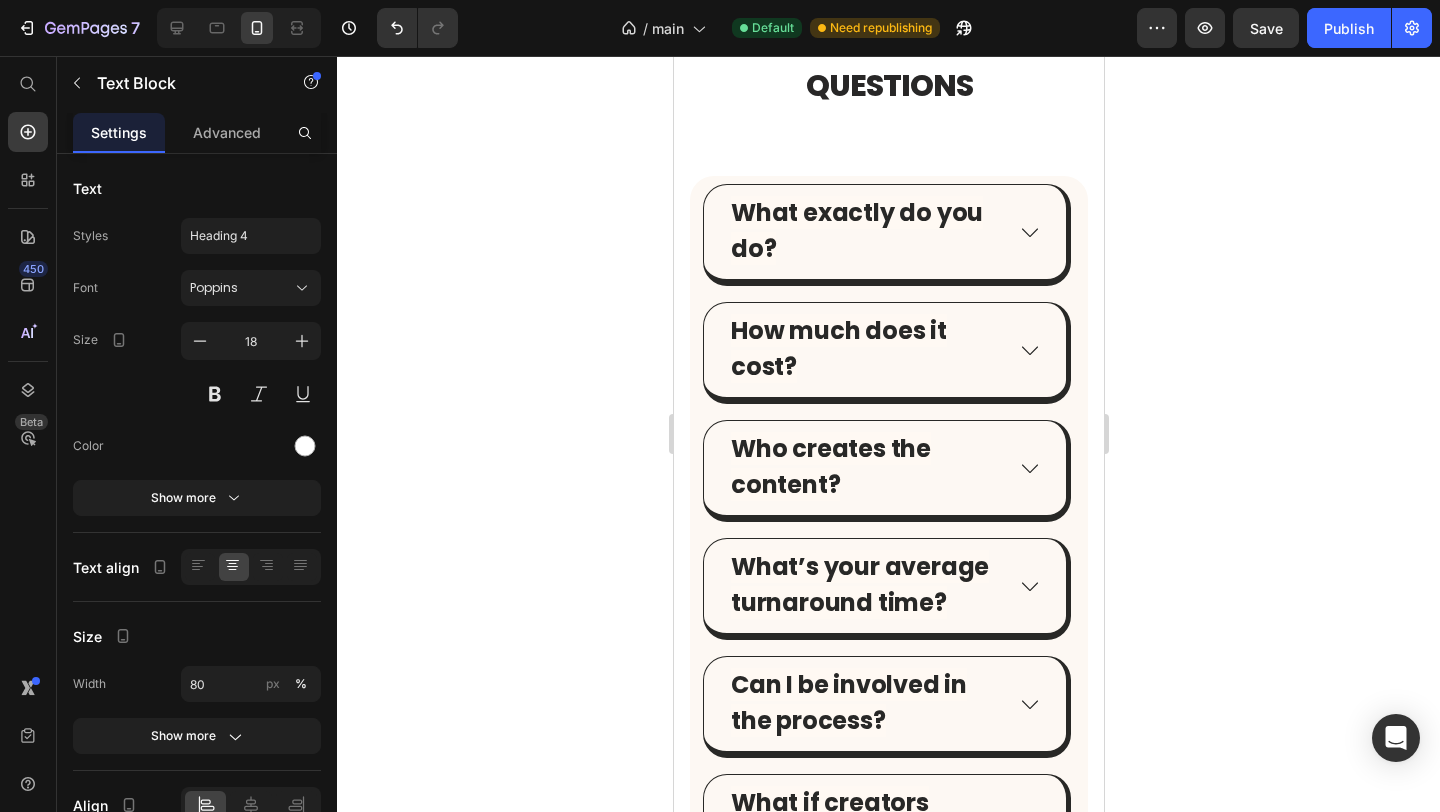 click on "“We’d tried UGC with other platforms, but this is the first time it actually felt easy — and the content worked.”" at bounding box center (826, -567) 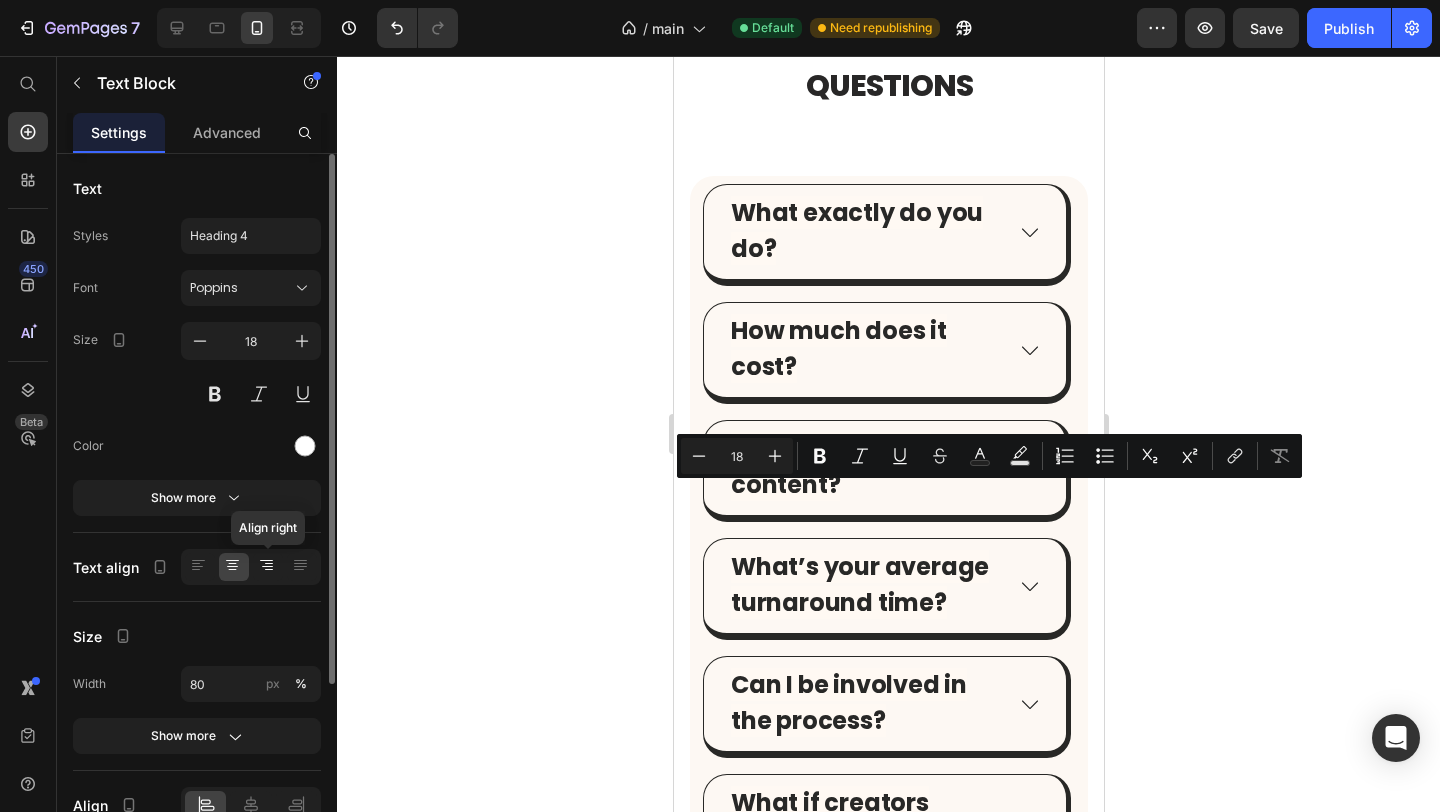 click 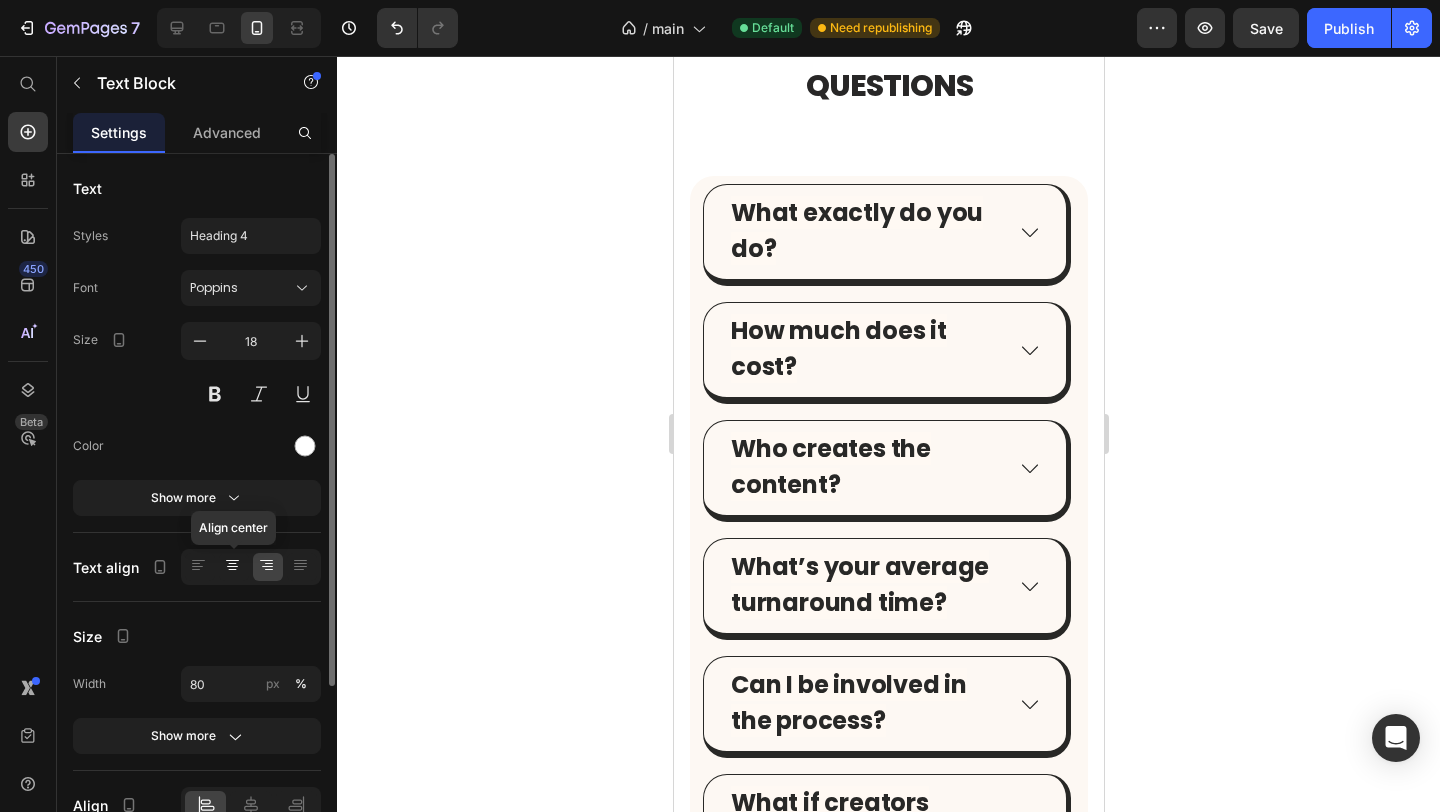 click 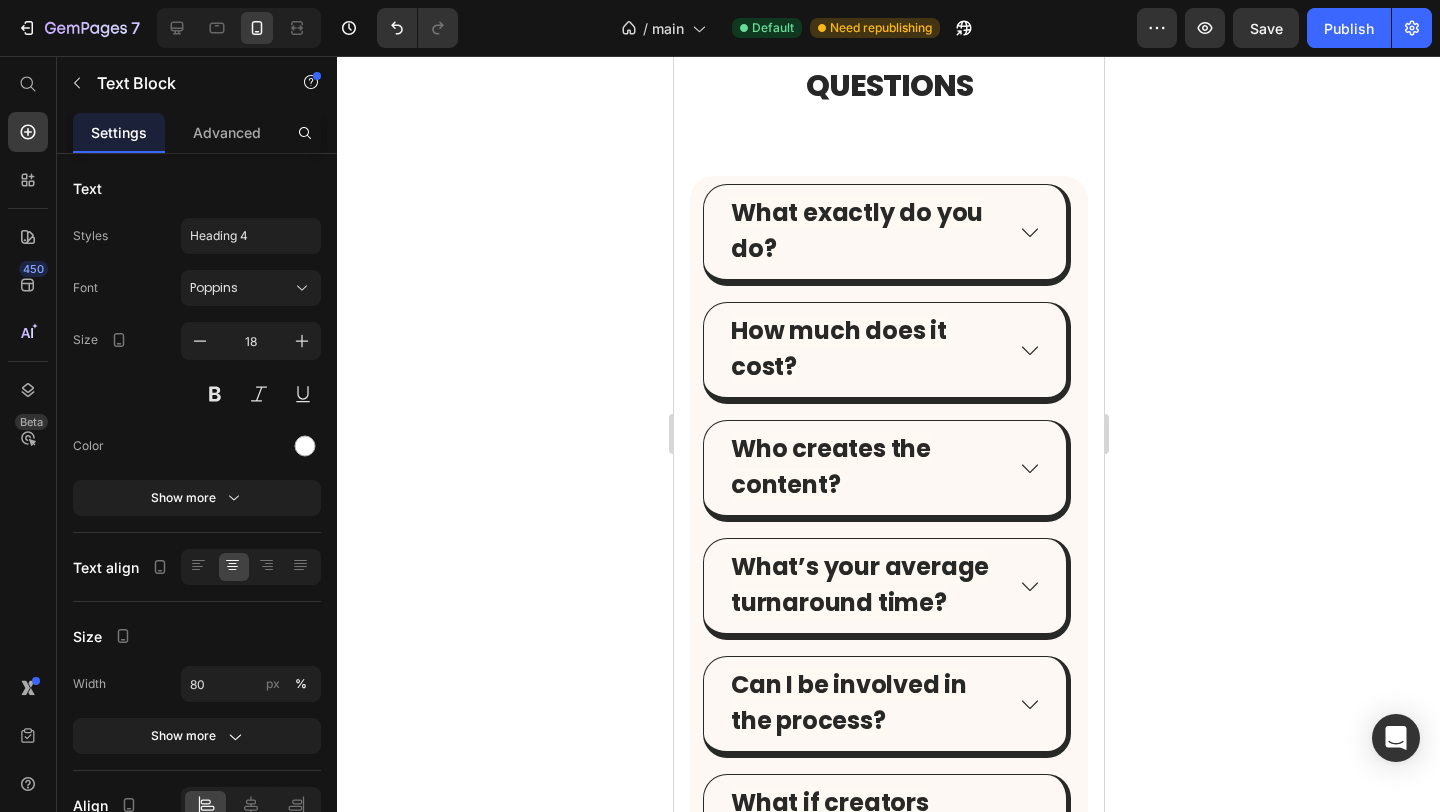 click on "“We’d tried UGC with other platforms, but this is the first time it actually felt easy — and the content worked.” Text Block   7" at bounding box center (864, -567) 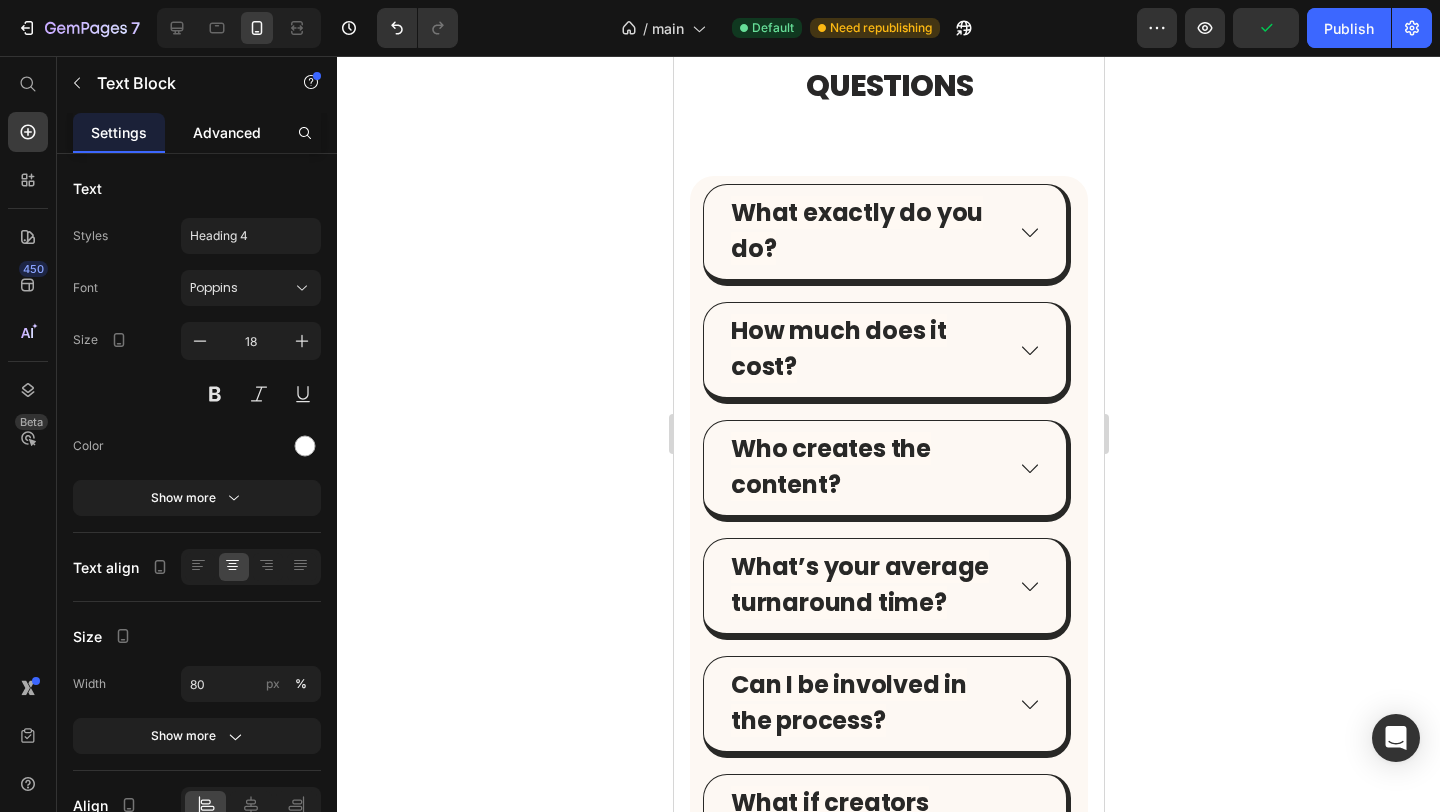 click on "Advanced" at bounding box center (227, 132) 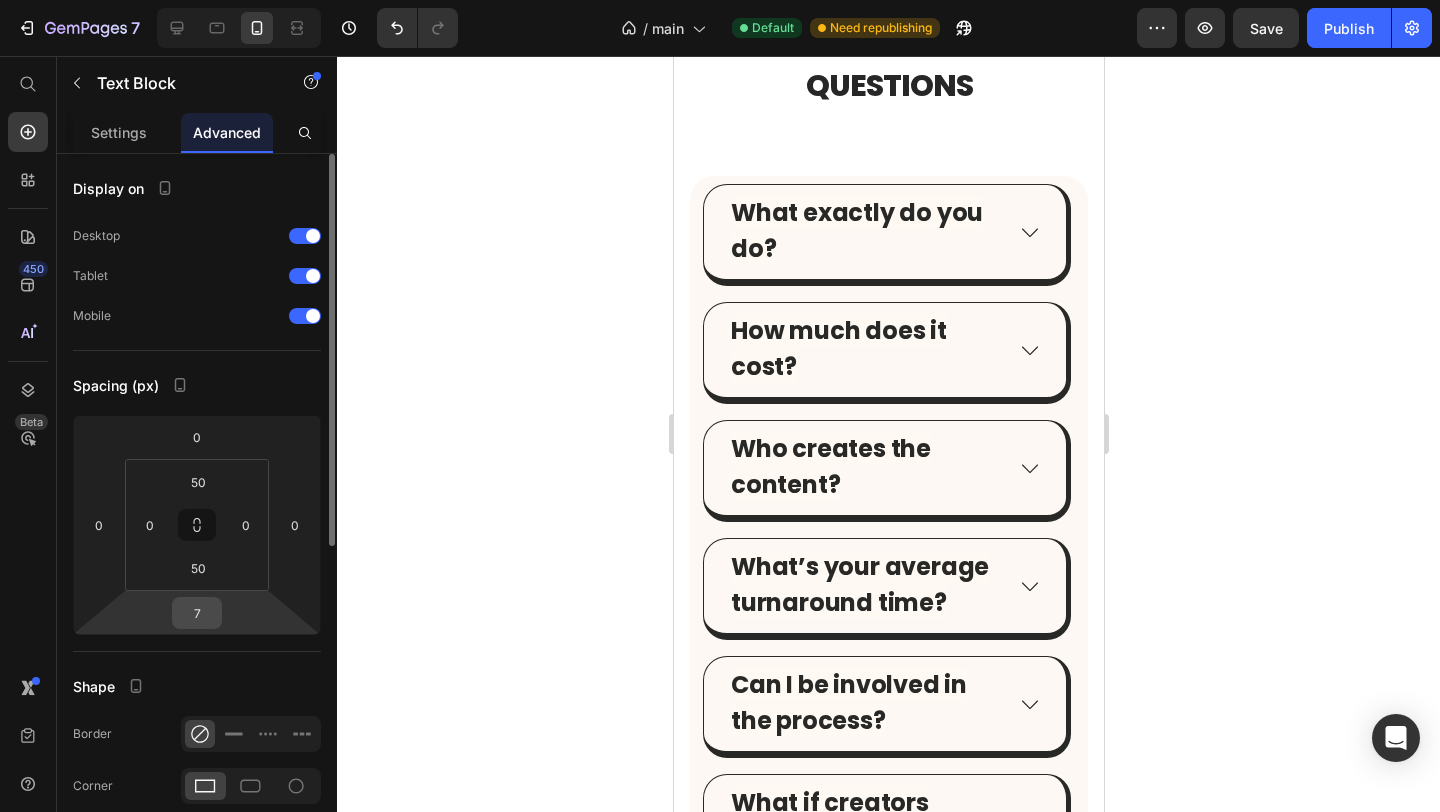 click on "7" at bounding box center (197, 613) 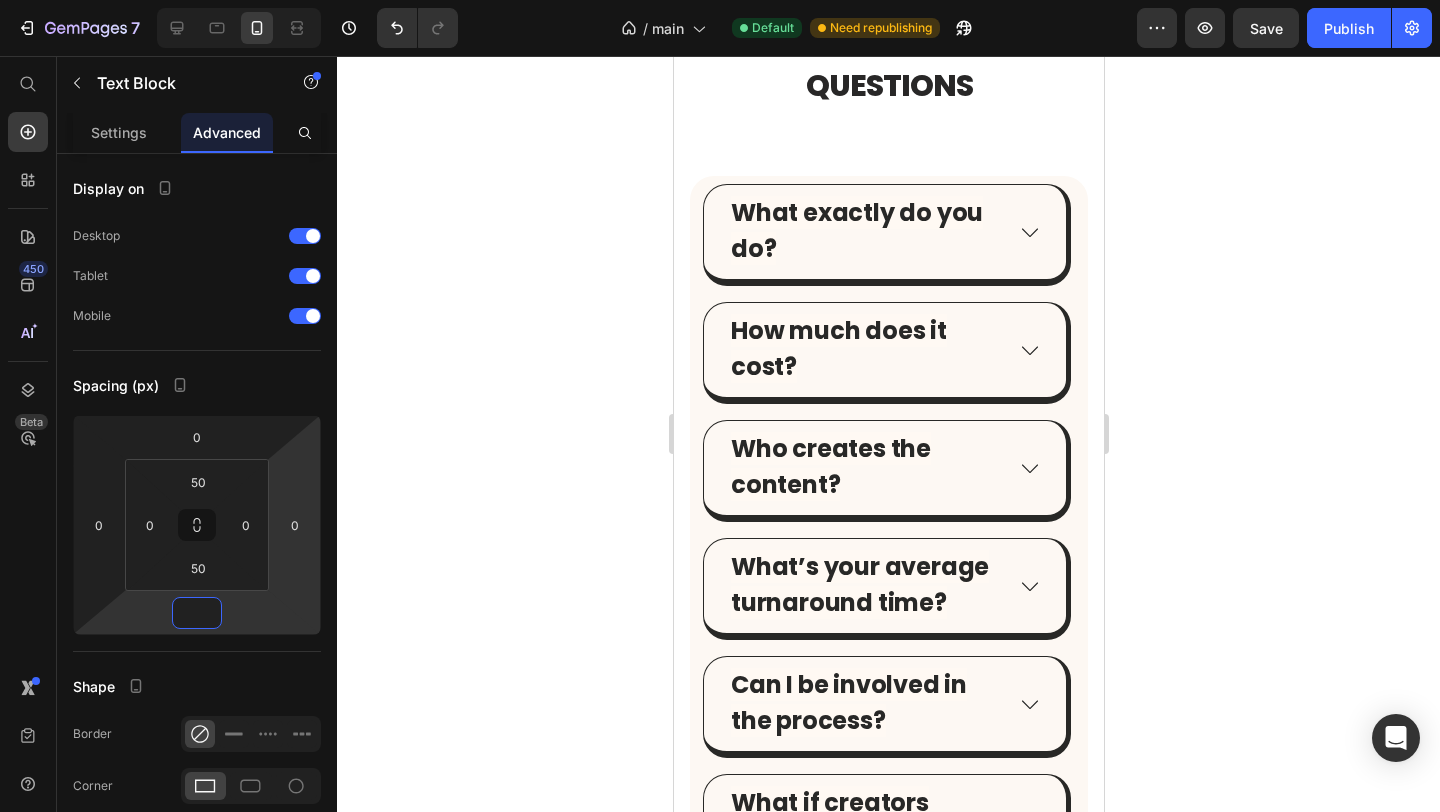 type on "7" 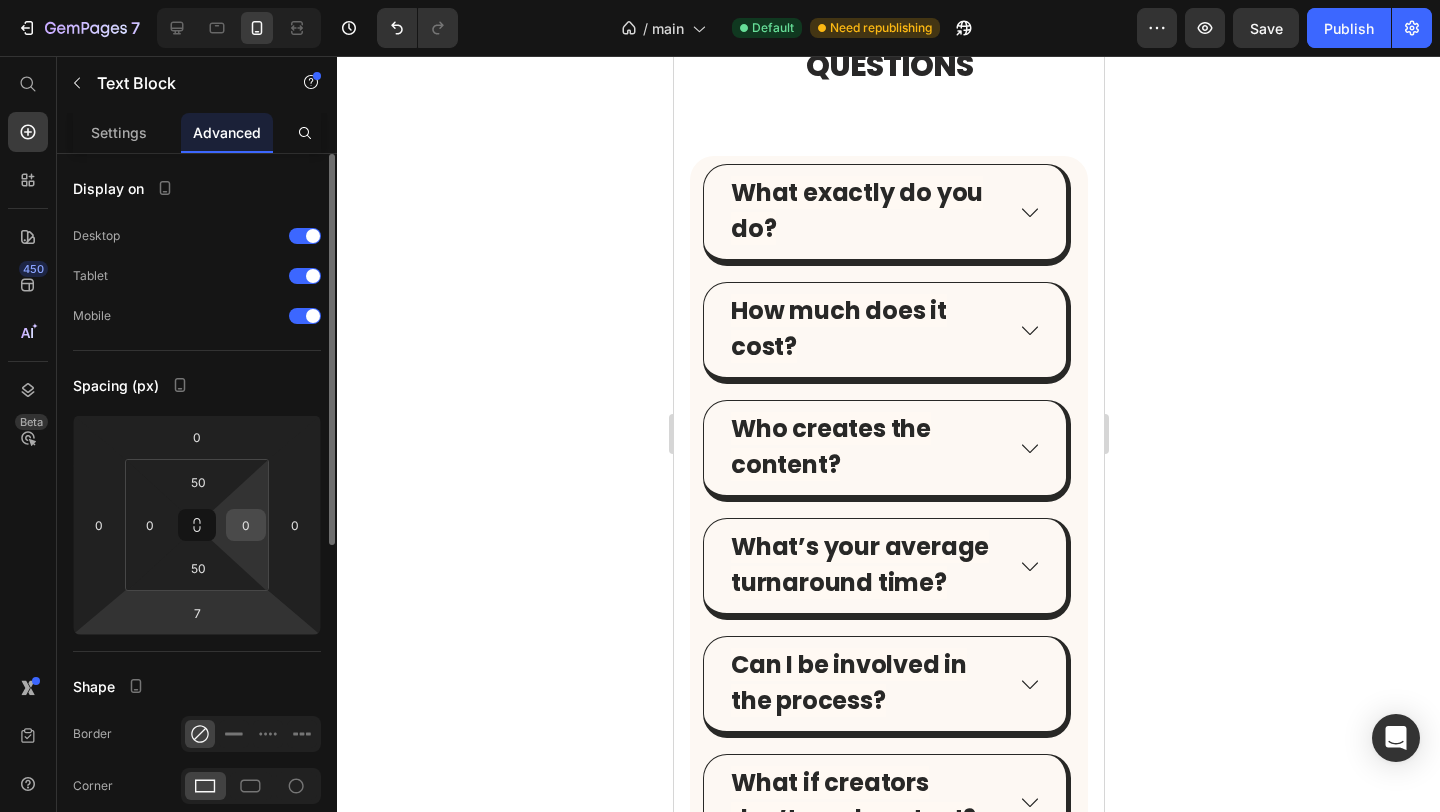 click on "0" at bounding box center (246, 525) 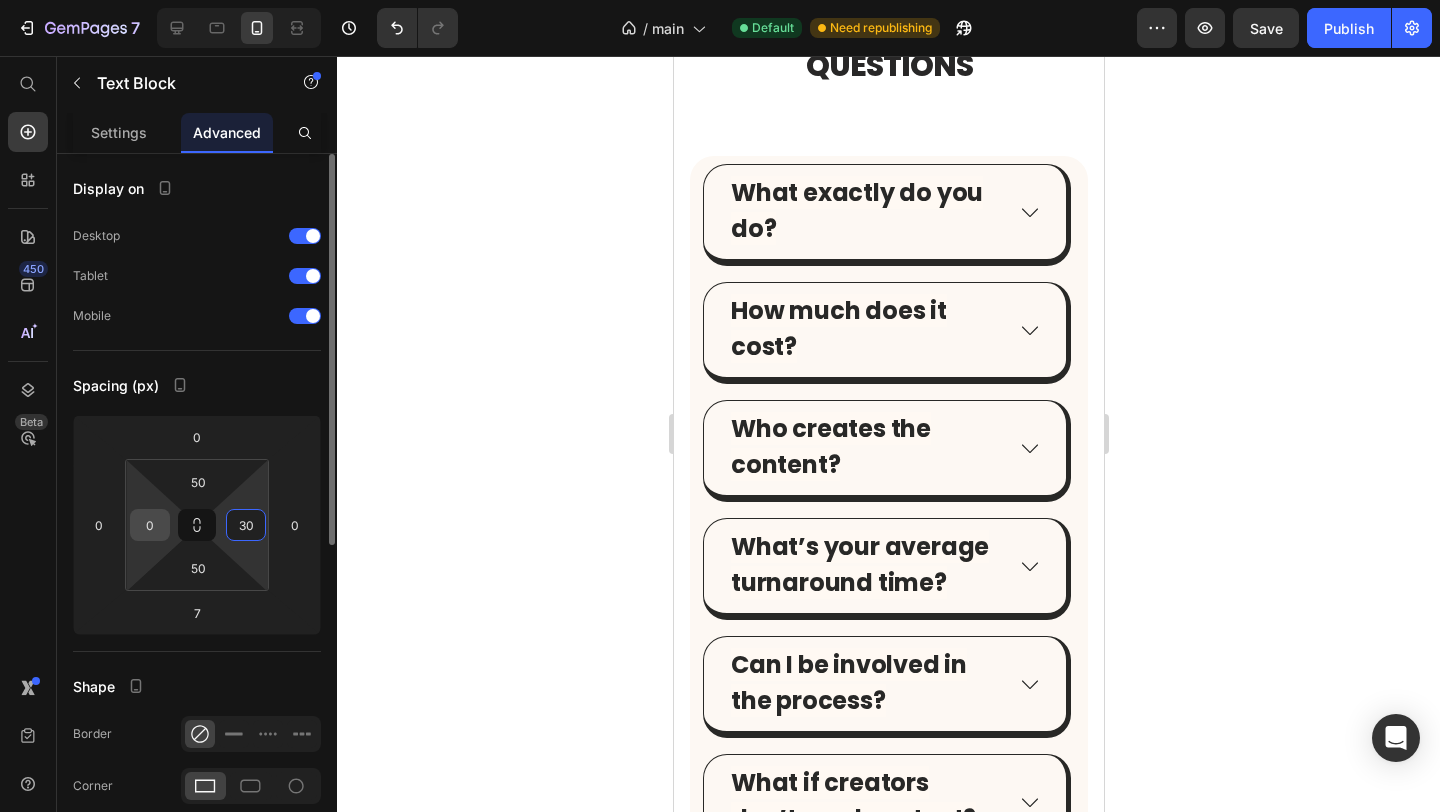 type on "30" 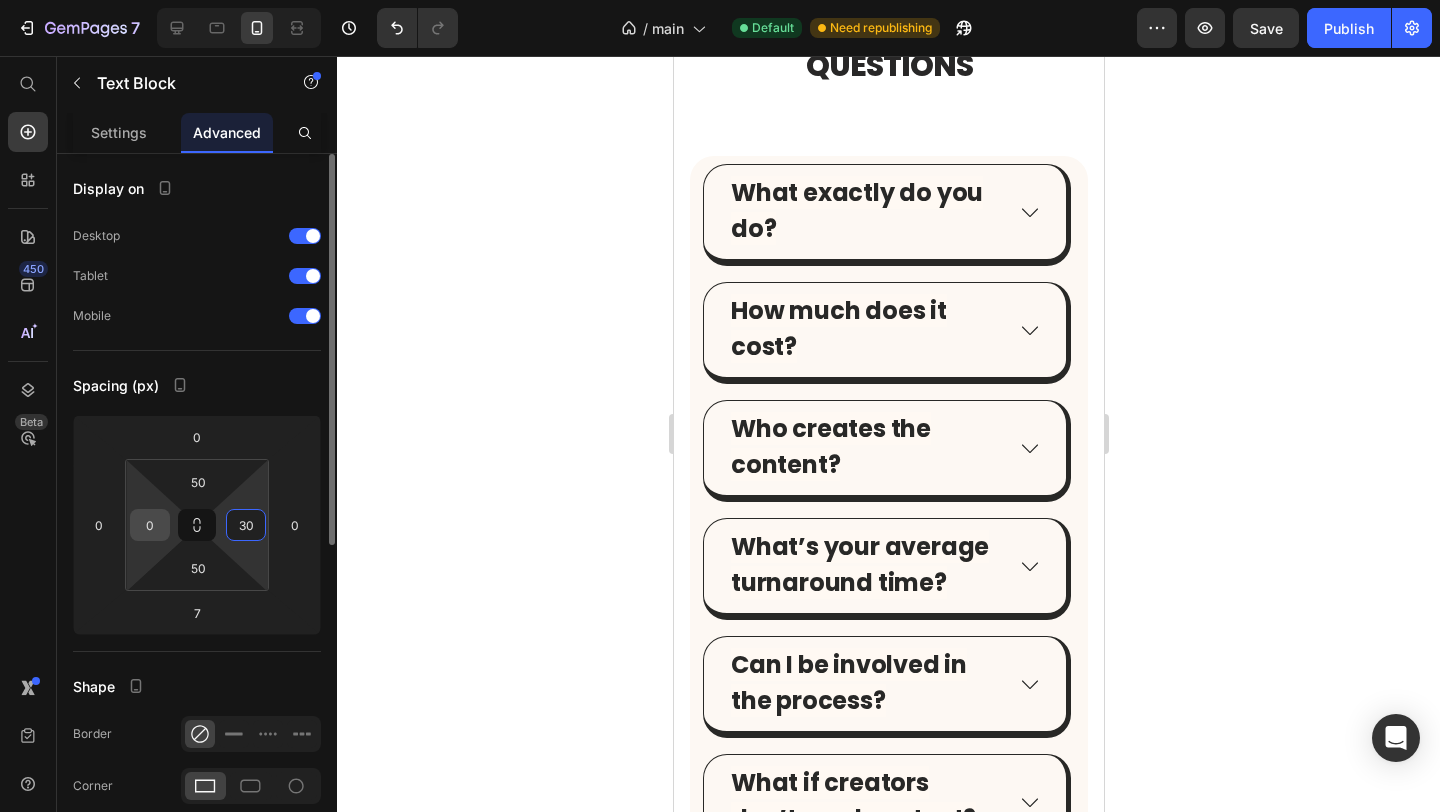 click on "0" at bounding box center (150, 525) 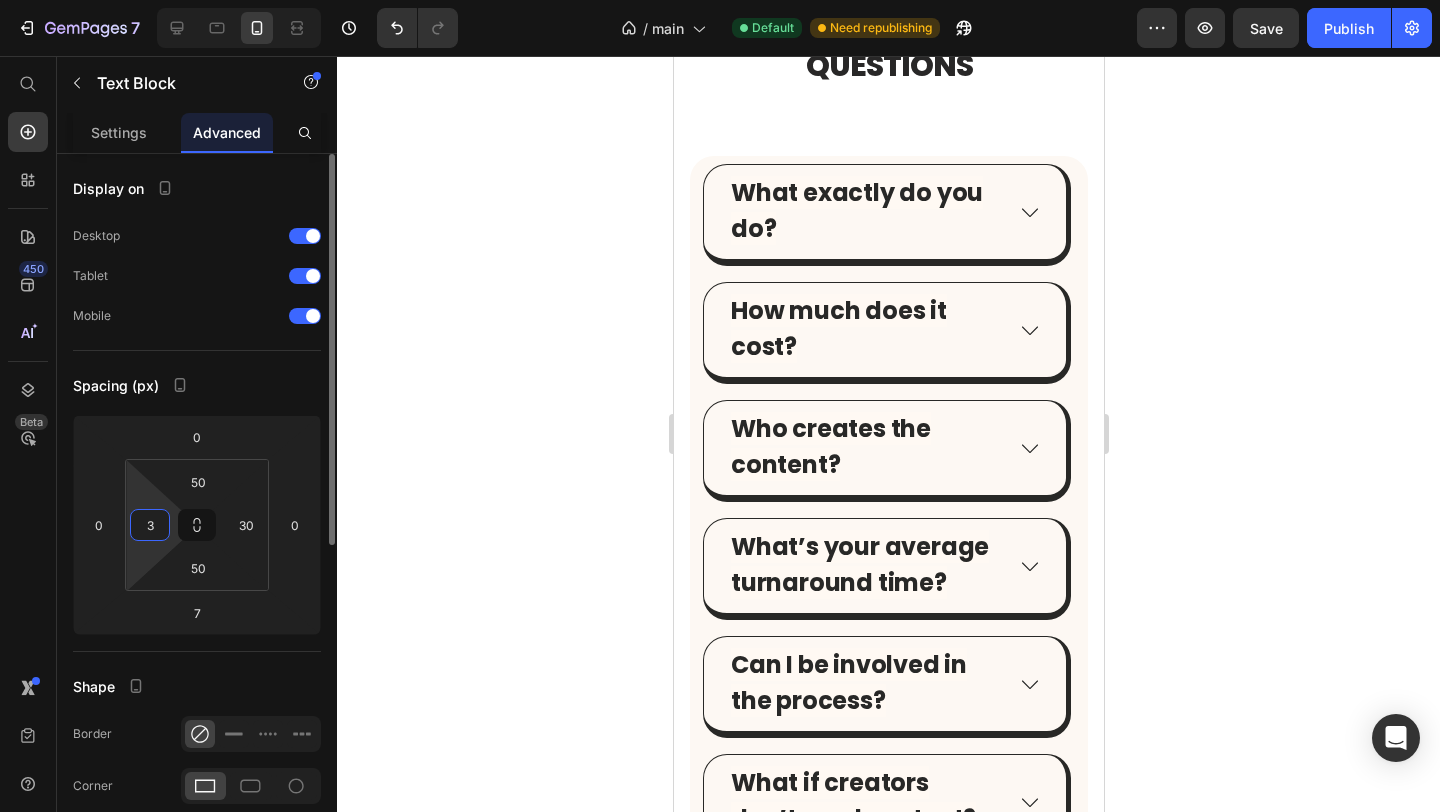 type on "30" 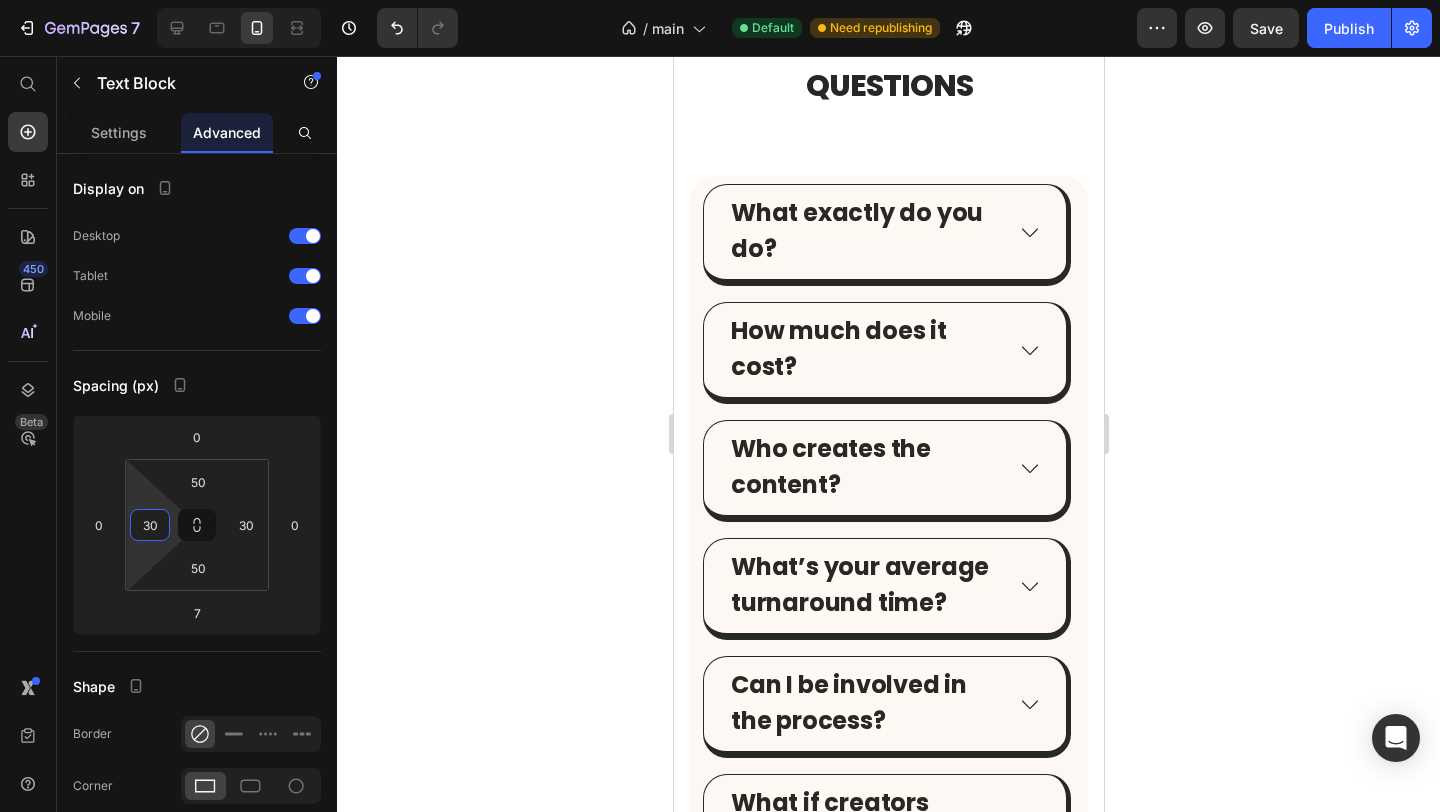 click on "DON't just take our word for it Heading" at bounding box center (888, -854) 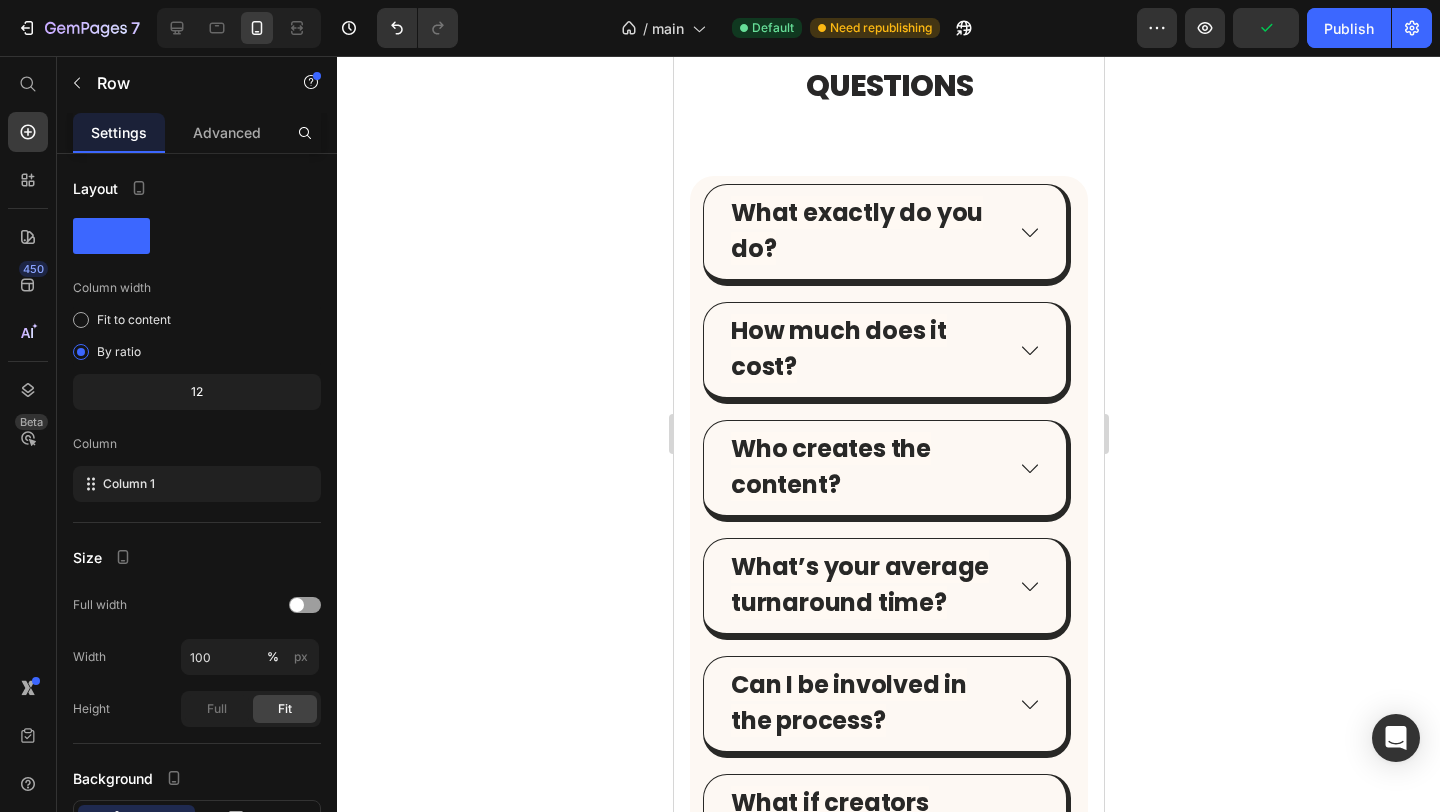 click on "Icon Icon Icon Icon Icon Icon List" at bounding box center [864, -714] 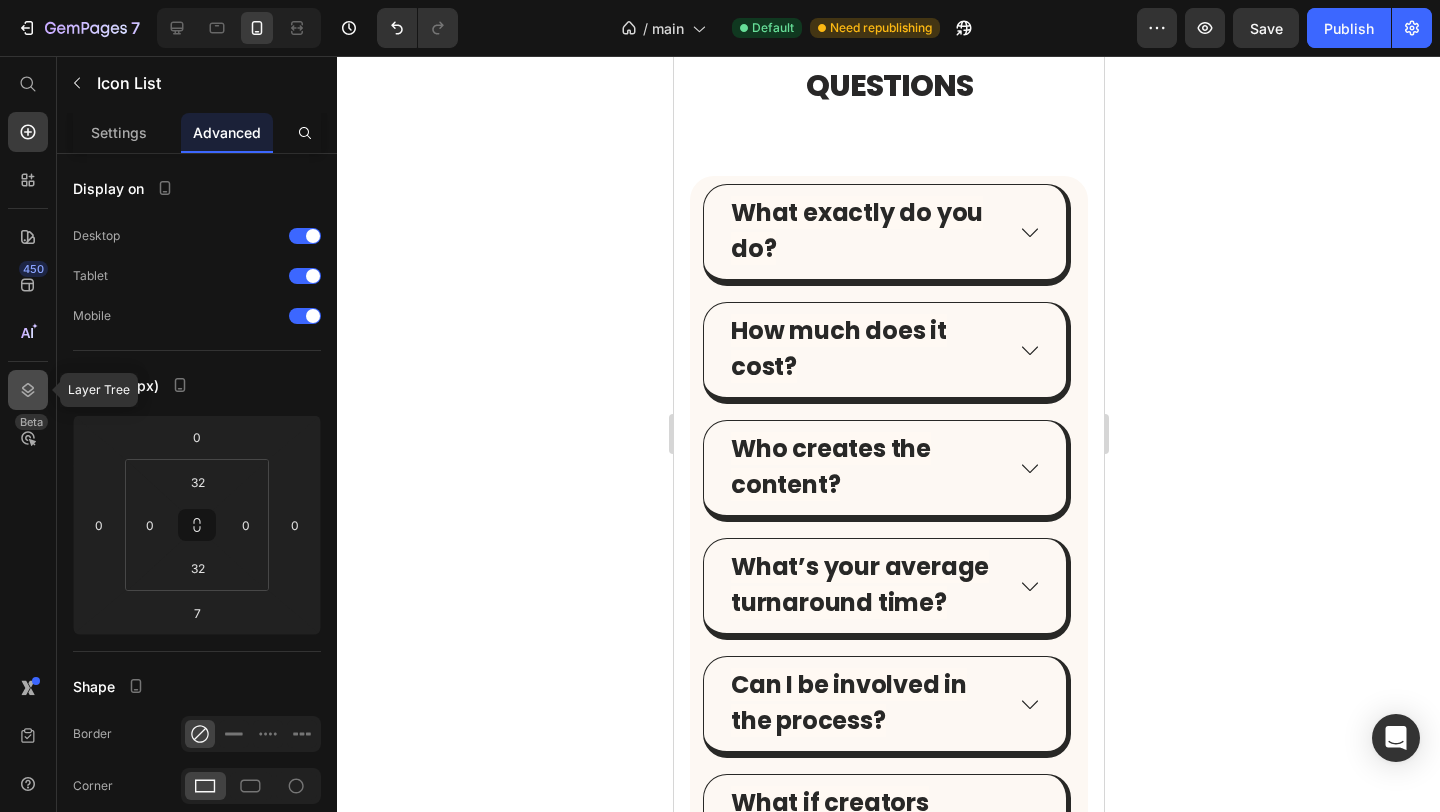 click 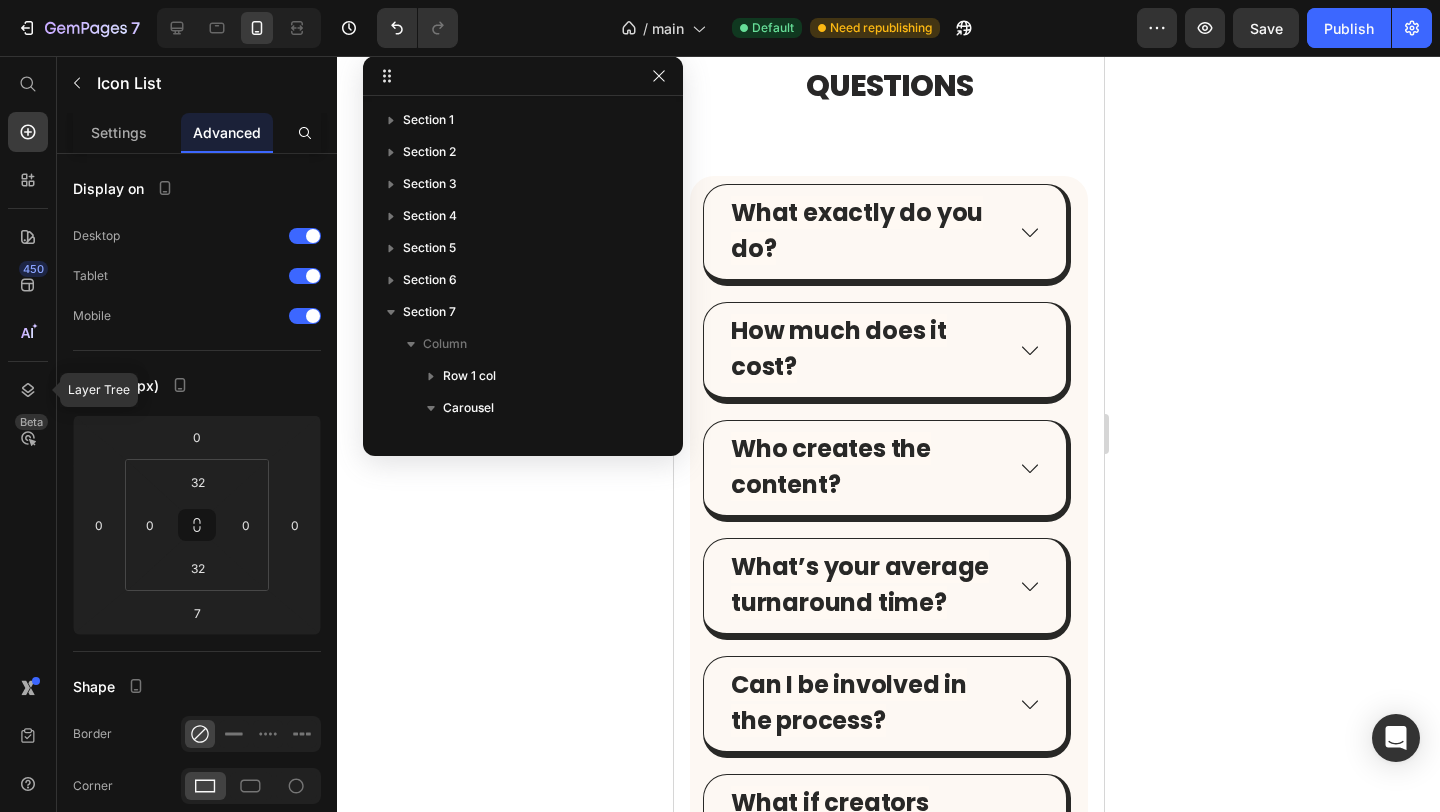 scroll, scrollTop: 282, scrollLeft: 0, axis: vertical 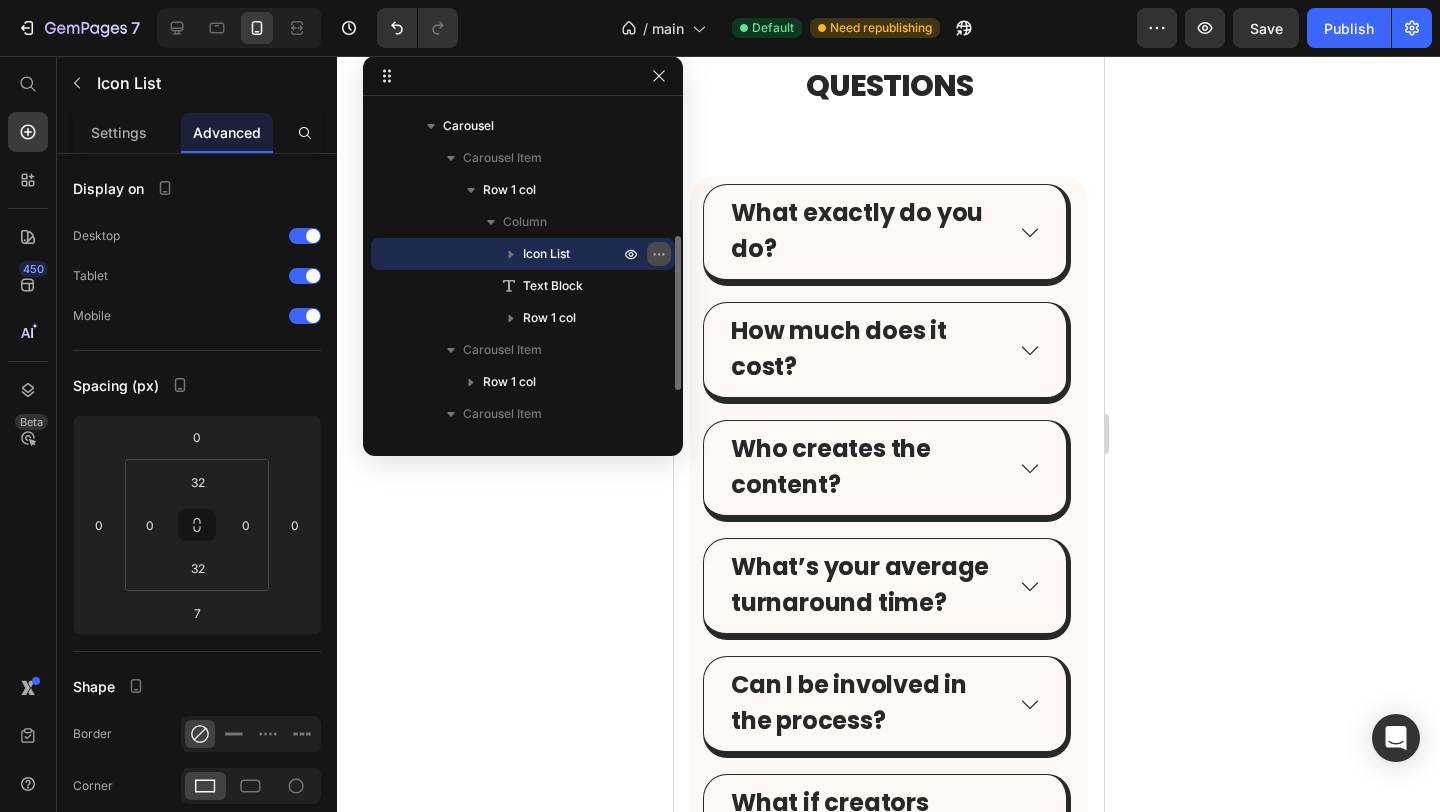 click 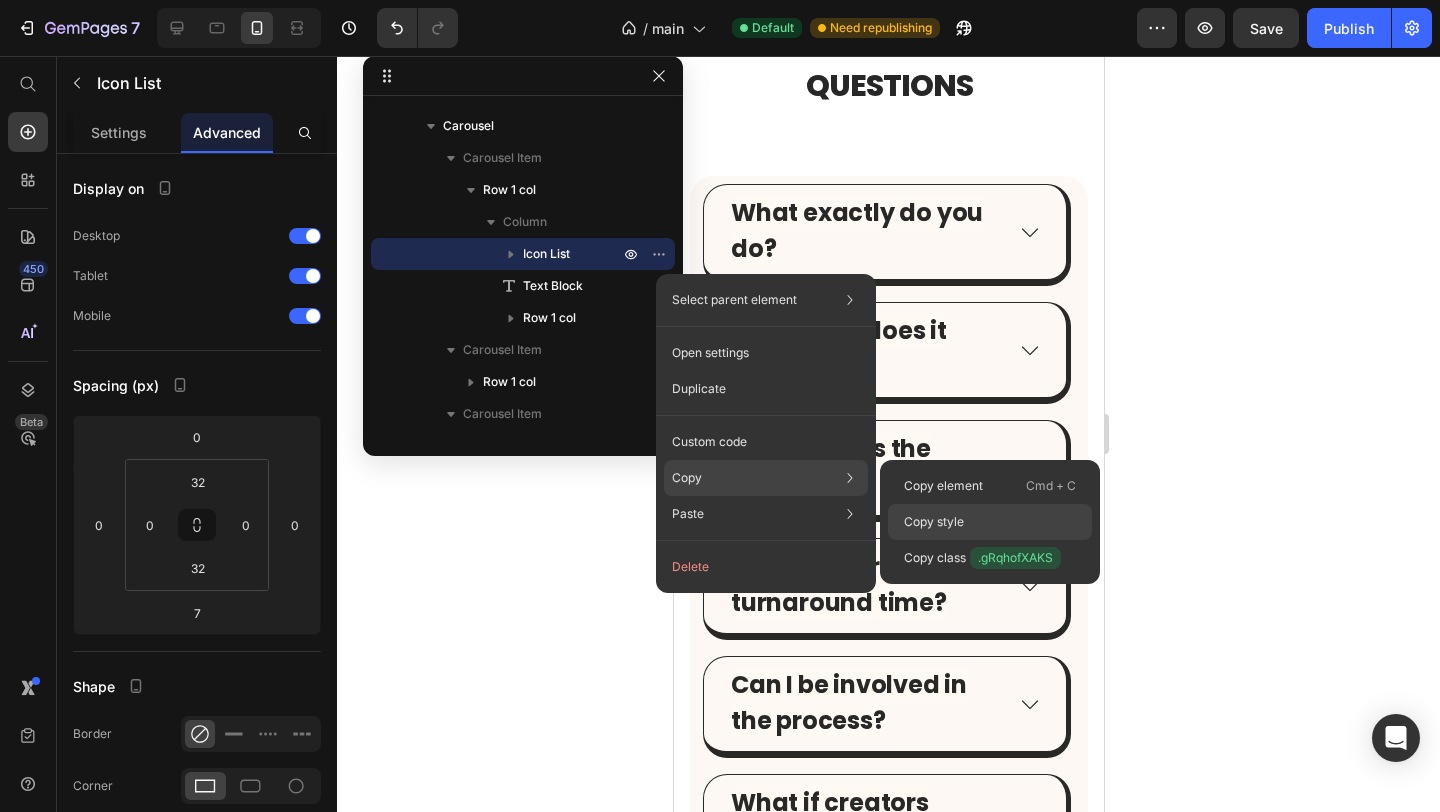 click on "Copy style" at bounding box center (934, 522) 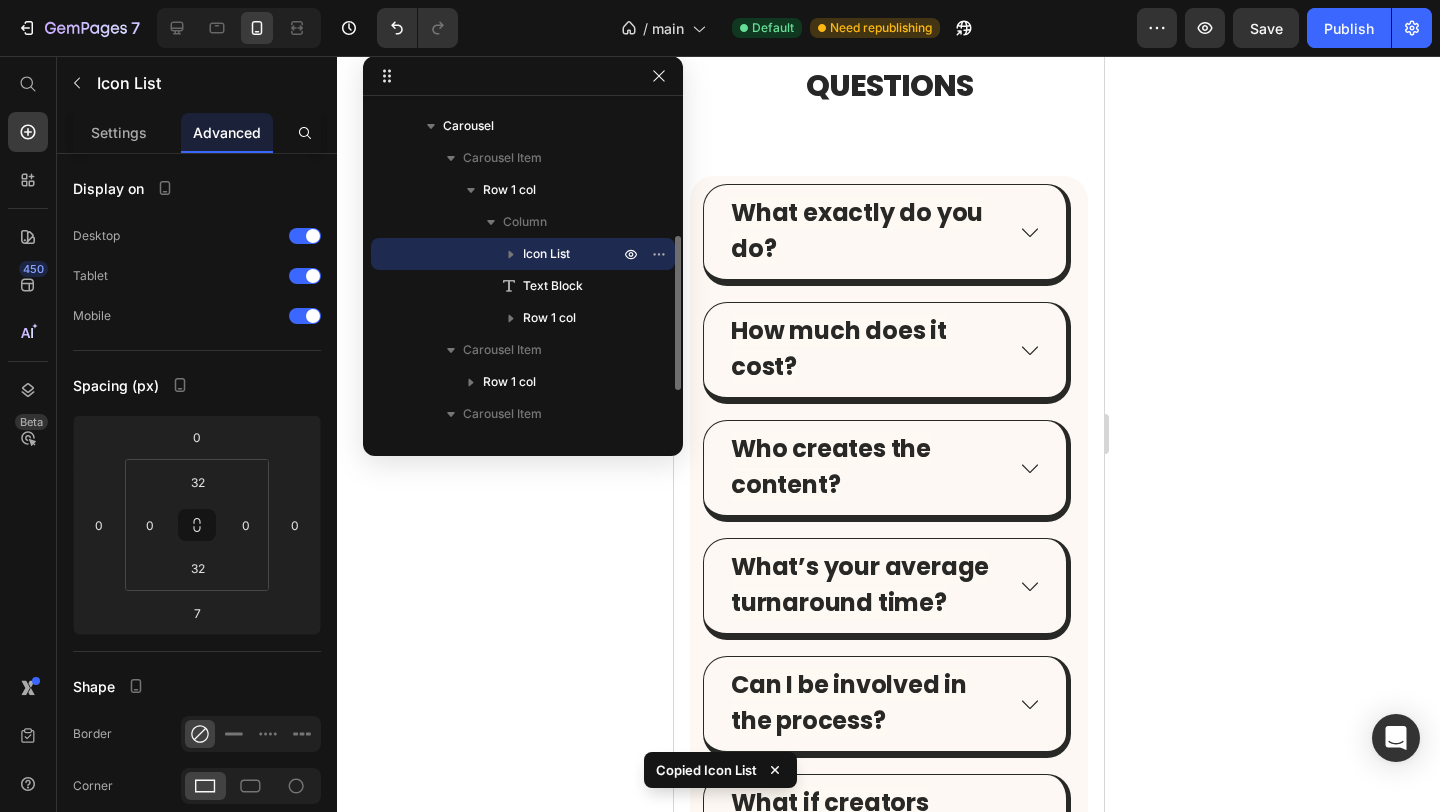 click 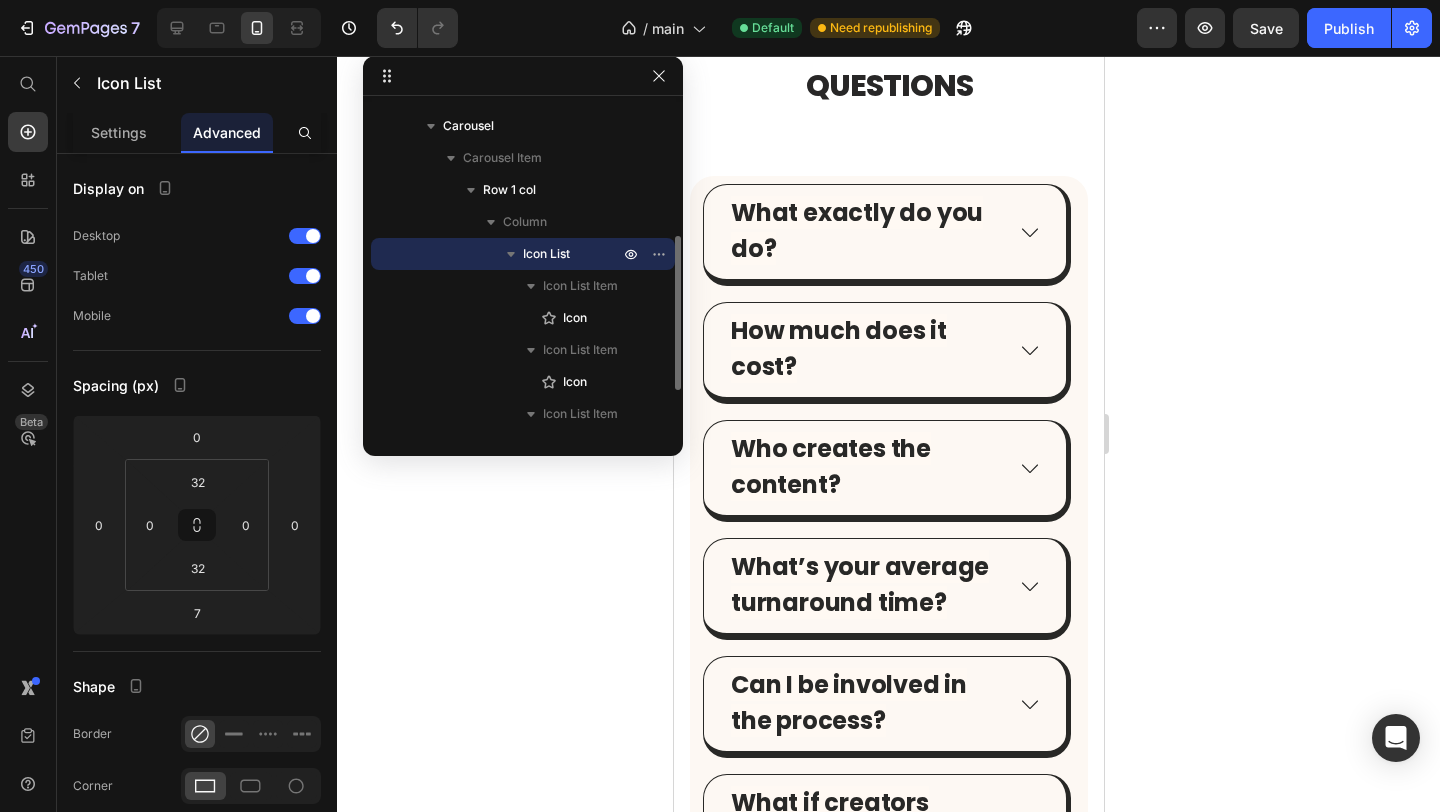 click 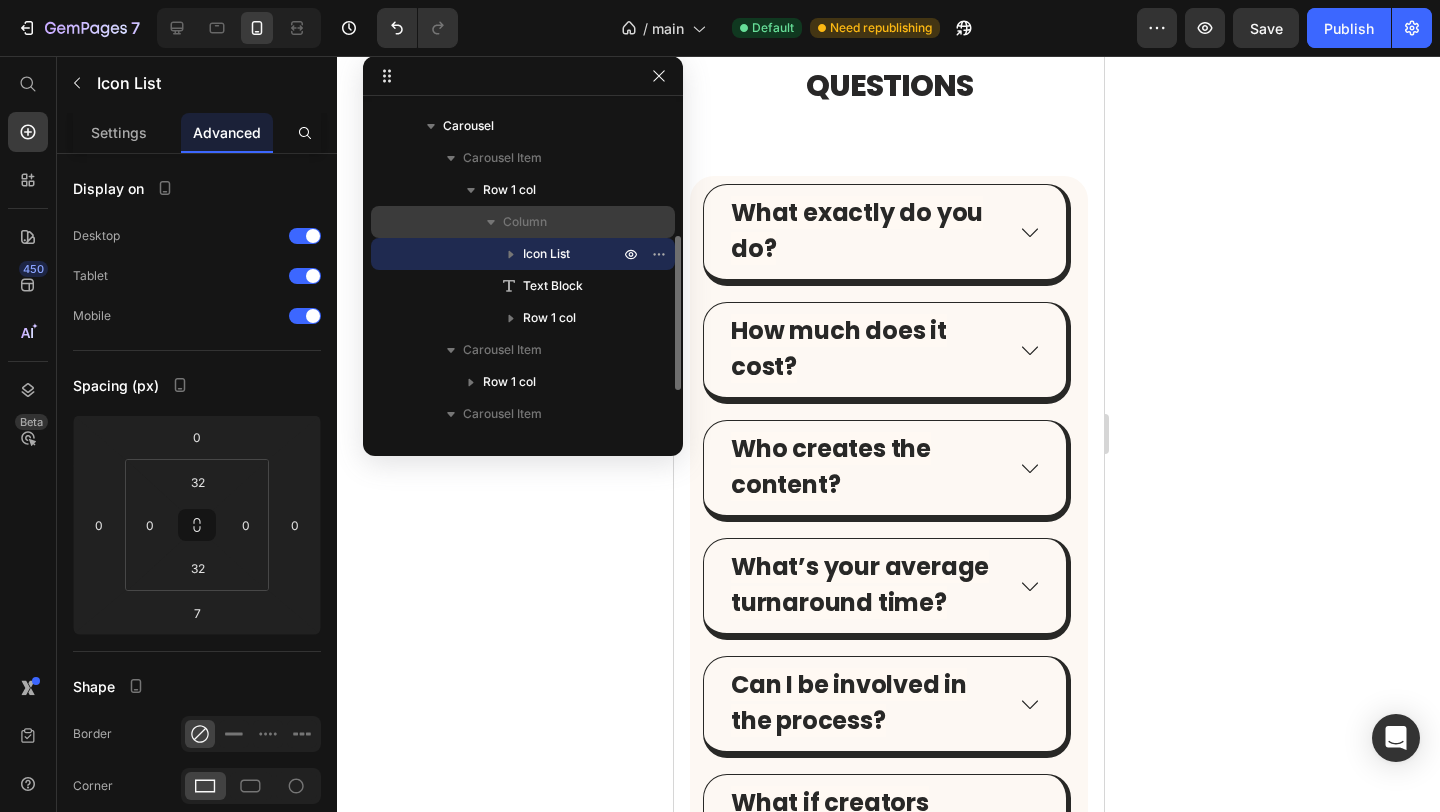 click on "Column" at bounding box center [525, 222] 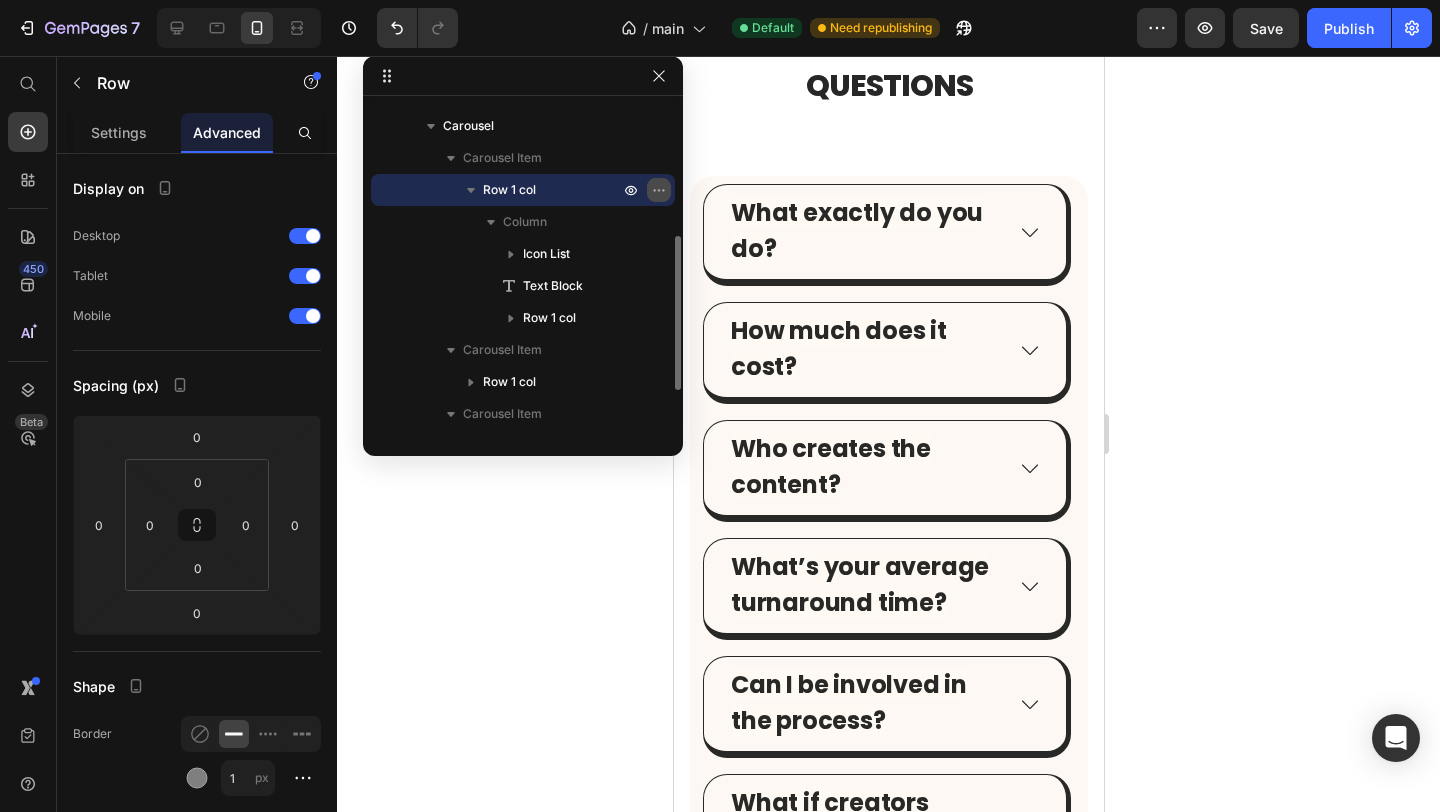 click at bounding box center [659, 190] 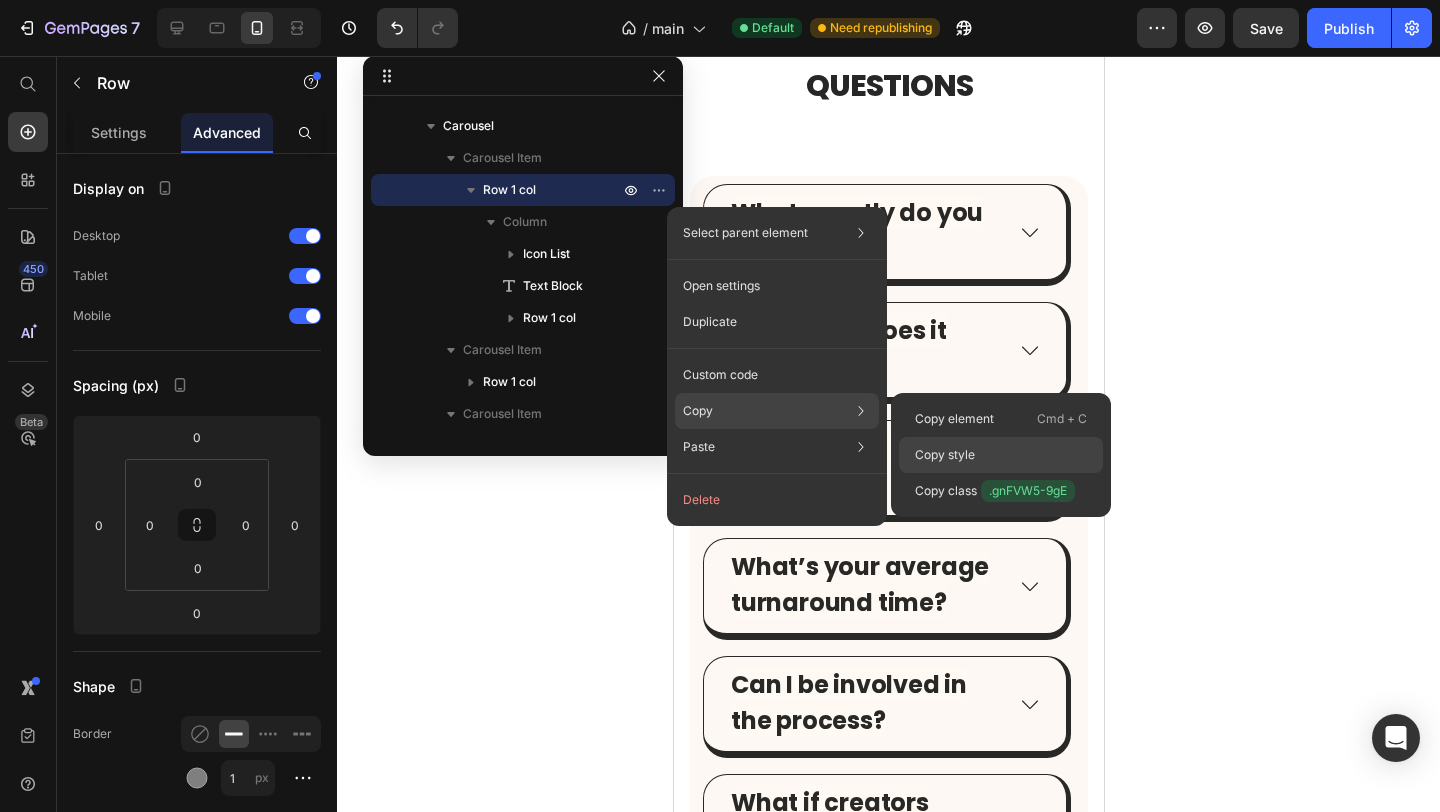 click on "Copy style" at bounding box center (945, 455) 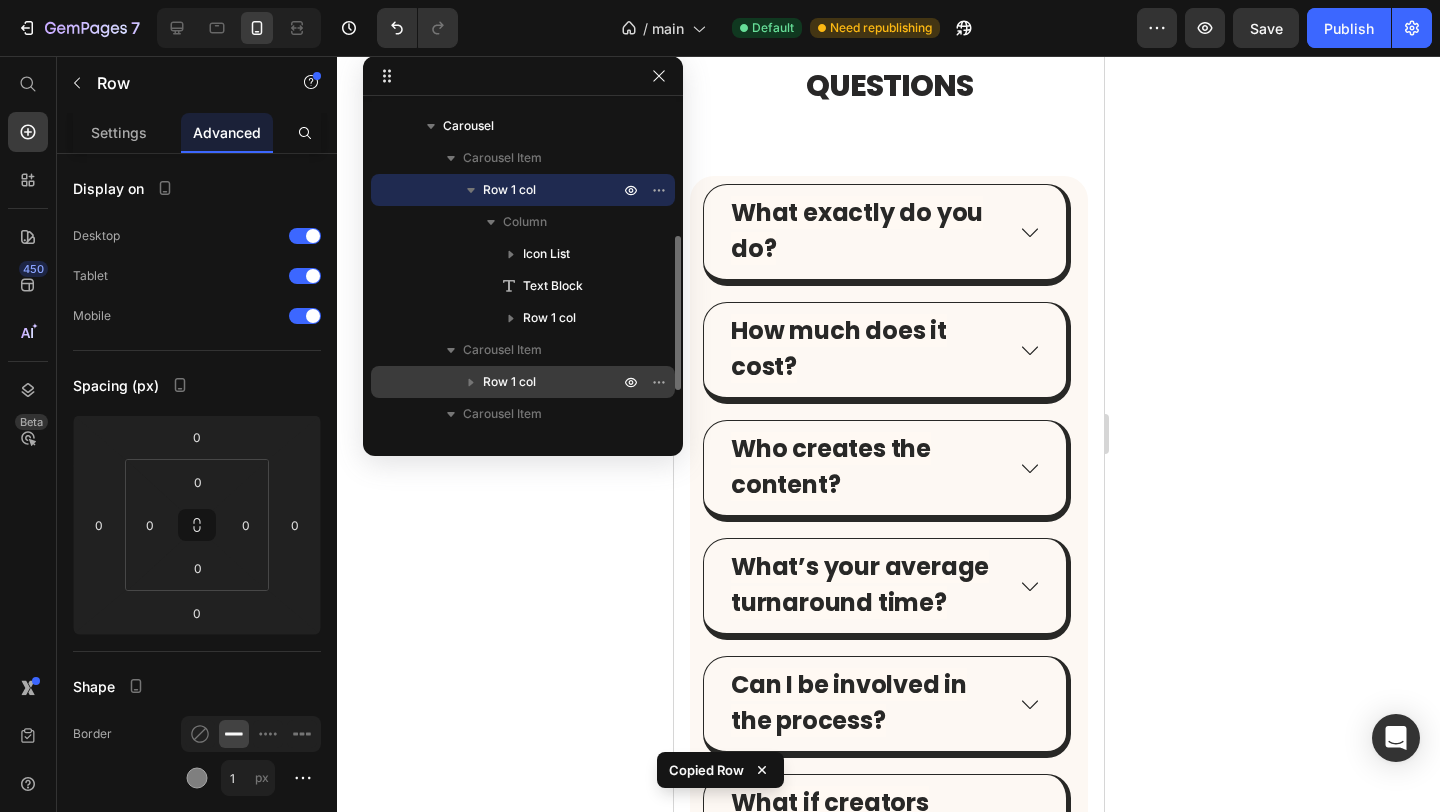 click on "Row 1 col" at bounding box center [553, 382] 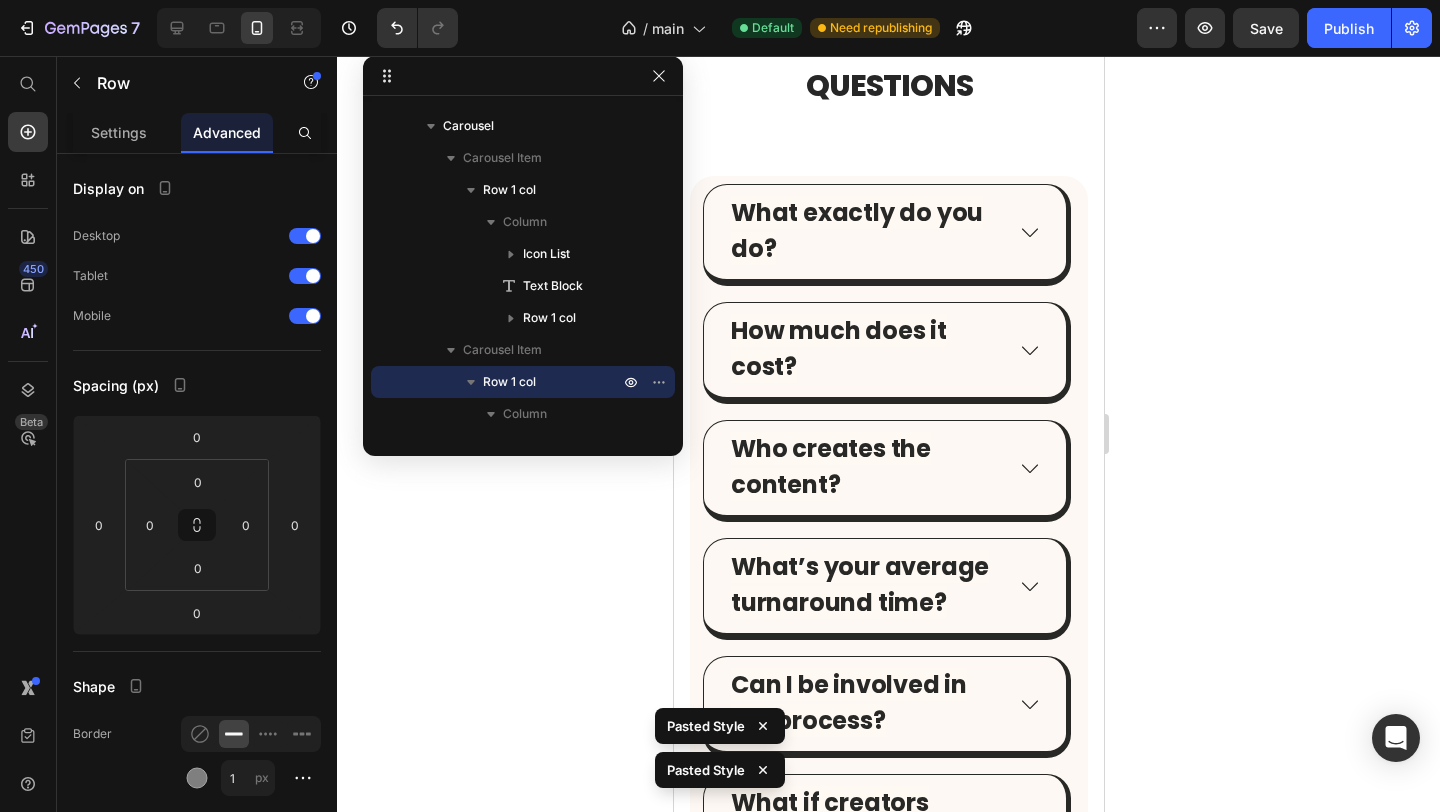 click on "Icon Icon Icon Icon Icon" at bounding box center [864, -714] 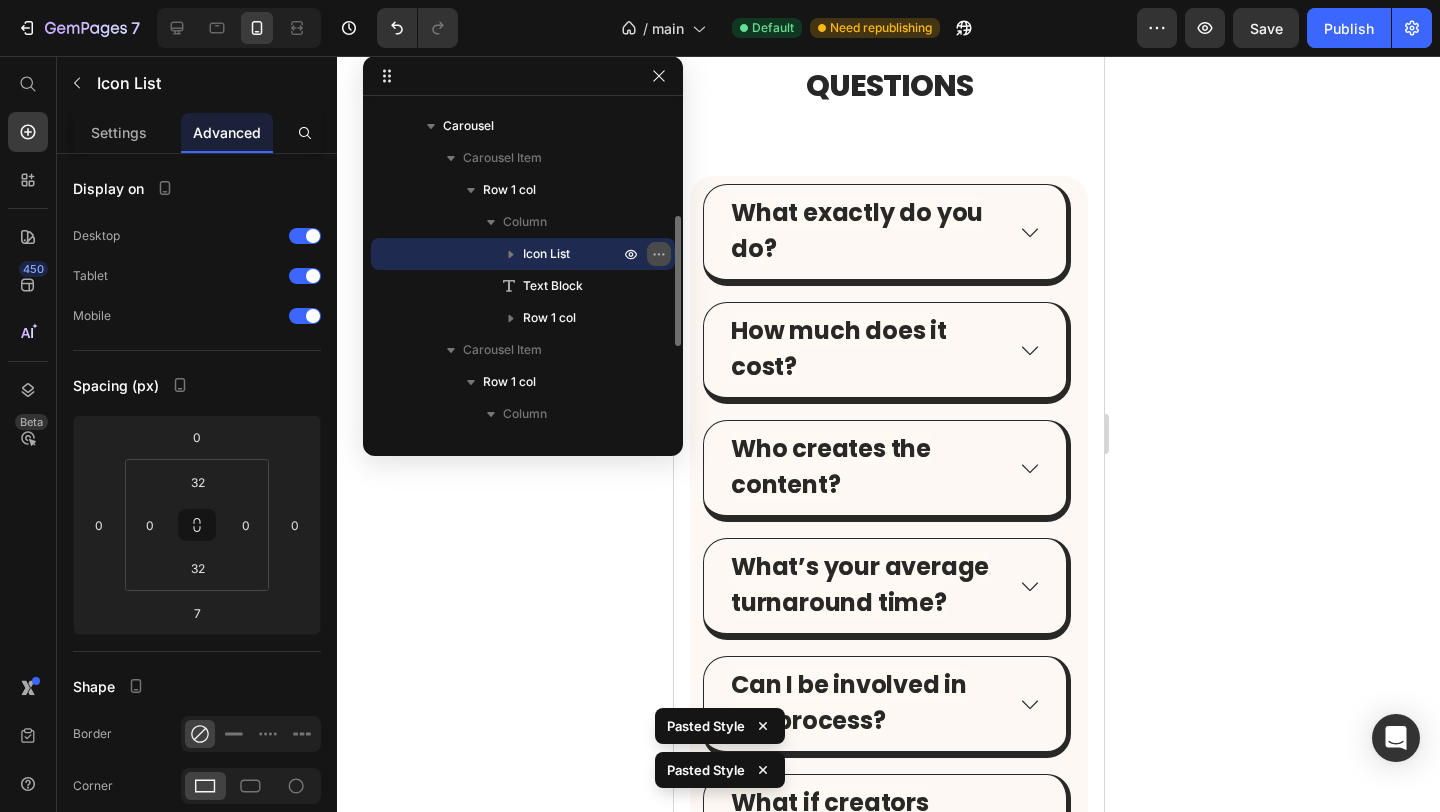 click 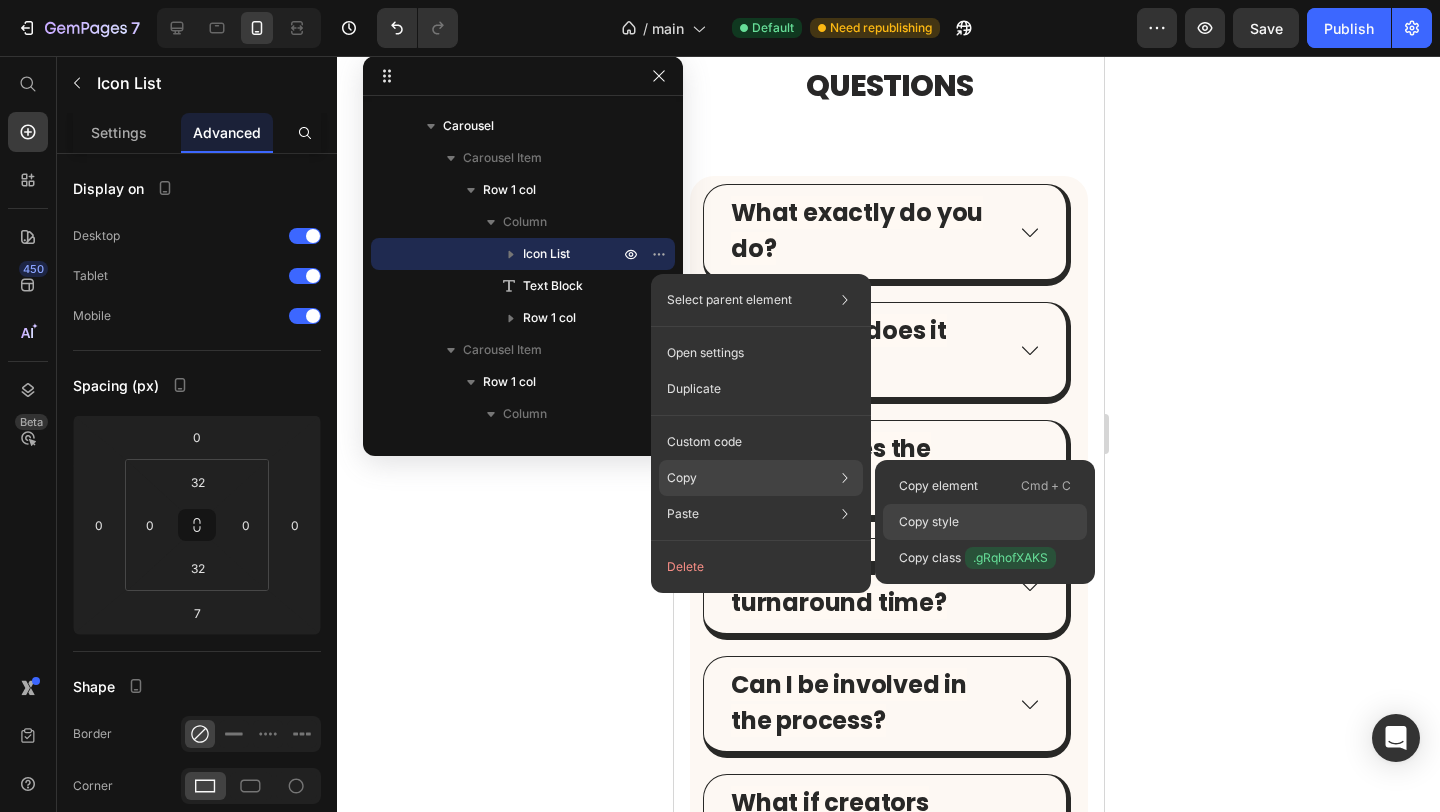 click on "Copy style" at bounding box center [929, 522] 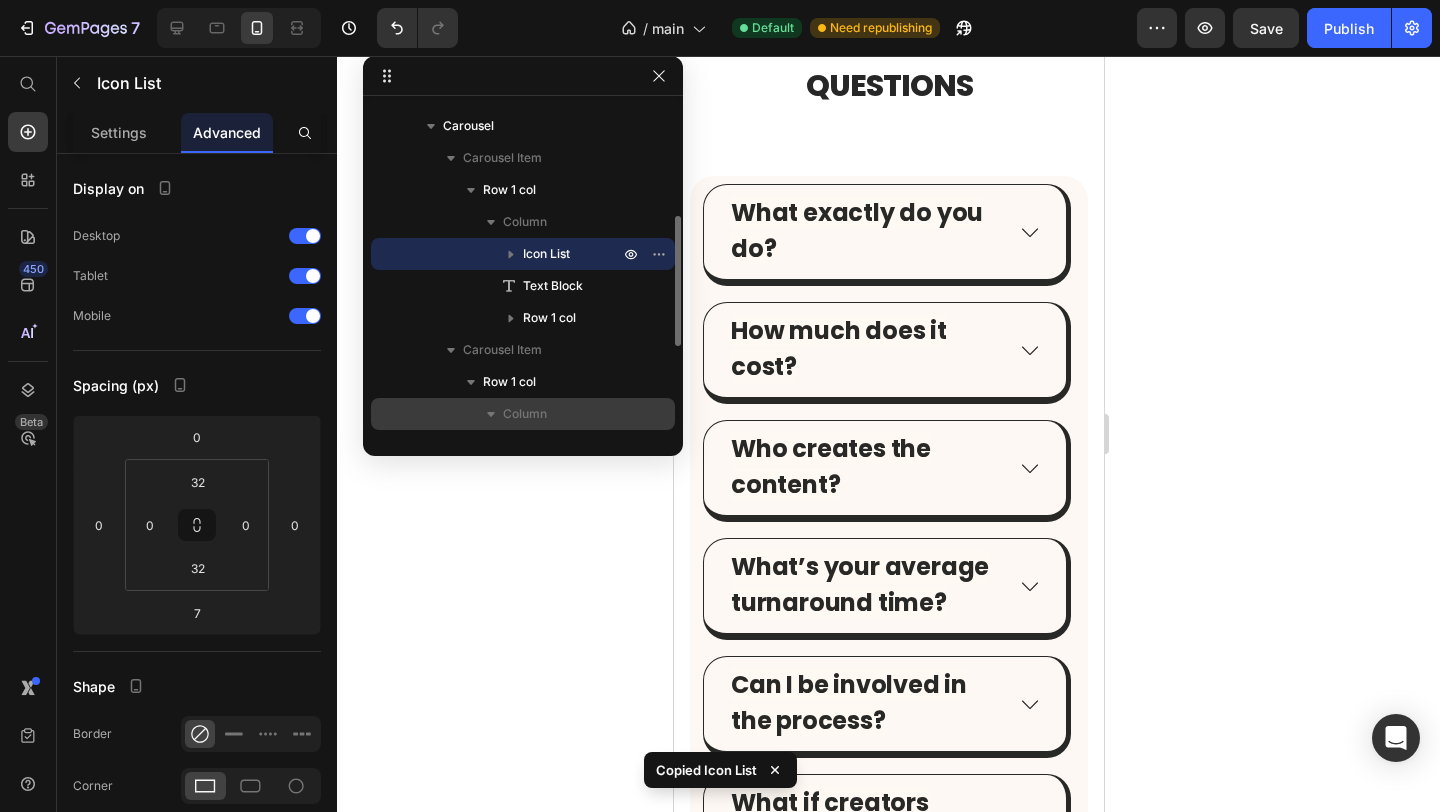 click 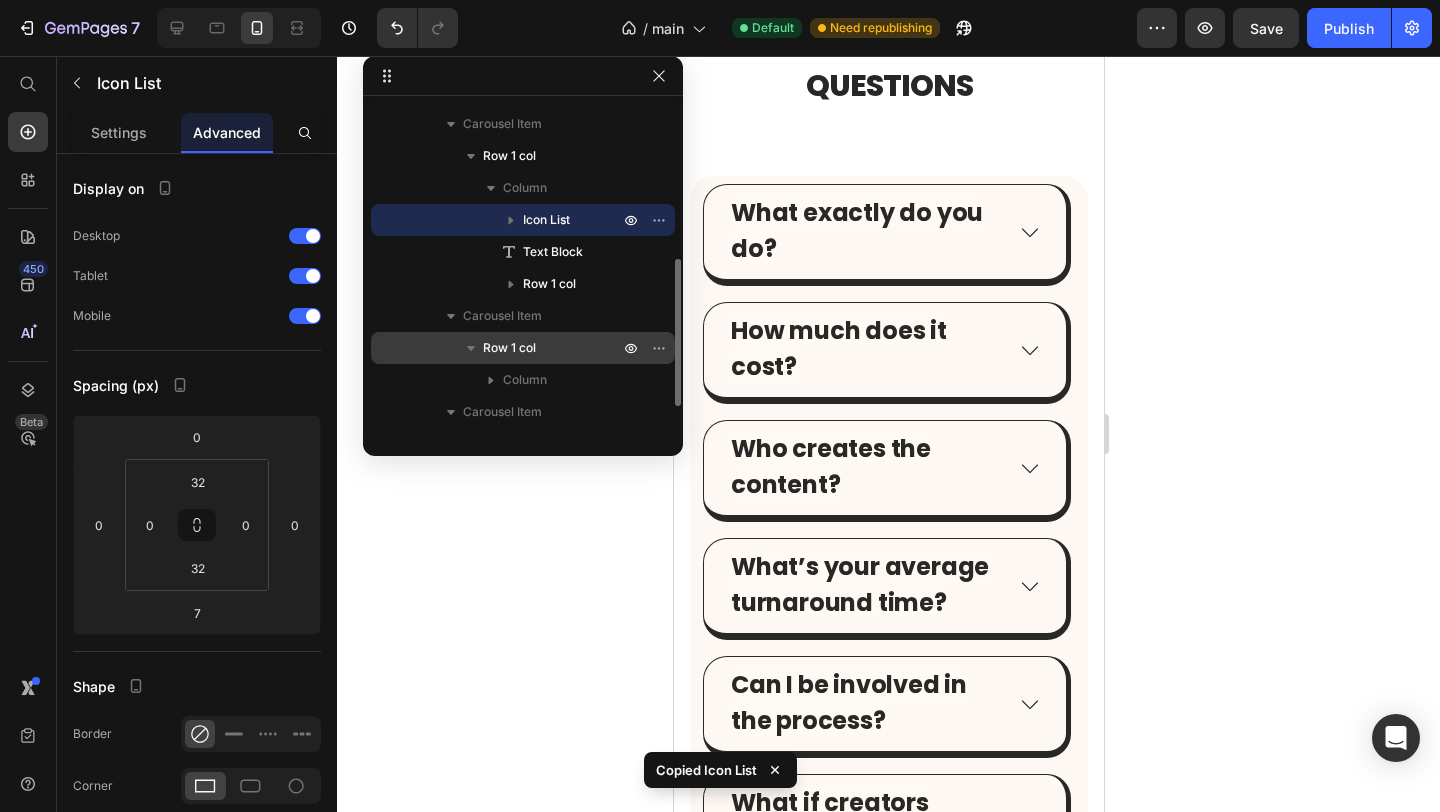 scroll, scrollTop: 396, scrollLeft: 0, axis: vertical 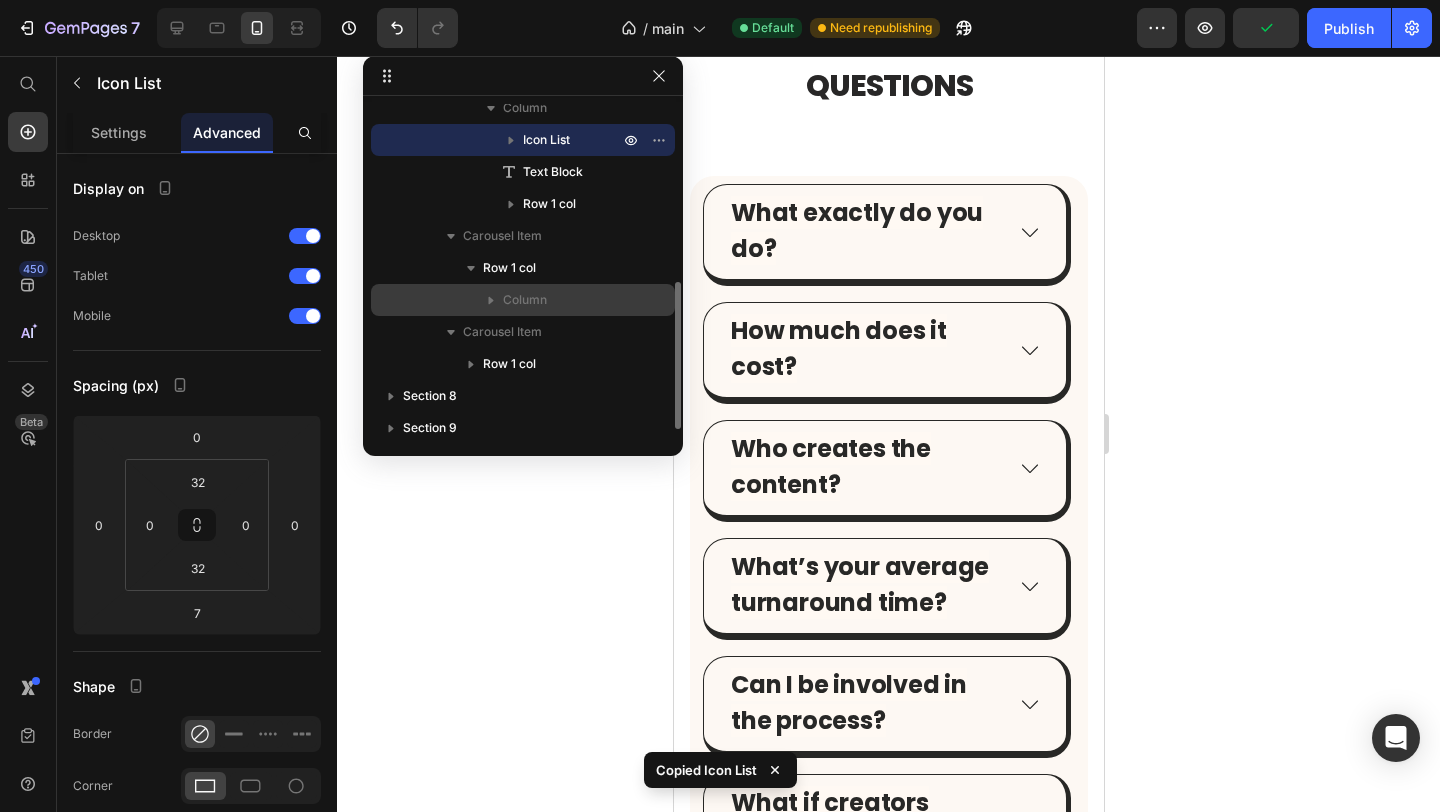 click 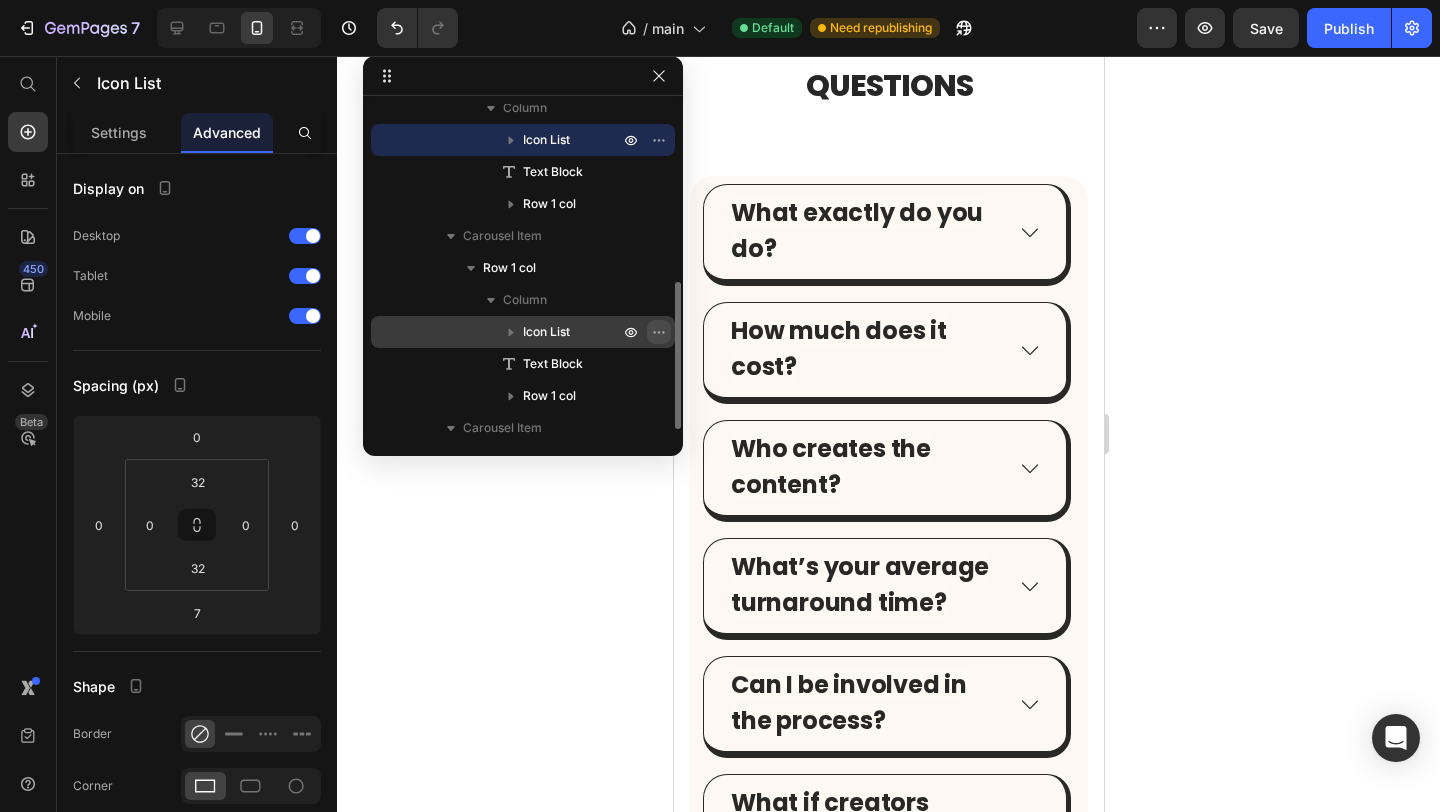 click 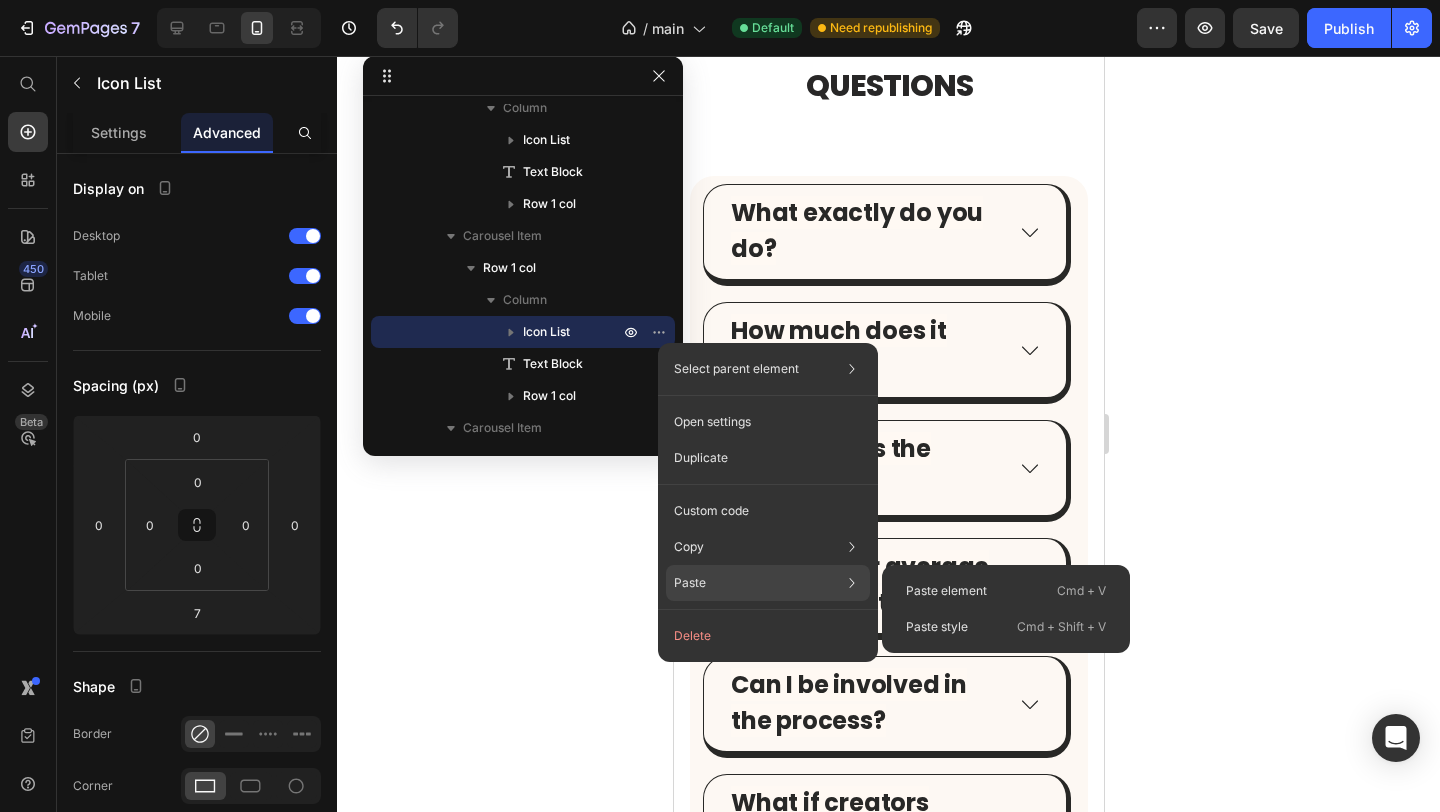 click on "Paste Paste element  Cmd + V Paste style  Cmd + Shift + V" 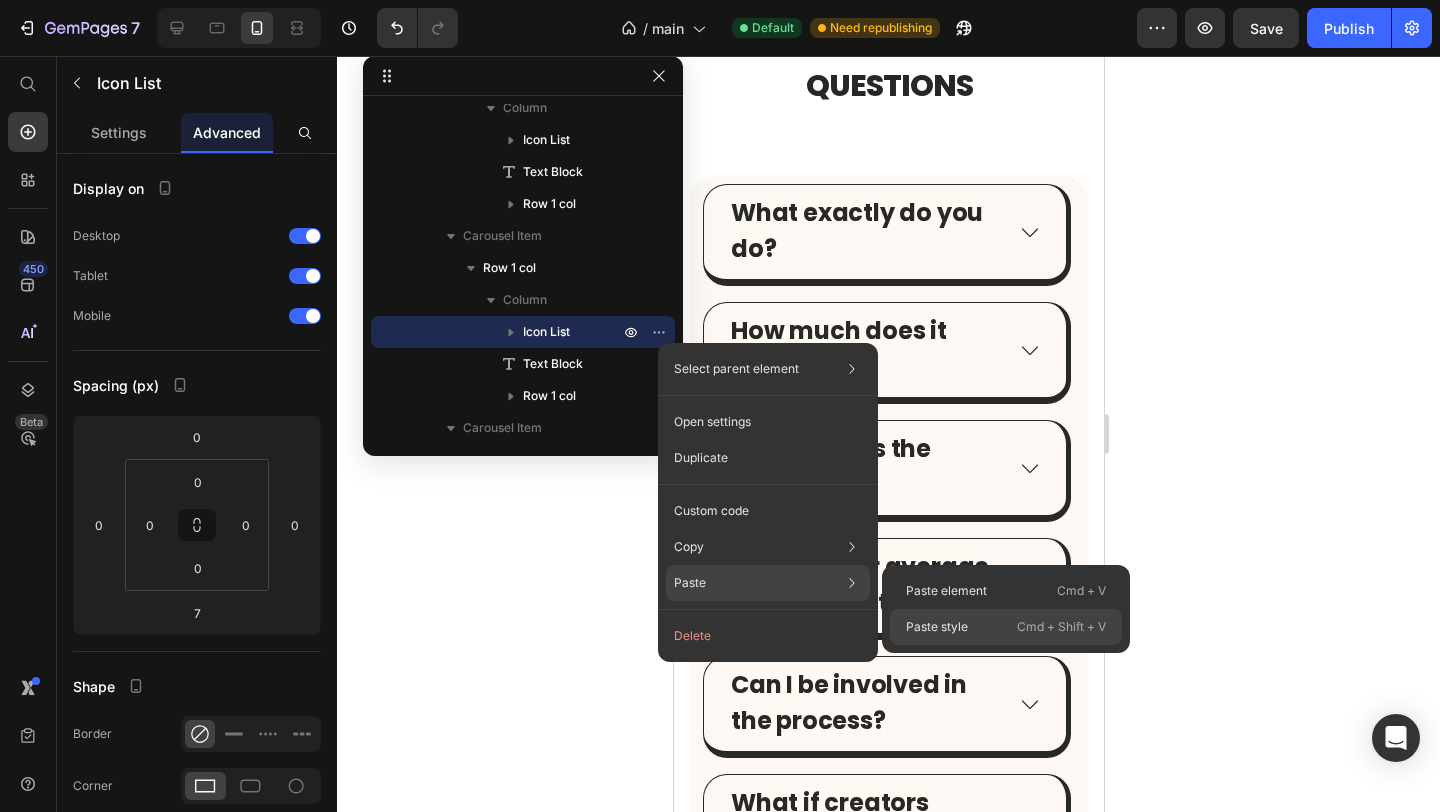 click on "Paste style" at bounding box center (937, 627) 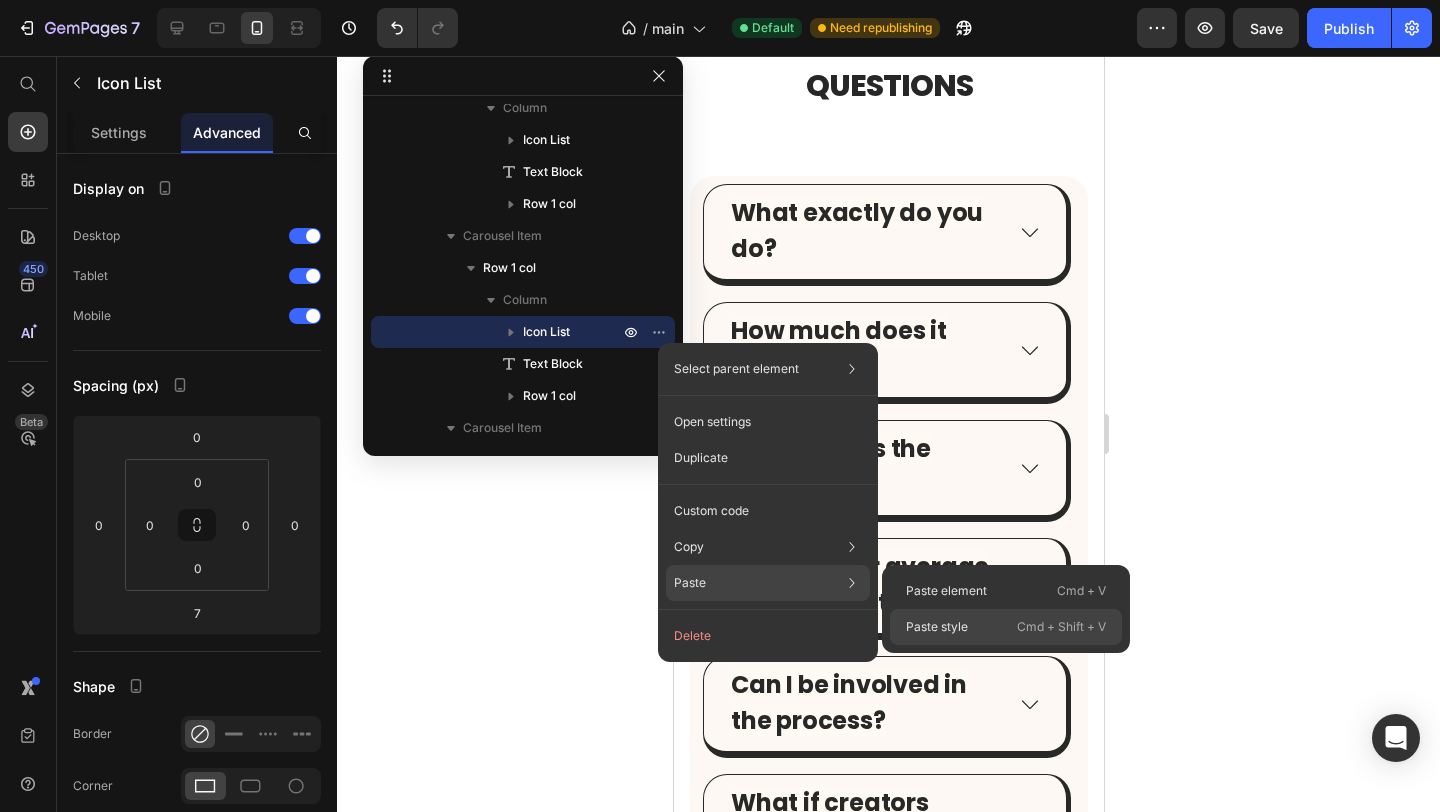 type on "32" 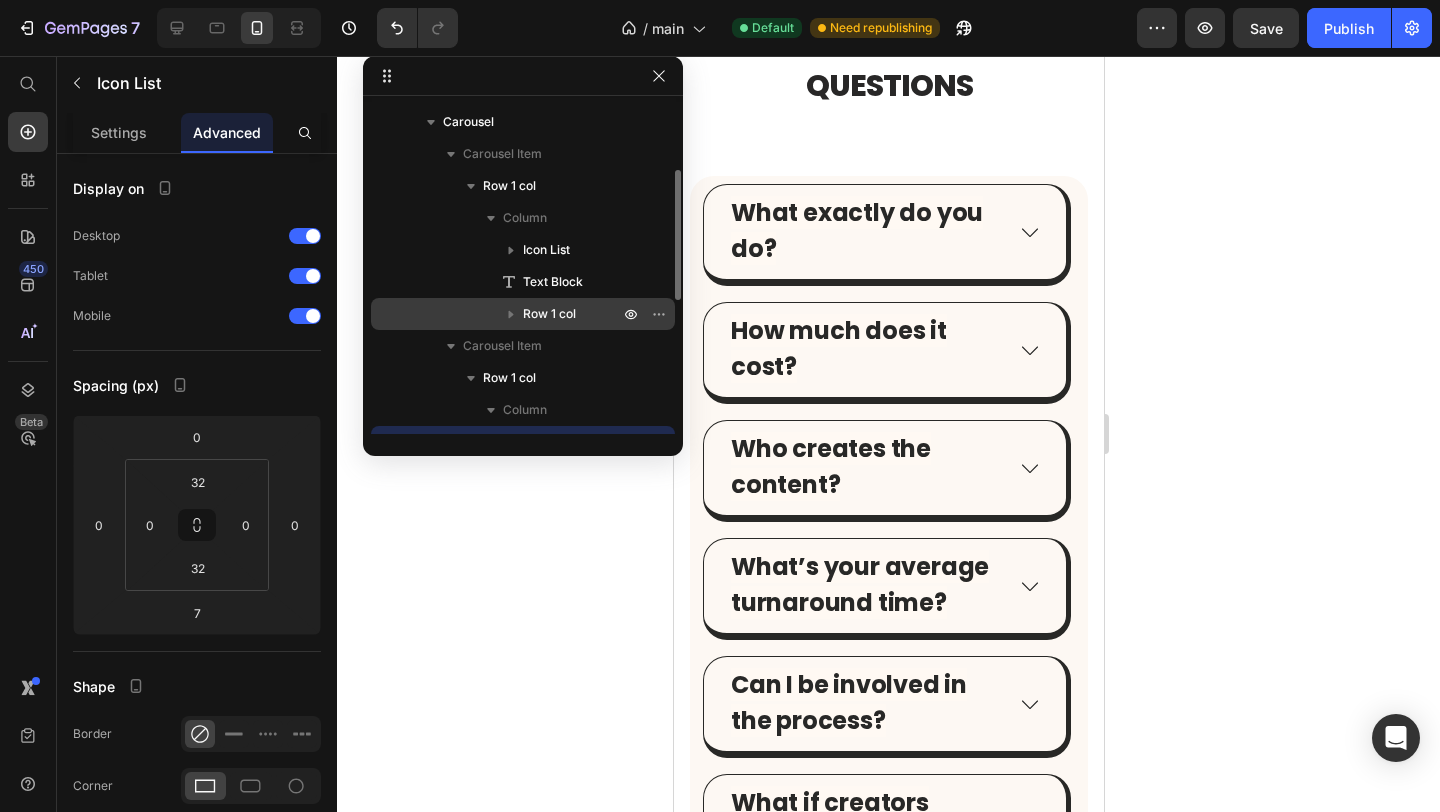 scroll, scrollTop: 242, scrollLeft: 0, axis: vertical 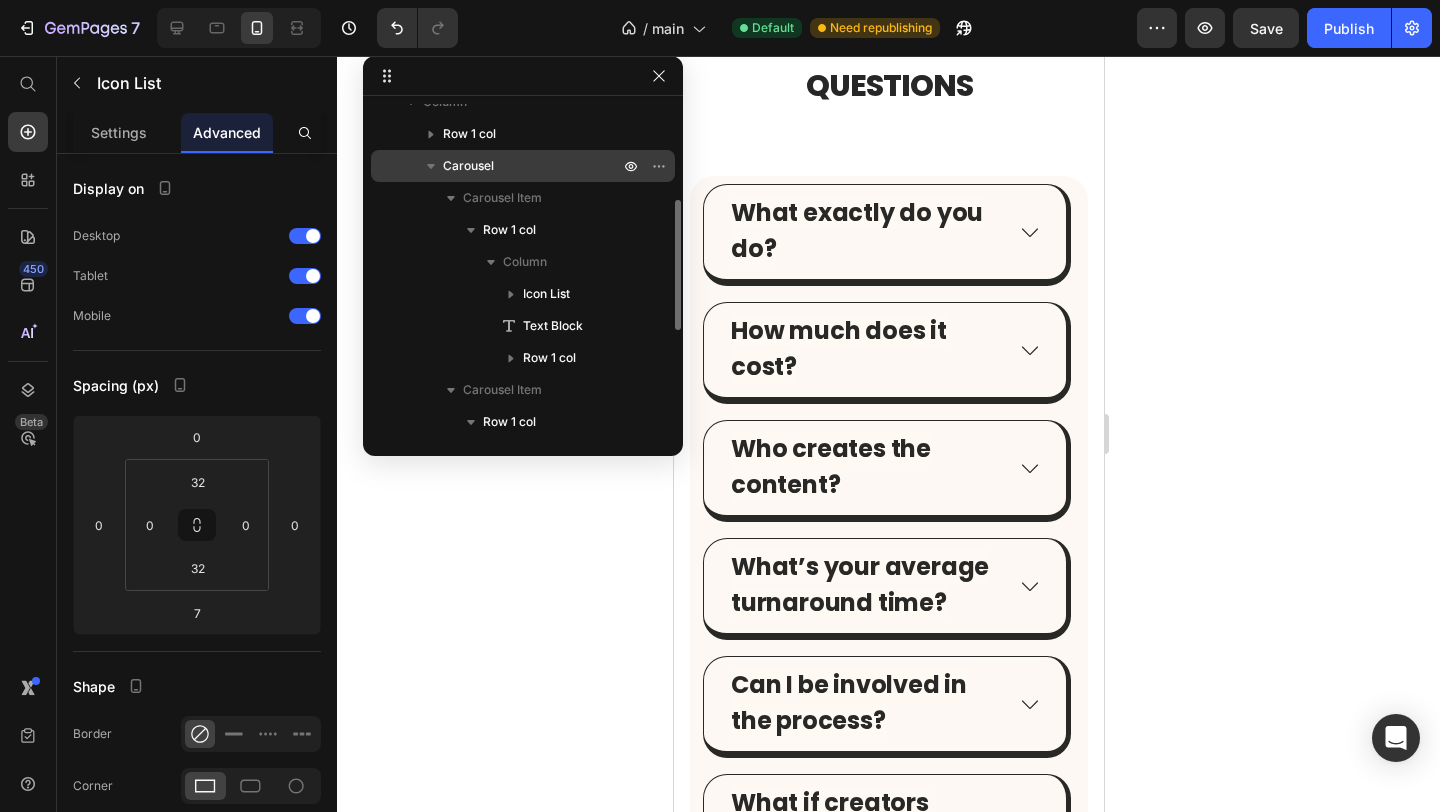 click on "Carousel" at bounding box center (523, 166) 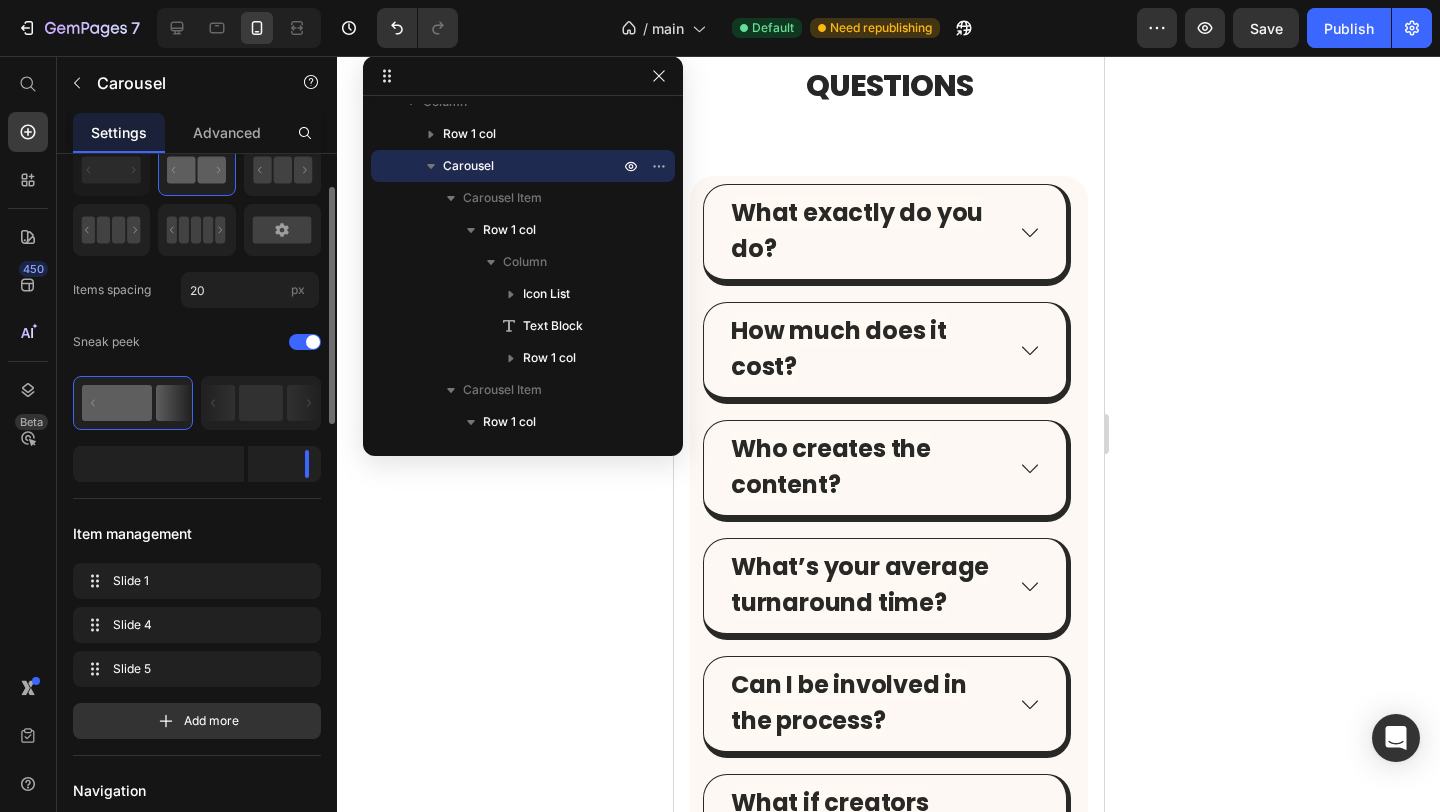 scroll, scrollTop: 81, scrollLeft: 0, axis: vertical 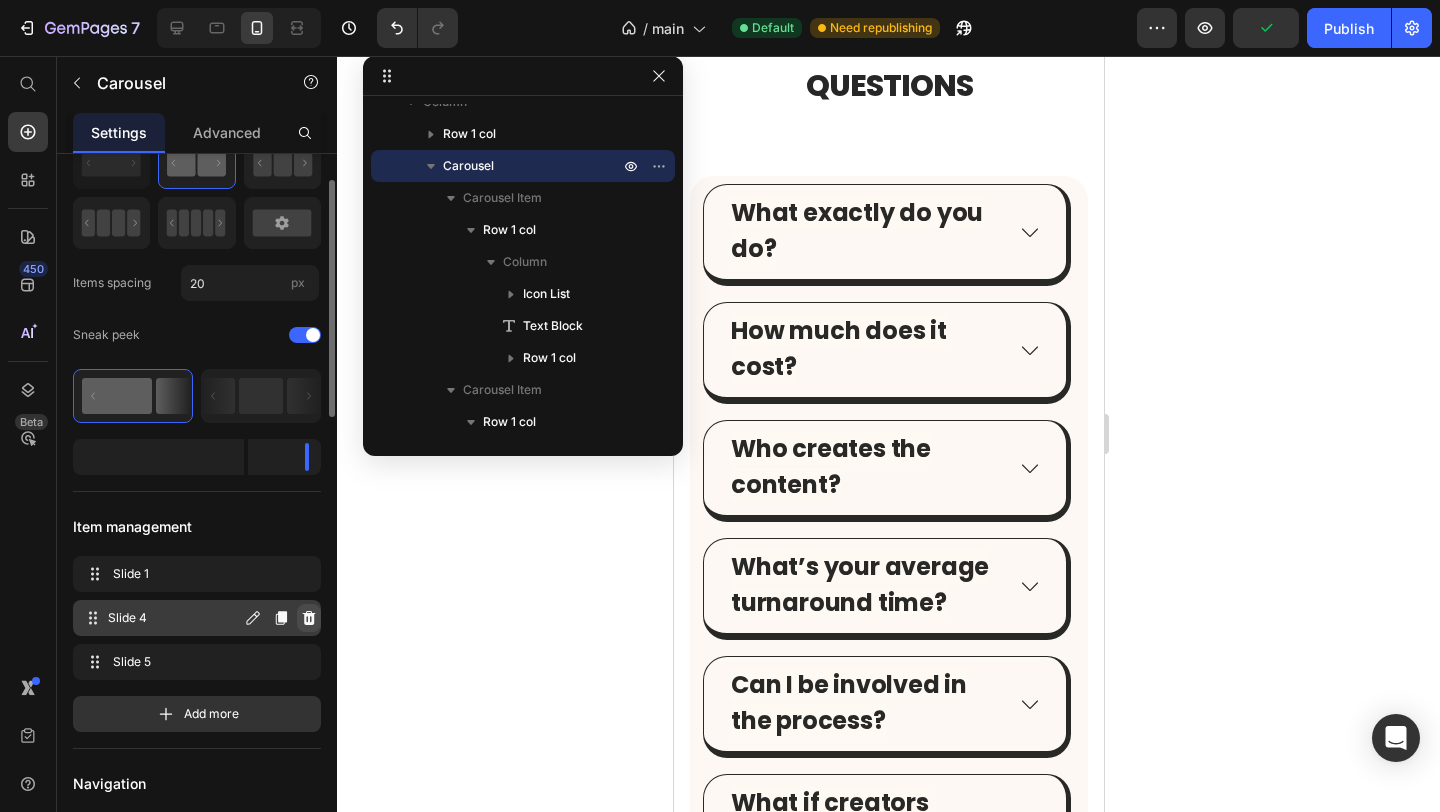 click 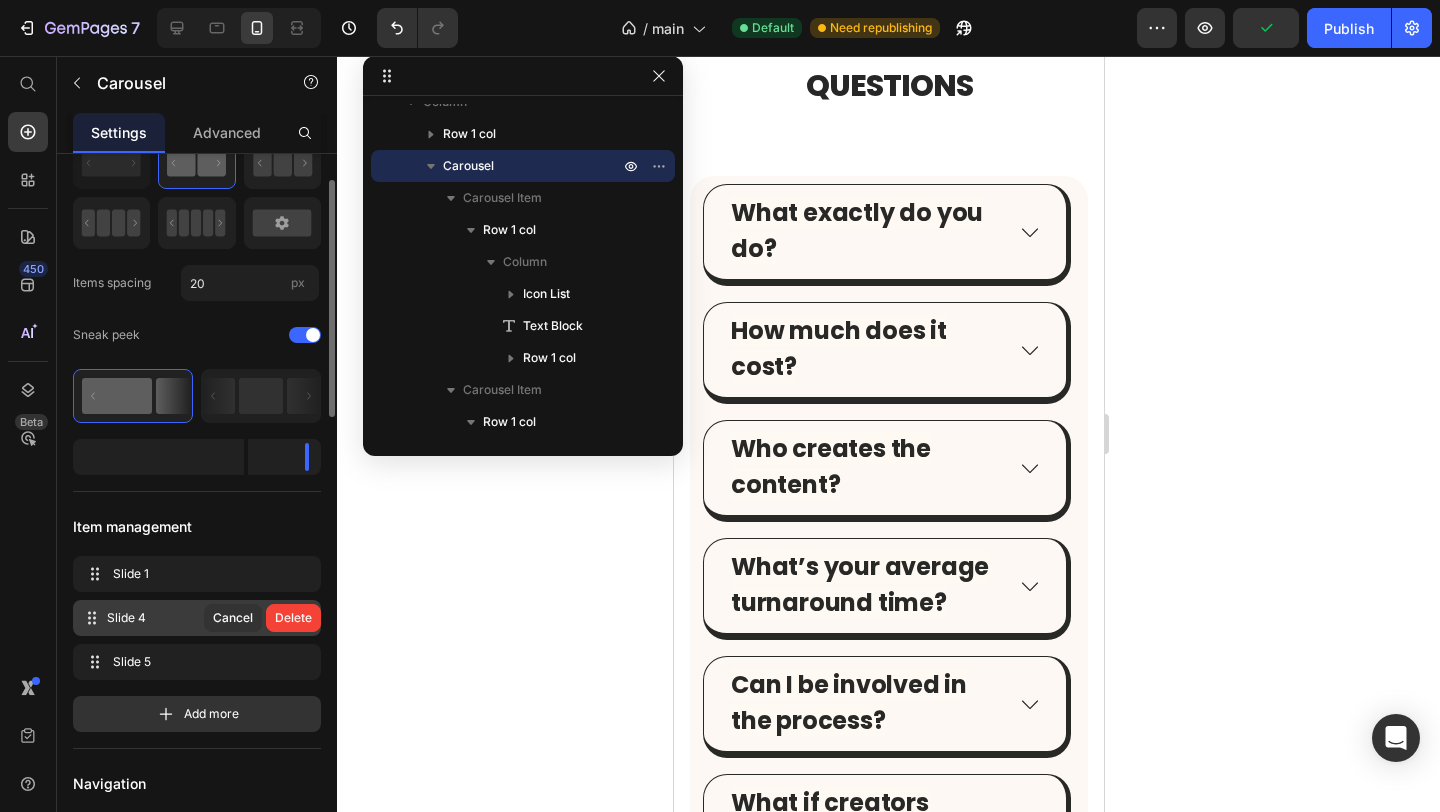 click on "Delete" at bounding box center [293, 618] 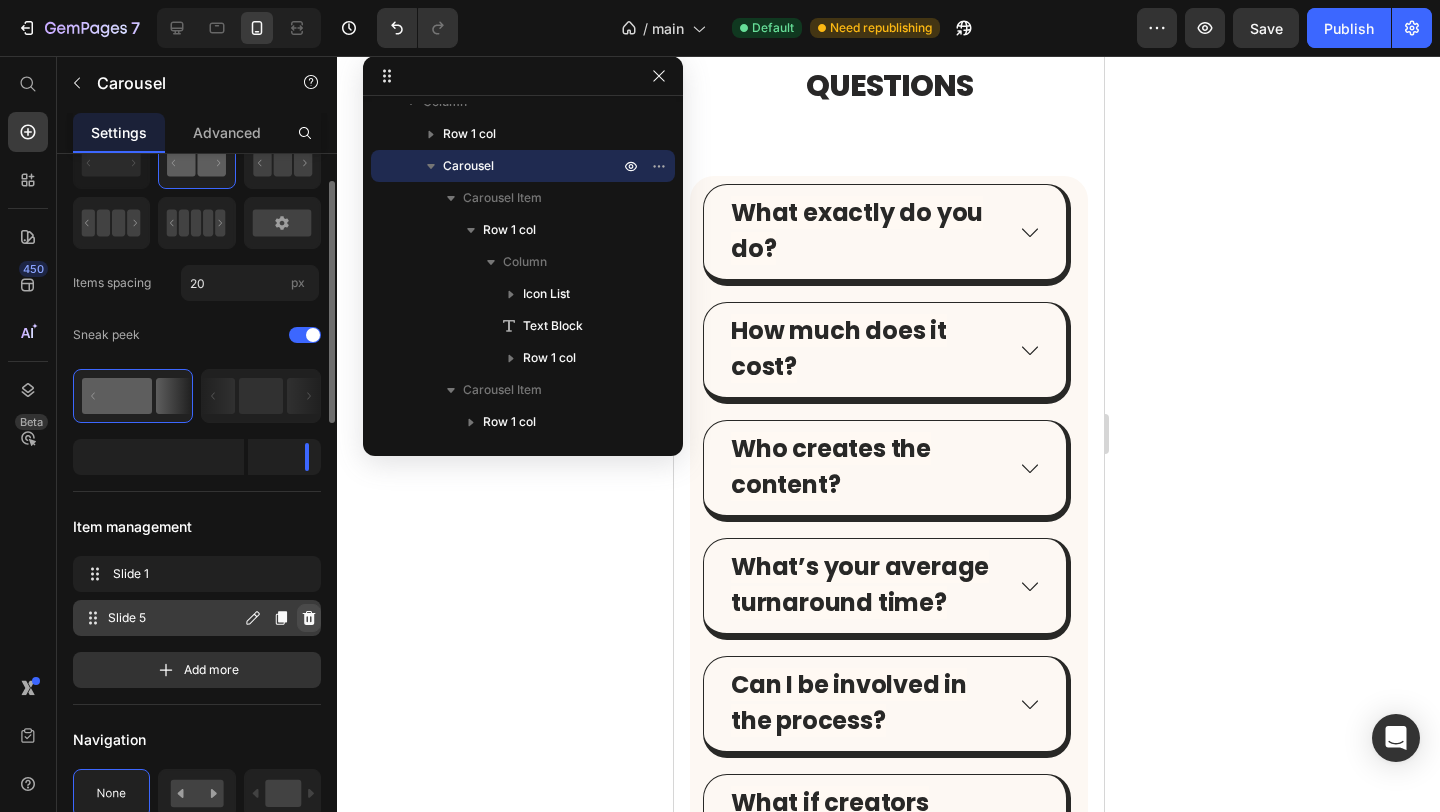click 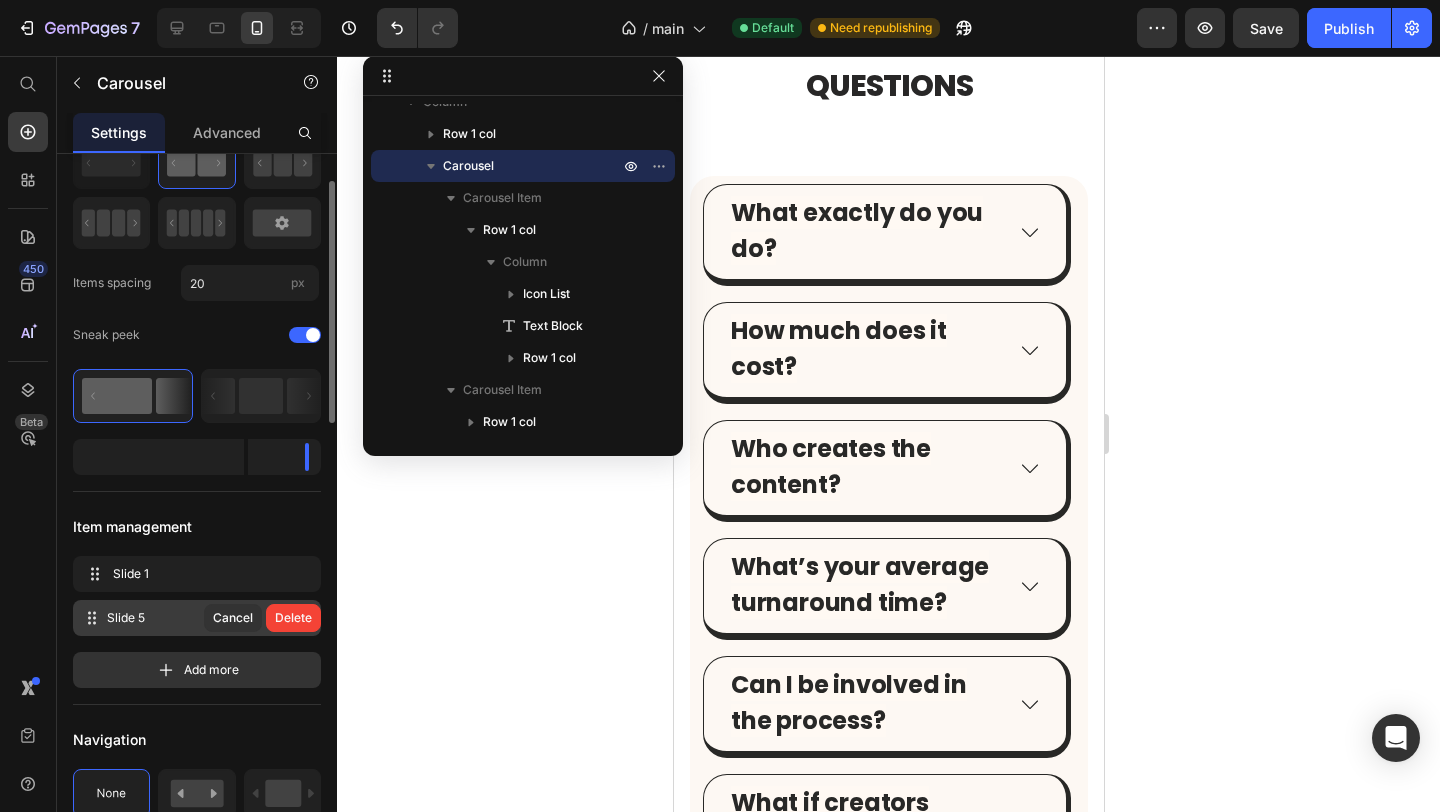 click on "Delete" at bounding box center [293, 618] 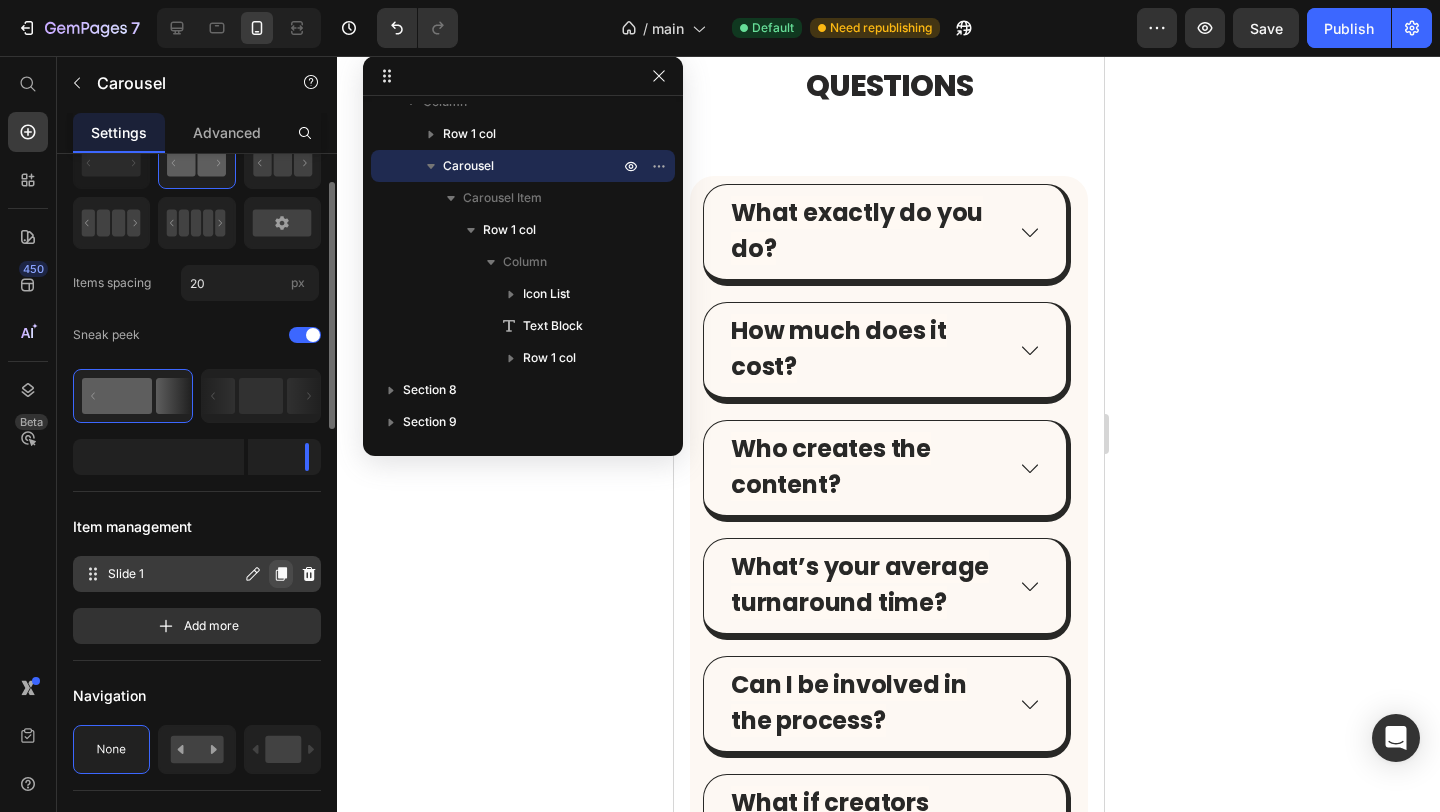 click 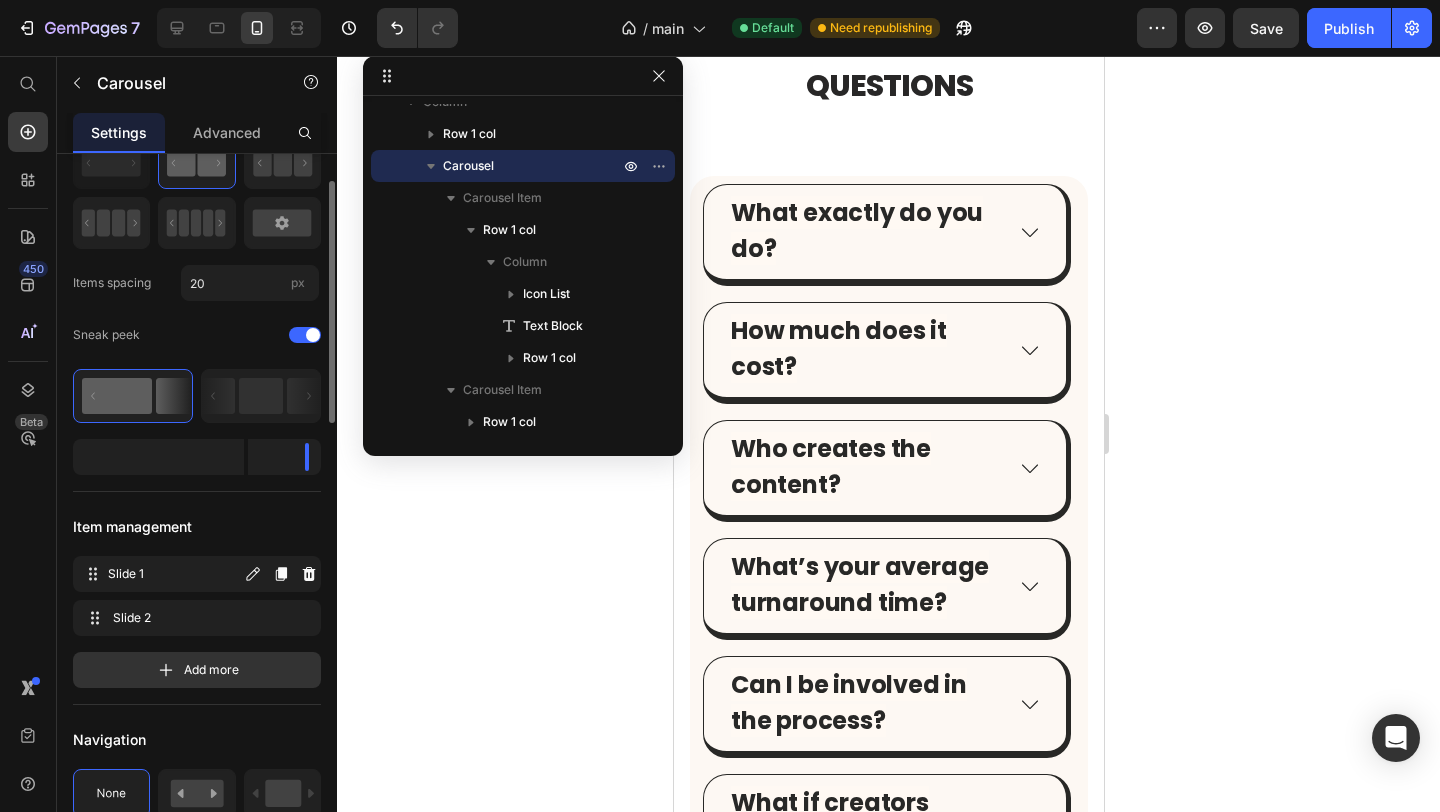 click 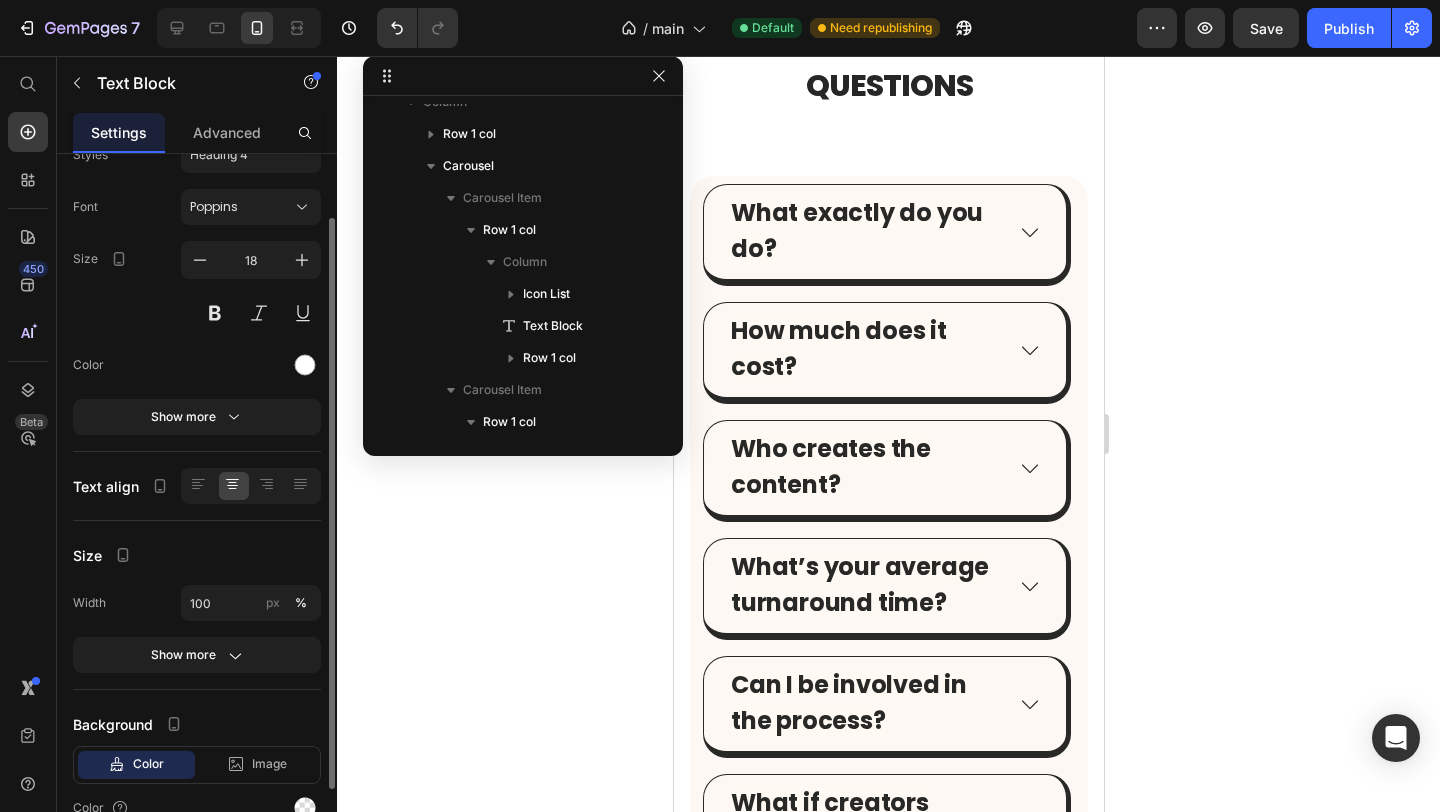 scroll, scrollTop: 502, scrollLeft: 0, axis: vertical 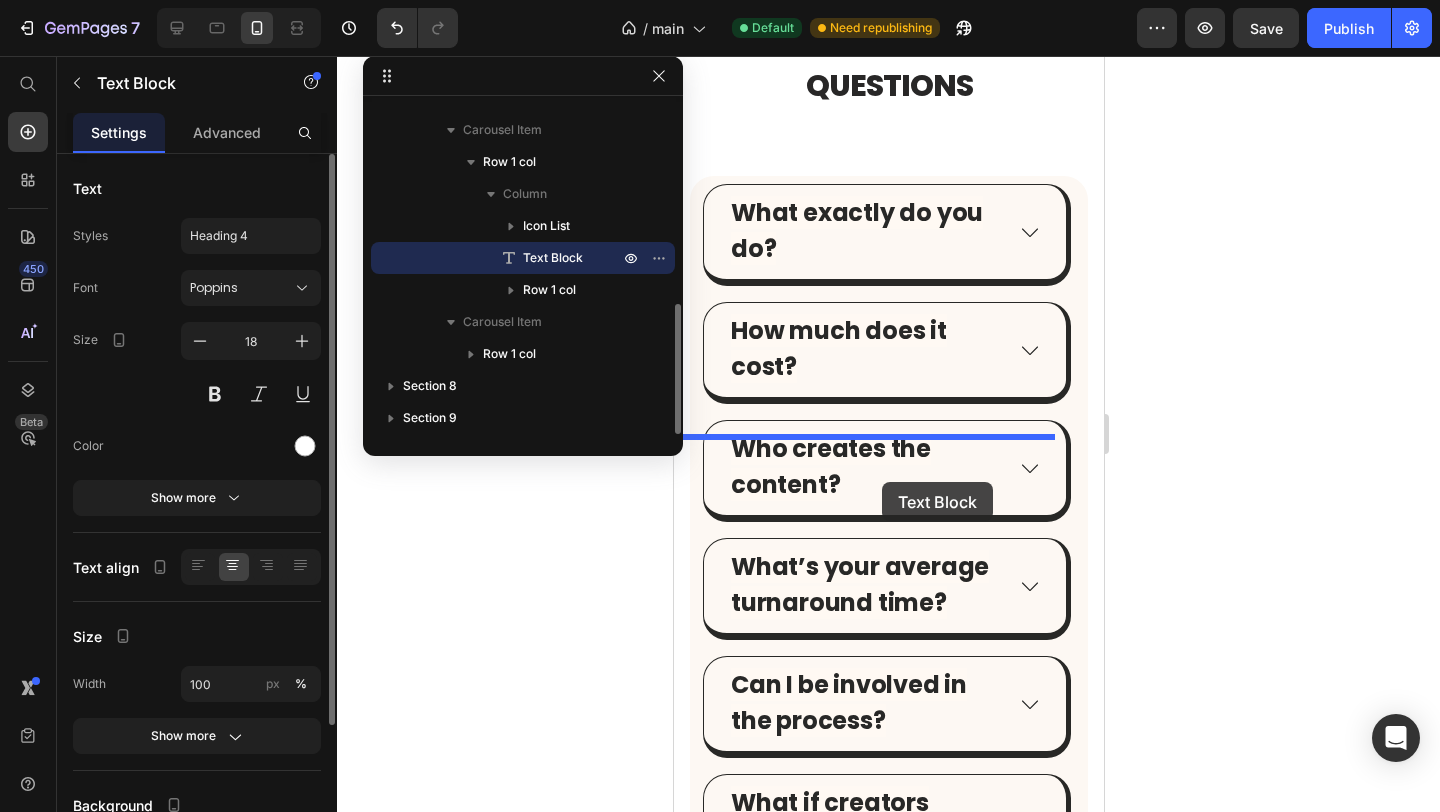 drag, startPoint x: 1080, startPoint y: 503, endPoint x: 867, endPoint y: 478, distance: 214.46211 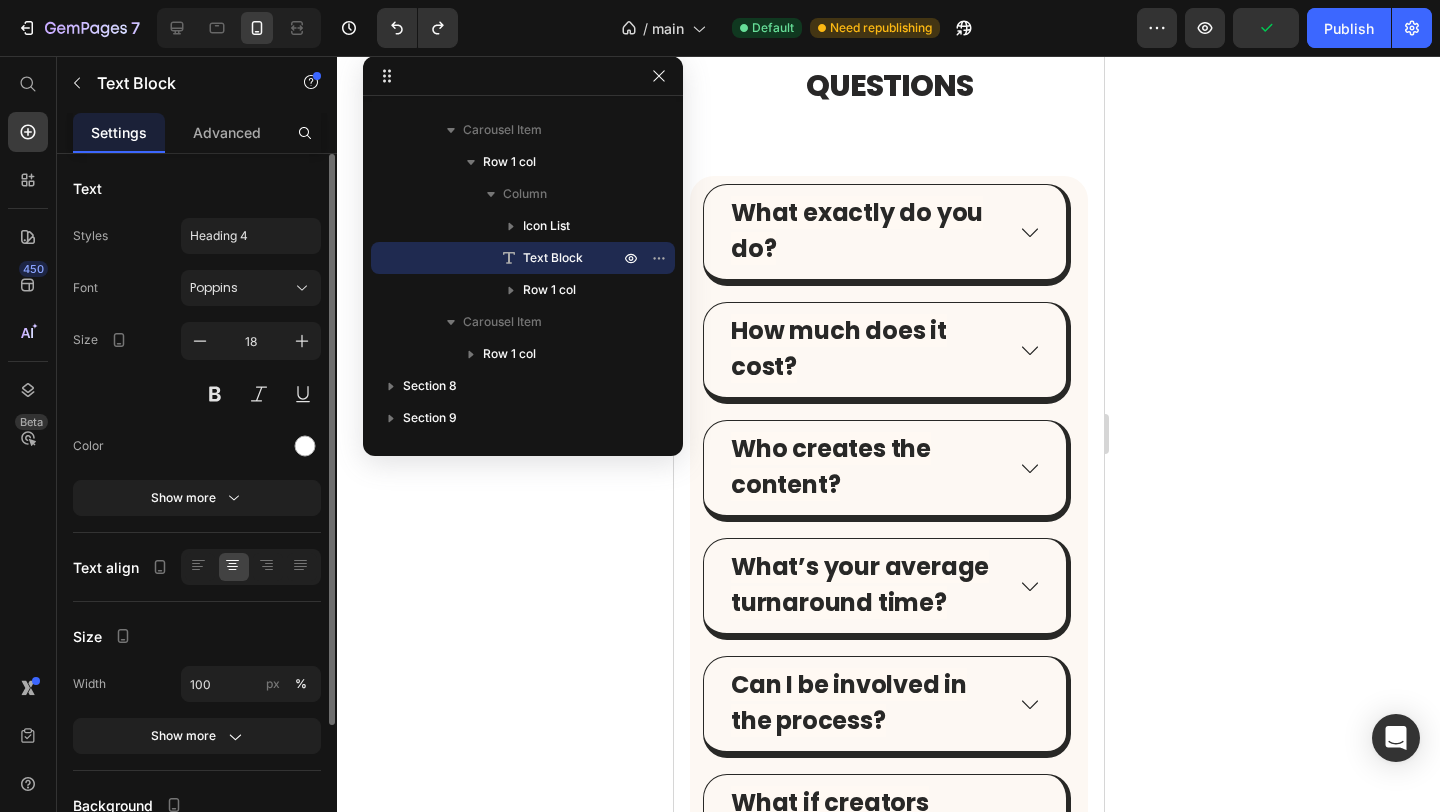 click on "— Skincare DTC Founder" at bounding box center (864, -457) 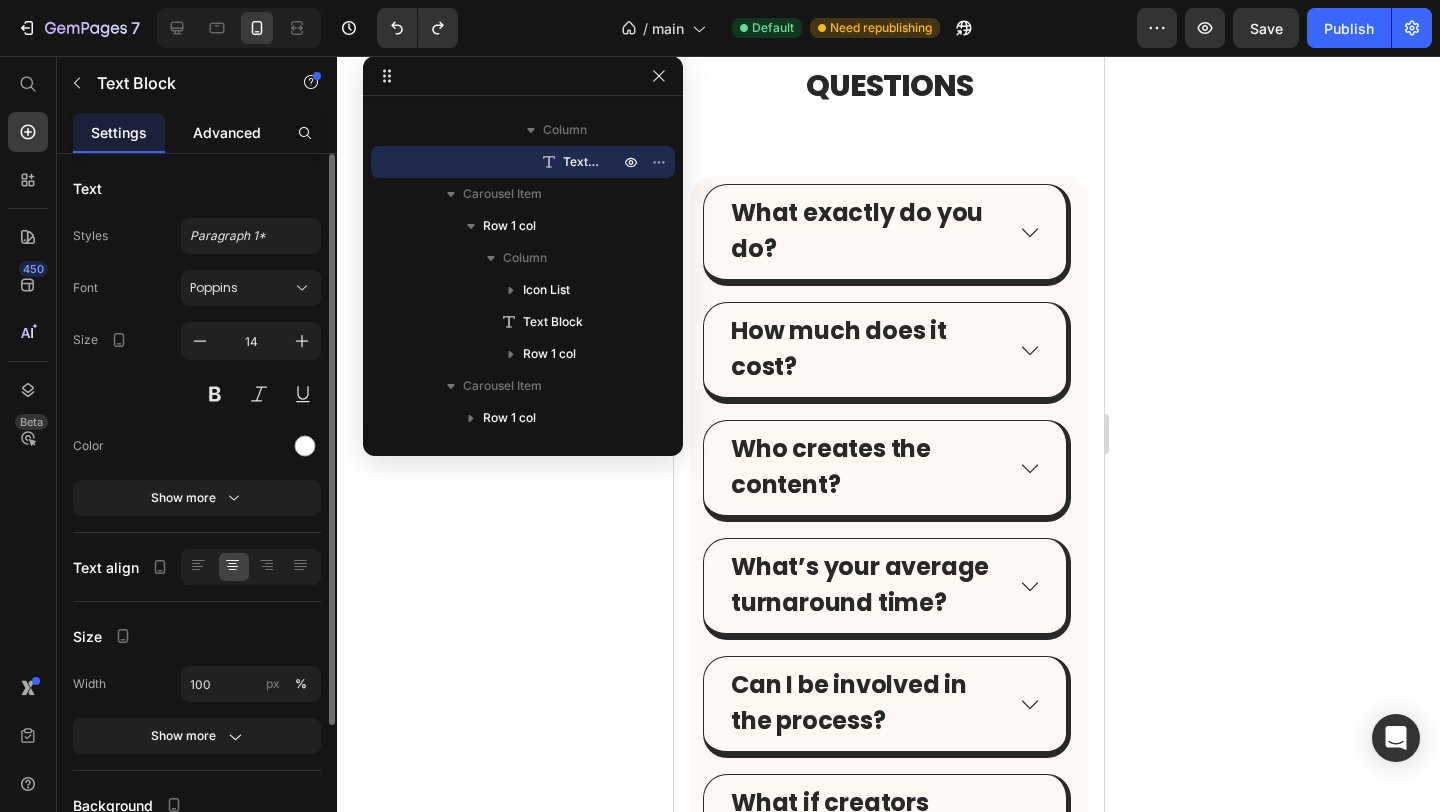 click on "Advanced" 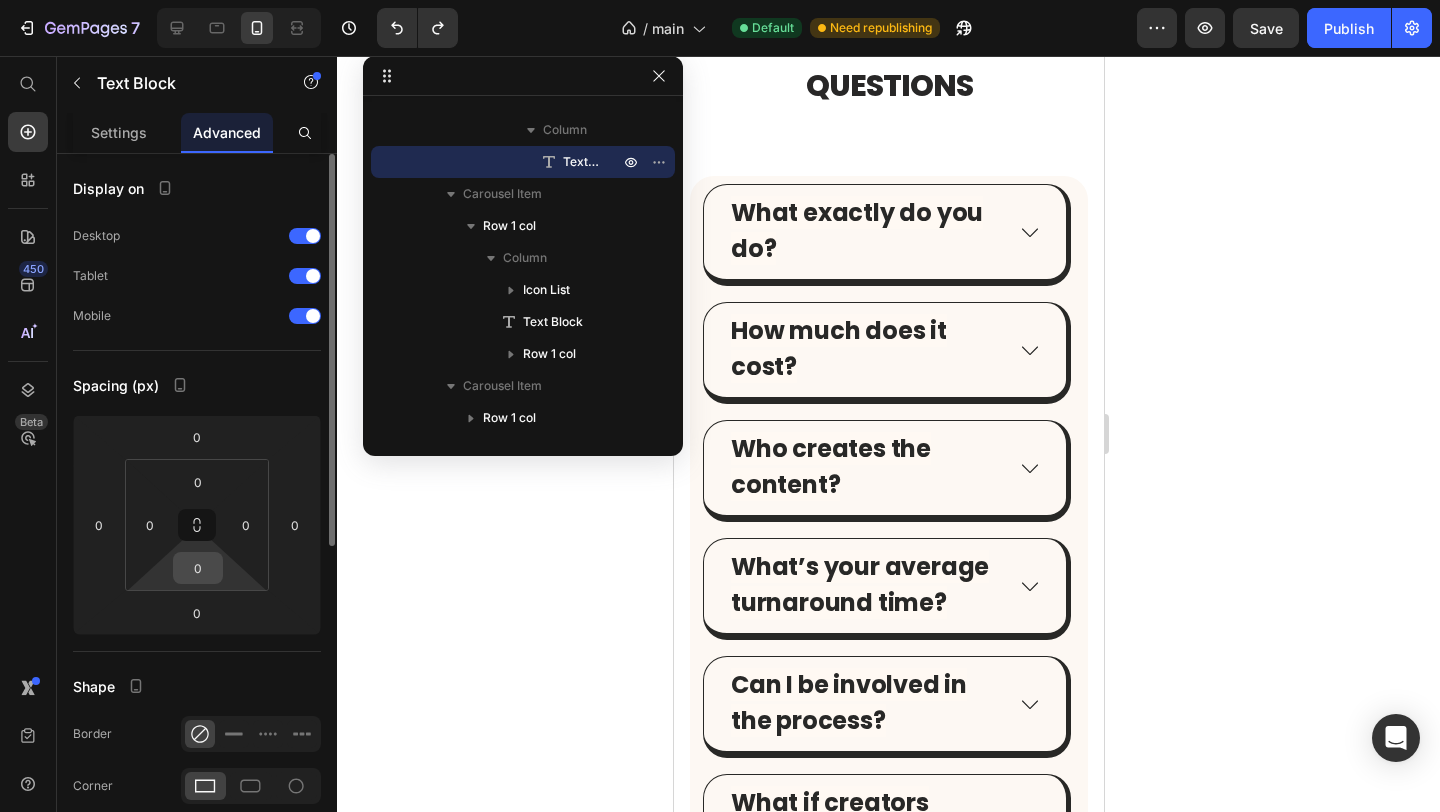 click on "0" at bounding box center [198, 568] 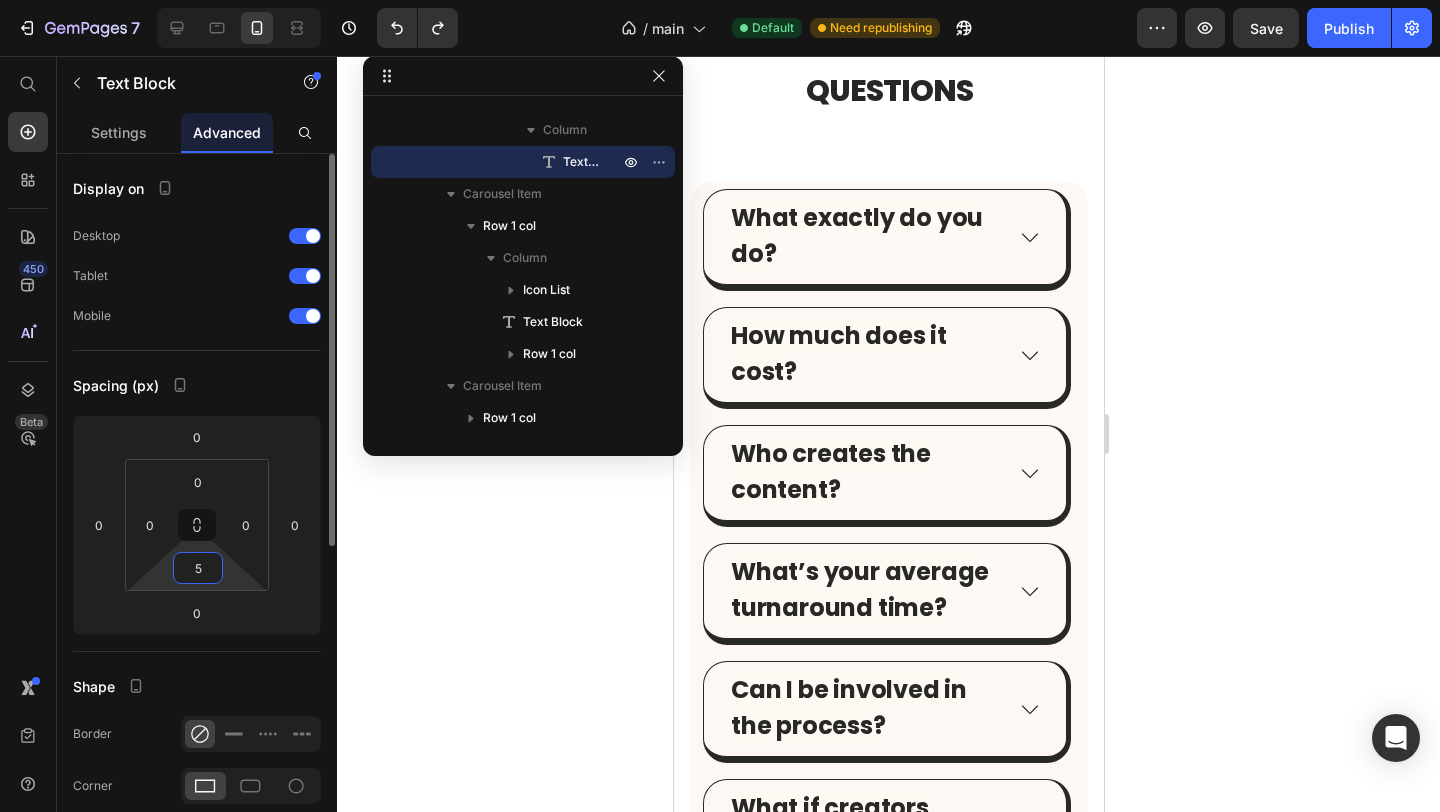 type on "50" 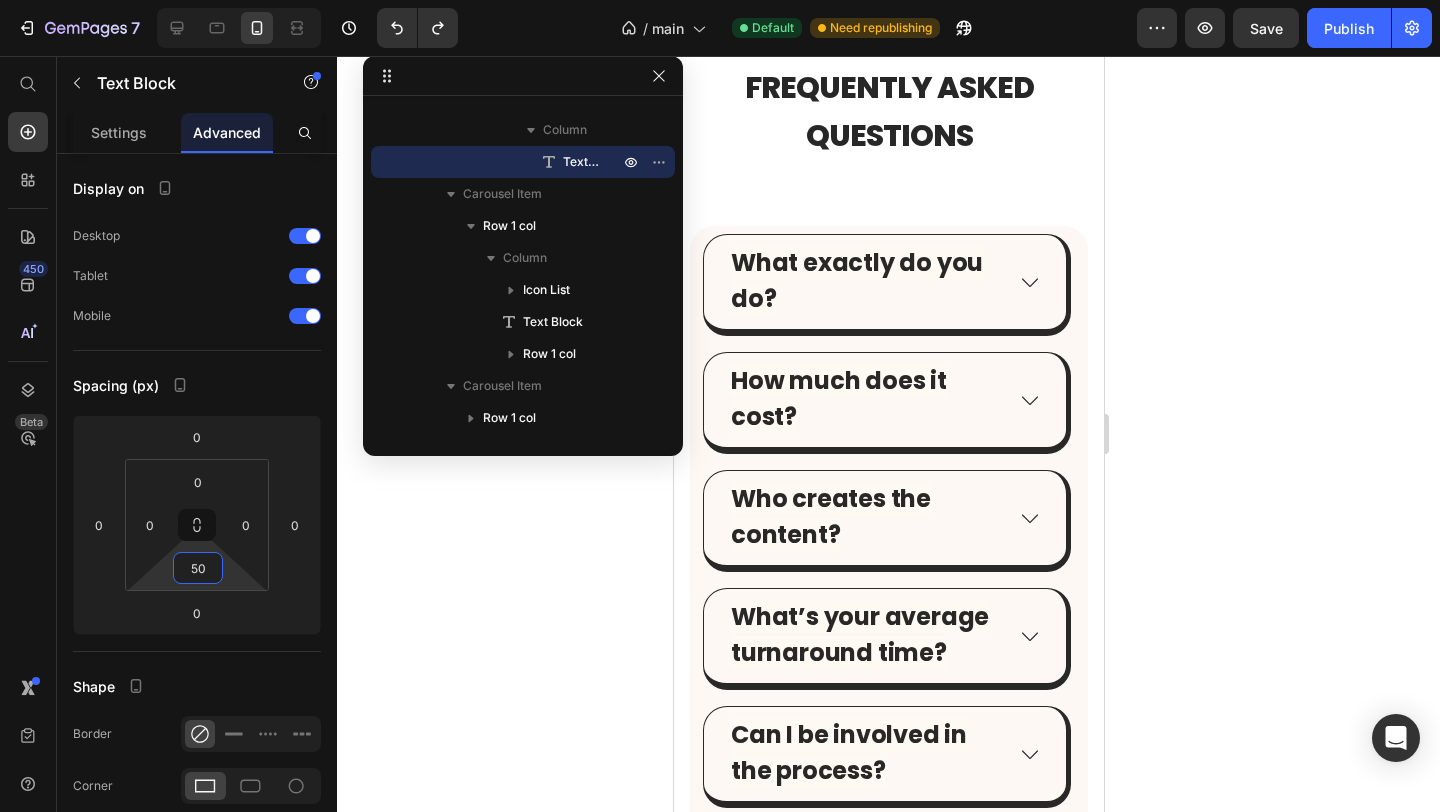click on "DON't just take our word for it Heading" at bounding box center (888, -854) 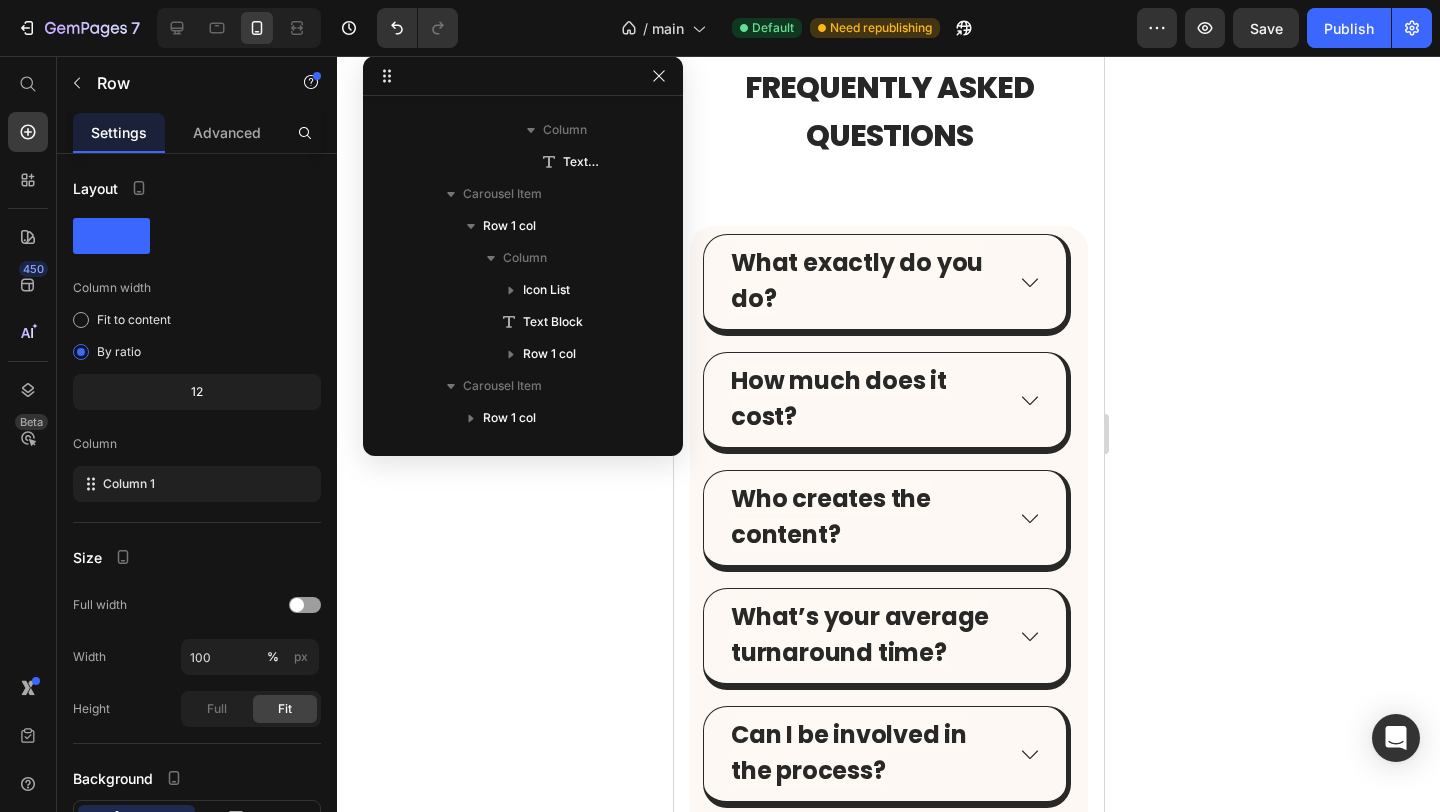 scroll, scrollTop: 122, scrollLeft: 0, axis: vertical 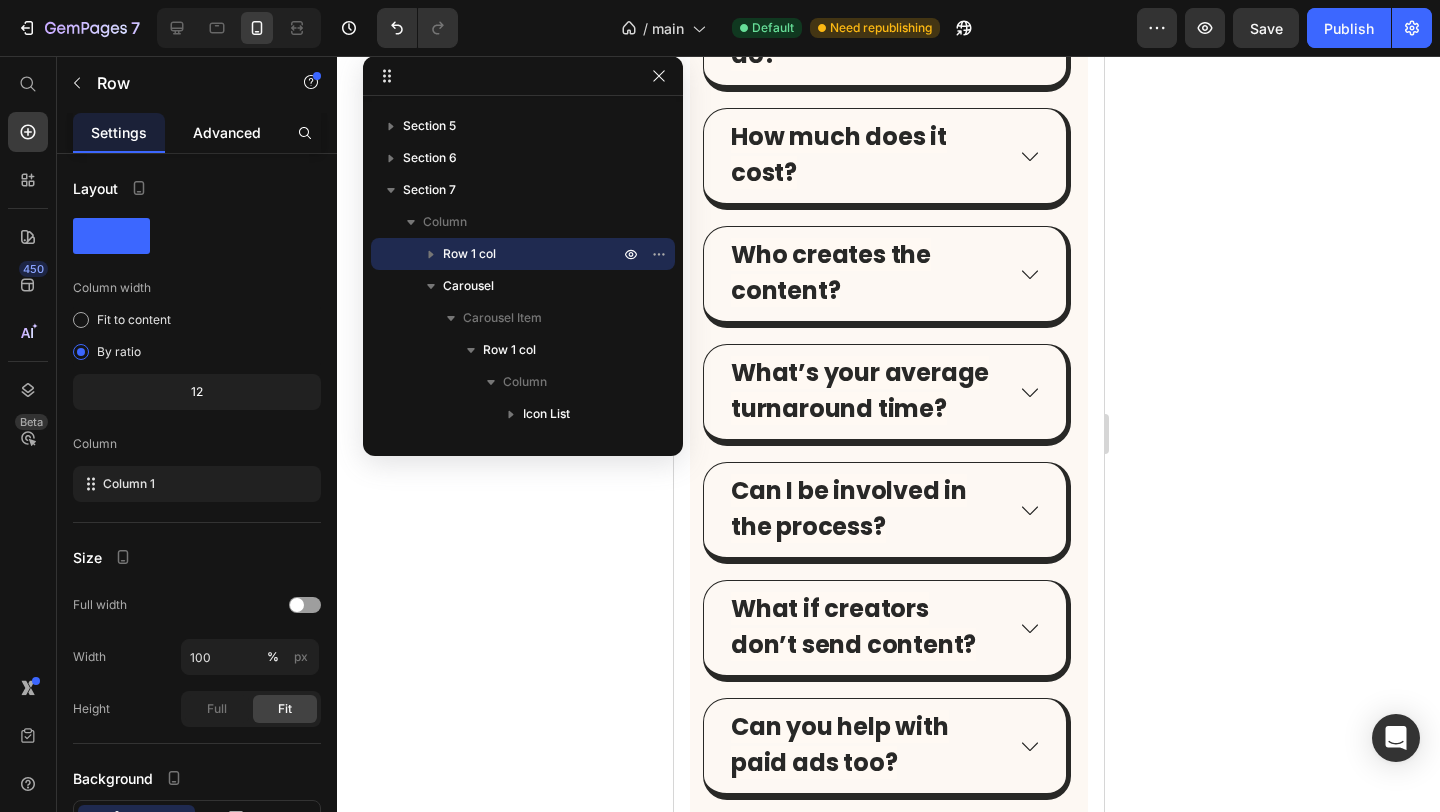 click on "Advanced" at bounding box center (227, 132) 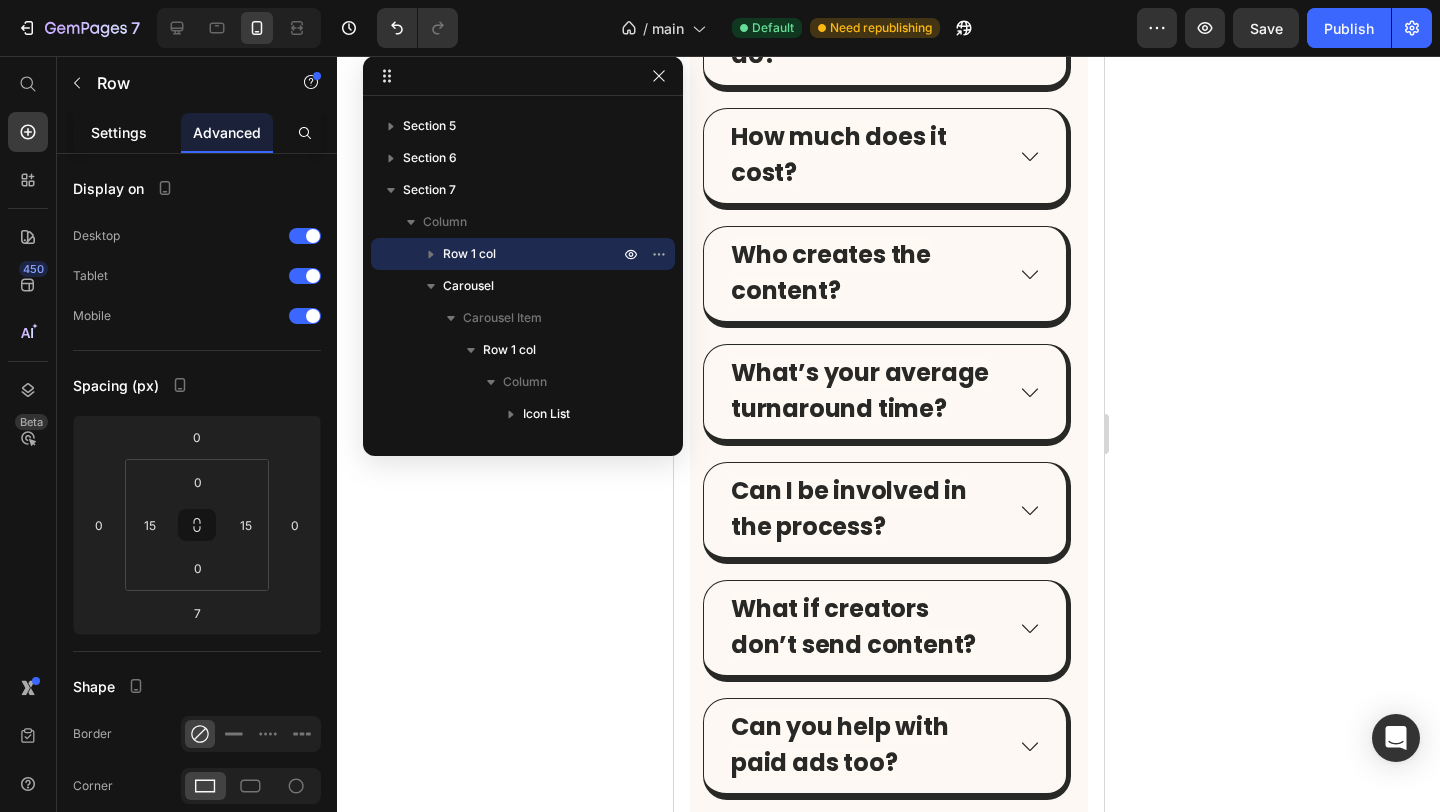 click on "Settings" at bounding box center (119, 132) 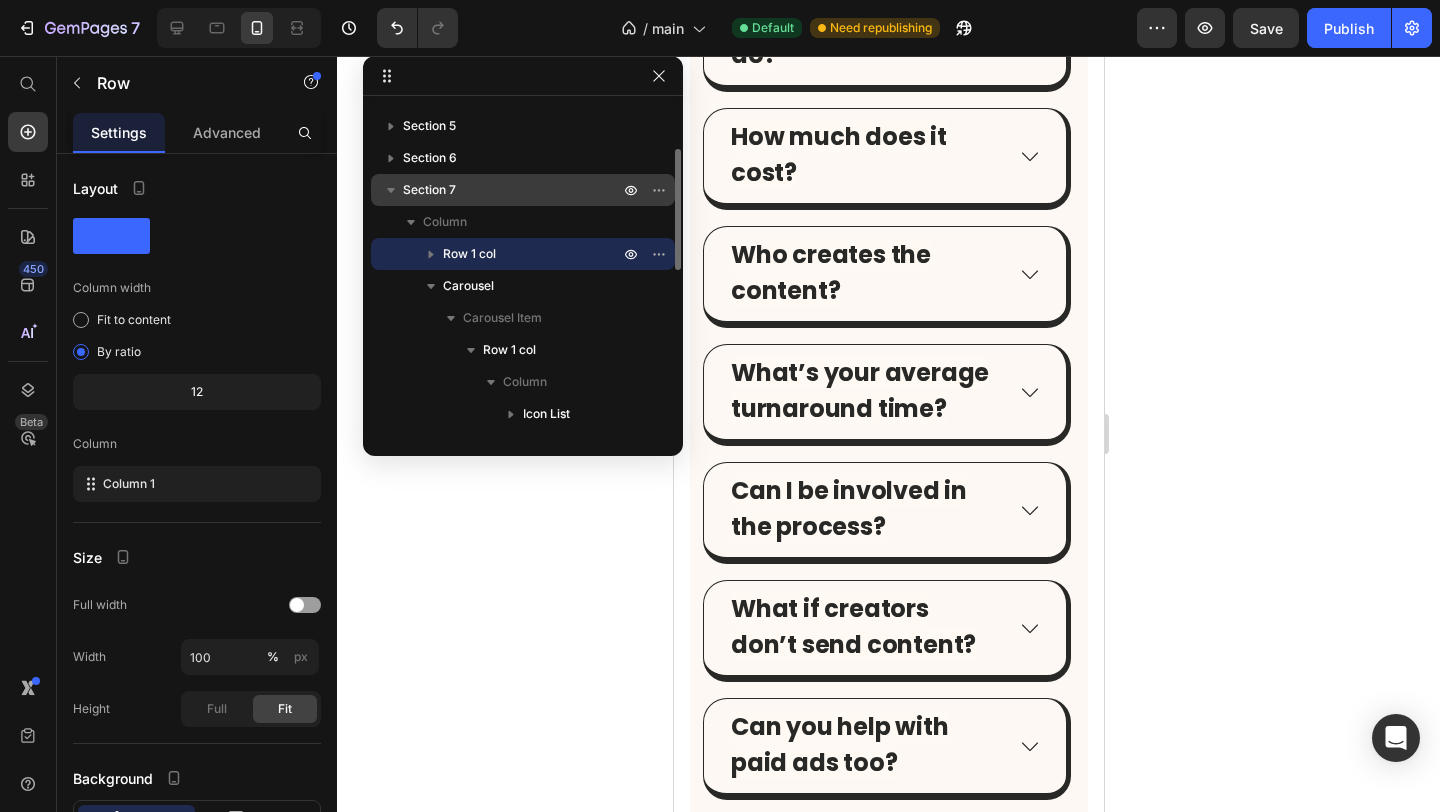 click on "Section 7" at bounding box center [513, 190] 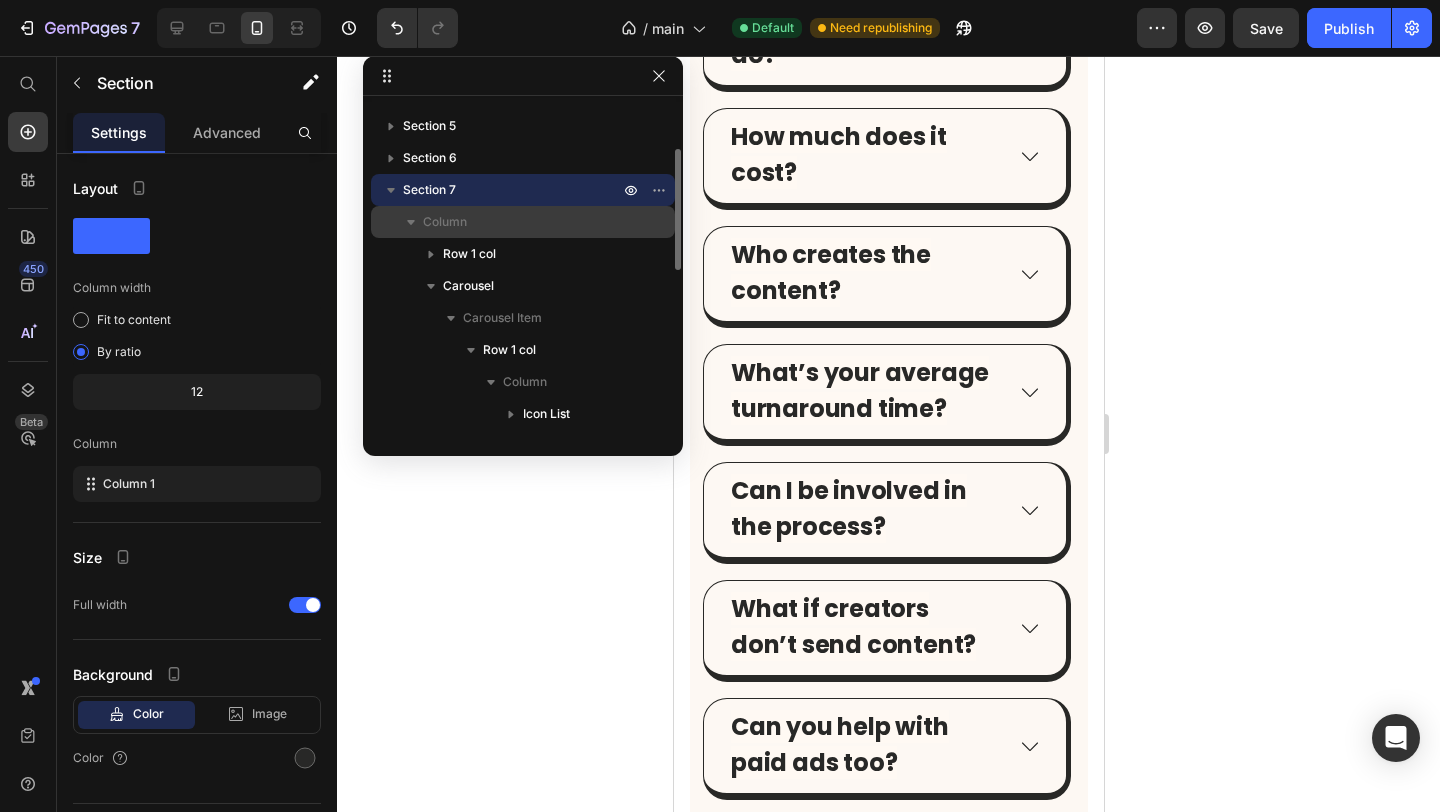 click on "Column" at bounding box center (523, 222) 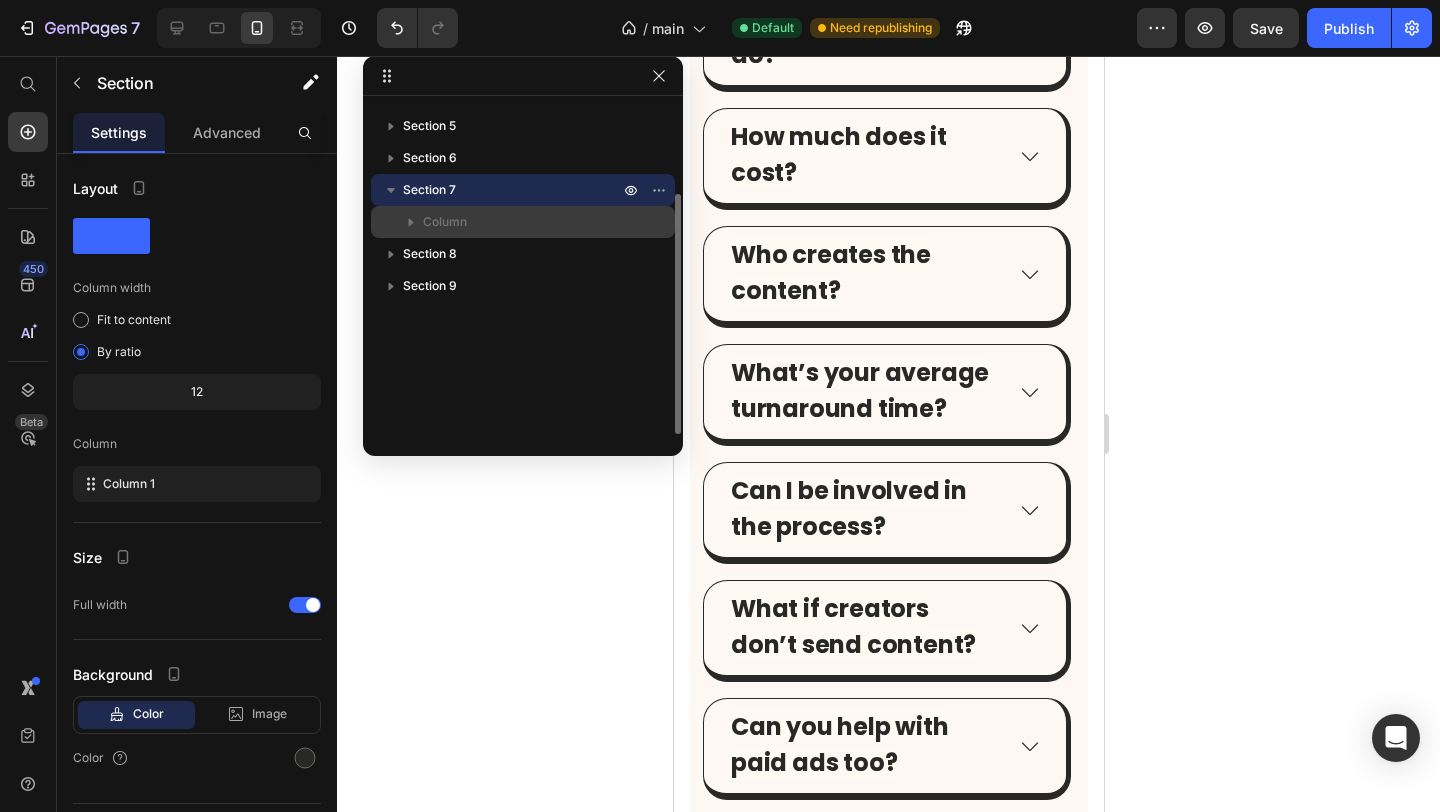 click on "Column" at bounding box center [523, 222] 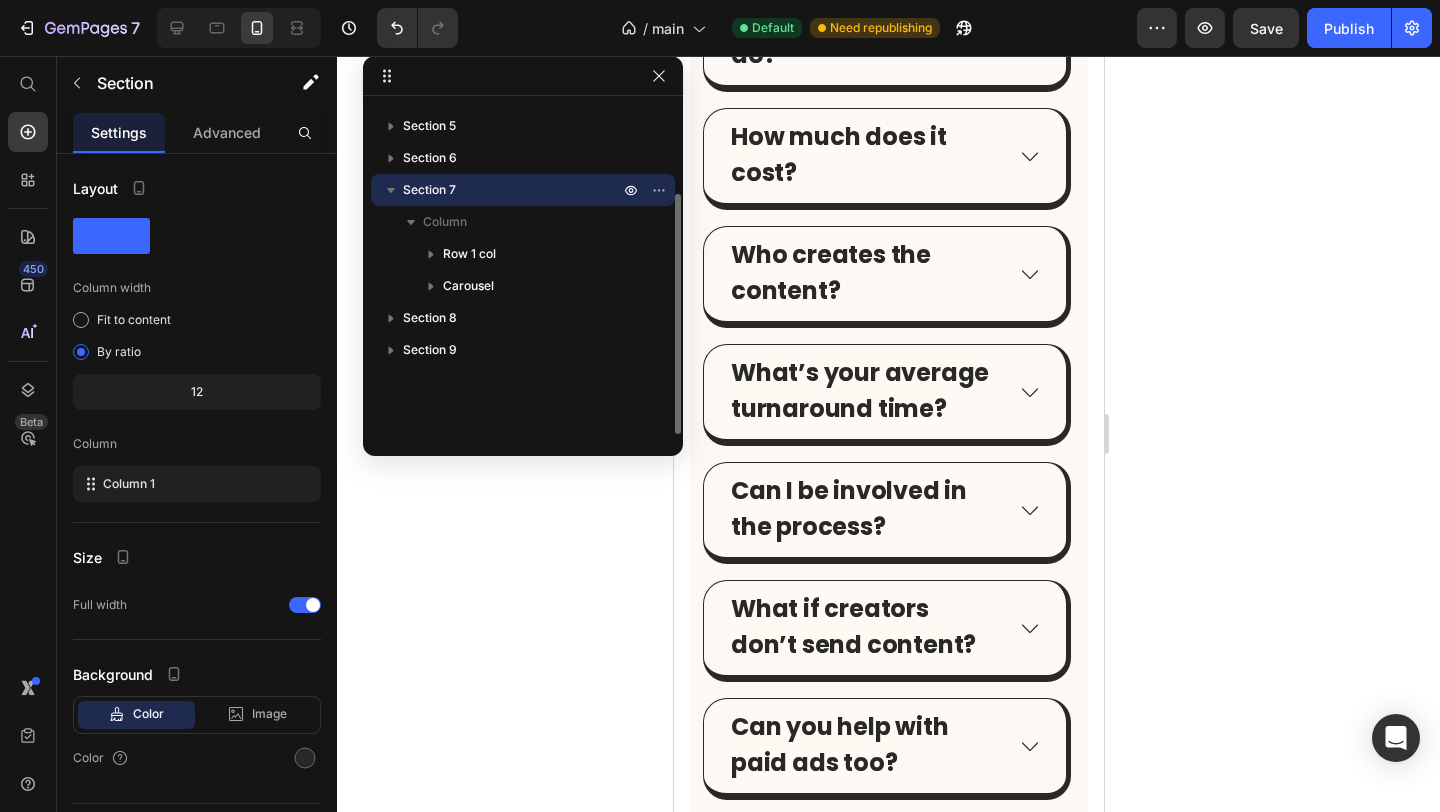 click on "Section 7" at bounding box center (513, 190) 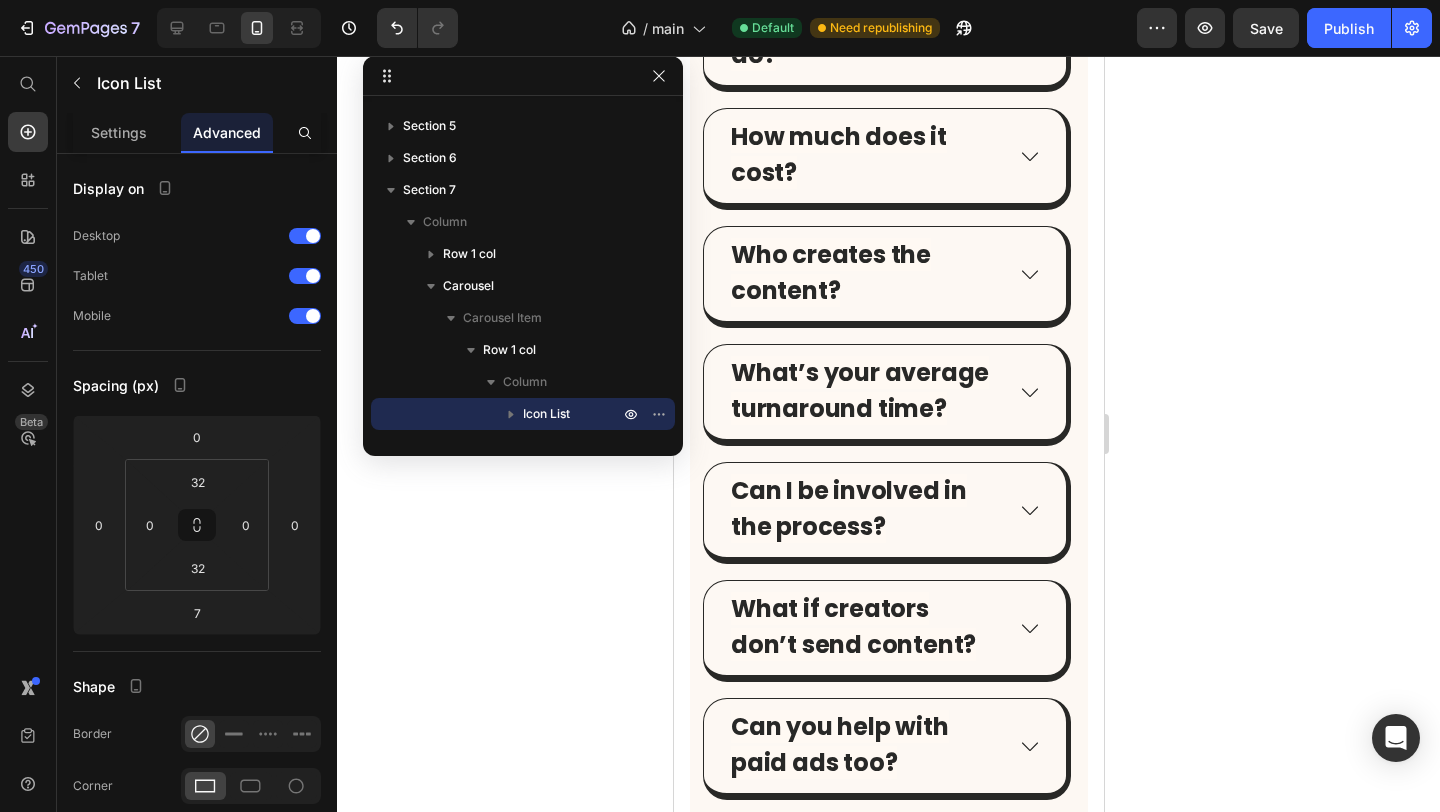 click on "Icon Icon Icon Icon Icon Icon List" at bounding box center (864, -958) 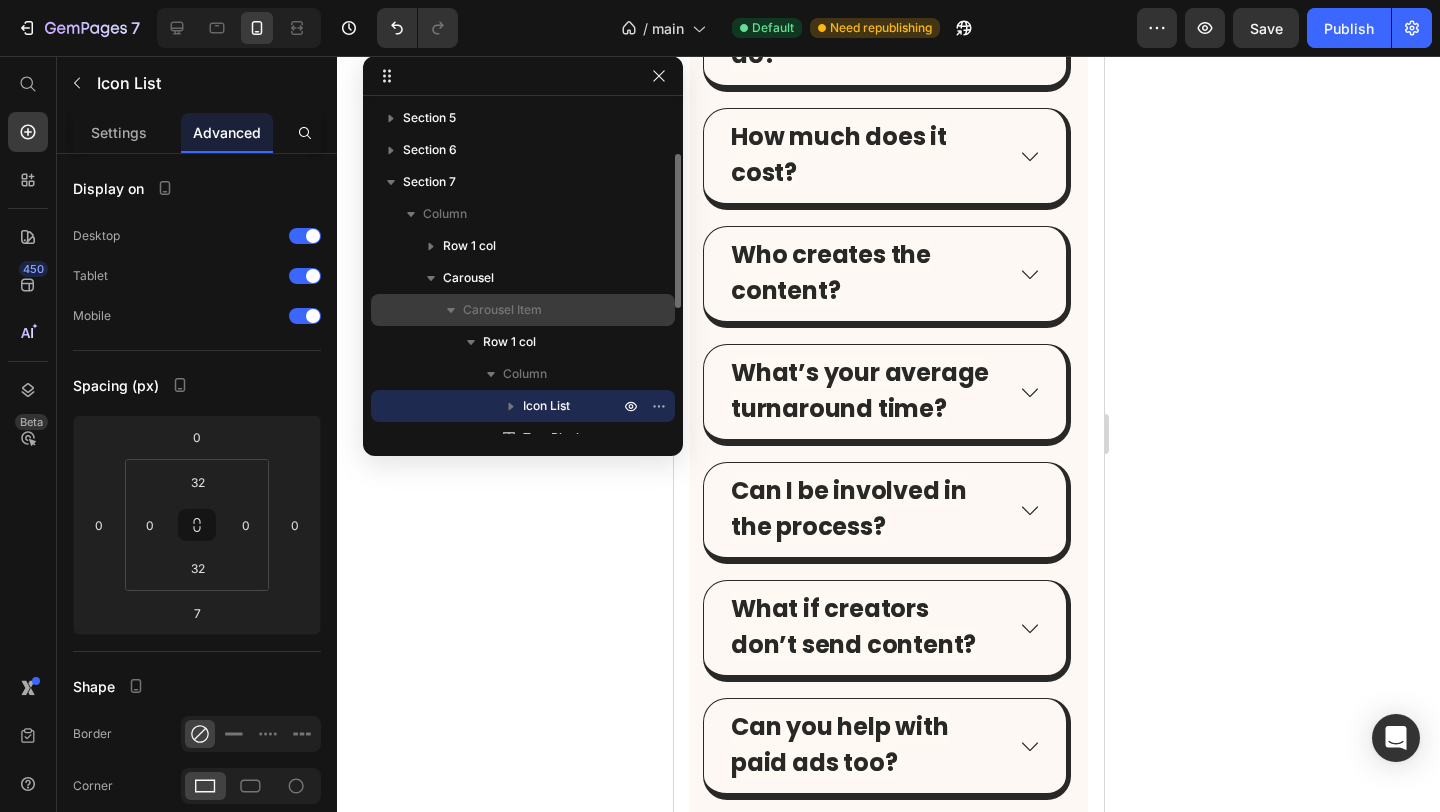 scroll, scrollTop: 145, scrollLeft: 0, axis: vertical 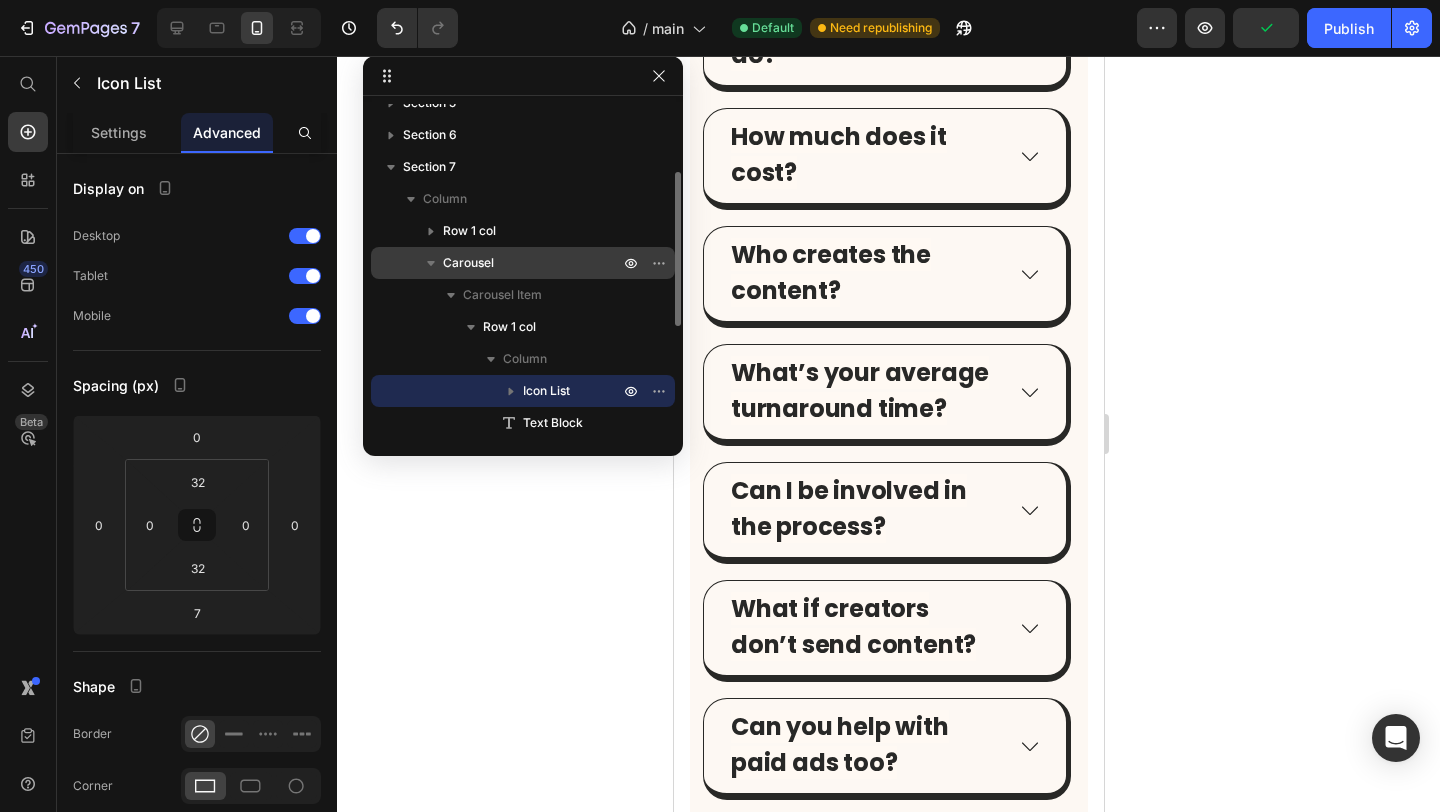 click on "Carousel" at bounding box center [533, 263] 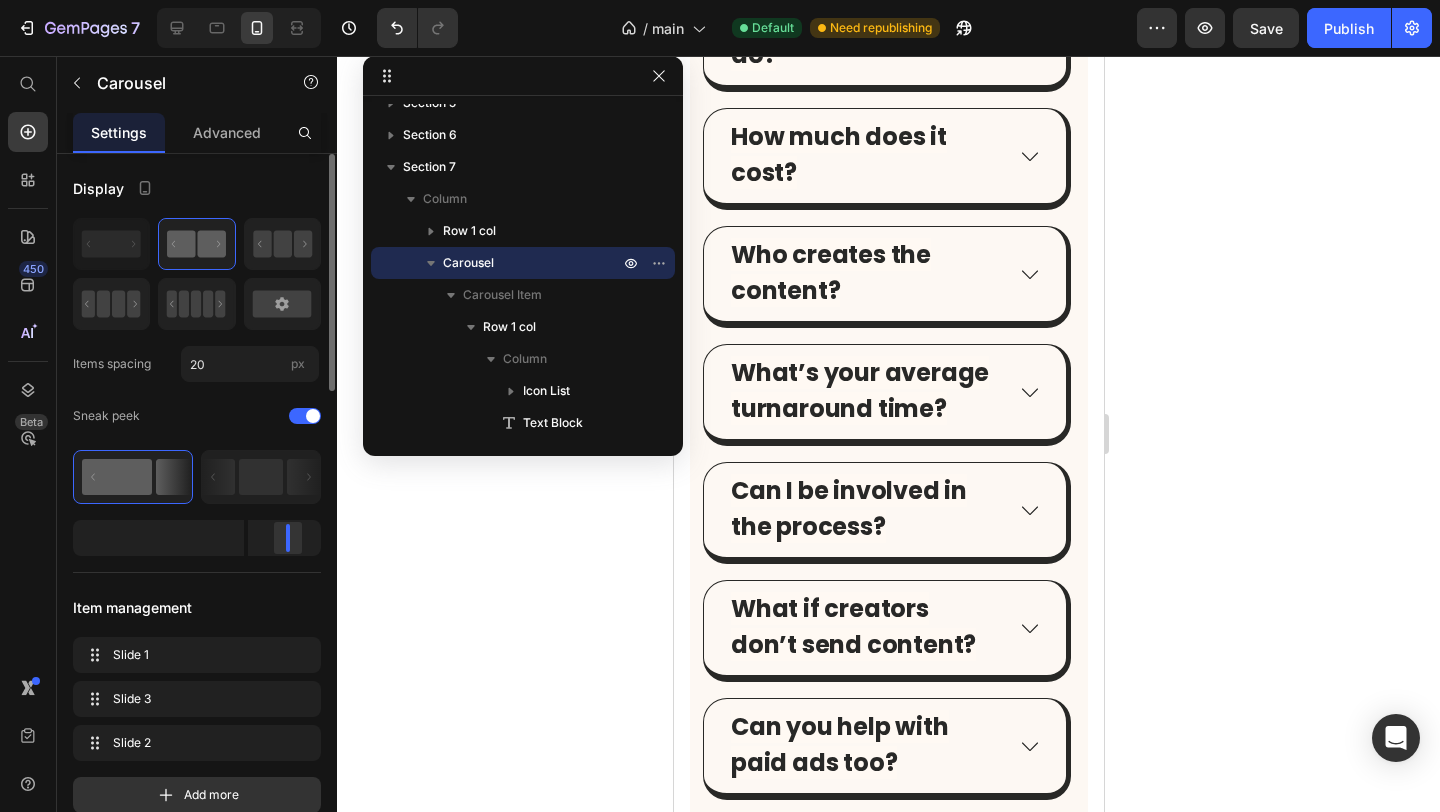 click at bounding box center (288, 538) 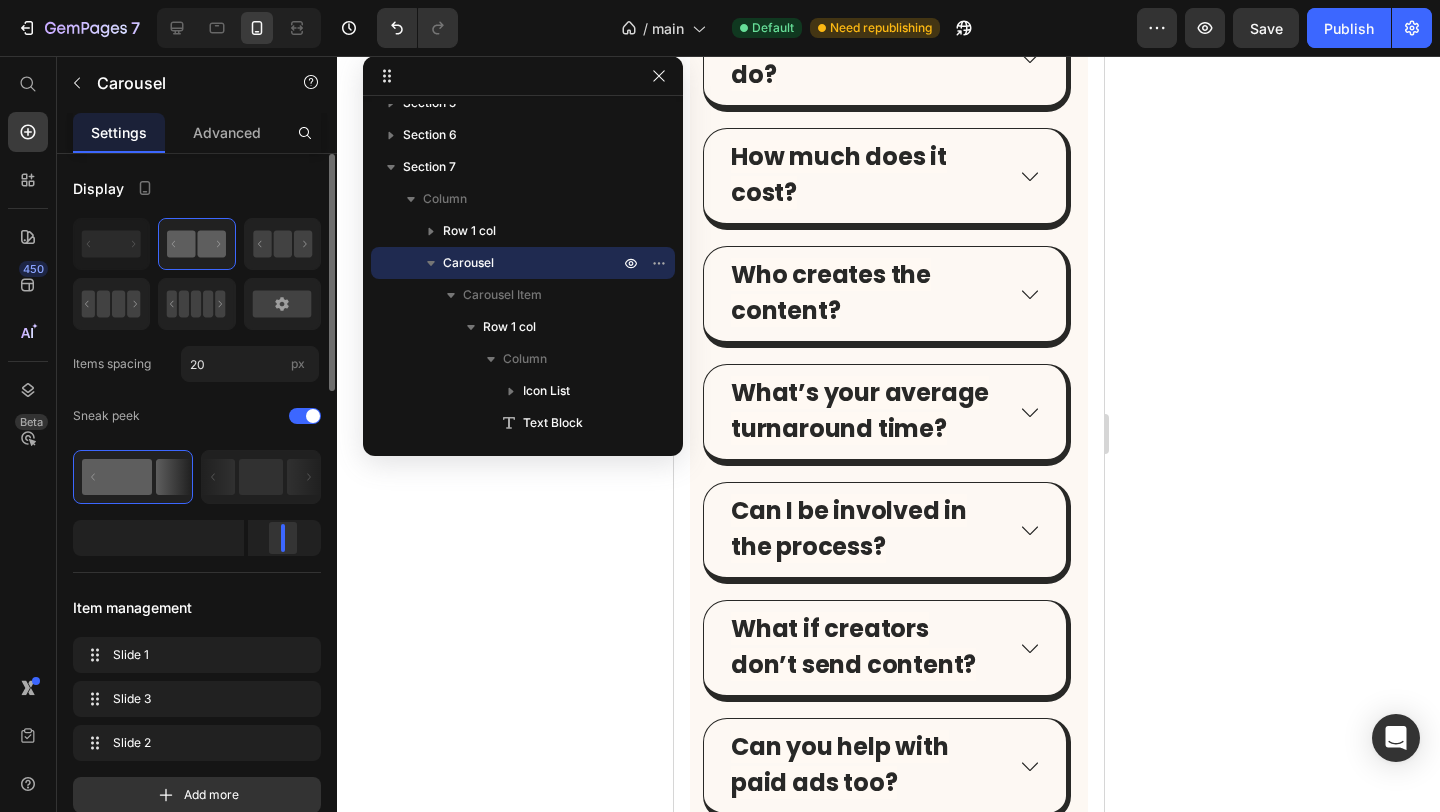 click at bounding box center [284, 538] 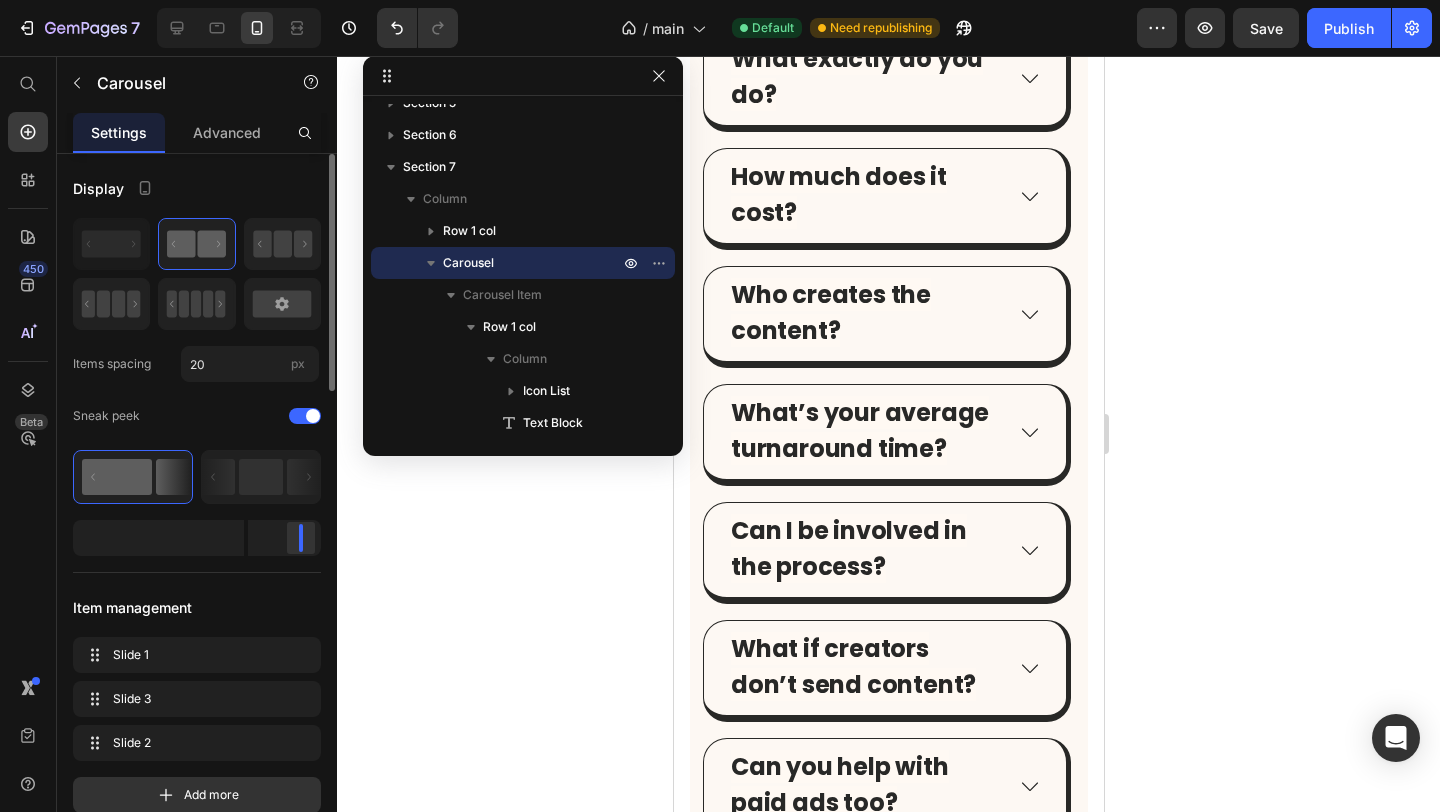 click at bounding box center (301, 538) 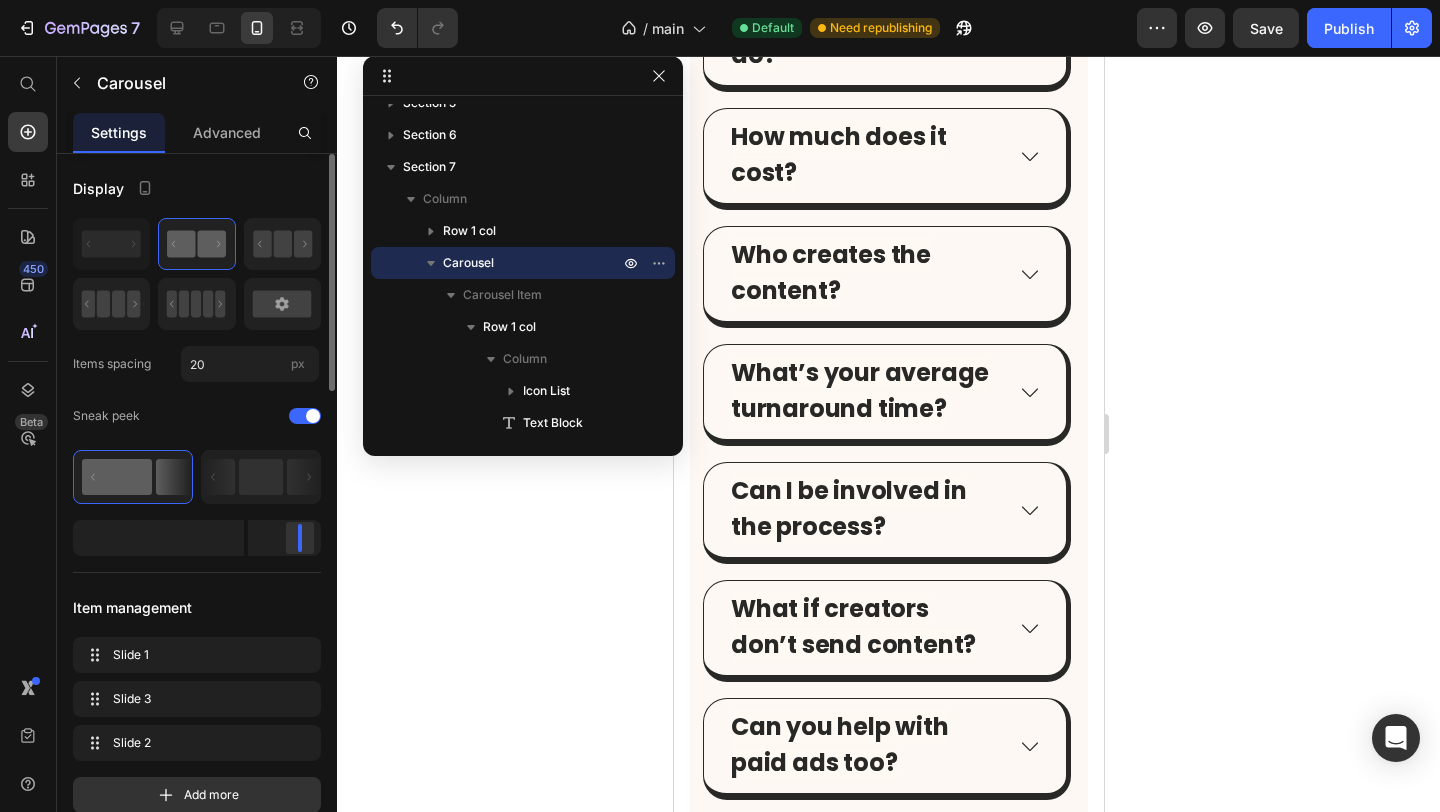 click at bounding box center [300, 538] 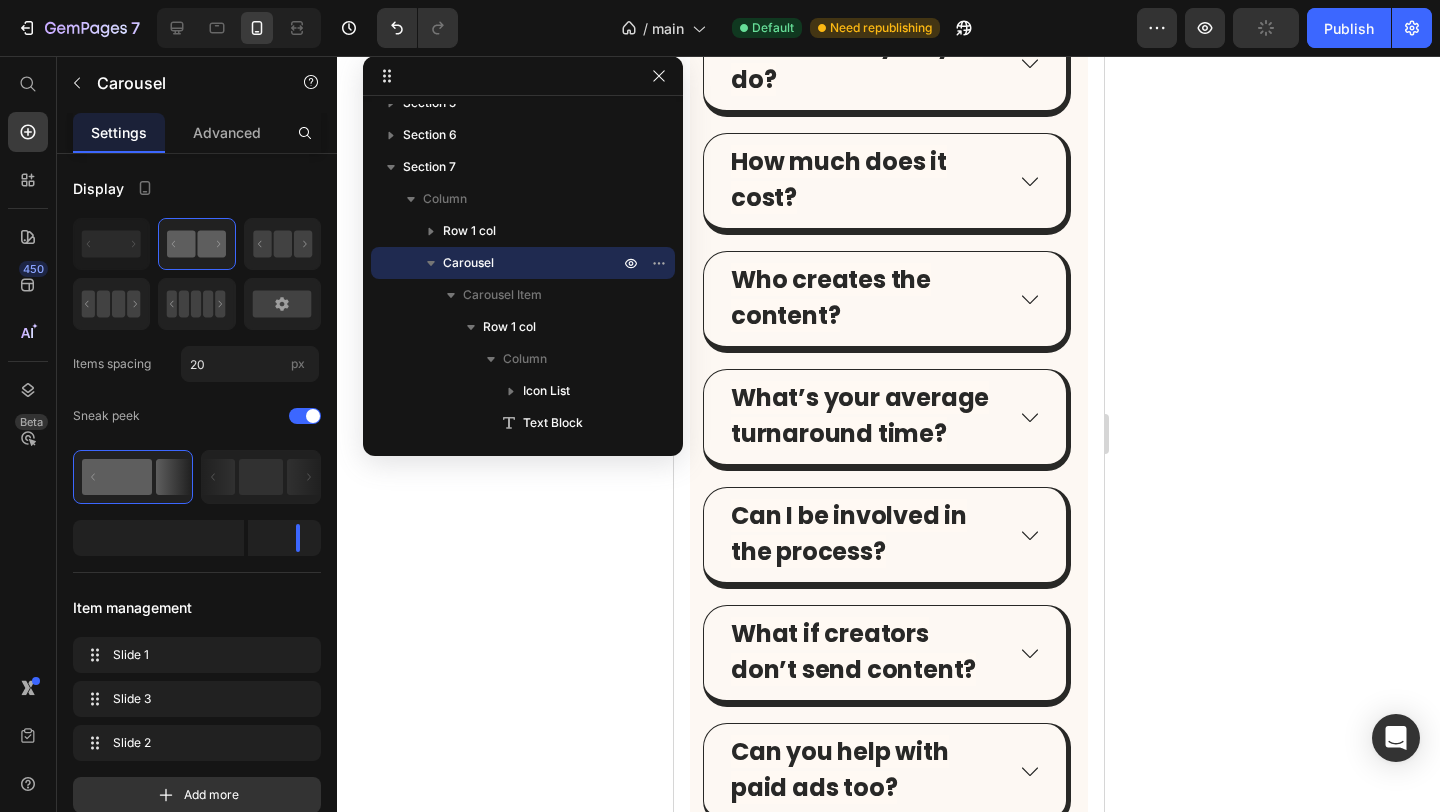 scroll, scrollTop: 7569, scrollLeft: 0, axis: vertical 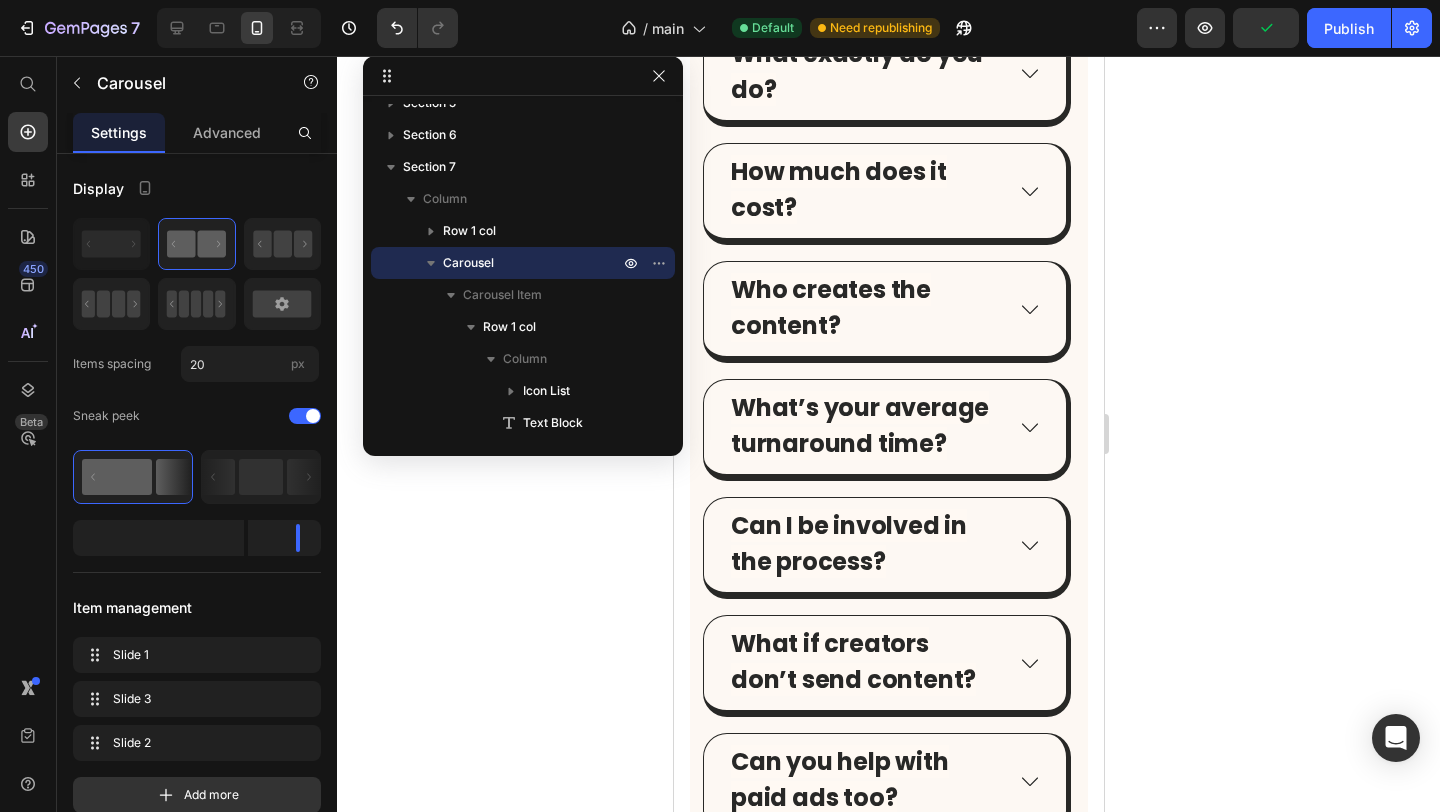 click on "Icon Icon Icon Icon Icon Icon List" at bounding box center [841, -923] 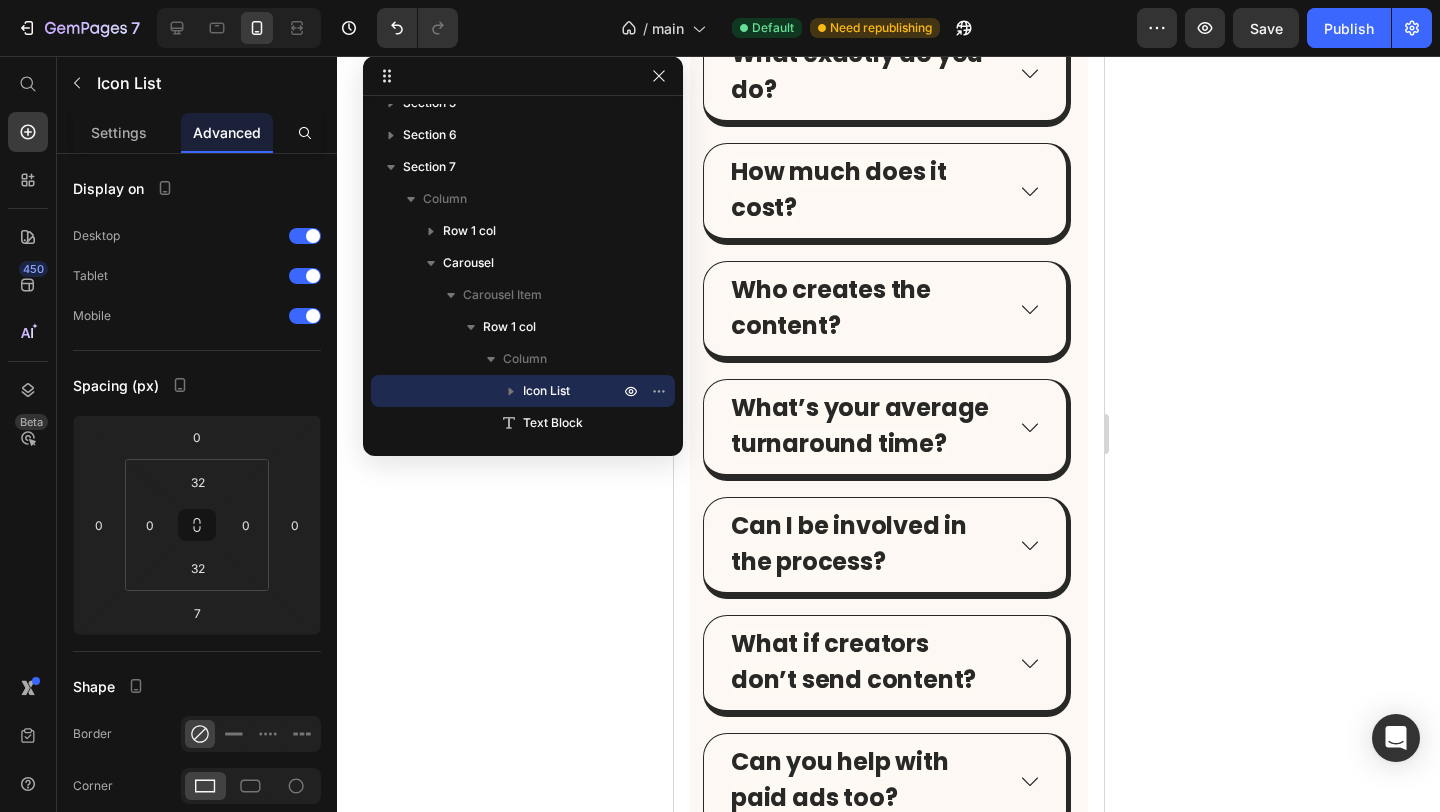 click on "Icon List" at bounding box center (726, -952) 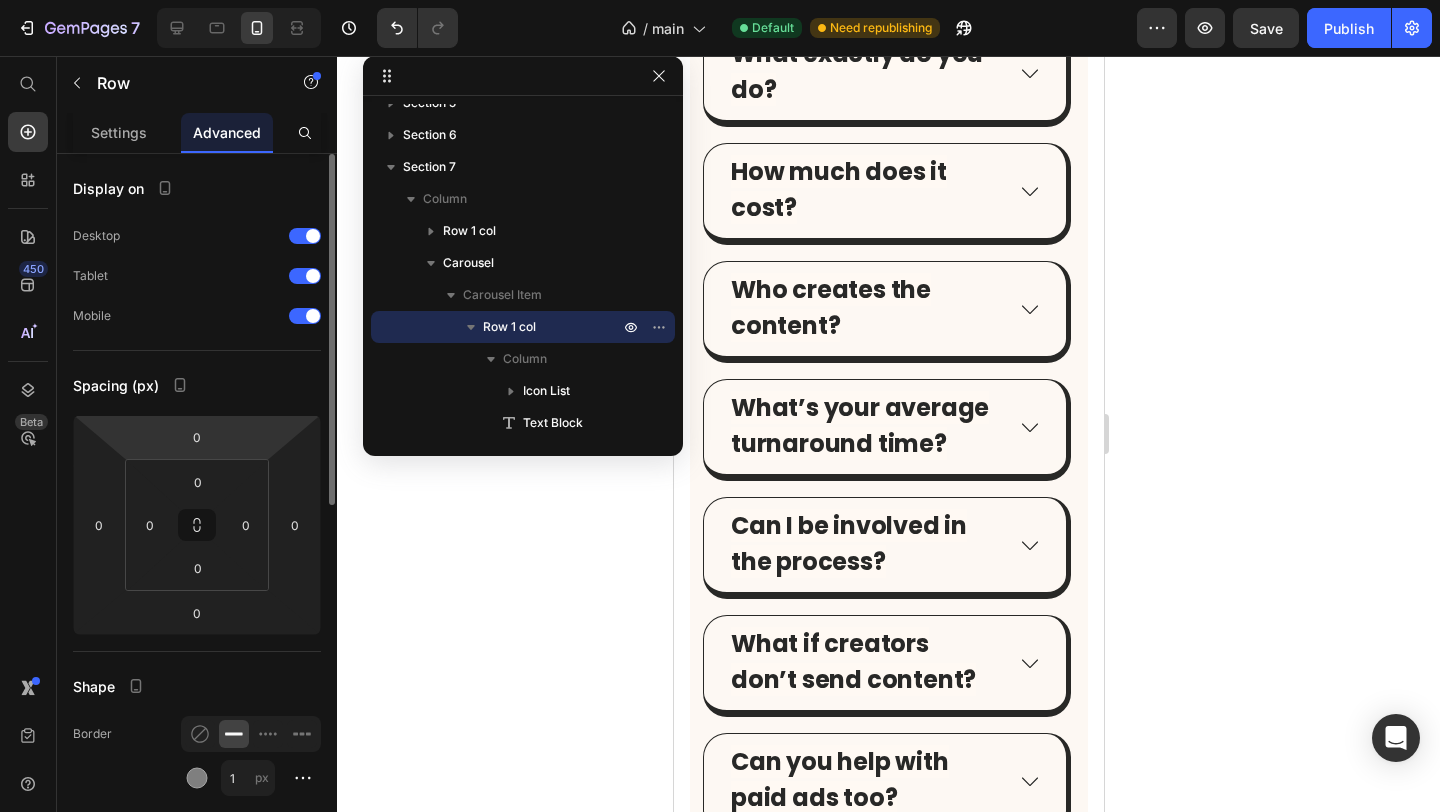 click on "7   /  main Default Need republishing Preview  Save   Publish  450 Beta Start with Sections Elements Hero Section Product Detail Brands Trusted Badges Guarantee Product Breakdown How to use Testimonials Compare Bundle FAQs Social Proof Brand Story Product List Collection Blog List Contact Sticky Add to Cart Custom Footer Browse Library 450 Layout
Row
Row
Row
Row Text
Heading
Text Block Button
Button
Button
Sticky Back to top Media
Image
Image" at bounding box center (720, 0) 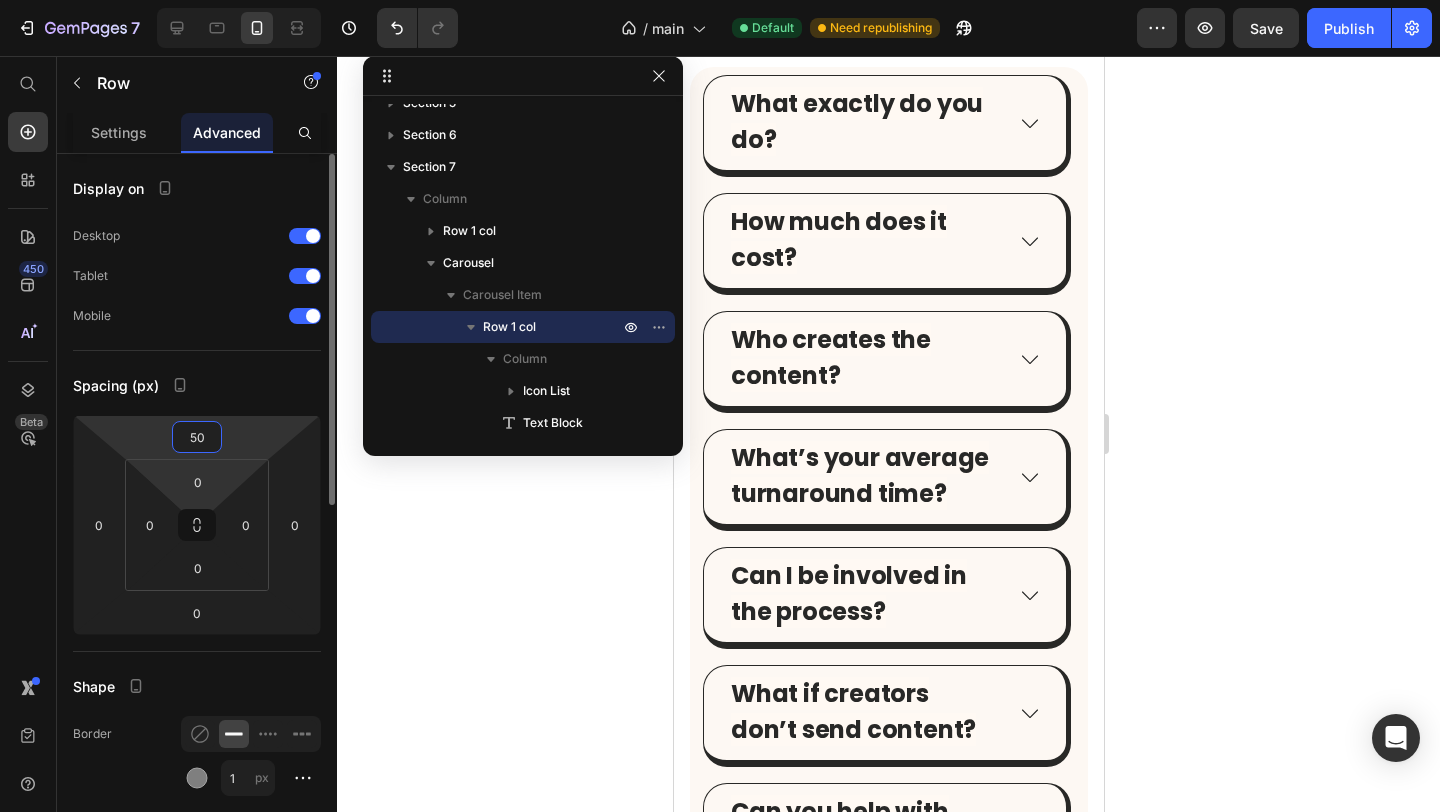 type on "0" 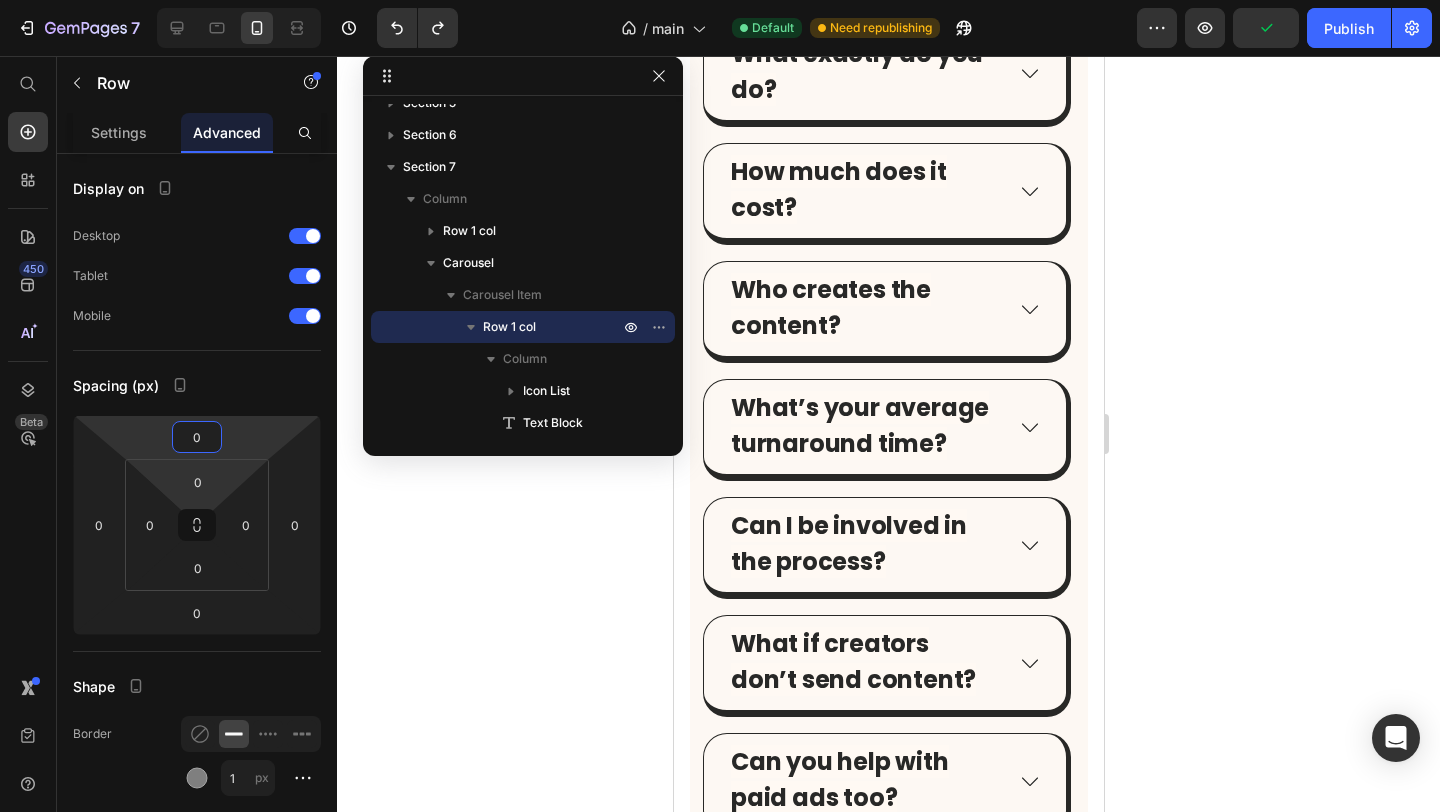 click on "7   /  main Default Need republishing Preview  Publish  450 Beta Start with Sections Elements Hero Section Product Detail Brands Trusted Badges Guarantee Product Breakdown How to use Testimonials Compare Bundle FAQs Social Proof Brand Story Product List Collection Blog List Contact Sticky Add to Cart Custom Footer Browse Library 450 Layout
Row
Row
Row
Row Text
Heading
Text Block Button
Button
Button
Sticky Back to top Media
Image
Image" at bounding box center (720, 0) 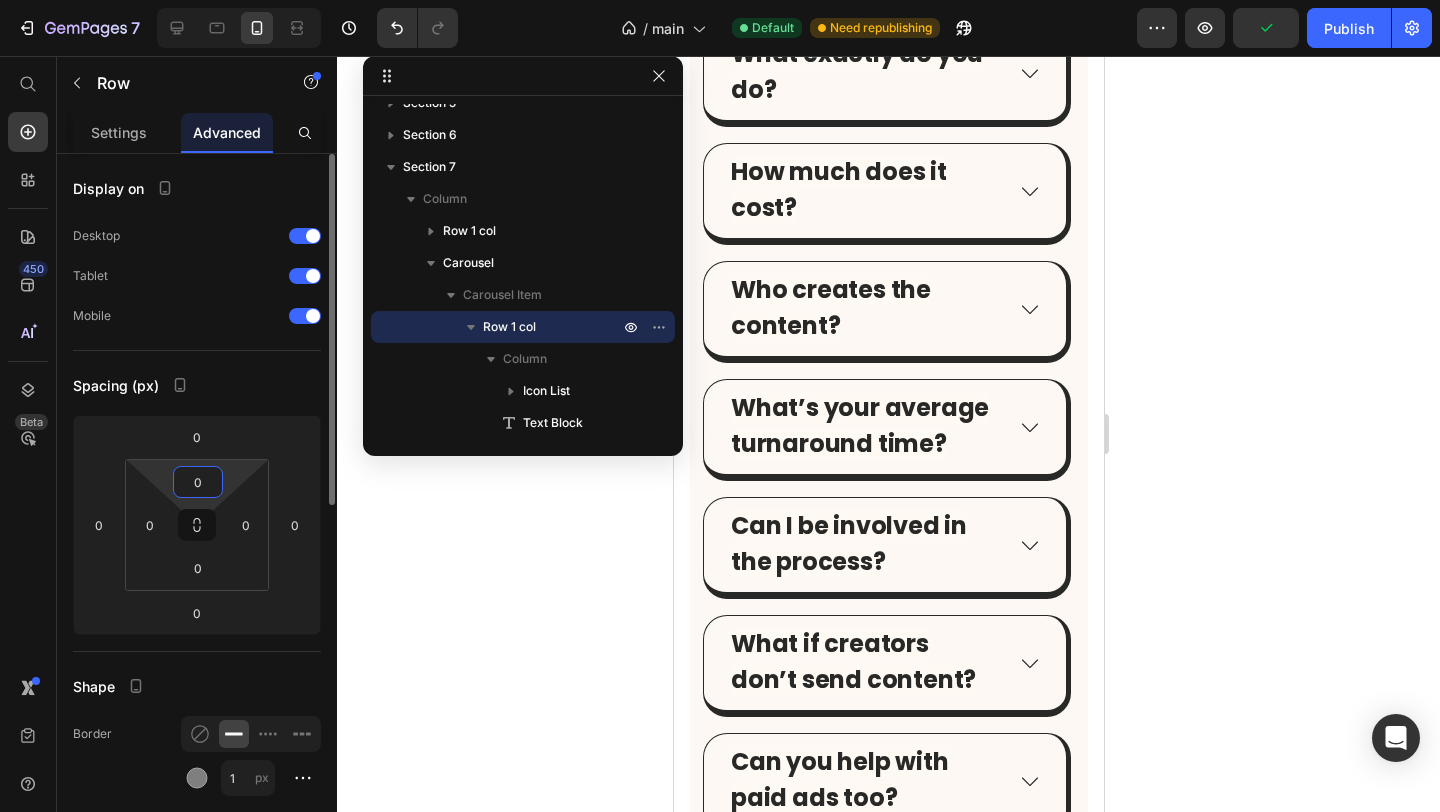 click on "0" at bounding box center [198, 482] 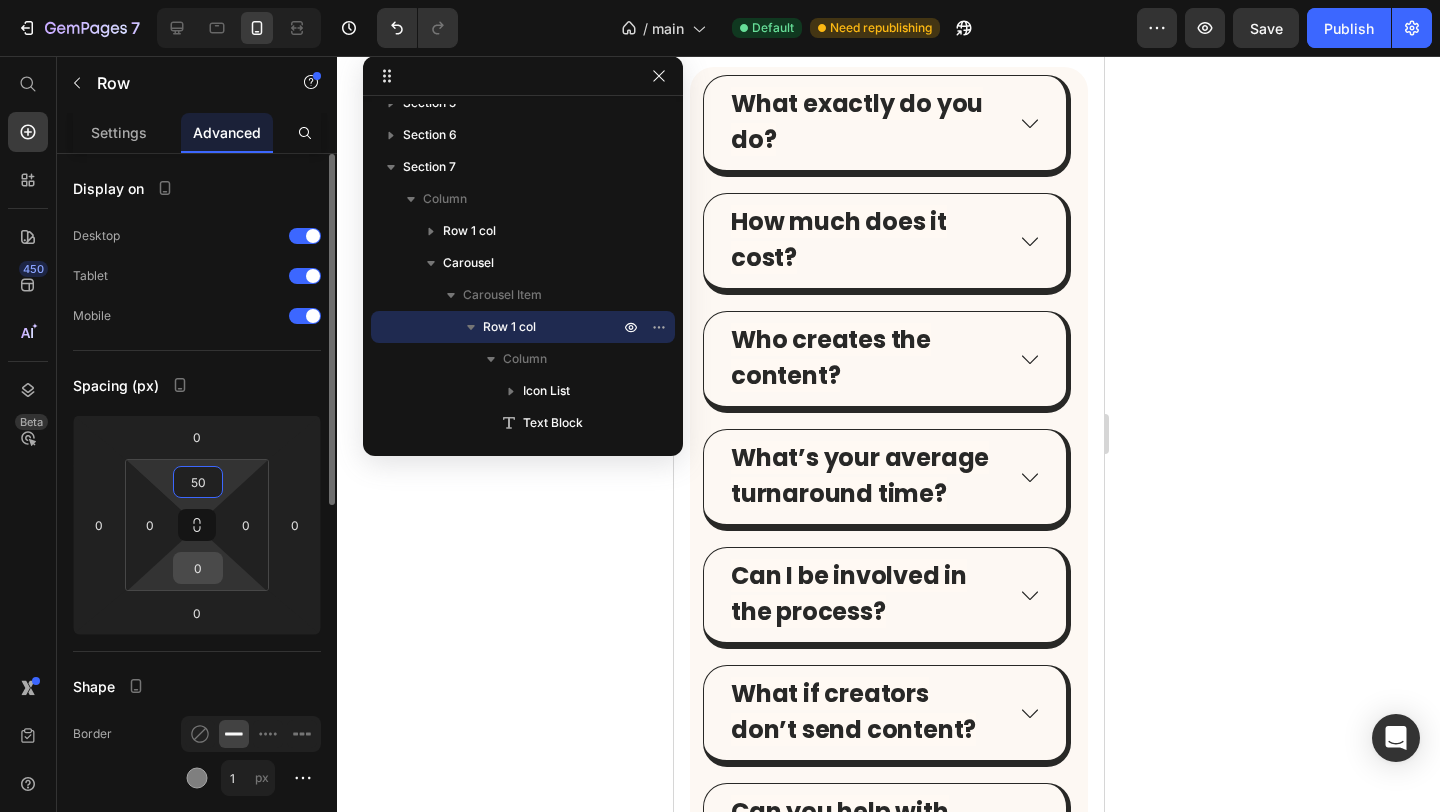 type on "50" 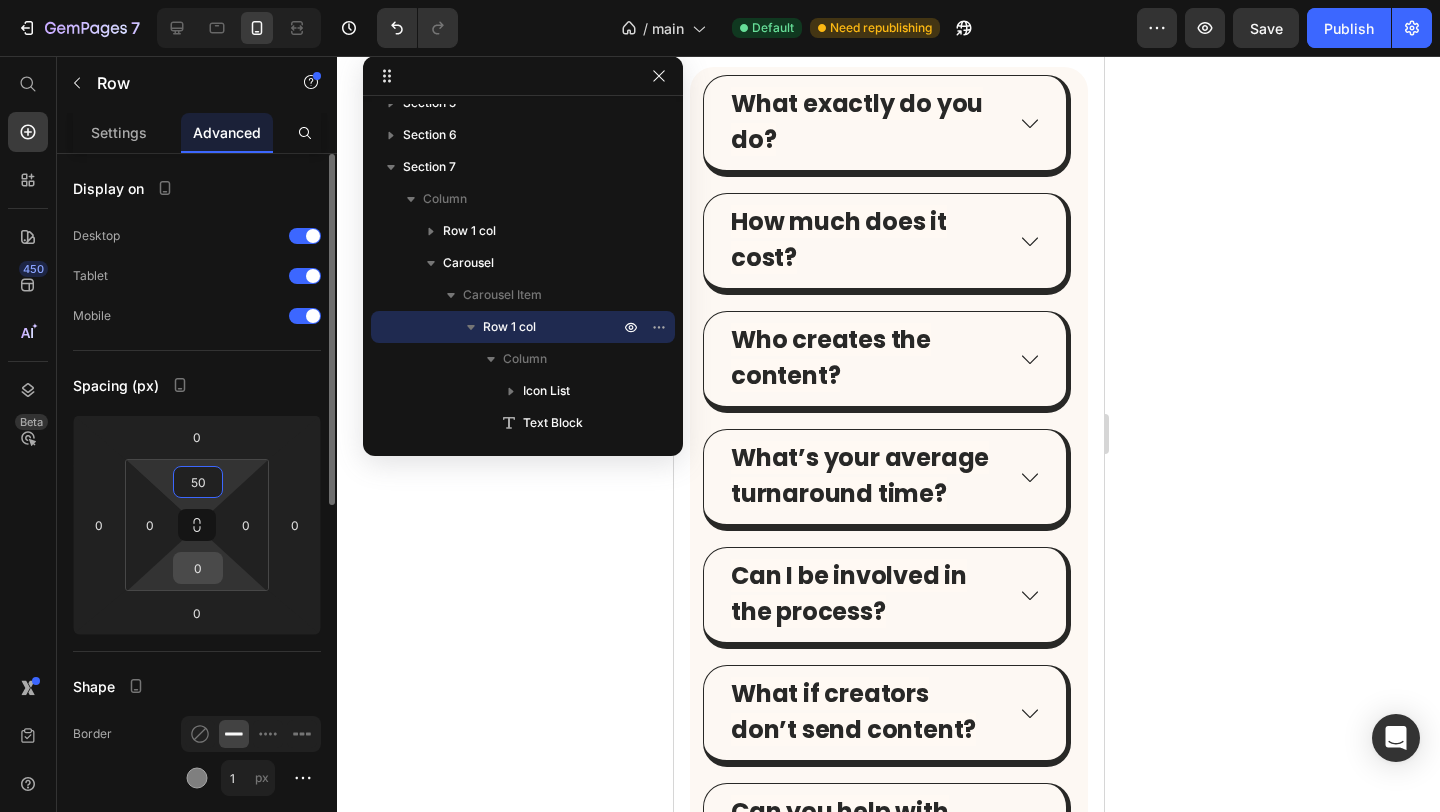 click on "0" at bounding box center (198, 568) 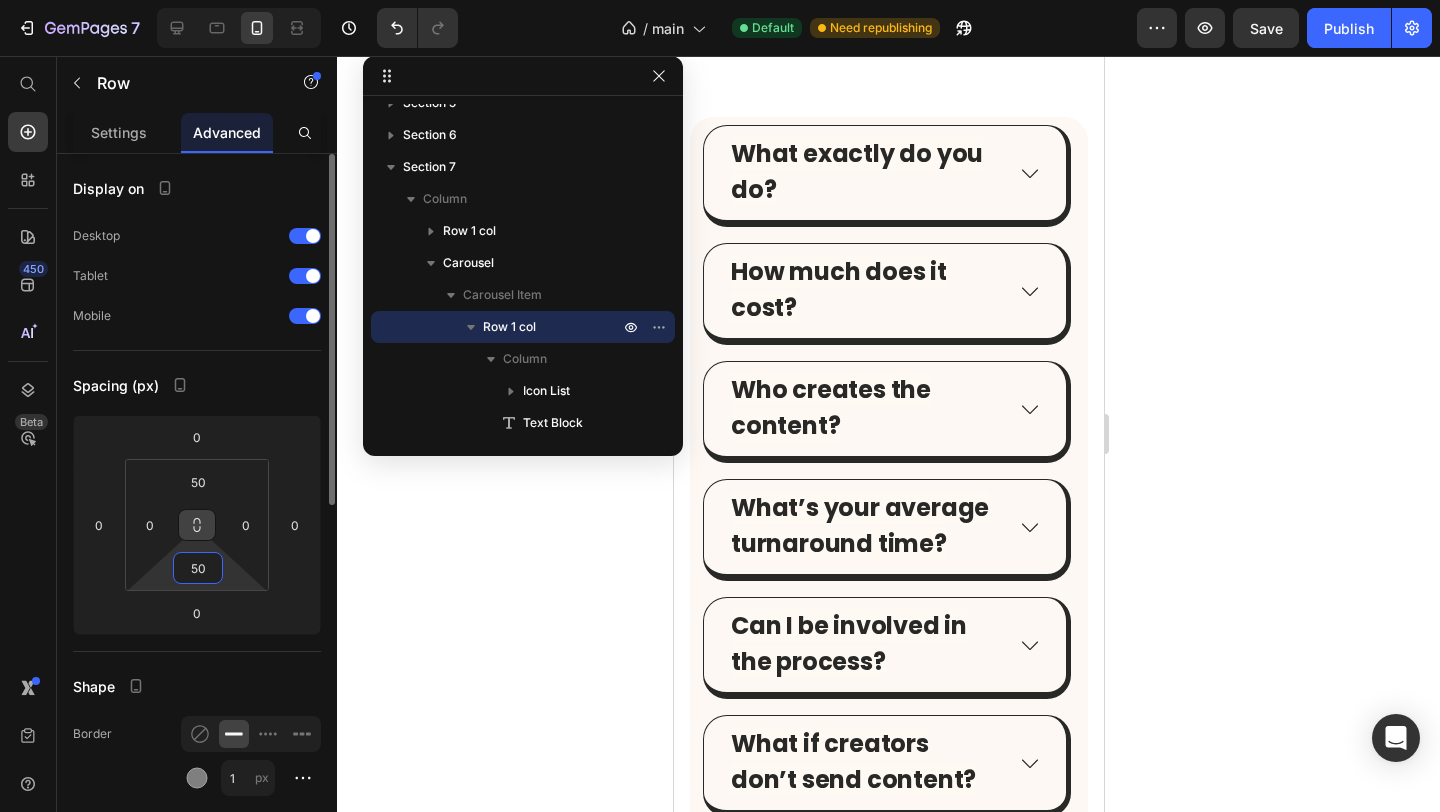 type on "50" 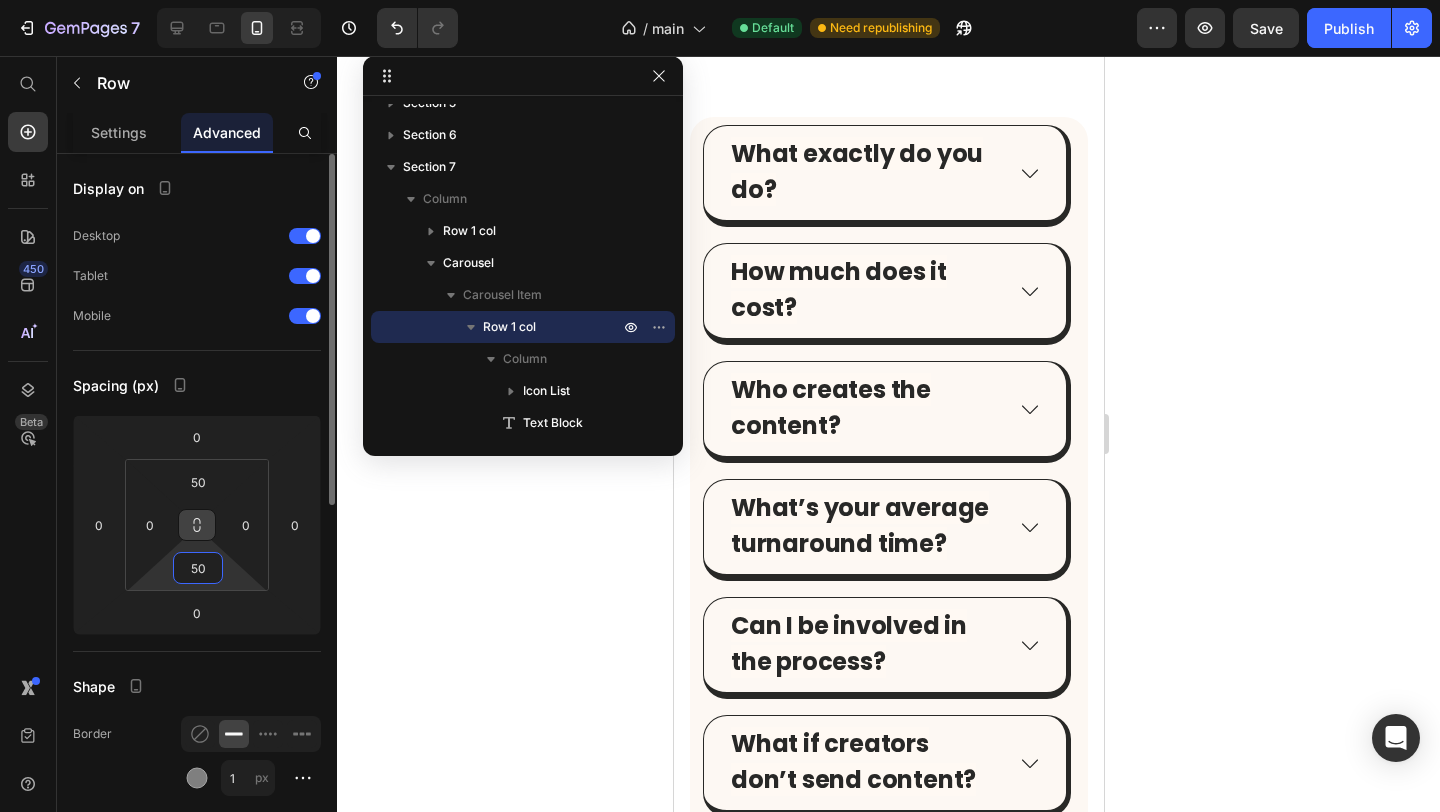 click at bounding box center [197, 525] 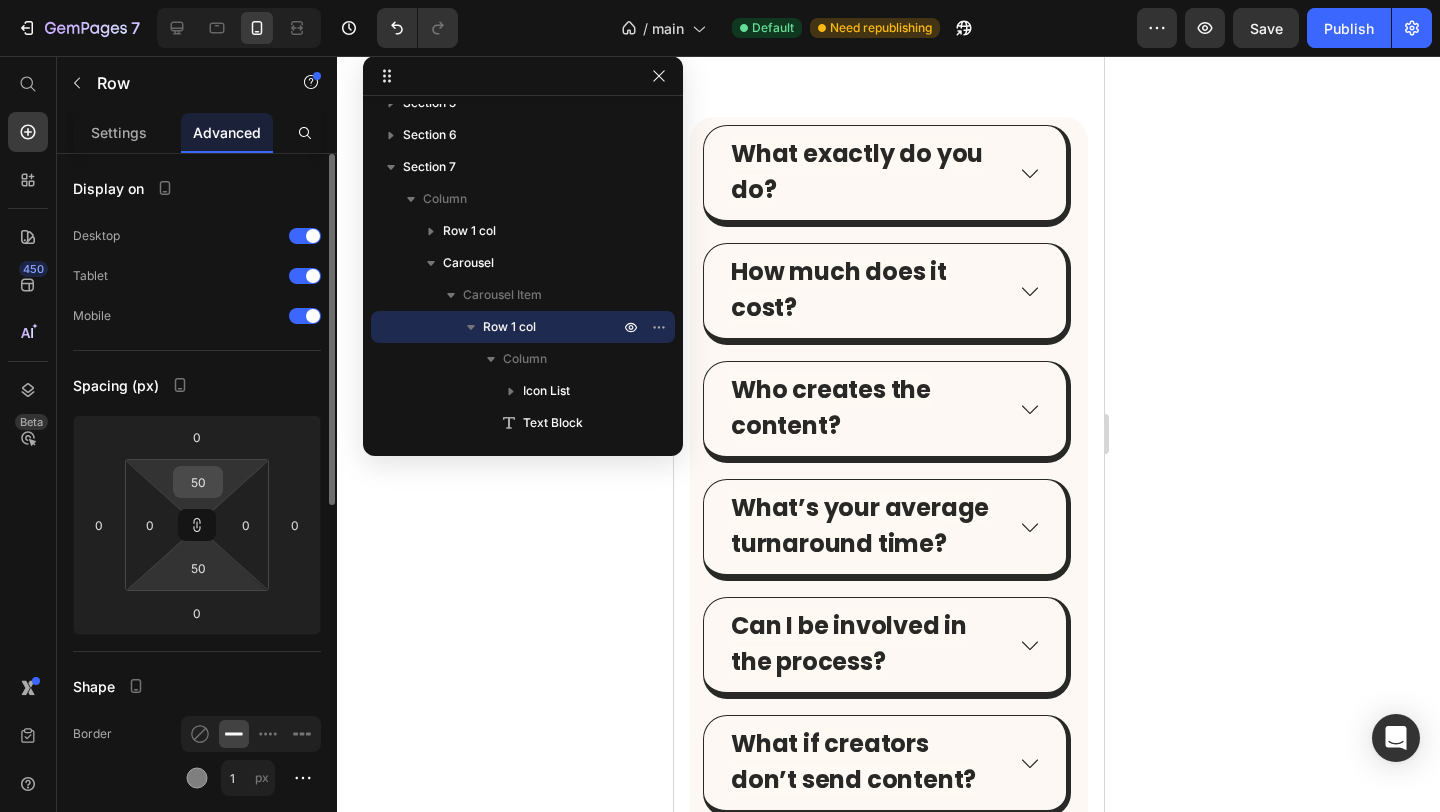 click on "50" at bounding box center (198, 482) 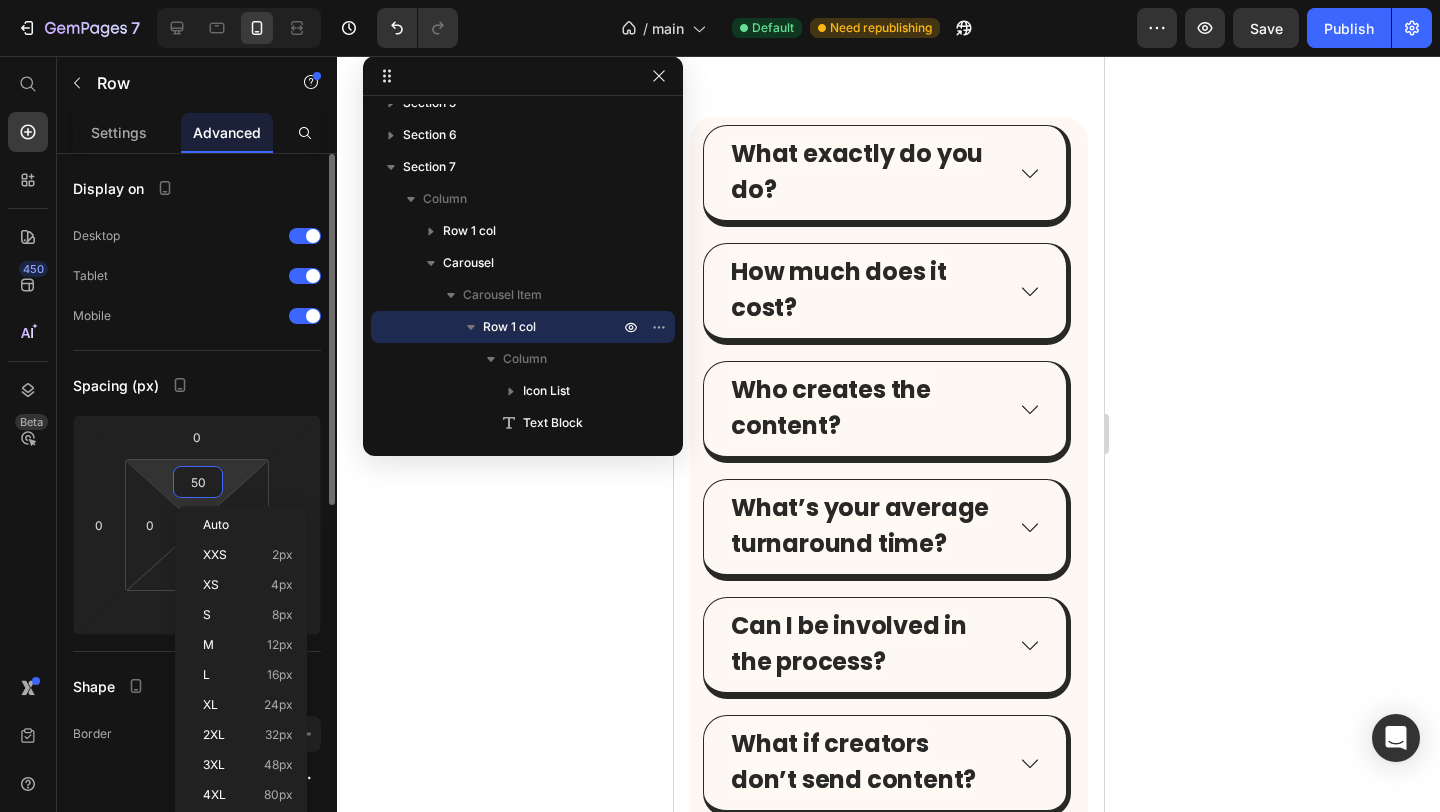 type on "51" 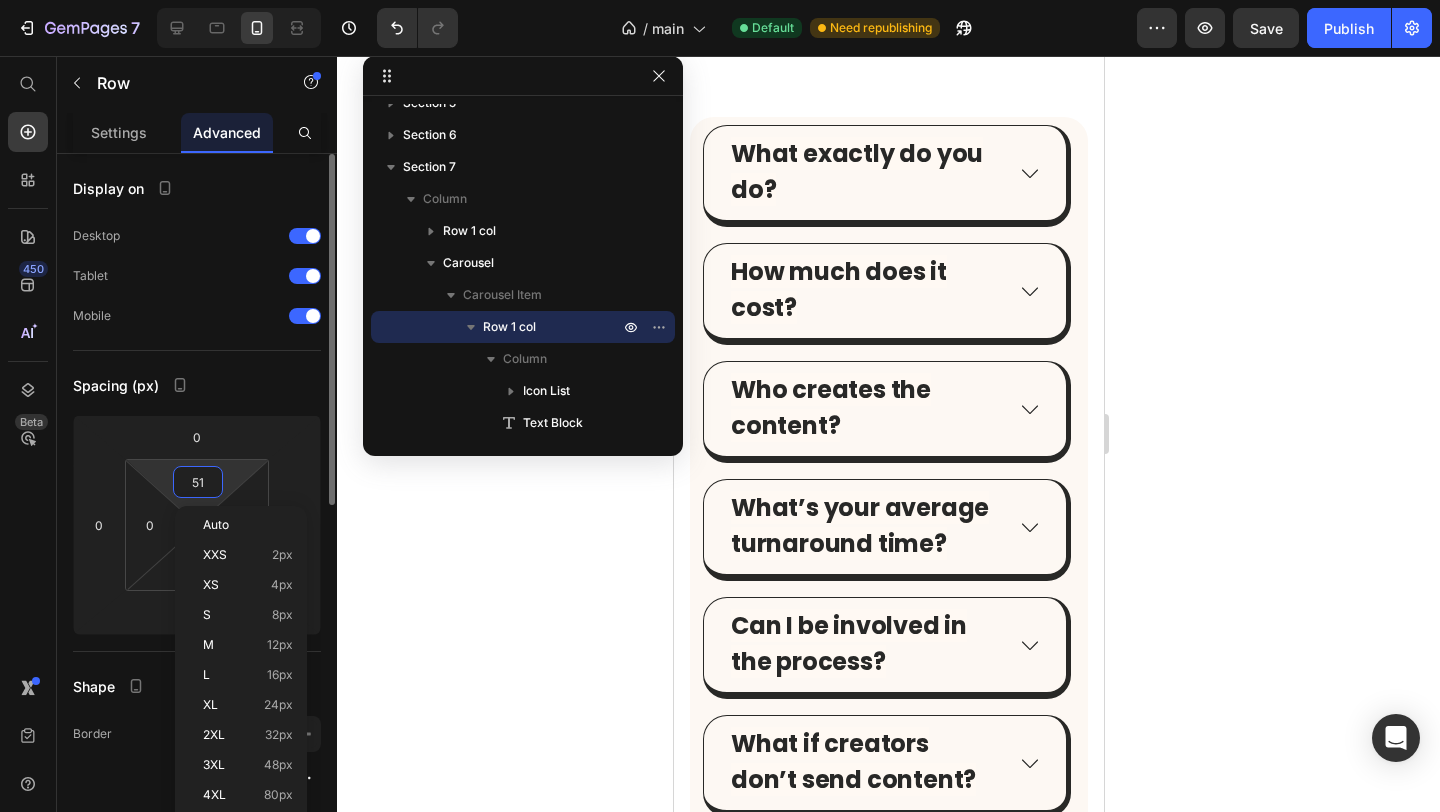 type on "51" 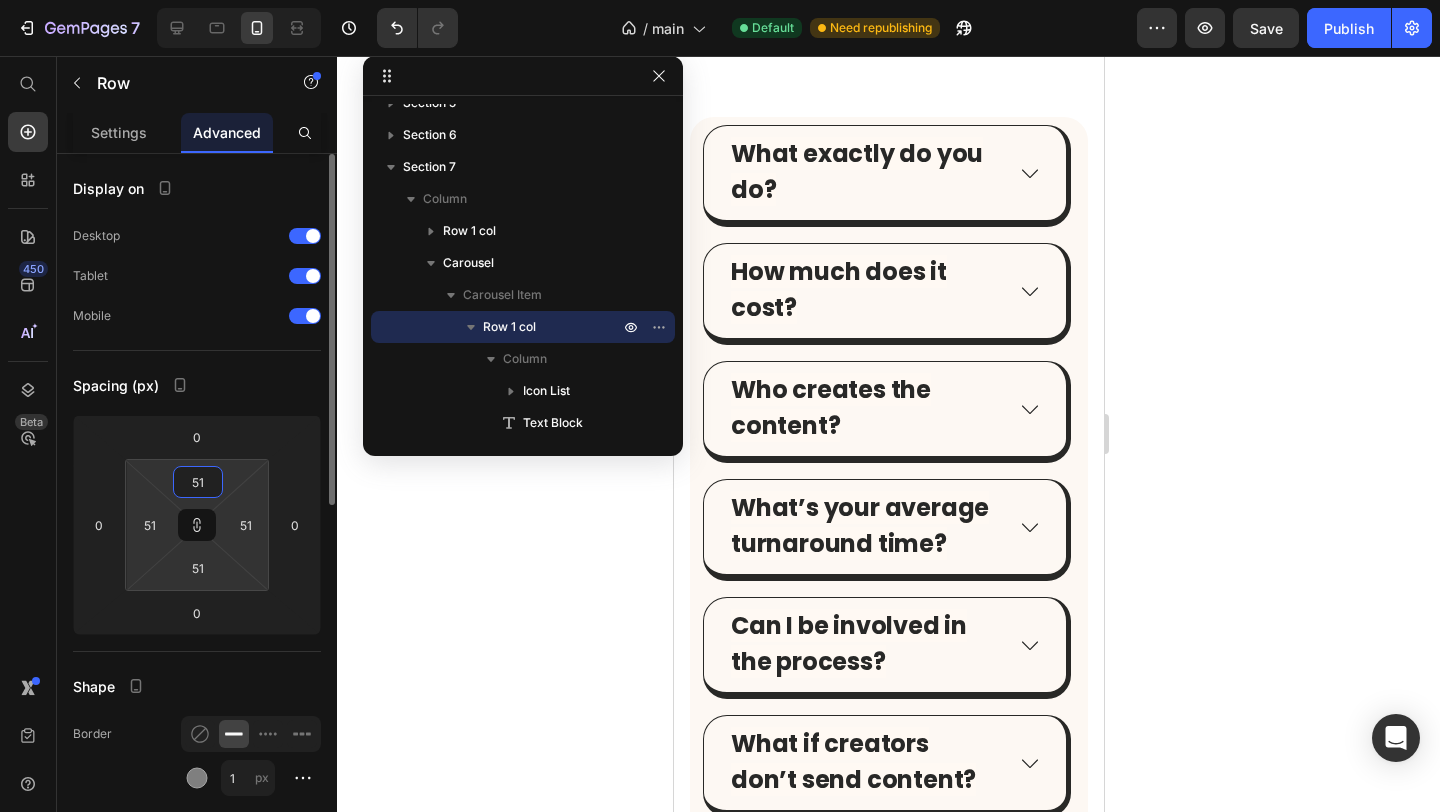 type on "52" 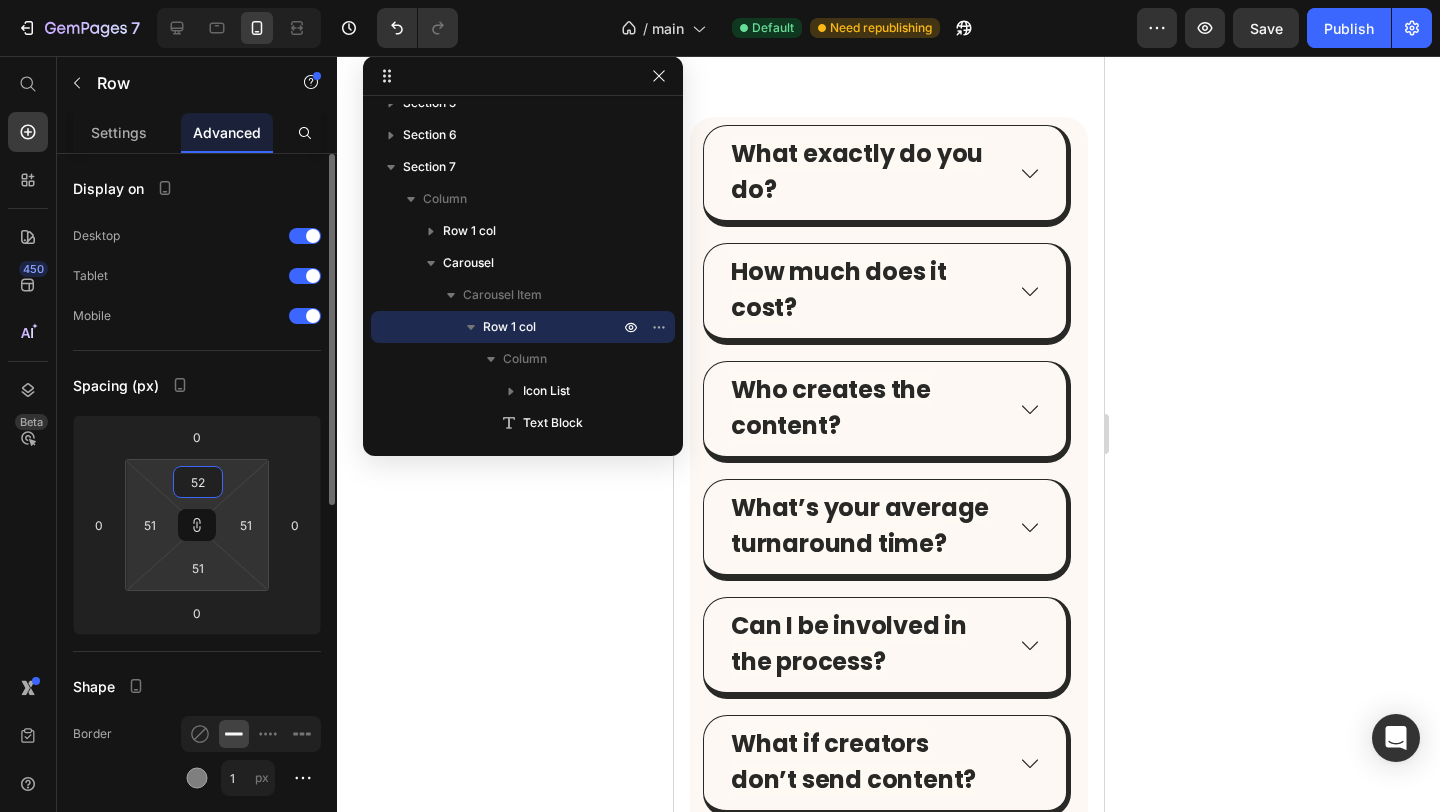 type on "52" 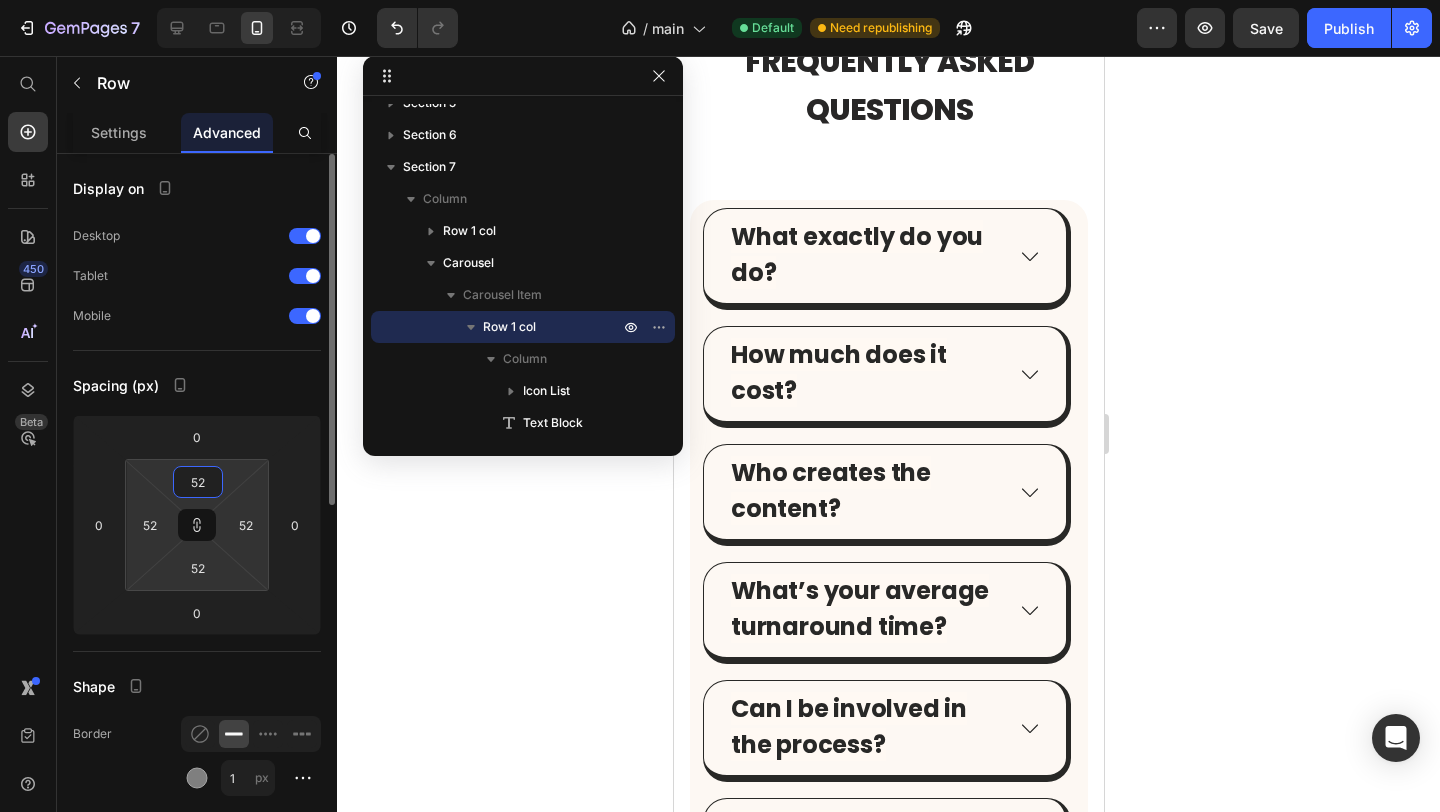 type on "53" 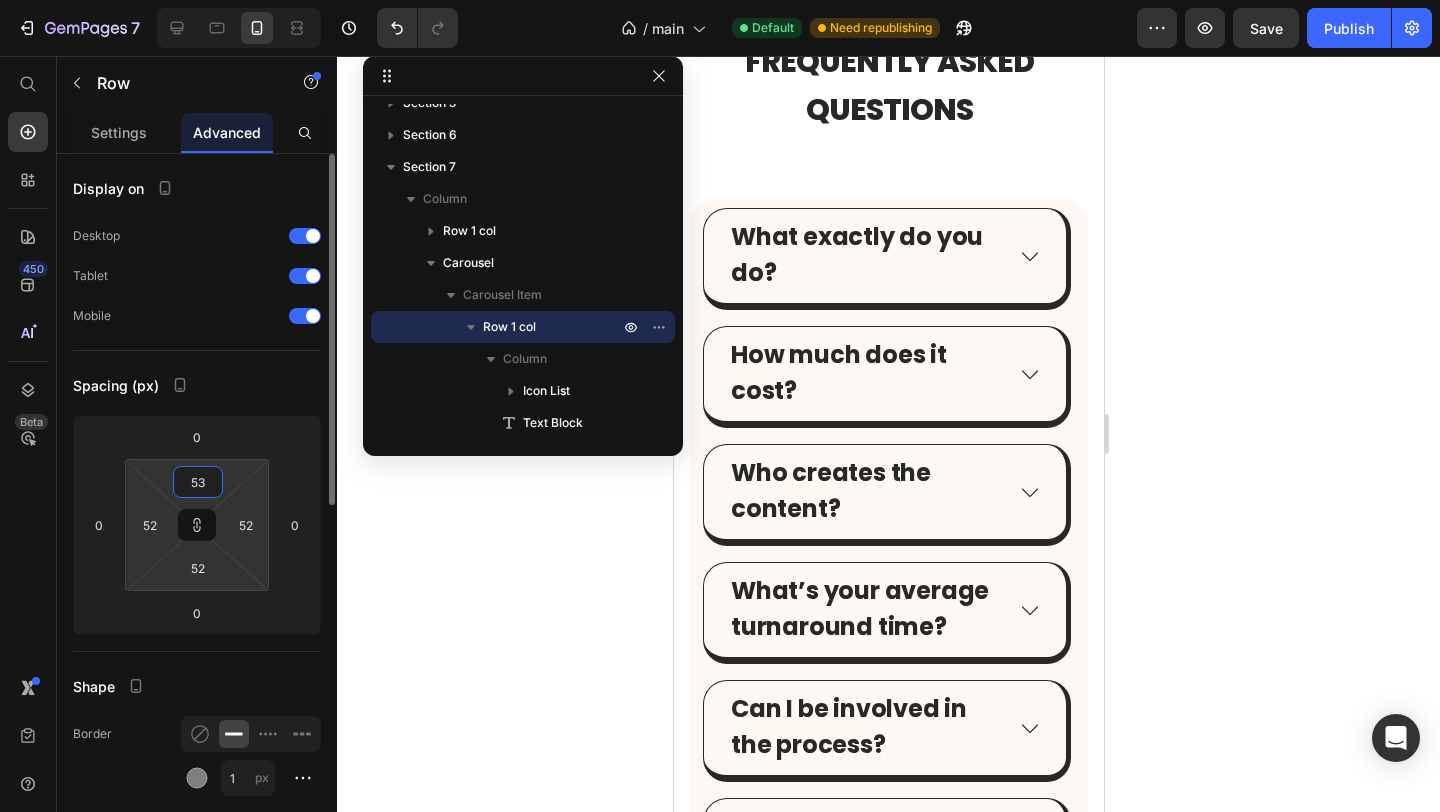 type on "53" 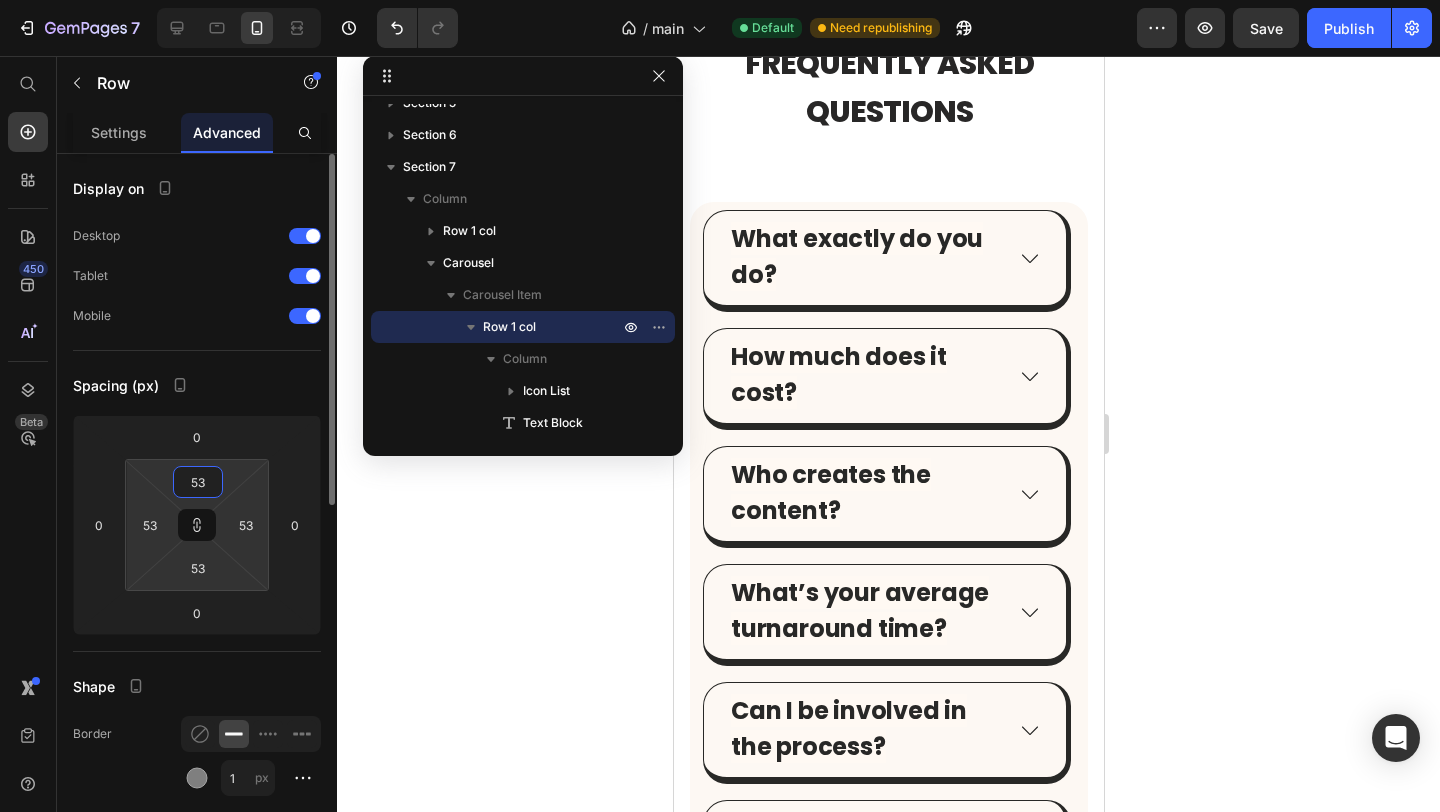 type on "54" 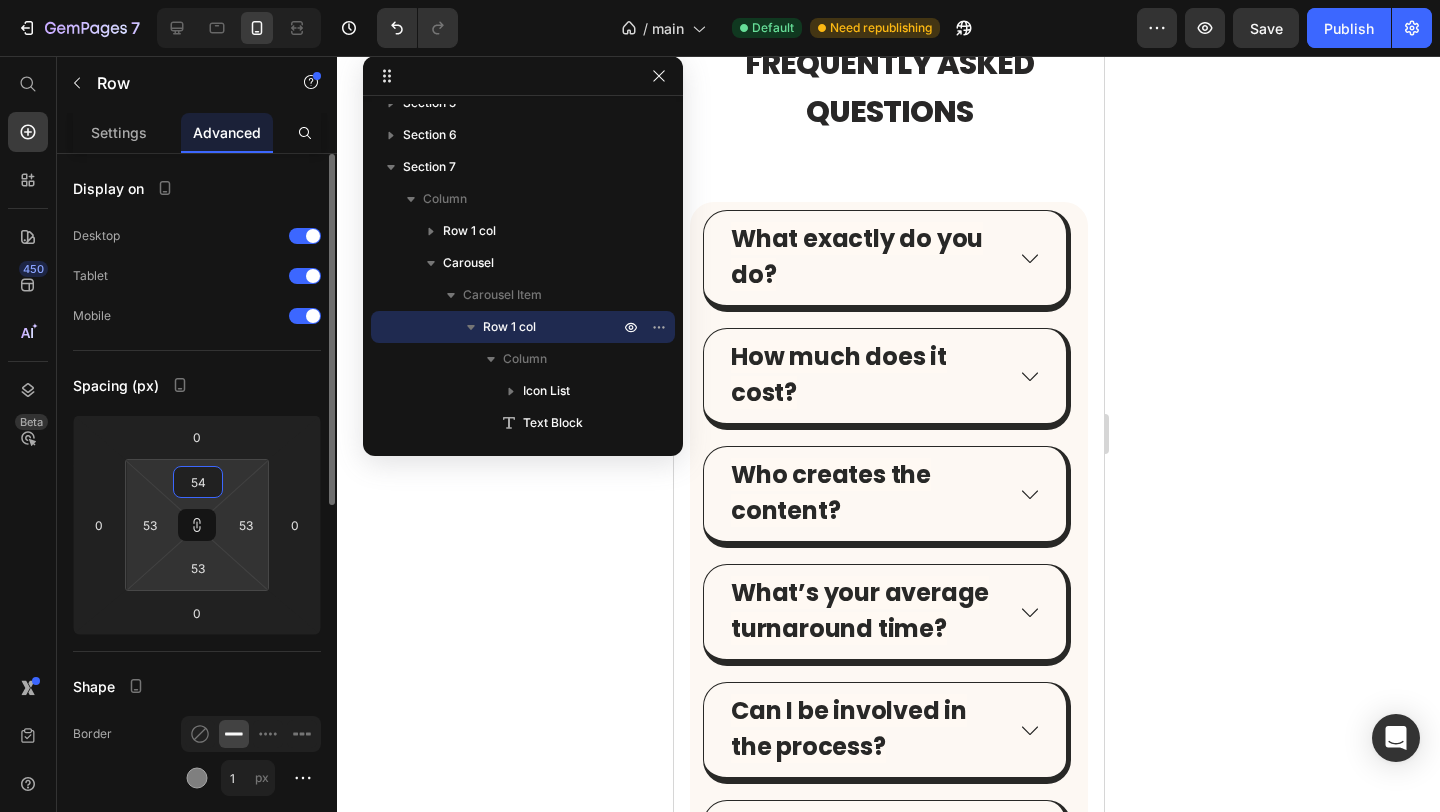 type on "54" 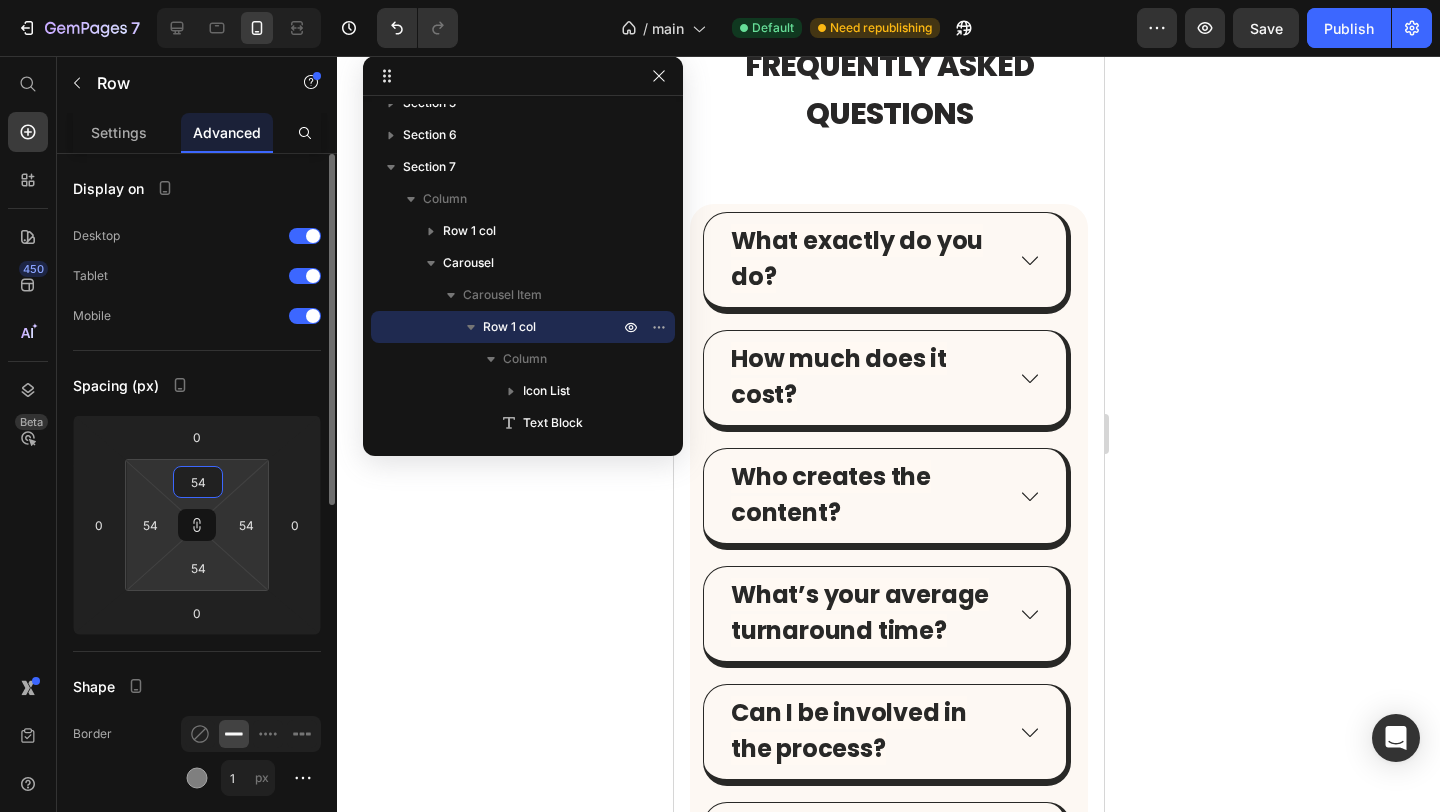 type on "55" 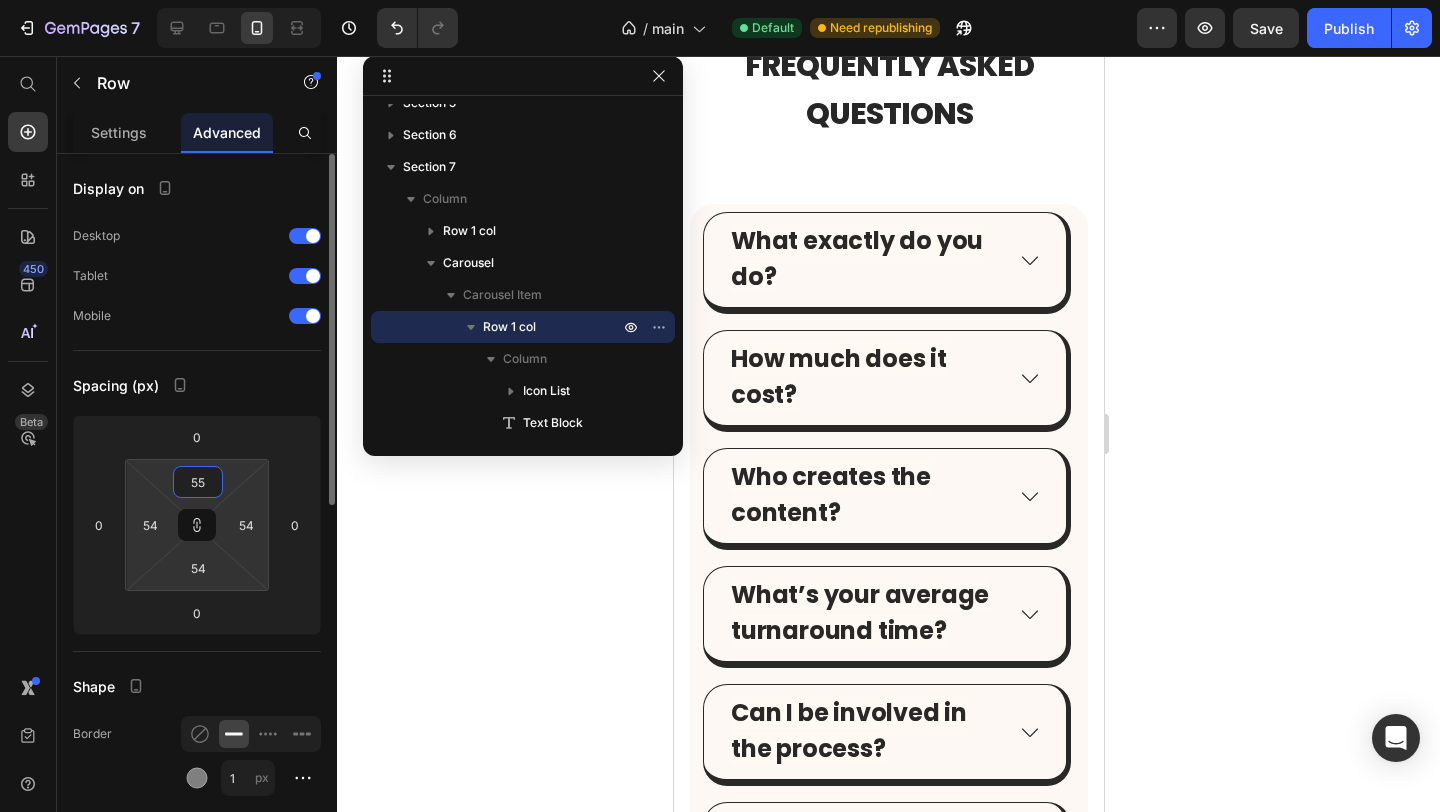 type on "55" 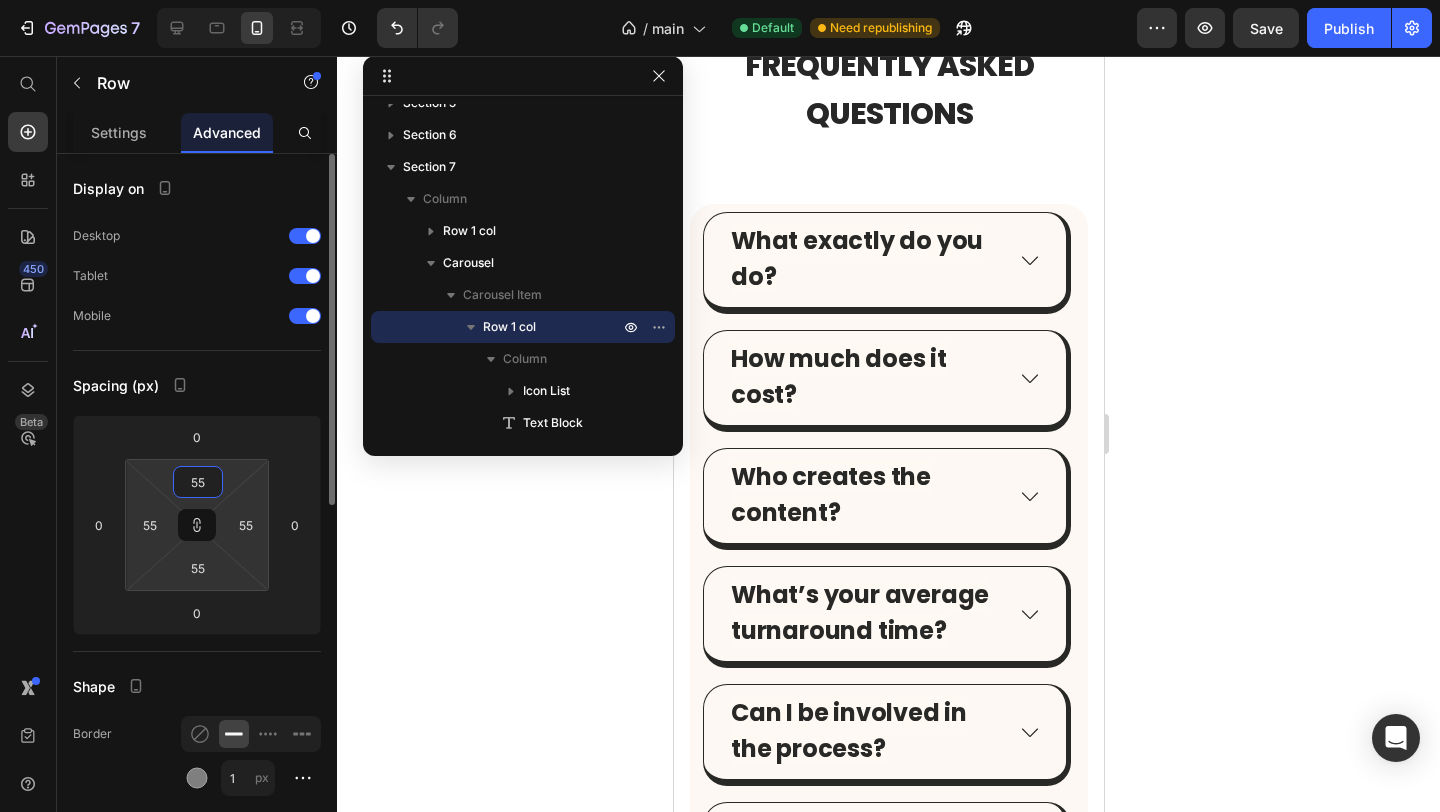 type on "56" 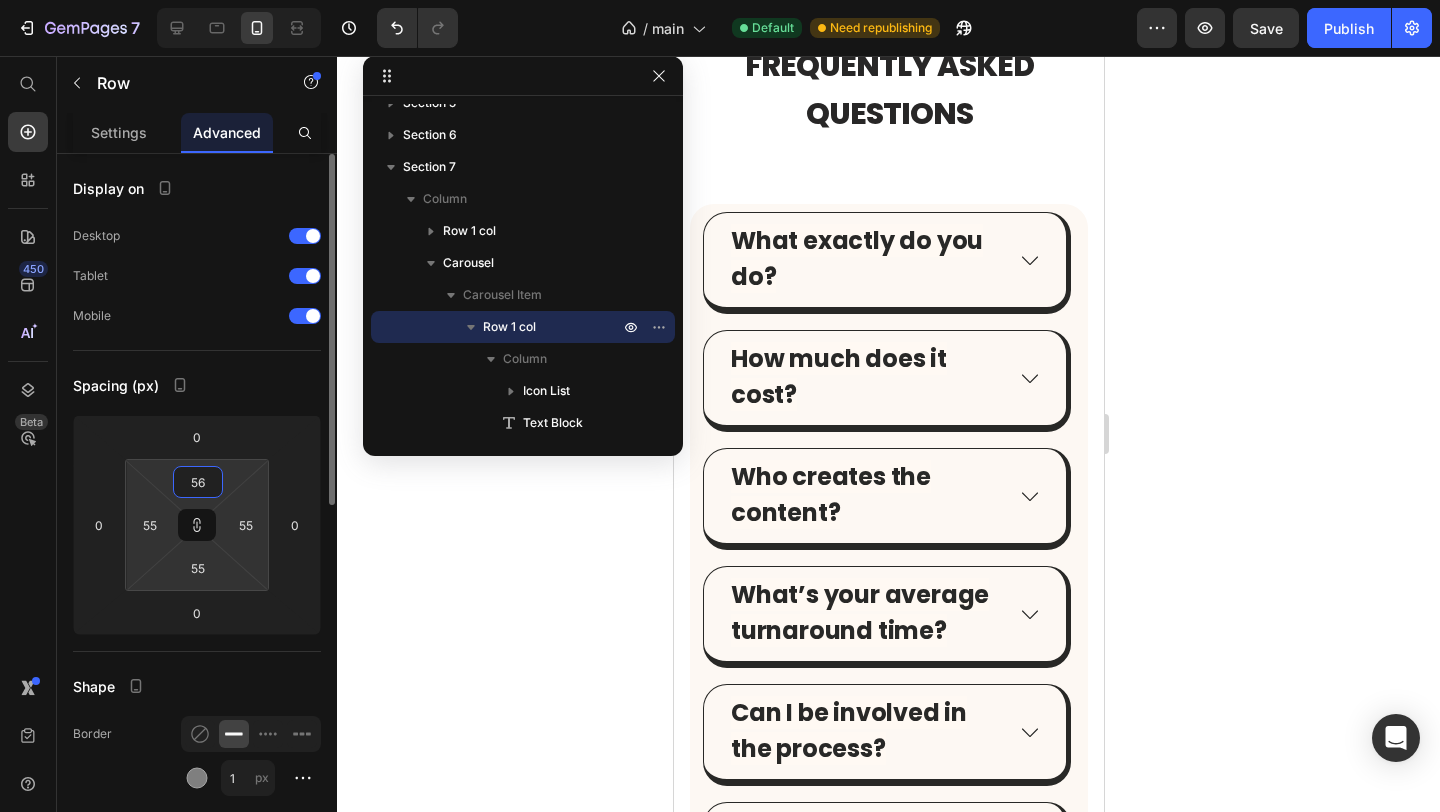 type on "56" 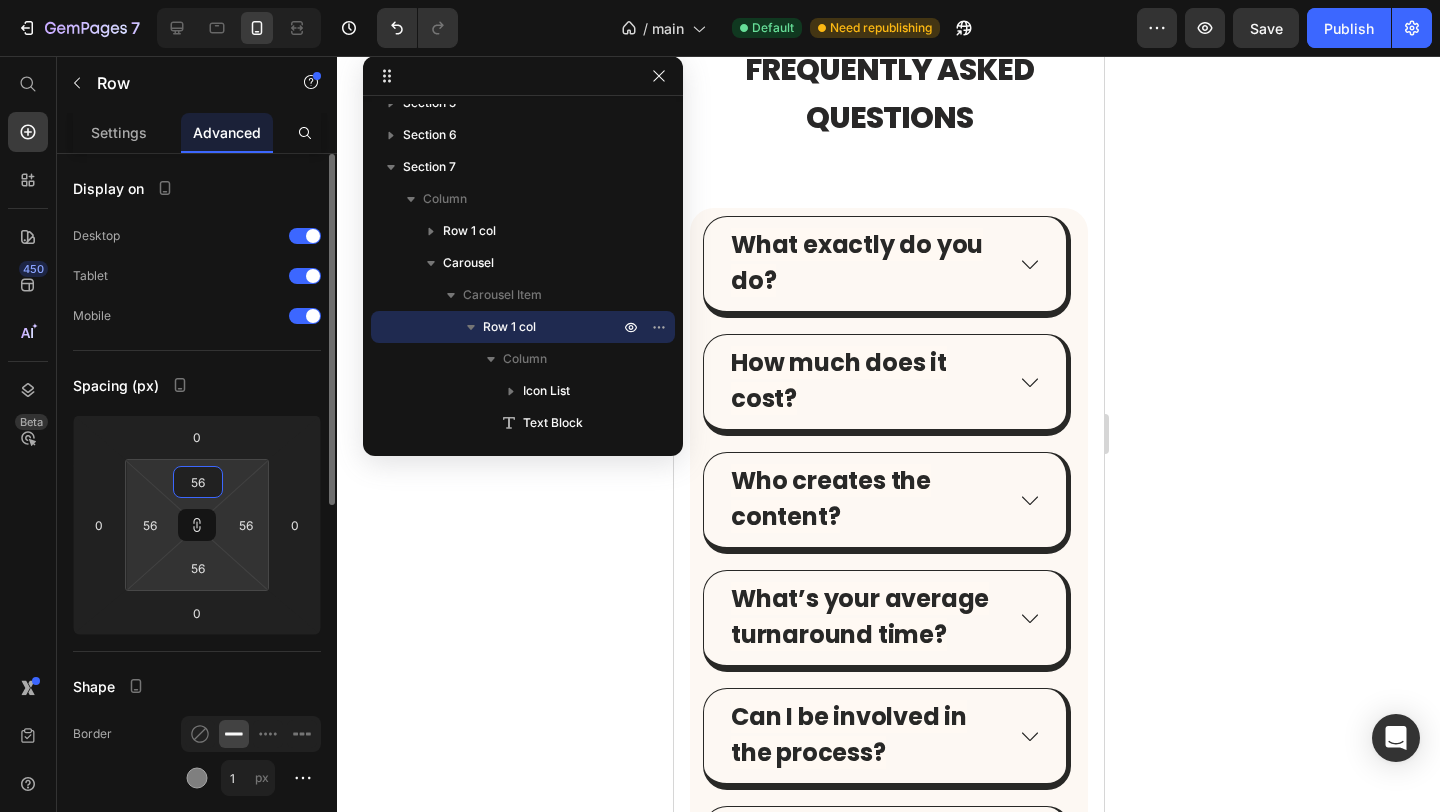 type on "57" 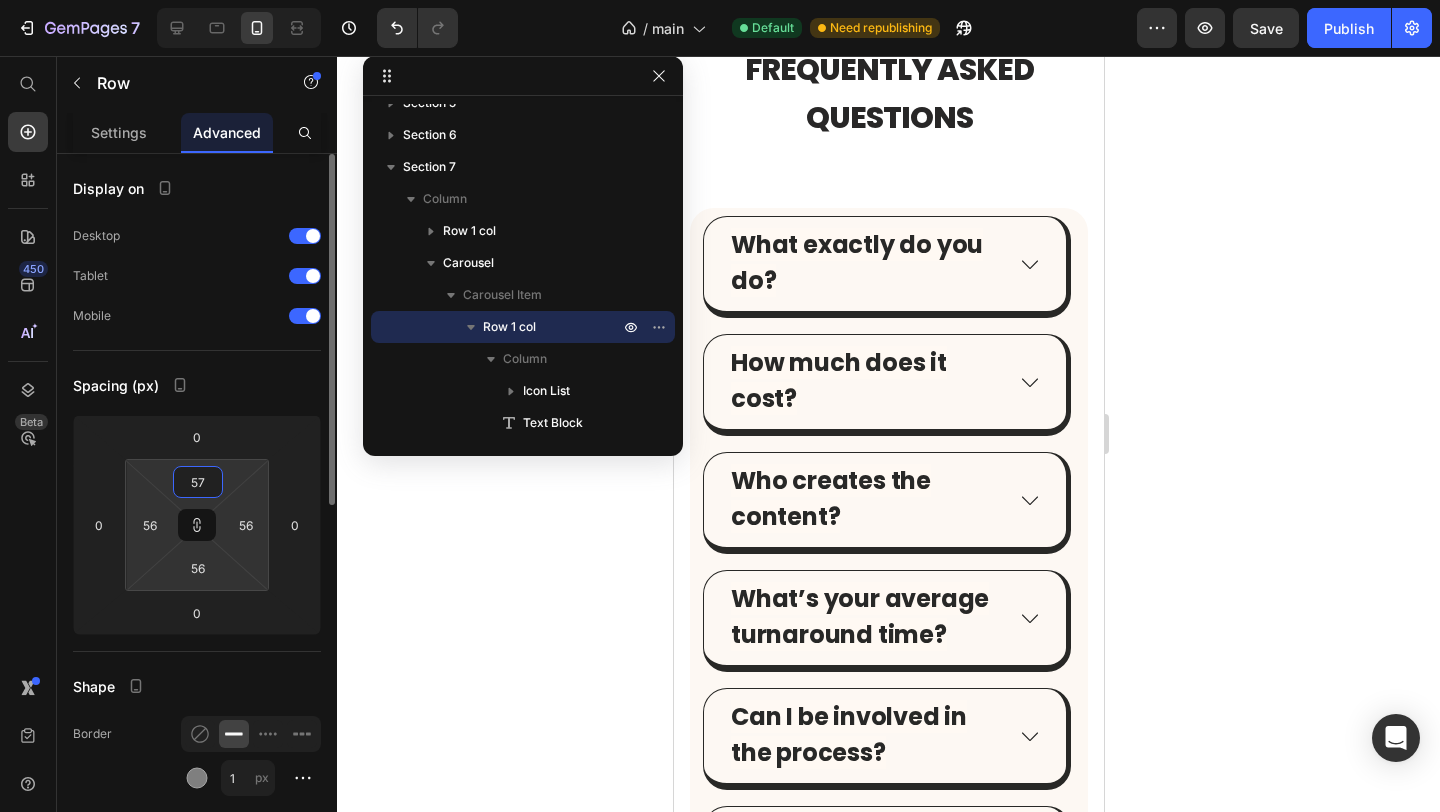 type on "57" 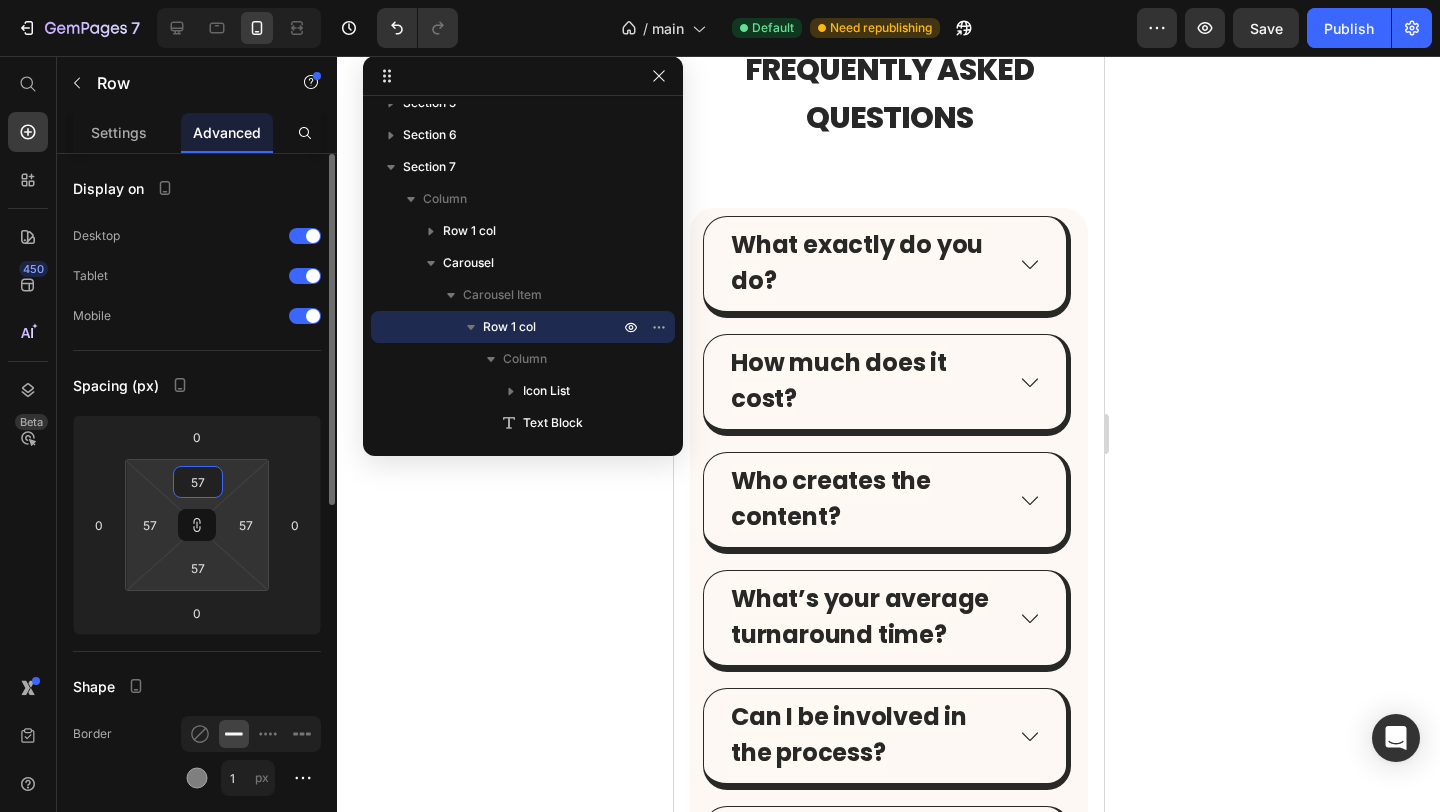 type on "58" 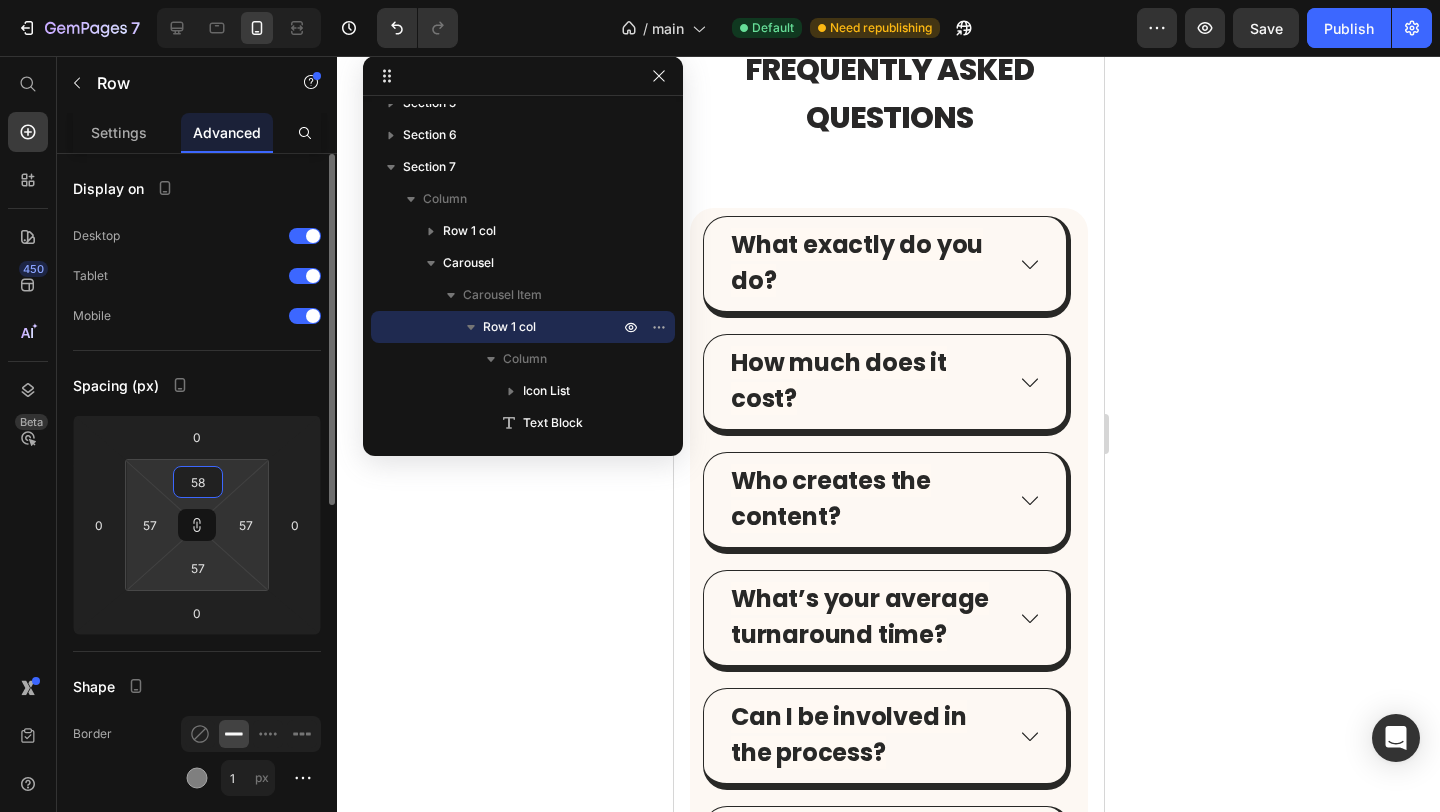 type on "58" 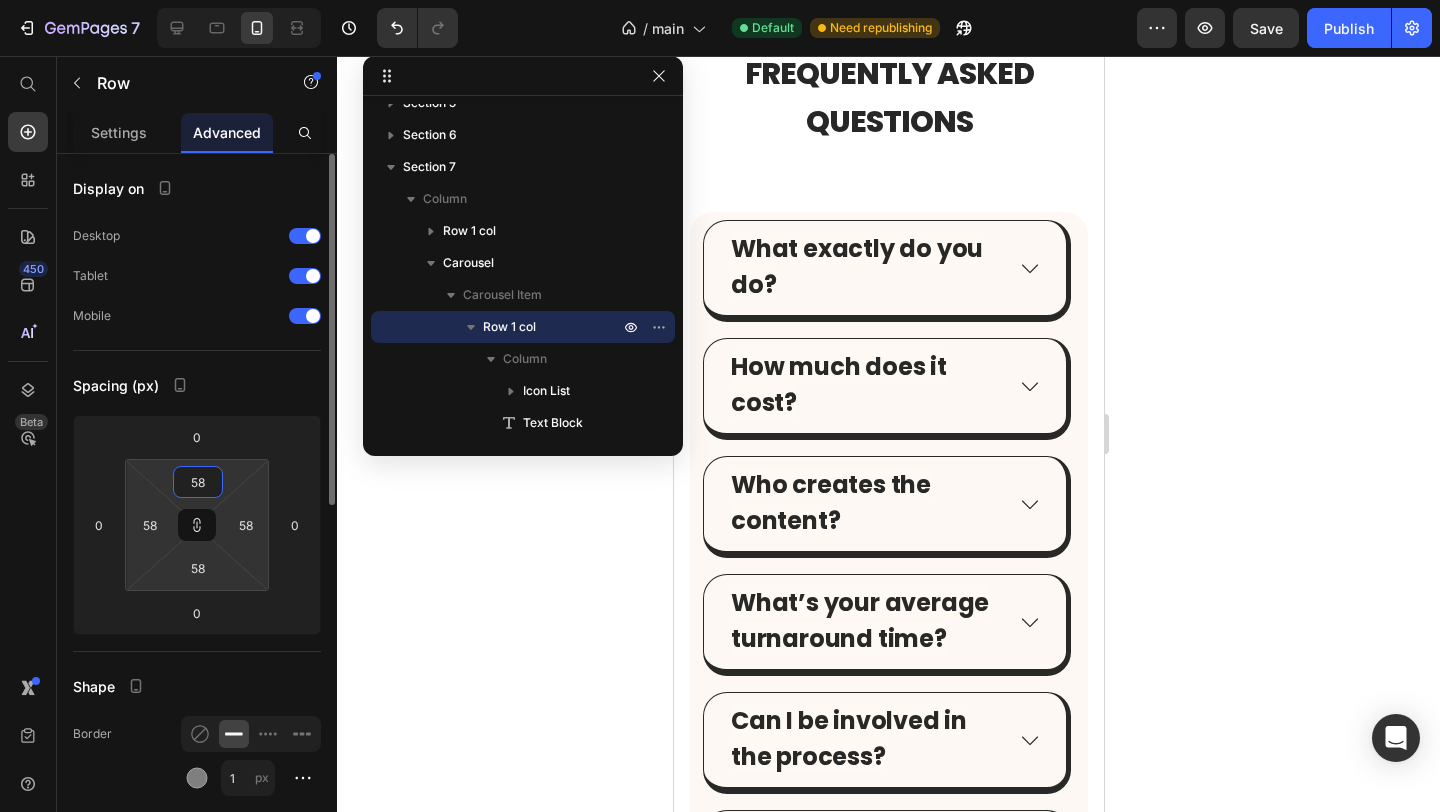 type on "59" 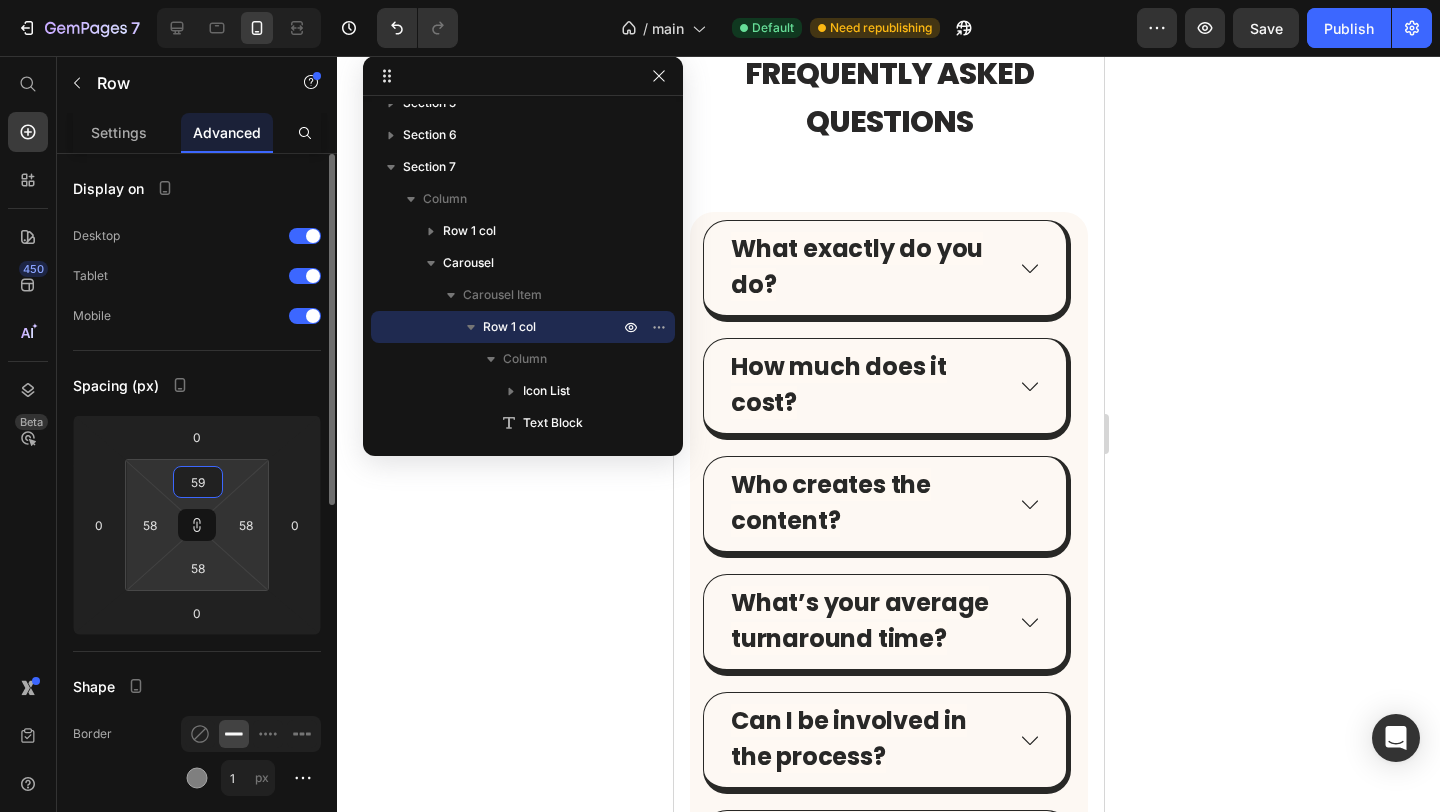 type on "59" 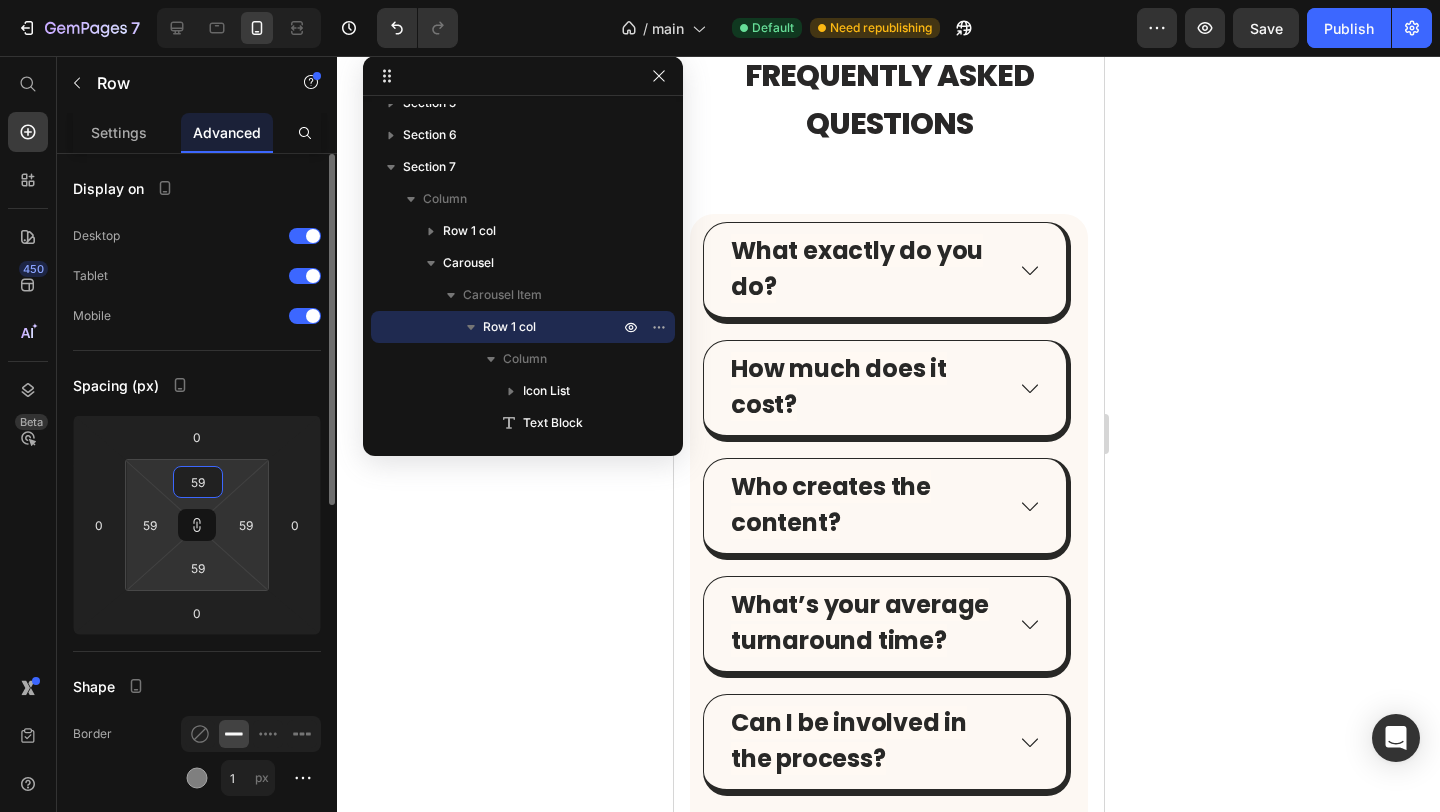 type on "60" 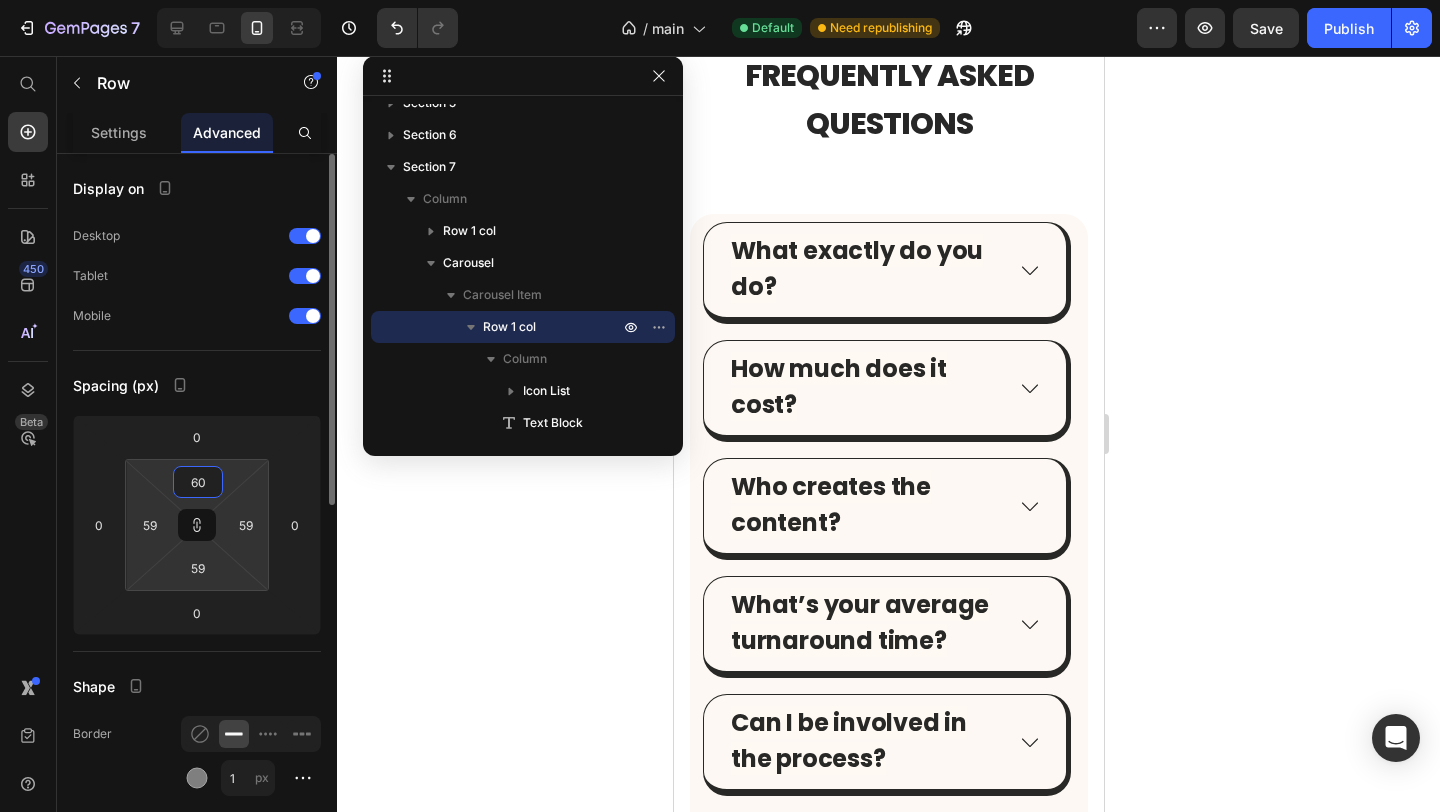type on "60" 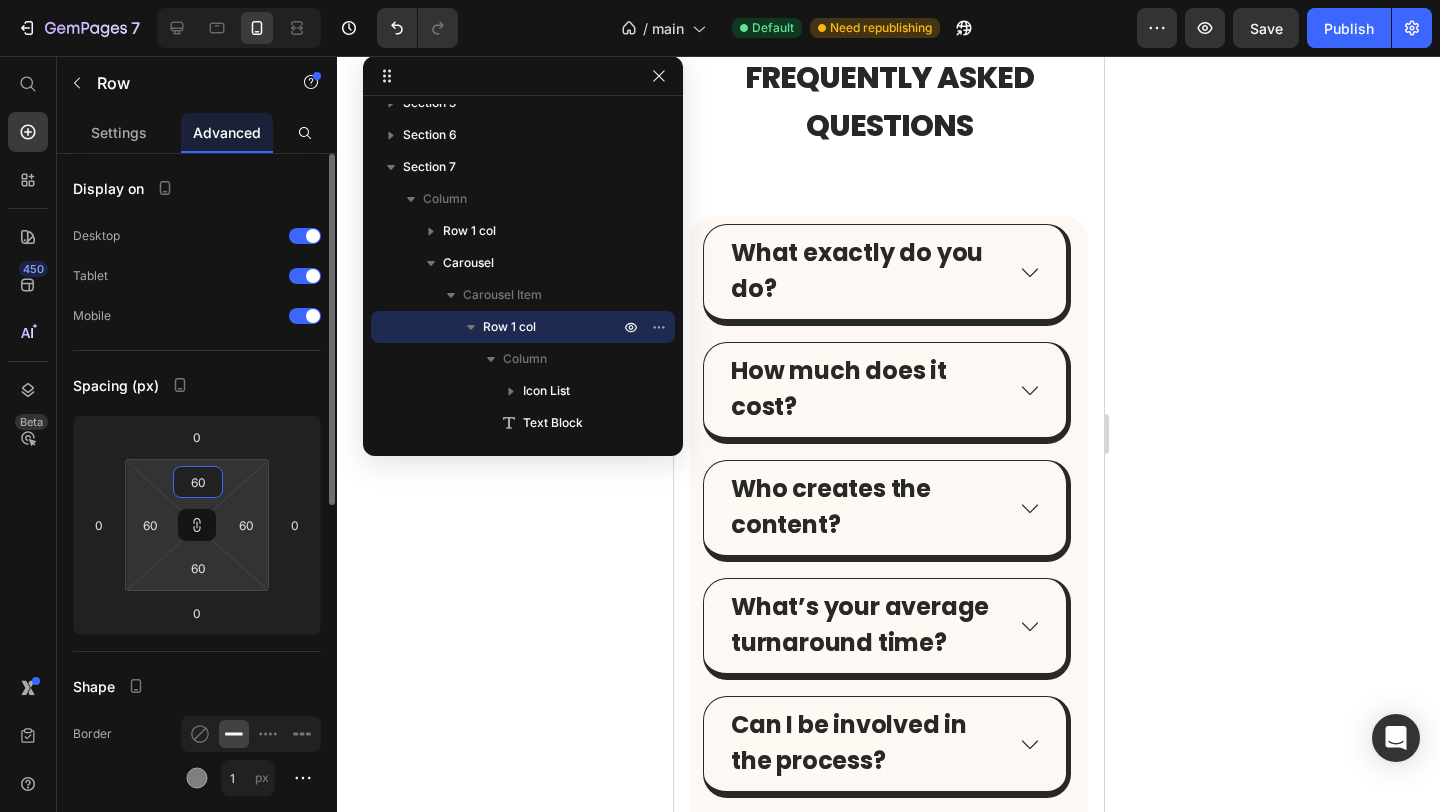 type on "61" 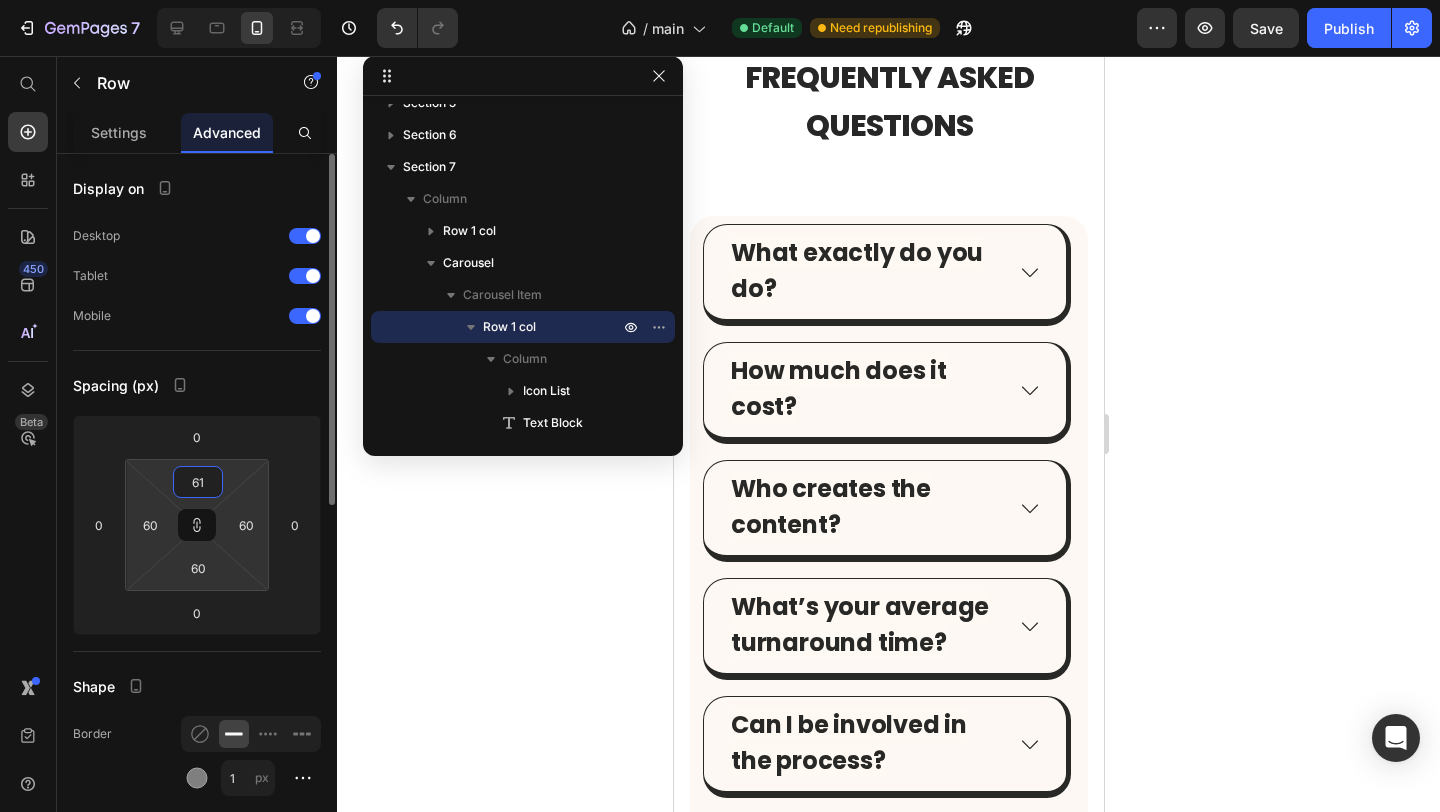type on "61" 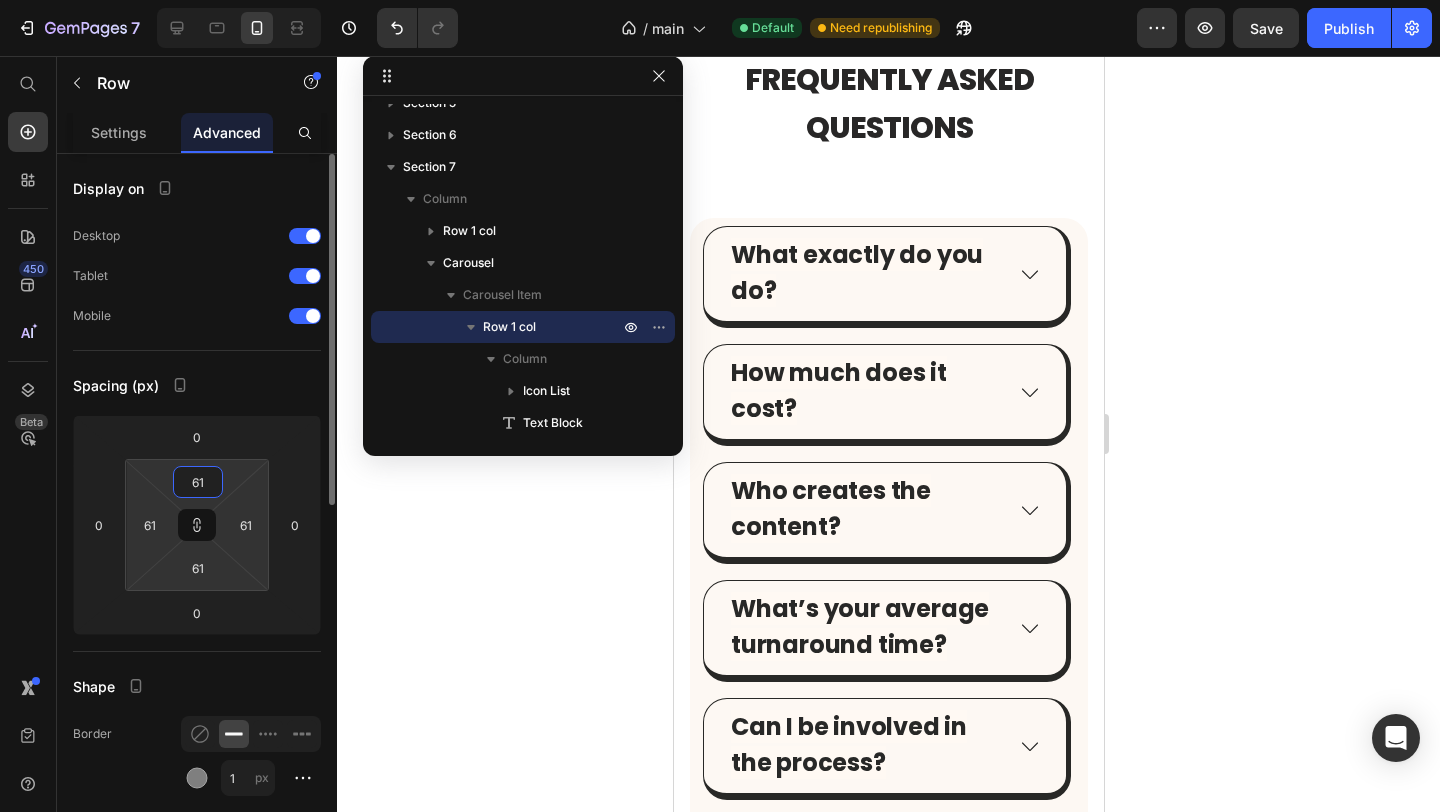 type on "62" 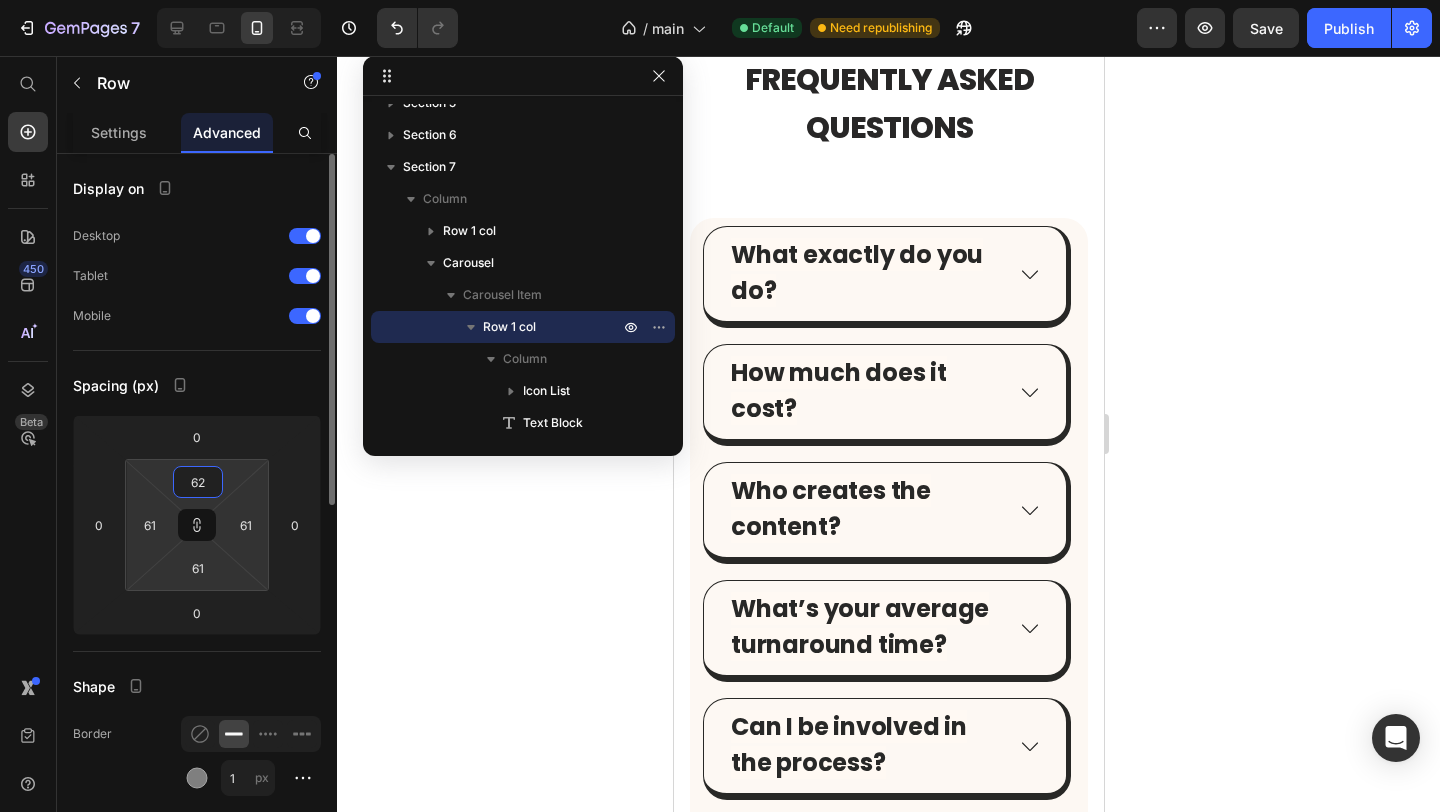 type on "62" 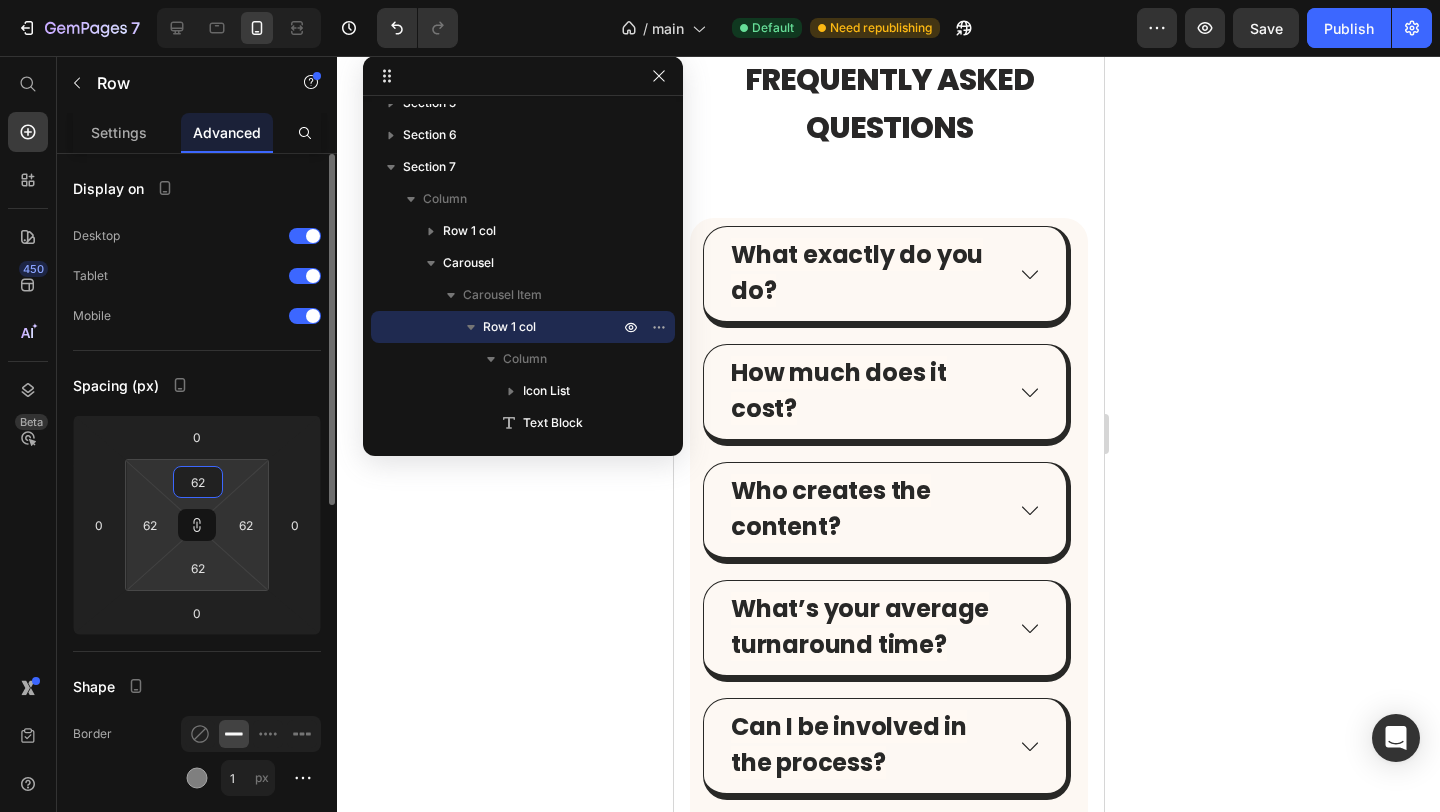 type on "63" 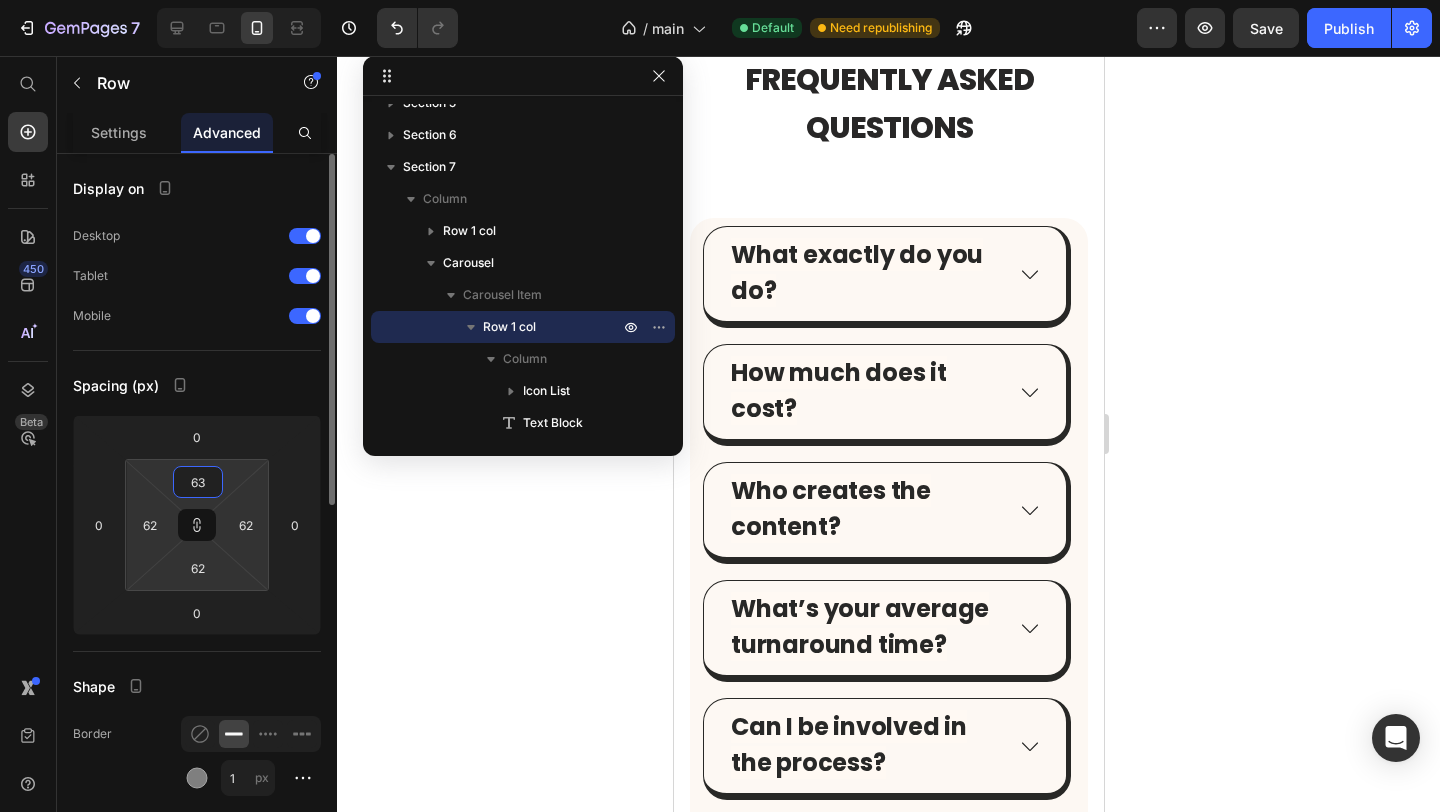 type on "63" 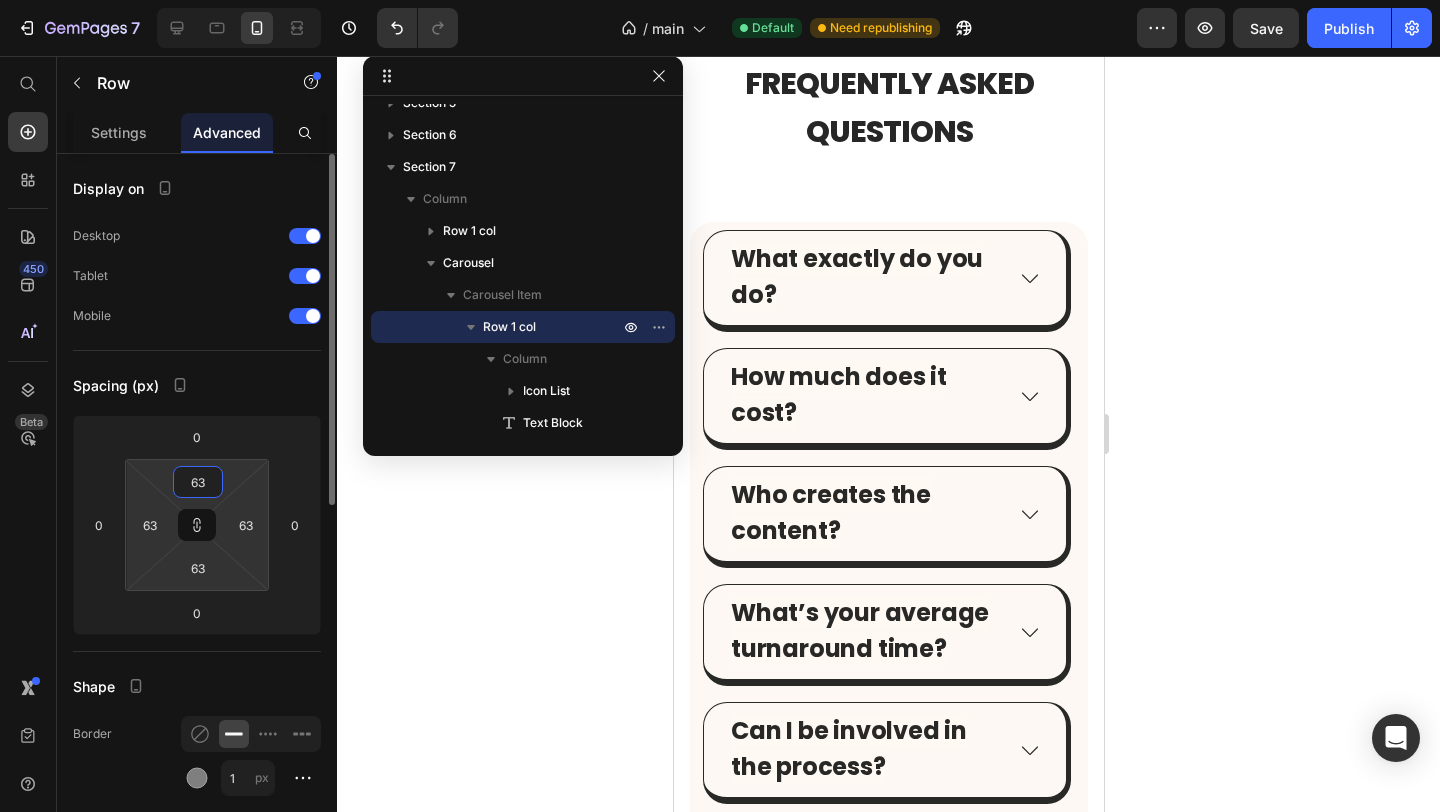 type on "64" 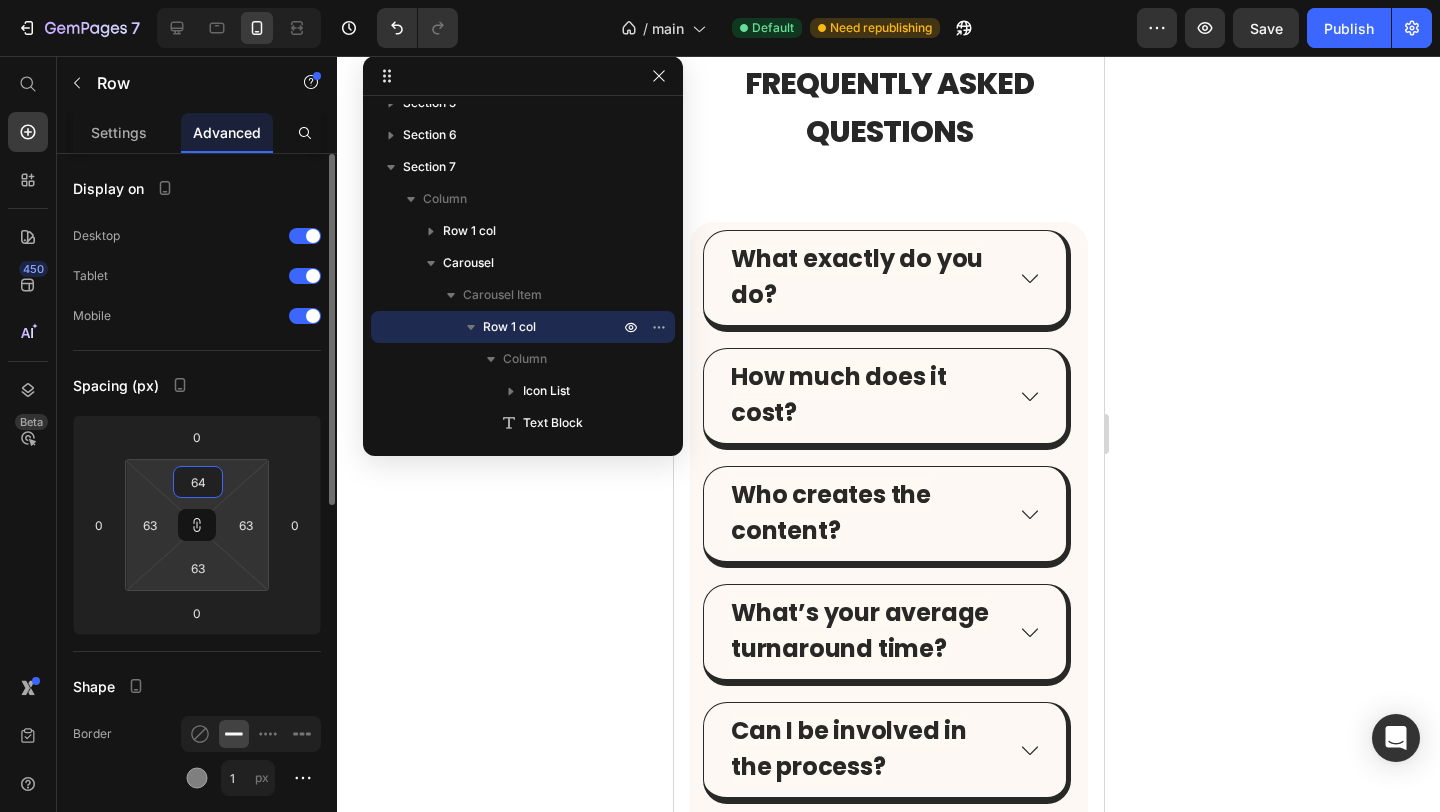 type on "64" 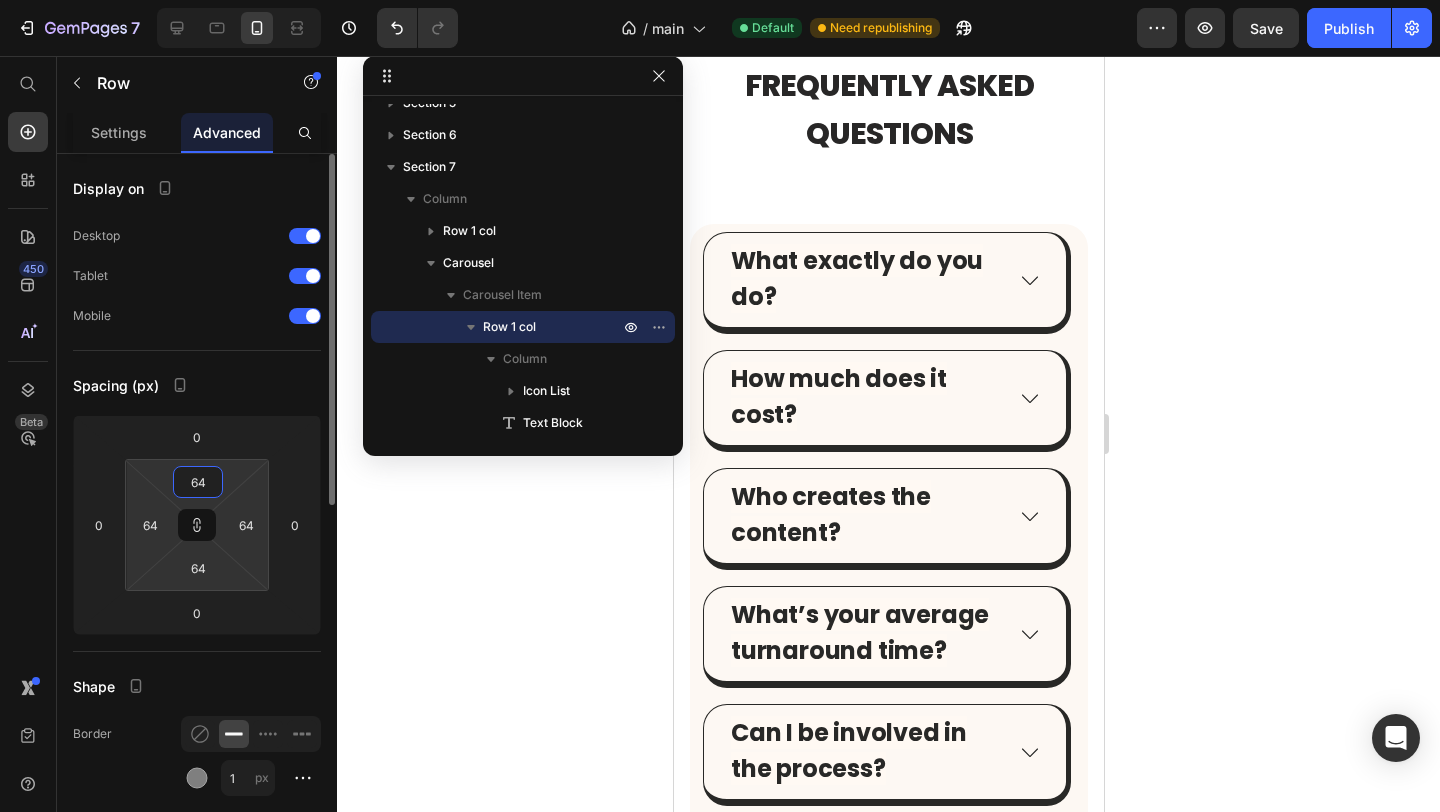 type on "65" 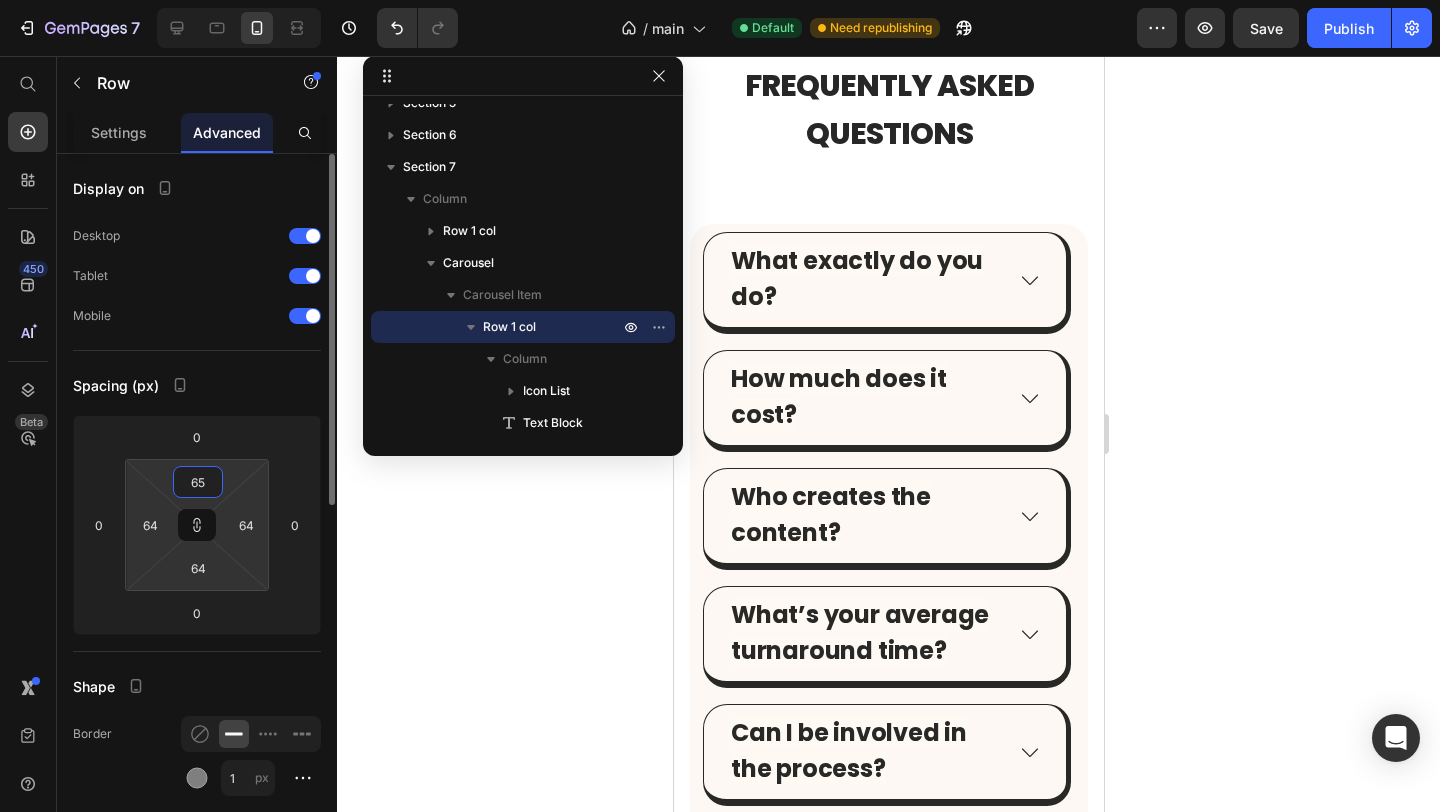 type on "65" 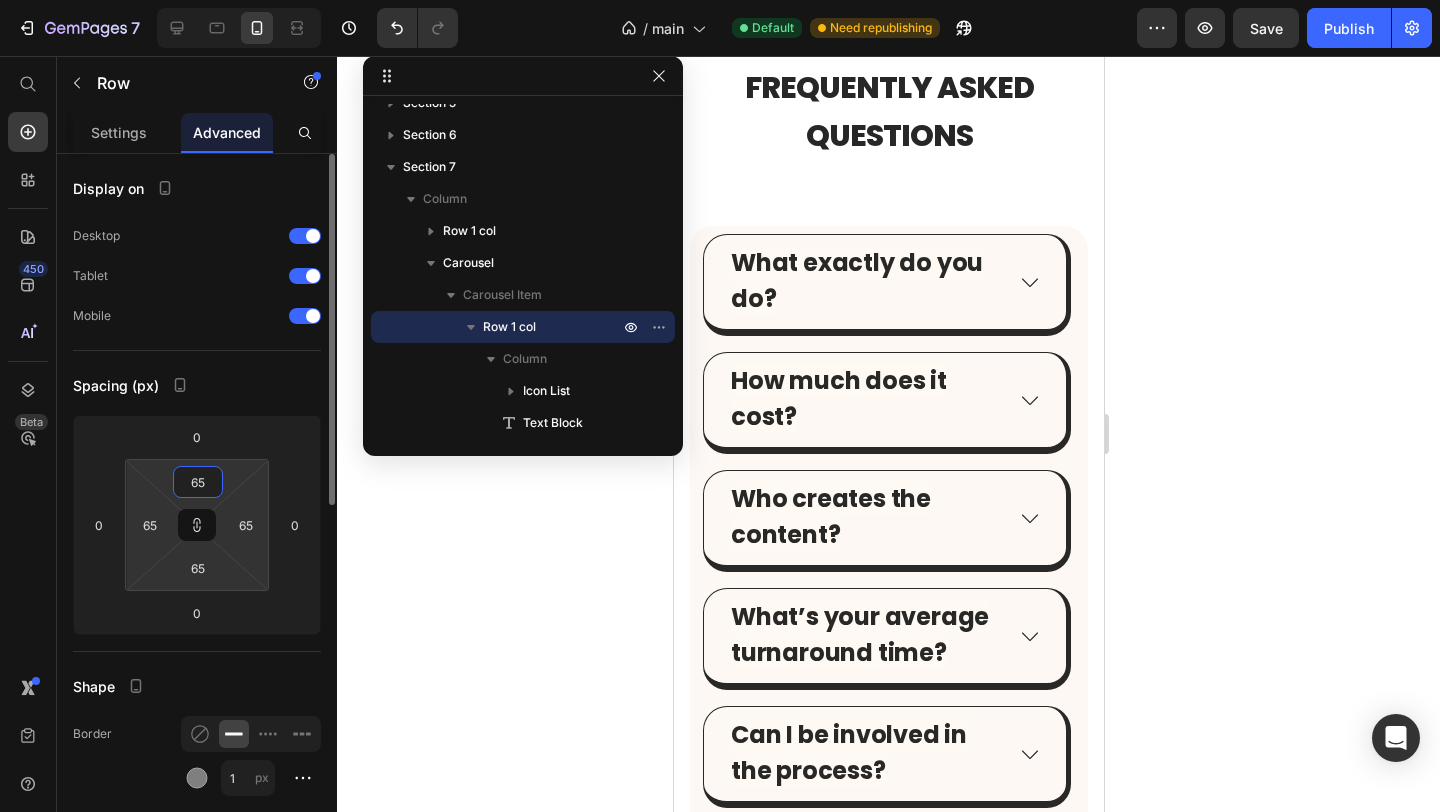 type on "66" 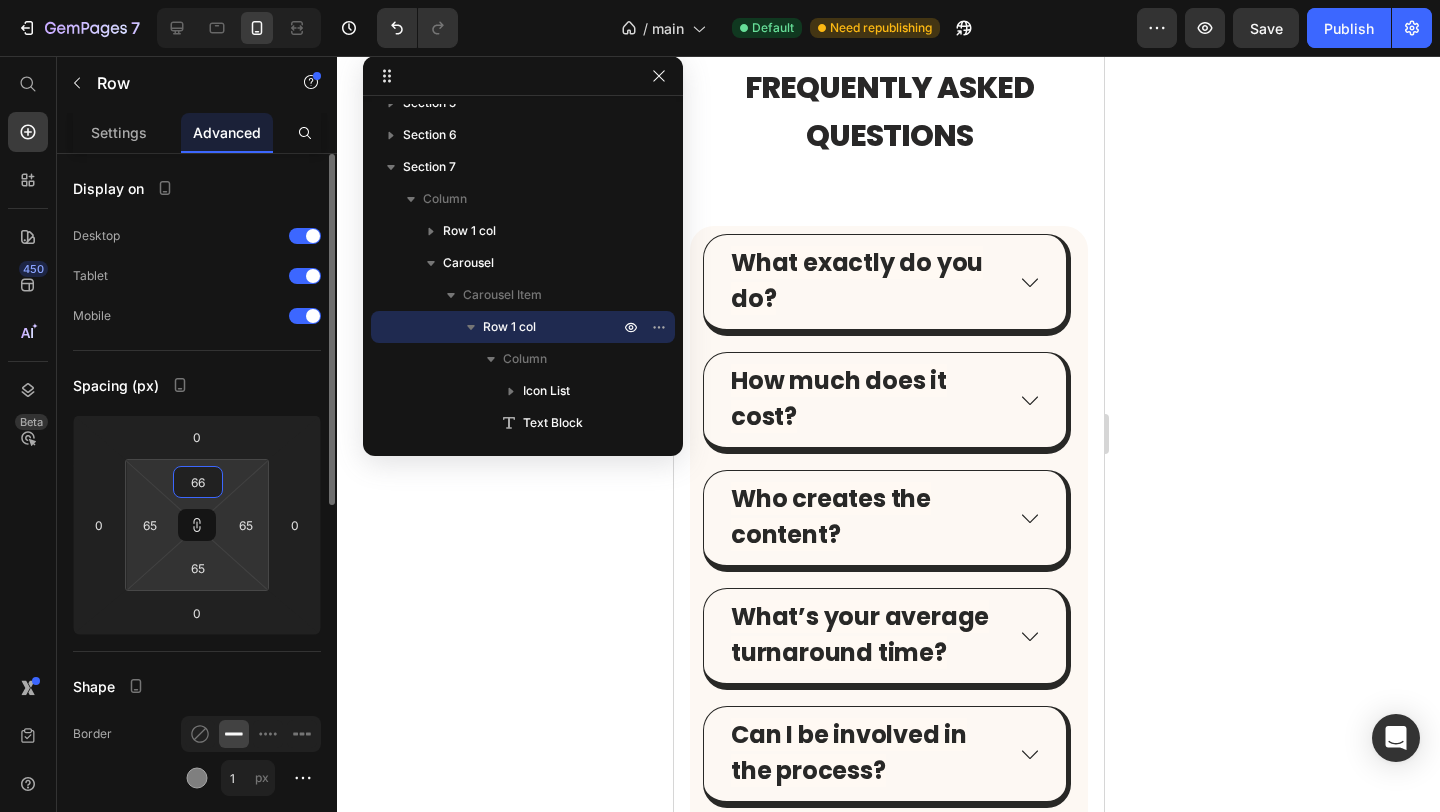 type on "66" 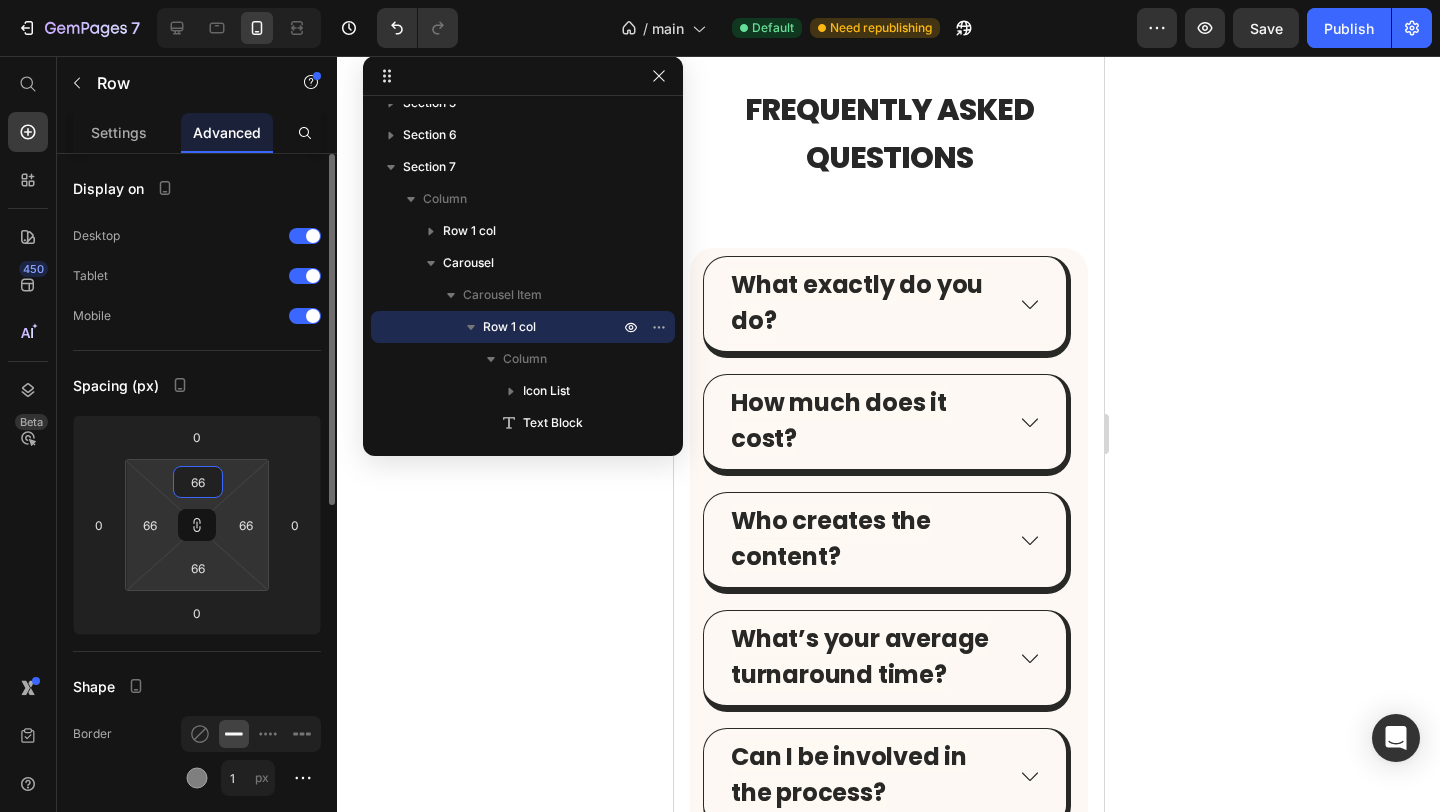 type on "67" 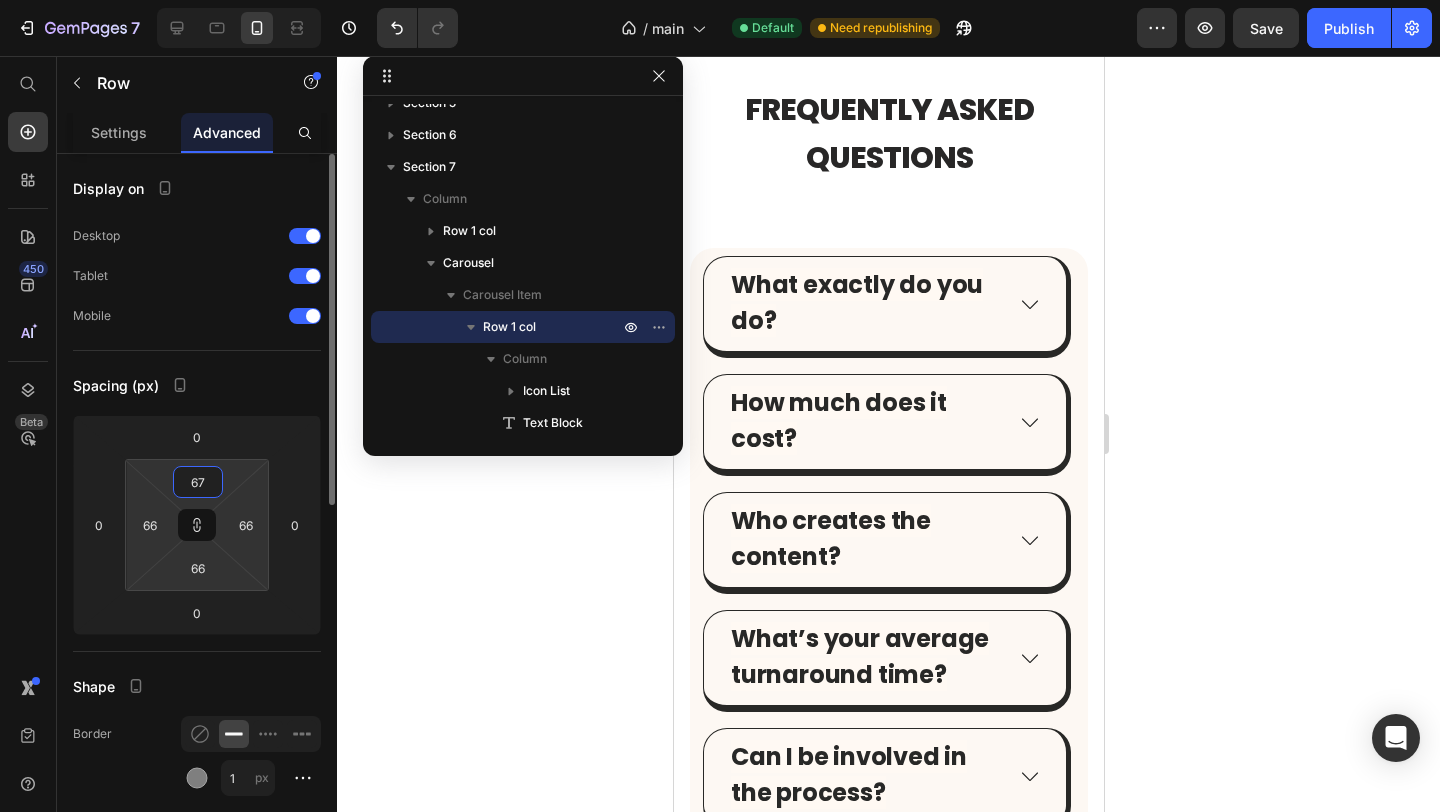 type on "67" 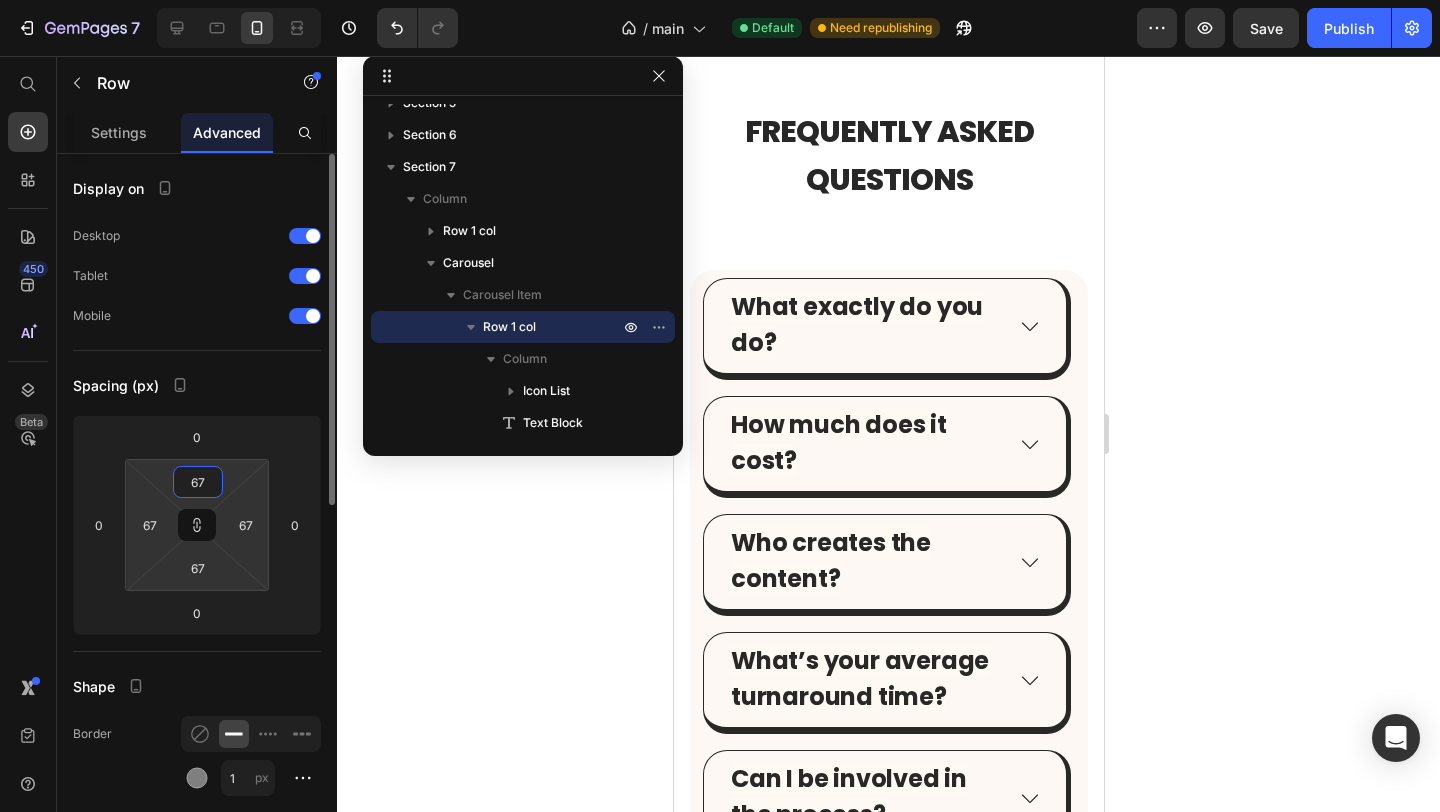 type on "68" 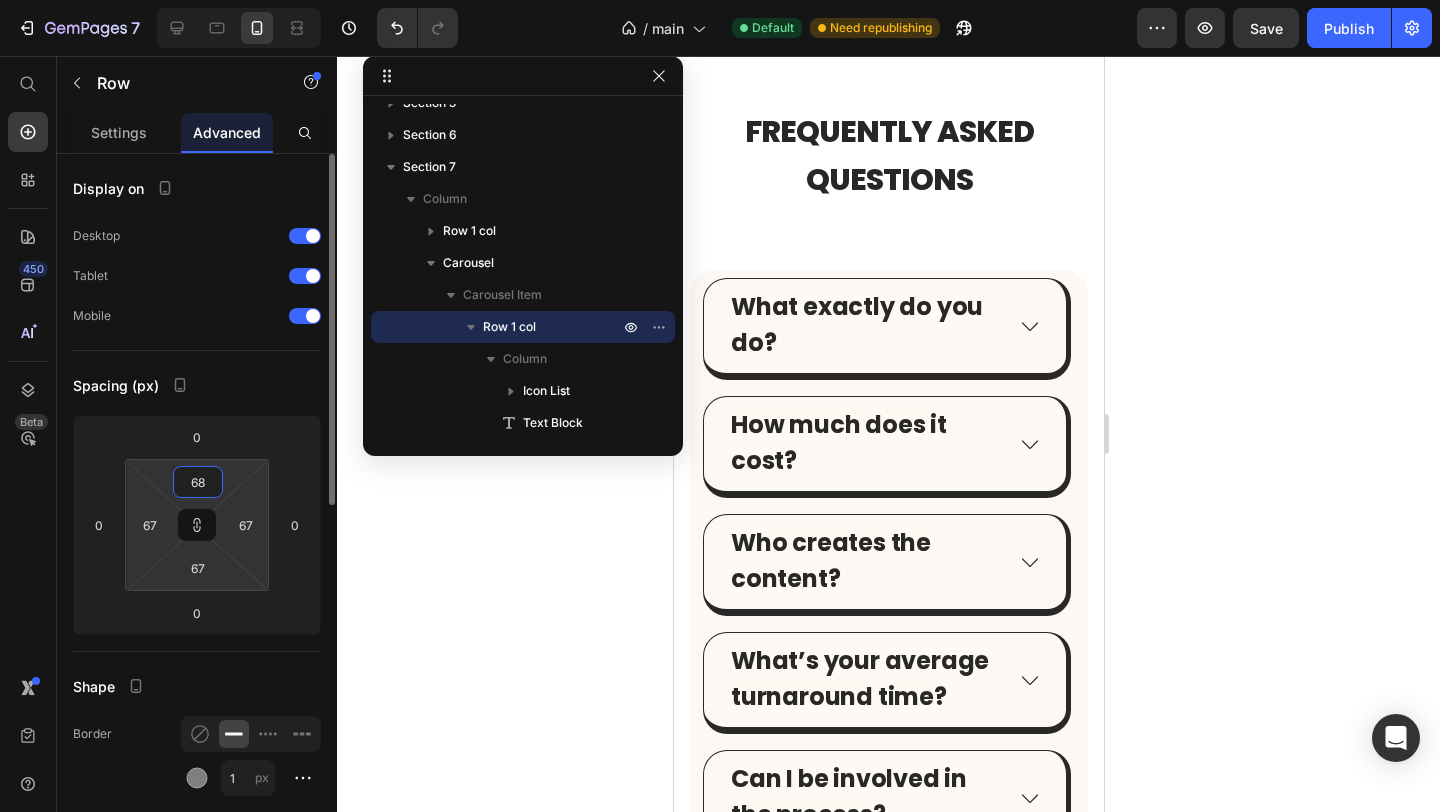 type on "68" 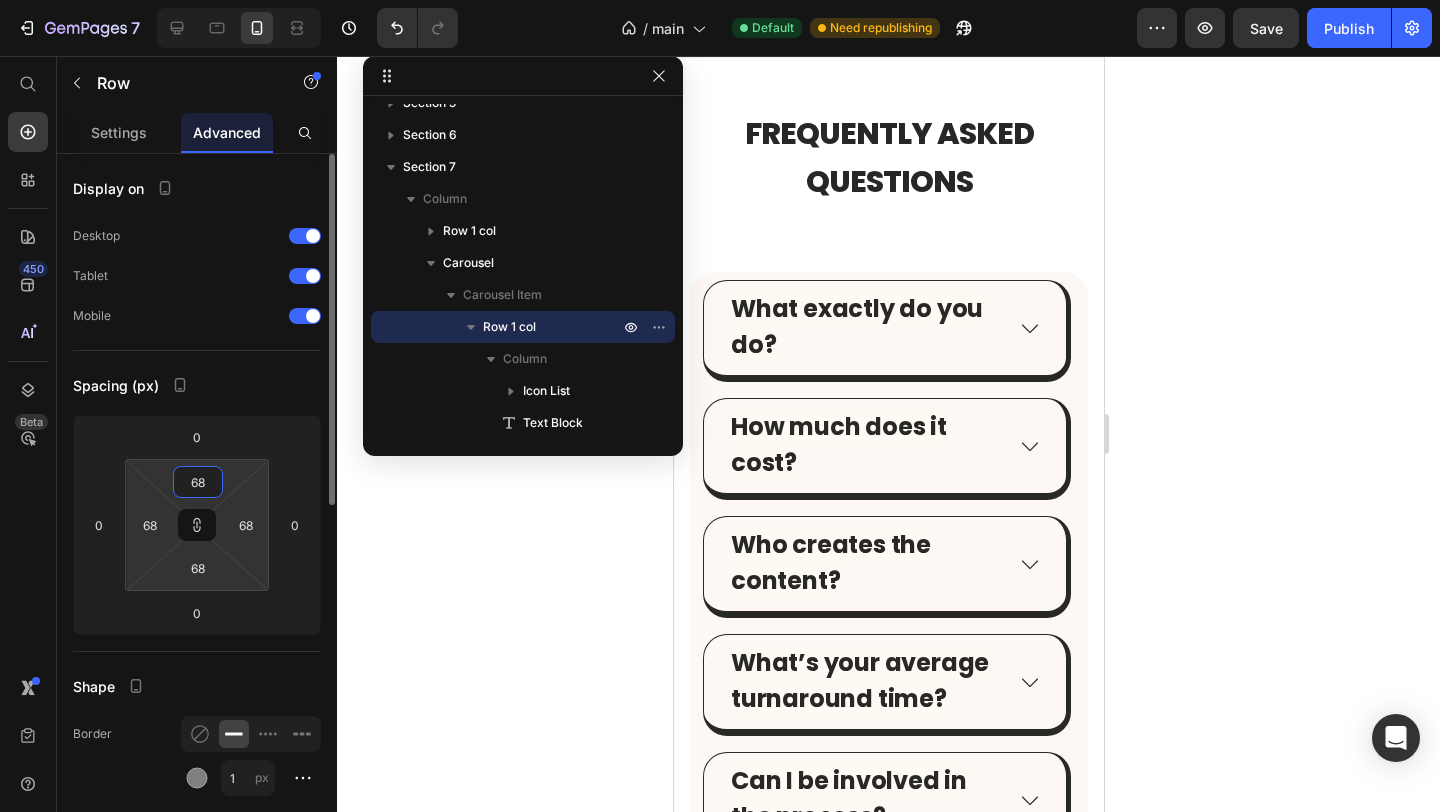 type on "69" 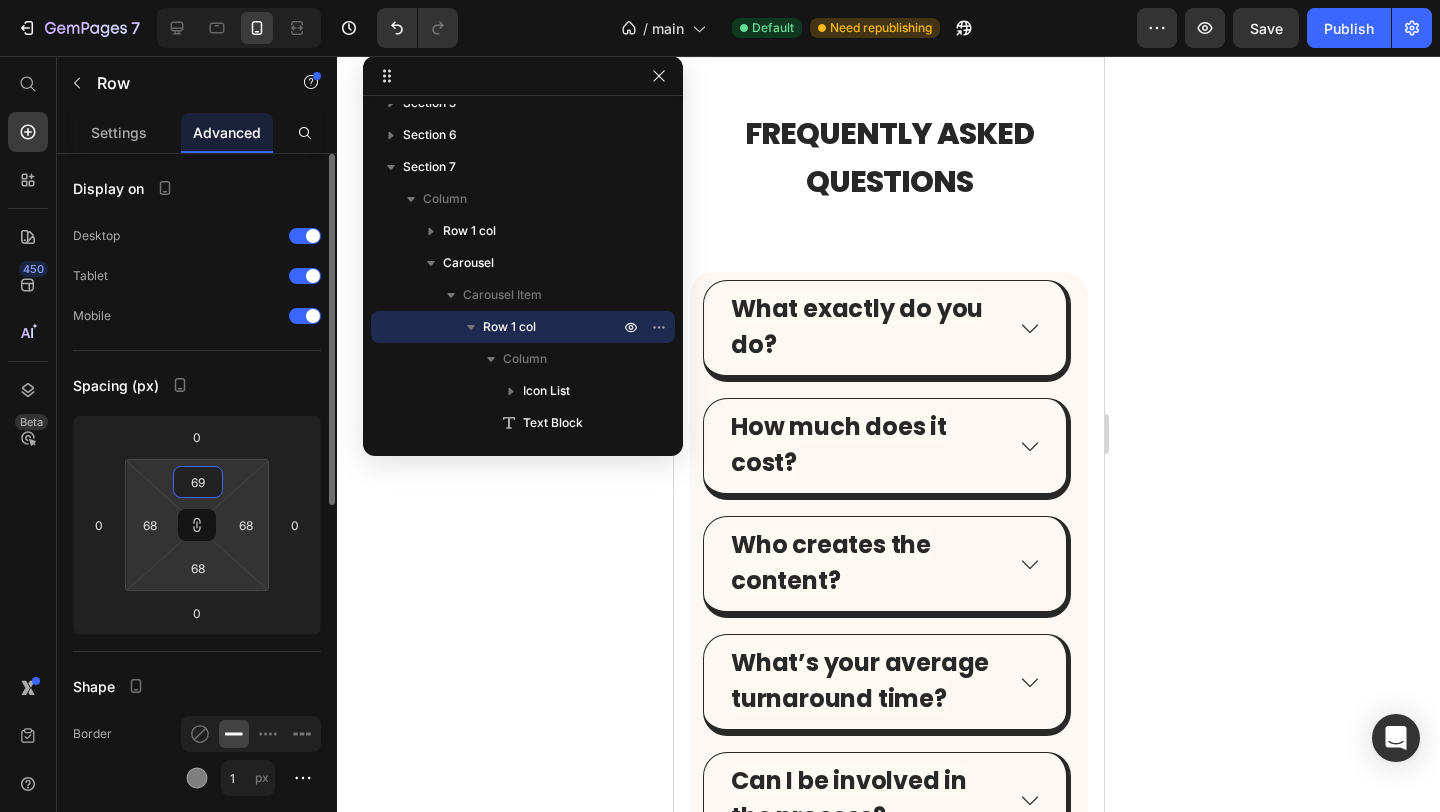 type on "69" 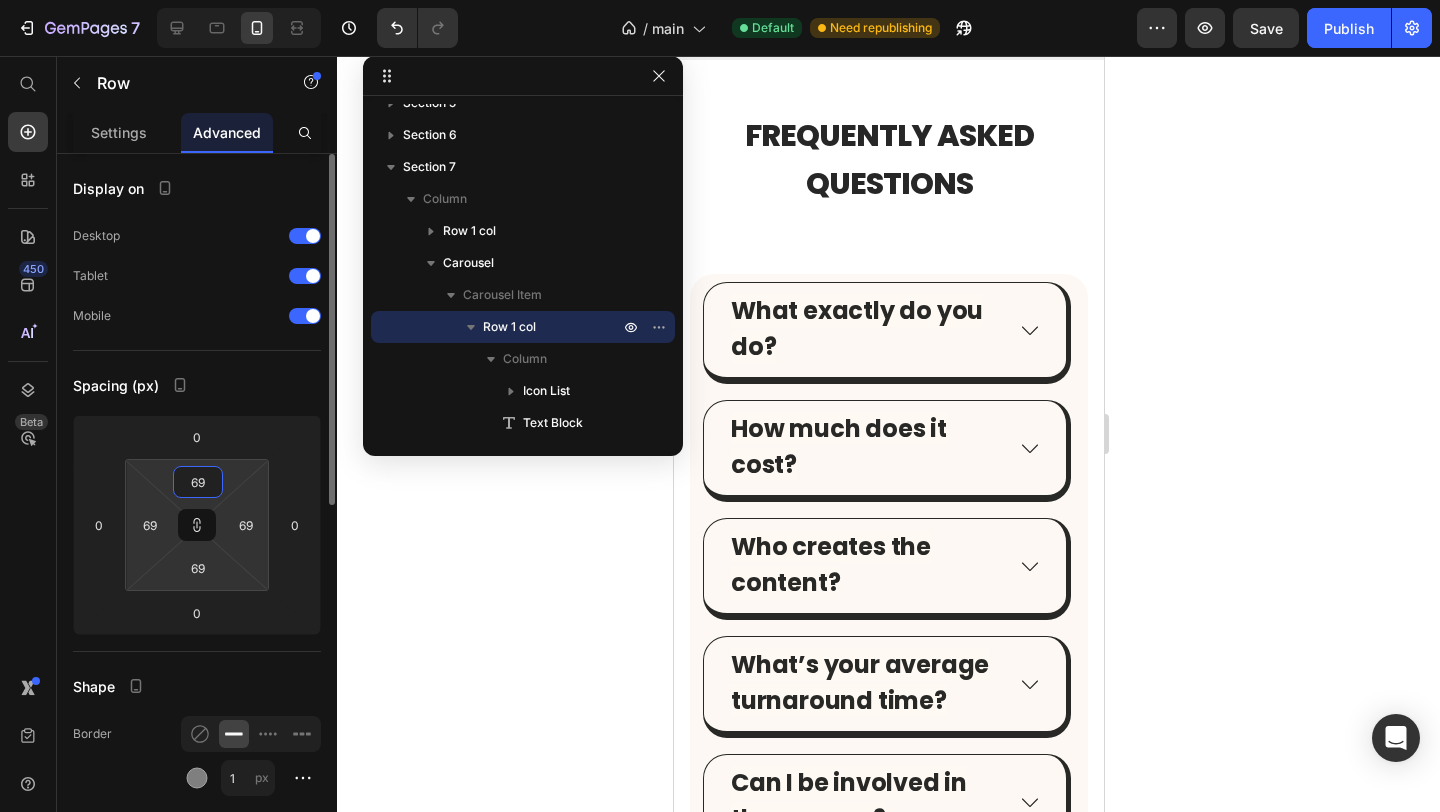type on "70" 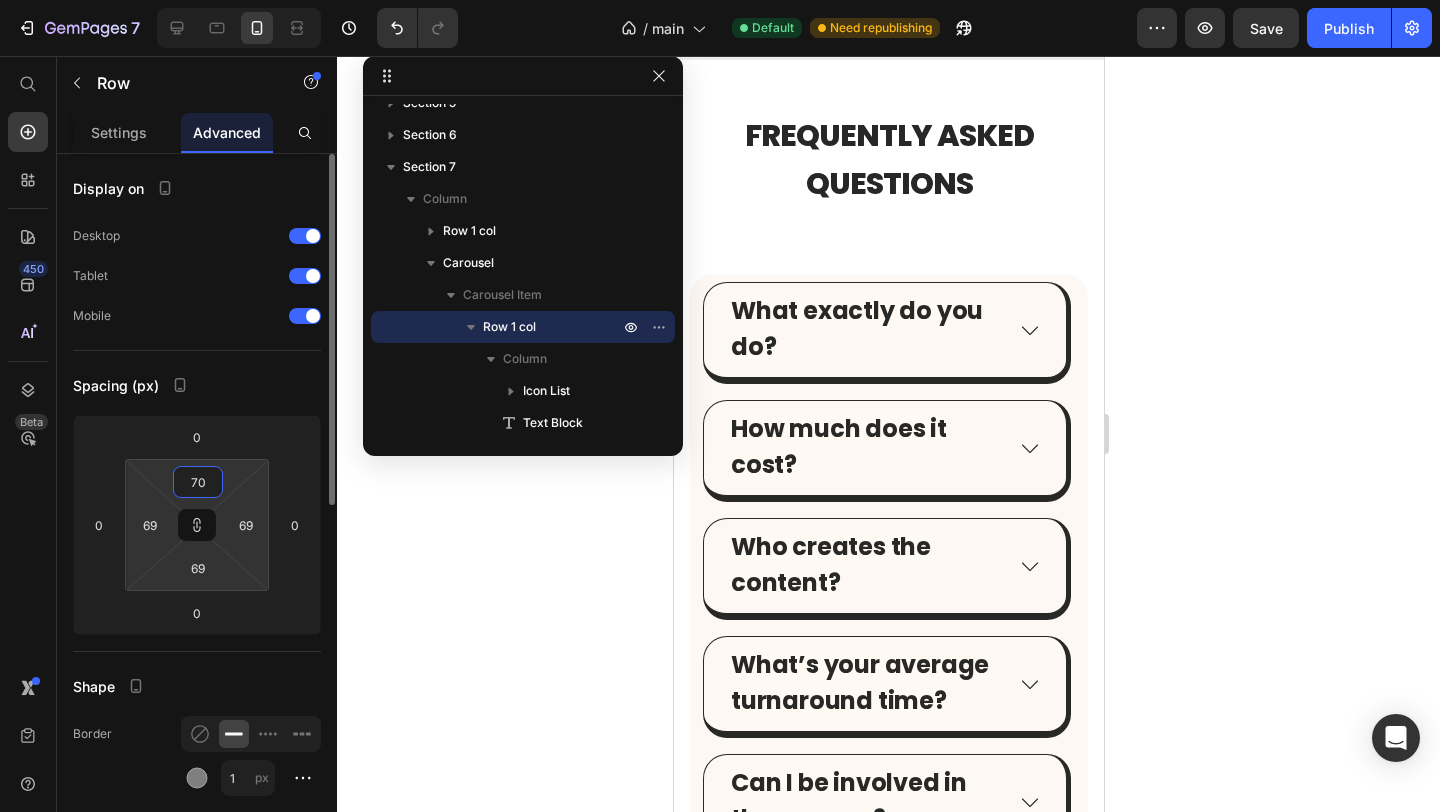 type on "70" 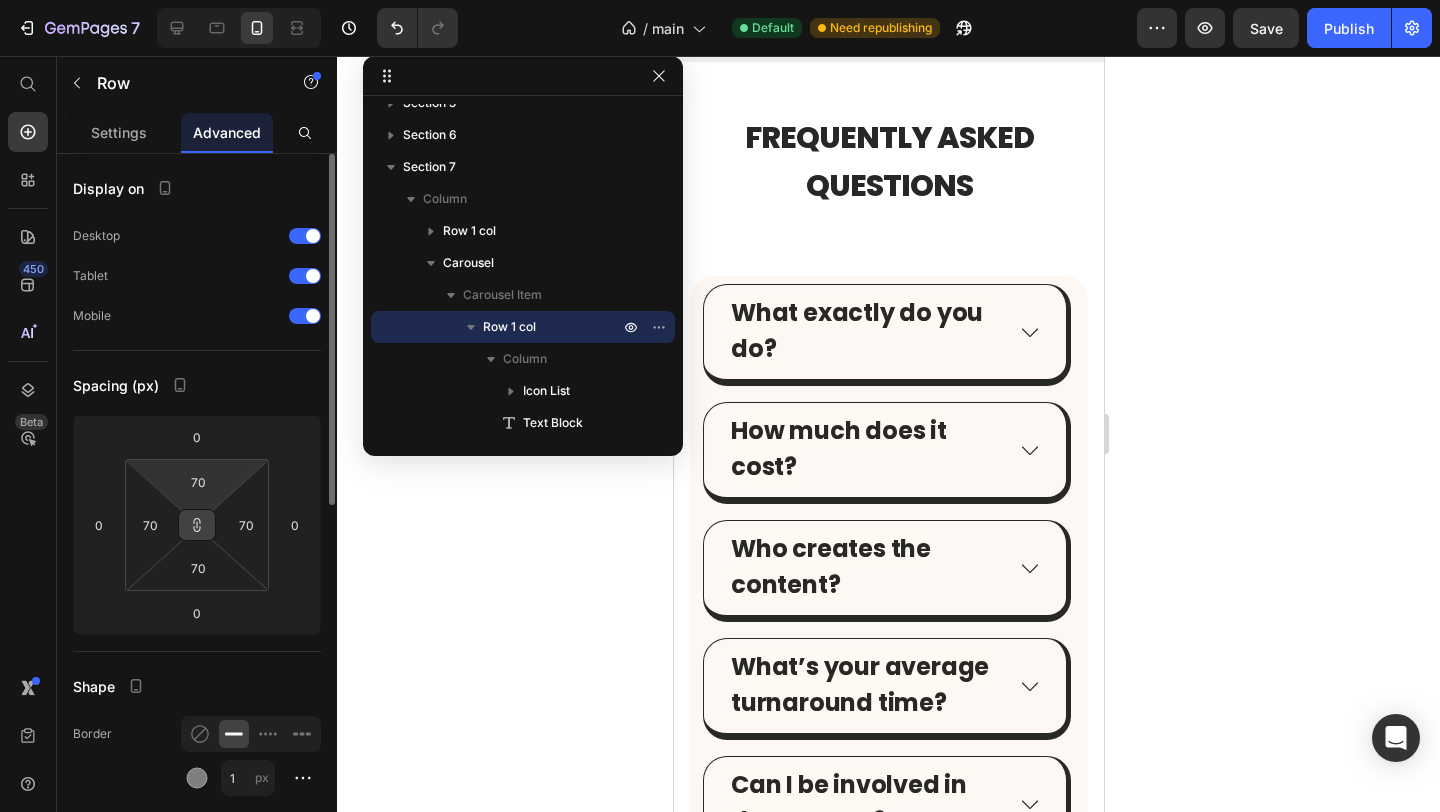 click at bounding box center (197, 525) 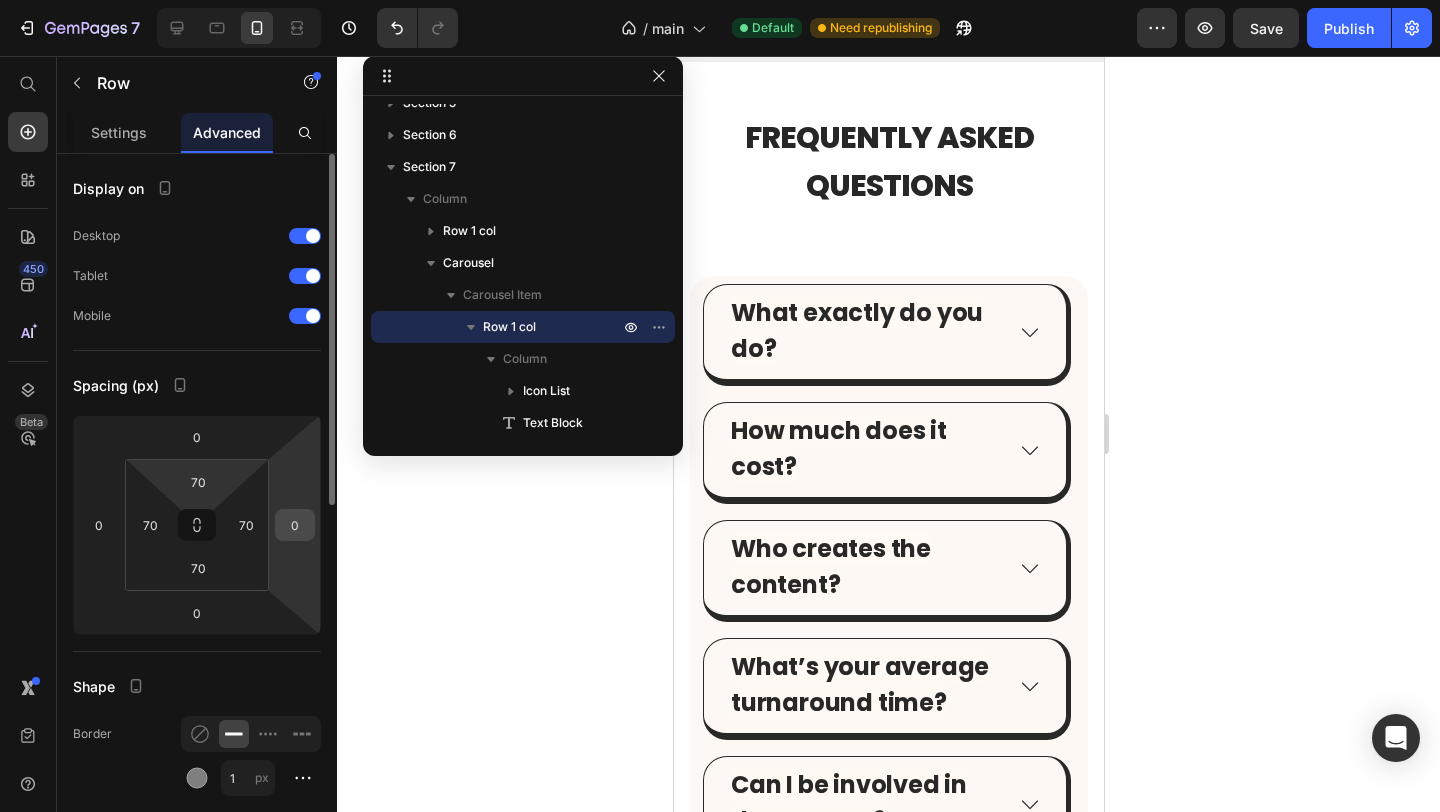 click on "0" at bounding box center (295, 525) 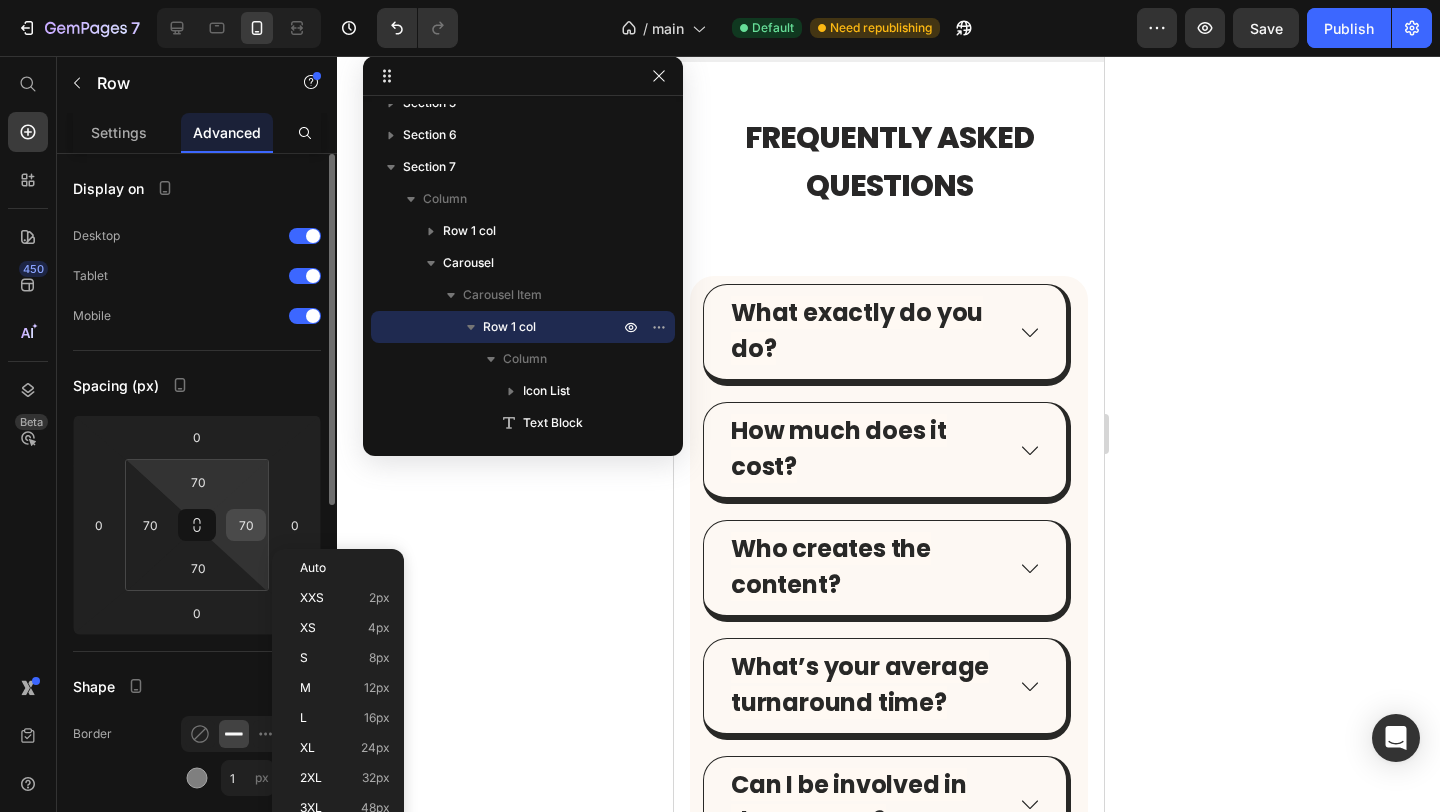 click on "70" at bounding box center (246, 525) 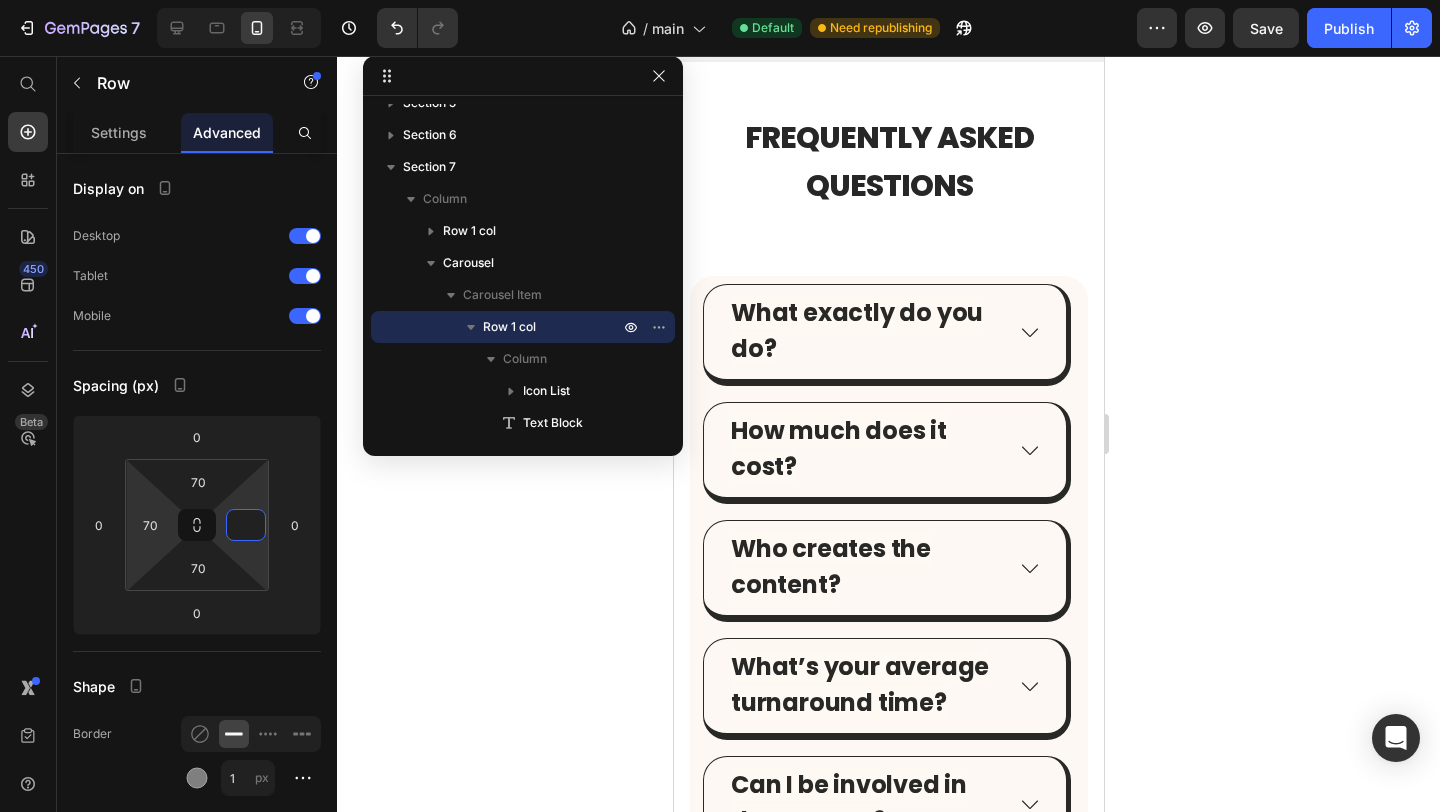 click on "7   /  main Default Need republishing Preview  Save   Publish  450 Beta Start with Sections Elements Hero Section Product Detail Brands Trusted Badges Guarantee Product Breakdown How to use Testimonials Compare Bundle FAQs Social Proof Brand Story Product List Collection Blog List Contact Sticky Add to Cart Custom Footer Browse Library 450 Layout
Row
Row
Row
Row Text
Heading
Text Block Button
Button
Button
Sticky Back to top Media
Image
Image" at bounding box center (720, 0) 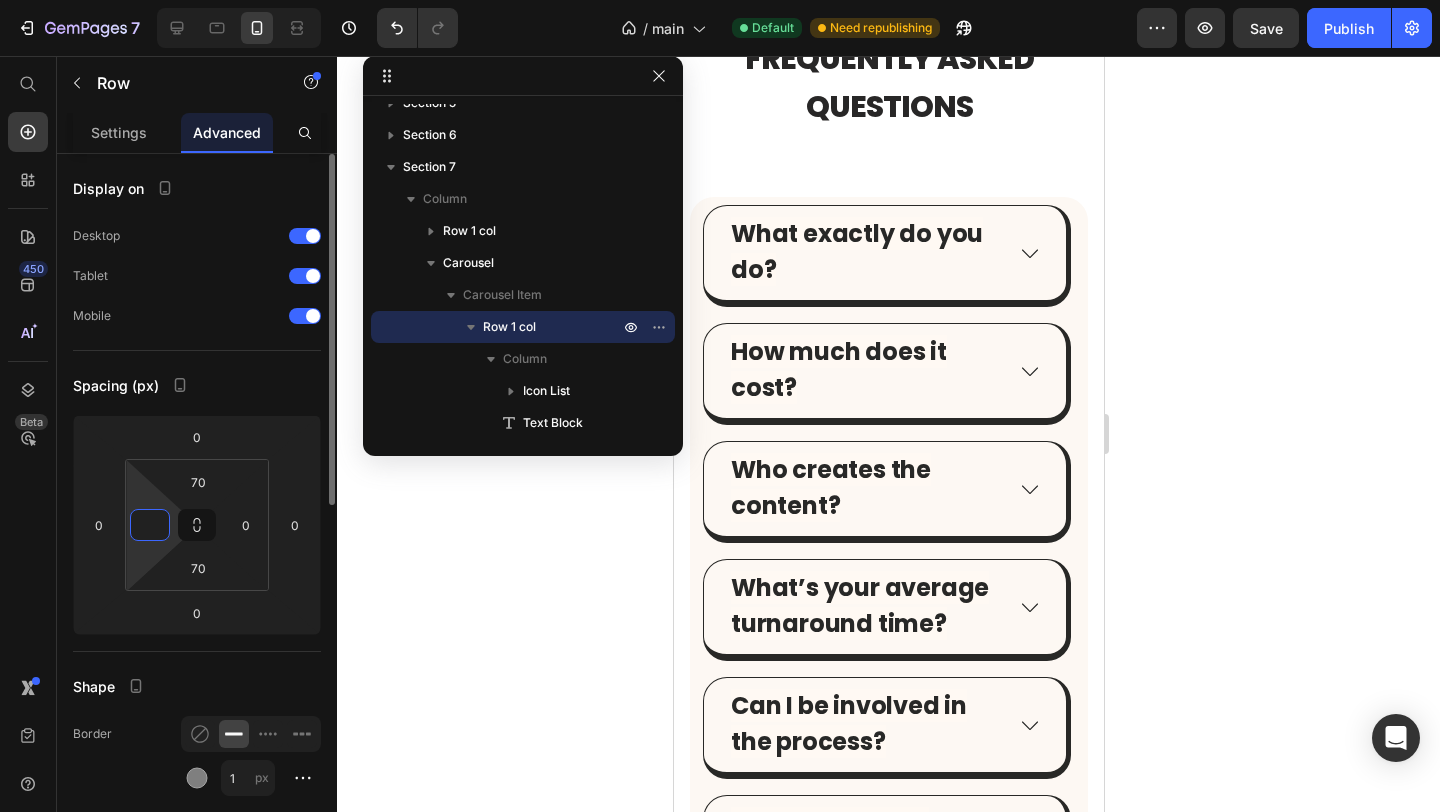 type on "0" 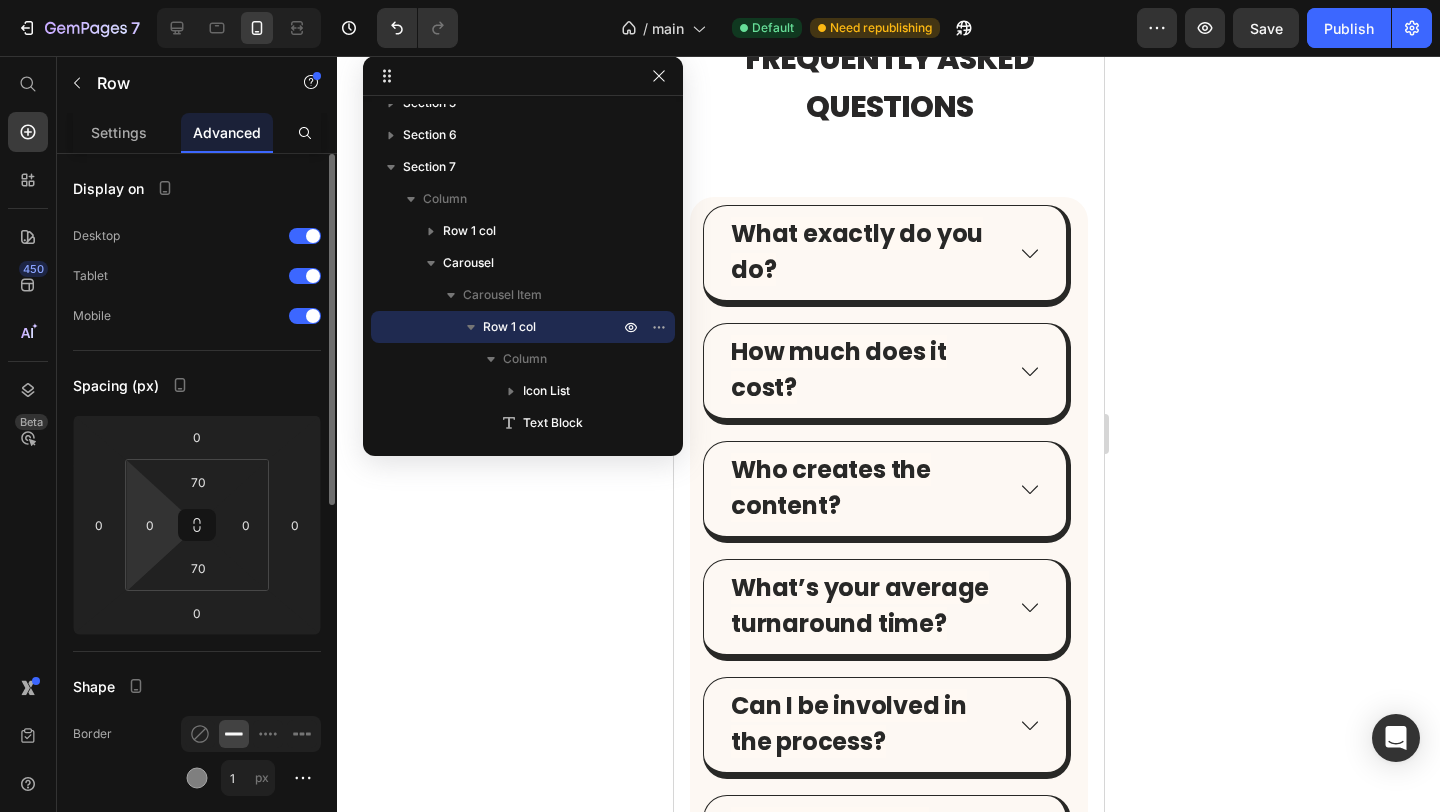click on "Spacing (px)" at bounding box center [197, 385] 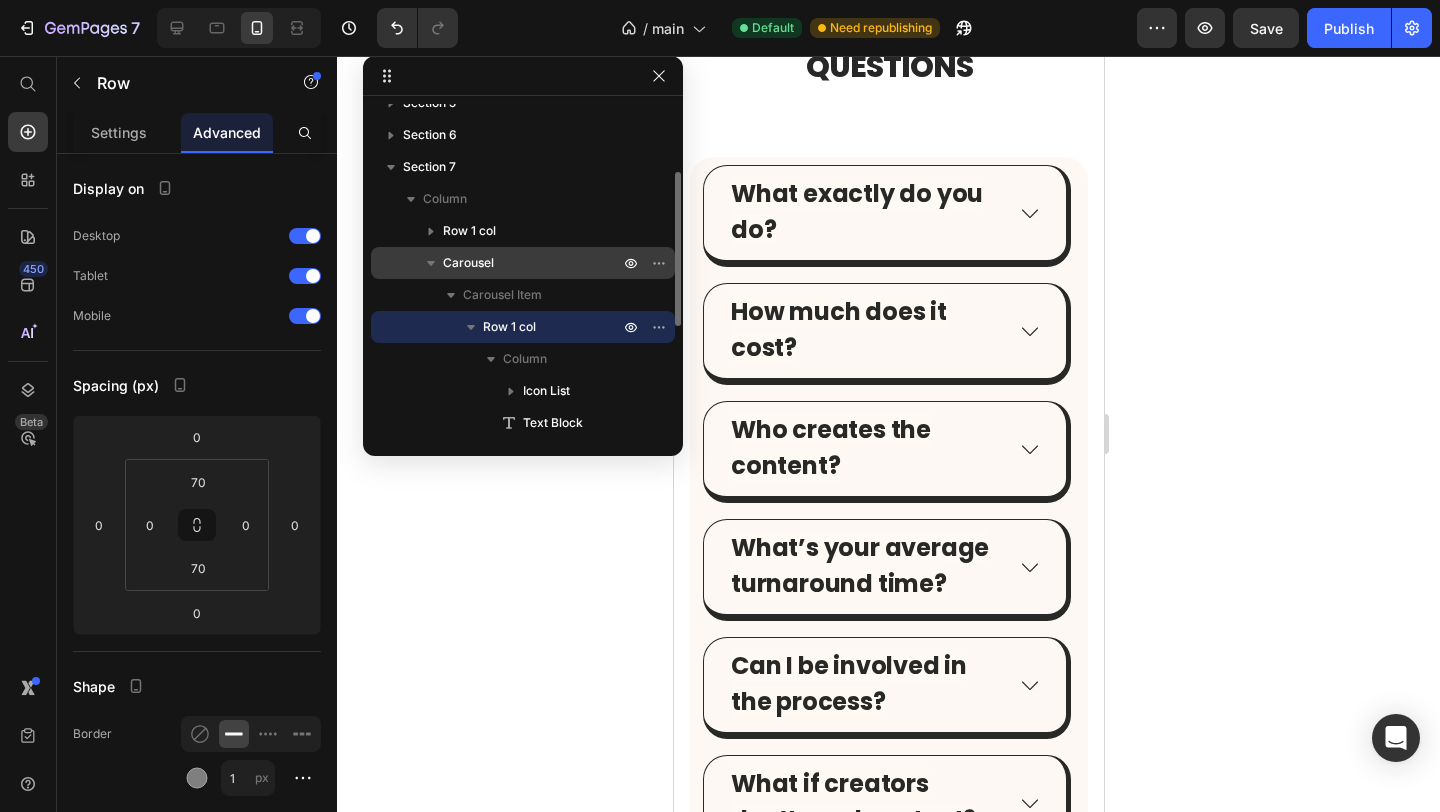 click on "Carousel" at bounding box center [533, 263] 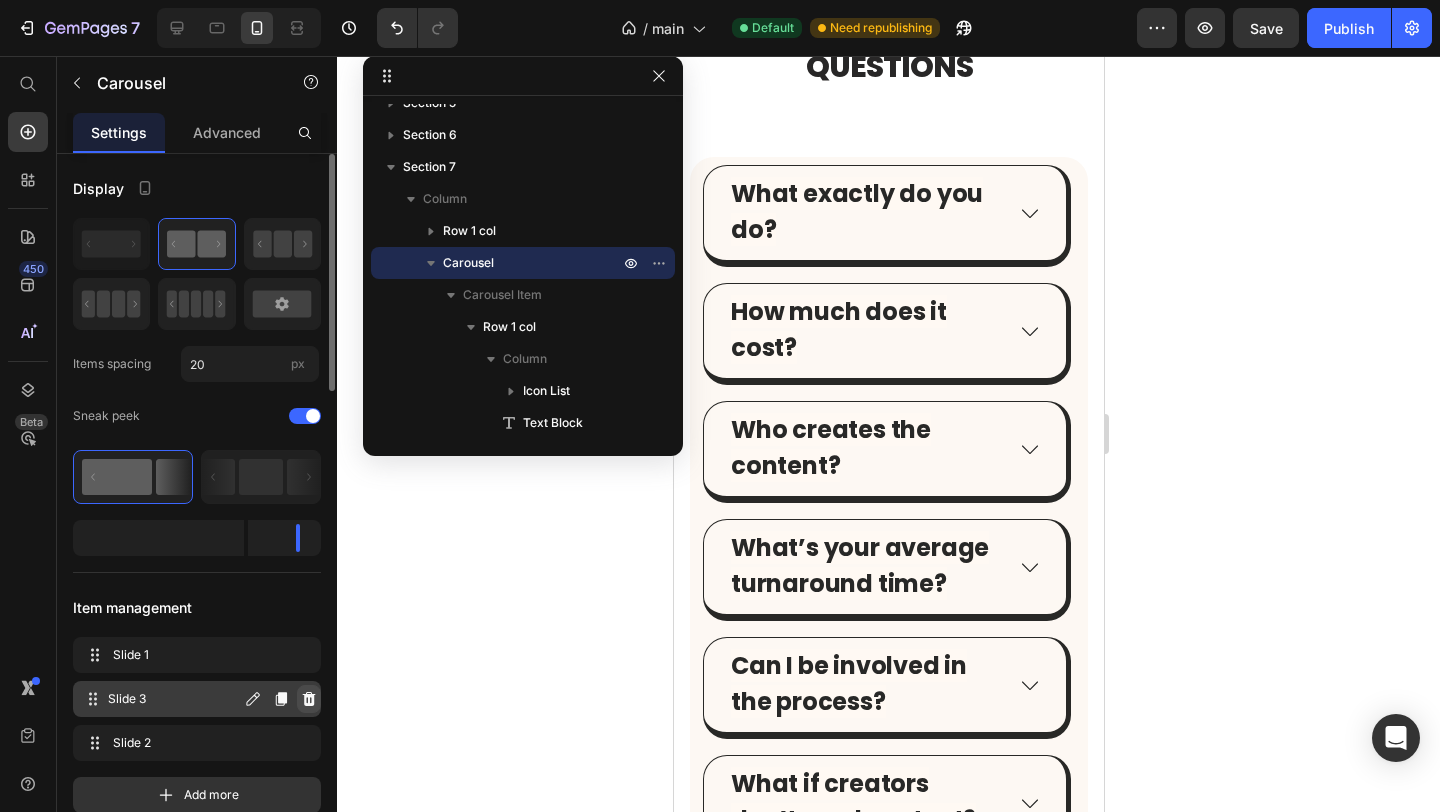 click 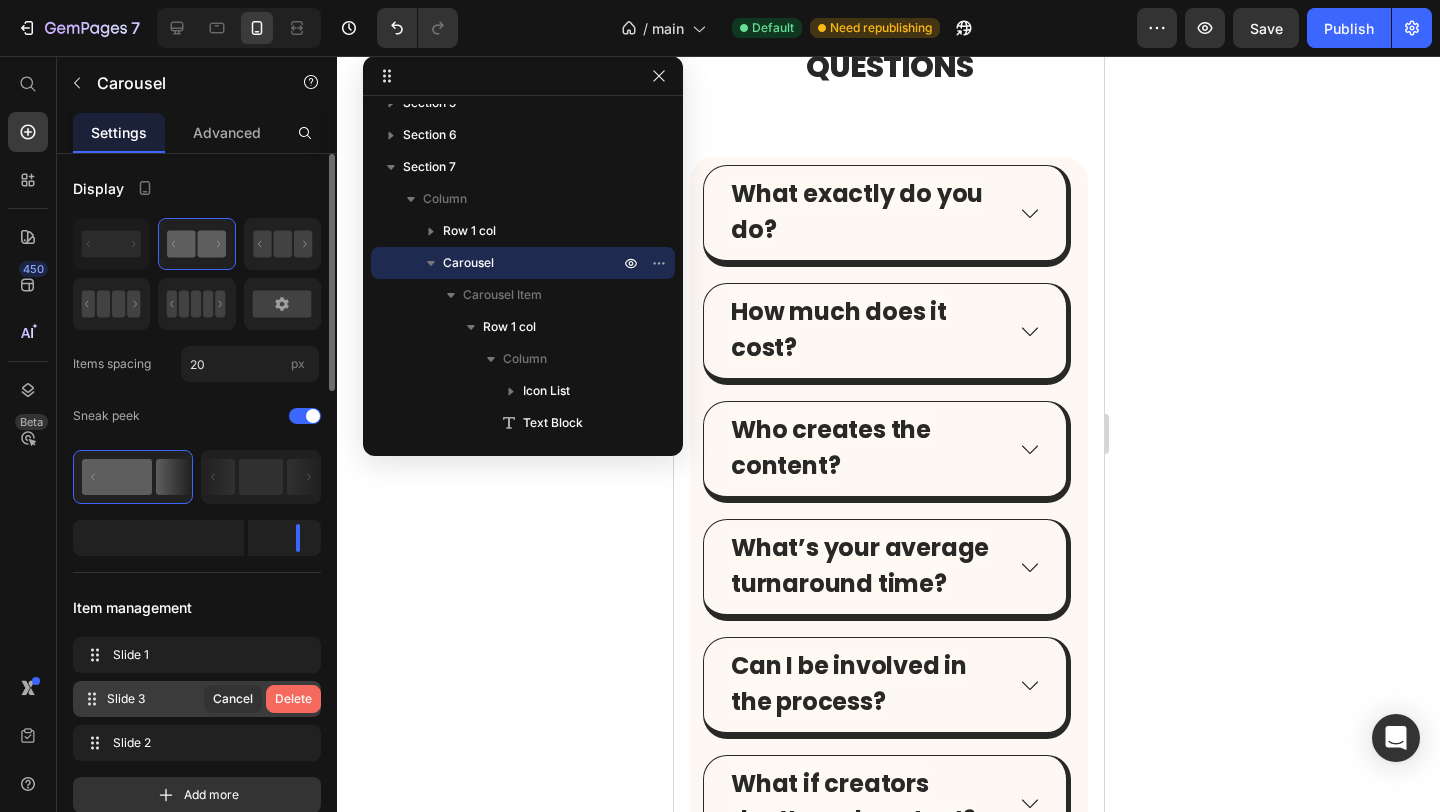 click on "Delete" at bounding box center [293, 699] 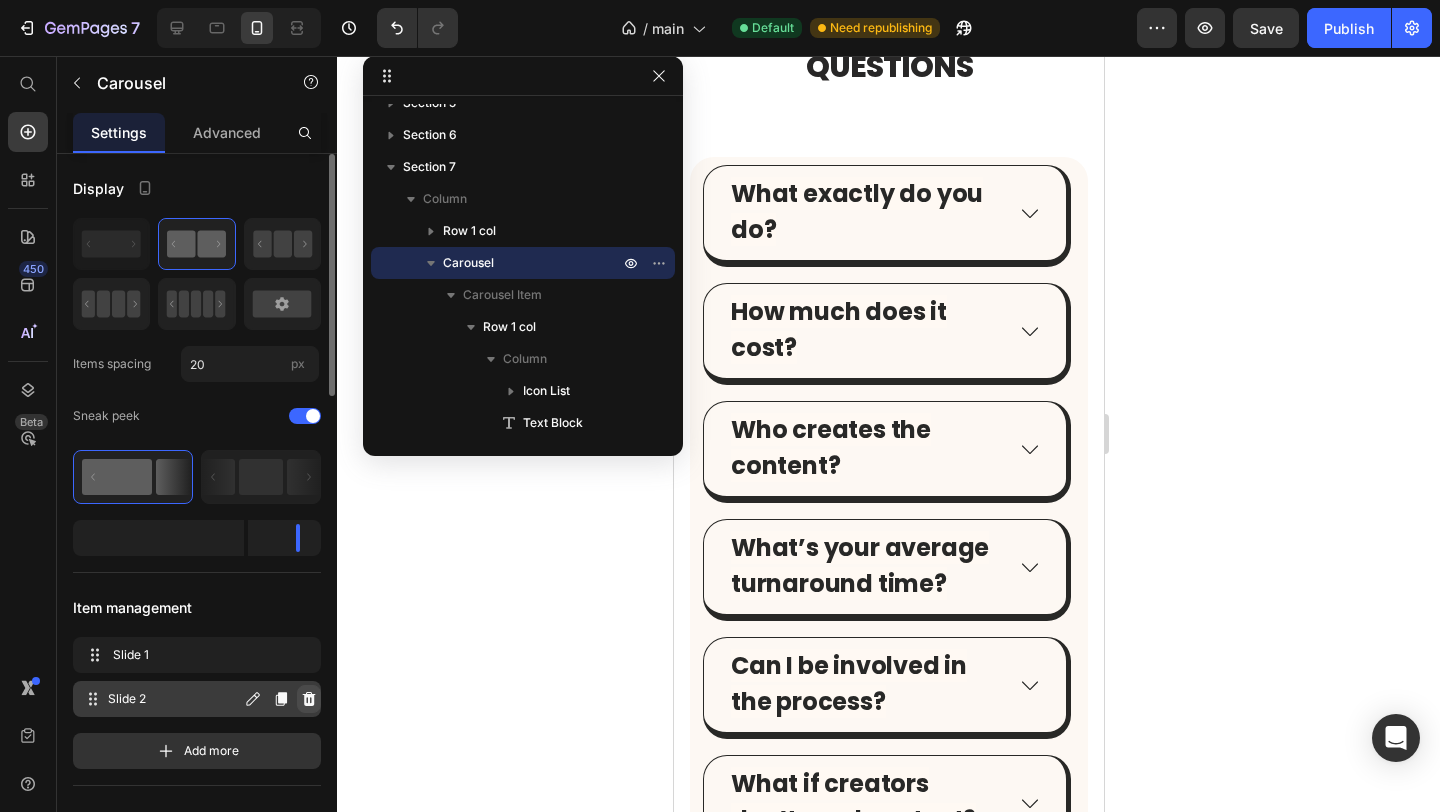 click 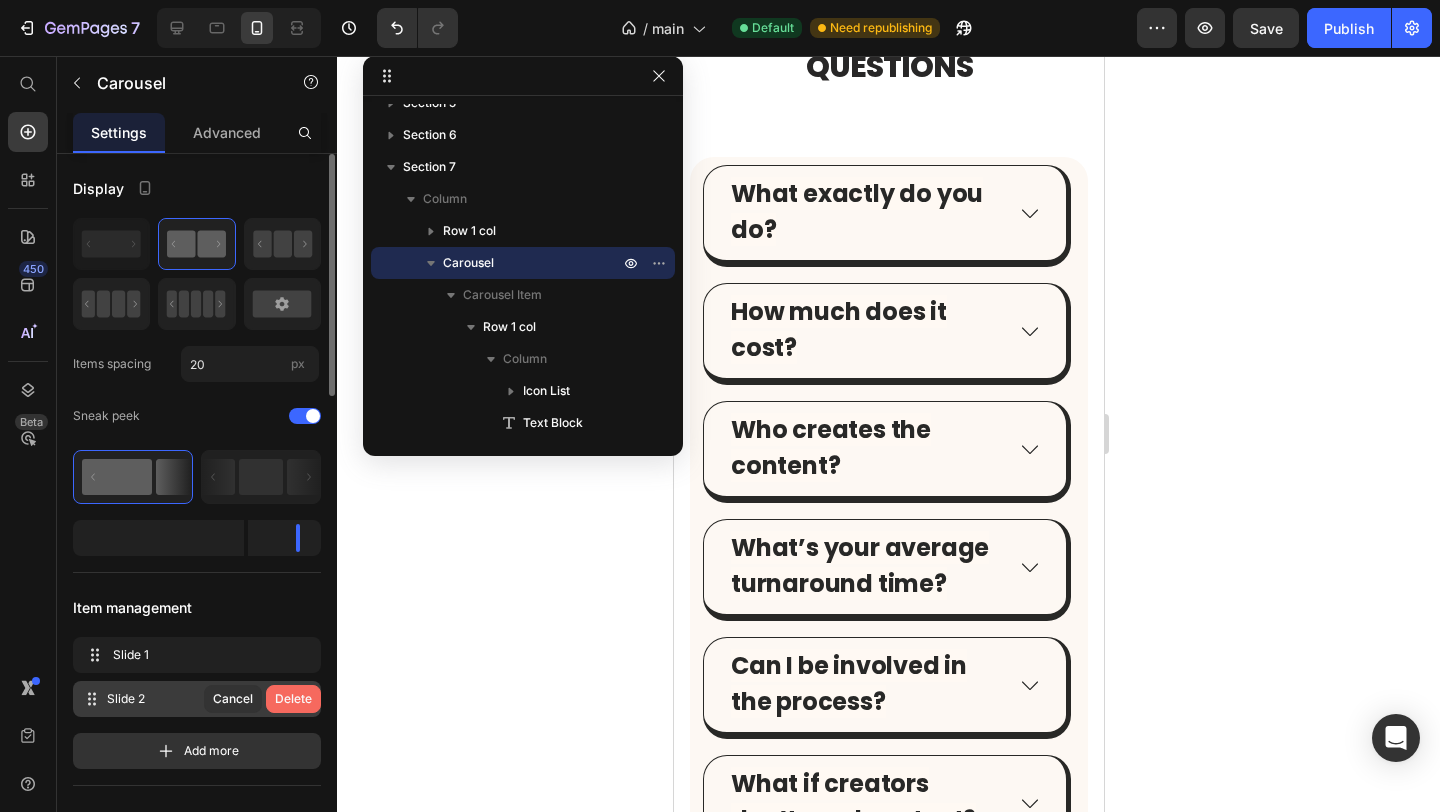 click on "Delete" at bounding box center [293, 699] 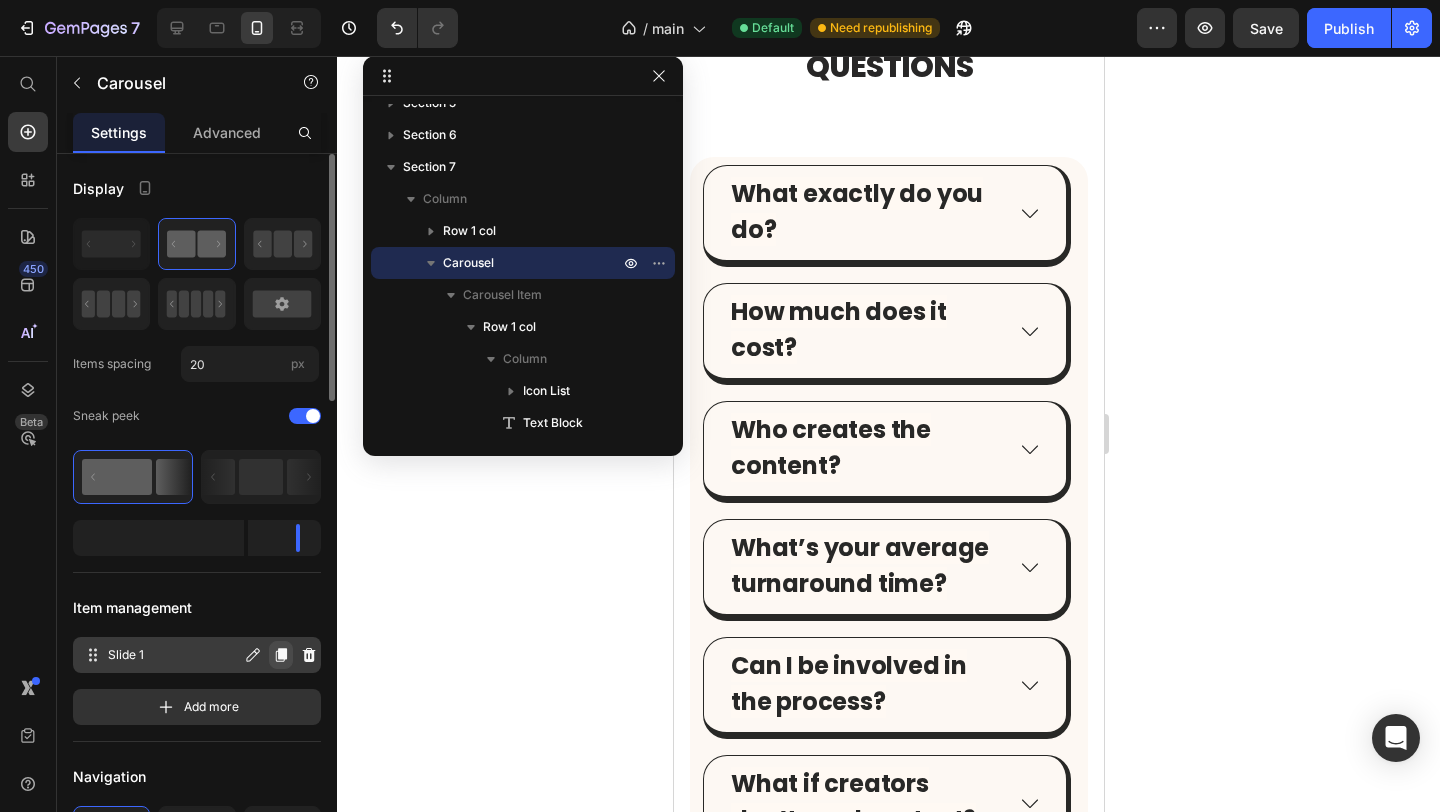 click 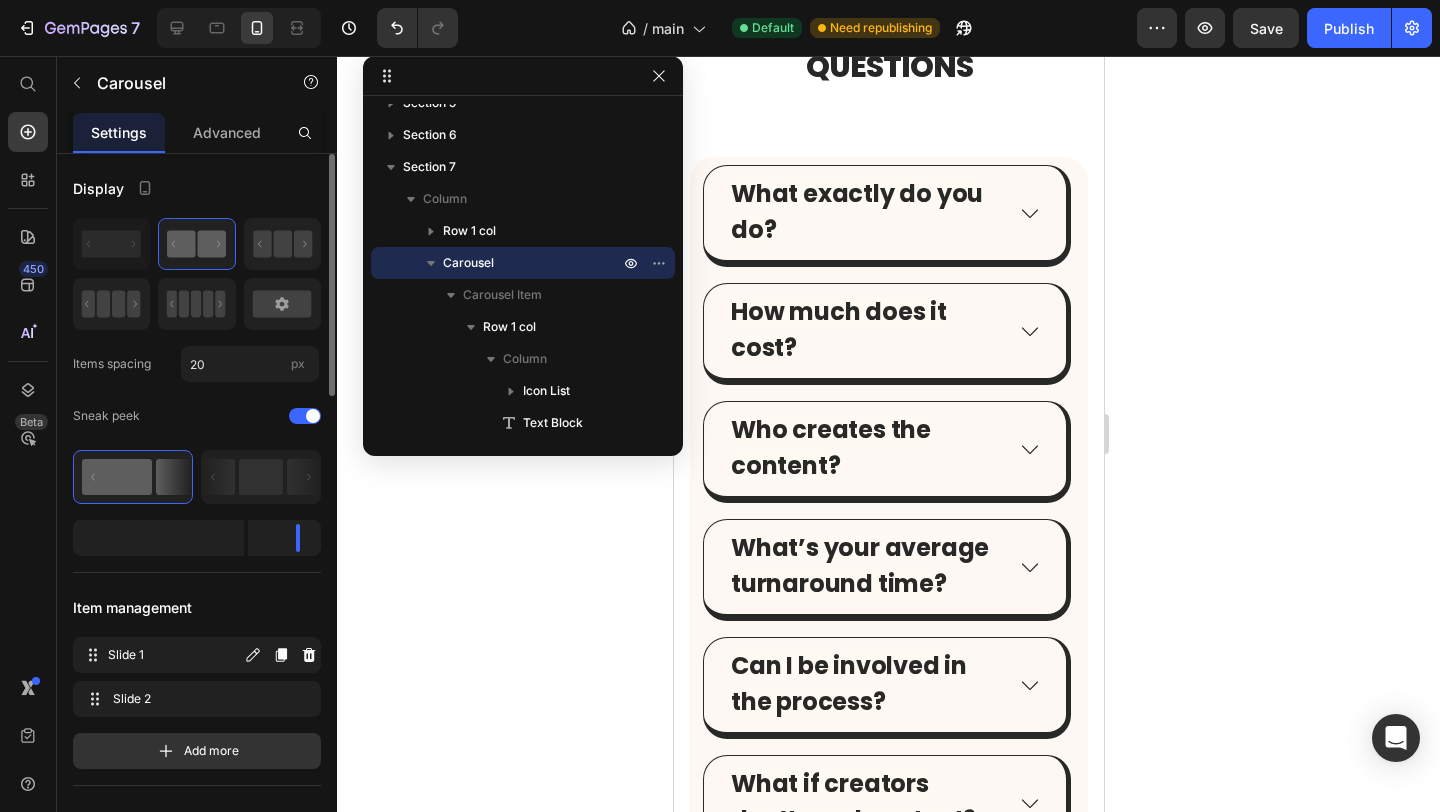 click 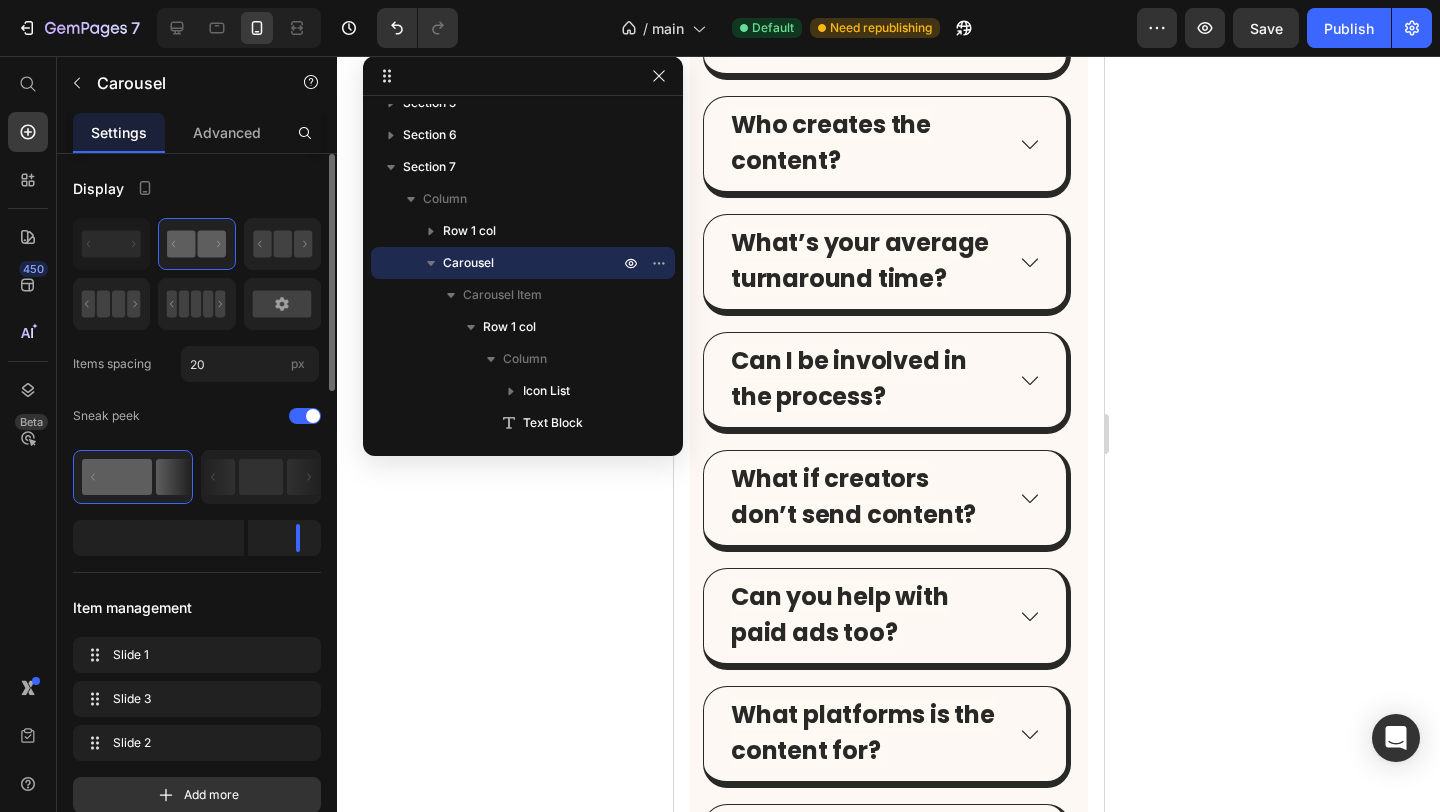 scroll, scrollTop: 7931, scrollLeft: 0, axis: vertical 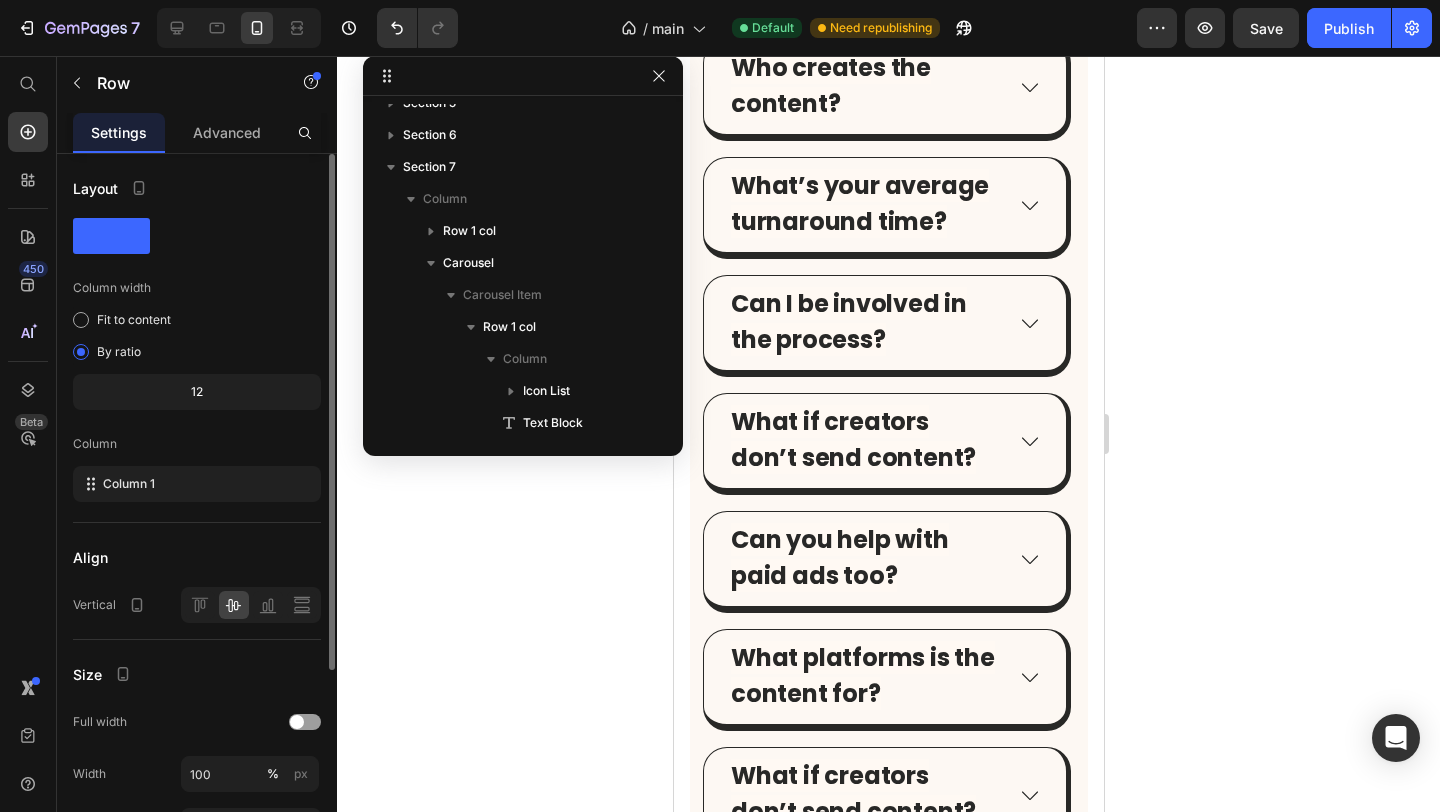 click on "Let’s get your content flowing. Heading Tell us a bit about your brand and what you need. We’ll match you with creators who get your audience. Heading Row Row" at bounding box center (888, -641) 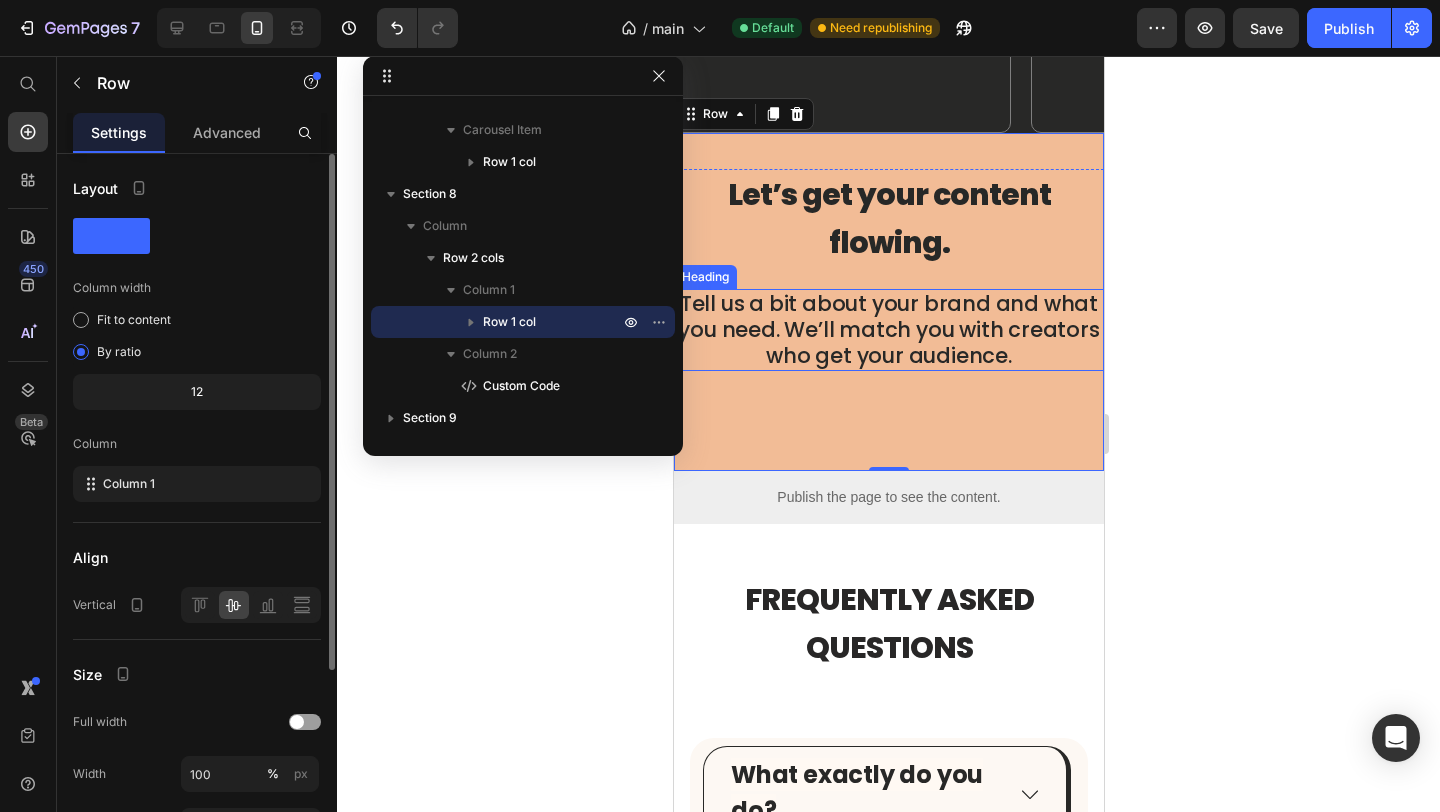 scroll, scrollTop: 8272, scrollLeft: 0, axis: vertical 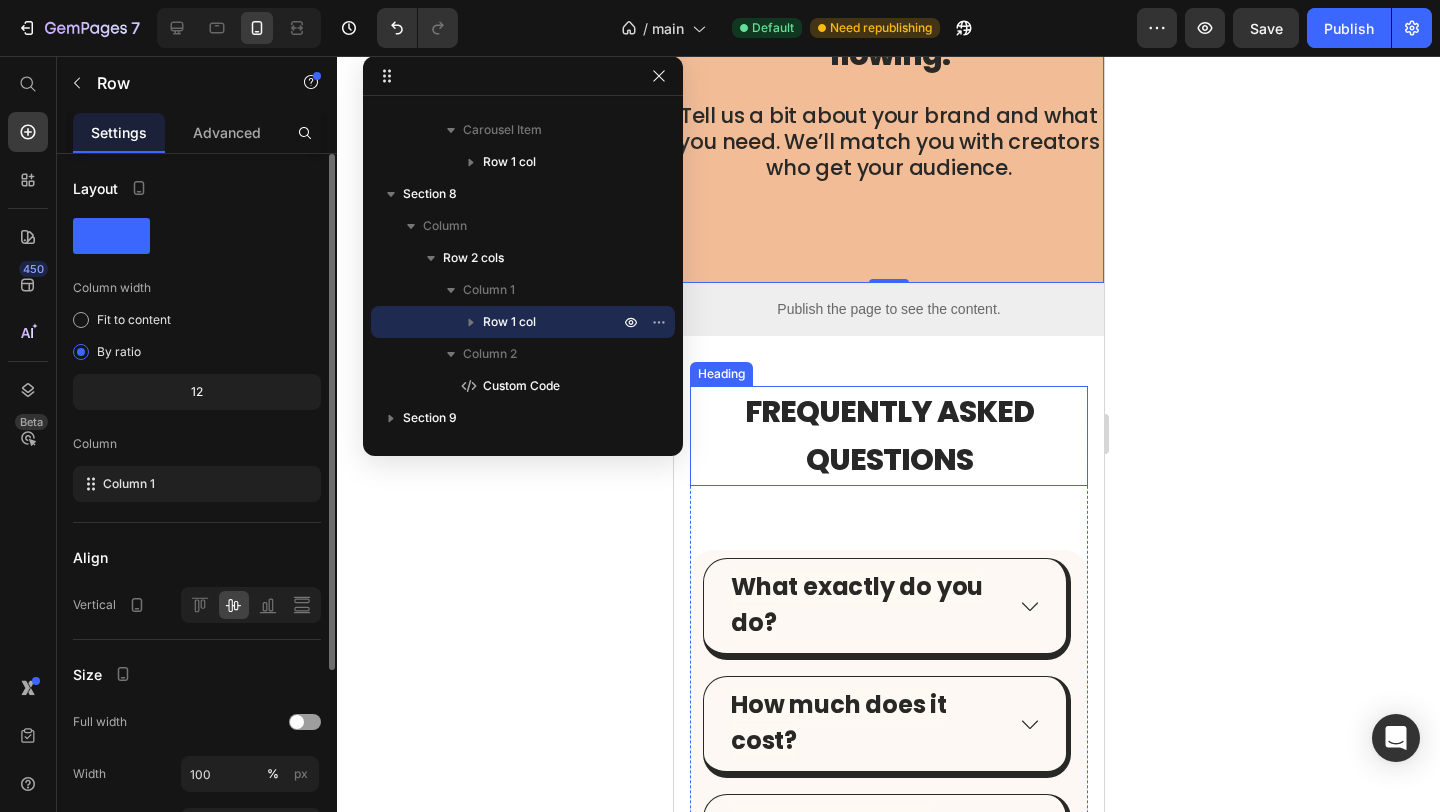 click on "FREQUENTLY ASKED QUESTIONS" at bounding box center [888, 436] 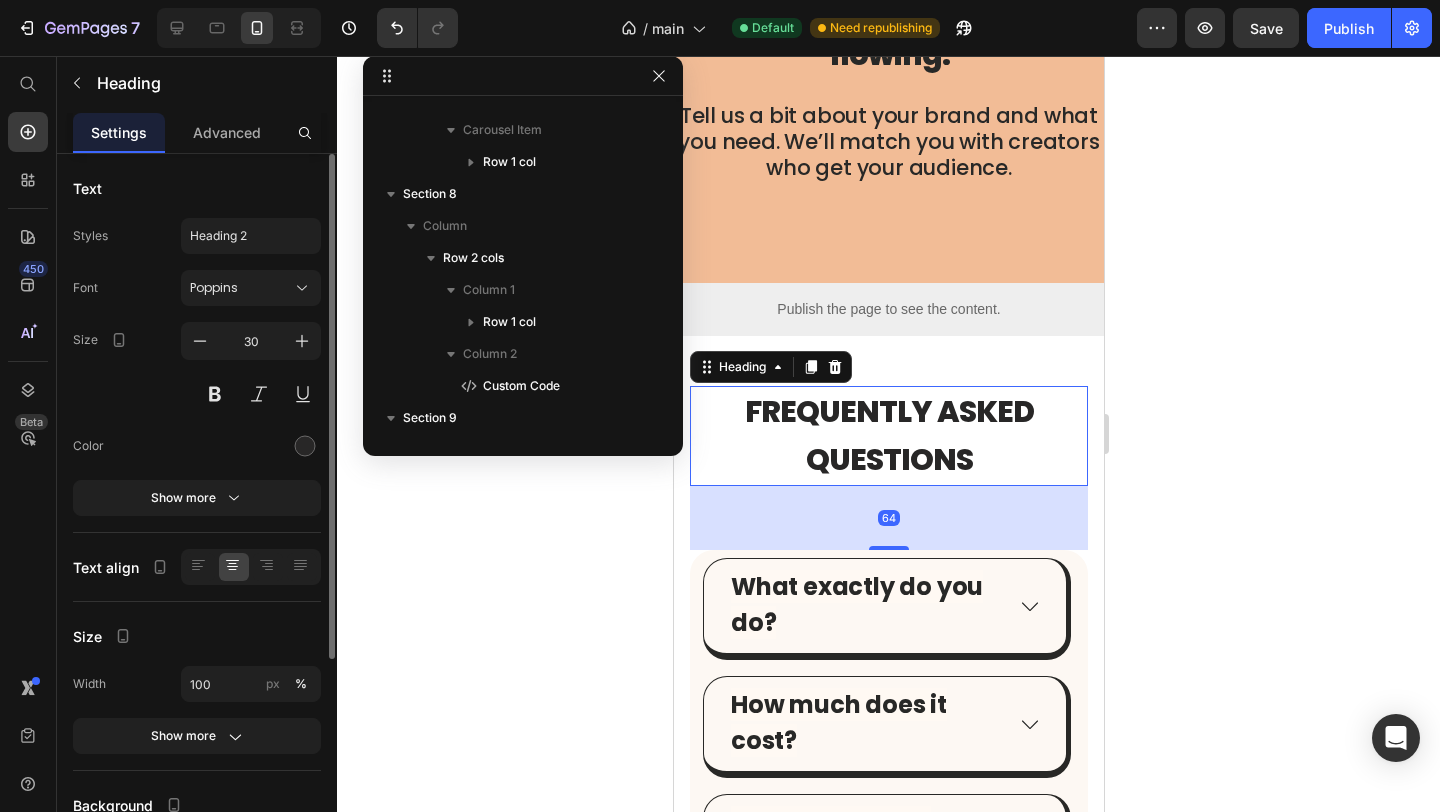scroll, scrollTop: 726, scrollLeft: 0, axis: vertical 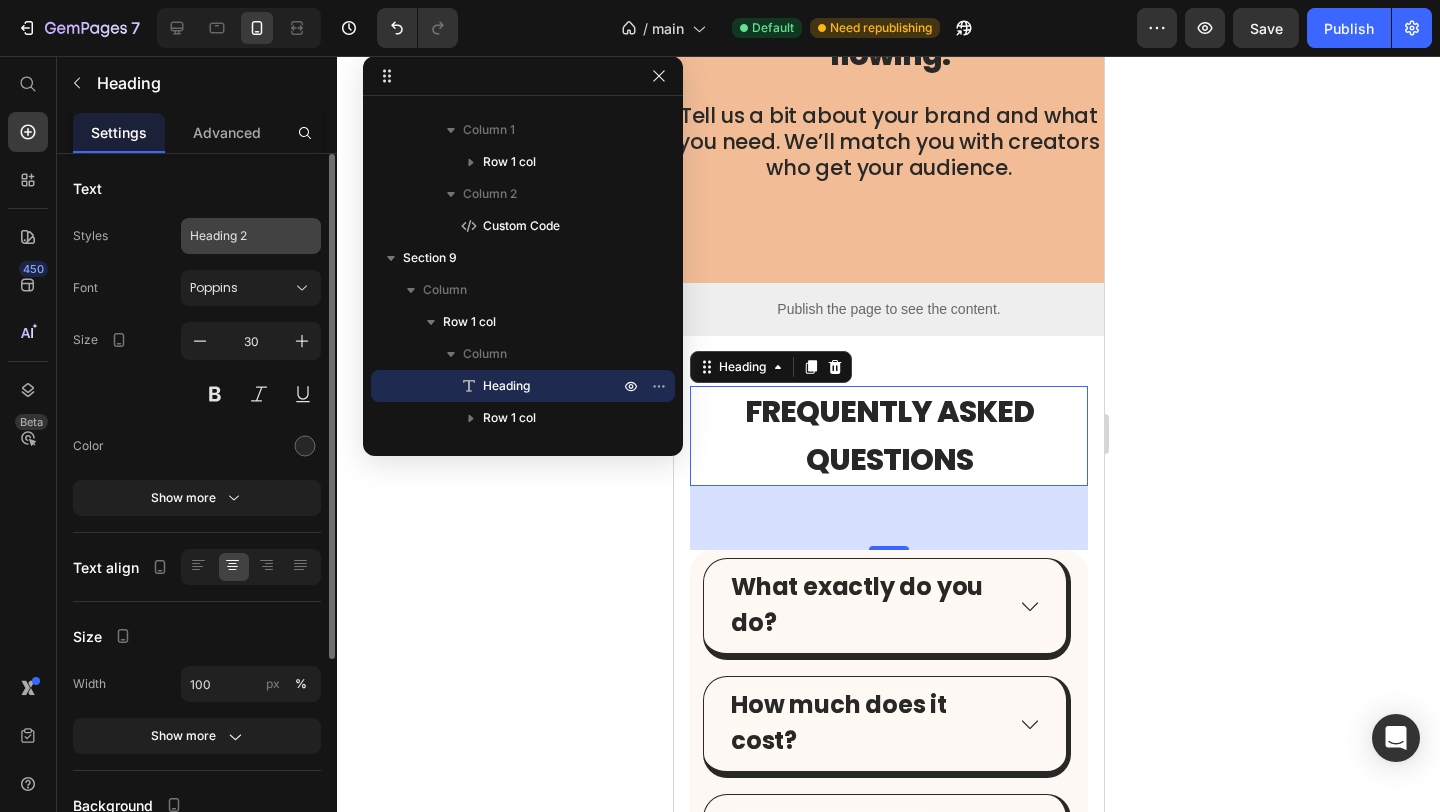click on "Heading 2" 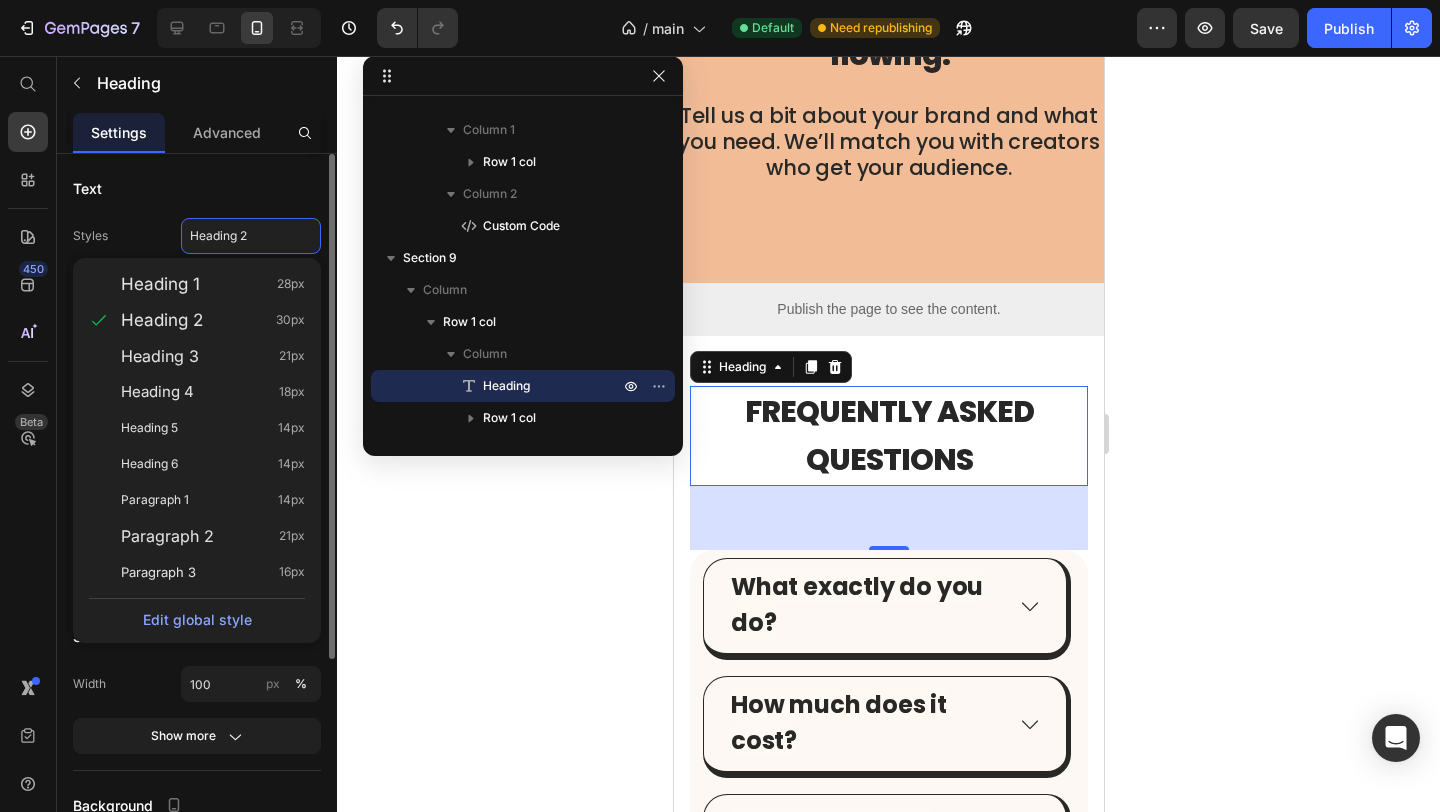 click on "Heading 1 28px Heading 2 30px Heading 3 21px Heading 4 18px Heading 5 14px Heading 6 14px Paragraph 1 14px Paragraph 2 21px Paragraph 3 16px  Edit global style" at bounding box center (197, 450) 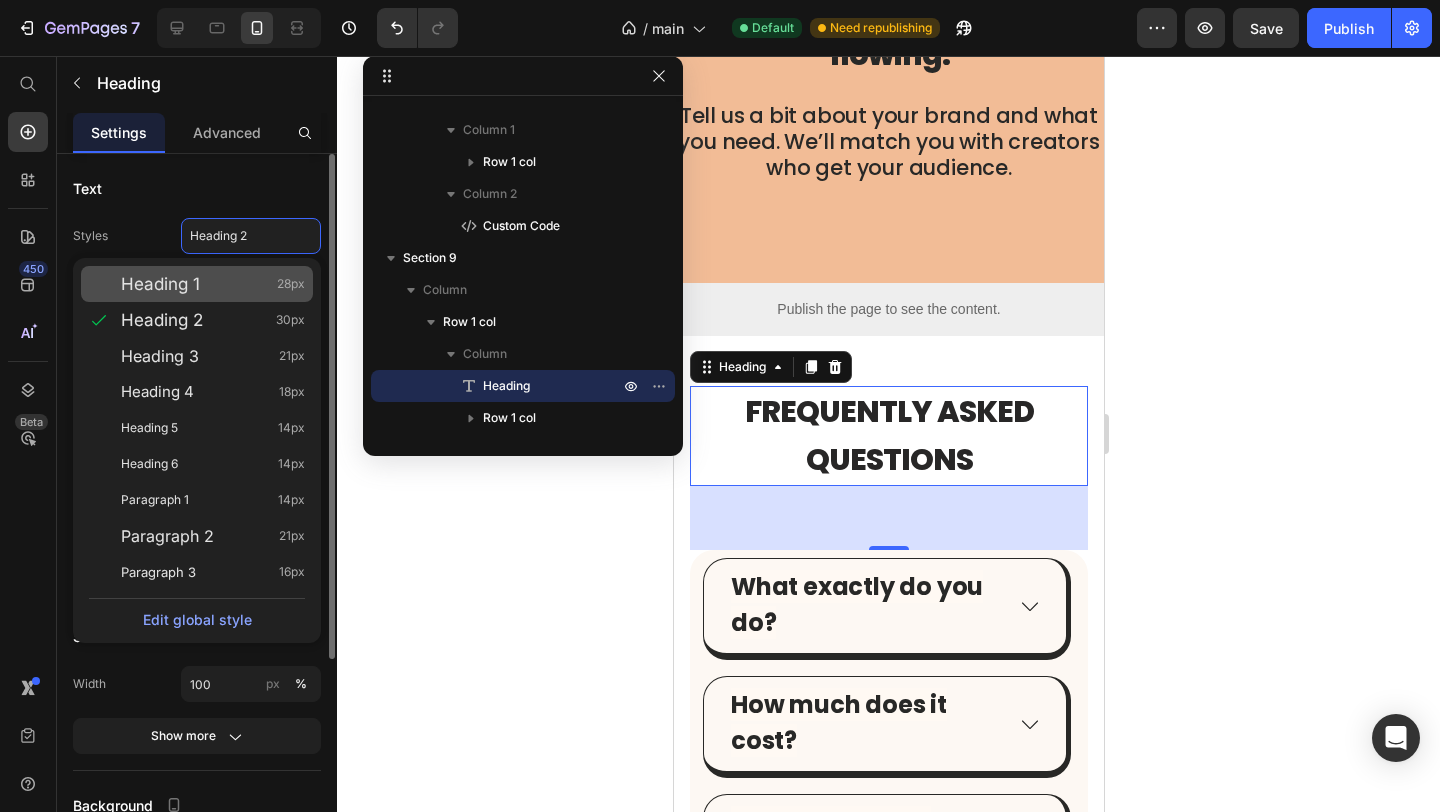 click on "Heading 1 28px" at bounding box center (213, 284) 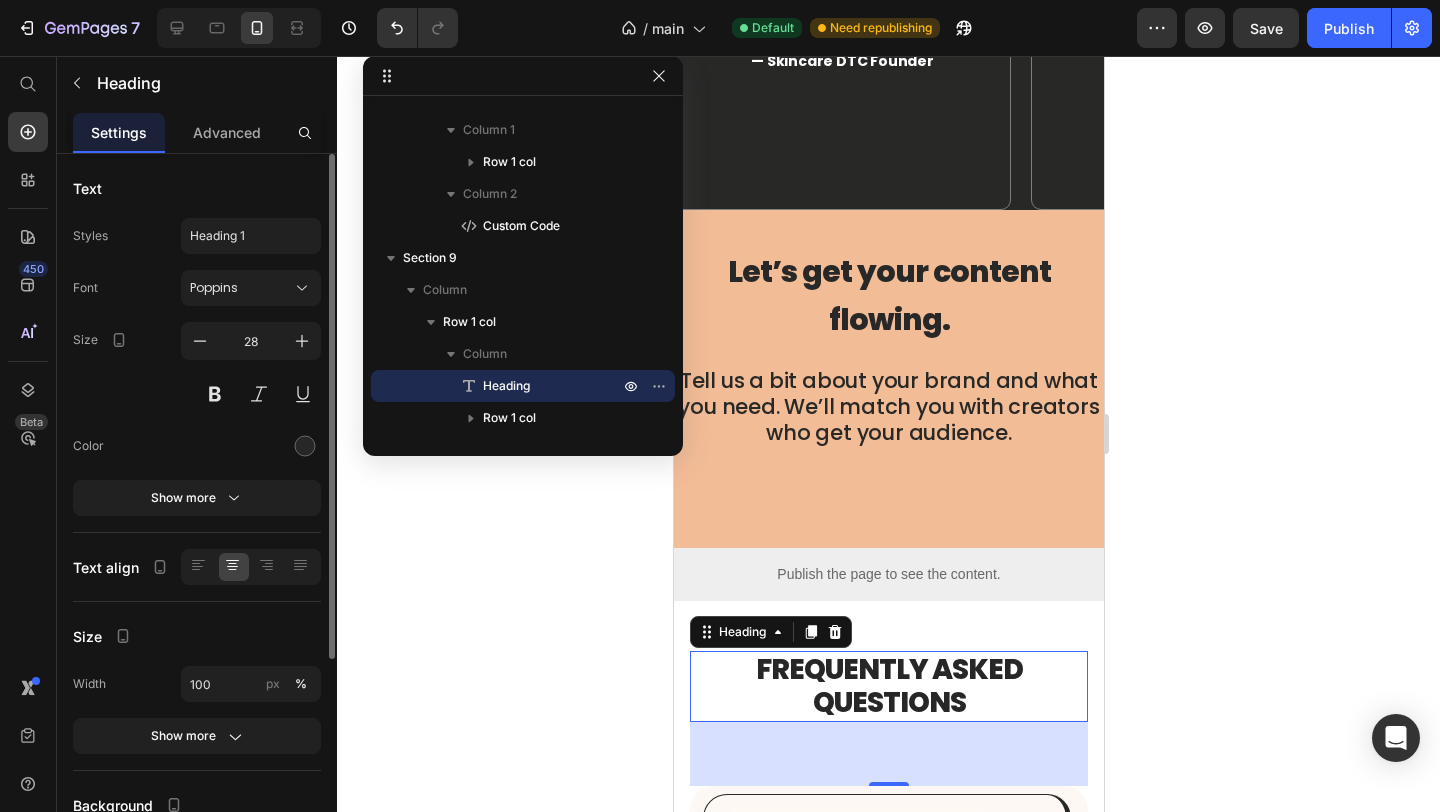scroll, scrollTop: 7986, scrollLeft: 0, axis: vertical 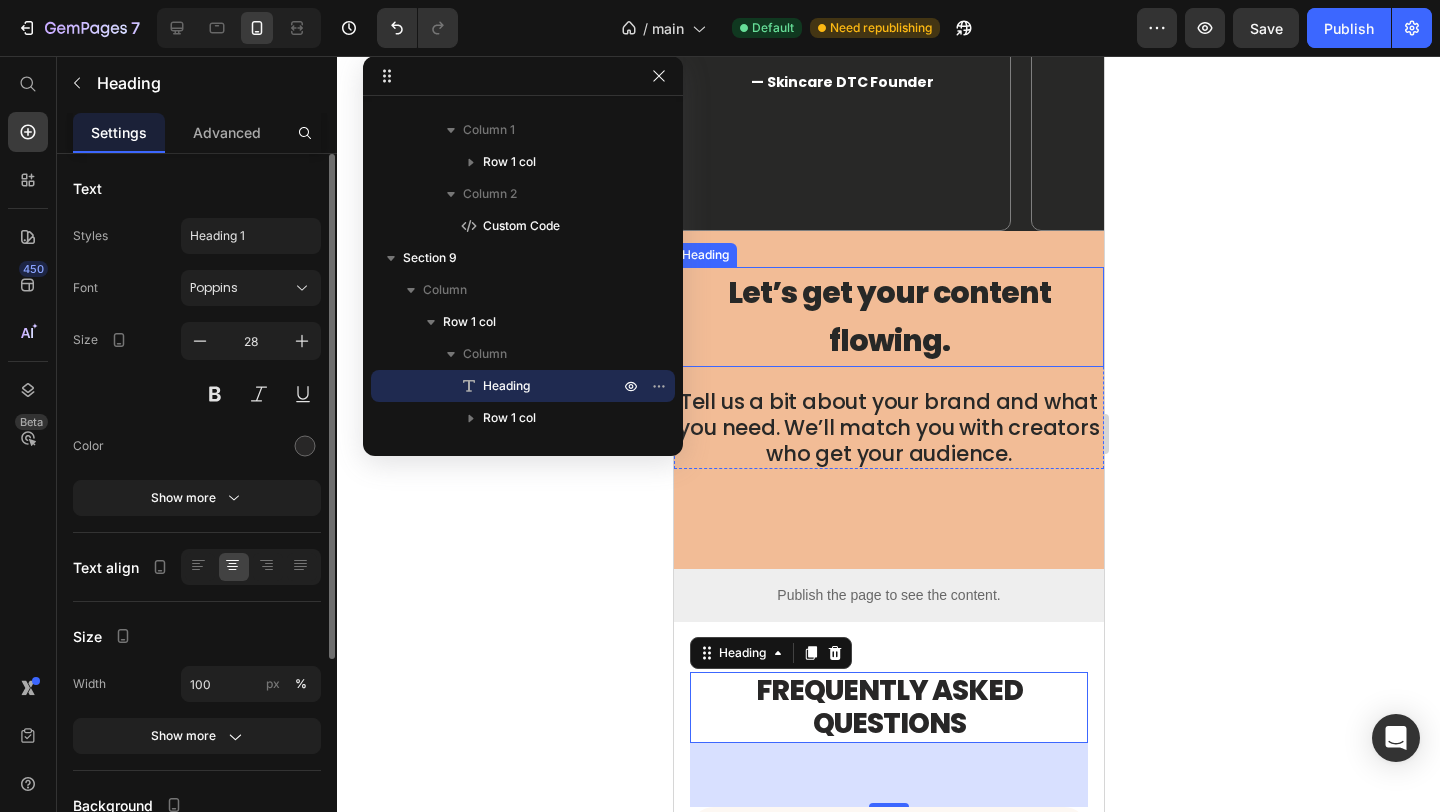click on "Let’s get your content flowing." at bounding box center [888, 317] 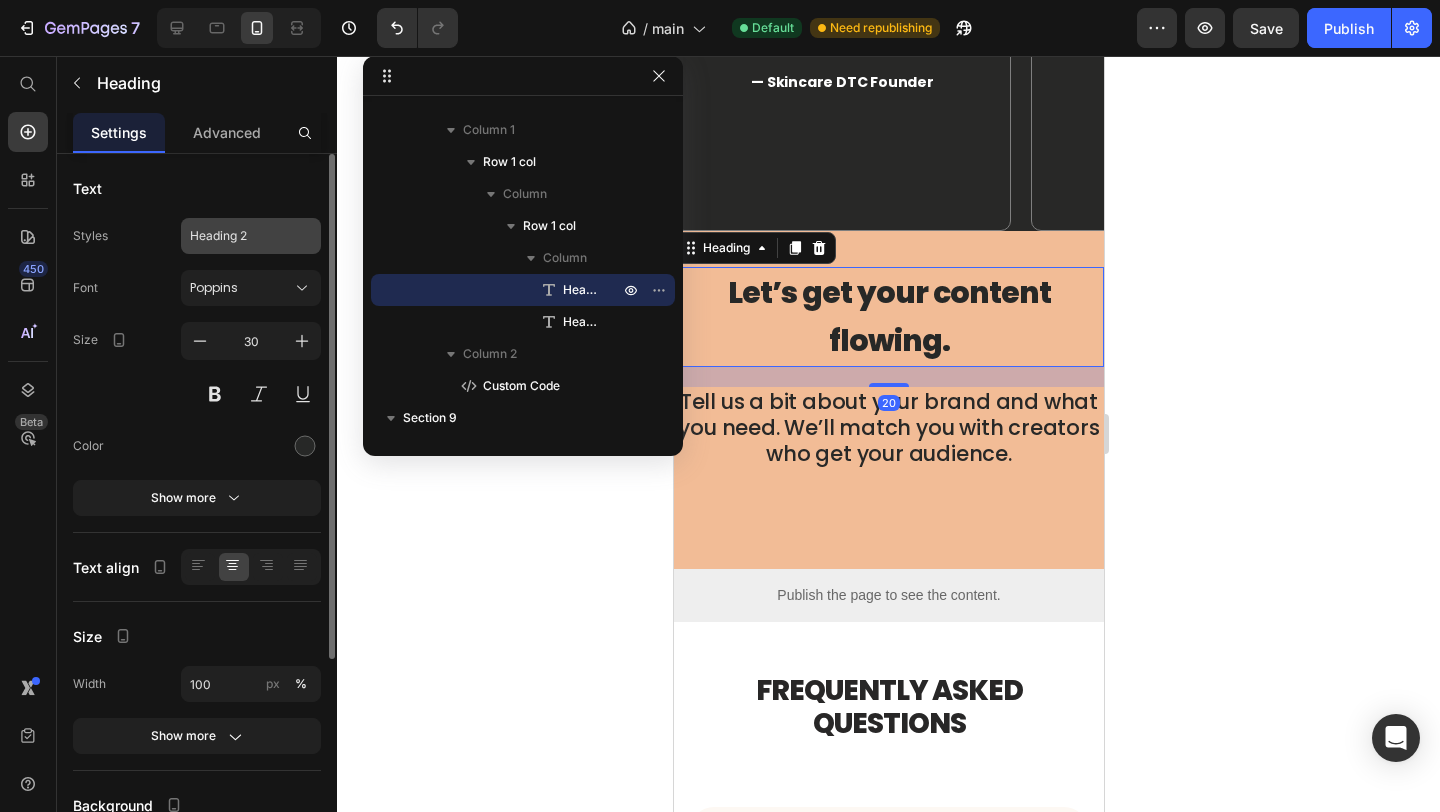 click on "Heading 2" 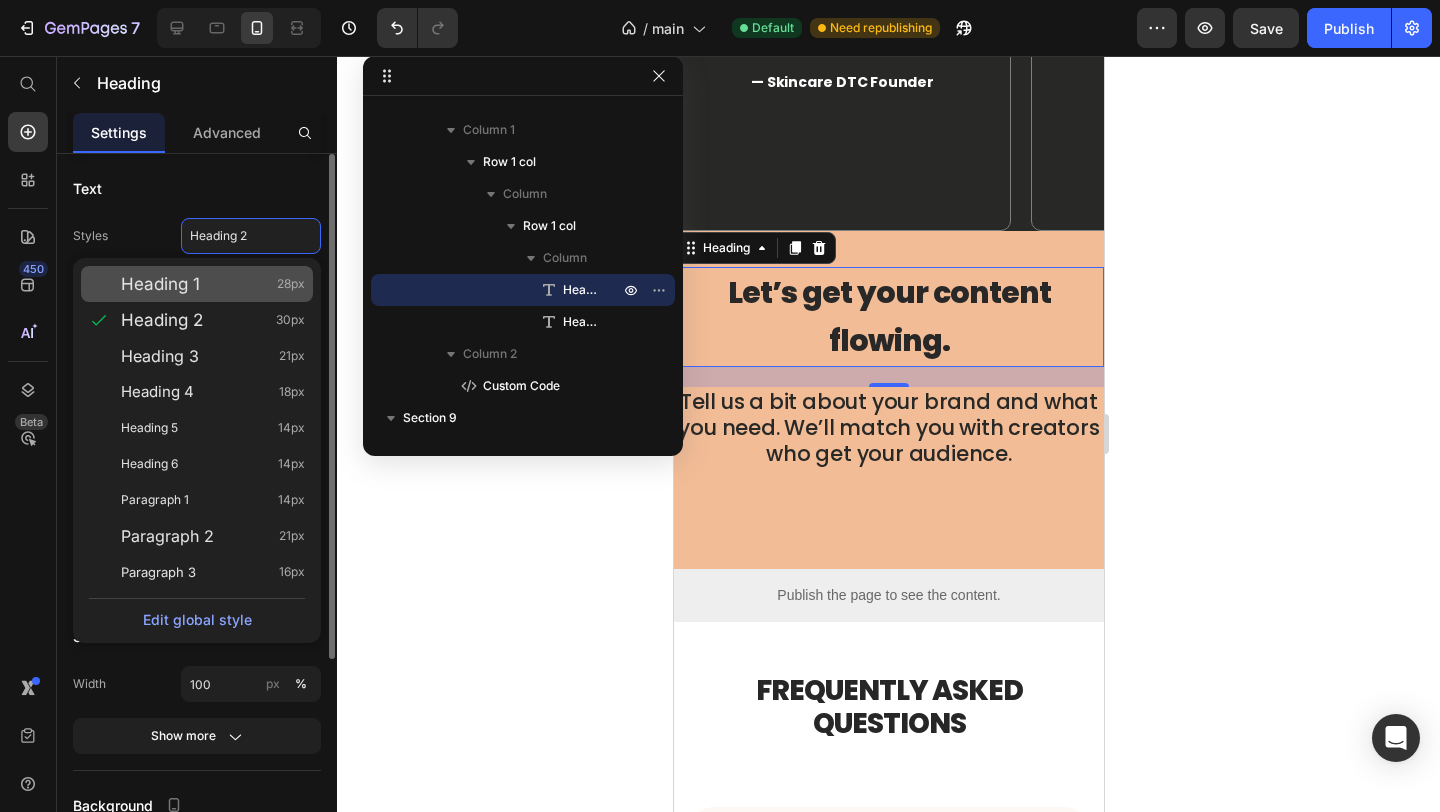click on "Heading 1 28px" at bounding box center [213, 284] 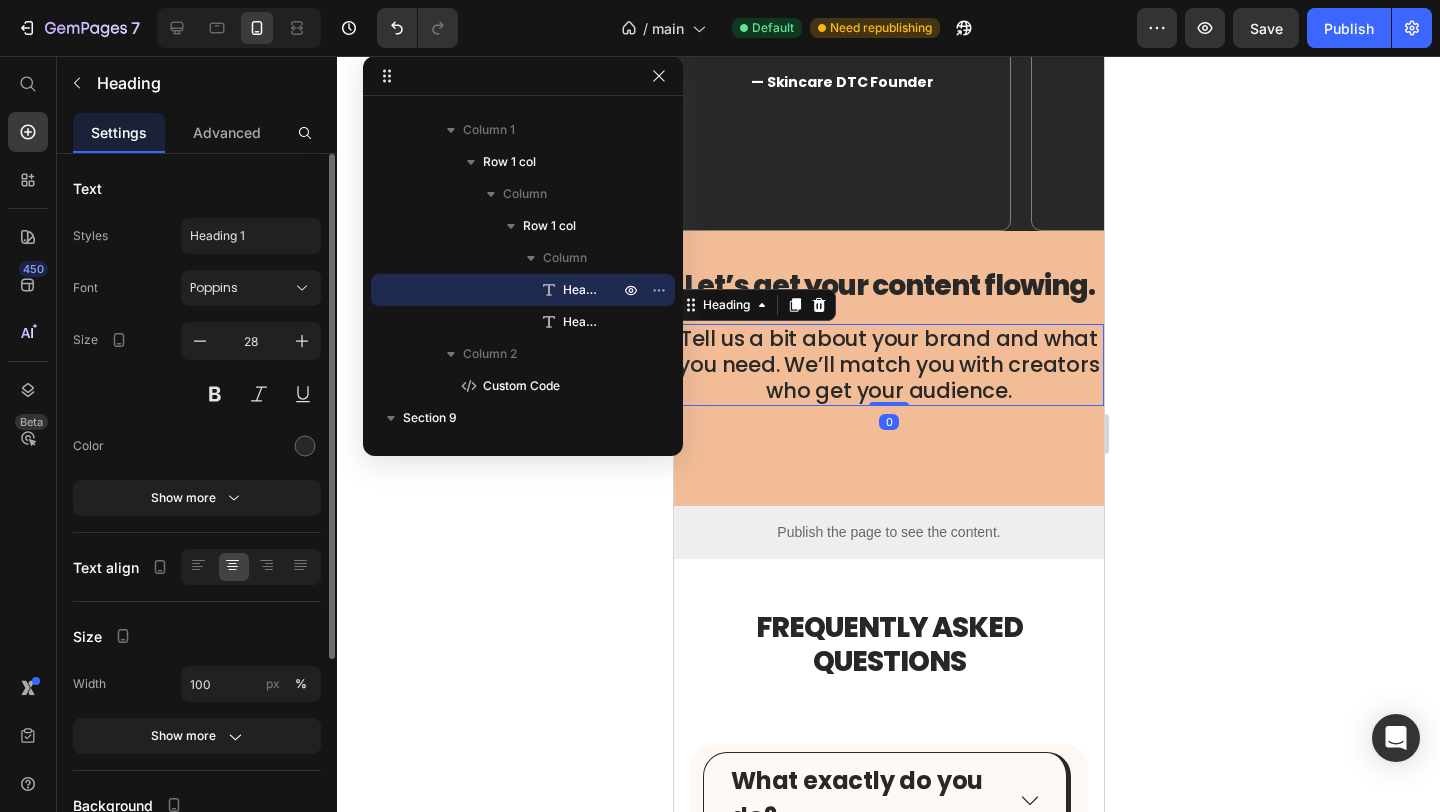 click on "Tell us a bit about your brand and what you need. We’ll match you with creators who get your audience." at bounding box center (888, 365) 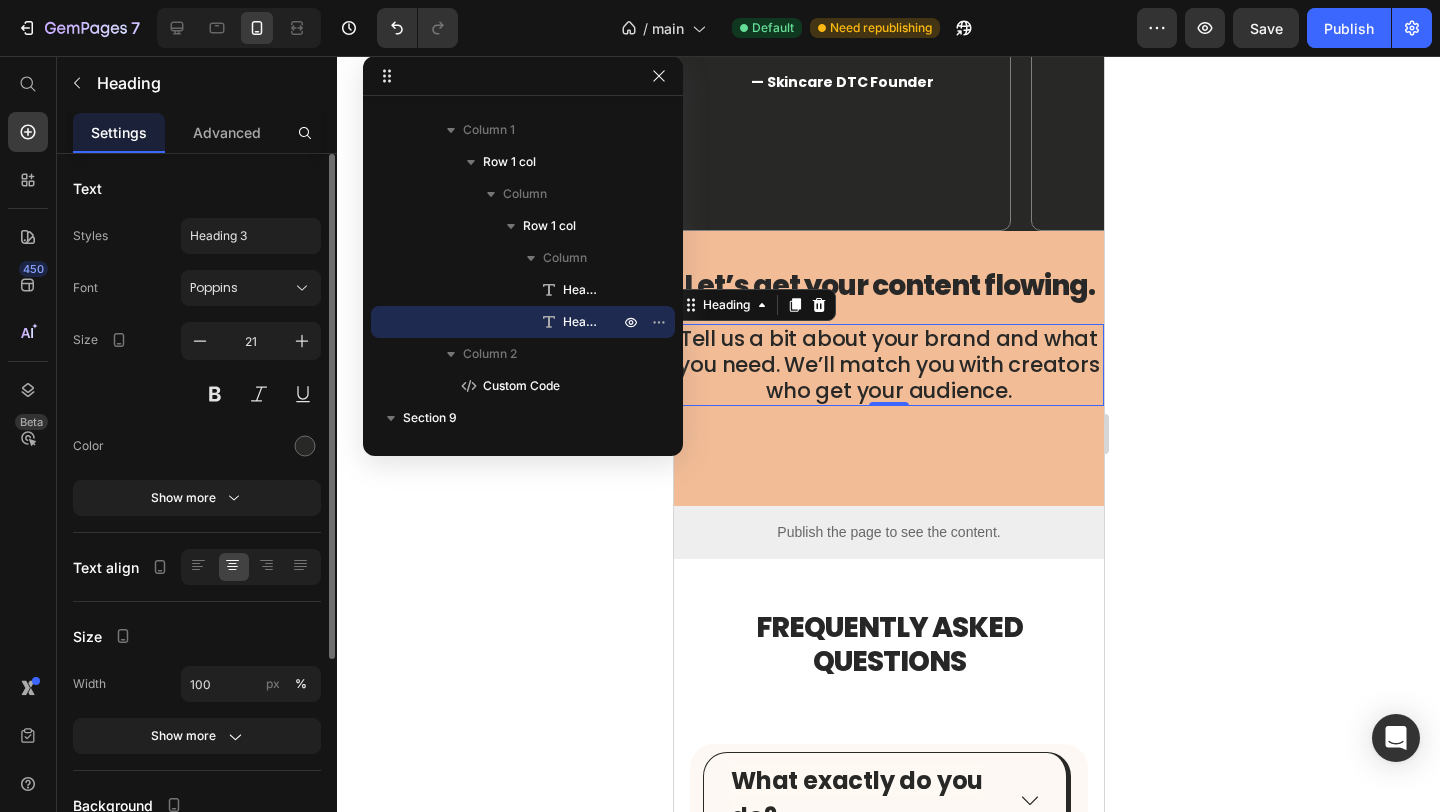 click on "Tell us a bit about your brand and what you need. We’ll match you with creators who get your audience." at bounding box center (888, 365) 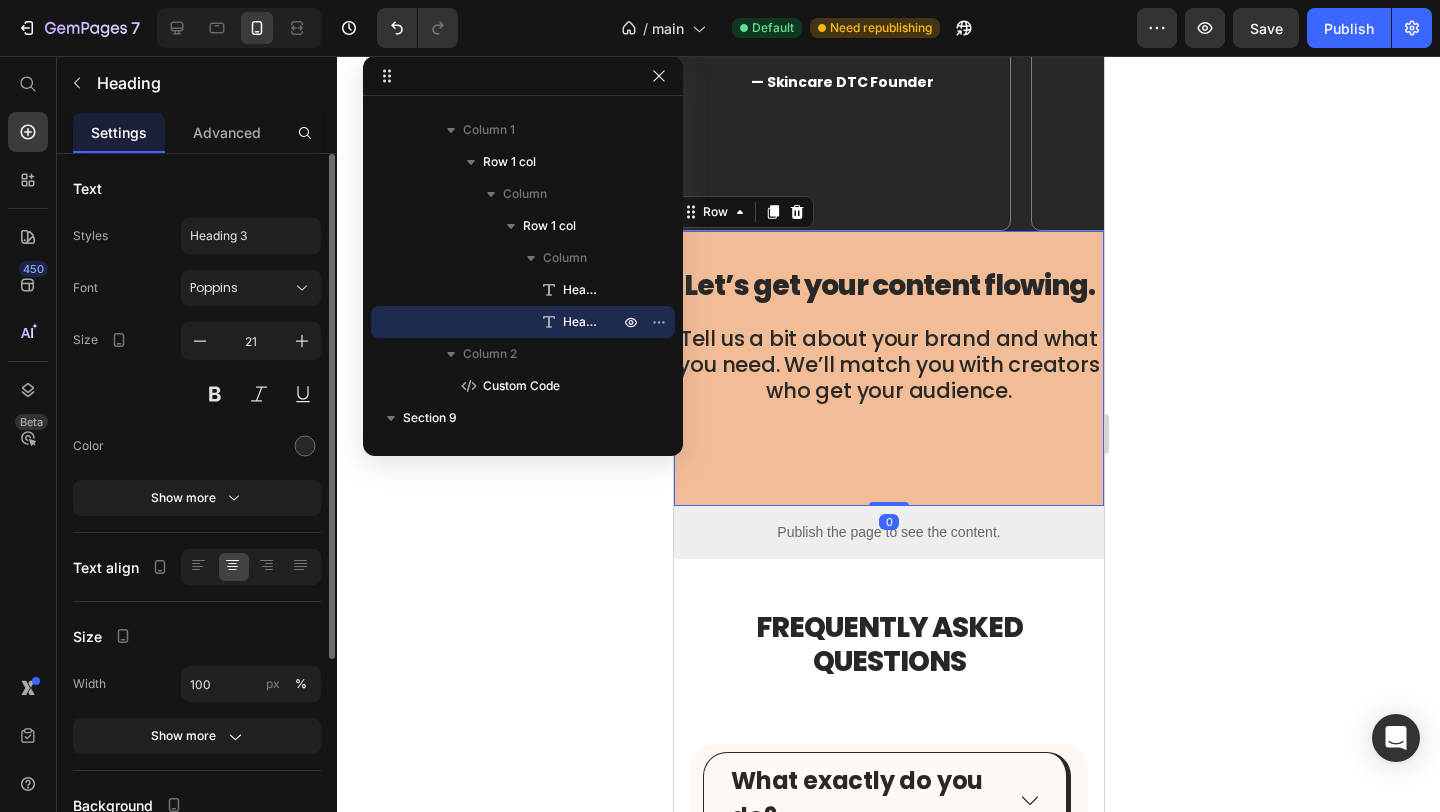 click on "Let’s get your content flowing. Heading Tell us a bit about your brand and what you need. We’ll match you with creators who get your audience. Heading Row Row   0" at bounding box center [888, 369] 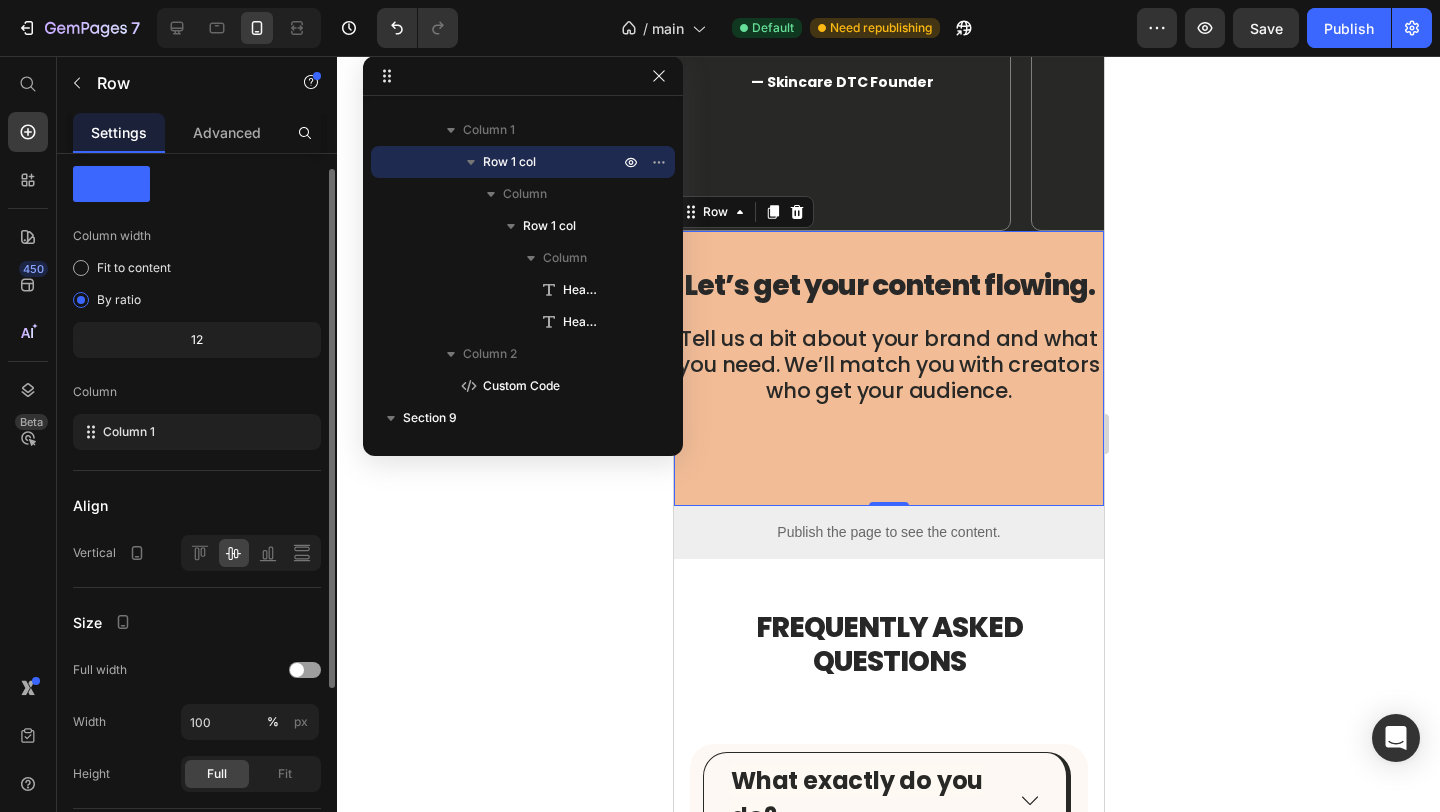 scroll, scrollTop: 61, scrollLeft: 0, axis: vertical 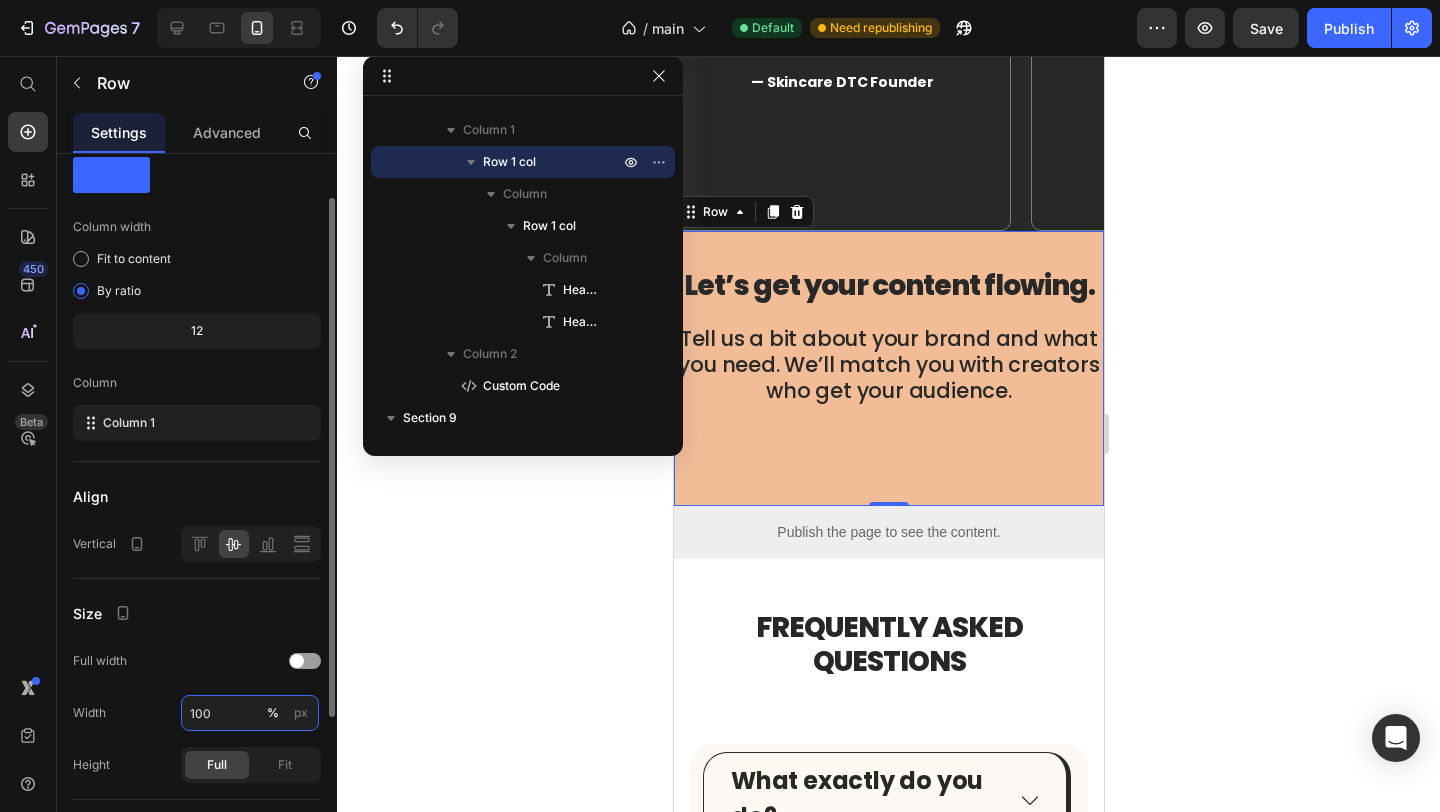 click on "100" at bounding box center (250, 713) 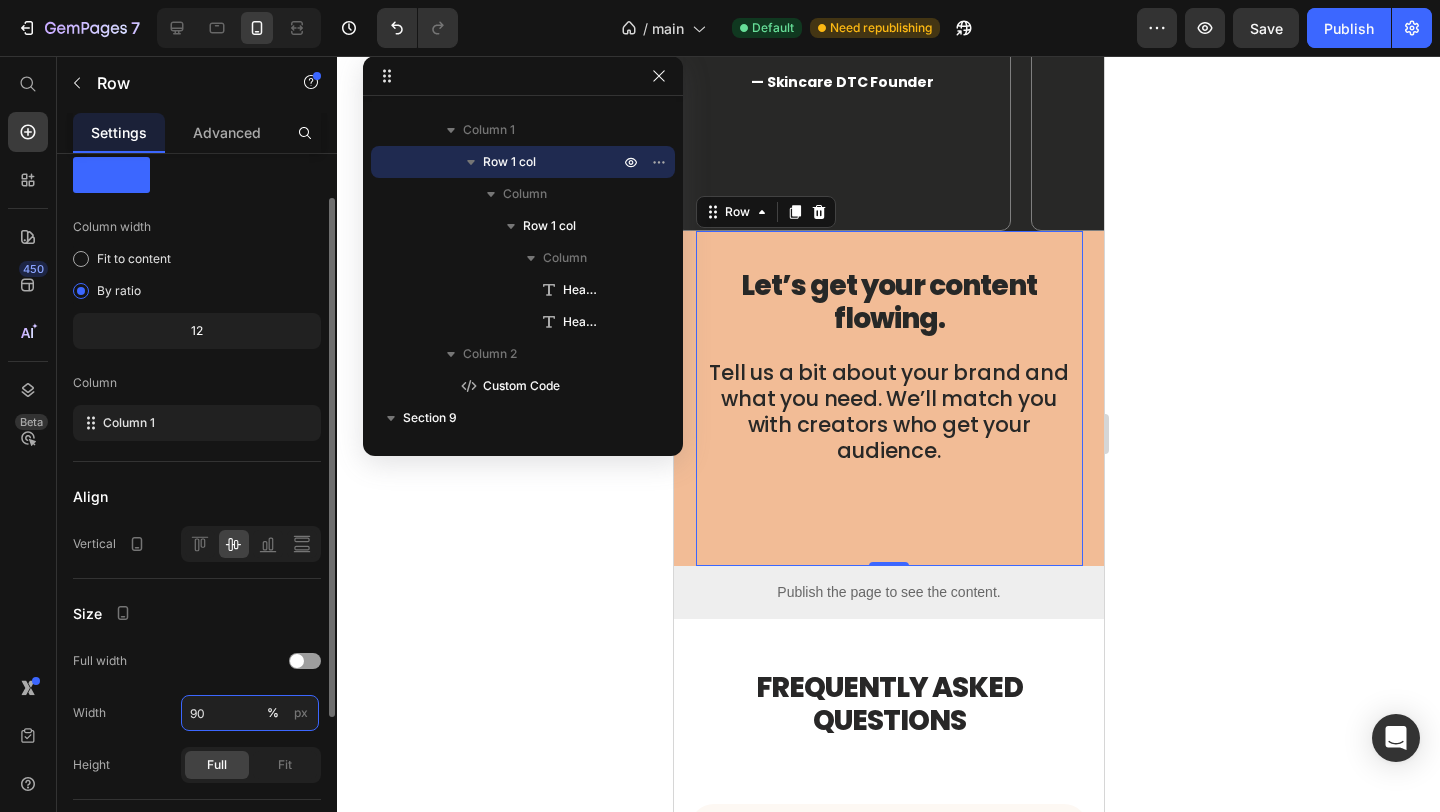 type on "9" 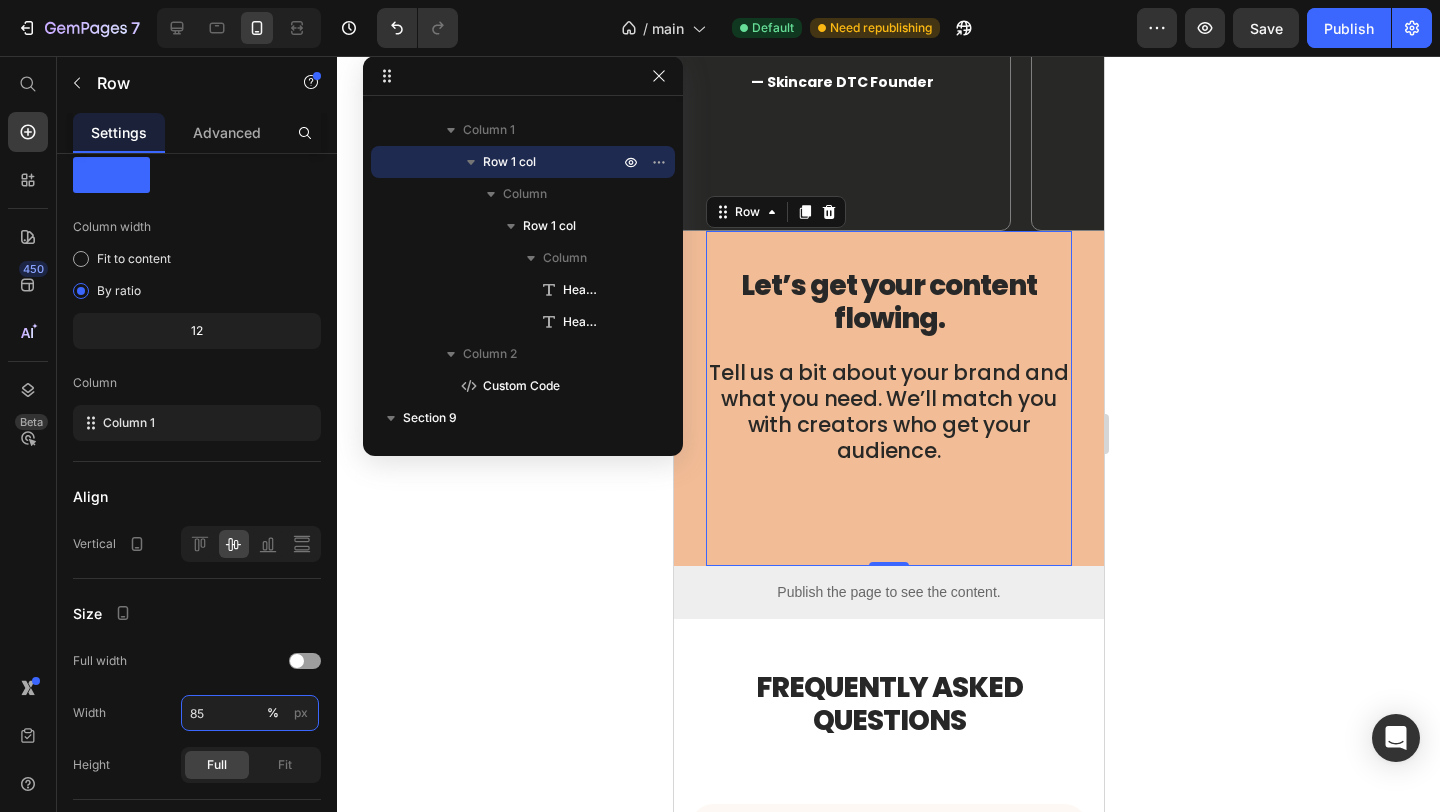 type on "85" 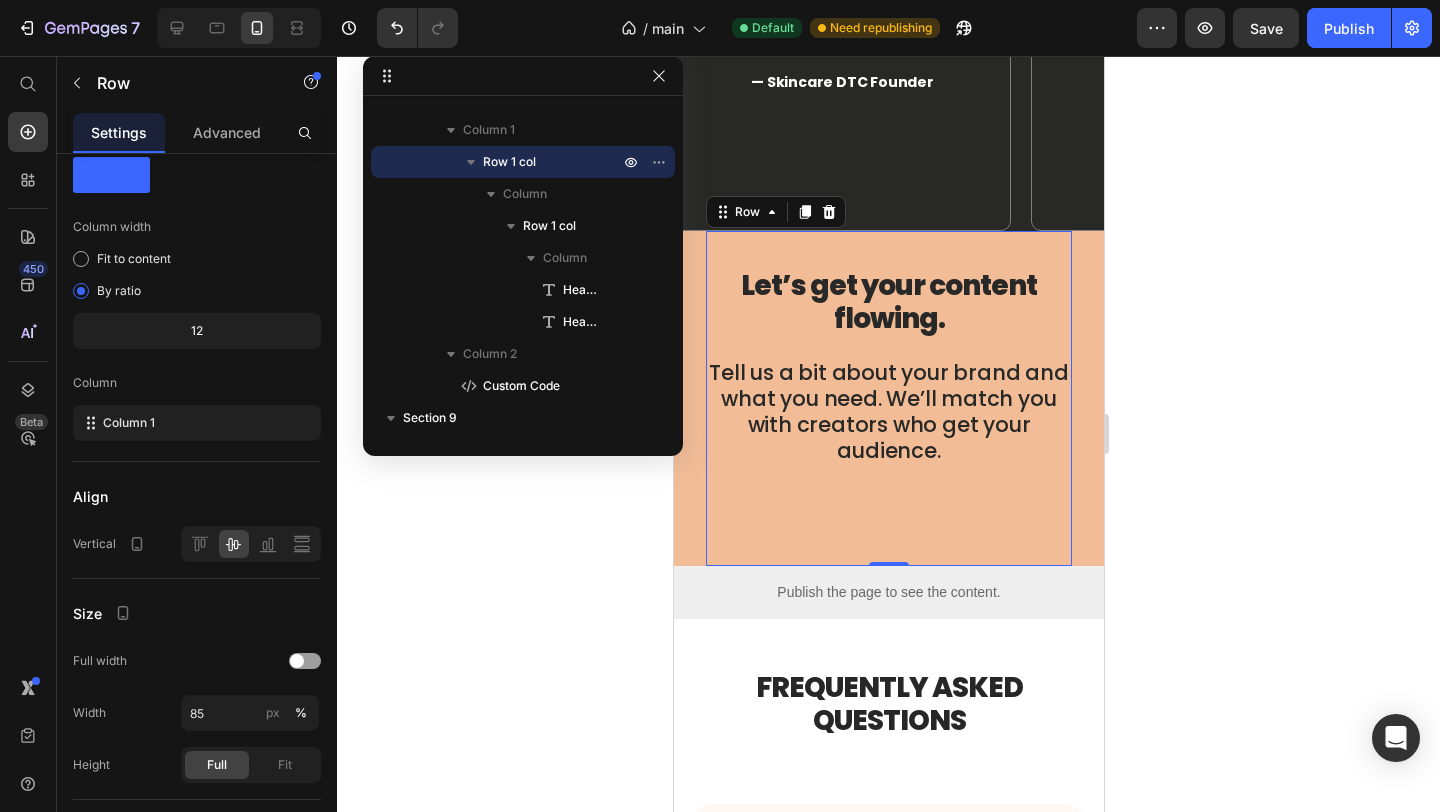 click on "Let’s get your content flowing. Heading Tell us a bit about your brand and what you need. We’ll match you with creators who get your audience. Heading Row Row   0" at bounding box center (888, 398) 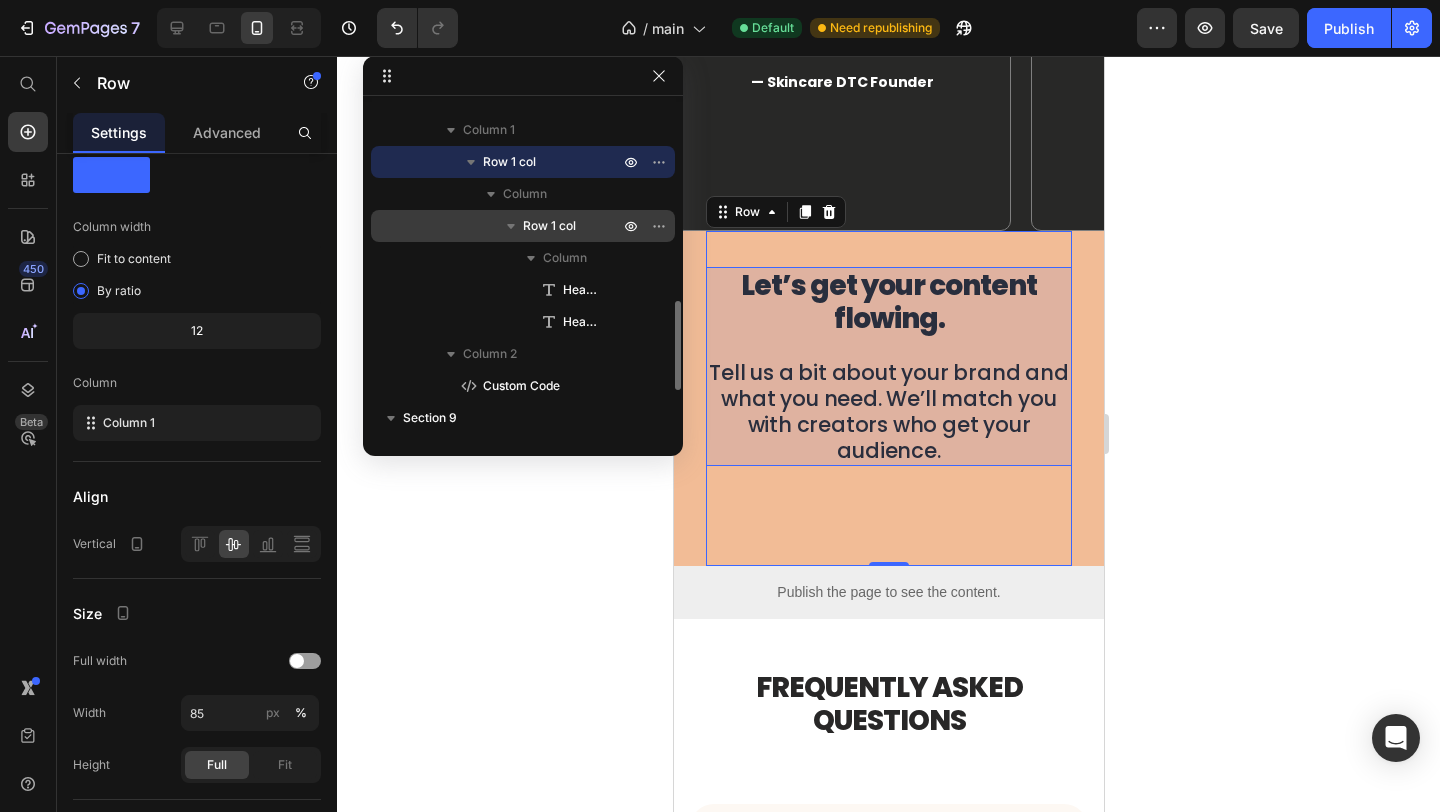 click on "Row 1 col" at bounding box center [549, 226] 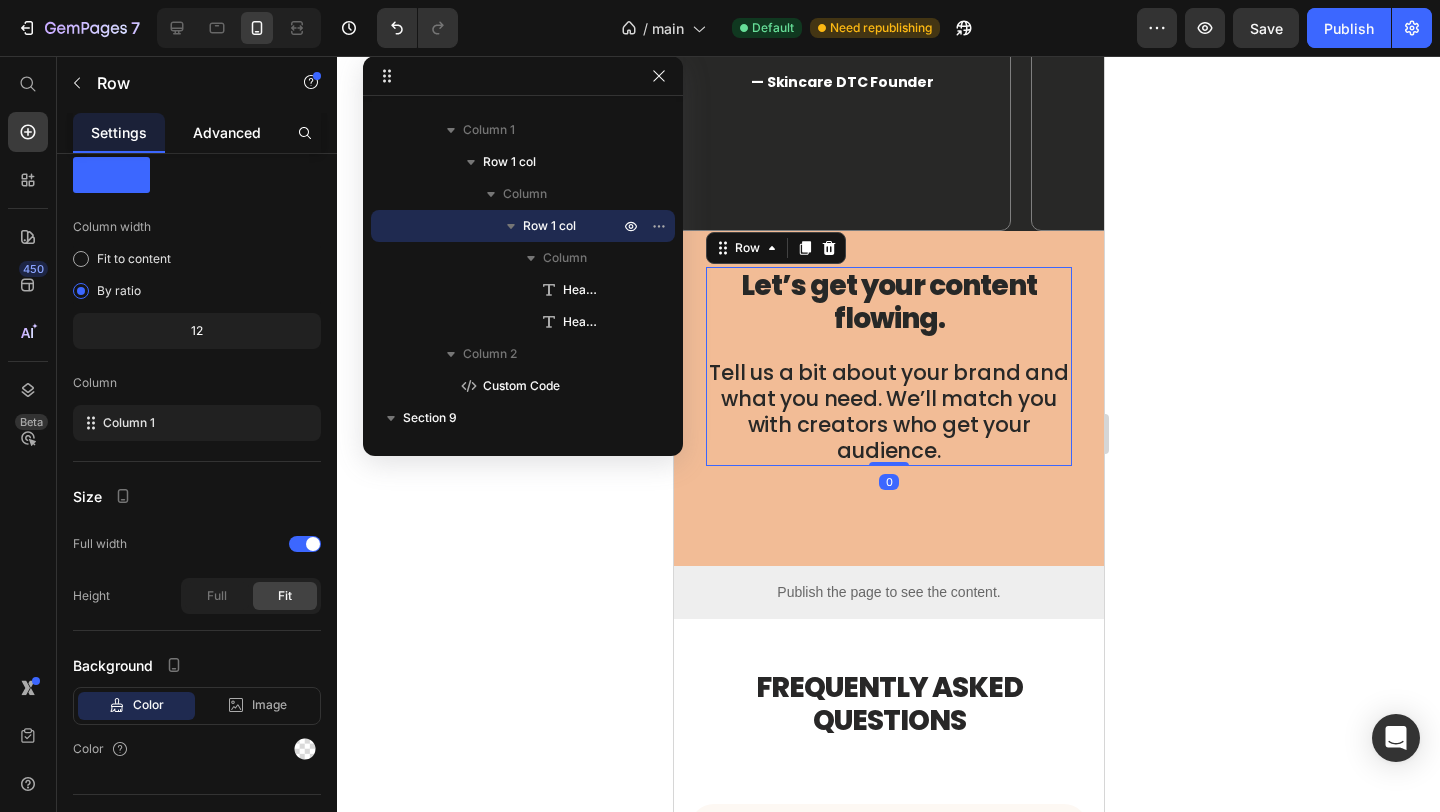 click on "Advanced" at bounding box center [227, 132] 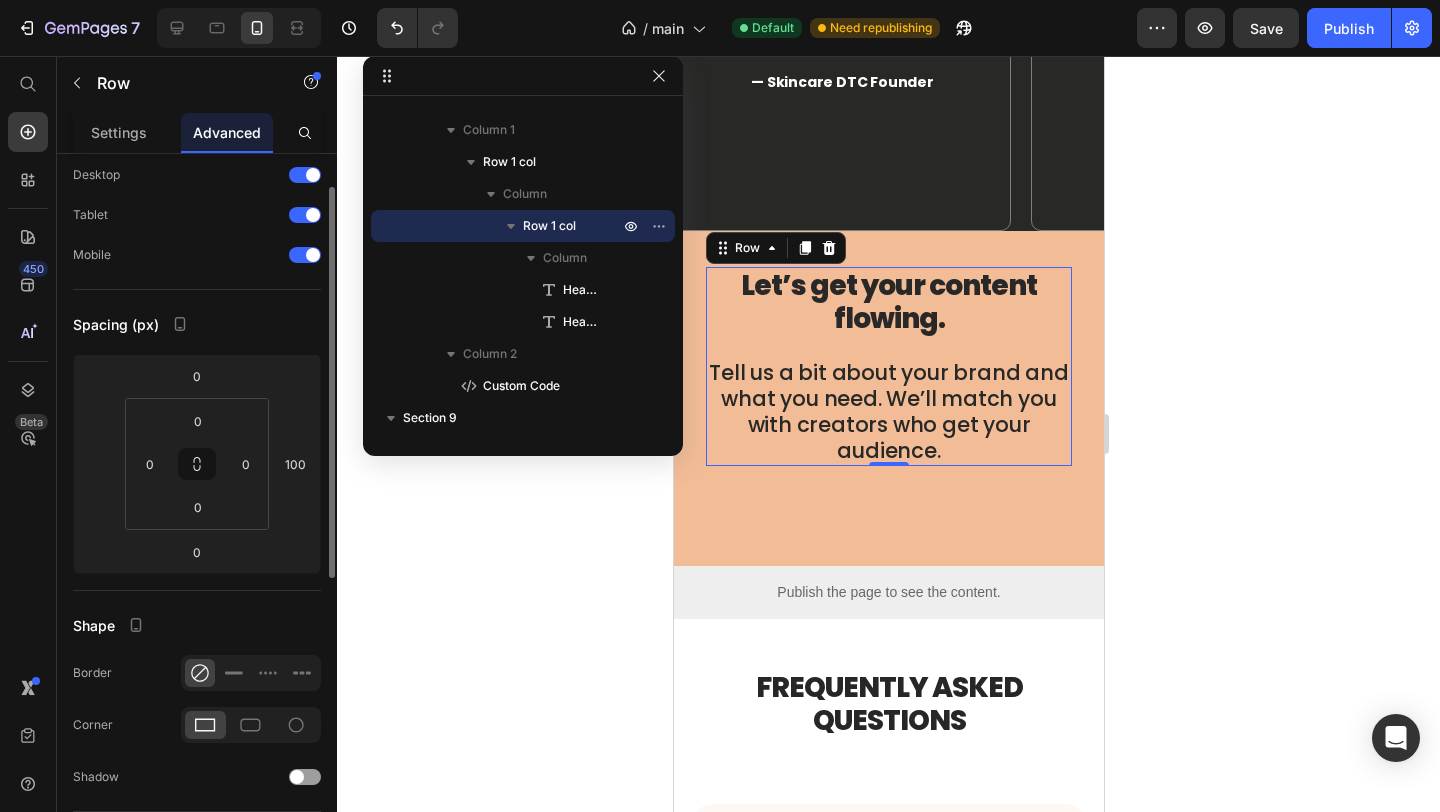 scroll, scrollTop: 0, scrollLeft: 0, axis: both 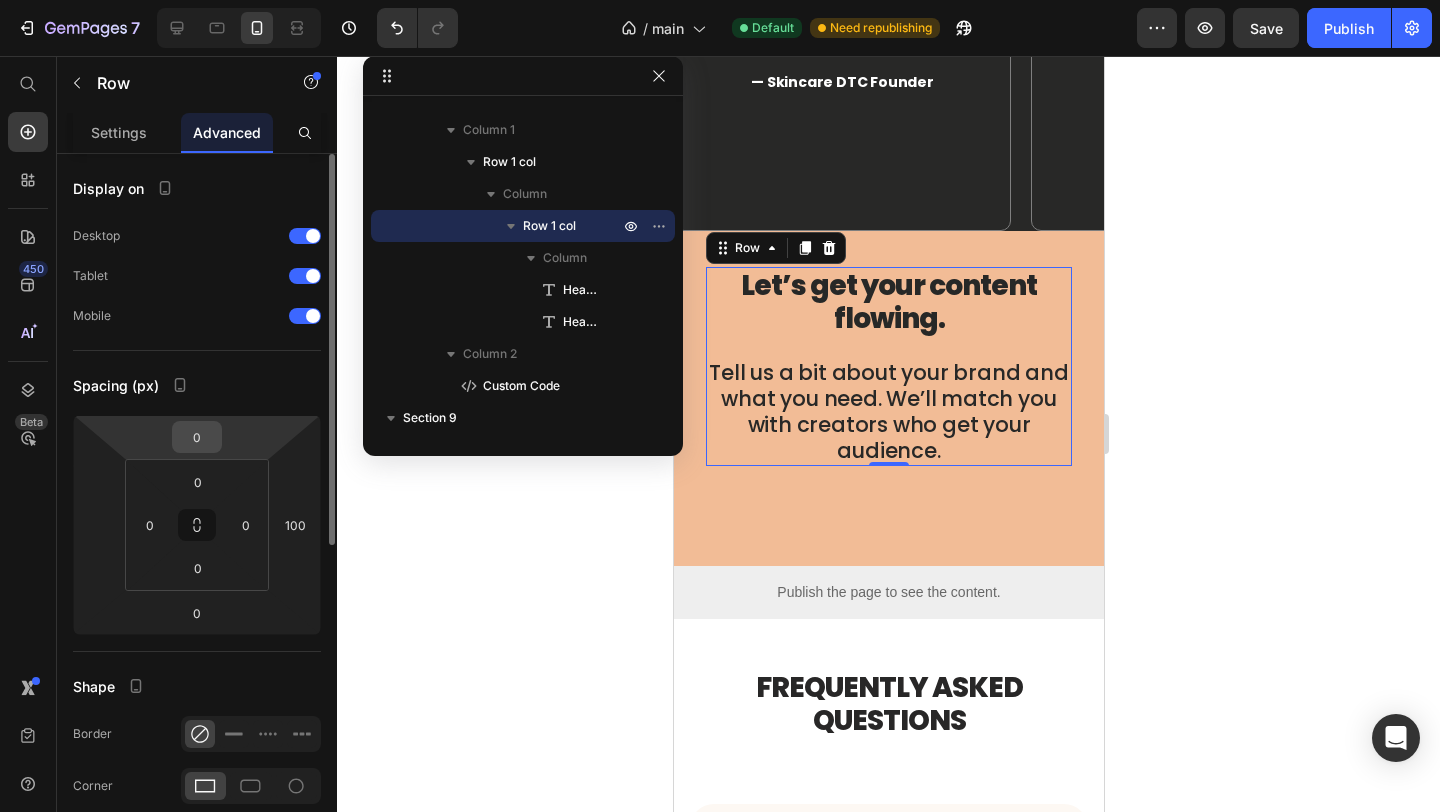 click on "0" at bounding box center (197, 437) 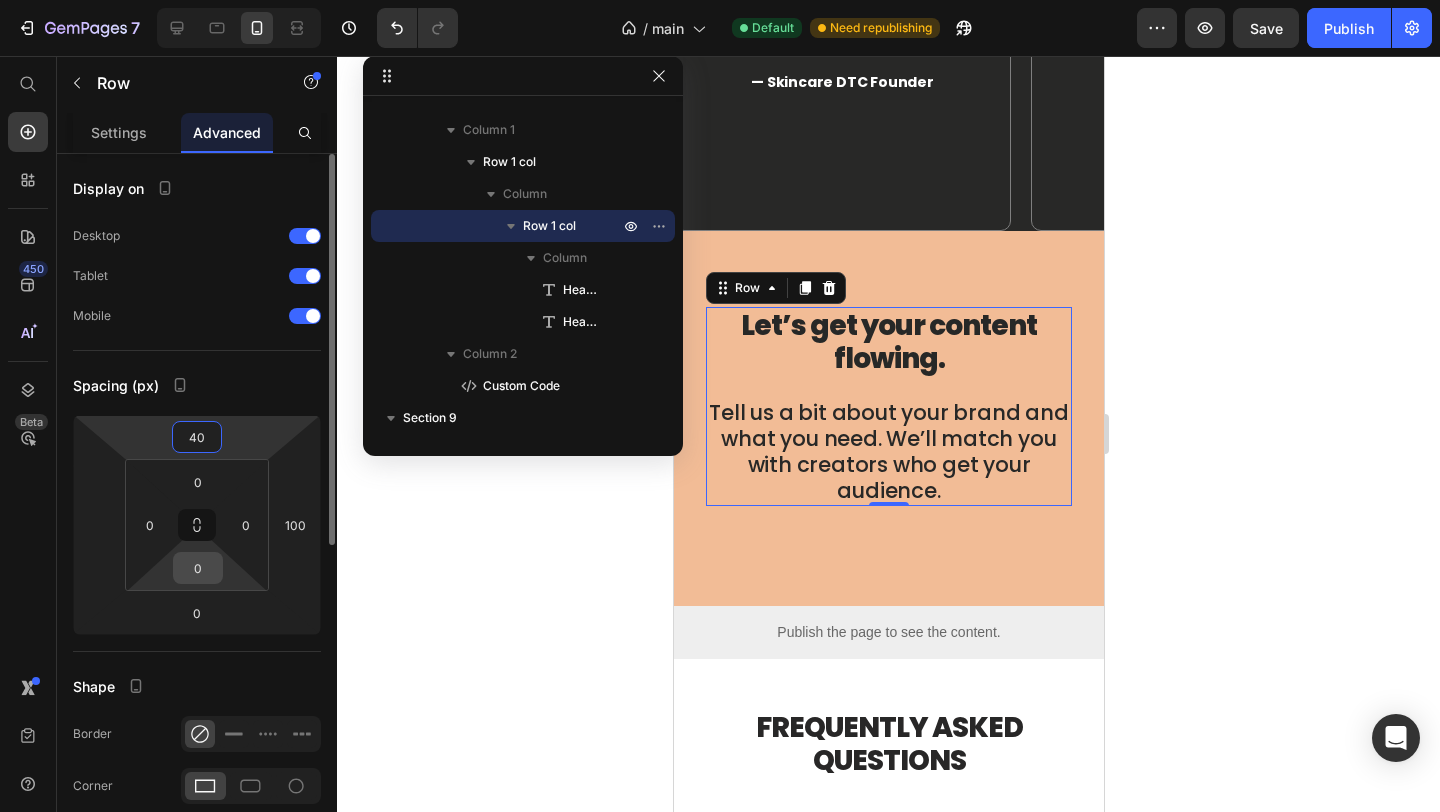 type on "40" 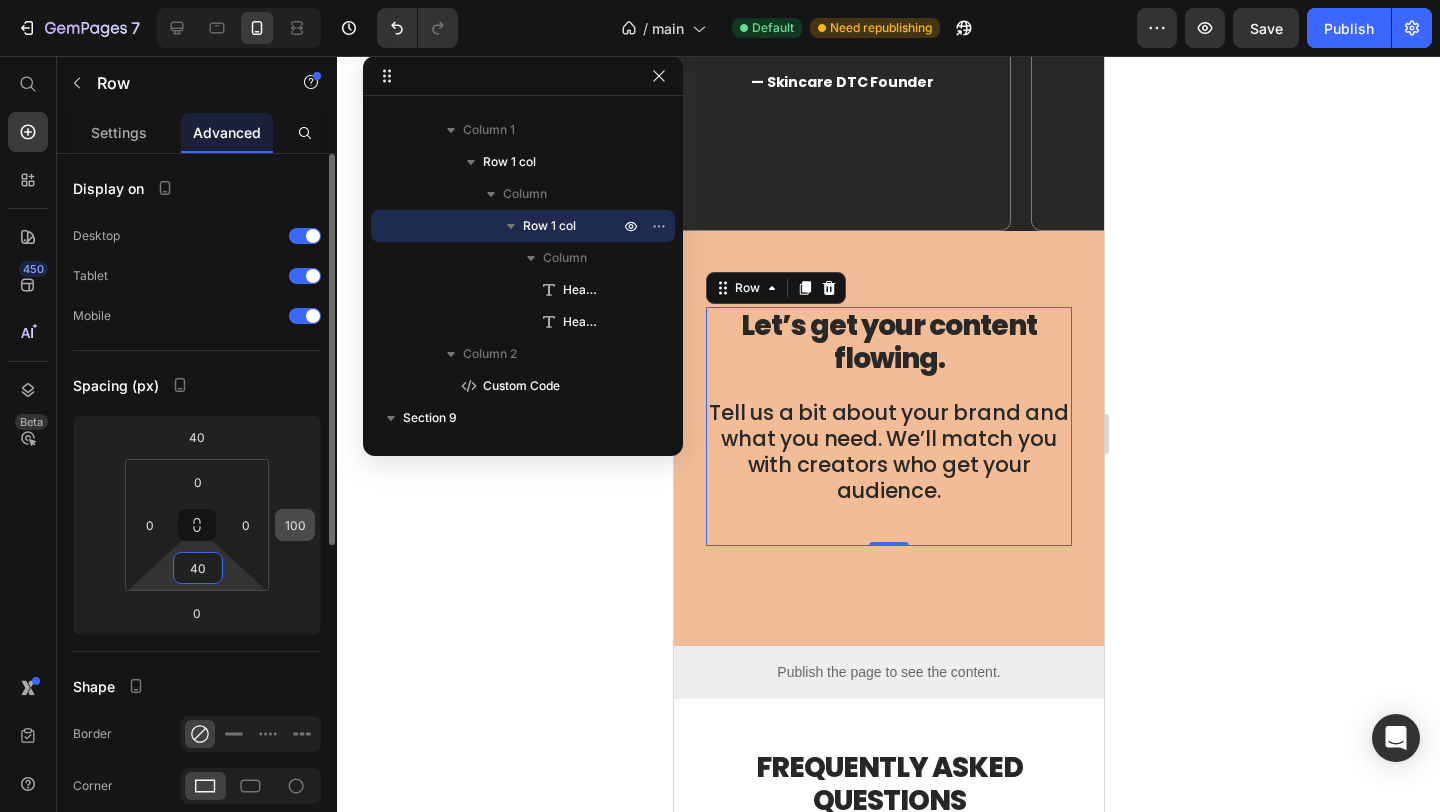 type on "40" 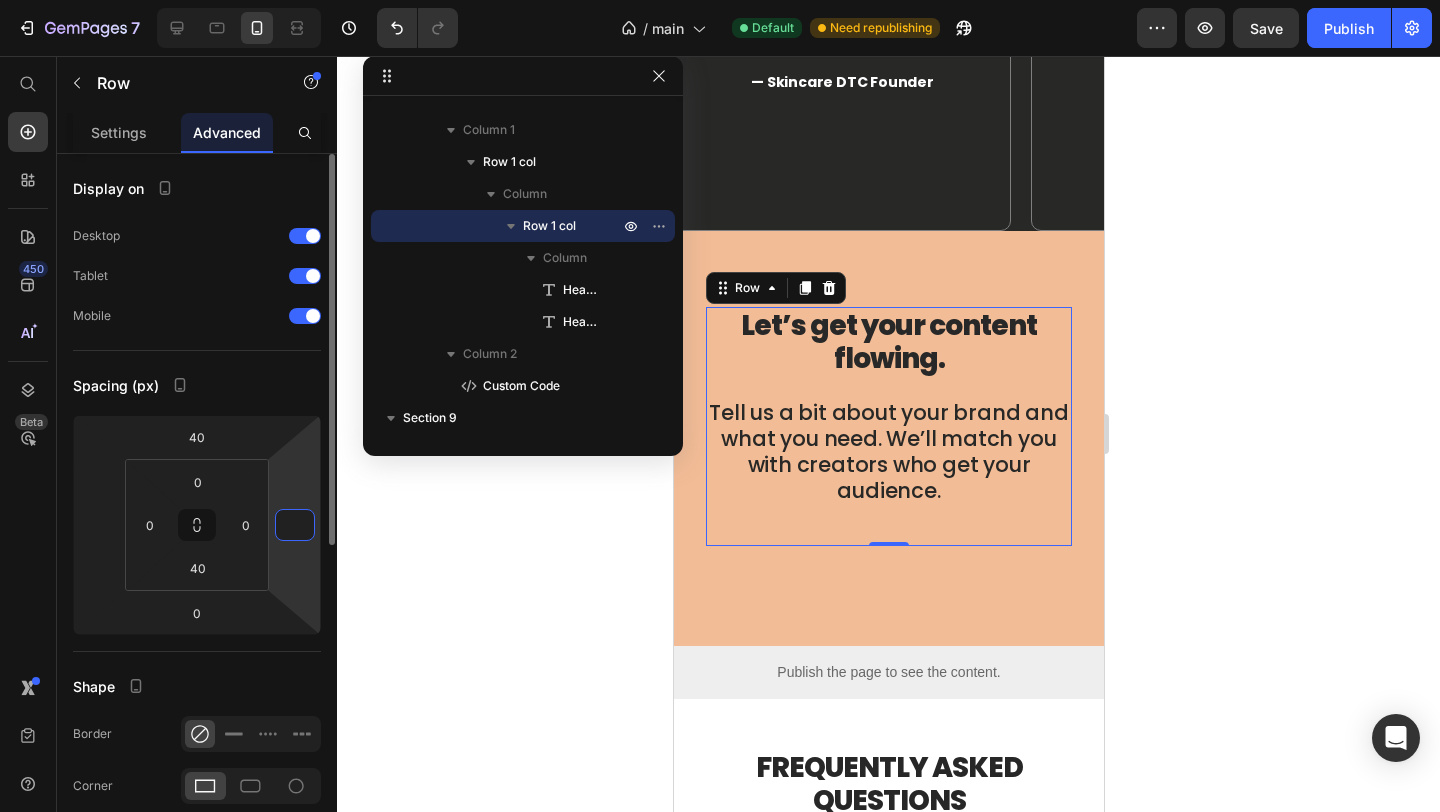 type on "0" 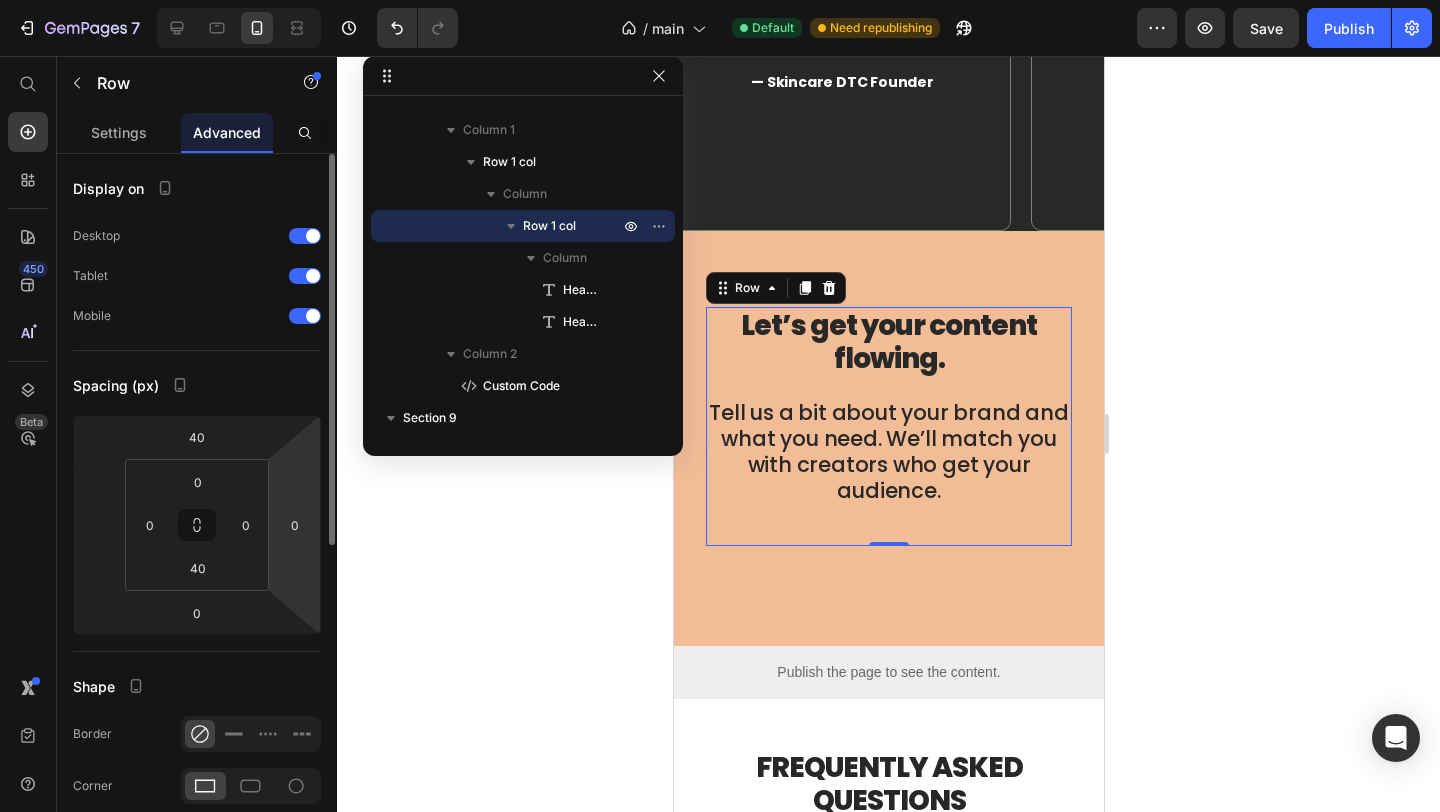 click on "Spacing (px)" at bounding box center [197, 385] 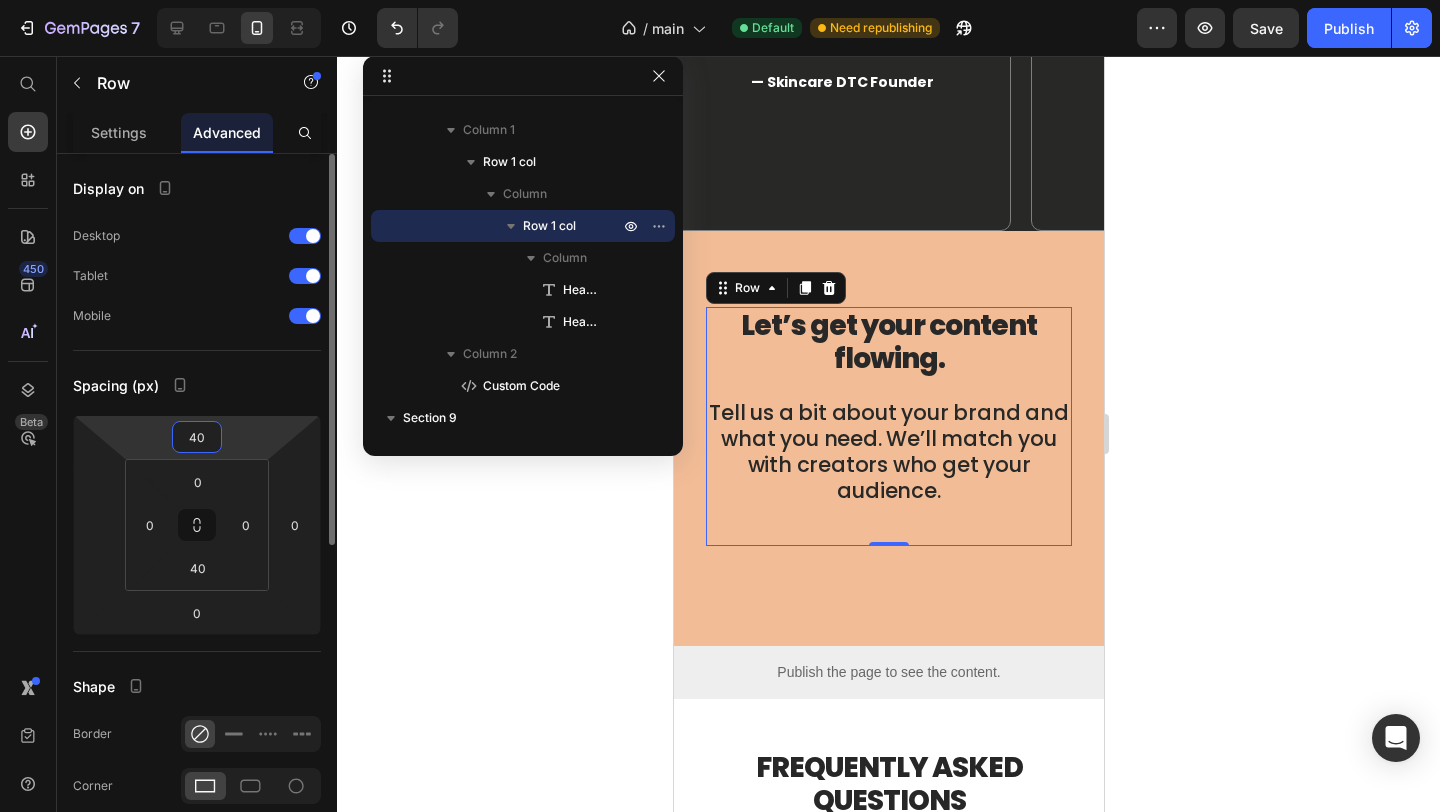 click on "40" at bounding box center [197, 437] 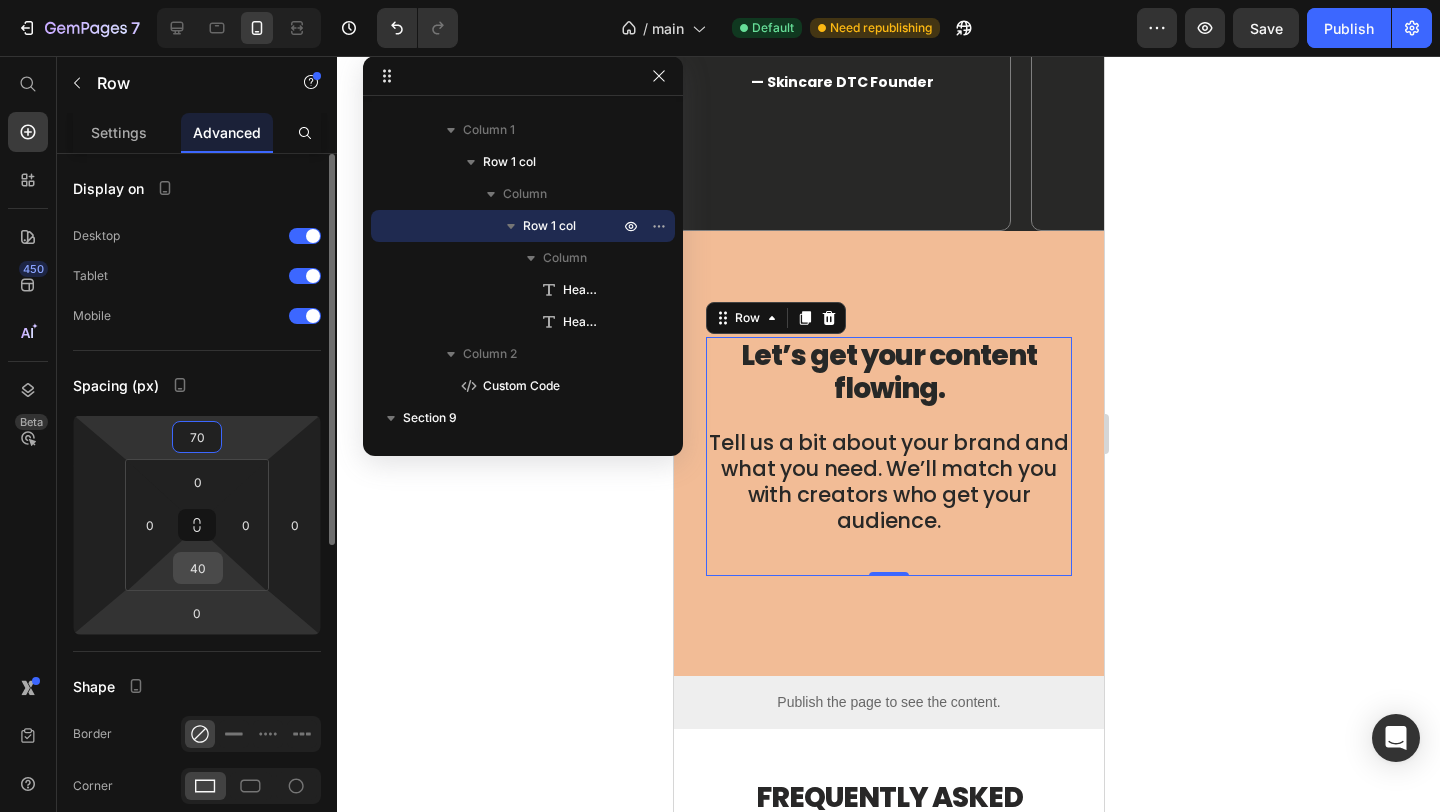 type on "70" 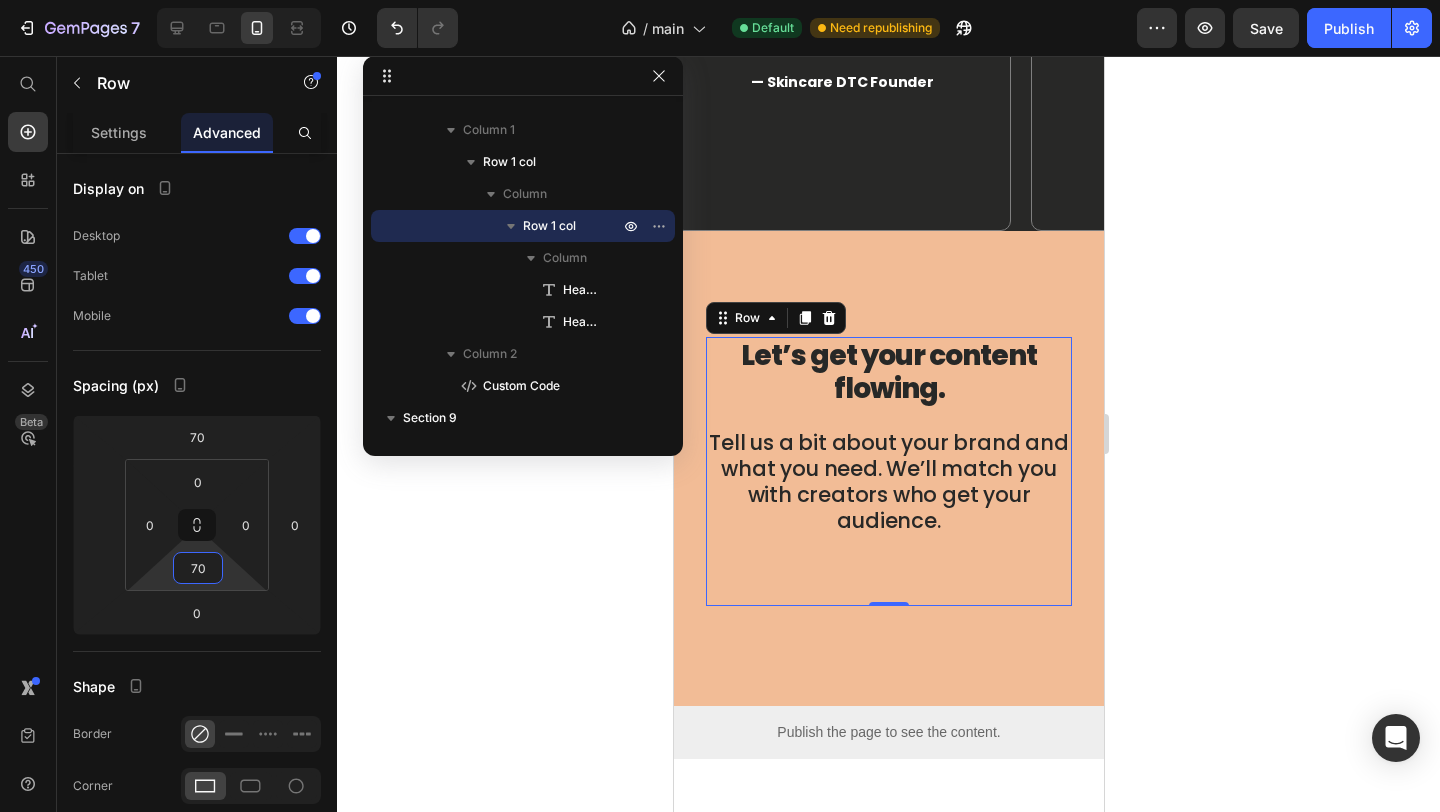 type on "7" 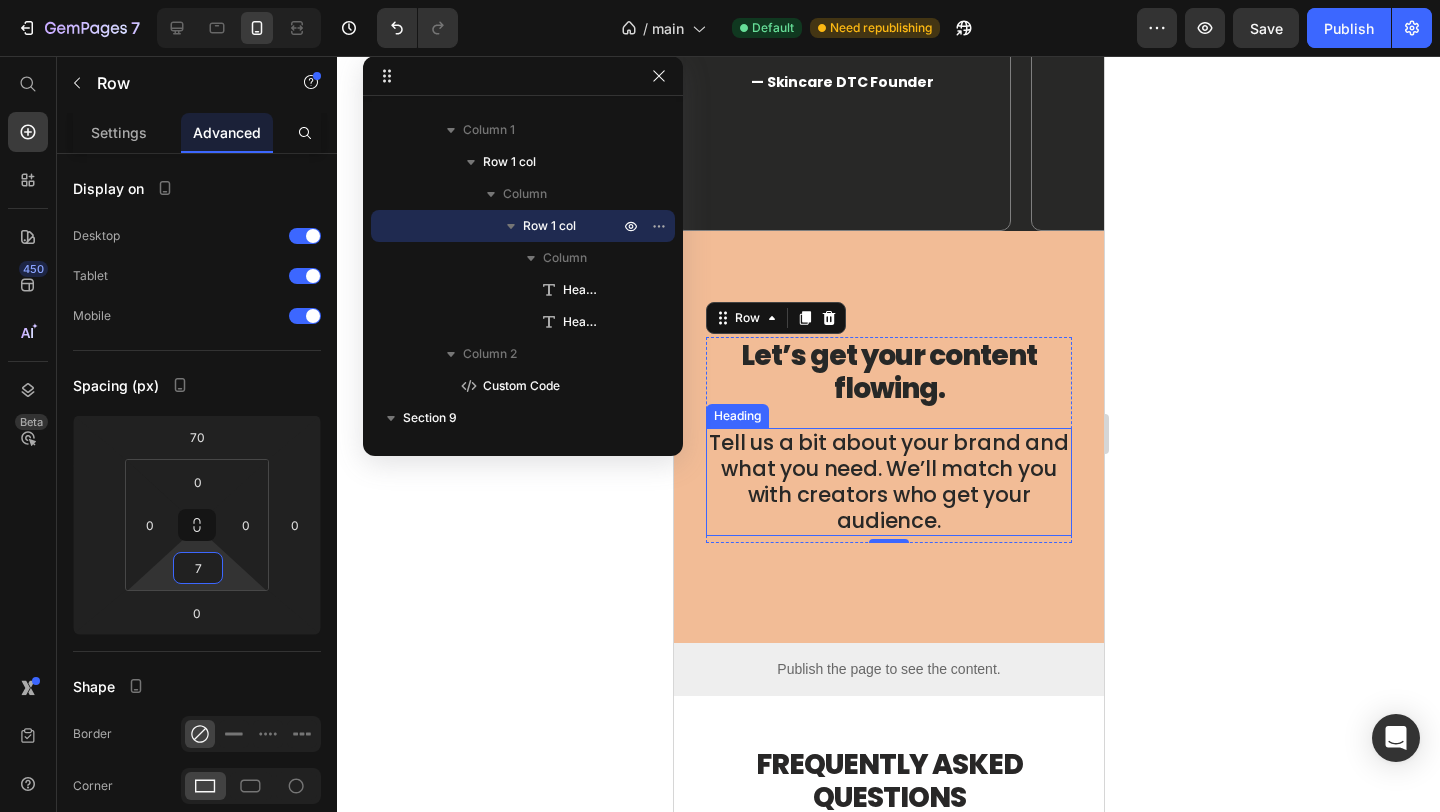 click on "Tell us a bit about your brand and what you need. We’ll match you with creators who get your audience." at bounding box center [888, 482] 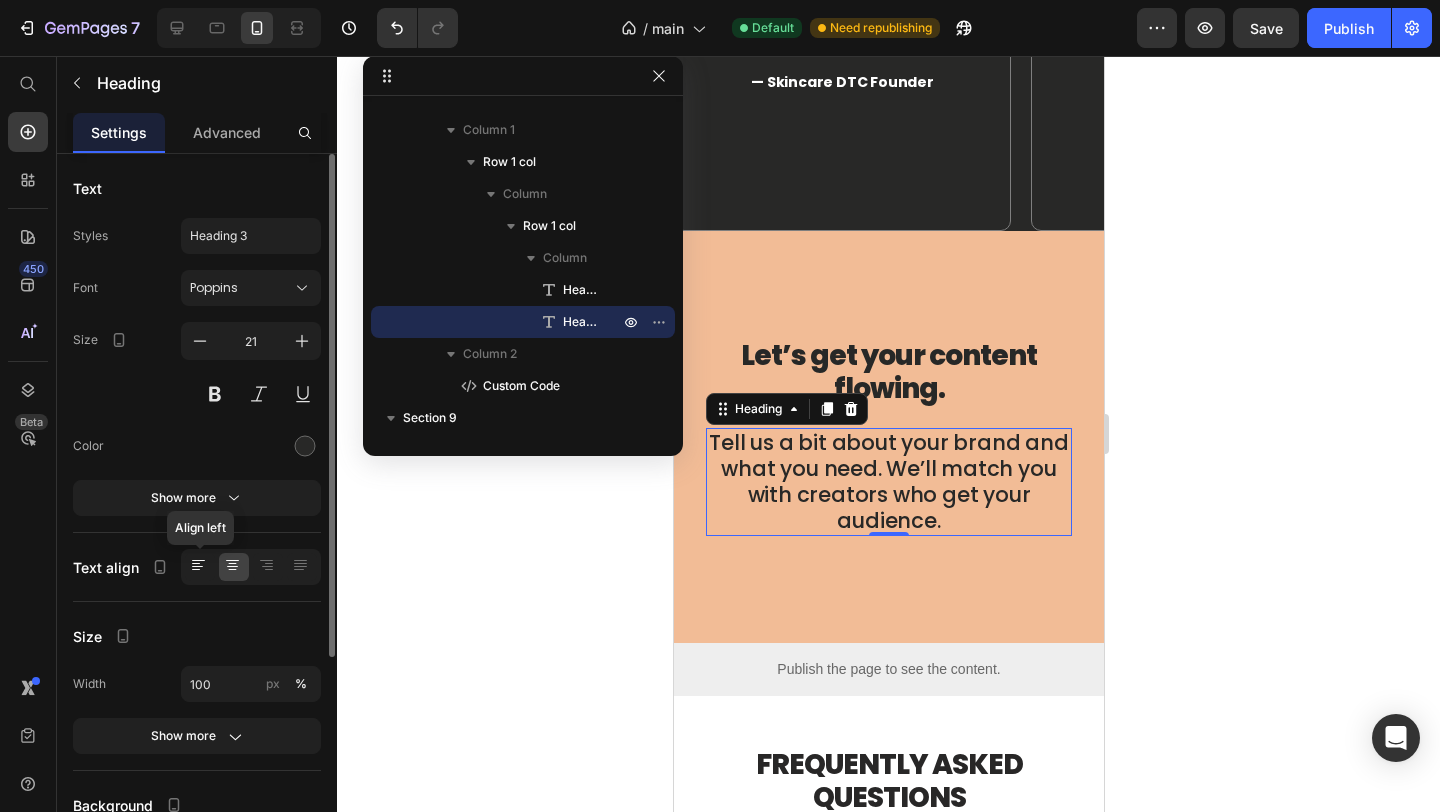 click 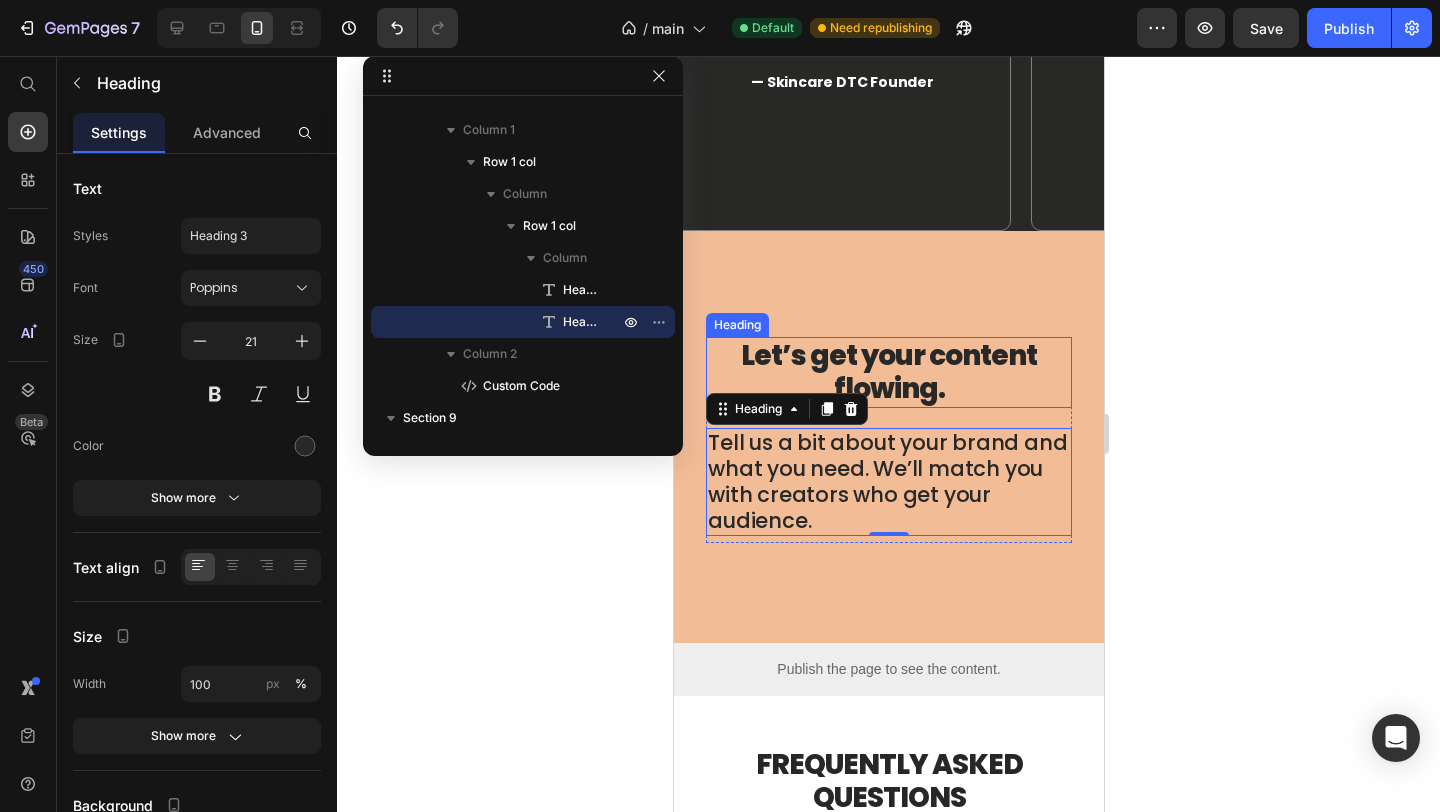 click on "Let’s get your content flowing." at bounding box center (888, 372) 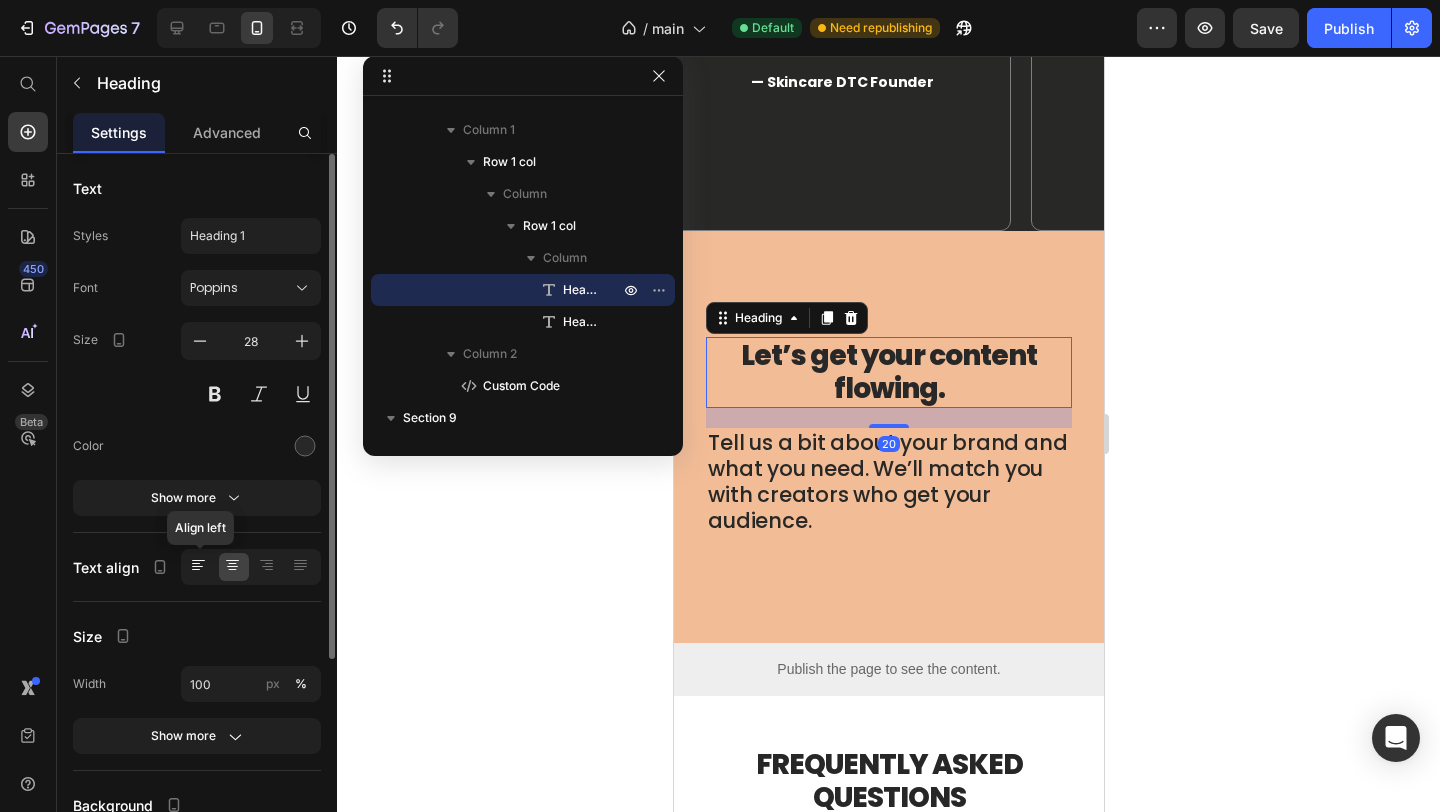 click 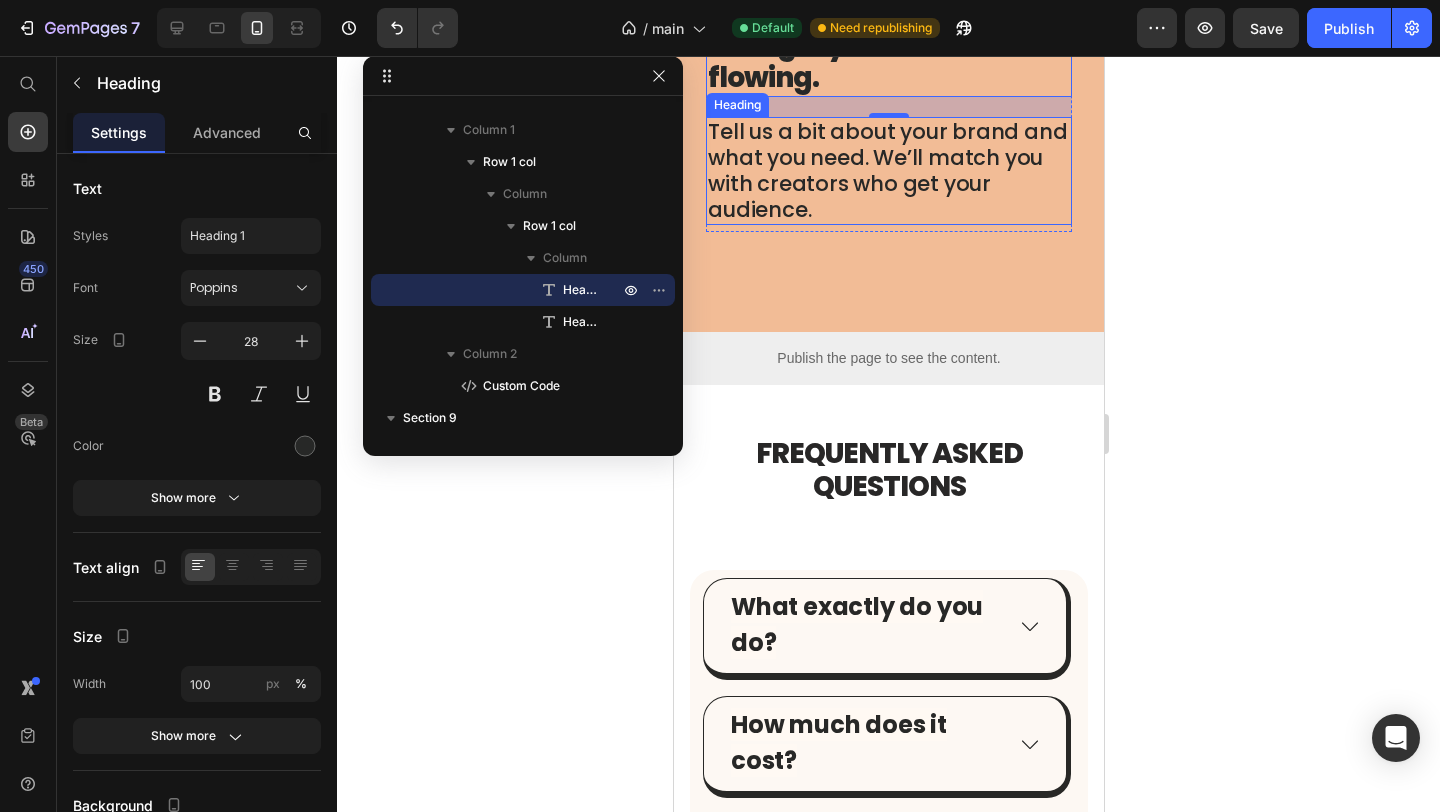 scroll, scrollTop: 8324, scrollLeft: 0, axis: vertical 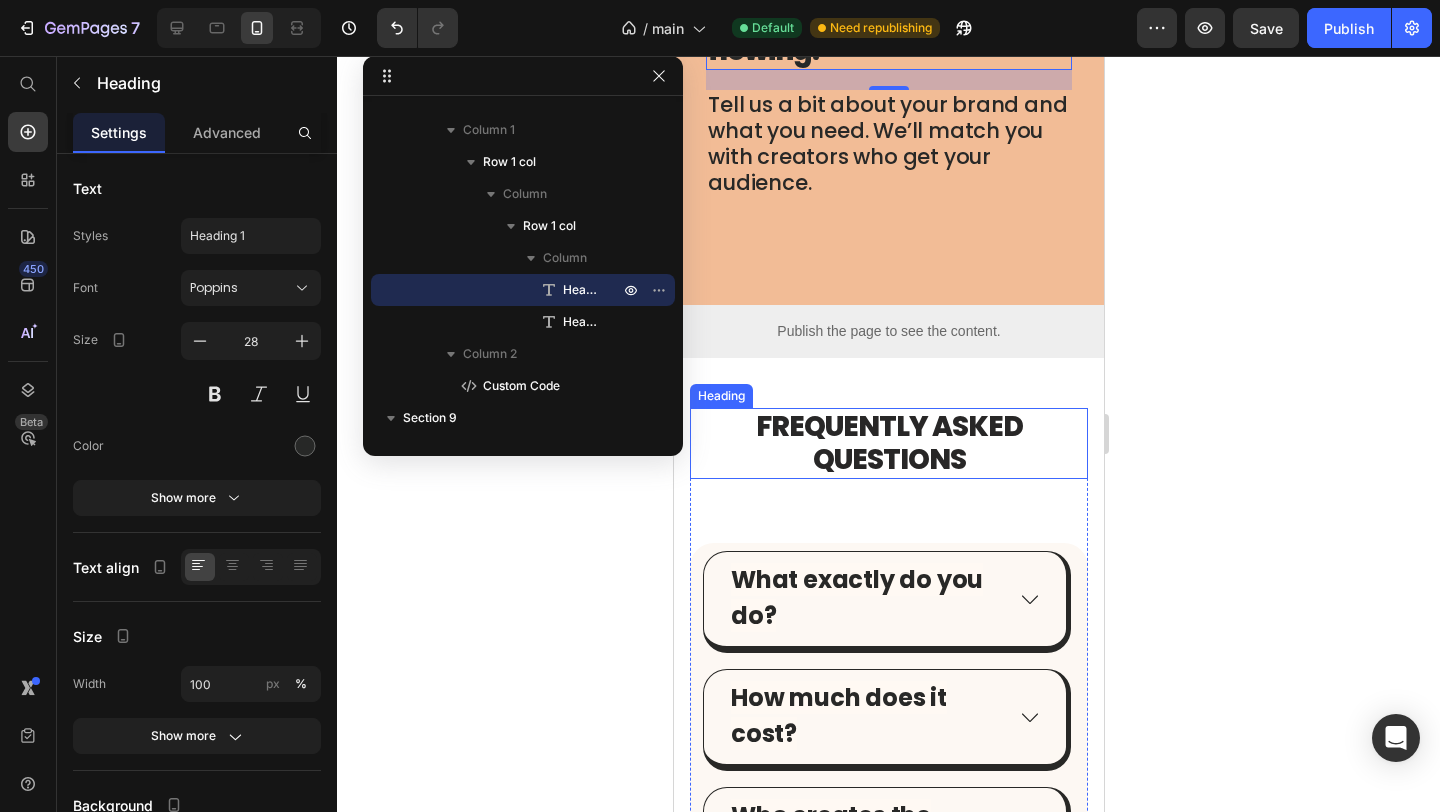 click on "FREQUENTLY ASKED QUESTIONS" at bounding box center (888, 443) 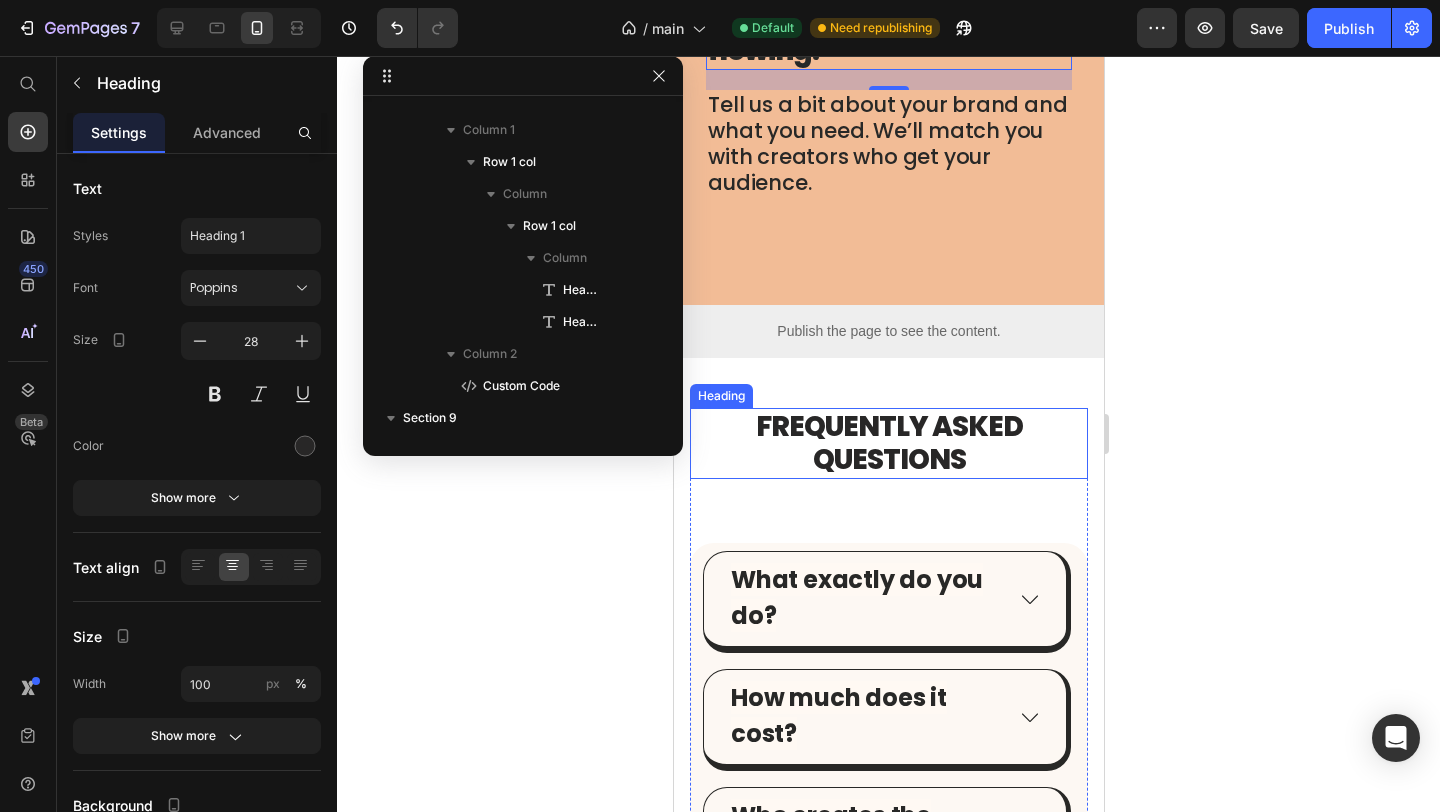 scroll, scrollTop: 950, scrollLeft: 0, axis: vertical 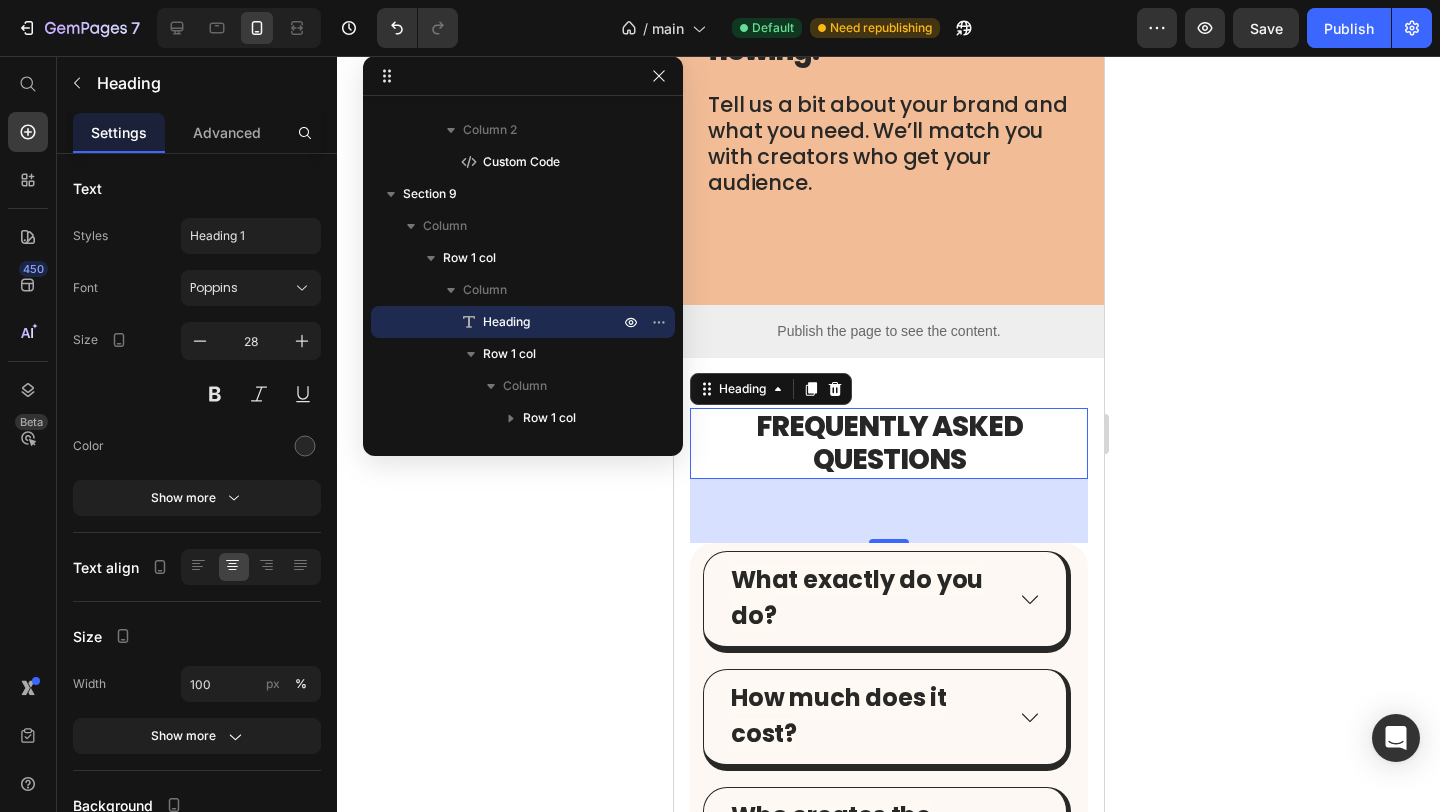click on "FREQUENTLY ASKED QUESTIONS" at bounding box center [888, 443] 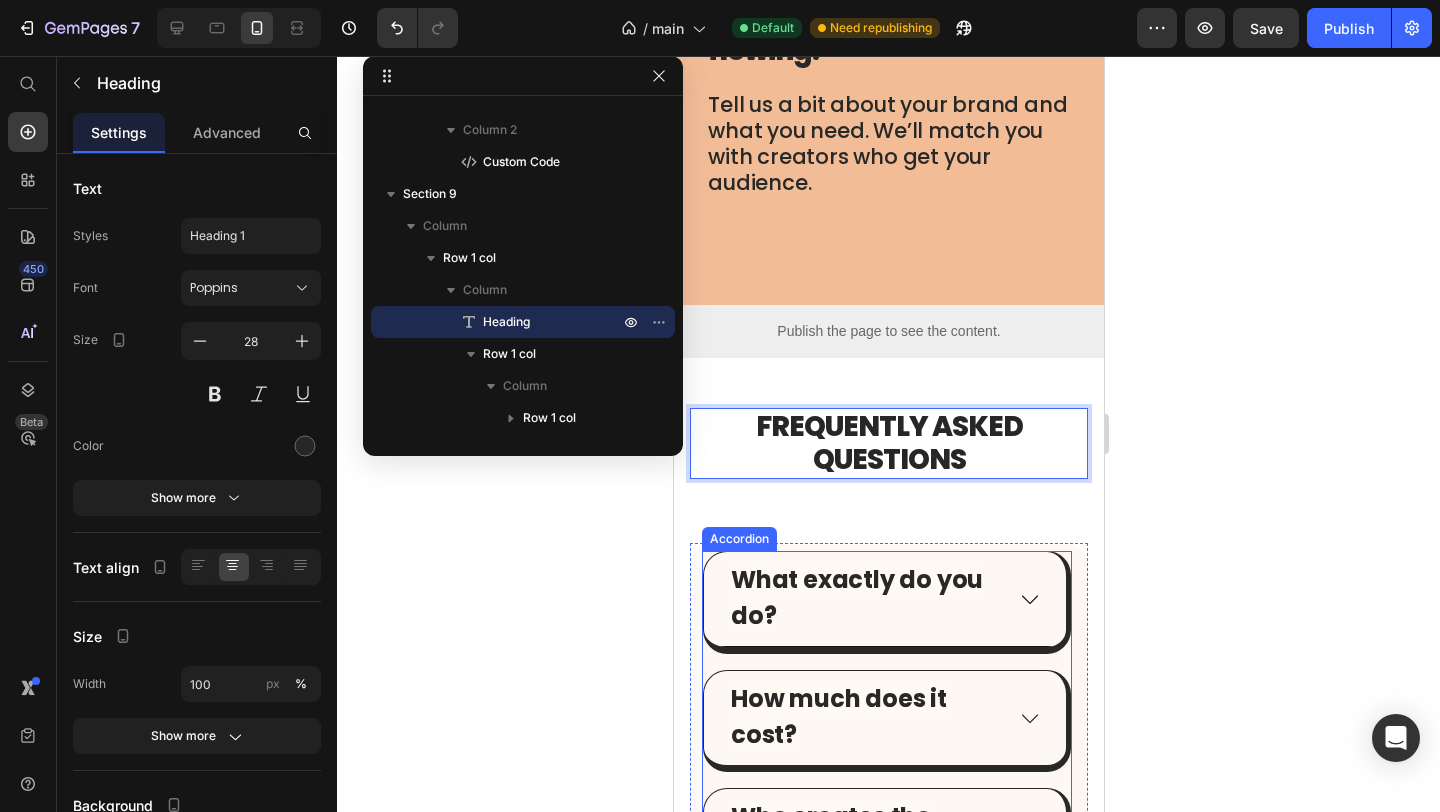 click 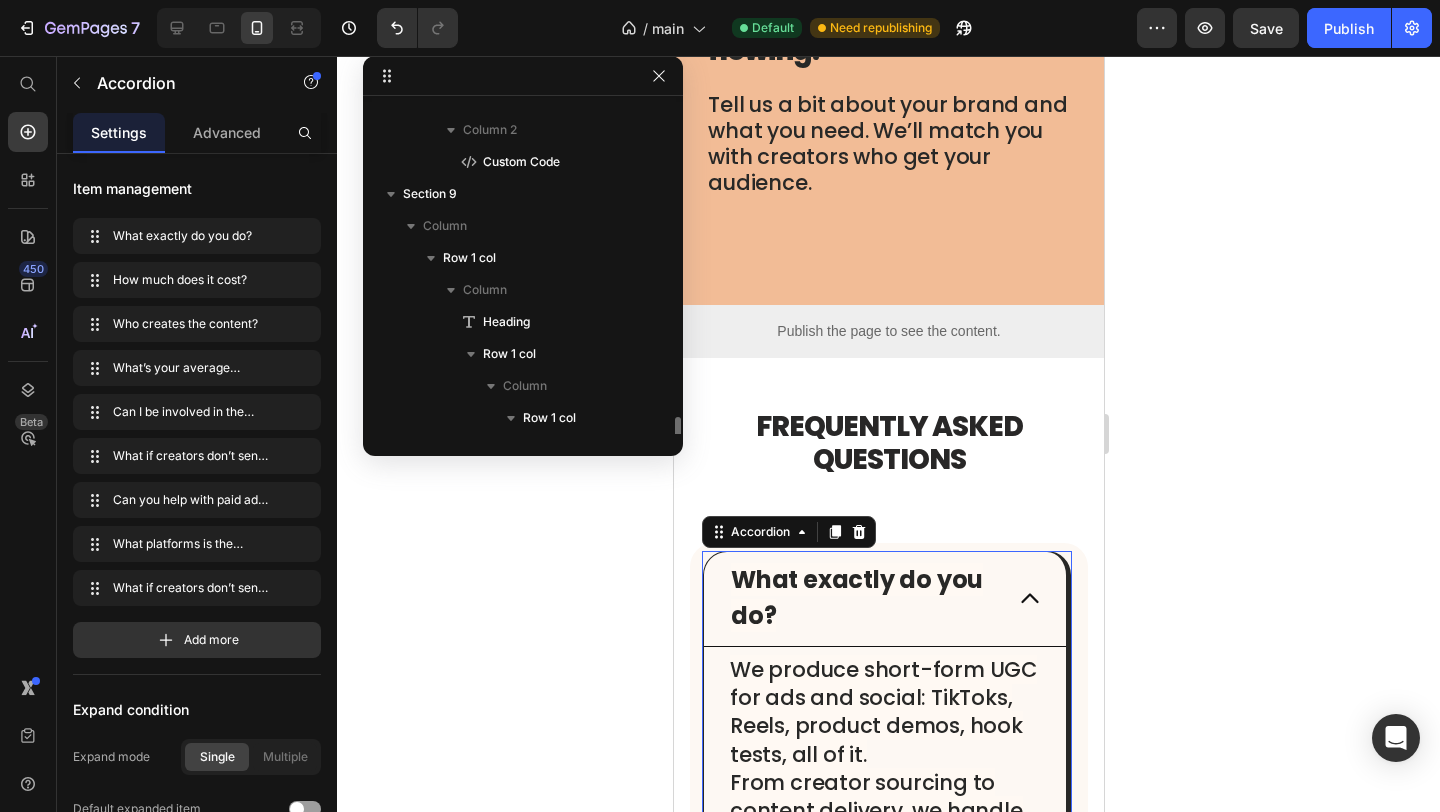 scroll, scrollTop: 1014, scrollLeft: 0, axis: vertical 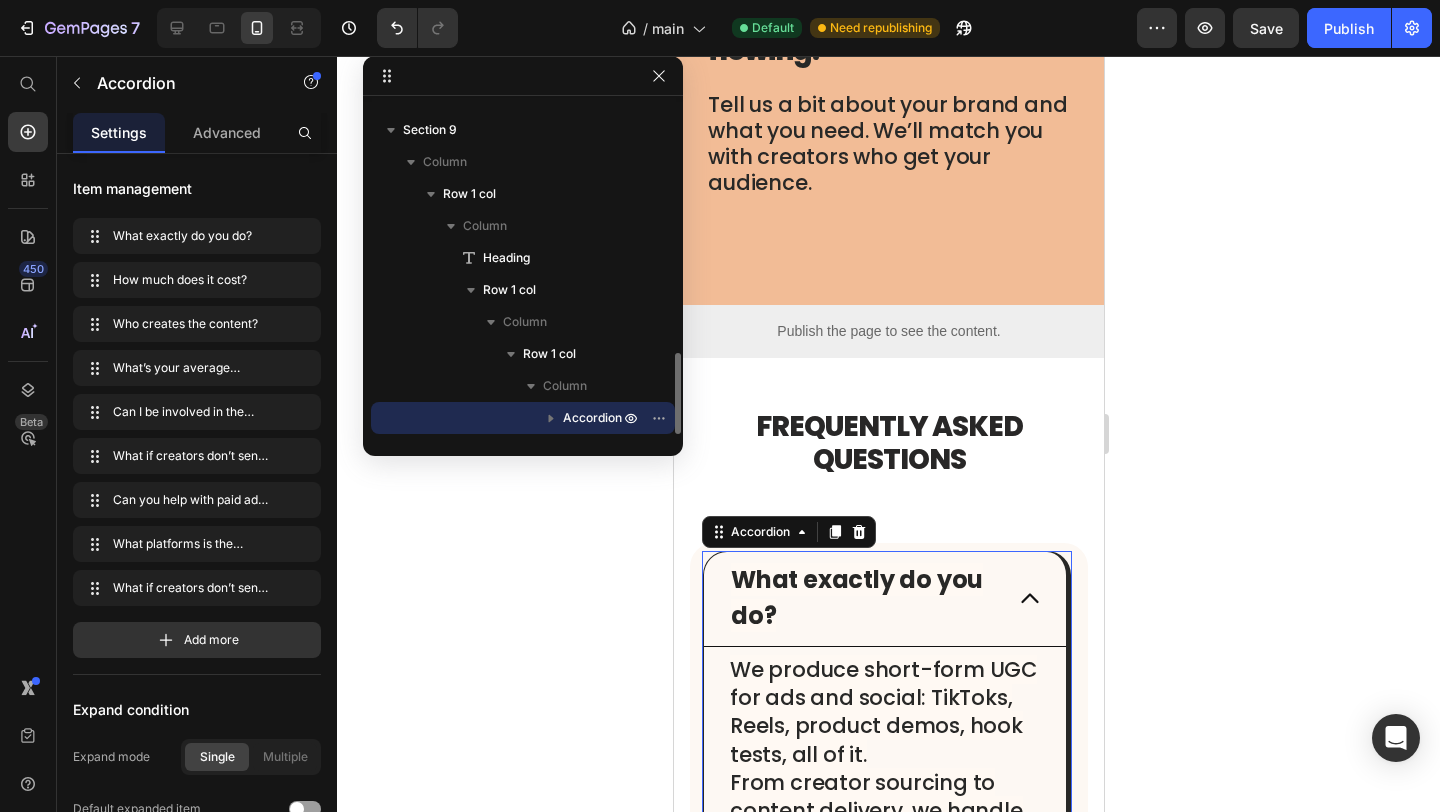 click on "What exactly do you do?" at bounding box center [856, 597] 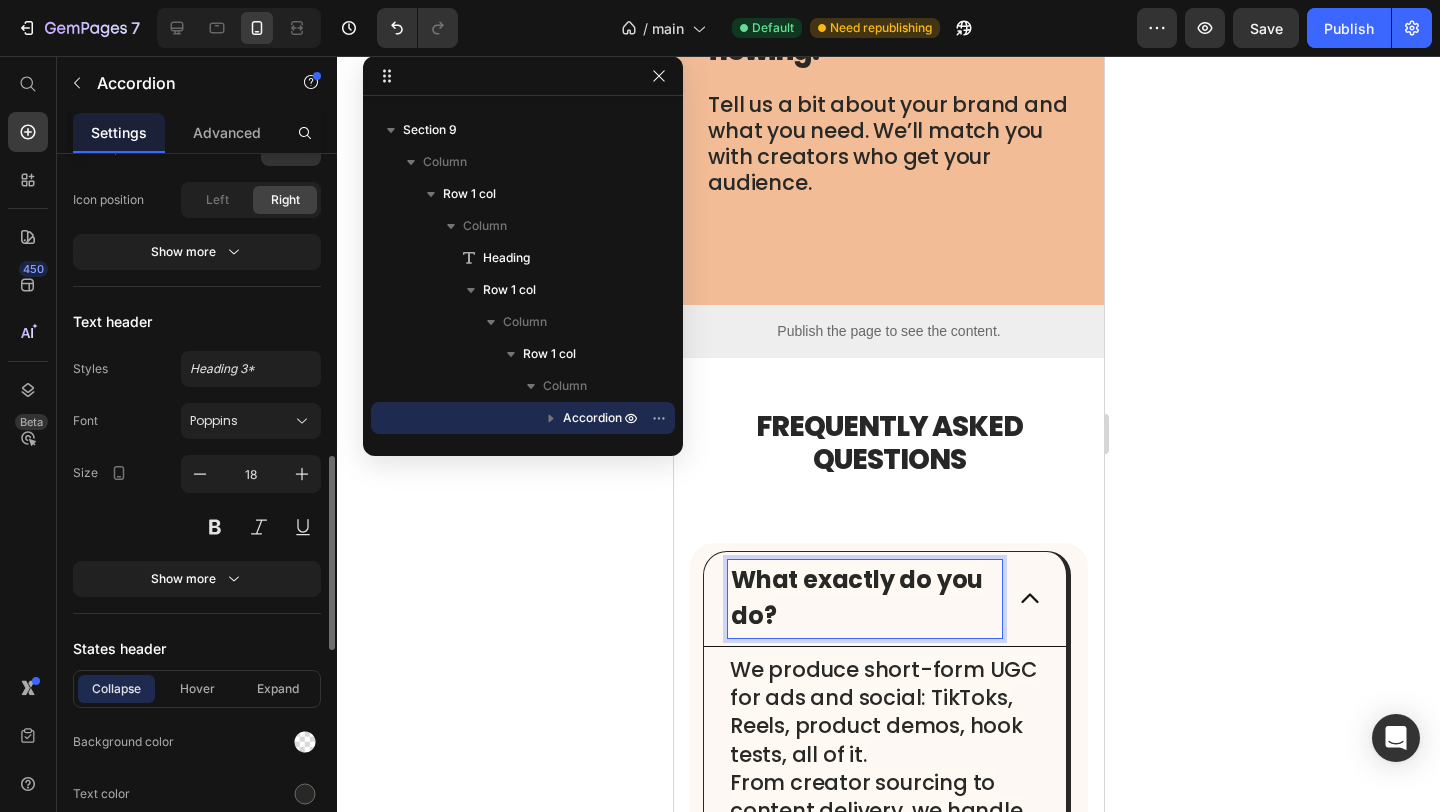 scroll, scrollTop: 1036, scrollLeft: 0, axis: vertical 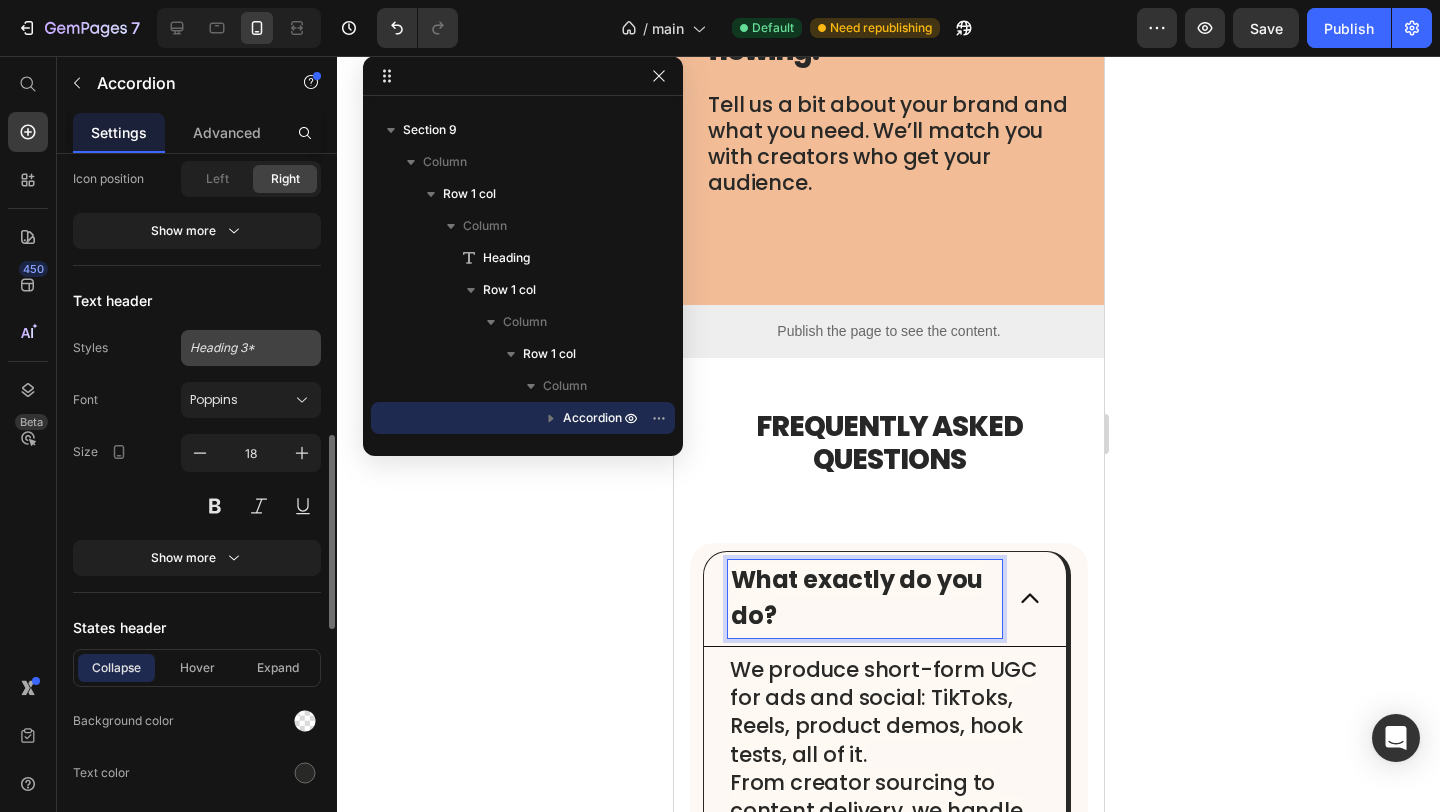 click on "Heading 3*" 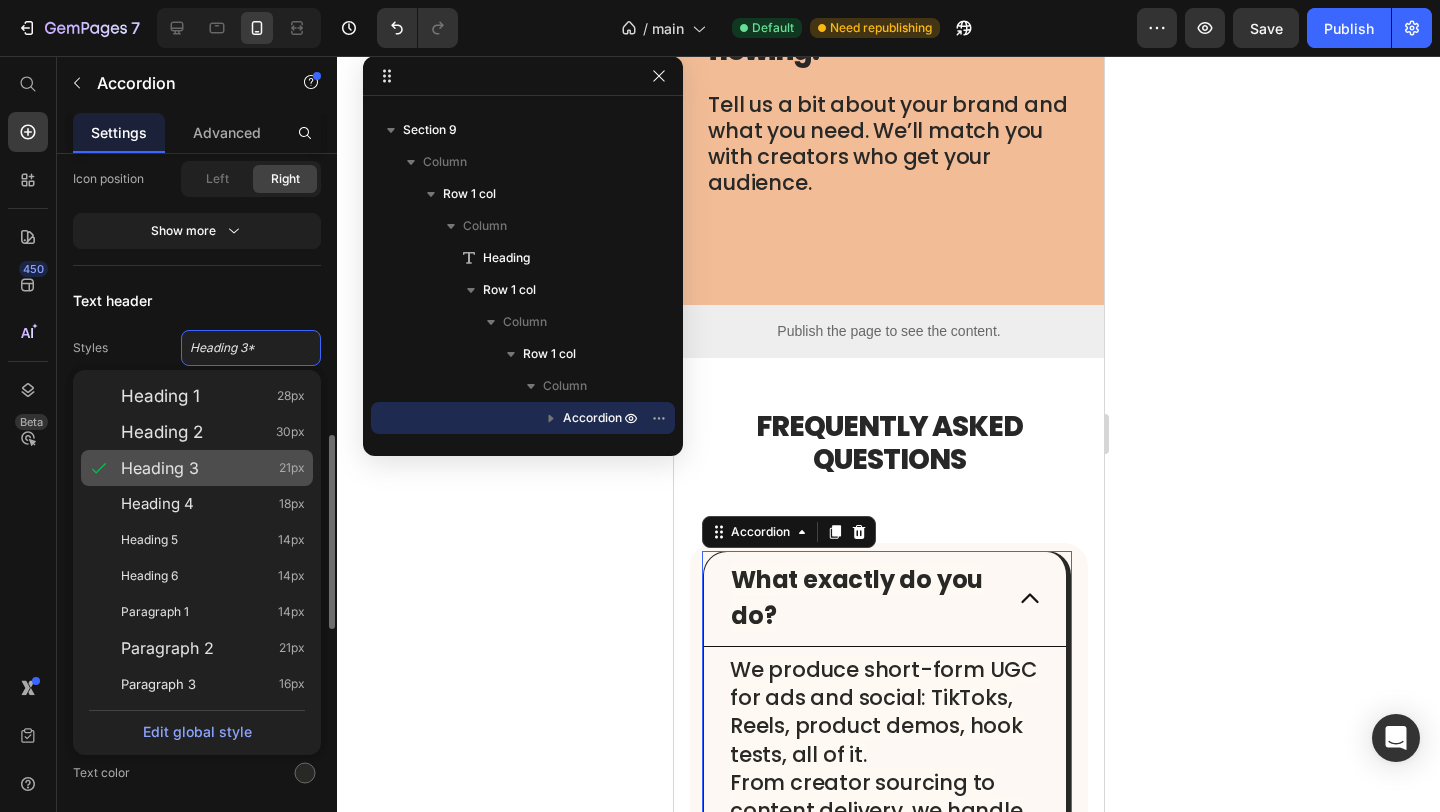 click on "Heading 3 21px" at bounding box center [213, 468] 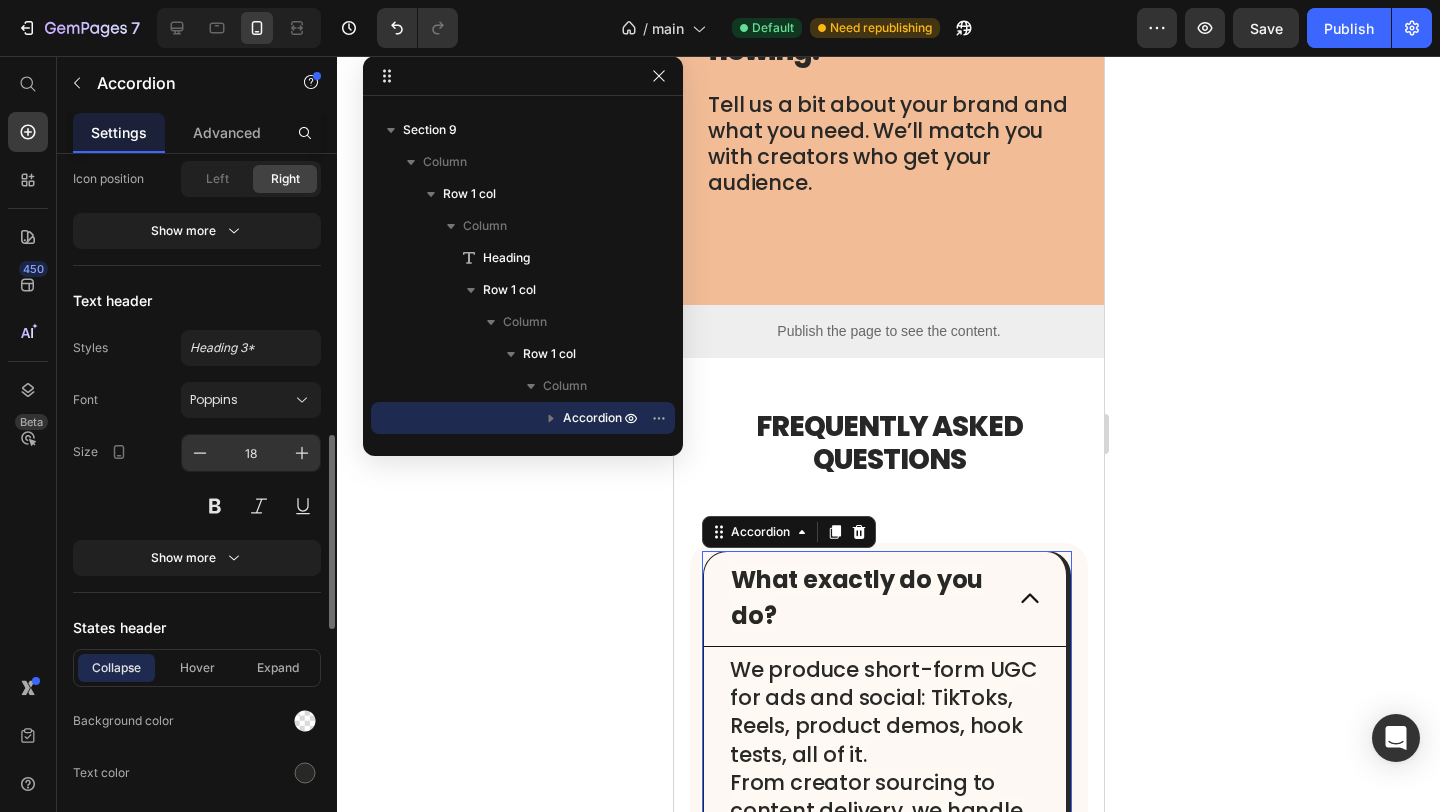 click on "18" at bounding box center (251, 453) 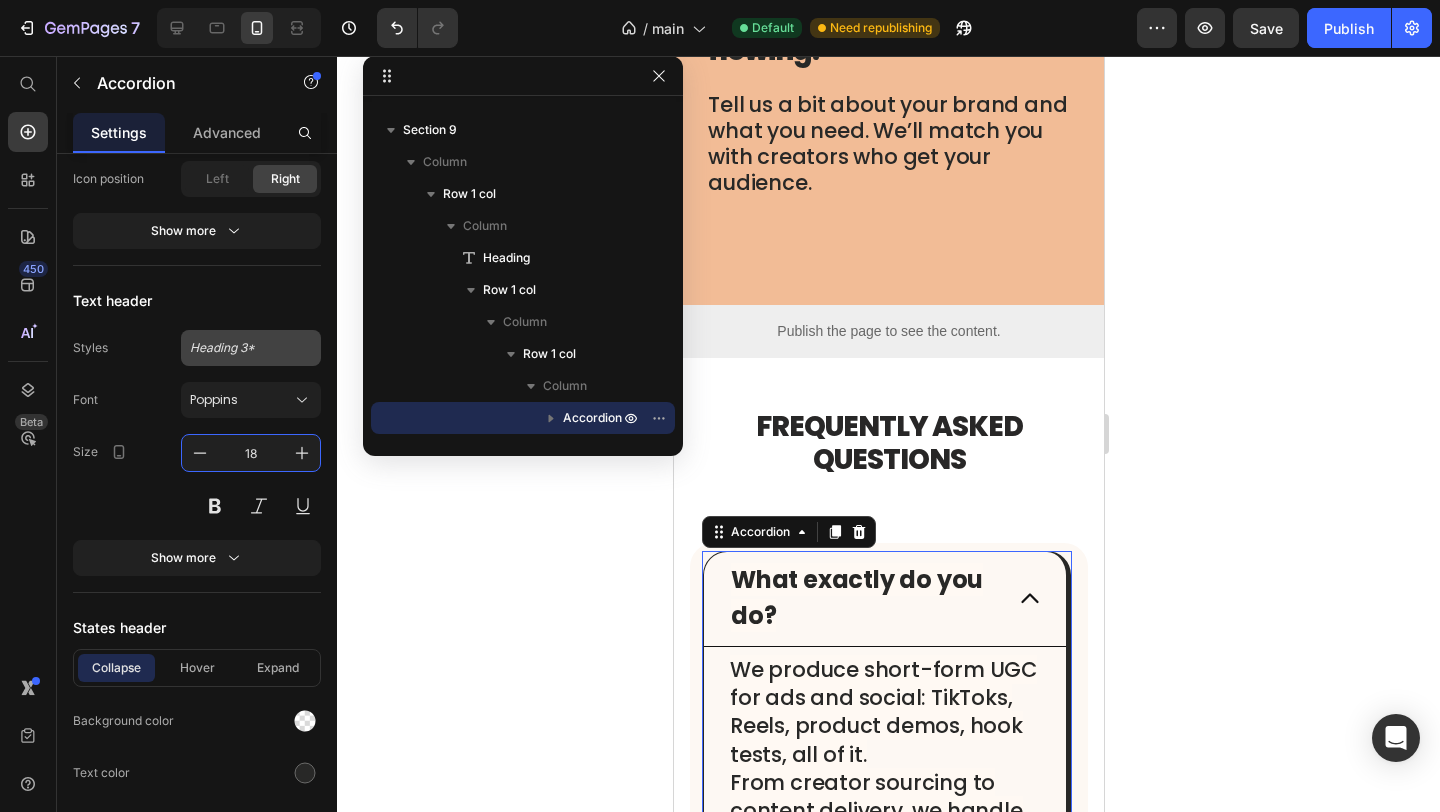 click on "Heading 3*" 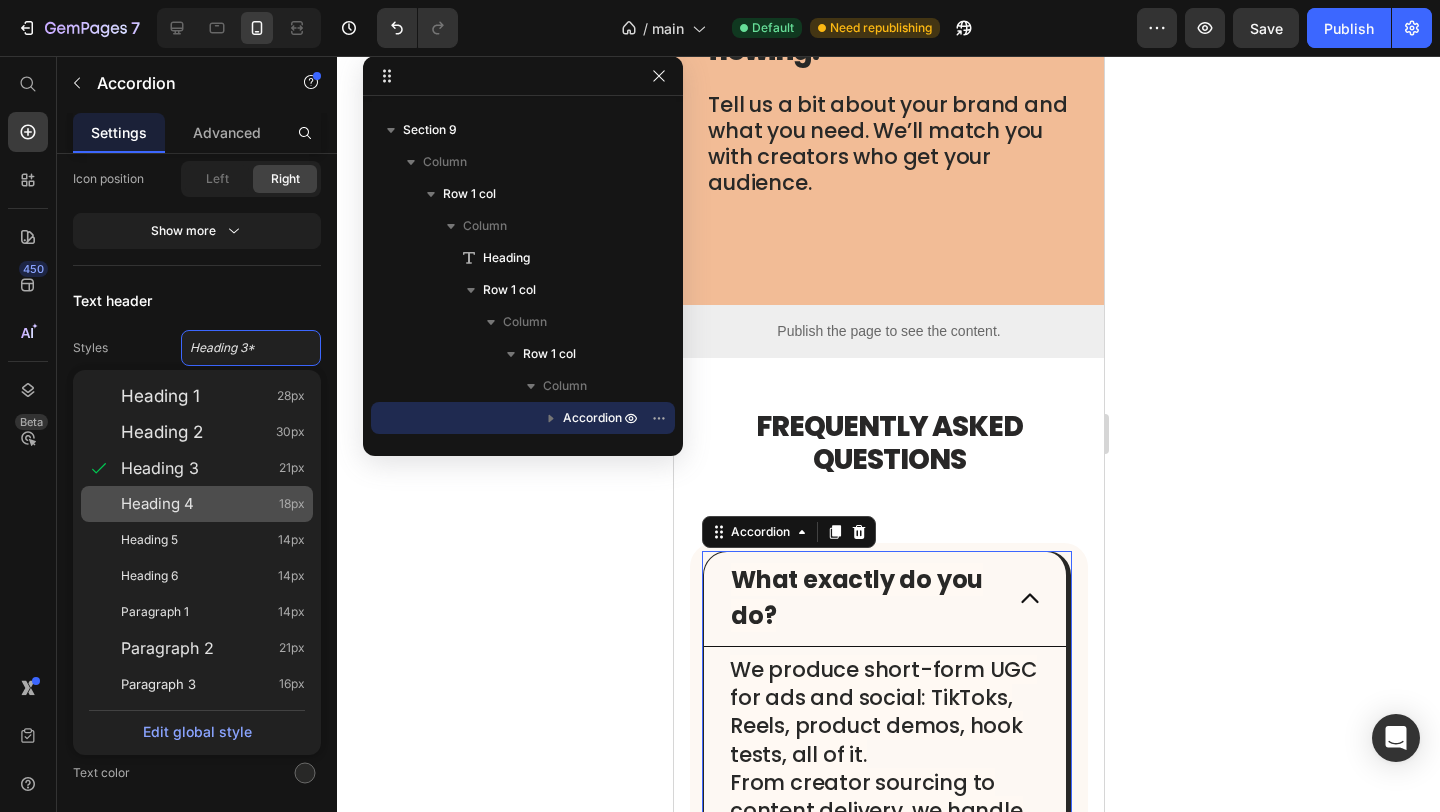 click on "Heading 4 18px" 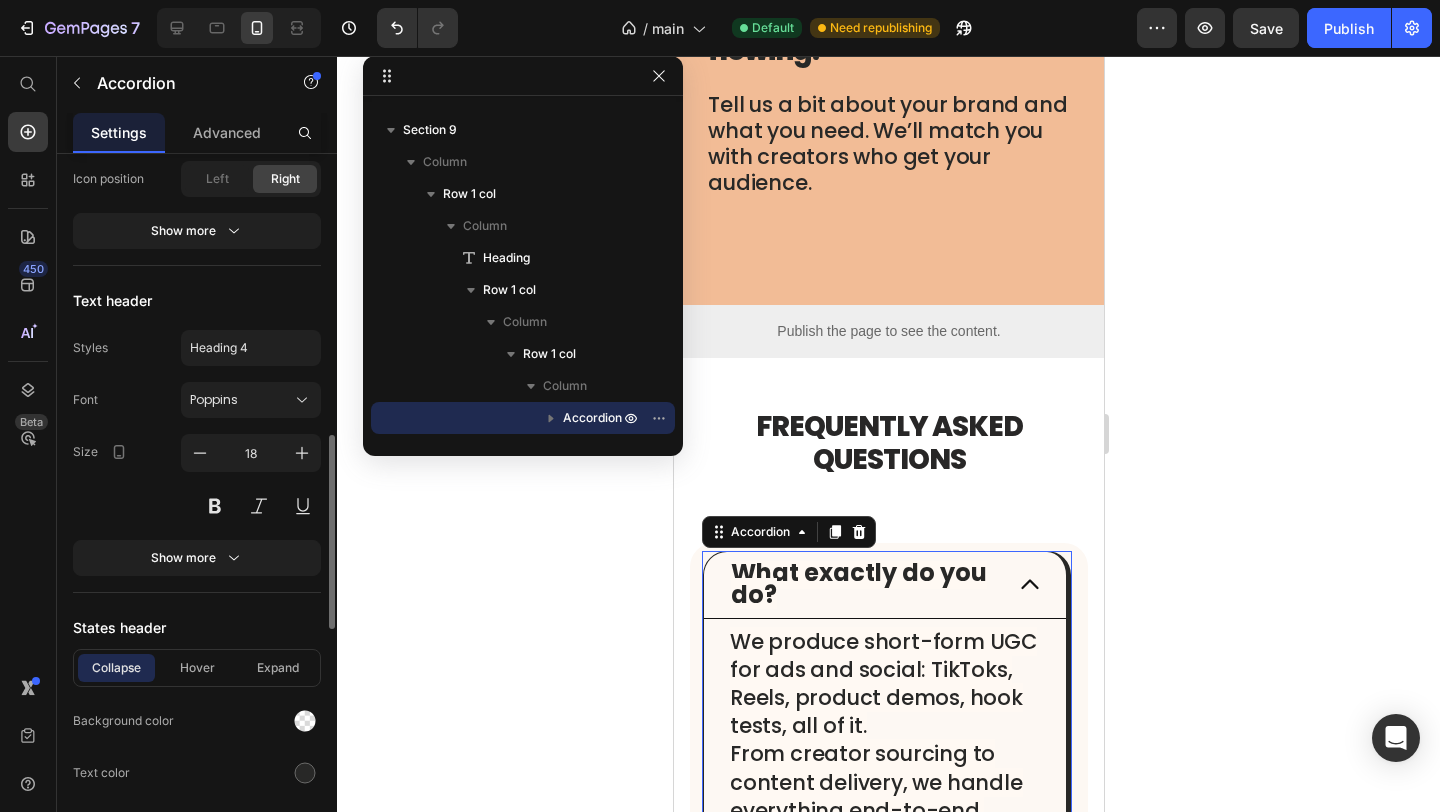 click on "Styles Heading 4 Font Poppins Size 18 Show more" 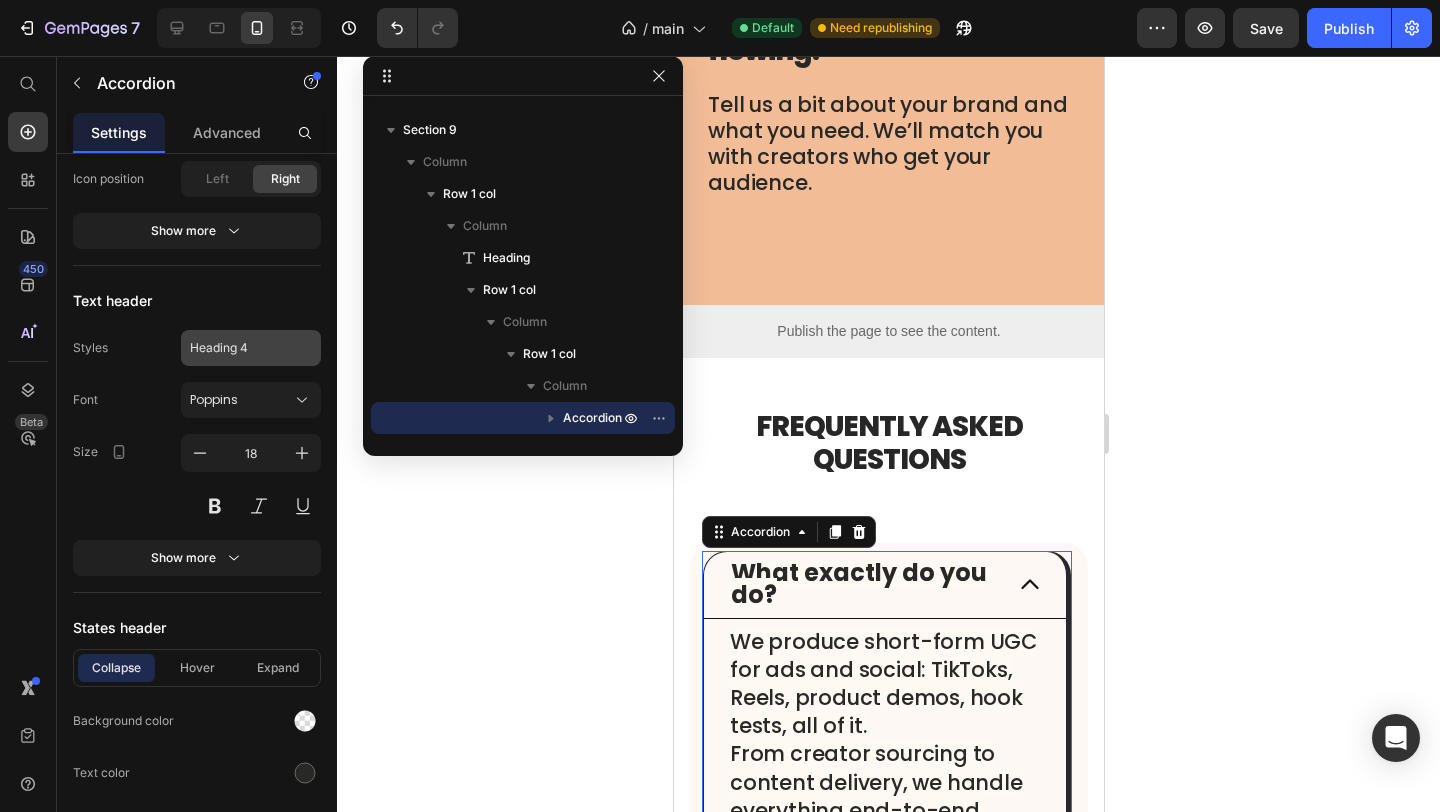 click on "Heading 4" at bounding box center (239, 348) 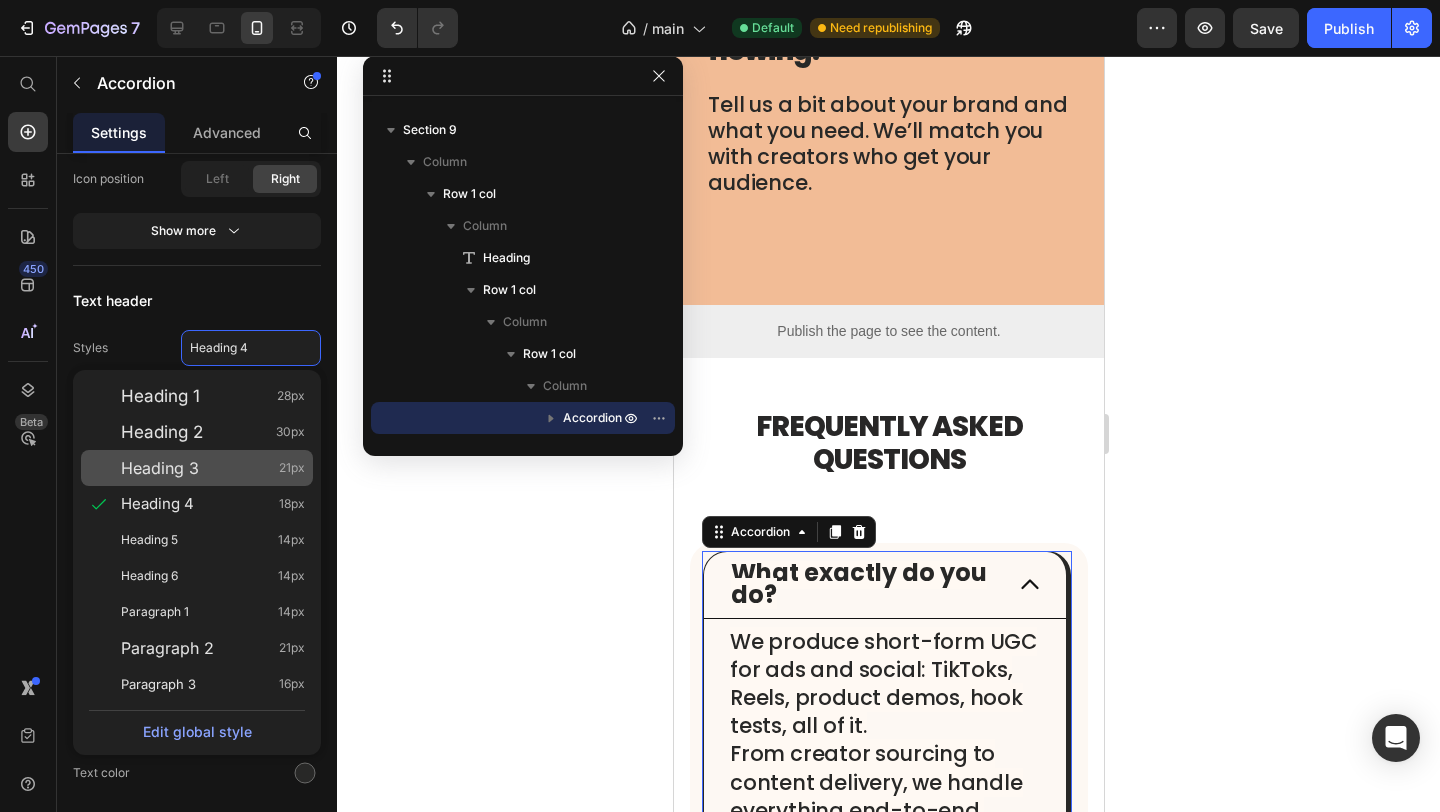 click on "Heading 3 21px" at bounding box center [213, 468] 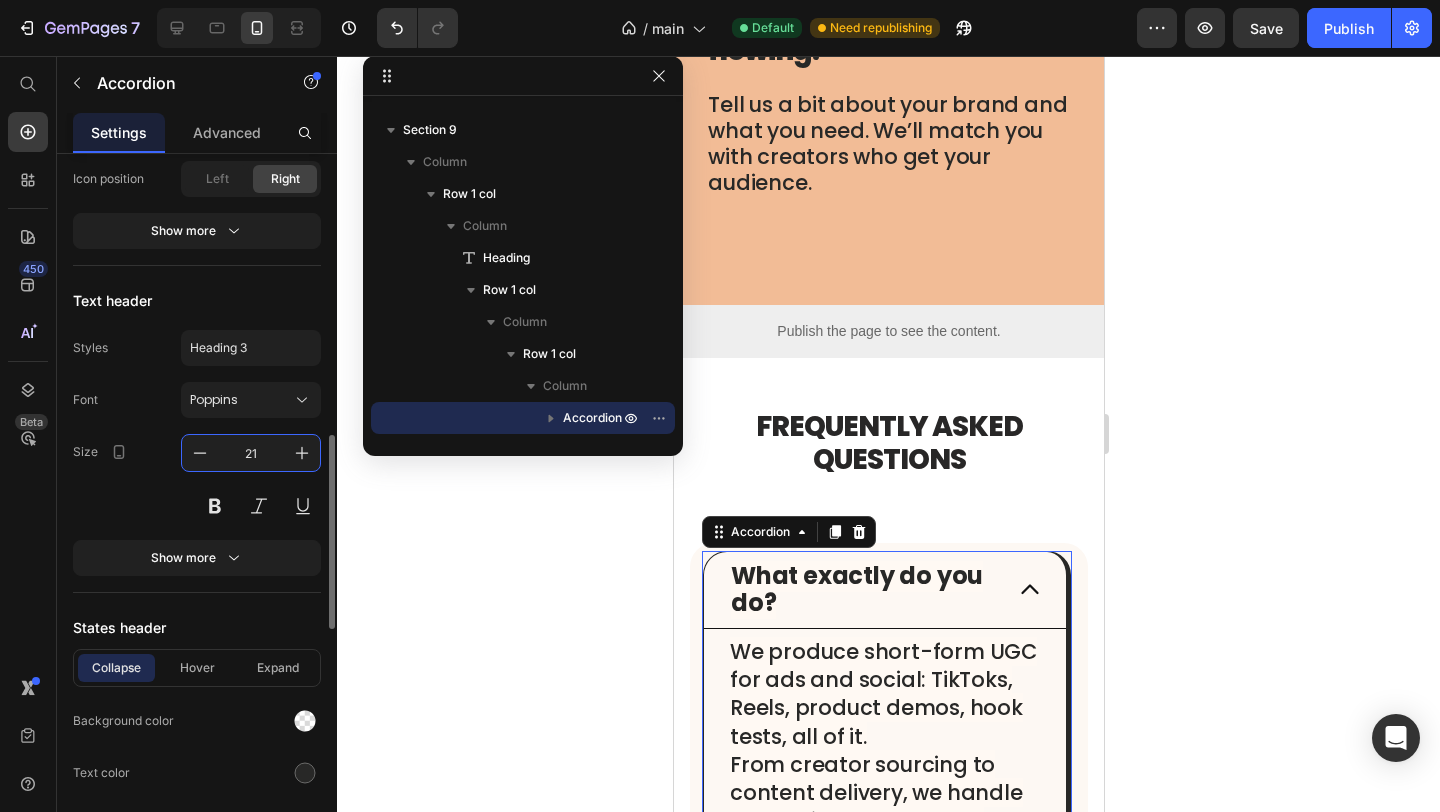 click on "21" at bounding box center (251, 453) 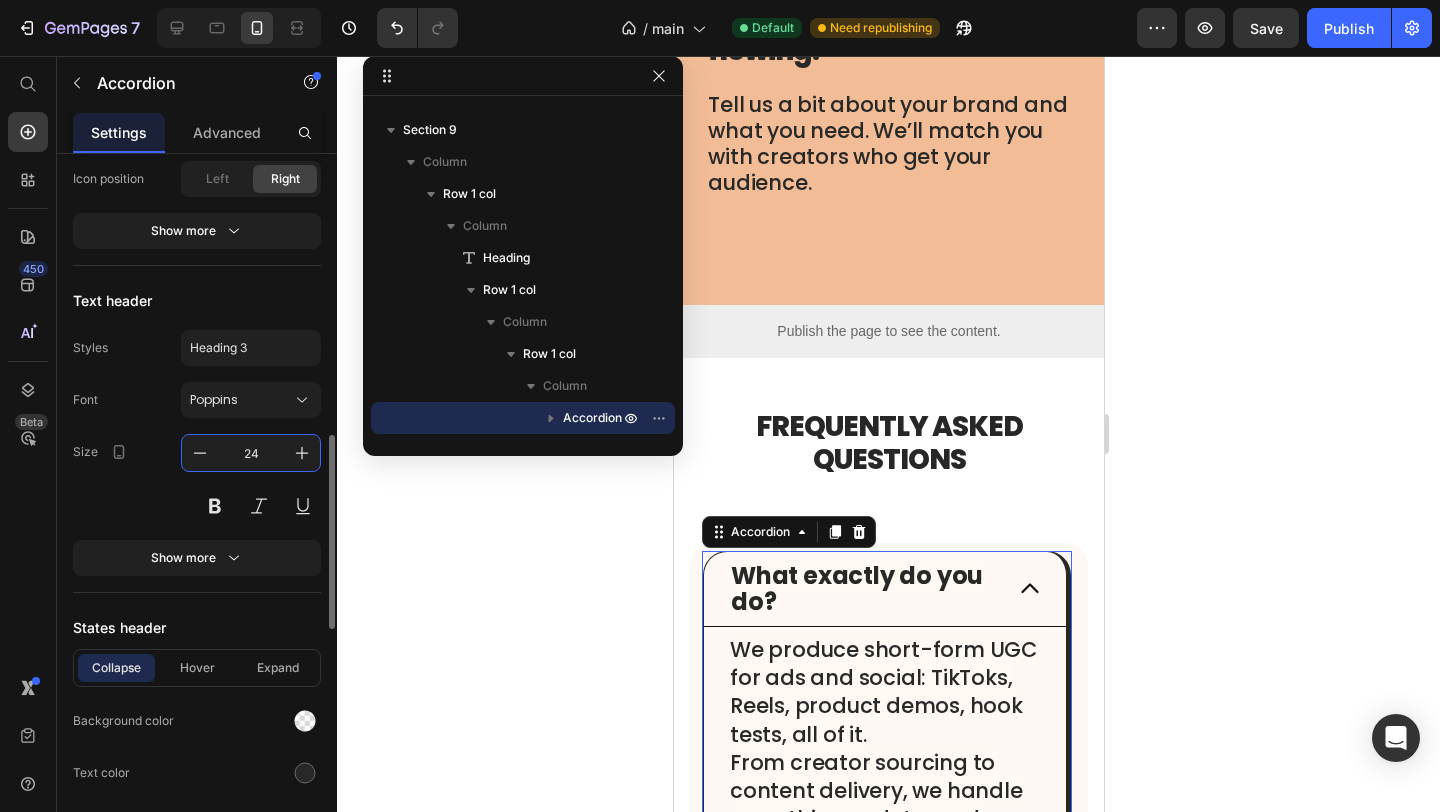 type on "24" 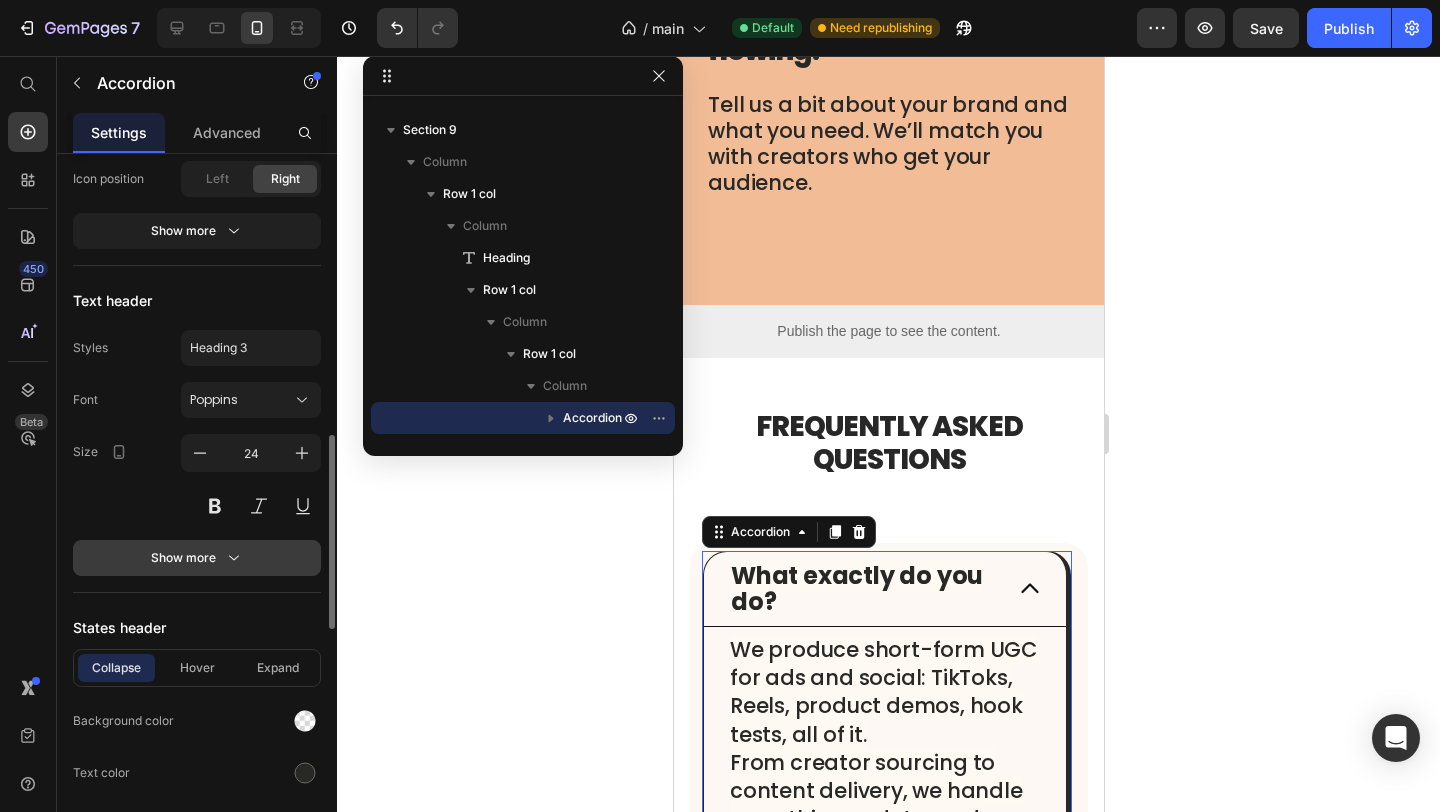 click on "Show more" at bounding box center [197, 558] 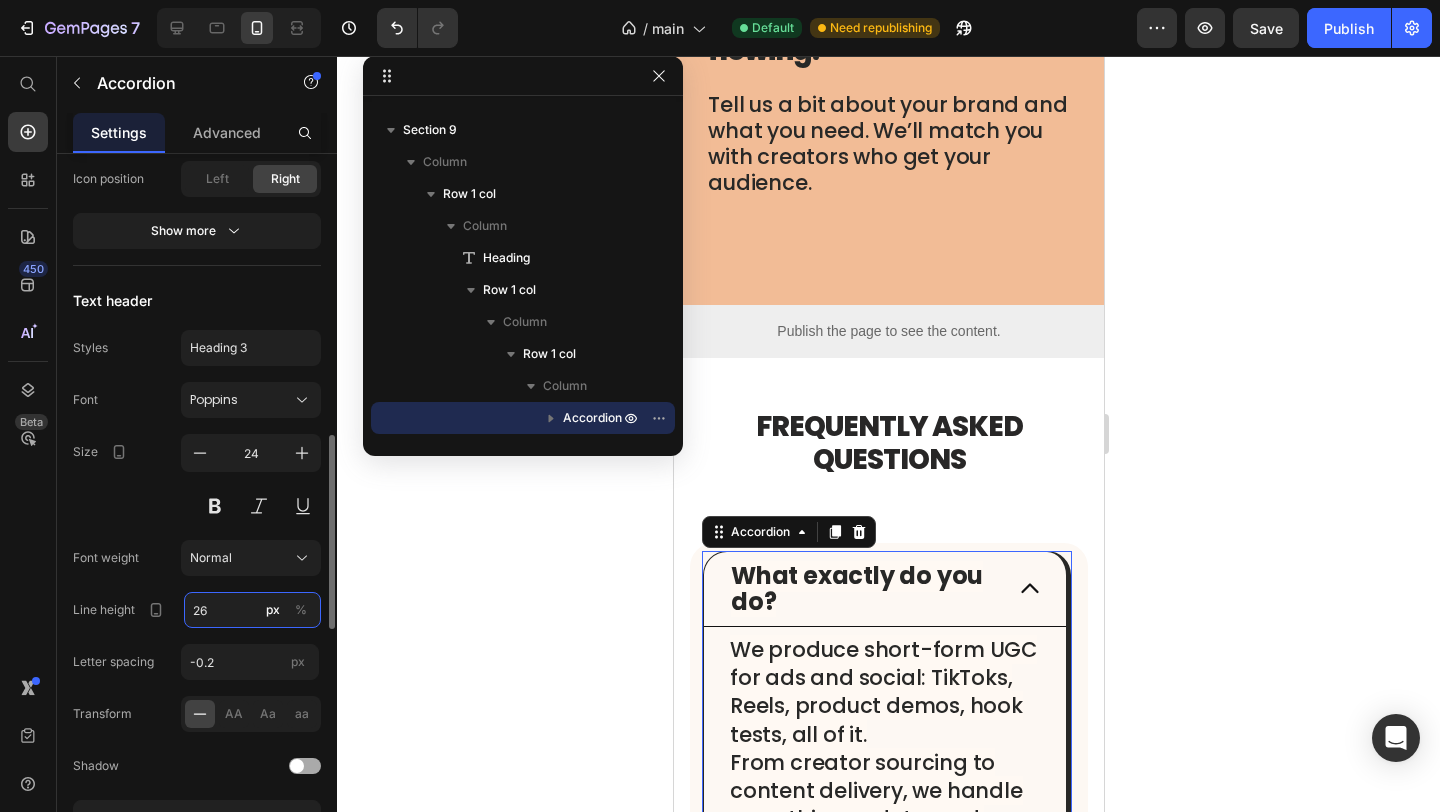 click on "26" at bounding box center (252, 610) 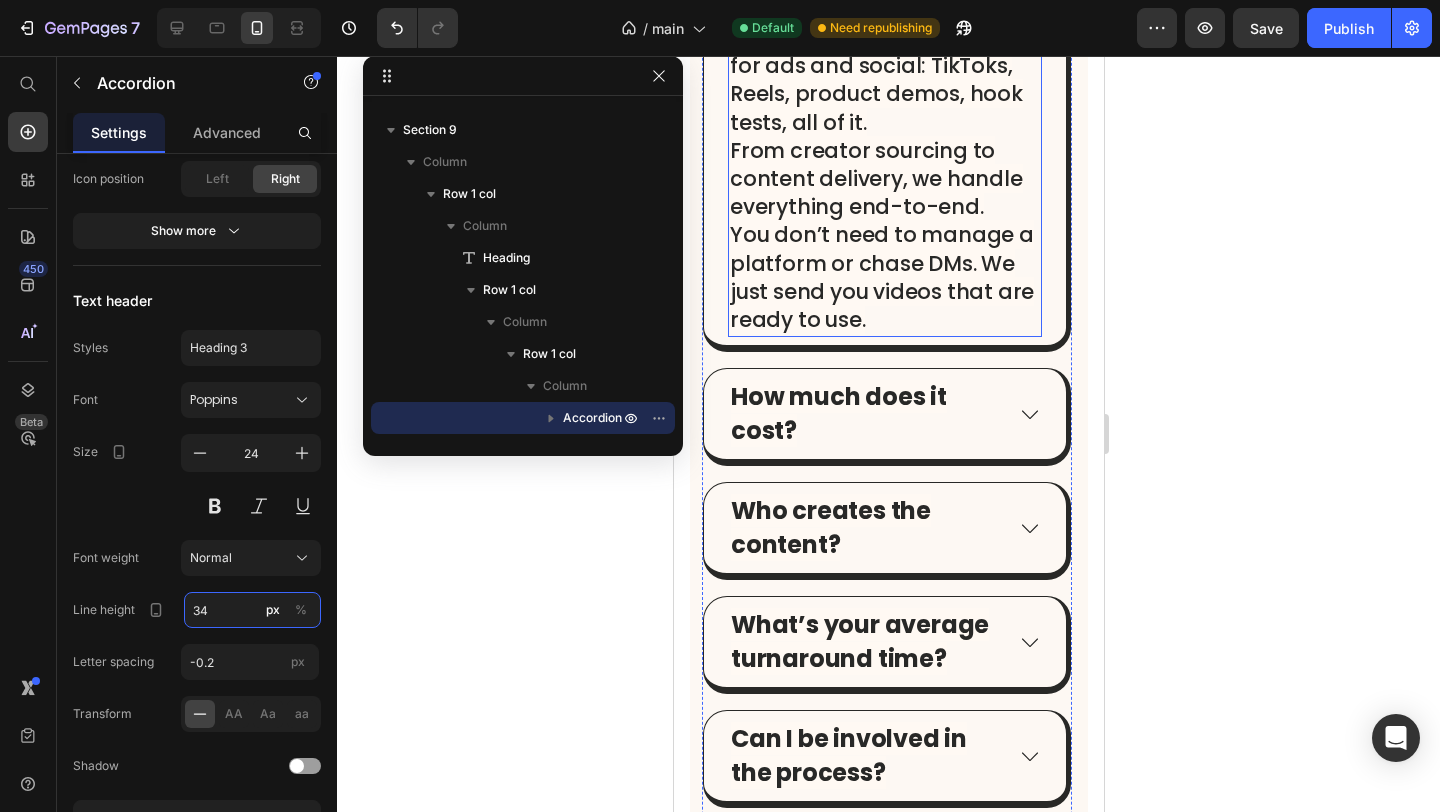 scroll, scrollTop: 8950, scrollLeft: 0, axis: vertical 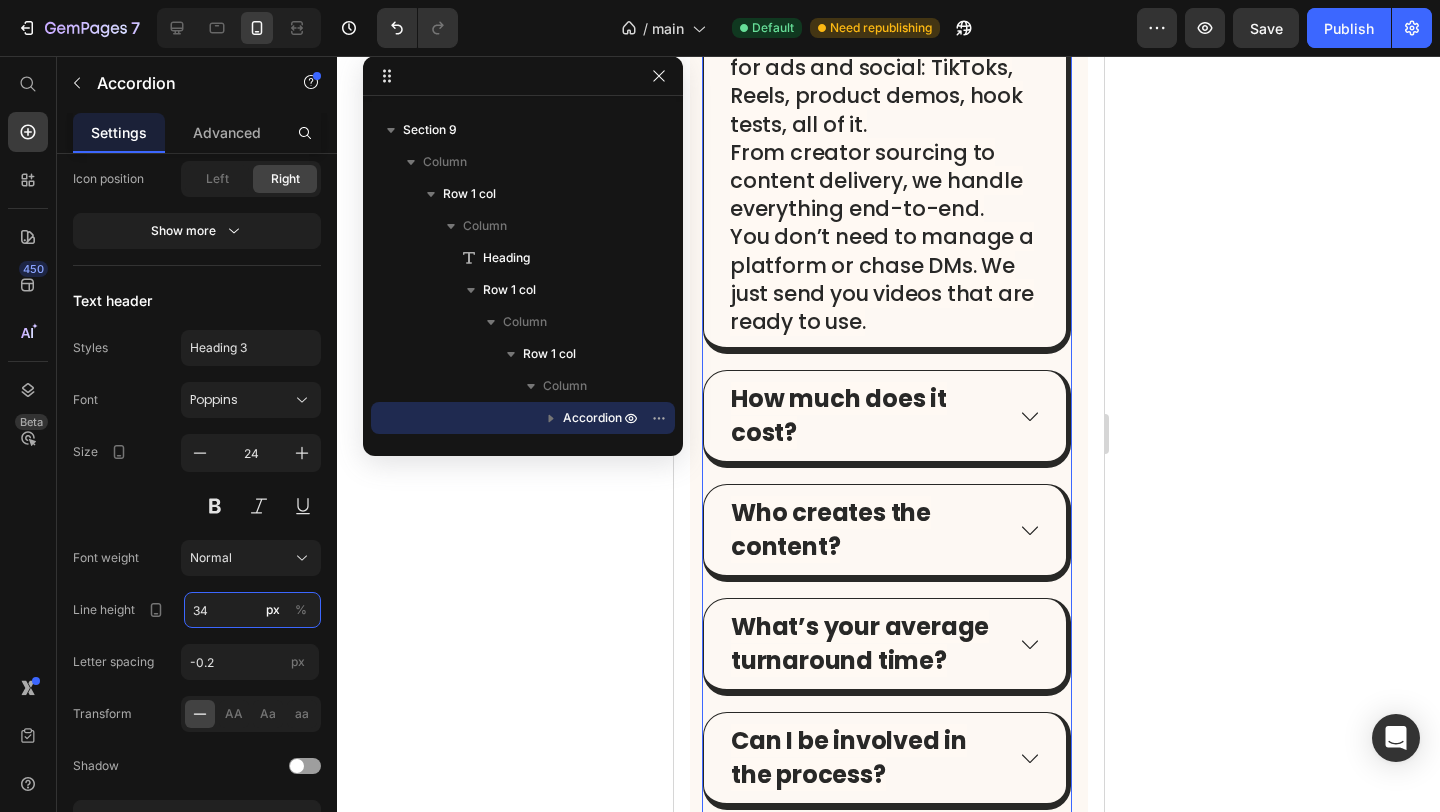 type on "34" 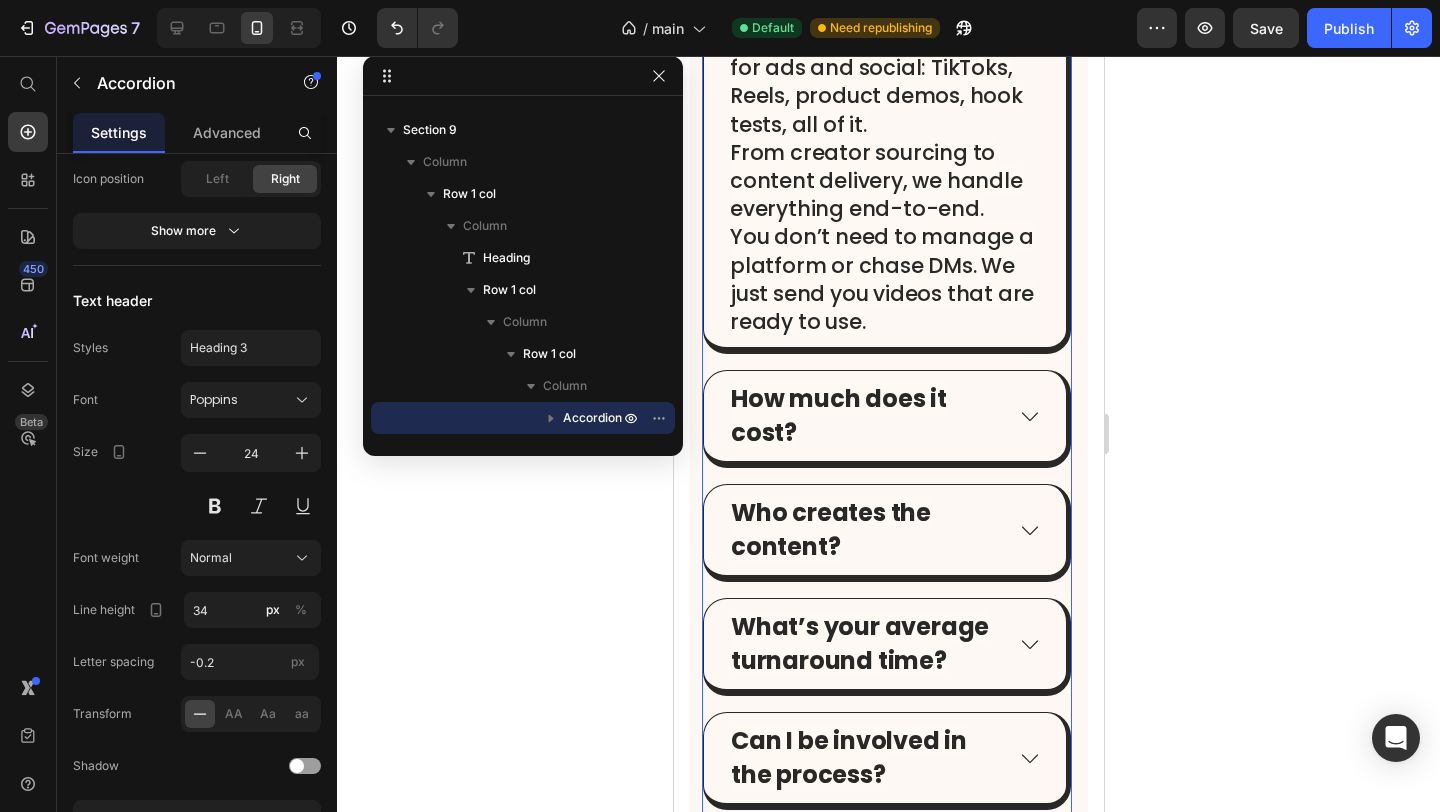 click on "7   /  main Default Need republishing Preview  Save   Publish" 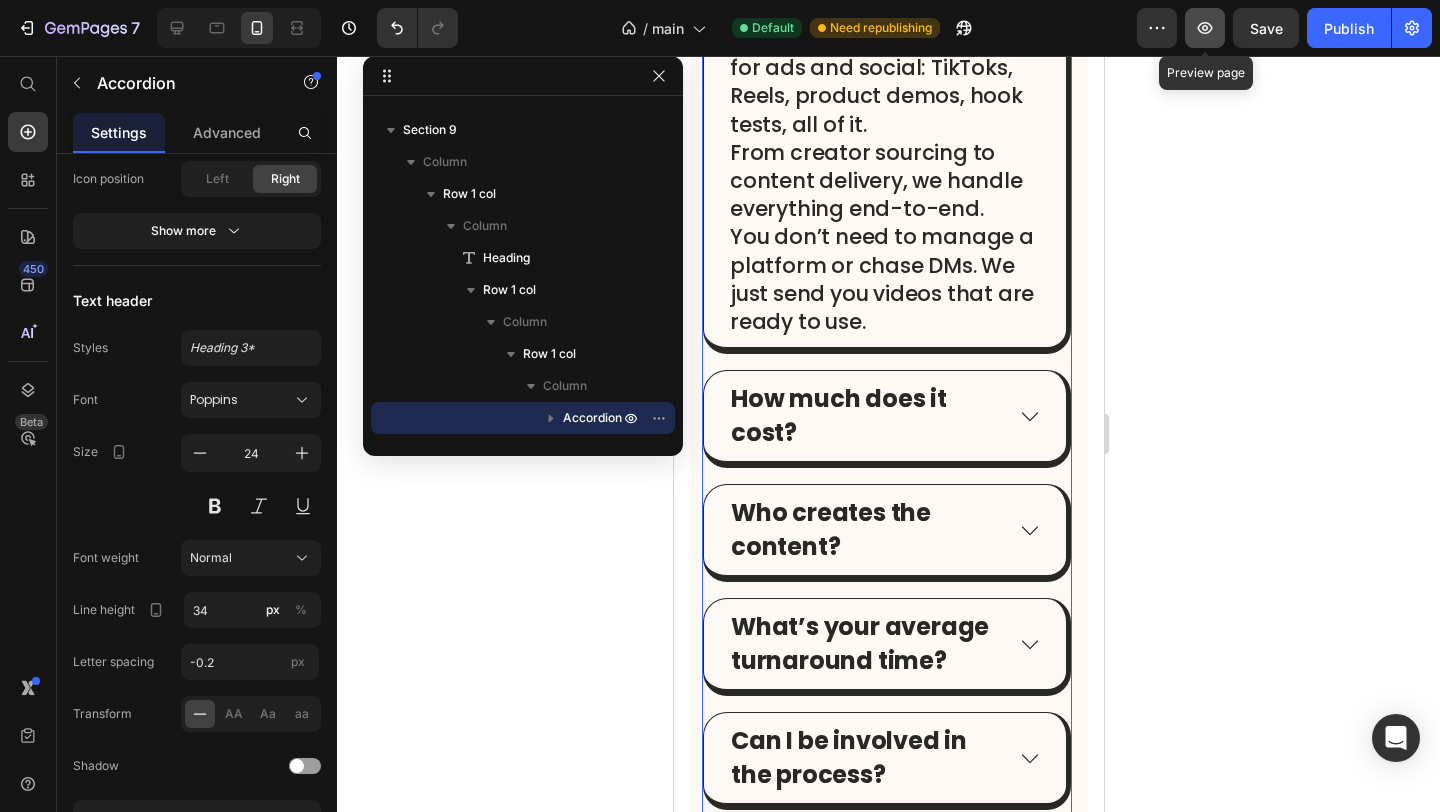 click 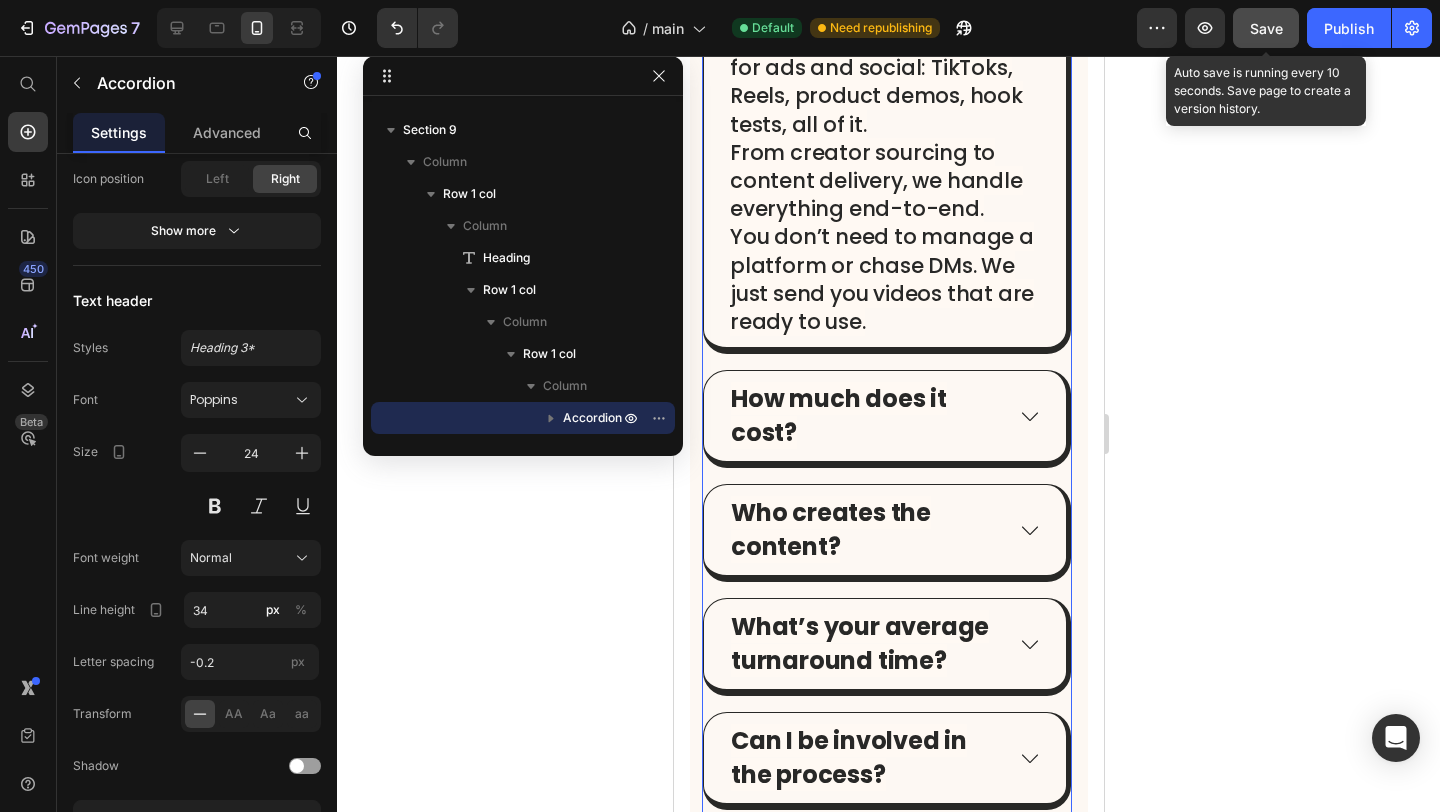 click on "Save" at bounding box center (1266, 28) 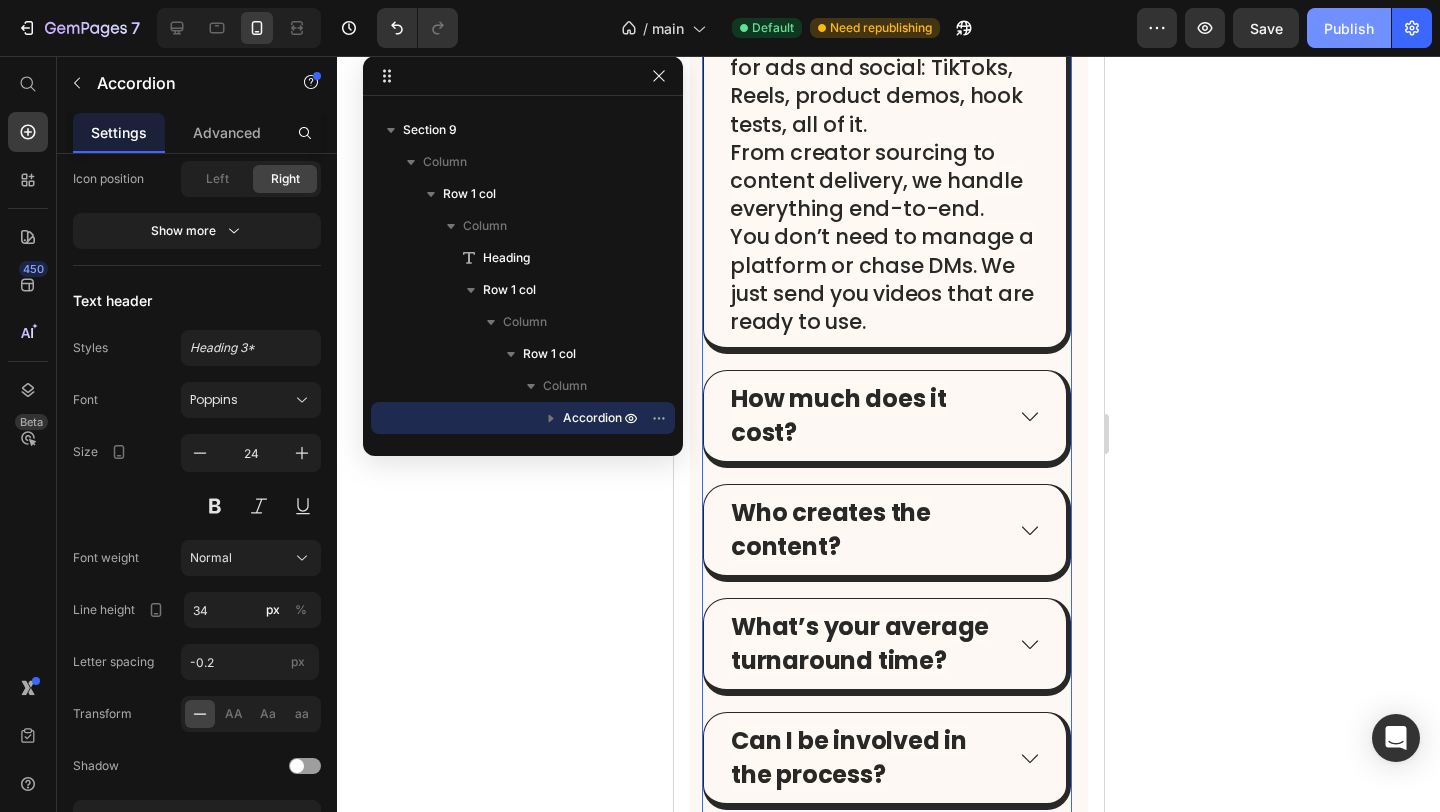 click on "Publish" at bounding box center (1349, 28) 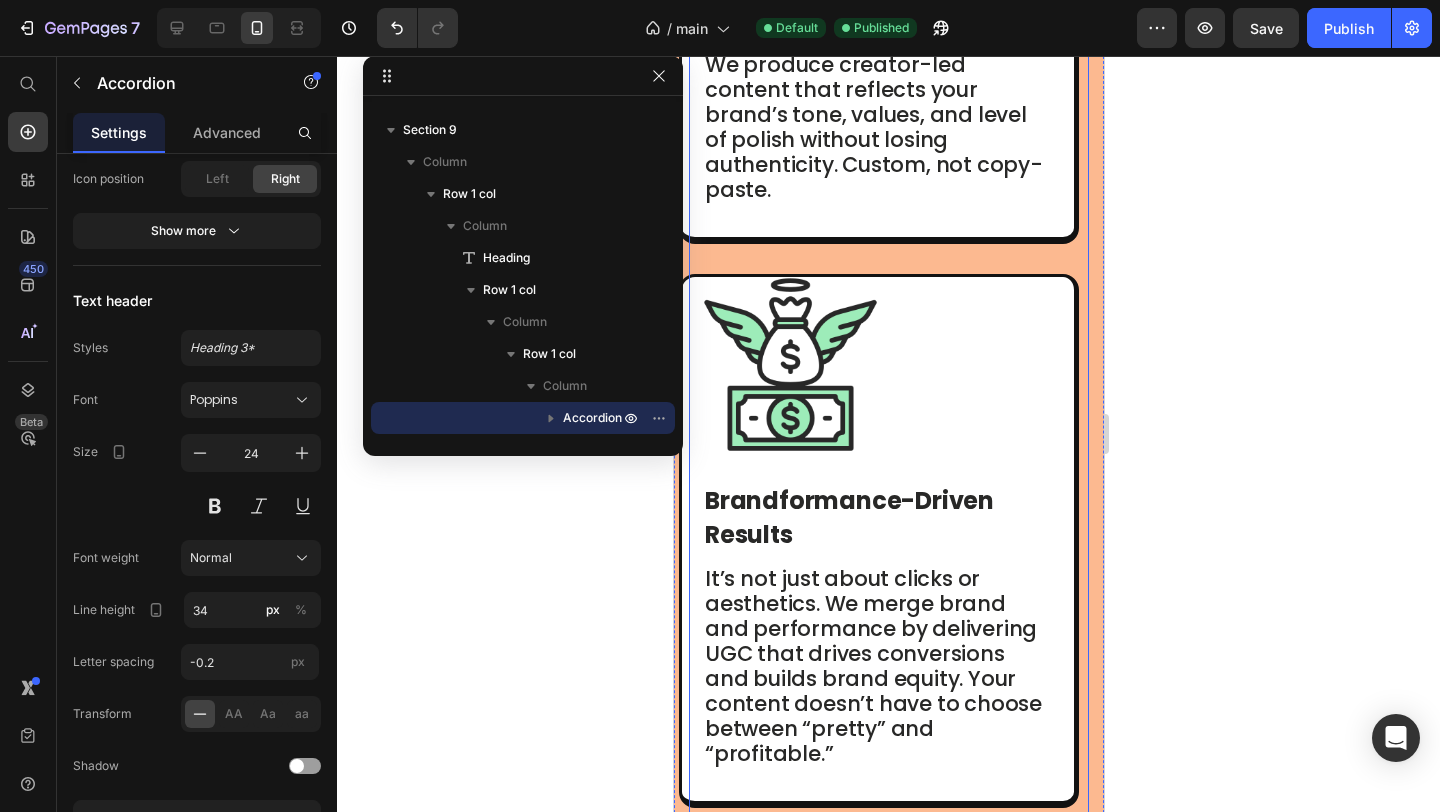 scroll, scrollTop: 2065, scrollLeft: 0, axis: vertical 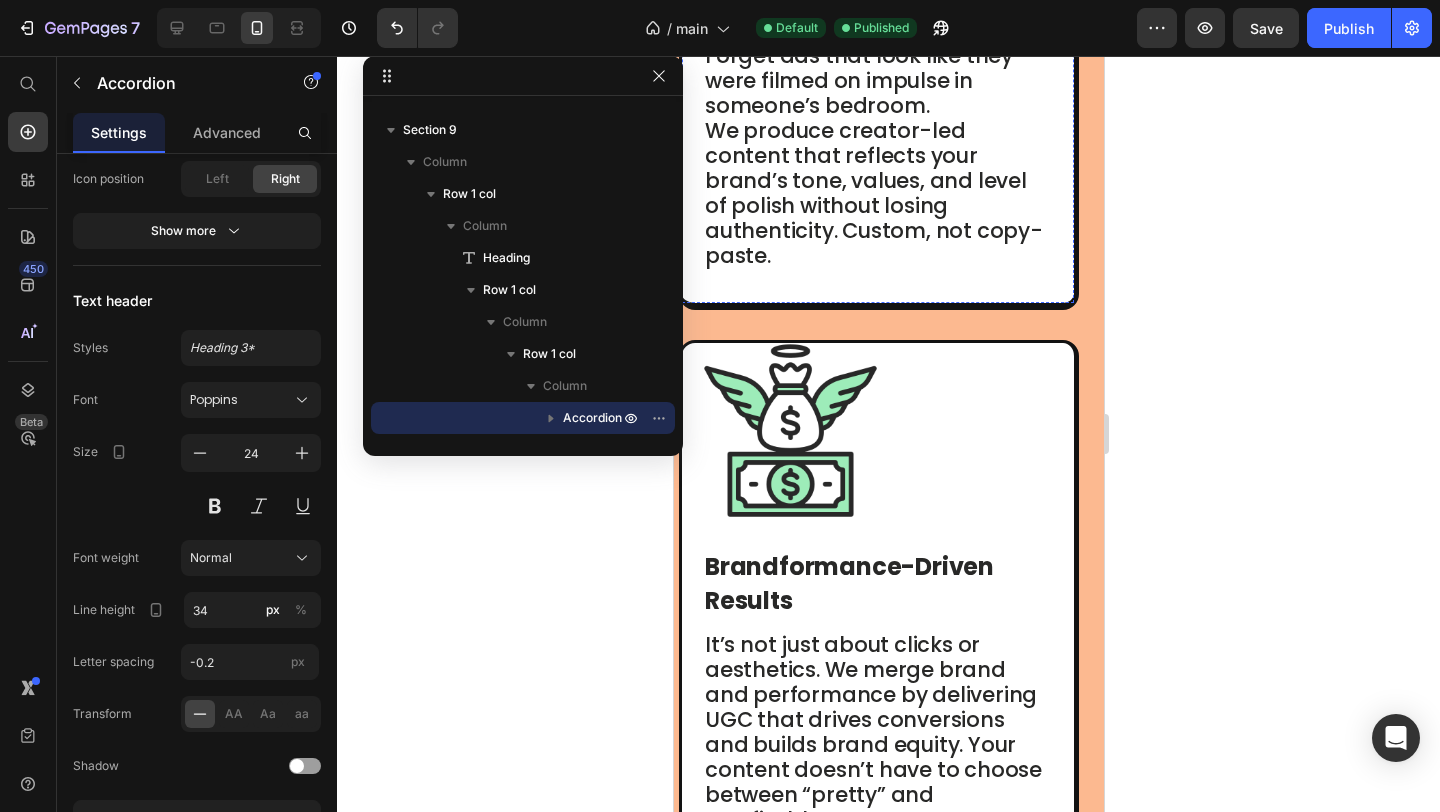 click at bounding box center (877, -86) 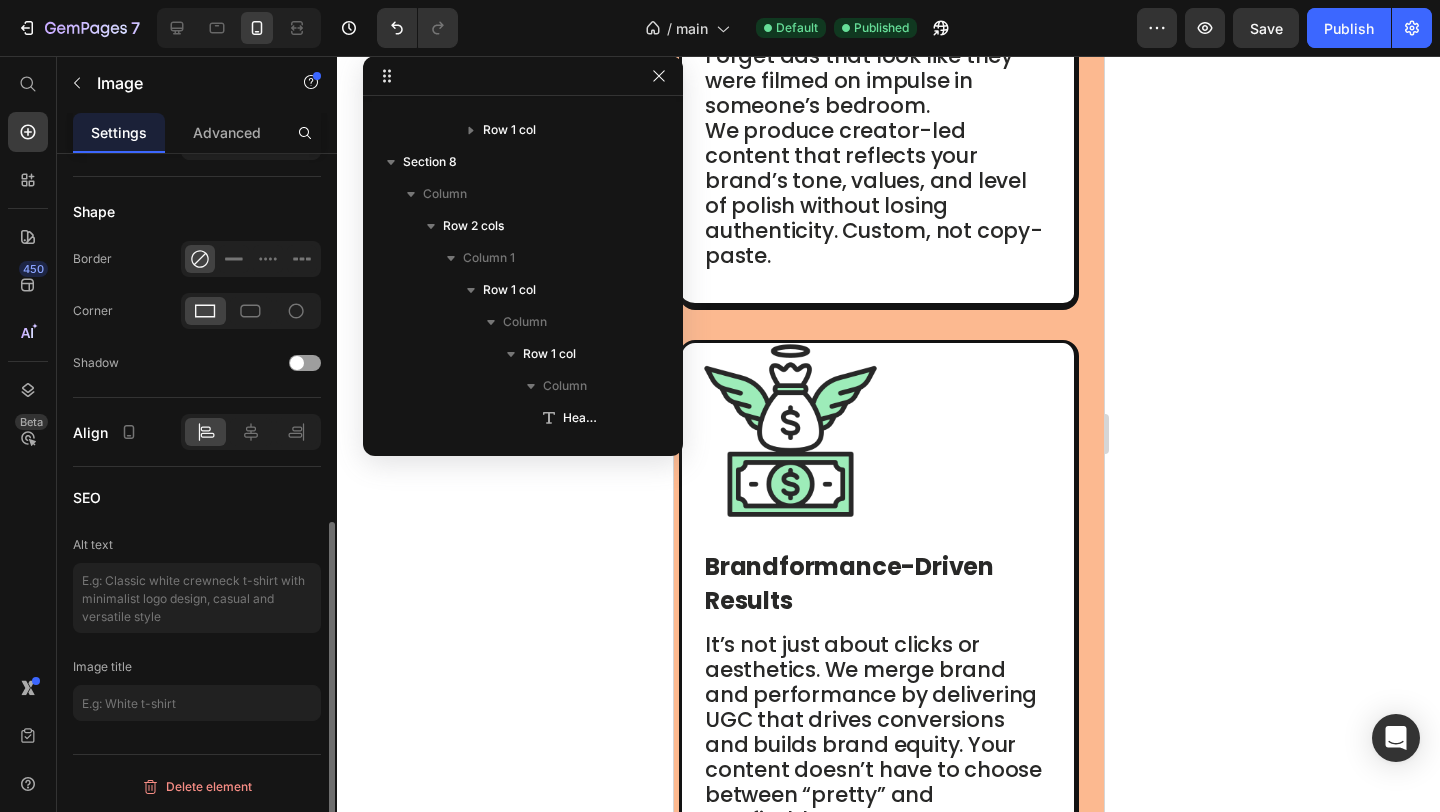 scroll, scrollTop: 218, scrollLeft: 0, axis: vertical 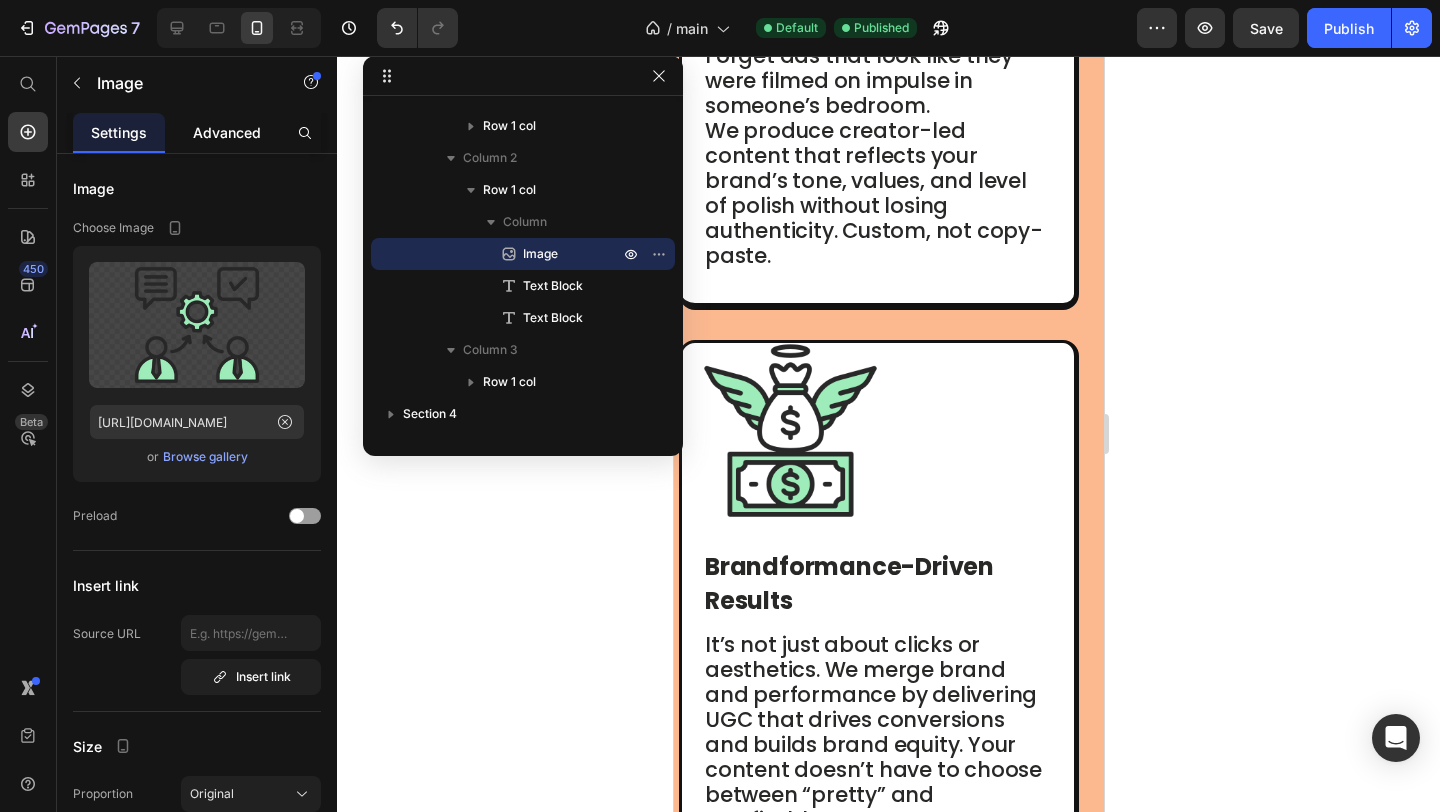 click on "Advanced" at bounding box center [227, 132] 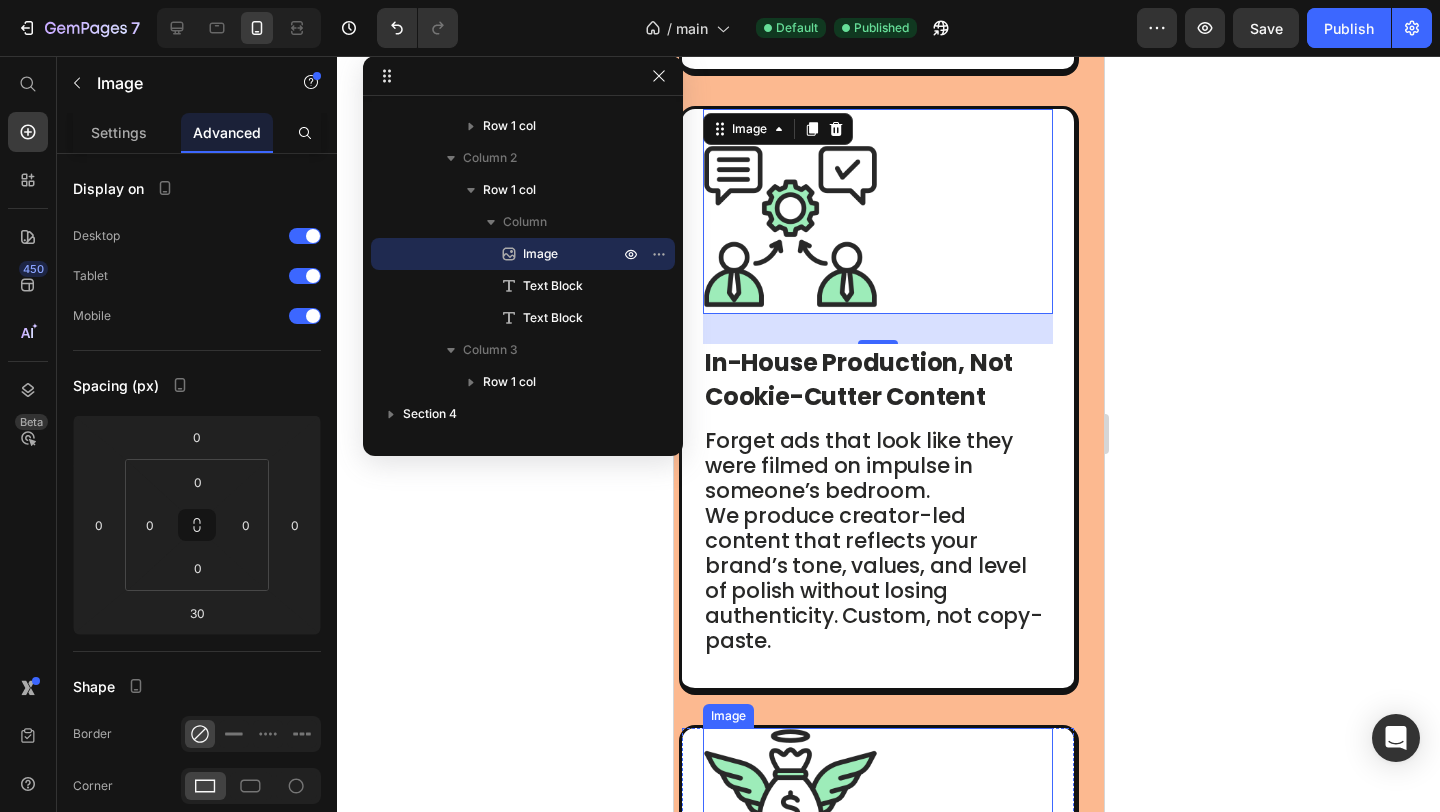 scroll, scrollTop: 1788, scrollLeft: 0, axis: vertical 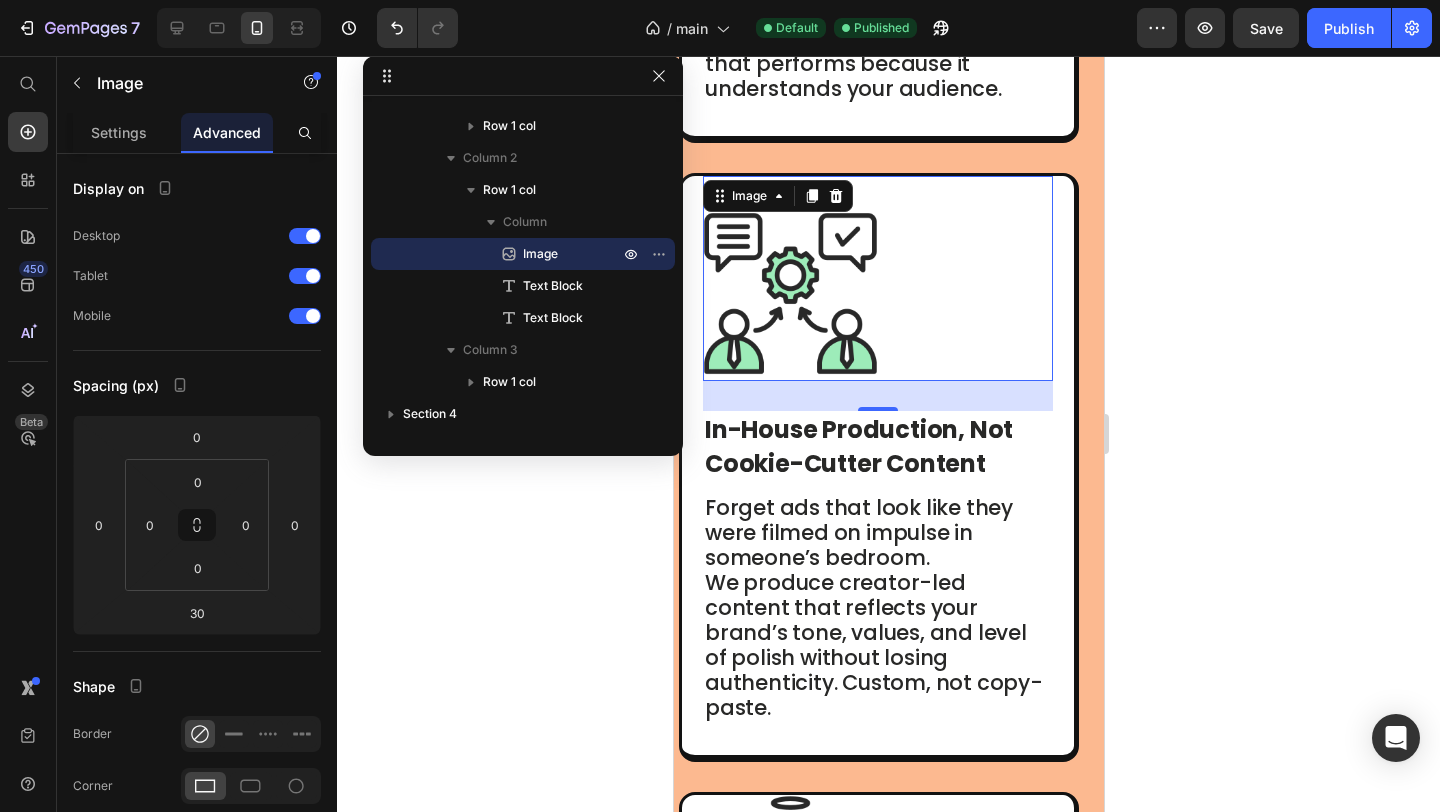 click at bounding box center (877, 278) 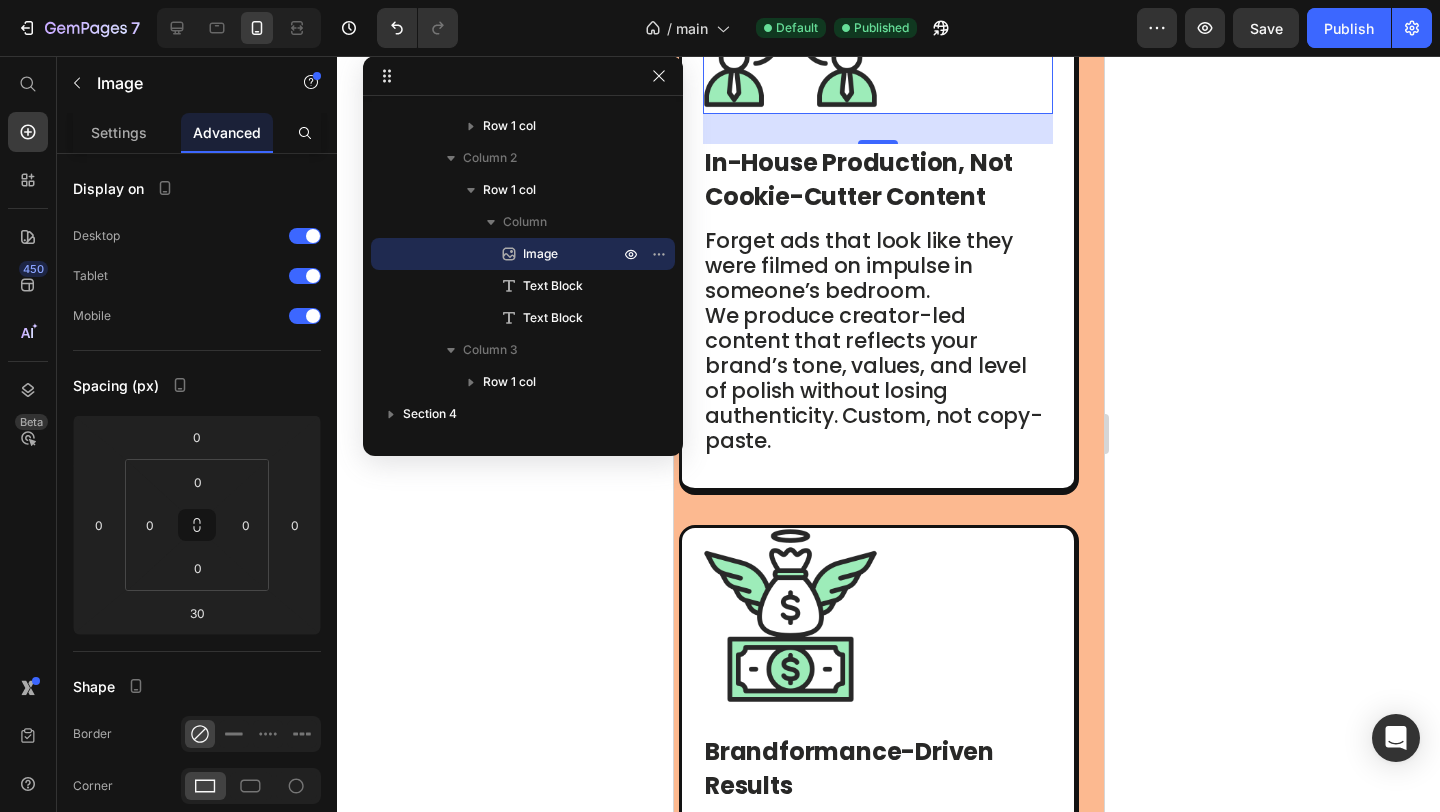 scroll, scrollTop: 2042, scrollLeft: 0, axis: vertical 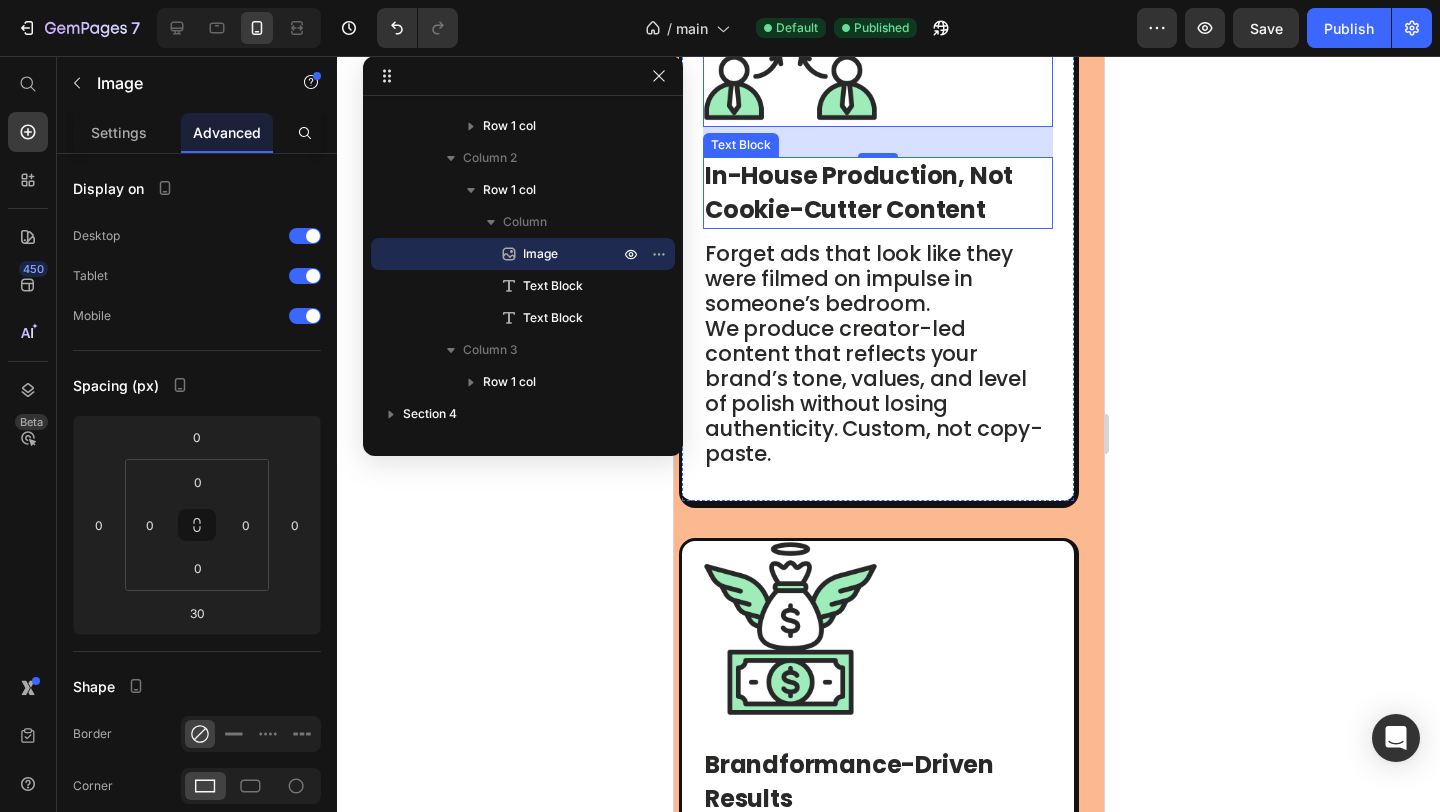 click on "In-House Production, Not Cookie-Cutter Content" at bounding box center (858, 192) 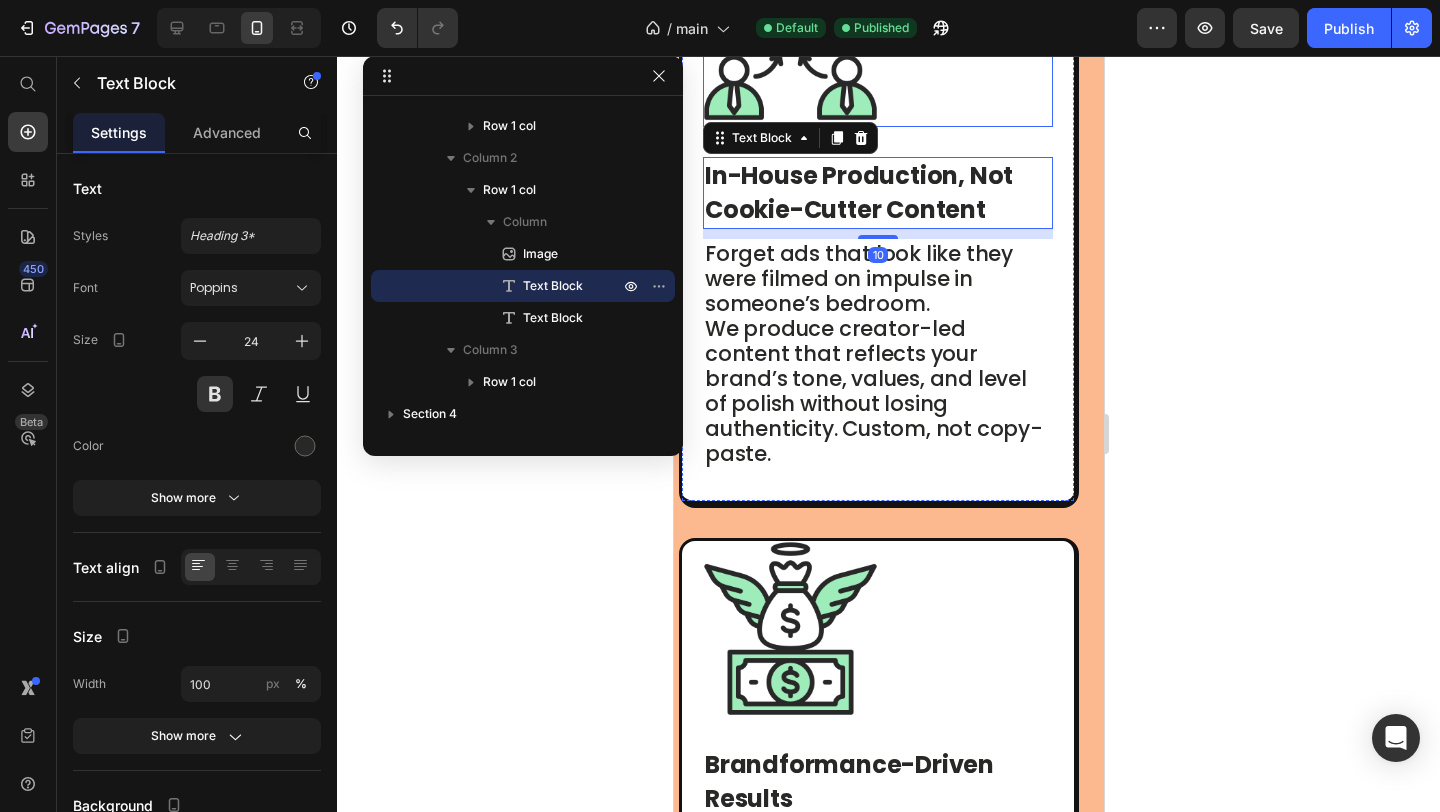click at bounding box center [877, 24] 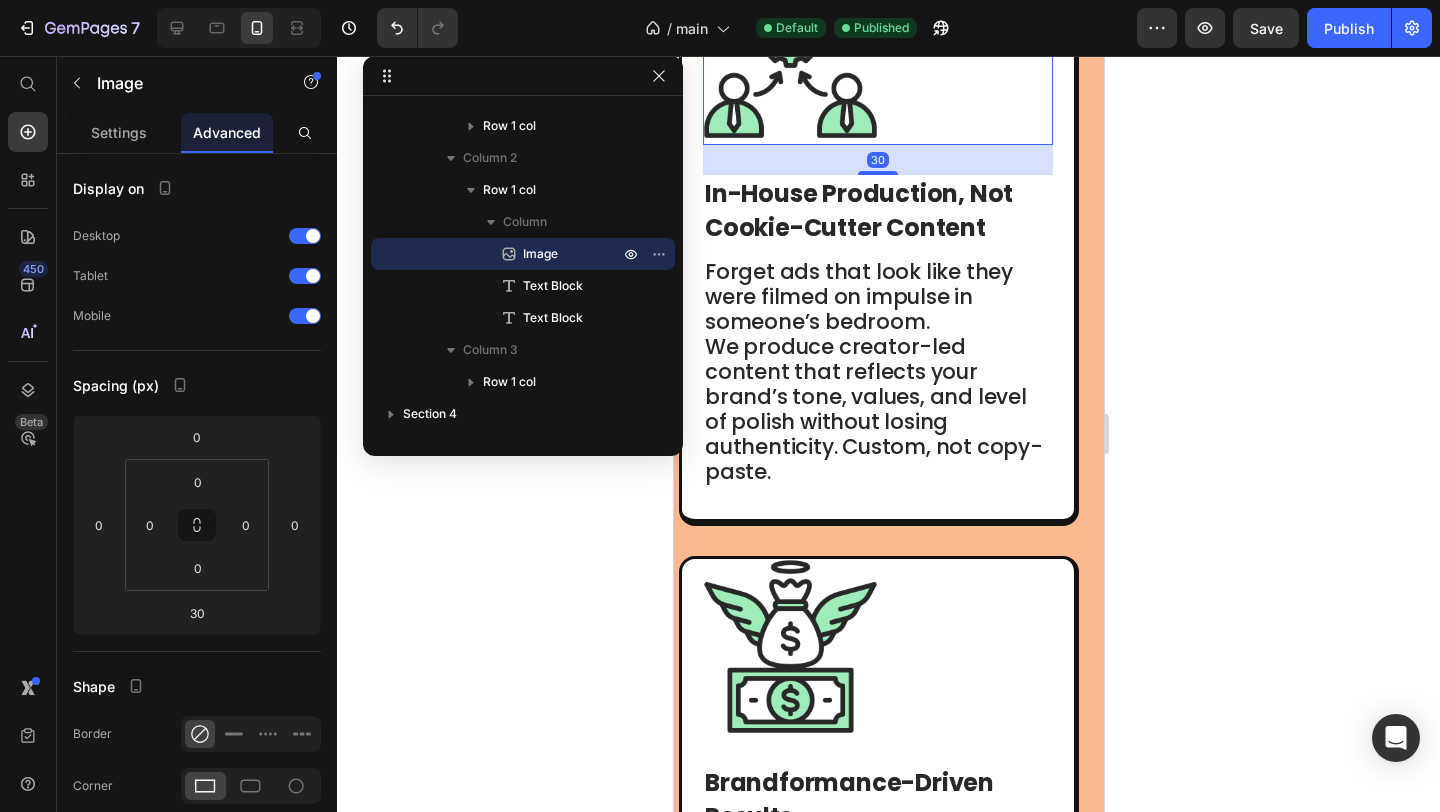 scroll, scrollTop: 2026, scrollLeft: 0, axis: vertical 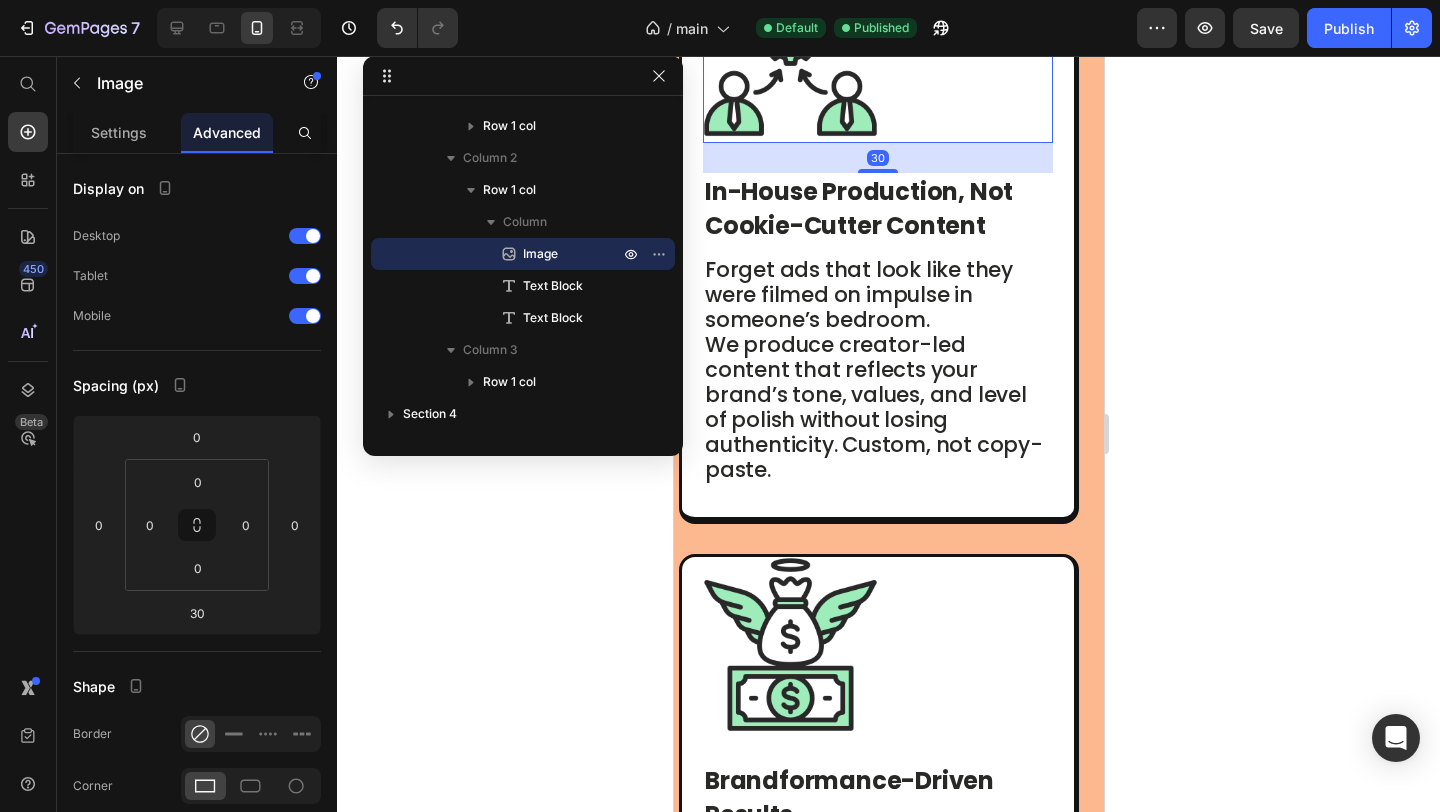 click on "Image" at bounding box center (748, -42) 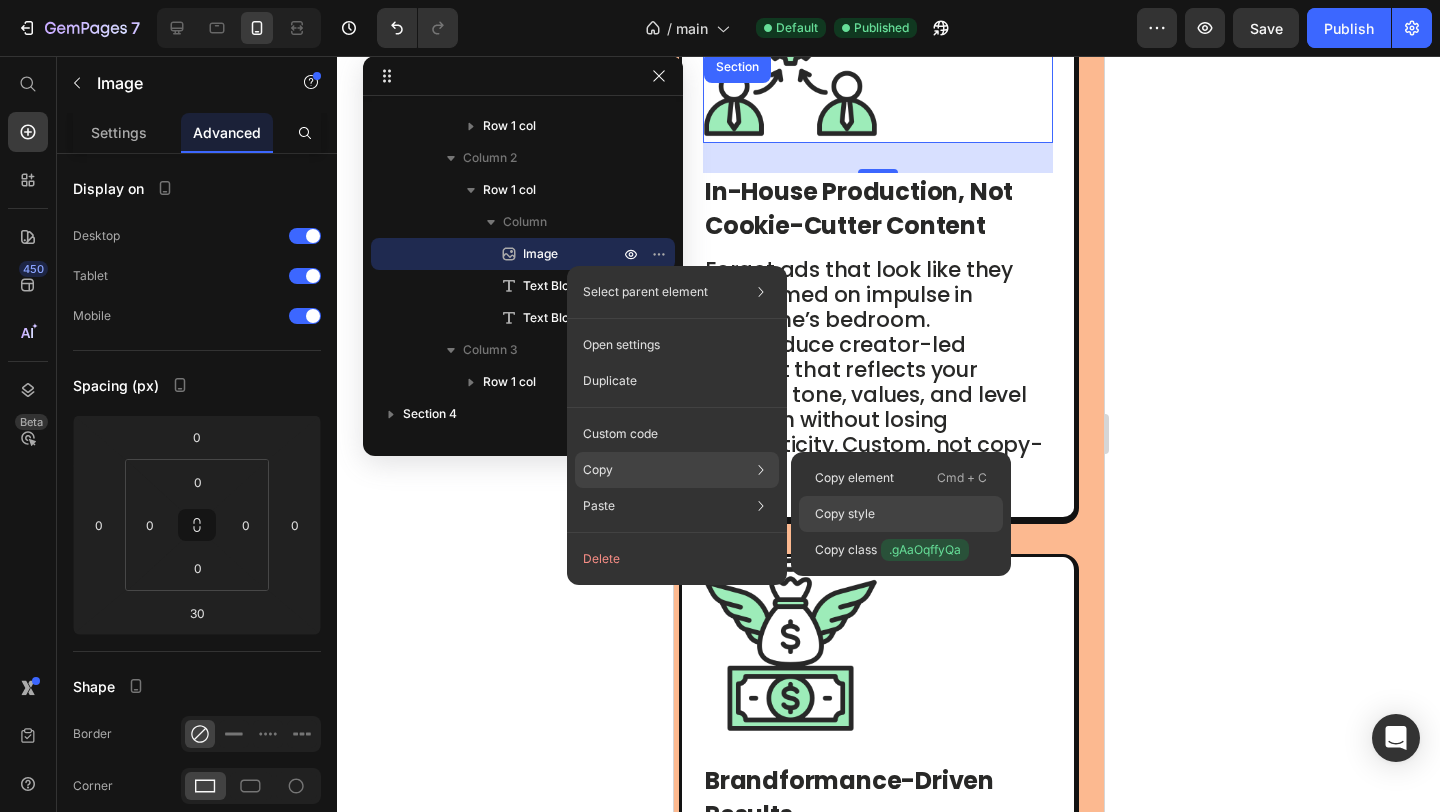 click on "Copy style" at bounding box center [845, 514] 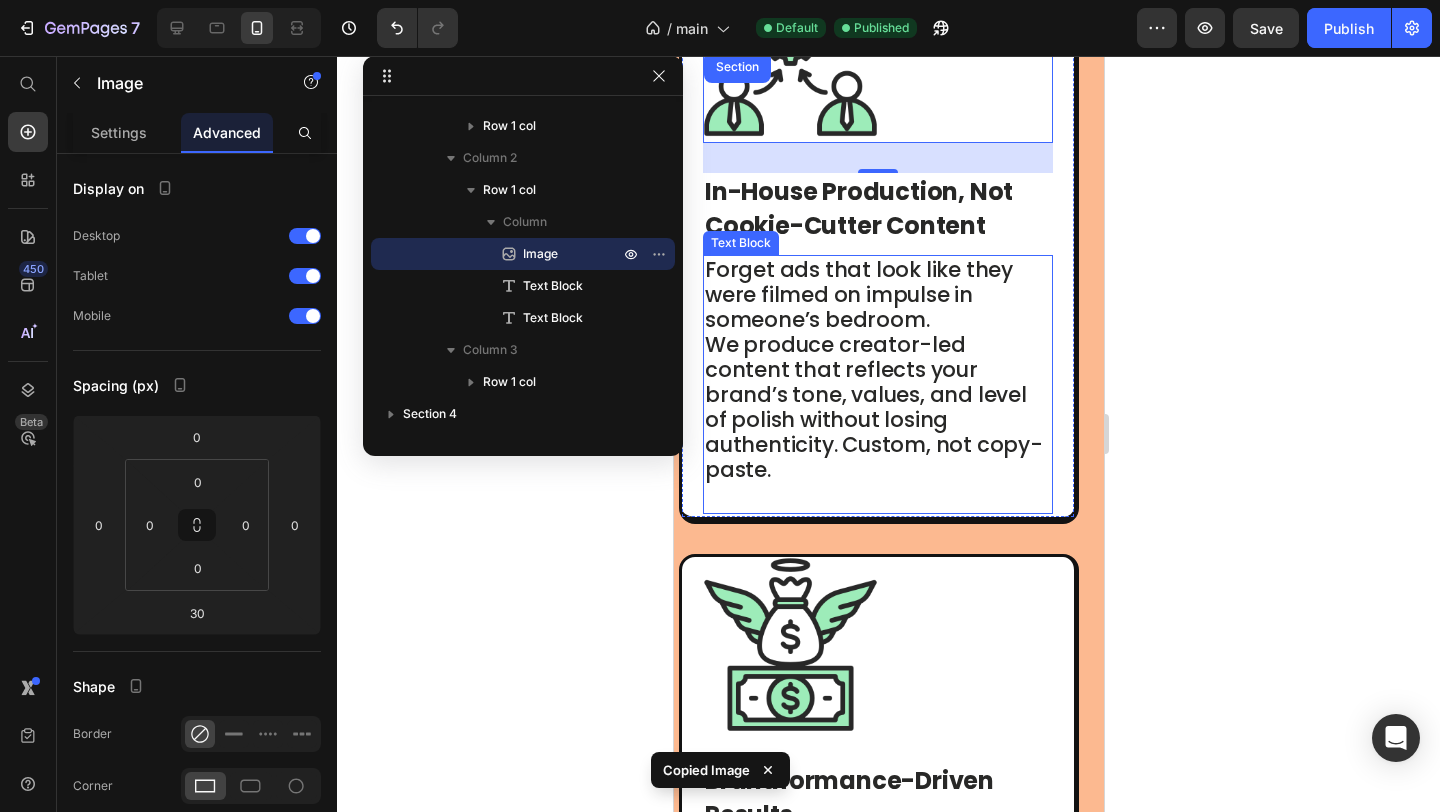 scroll, scrollTop: 2257, scrollLeft: 0, axis: vertical 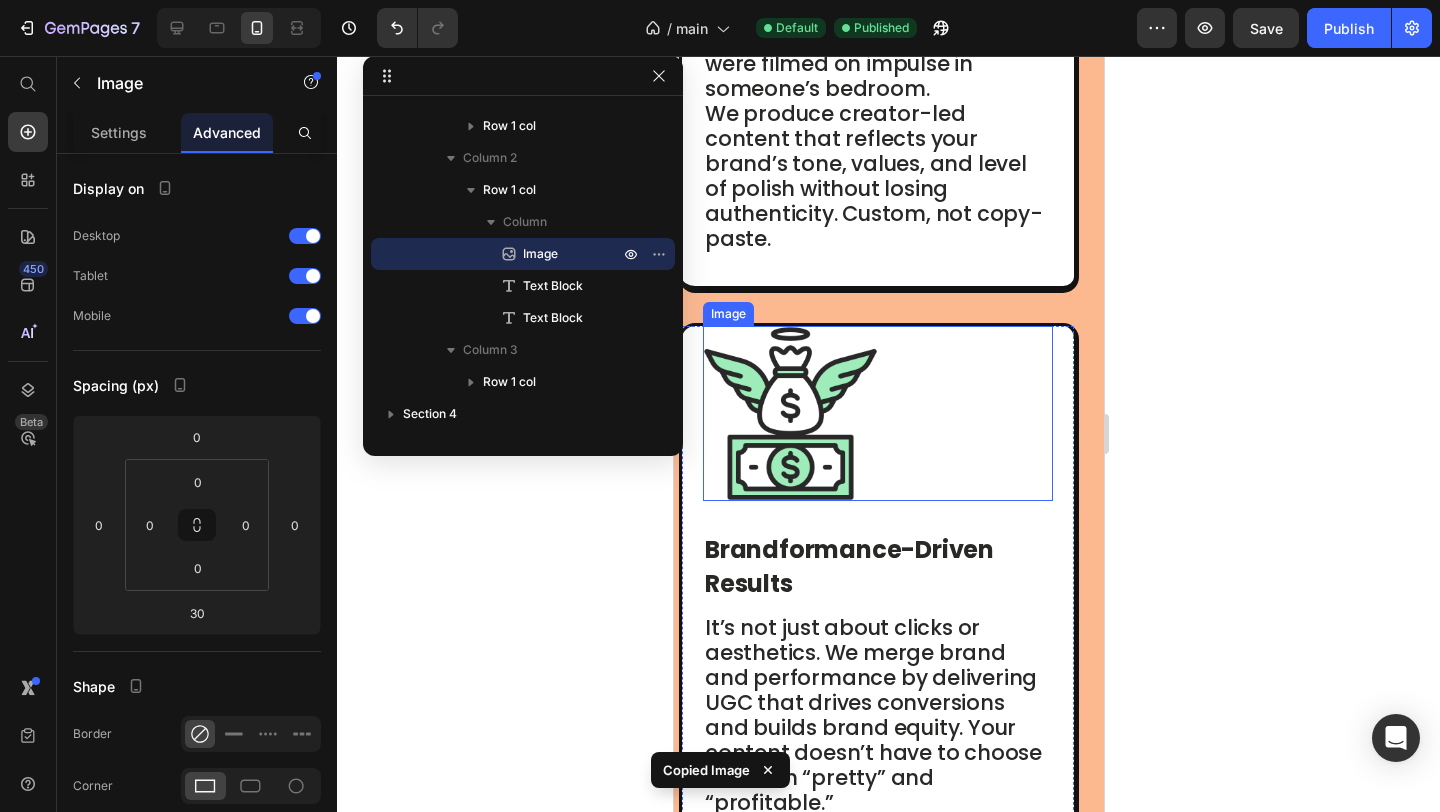 click at bounding box center (877, 413) 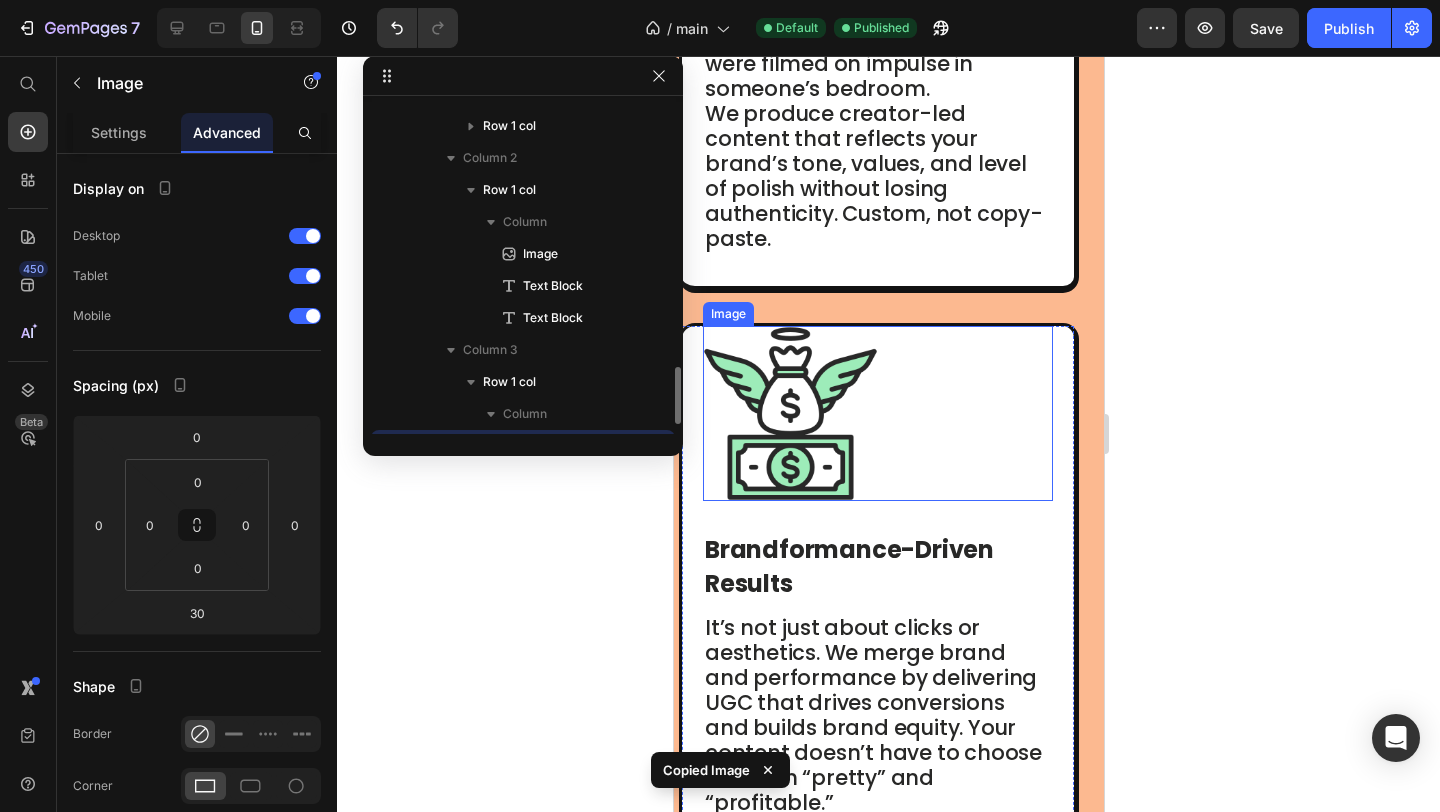 scroll, scrollTop: 410, scrollLeft: 0, axis: vertical 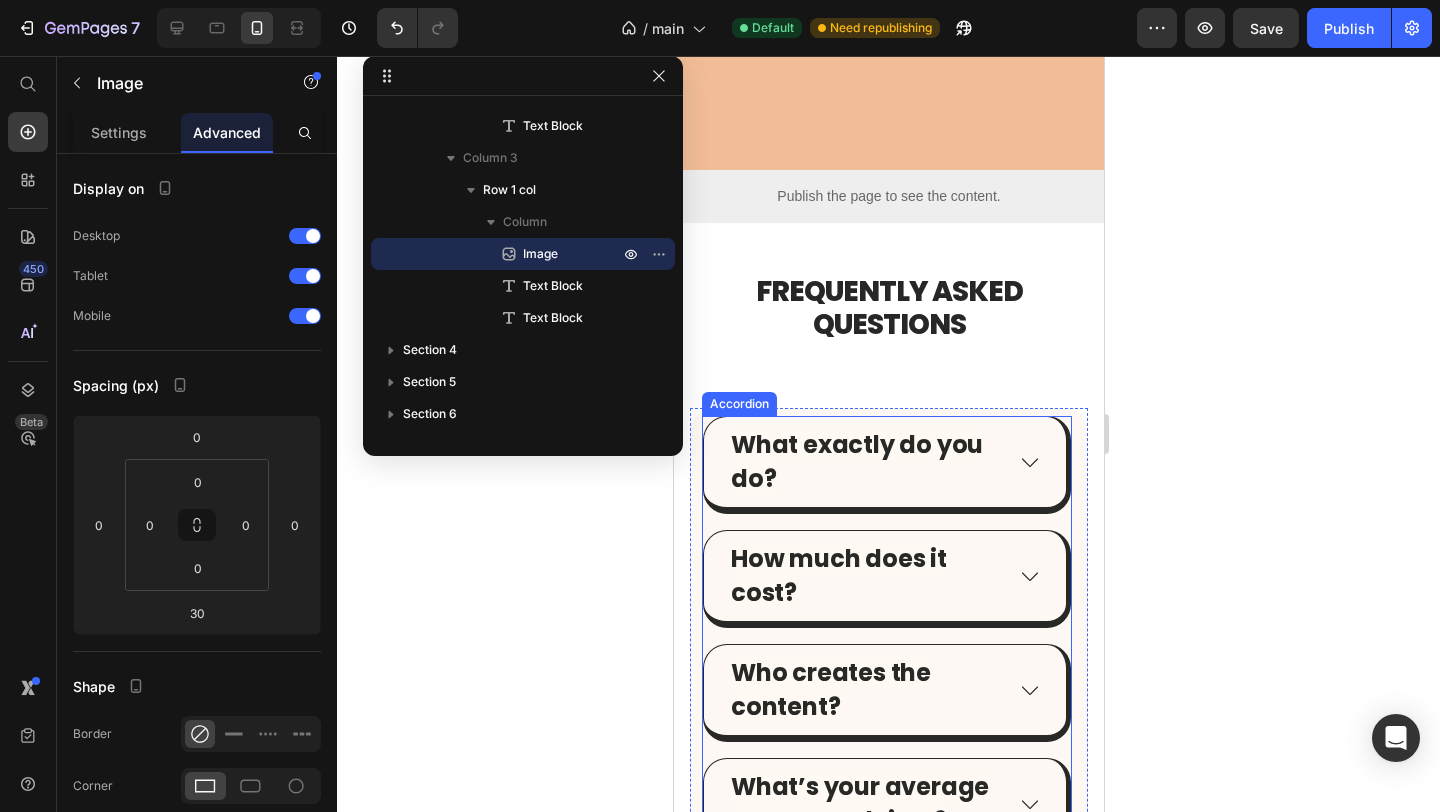 click on "What exactly do you do?
How much does it cost?
Who creates the content?
What’s your average turnaround time?
Can I be involved in the process?
What if creators don’t send content?
Can you help with paid ads too?
What platforms is the content for?
What if creators don’t send content?" at bounding box center [886, 921] 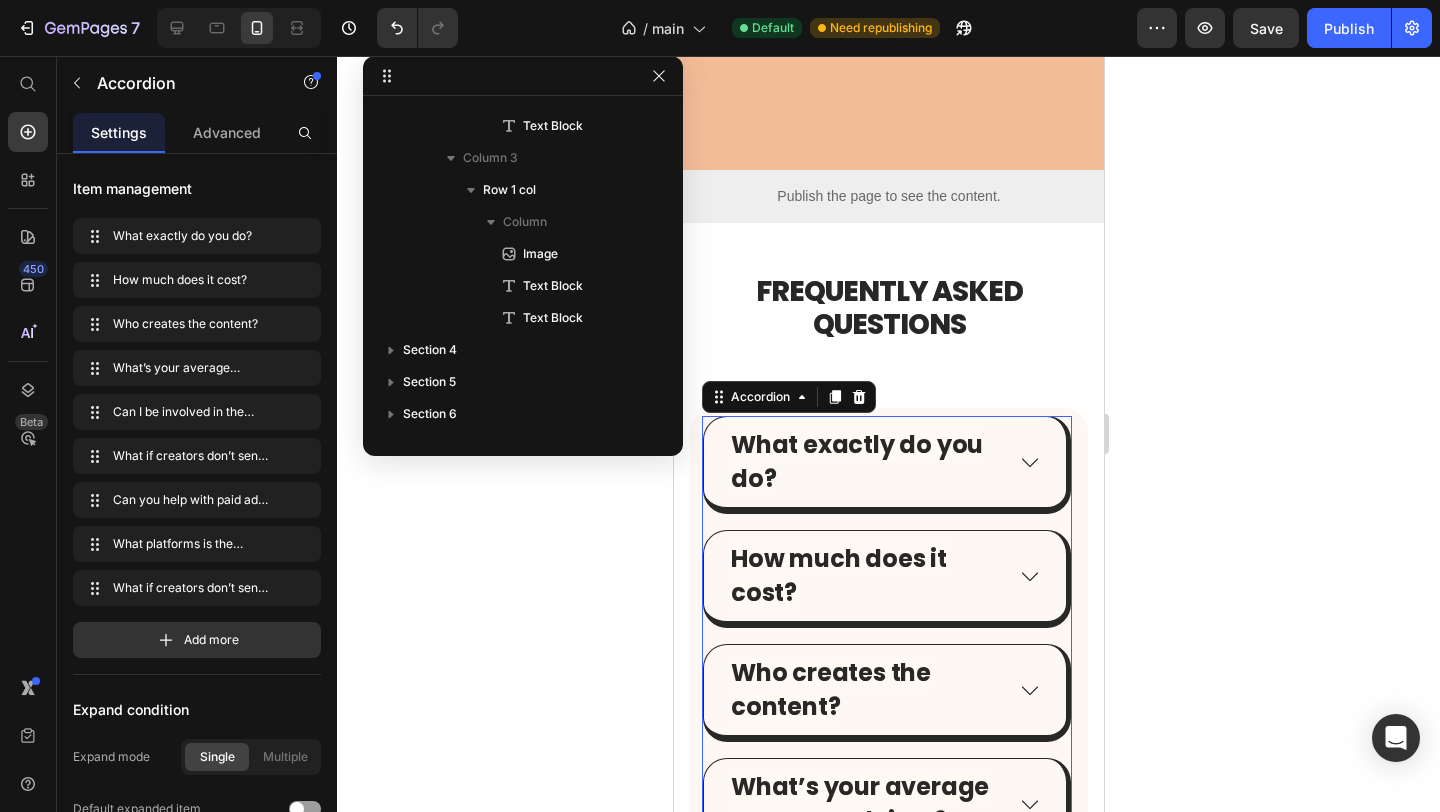 scroll, scrollTop: 1722, scrollLeft: 0, axis: vertical 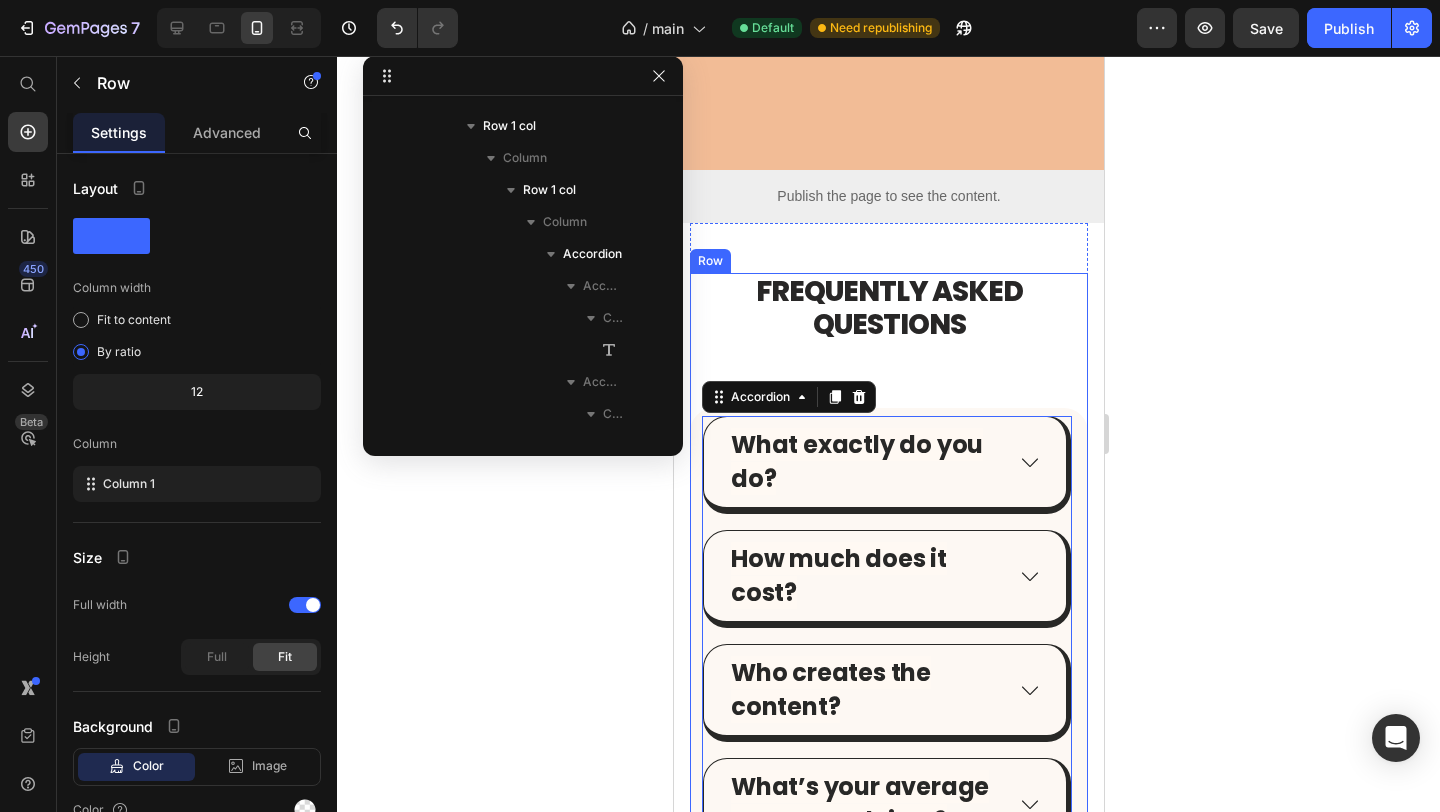 click on "FREQUENTLY ASKED QUESTIONS Heading
What exactly do you do?
How much does it cost?
Who creates the content?
What’s your average turnaround time?
Can I be involved in the process?
What if creators don’t send content?
Can you help with paid ads too?
What platforms is the content for?
What if creators don’t send content? Accordion   0 Row Row" at bounding box center [888, 873] 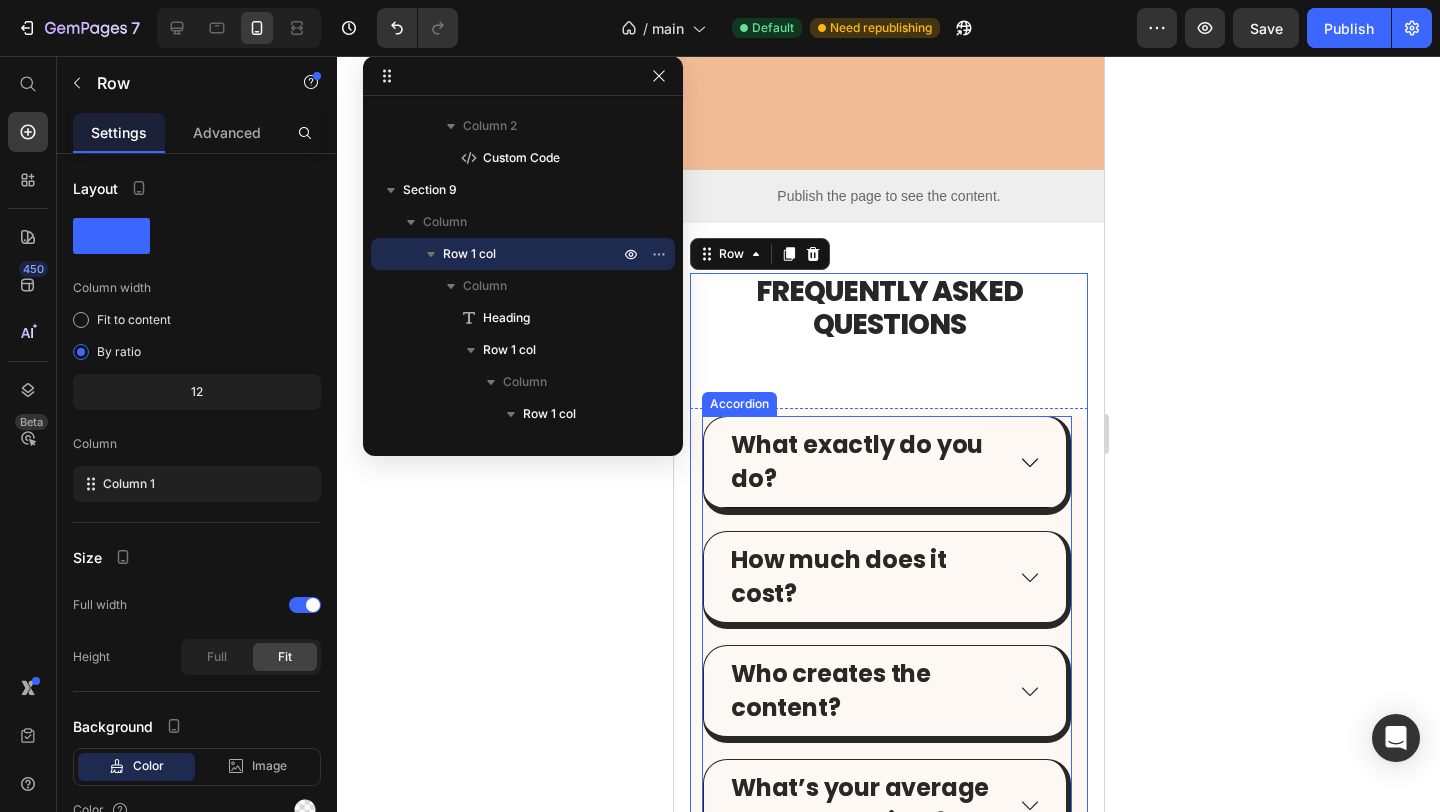 click on "What exactly do you do?" at bounding box center (884, 462) 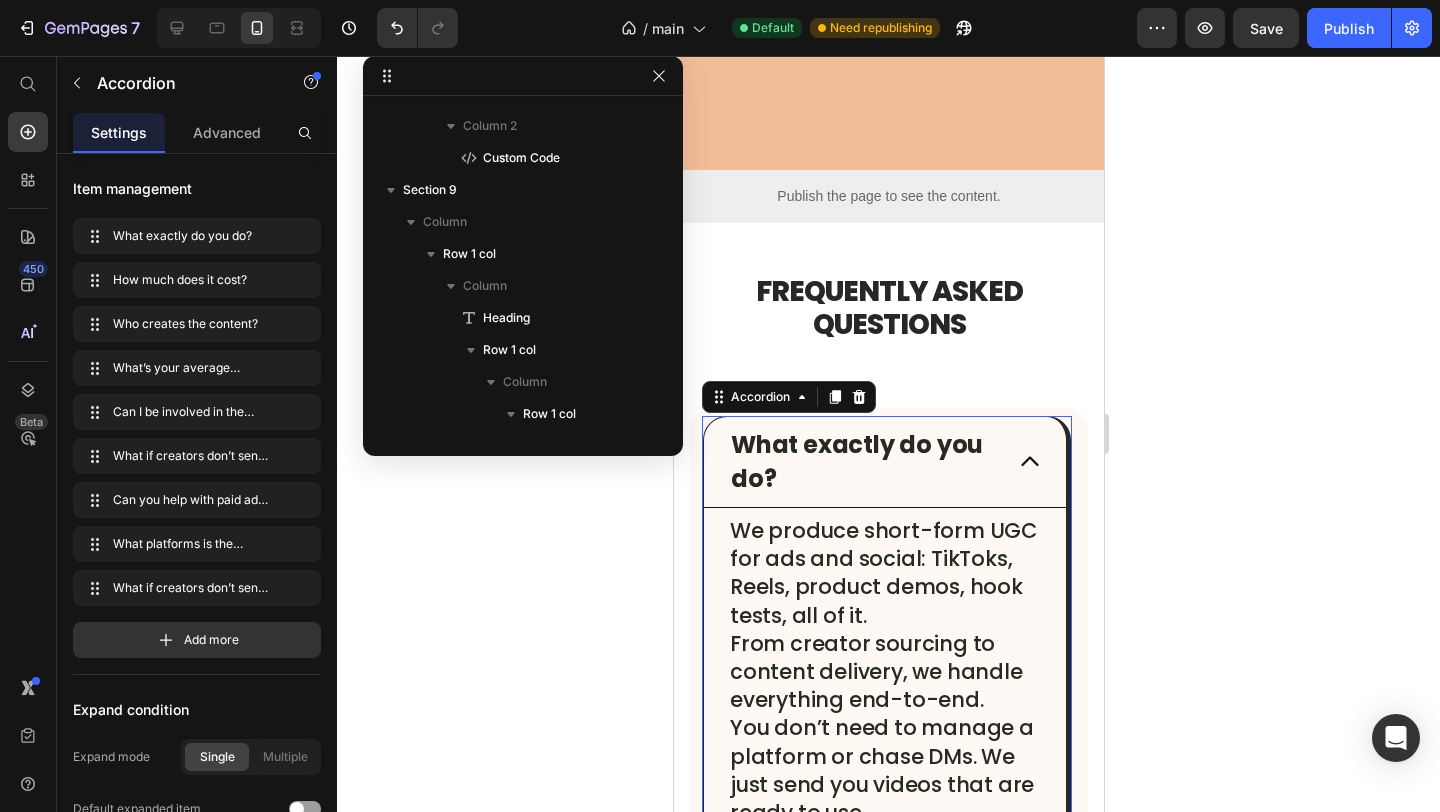 scroll, scrollTop: 1722, scrollLeft: 0, axis: vertical 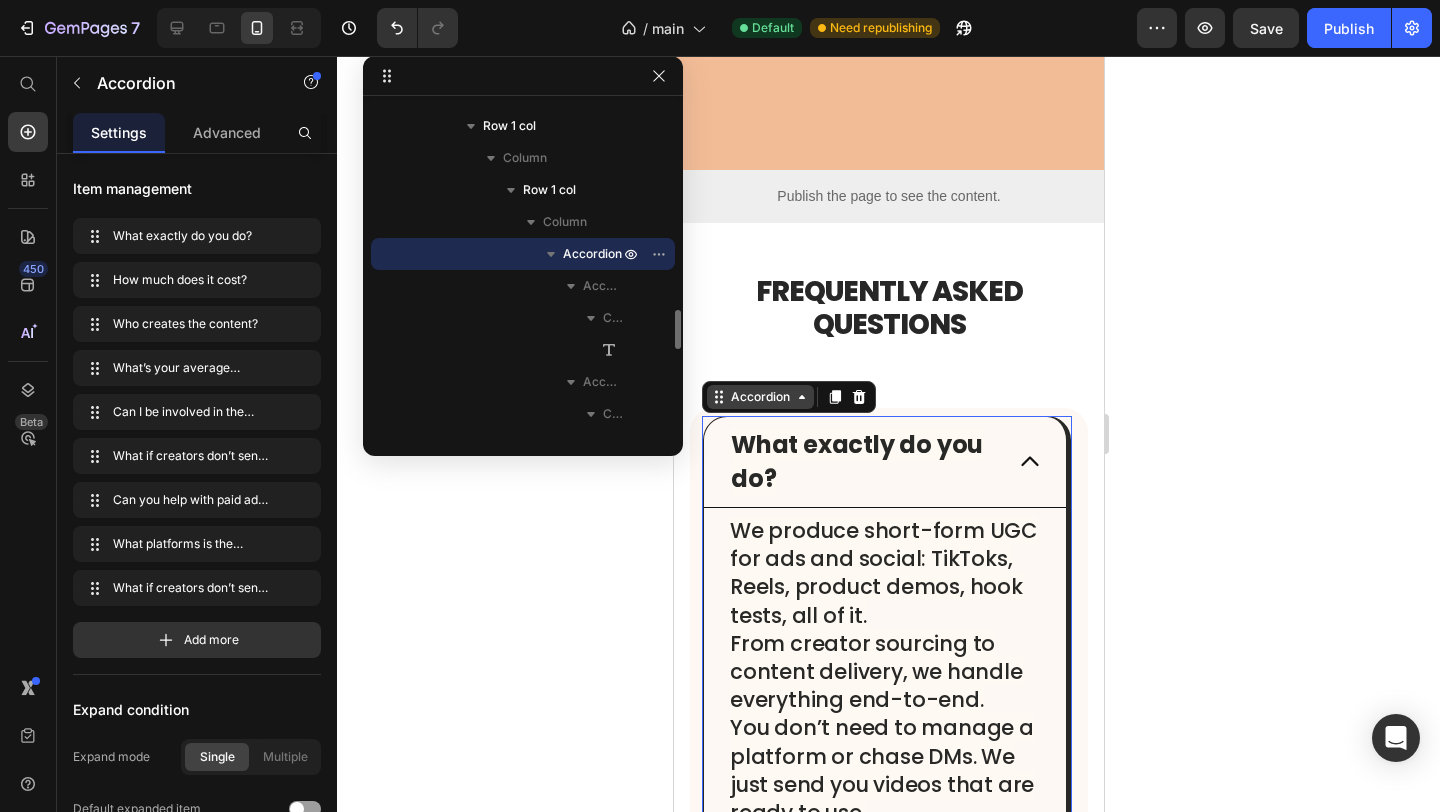 click on "Accordion" at bounding box center [759, 397] 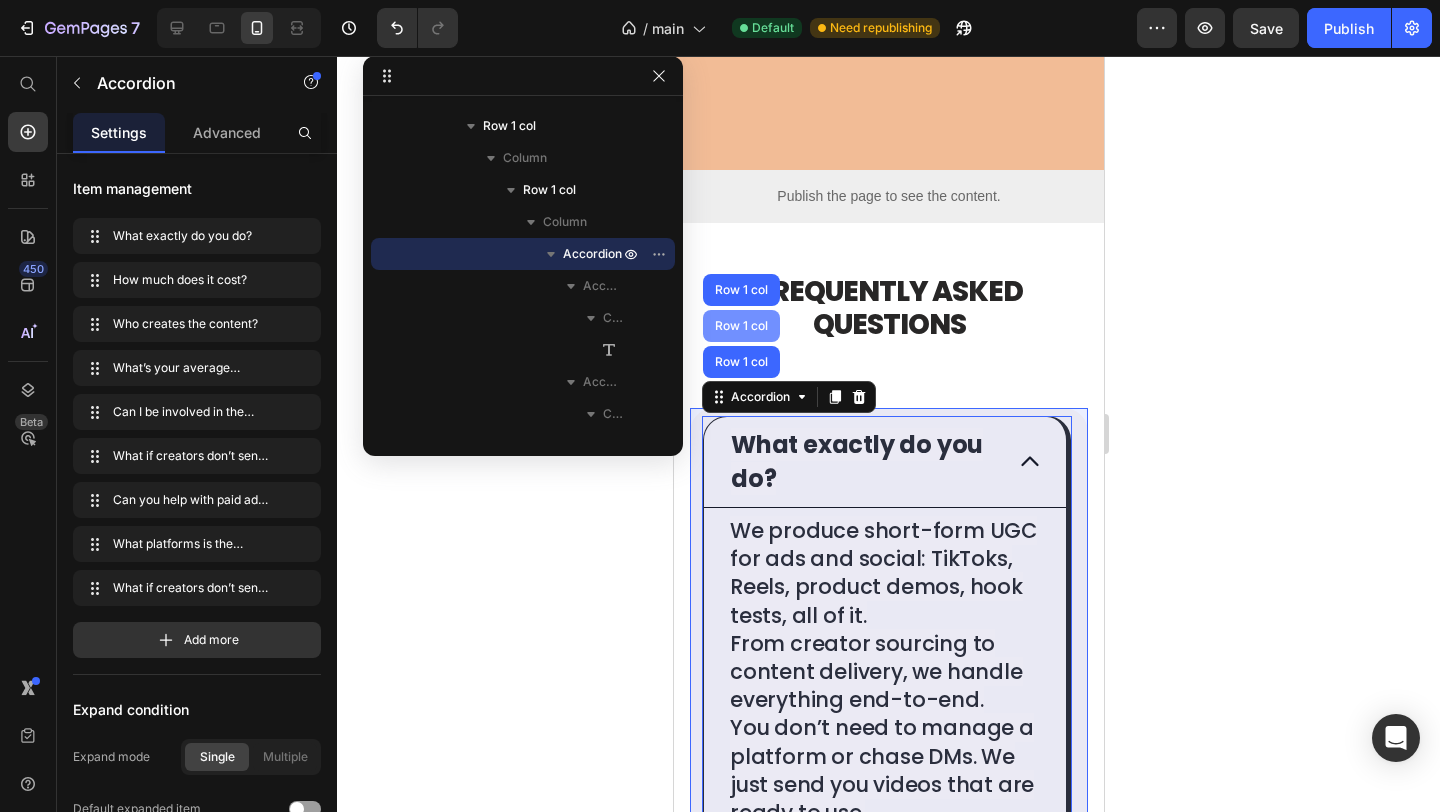 click on "Row 1 col" at bounding box center (740, 326) 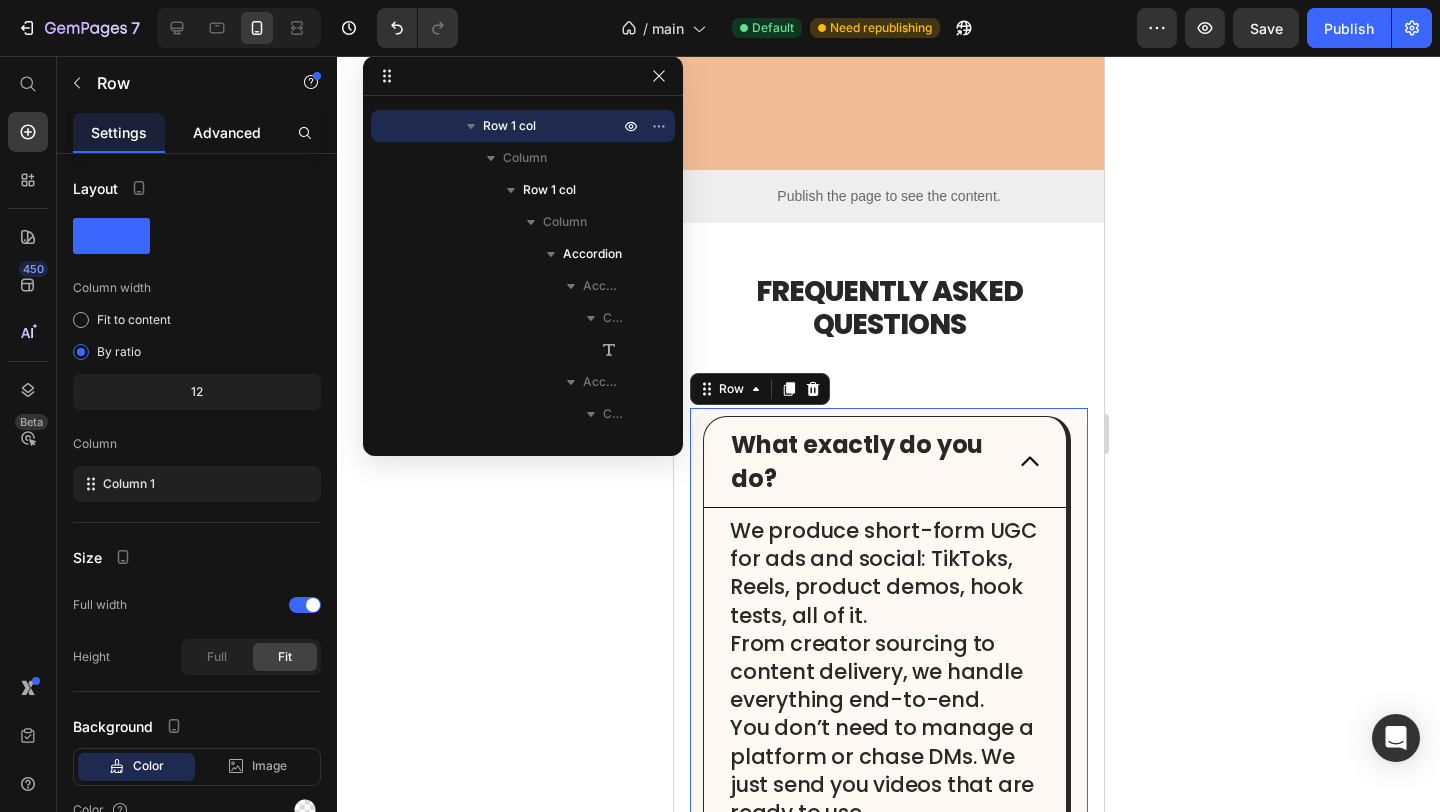 click on "Advanced" at bounding box center (227, 132) 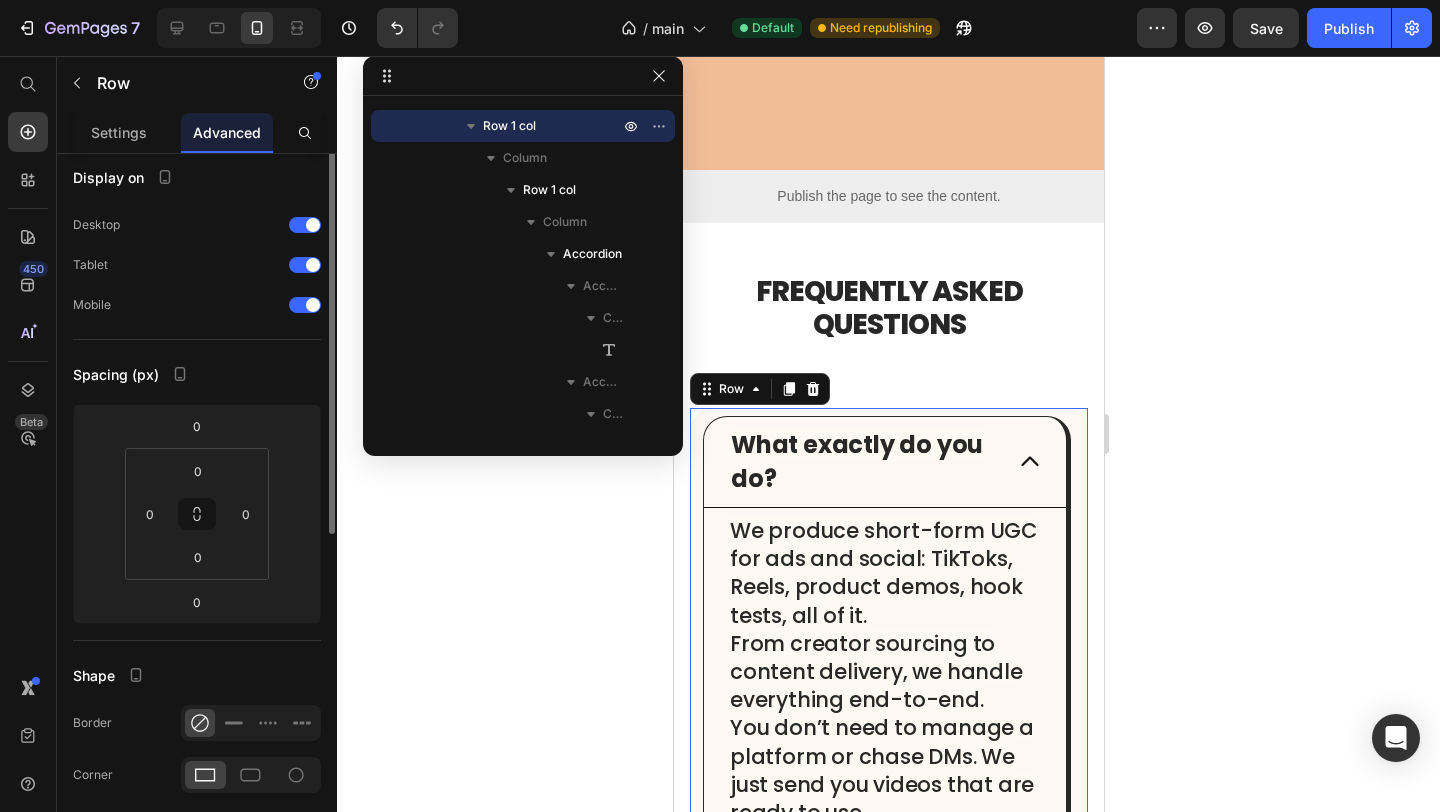 scroll, scrollTop: 0, scrollLeft: 0, axis: both 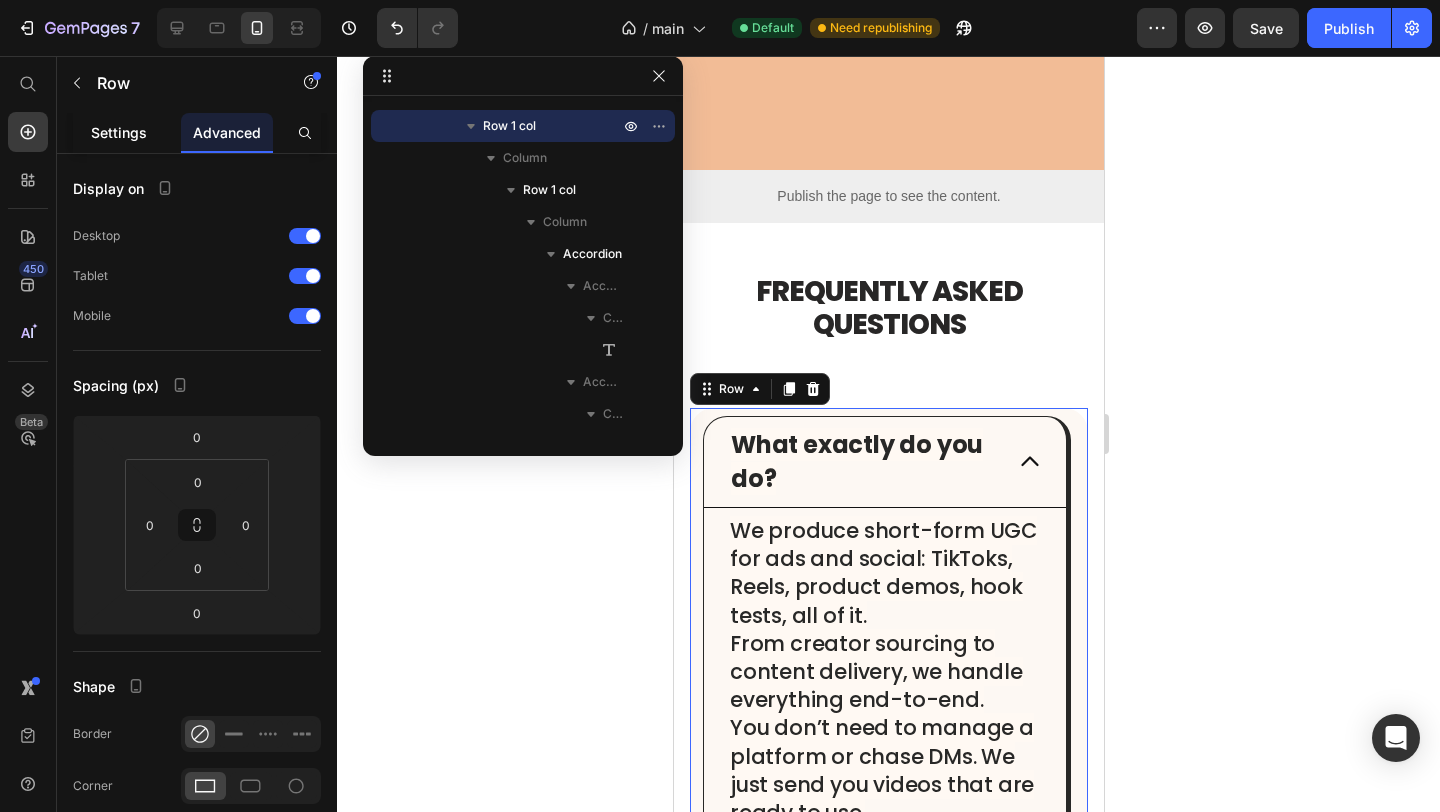 click on "Settings" at bounding box center [119, 132] 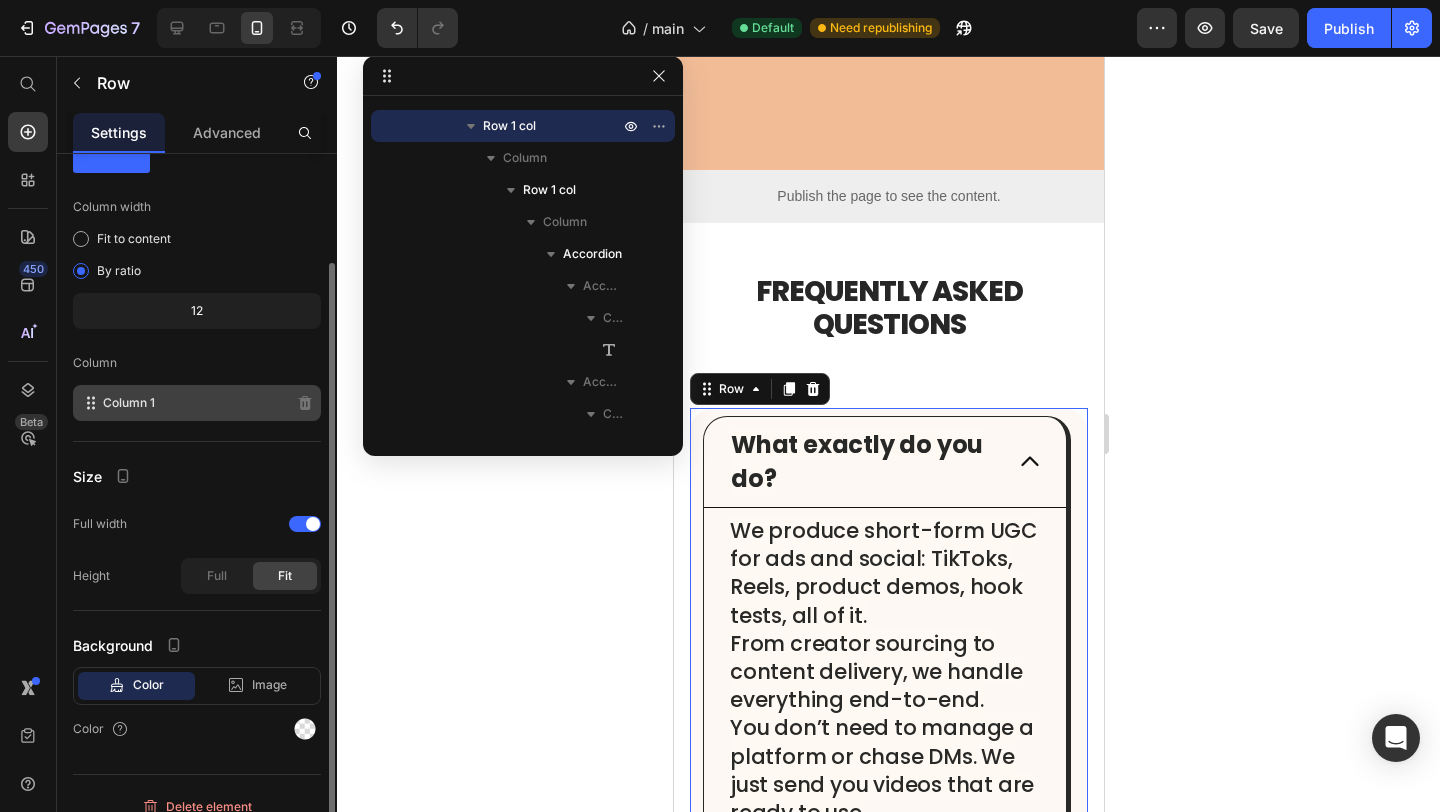 scroll, scrollTop: 101, scrollLeft: 0, axis: vertical 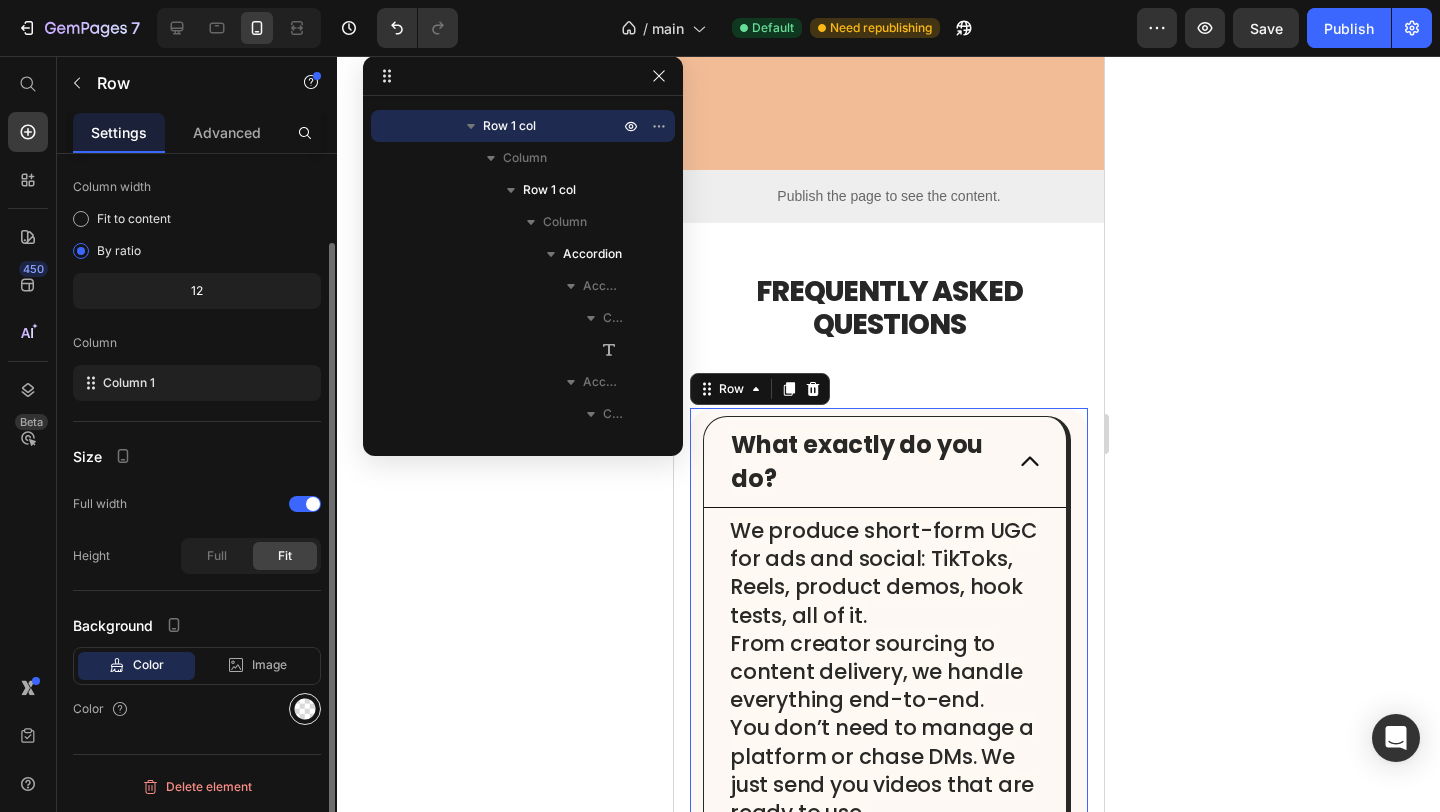 click at bounding box center [305, 709] 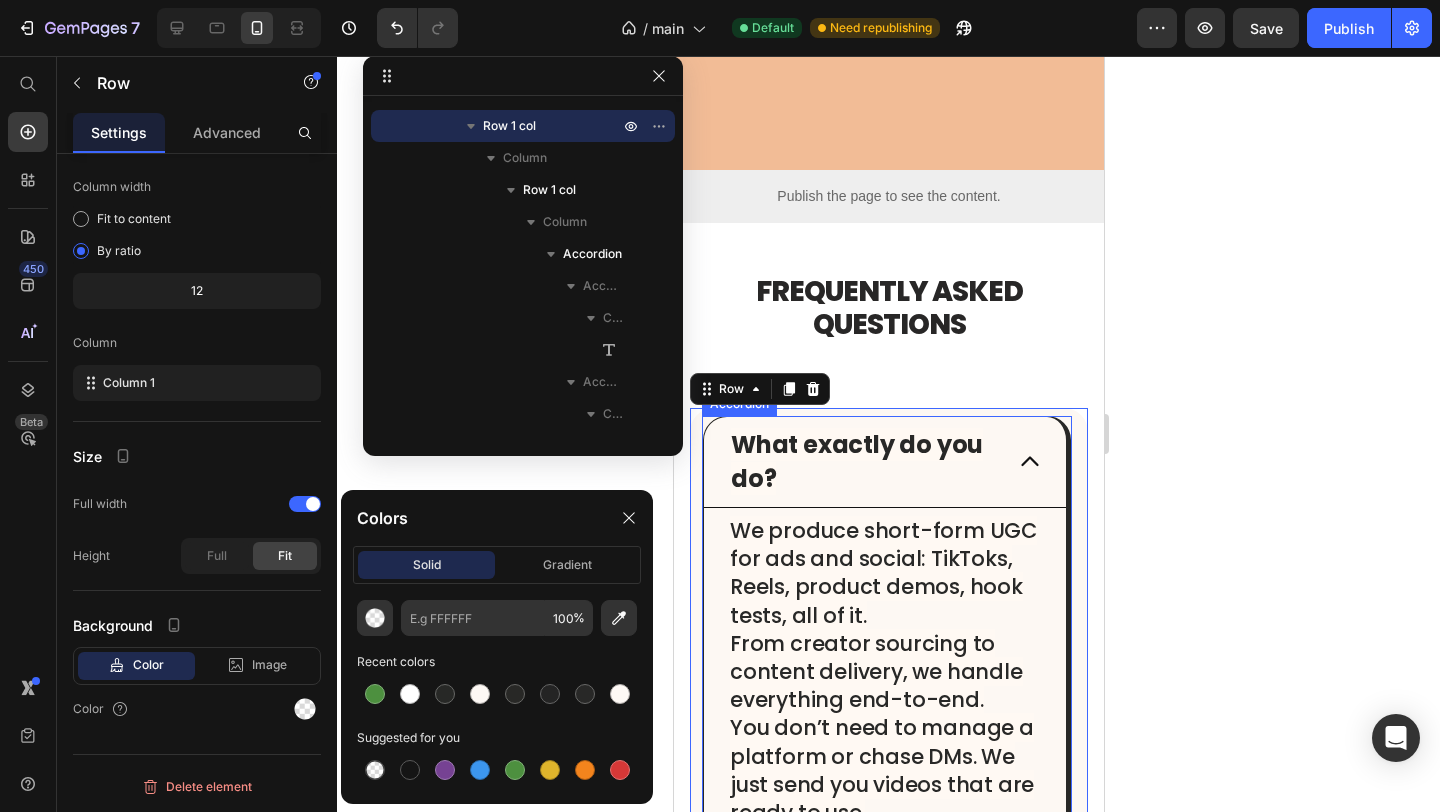 click on "What exactly do you do?" at bounding box center [884, 462] 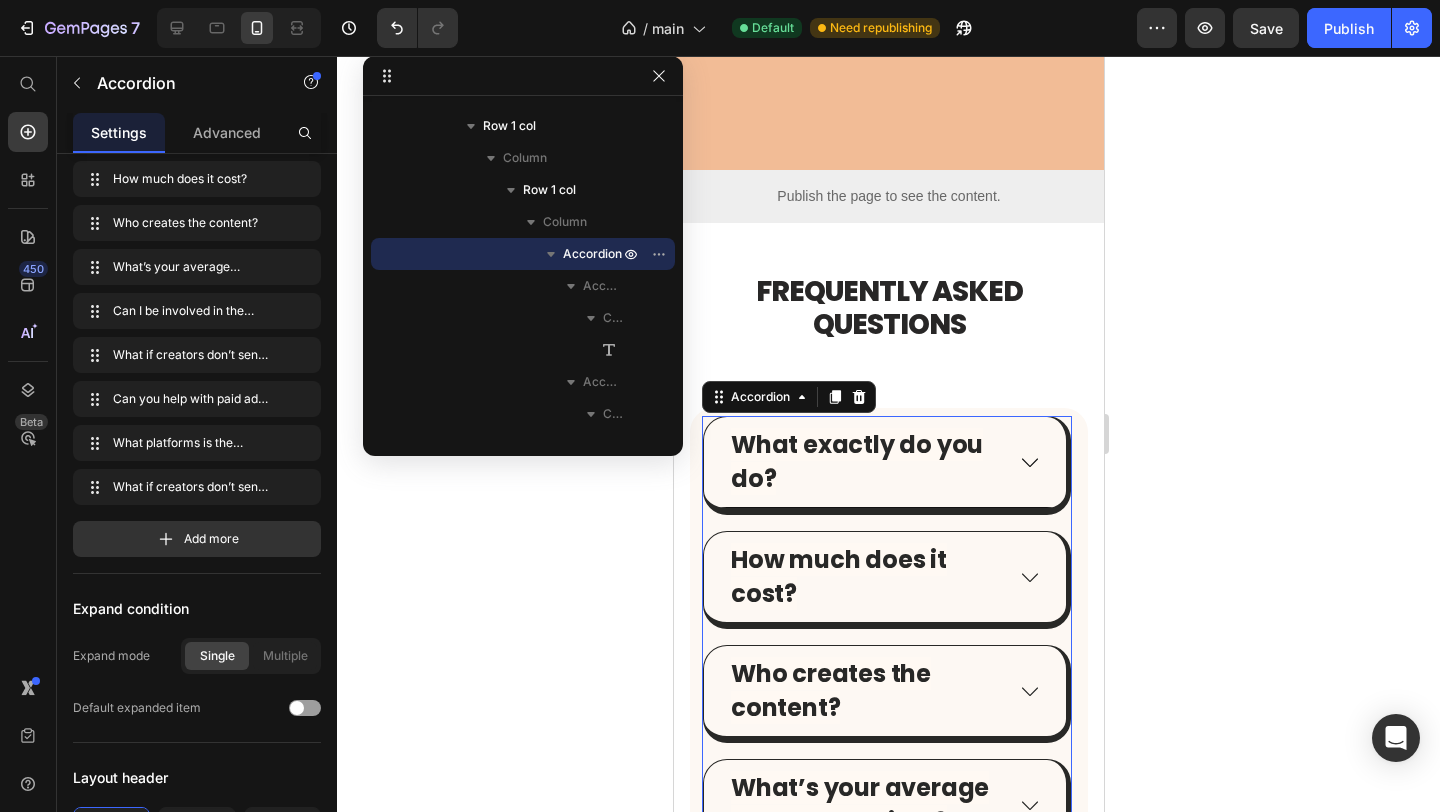 scroll, scrollTop: 0, scrollLeft: 0, axis: both 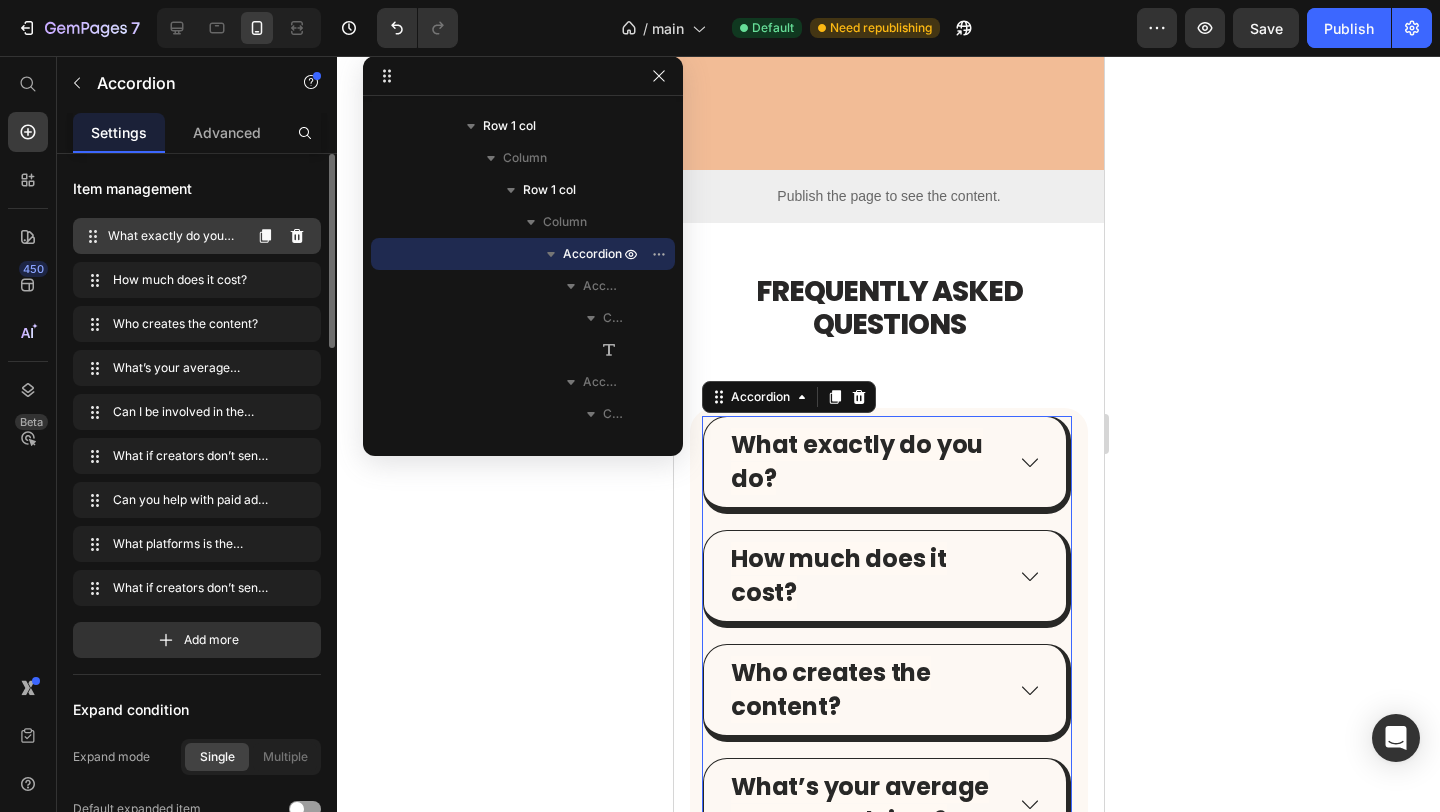 click on "What exactly do you do?" at bounding box center [174, 236] 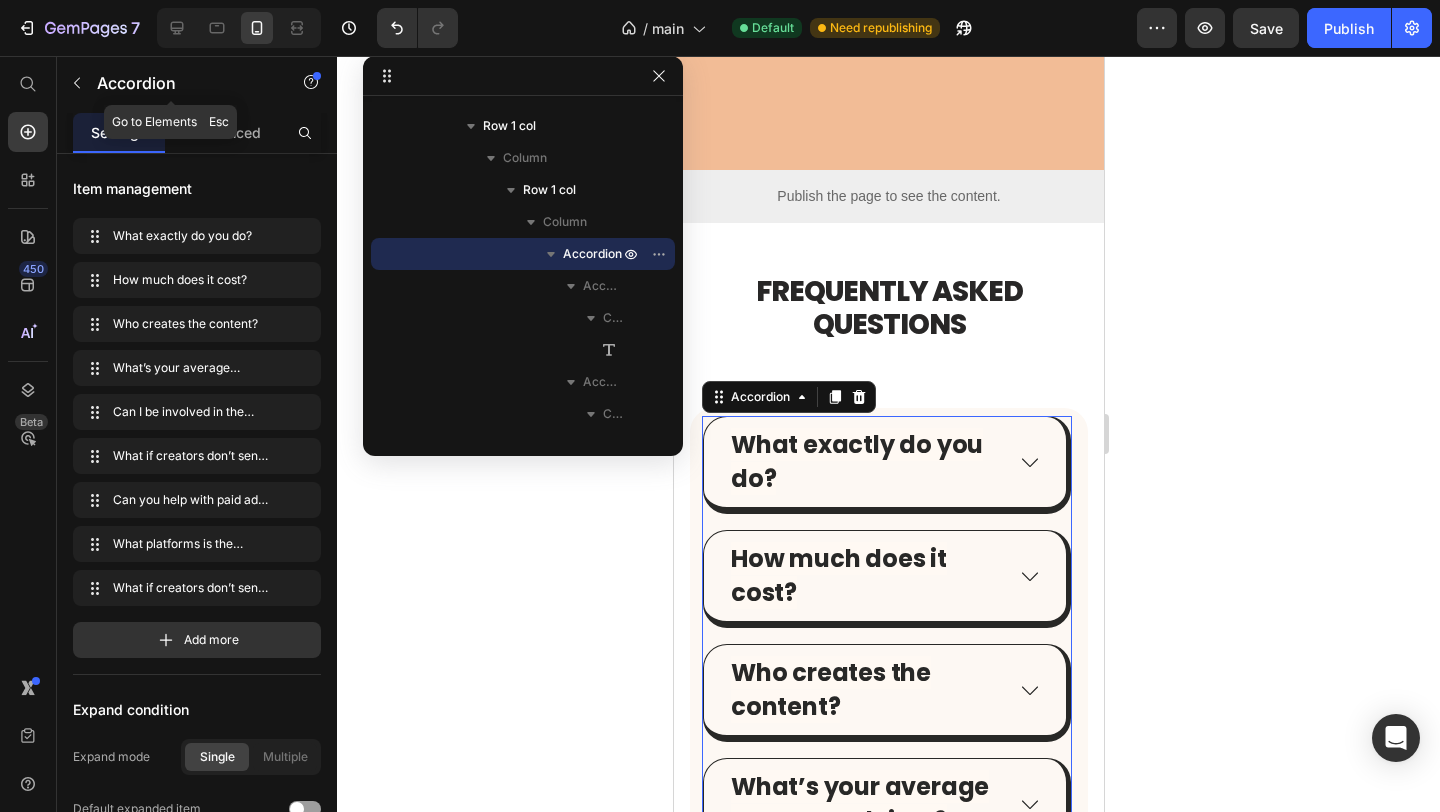 click on "Accordion" 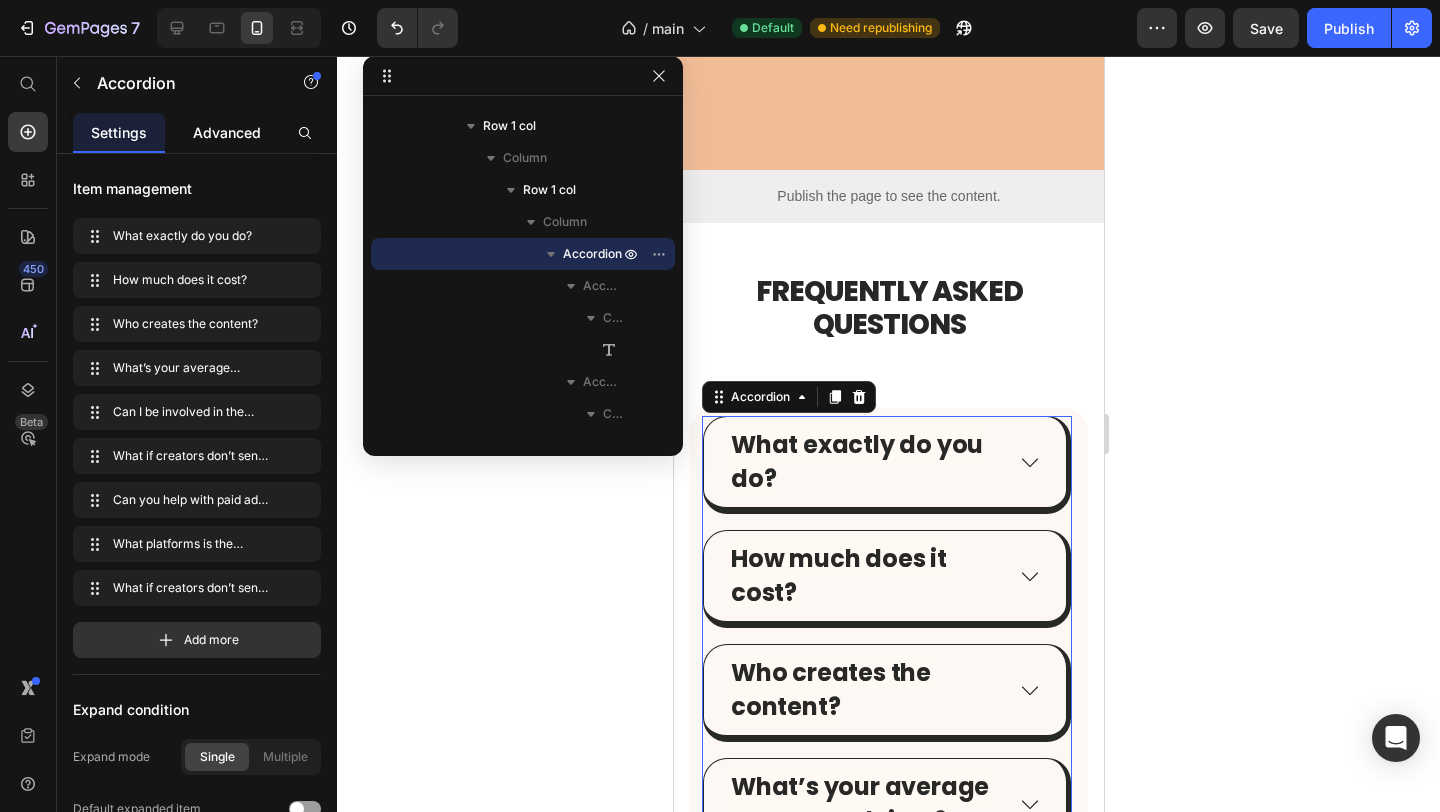 click on "Advanced" at bounding box center (227, 132) 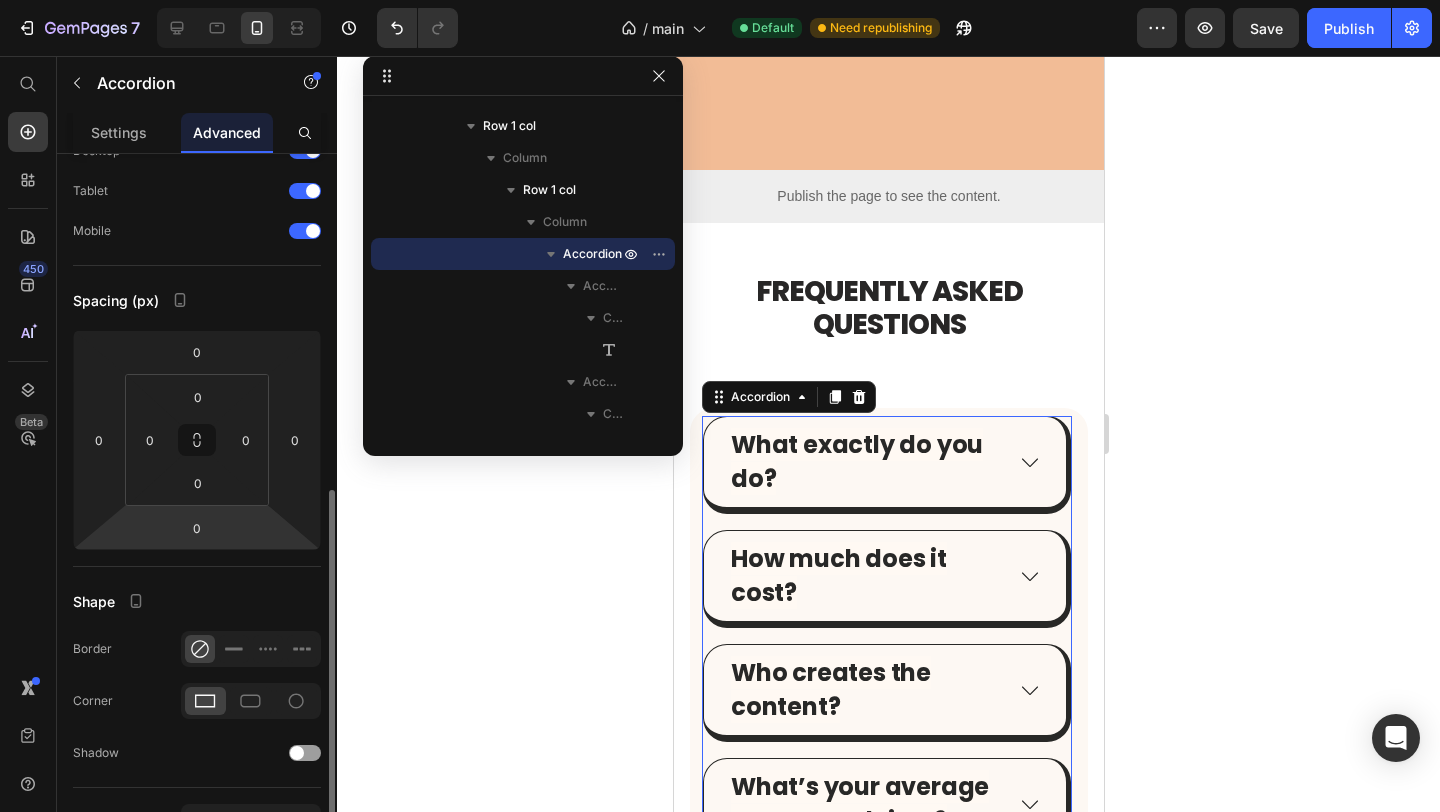 scroll, scrollTop: 72, scrollLeft: 0, axis: vertical 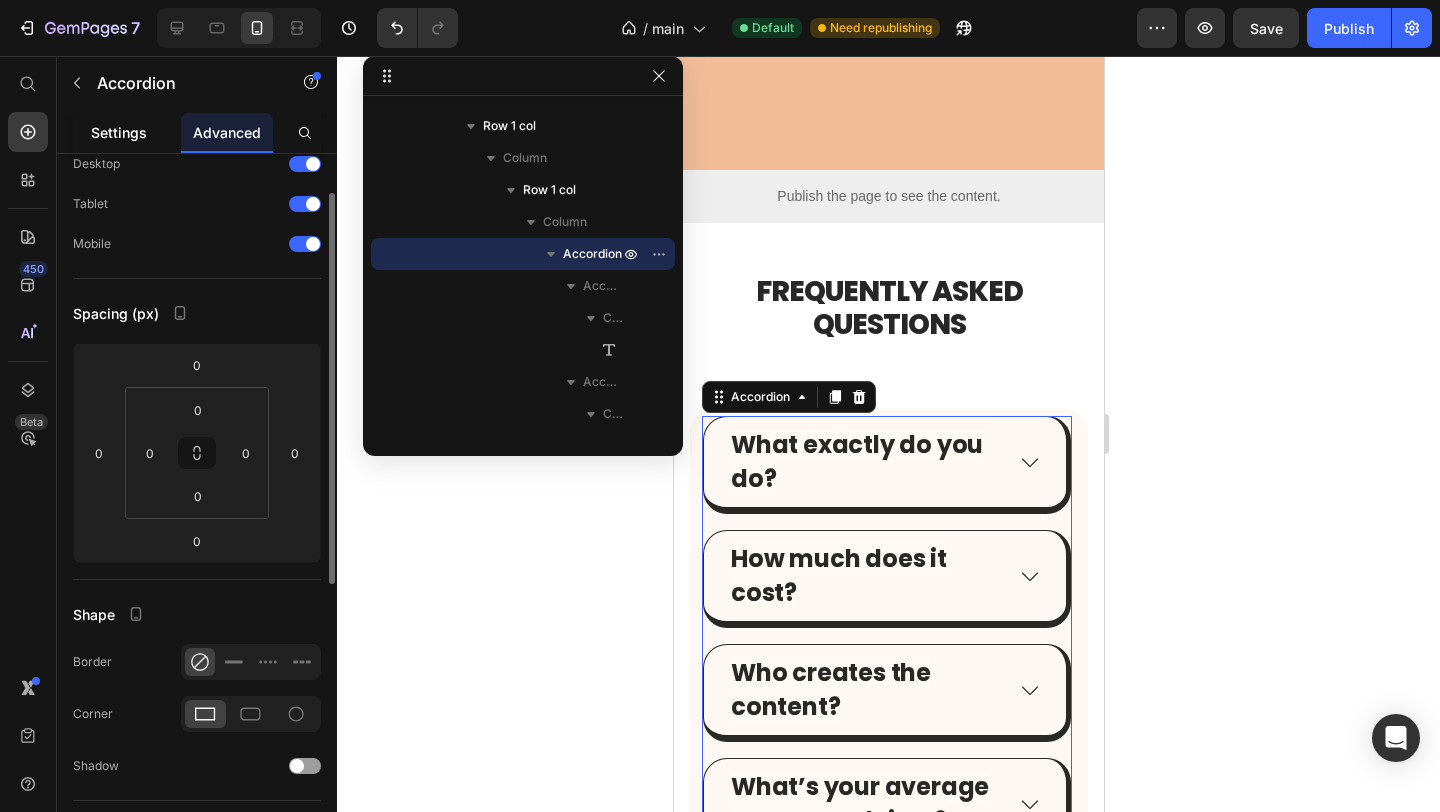 click on "Settings" at bounding box center (119, 132) 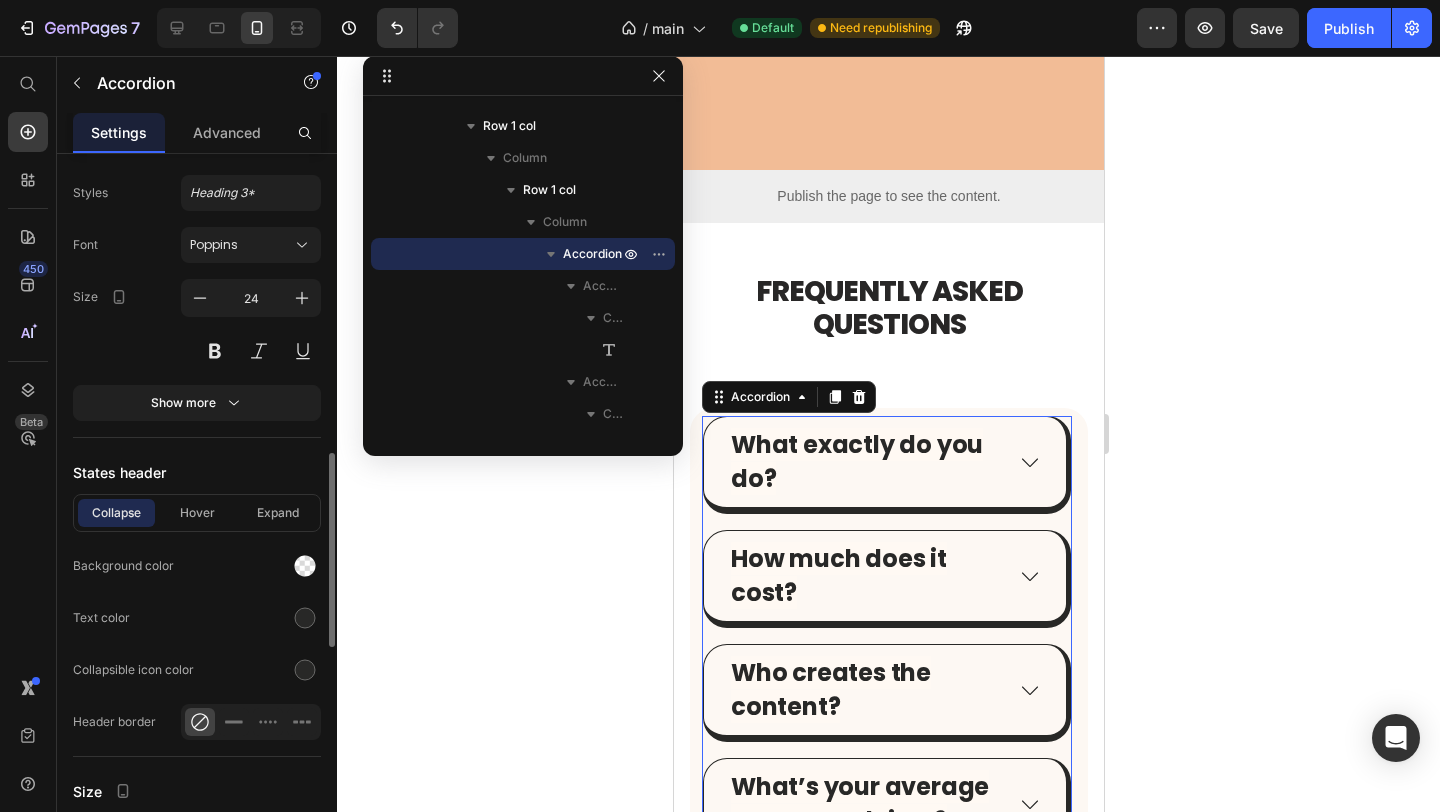 scroll, scrollTop: 1194, scrollLeft: 0, axis: vertical 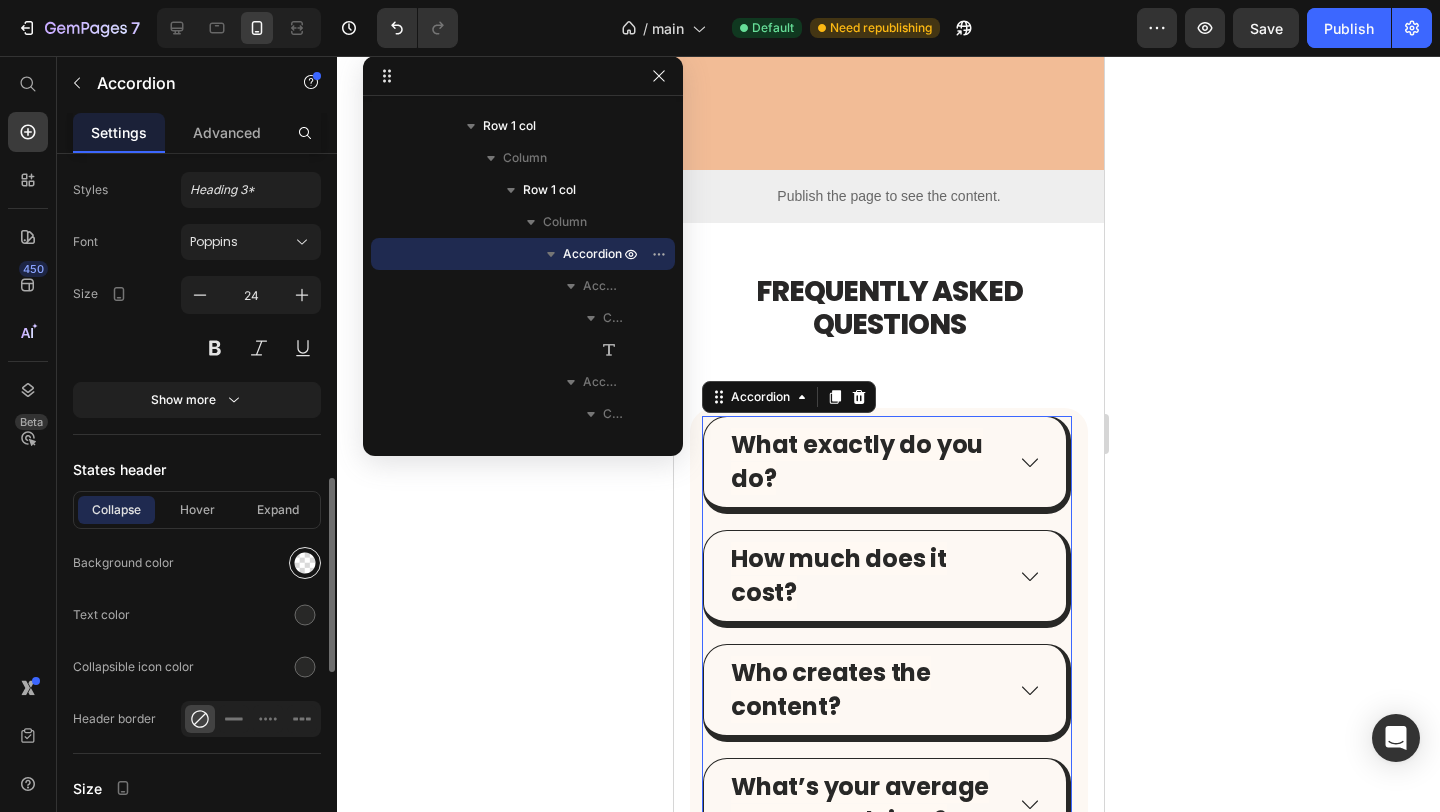 click at bounding box center [305, 563] 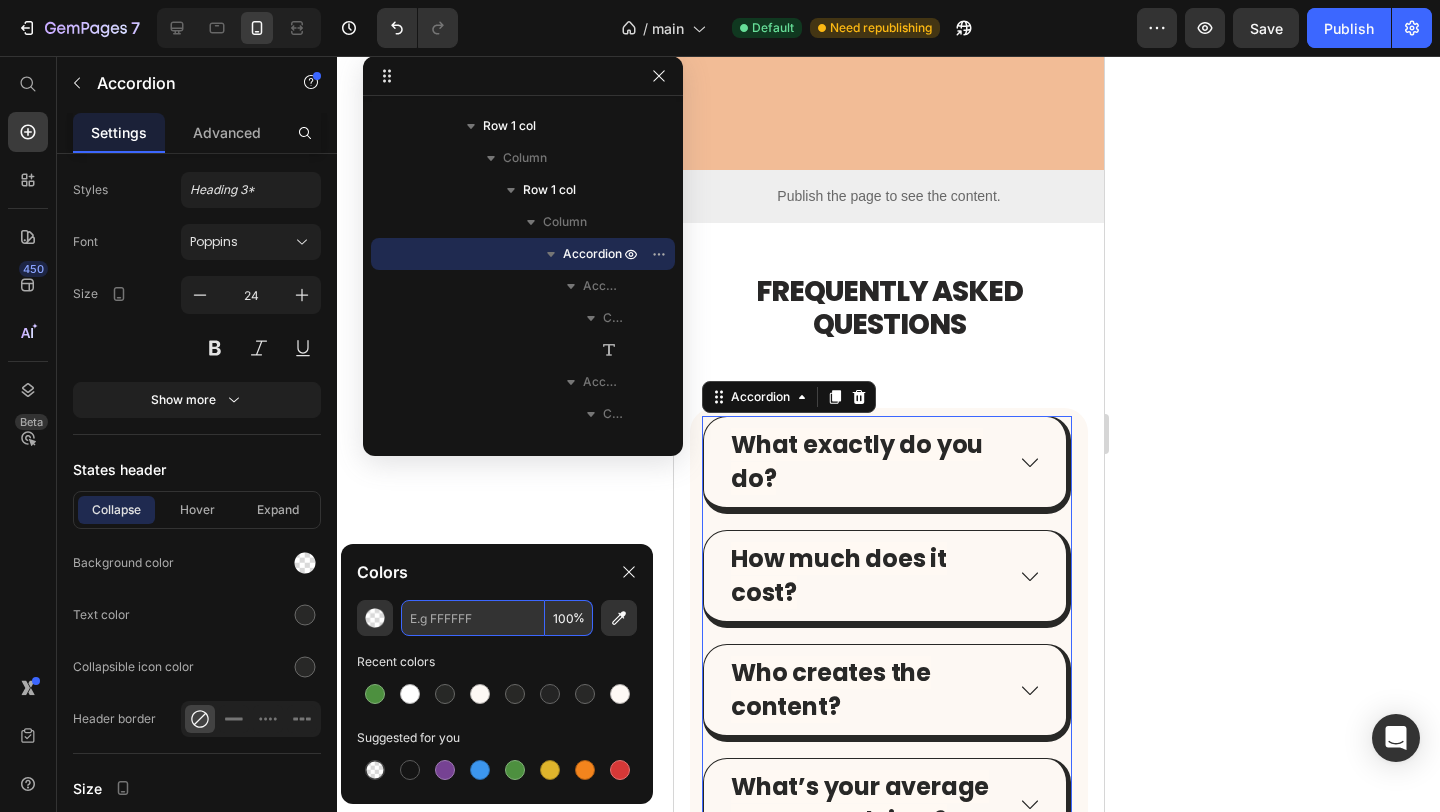 click at bounding box center (473, 618) 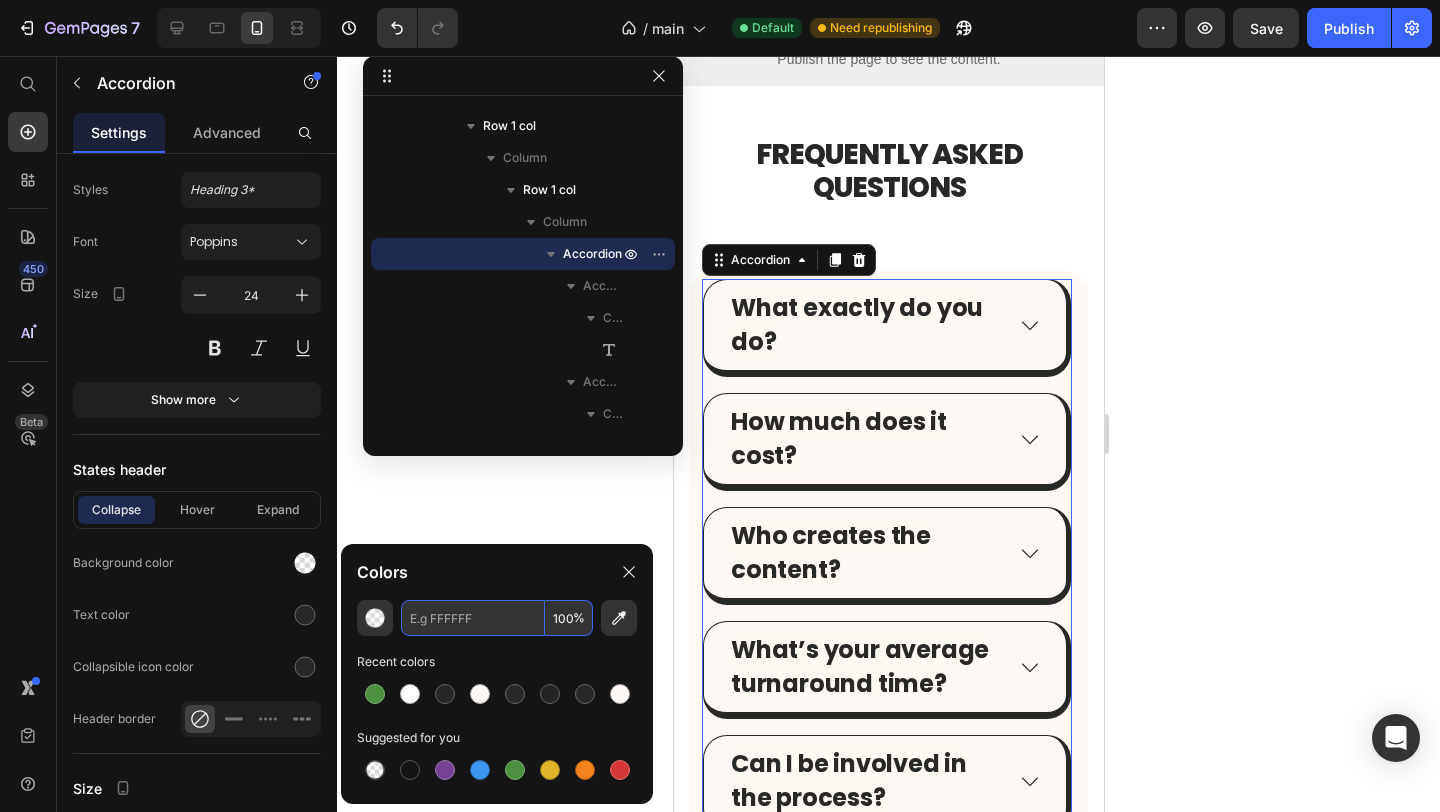 scroll, scrollTop: 8710, scrollLeft: 0, axis: vertical 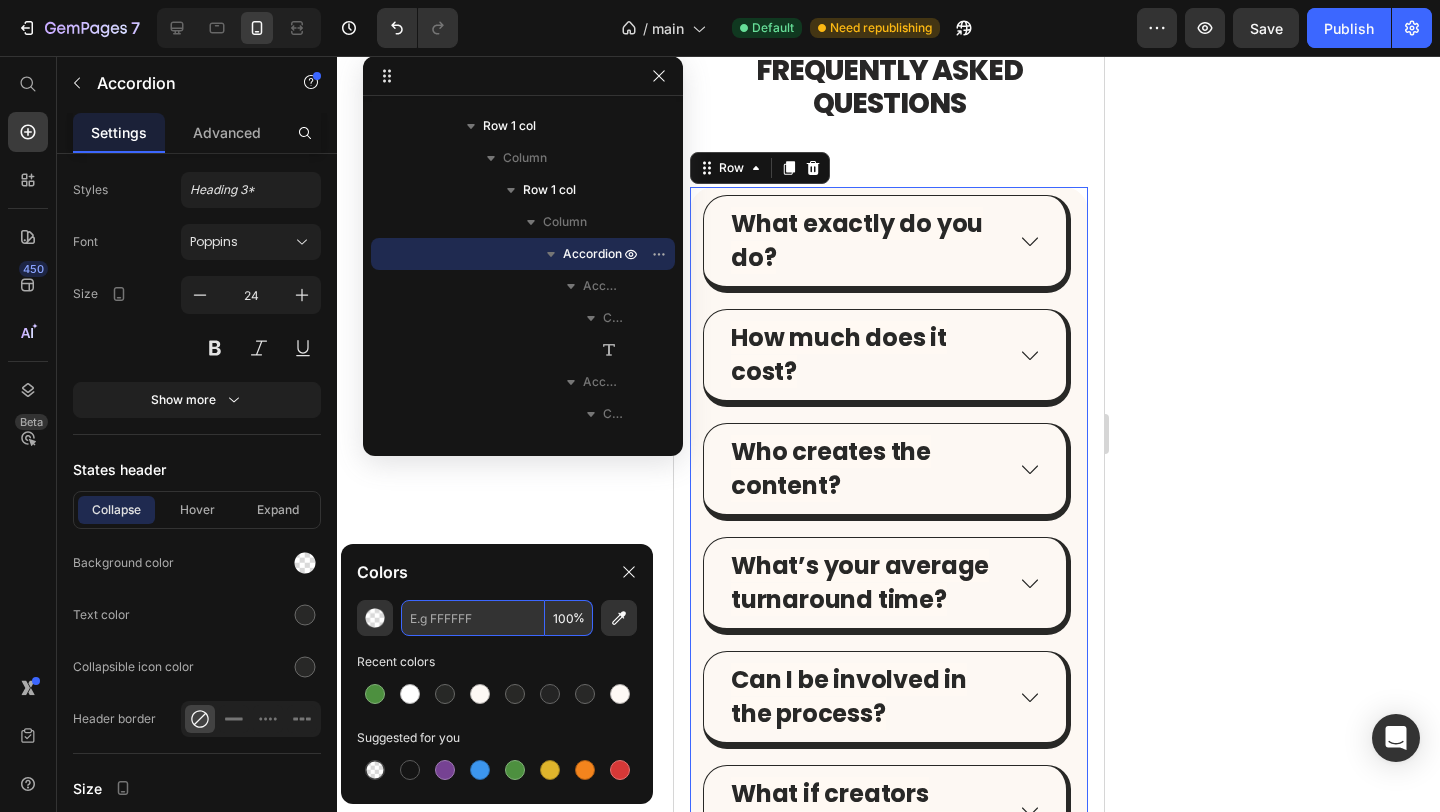 click on "What exactly do you do?
How much does it cost?
Who creates the content?
What’s your average turnaround time?
Can I be involved in the process?
What if creators don’t send content?
Can you help with paid ads too?
What platforms is the content for?
What if creators don’t send content? Accordion Row   36" at bounding box center (888, 702) 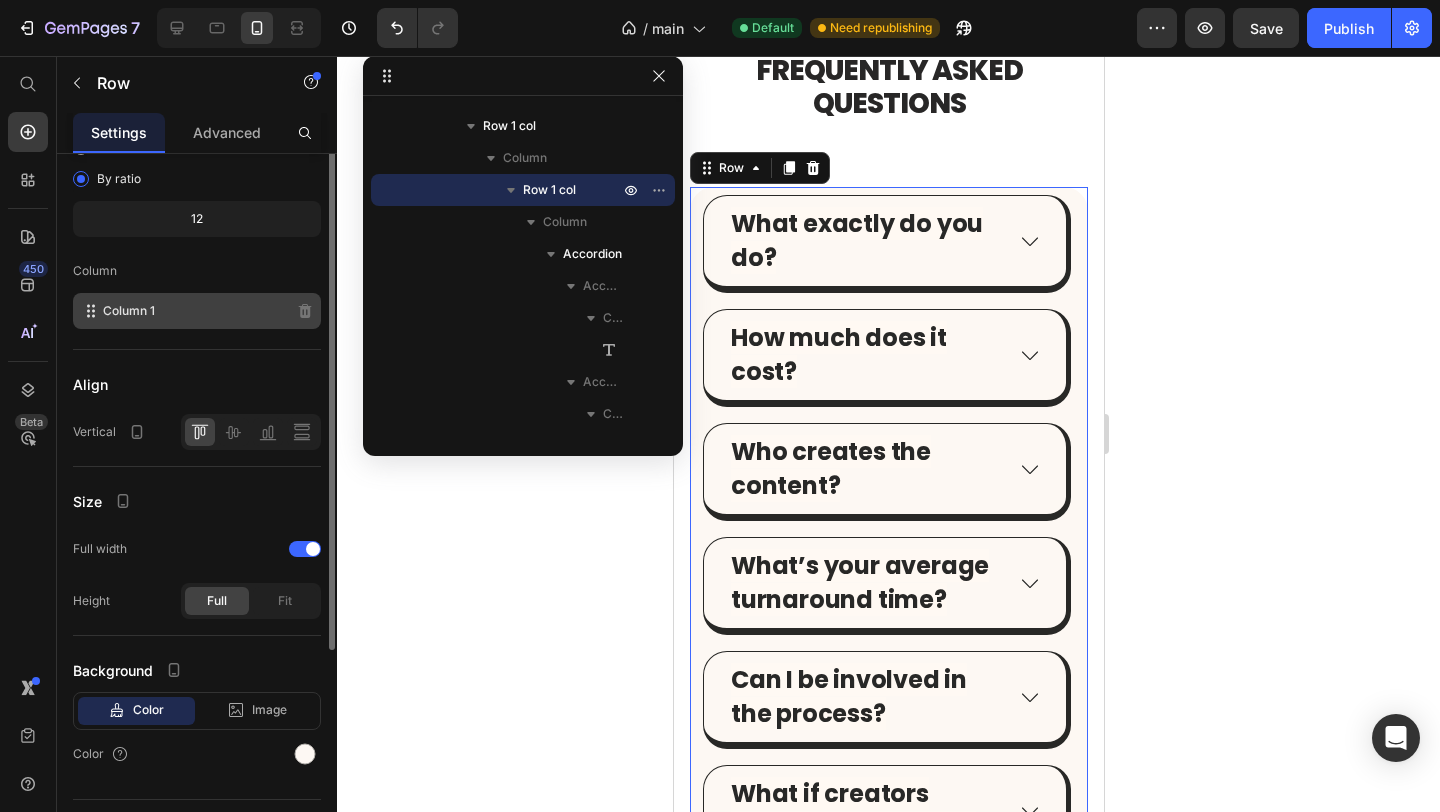 scroll, scrollTop: 218, scrollLeft: 0, axis: vertical 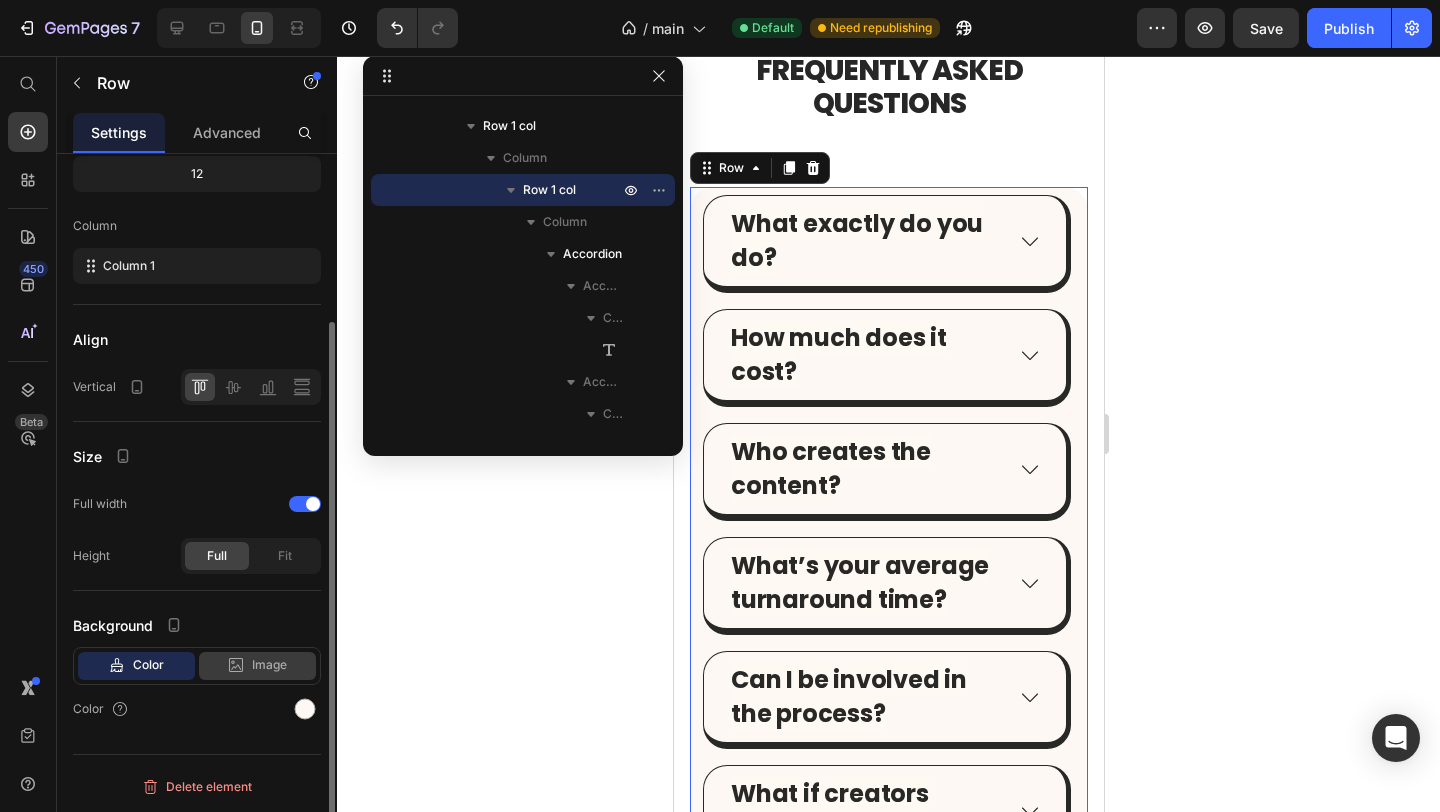 click 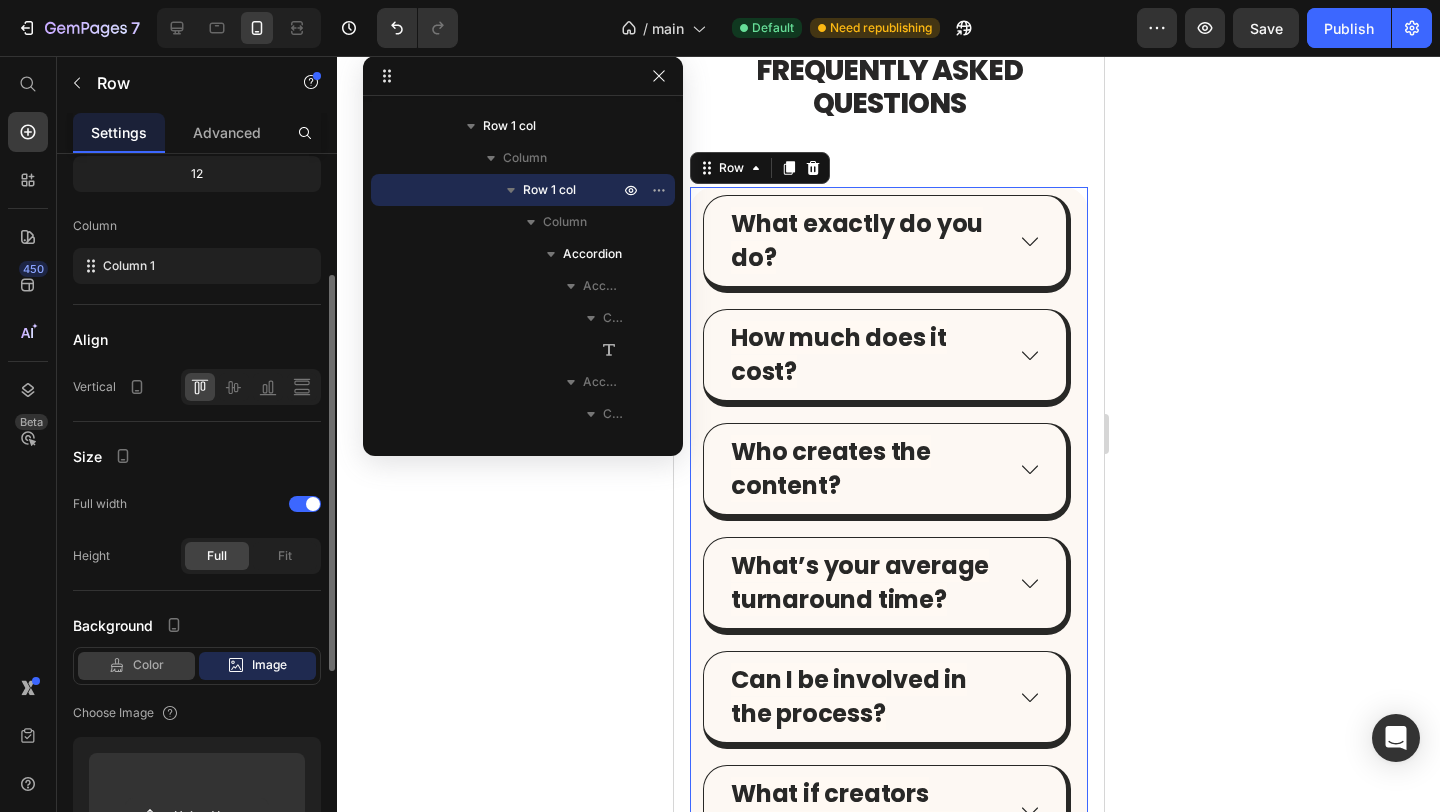 click on "Color" 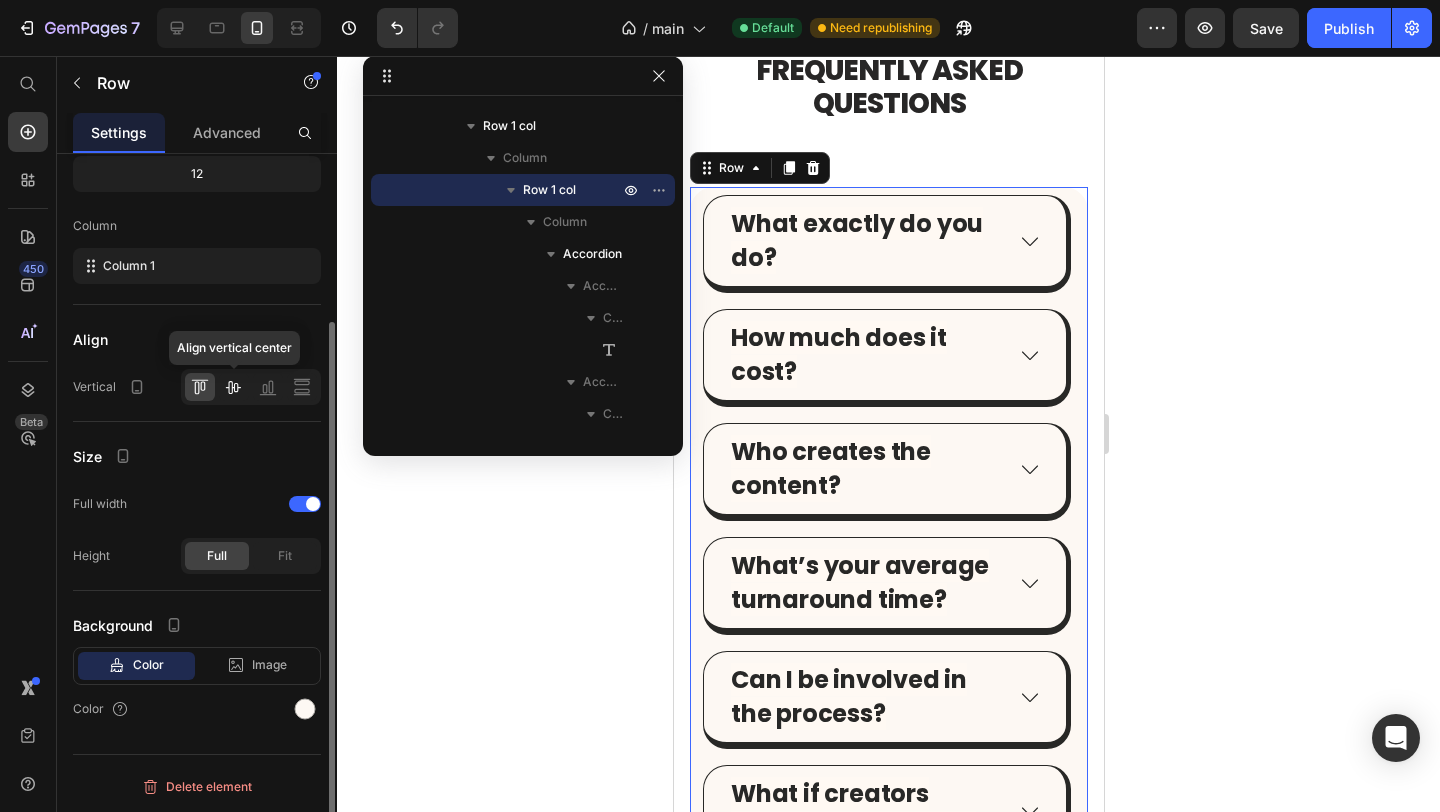 click 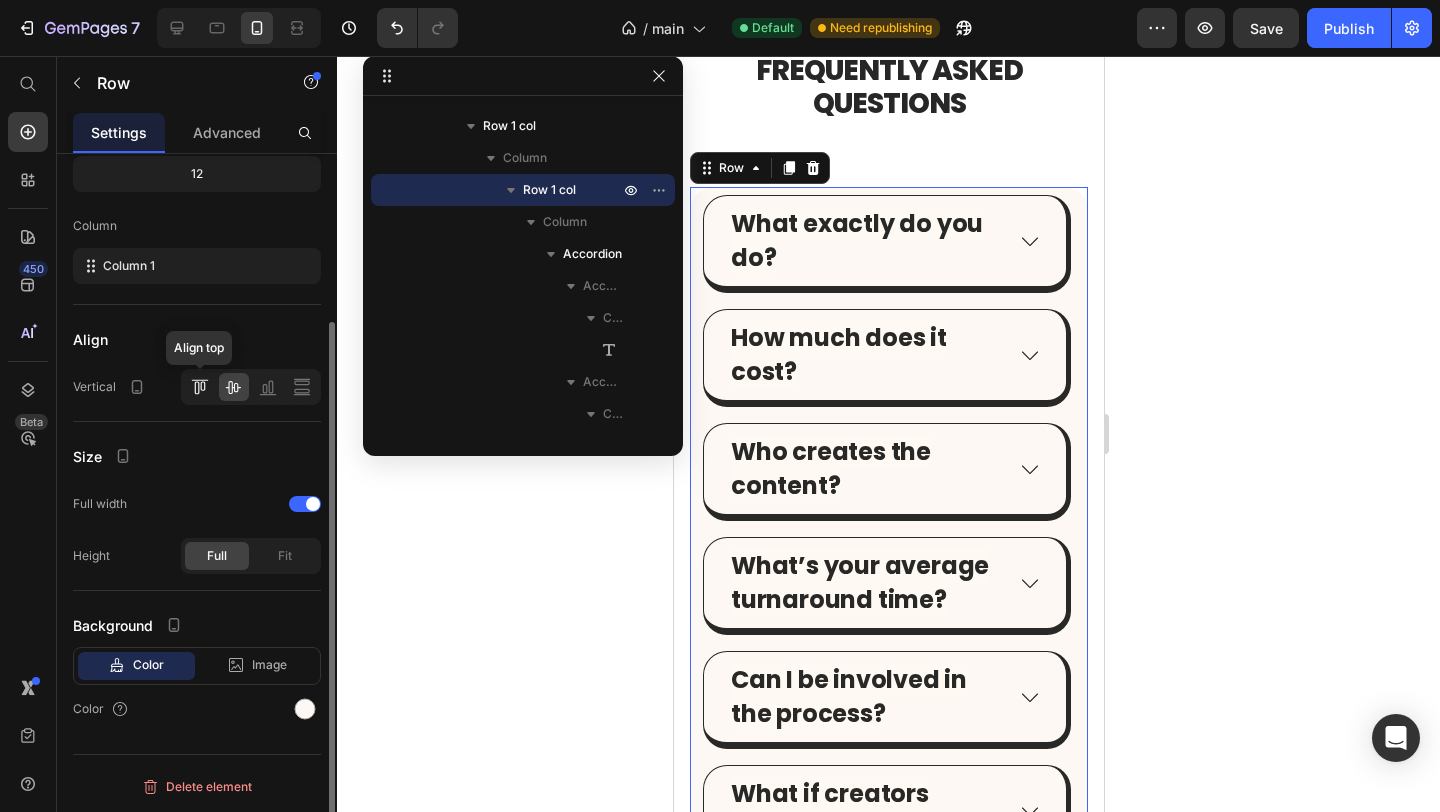 click 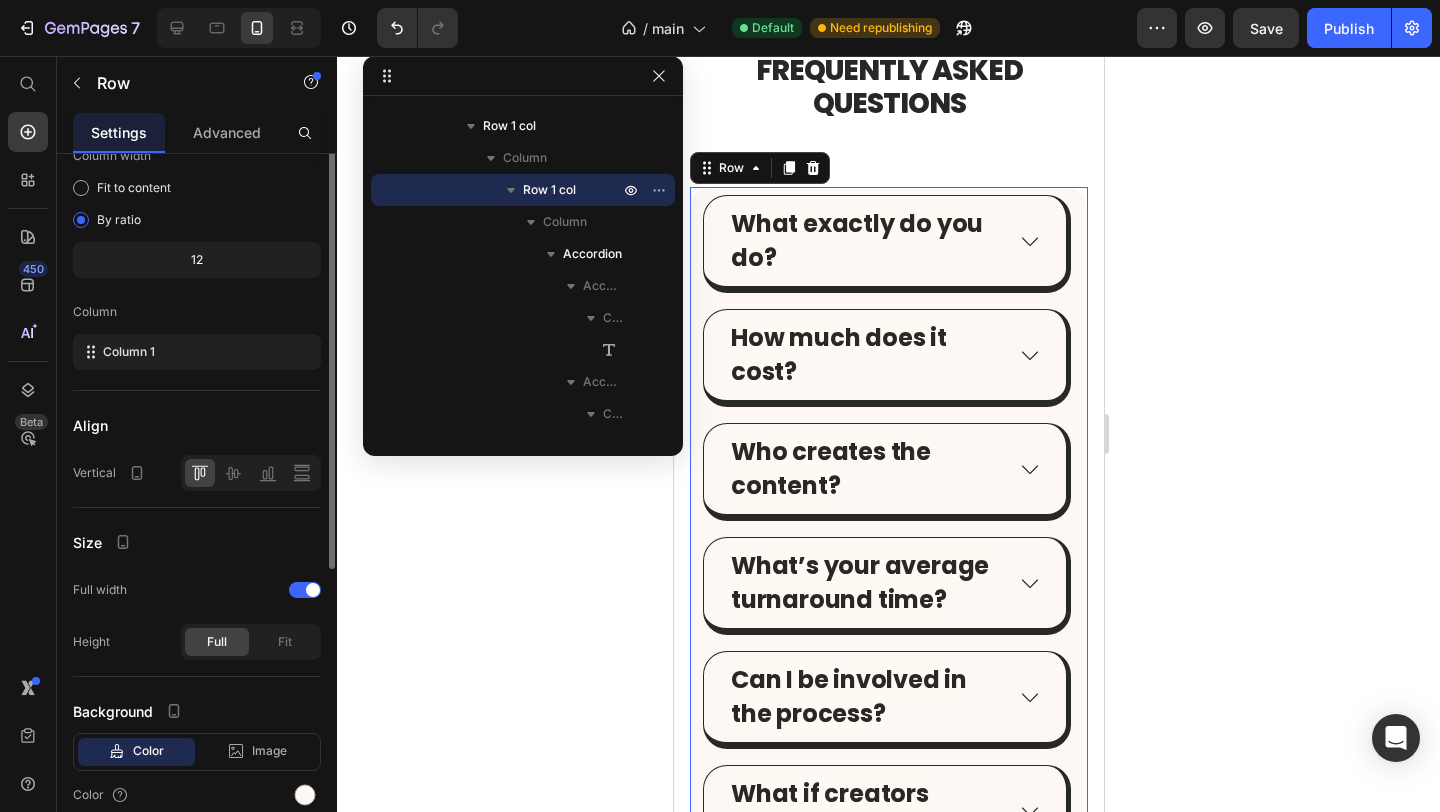 scroll, scrollTop: 0, scrollLeft: 0, axis: both 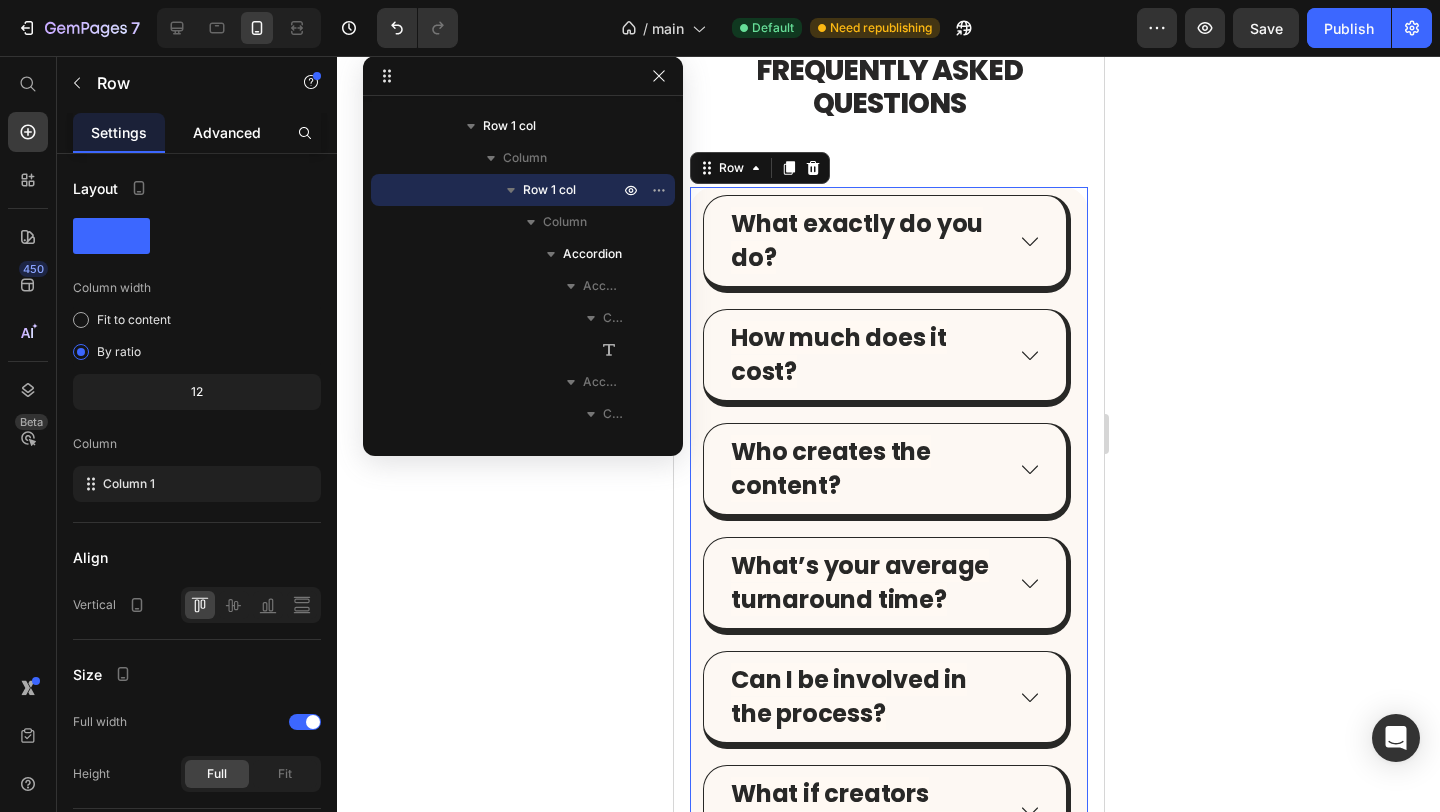 click on "Advanced" at bounding box center [227, 132] 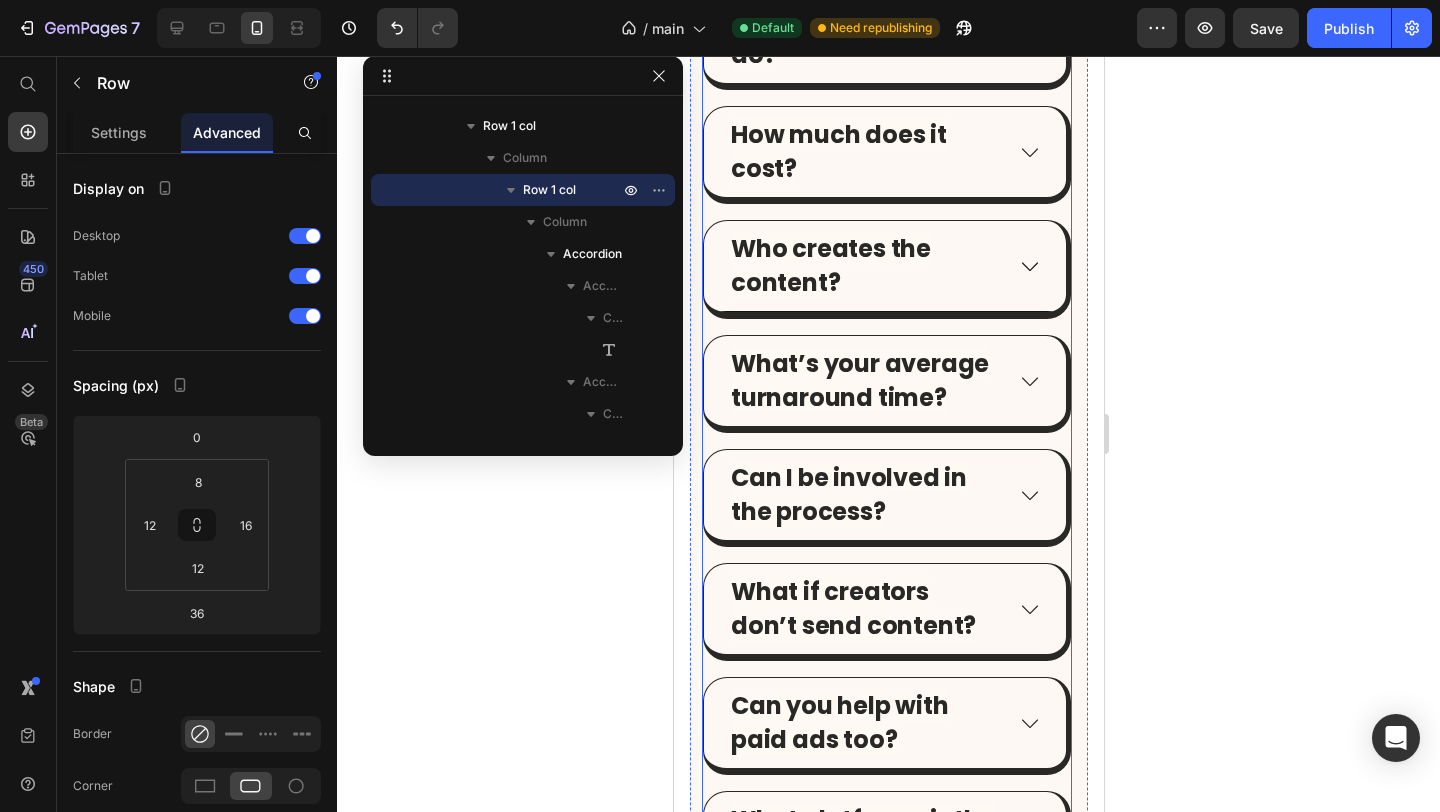 scroll, scrollTop: 9068, scrollLeft: 0, axis: vertical 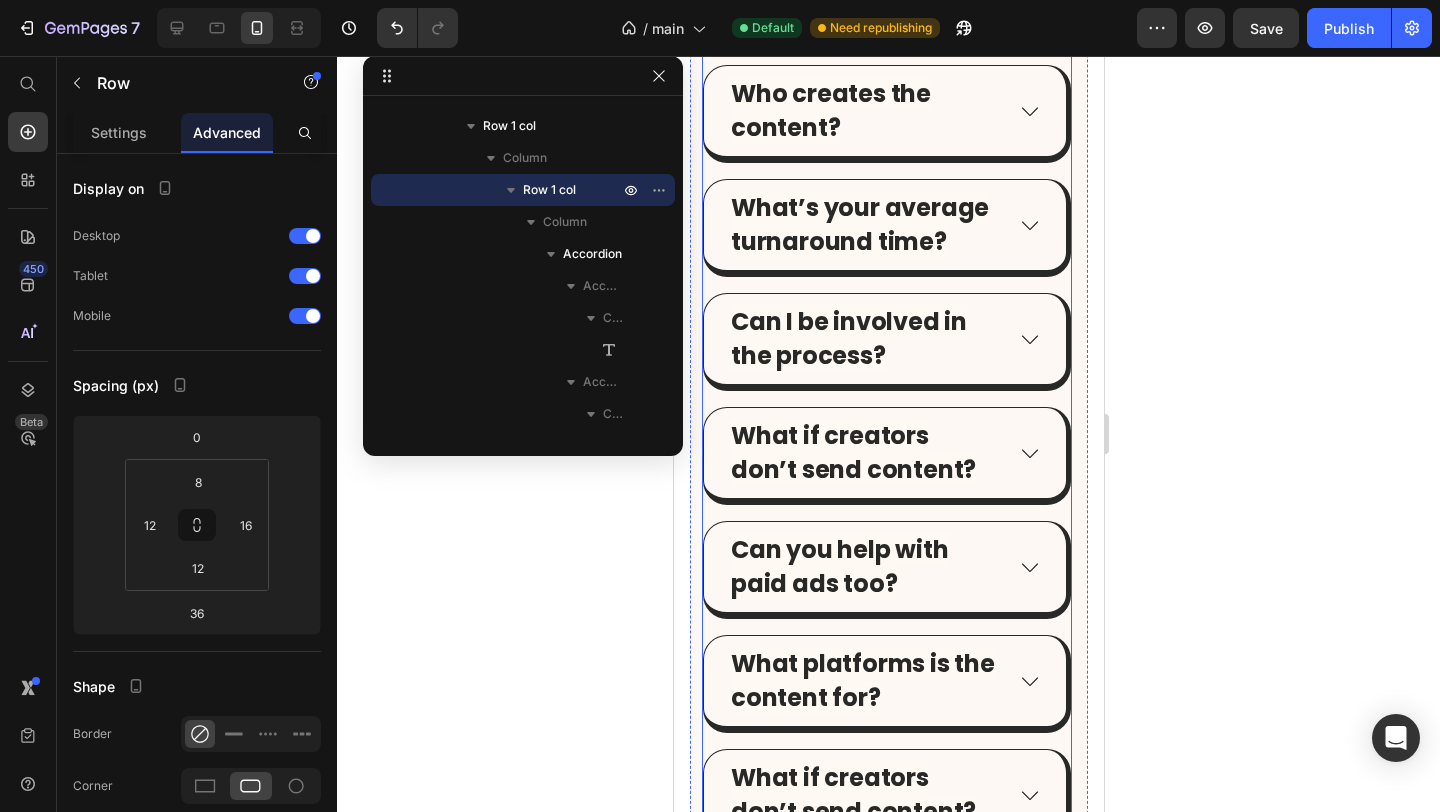 click on "What exactly do you do?
How much does it cost?
Who creates the content?
What’s your average turnaround time?
Can I be involved in the process?
What if creators don’t send content?
Can you help with paid ads too?
What platforms is the content for?
What if creators don’t send content?" at bounding box center (886, 342) 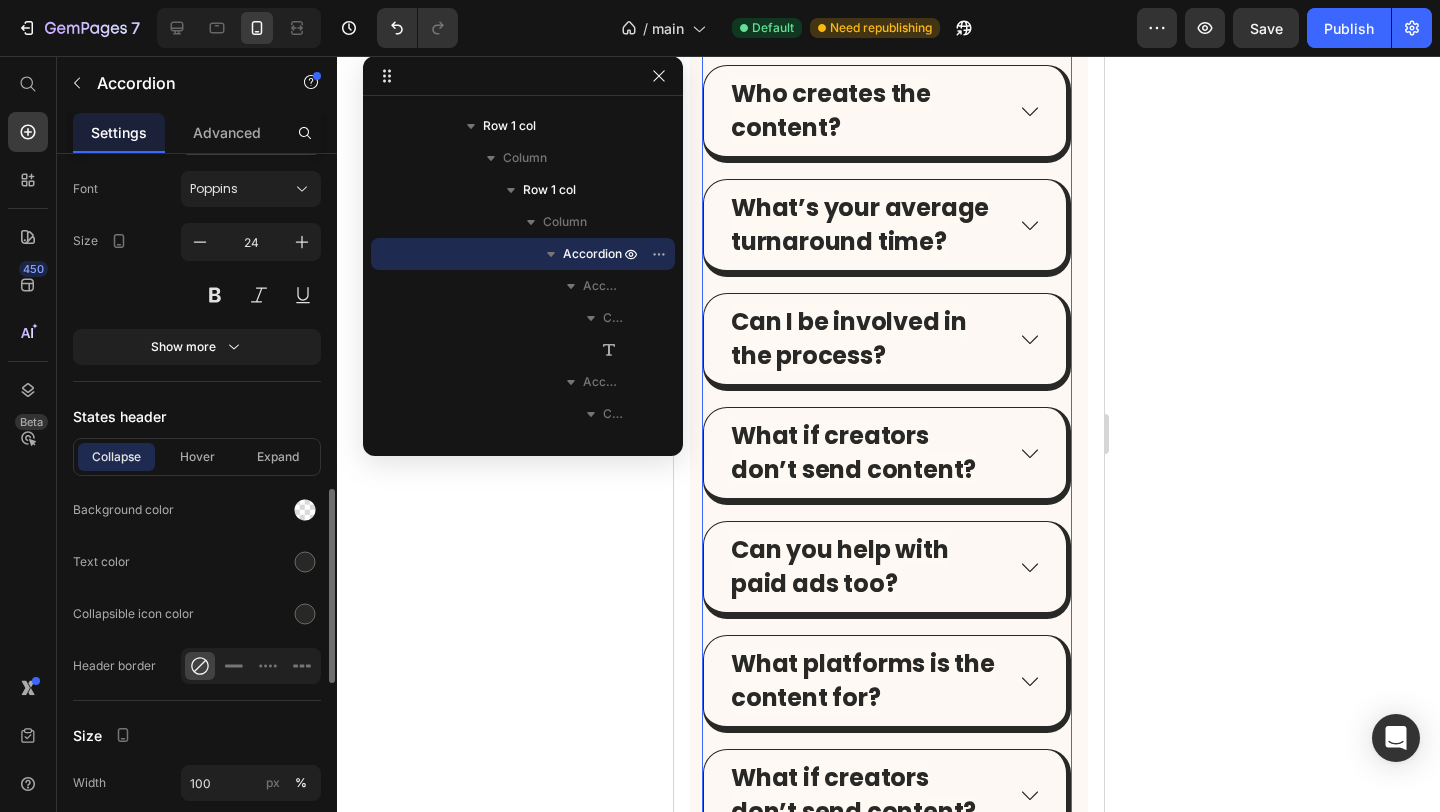 scroll, scrollTop: 1249, scrollLeft: 0, axis: vertical 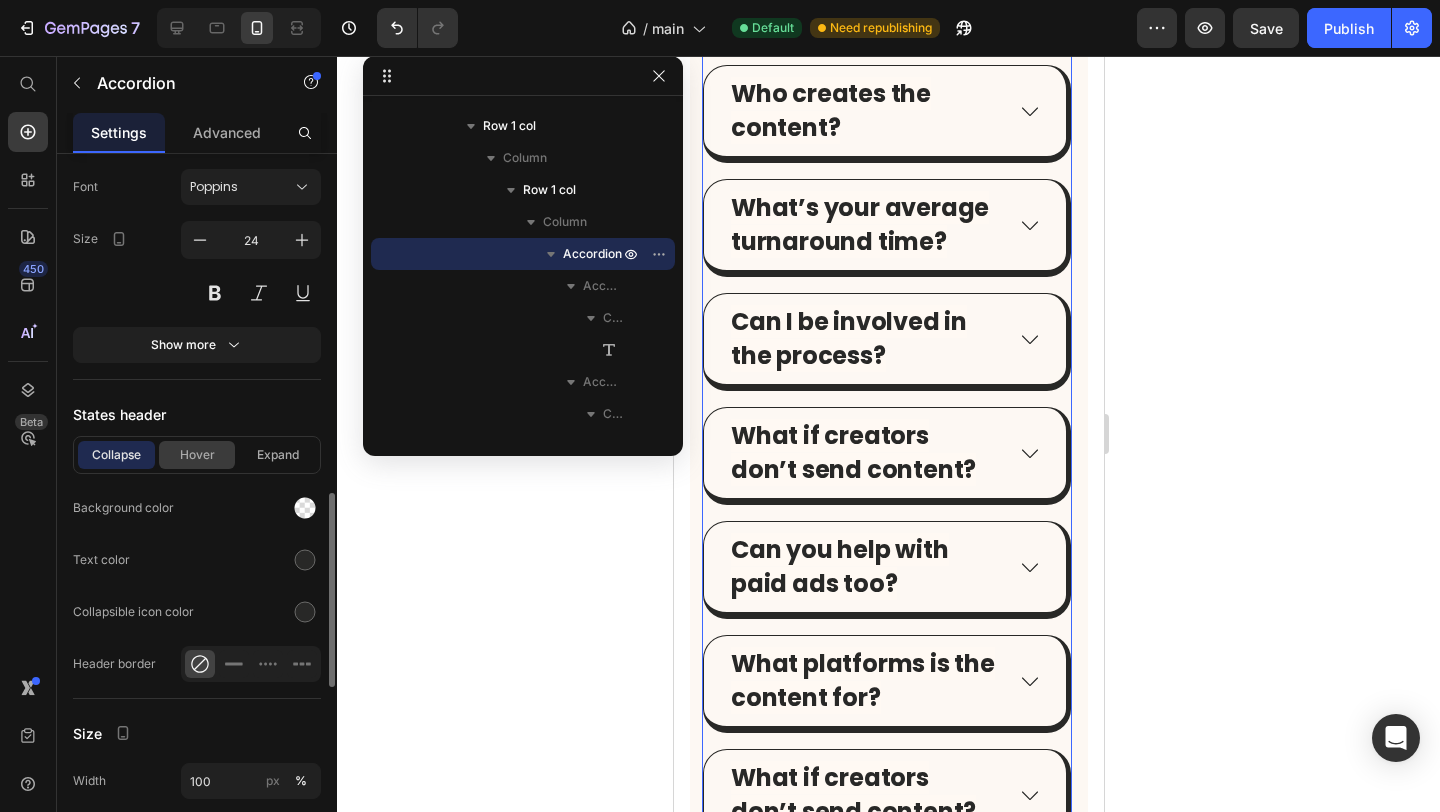 click on "Hover" at bounding box center [197, 455] 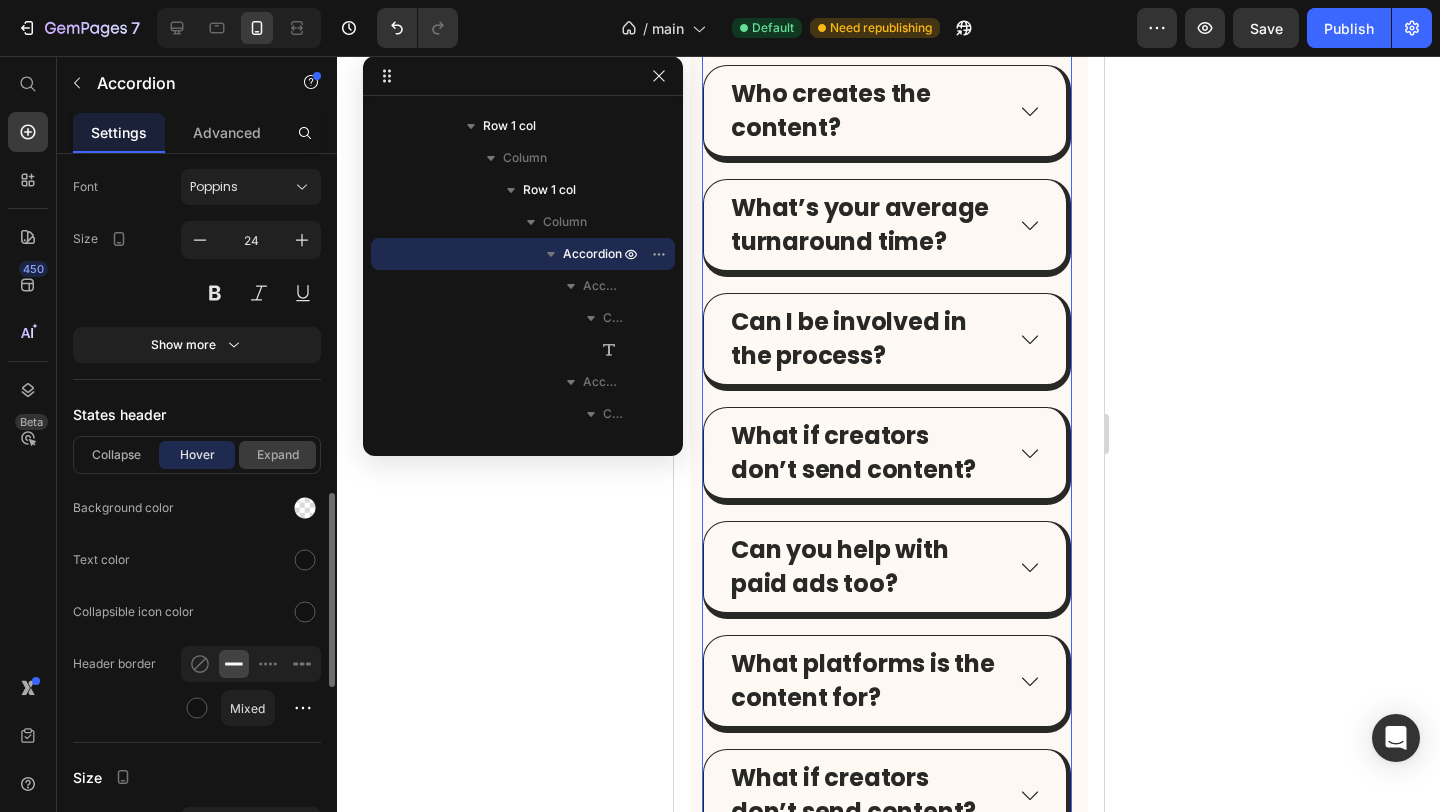 click on "Expand" at bounding box center [277, 455] 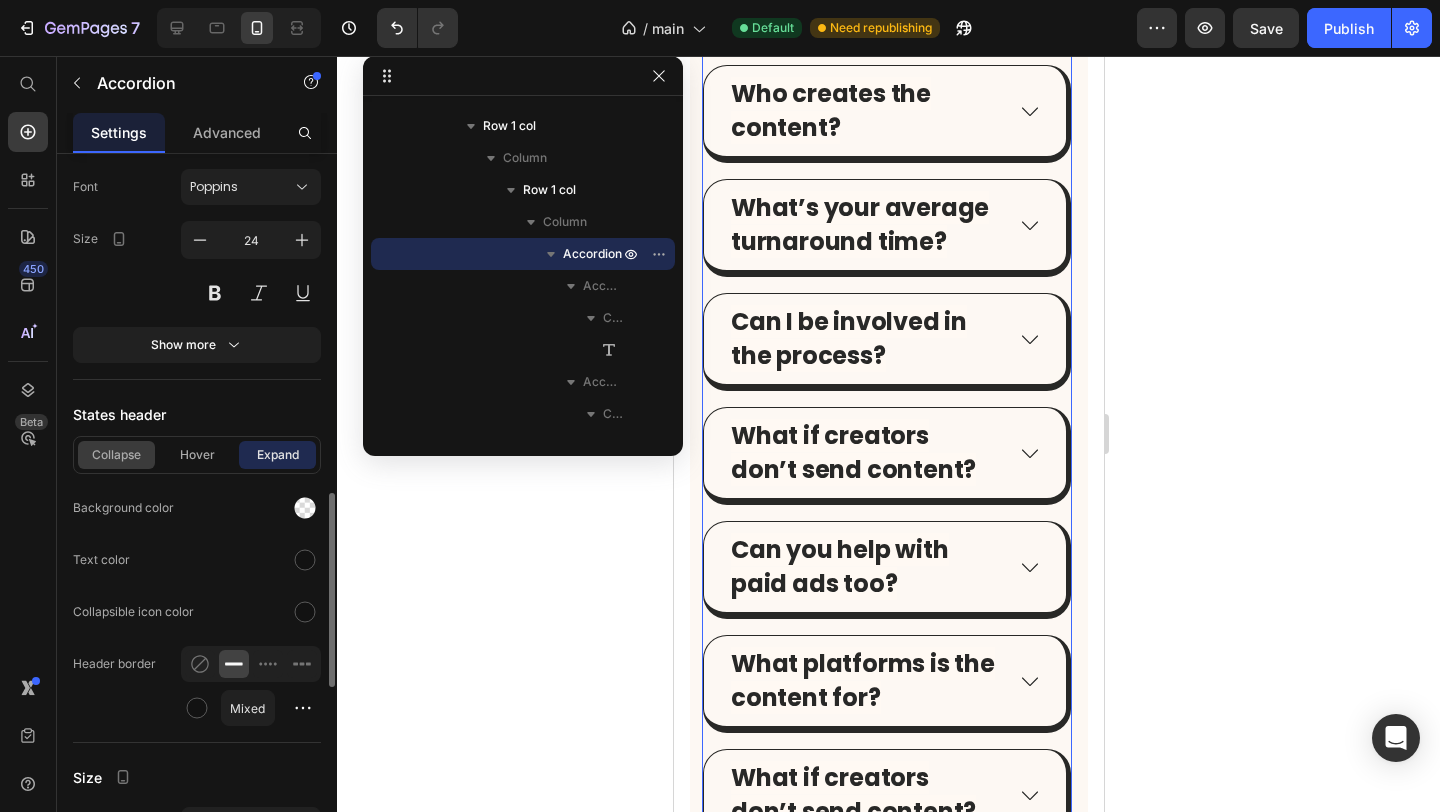 click on "Collapse" at bounding box center [116, 455] 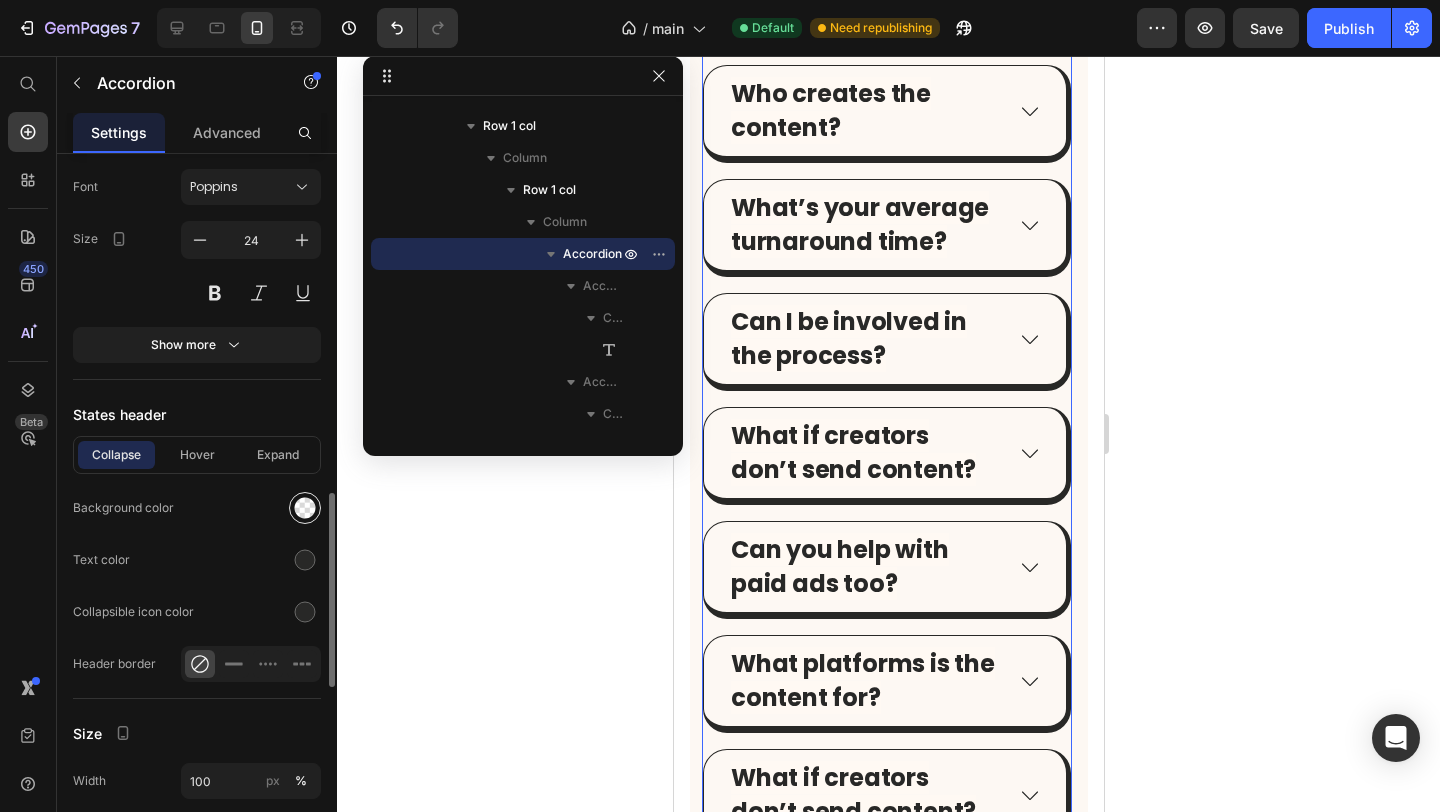 click at bounding box center (305, 508) 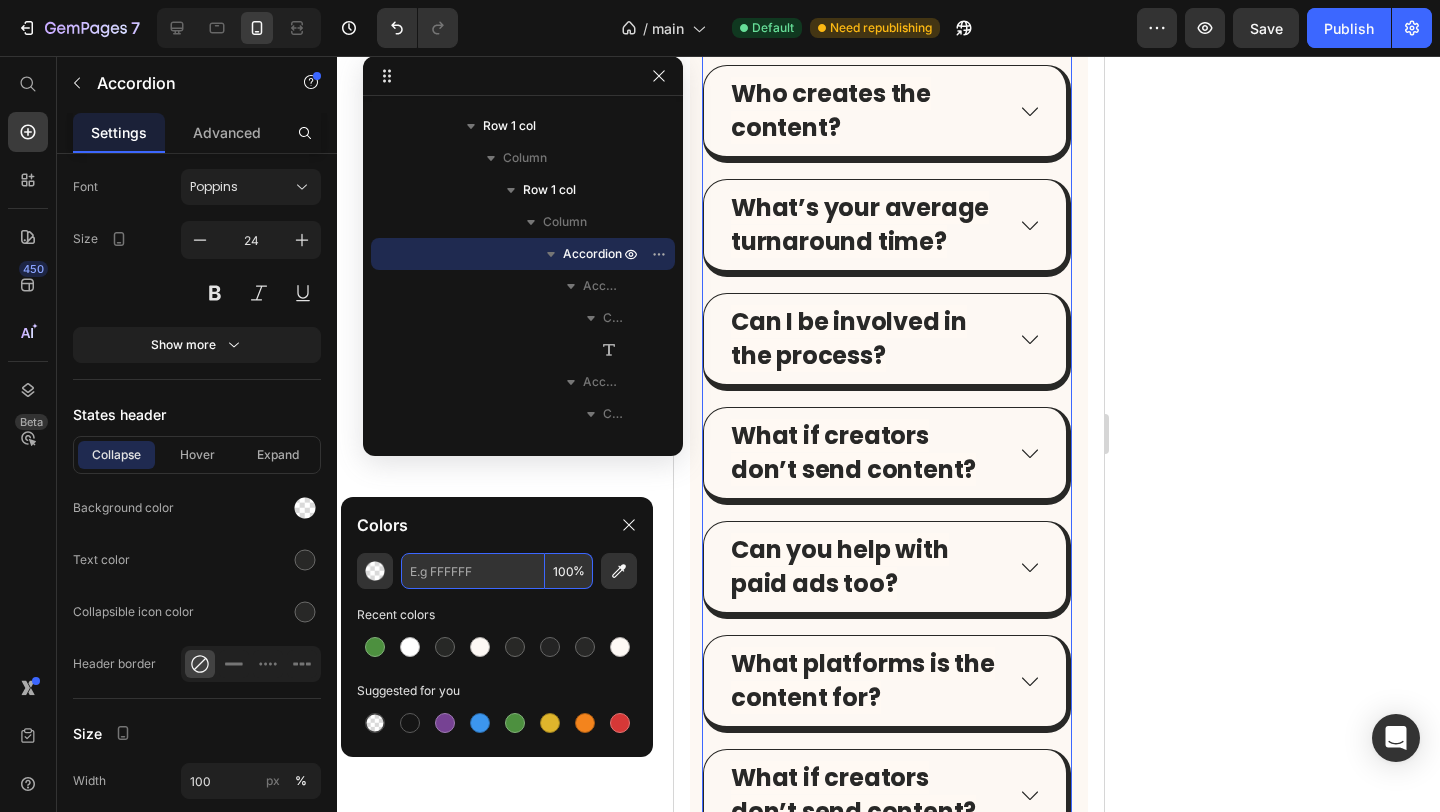 click on "100" at bounding box center [569, 571] 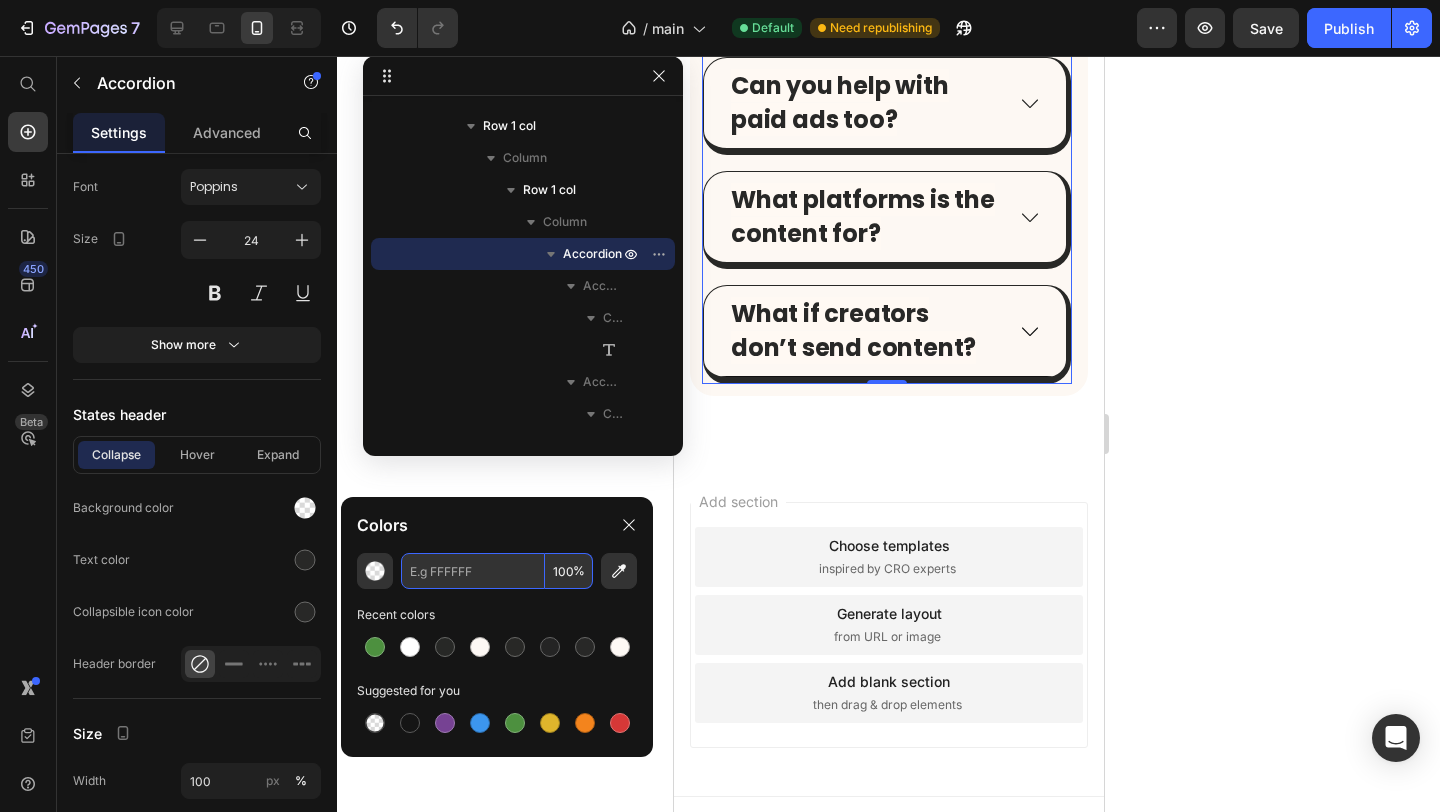 scroll, scrollTop: 9530, scrollLeft: 0, axis: vertical 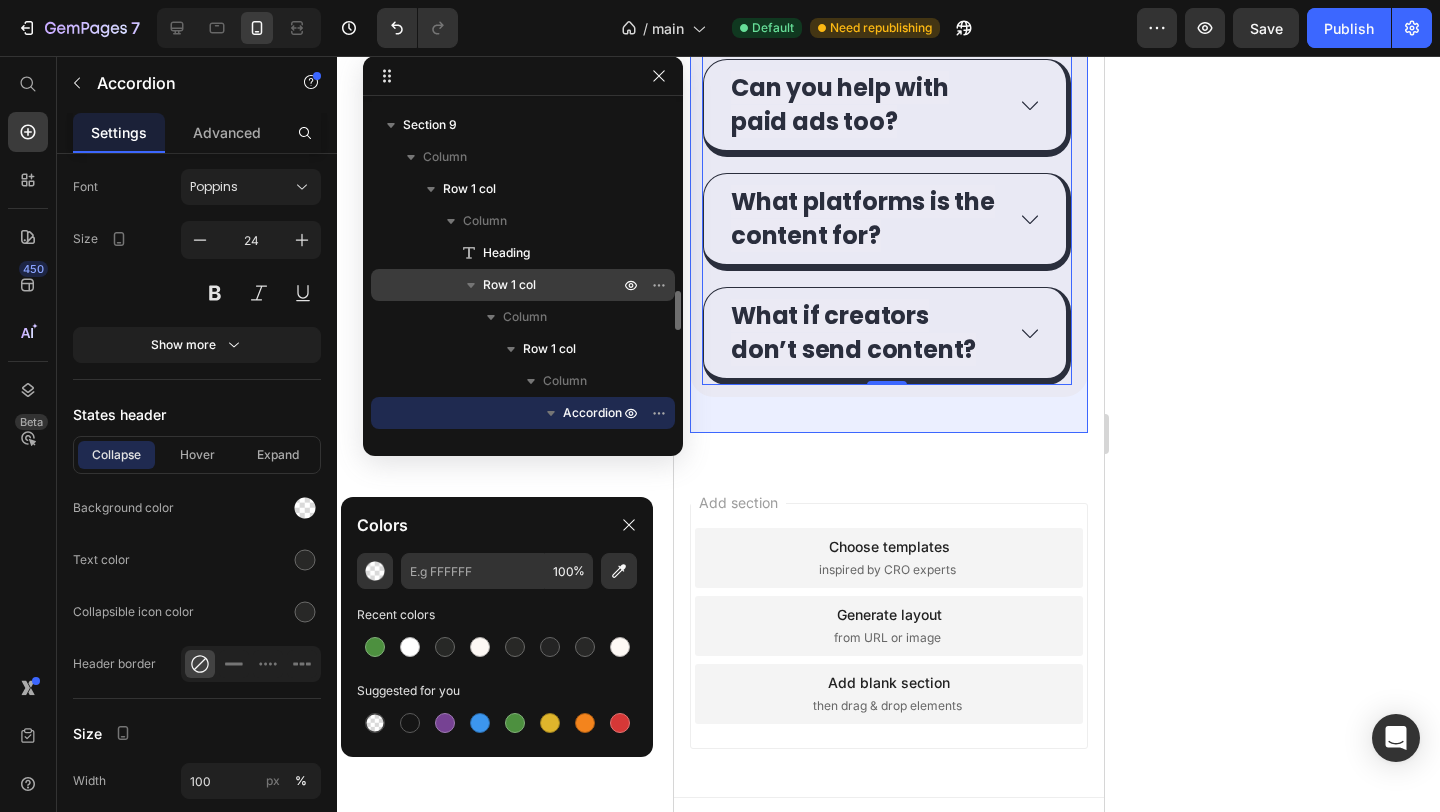 click on "Row 1 col" at bounding box center [509, 285] 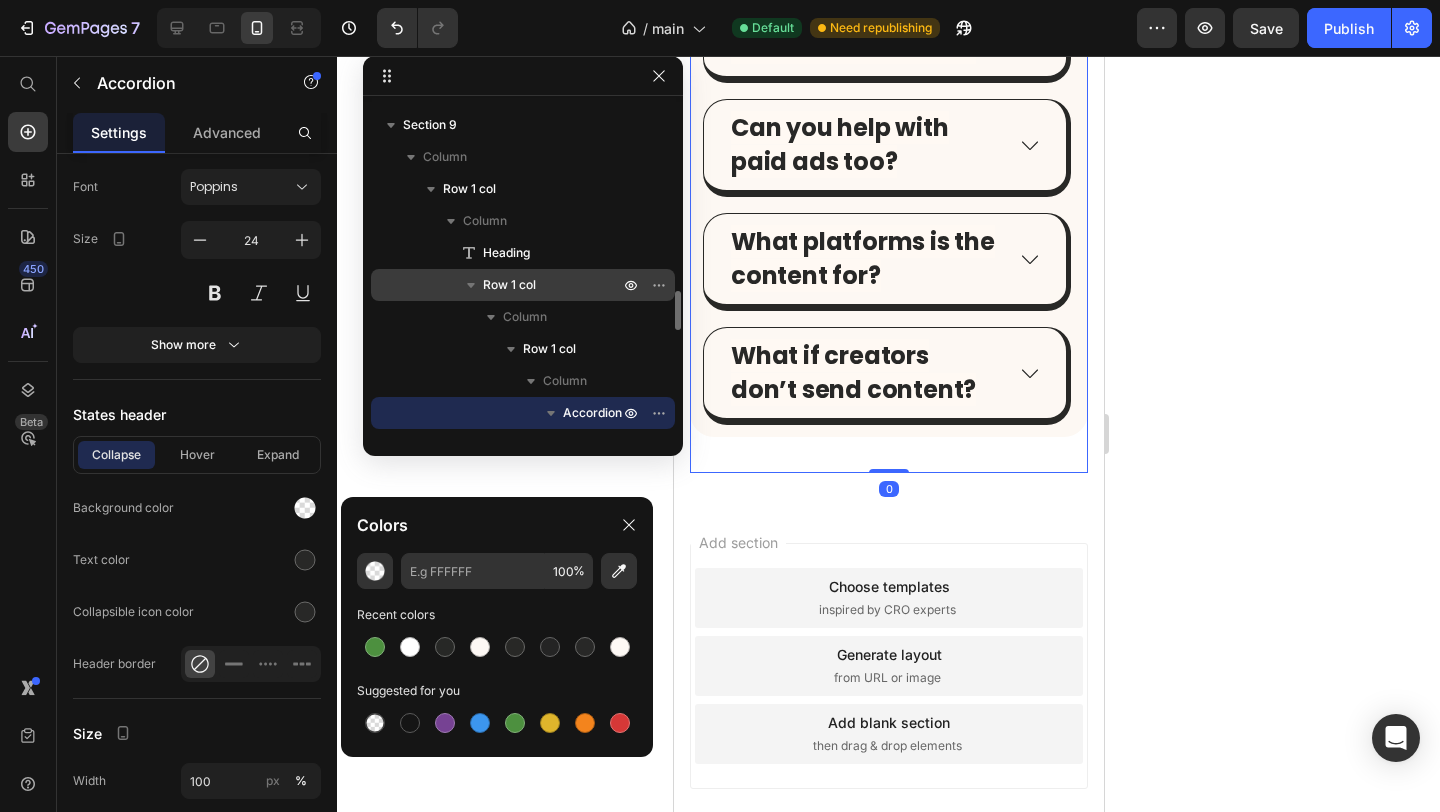 scroll, scrollTop: 0, scrollLeft: 0, axis: both 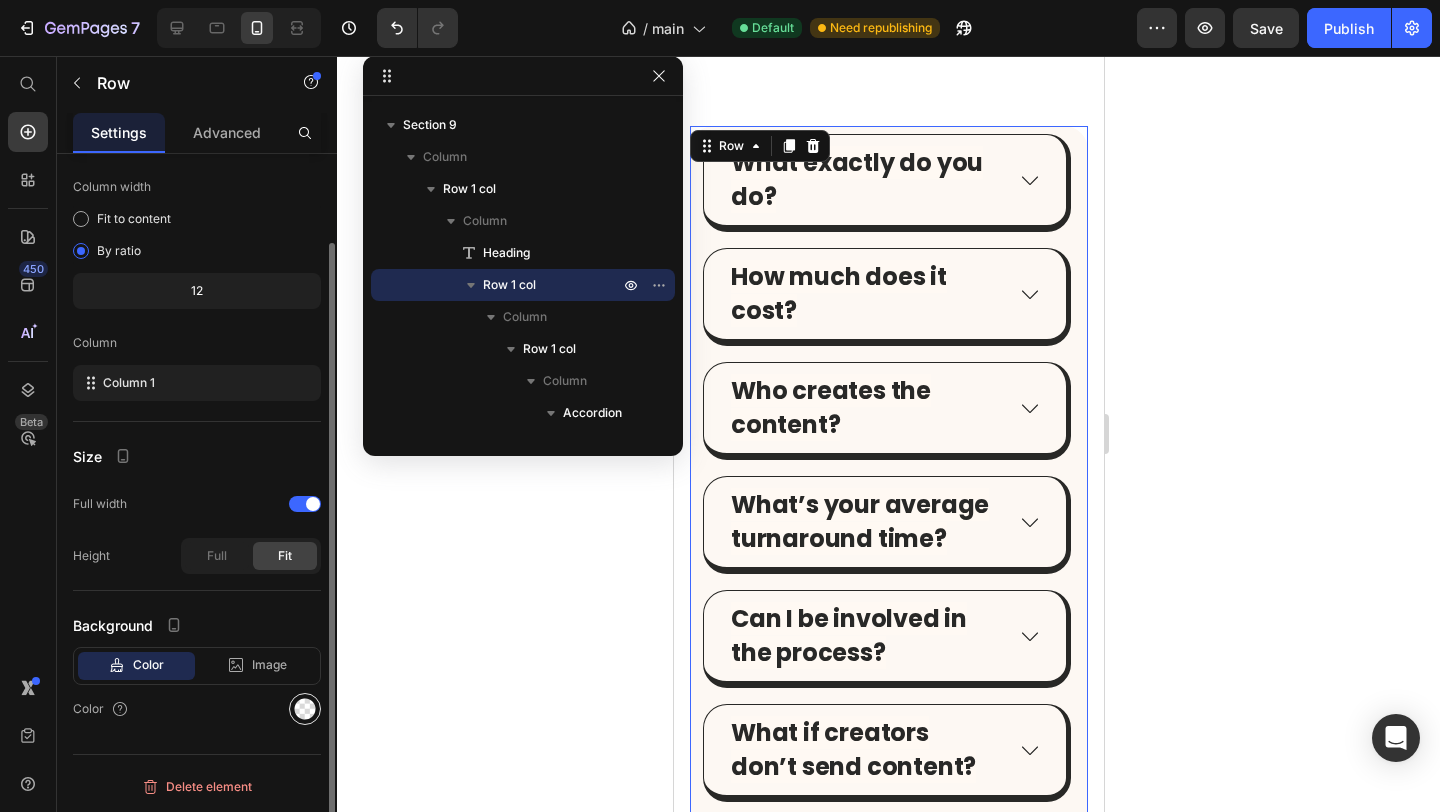 click at bounding box center [305, 709] 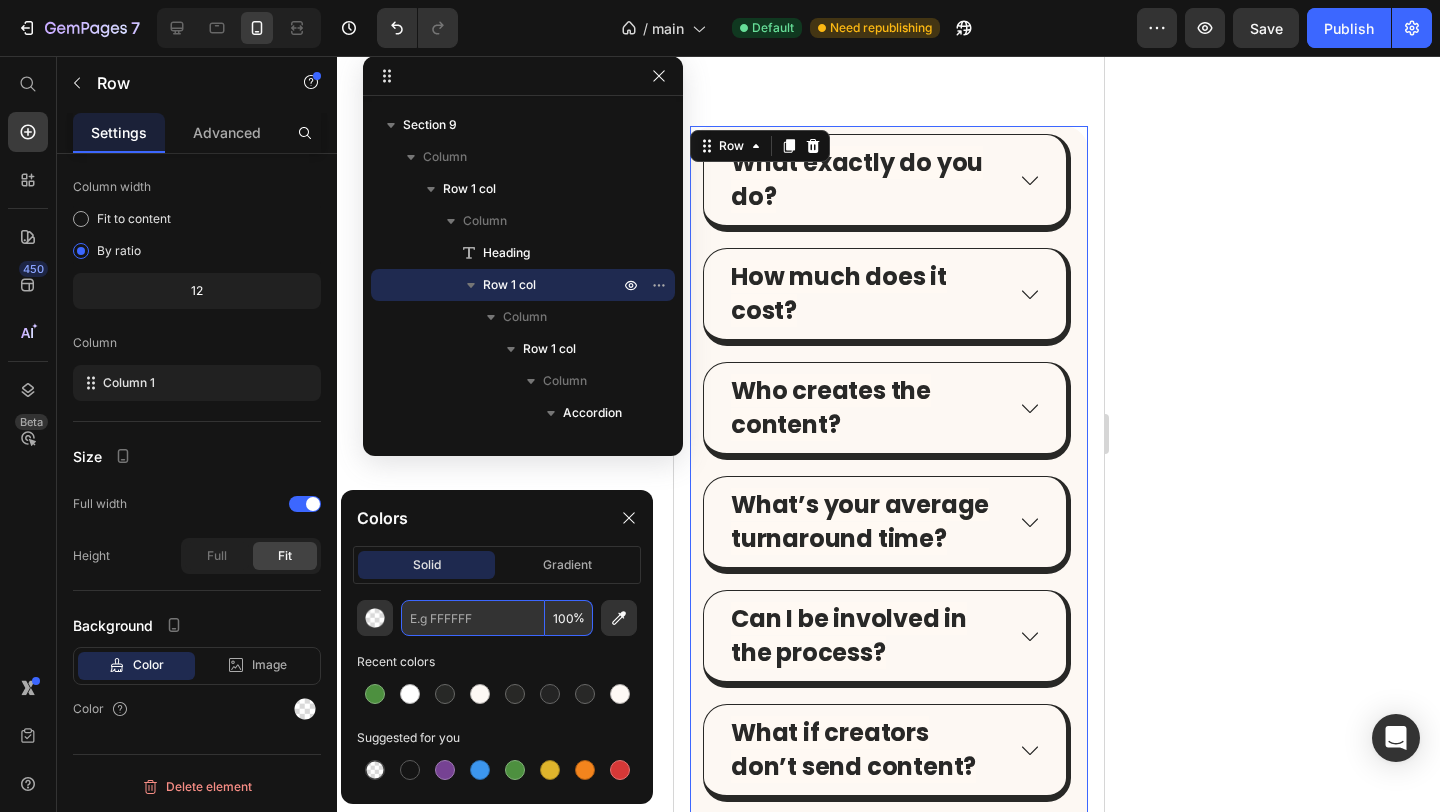 click at bounding box center (473, 618) 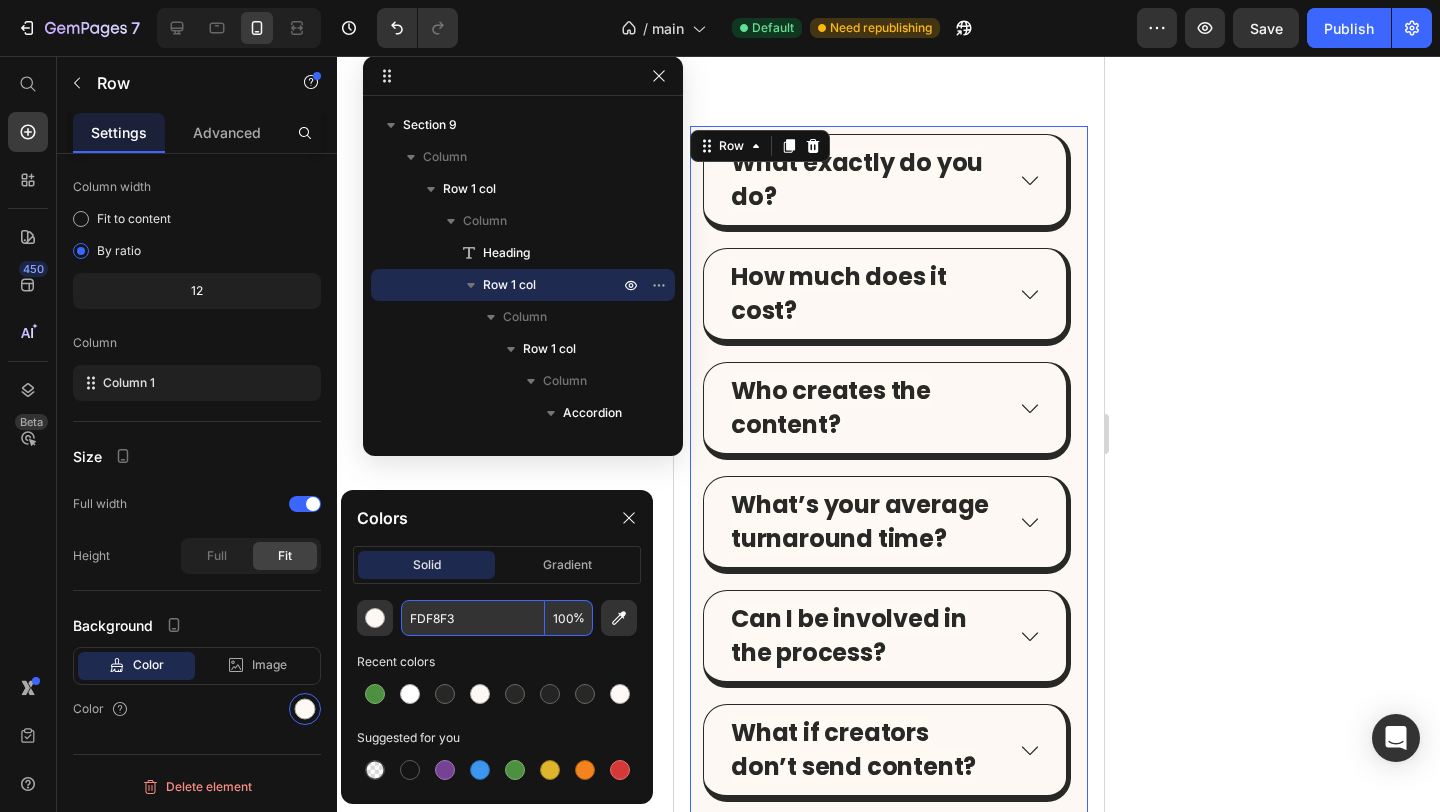 type on "FDF8F3" 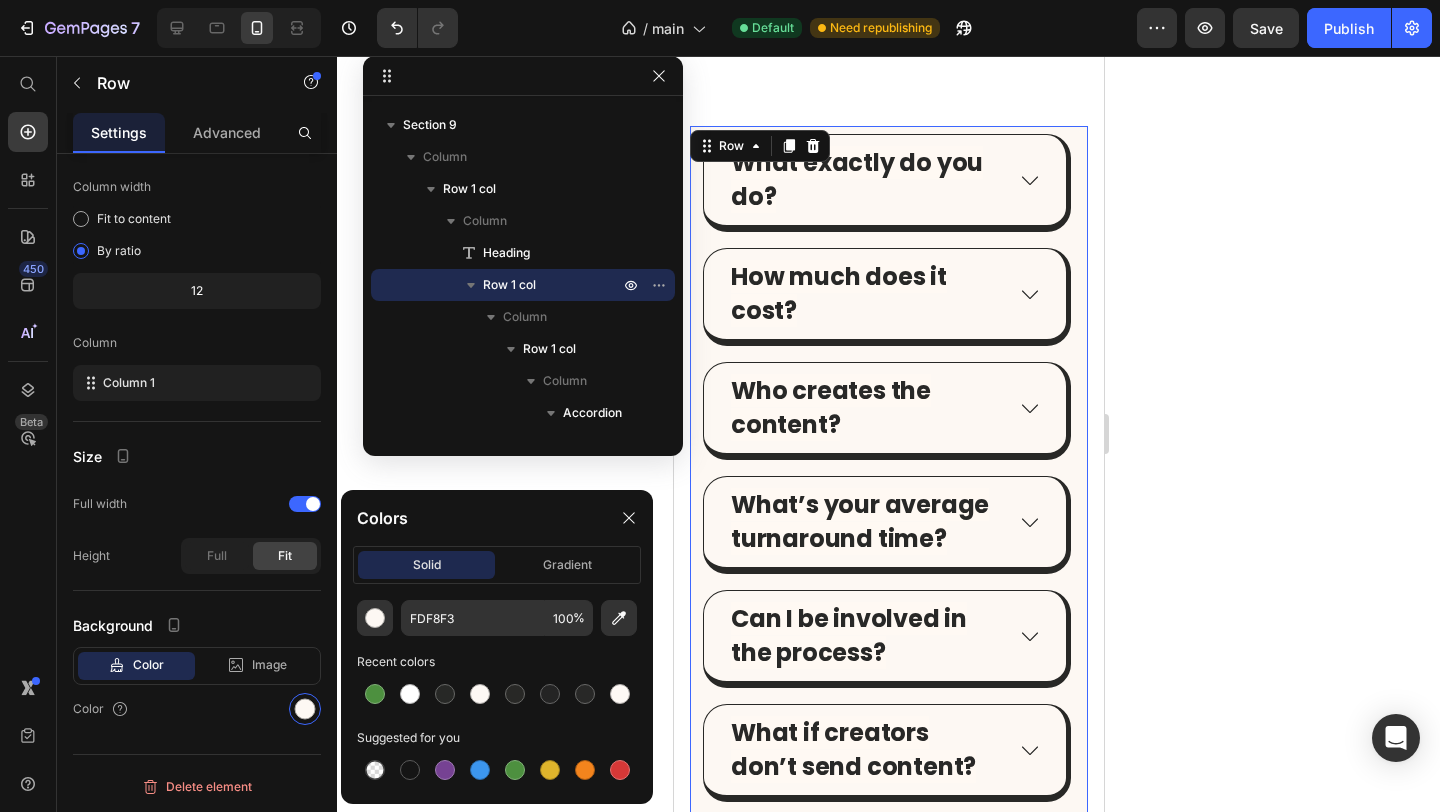 click on "Colors" 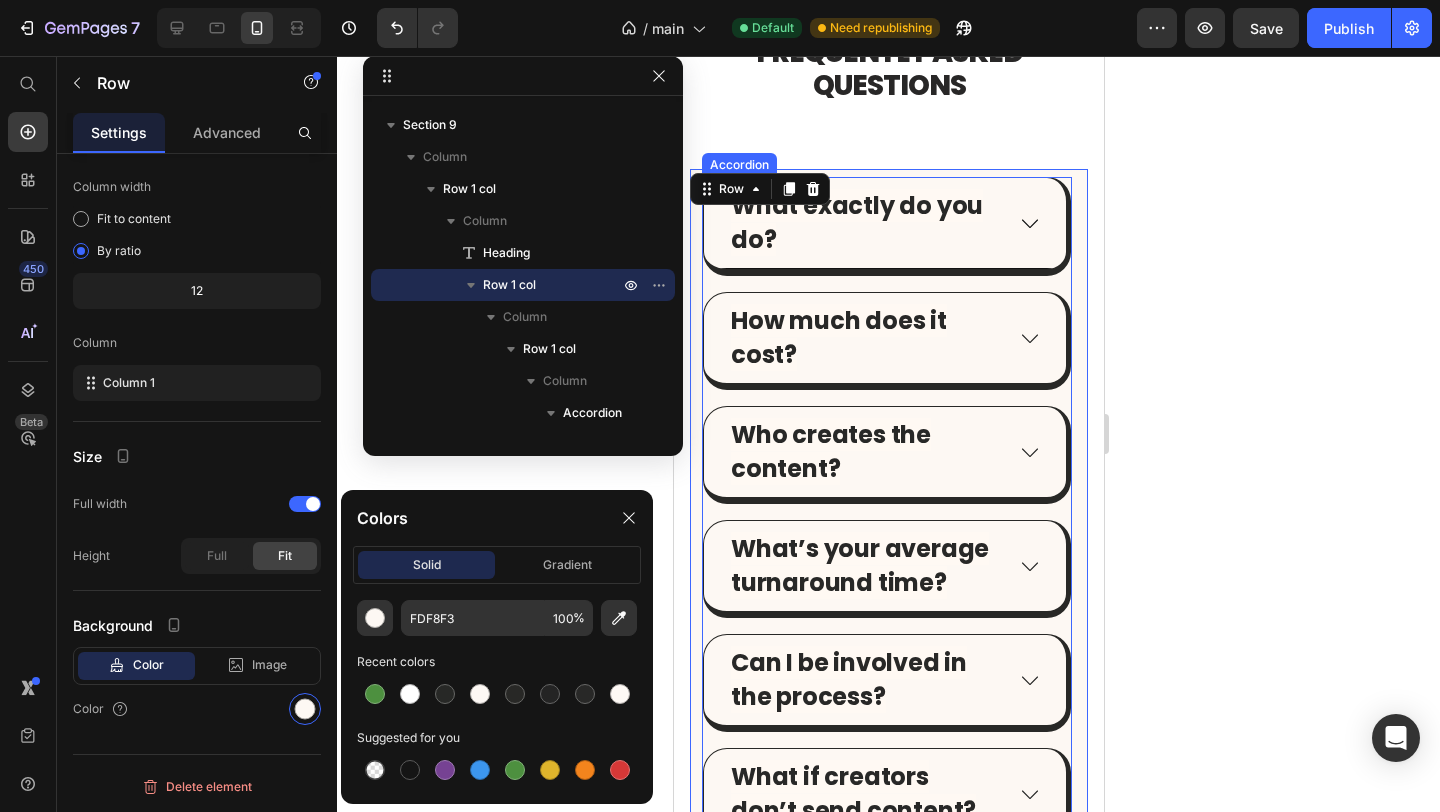 scroll, scrollTop: 8575, scrollLeft: 0, axis: vertical 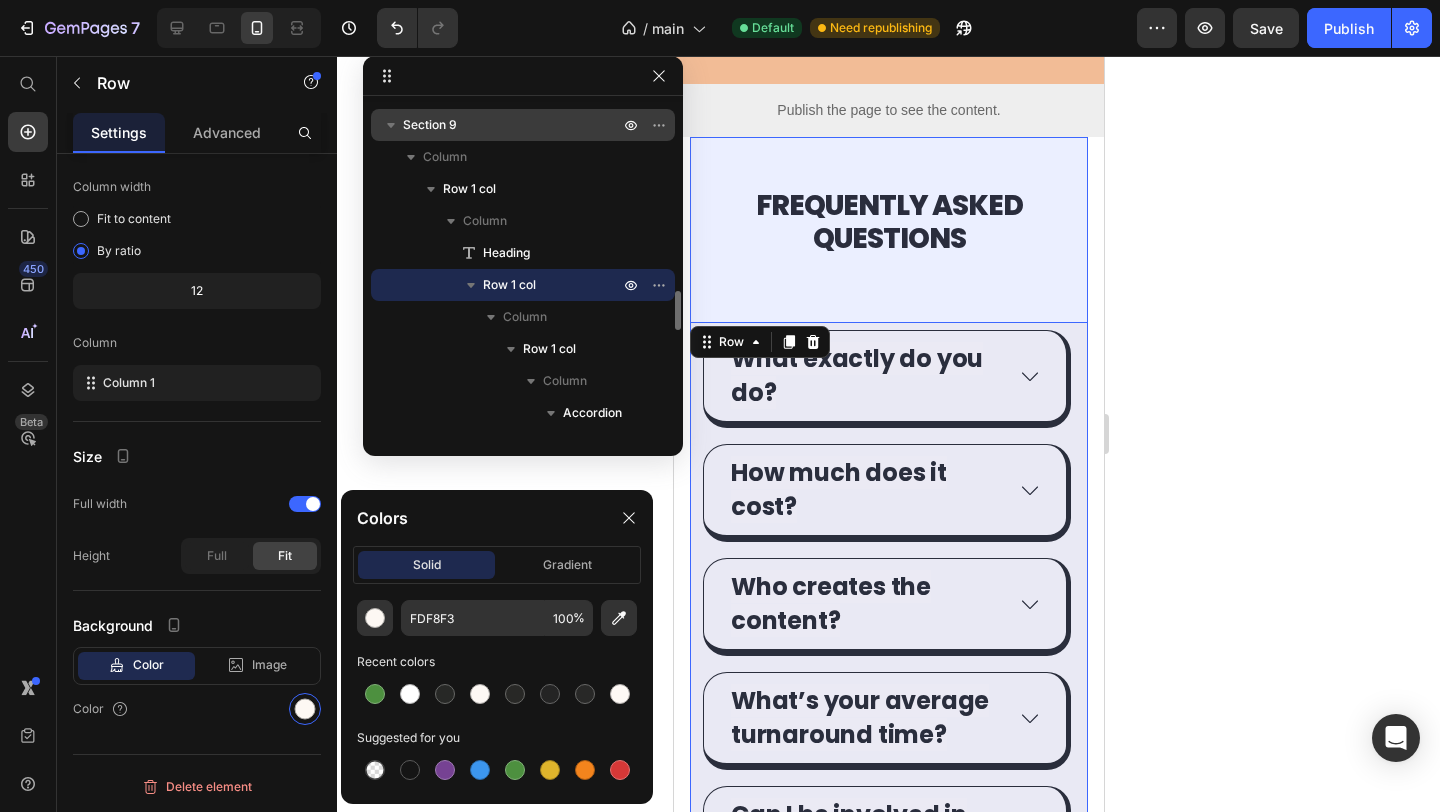click on "Section 9" at bounding box center [513, 125] 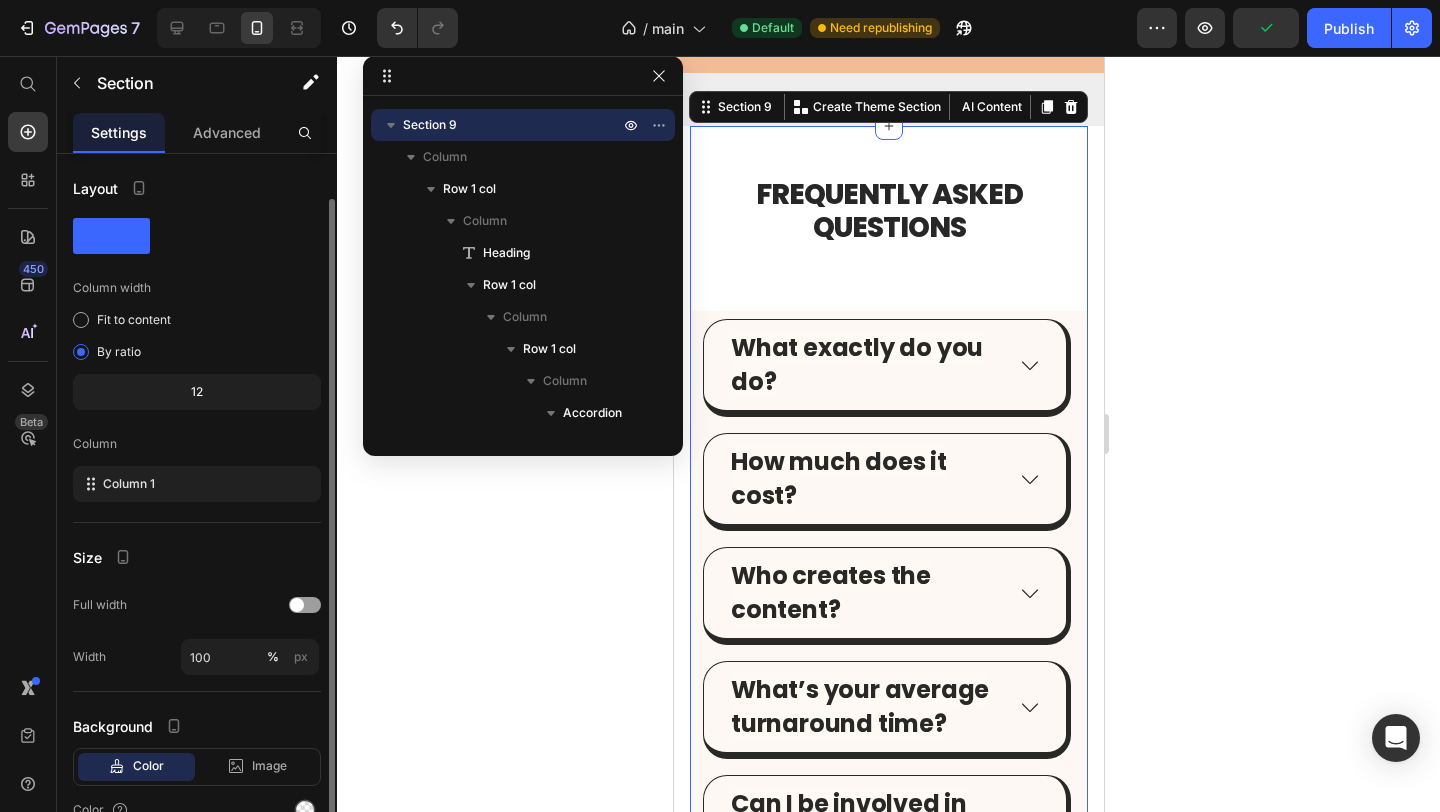 scroll, scrollTop: 101, scrollLeft: 0, axis: vertical 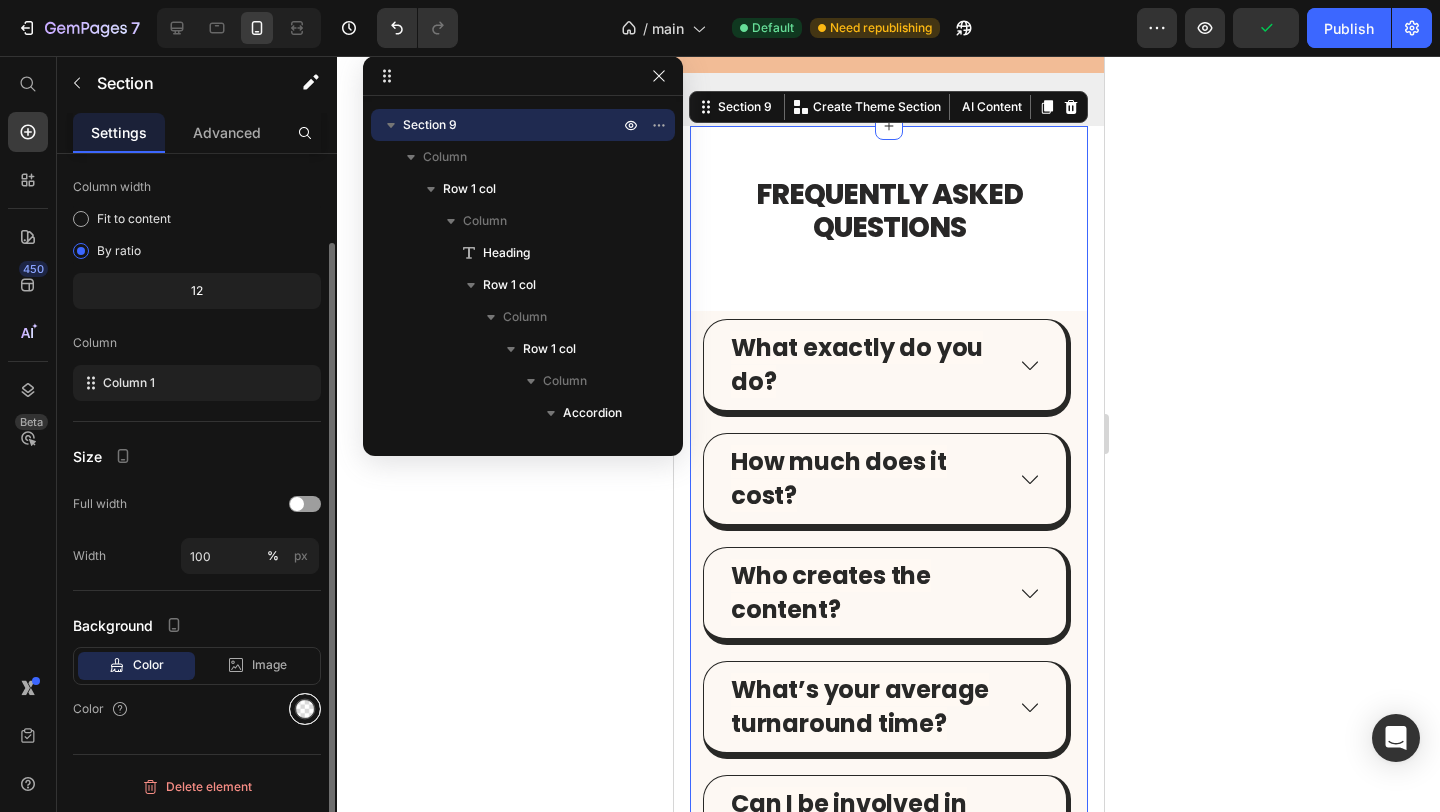 click at bounding box center (305, 709) 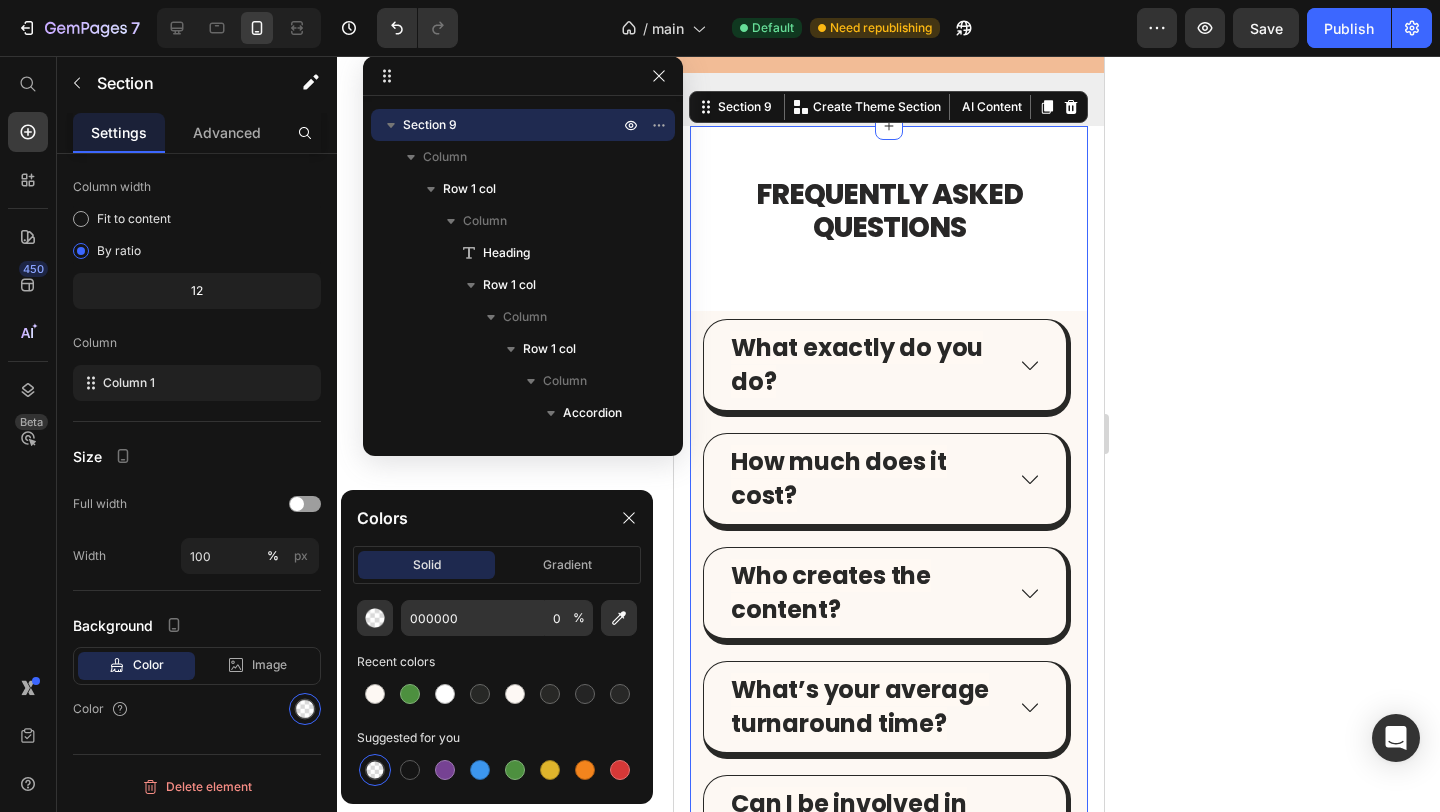 click on "Colors solid gradient 000000 0 % Recent colors Suggested for you" 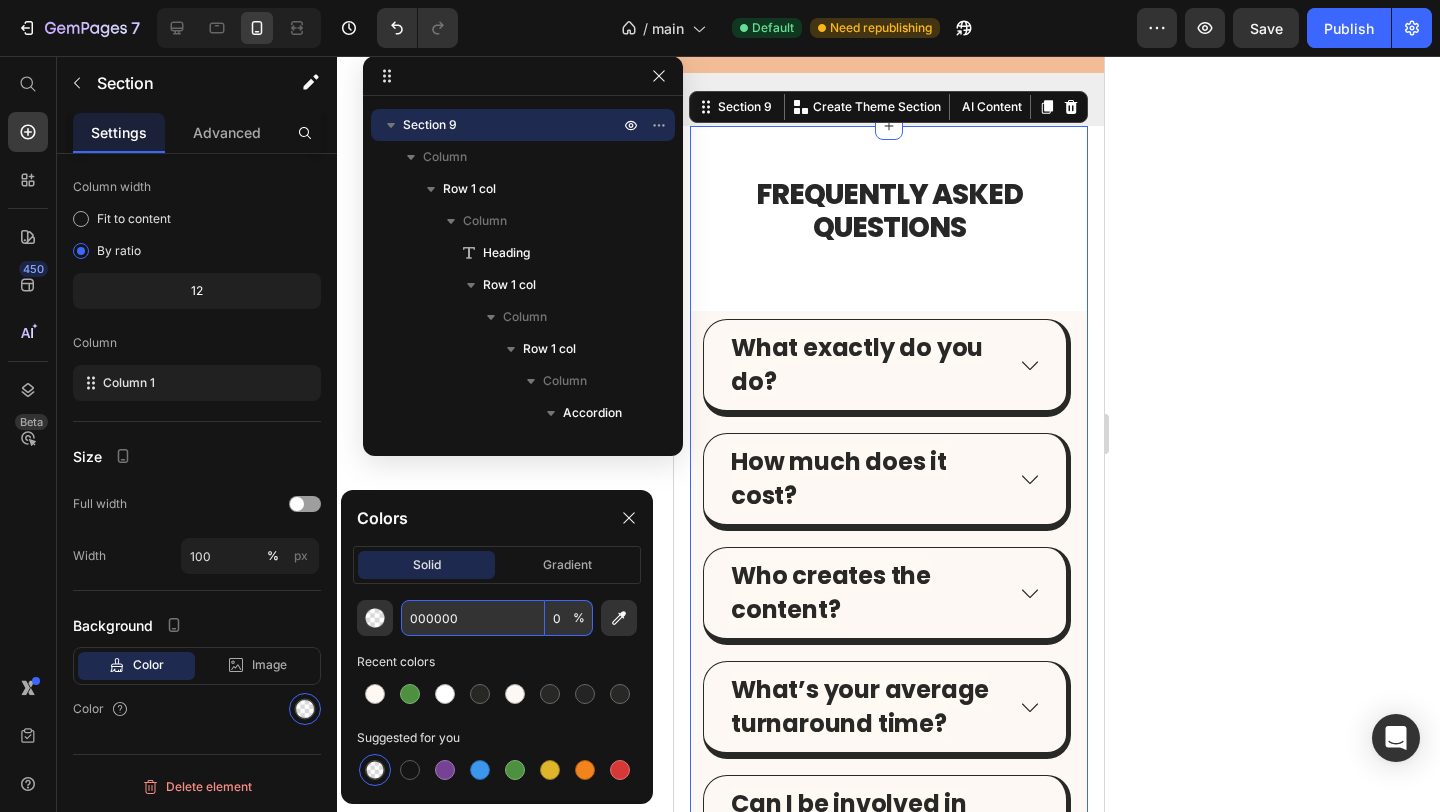 click on "000000" at bounding box center [473, 618] 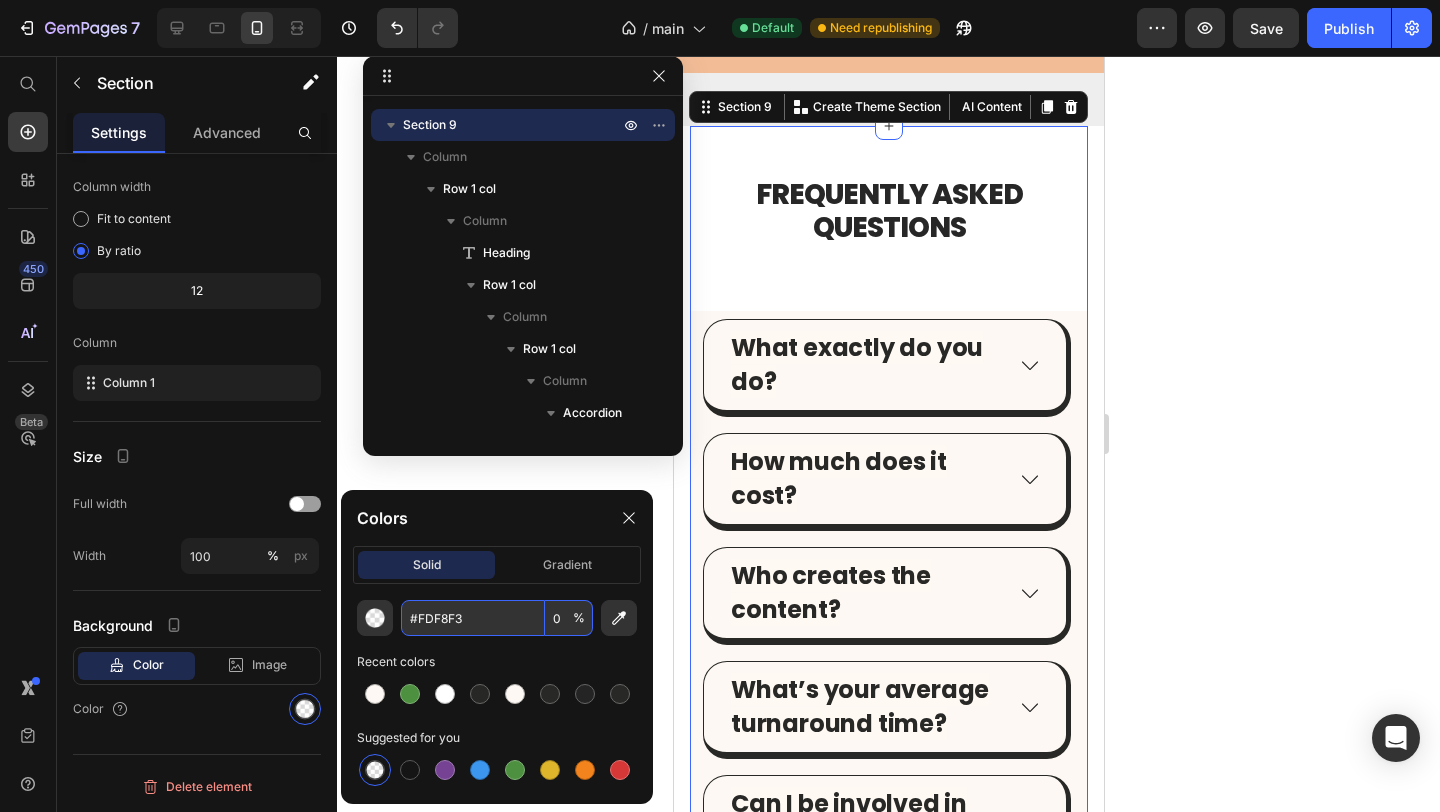 type on "FDF8F3" 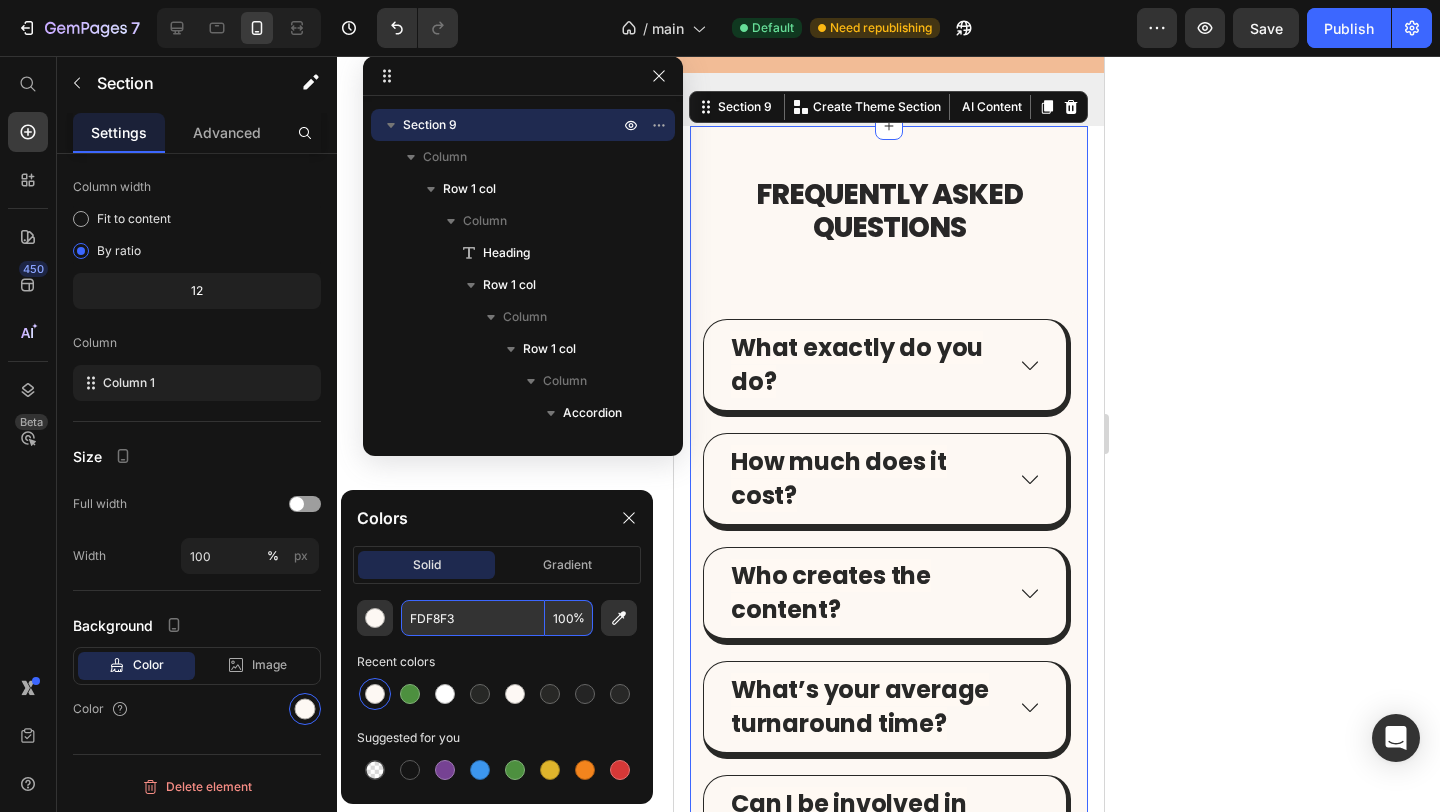 type on "FDF8F3" 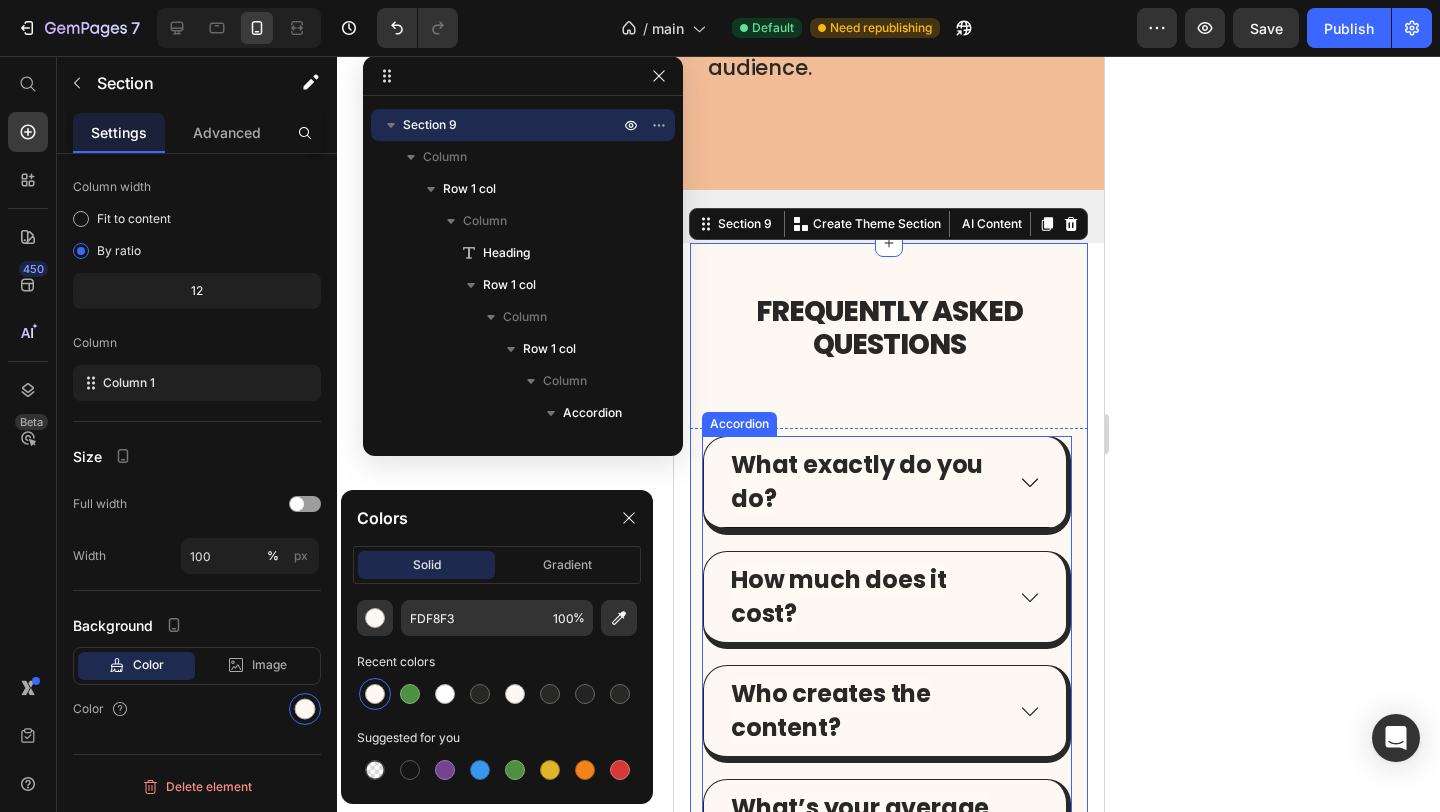 scroll, scrollTop: 8431, scrollLeft: 0, axis: vertical 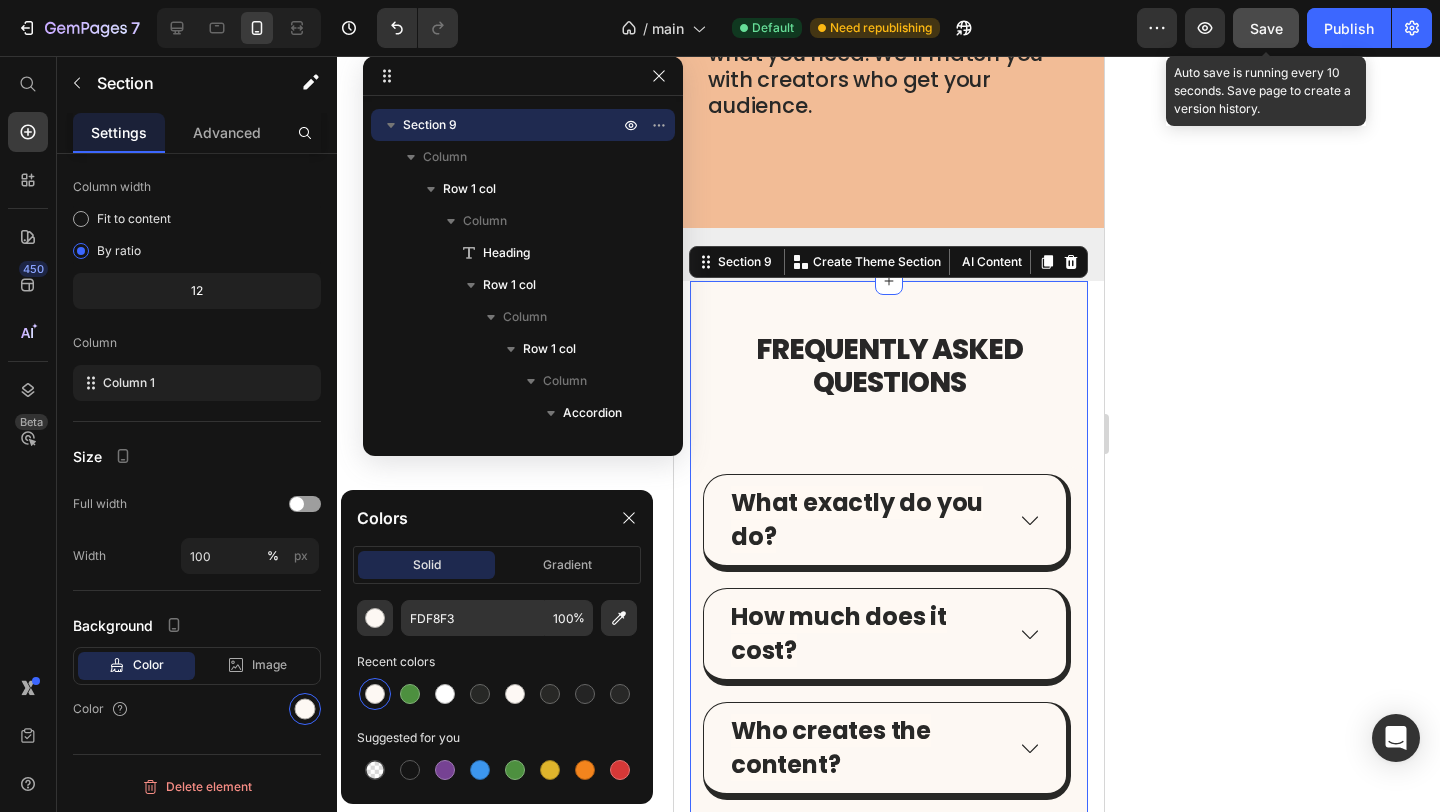 click on "Save" 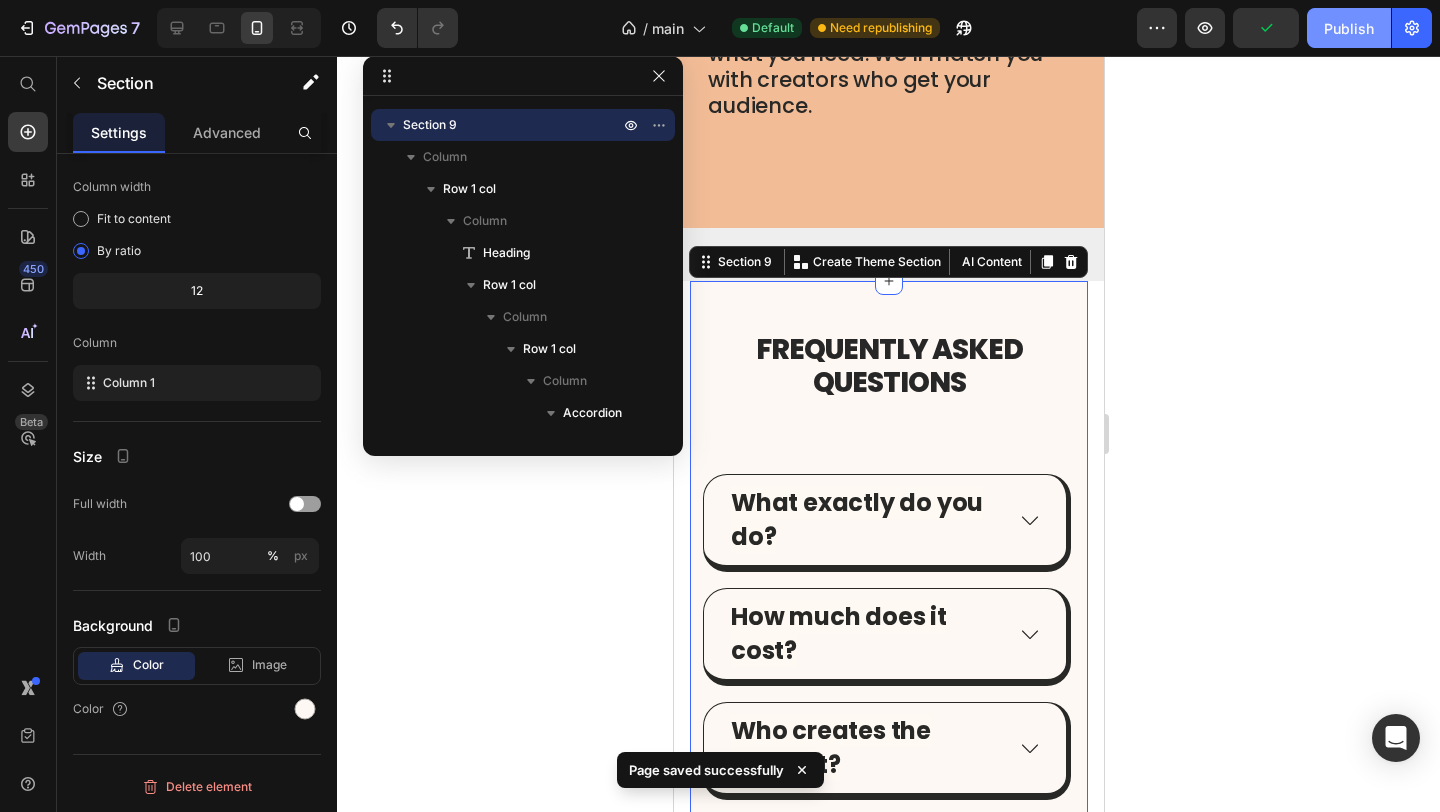 click on "Publish" at bounding box center [1349, 28] 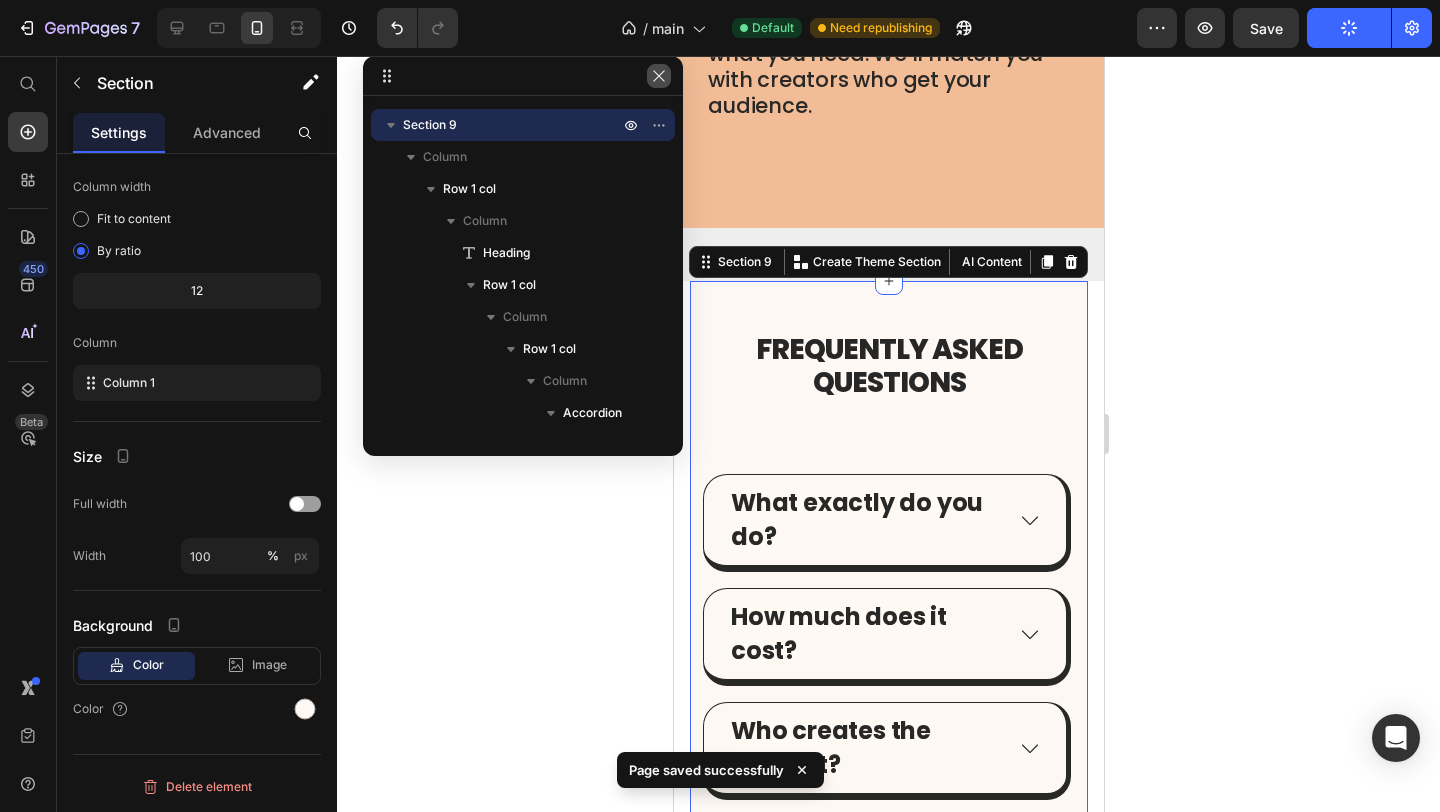 click 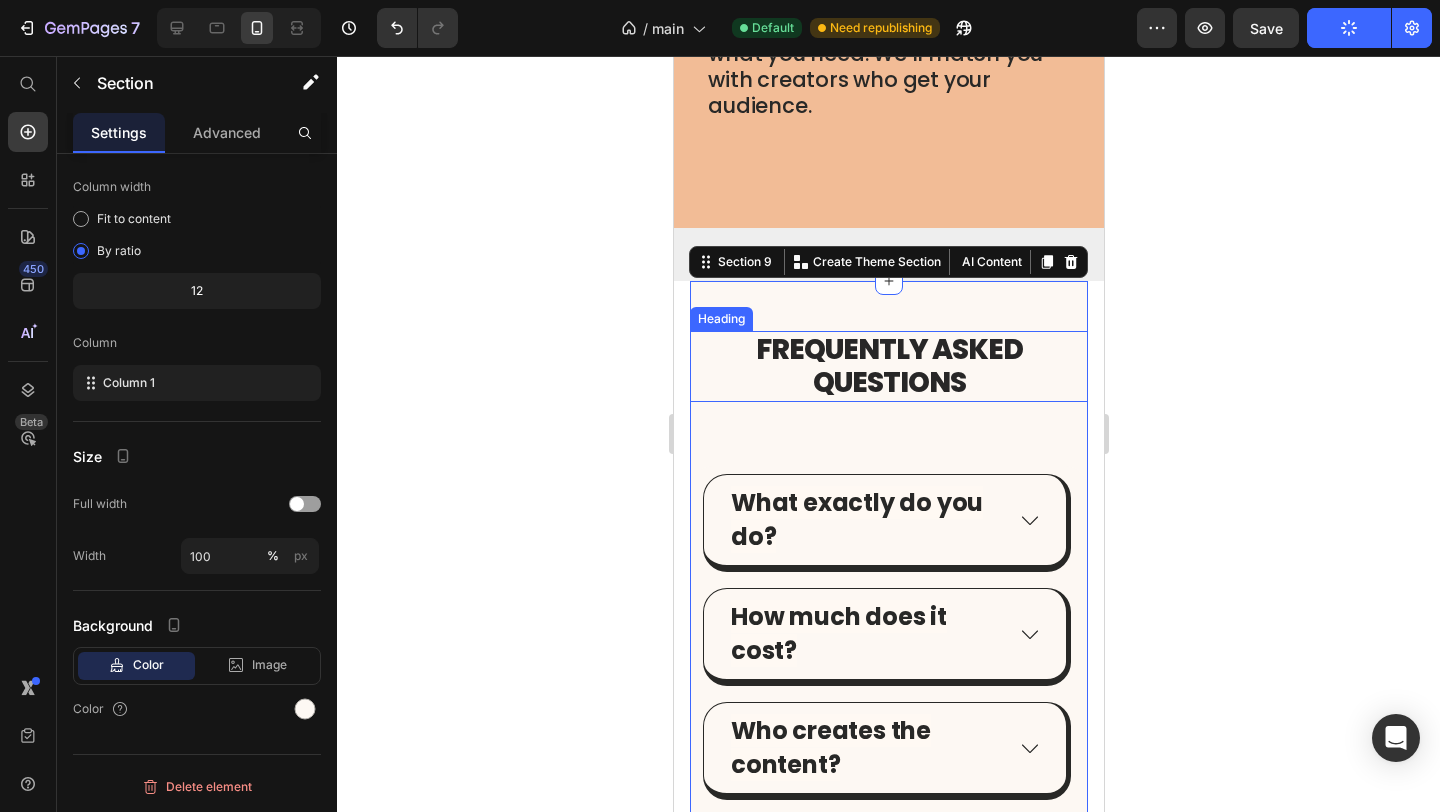 click on "FREQUENTLY ASKED QUESTIONS" at bounding box center (888, 366) 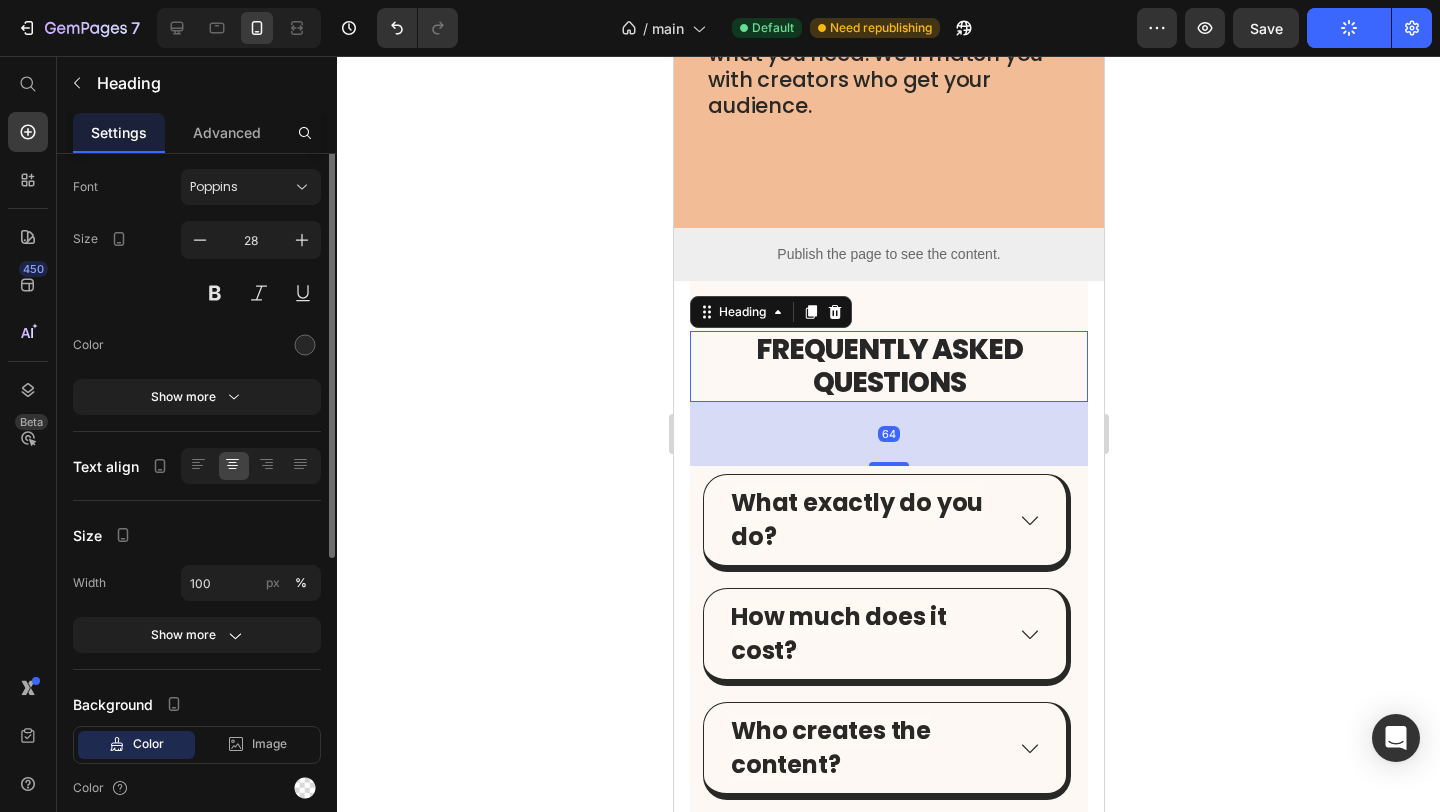 scroll, scrollTop: 0, scrollLeft: 0, axis: both 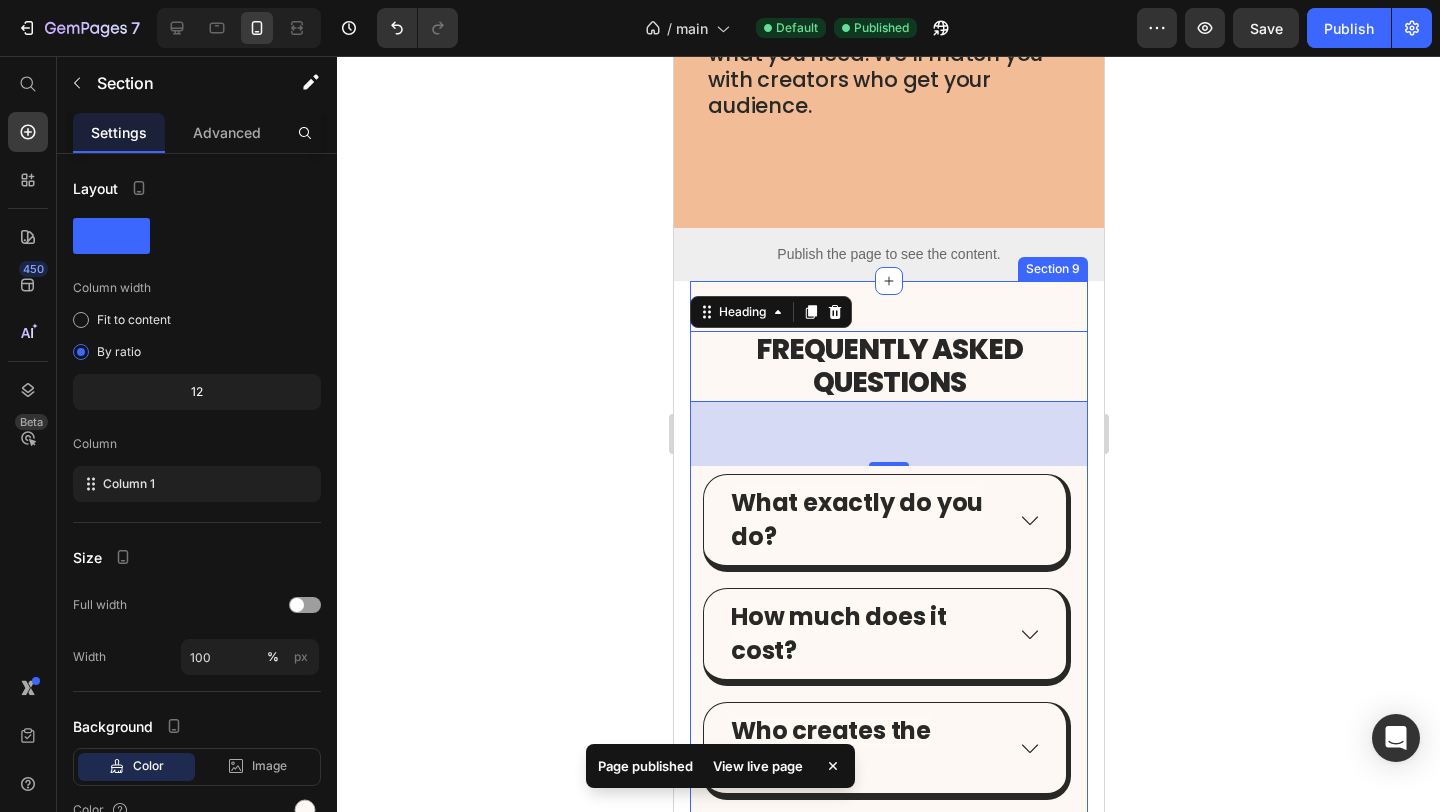 click on "FREQUENTLY ASKED QUESTIONS Heading   64
What exactly do you do?
How much does it cost?
Who creates the content?
What’s your average turnaround time?
Can I be involved in the process?
What if creators don’t send content?
Can you help with paid ads too?
What platforms is the content for?
What if creators don’t send content? Accordion Row Row Row Section 9" at bounding box center (888, 921) 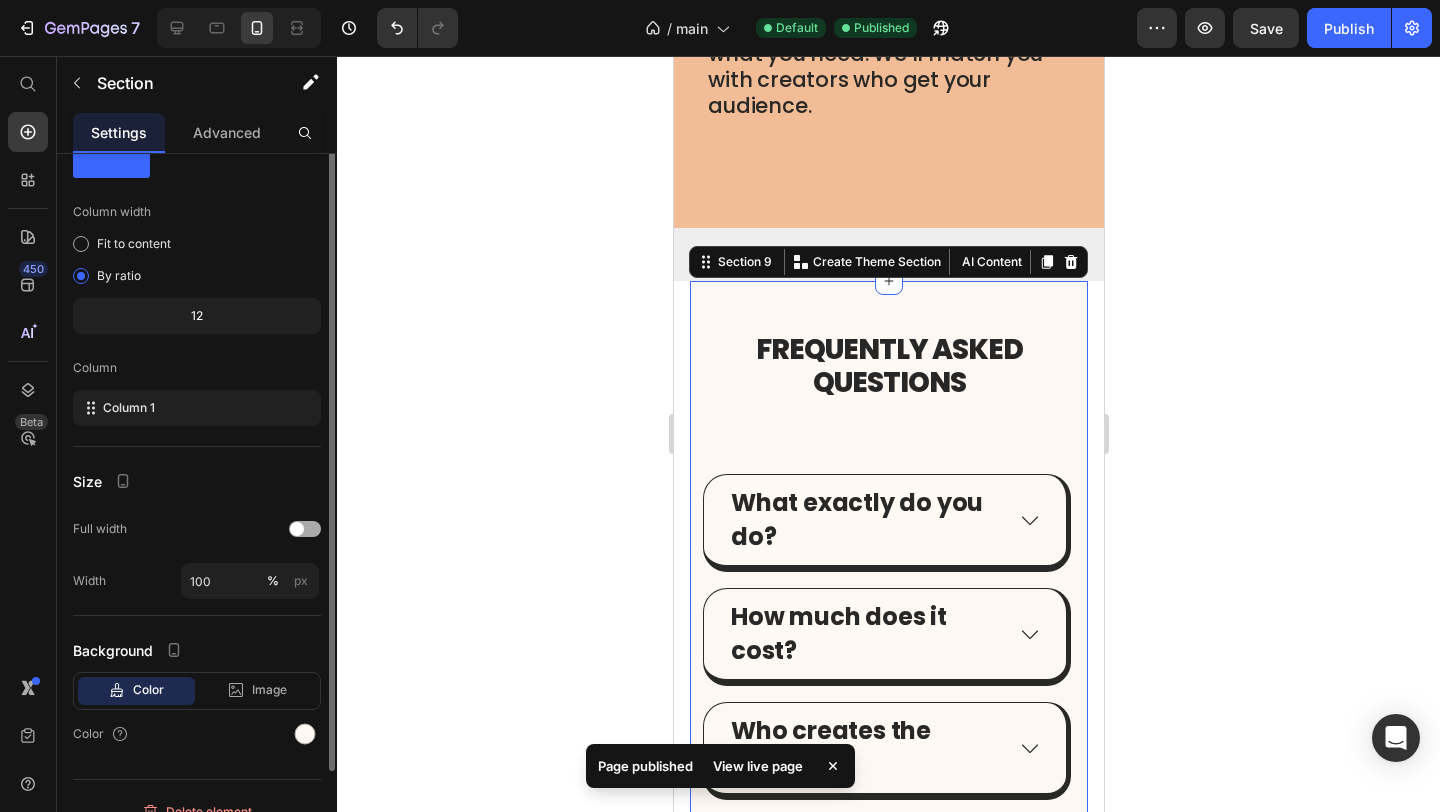 scroll, scrollTop: 94, scrollLeft: 0, axis: vertical 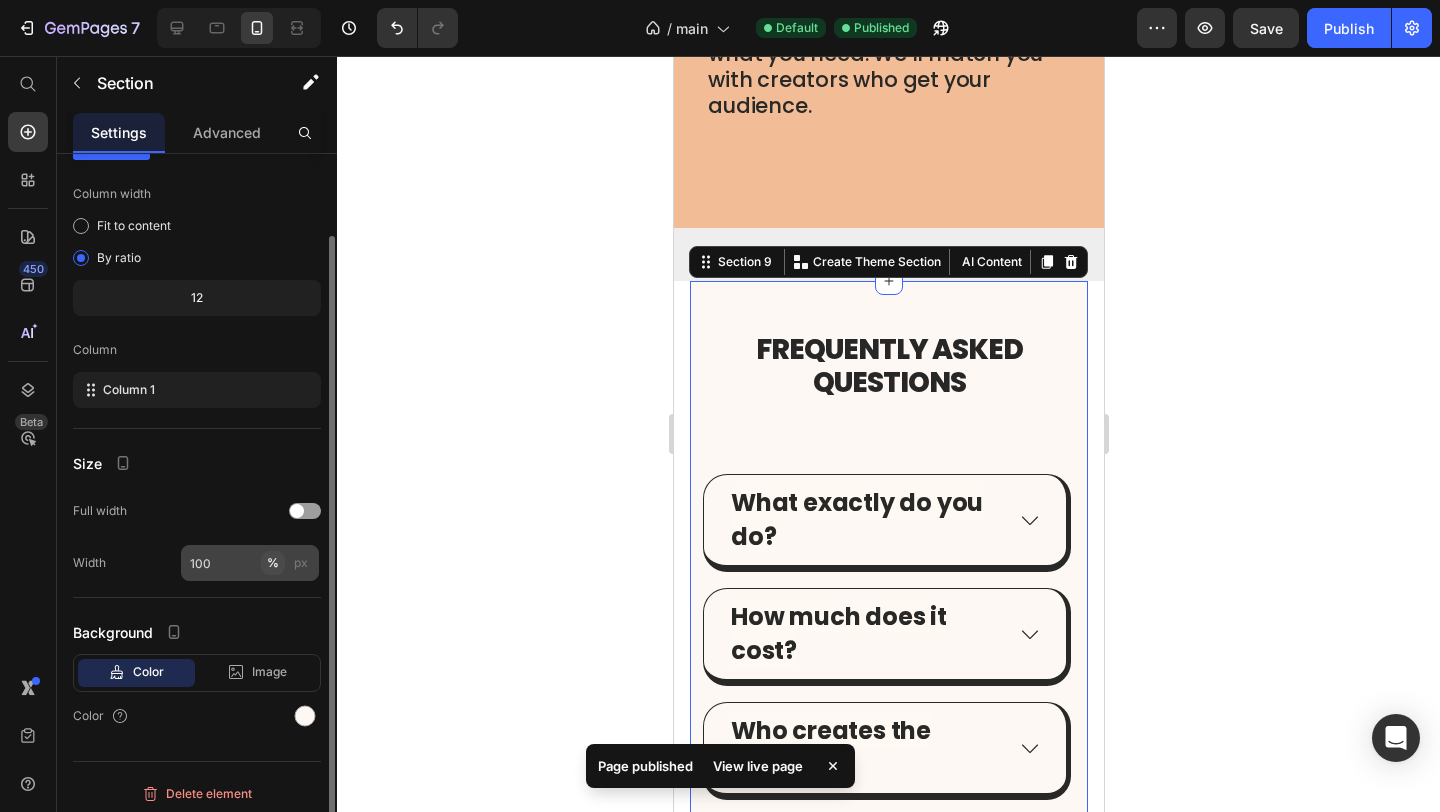 click on "%" at bounding box center [273, 563] 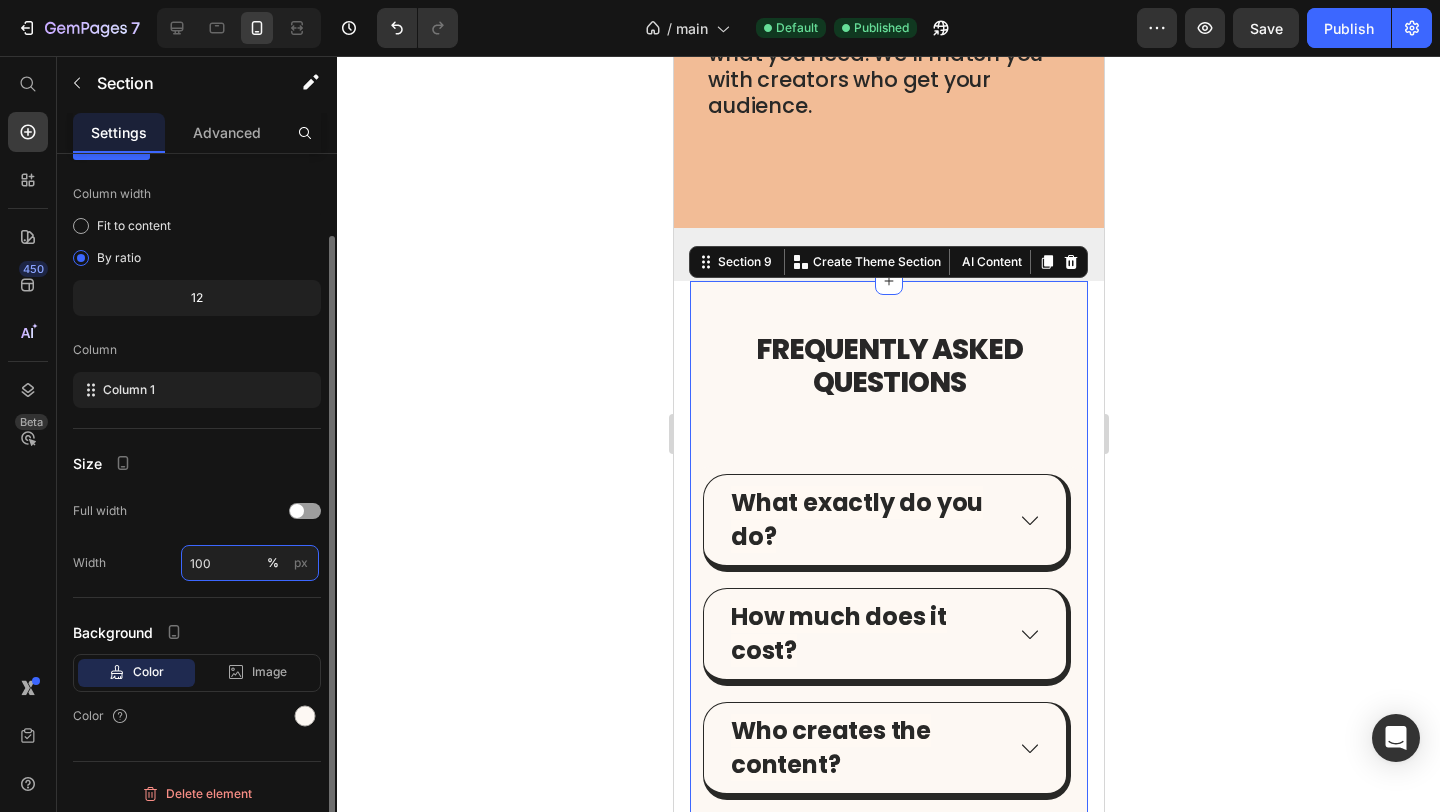 click on "100" at bounding box center [250, 563] 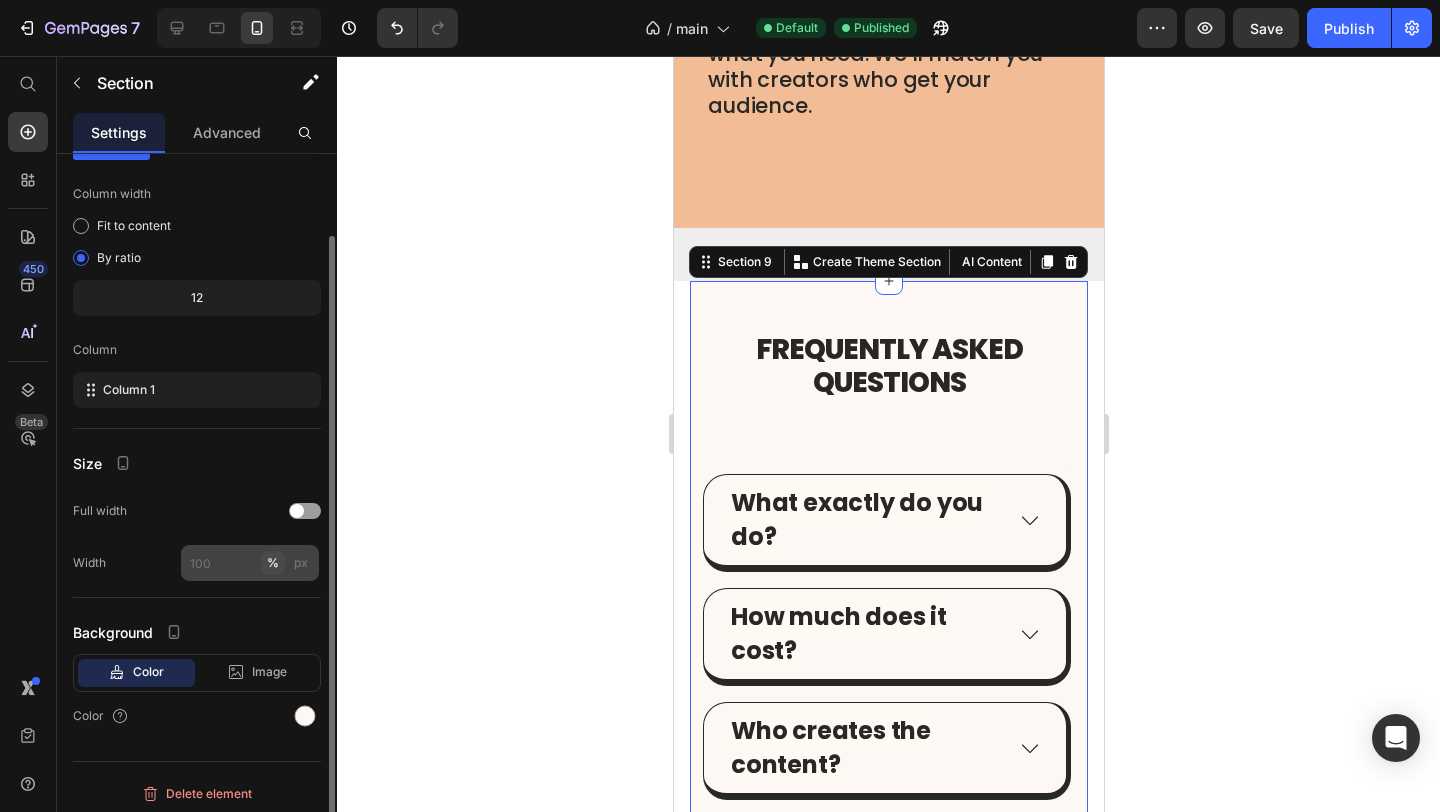 type on "100" 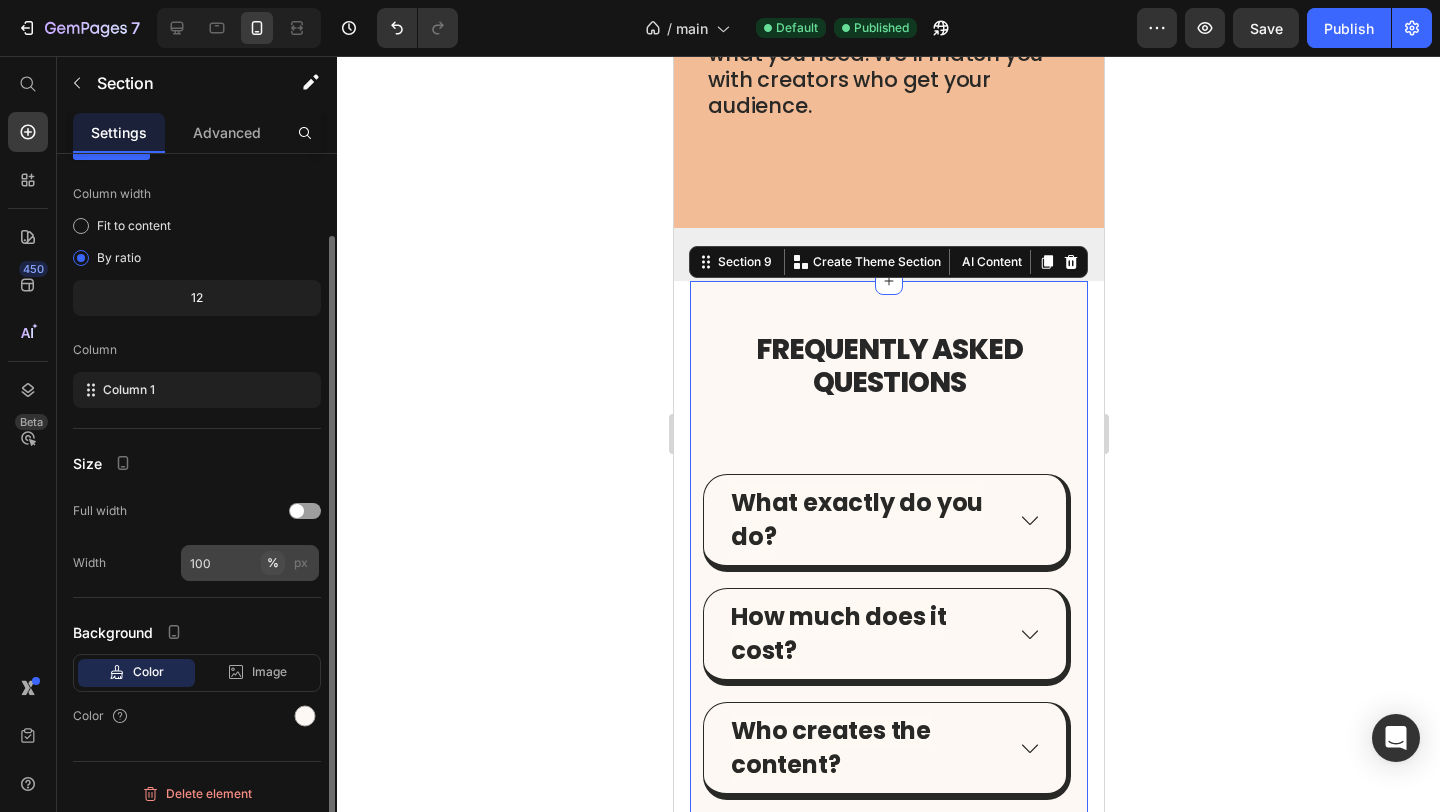 click on "%" at bounding box center [273, 563] 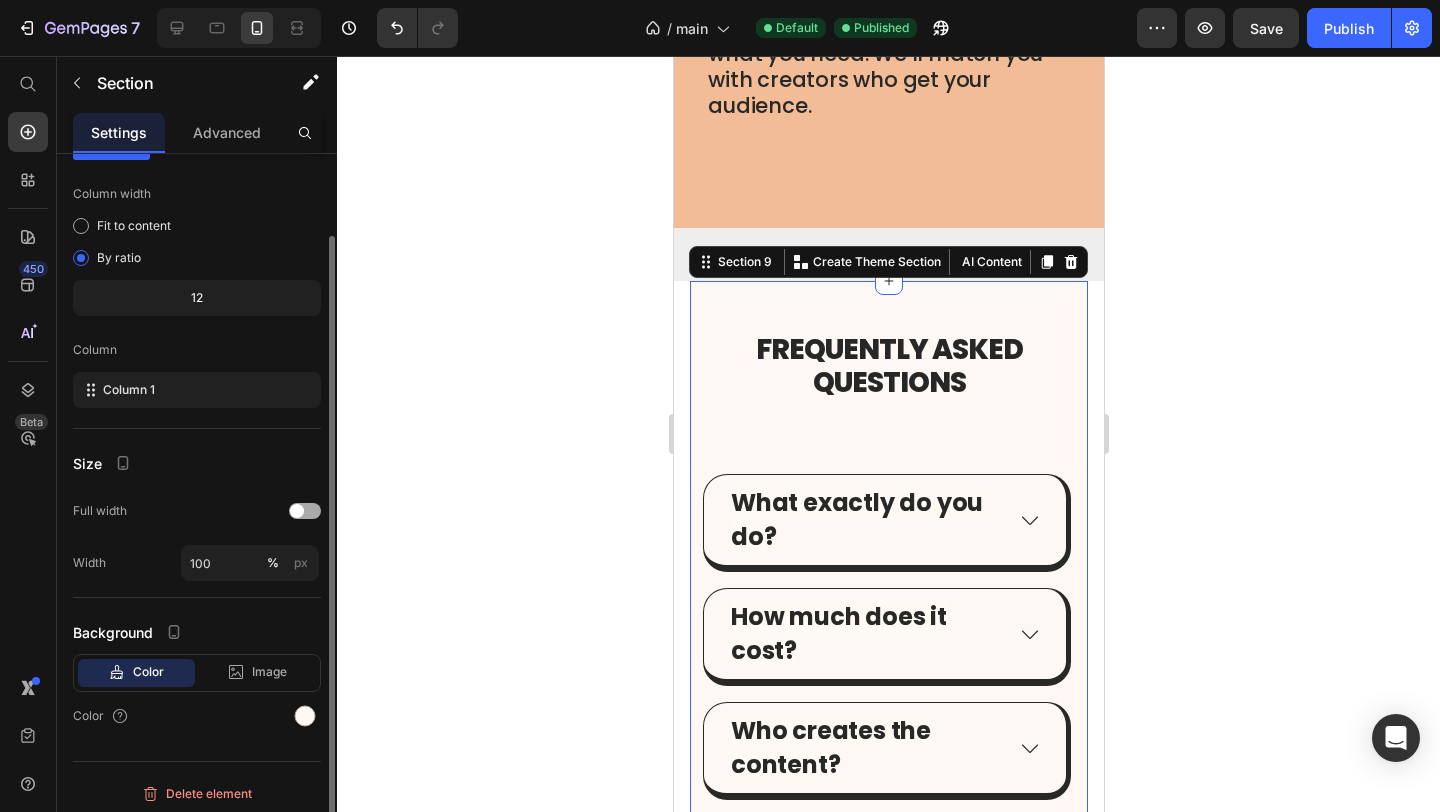 click at bounding box center (297, 511) 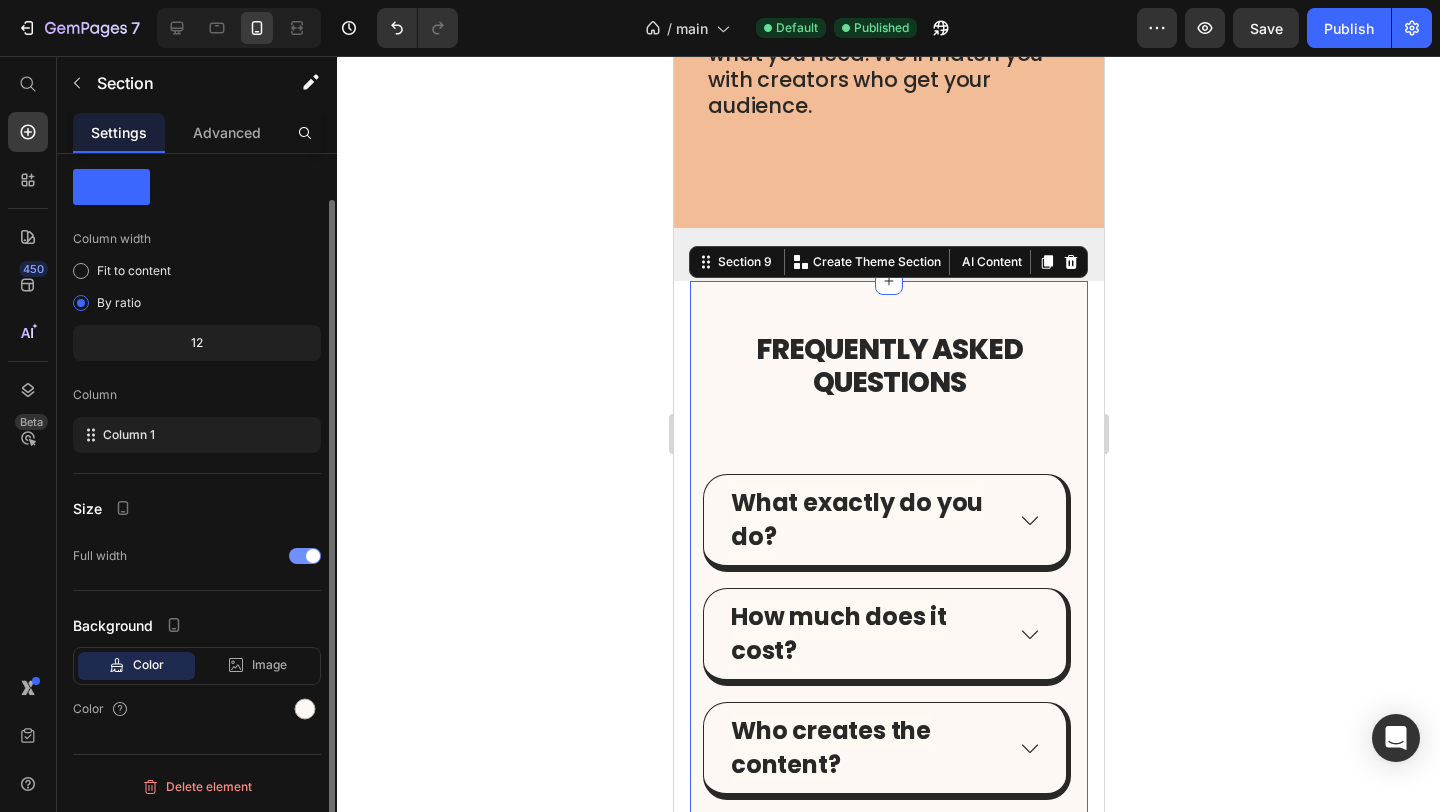 scroll, scrollTop: 49, scrollLeft: 0, axis: vertical 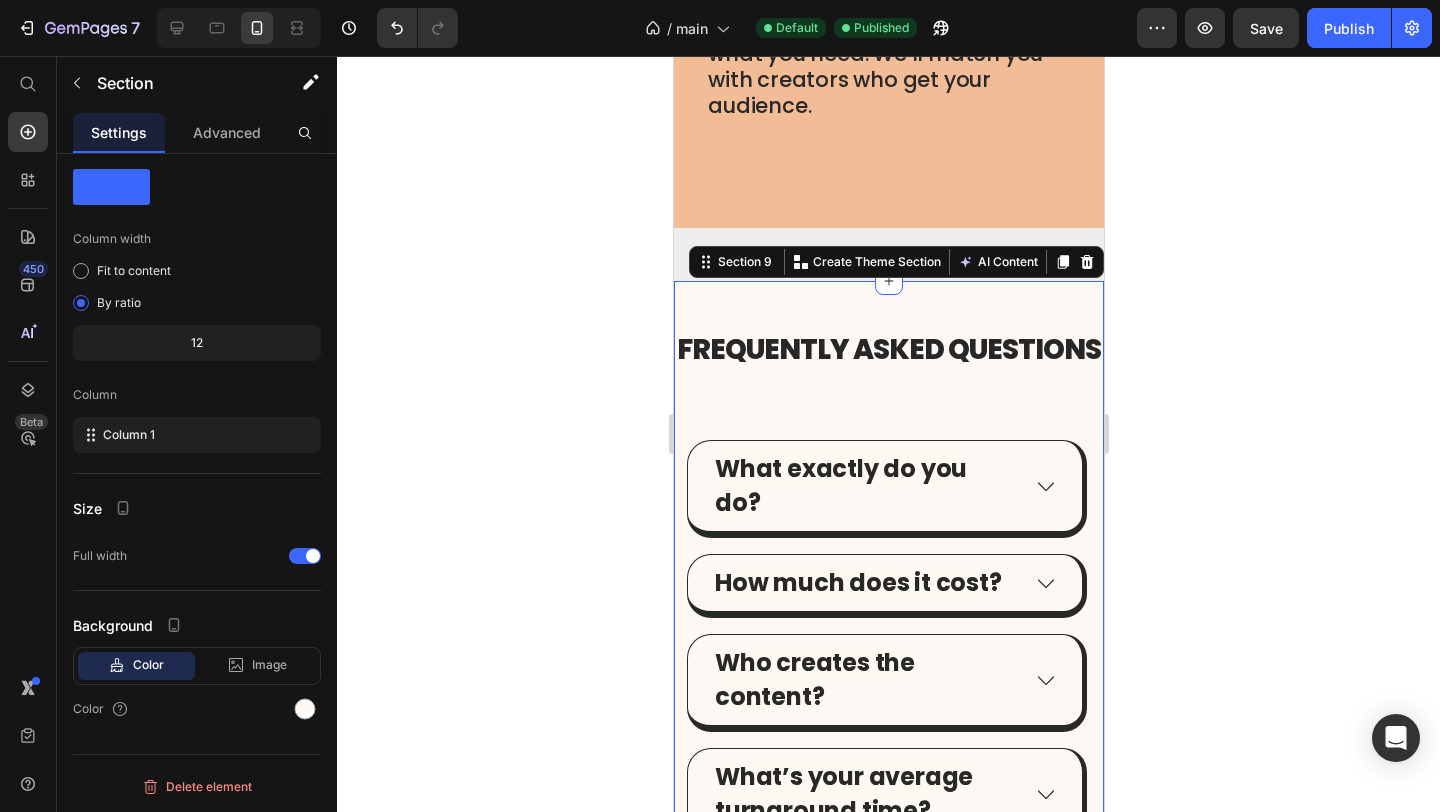 click on "FREQUENTLY ASKED QUESTIONS Heading
What exactly do you do?
How much does it cost?
Who creates the content?
What’s your average turnaround time?
Can I be involved in the process?
What if creators don’t send content?
Can you help with paid ads too?
What platforms is the content for?
What if creators don’t send content? Accordion Row Row Row Section 9   You can create reusable sections Create Theme Section AI Content Write with GemAI What would you like to describe here? Tone and Voice Persuasive Product Show more Generate" at bounding box center (888, 888) 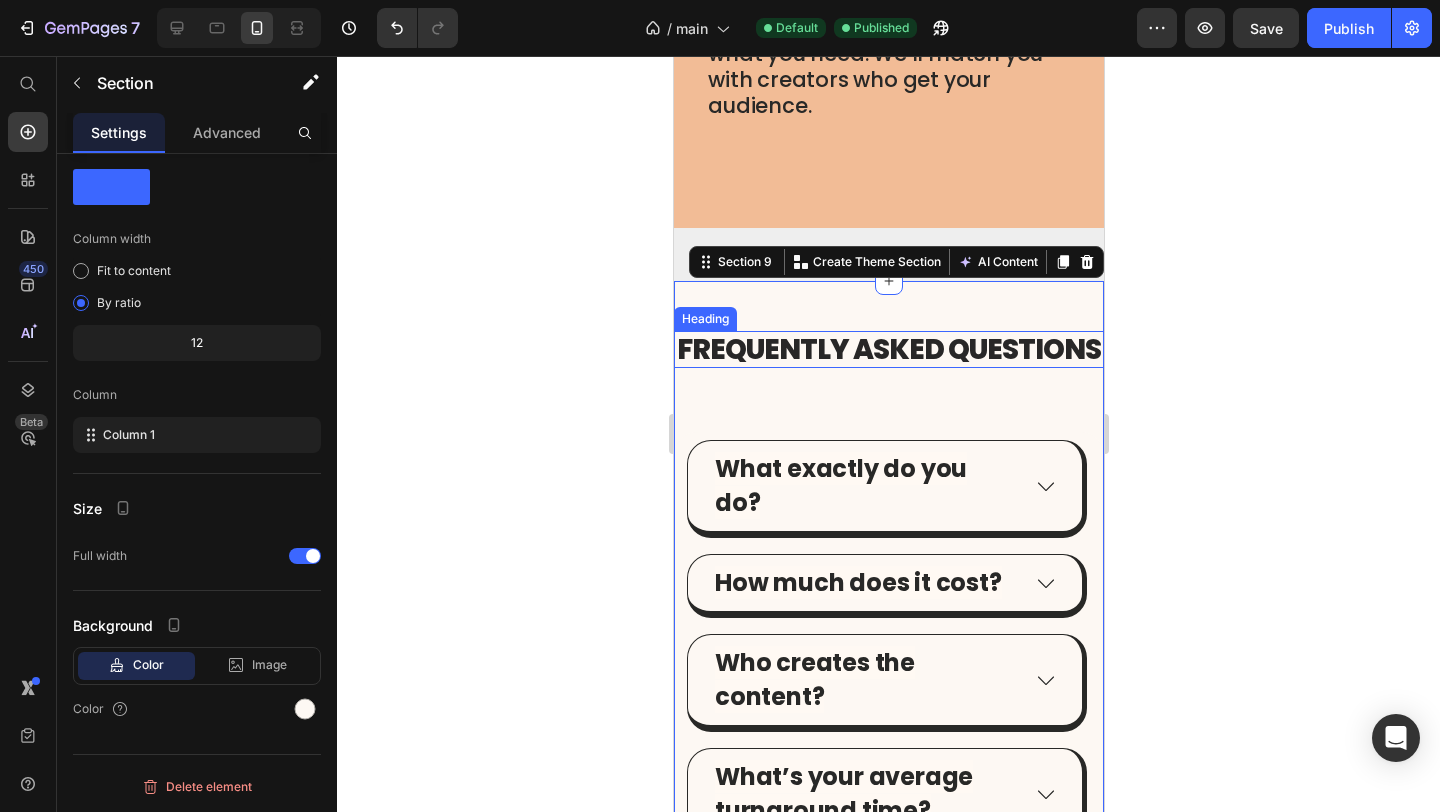 click on "FREQUENTLY ASKED QUESTIONS" at bounding box center (888, 350) 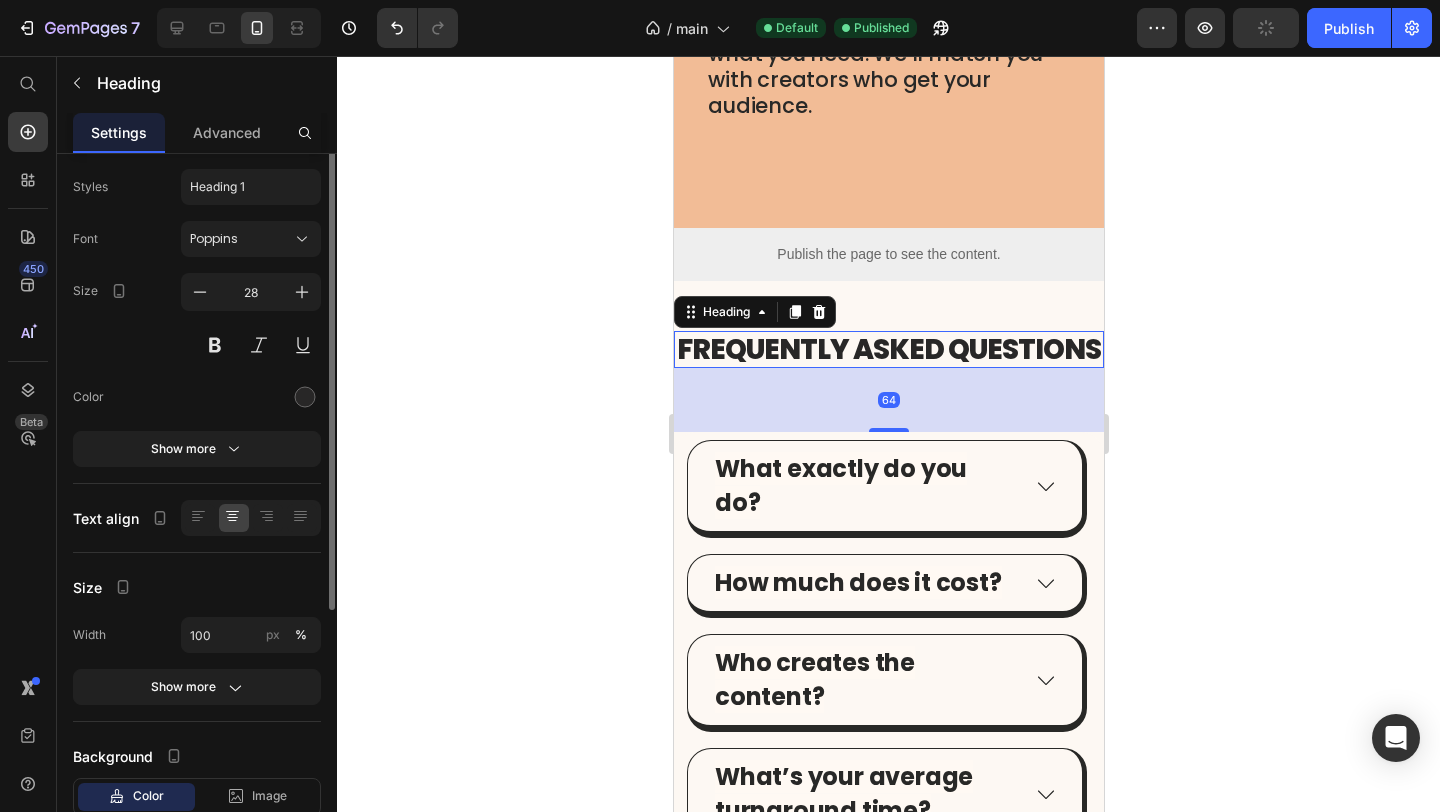 scroll, scrollTop: 0, scrollLeft: 0, axis: both 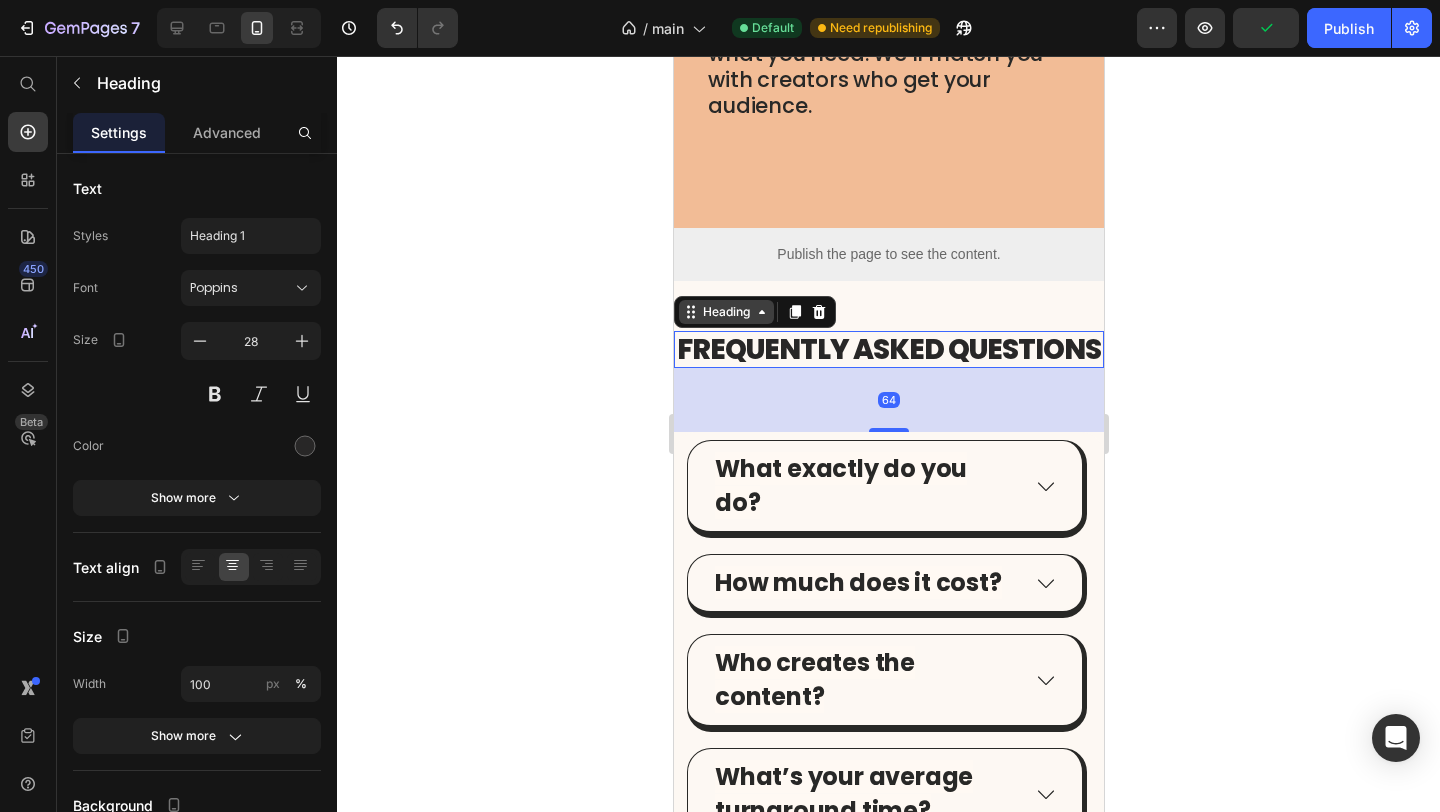 click on "Heading" at bounding box center [725, 312] 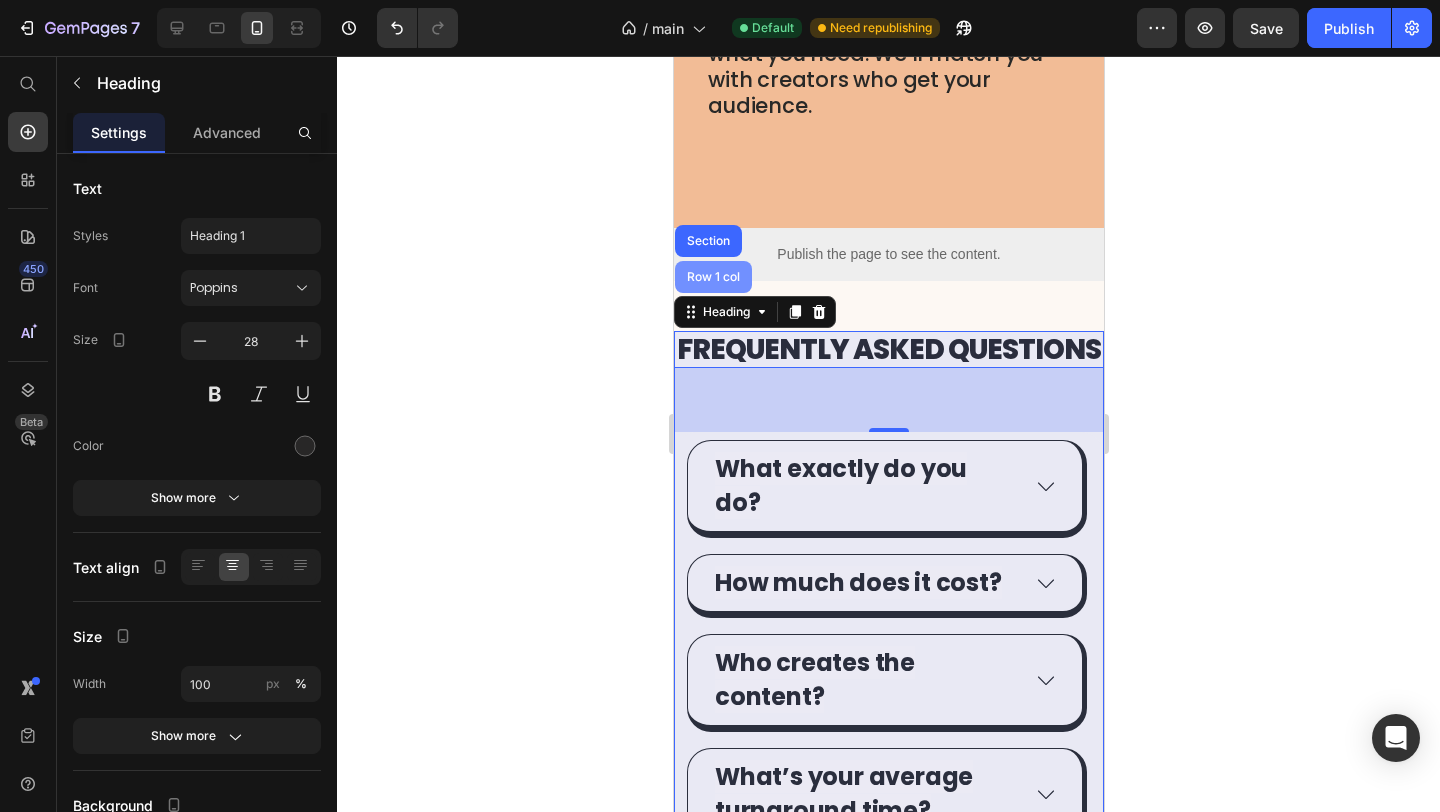 click on "Row 1 col" at bounding box center [712, 277] 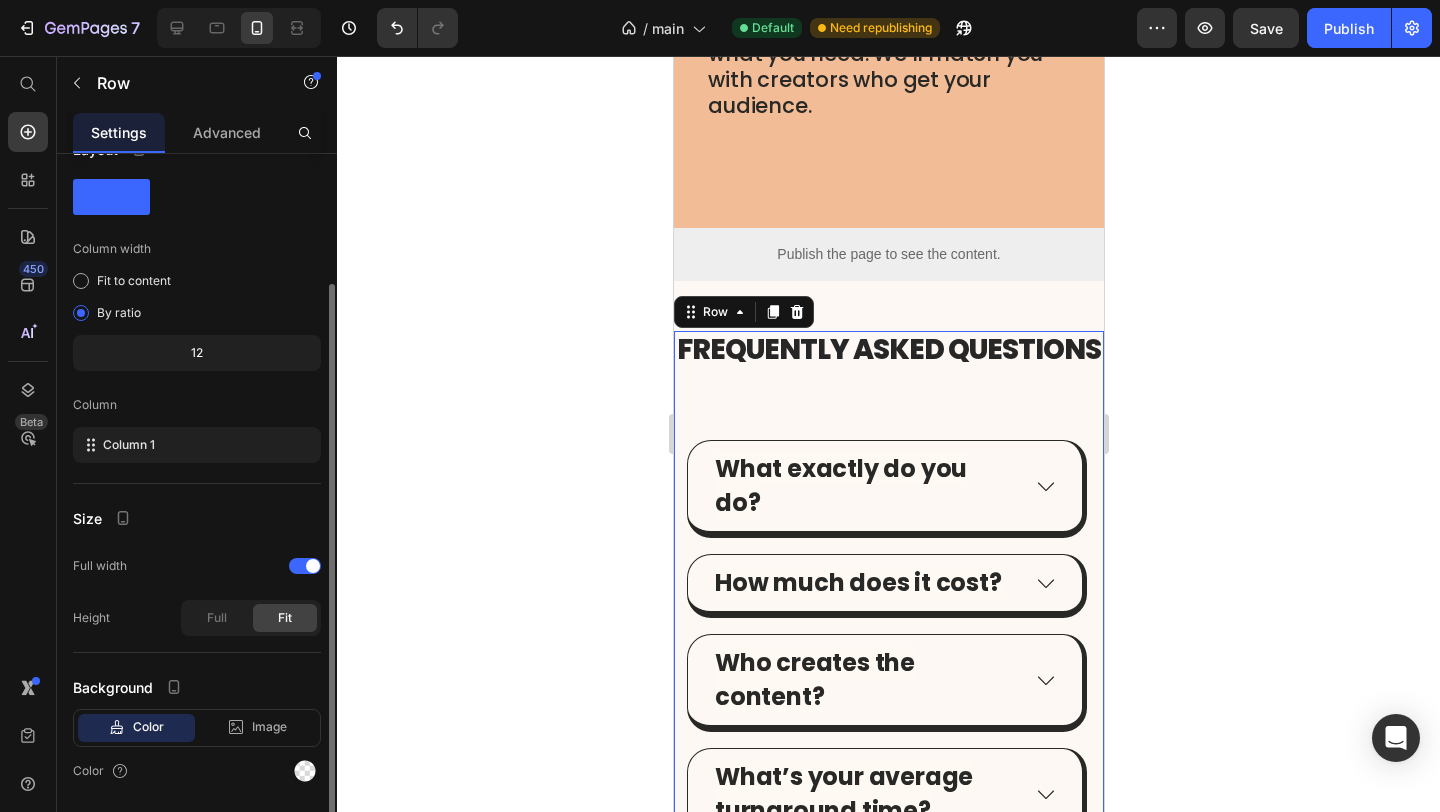 scroll, scrollTop: 101, scrollLeft: 0, axis: vertical 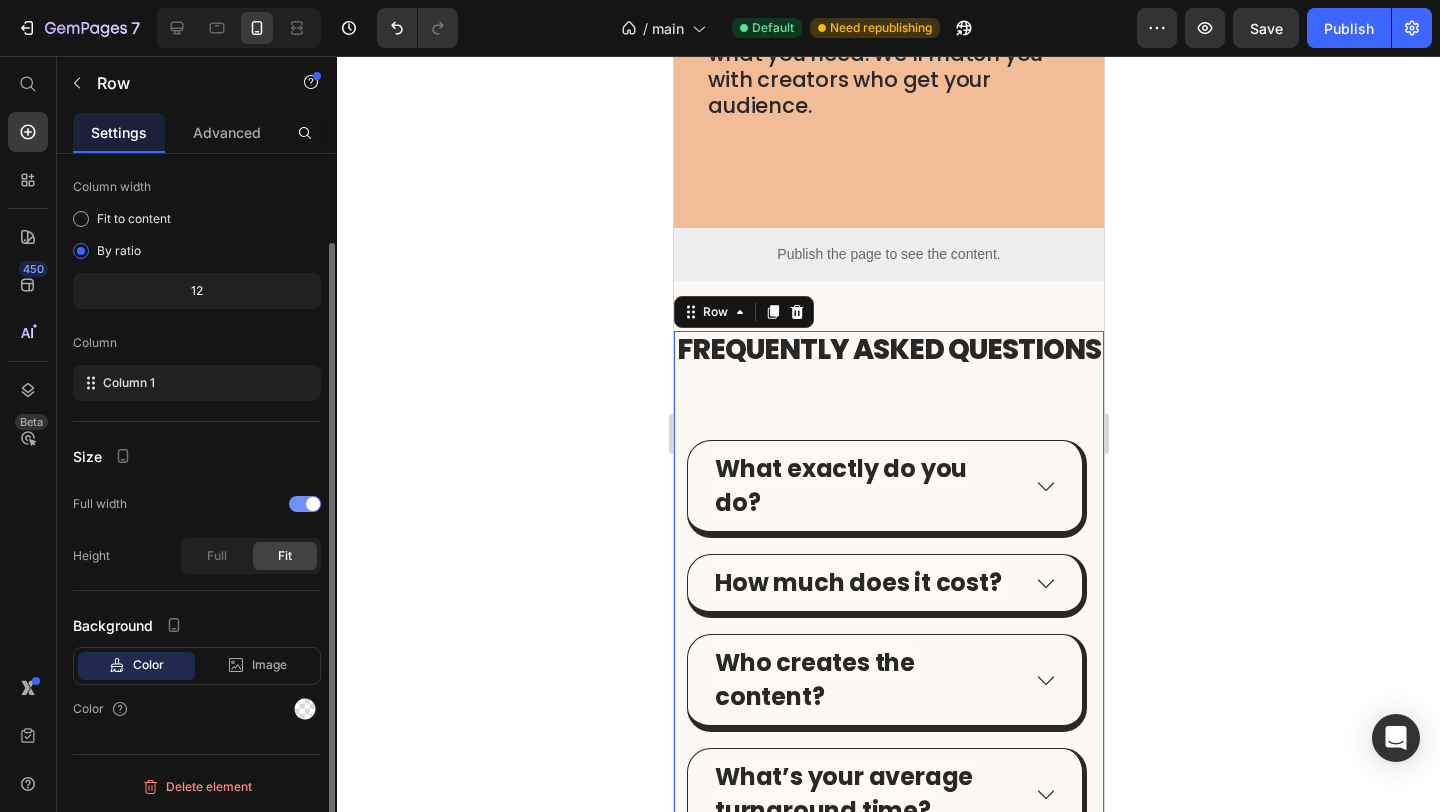 click at bounding box center (305, 504) 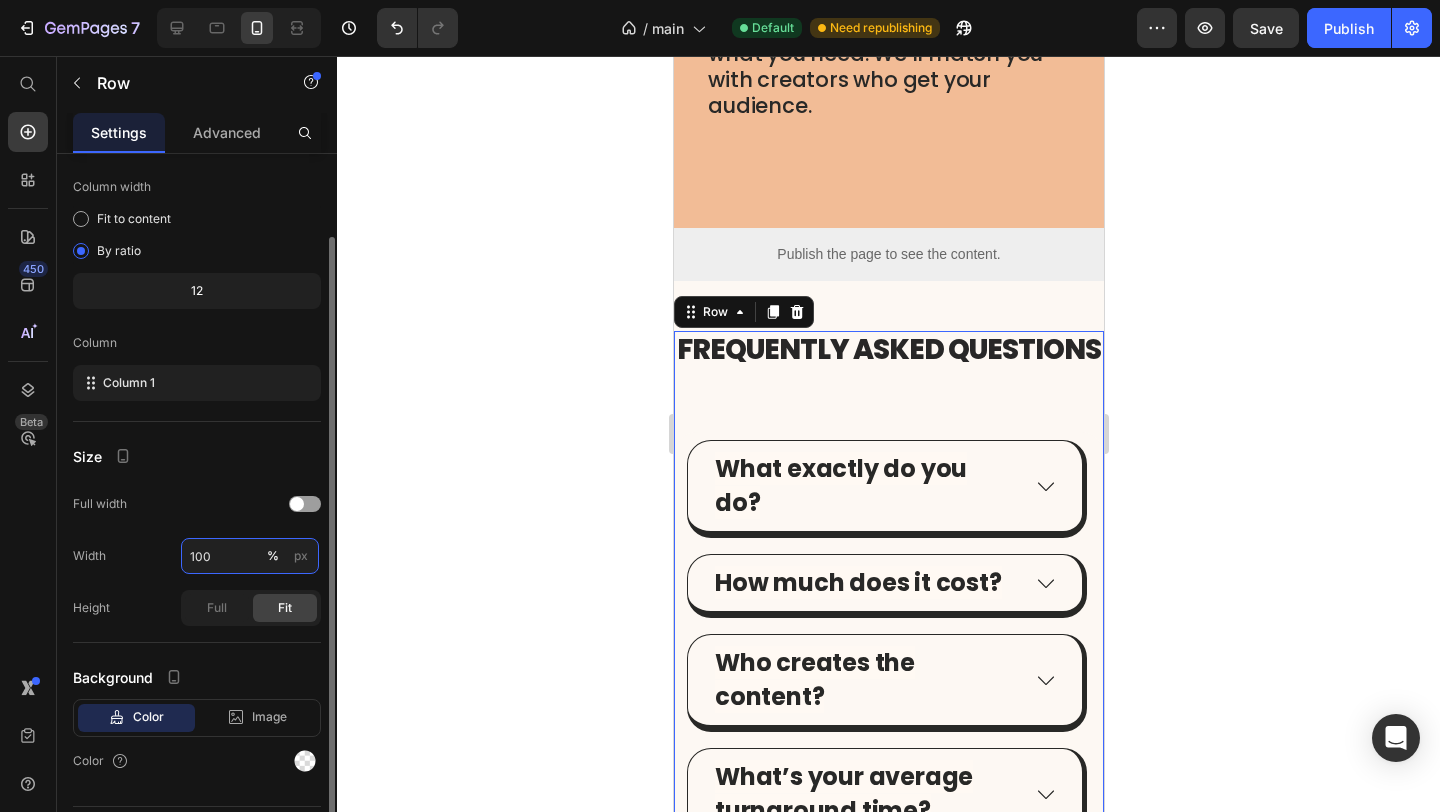 click on "100" at bounding box center [250, 556] 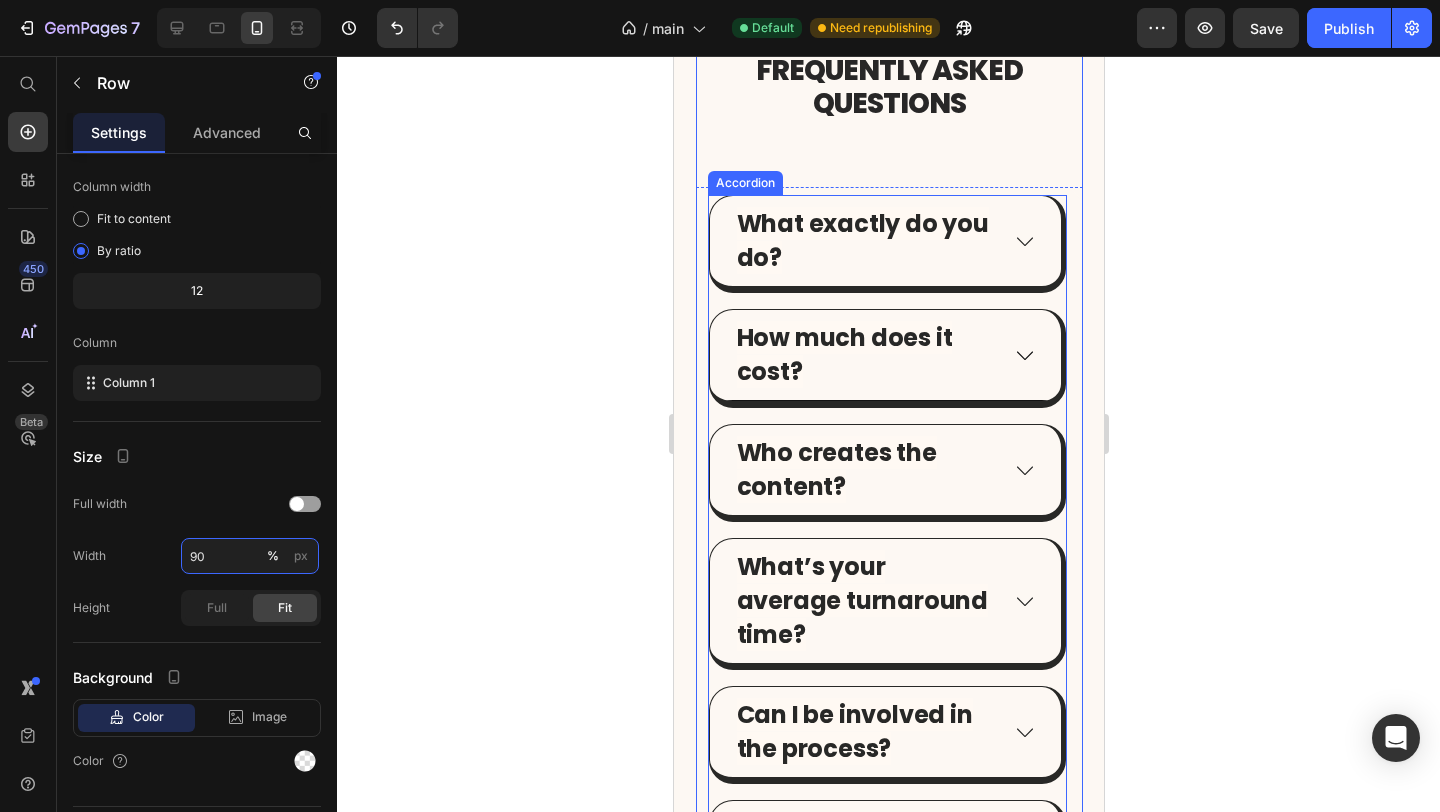 scroll, scrollTop: 8711, scrollLeft: 0, axis: vertical 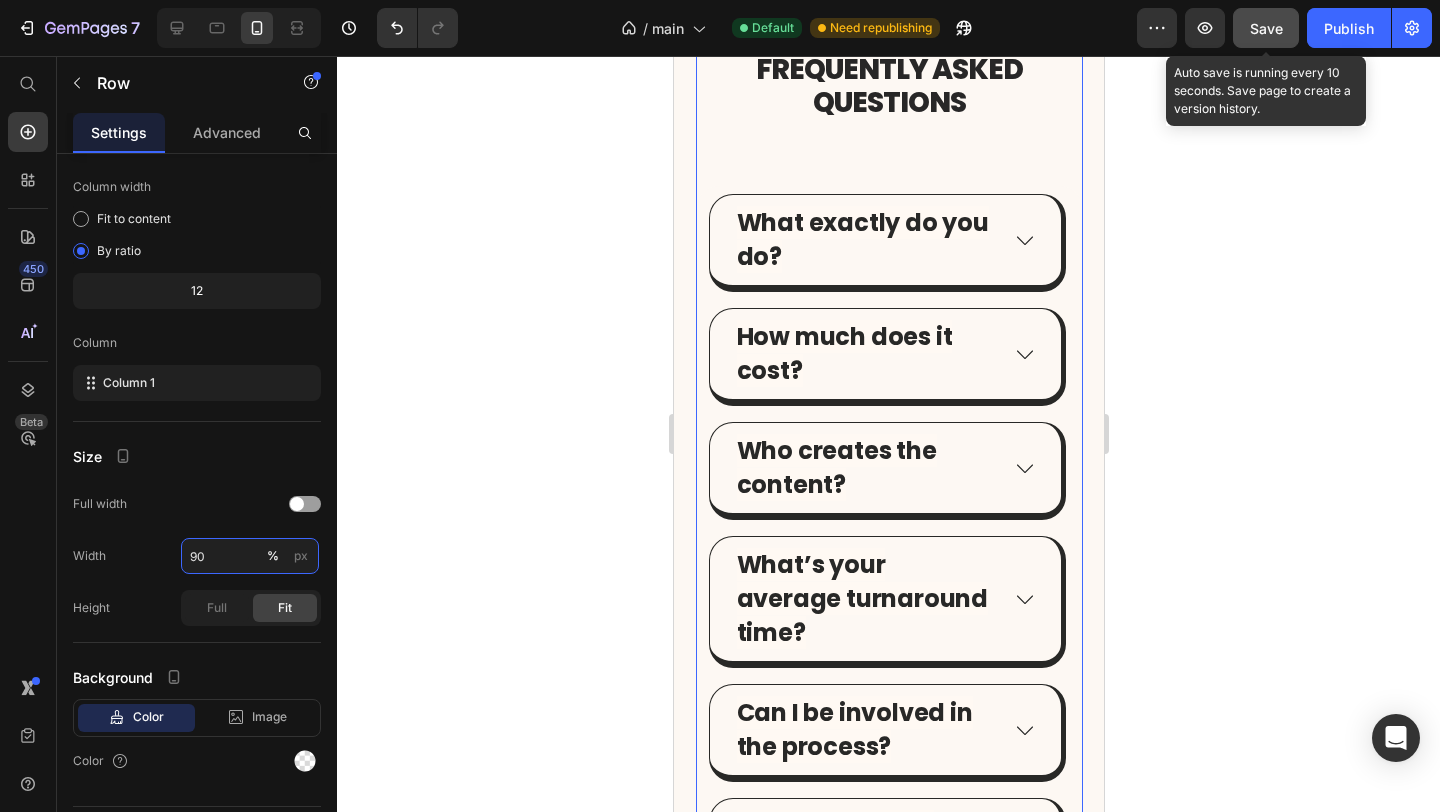 type on "90" 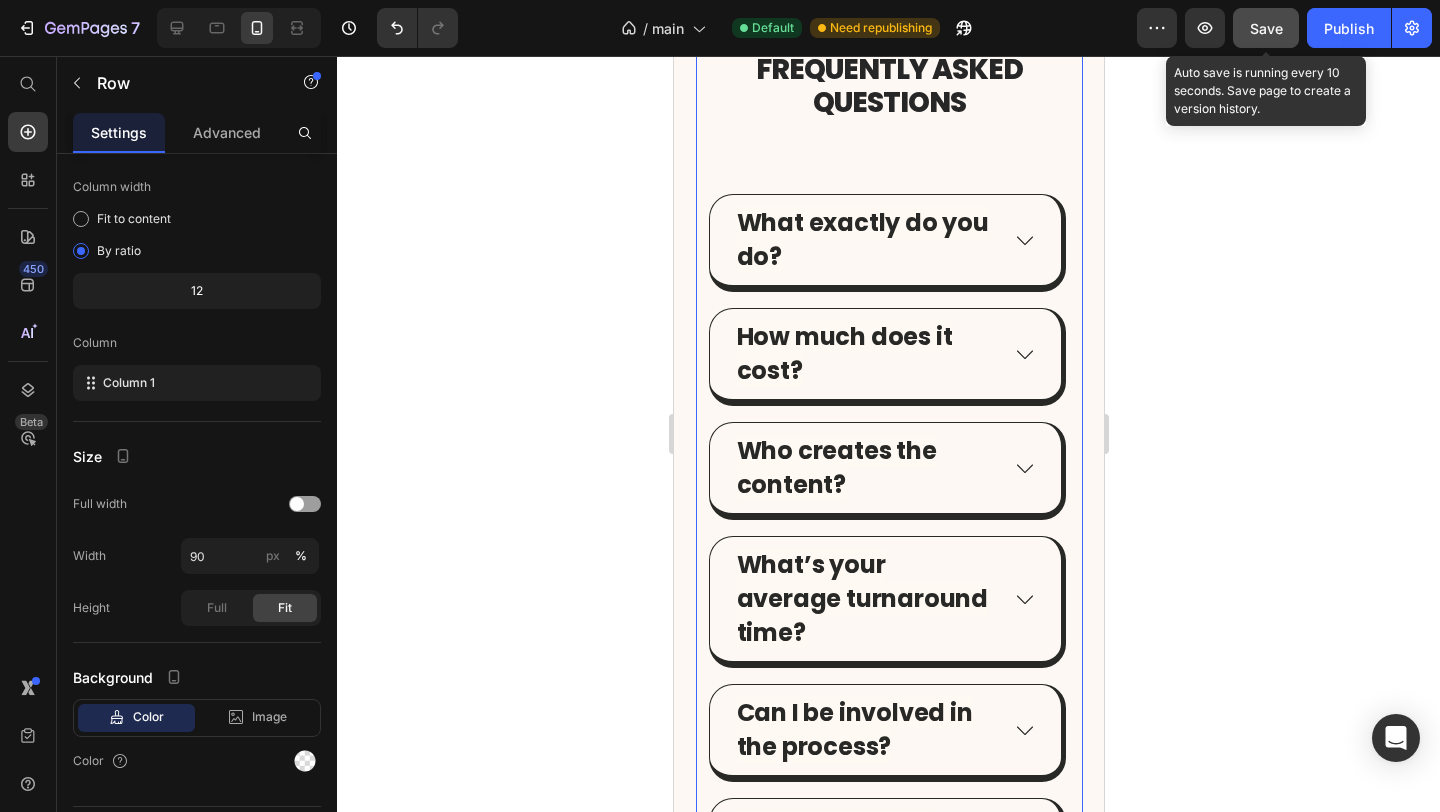 click on "Save" 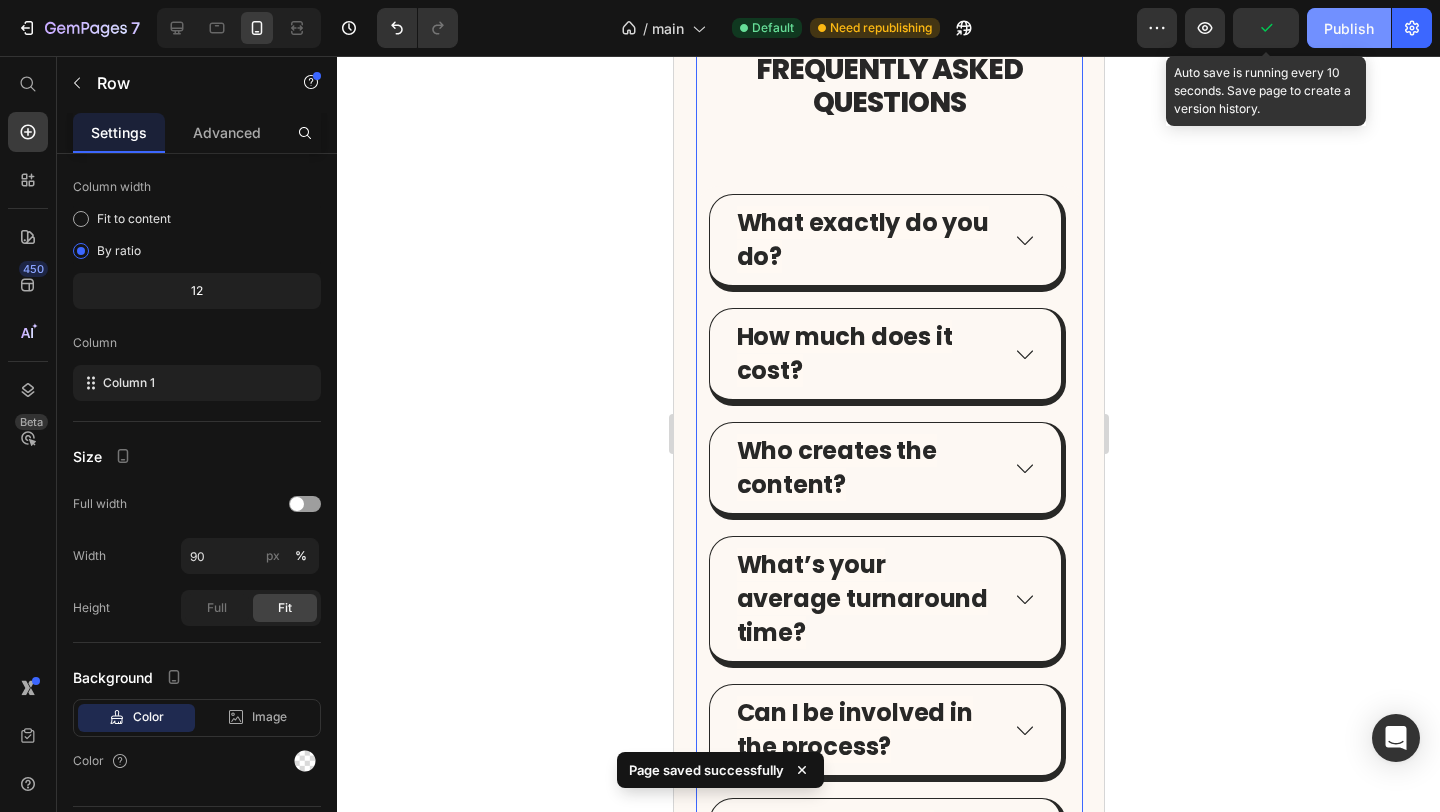 click on "Publish" at bounding box center (1349, 28) 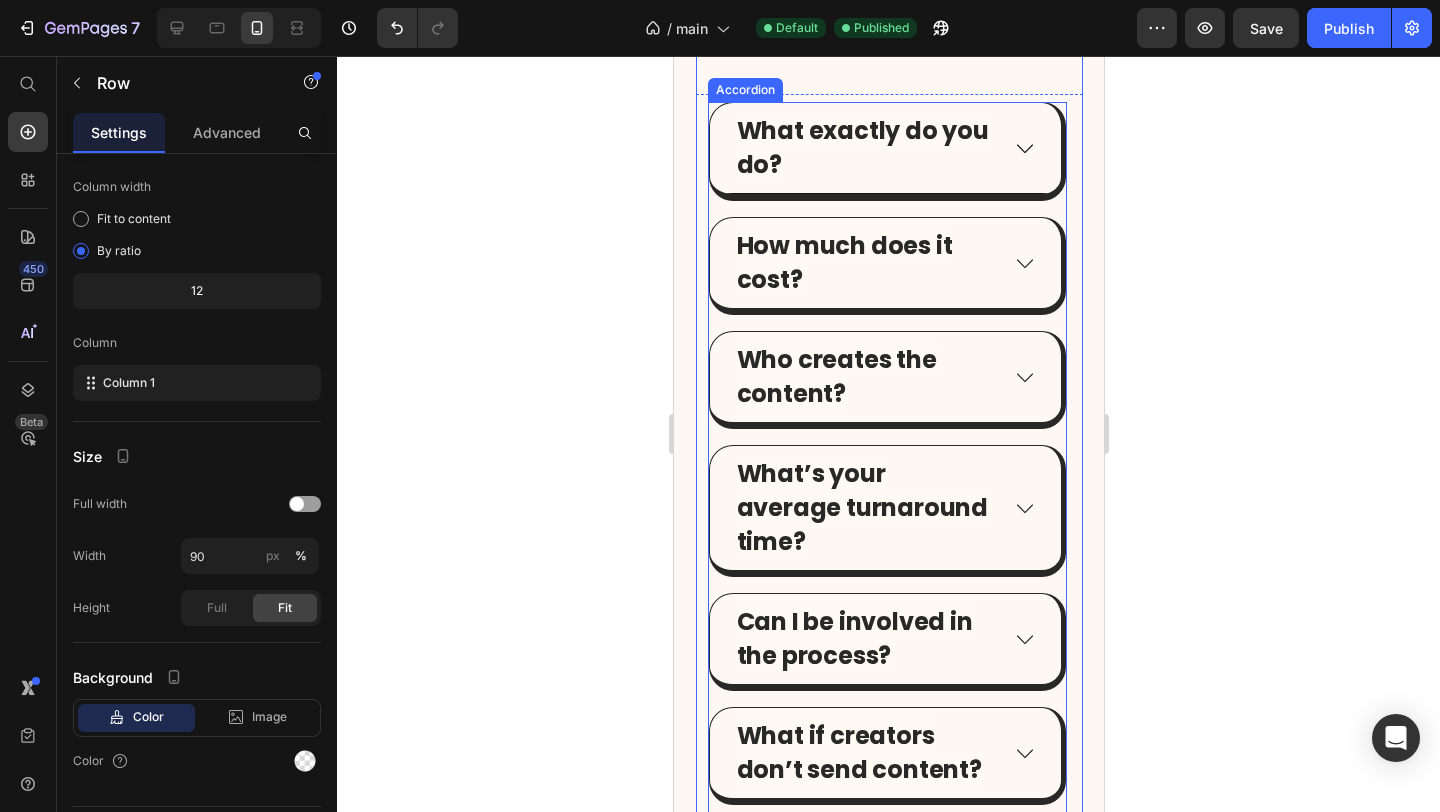 scroll, scrollTop: 8038, scrollLeft: 0, axis: vertical 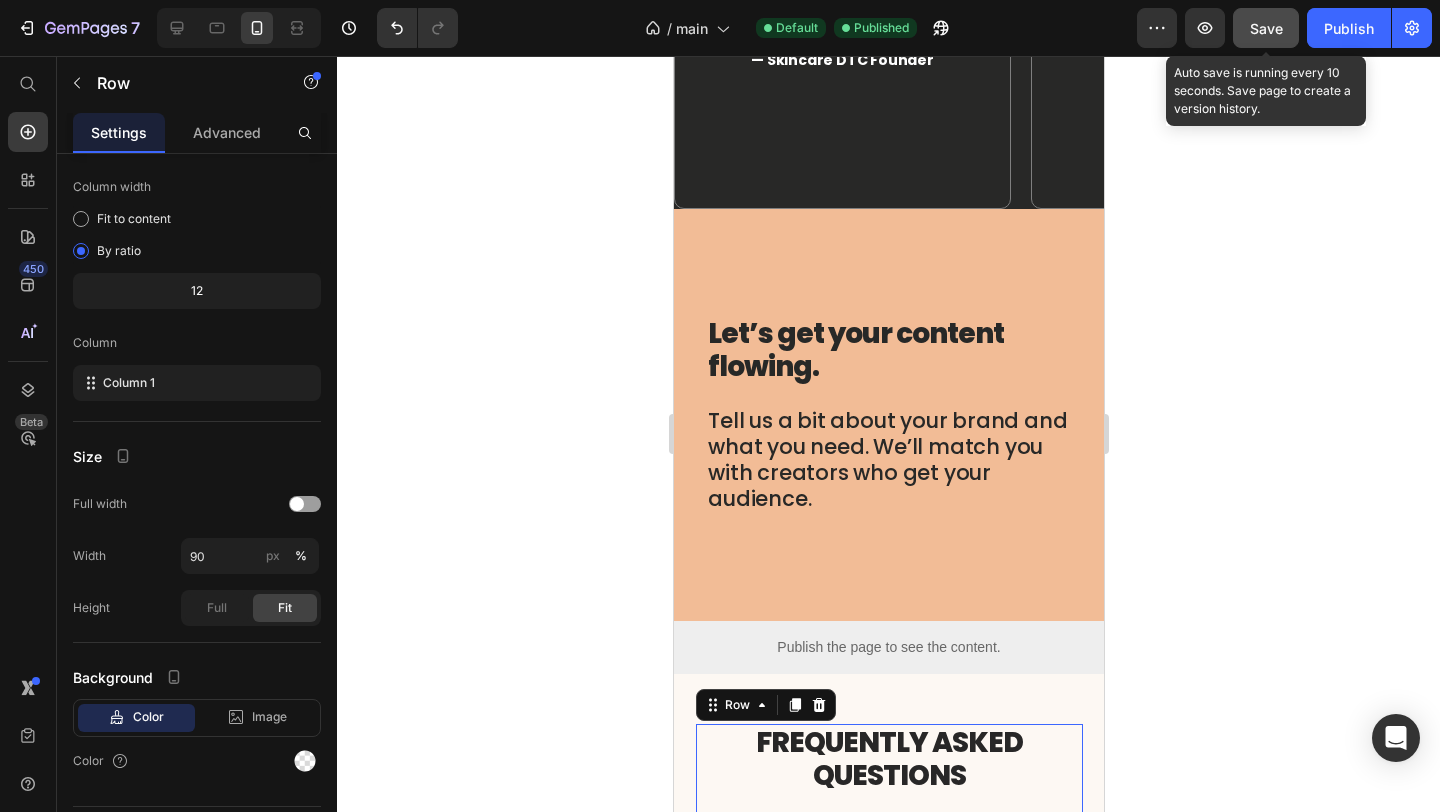 click on "Save" at bounding box center (1266, 28) 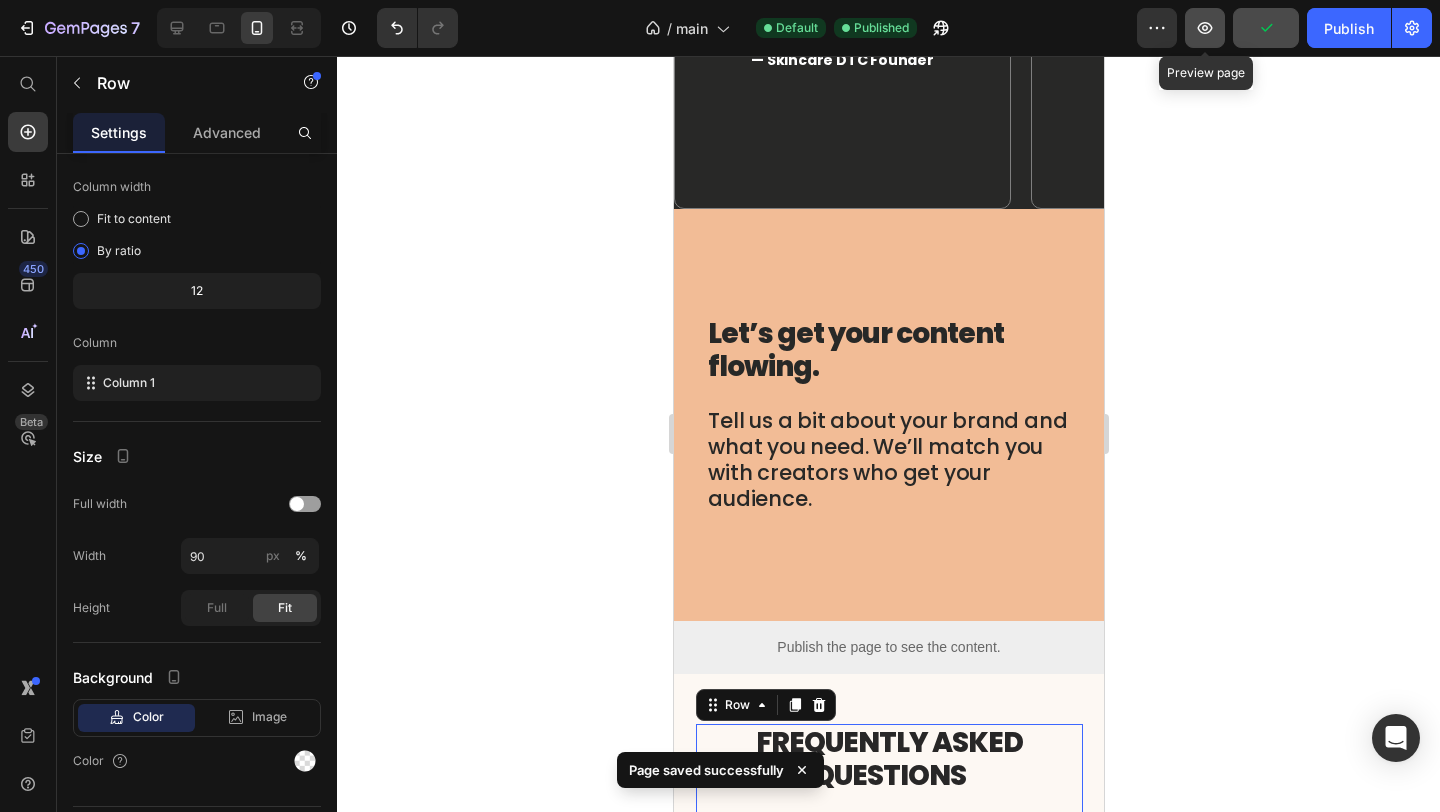 click 